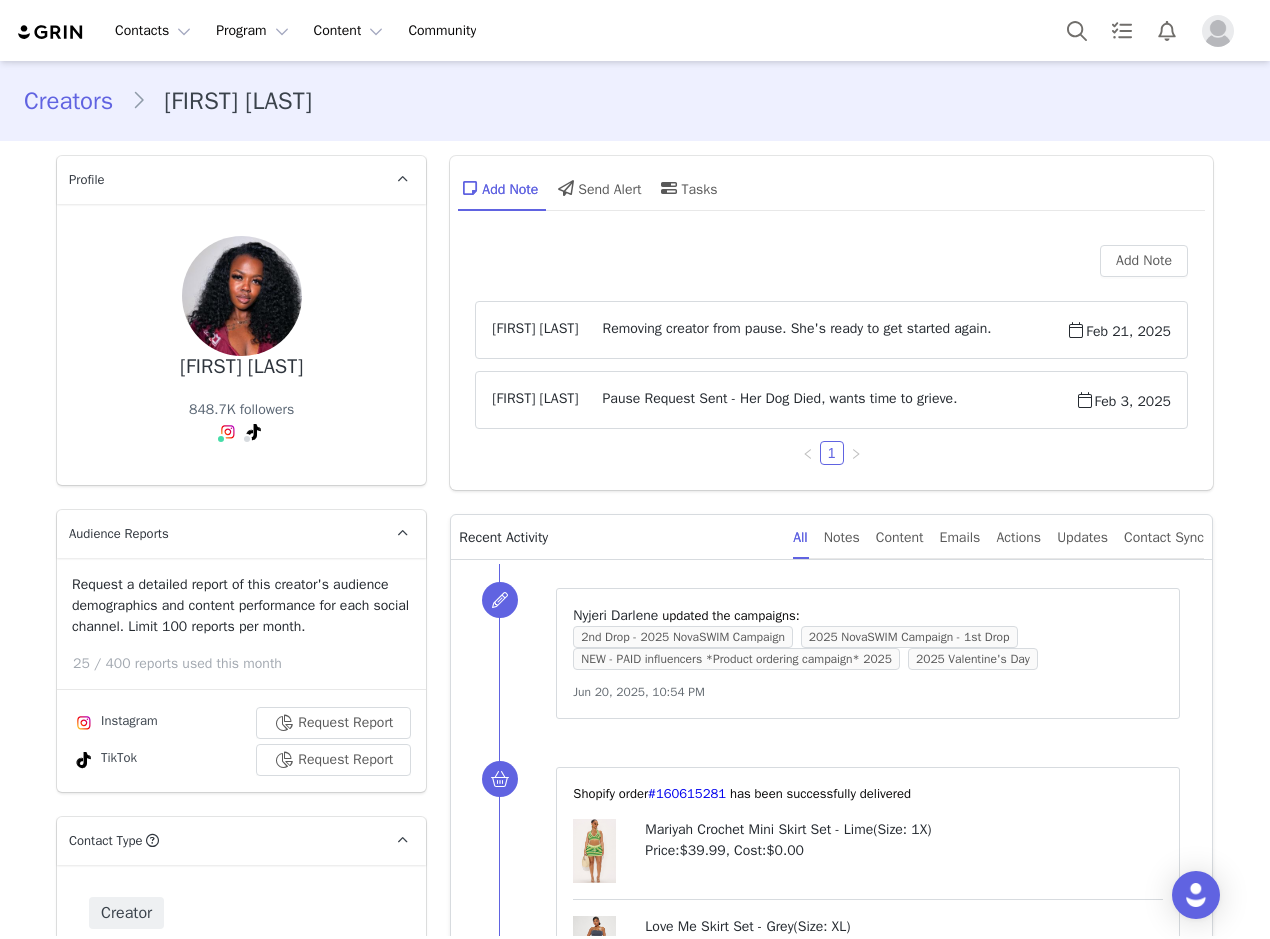 scroll, scrollTop: 0, scrollLeft: 0, axis: both 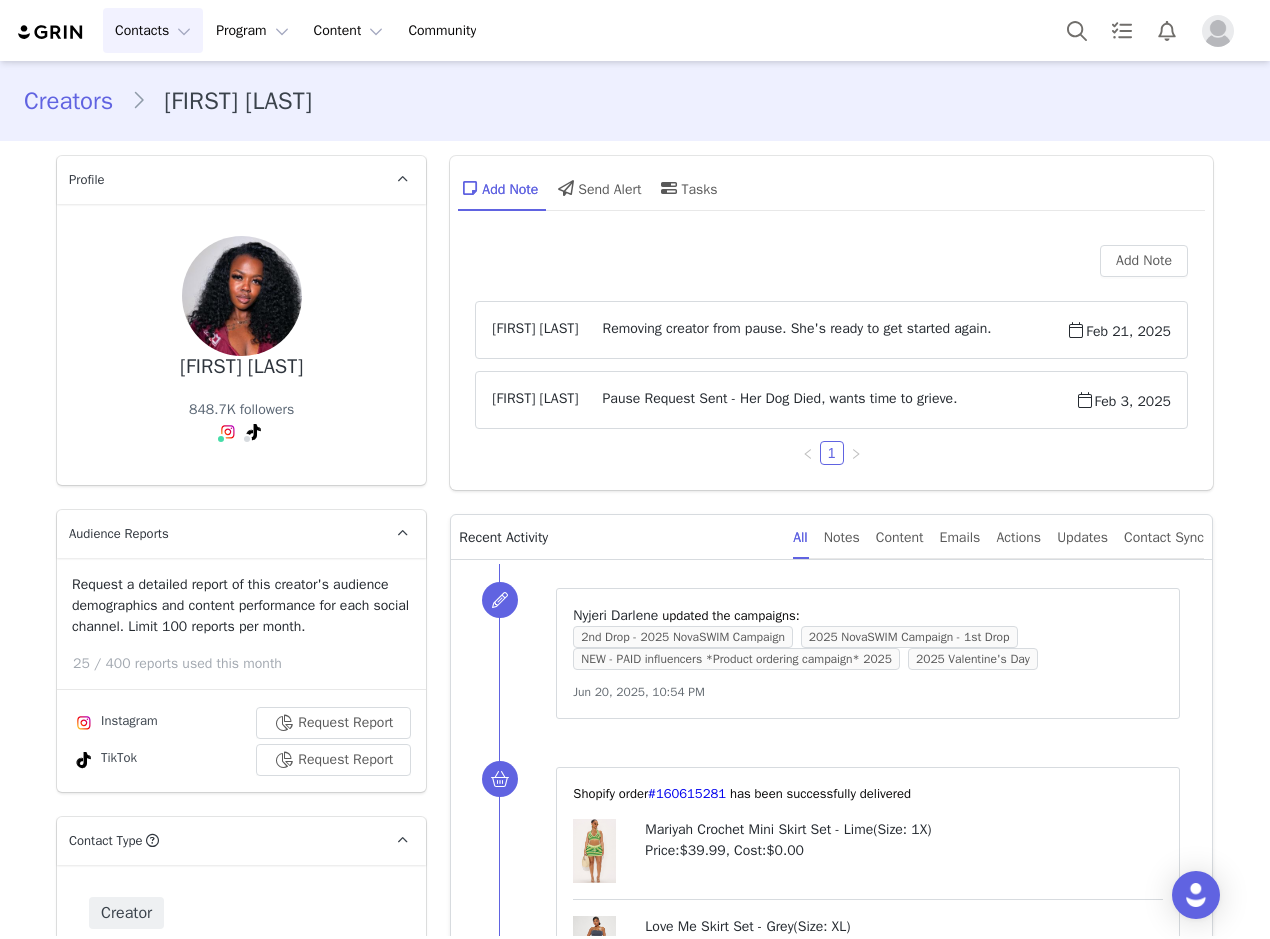 click on "Contacts Contacts" at bounding box center [153, 30] 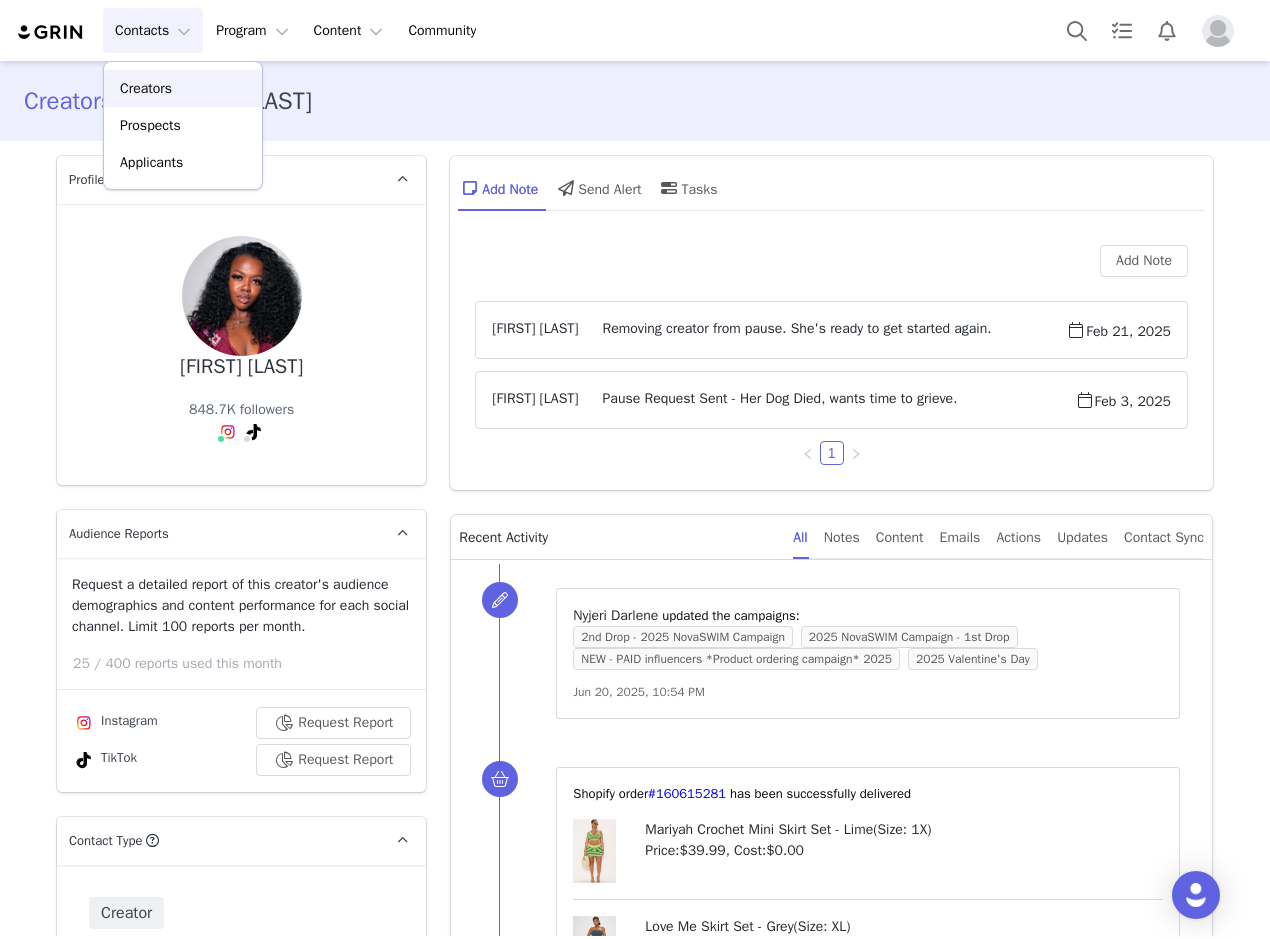 drag, startPoint x: 178, startPoint y: 88, endPoint x: 247, endPoint y: 4, distance: 108.706024 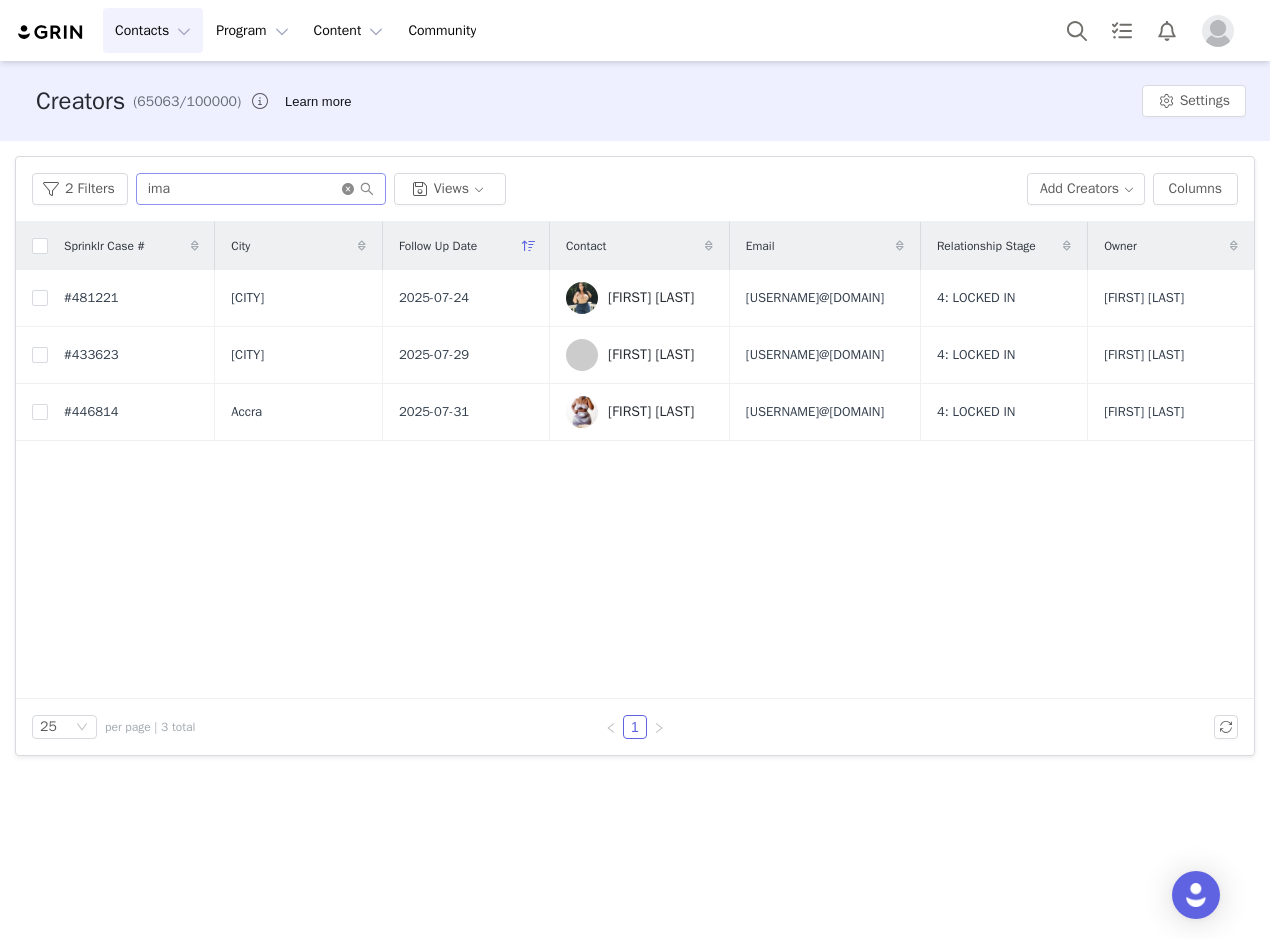 click 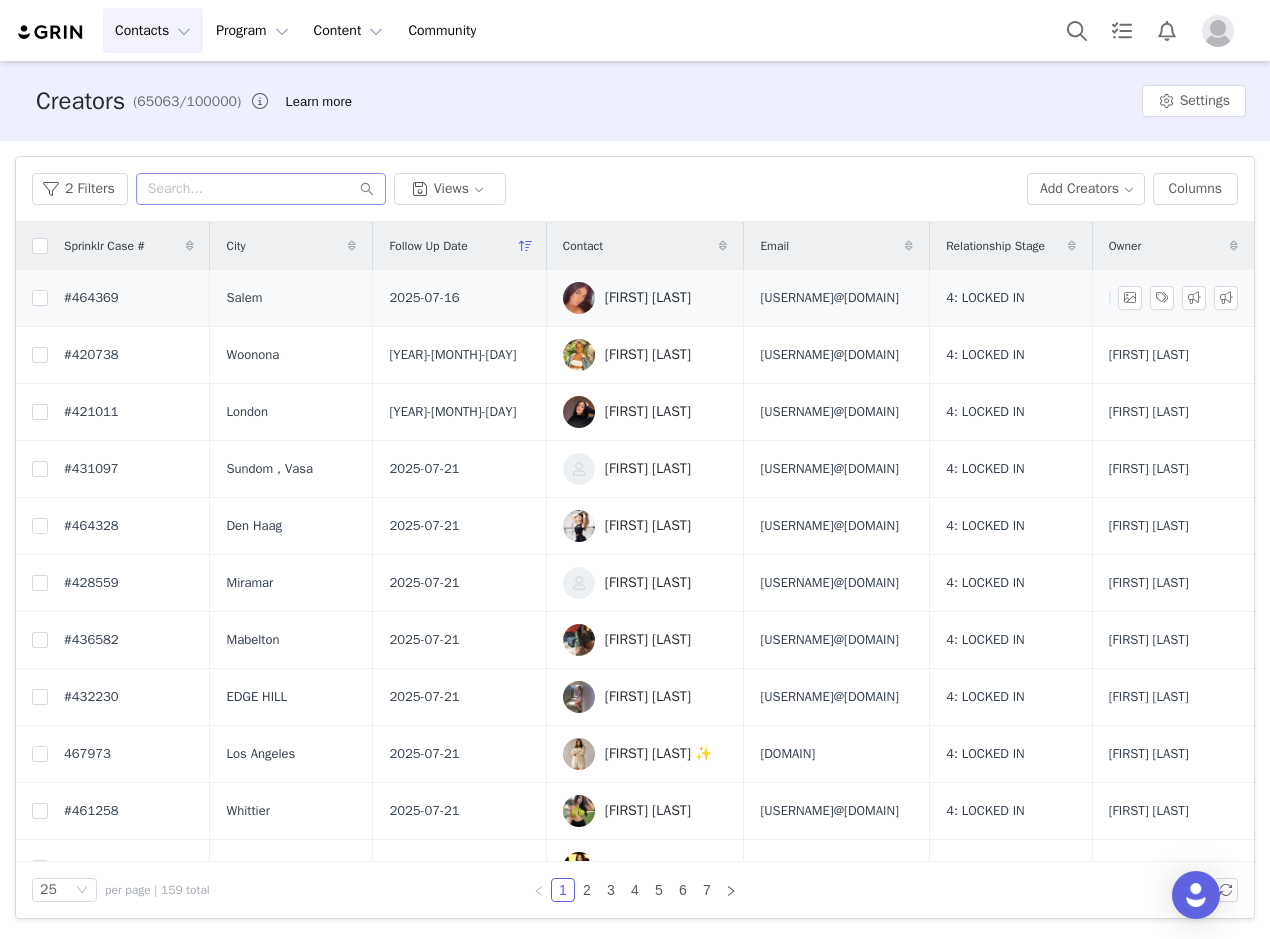 click on "[FIRST] [LAST]" at bounding box center [648, 298] 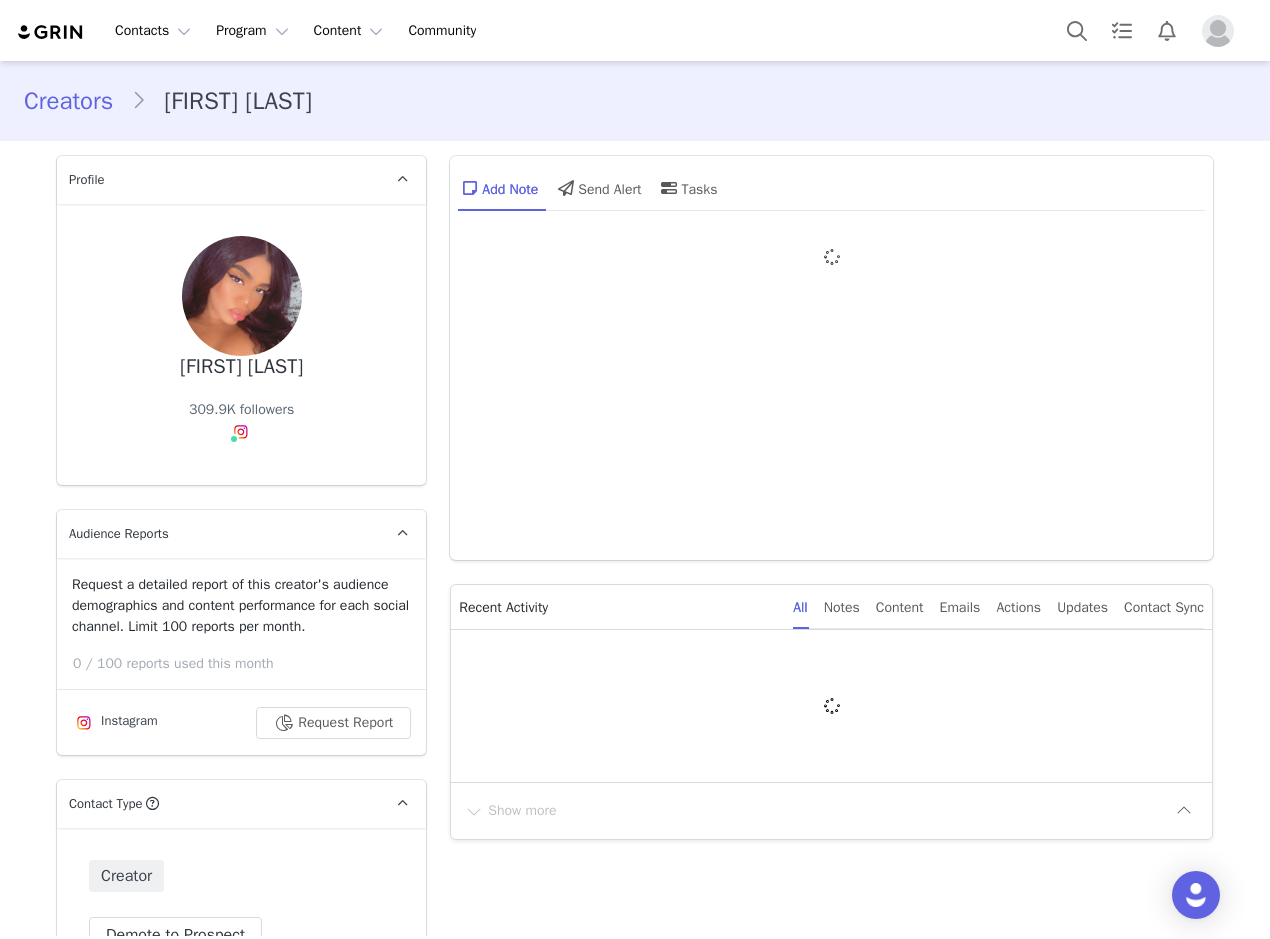 type on "+1 (United States)" 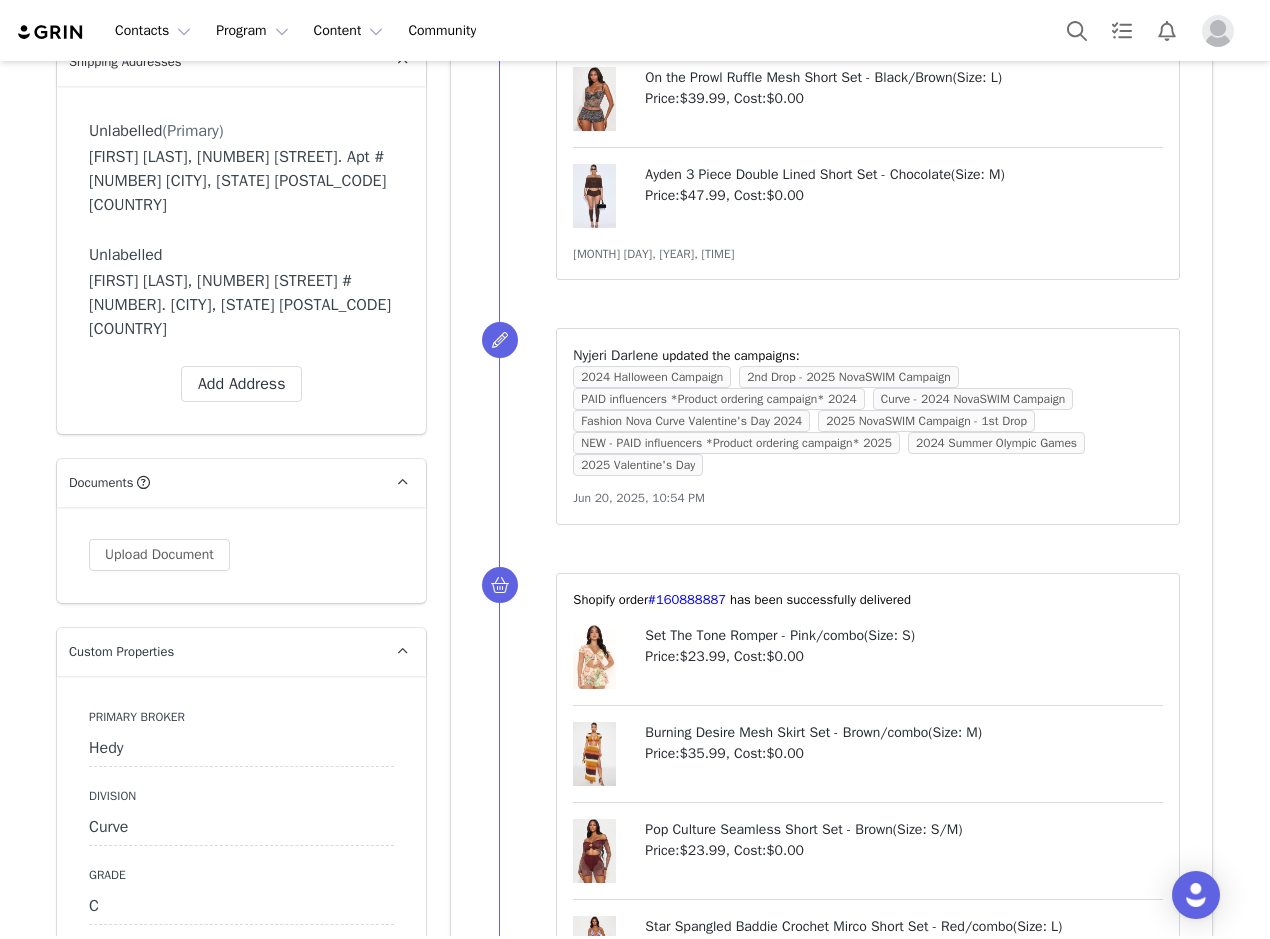 scroll, scrollTop: 2600, scrollLeft: 0, axis: vertical 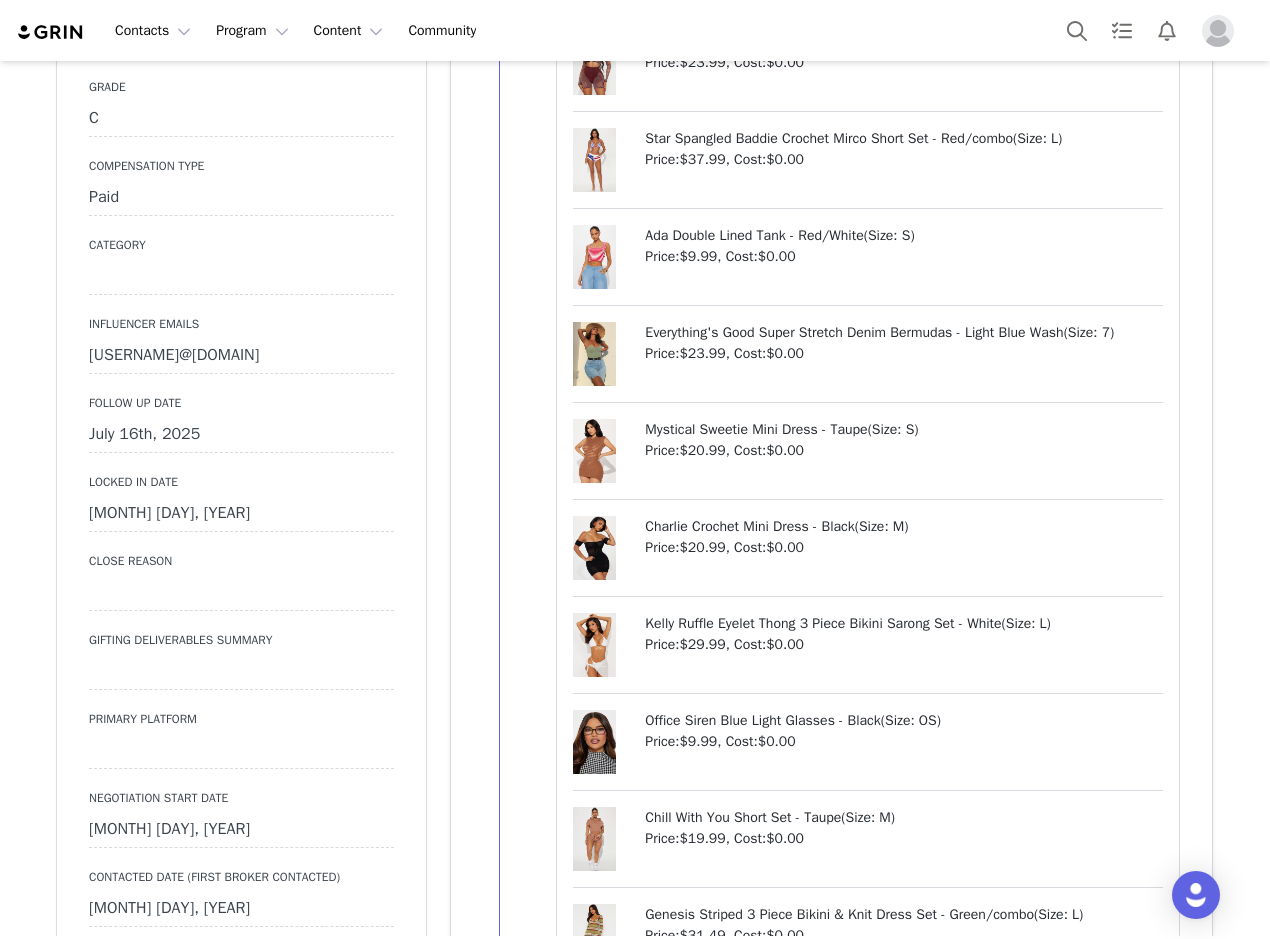 click on "July 16th, 2025" at bounding box center [241, 435] 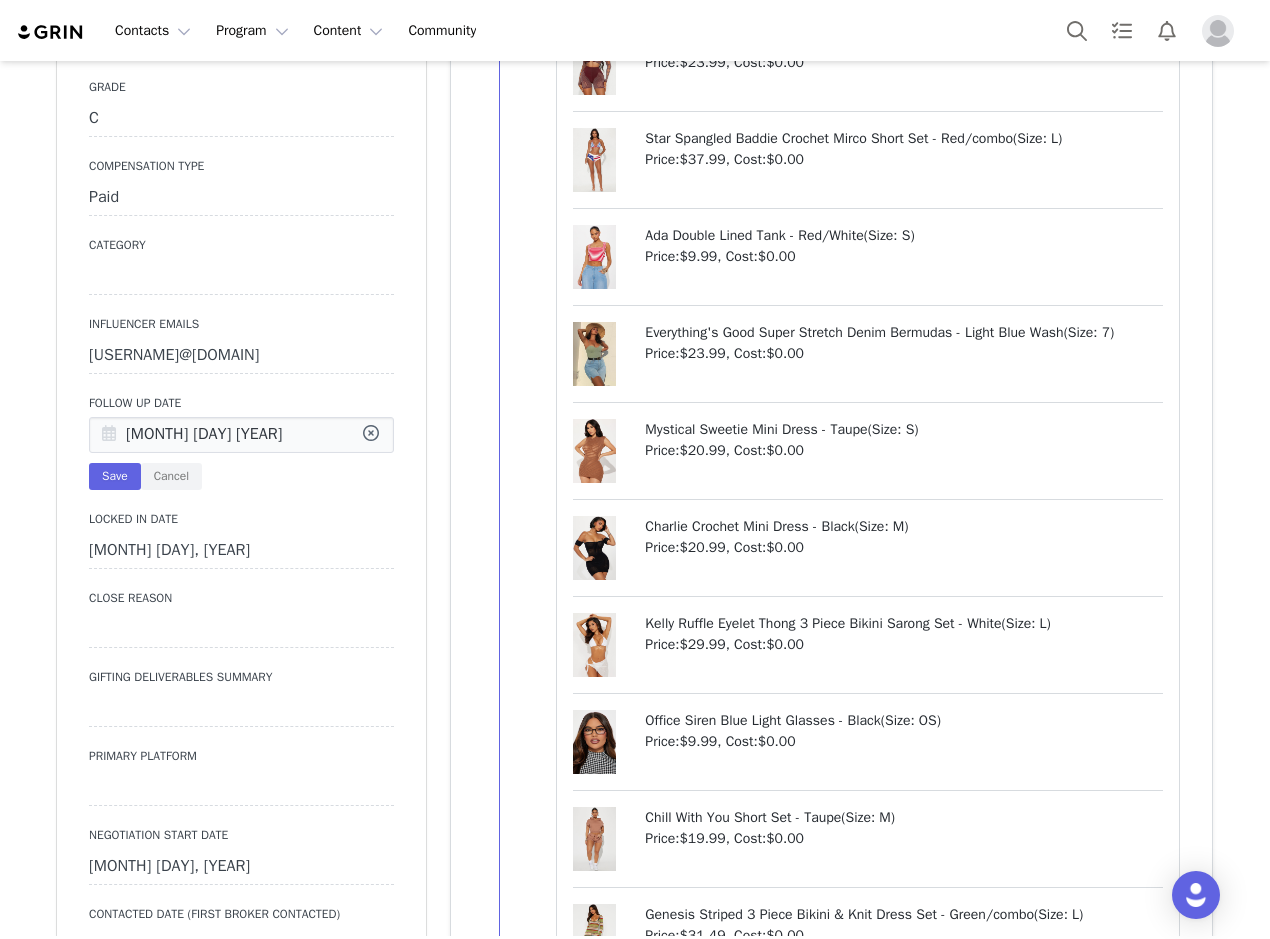 scroll, scrollTop: 0, scrollLeft: 0, axis: both 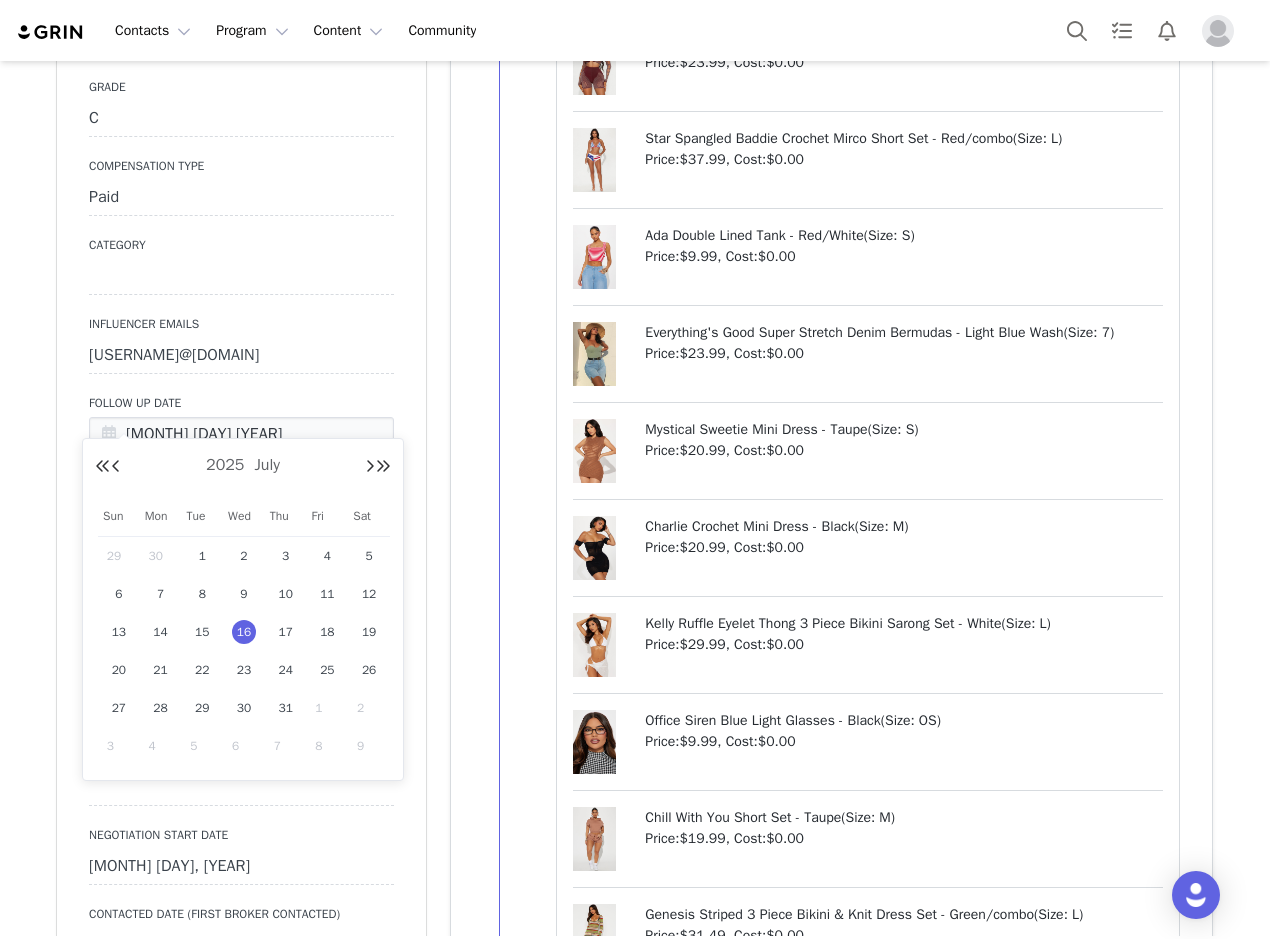 drag, startPoint x: 314, startPoint y: 710, endPoint x: 213, endPoint y: 510, distance: 224.0558 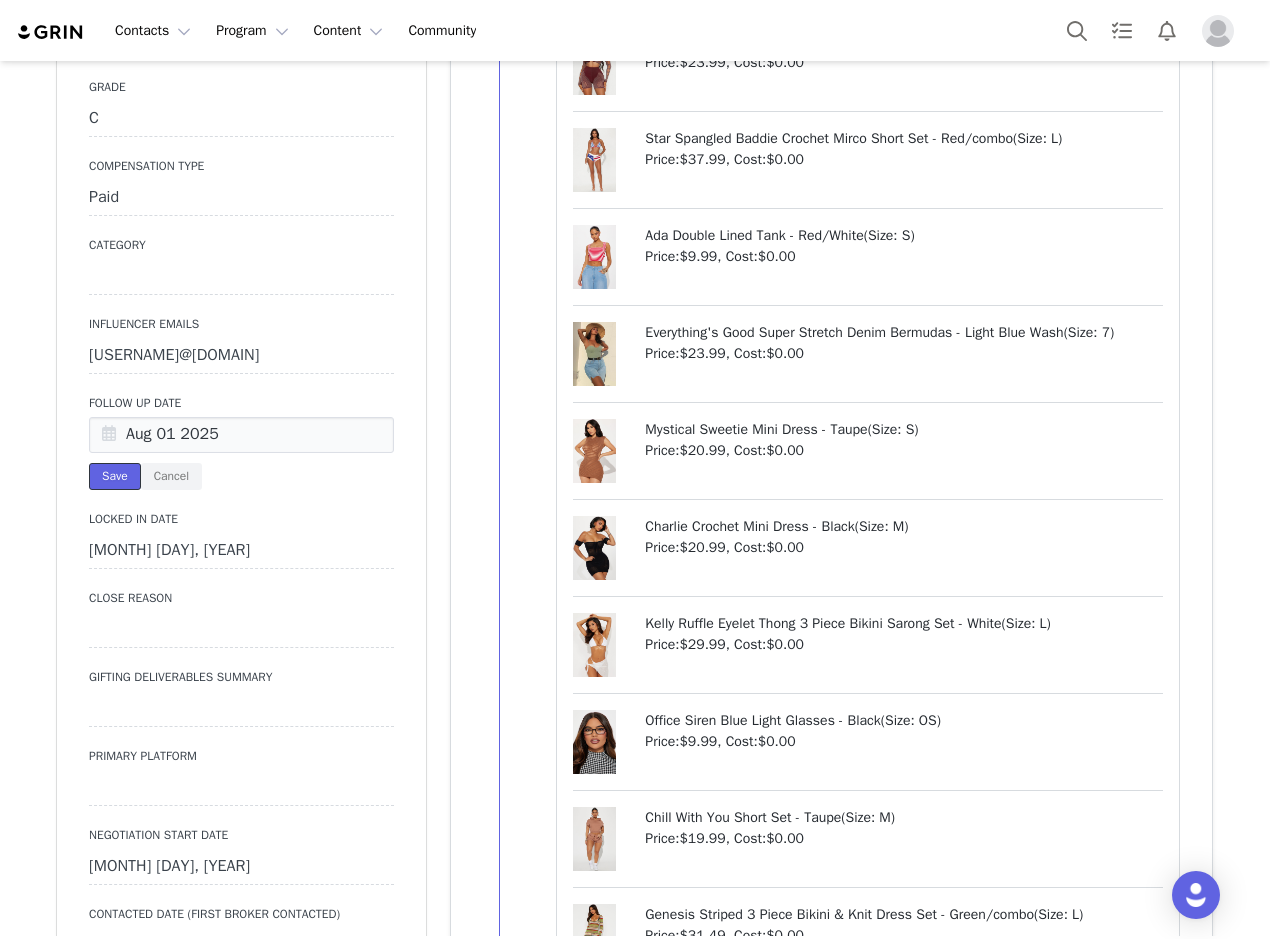 click on "Save" at bounding box center (115, 476) 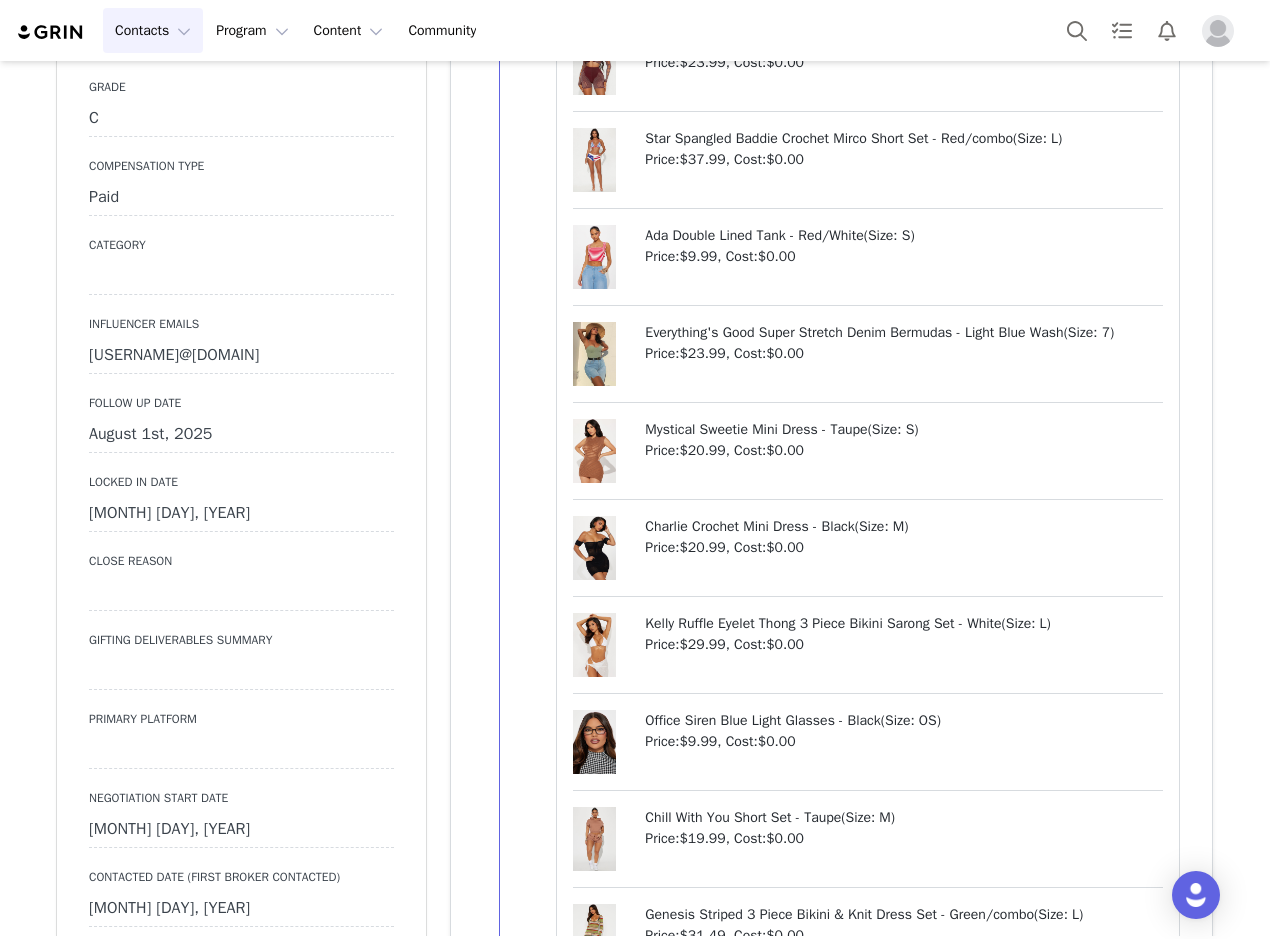 click on "Contacts Contacts" at bounding box center (153, 30) 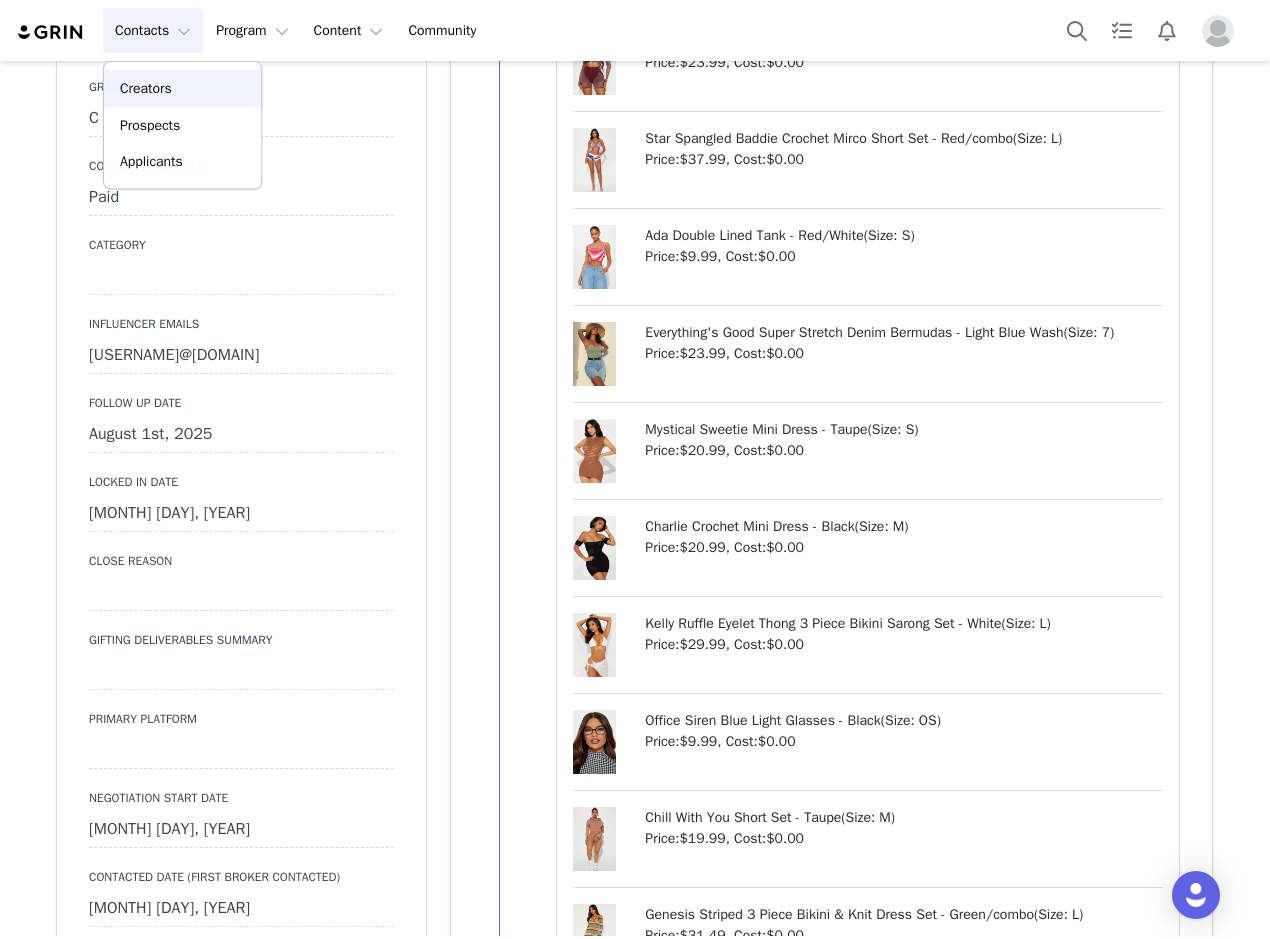 click on "Creators" at bounding box center [146, 88] 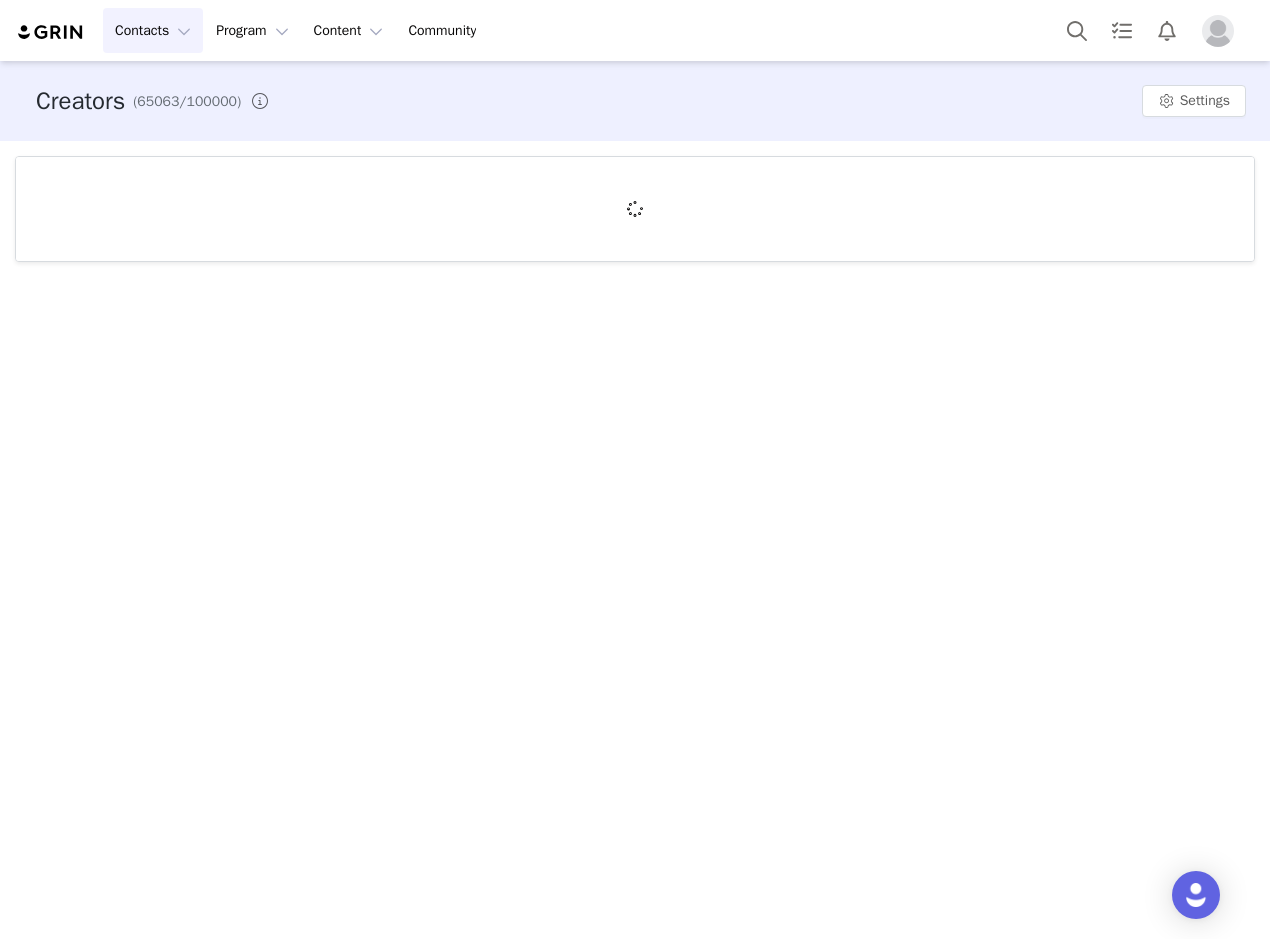 scroll, scrollTop: 0, scrollLeft: 0, axis: both 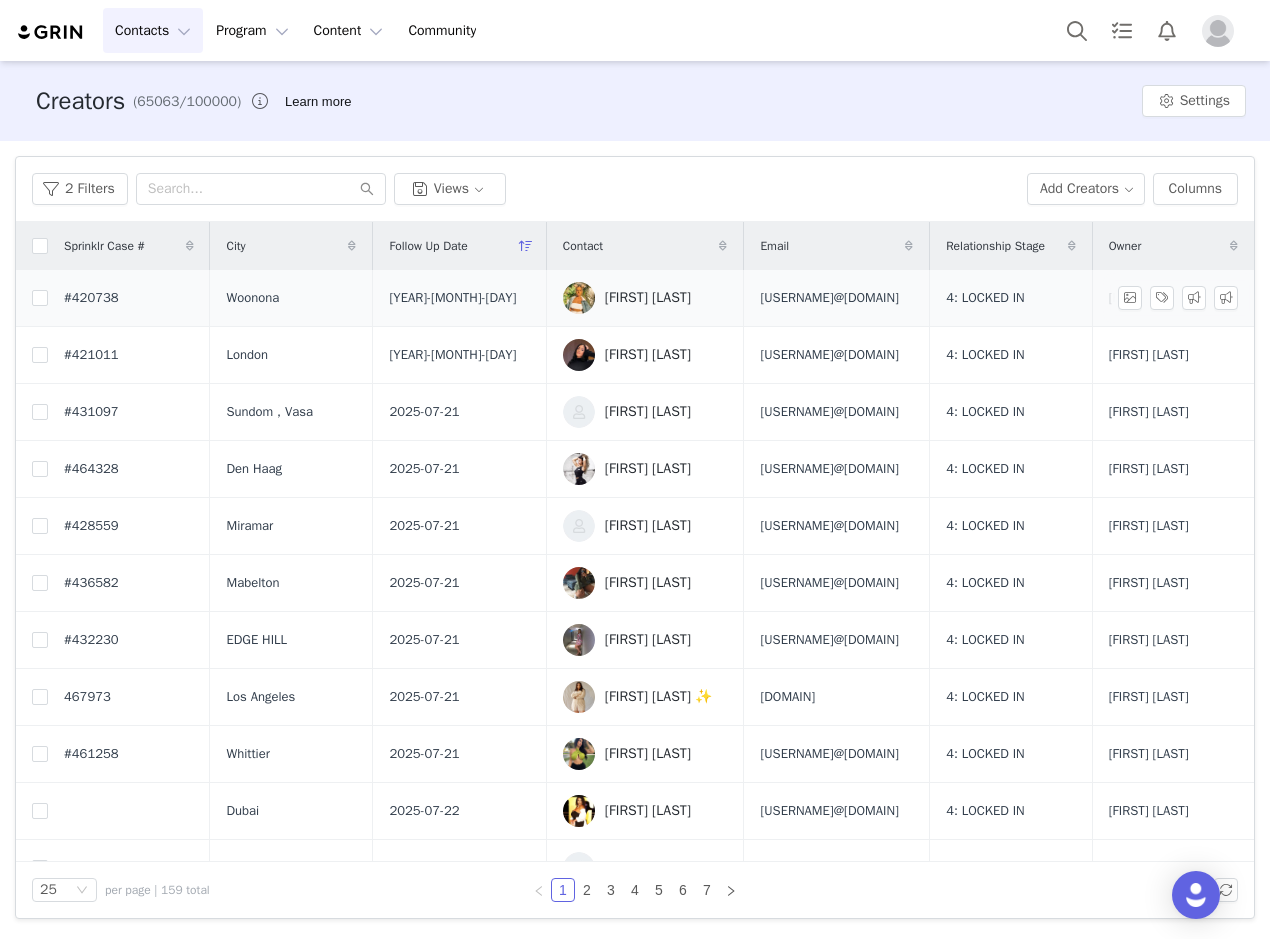 click on "[FIRST] [LAST]" at bounding box center (648, 298) 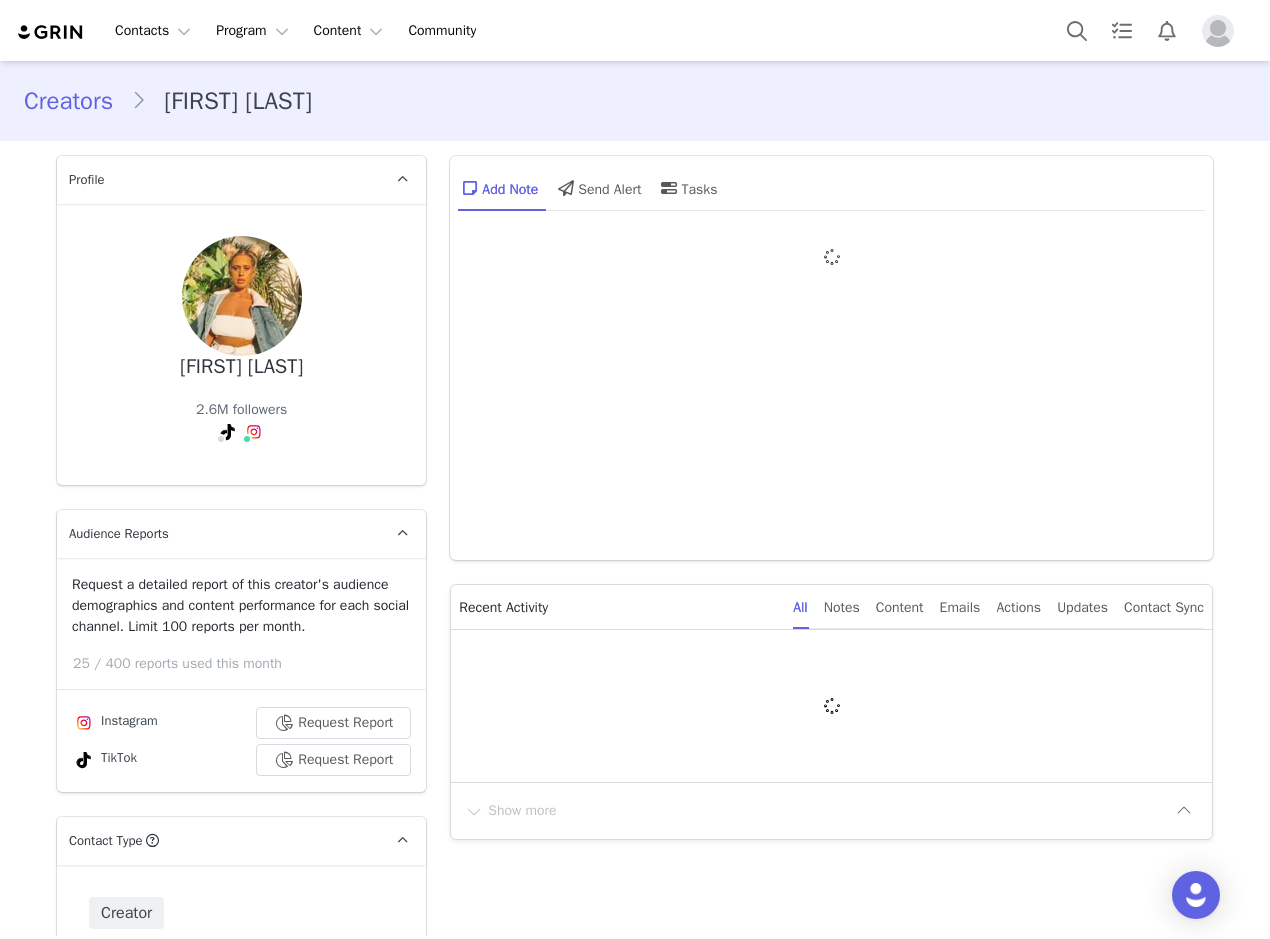 type on "+61 (Australia)" 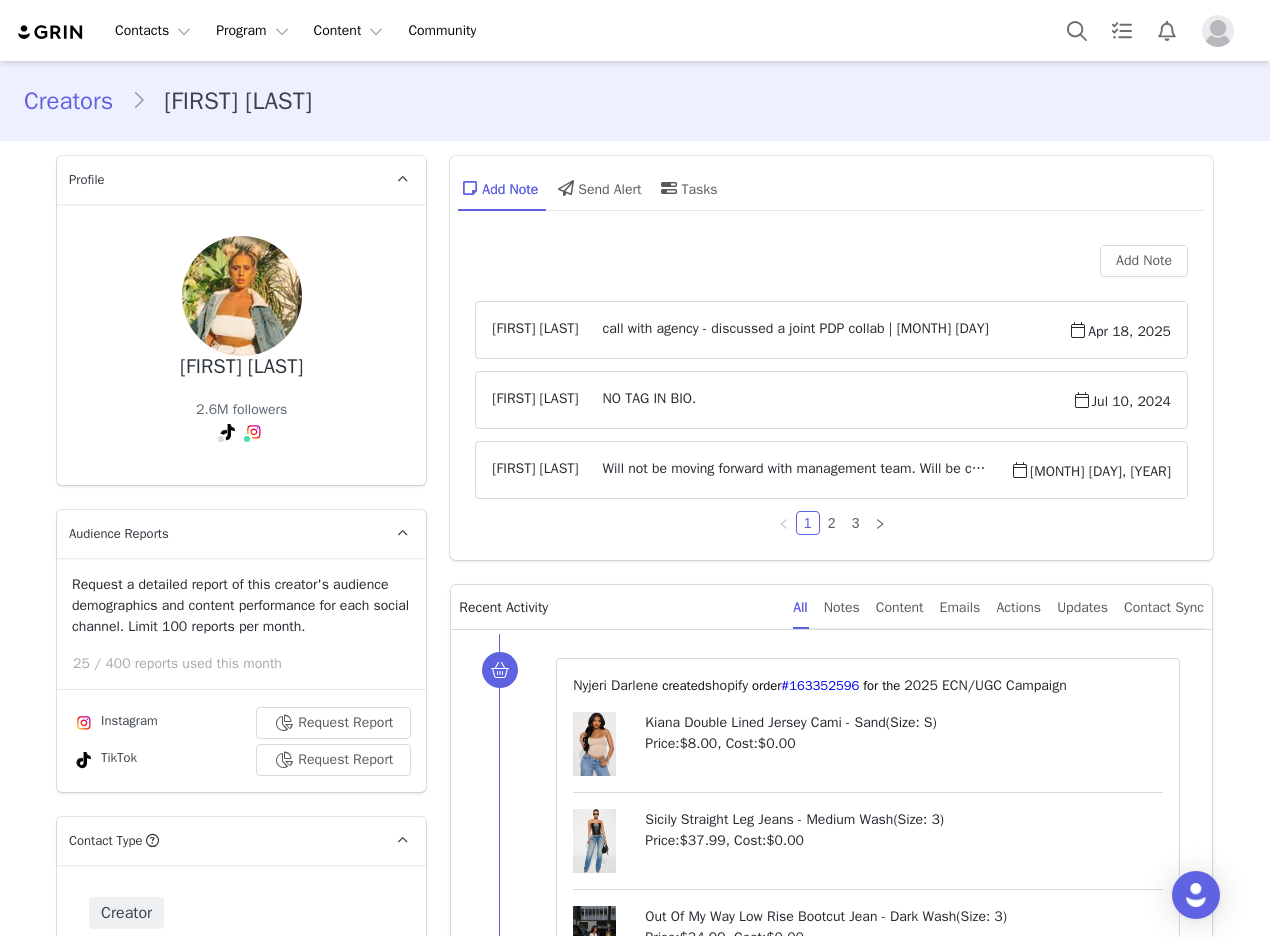 scroll, scrollTop: 0, scrollLeft: 0, axis: both 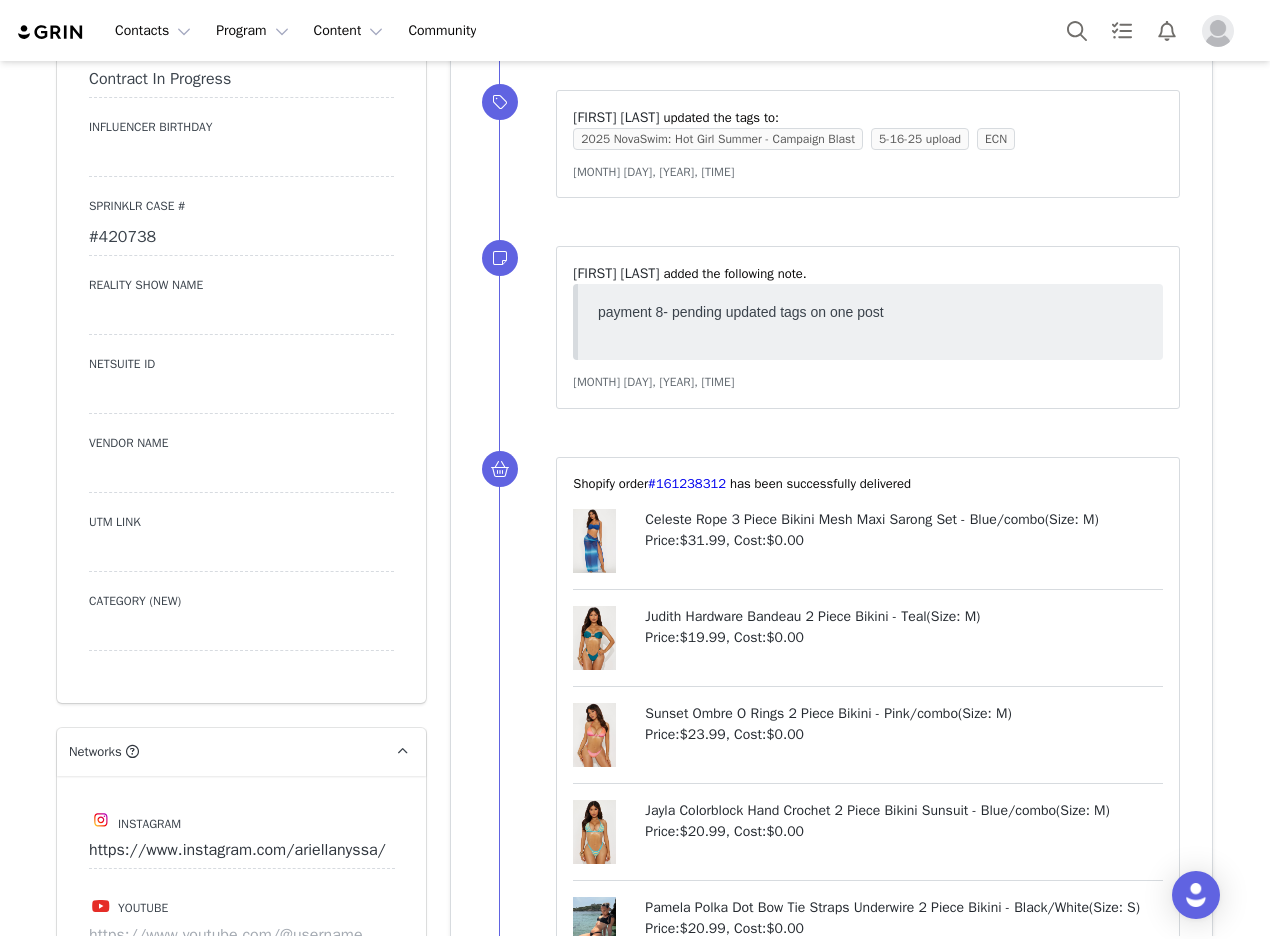 click on "#420738" at bounding box center [241, 238] 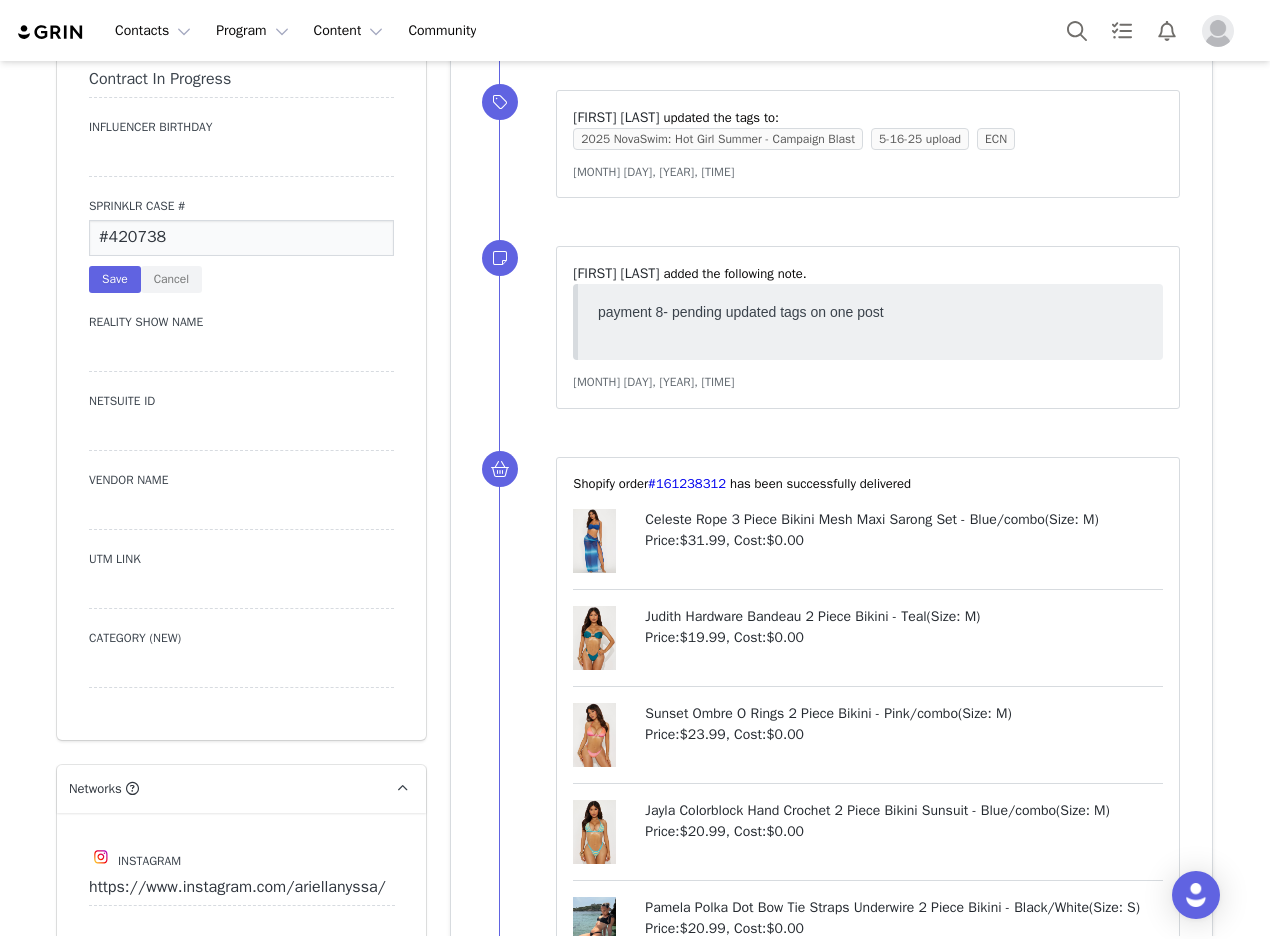 click on "#420738" at bounding box center (241, 238) 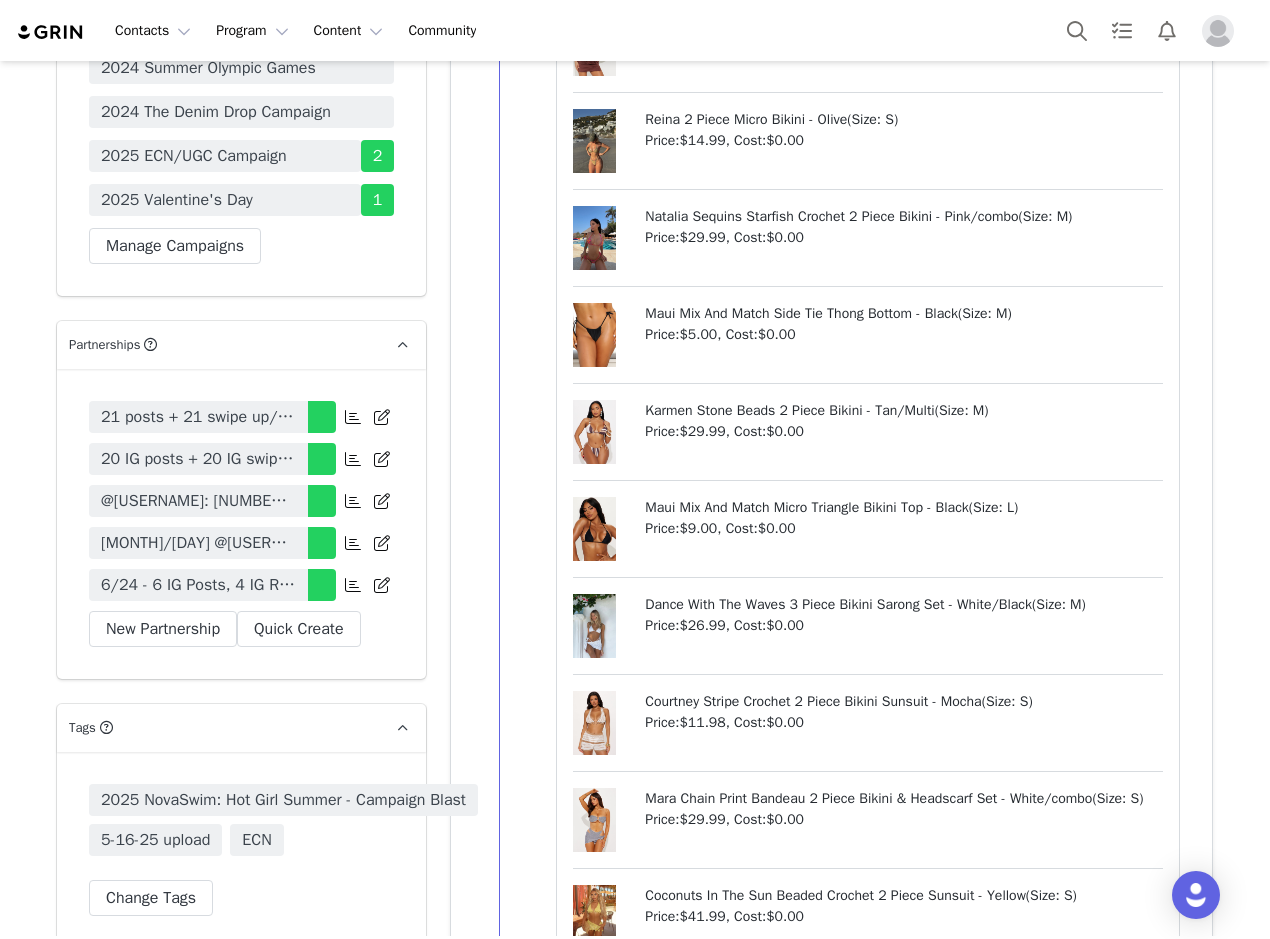 scroll, scrollTop: 7100, scrollLeft: 0, axis: vertical 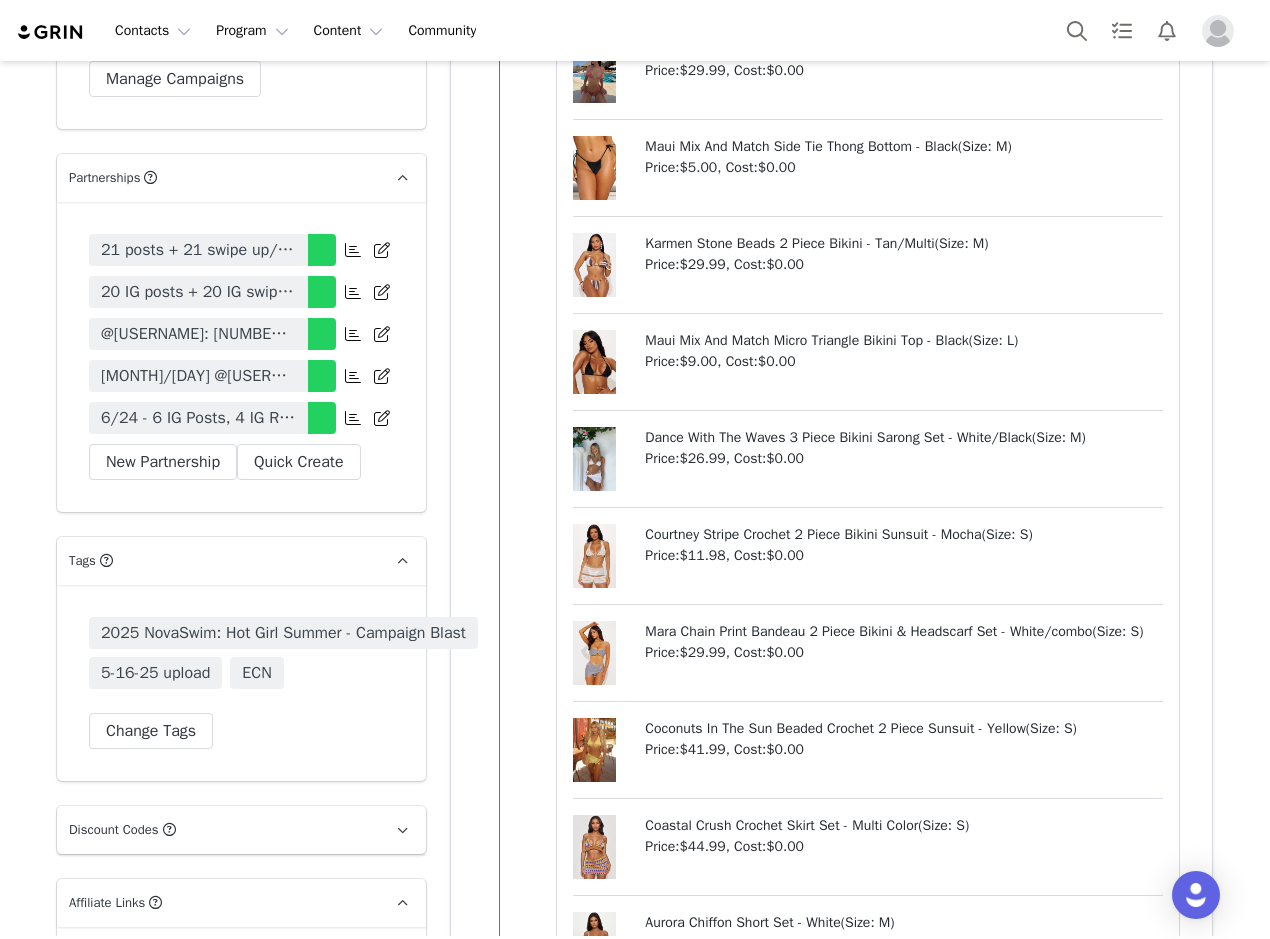 click on "6/24 - 6 IG Posts, 4 IG Reels, 2 IG Stories (3 frames each), 2 TikTok's, Tag in Bio, Pinned Post, HR, TT Playlist, Pinned TT" at bounding box center (198, 418) 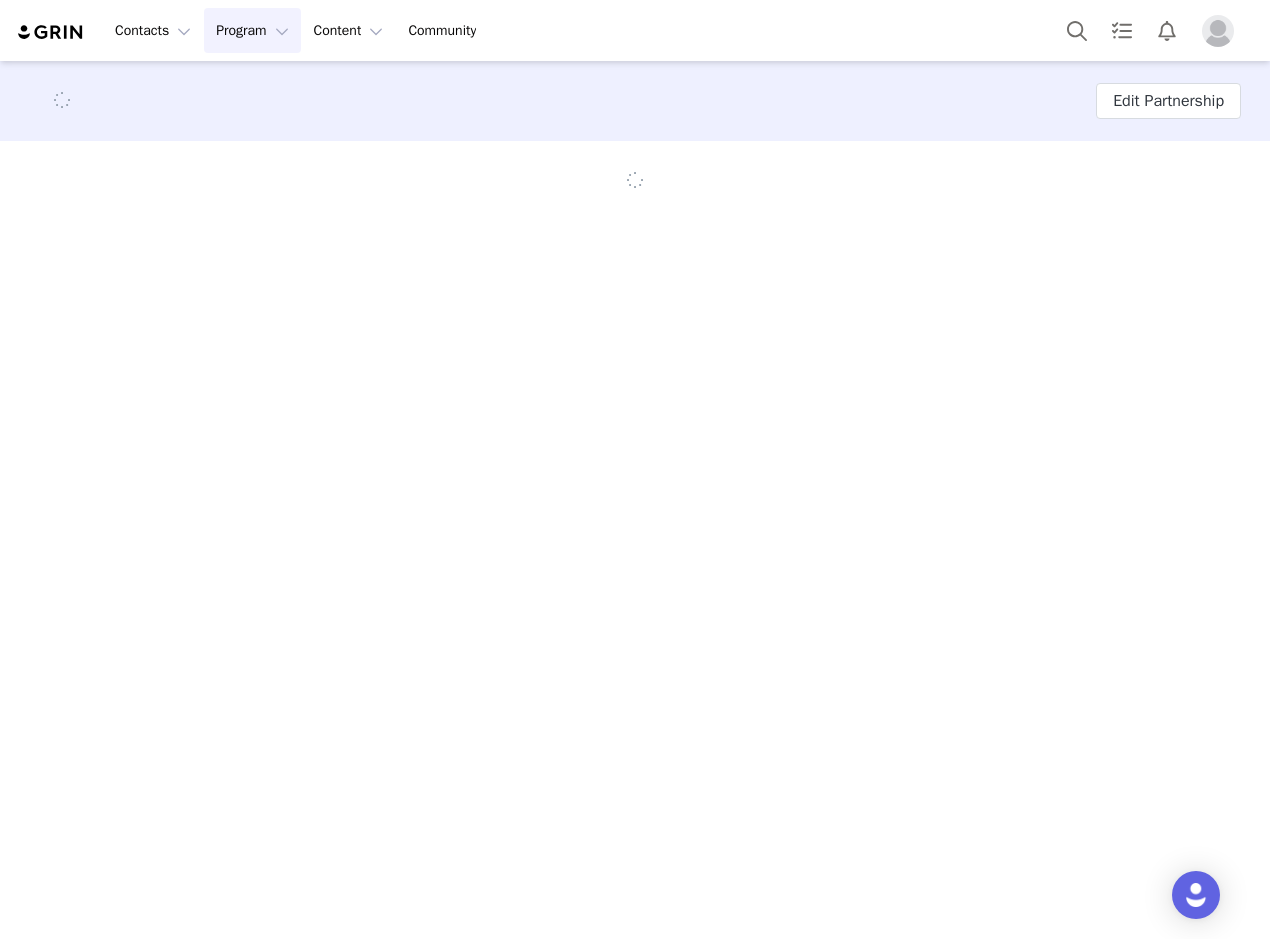 scroll, scrollTop: 0, scrollLeft: 0, axis: both 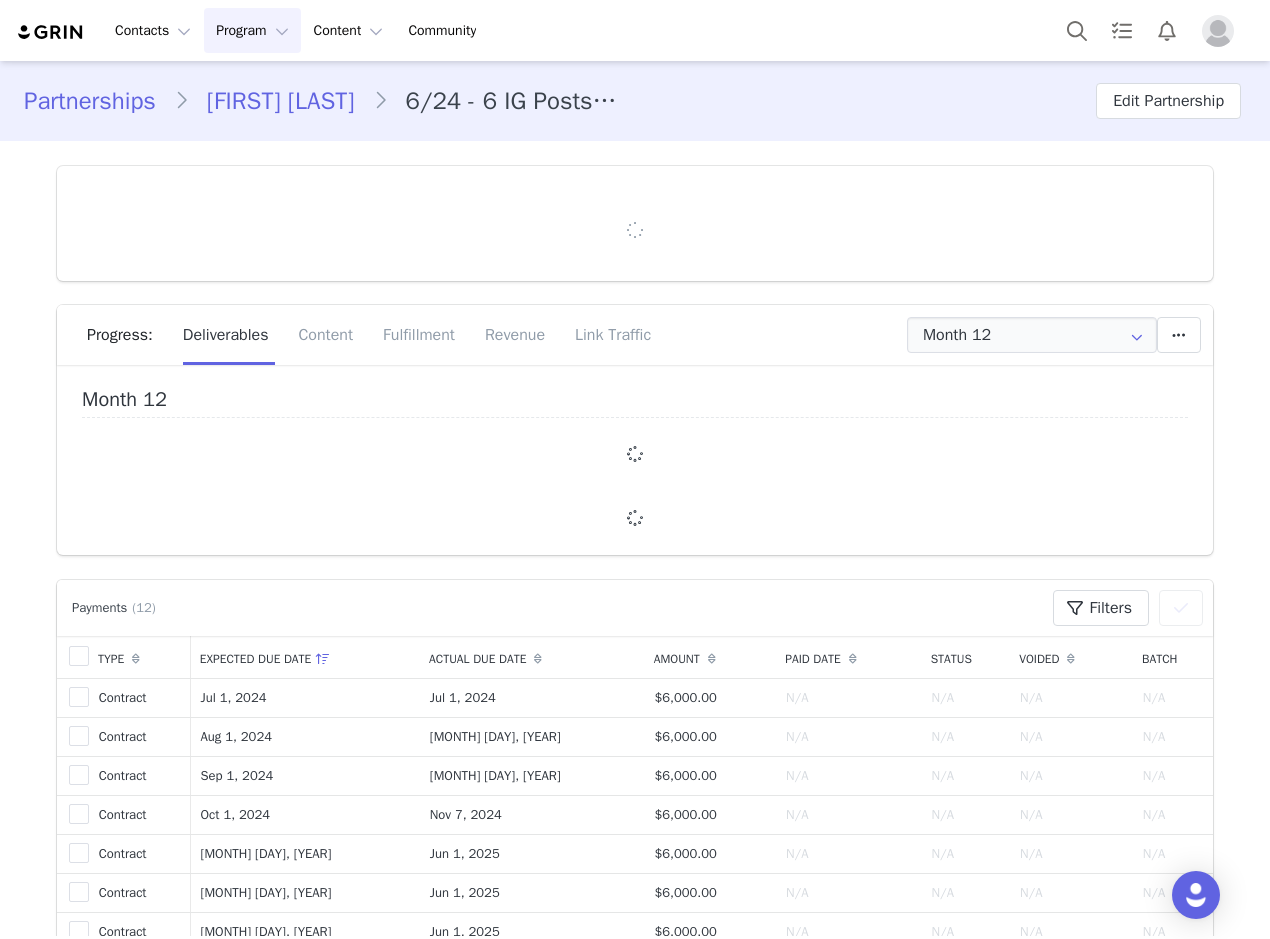 type on "+61 (Australia)" 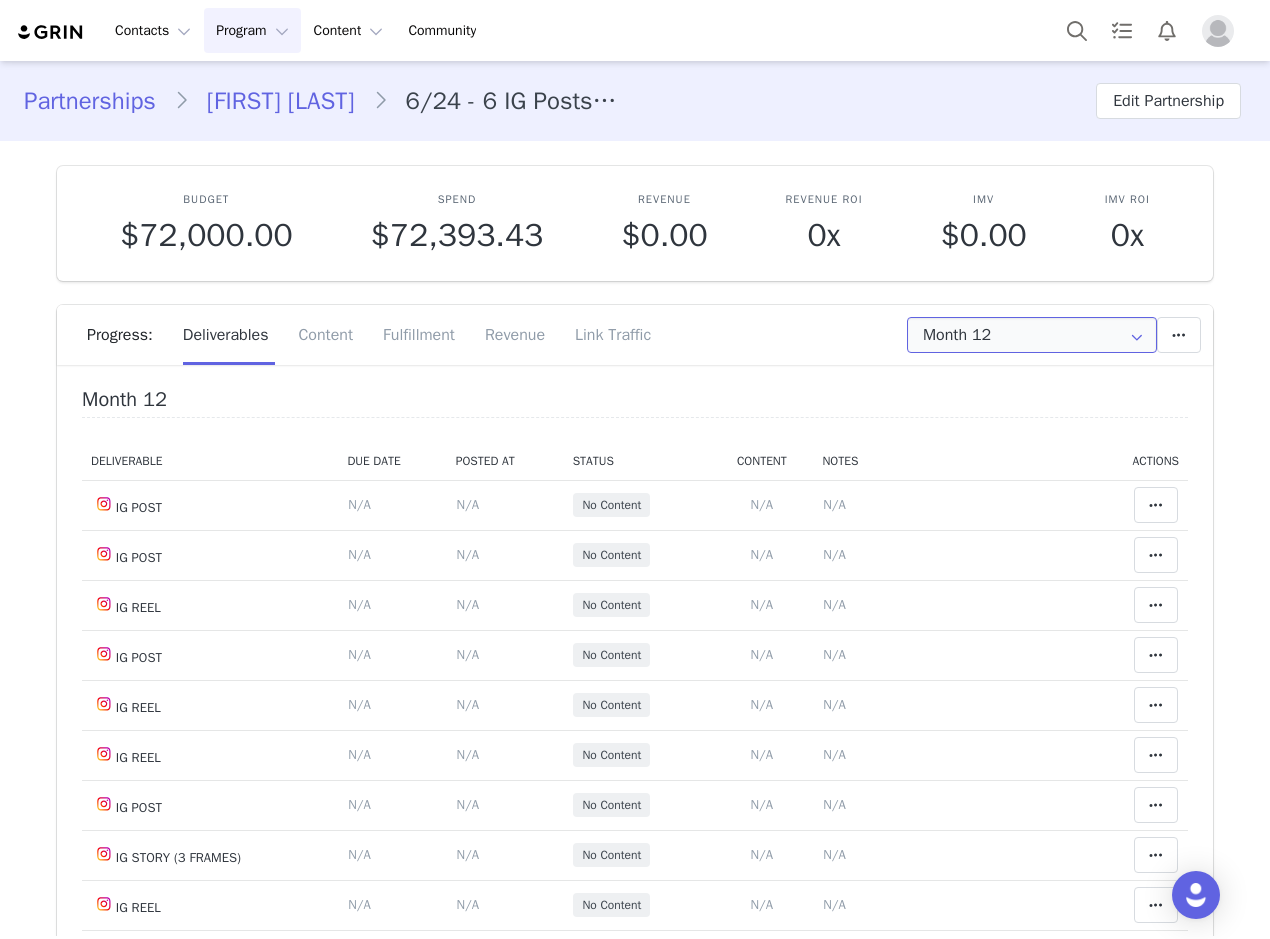 click on "Month 12" at bounding box center (1032, 335) 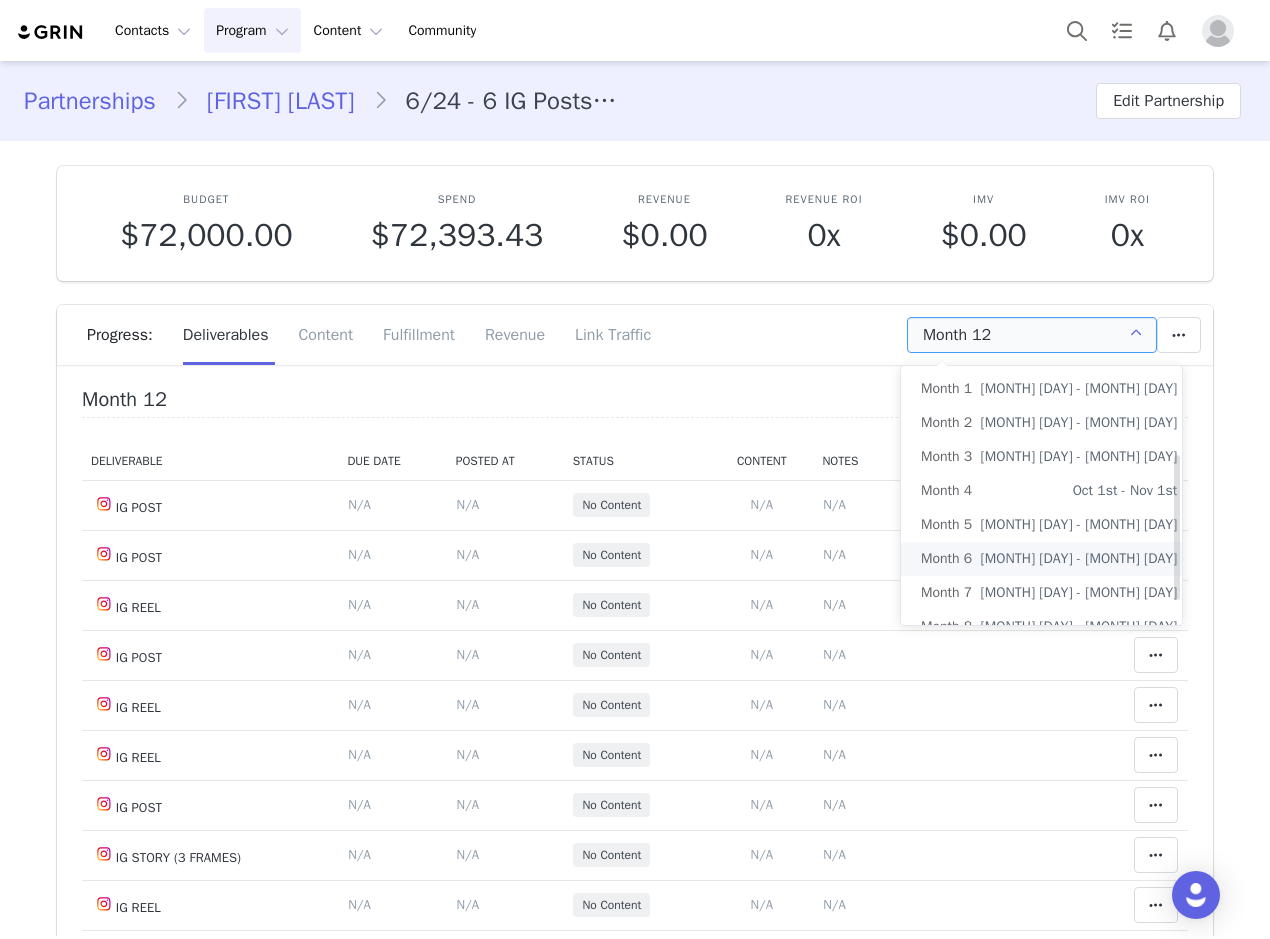 click on "Month 8  Feb 1st - Mar 1st" at bounding box center [1049, 627] 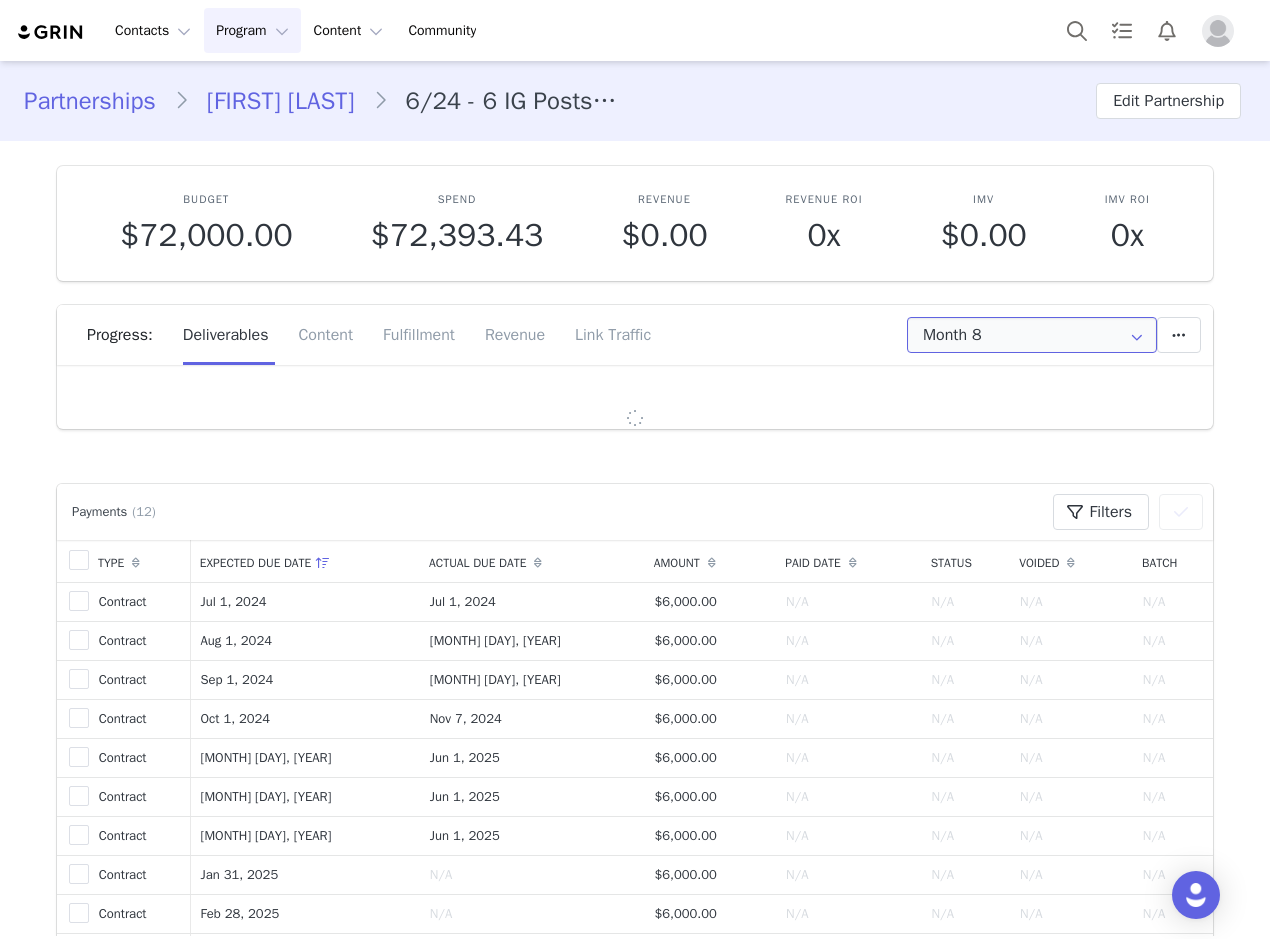scroll, scrollTop: 155, scrollLeft: 0, axis: vertical 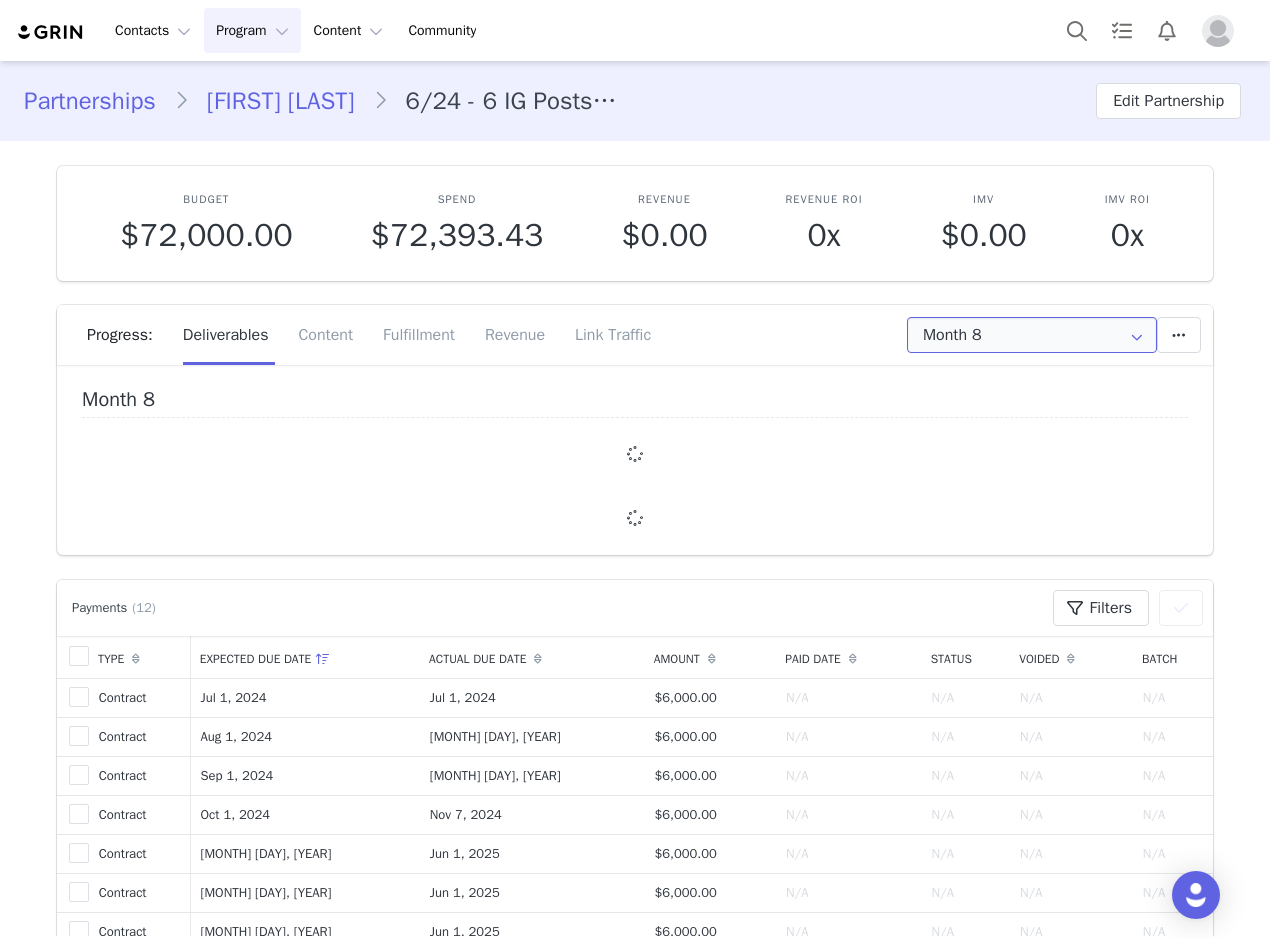 click on "Month 8" at bounding box center [1032, 335] 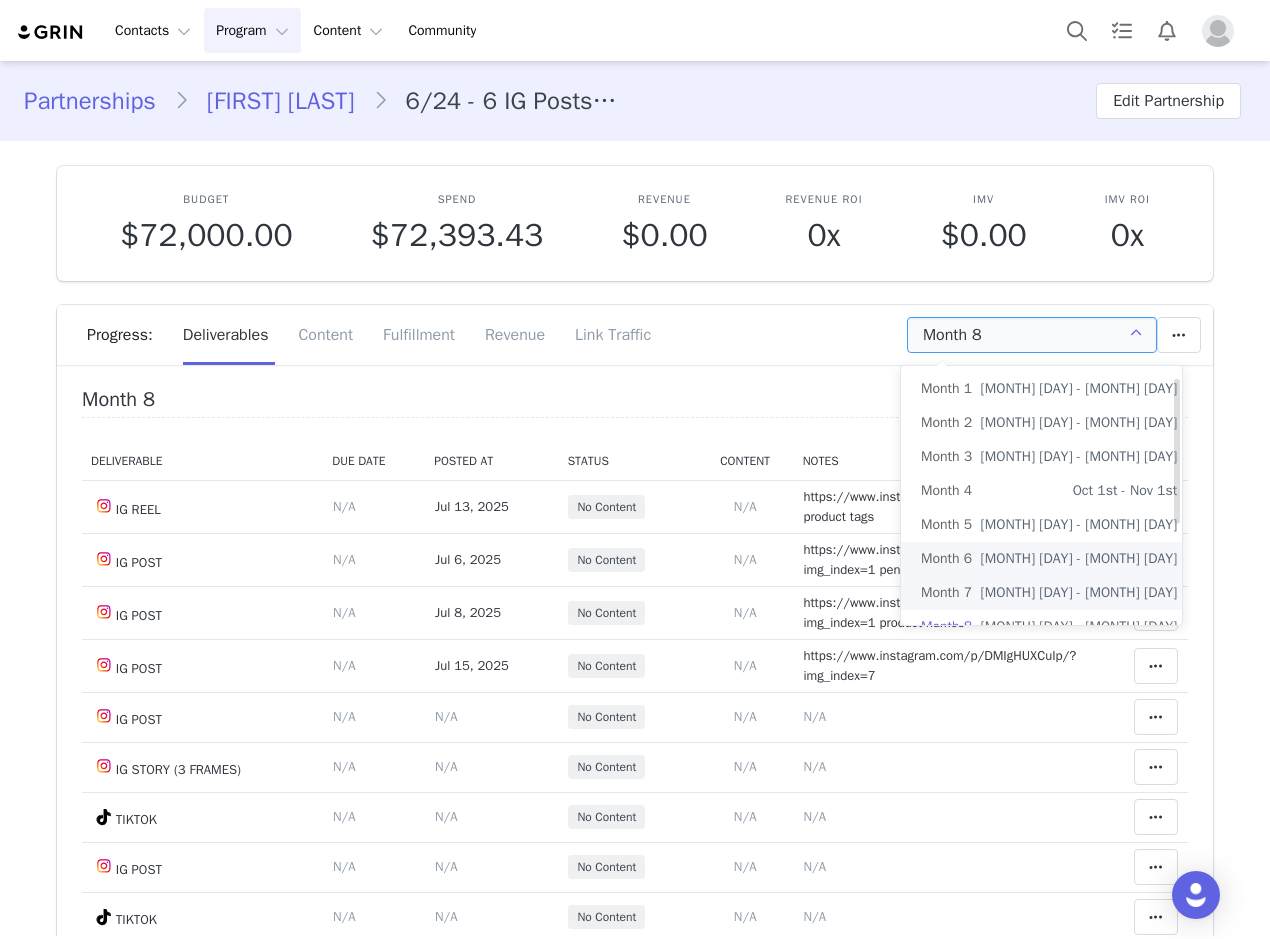 scroll, scrollTop: 0, scrollLeft: 0, axis: both 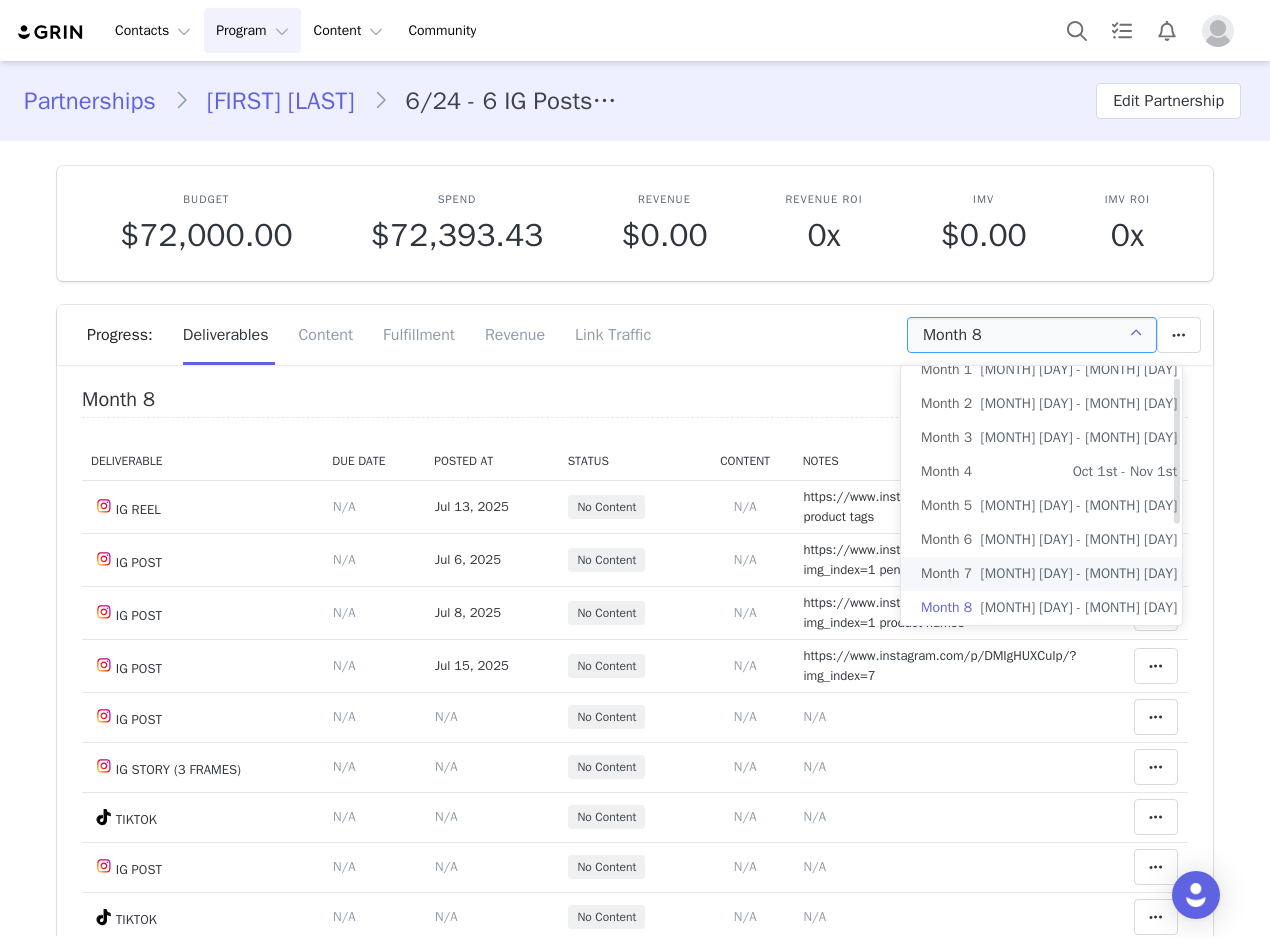 click on "Month 7  Jan 1st - Feb 1st" at bounding box center [1049, 574] 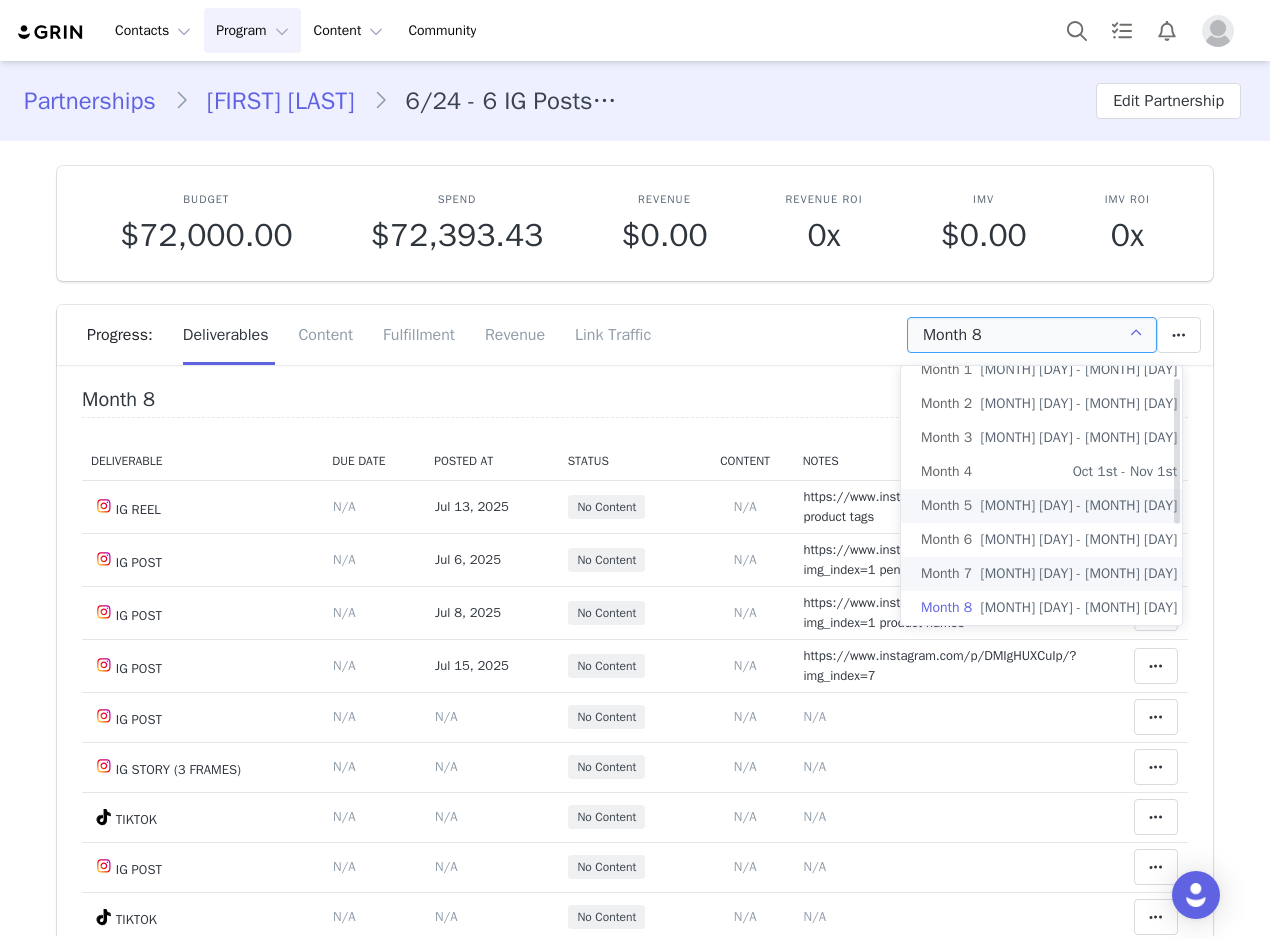 type on "Month 7" 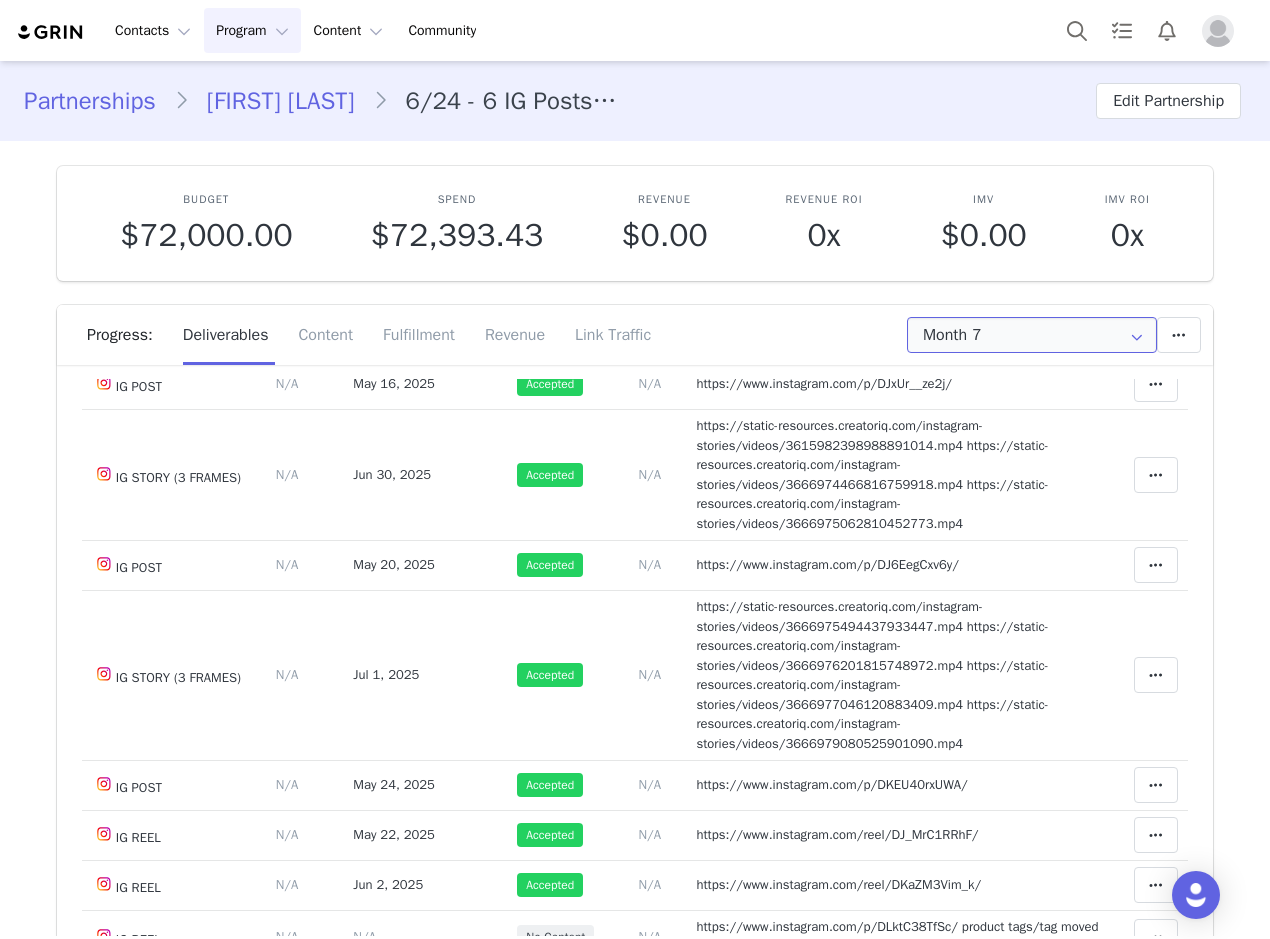 scroll, scrollTop: 300, scrollLeft: 0, axis: vertical 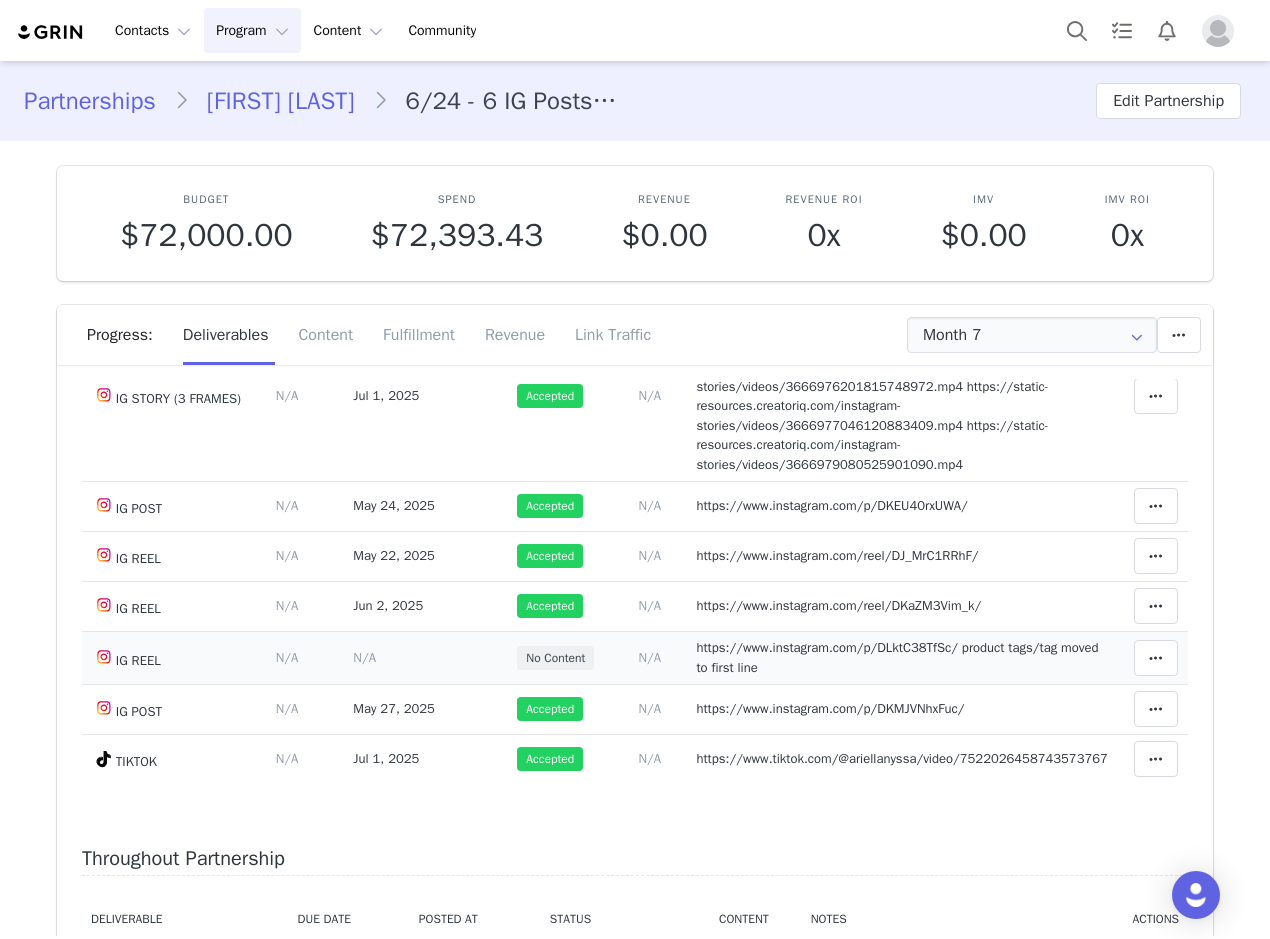 click on "https://www.instagram.com/p/DLktC38TfSc/
product tags/tag moved to first line" at bounding box center (897, 657) 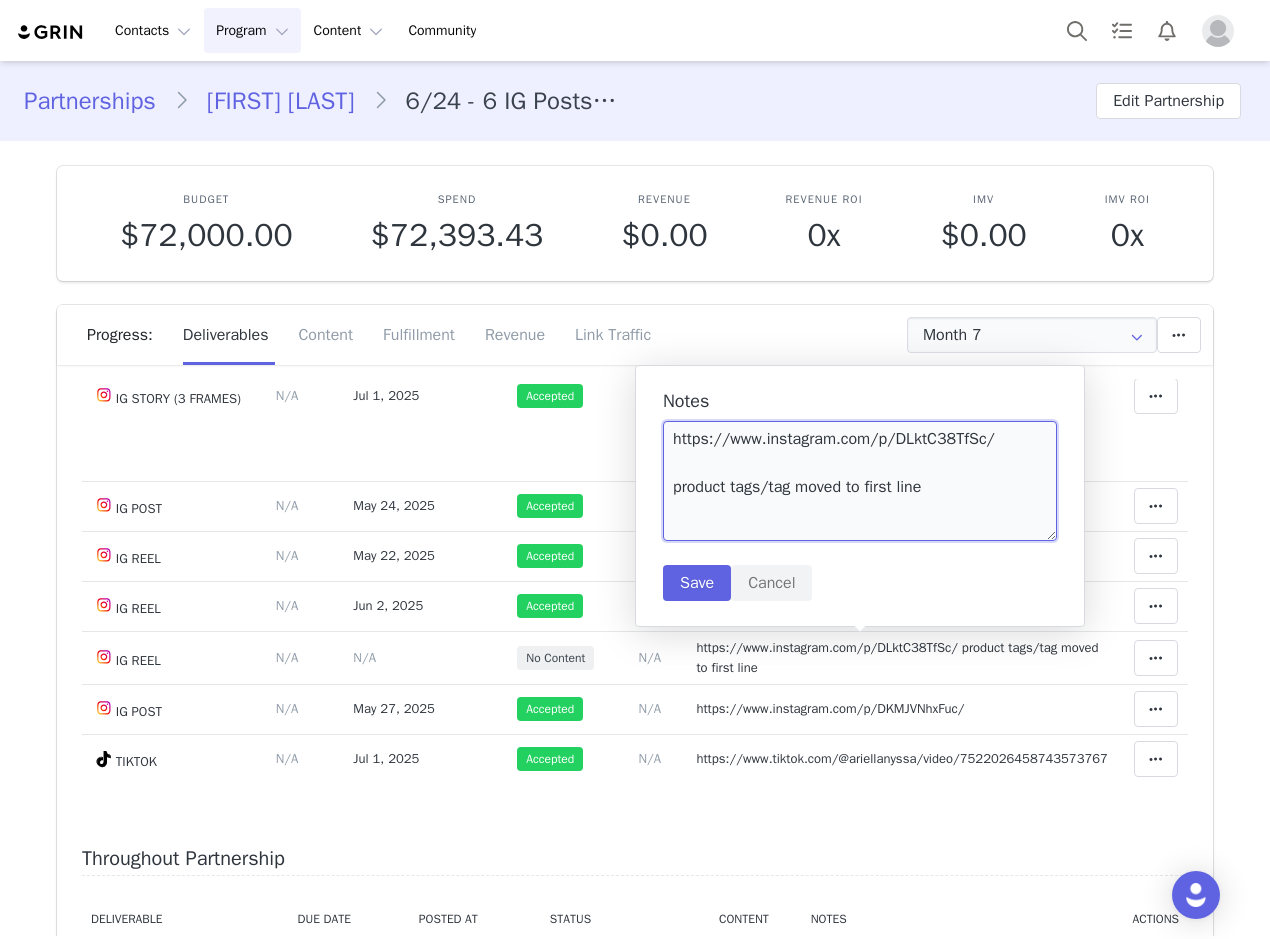 click on "https://www.instagram.com/p/DLktC38TfSc/
product tags/tag moved to first line" at bounding box center (860, 481) 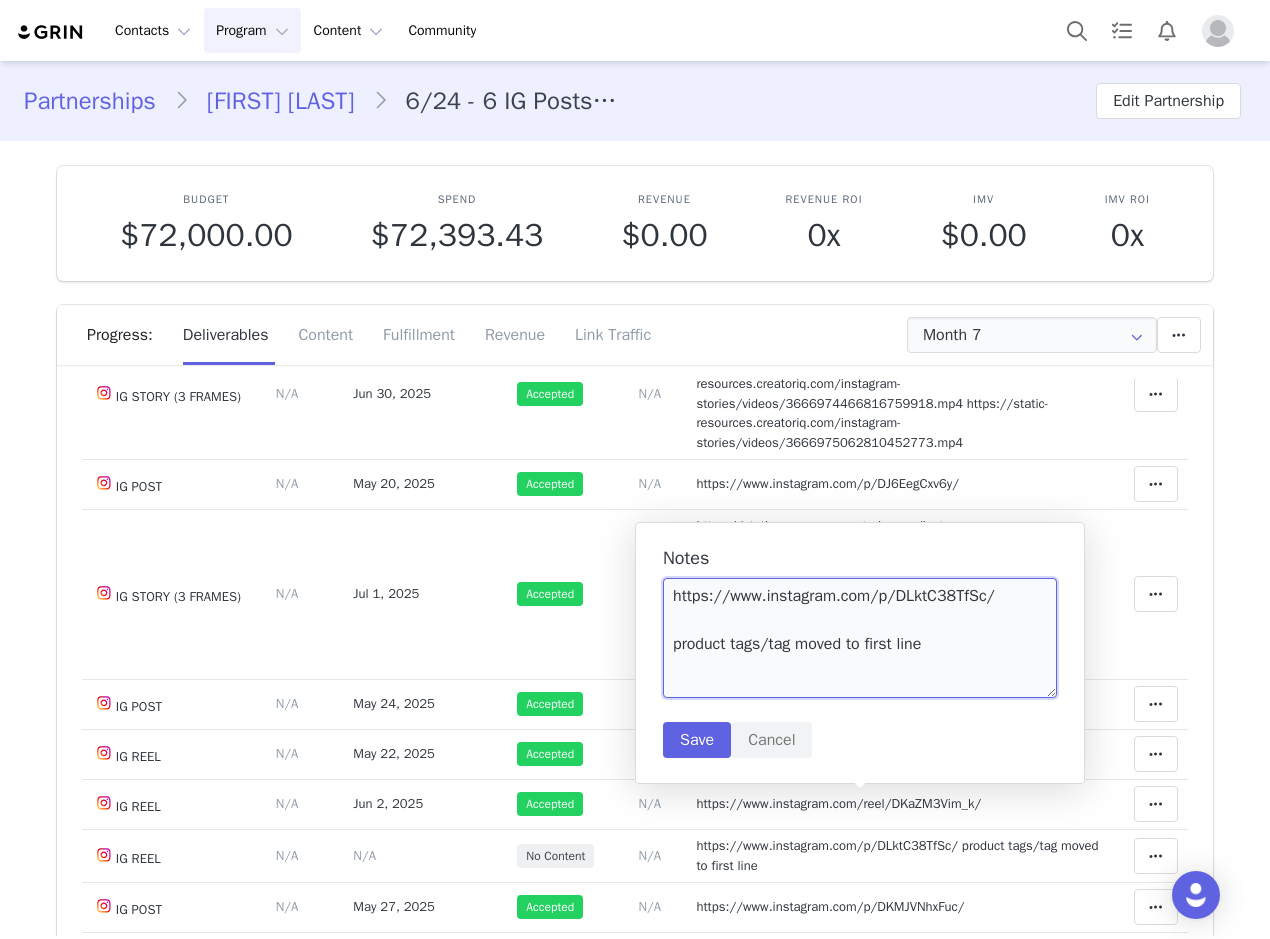 scroll, scrollTop: 400, scrollLeft: 0, axis: vertical 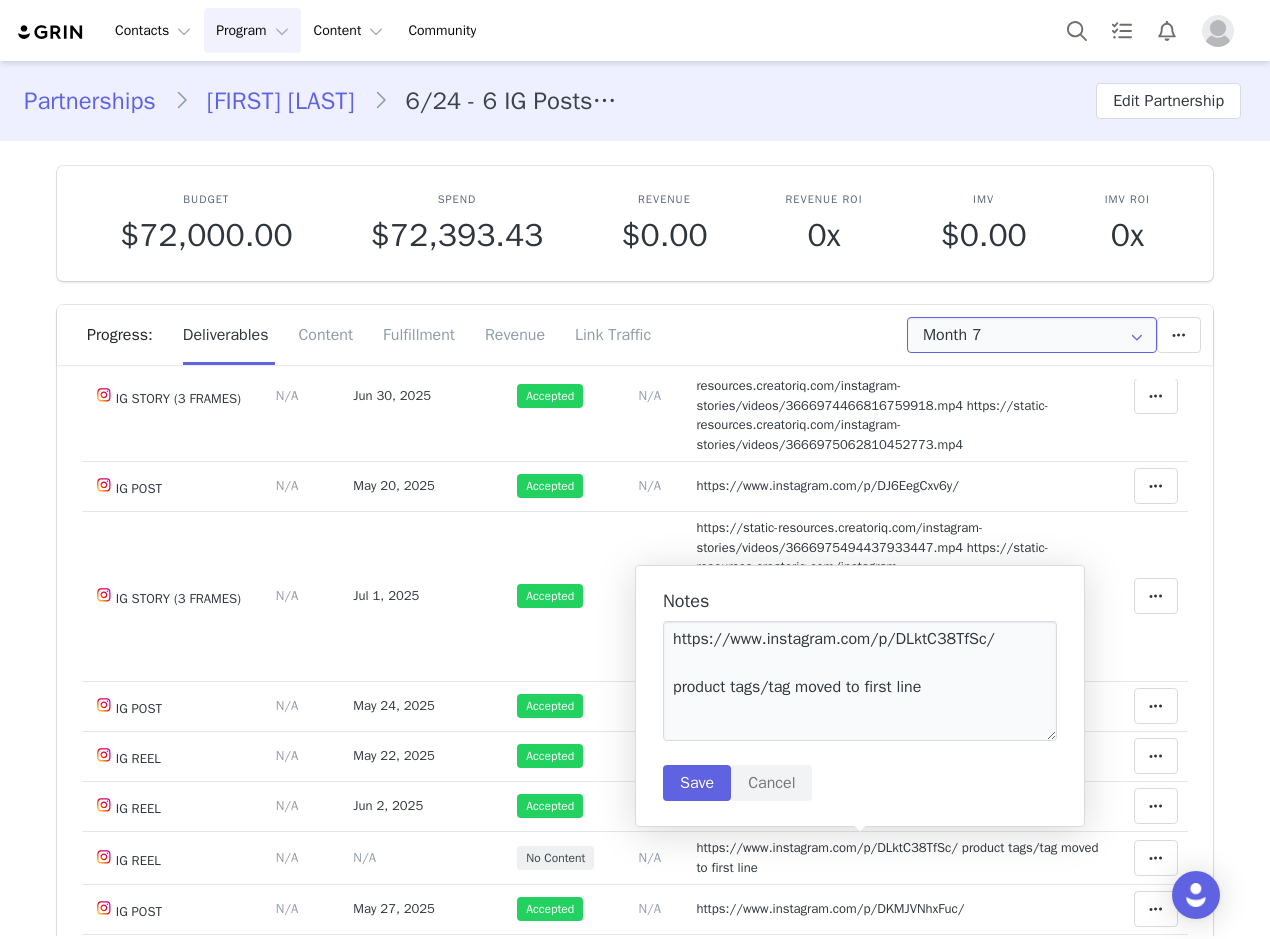 drag, startPoint x: 980, startPoint y: 317, endPoint x: 1005, endPoint y: 333, distance: 29.681644 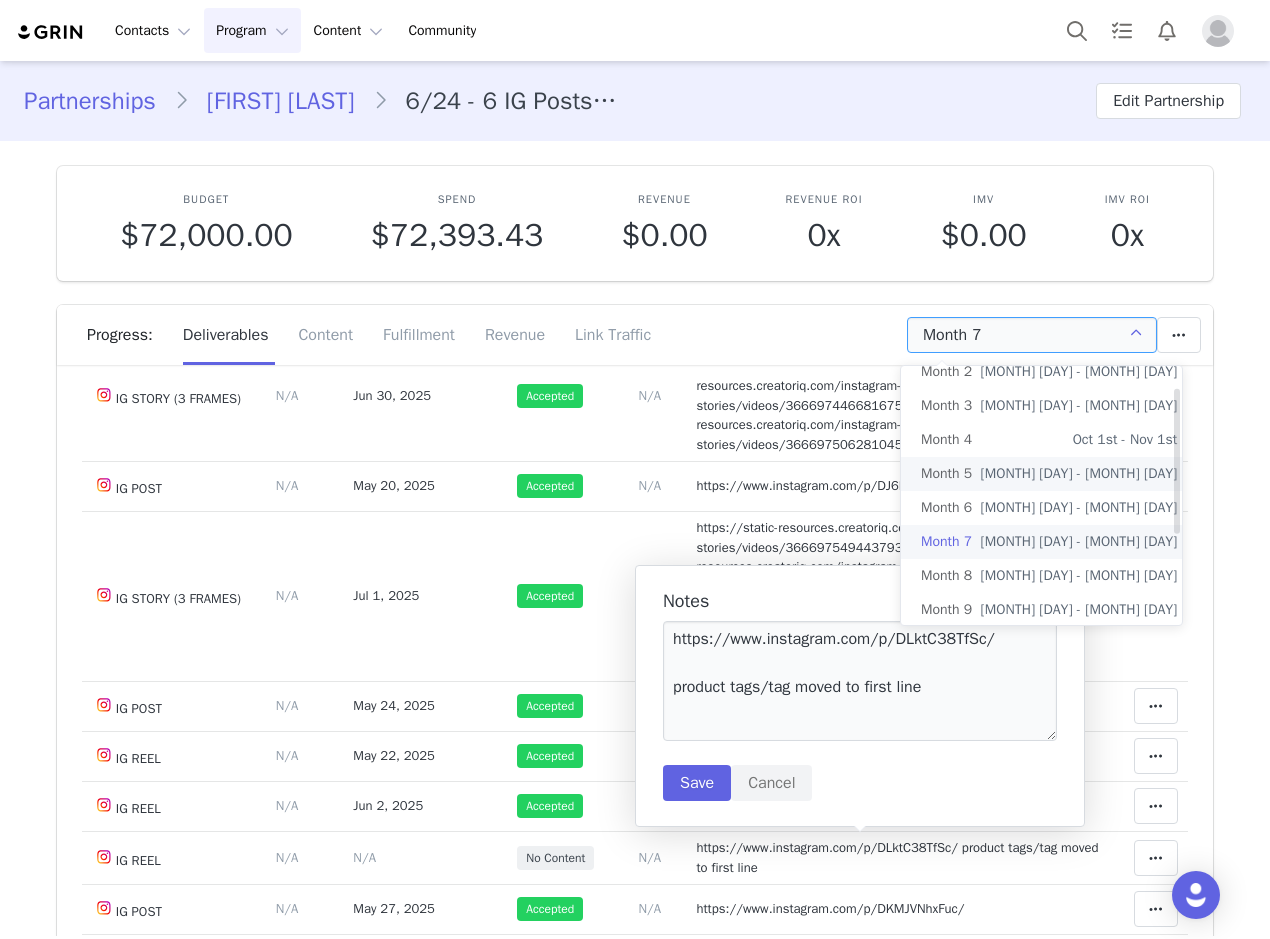 scroll, scrollTop: 100, scrollLeft: 0, axis: vertical 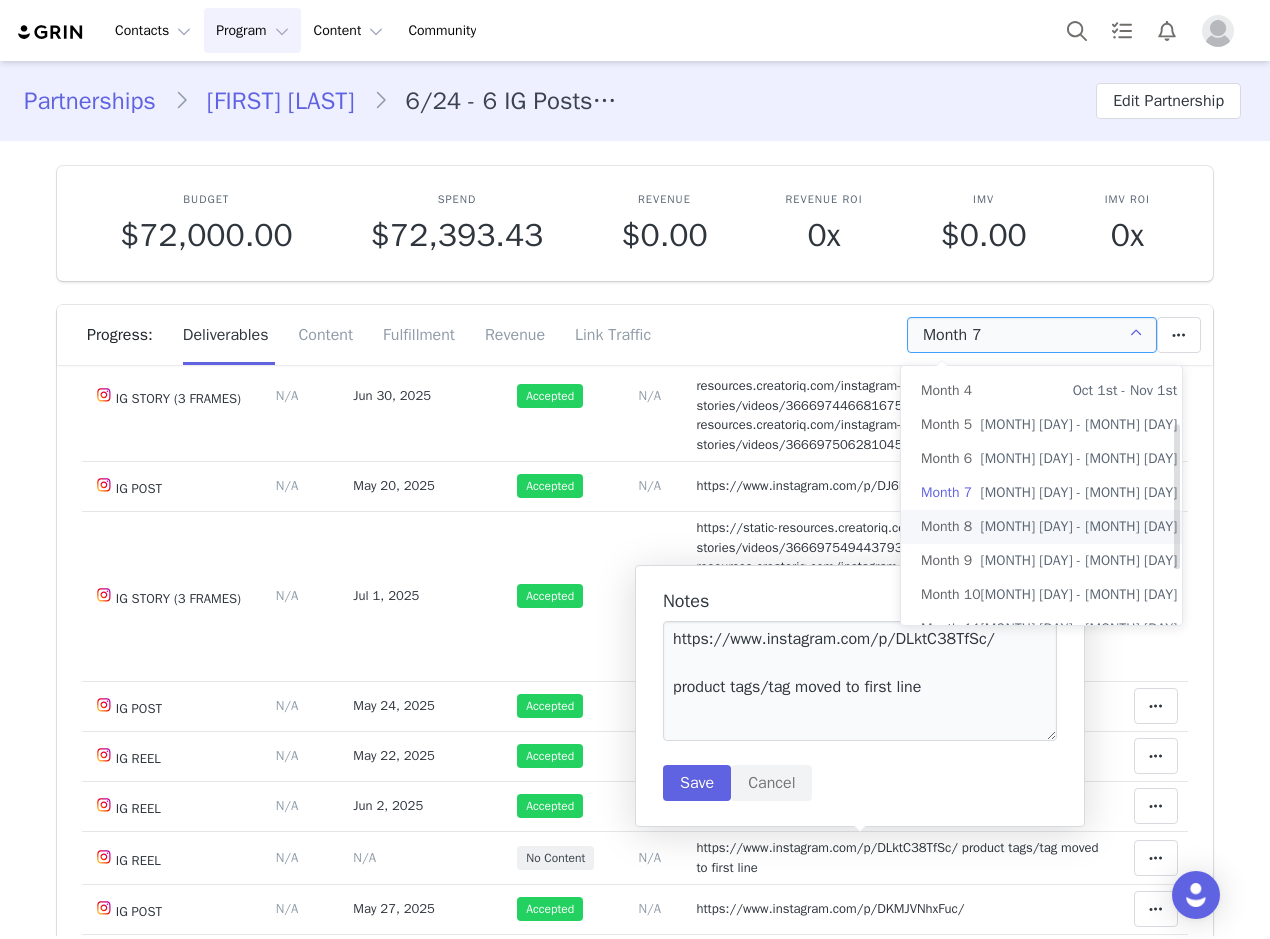 click on "Month 8  Feb 1st - Mar 1st" at bounding box center [1049, 527] 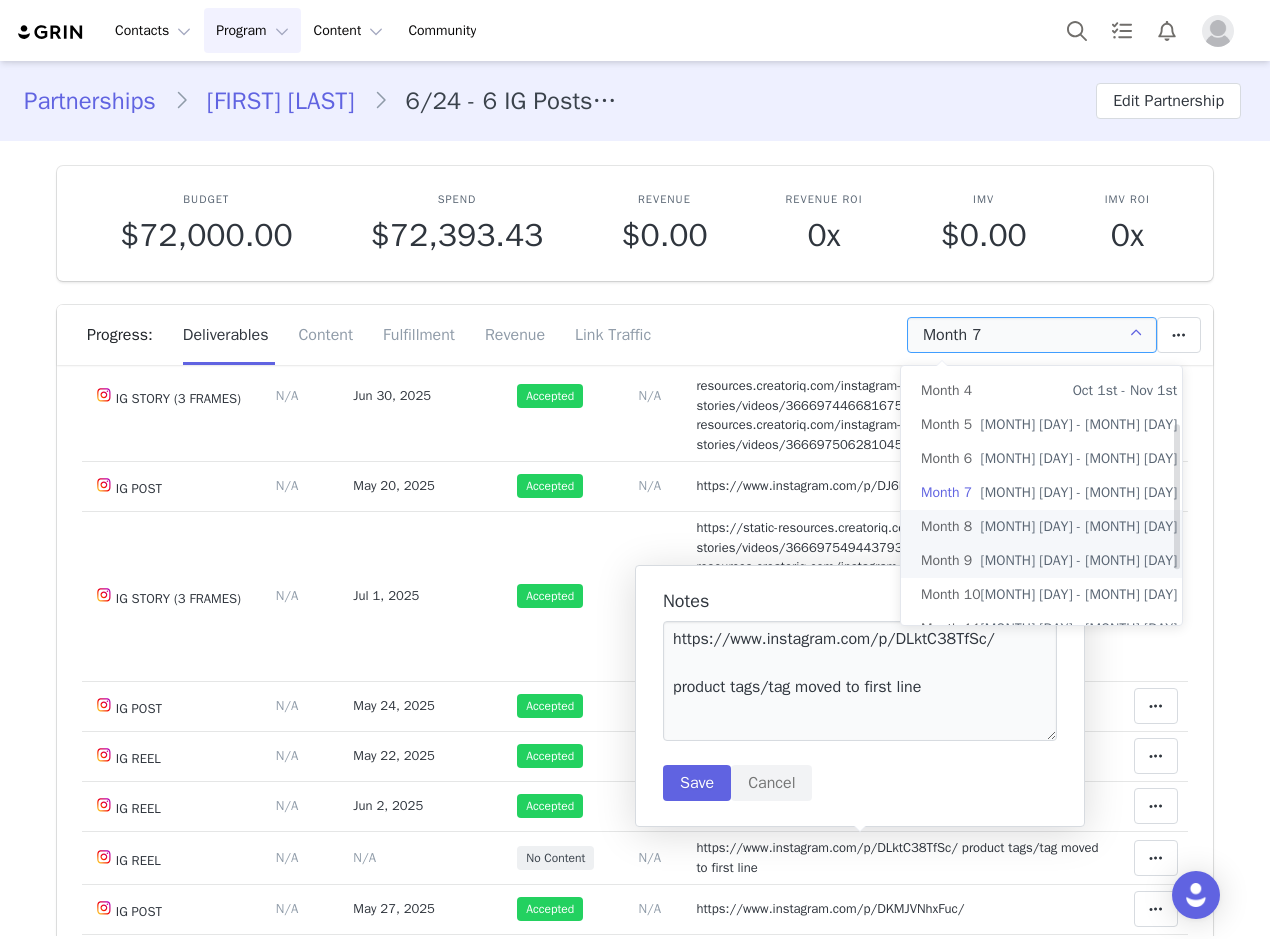 type on "Month 8" 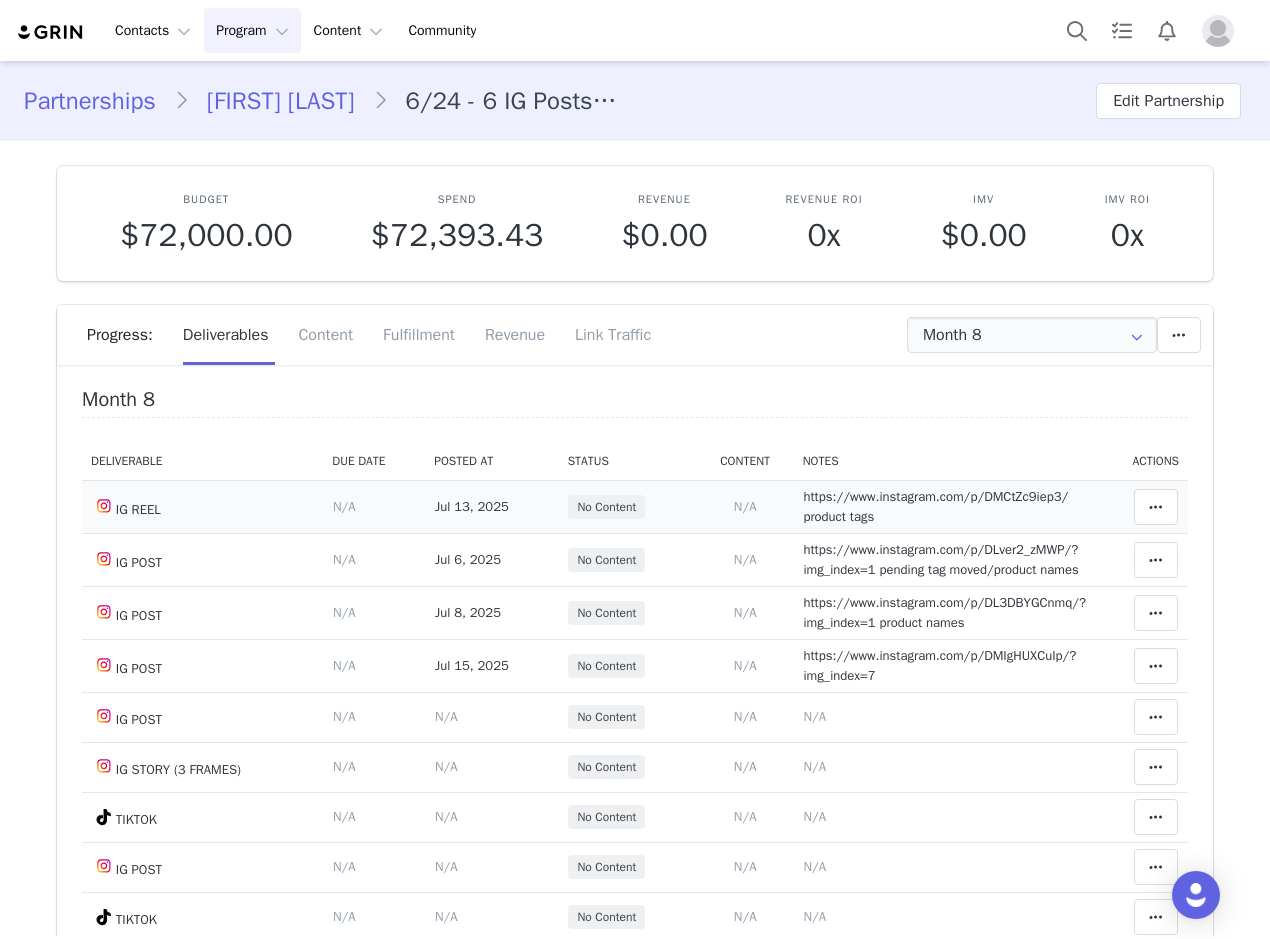 click on "https://www.instagram.com/p/DMCtZc9iep3/
product tags" at bounding box center (935, 506) 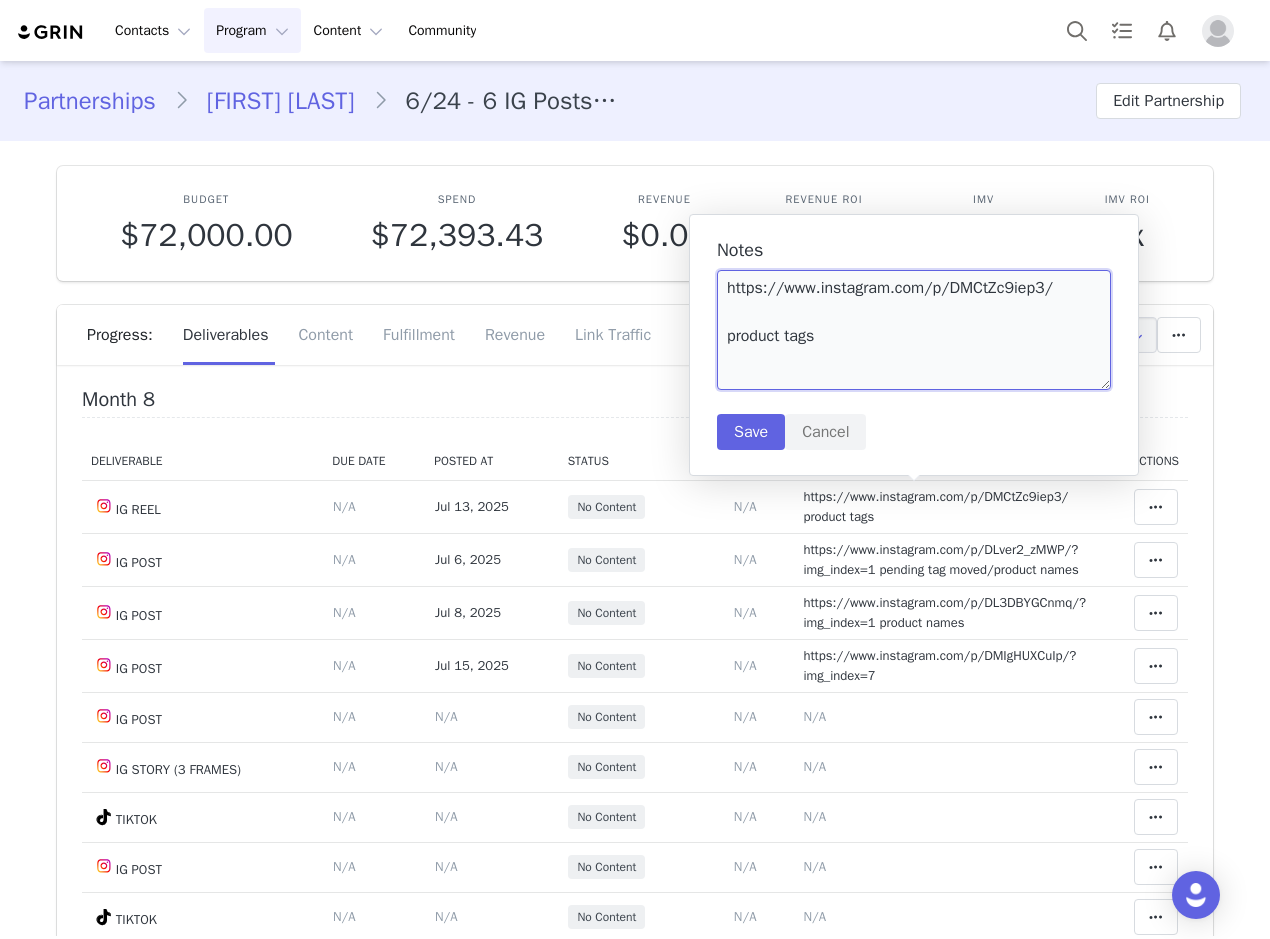 click on "https://www.instagram.com/p/DMCtZc9iep3/
product tags" at bounding box center (914, 330) 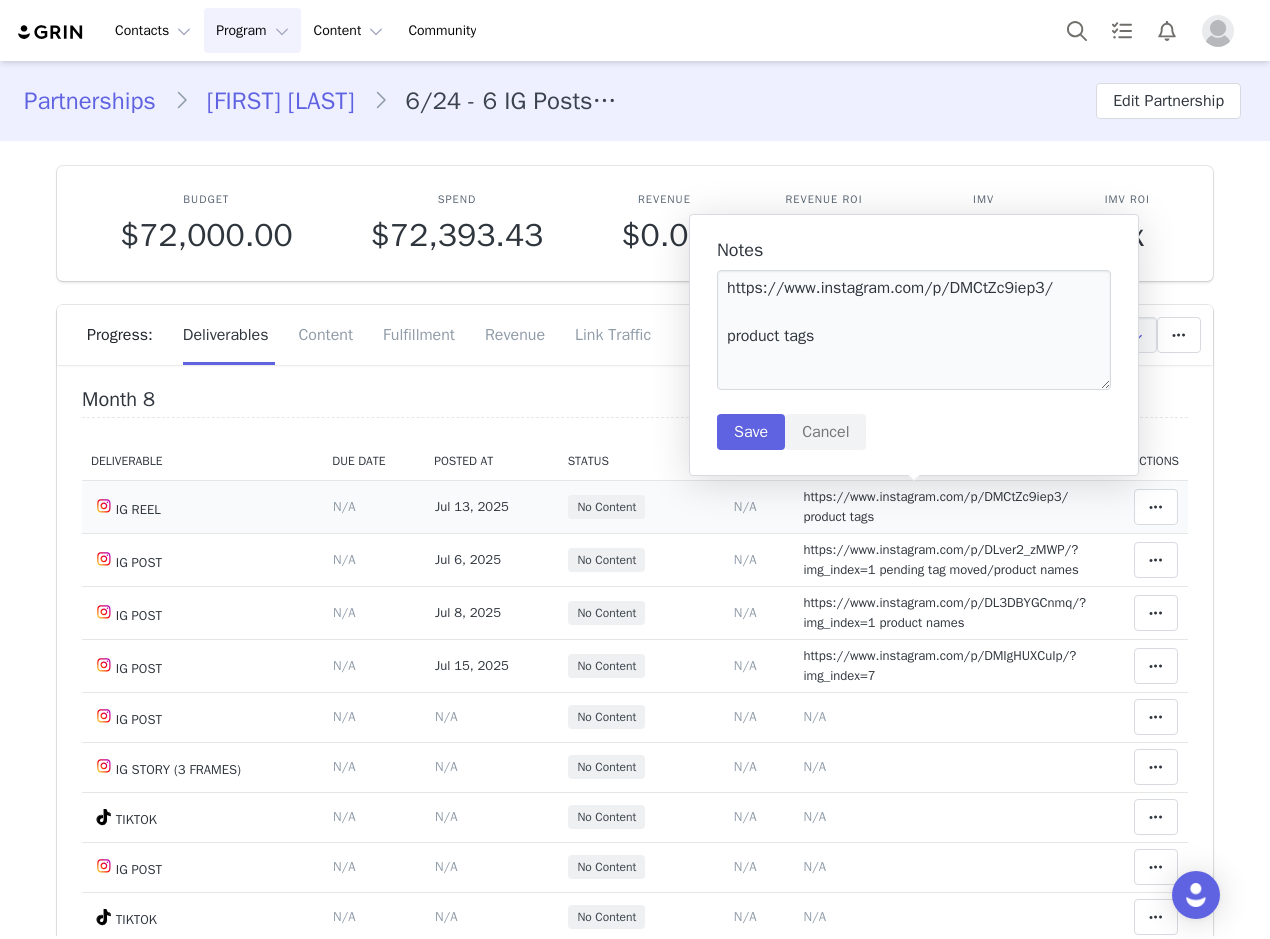 click on "https://www.instagram.com/p/DMCtZc9iep3/
product tags" at bounding box center [945, 506] 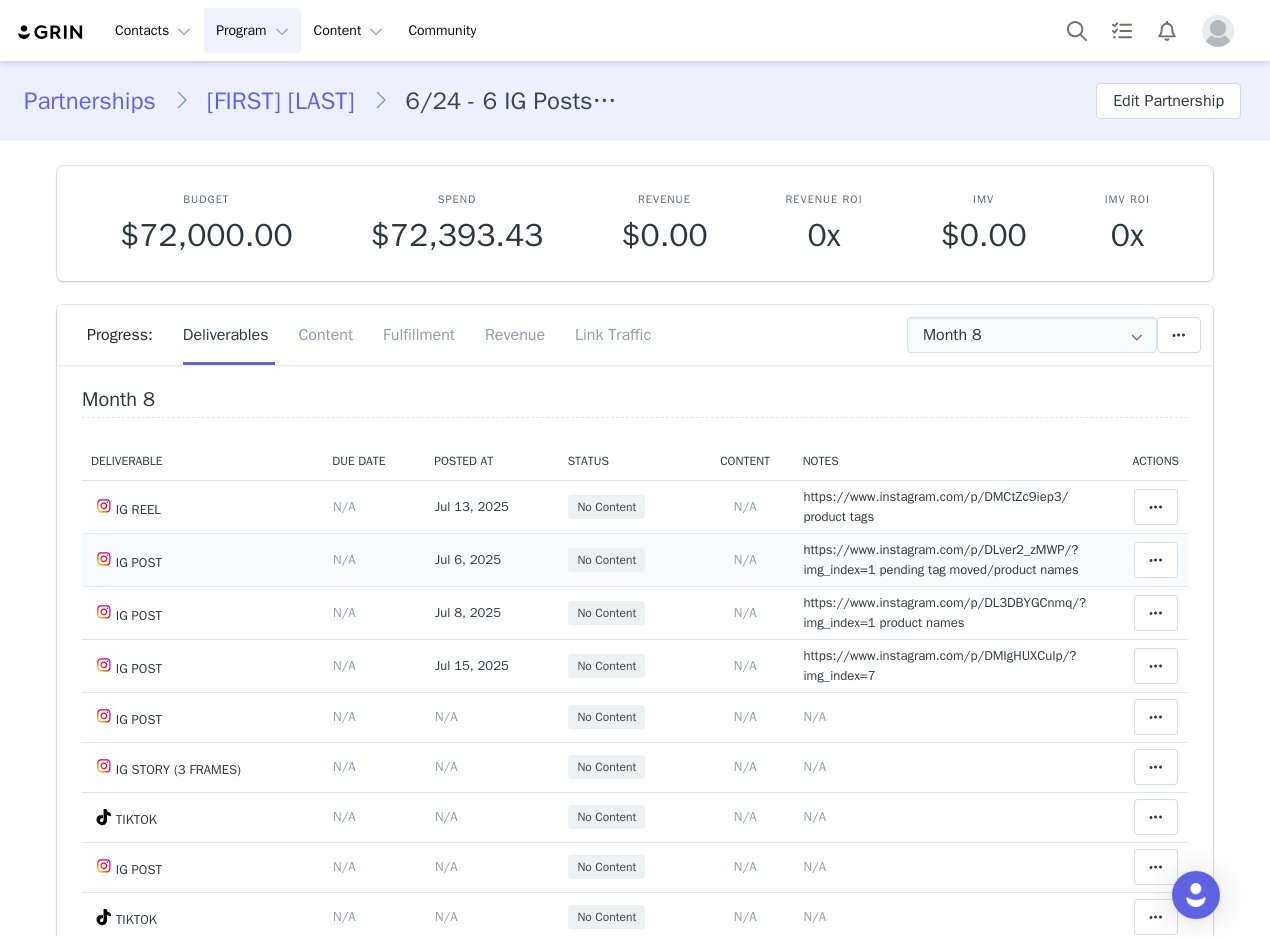 click on "https://www.instagram.com/p/DLver2_zMWP/?img_index=1
pending tag moved/product names" at bounding box center [940, 559] 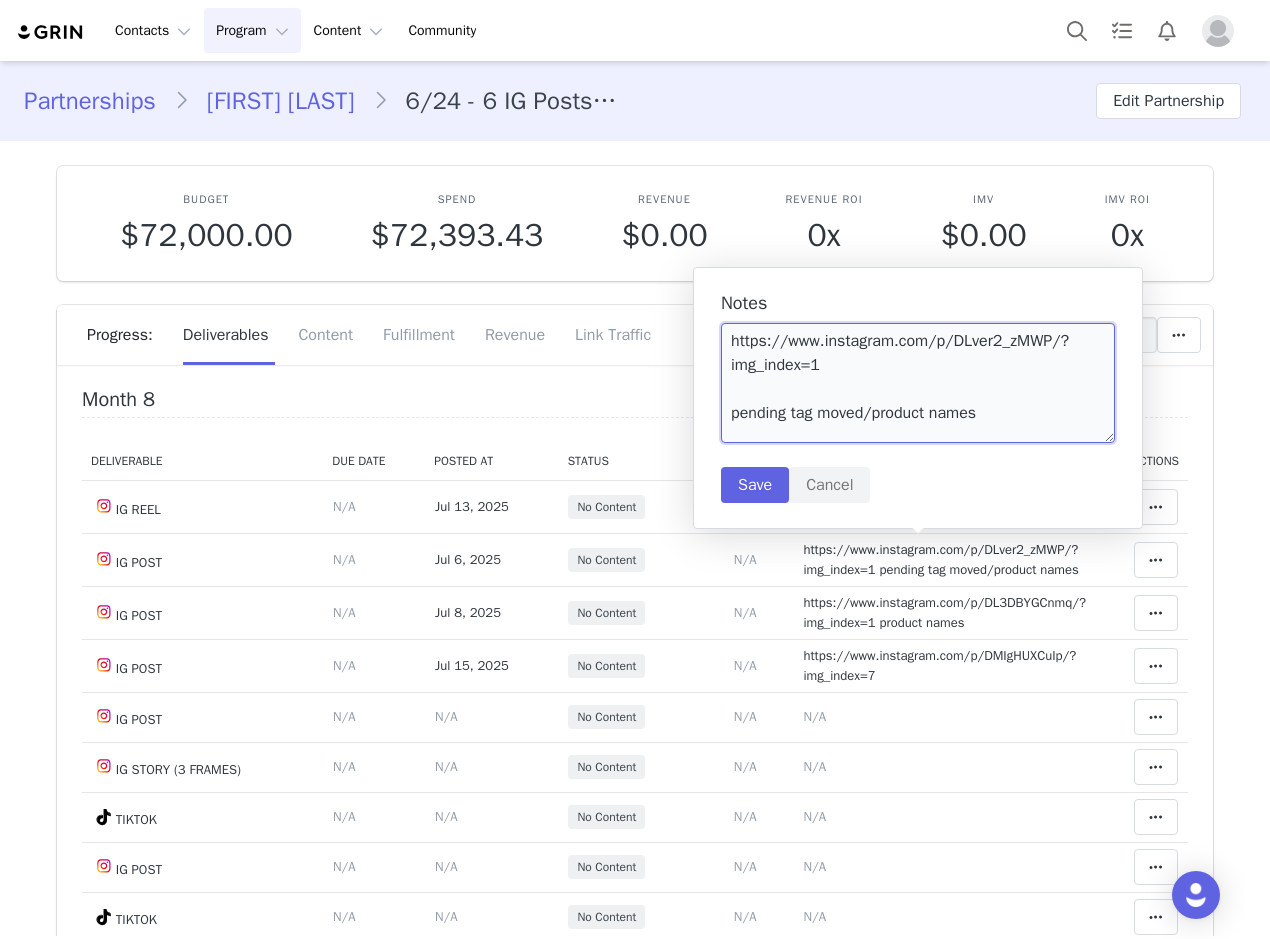 click on "https://www.instagram.com/p/DLver2_zMWP/?img_index=1
pending tag moved/product names" at bounding box center (918, 383) 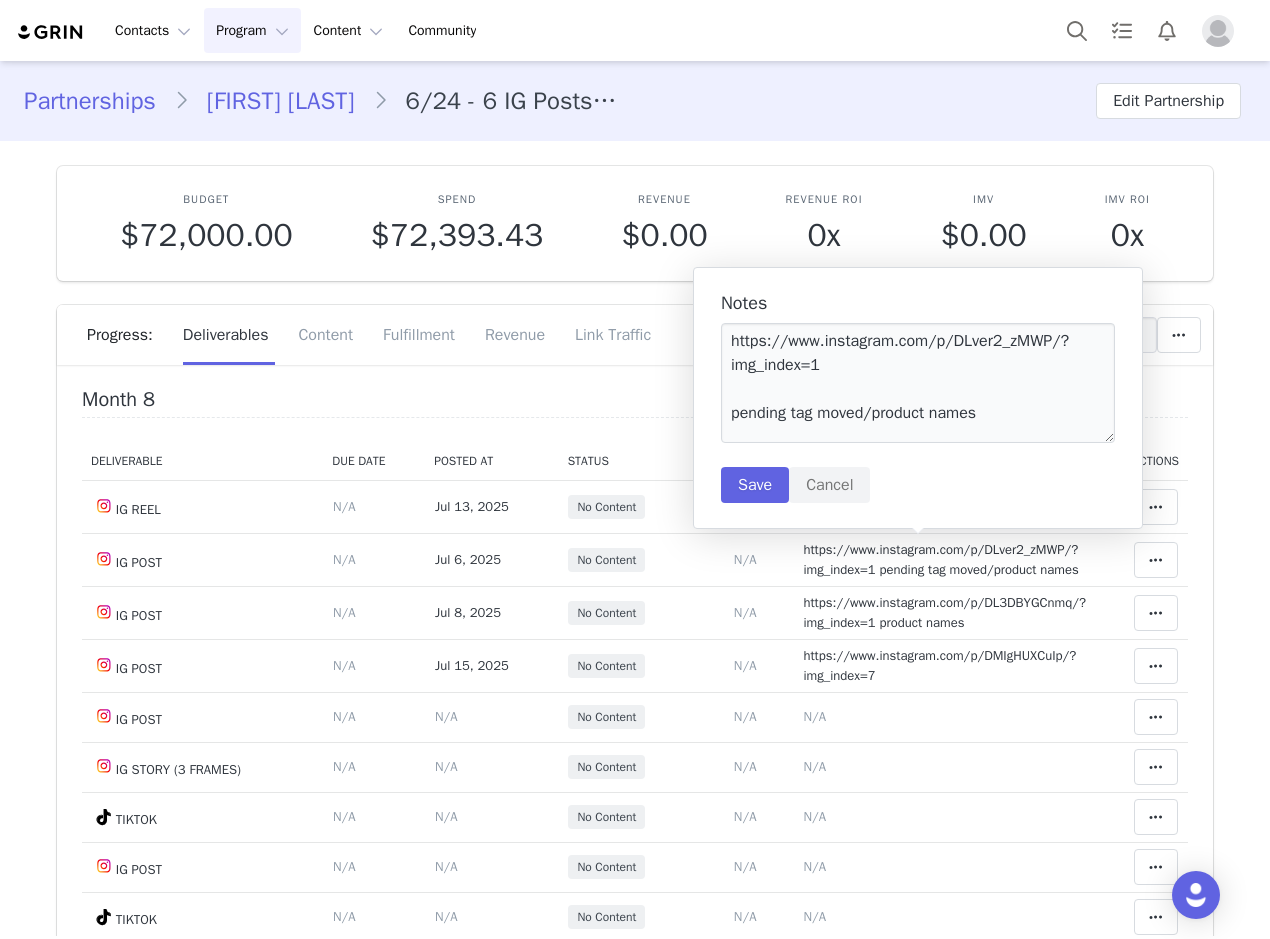 click on "Month 8" at bounding box center (635, 403) 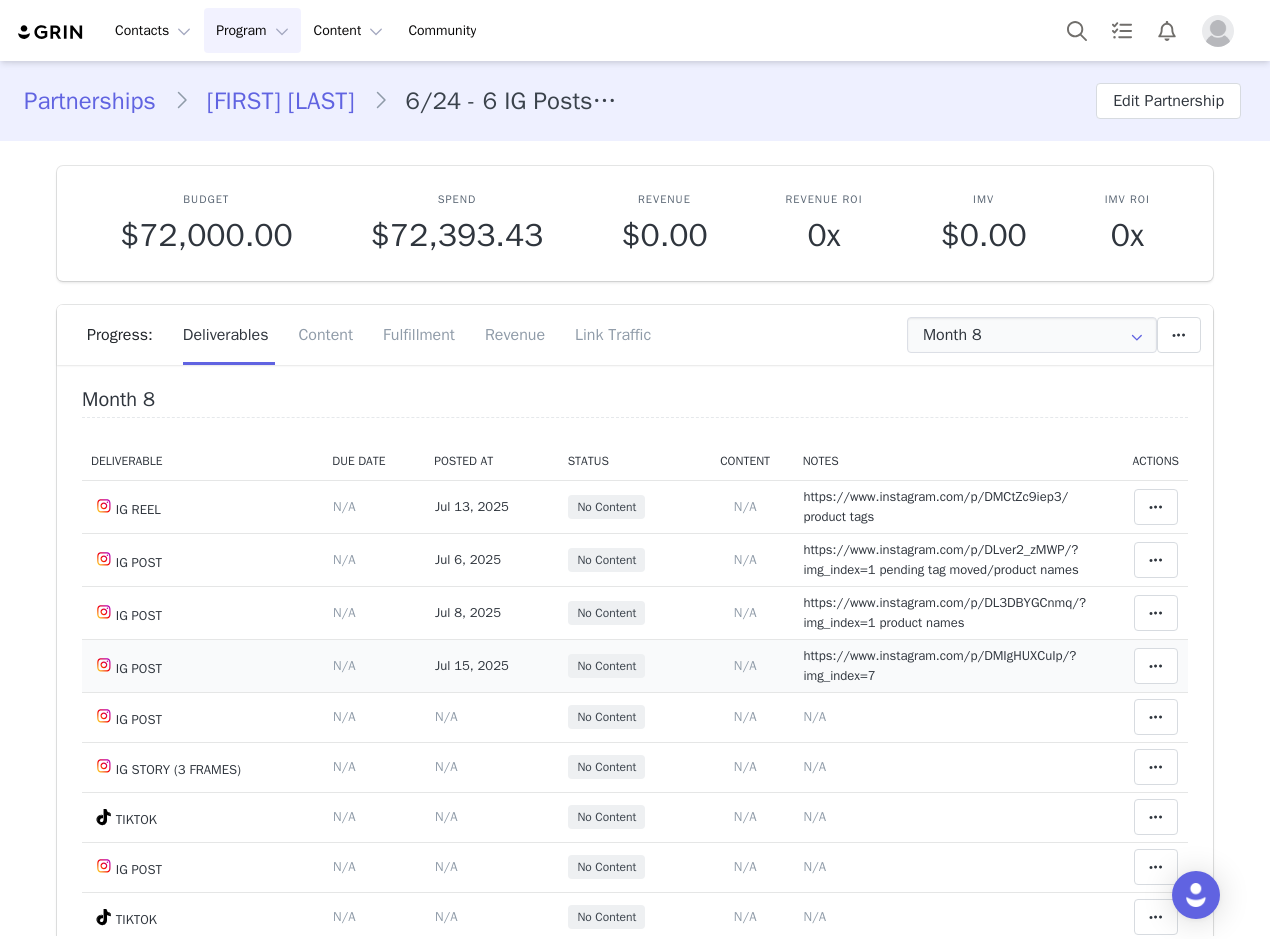 click on "https://www.instagram.com/p/DMIgHUXCuIp/?img_index=7" at bounding box center [939, 665] 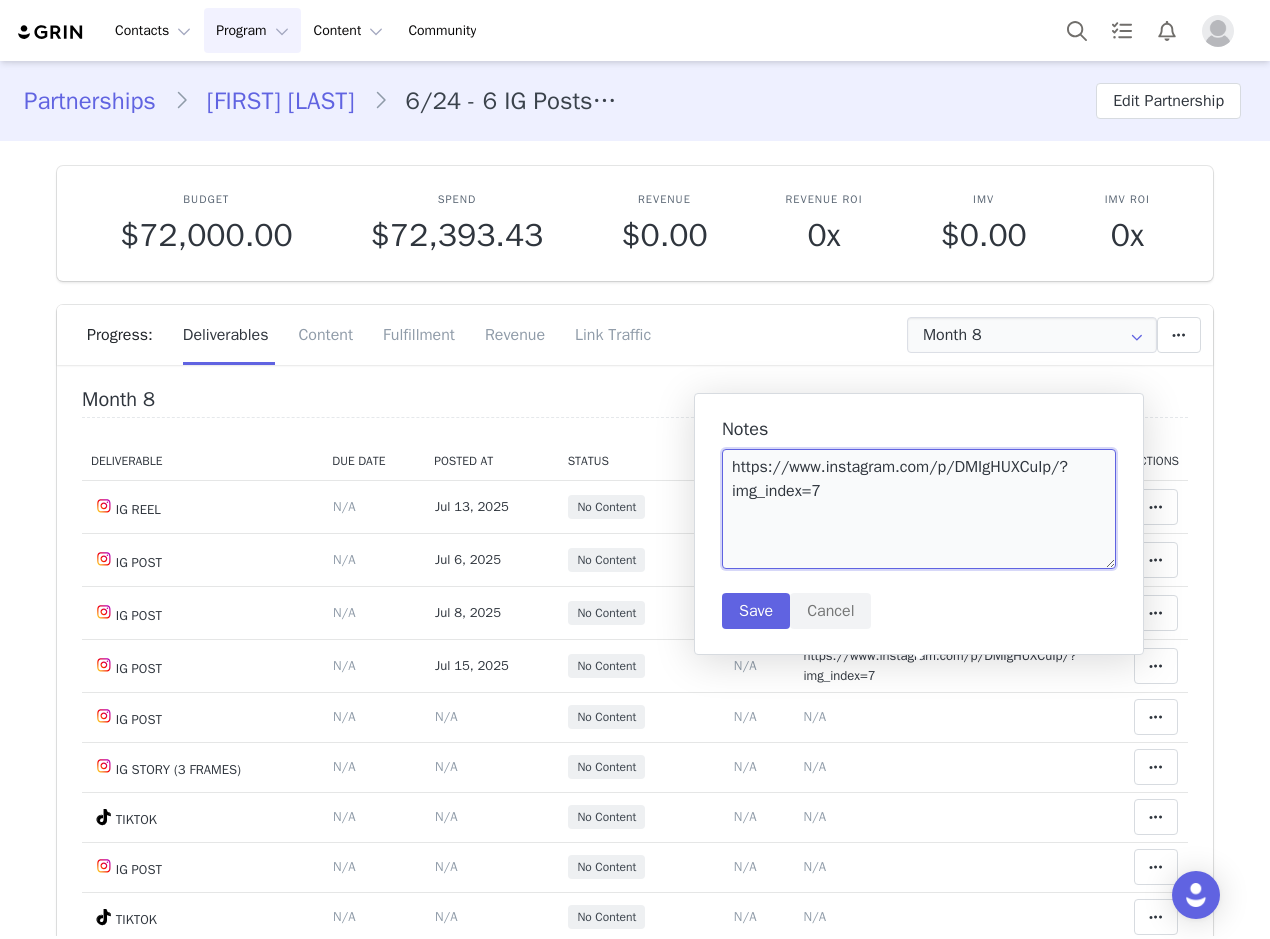 click on "https://www.instagram.com/p/DMIgHUXCuIp/?img_index=7" at bounding box center (919, 509) 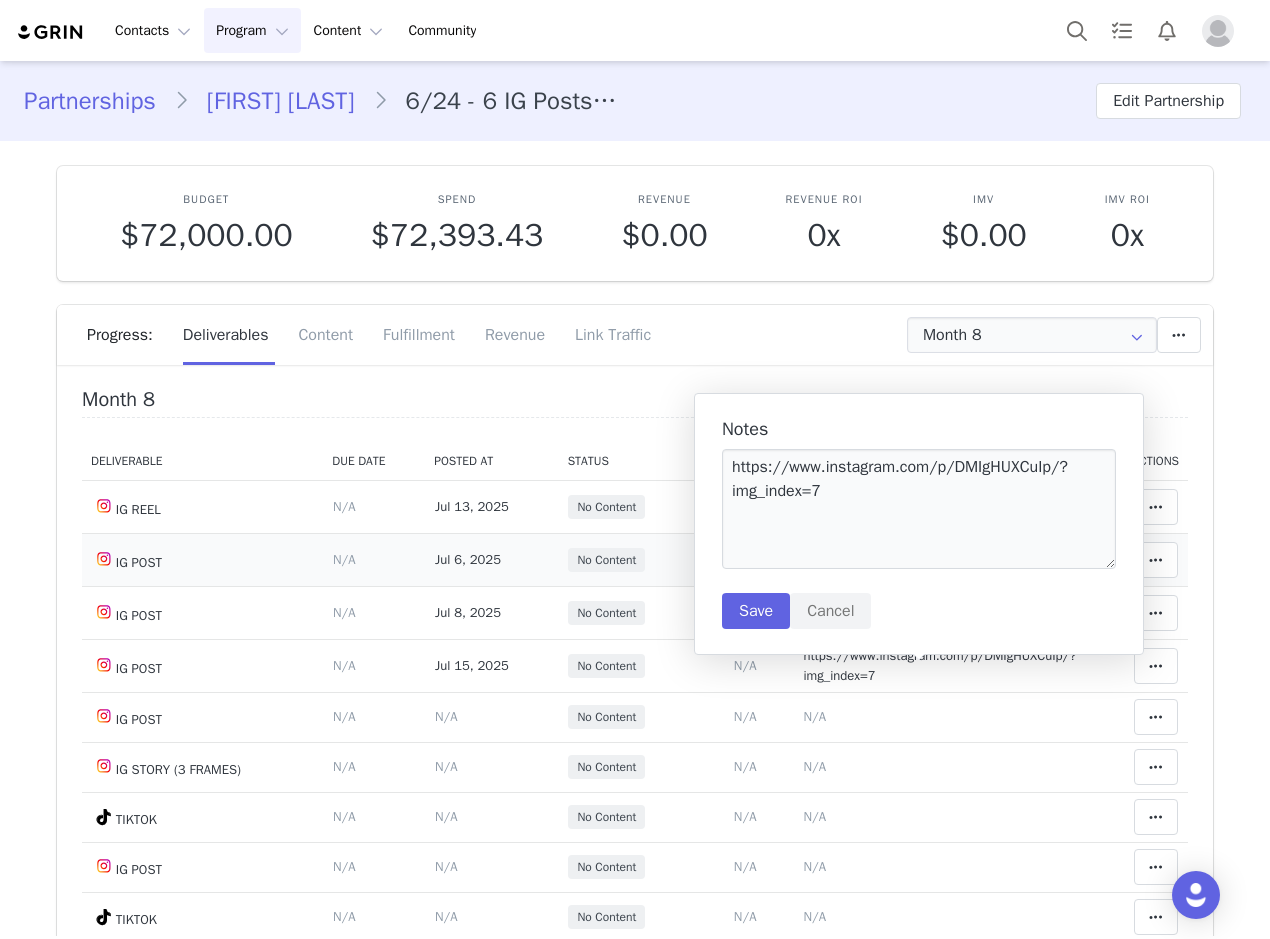 click on "No Content" at bounding box center (628, 559) 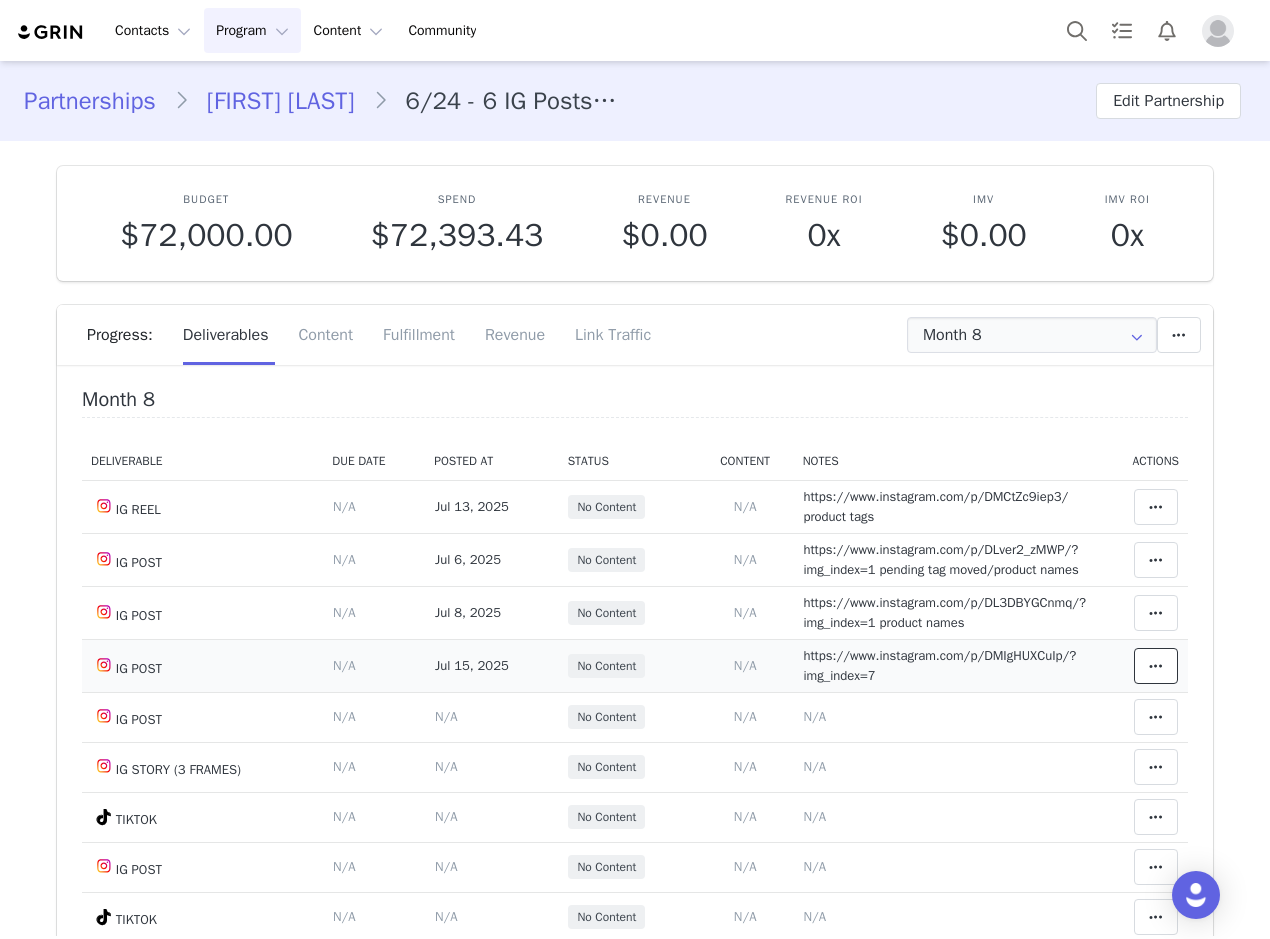 click at bounding box center (1156, 666) 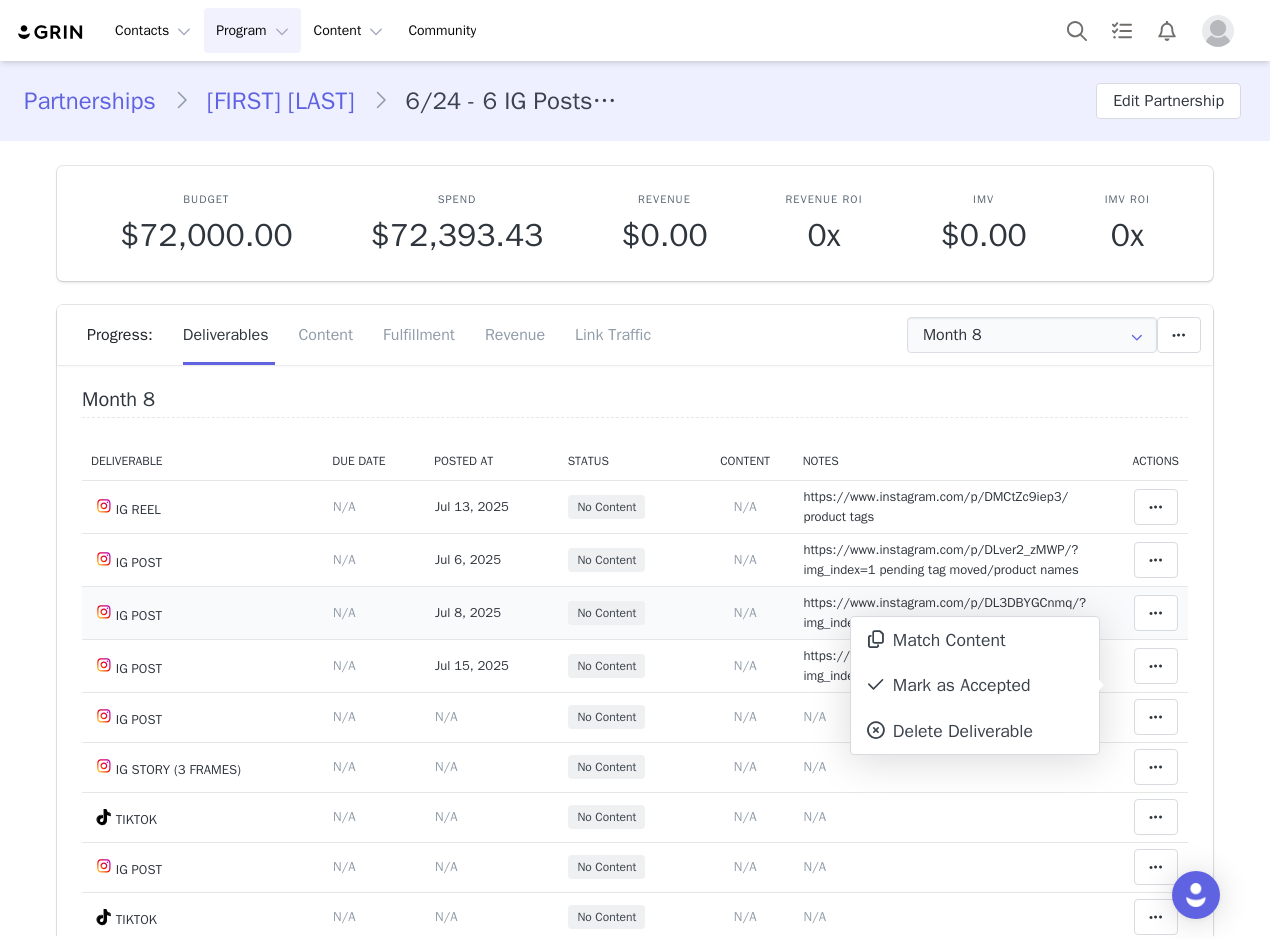 click on "https://www.instagram.com/p/DL3DBYGCnmq/?img_index=1
product names" at bounding box center (944, 612) 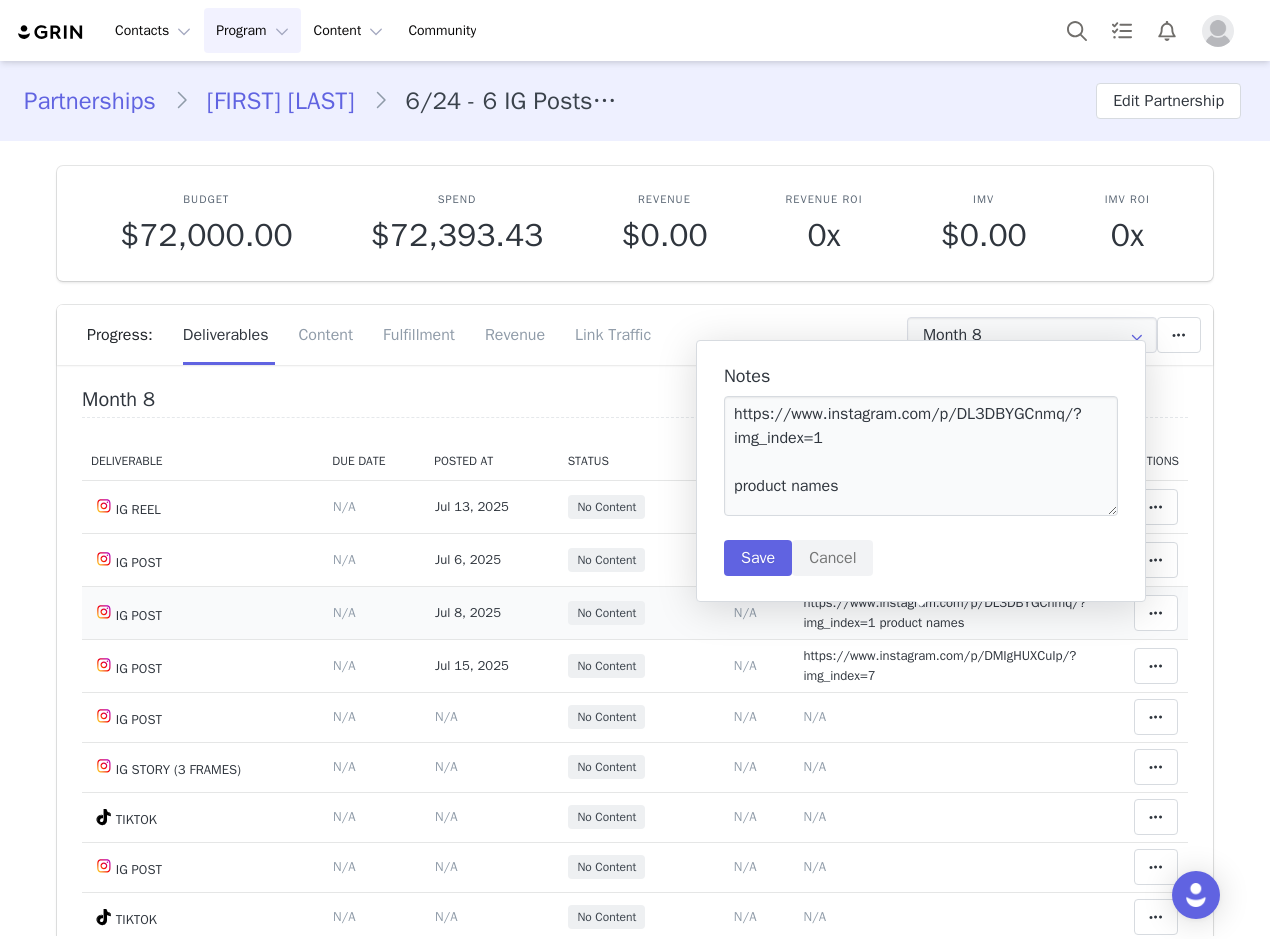 click on "https://www.instagram.com/p/DL3DBYGCnmq/?img_index=1
product names" at bounding box center (945, 612) 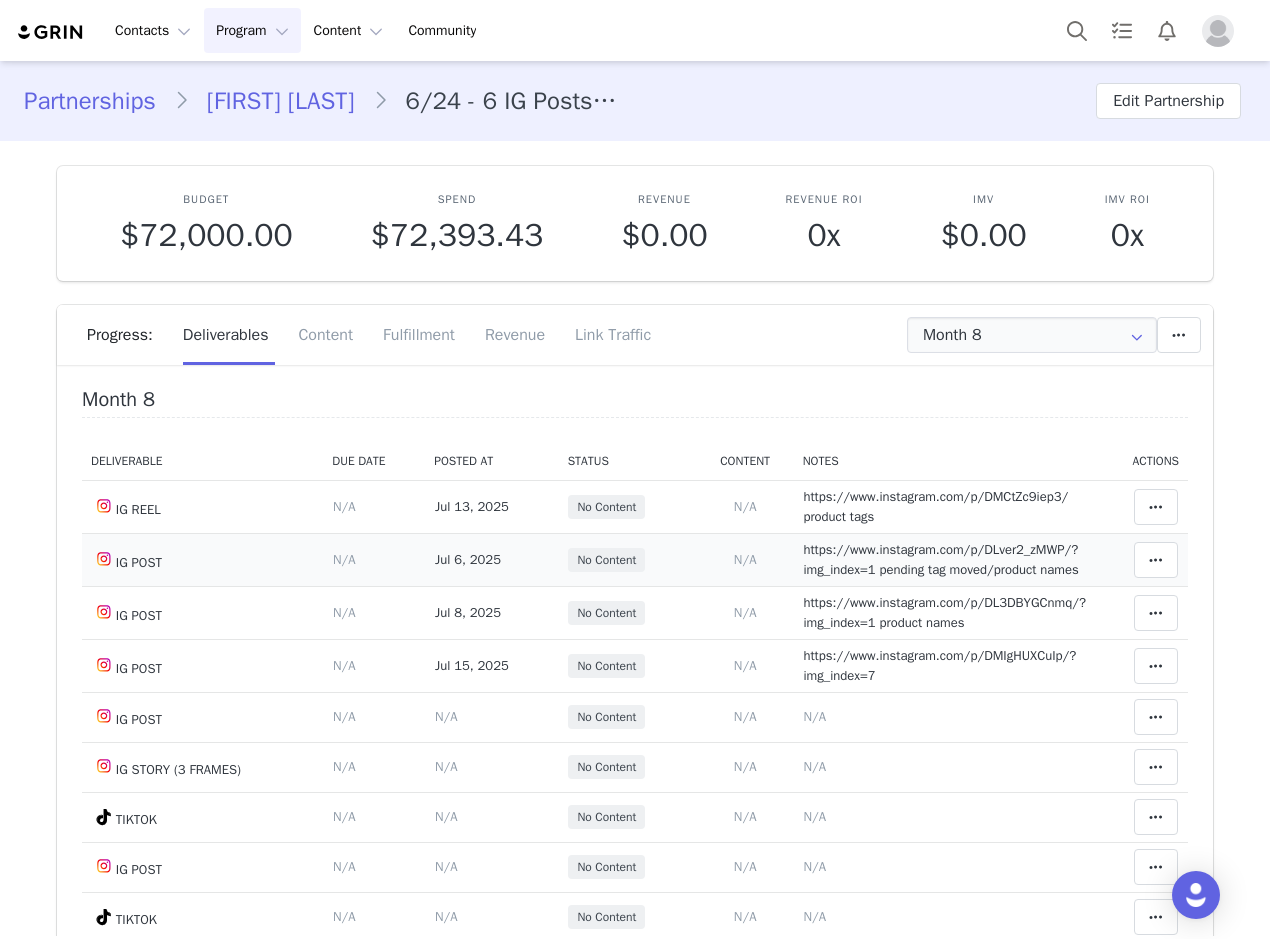 click on "https://www.instagram.com/p/DLver2_zMWP/?img_index=1
pending tag moved/product names" at bounding box center [940, 559] 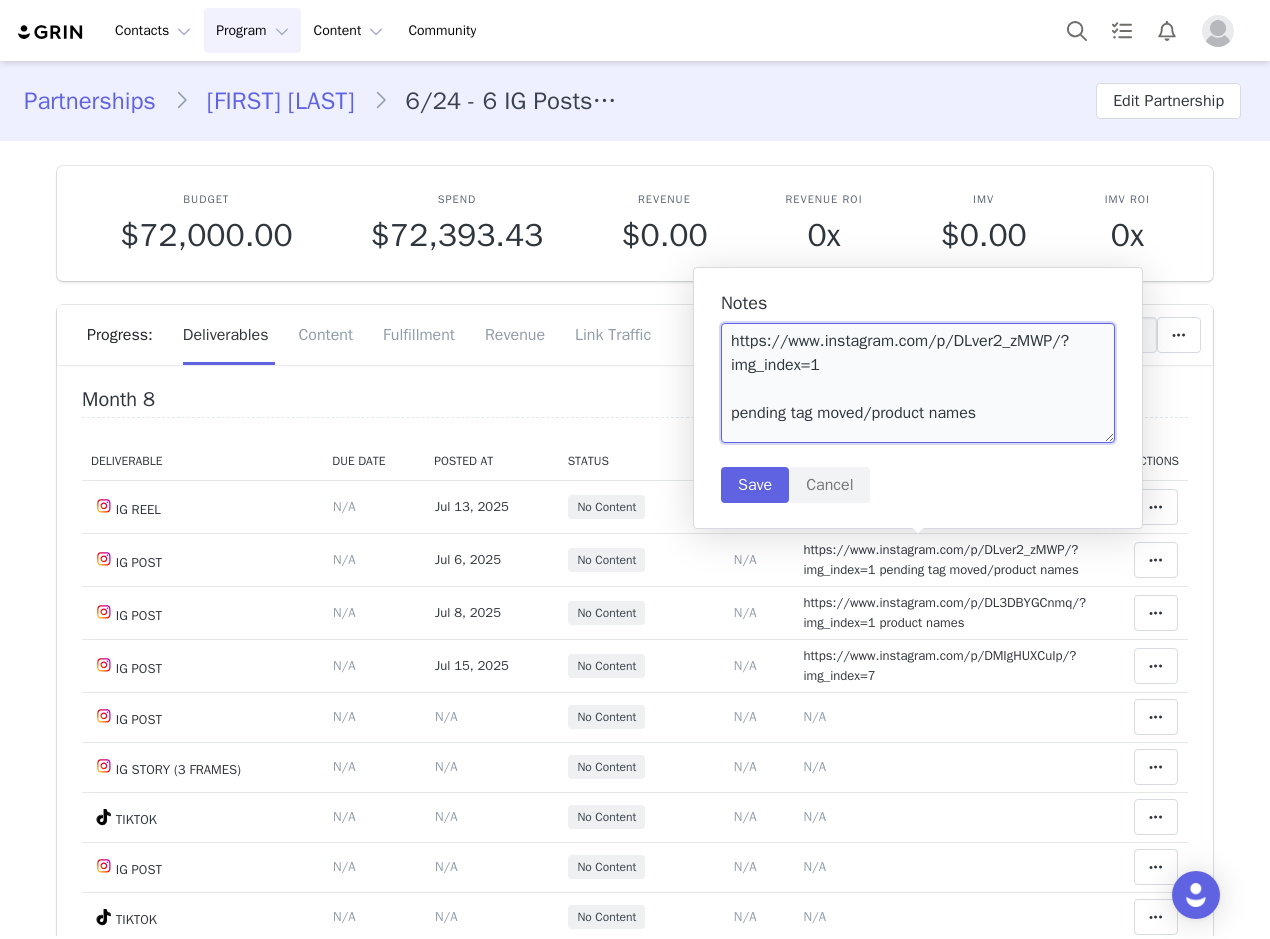 click on "https://www.instagram.com/p/DLver2_zMWP/?img_index=1
pending tag moved/product names" at bounding box center (918, 383) 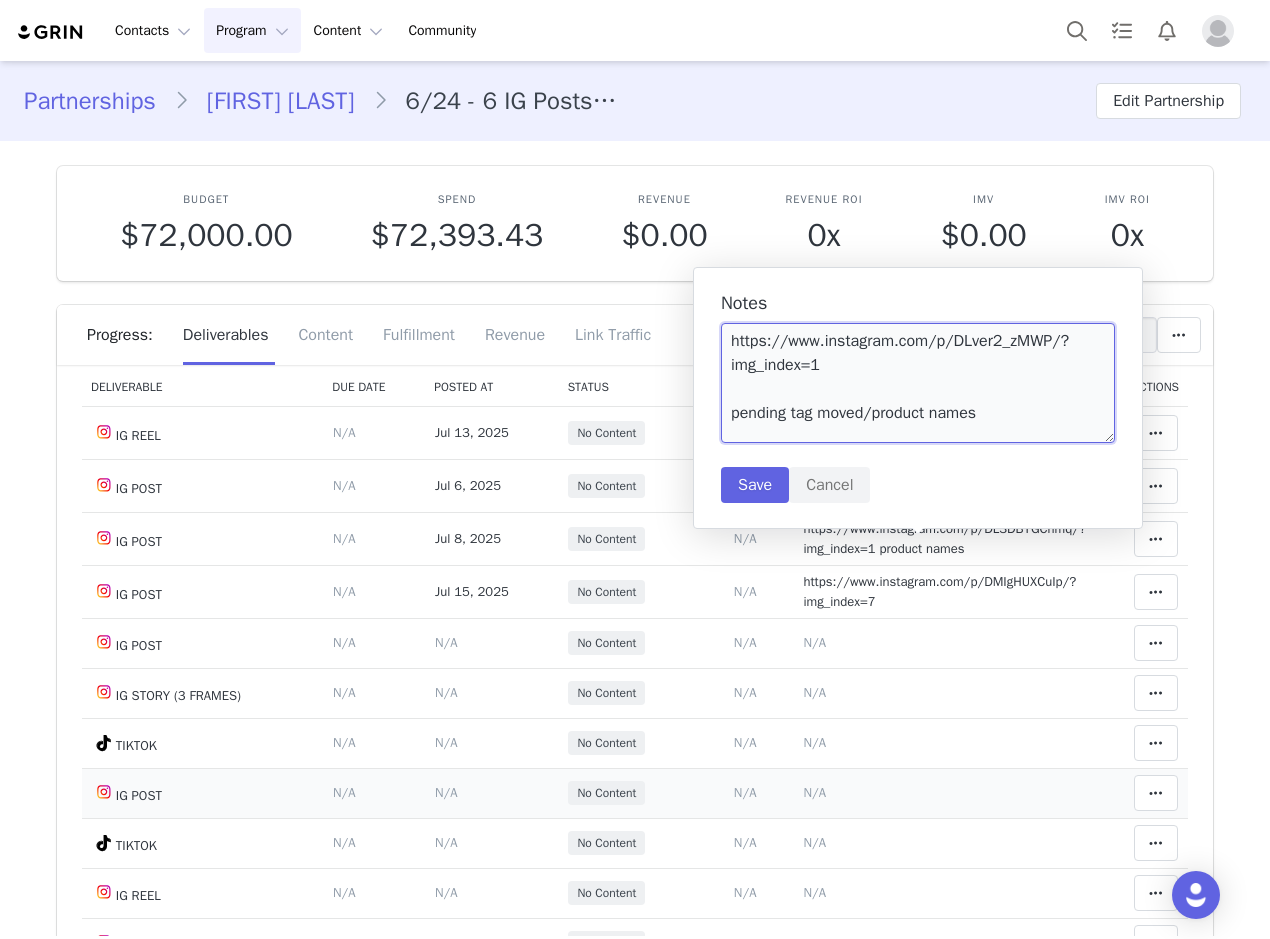 scroll, scrollTop: 200, scrollLeft: 0, axis: vertical 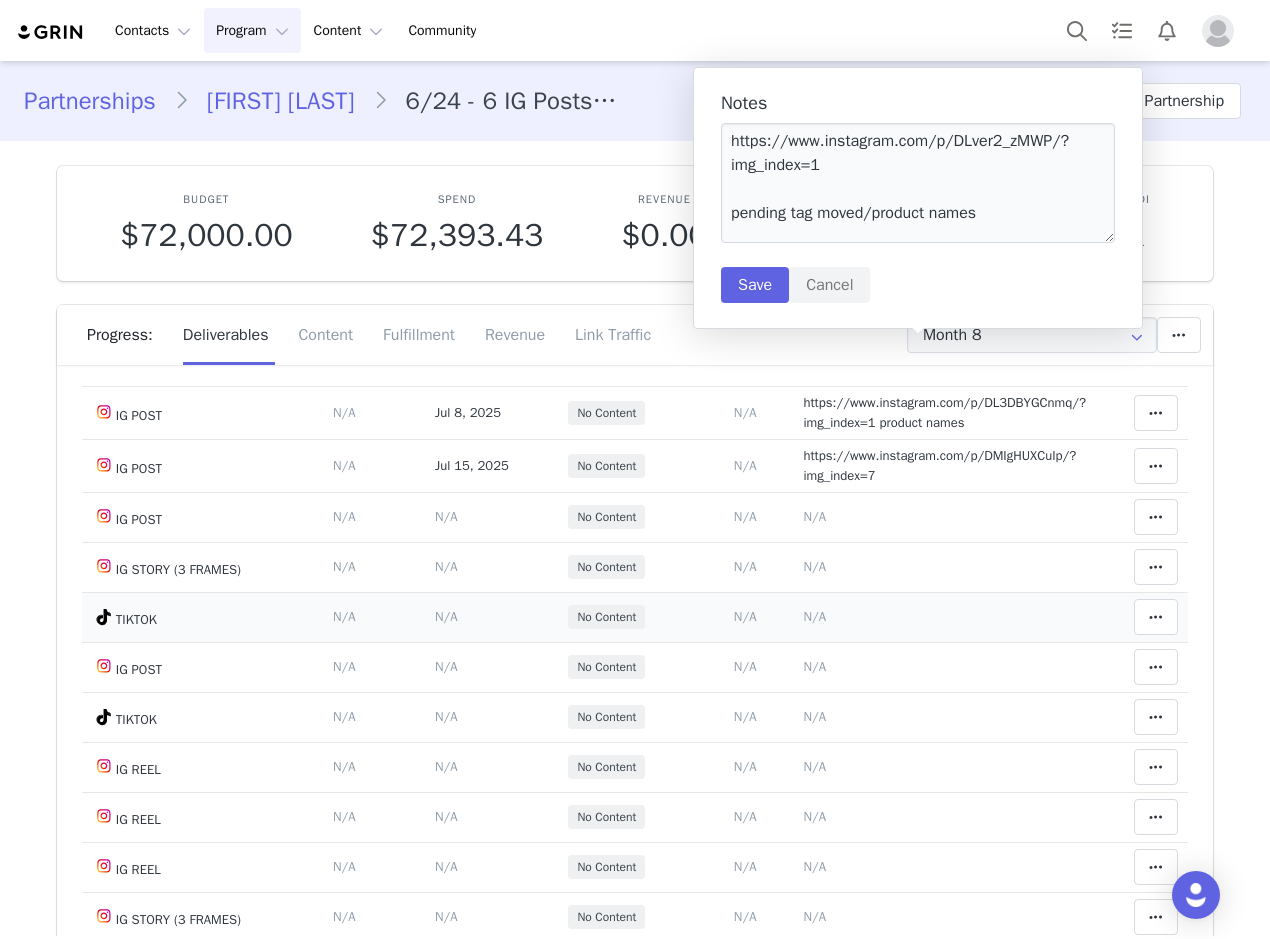 click on "N/A" at bounding box center [814, 616] 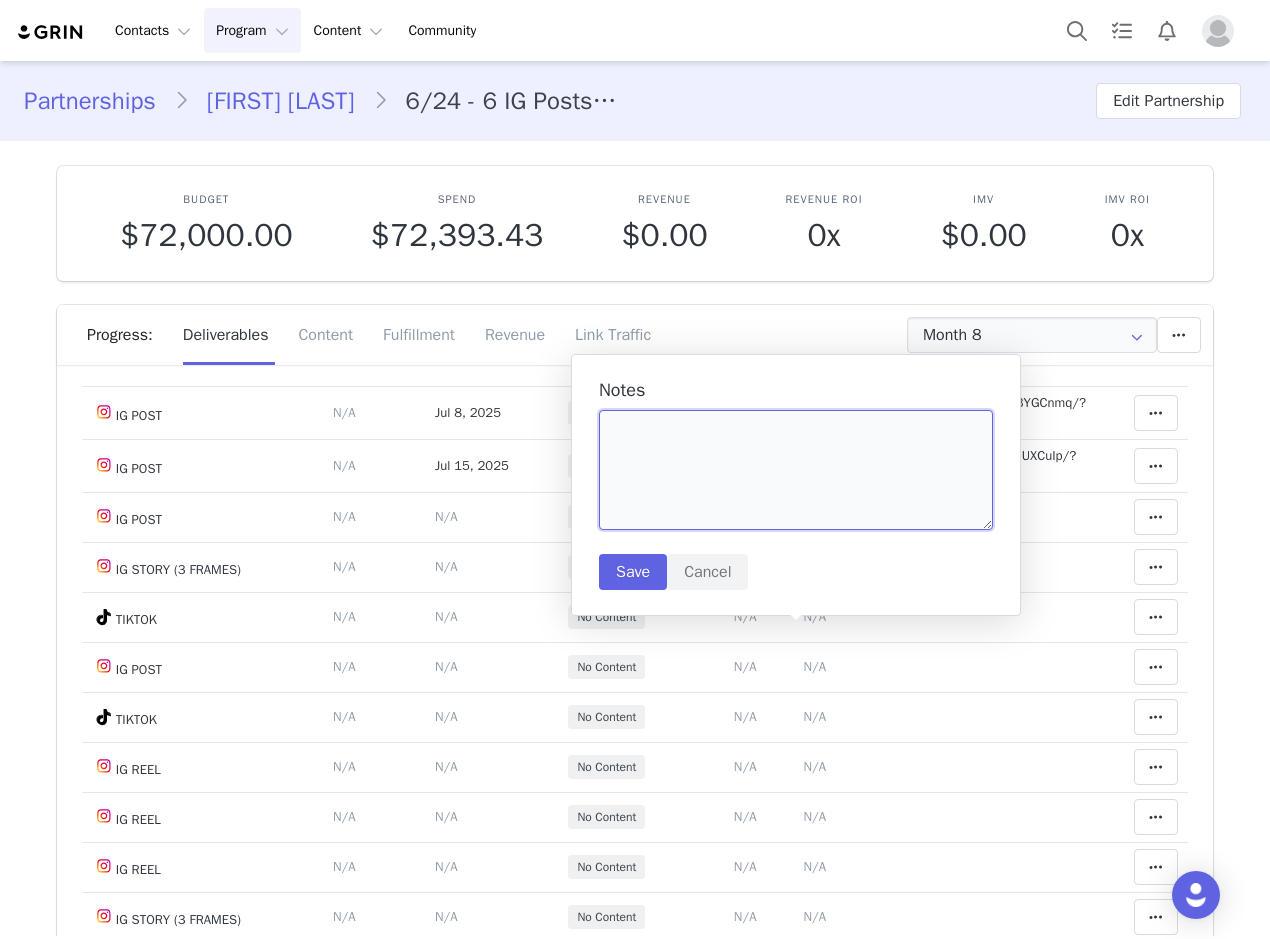 click at bounding box center (796, 470) 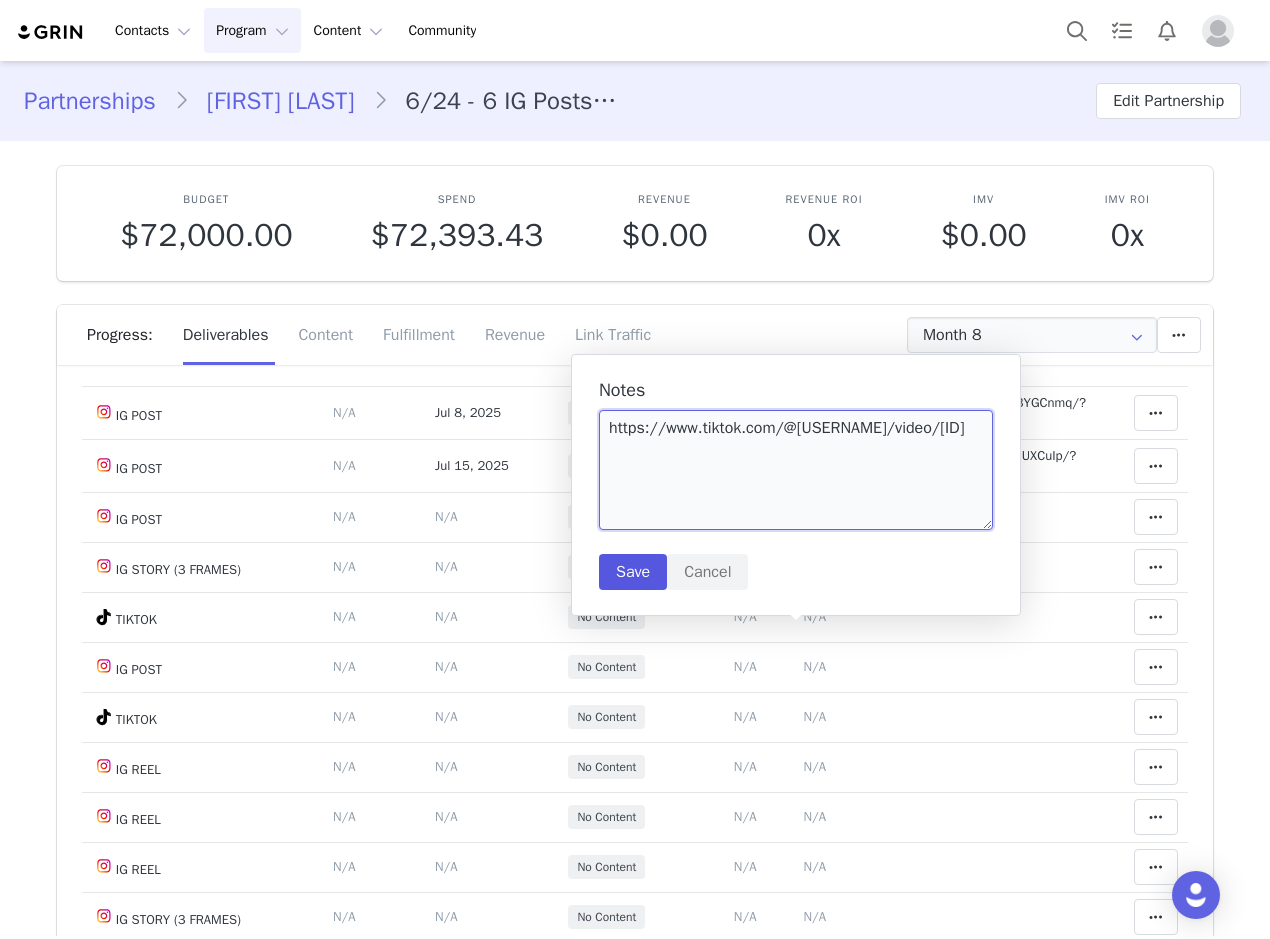 type on "https://www.tiktok.com/@ariellanyssa/video/7532078702599933192" 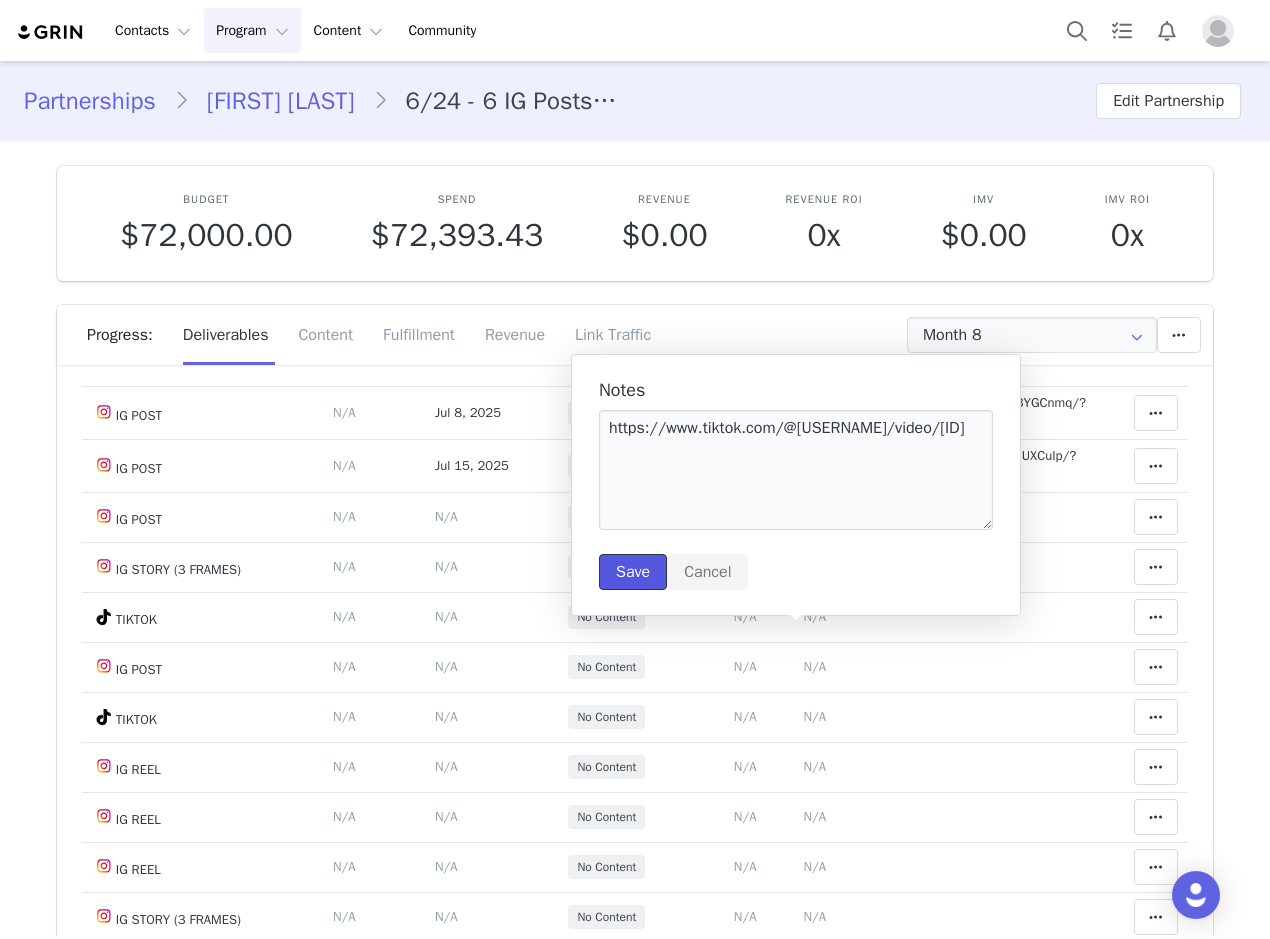 drag, startPoint x: 641, startPoint y: 555, endPoint x: 604, endPoint y: 593, distance: 53.037724 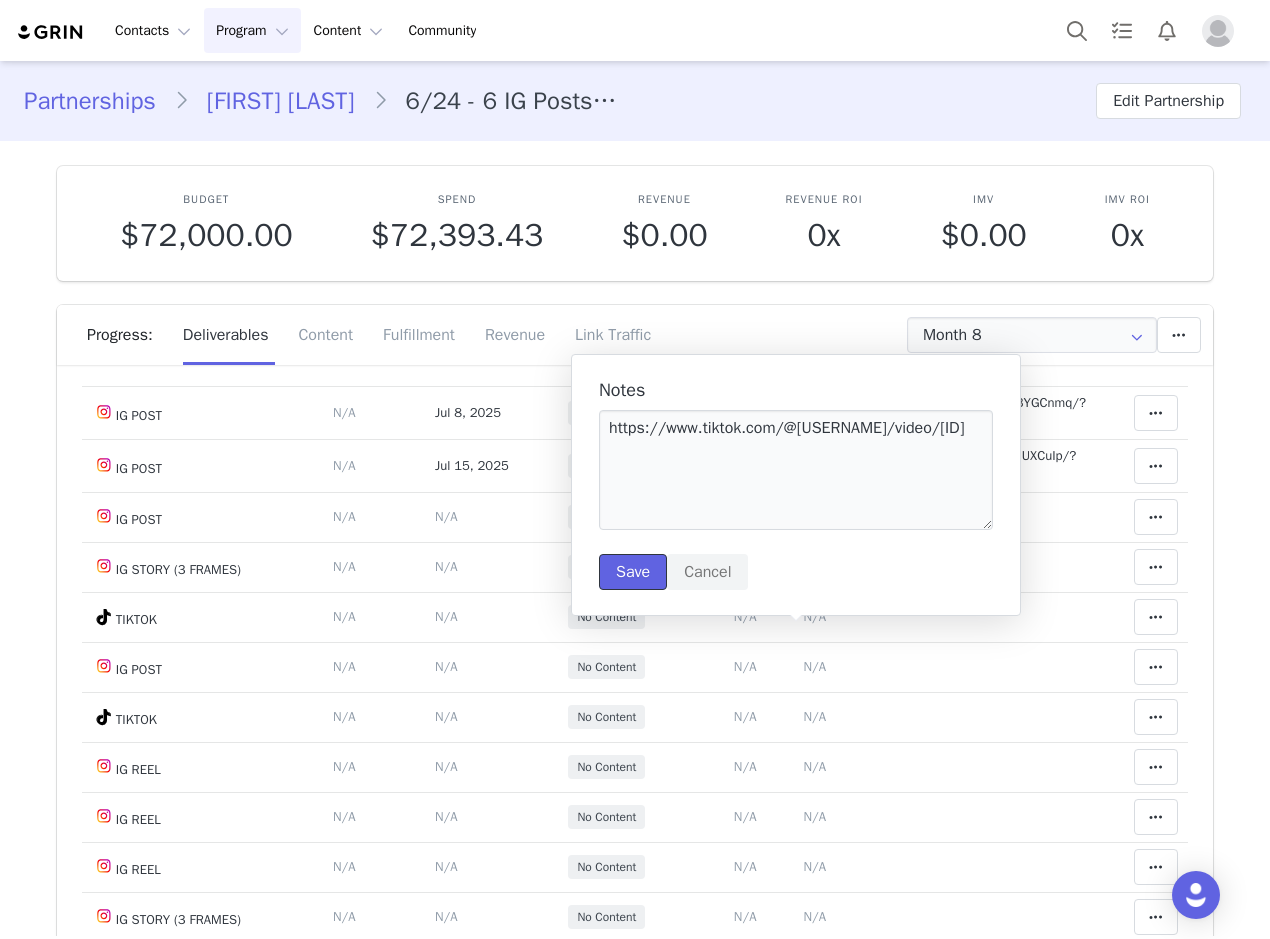 click on "Save" at bounding box center (633, 572) 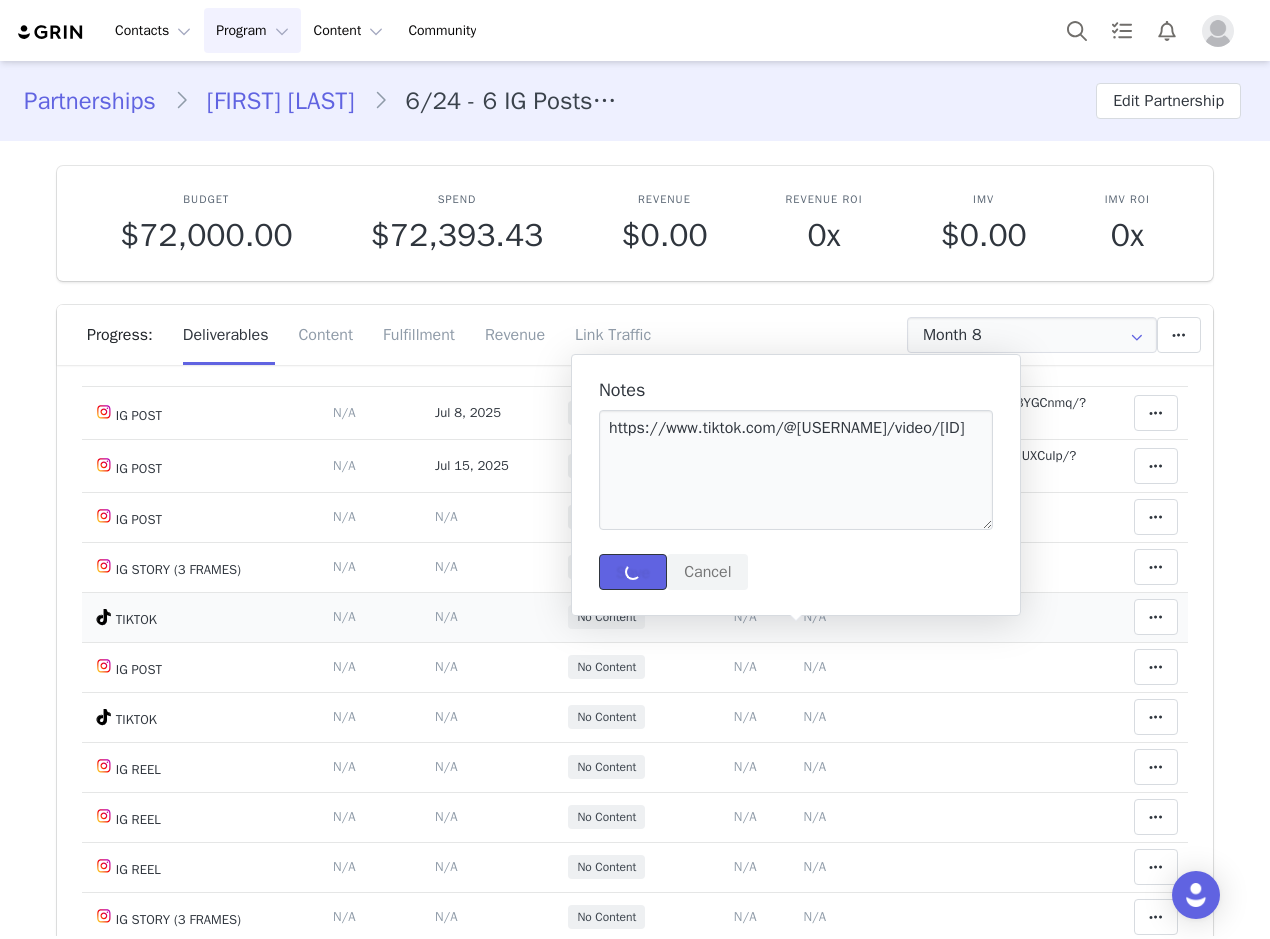 type 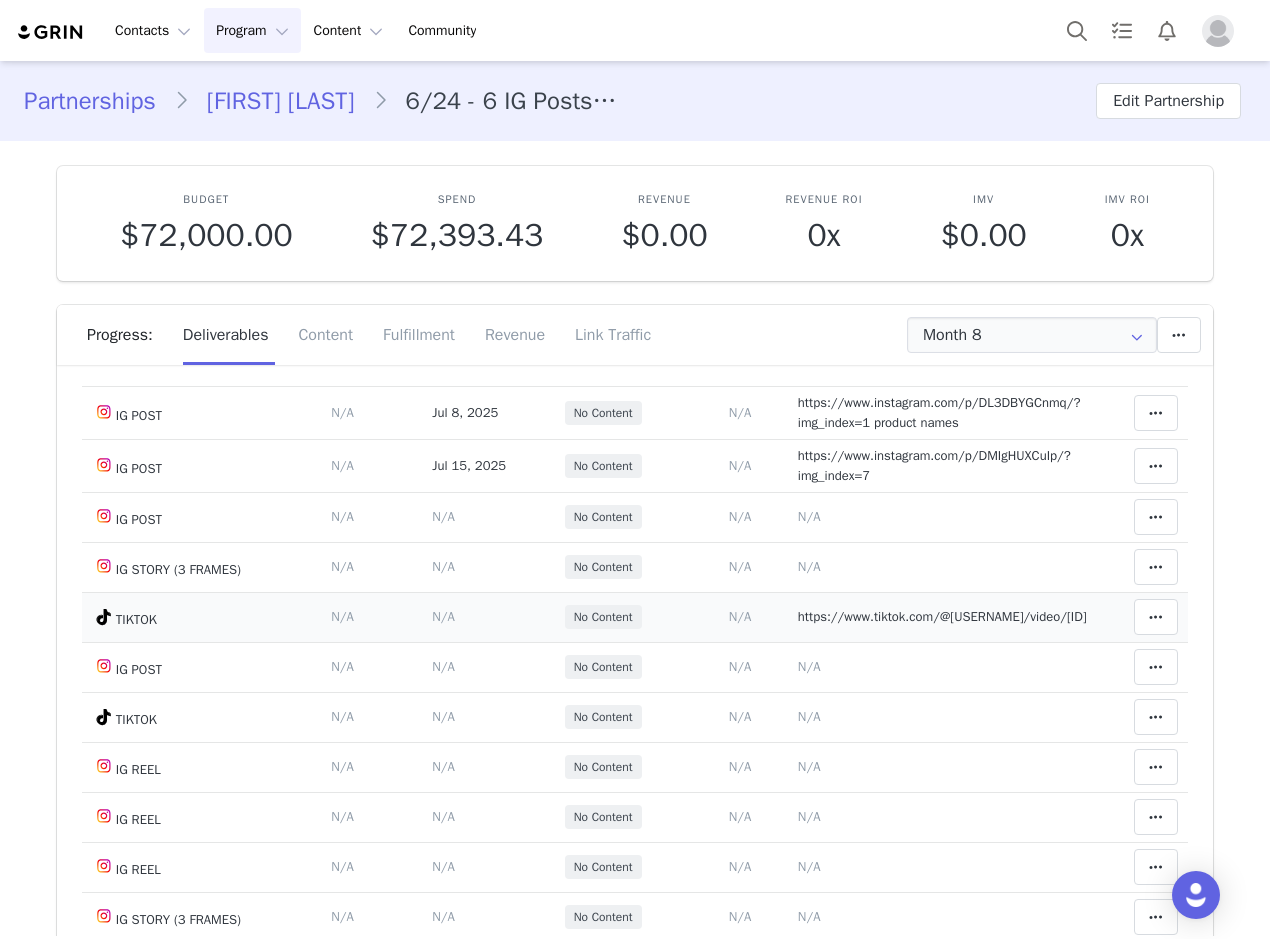 scroll, scrollTop: 187, scrollLeft: 0, axis: vertical 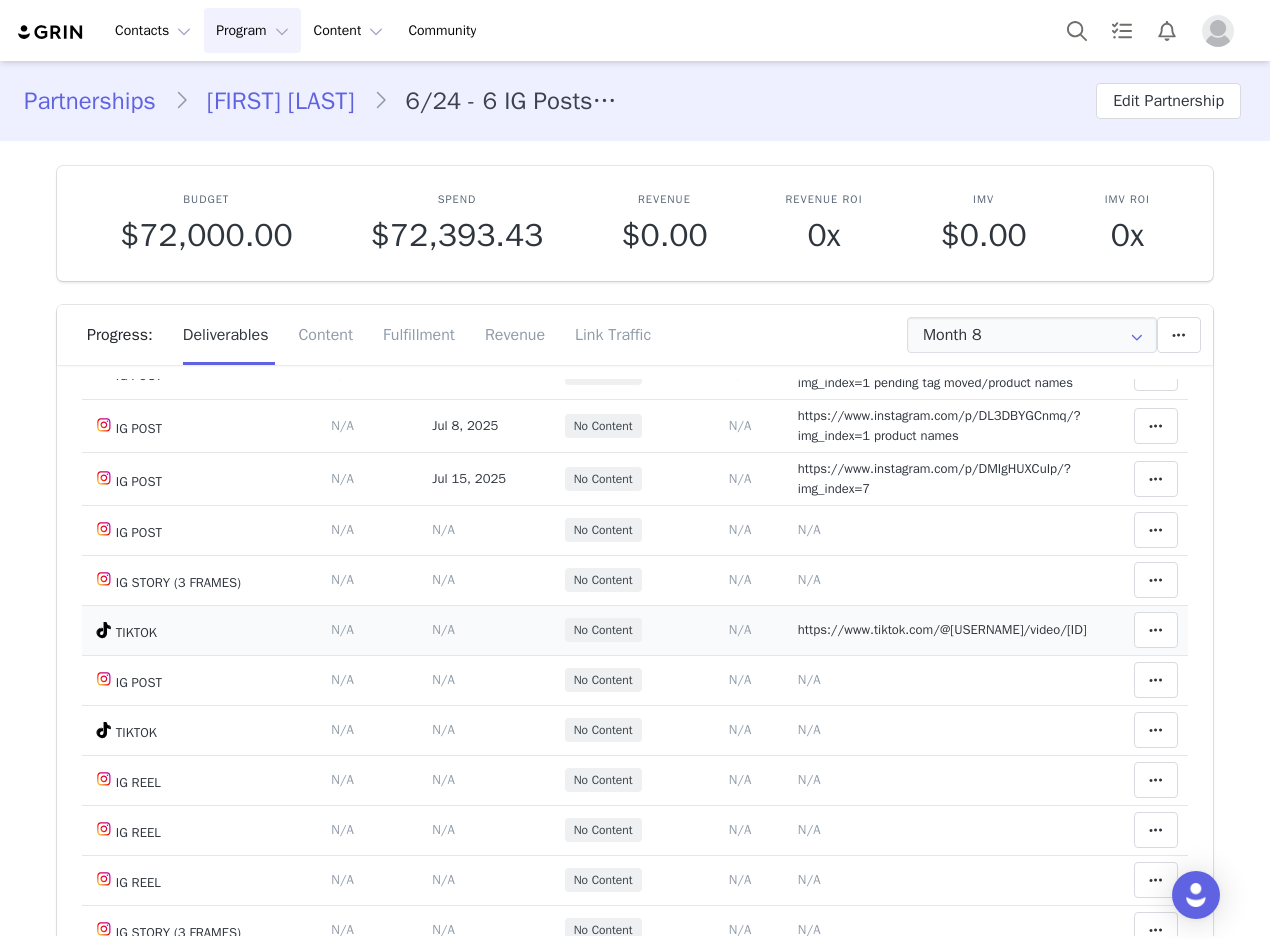 click on "N/A" at bounding box center (443, 629) 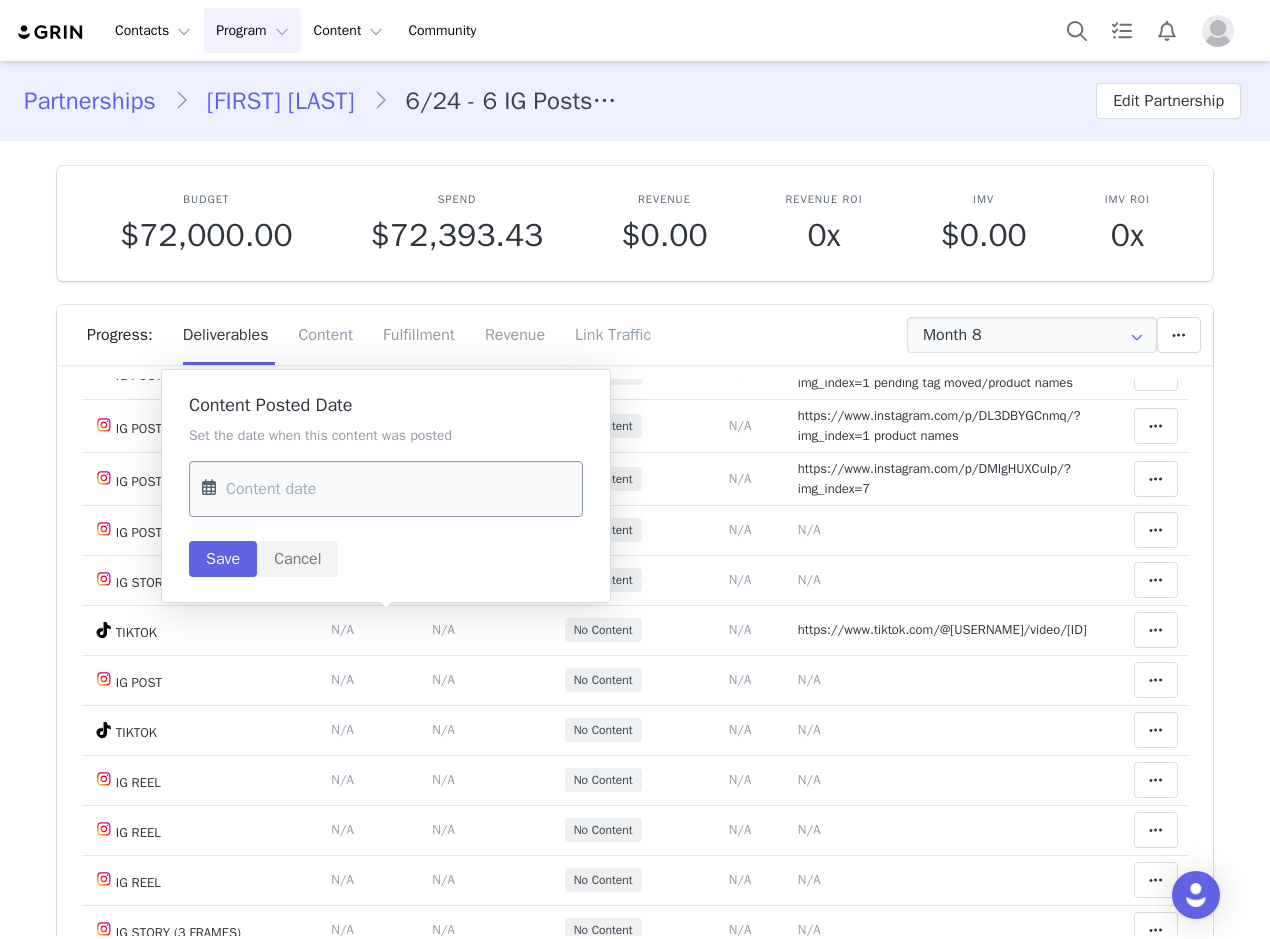 click at bounding box center [386, 489] 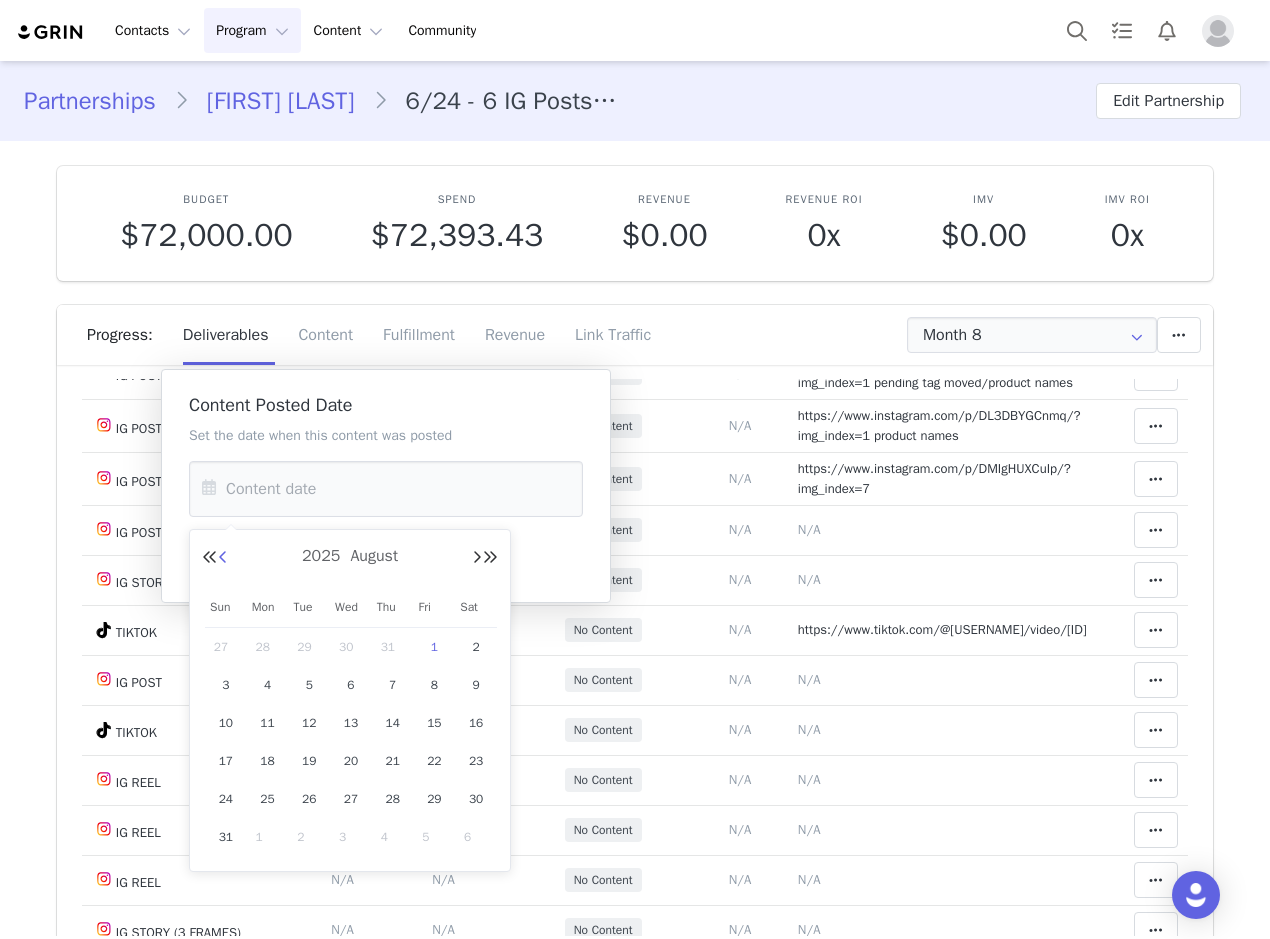 click at bounding box center [223, 558] 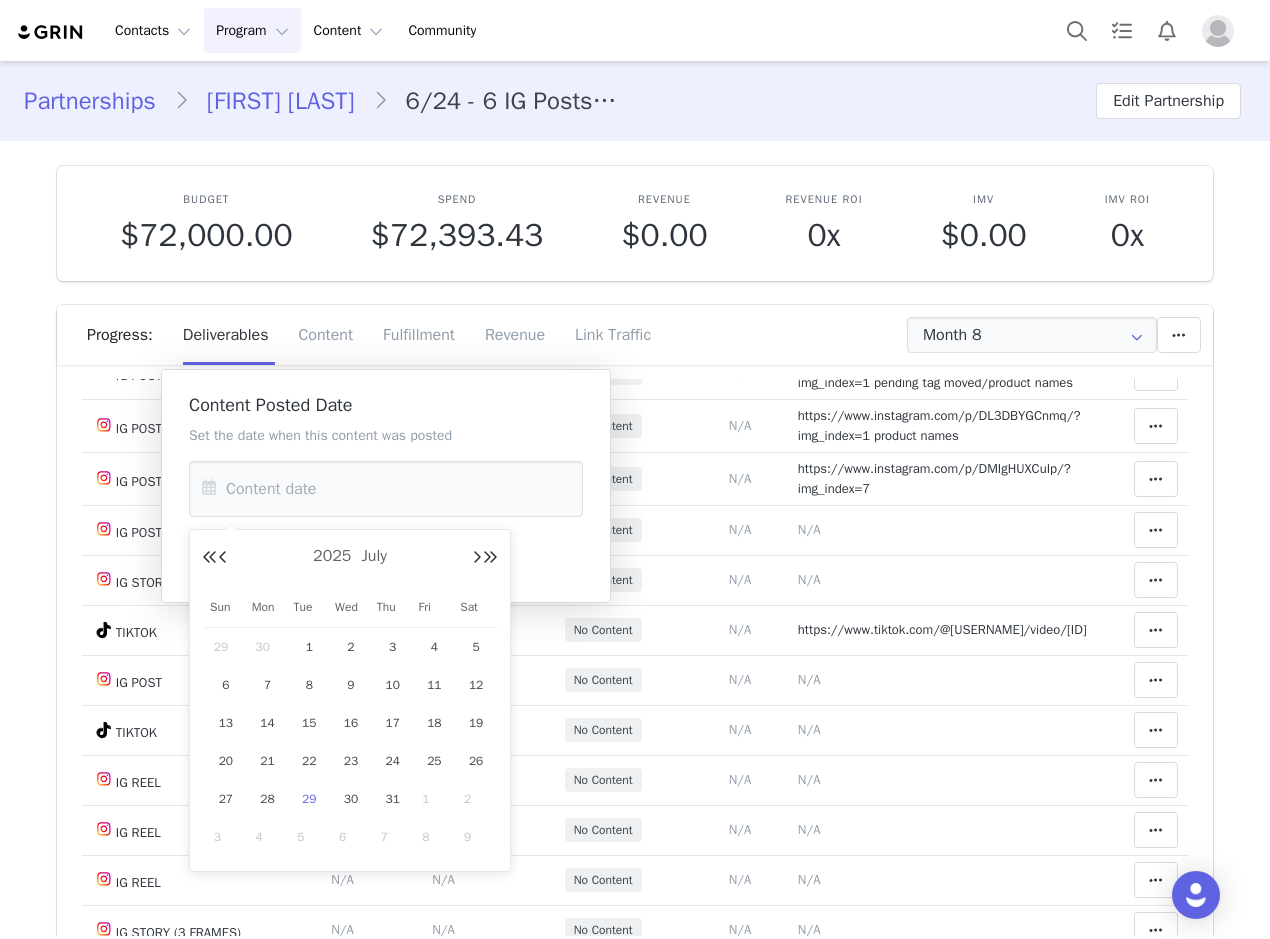 drag, startPoint x: 308, startPoint y: 800, endPoint x: 208, endPoint y: 549, distance: 270.18698 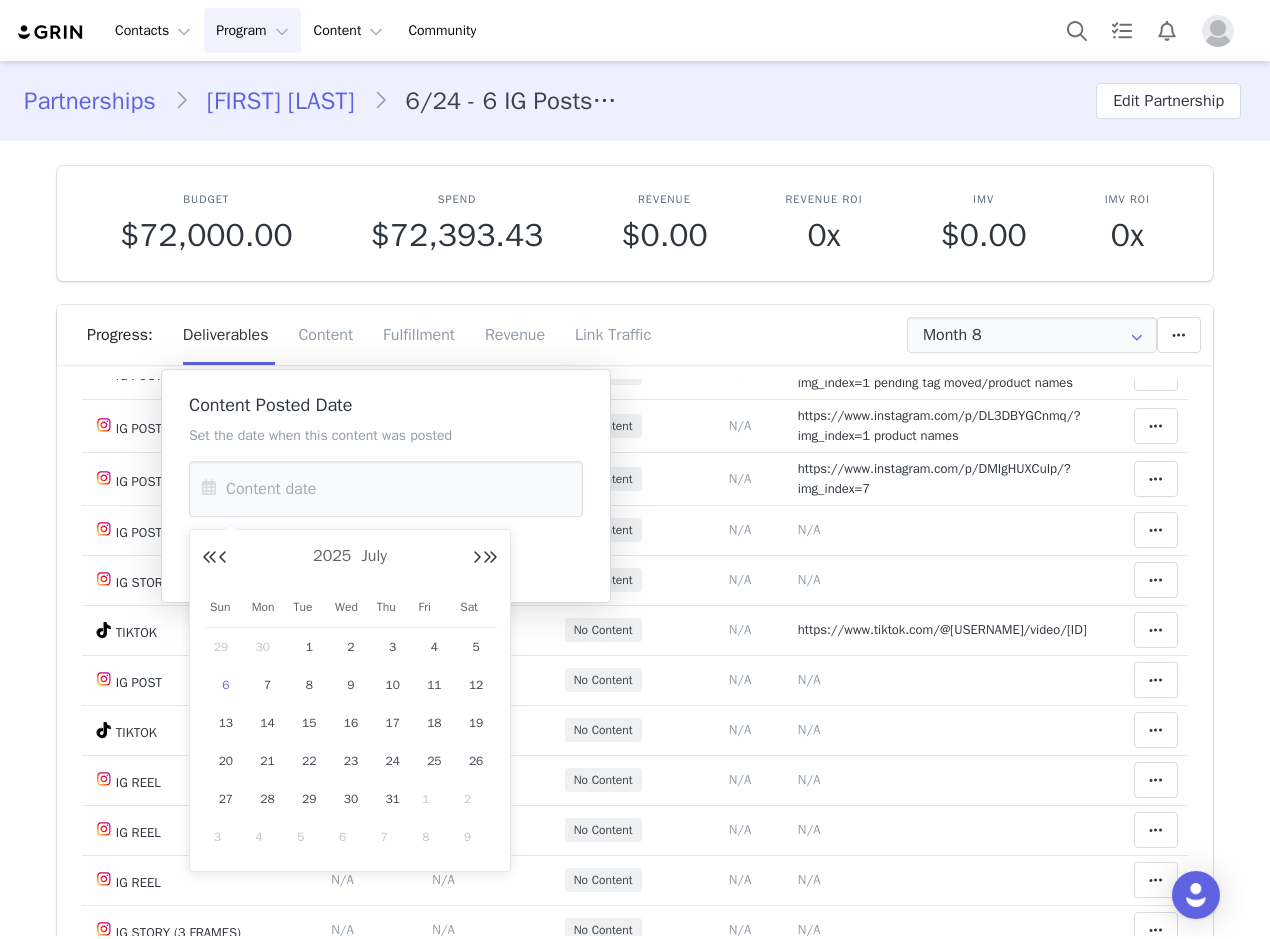 click on "29" at bounding box center (309, 799) 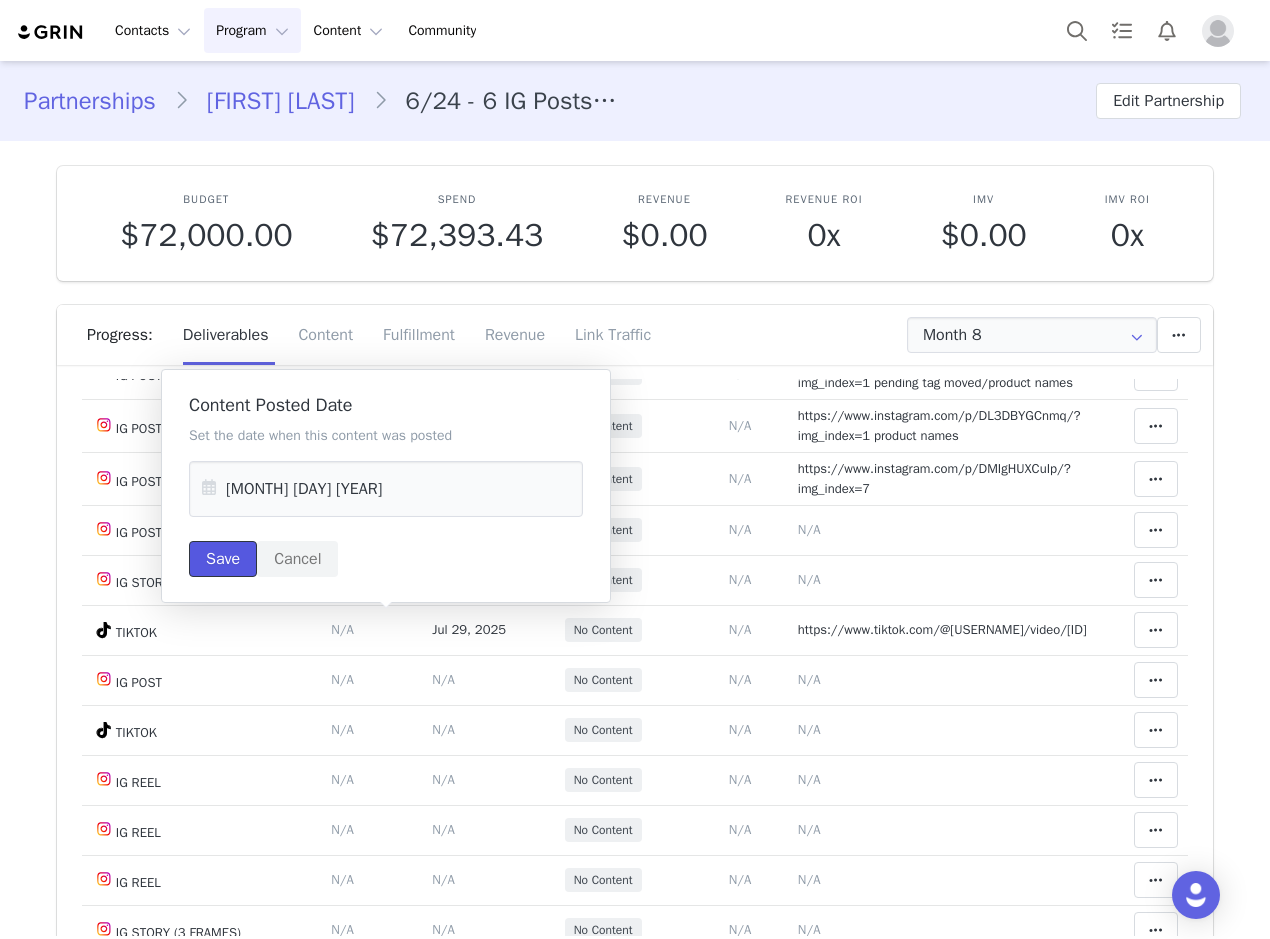 click on "Save" at bounding box center [223, 559] 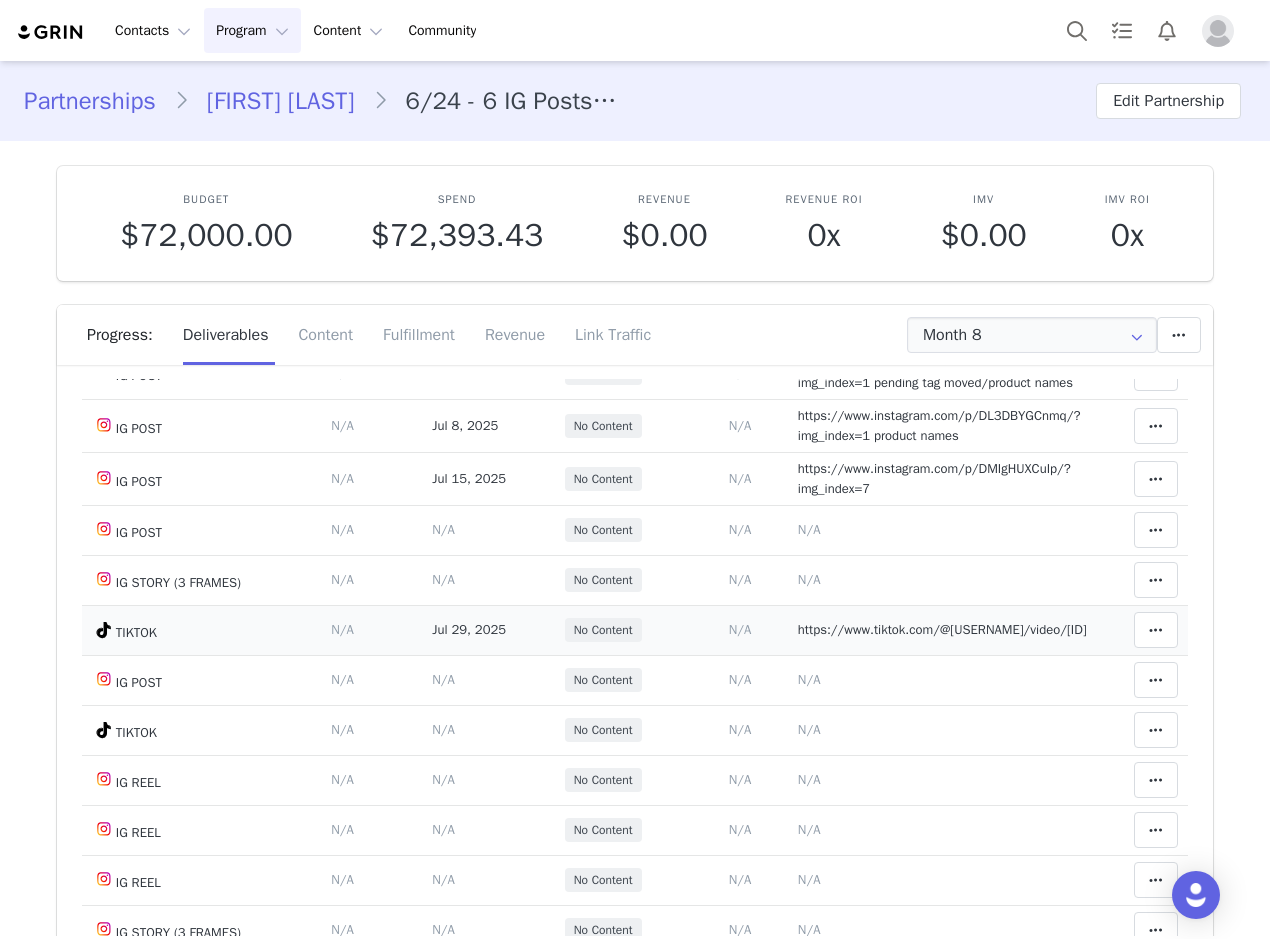 click on "https://www.tiktok.com/@ariellanyssa/video/7532078702599933192" at bounding box center (942, 629) 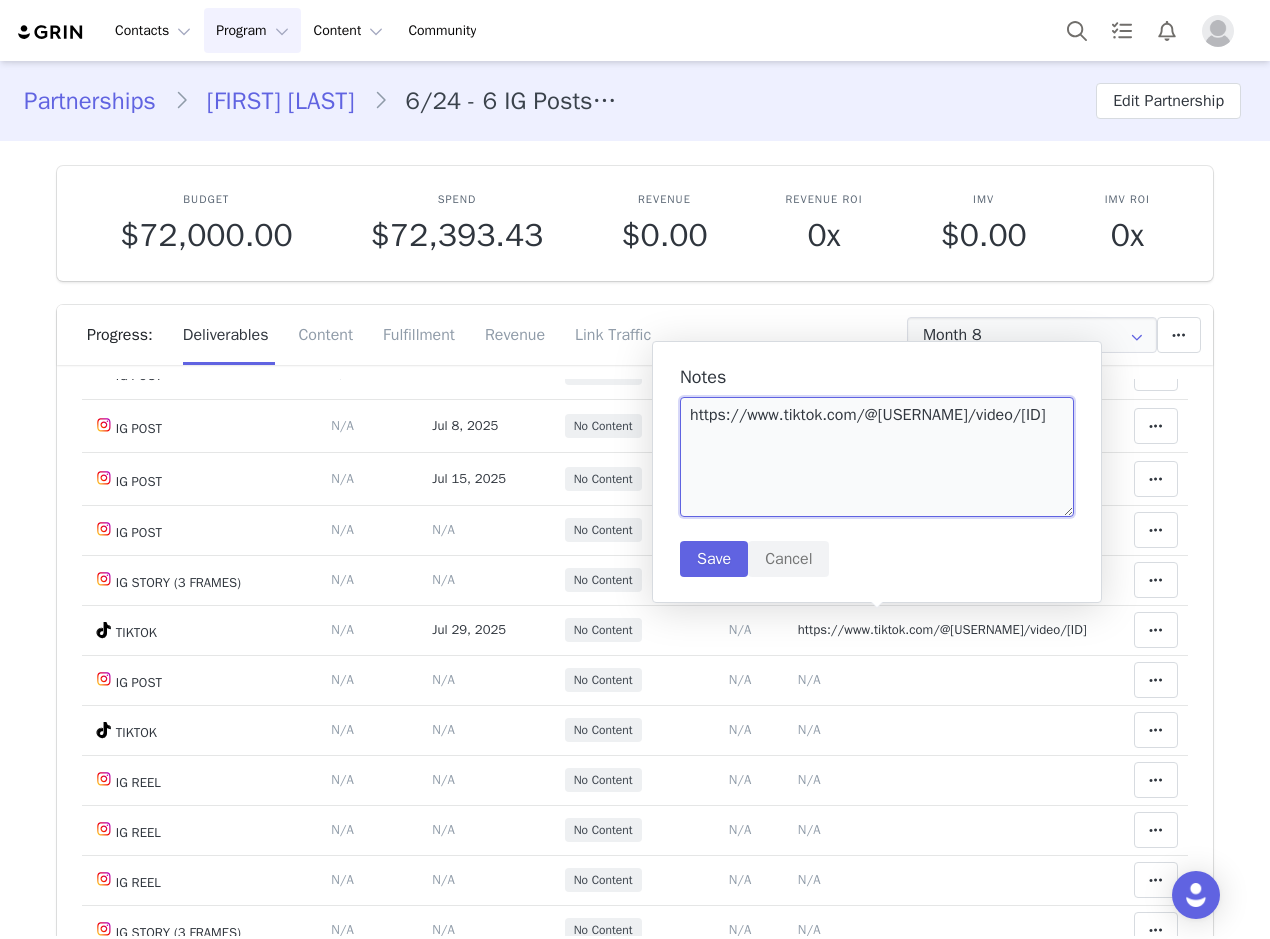 click on "https://www.tiktok.com/@ariellanyssa/video/7532078702599933192" at bounding box center (877, 457) 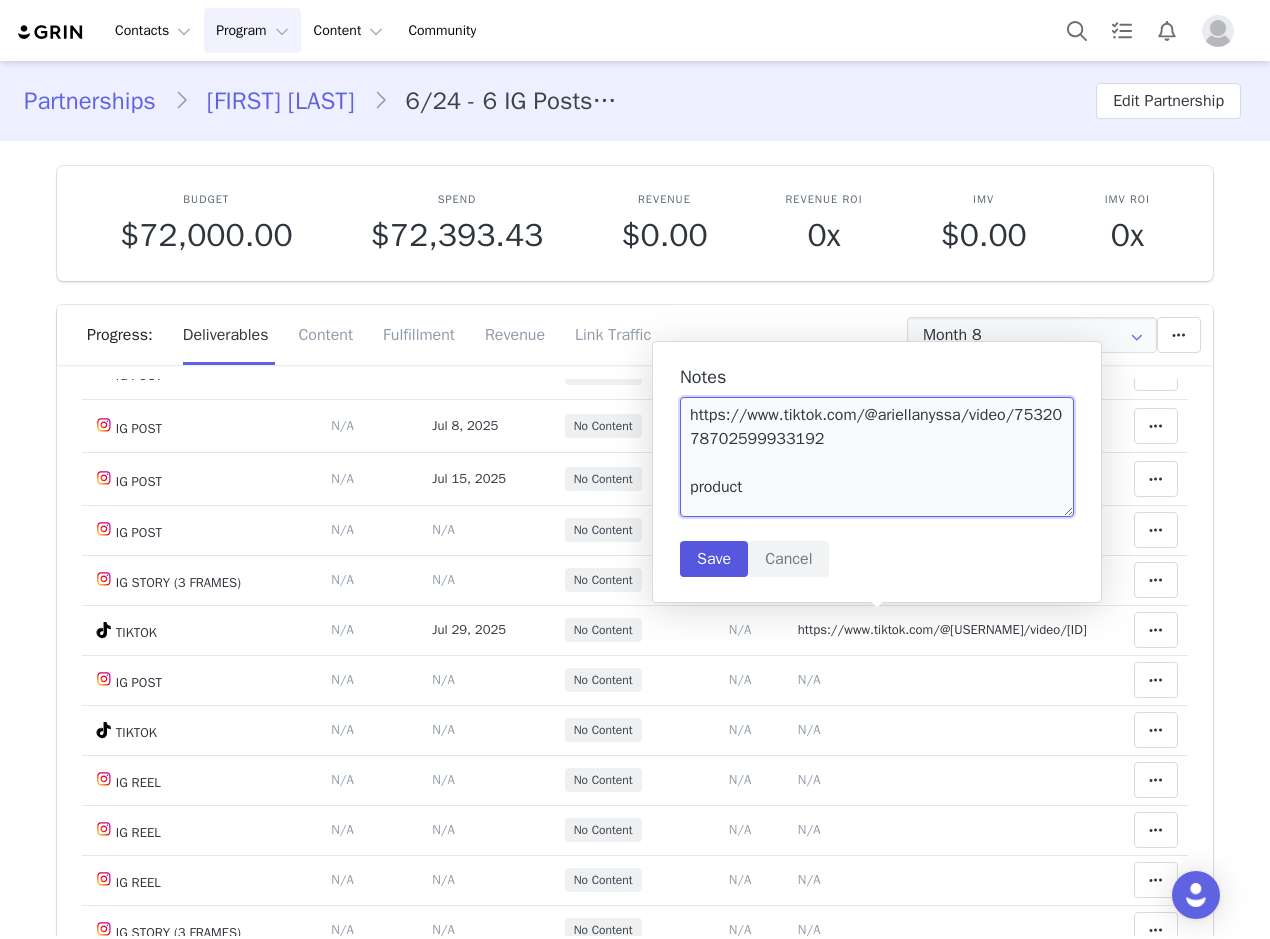 type on "https://www.tiktok.com/@ariellanyssa/video/7532078702599933192
product" 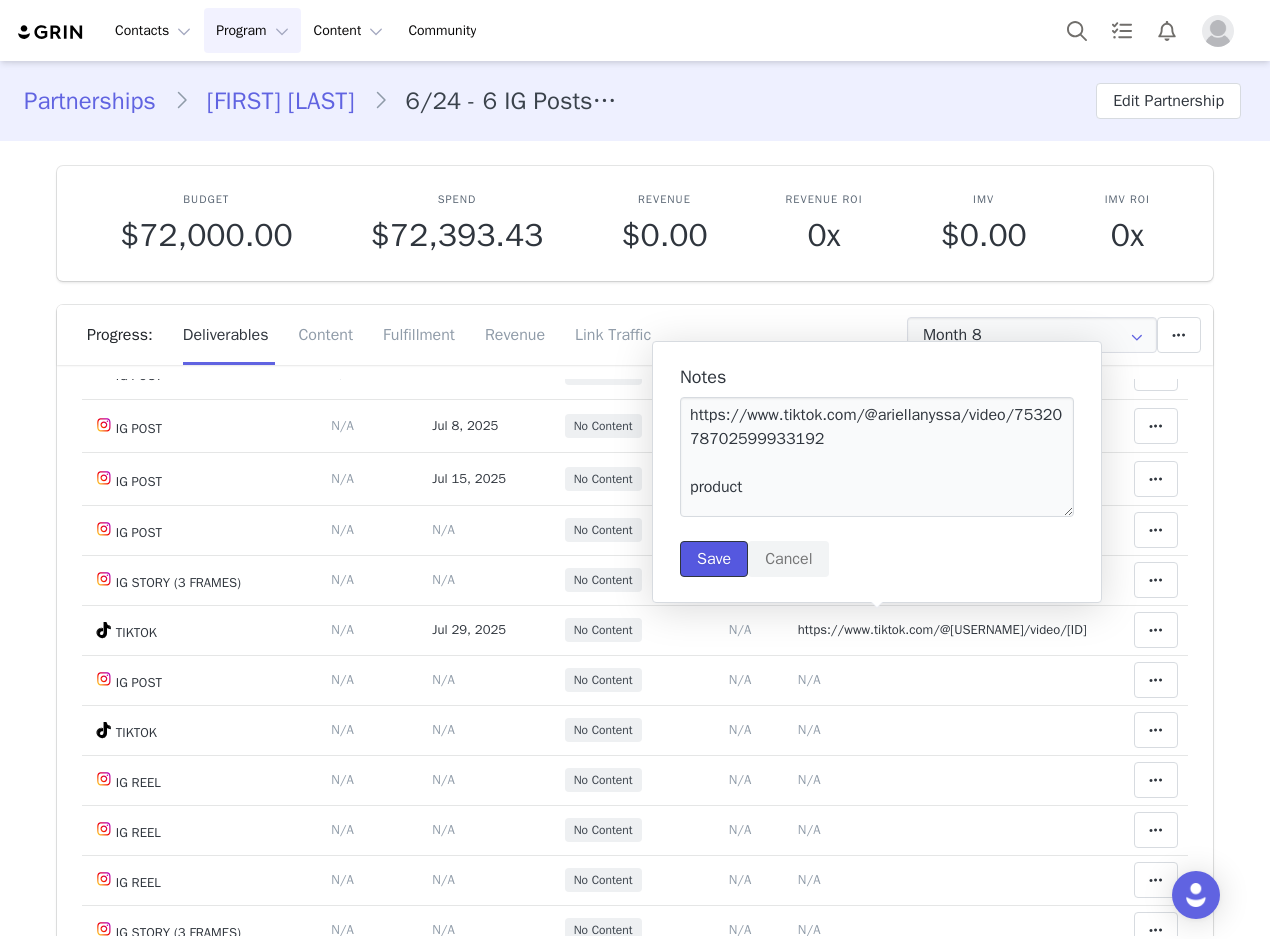 click on "Save" at bounding box center [714, 559] 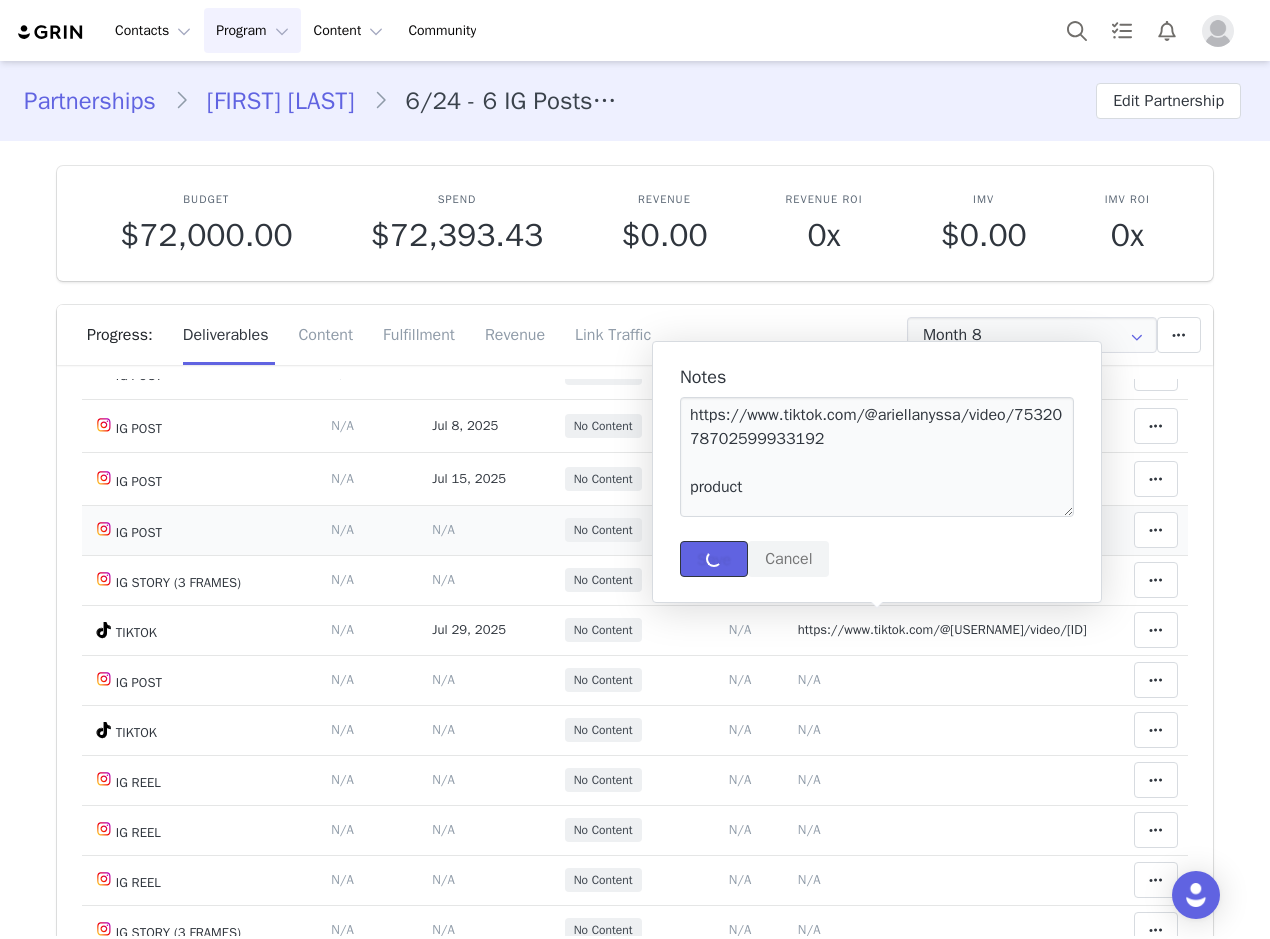 type 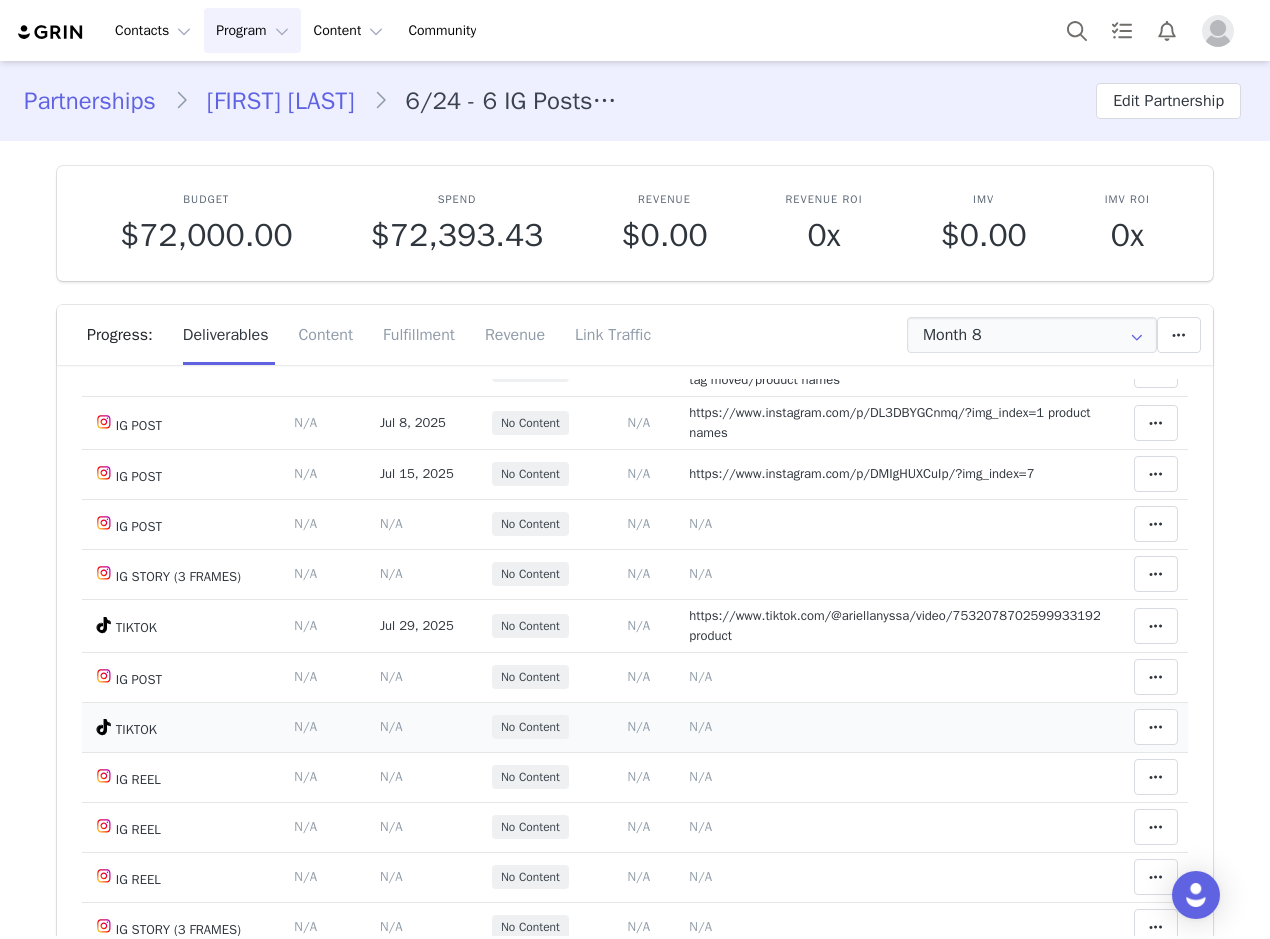 click on "N/A" at bounding box center (700, 726) 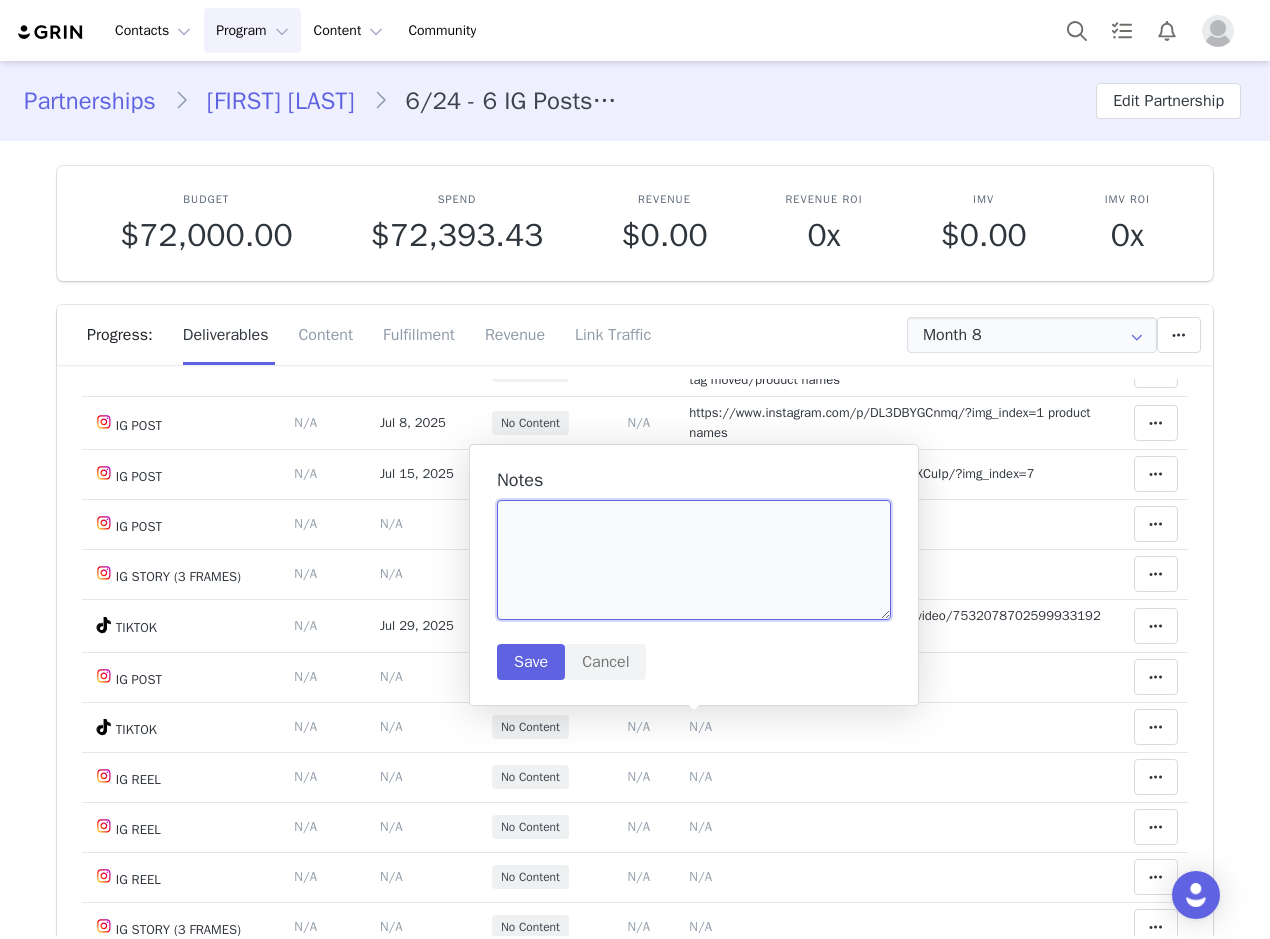 click at bounding box center (694, 560) 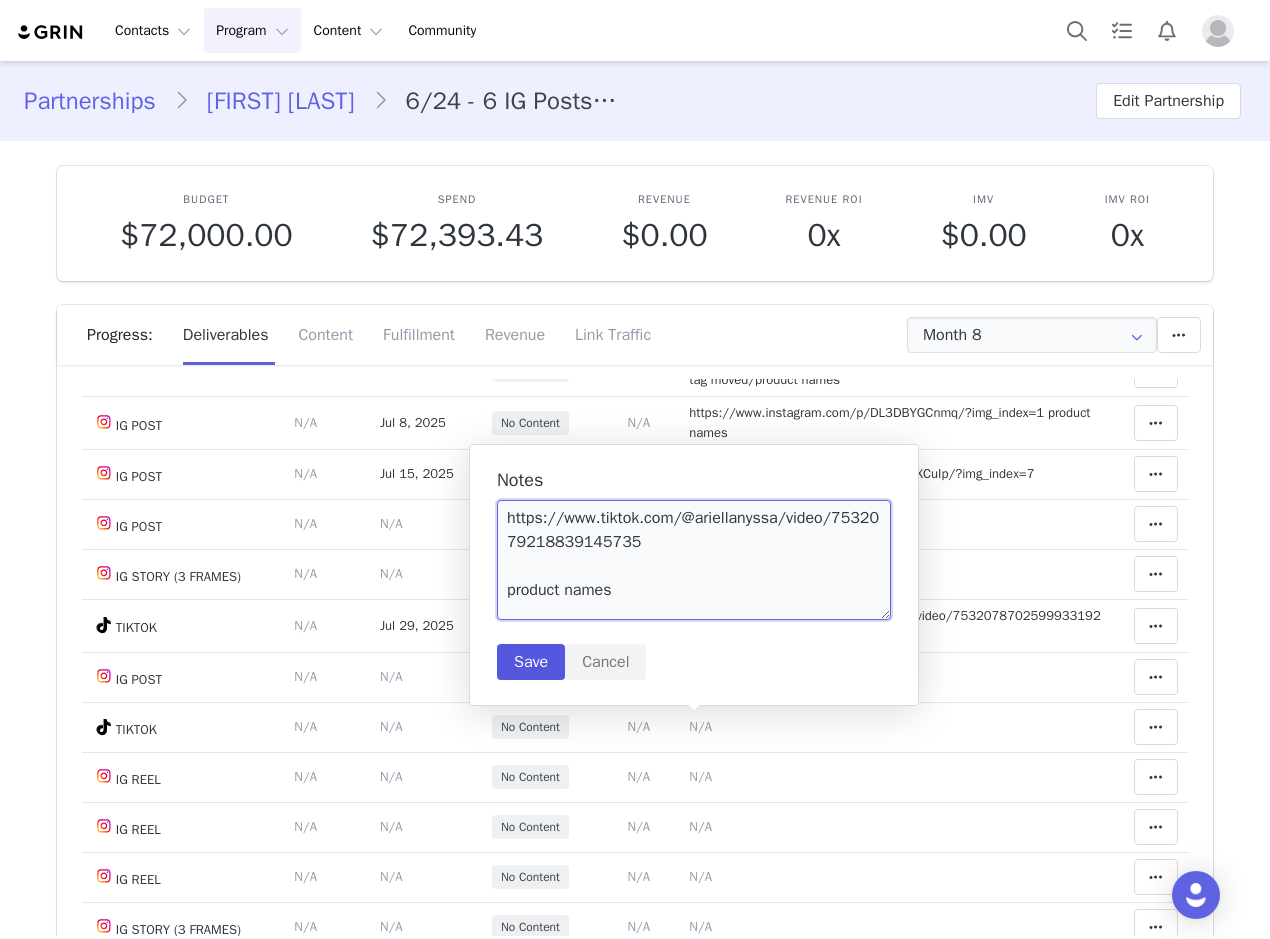 type on "https://www.tiktok.com/@ariellanyssa/video/7532079218839145735
product names" 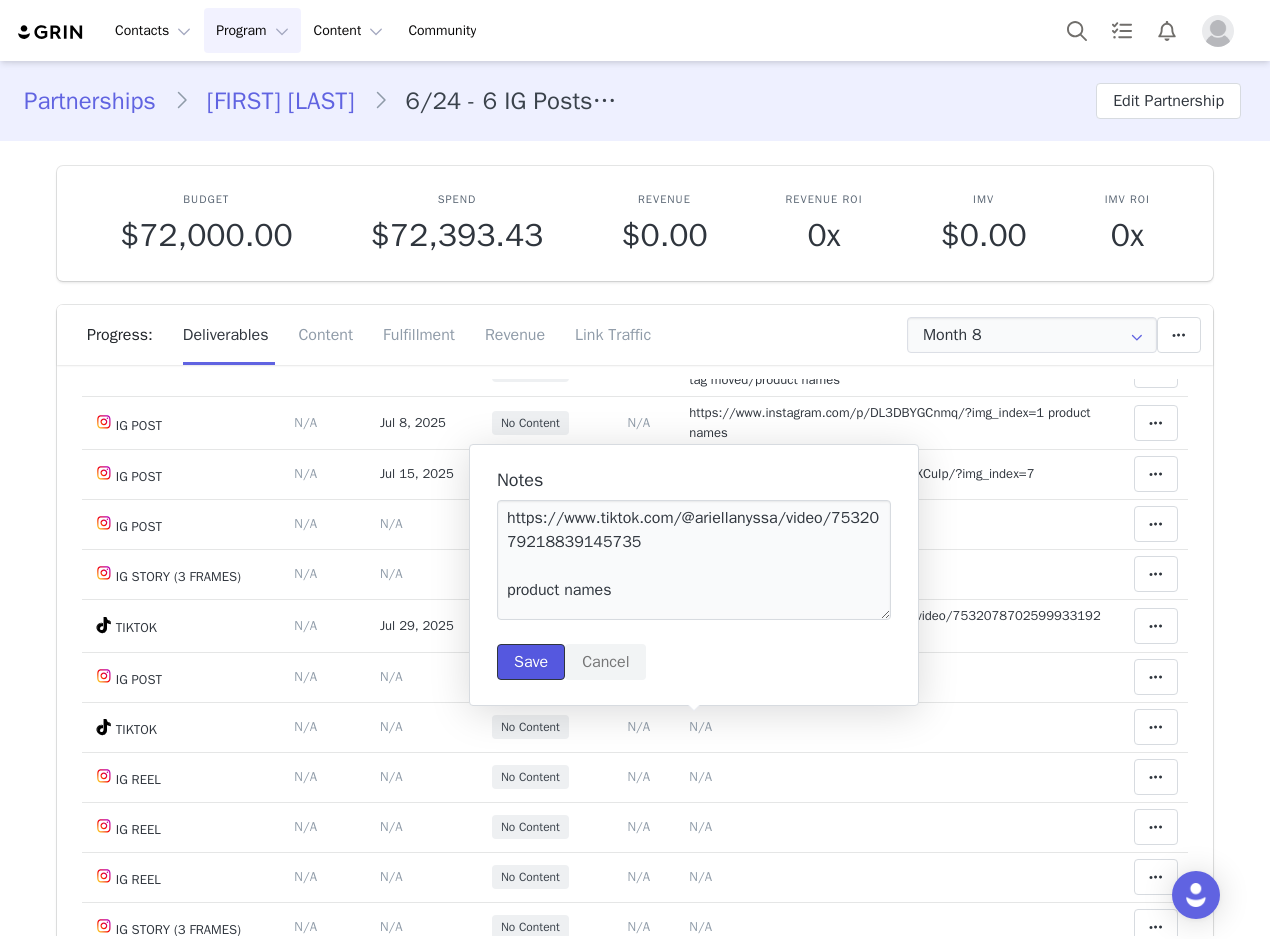 click on "Save" at bounding box center [531, 662] 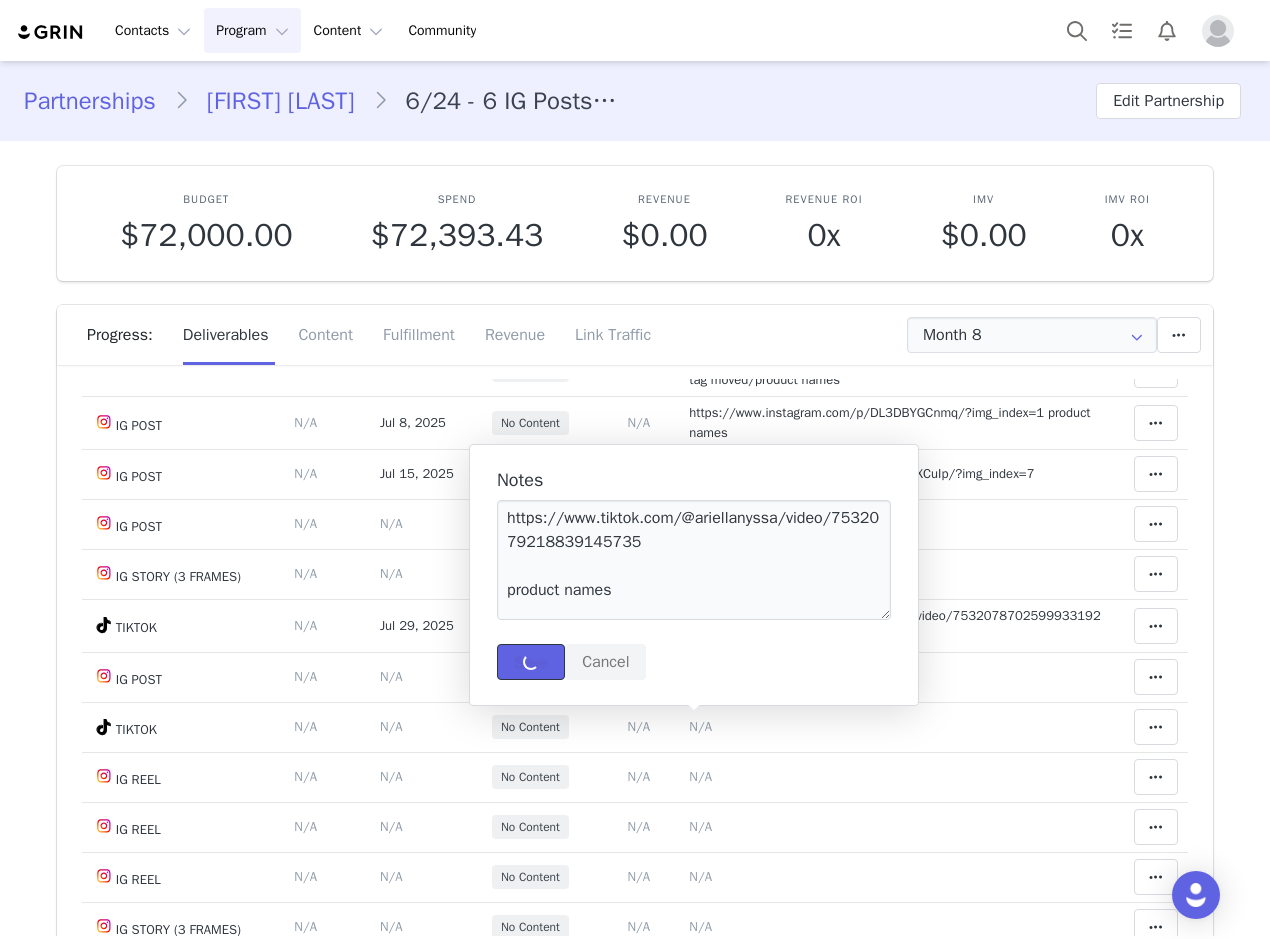 type 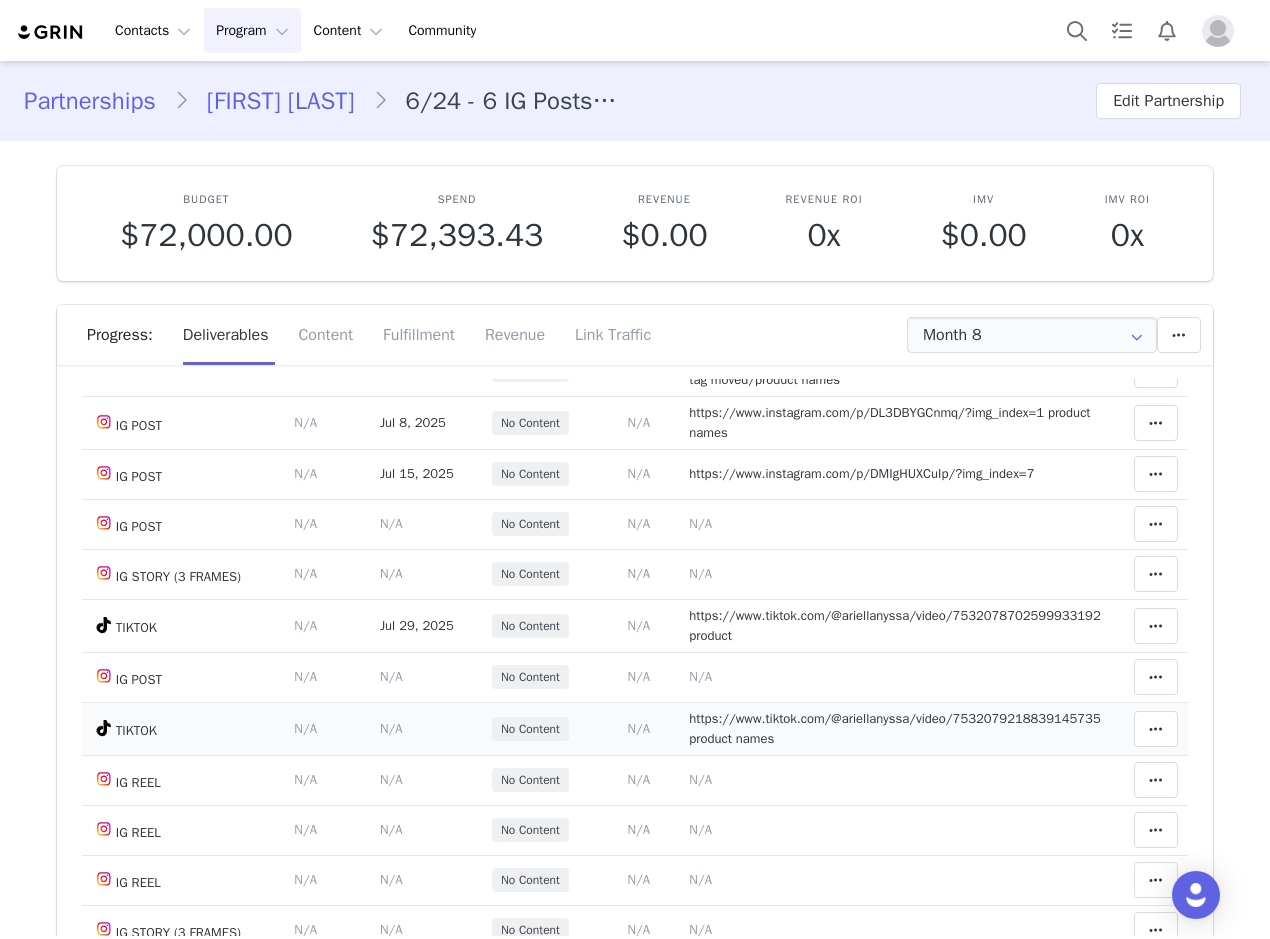 click on "N/A" at bounding box center [391, 728] 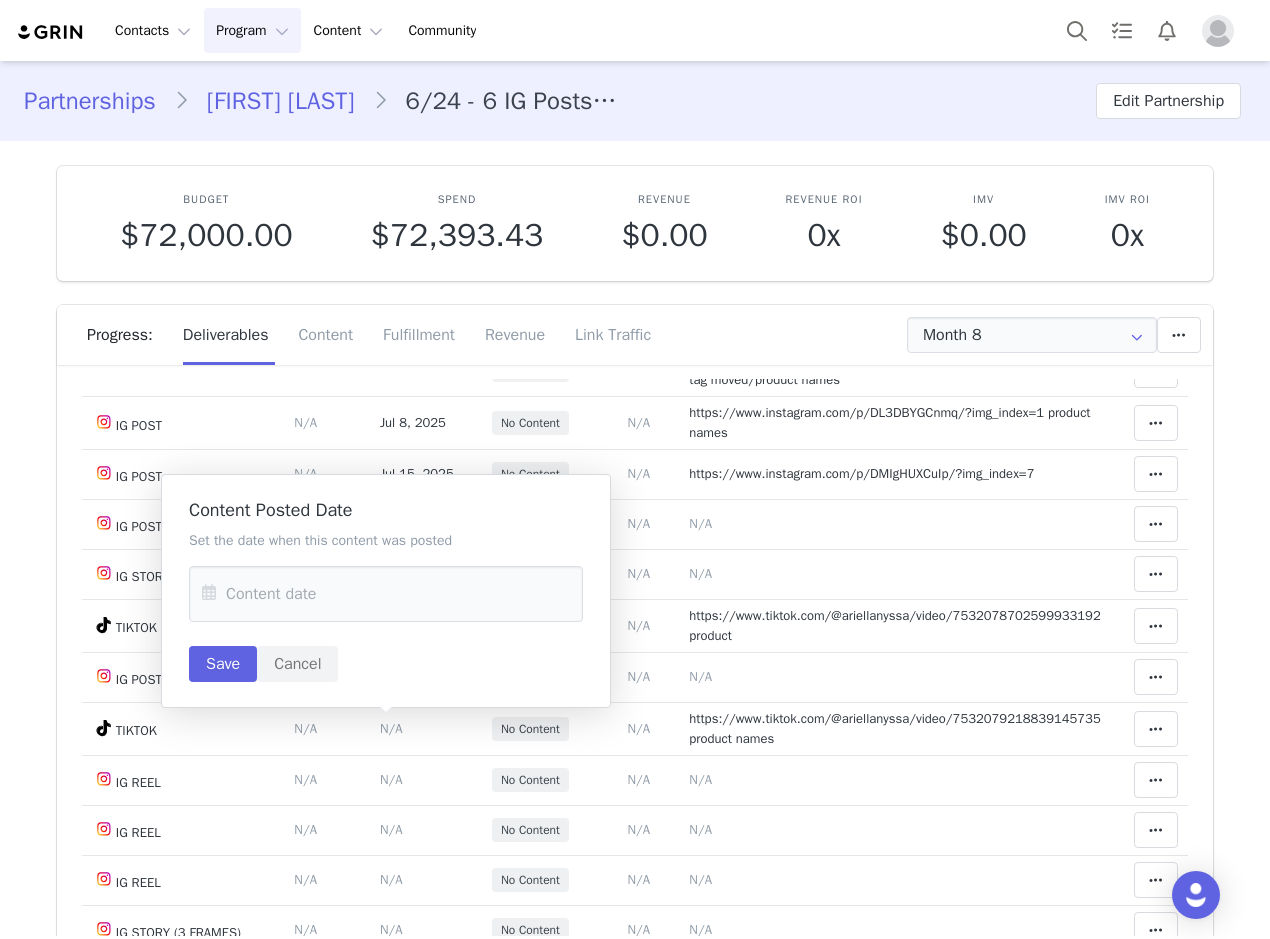 click at bounding box center (209, 594) 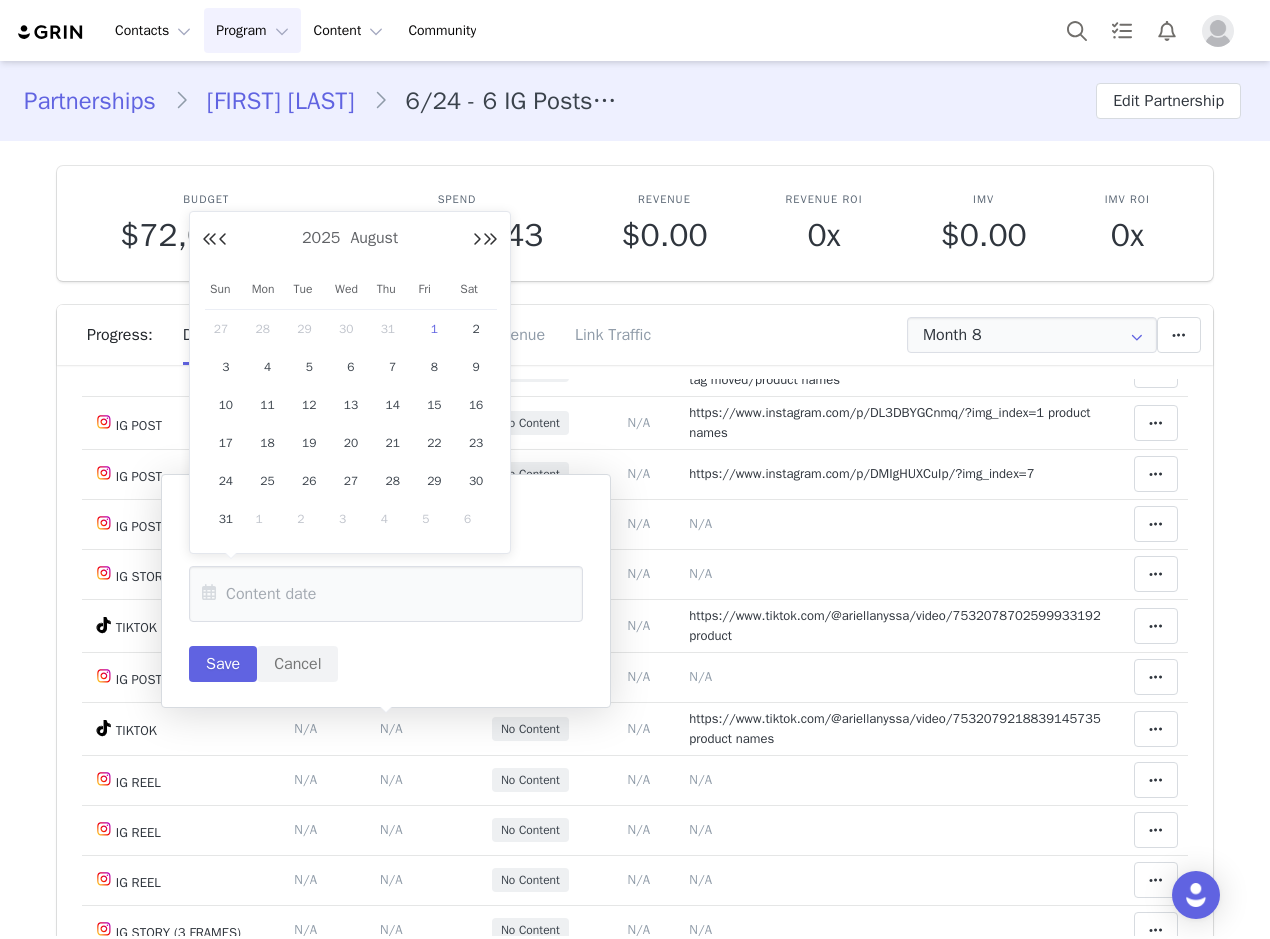 click on "29" at bounding box center [309, 329] 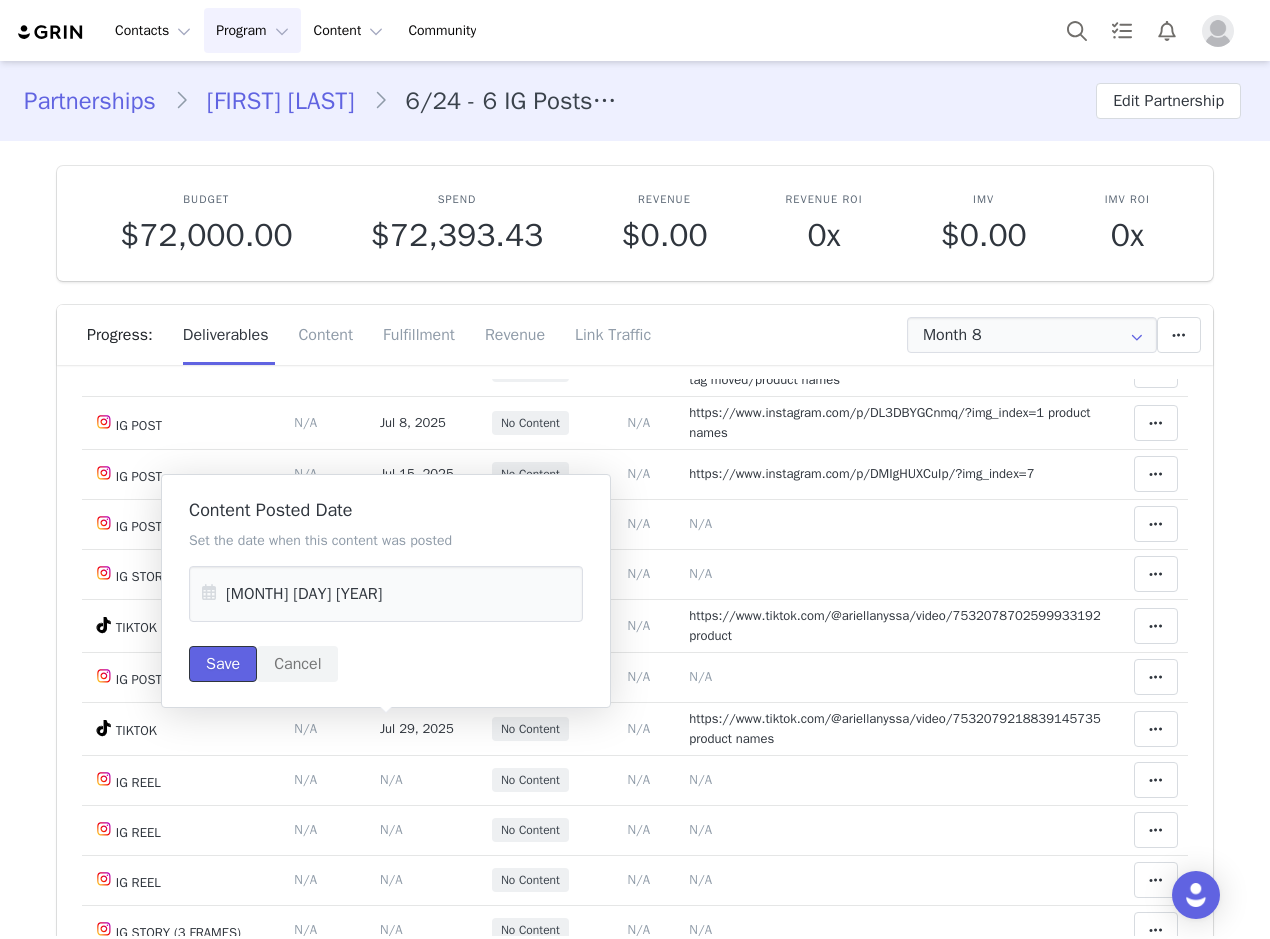 click on "Save" at bounding box center (223, 664) 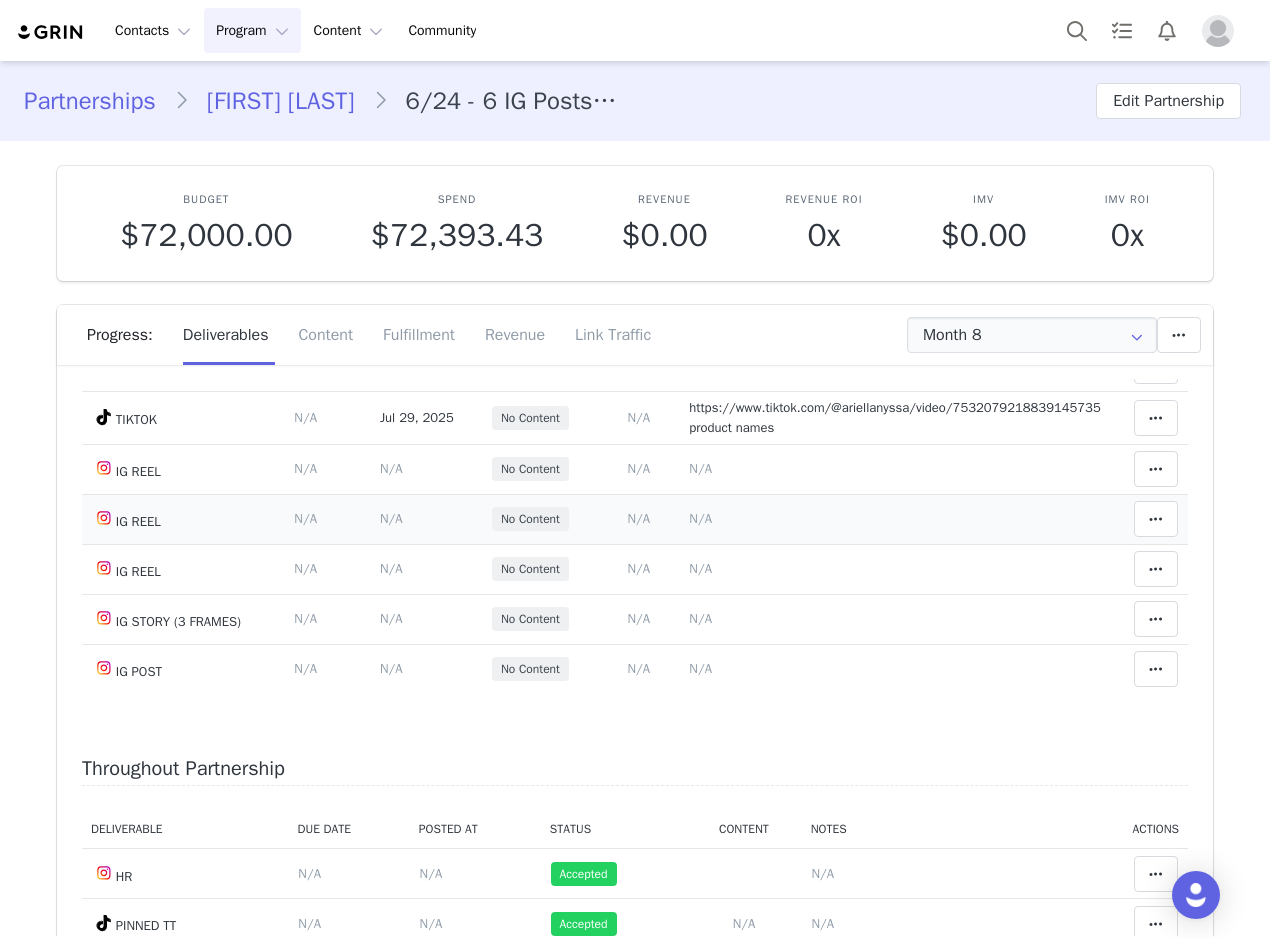 scroll, scrollTop: 500, scrollLeft: 0, axis: vertical 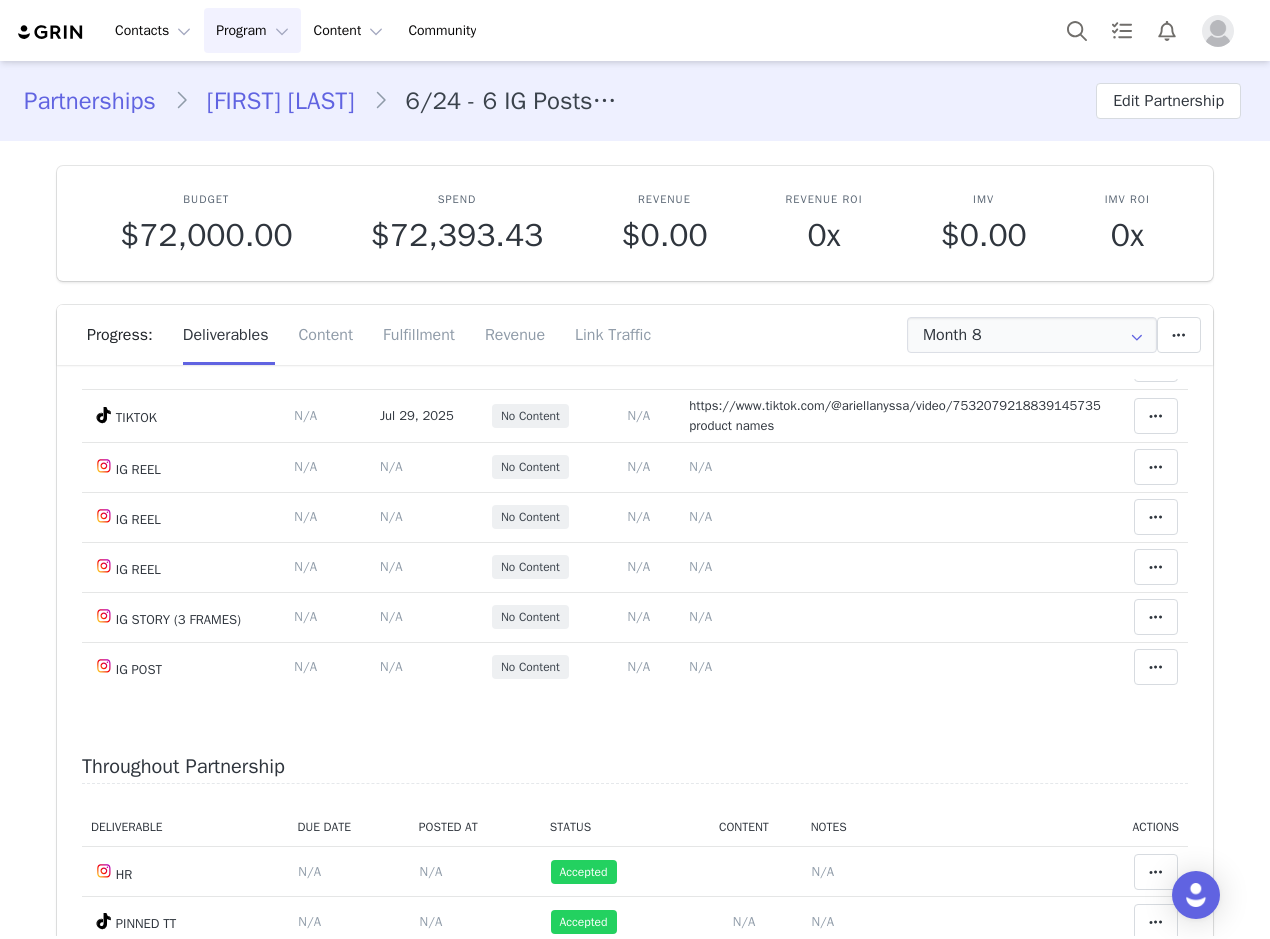 click on "Ariella Griffiths" at bounding box center (281, 101) 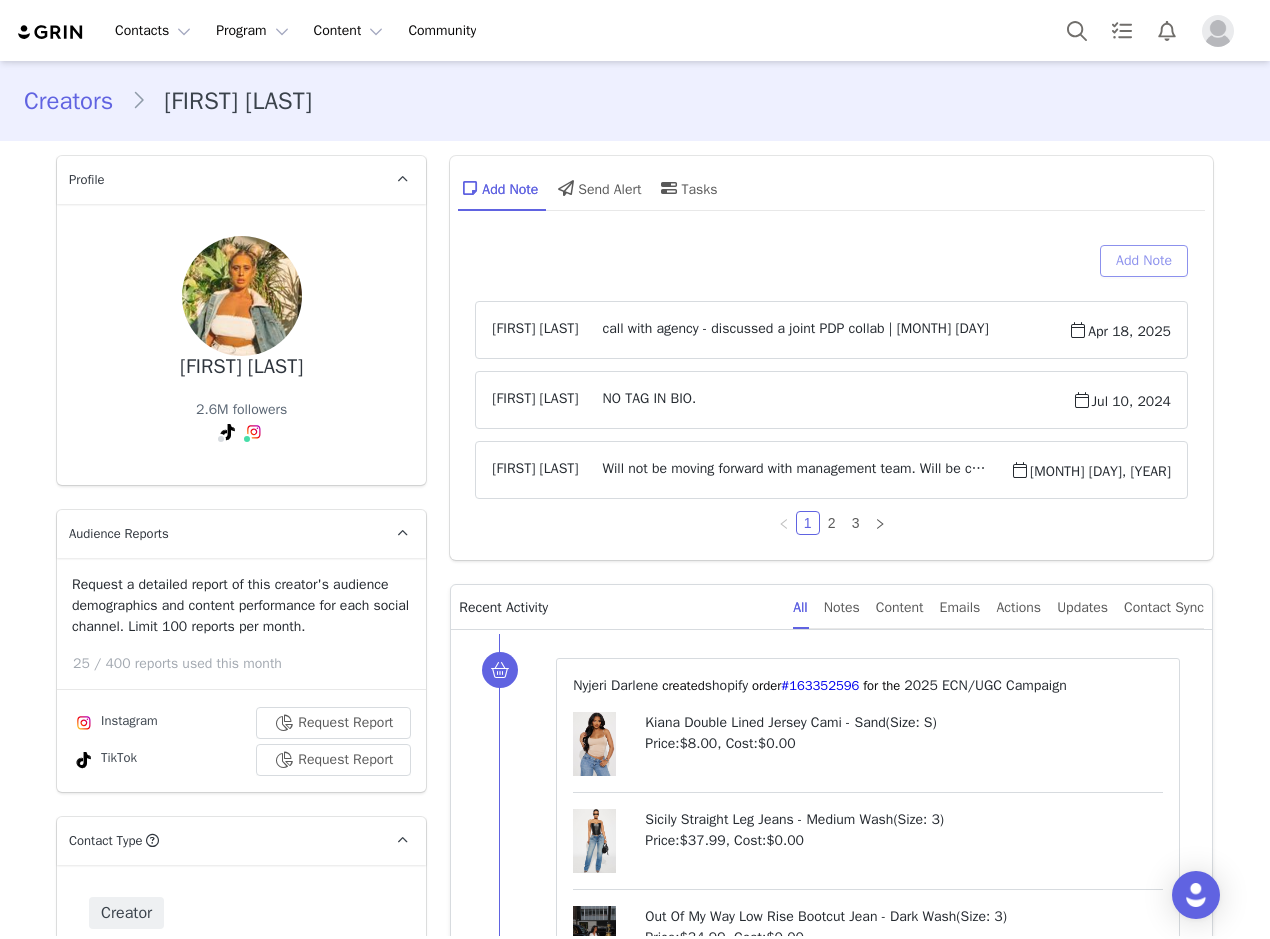 click on "Add Note" at bounding box center [1144, 261] 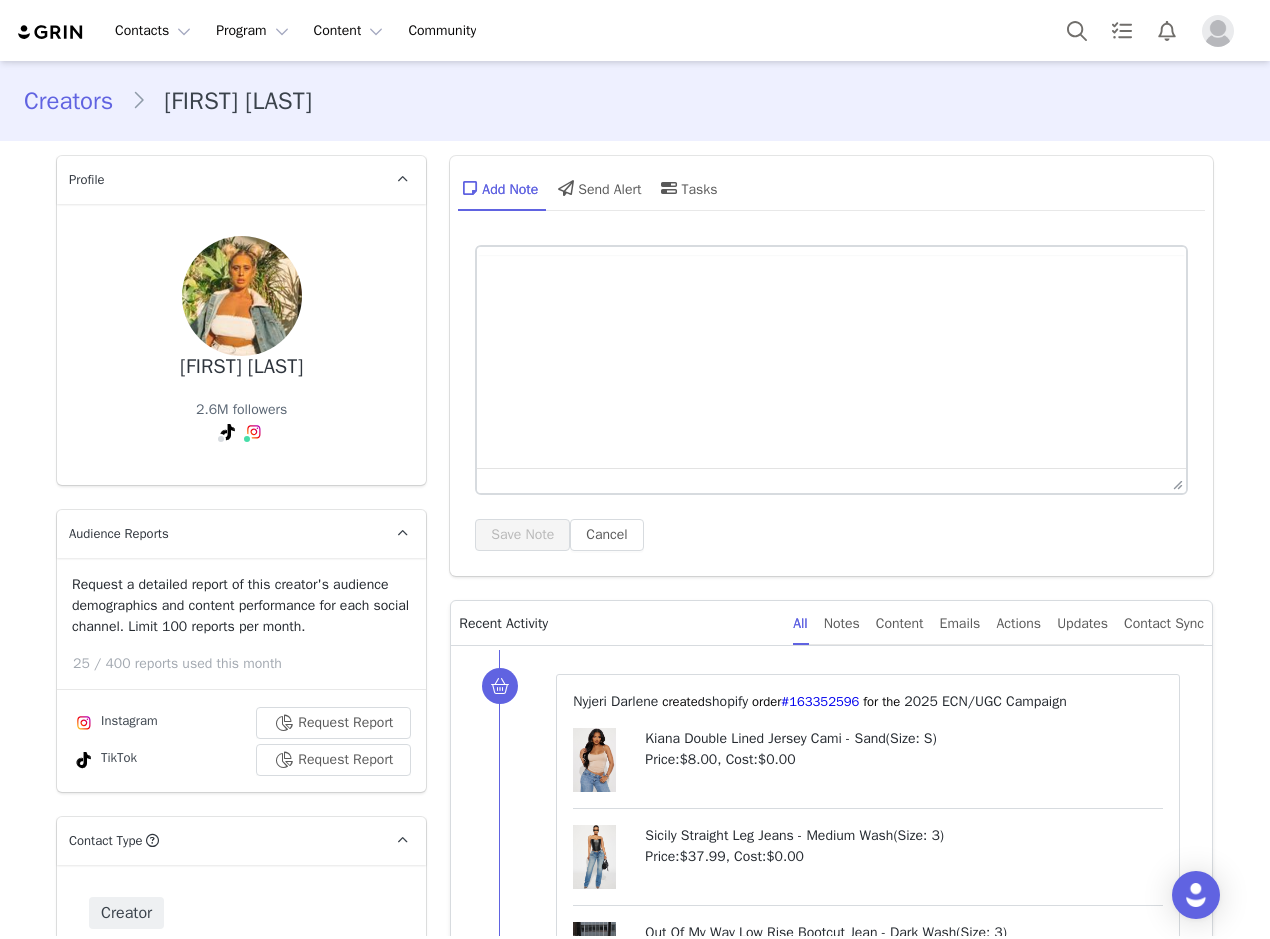 scroll, scrollTop: 0, scrollLeft: 0, axis: both 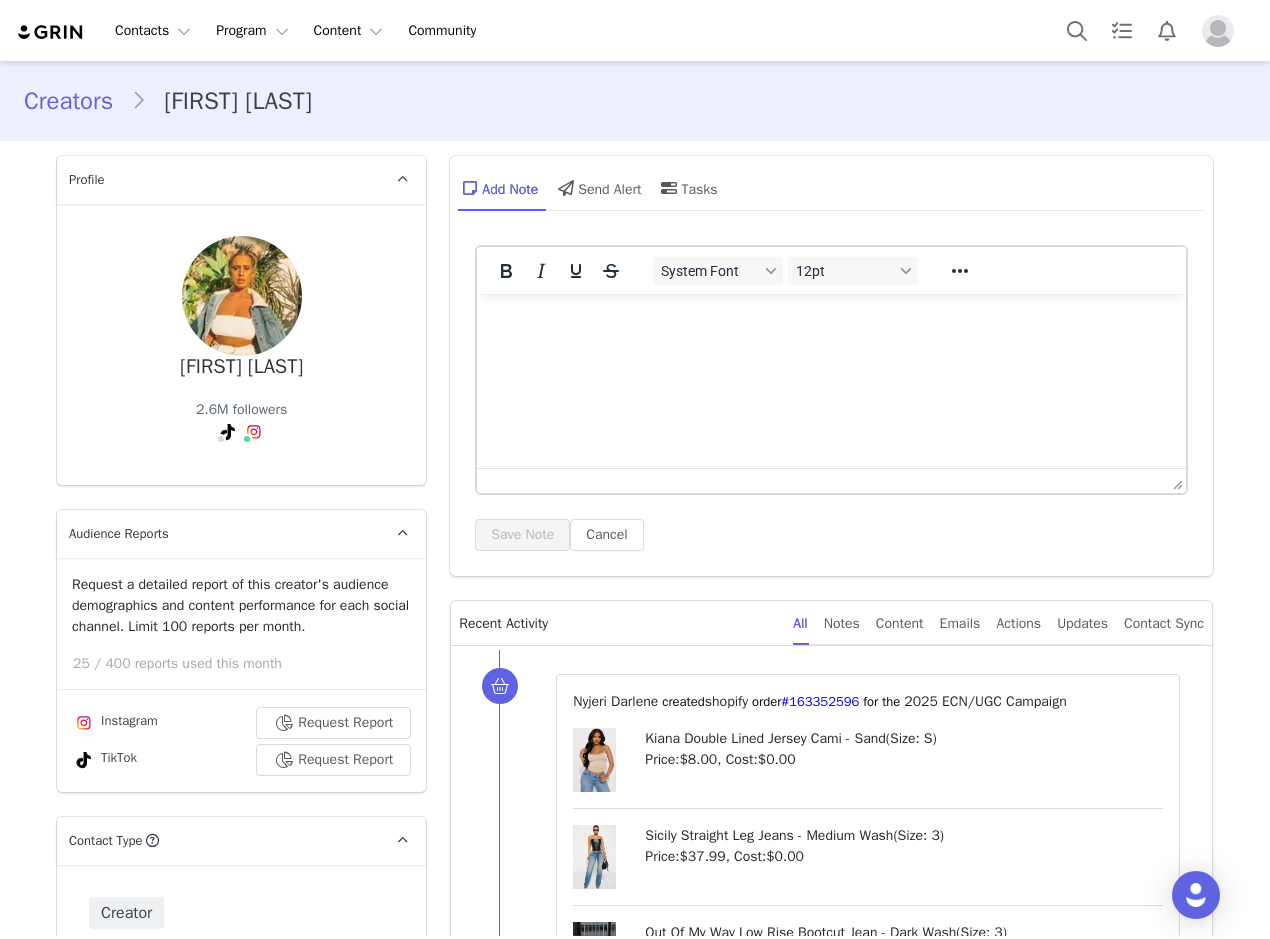 type 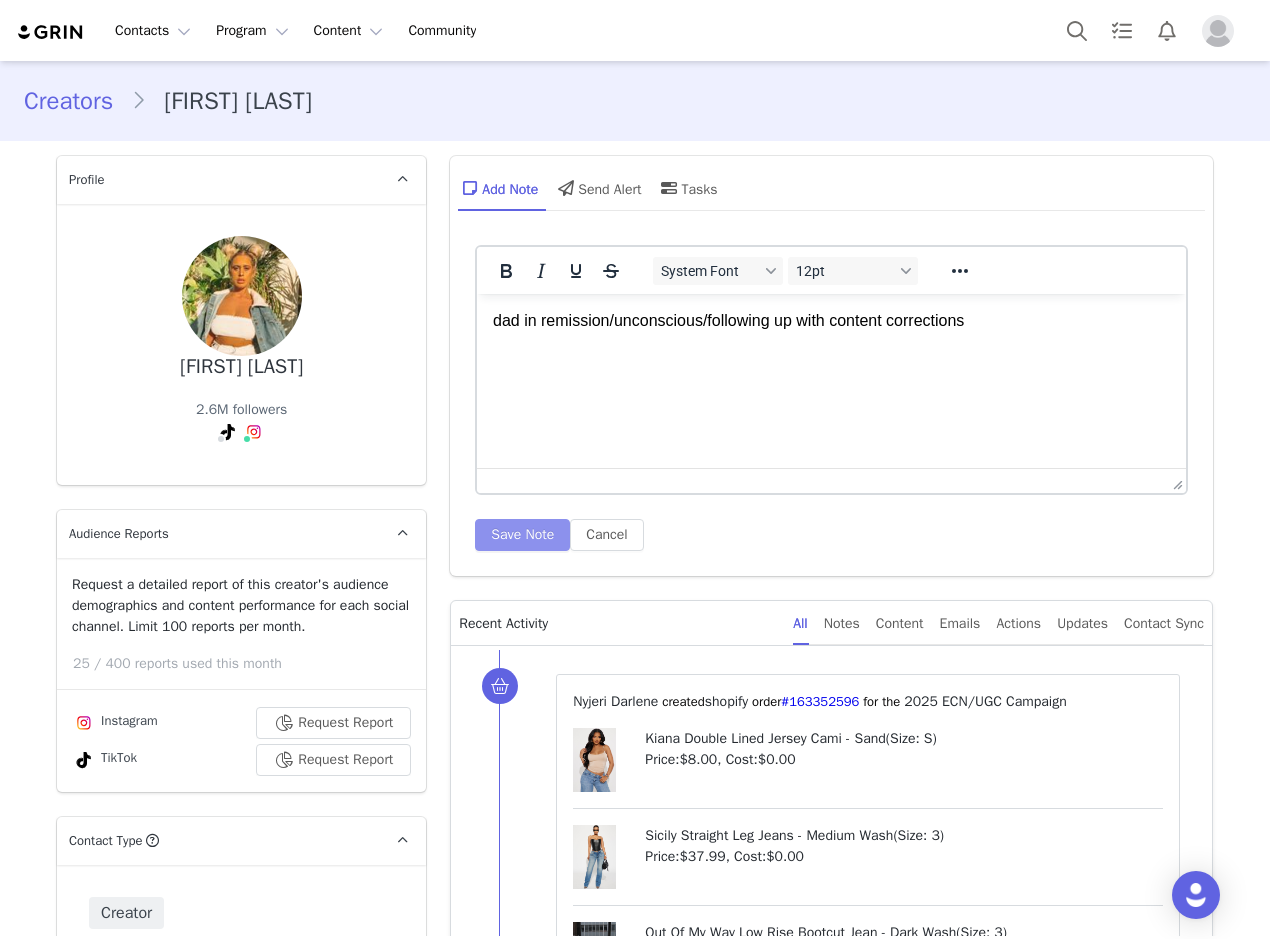 click on "Save Note" at bounding box center [522, 535] 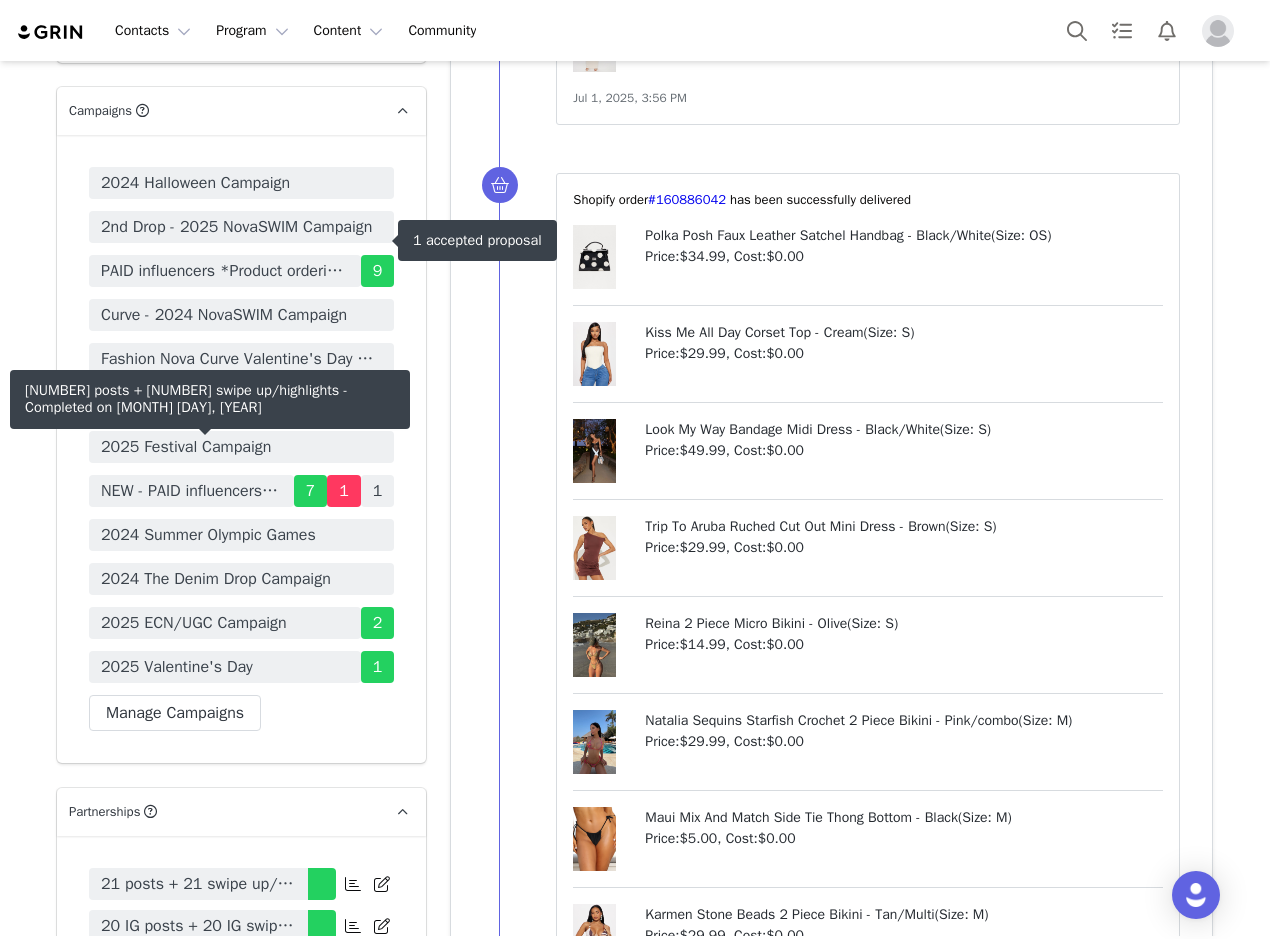 scroll, scrollTop: 6829, scrollLeft: 0, axis: vertical 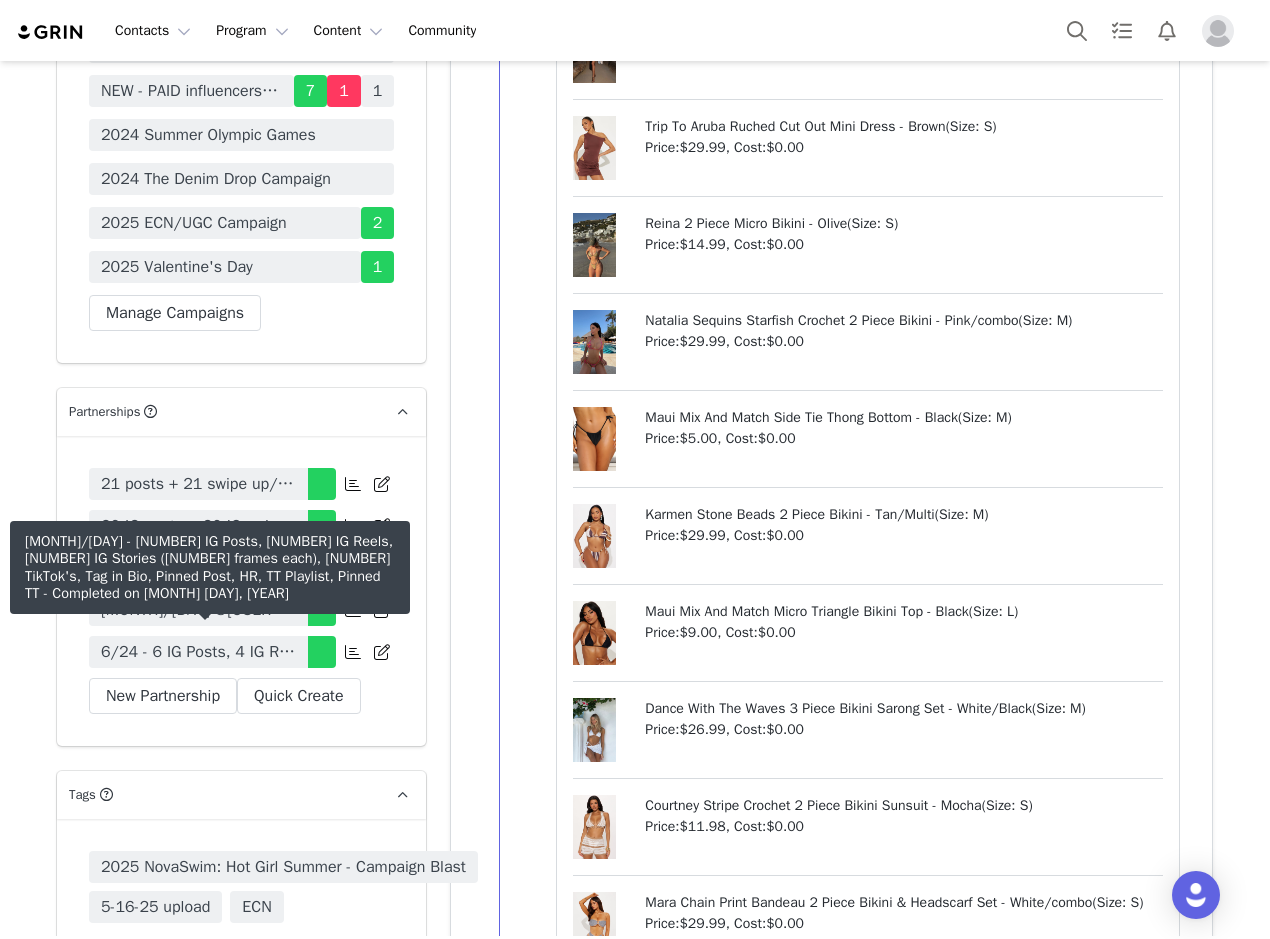 click on "6/24 - 6 IG Posts, 4 IG Reels, 2 IG Stories (3 frames each), 2 TikTok's, Tag in Bio, Pinned Post, HR, TT Playlist, Pinned TT" at bounding box center [198, 652] 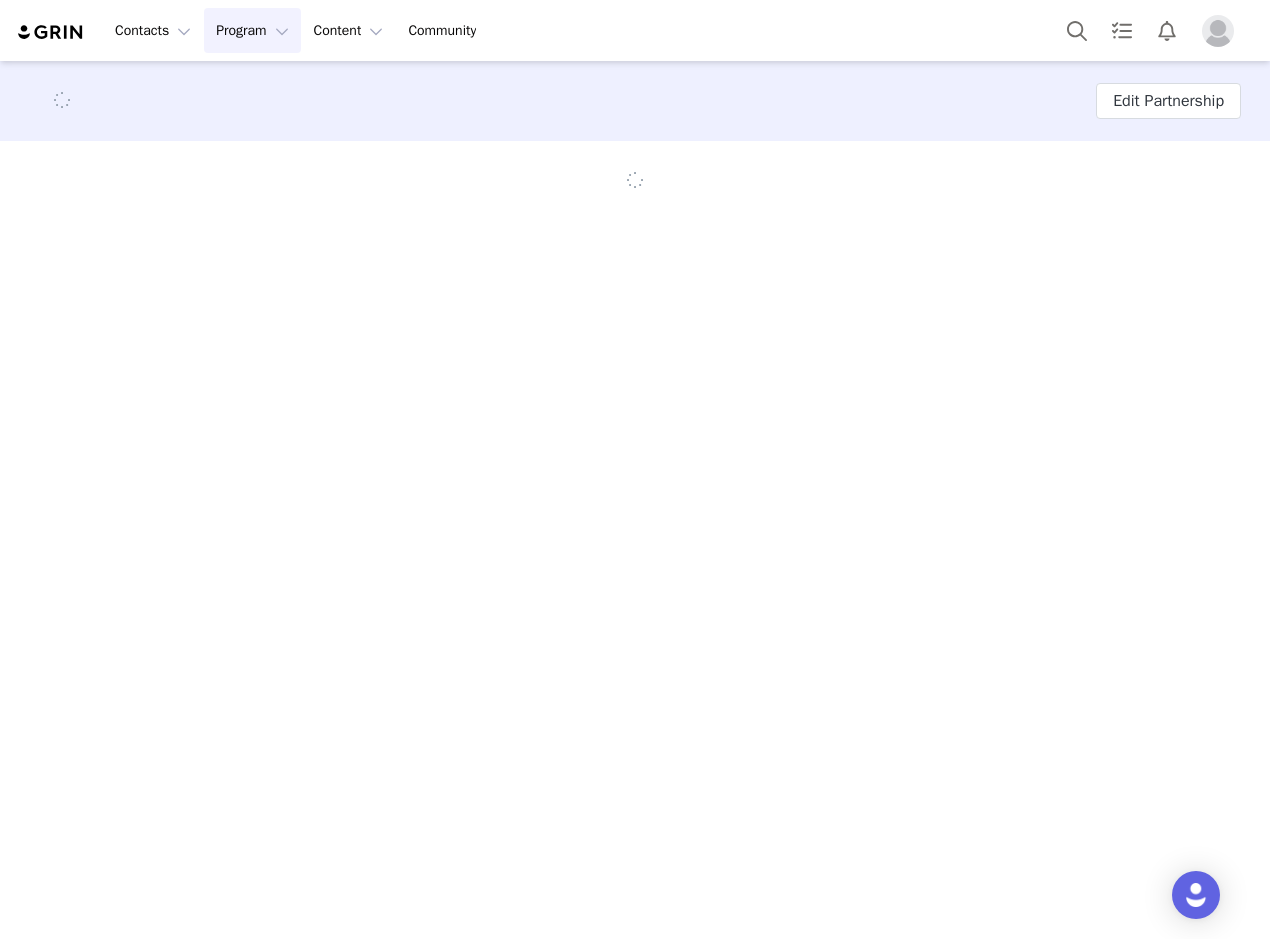 scroll, scrollTop: 0, scrollLeft: 0, axis: both 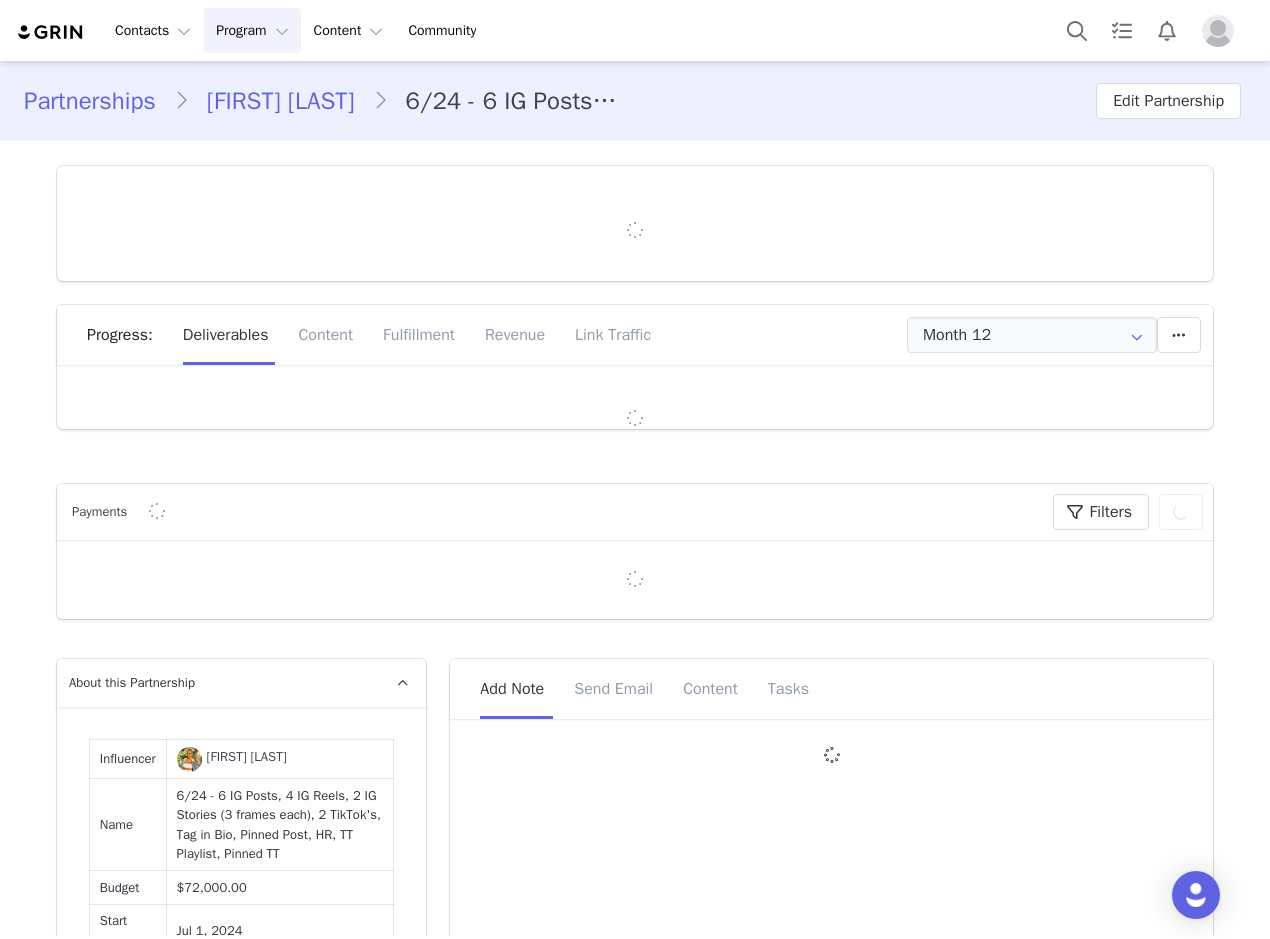 type on "+61 (Australia)" 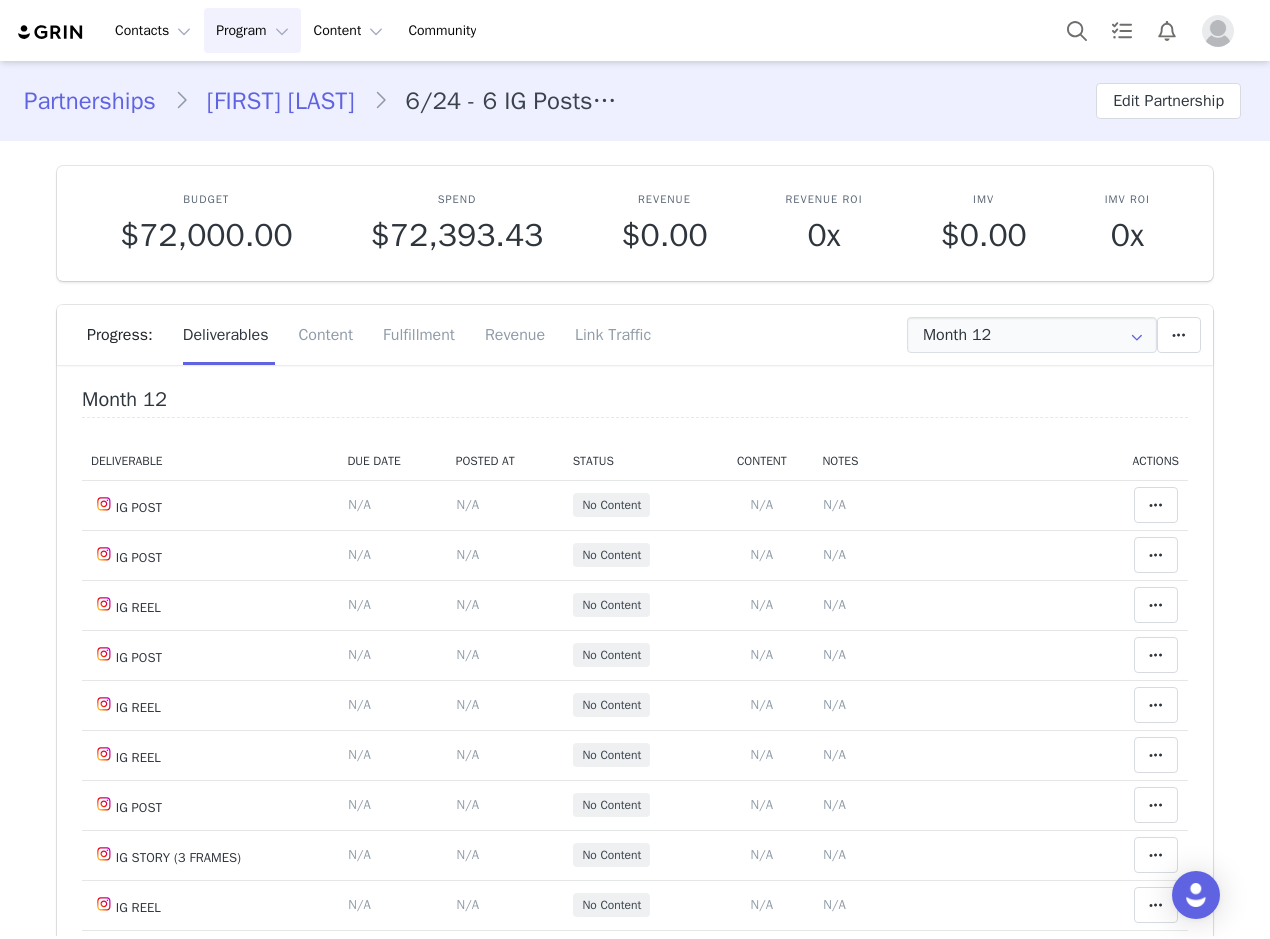 scroll, scrollTop: 0, scrollLeft: 0, axis: both 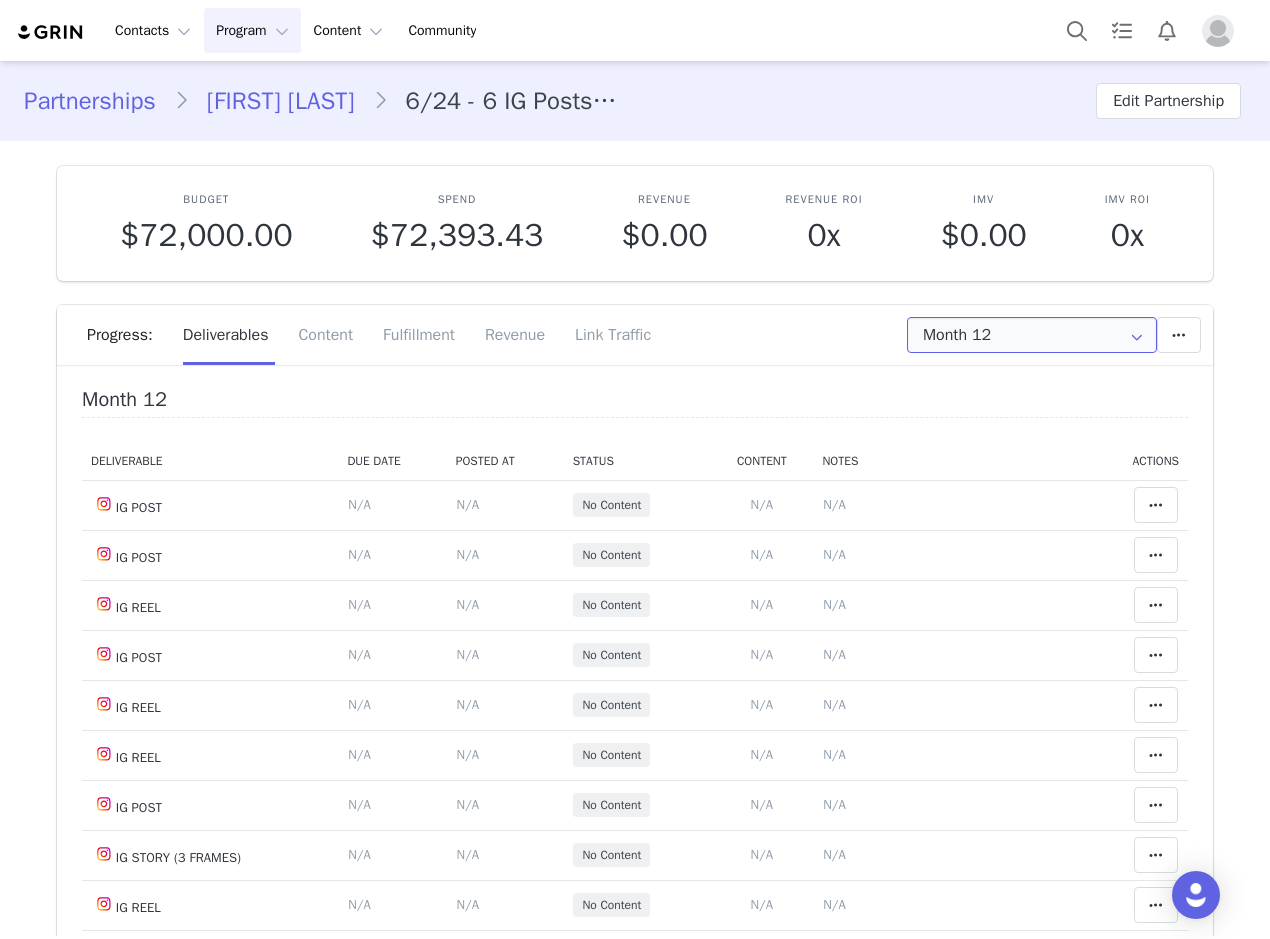 drag, startPoint x: 949, startPoint y: 335, endPoint x: 980, endPoint y: 373, distance: 49.0408 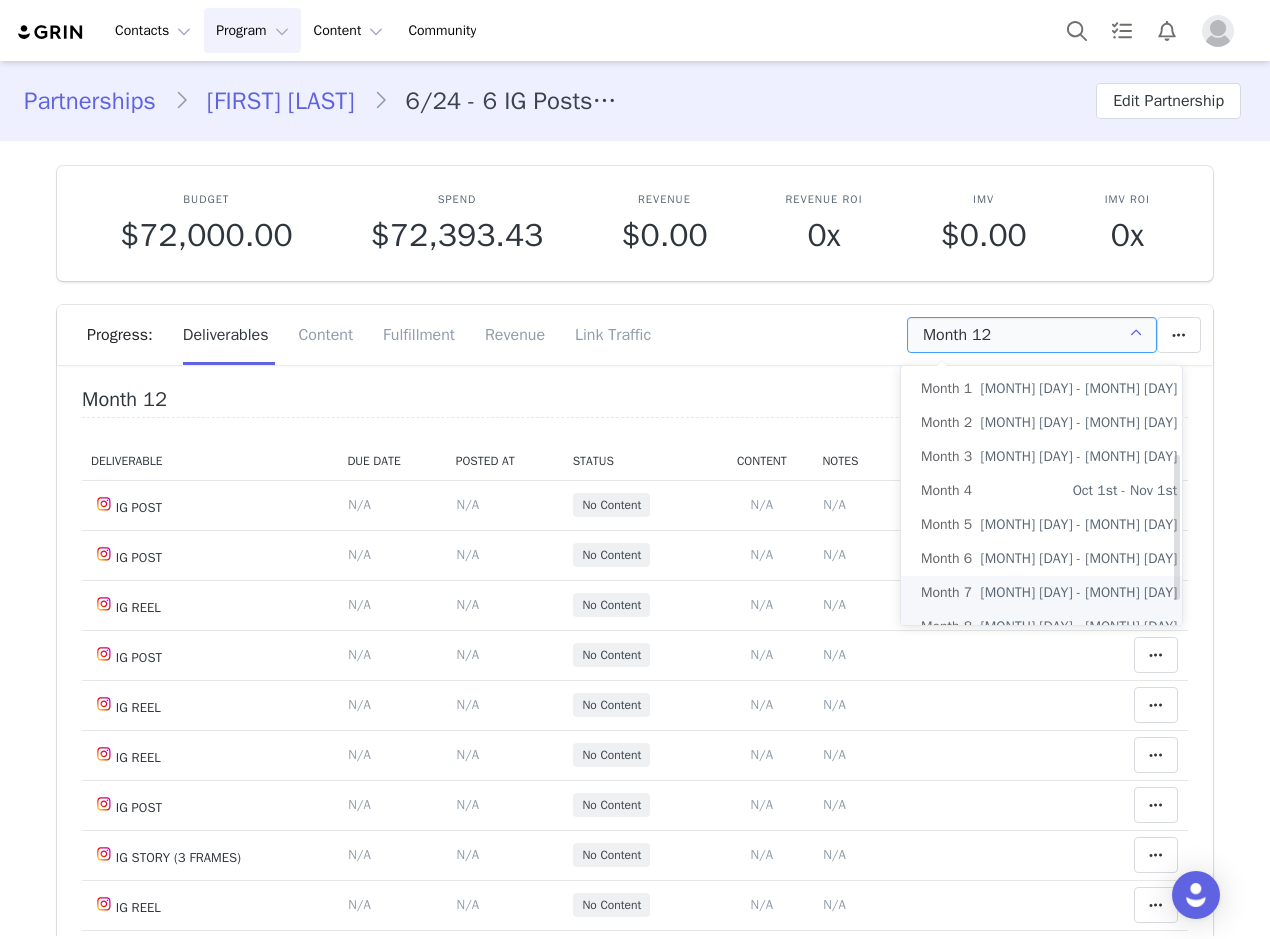 scroll, scrollTop: 155, scrollLeft: 0, axis: vertical 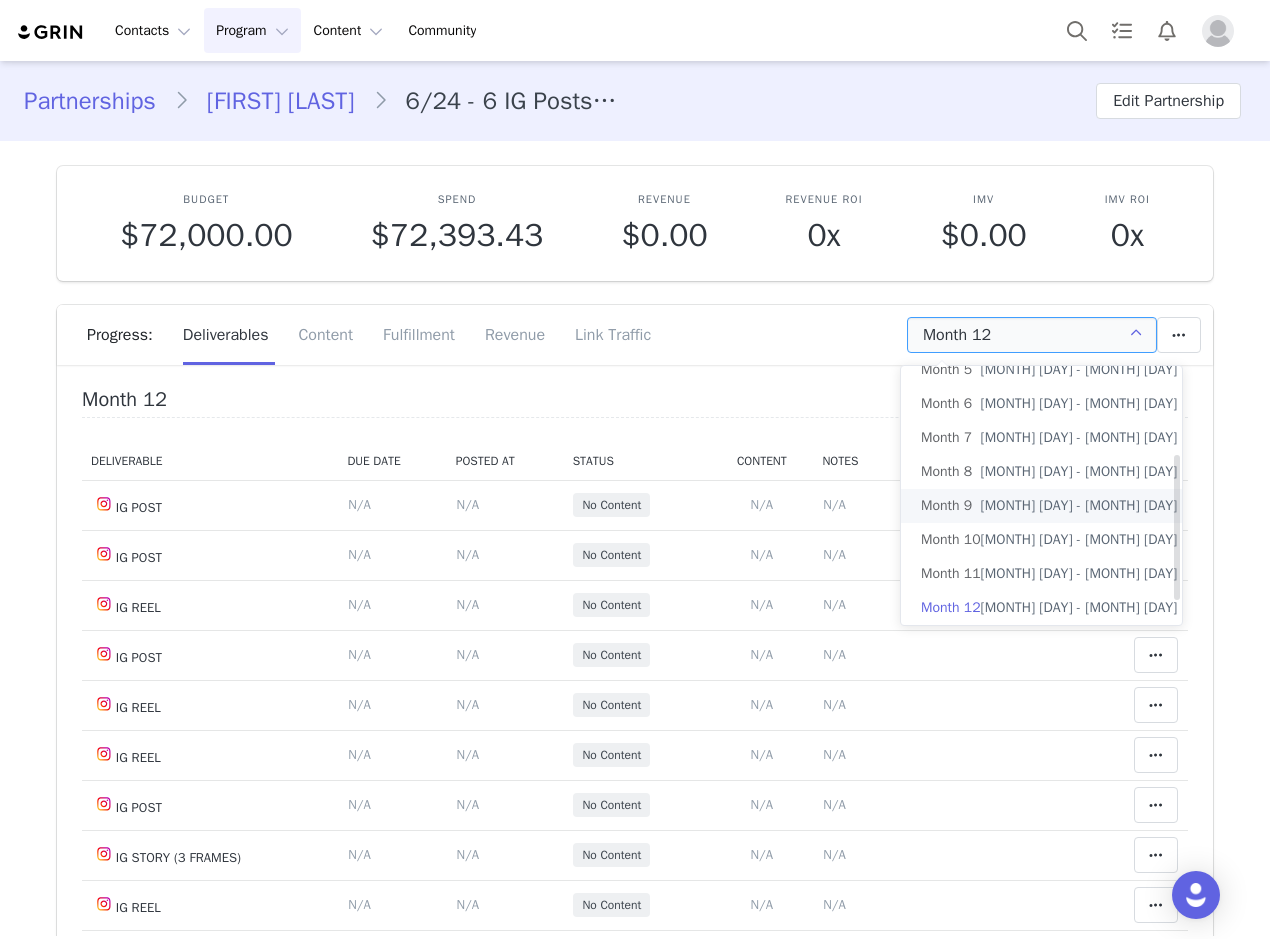 click on "Month 9  Mar 1st - Apr 1st" at bounding box center [1049, 506] 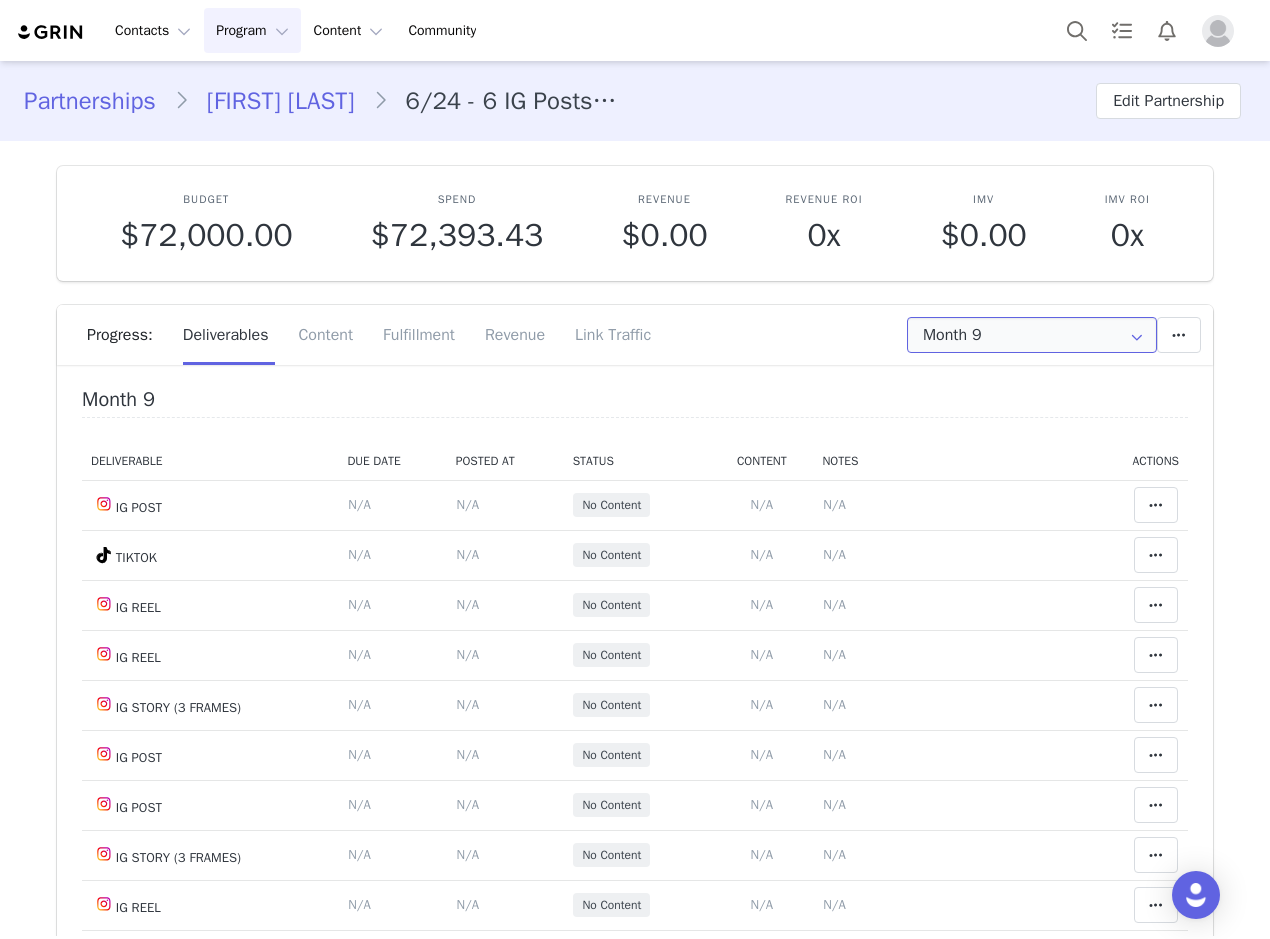 click on "Month 9" at bounding box center (1032, 335) 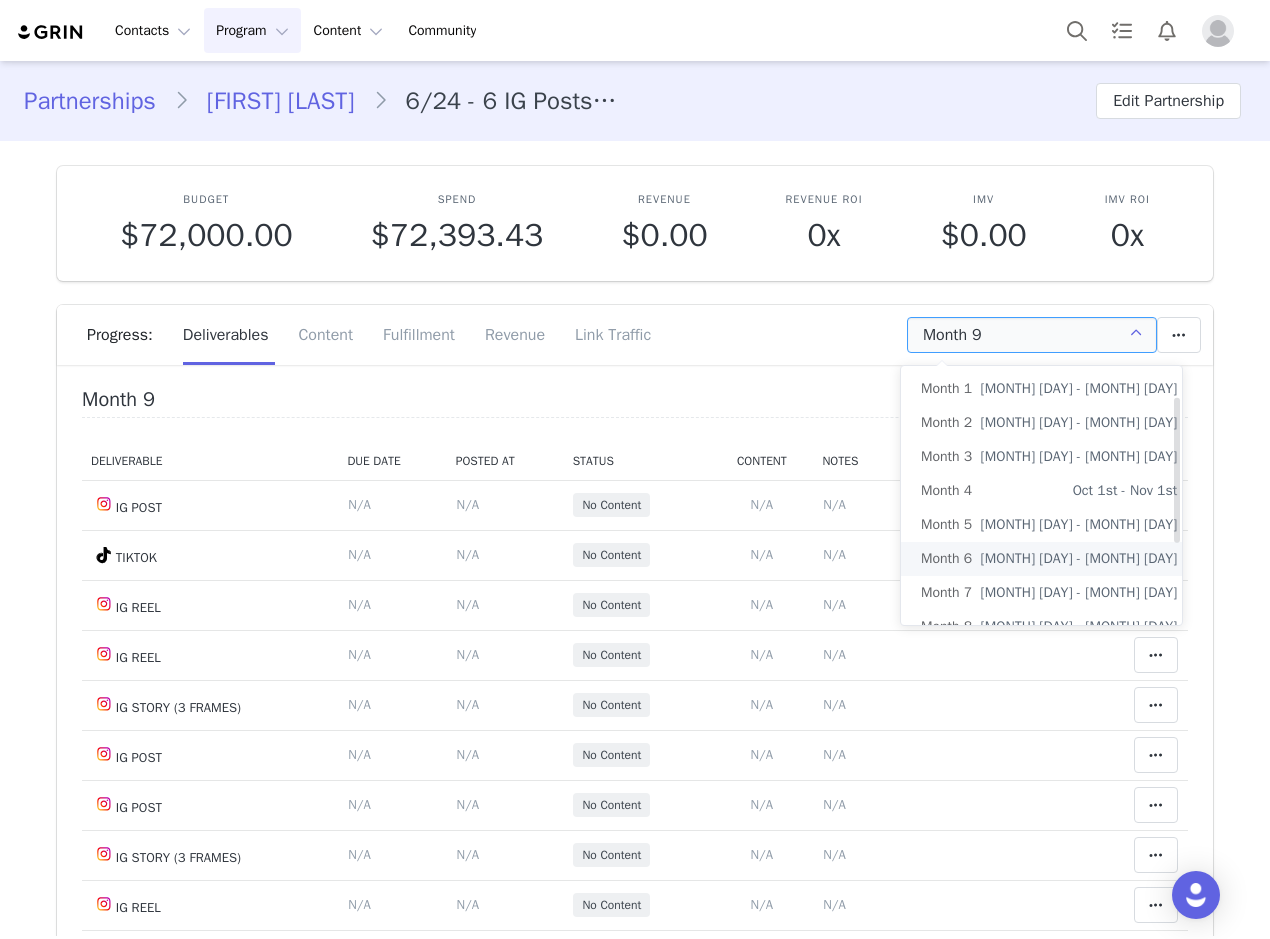 scroll, scrollTop: 53, scrollLeft: 0, axis: vertical 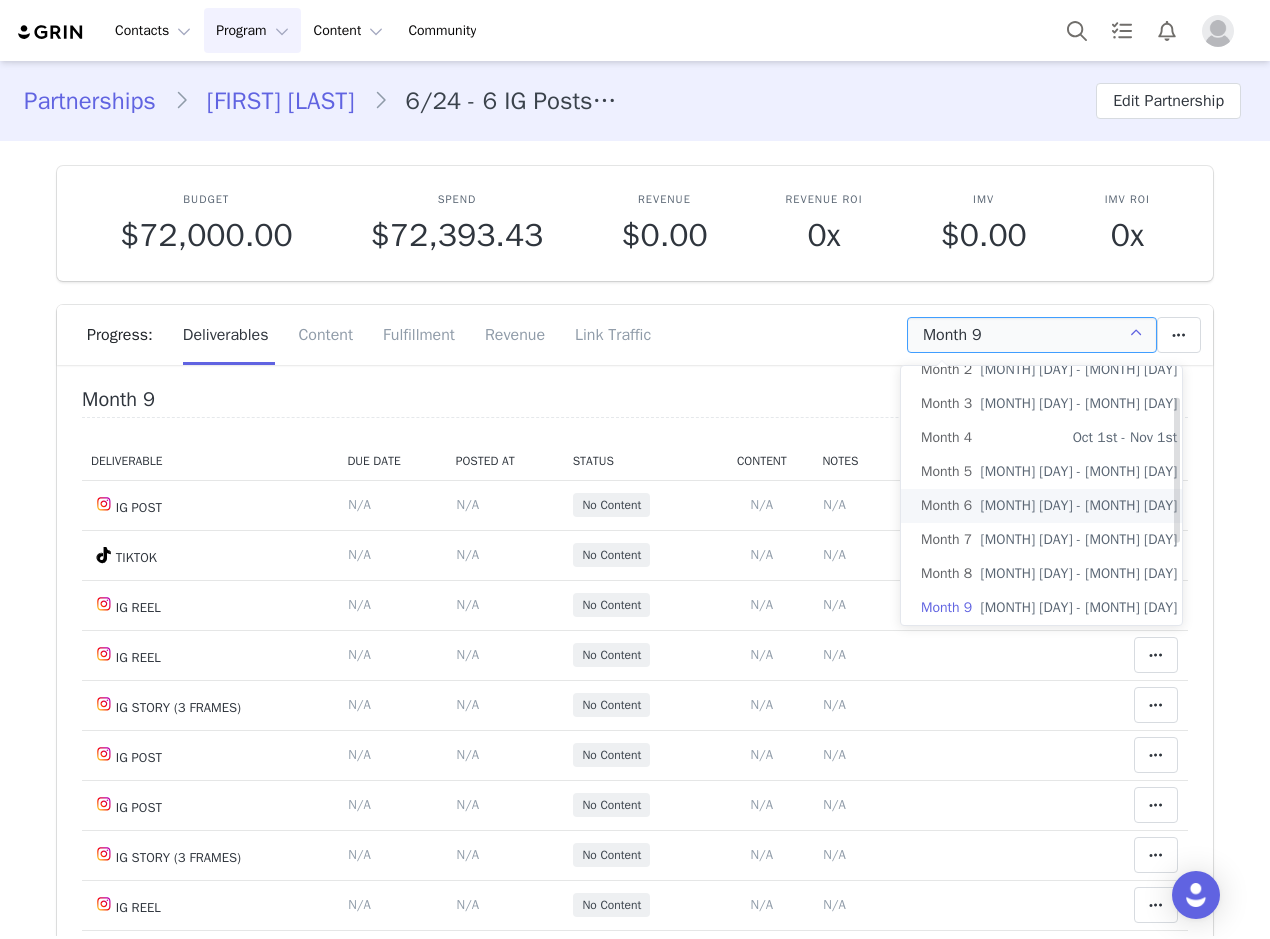 click on "Month 6  Dec 1st - Jan 1st" at bounding box center (1049, 506) 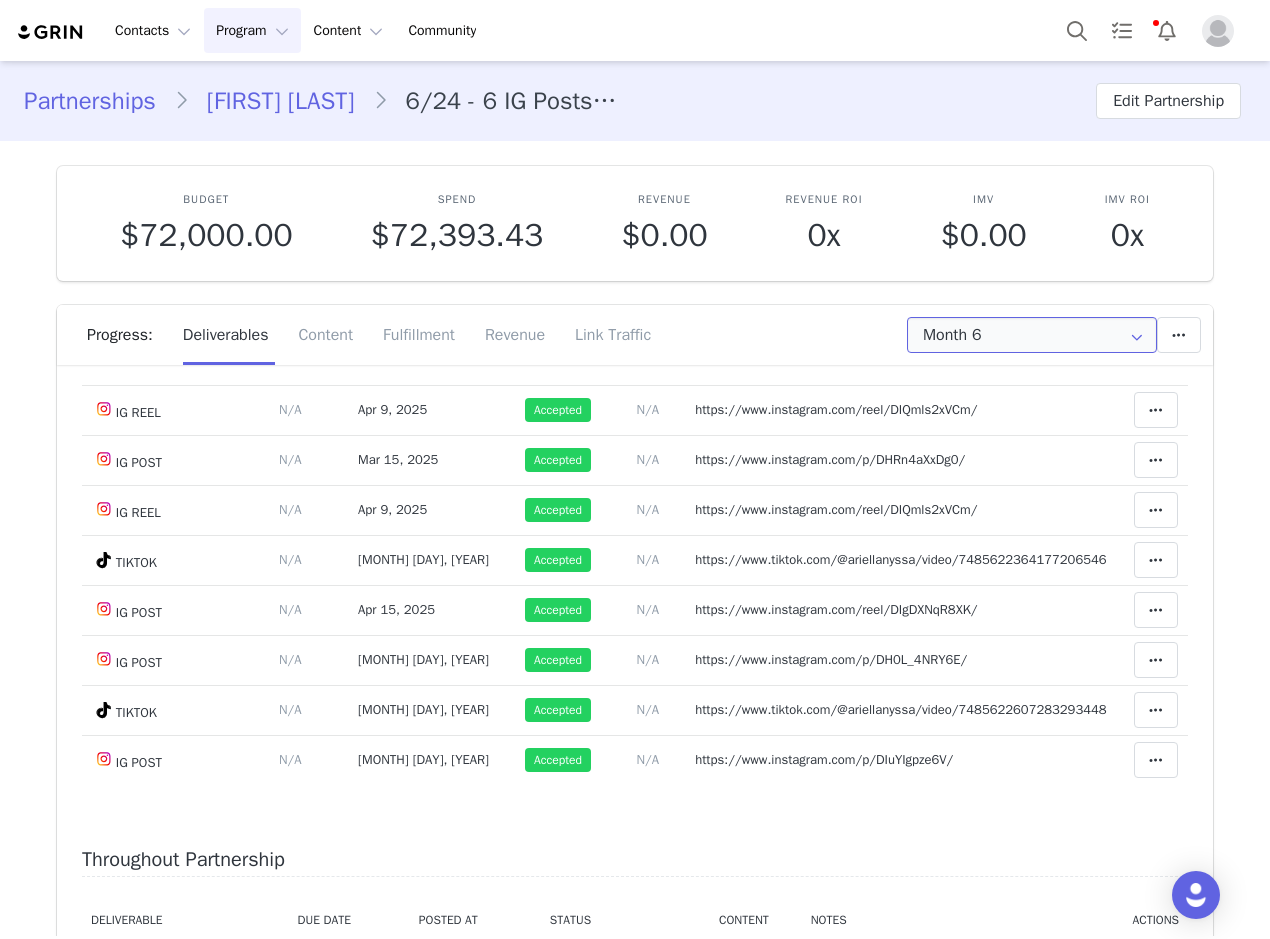 scroll, scrollTop: 400, scrollLeft: 0, axis: vertical 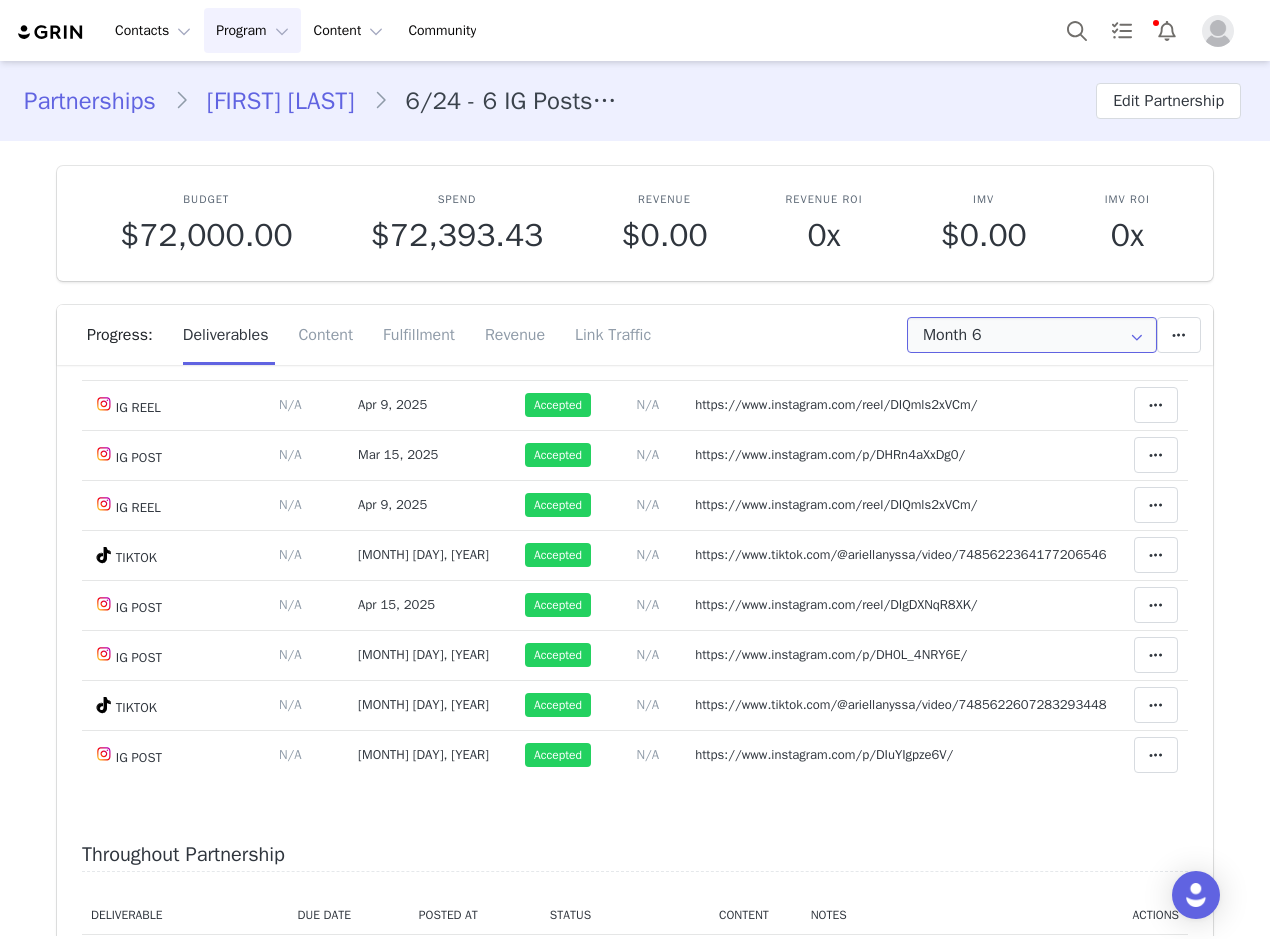click on "Month 6" at bounding box center [1032, 335] 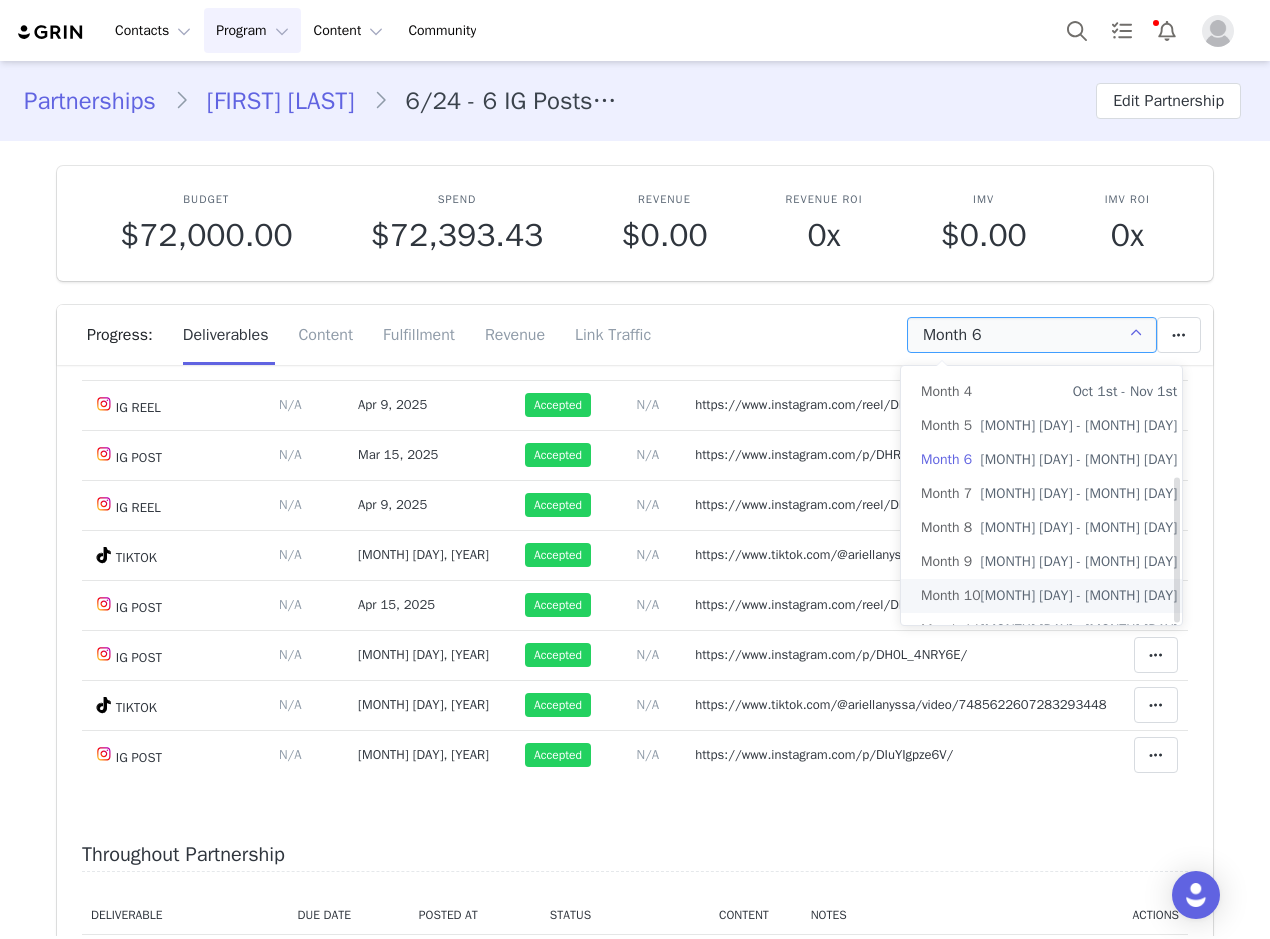scroll, scrollTop: 195, scrollLeft: 0, axis: vertical 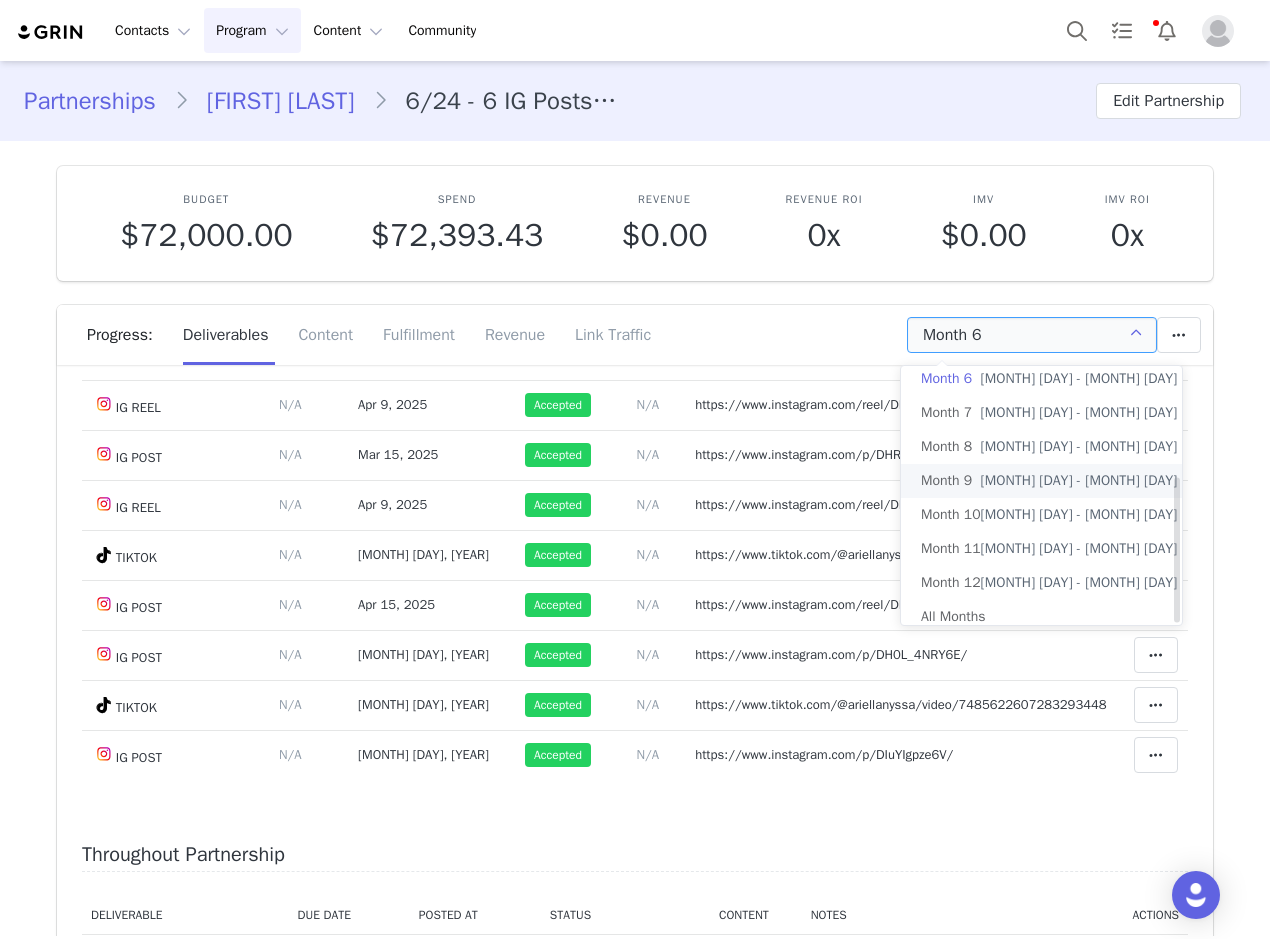 click on "Month 9" at bounding box center [946, 481] 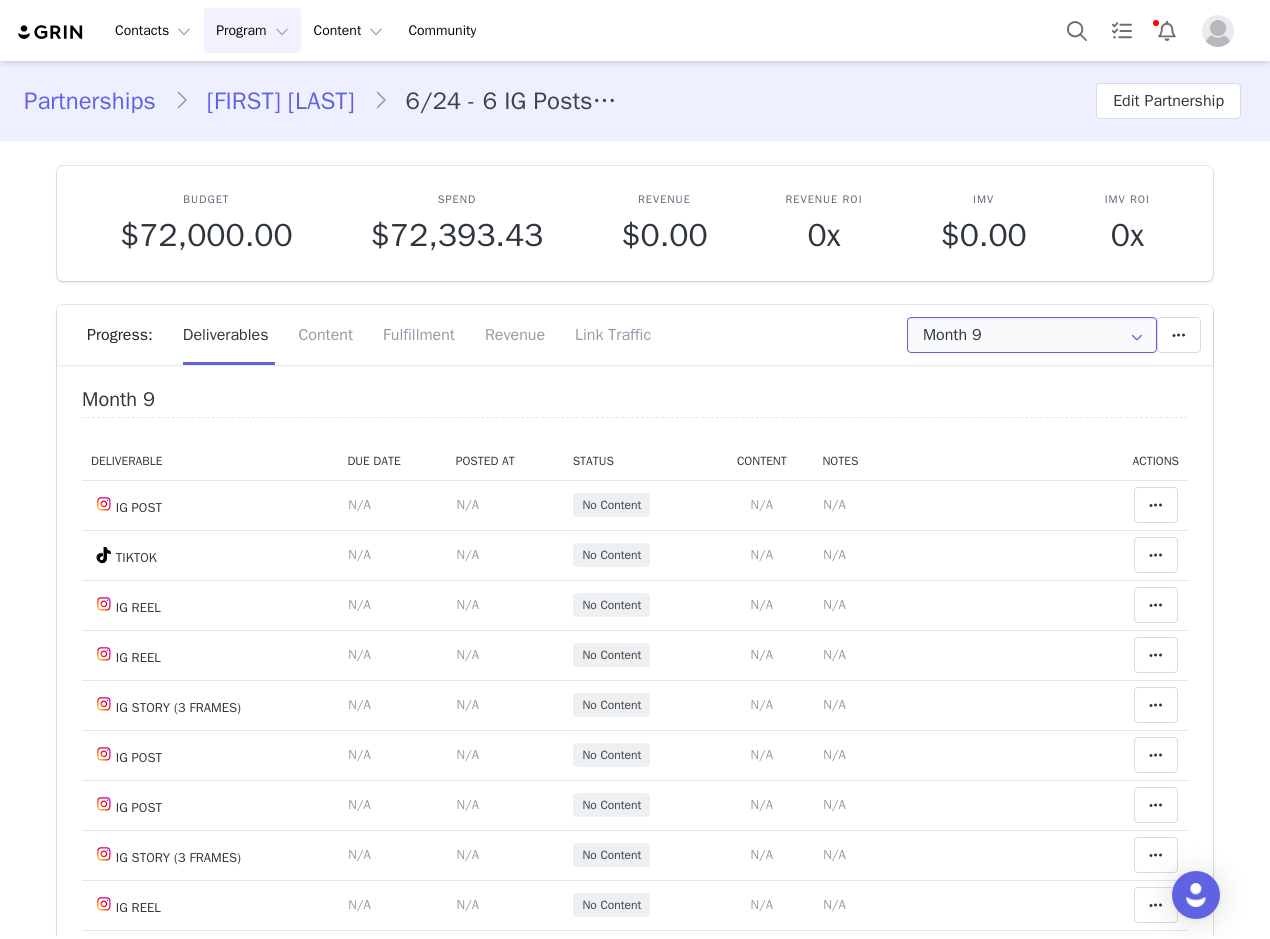 click on "Month 9" at bounding box center (1032, 335) 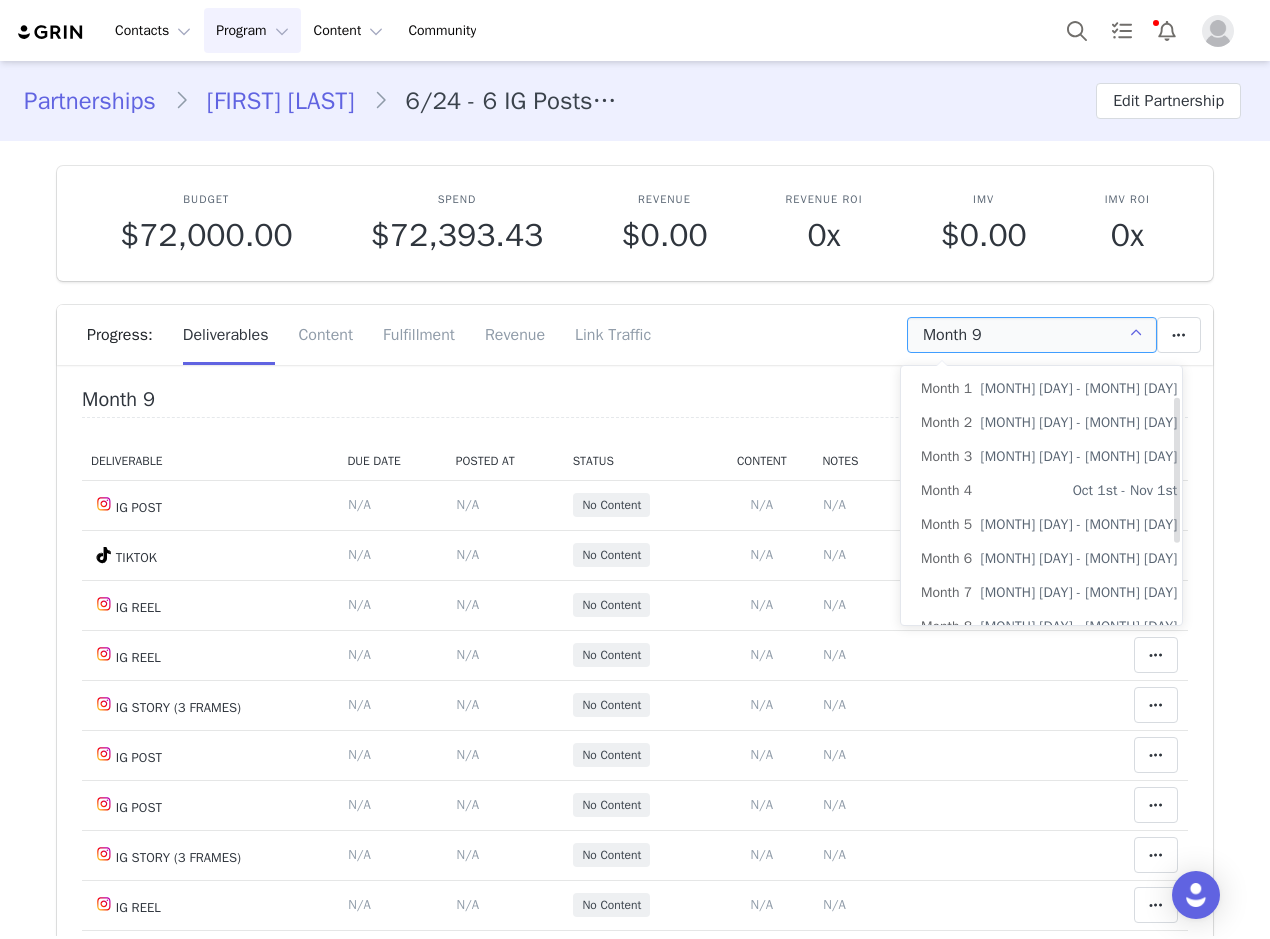 scroll, scrollTop: 53, scrollLeft: 0, axis: vertical 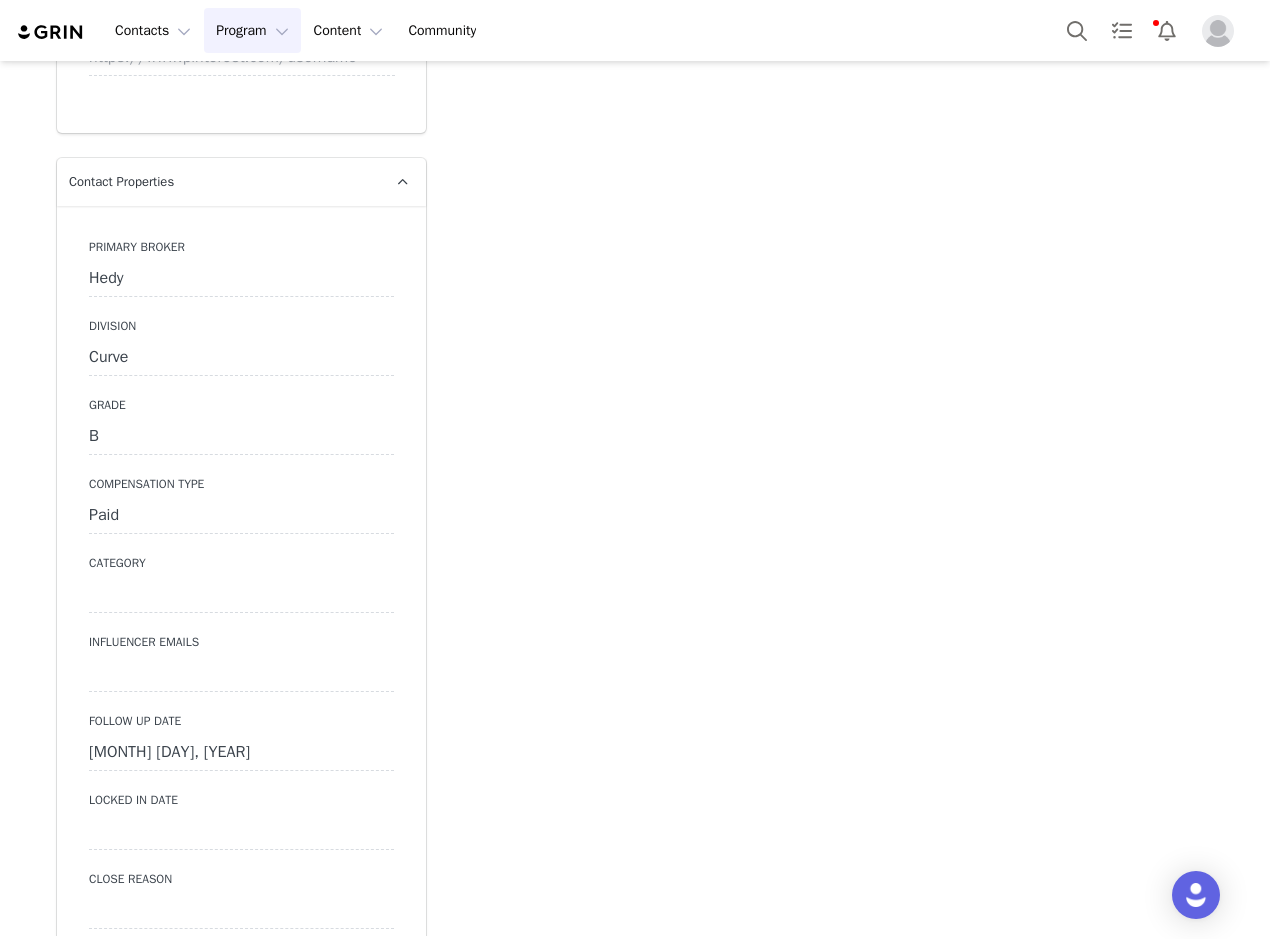 click on "July 20th, 2025" at bounding box center [241, 753] 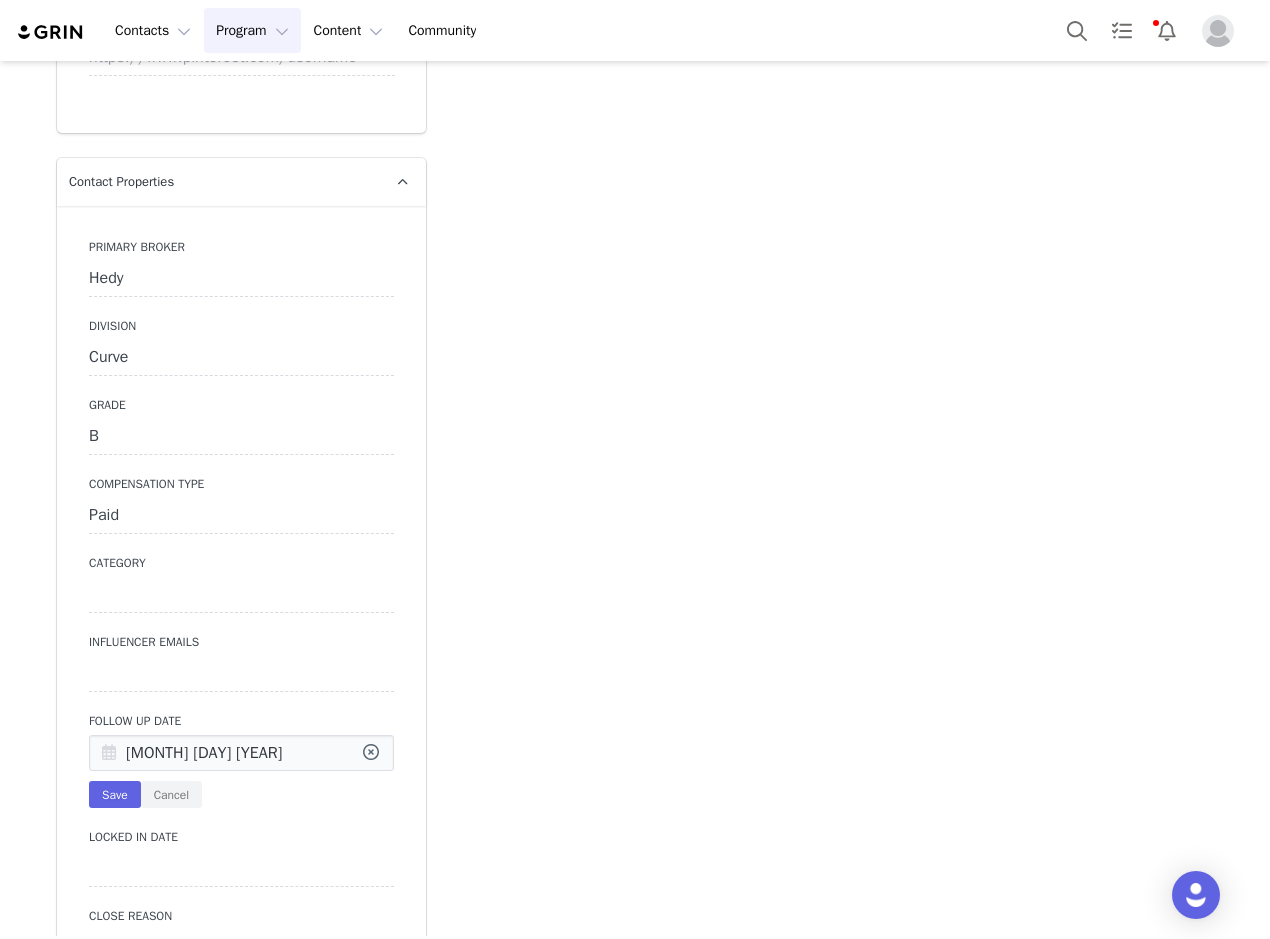 click at bounding box center (109, 754) 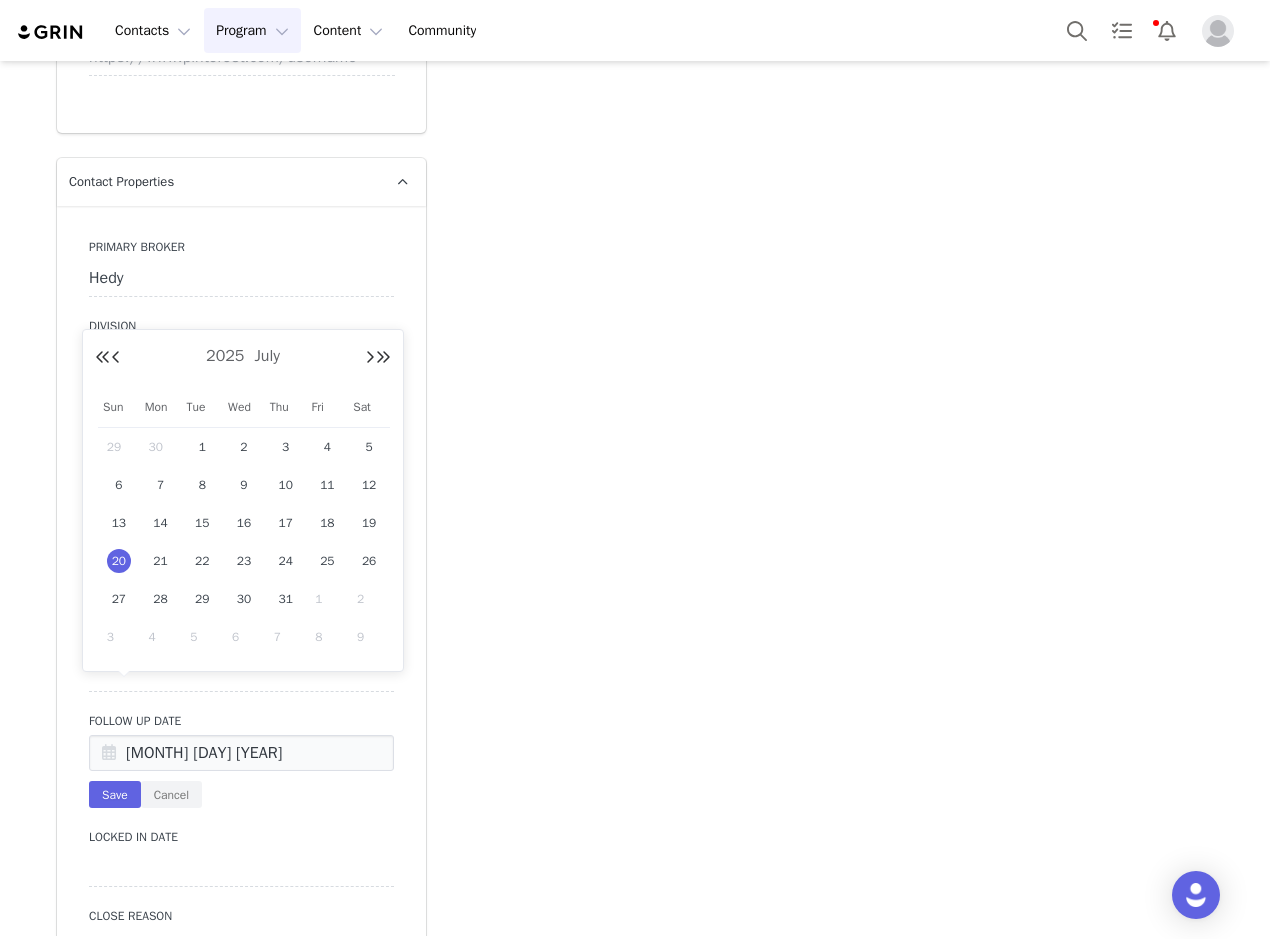 click on "1" at bounding box center (327, 599) 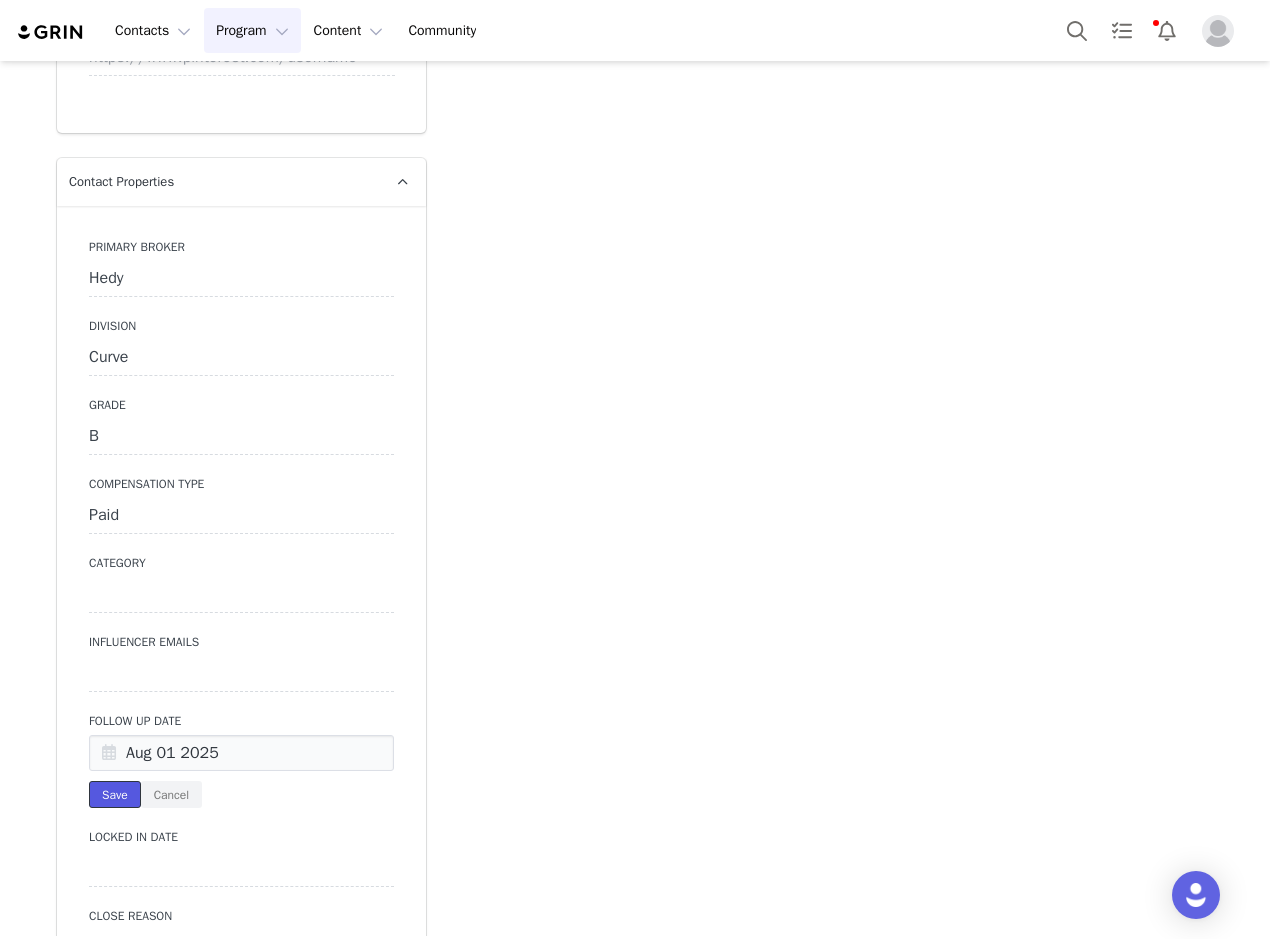 click on "Save" at bounding box center (115, 794) 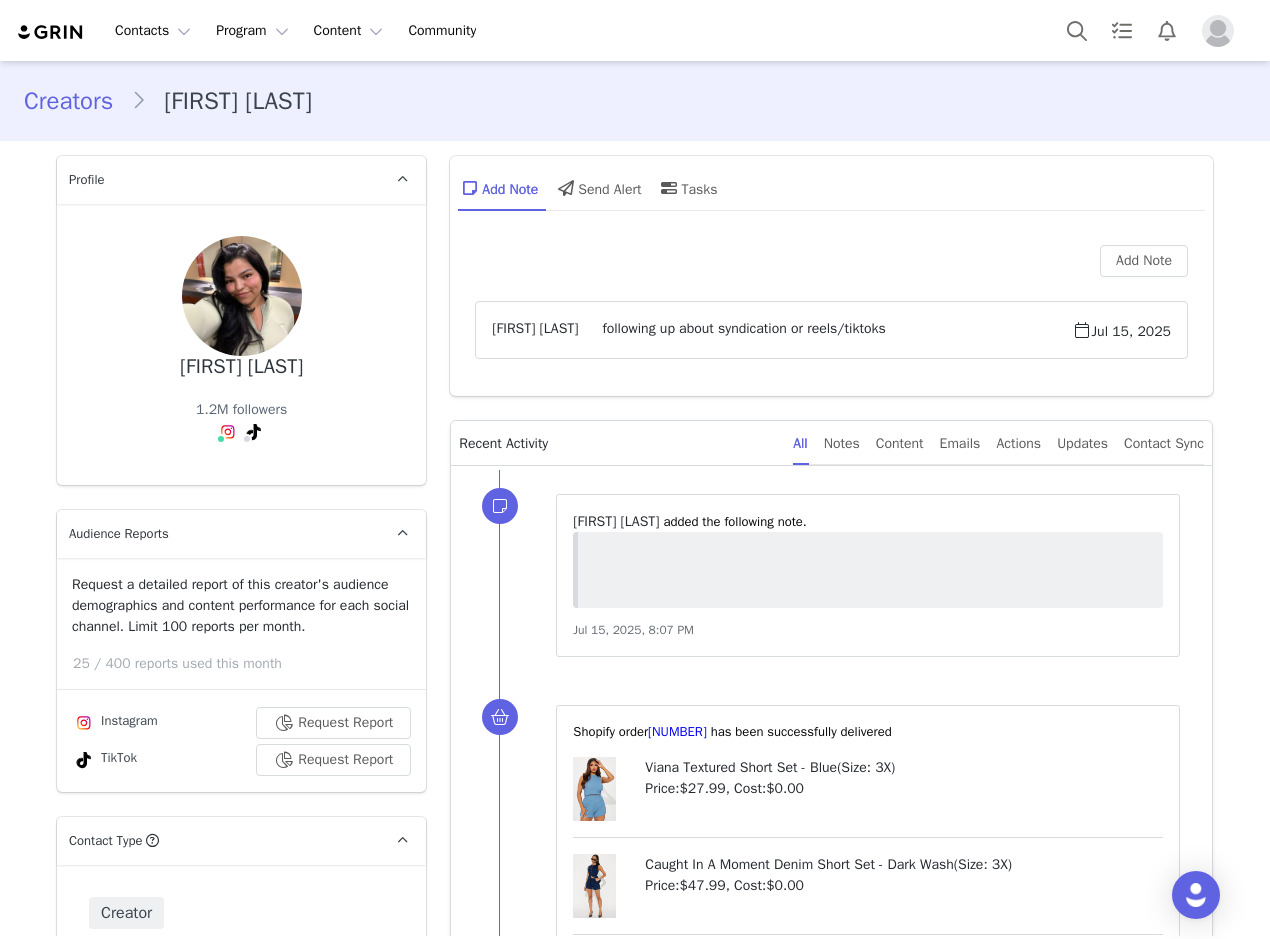 scroll, scrollTop: 0, scrollLeft: 0, axis: both 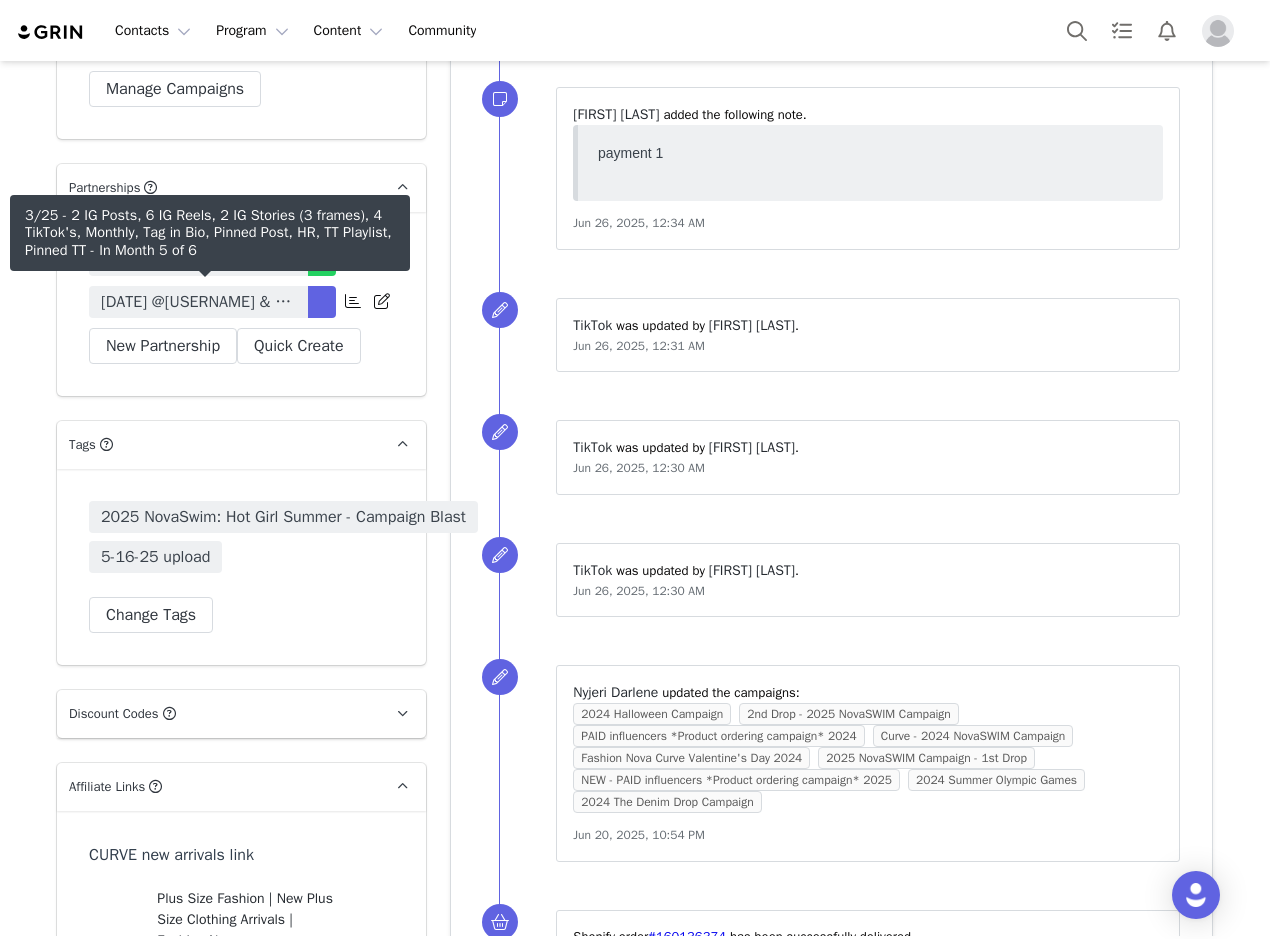 click on "3/25 - 2 IG Posts, 6 IG Reels, 2 IG Stories (3 frames), 4 TikTok's, Monthly, Tag in Bio, Pinned Post, HR, TT Playlist, Pinned TT" at bounding box center [198, 302] 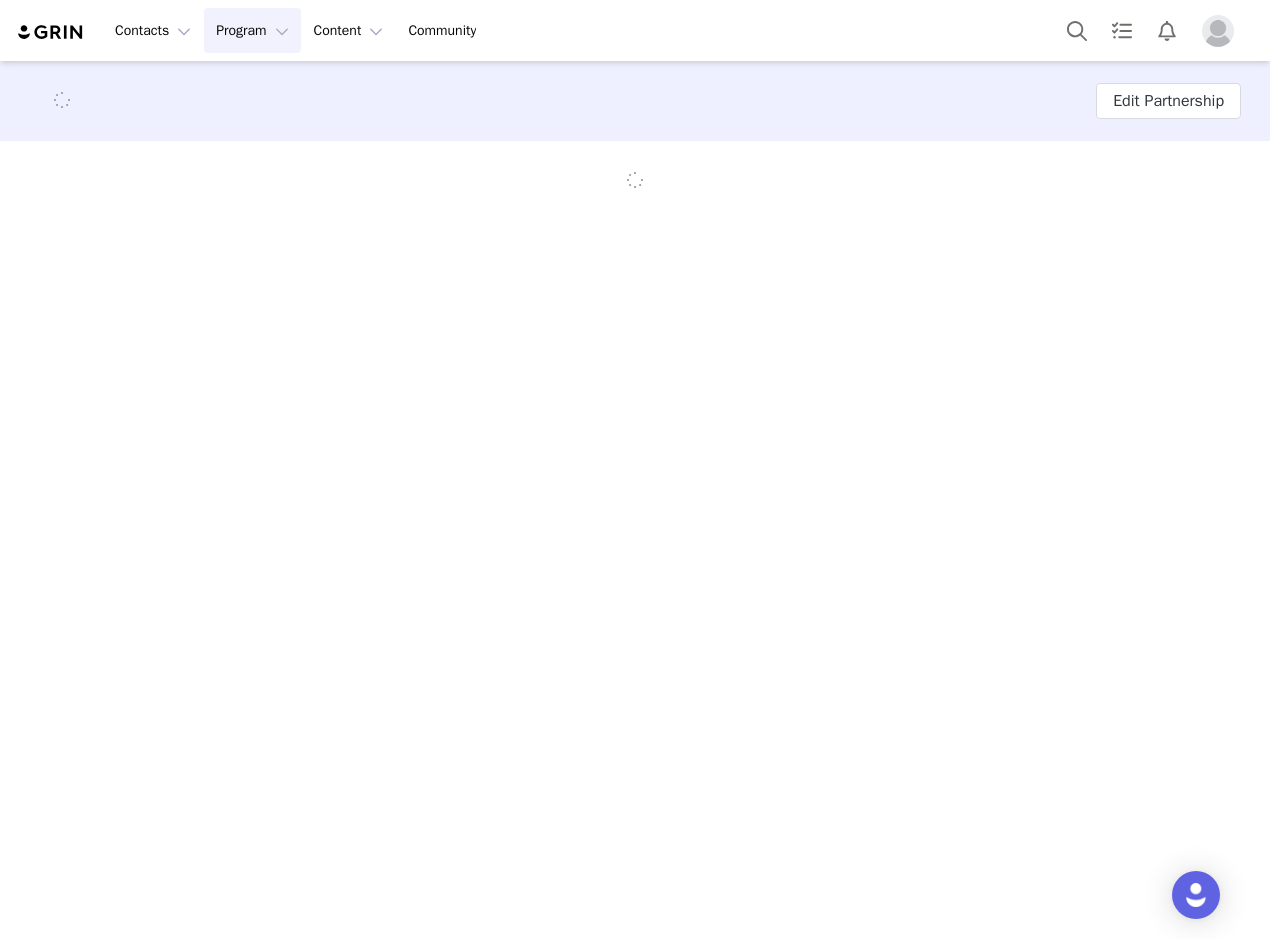 scroll, scrollTop: 0, scrollLeft: 0, axis: both 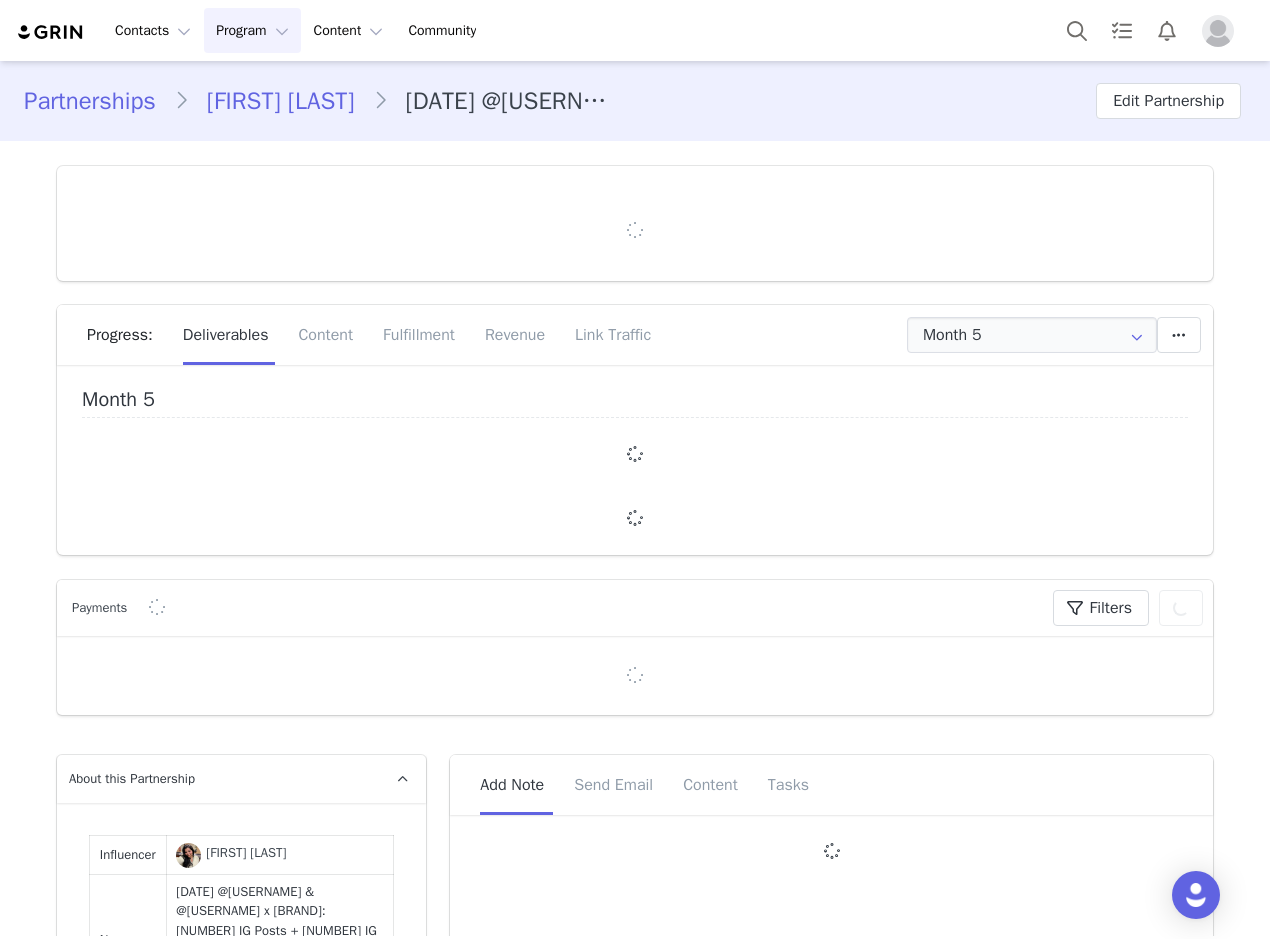 type on "+1 (United States)" 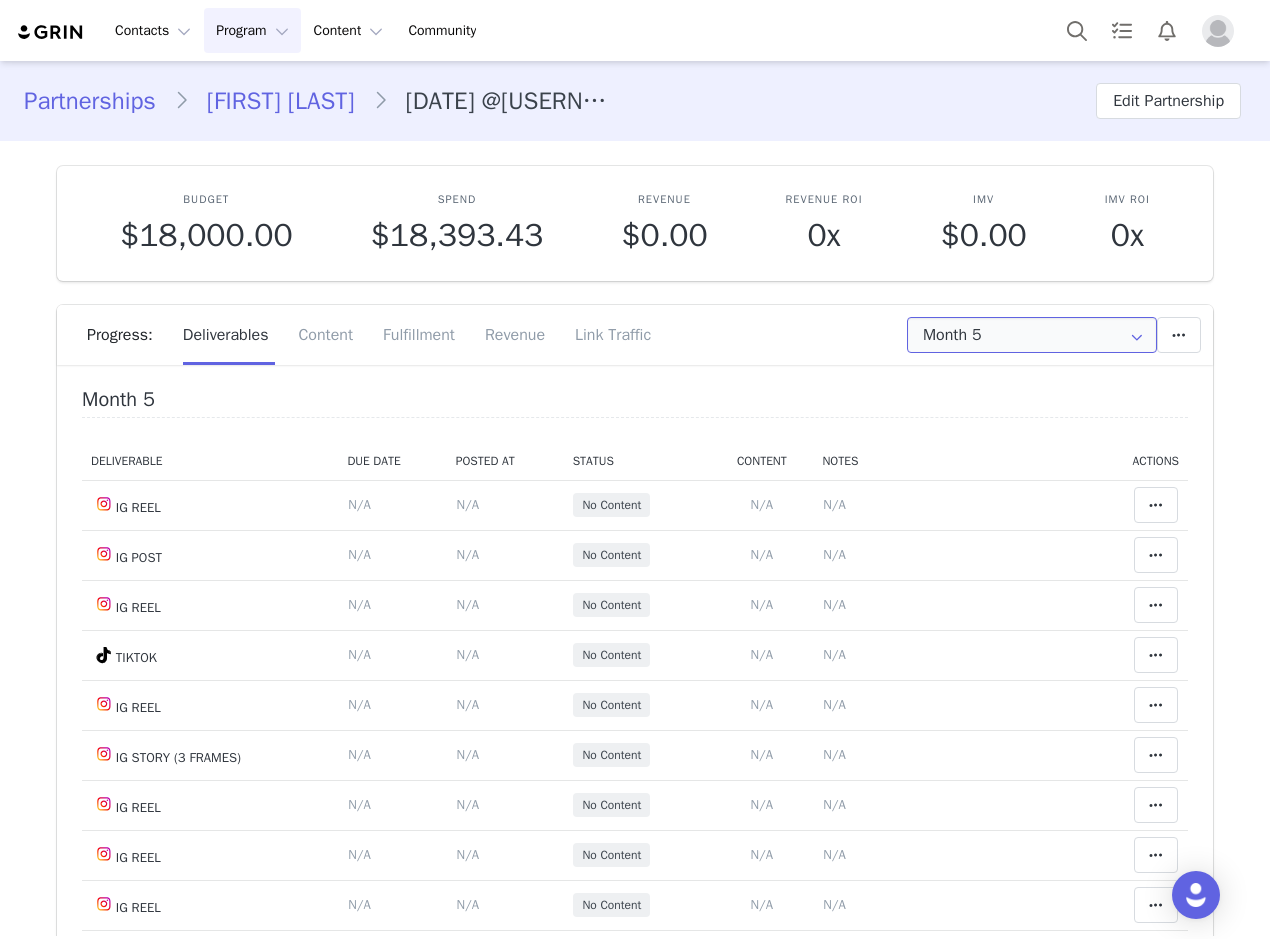 click on "Month 5" at bounding box center [1032, 335] 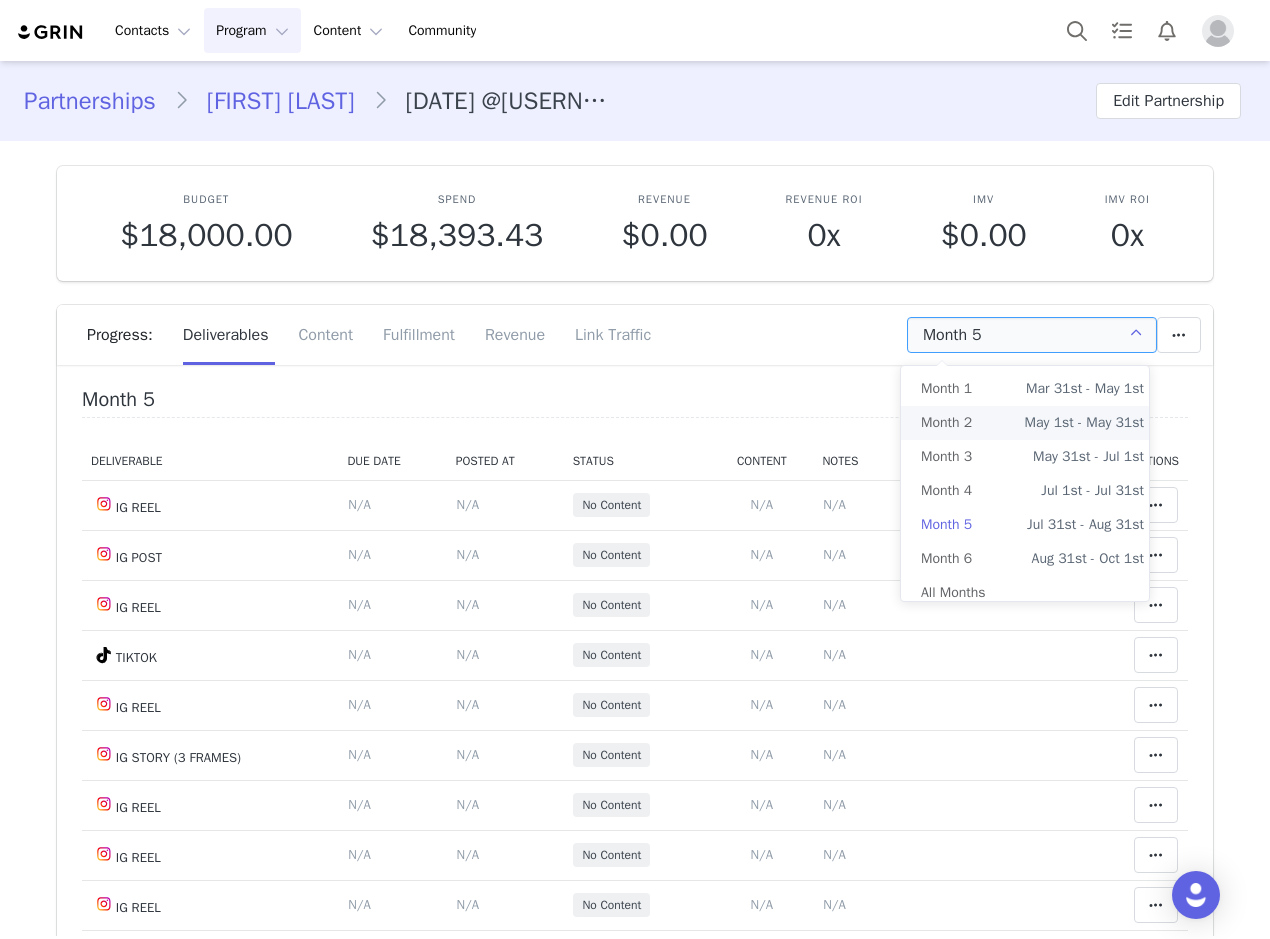 drag, startPoint x: 971, startPoint y: 340, endPoint x: 997, endPoint y: 427, distance: 90.80198 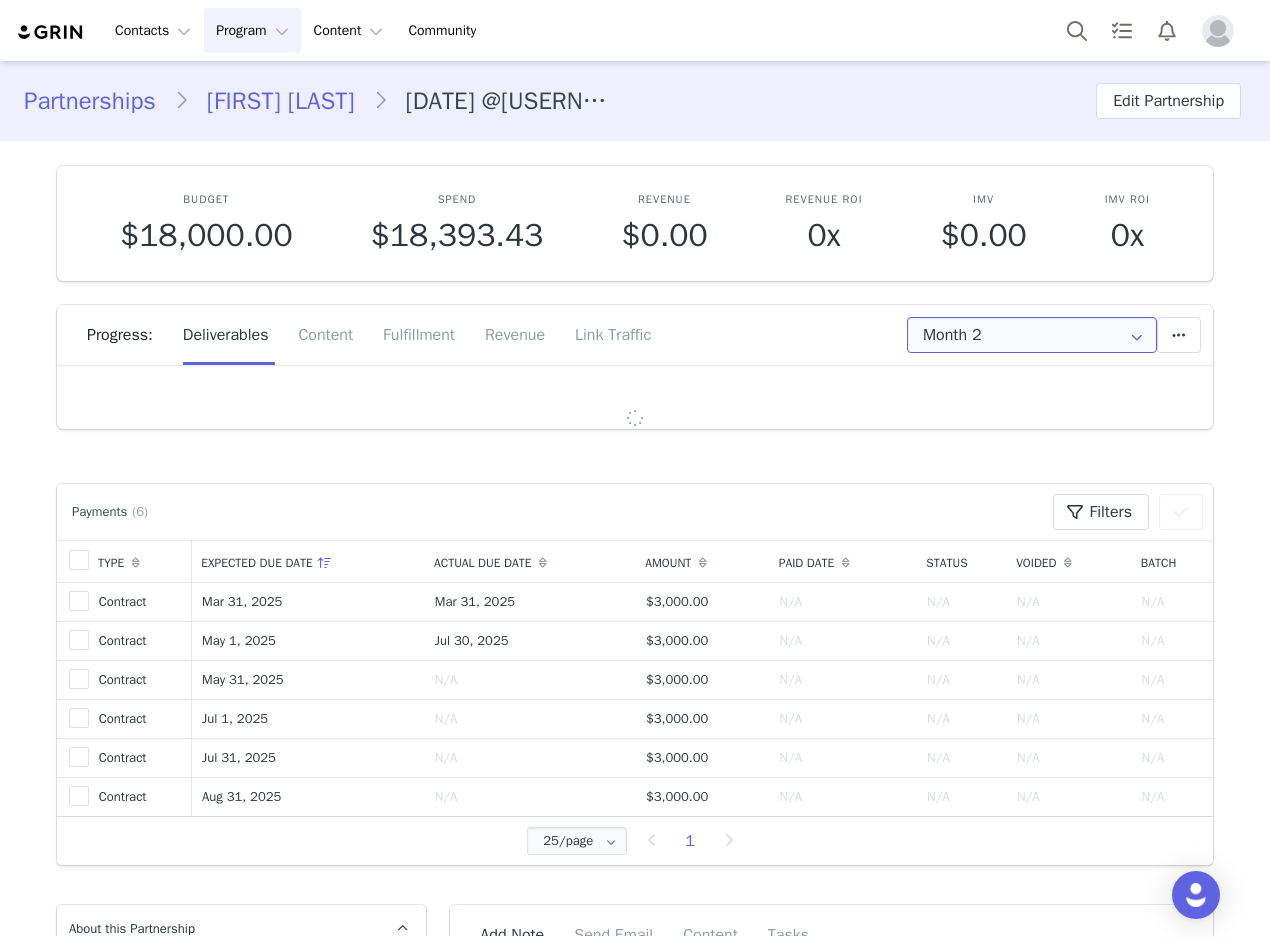 scroll, scrollTop: 0, scrollLeft: 0, axis: both 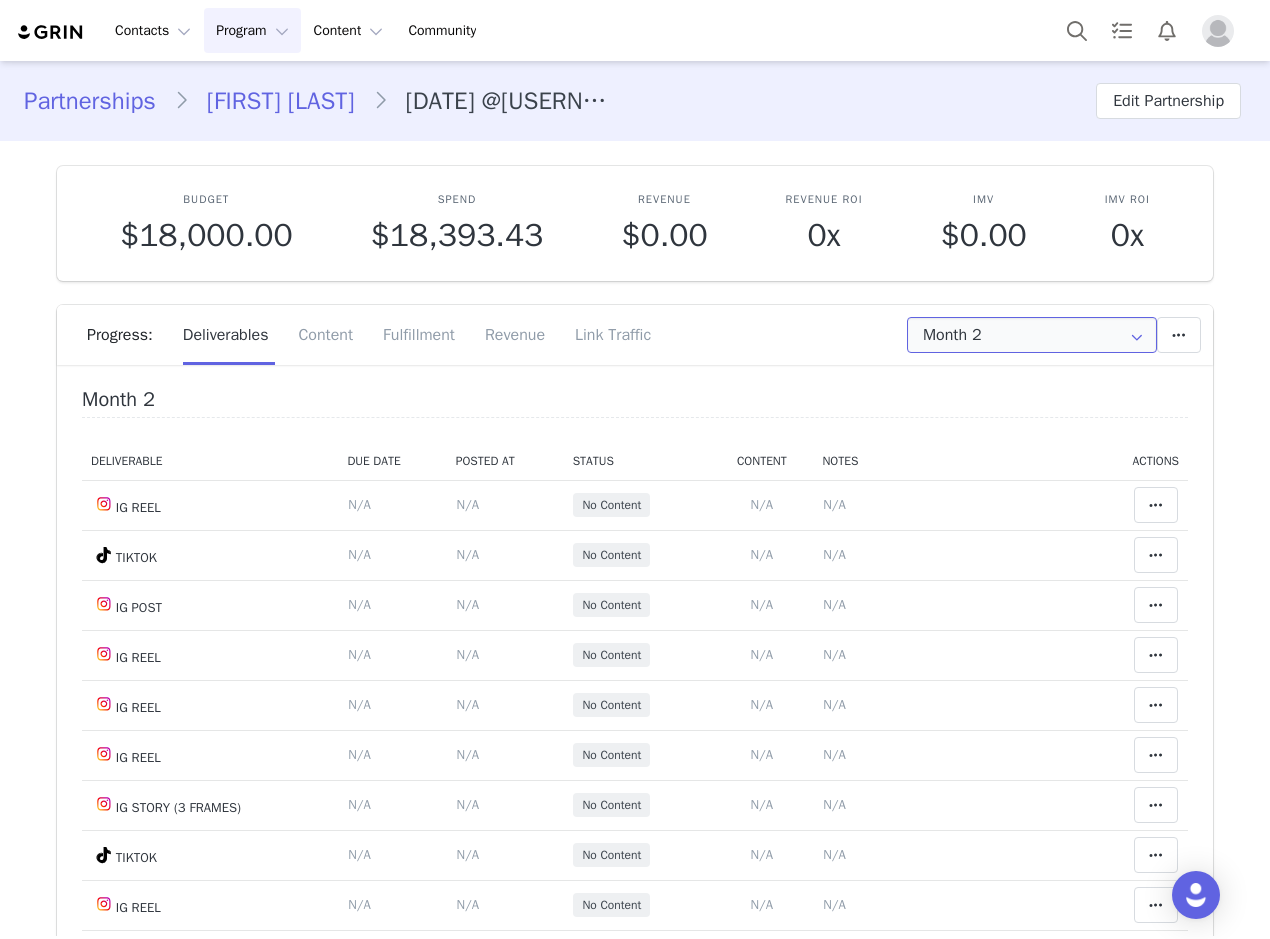 click on "Month 2" at bounding box center [1032, 335] 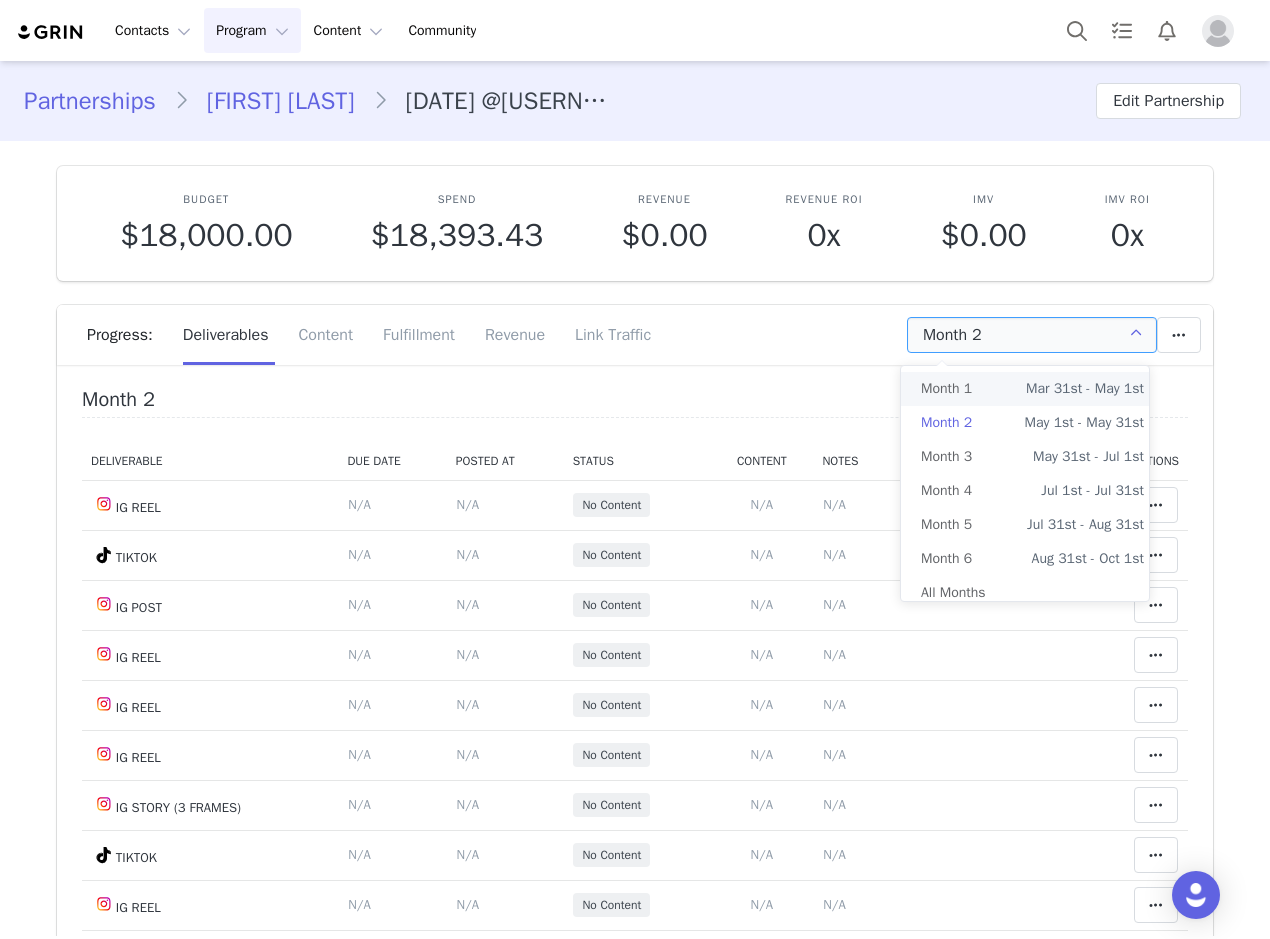click on "Month 1  Mar 31st - May 1st" at bounding box center [1032, 389] 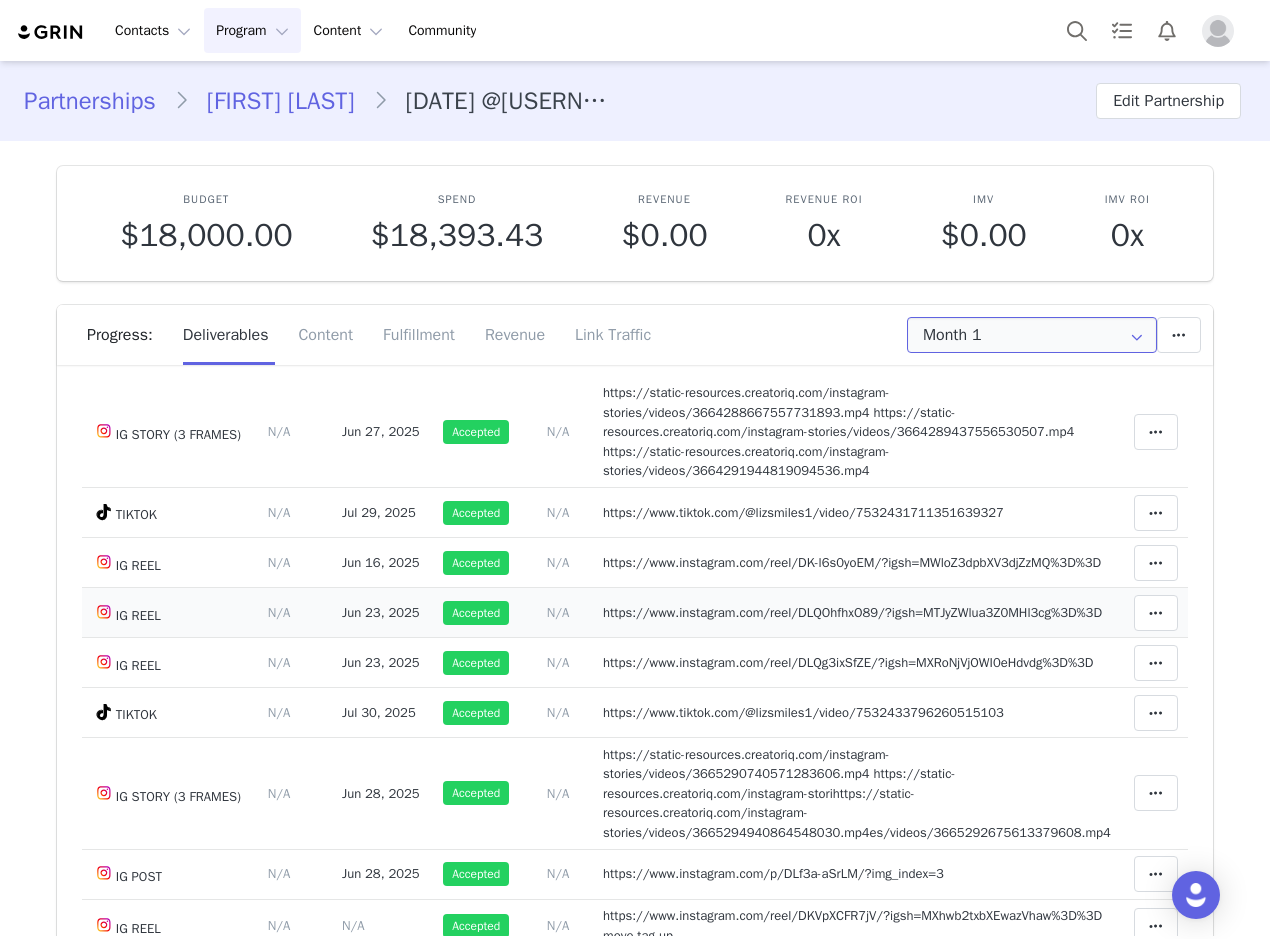 scroll, scrollTop: 500, scrollLeft: 0, axis: vertical 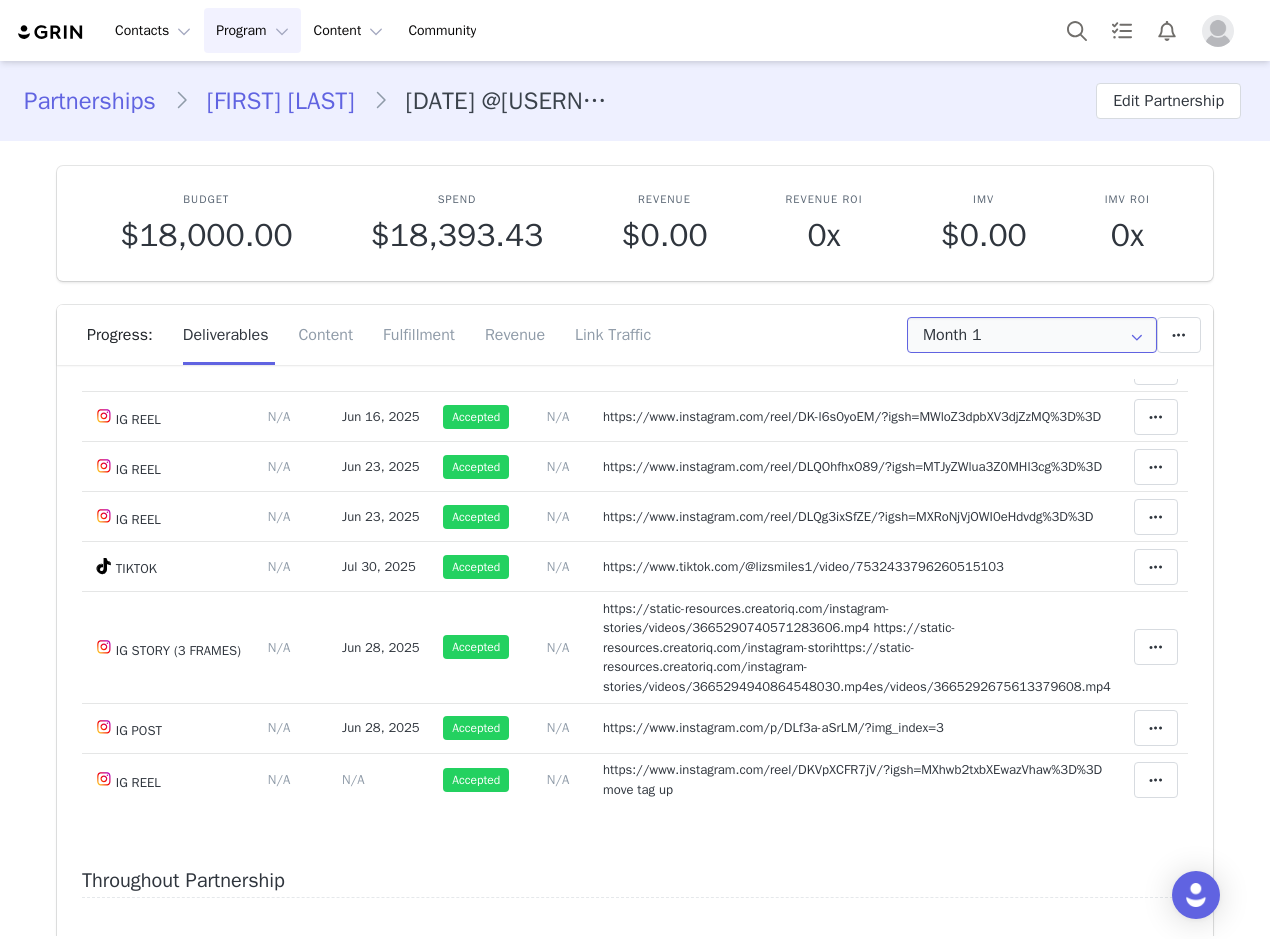 click on "Month 1" at bounding box center (1032, 335) 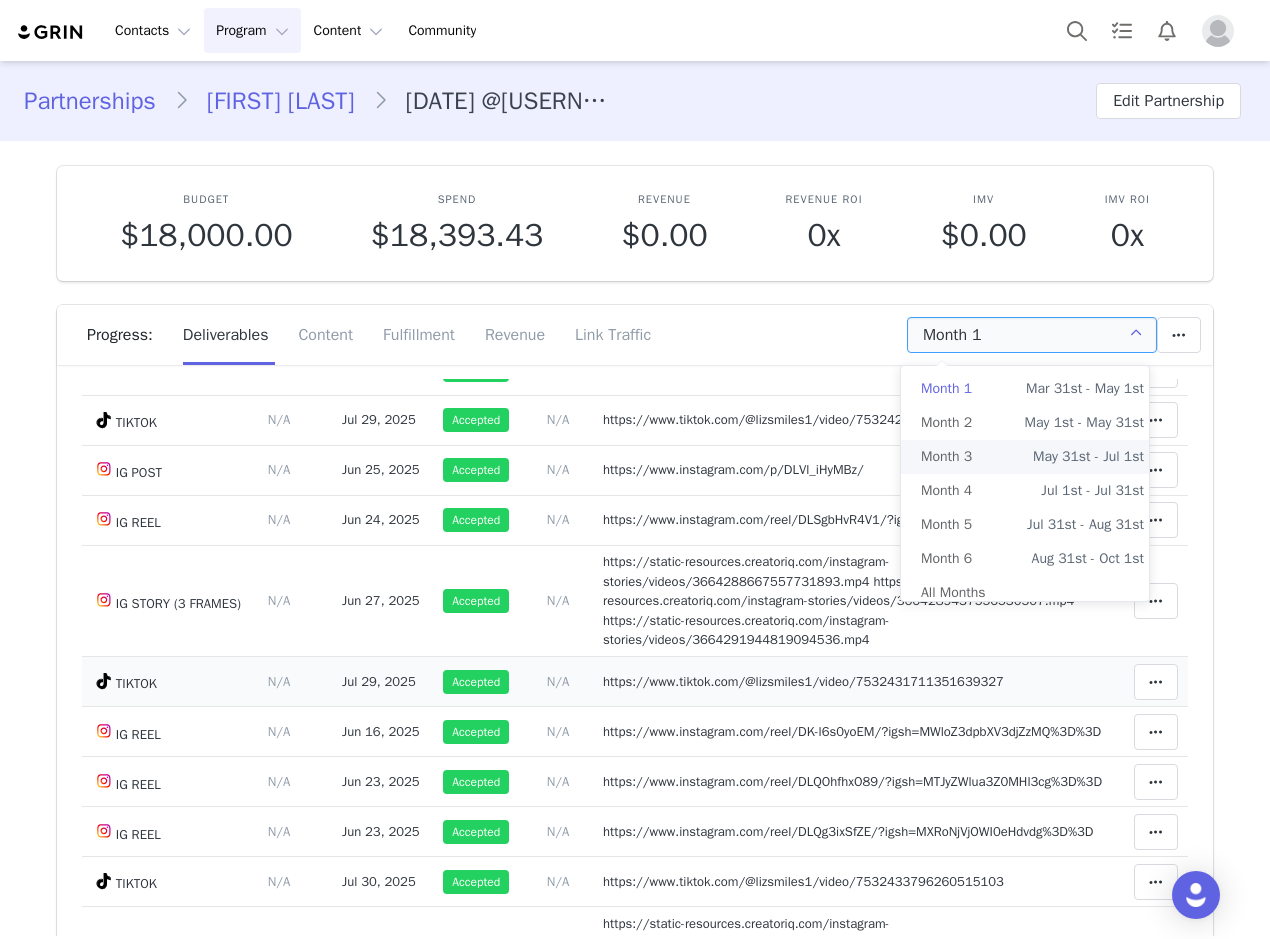 scroll, scrollTop: 200, scrollLeft: 0, axis: vertical 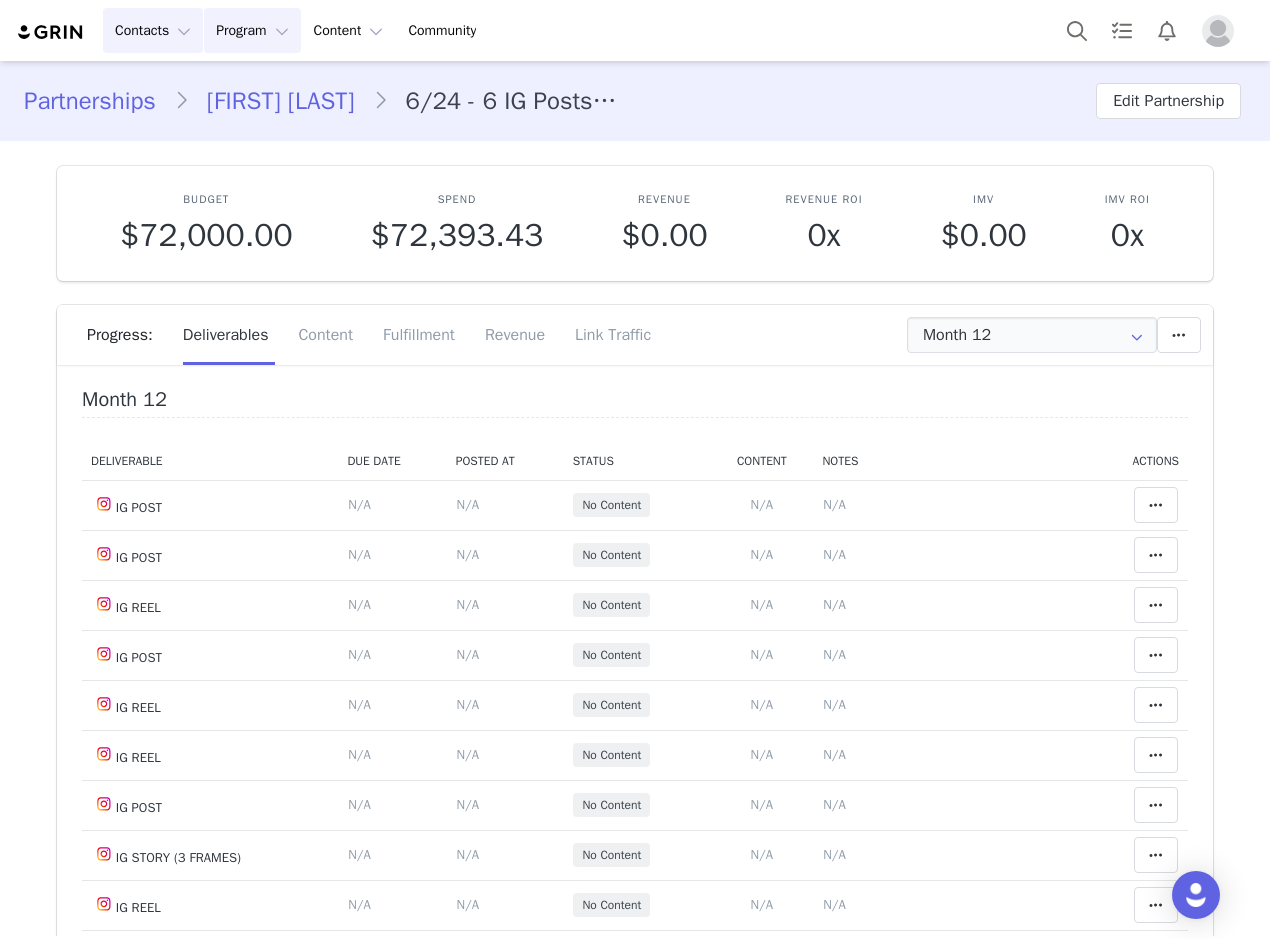 click on "Contacts Contacts" at bounding box center [153, 30] 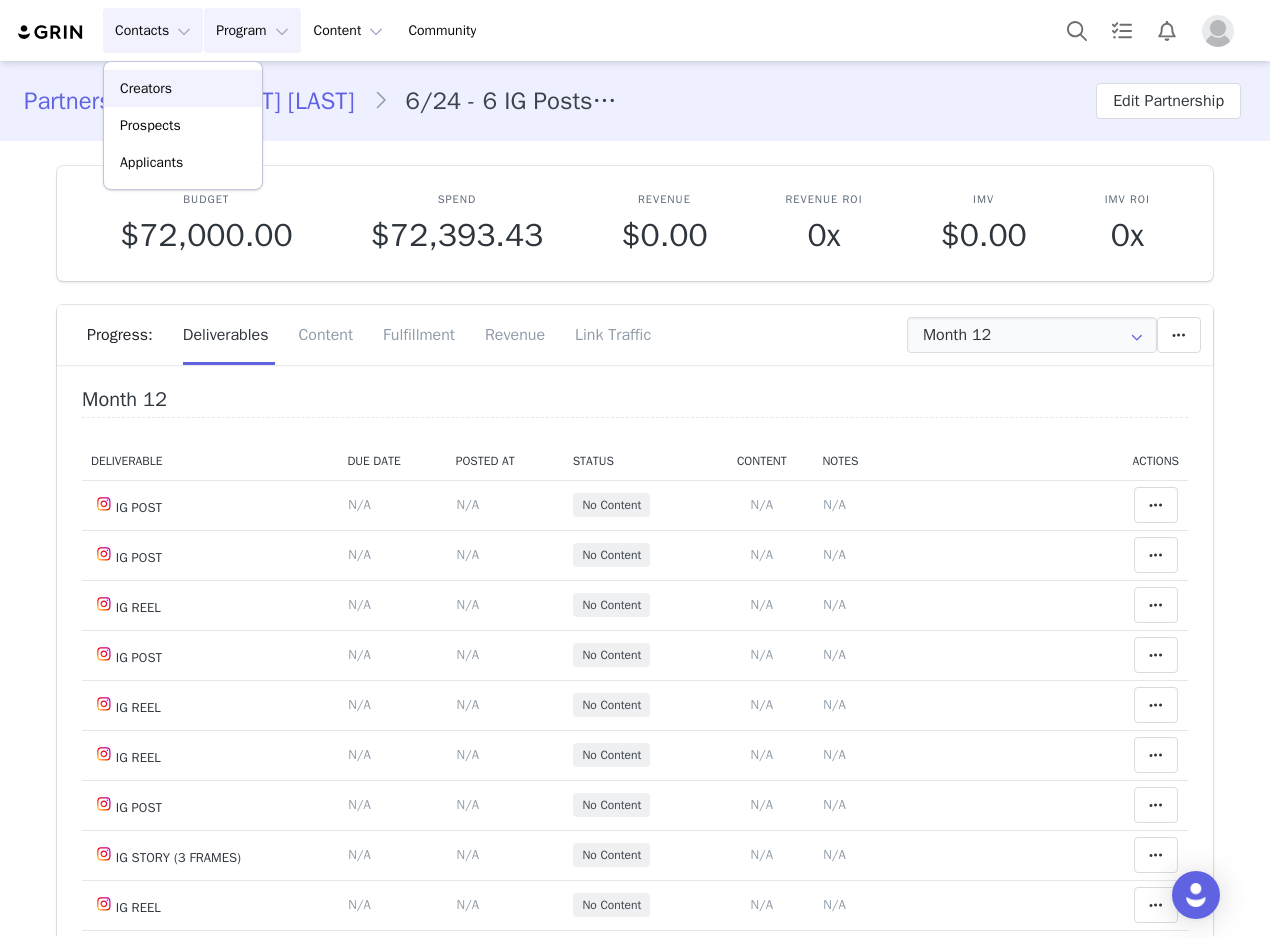 drag, startPoint x: 158, startPoint y: 85, endPoint x: 167, endPoint y: 154, distance: 69.58448 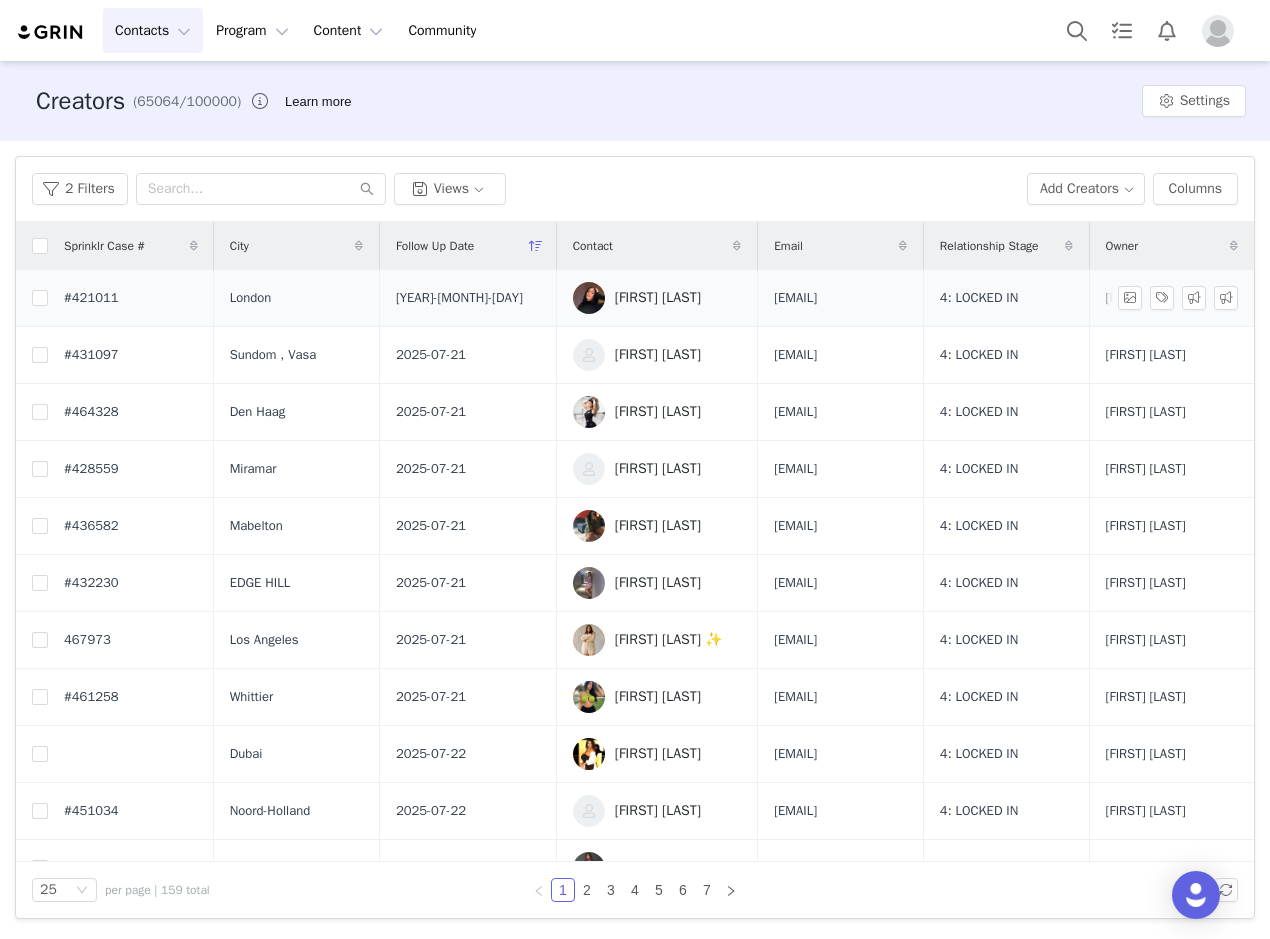 click on "[FIRST] [LAST]" at bounding box center [658, 298] 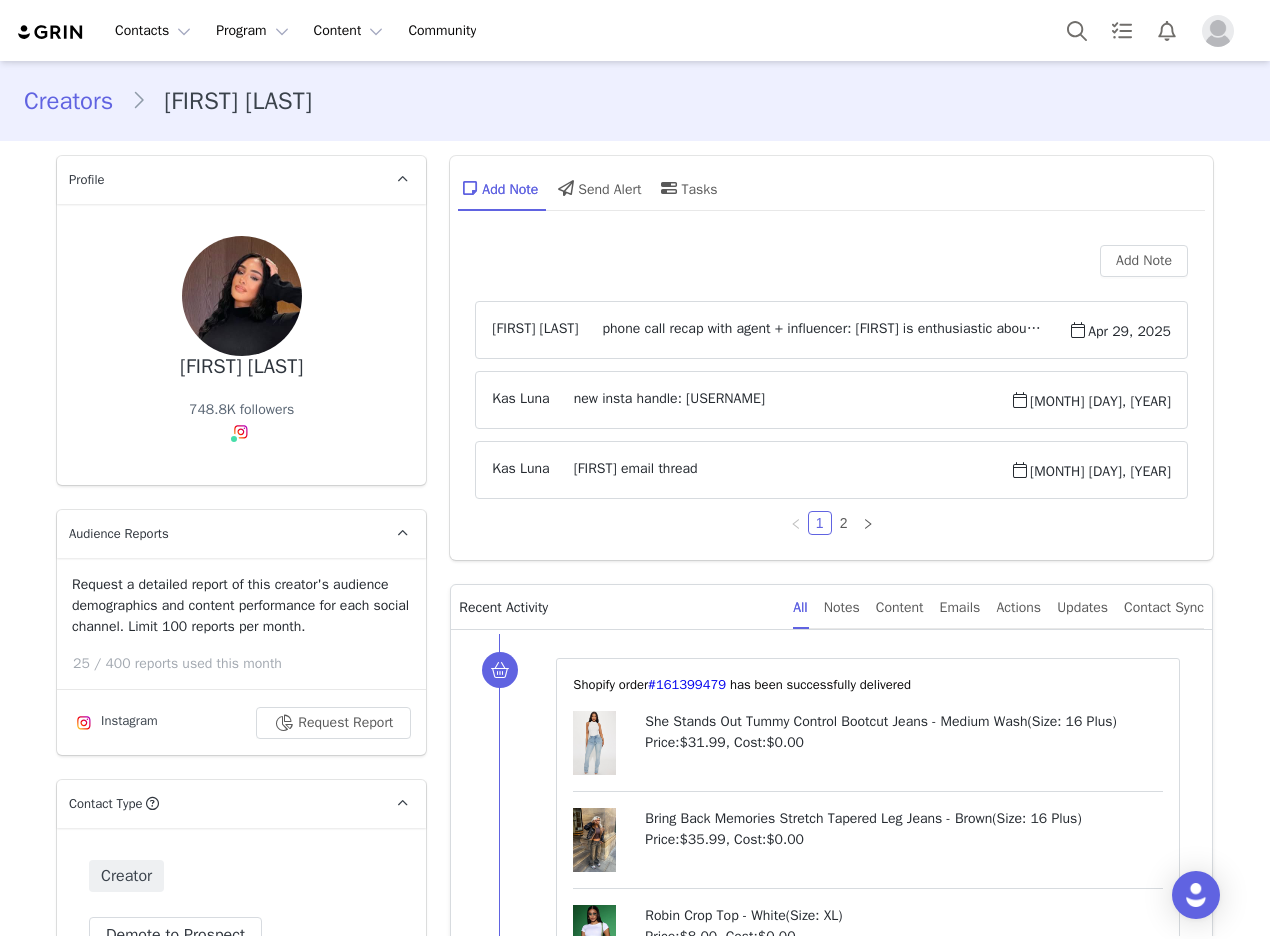 scroll, scrollTop: 0, scrollLeft: 0, axis: both 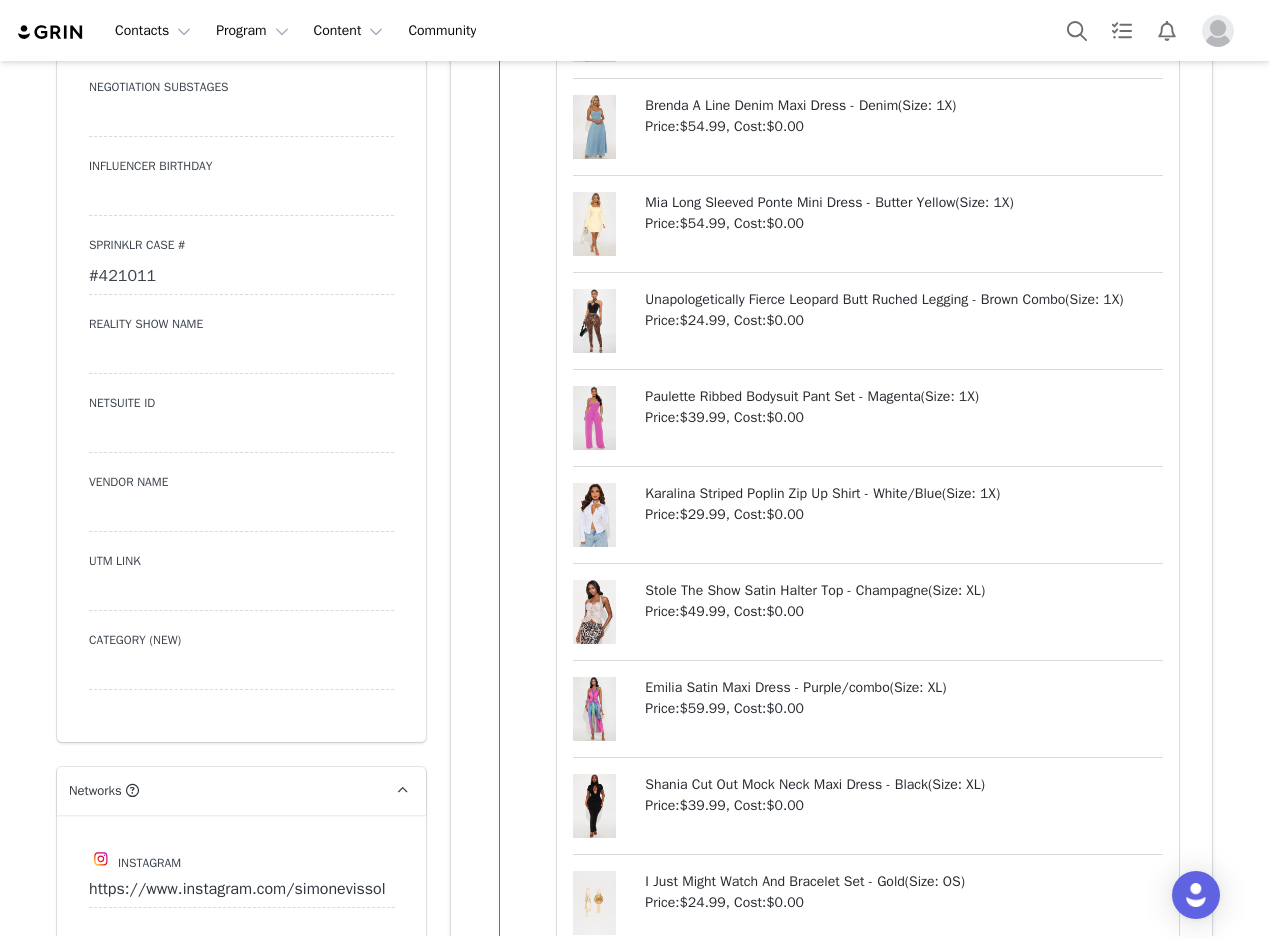 click on "#421011" at bounding box center [241, 277] 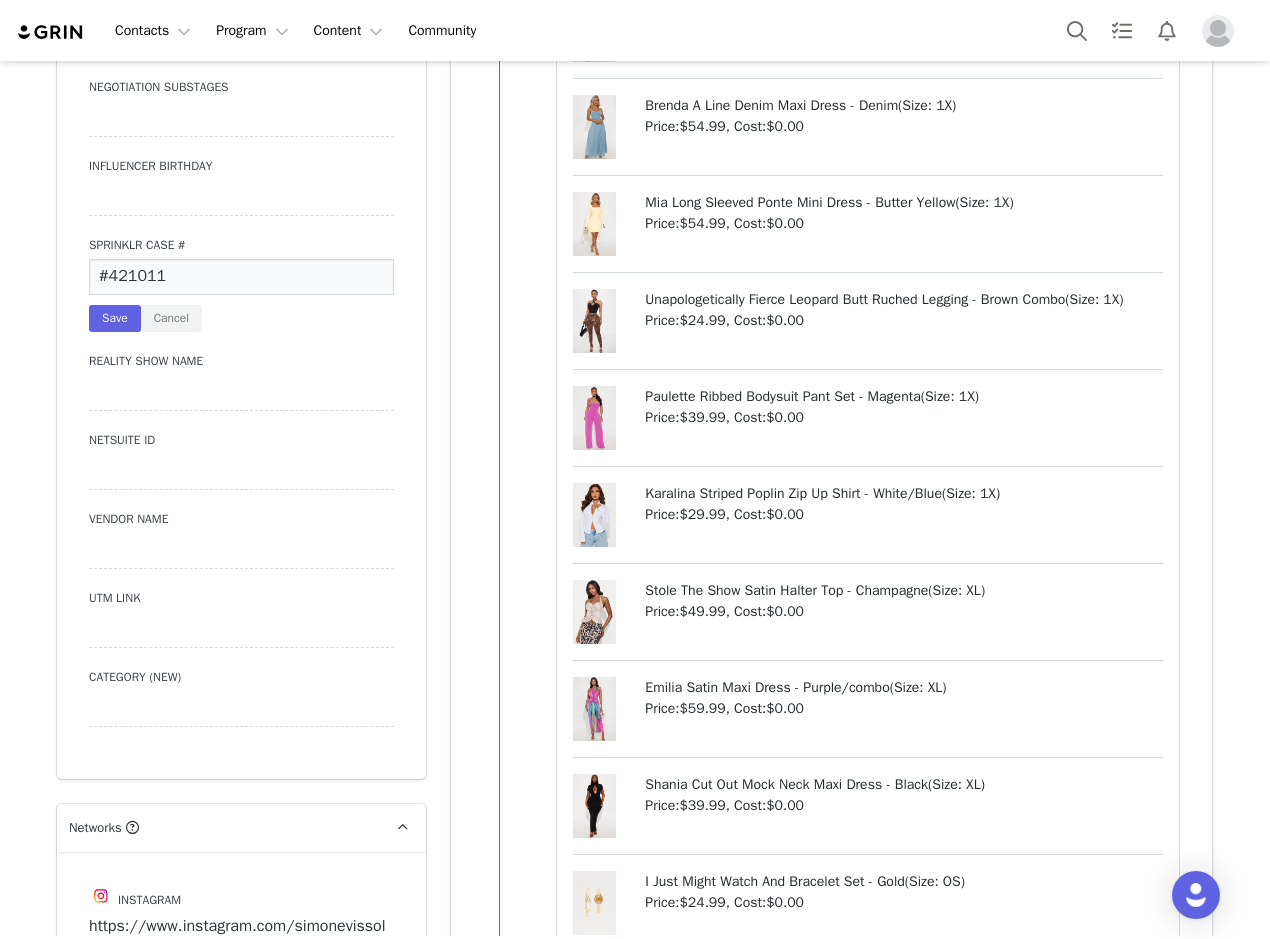 click on "#421011" at bounding box center [241, 277] 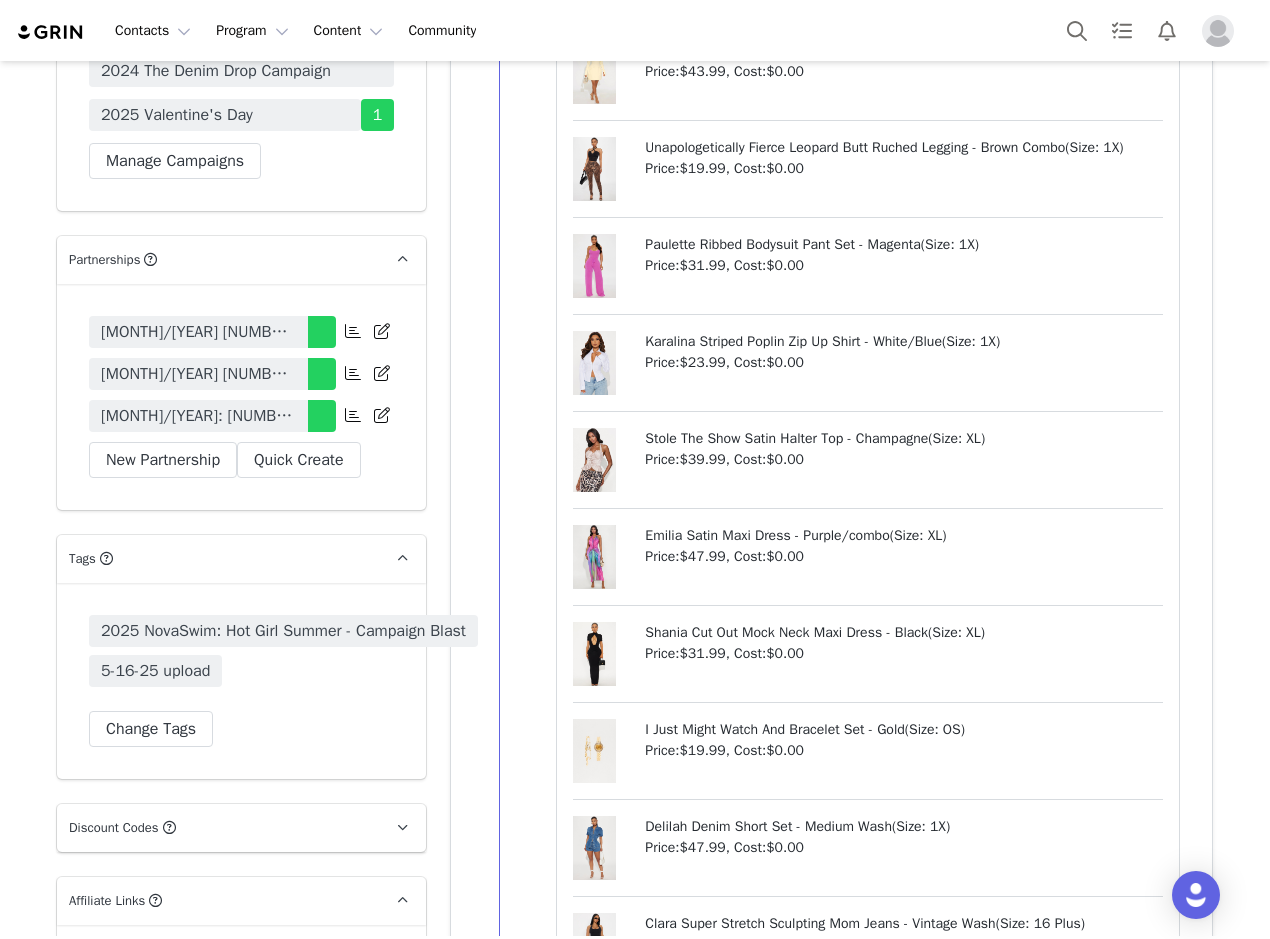 scroll, scrollTop: 6700, scrollLeft: 0, axis: vertical 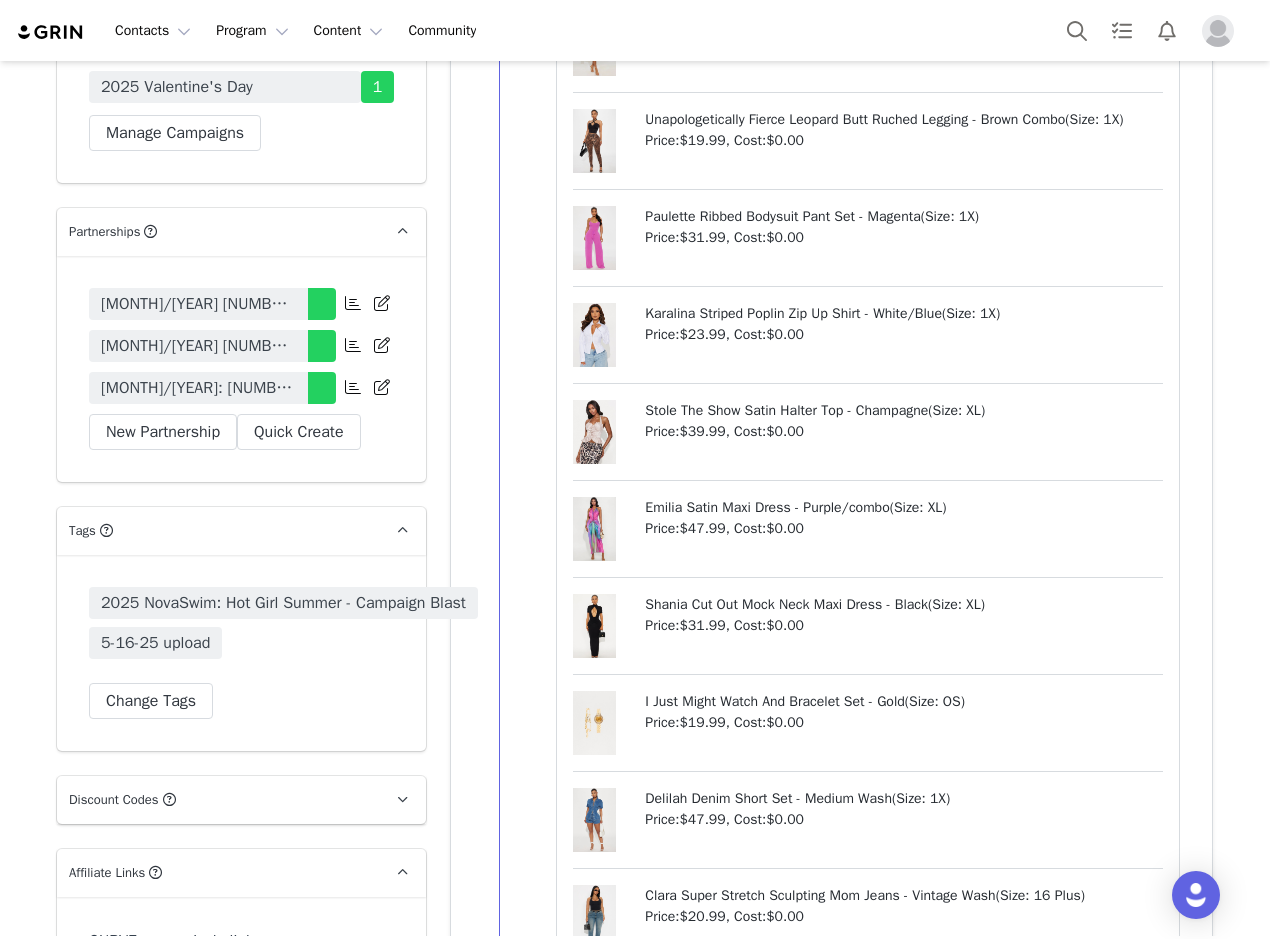 click on "3/24: 8 IG Posts,1 Stories (3 frames each), and 4 Reel per month -Tag in Bio, HR,& Pinned Post" at bounding box center (198, 388) 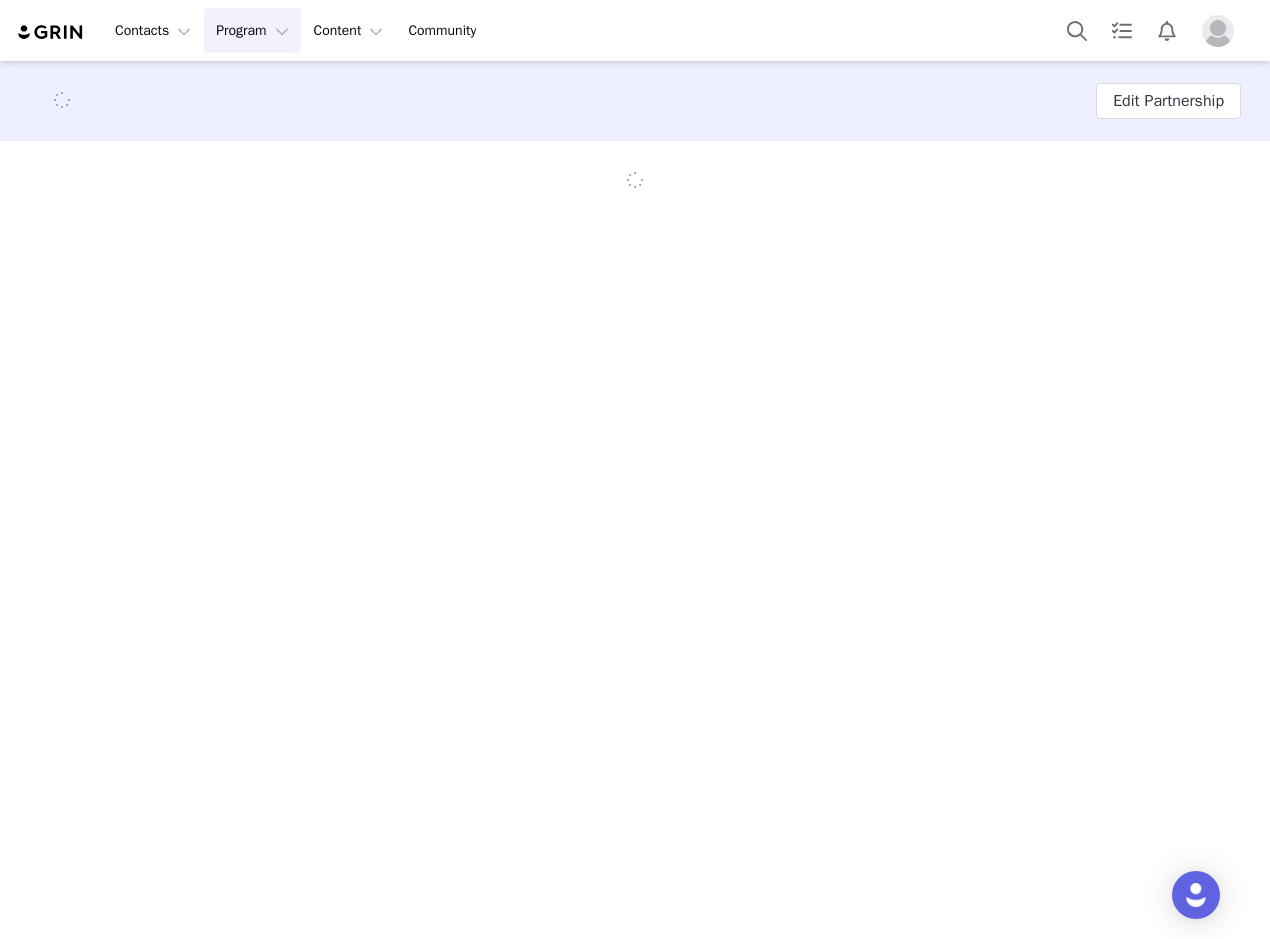 scroll, scrollTop: 0, scrollLeft: 0, axis: both 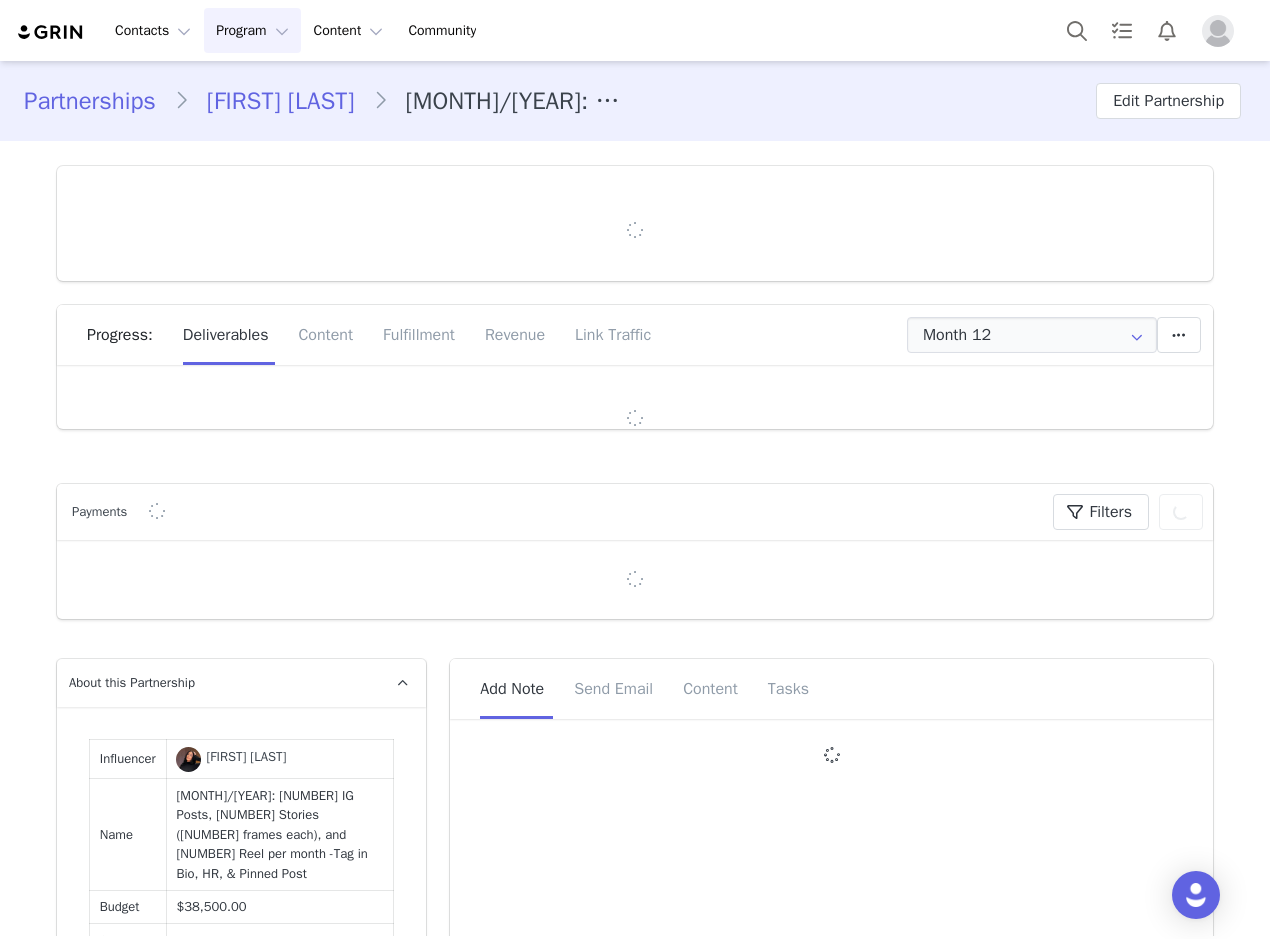 type on "+971 (United Arab Emirates)" 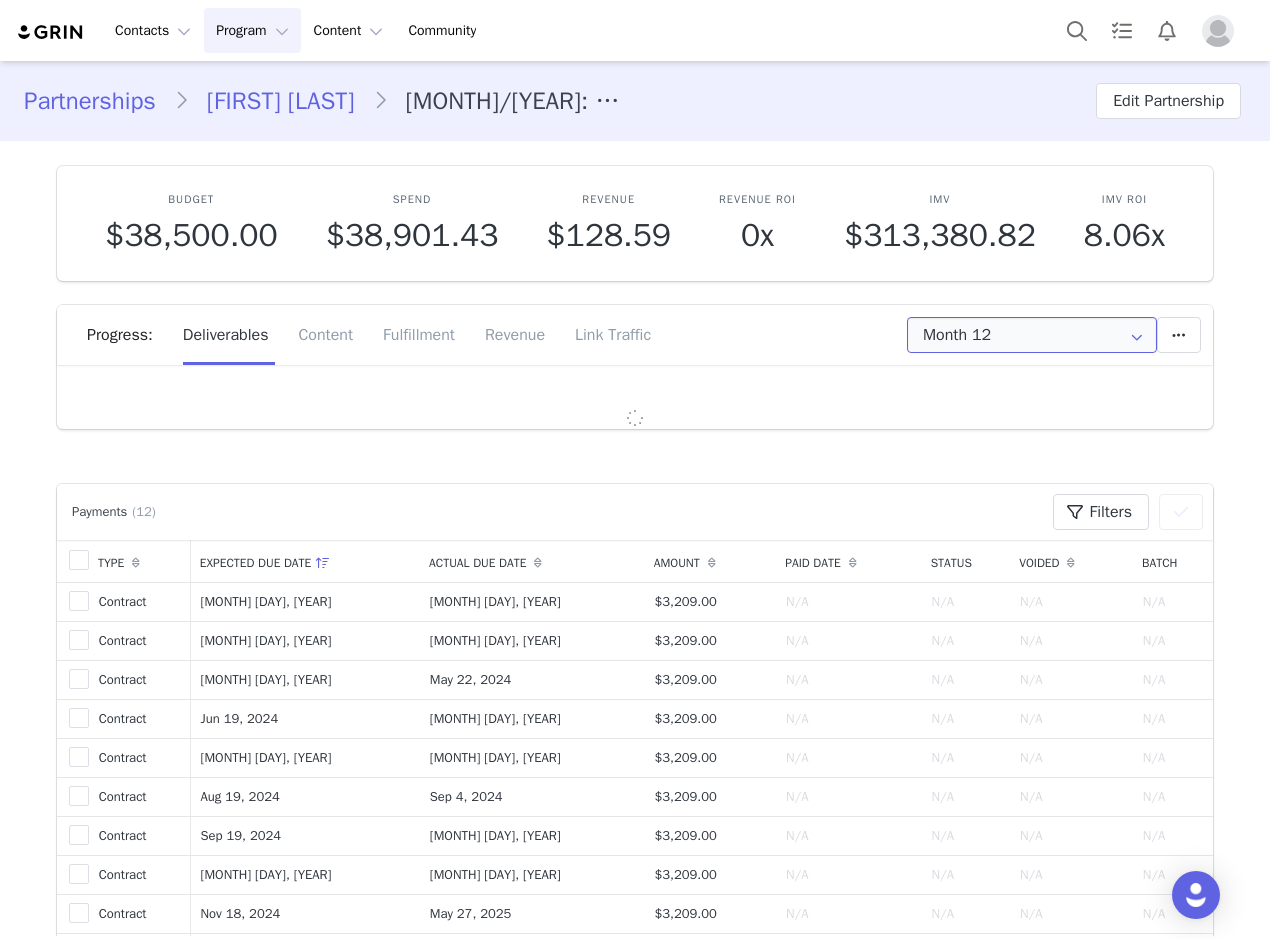 click on "Month 12" at bounding box center (1032, 335) 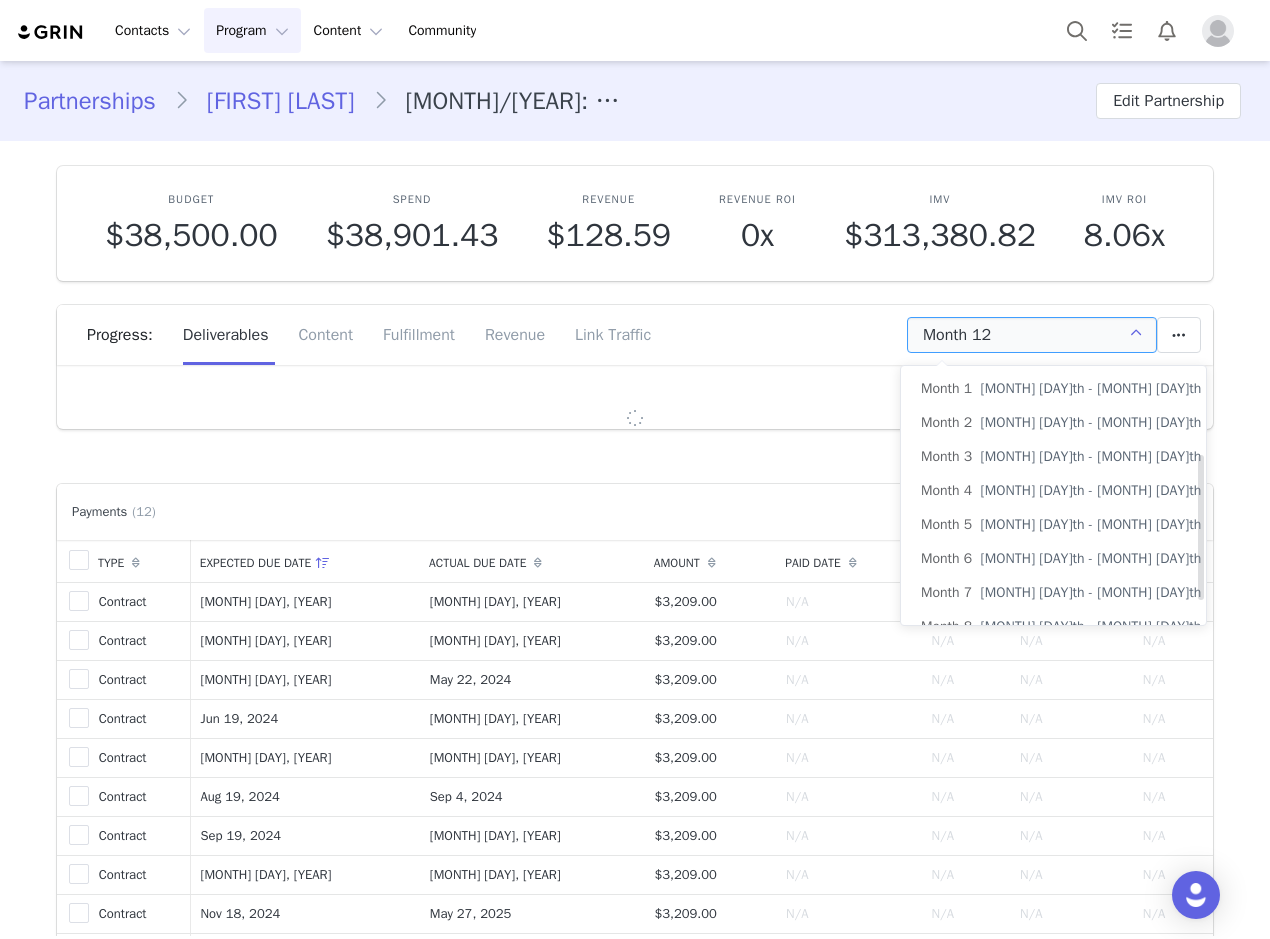 scroll, scrollTop: 0, scrollLeft: 0, axis: both 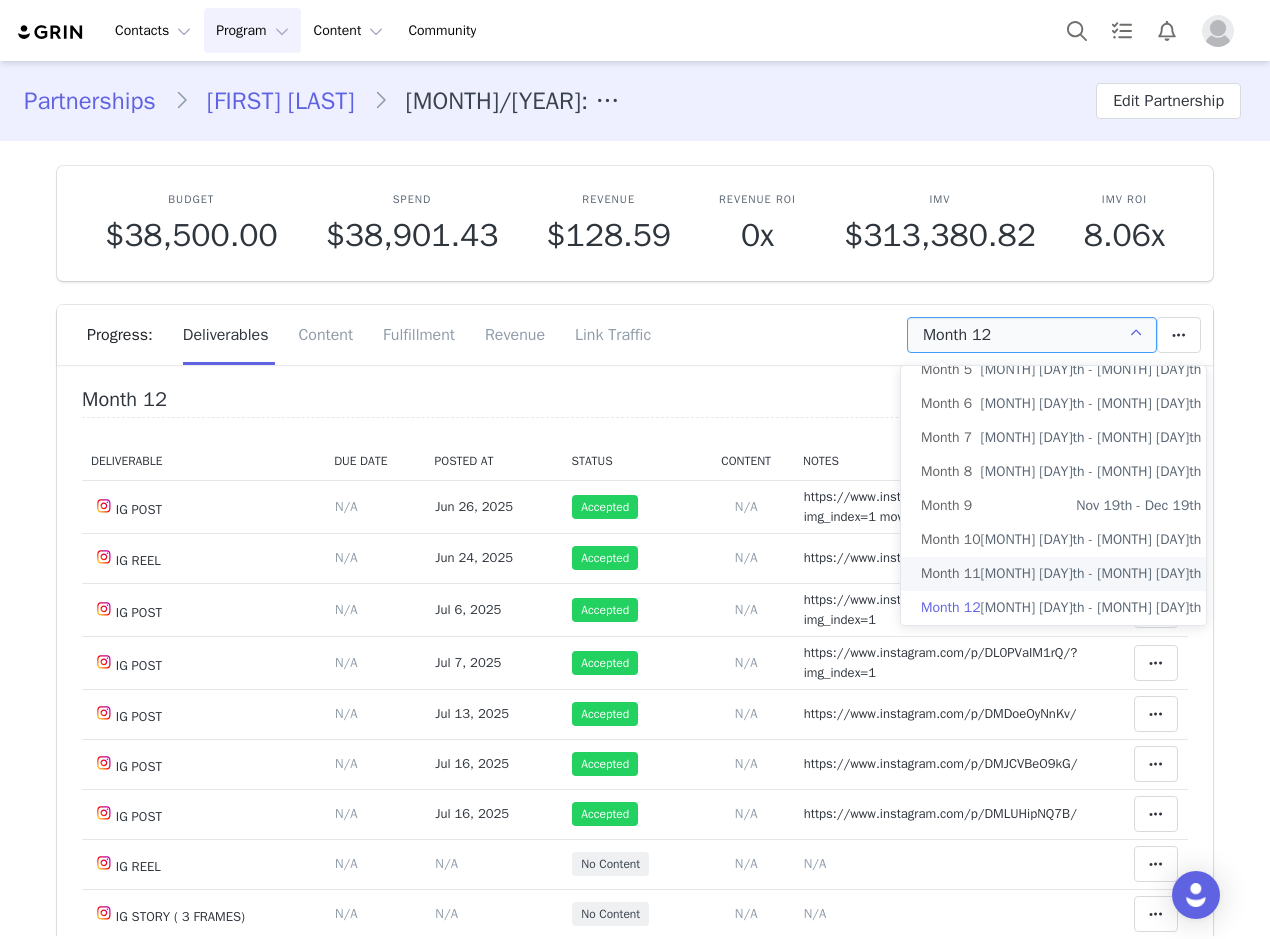 click on "Month 12" at bounding box center (635, 403) 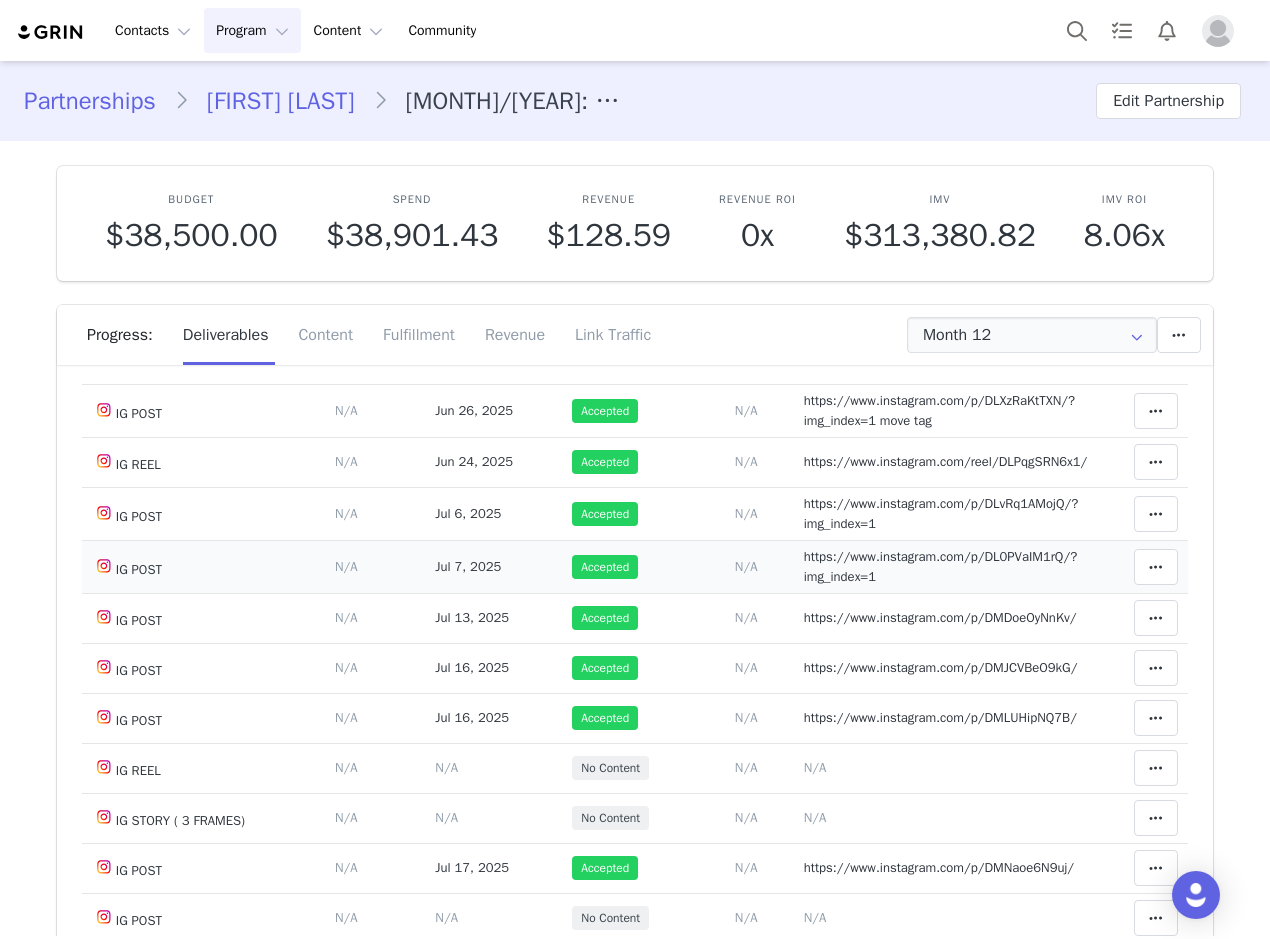 scroll, scrollTop: 200, scrollLeft: 0, axis: vertical 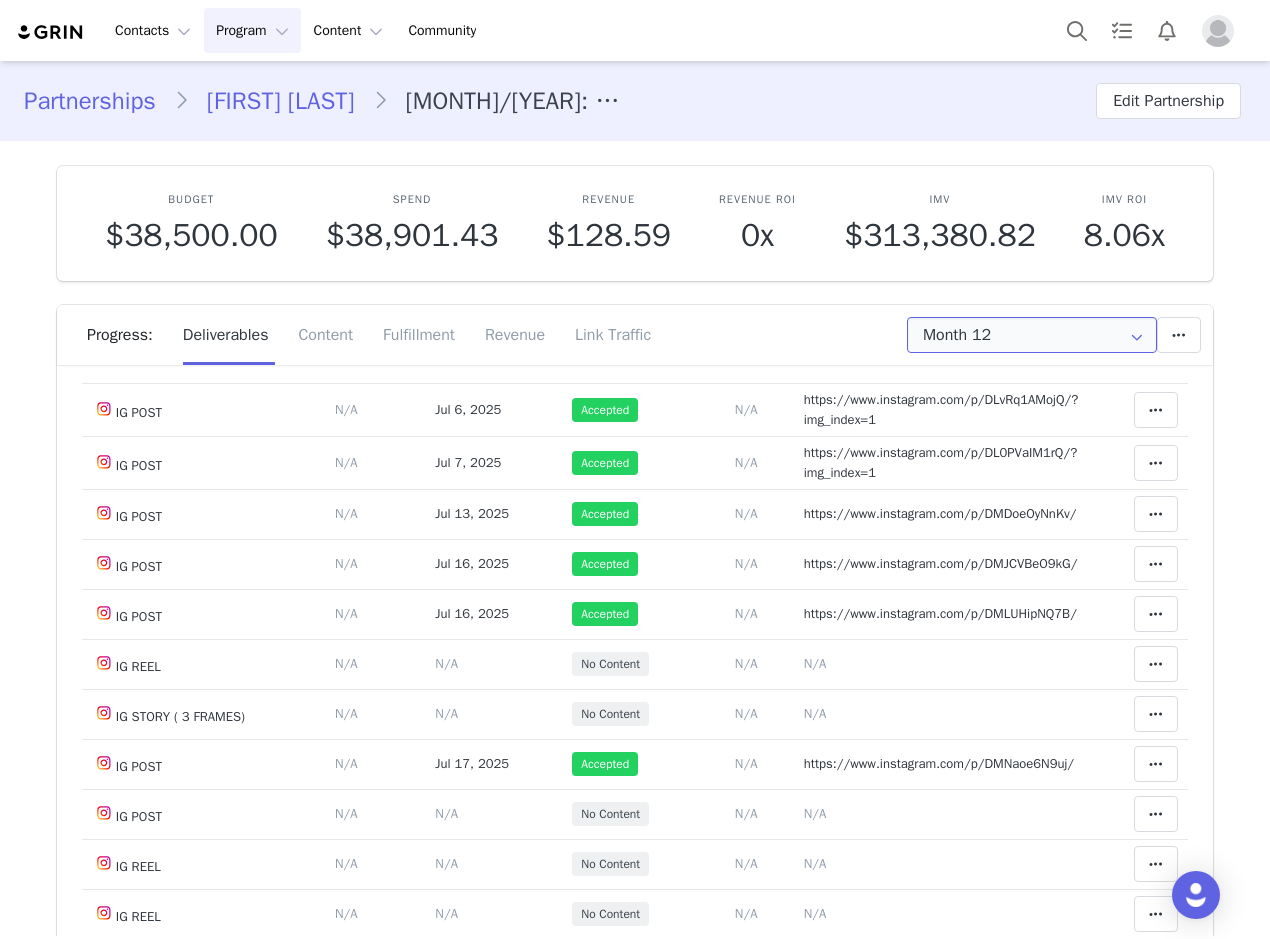 click on "Month 12" at bounding box center [1032, 335] 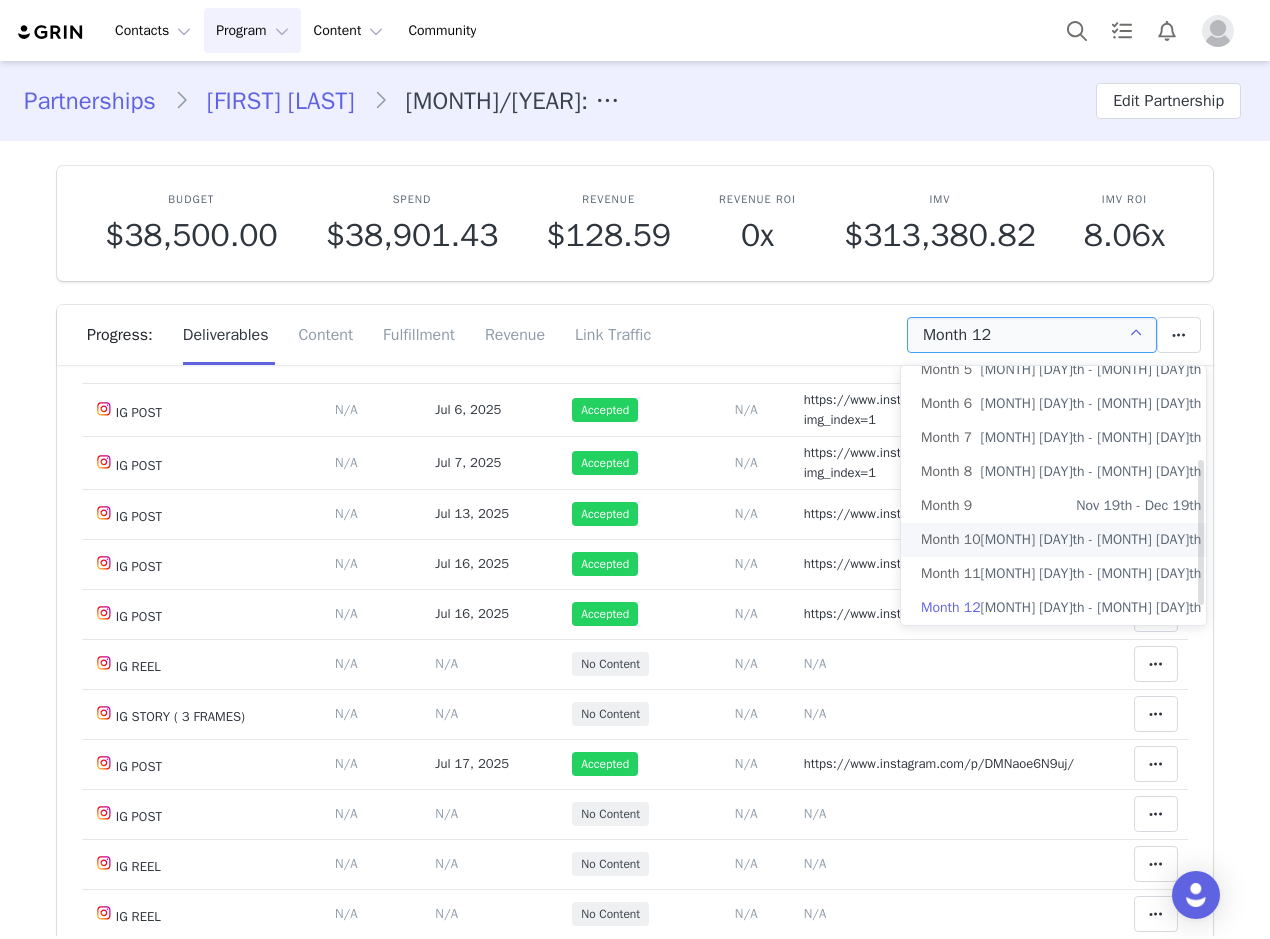 scroll, scrollTop: 195, scrollLeft: 0, axis: vertical 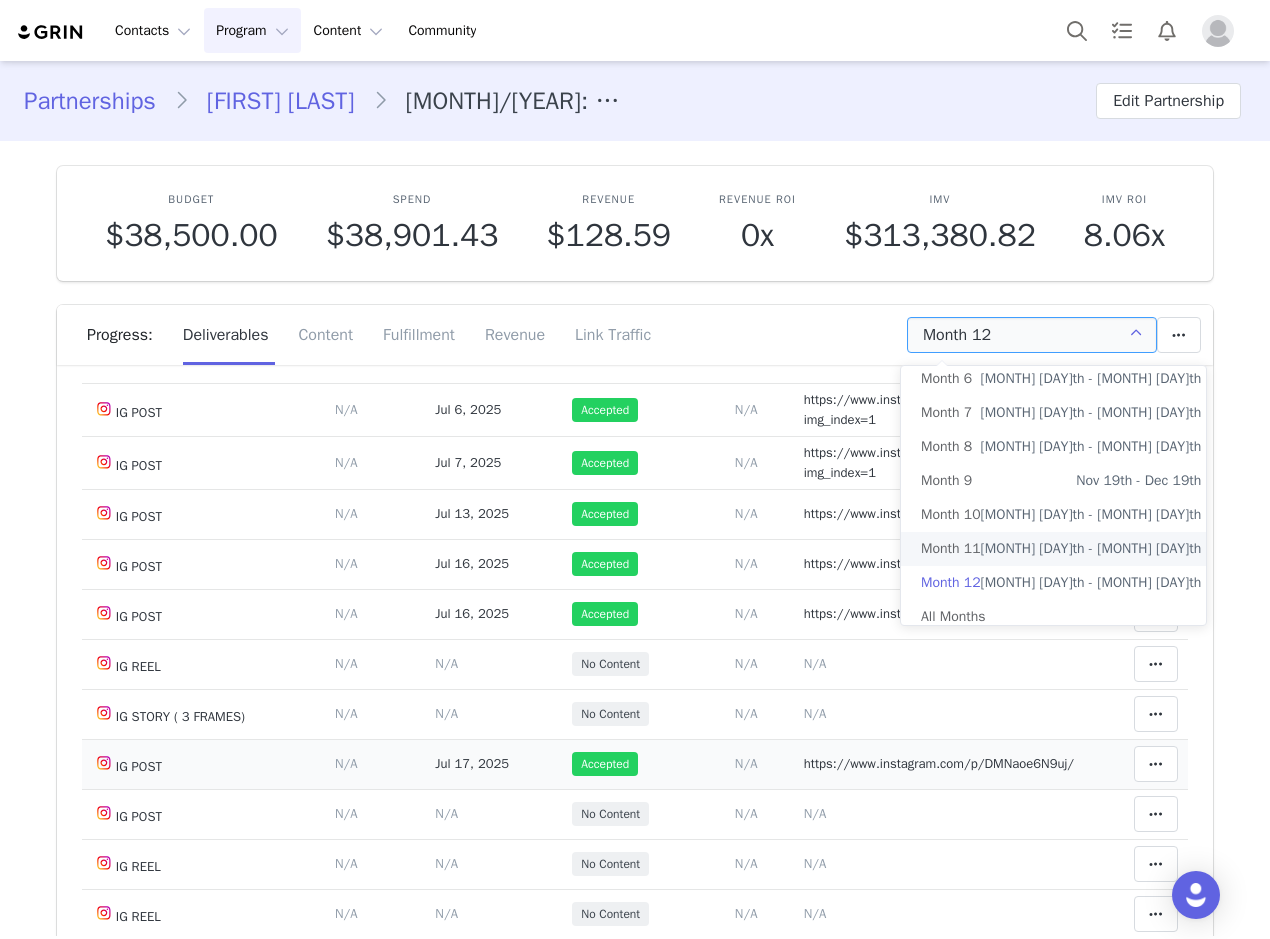 click on "https://www.instagram.com/p/DMNaoe6N9uj/" at bounding box center [939, 763] 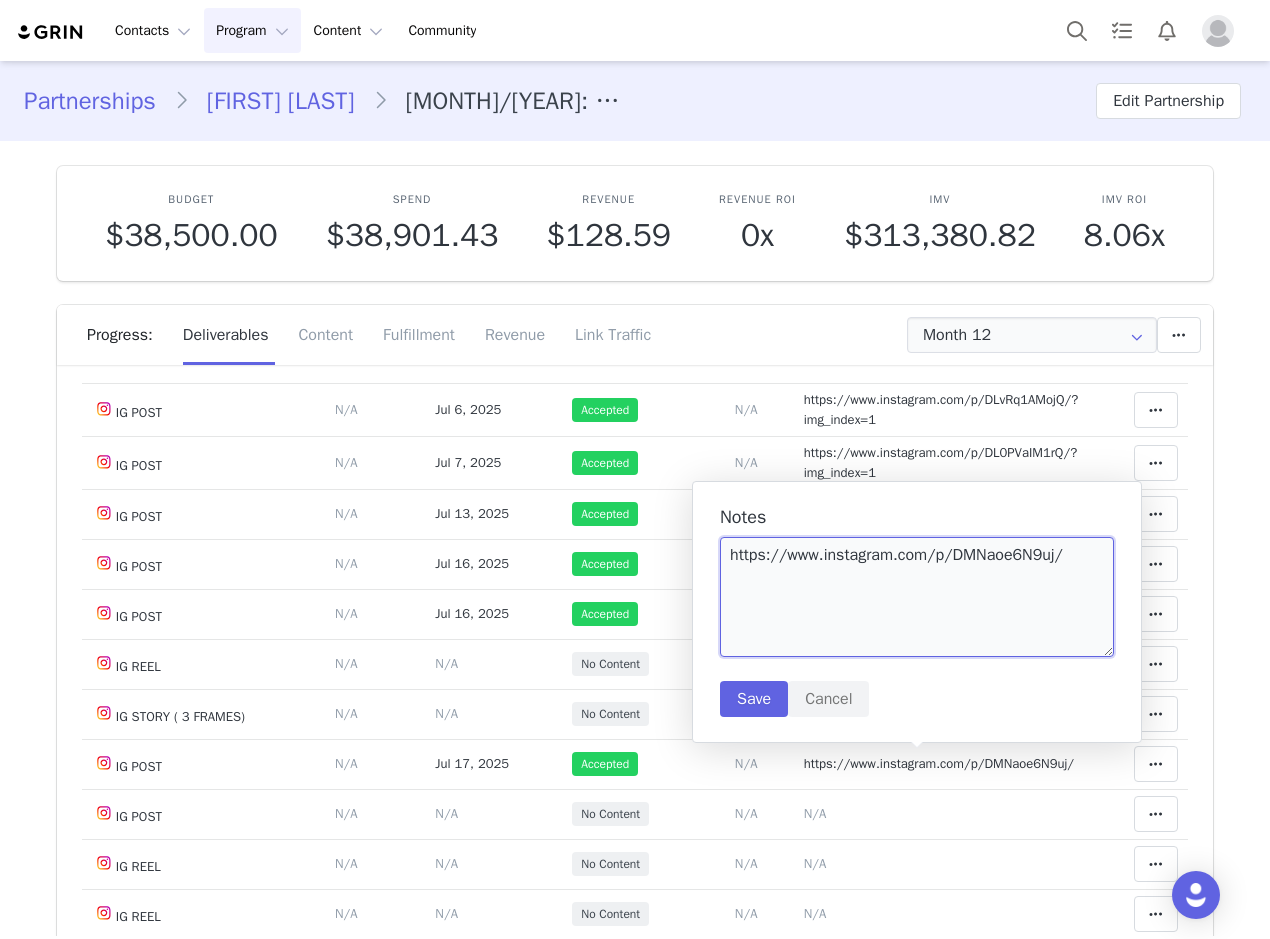 click on "https://www.instagram.com/p/DMNaoe6N9uj/" at bounding box center [917, 597] 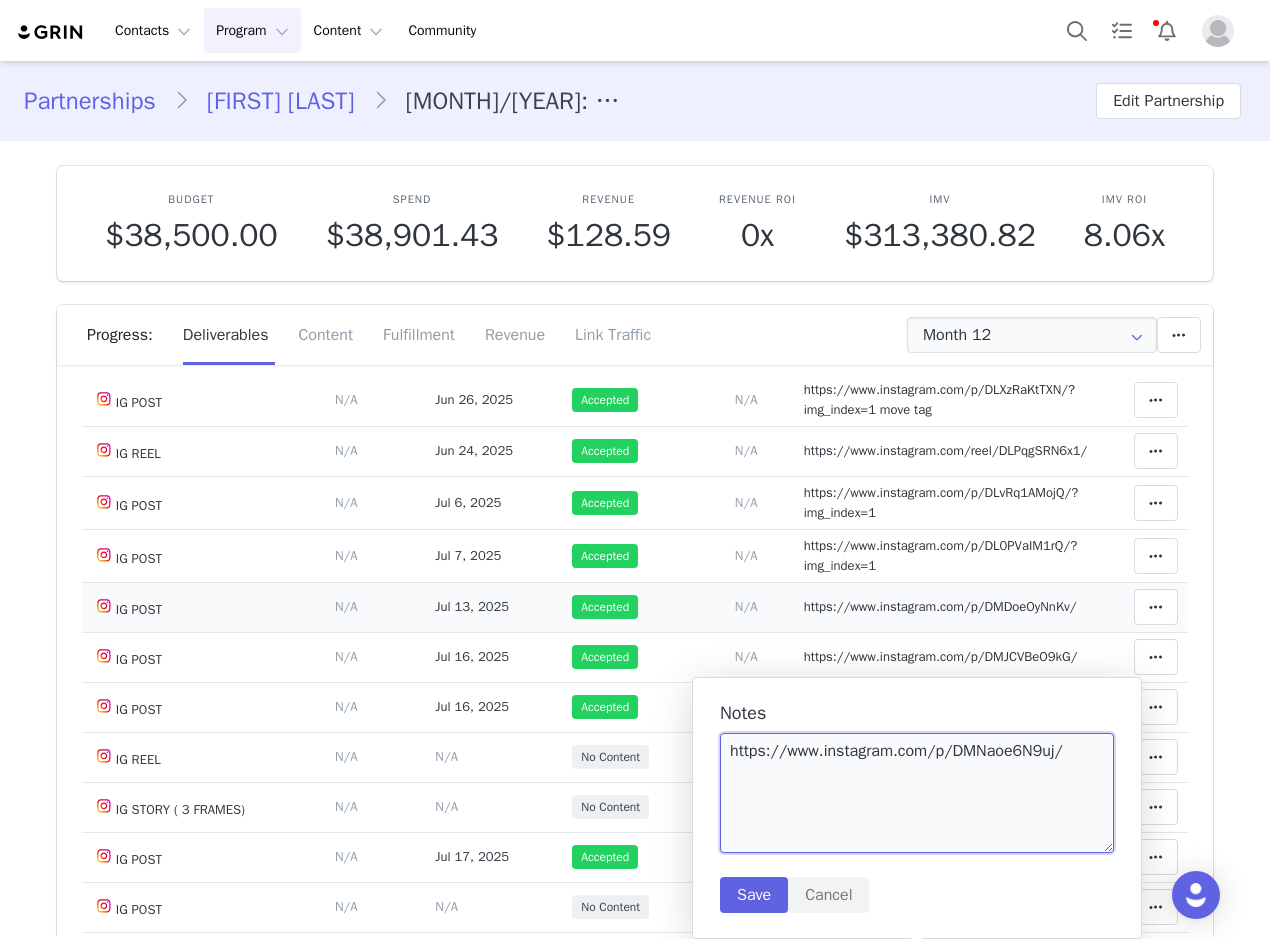 scroll, scrollTop: 0, scrollLeft: 0, axis: both 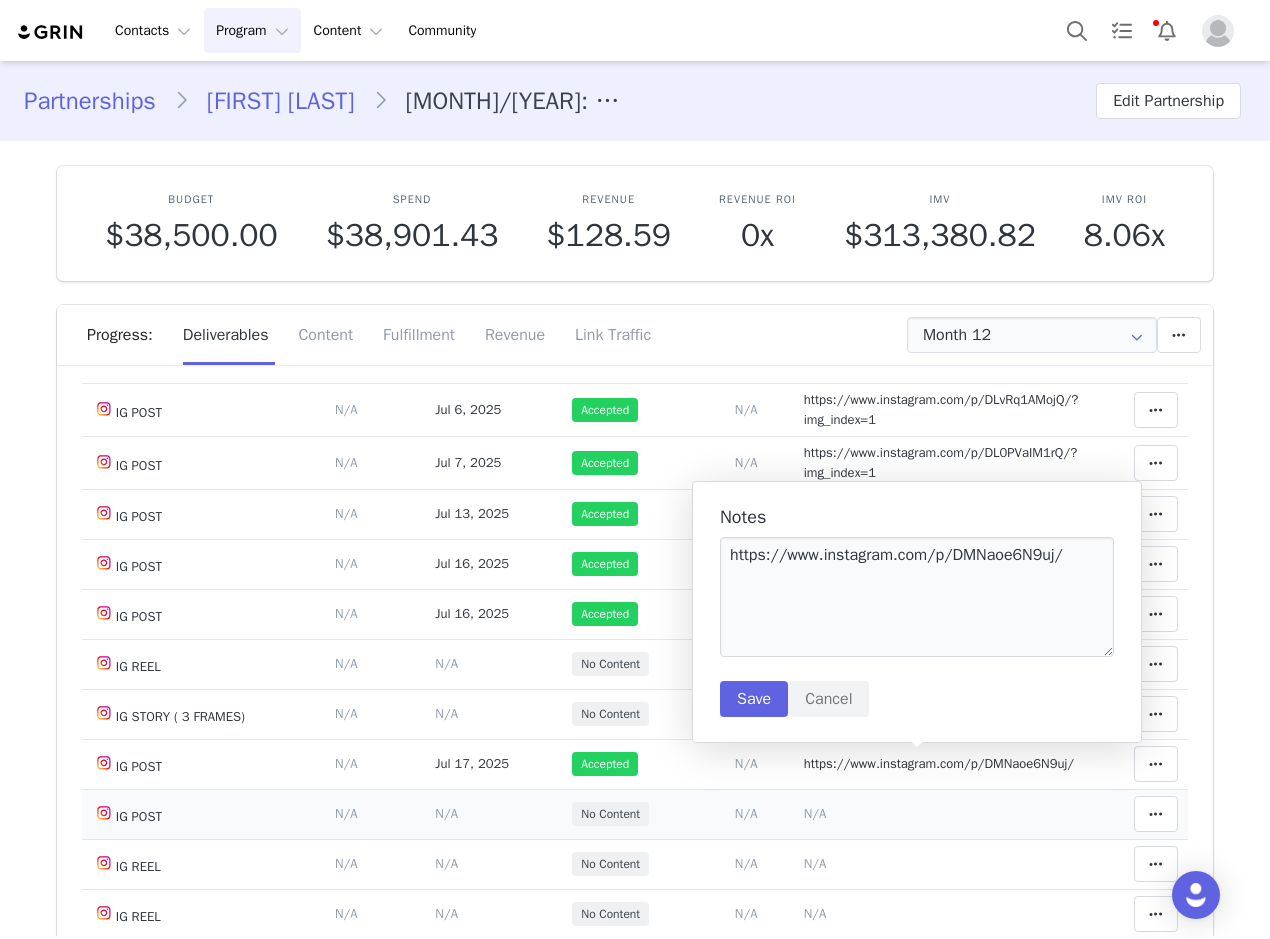 click on "Add Content Paste the URL to the content you want to match to this deliverable. Please include the date the content was posted Aug 01 2025 N/A" at bounding box center [746, 814] 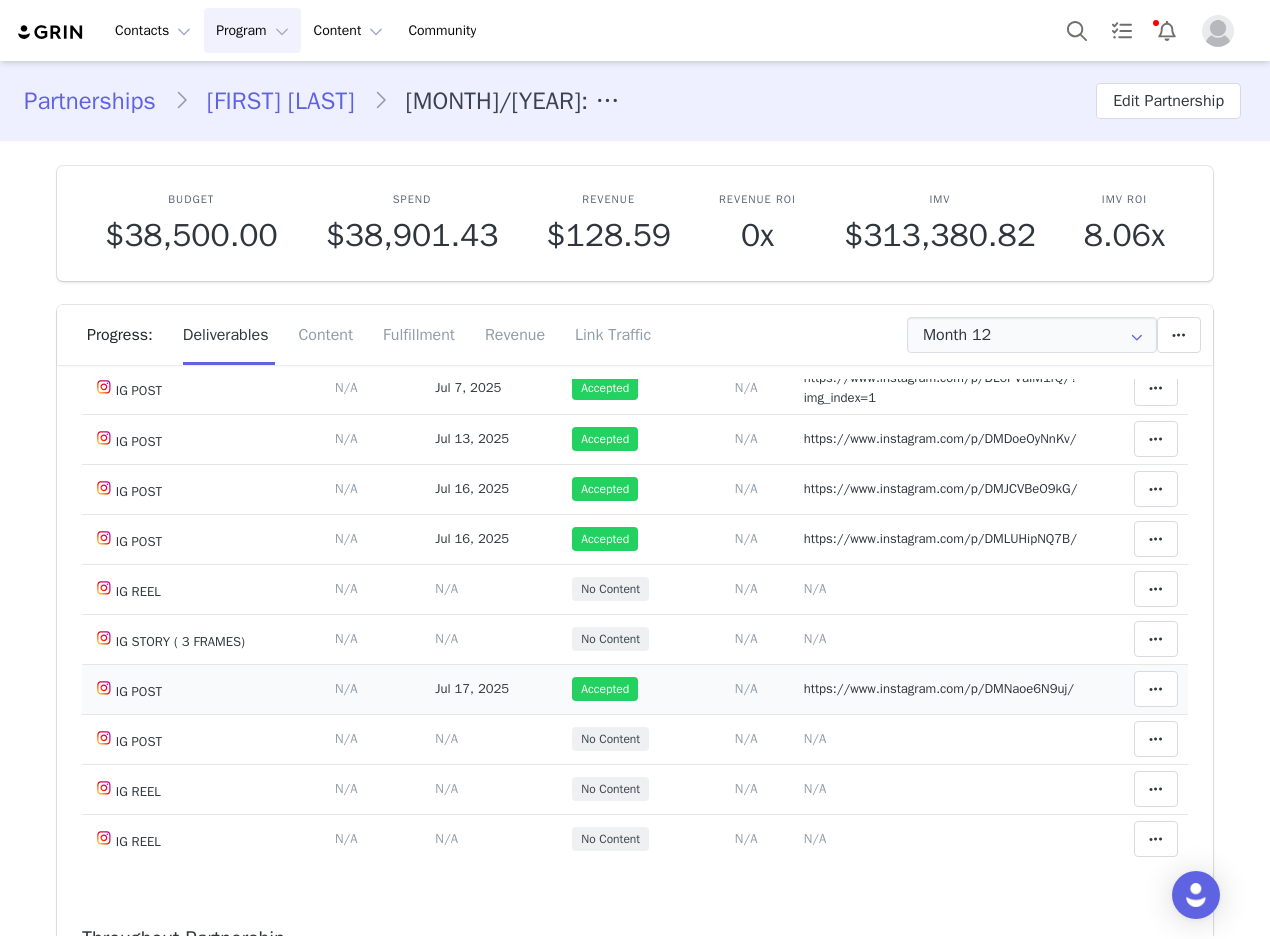 scroll, scrollTop: 400, scrollLeft: 0, axis: vertical 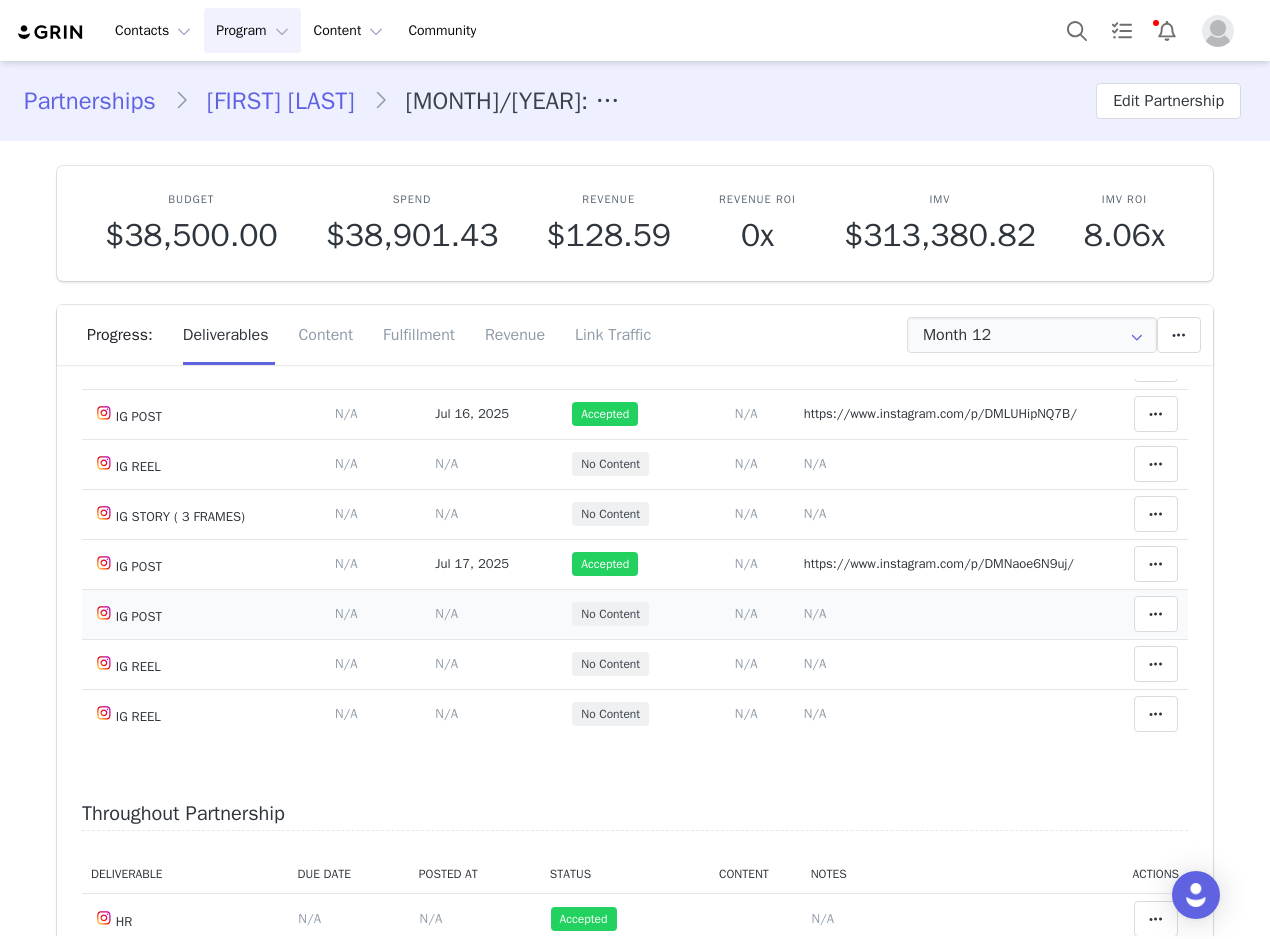 click on "N/A" at bounding box center (815, 613) 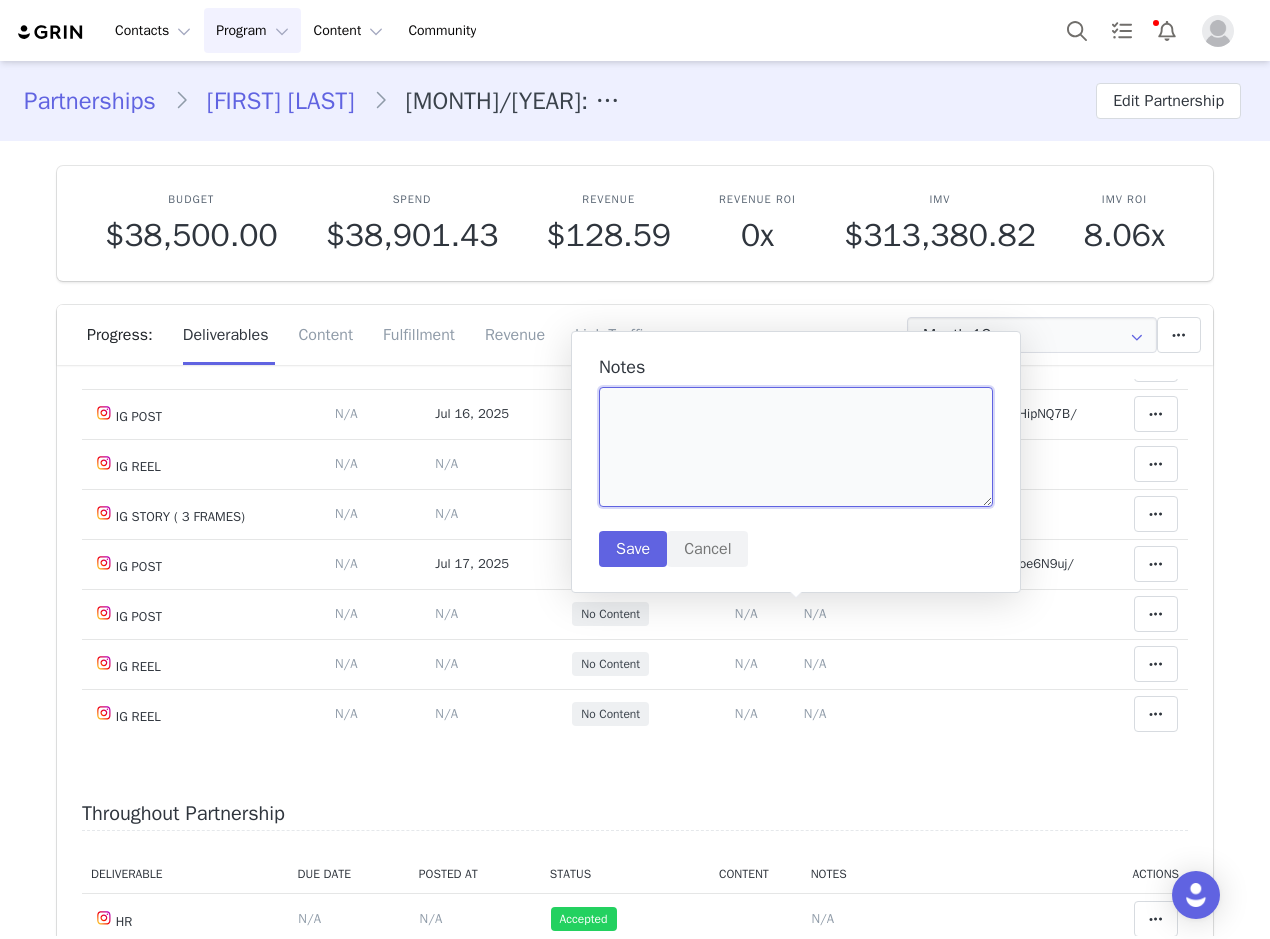 click at bounding box center (796, 447) 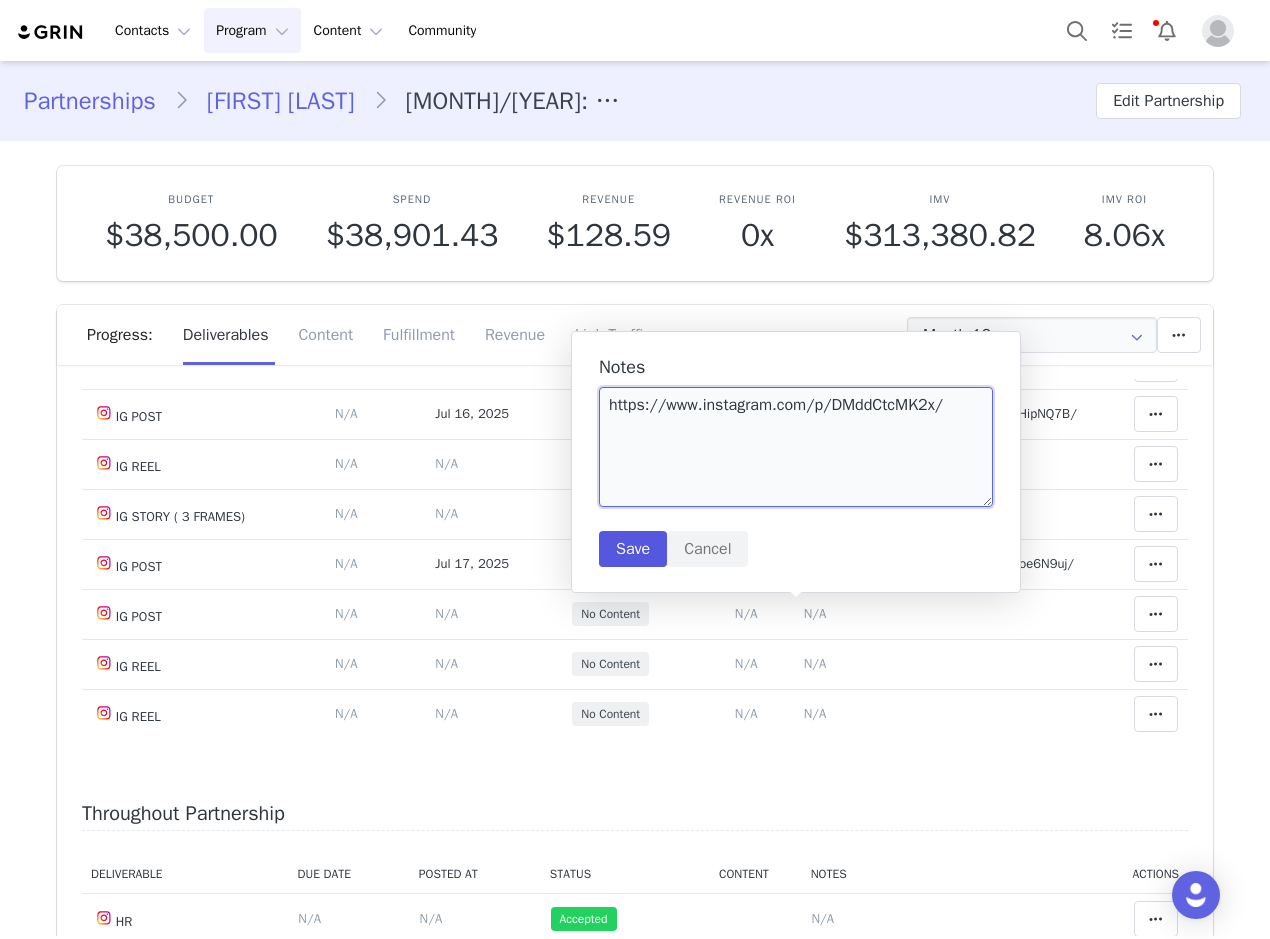 type on "https://www.instagram.com/p/DMddCtcMK2x/" 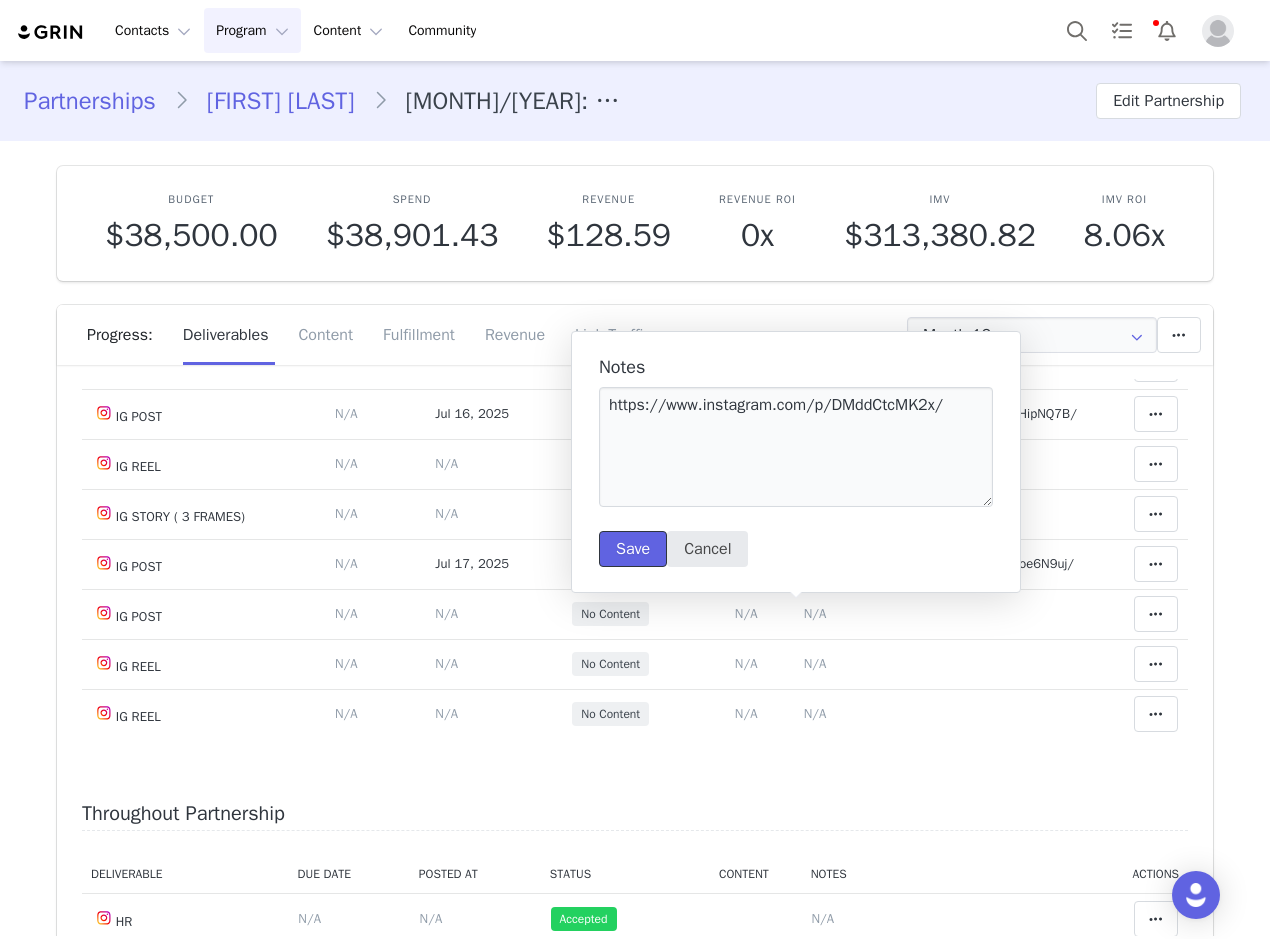 drag, startPoint x: 623, startPoint y: 543, endPoint x: 729, endPoint y: 567, distance: 108.68302 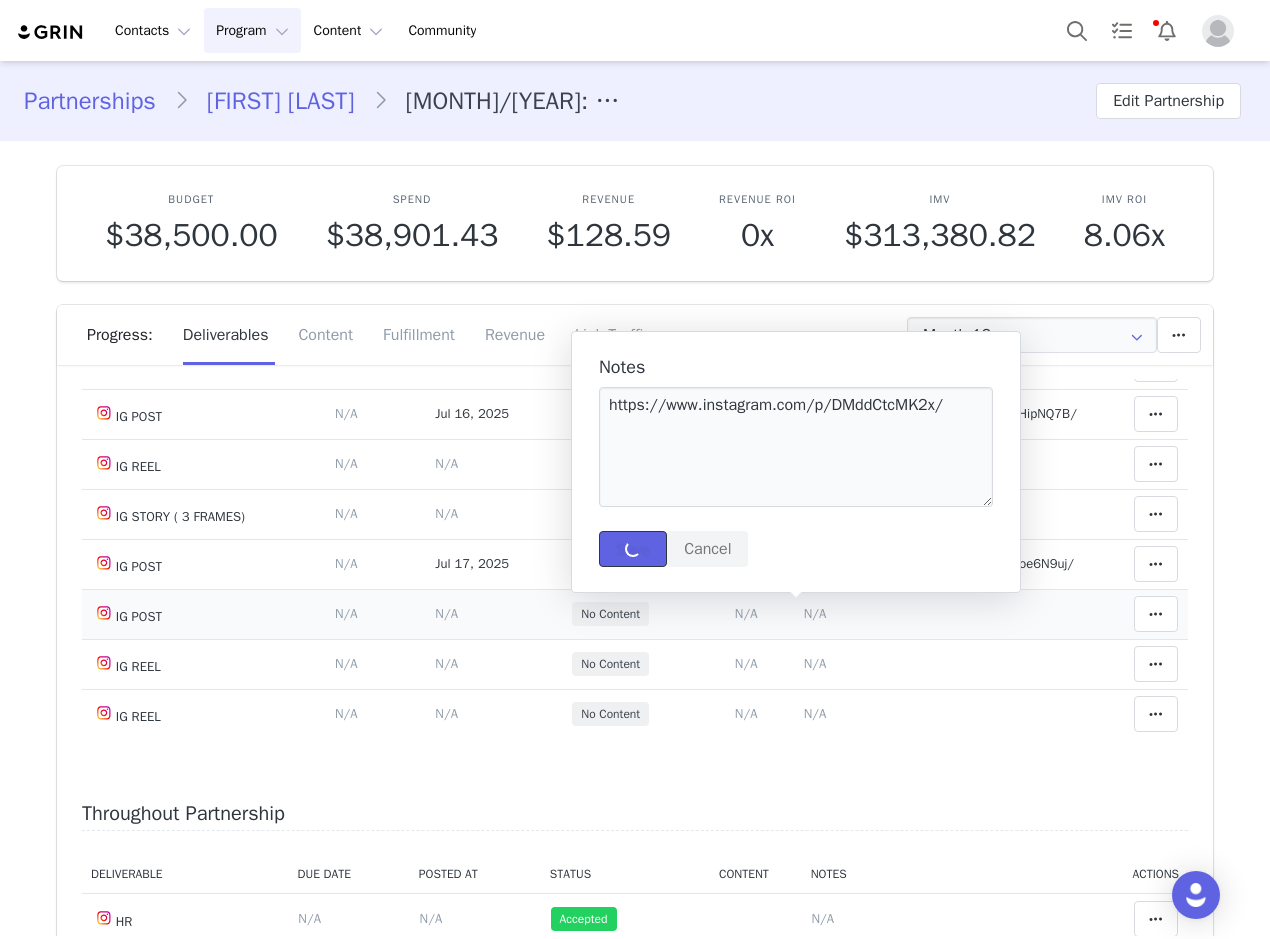 type 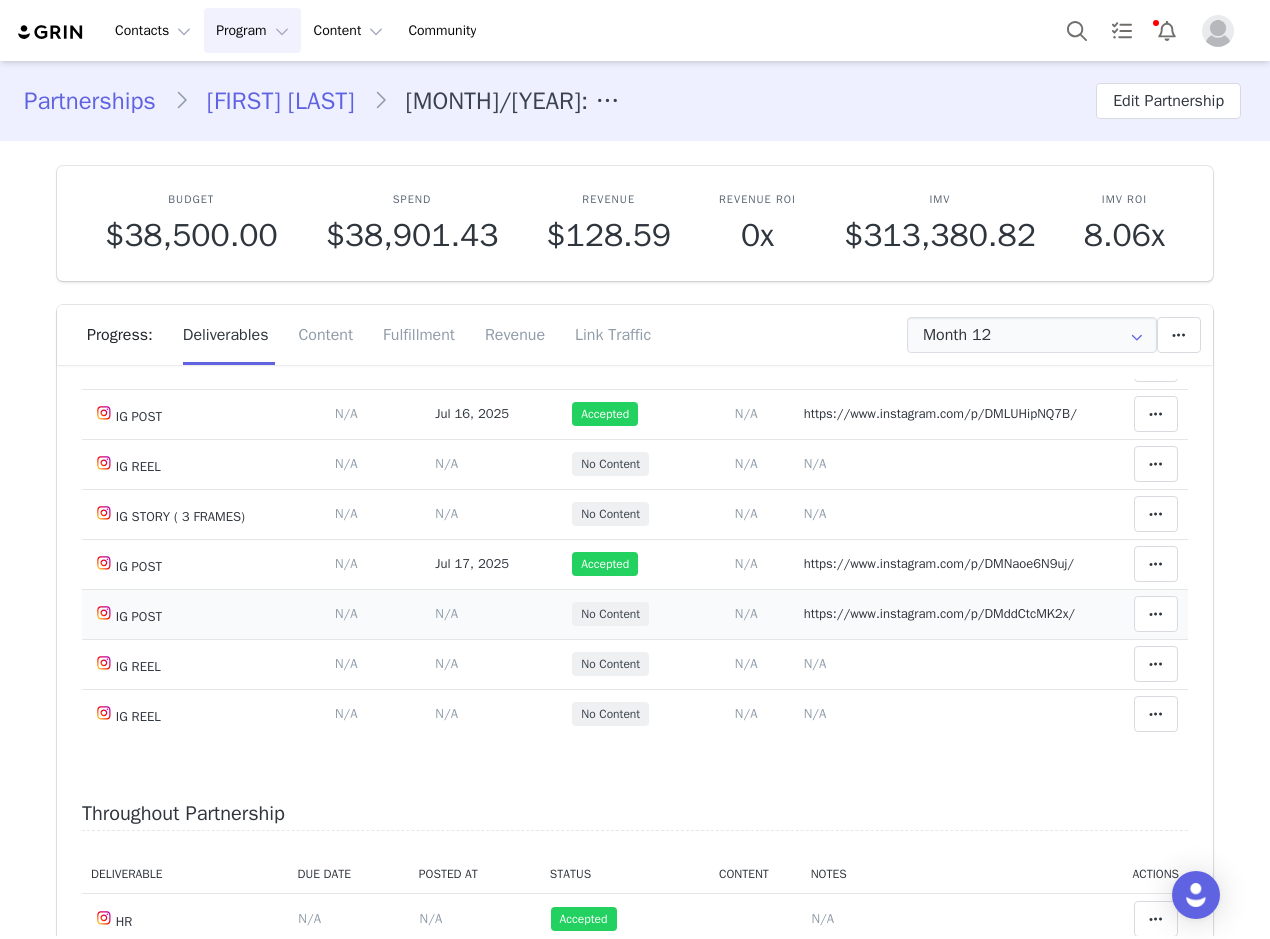 click on "Content Posted Date Set the date when this content was posted  Save  Cancel N/A" at bounding box center (494, 614) 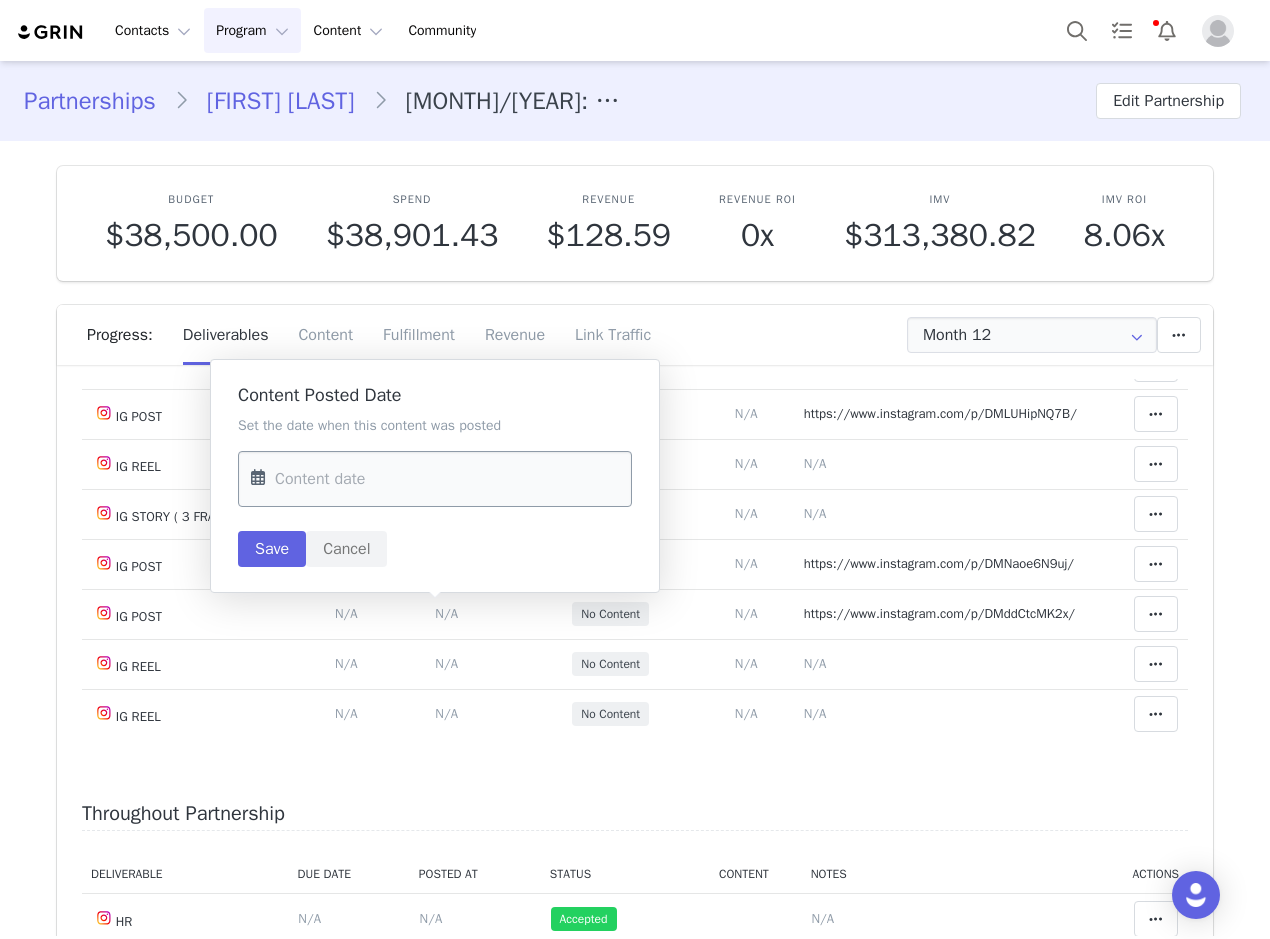 click at bounding box center [435, 479] 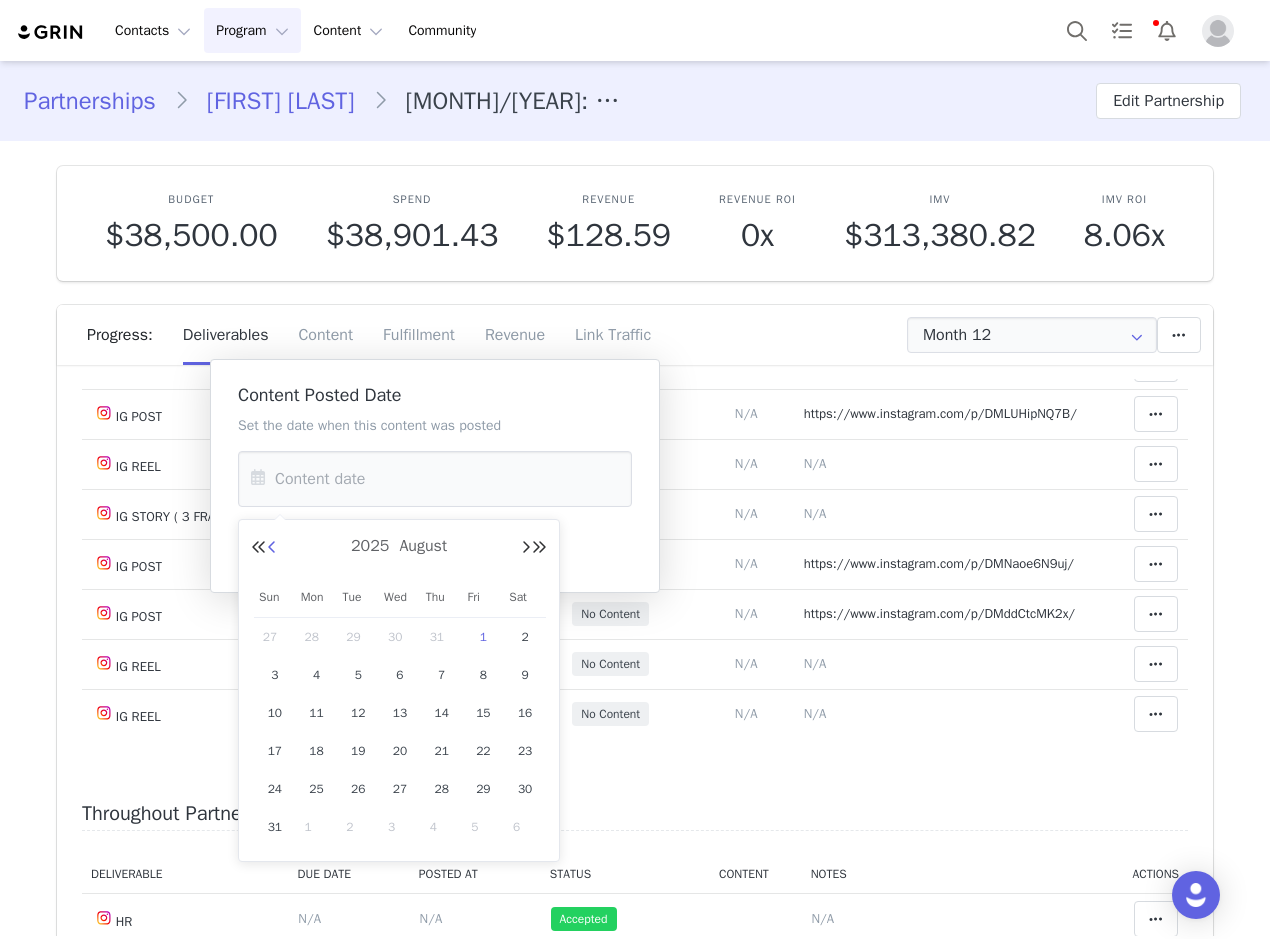 click at bounding box center (272, 548) 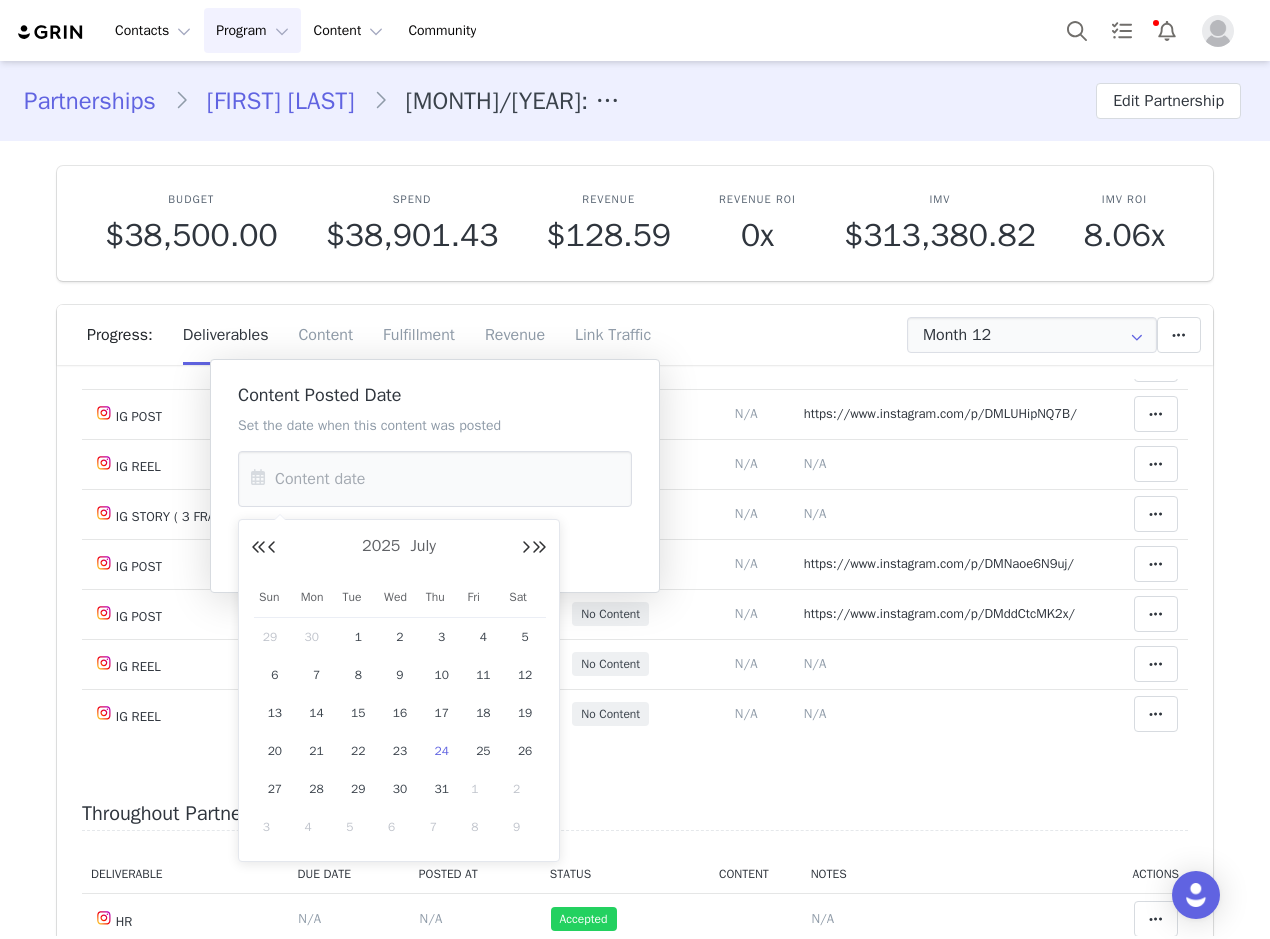 click on "24" at bounding box center [442, 751] 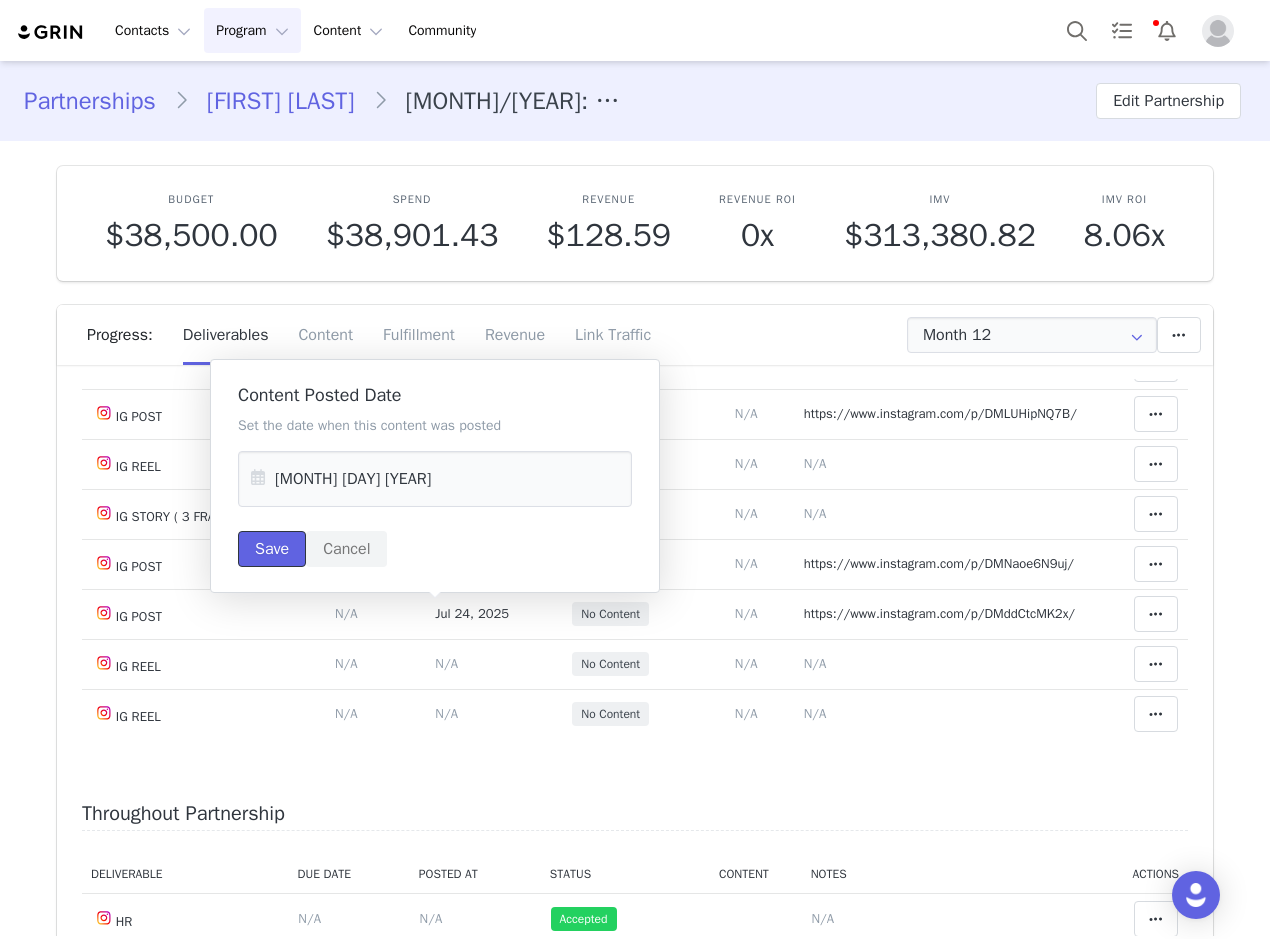 click on "Save" at bounding box center (272, 549) 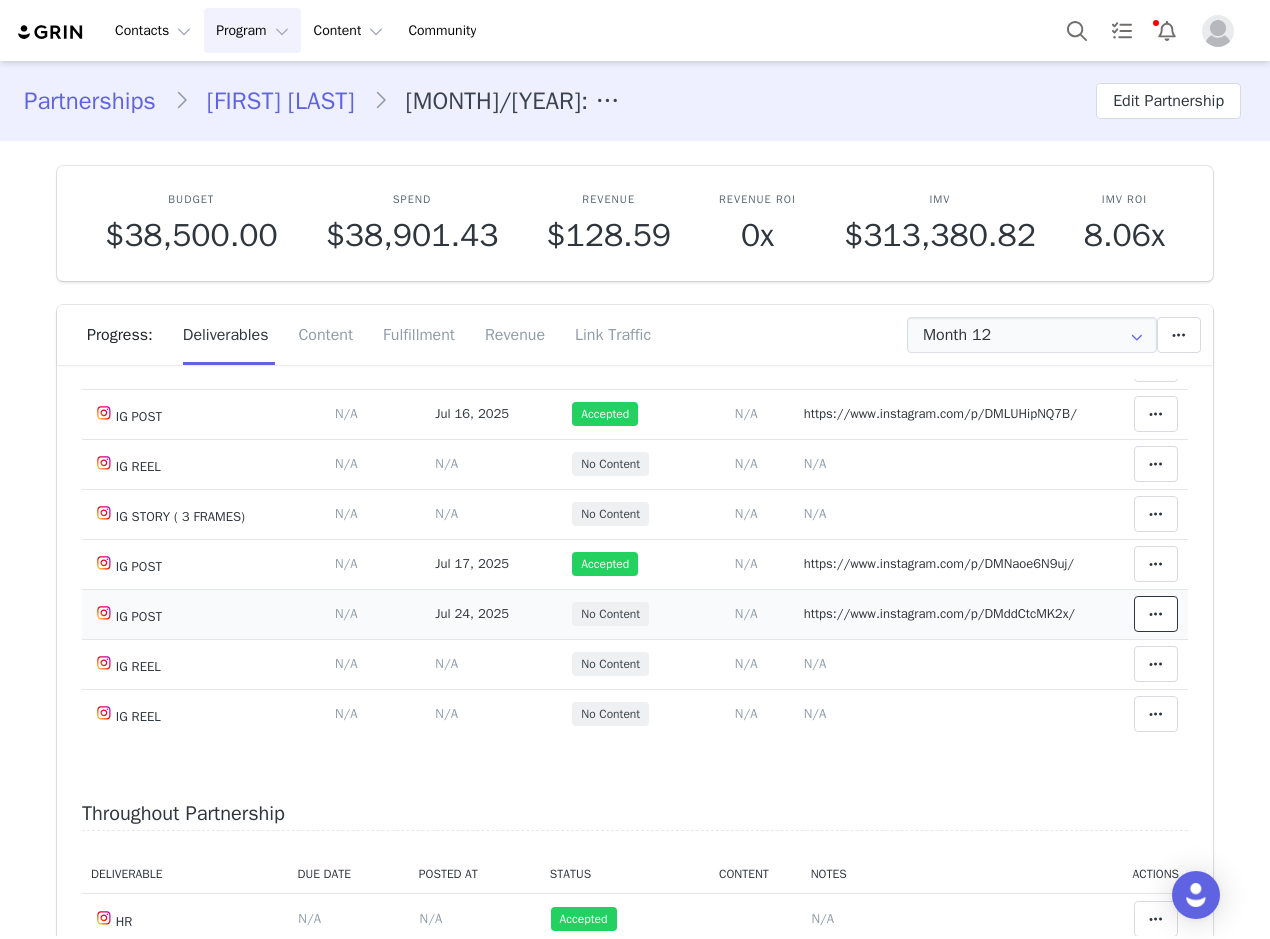 click at bounding box center [1156, 614] 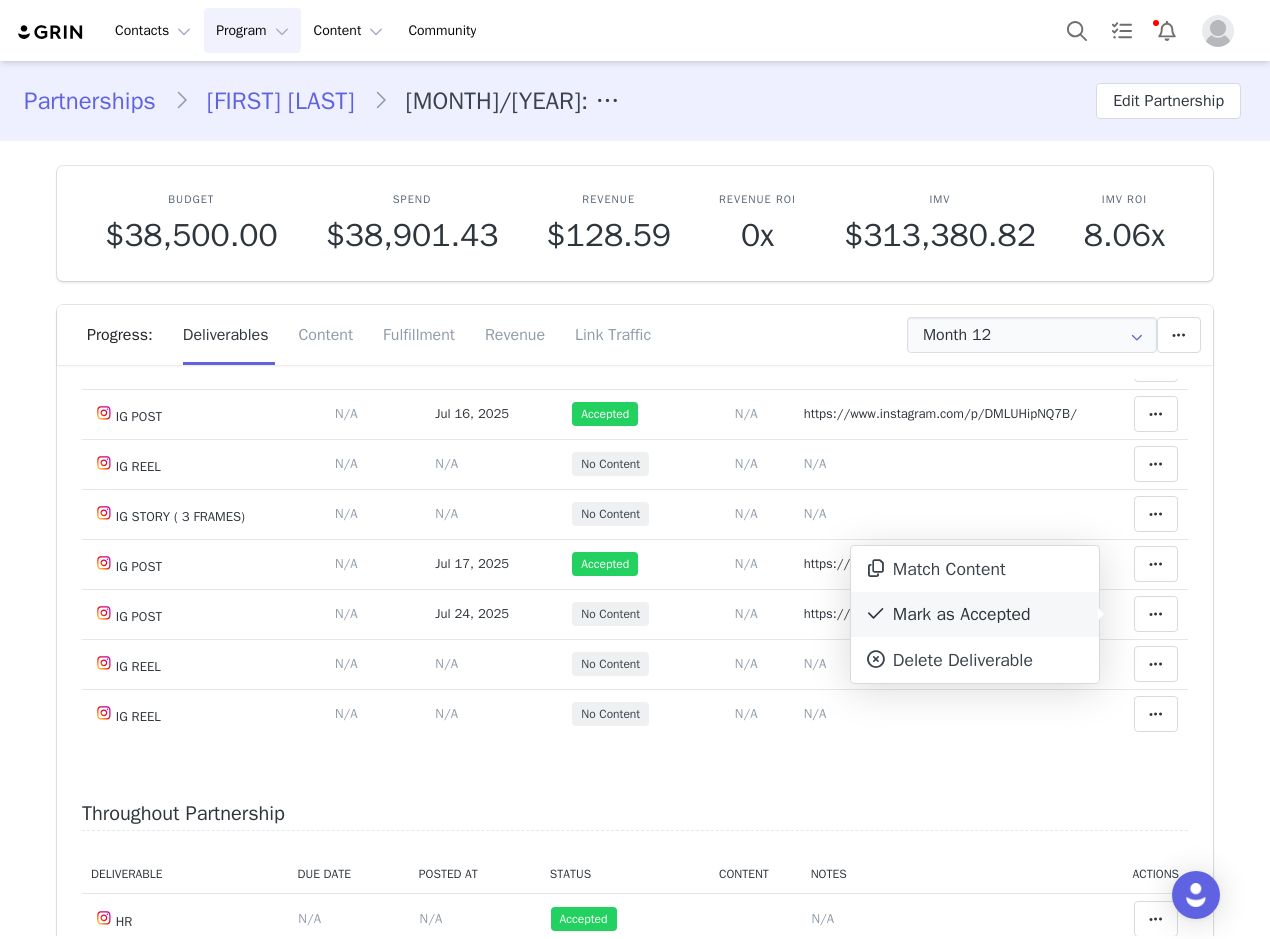 click on "Mark as Accepted" at bounding box center [975, 615] 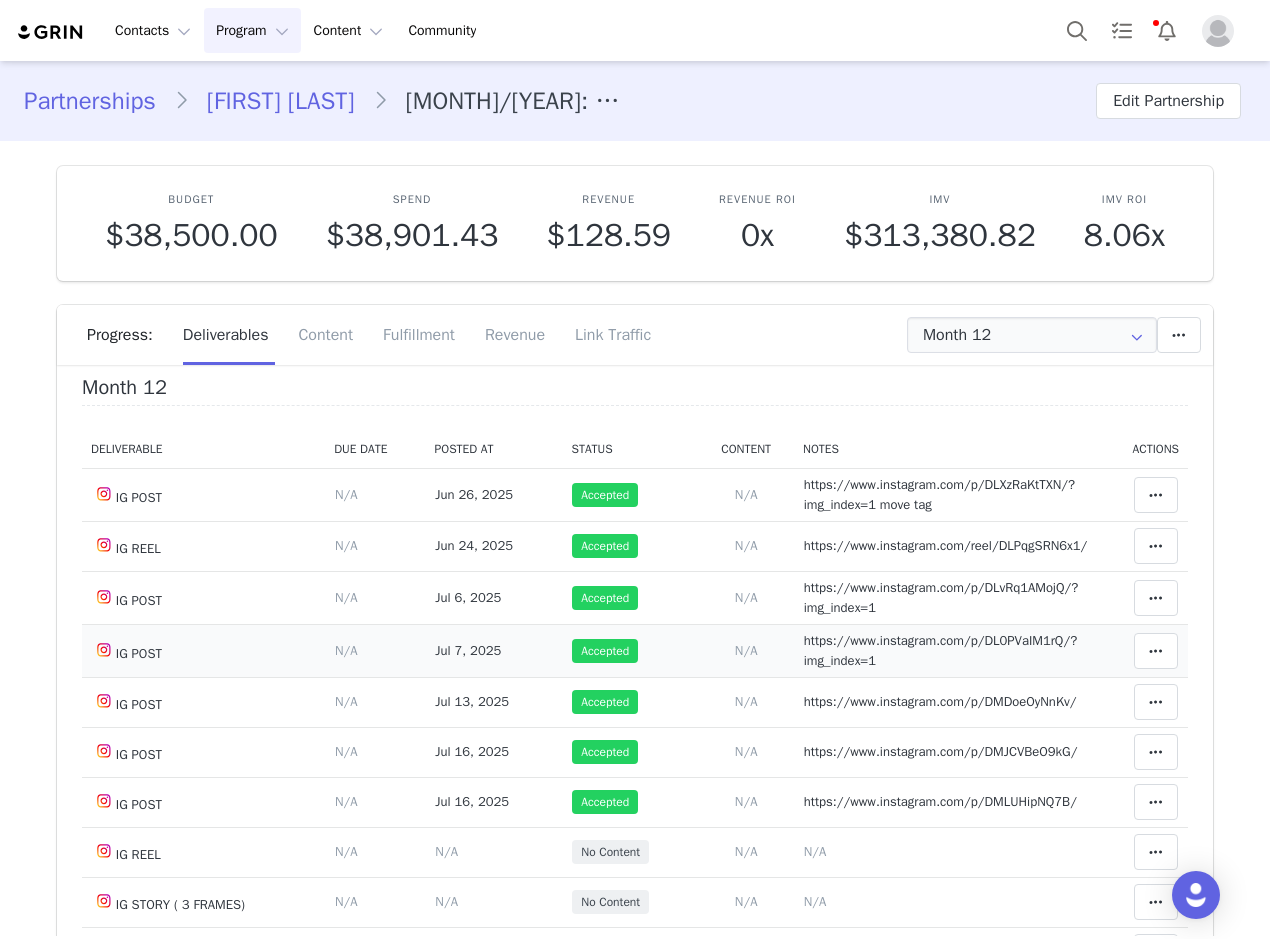 scroll, scrollTop: 0, scrollLeft: 0, axis: both 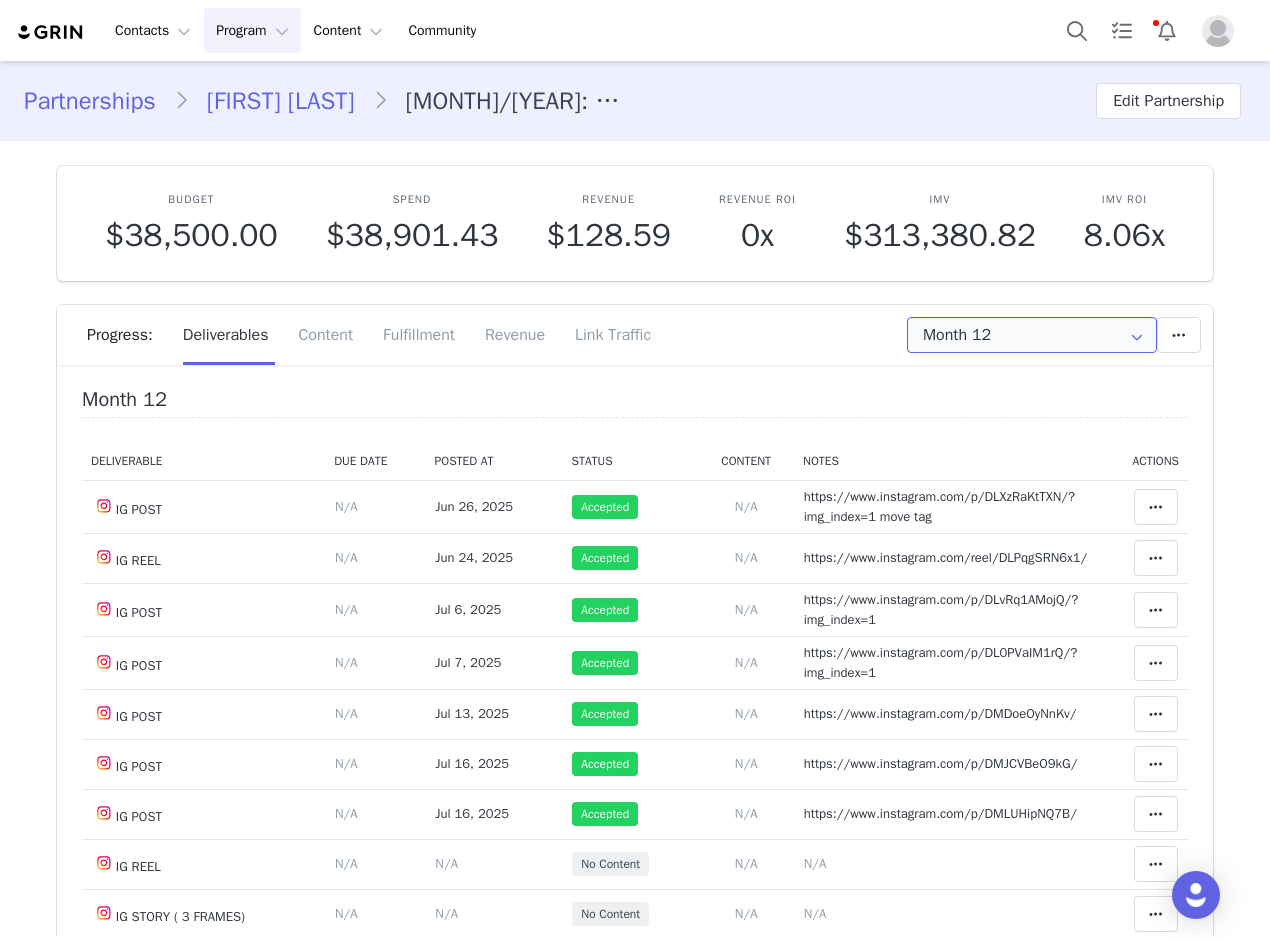 click on "Month 12" at bounding box center [1032, 335] 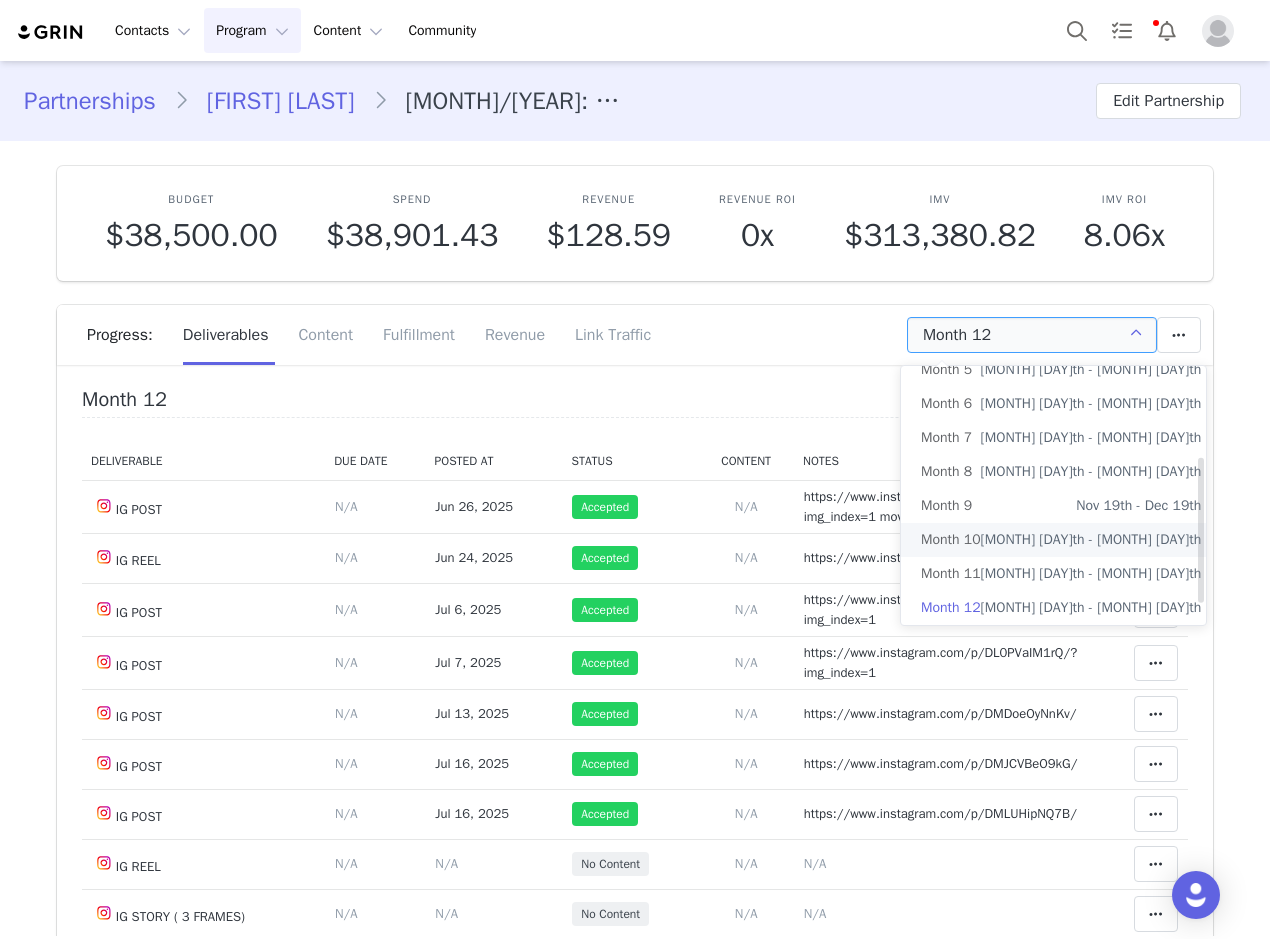 scroll, scrollTop: 195, scrollLeft: 0, axis: vertical 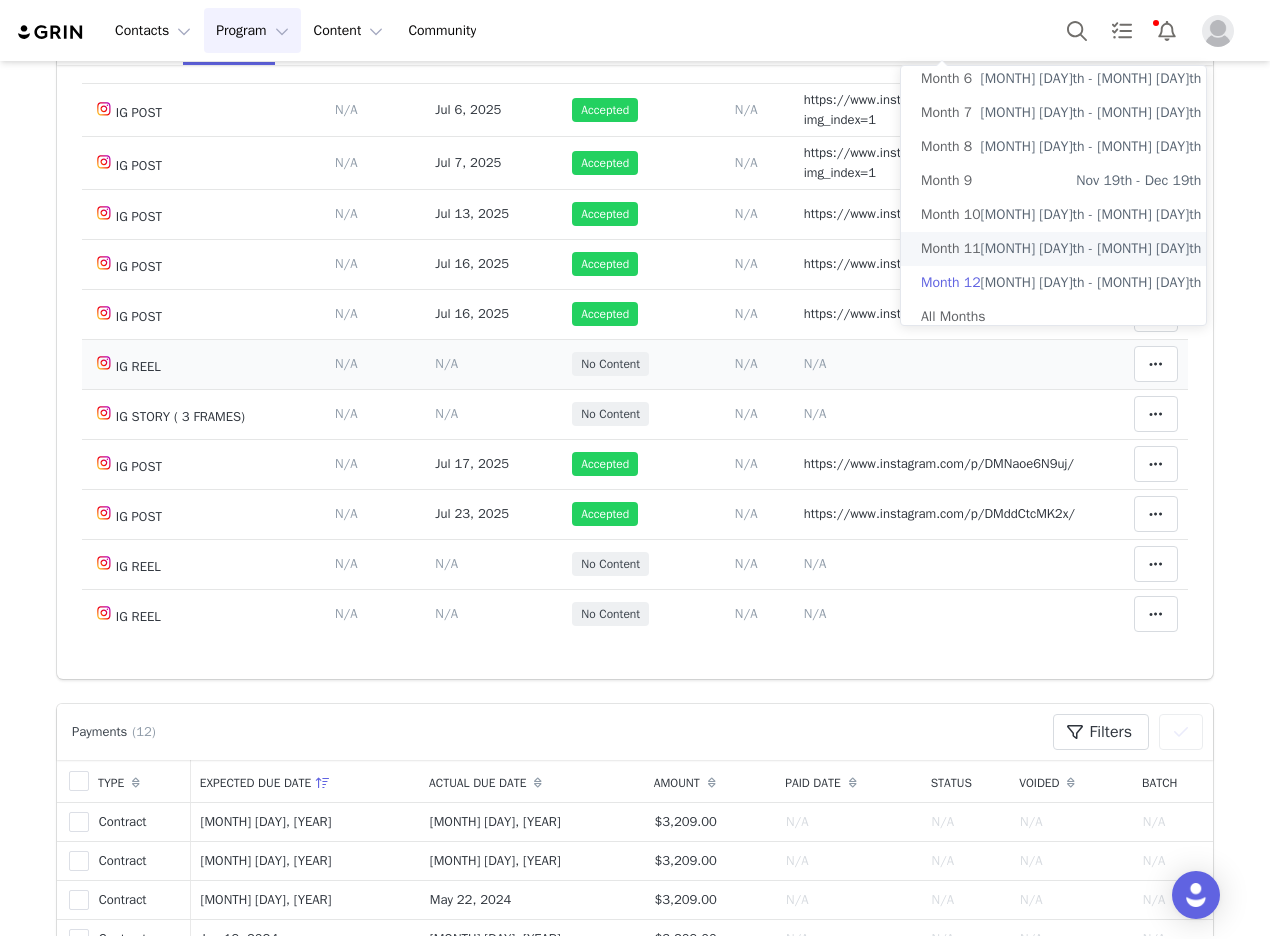 click on "N/A" at bounding box center [815, 363] 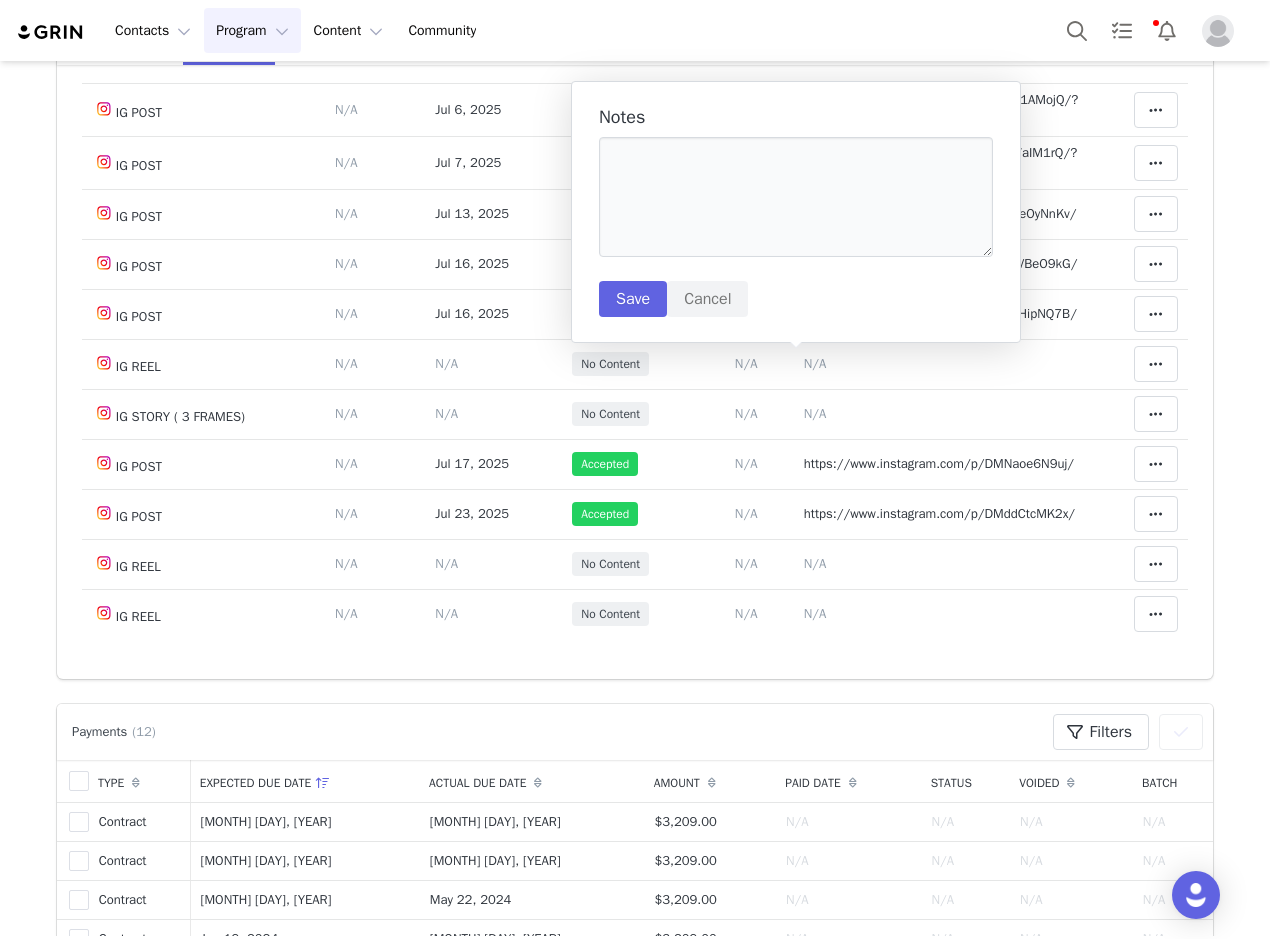 click on "Notes  Save  Cancel" at bounding box center [796, 212] 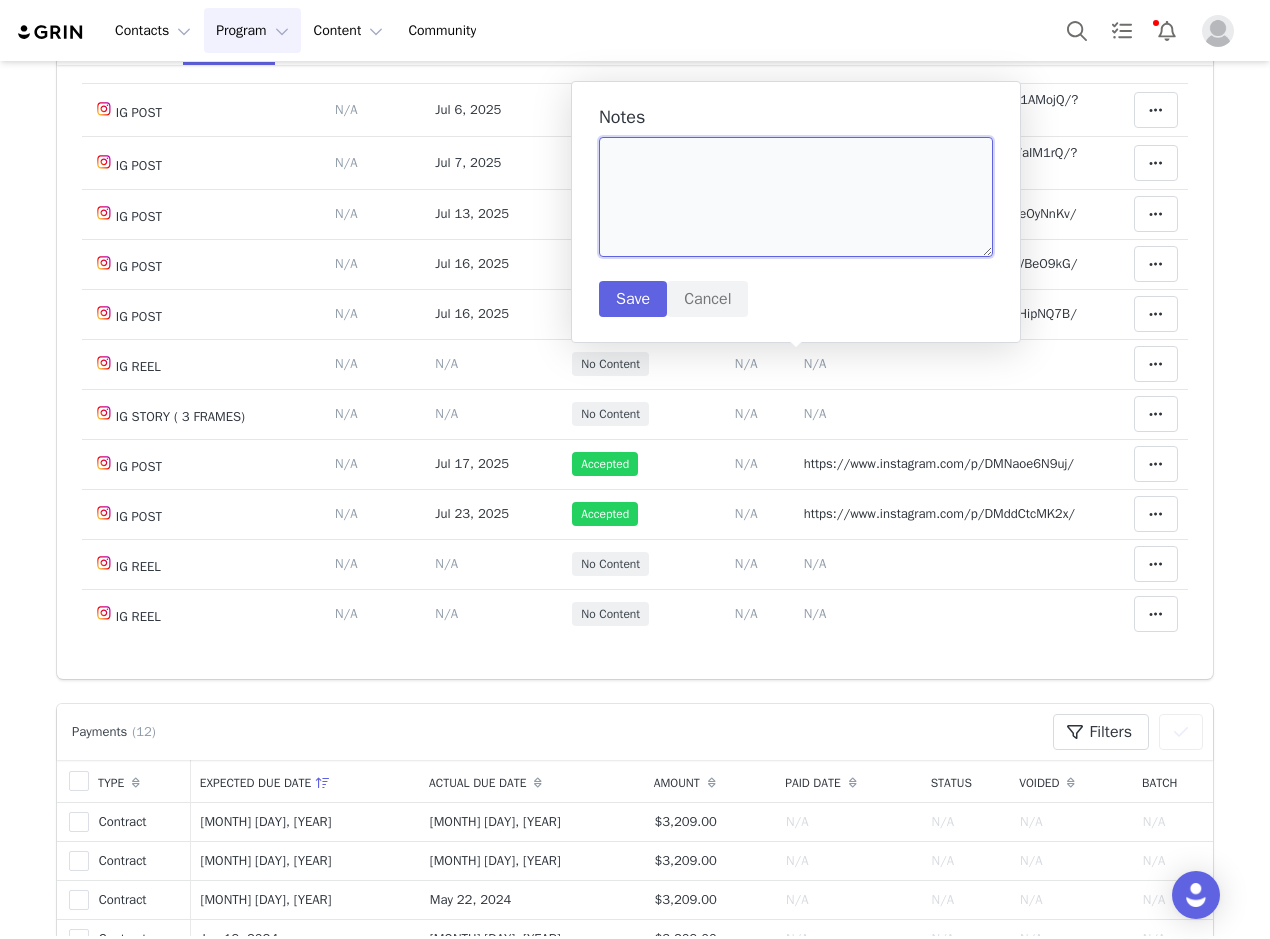 click at bounding box center [796, 197] 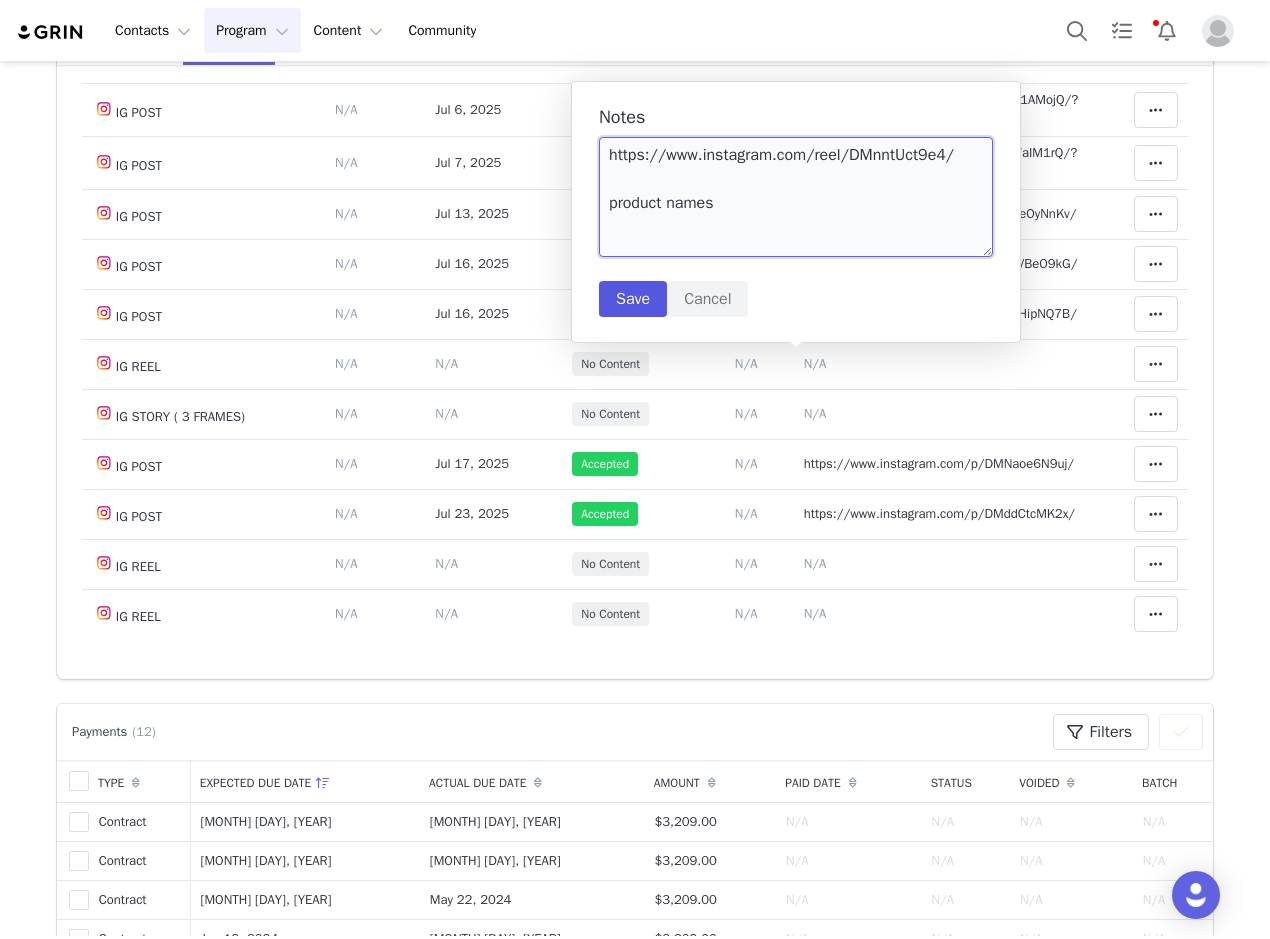 type on "https://www.instagram.com/reel/DMnntUct9e4/
product names" 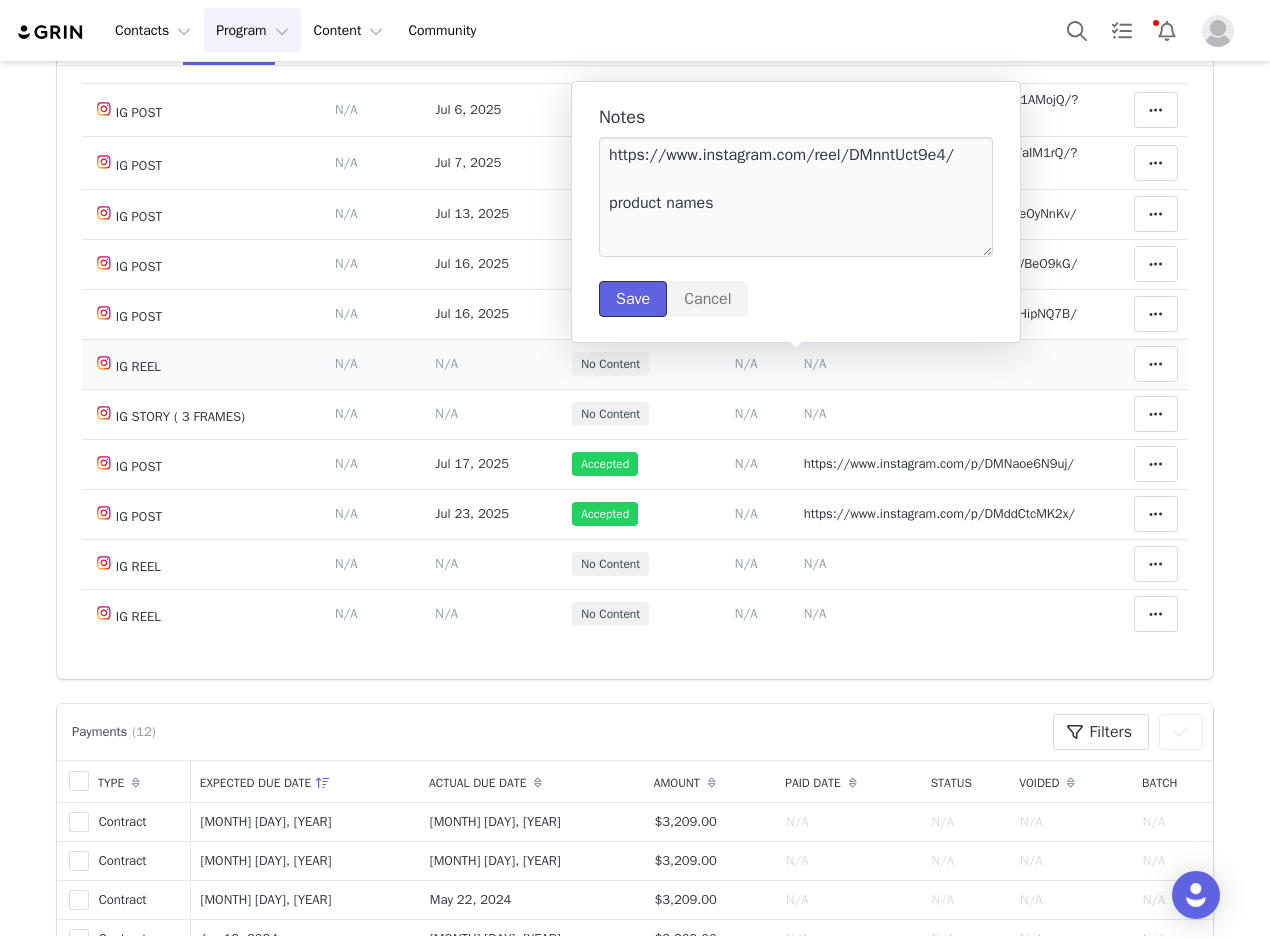 drag, startPoint x: 635, startPoint y: 292, endPoint x: 531, endPoint y: 347, distance: 117.64778 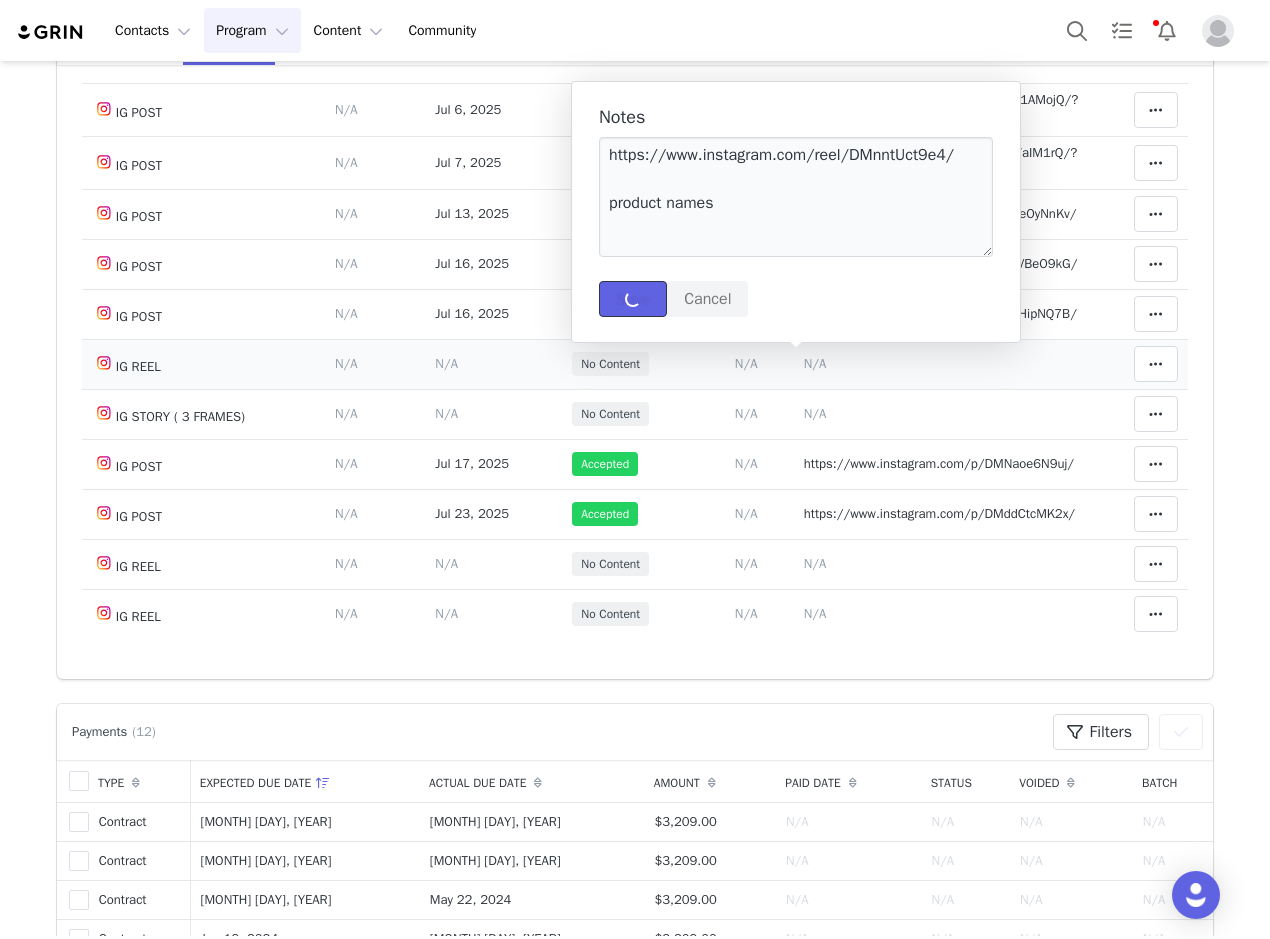 type 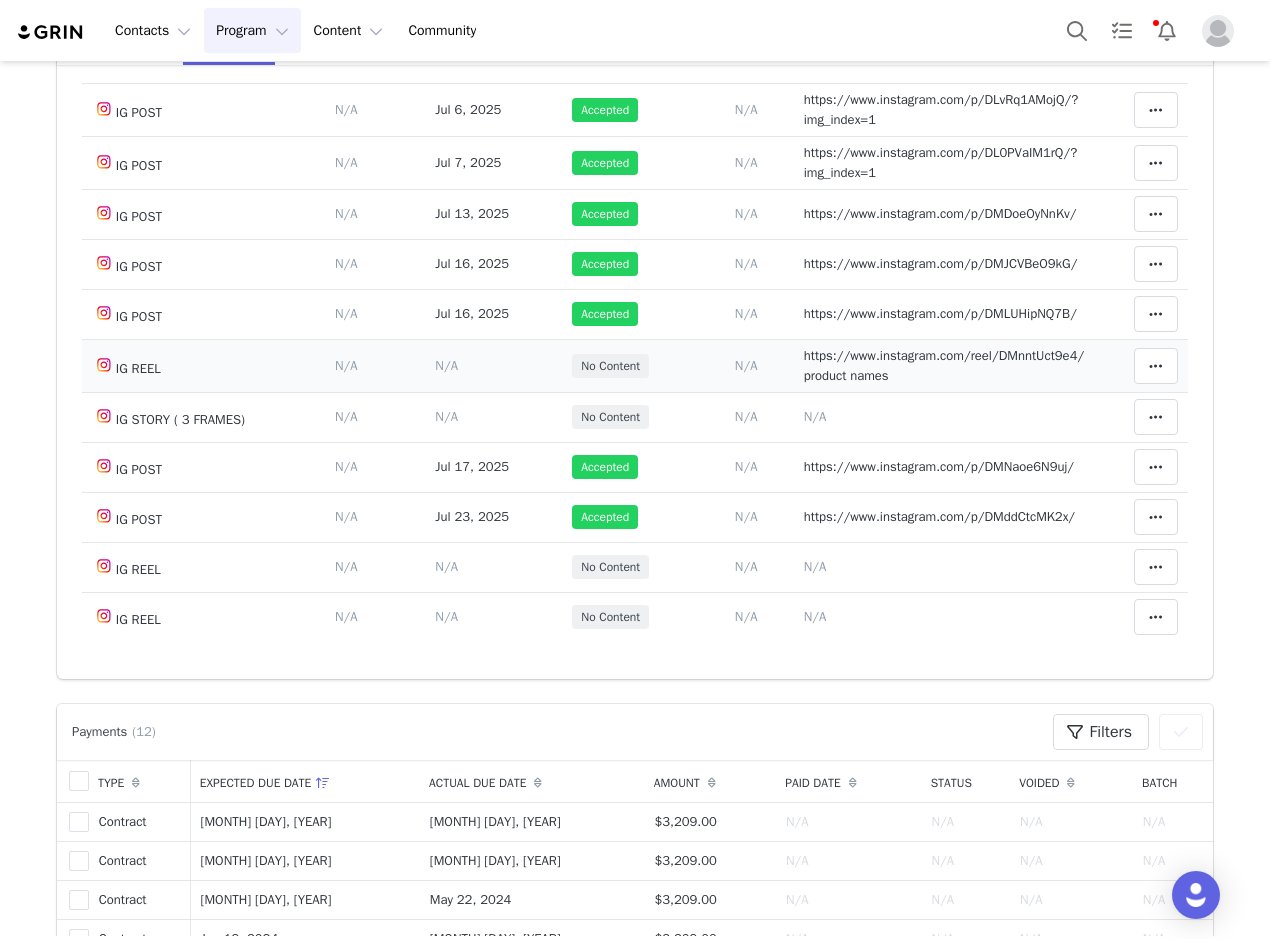 click on "N/A" at bounding box center (446, 365) 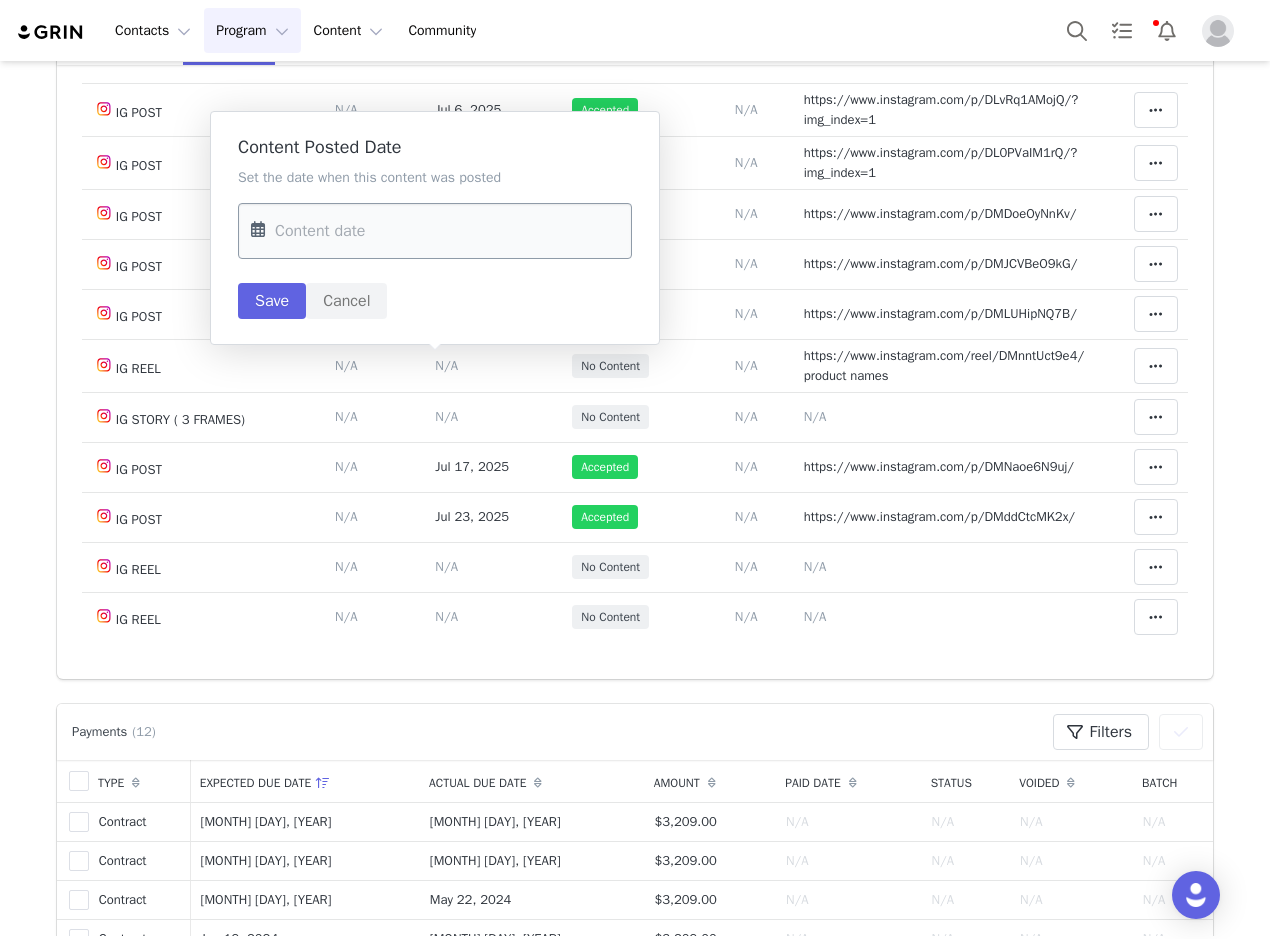click at bounding box center [435, 231] 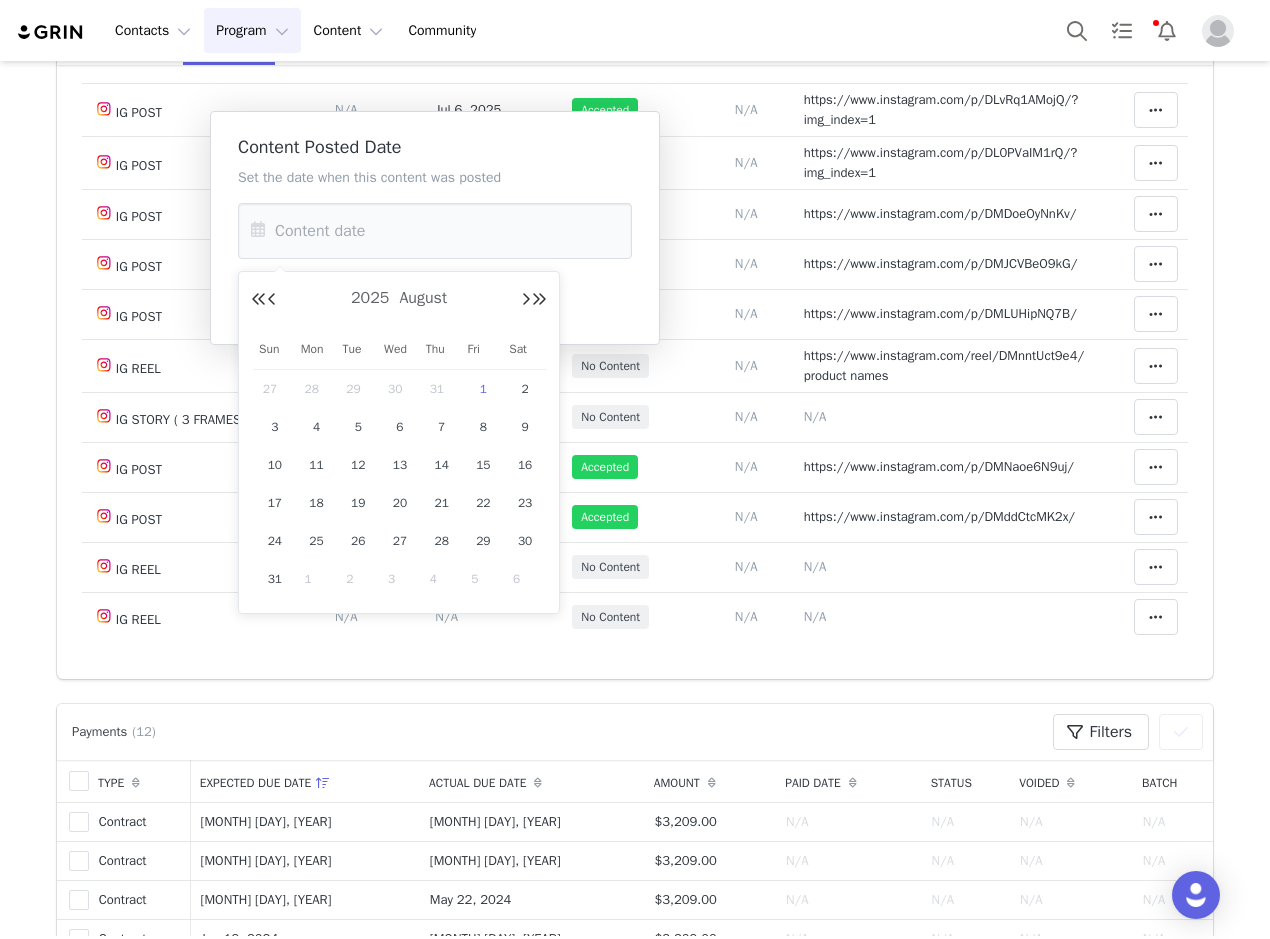click on "28" at bounding box center (317, 389) 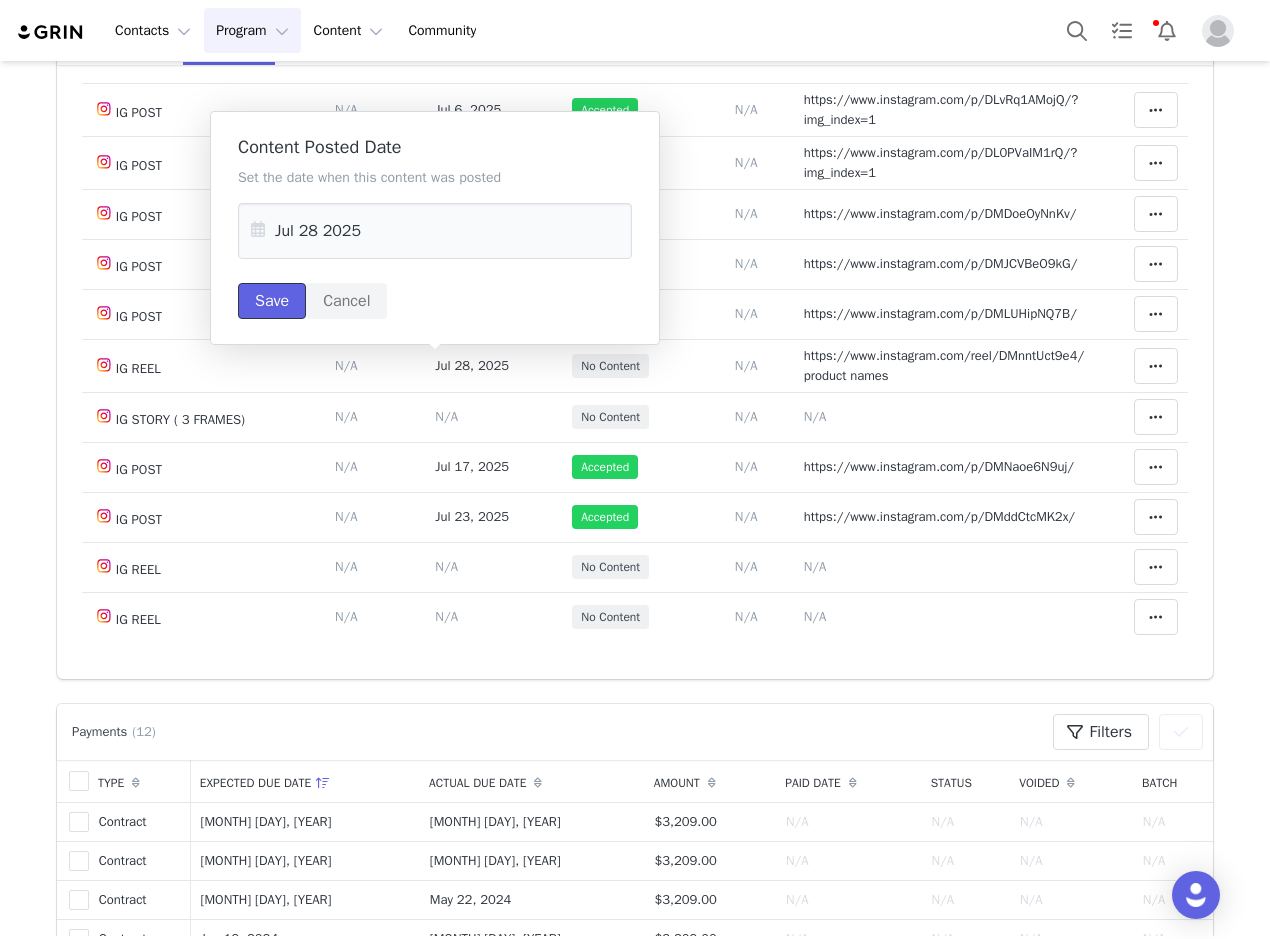 click on "Save" at bounding box center (272, 301) 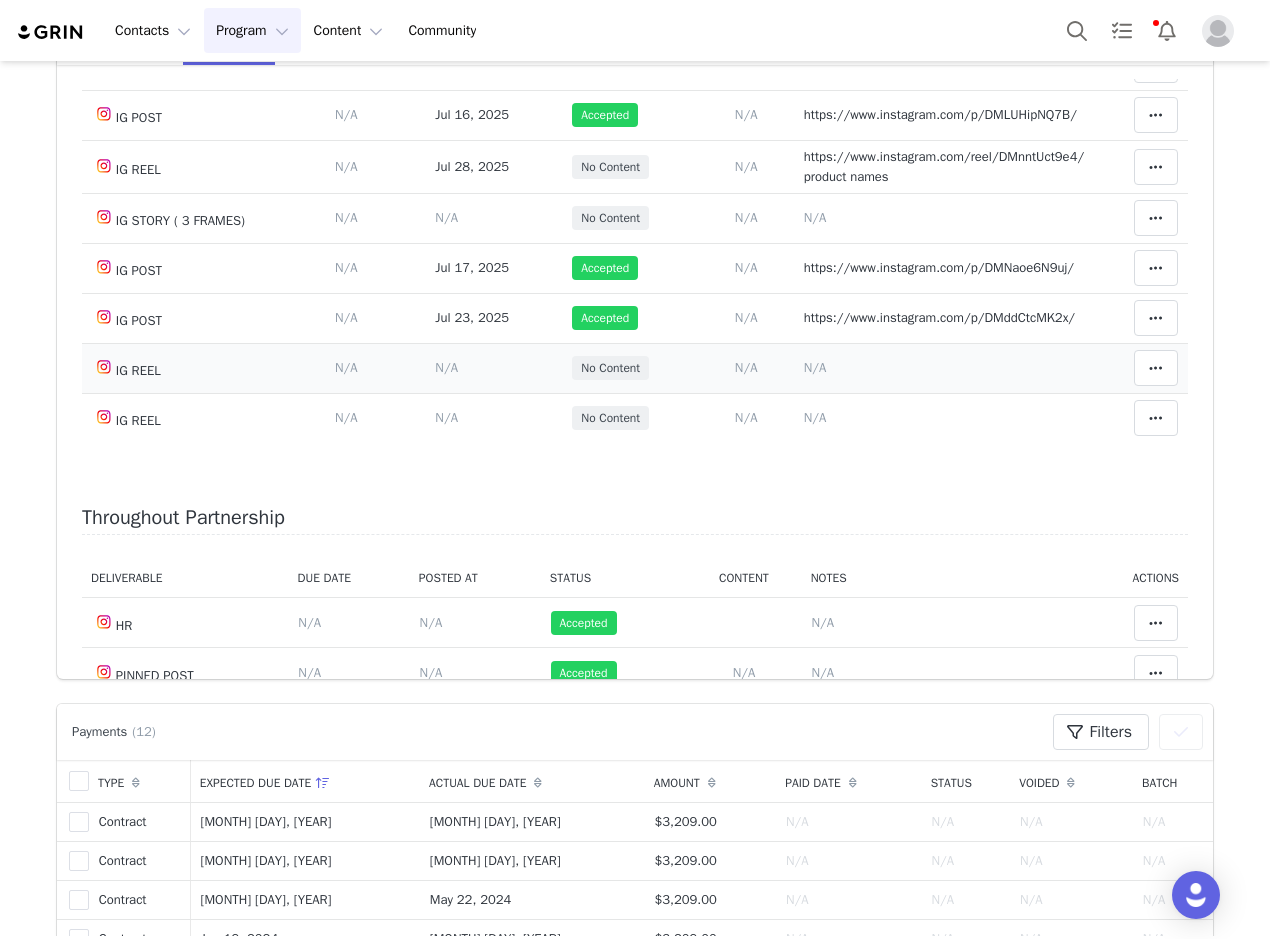 scroll, scrollTop: 400, scrollLeft: 0, axis: vertical 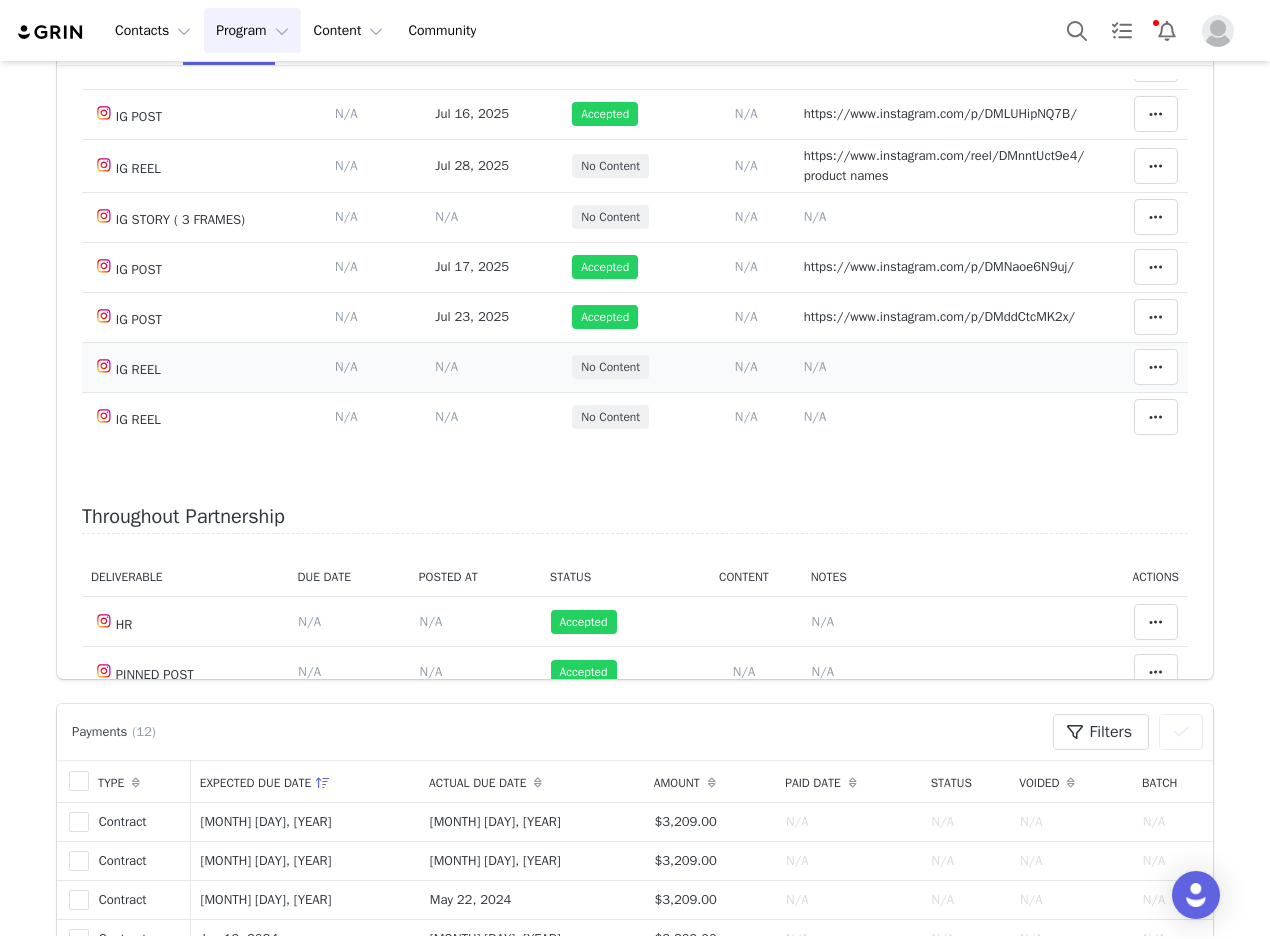 click on "N/A" at bounding box center (815, 366) 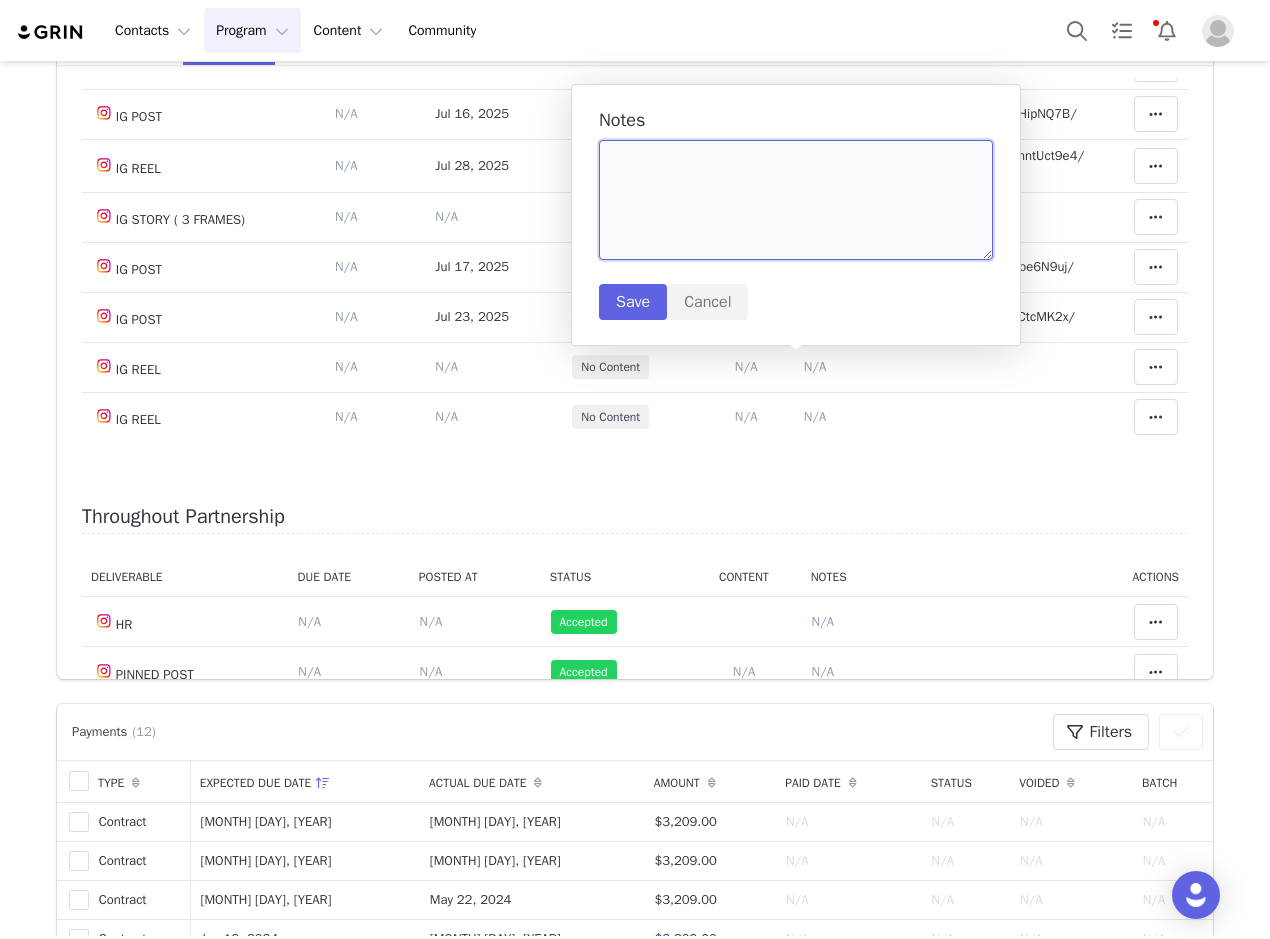 click at bounding box center [796, 200] 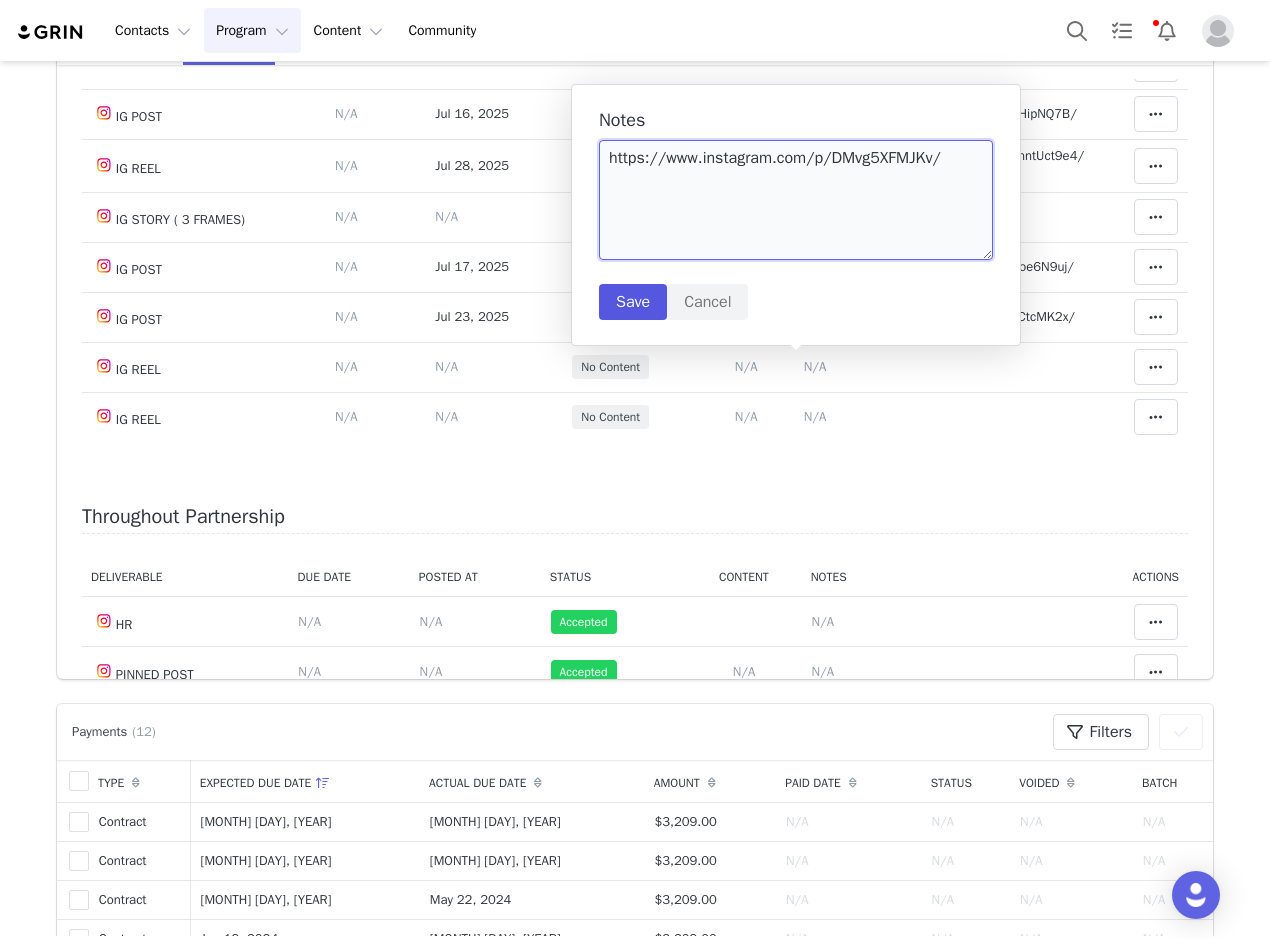 type on "https://www.instagram.com/p/DMvg5XFMJKv/" 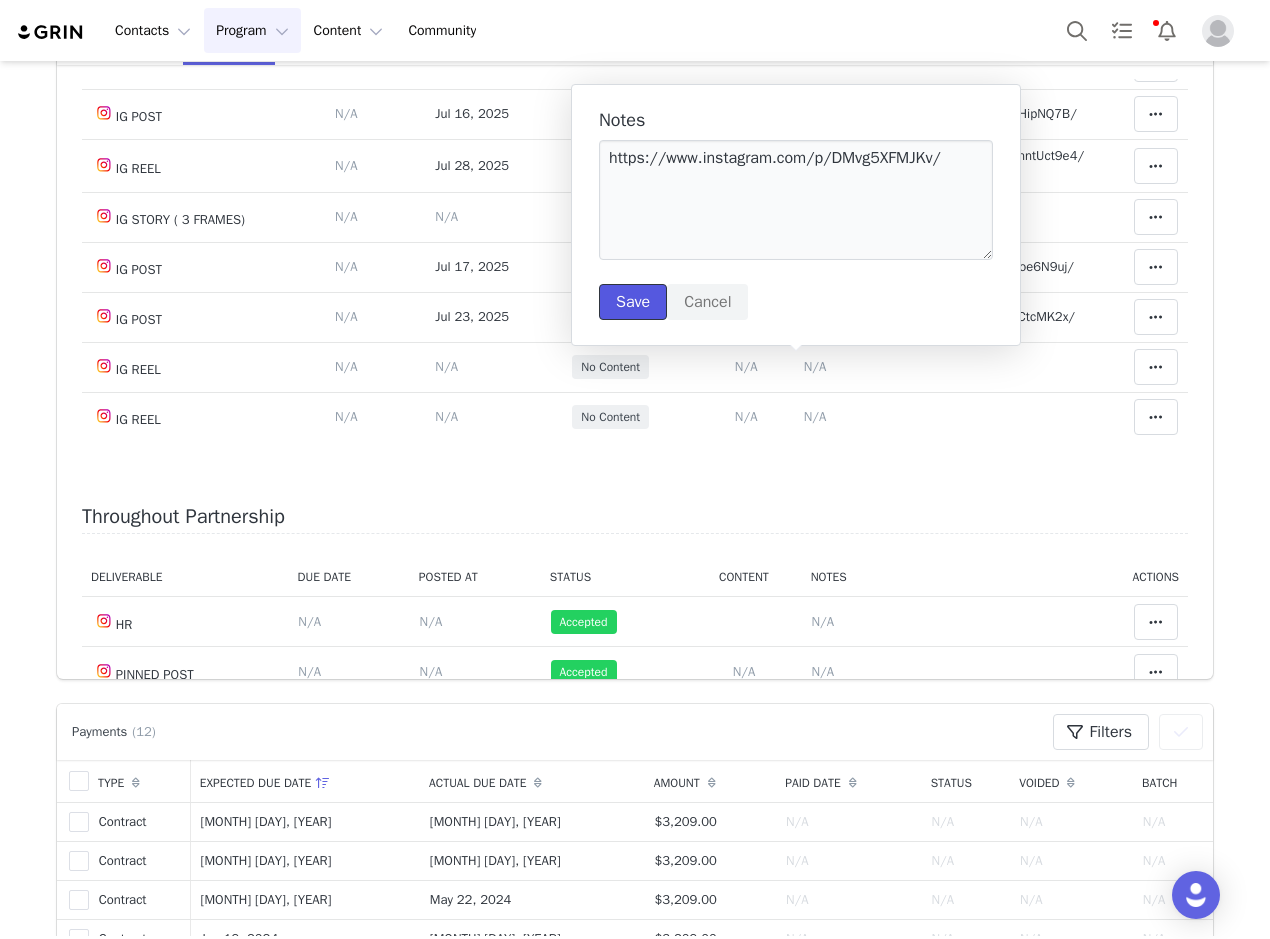 click on "Save" at bounding box center (633, 302) 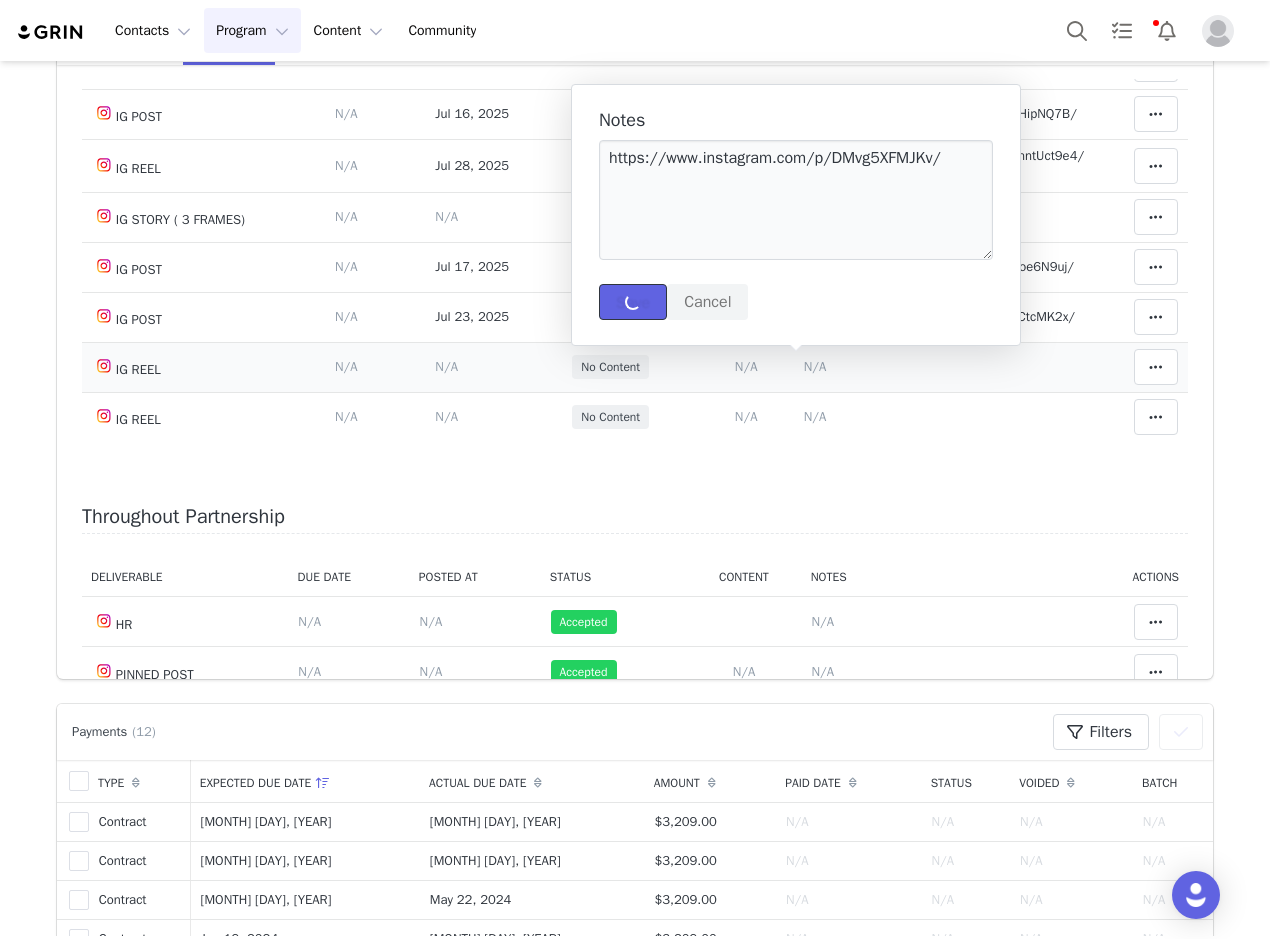 type 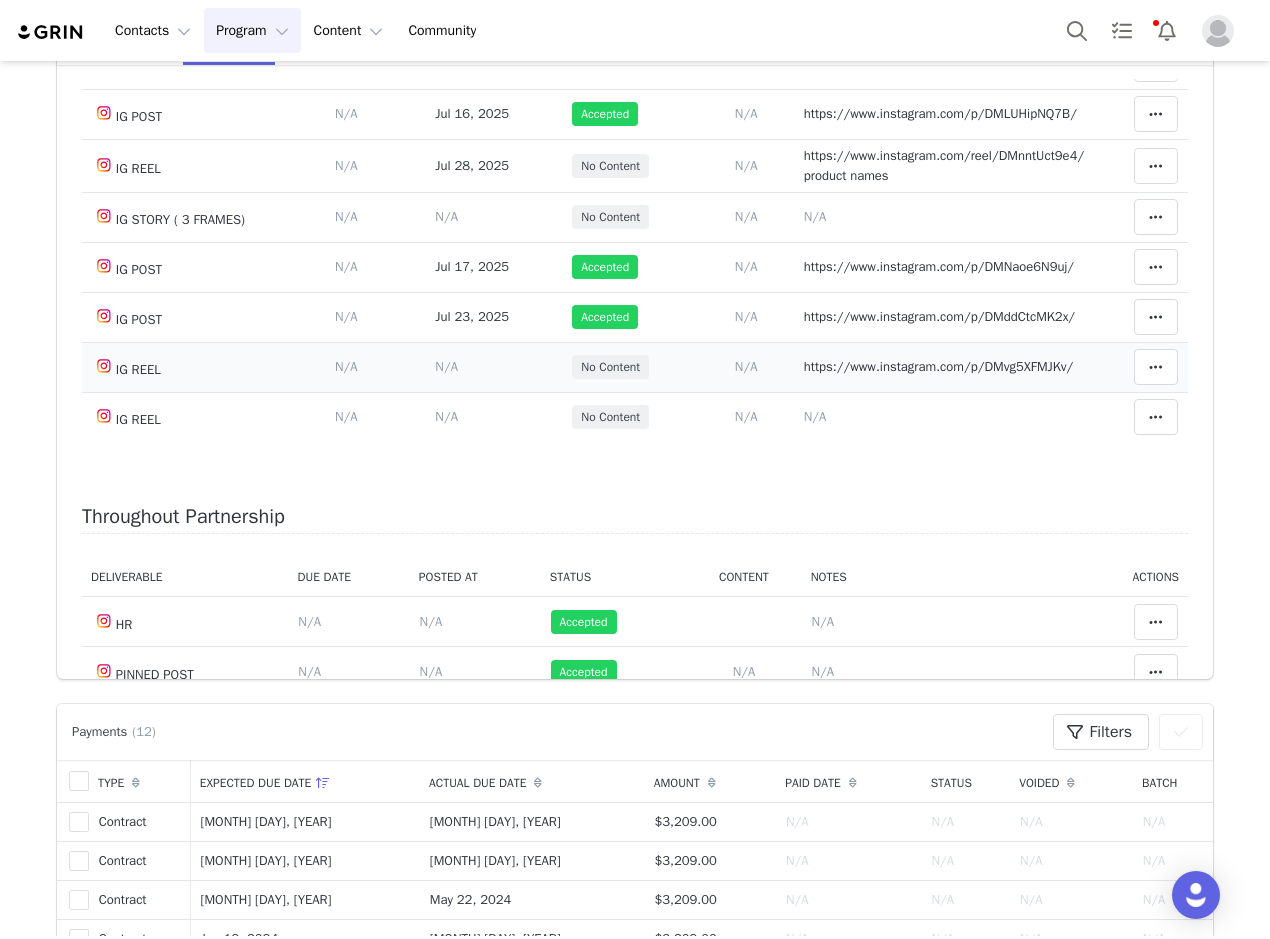 click on "N/A" at bounding box center (446, 366) 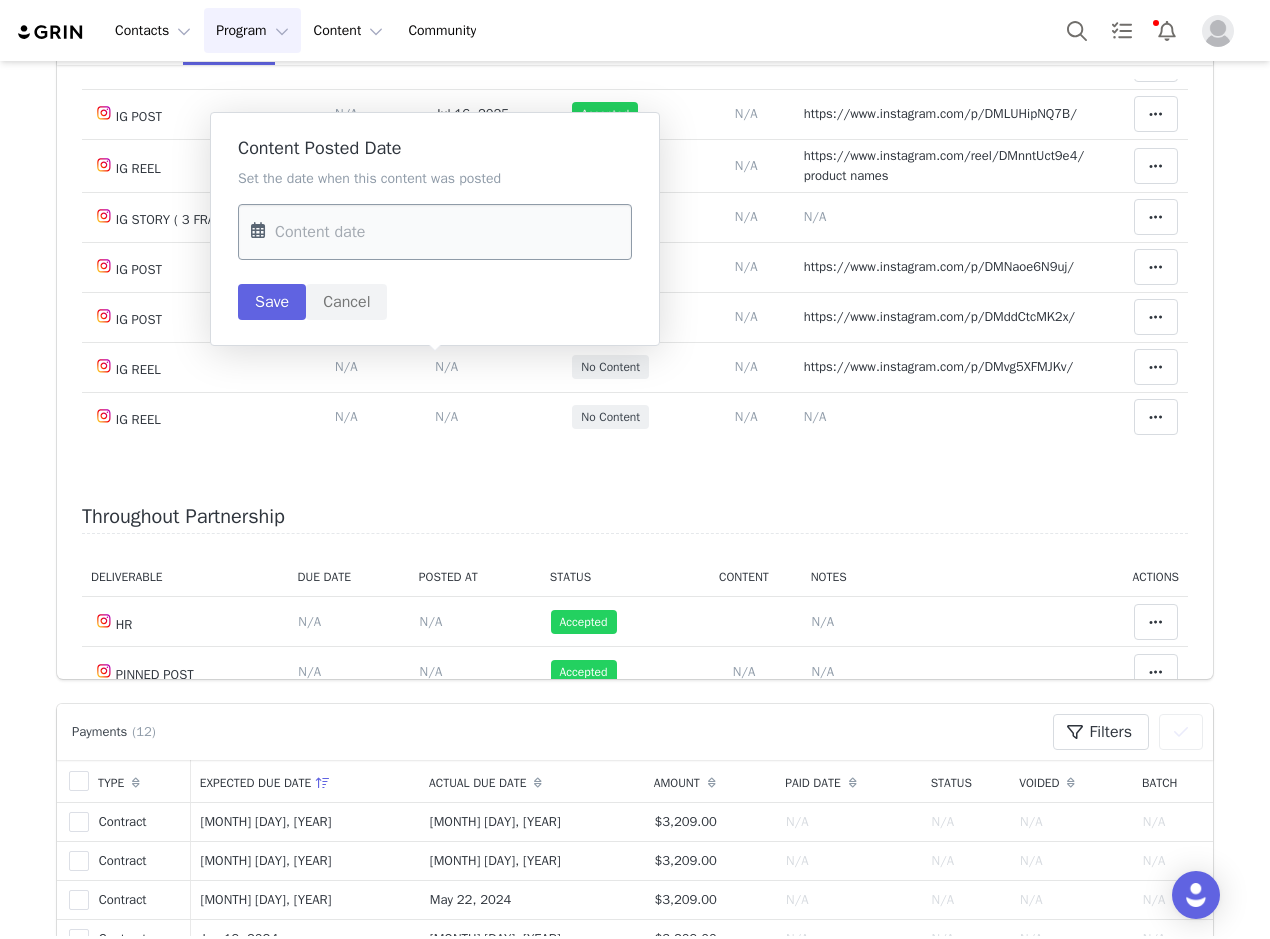 click at bounding box center (435, 232) 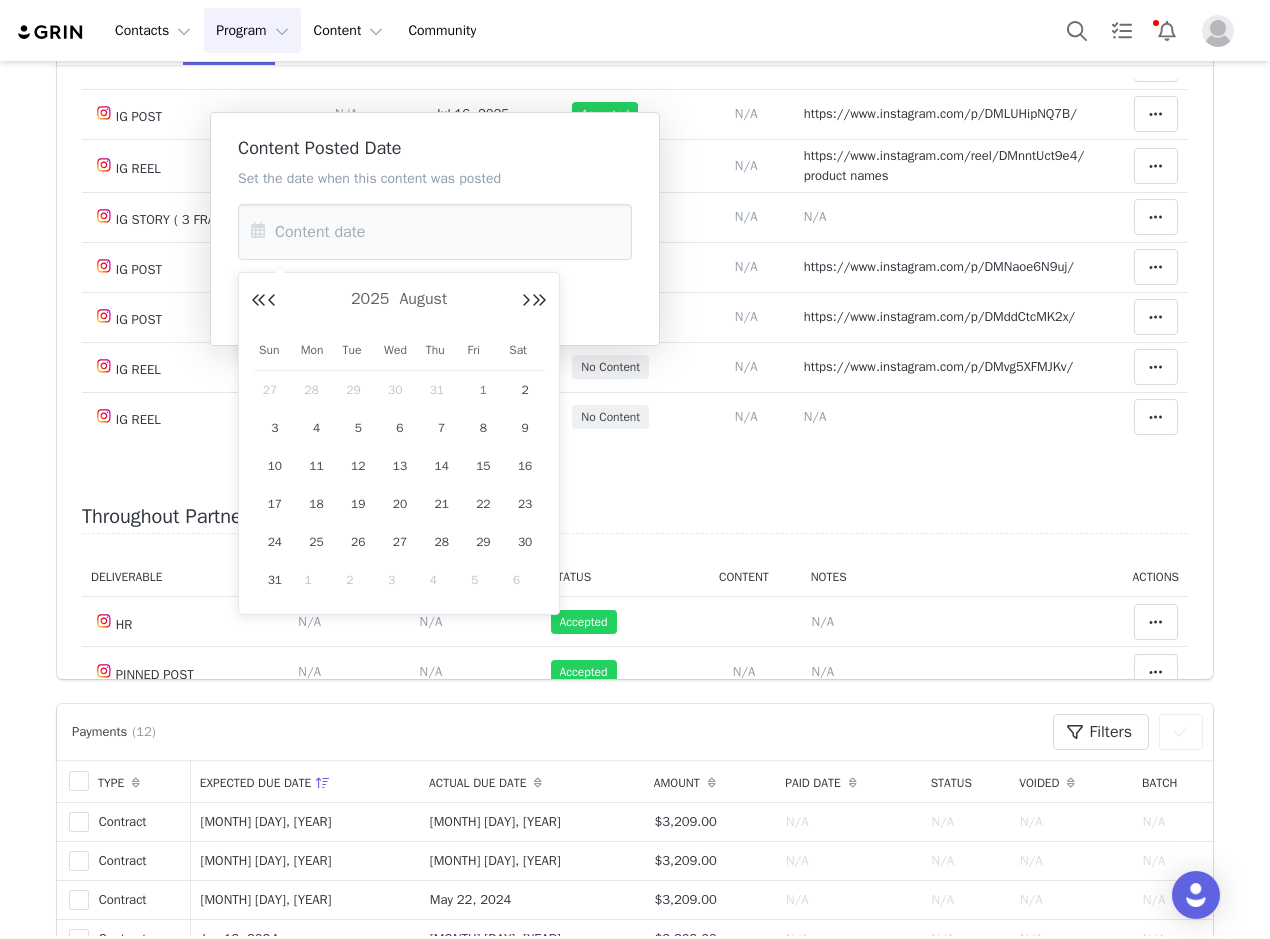 drag, startPoint x: 480, startPoint y: 395, endPoint x: 234, endPoint y: 267, distance: 277.3085 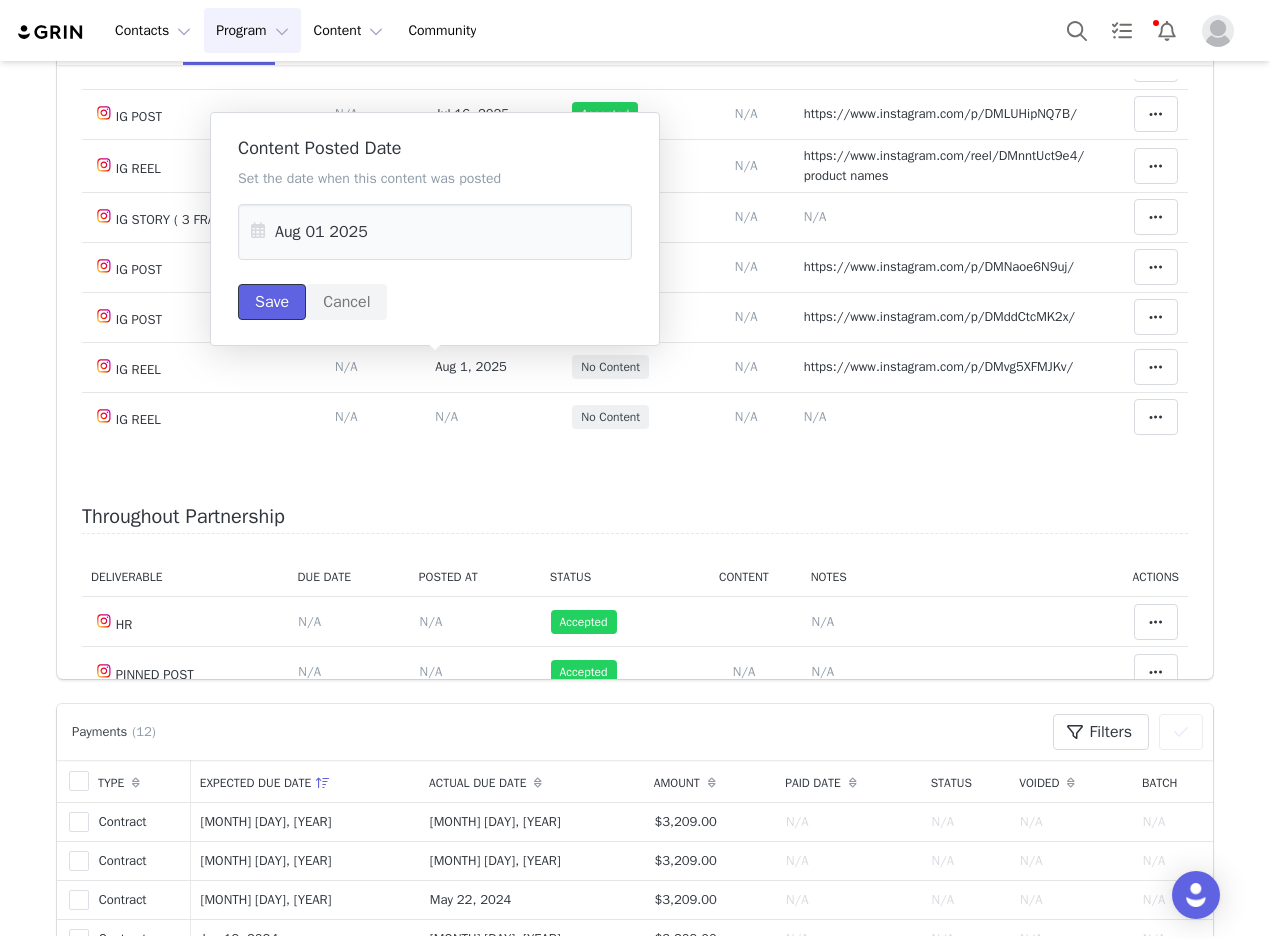 click on "Save" at bounding box center [272, 302] 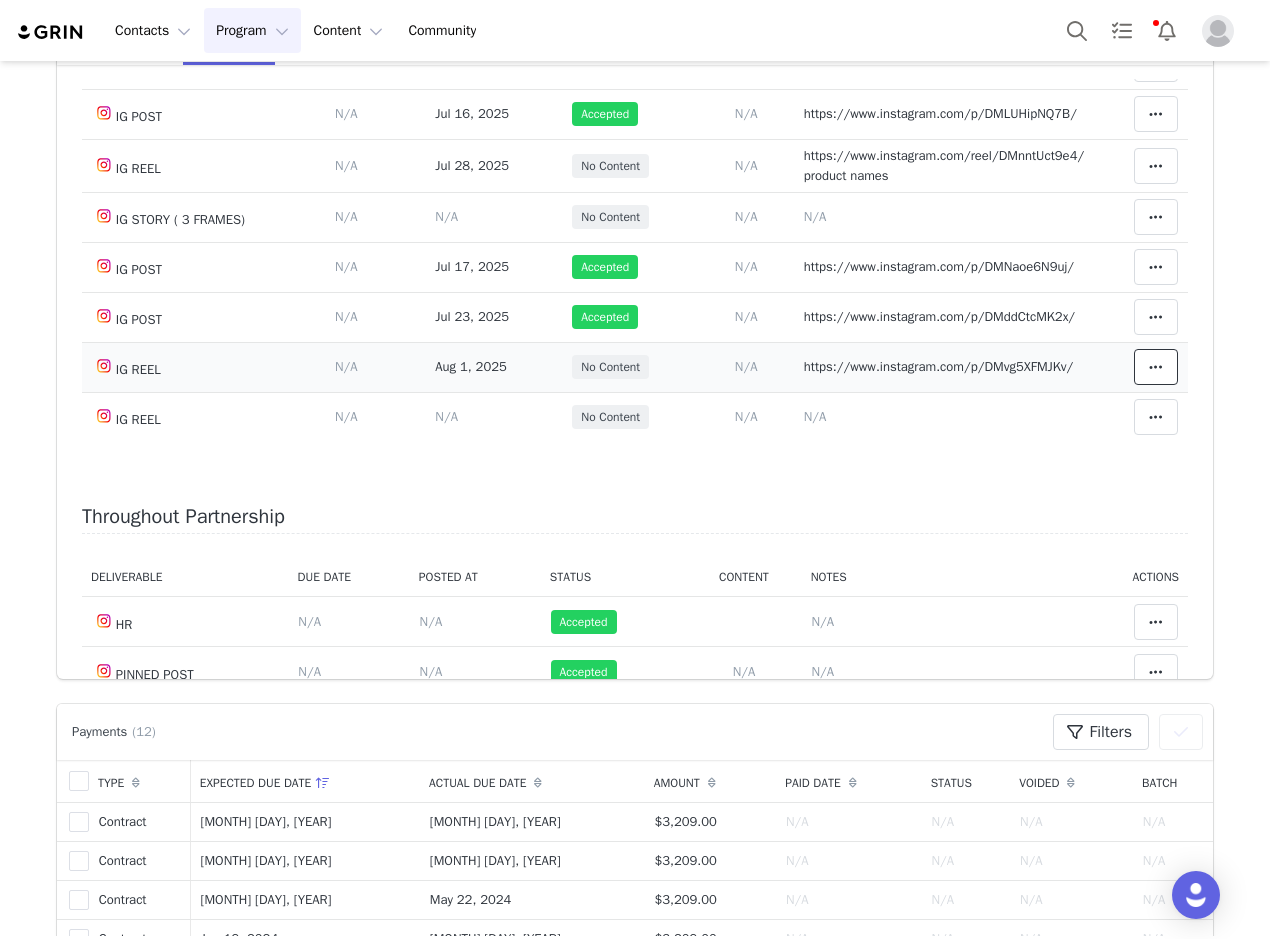 click at bounding box center [1156, 367] 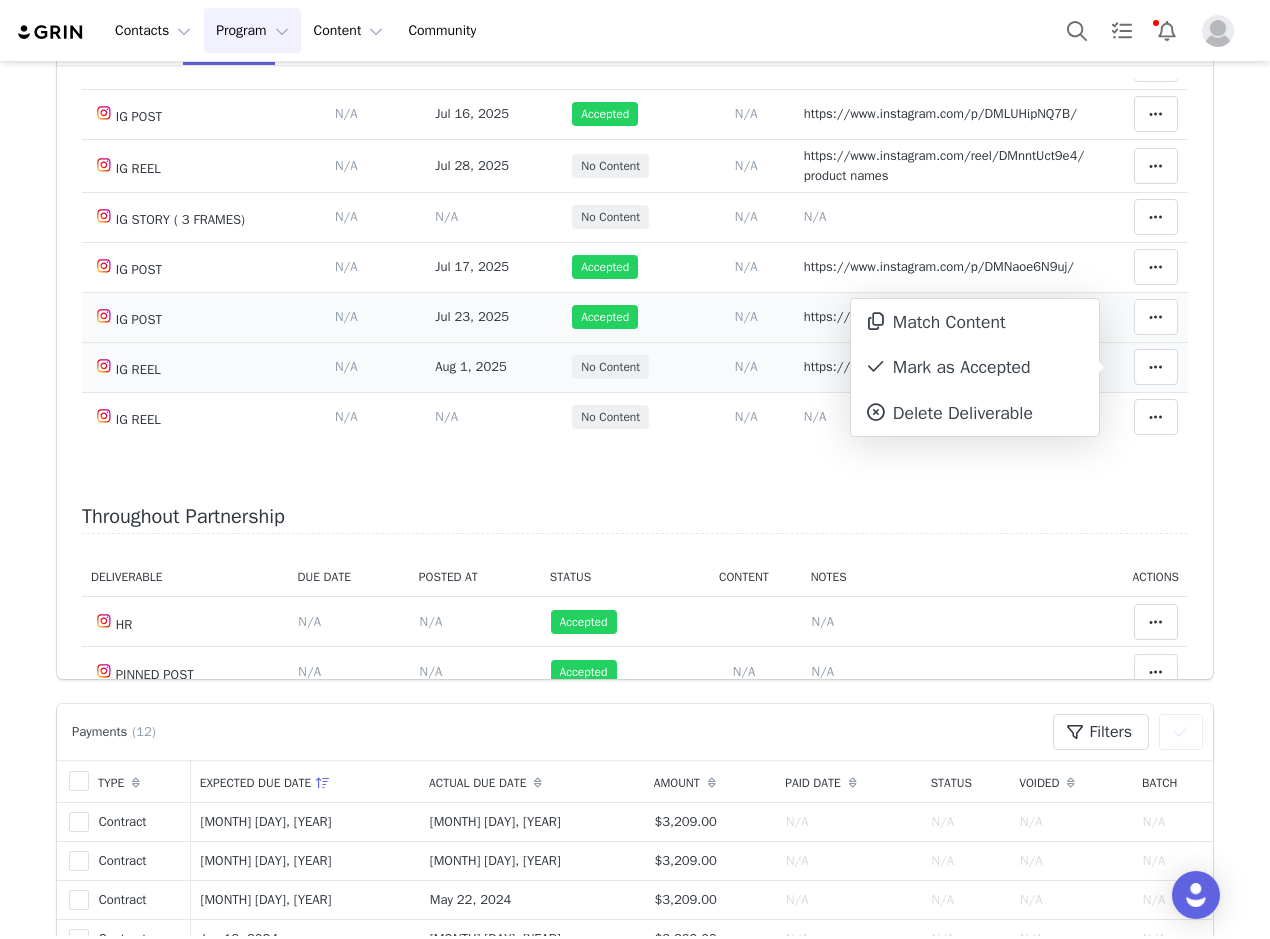 click on "Mark as Accepted" at bounding box center [975, 368] 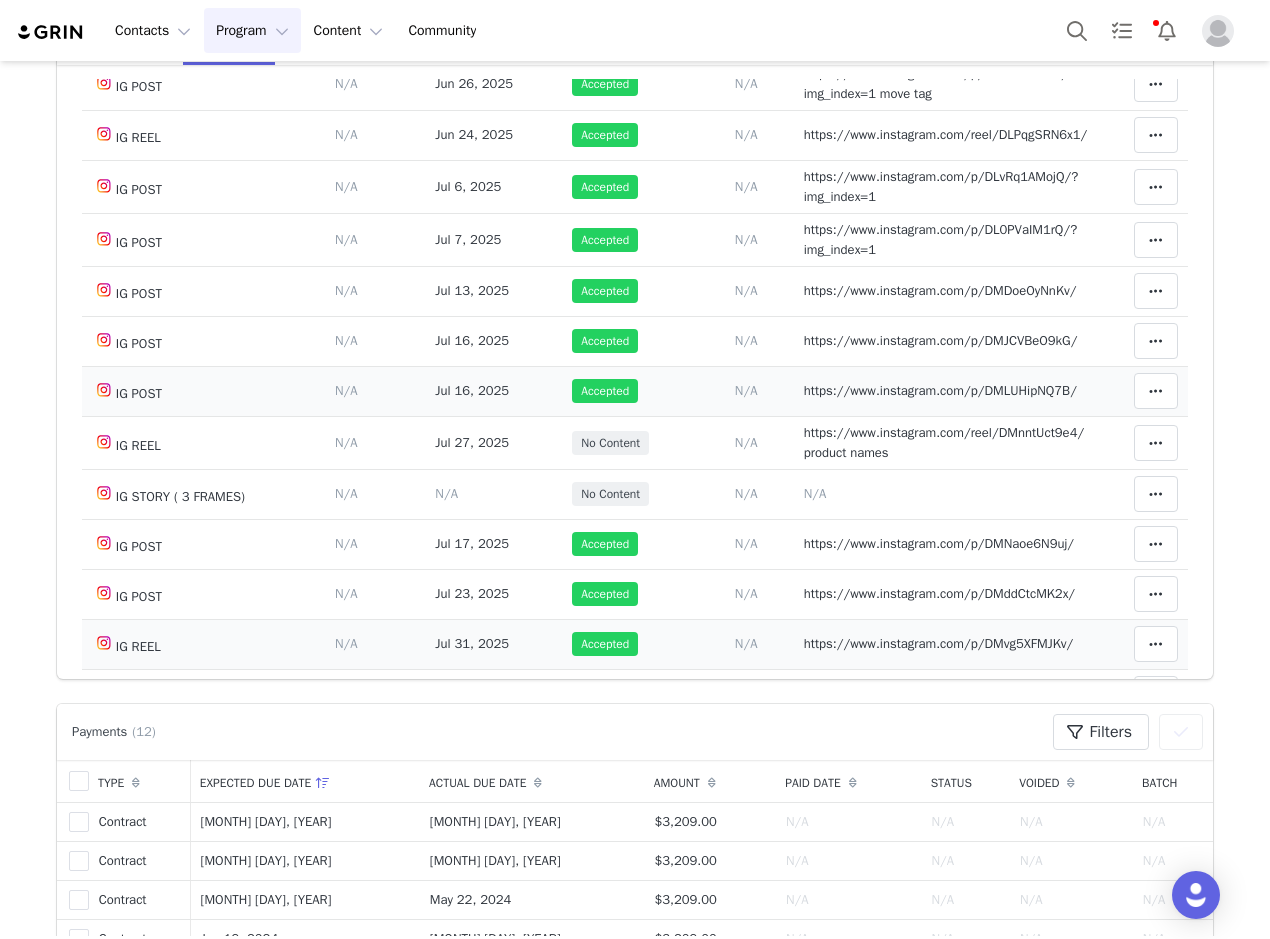 scroll, scrollTop: 0, scrollLeft: 0, axis: both 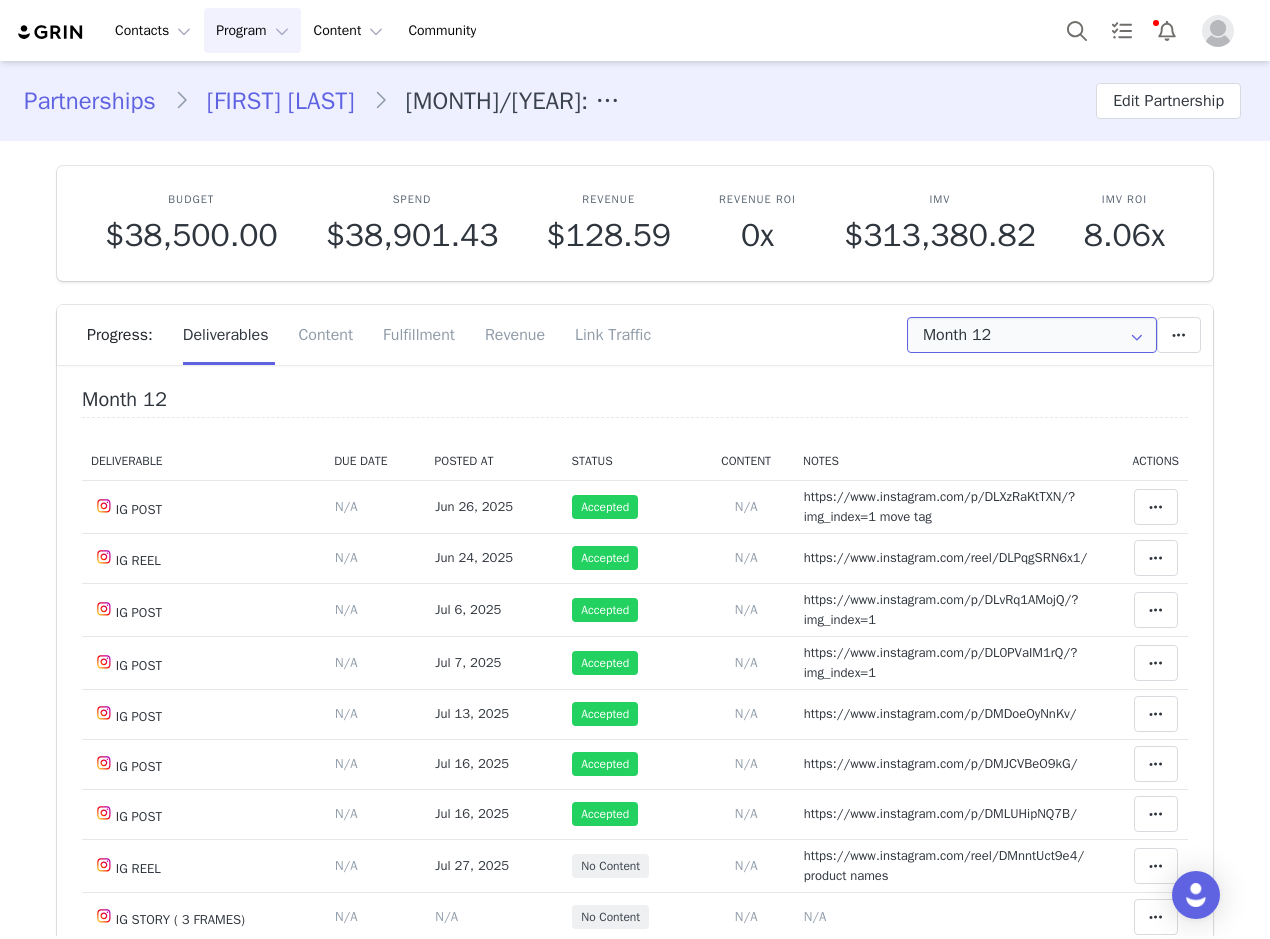 click on "Month 12" at bounding box center [1032, 335] 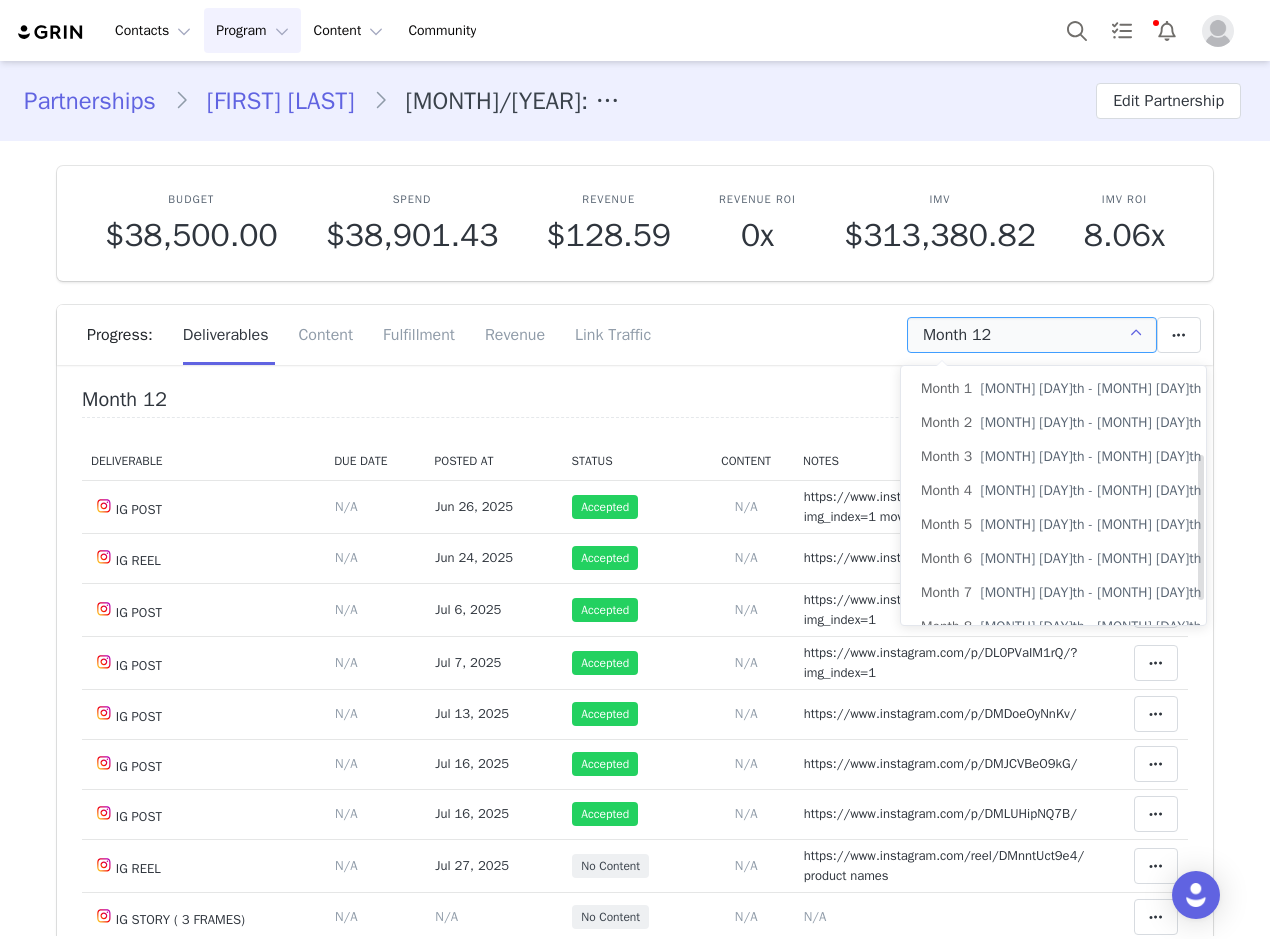 scroll, scrollTop: 155, scrollLeft: 0, axis: vertical 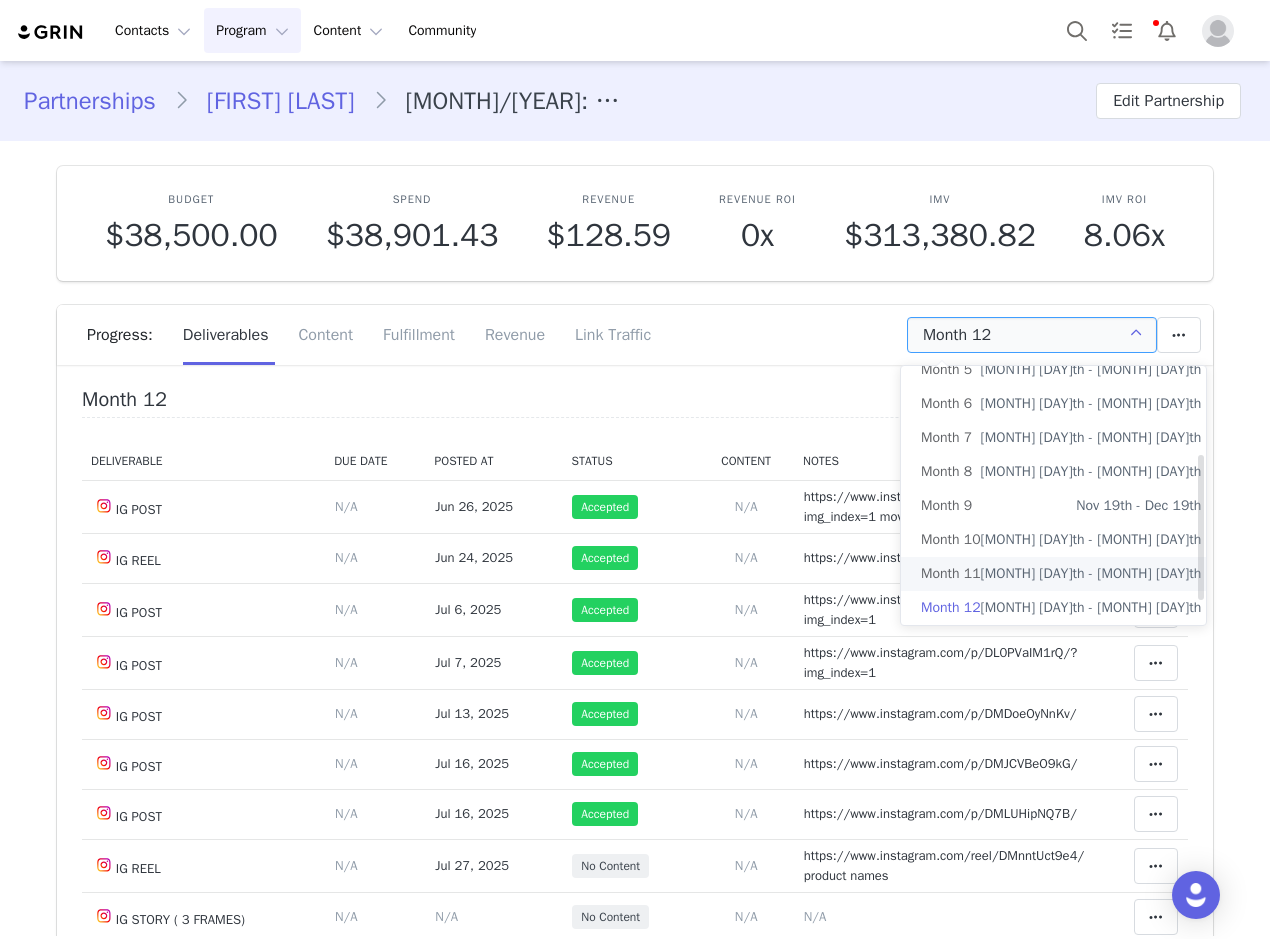 click on "Month 11  Jan 19th - Feb 19th" at bounding box center [1061, 574] 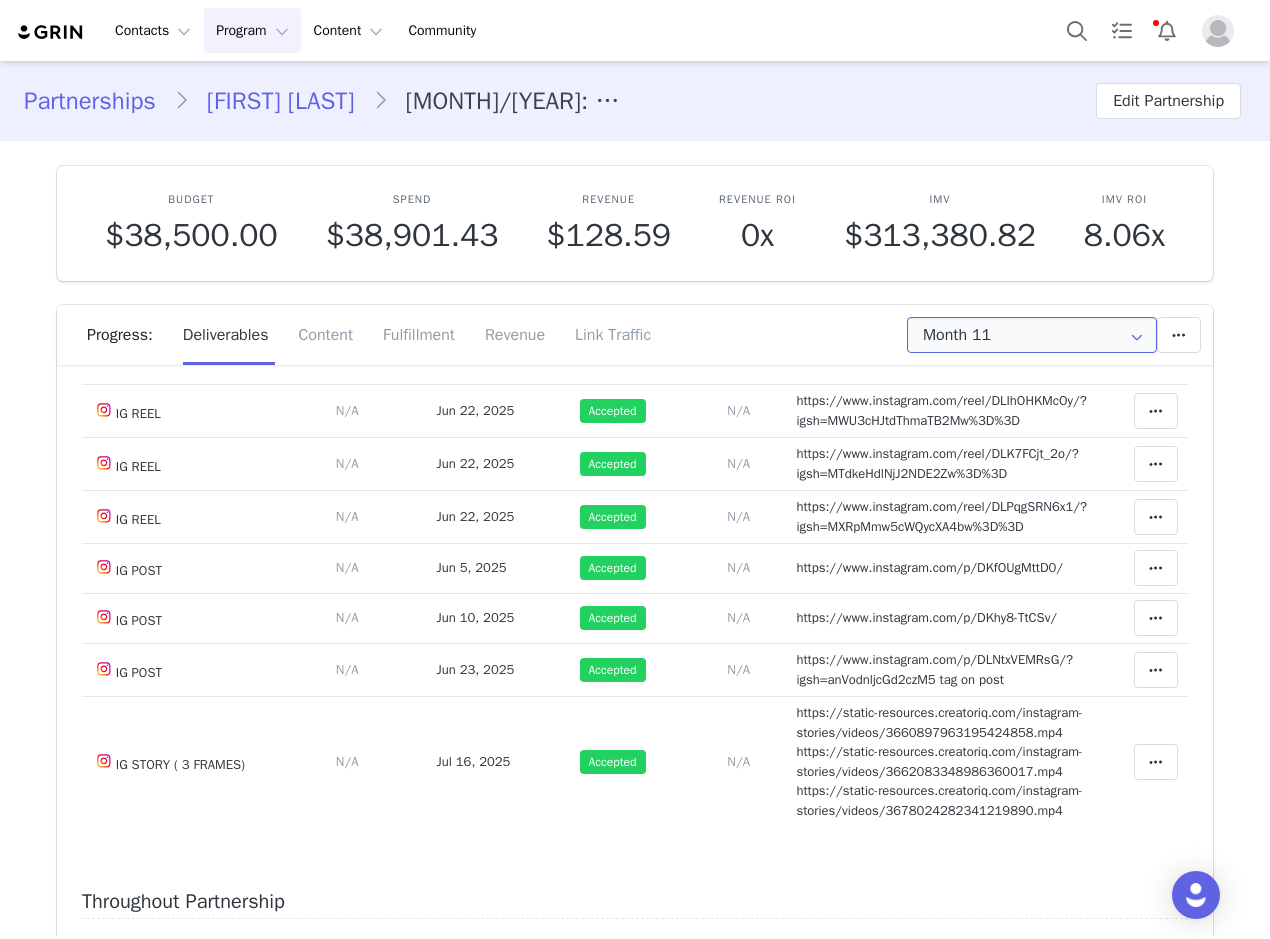 scroll, scrollTop: 400, scrollLeft: 0, axis: vertical 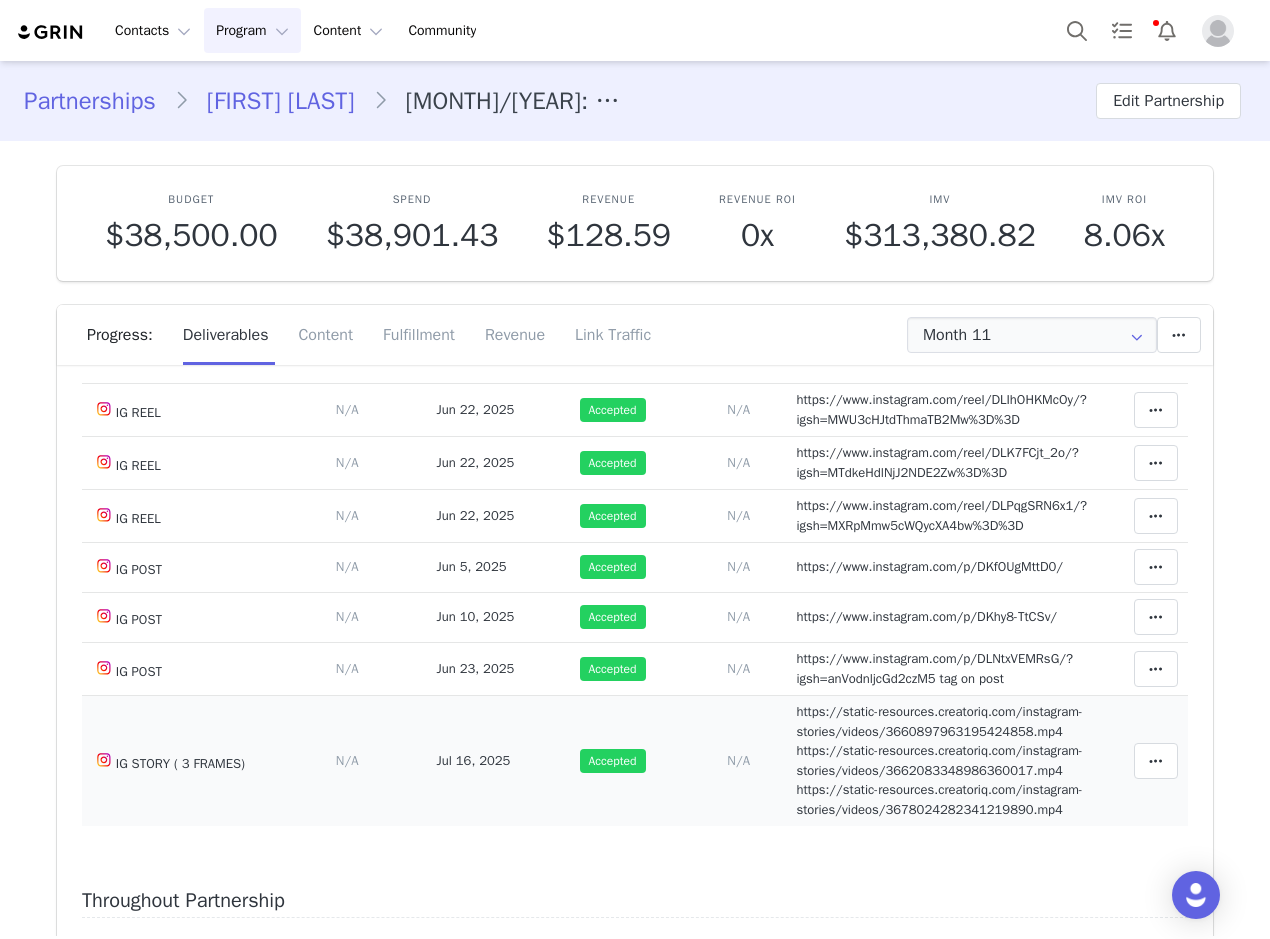click on "https://static-resources.creatoriq.com/instagram-stories/videos/3660897963195424858.mp4
https://static-resources.creatoriq.com/instagram-stories/videos/3662083348986360017.mp4
https://static-resources.creatoriq.com/instagram-stories/videos/3678024282341219890.mp4" at bounding box center (939, 760) 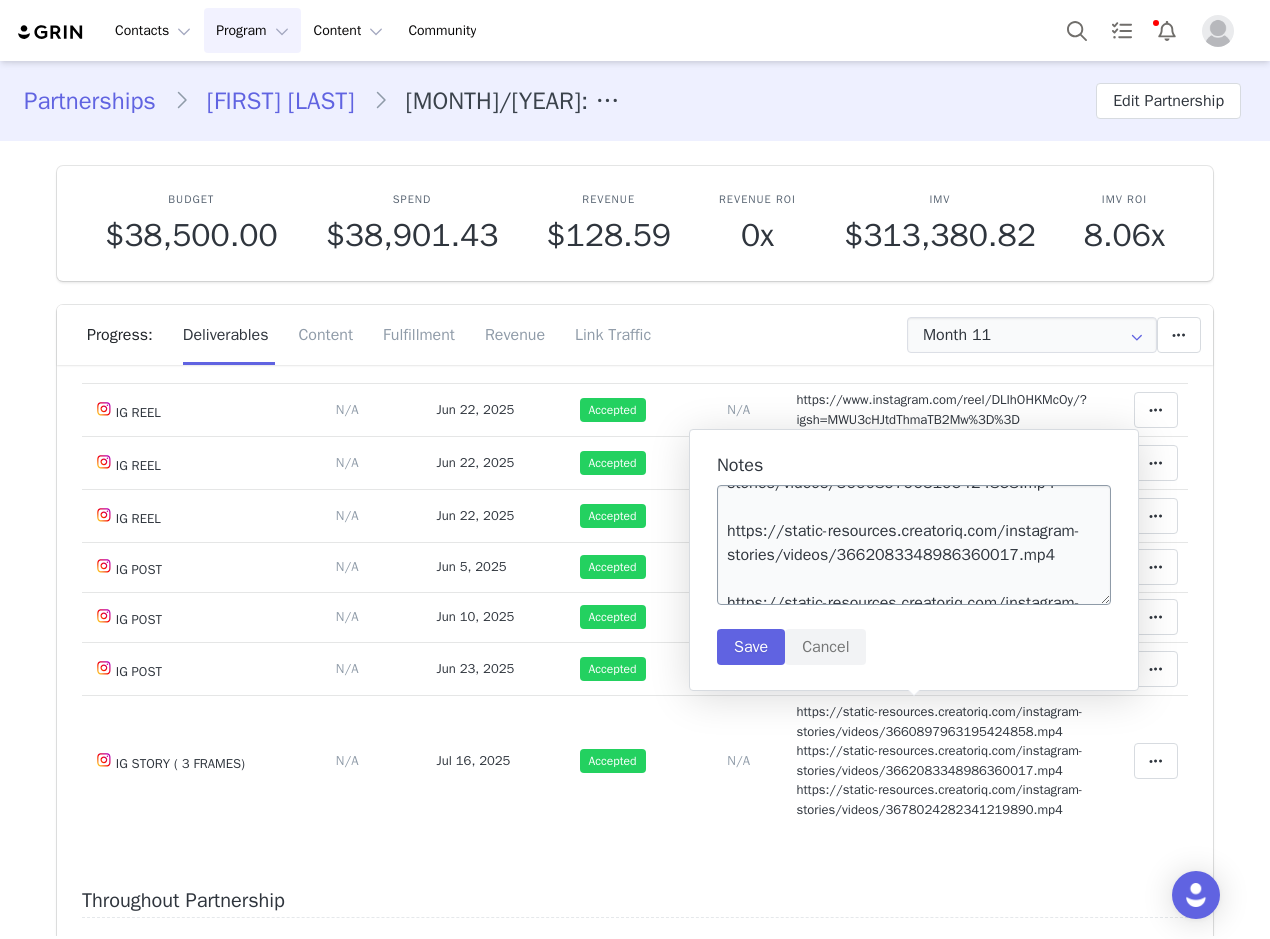 scroll, scrollTop: 84, scrollLeft: 0, axis: vertical 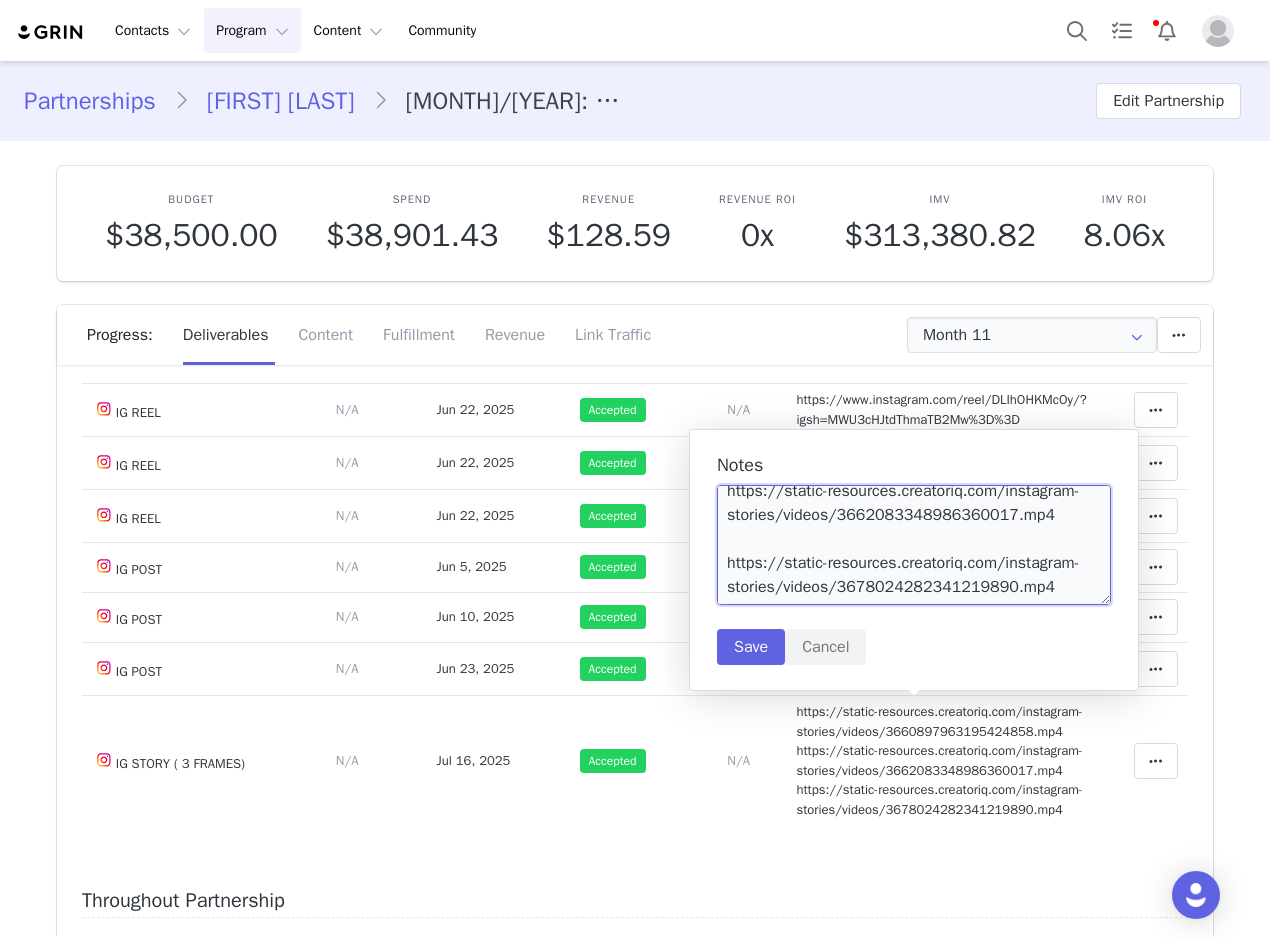 click on "https://static-resources.creatoriq.com/instagram-stories/videos/3660897963195424858.mp4
https://static-resources.creatoriq.com/instagram-stories/videos/3662083348986360017.mp4
https://static-resources.creatoriq.com/instagram-stories/videos/3678024282341219890.mp4" at bounding box center [914, 545] 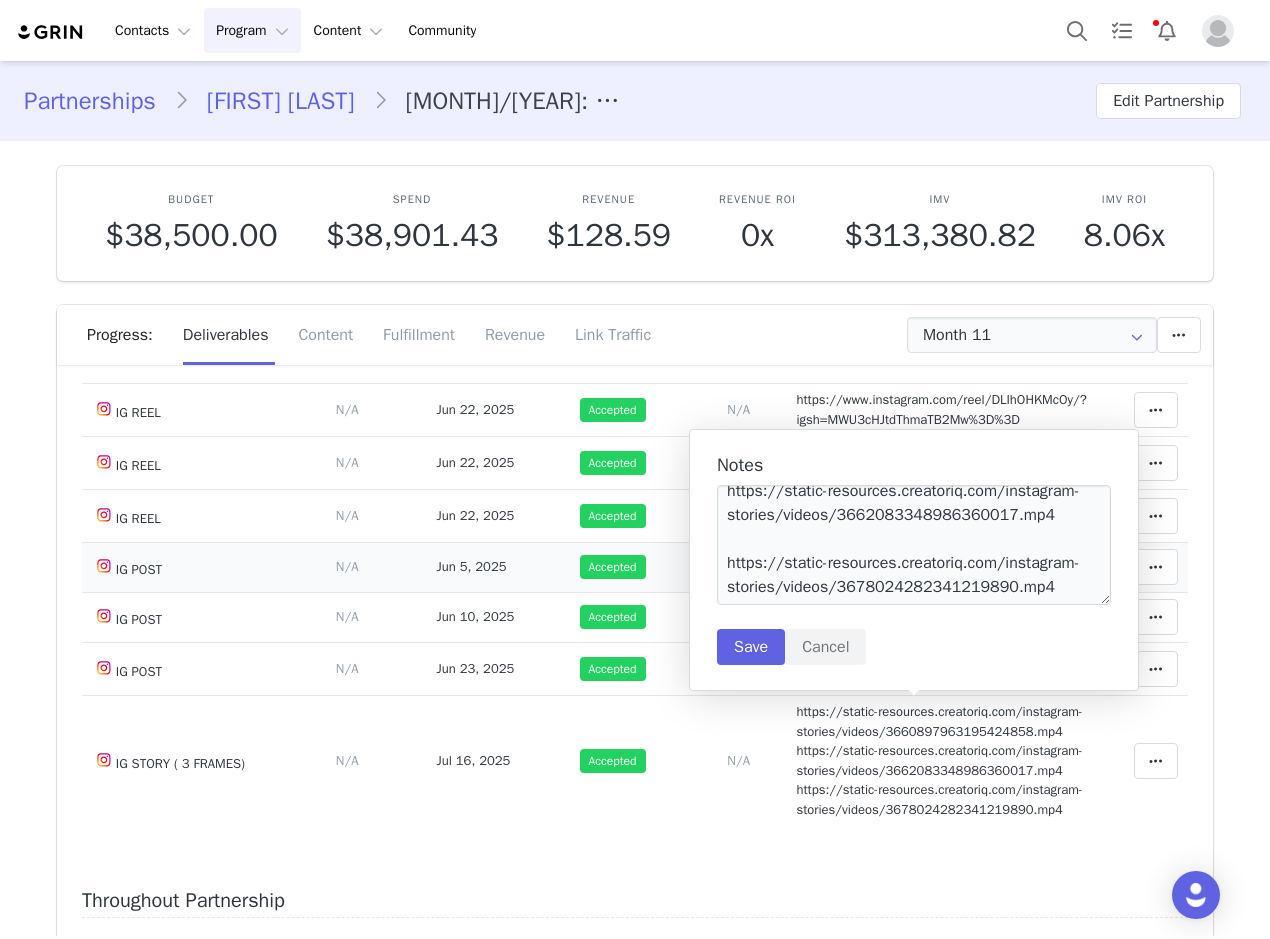 click on "Jun 5, 2025" at bounding box center [472, 566] 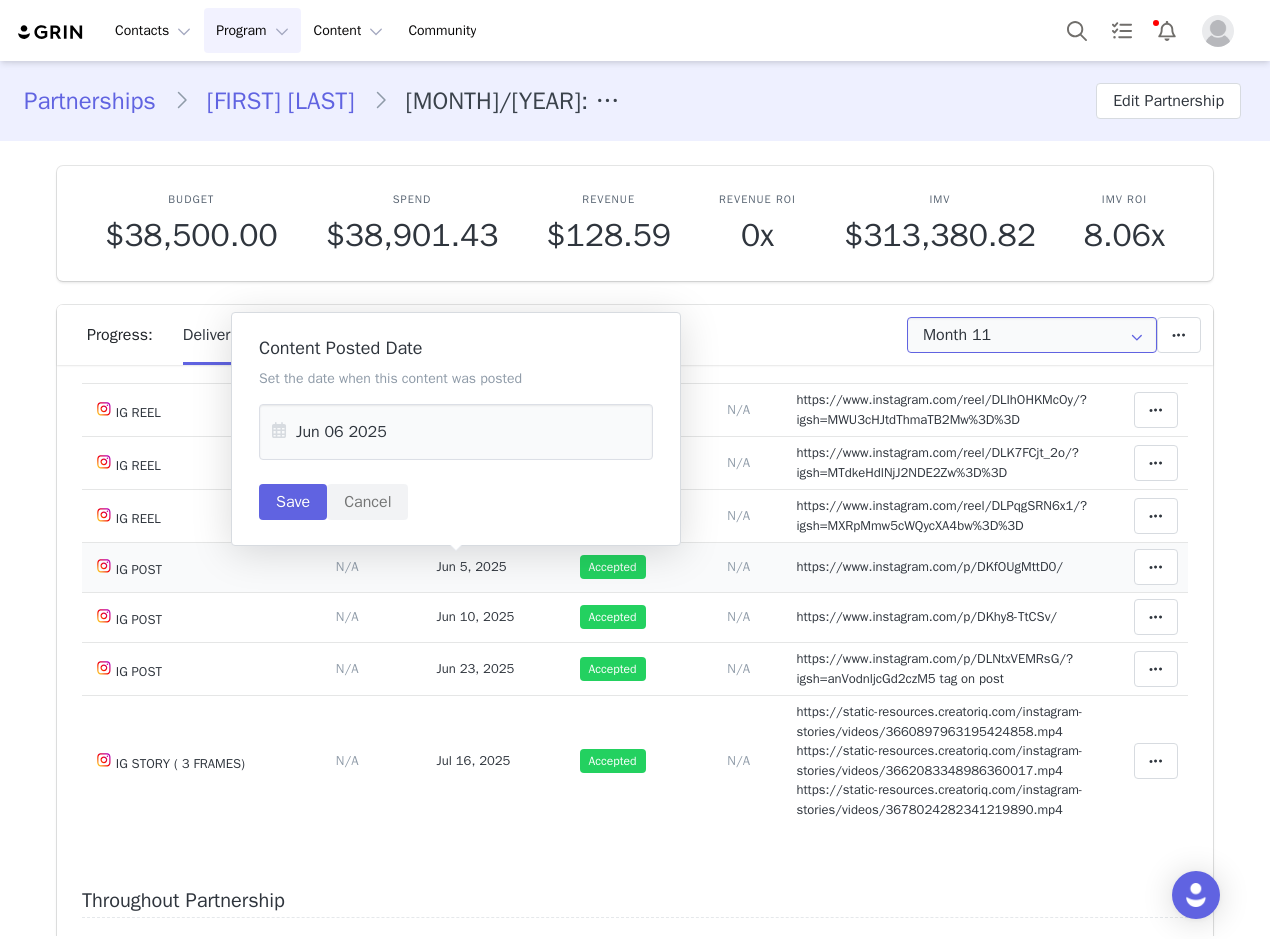 click on "Month 11" at bounding box center [1032, 335] 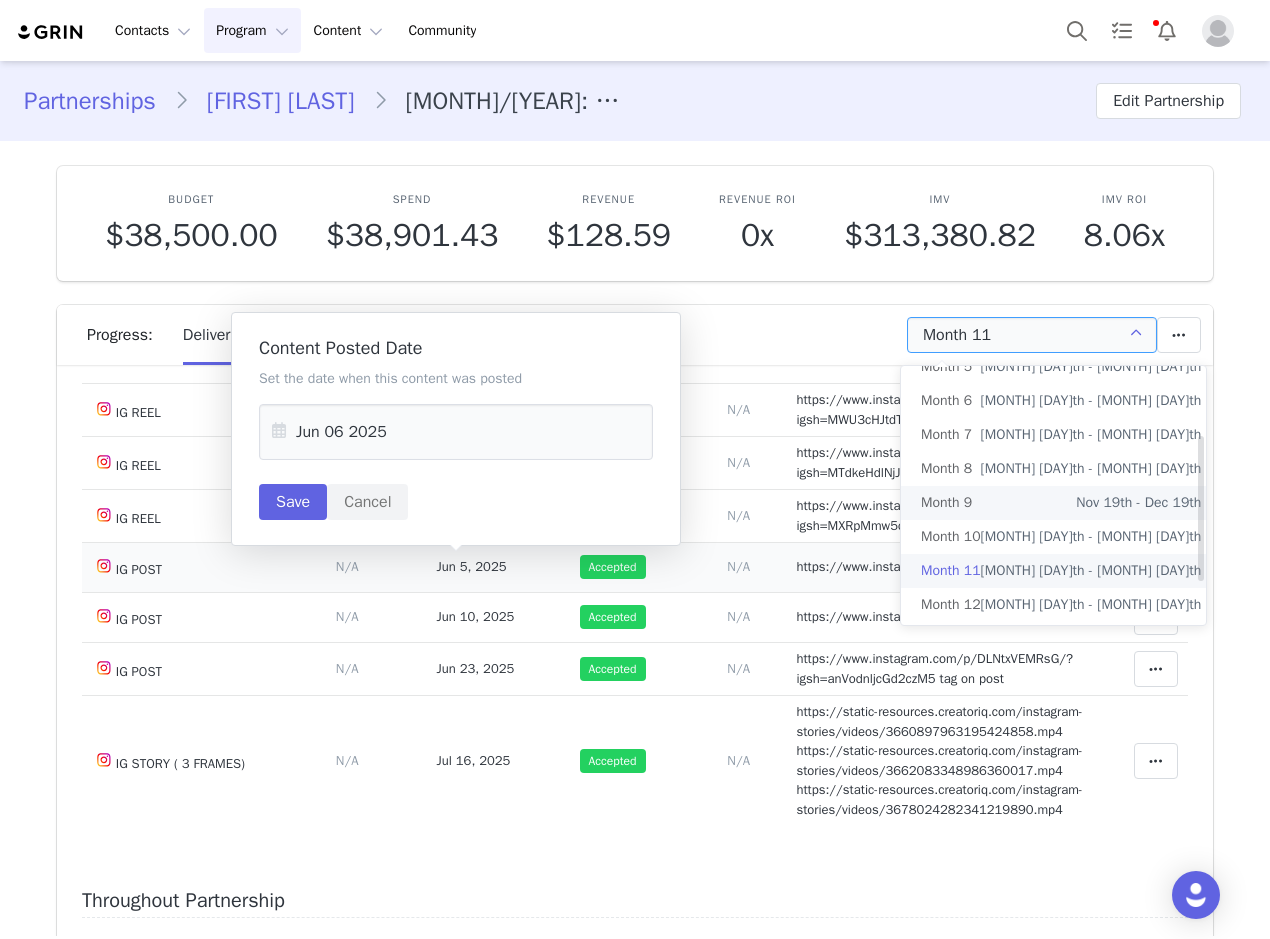 scroll, scrollTop: 195, scrollLeft: 0, axis: vertical 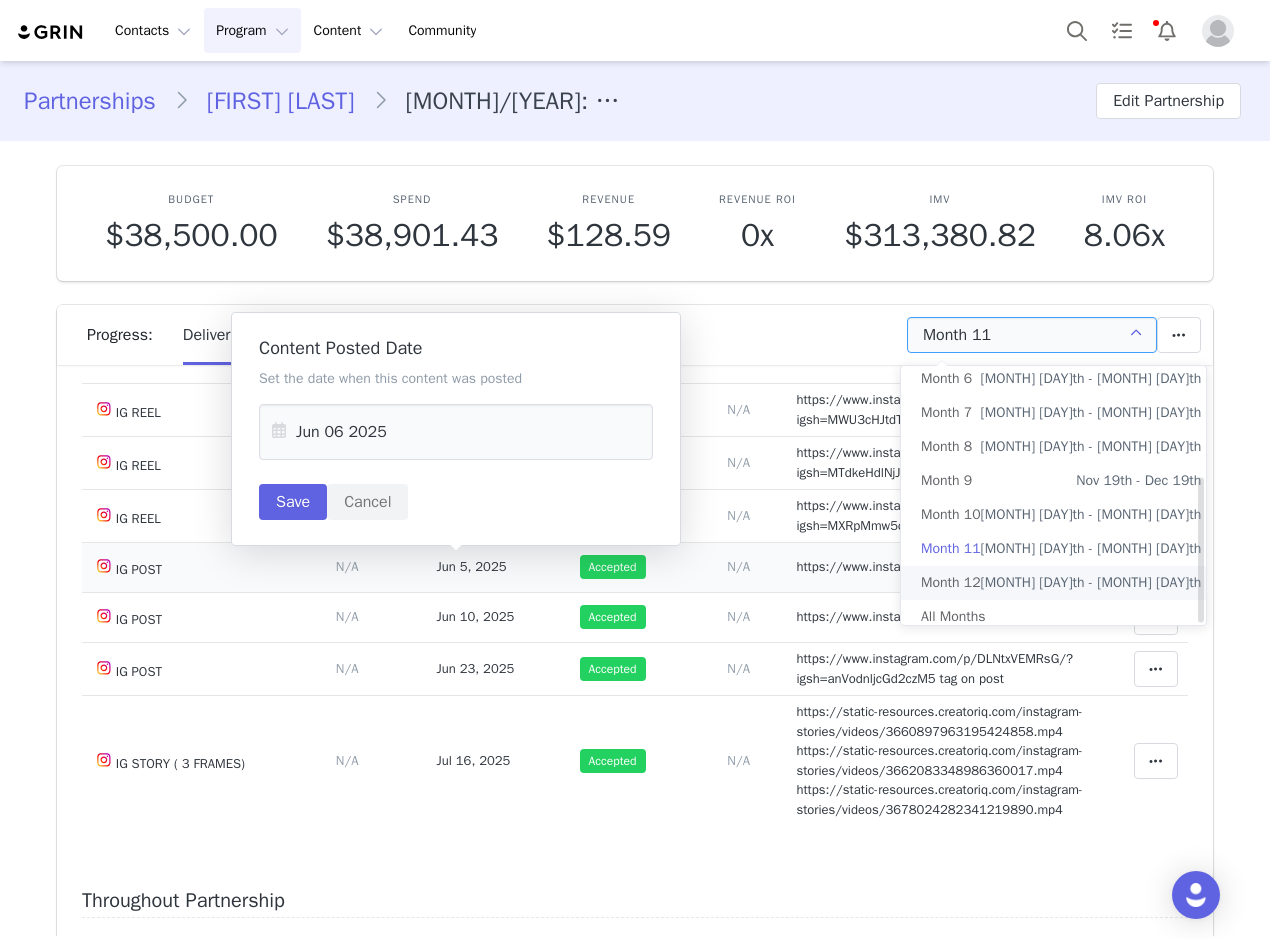 click on "Feb 19th - Mar 20th" at bounding box center [1091, 583] 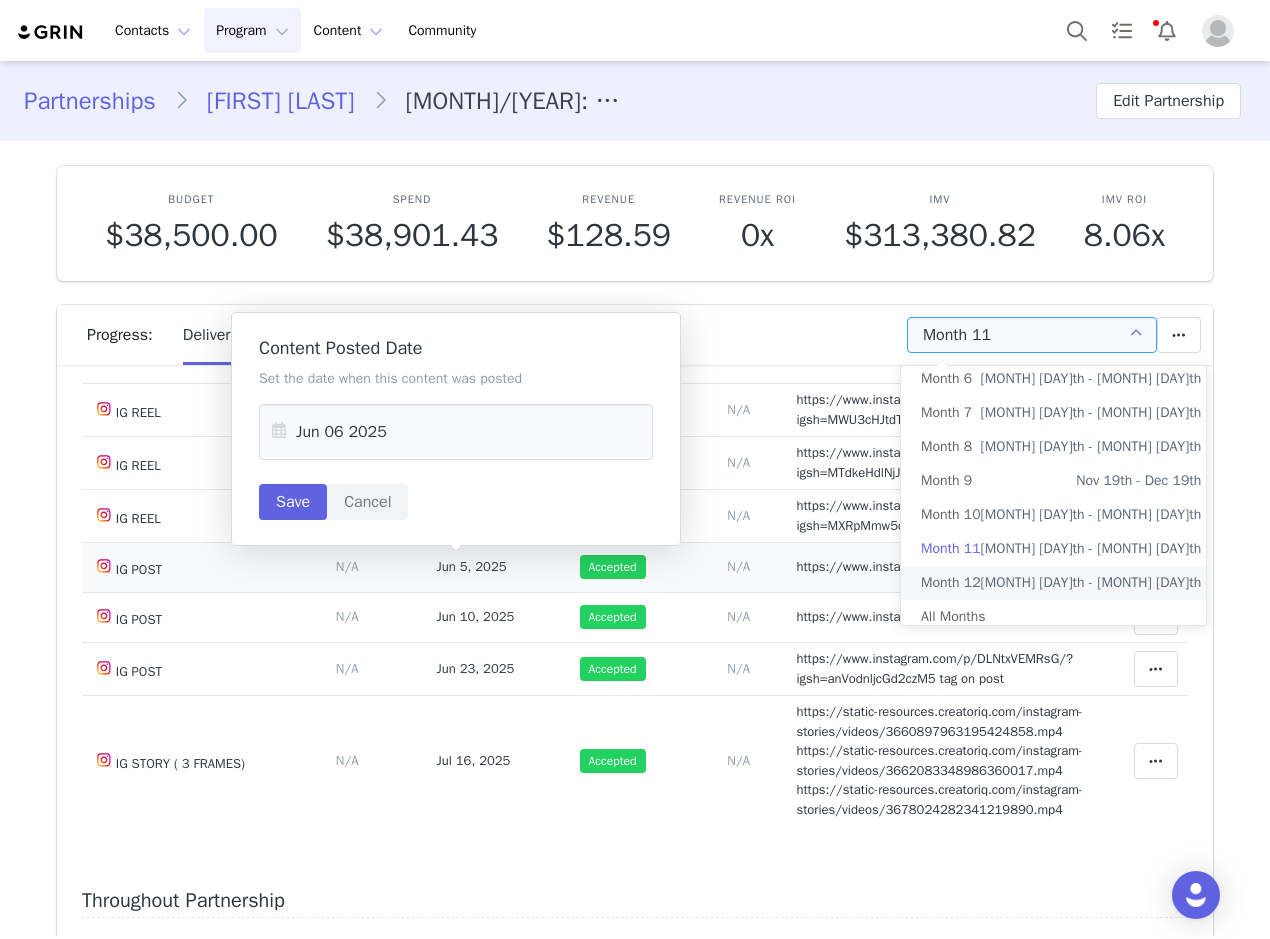 type on "Month 12" 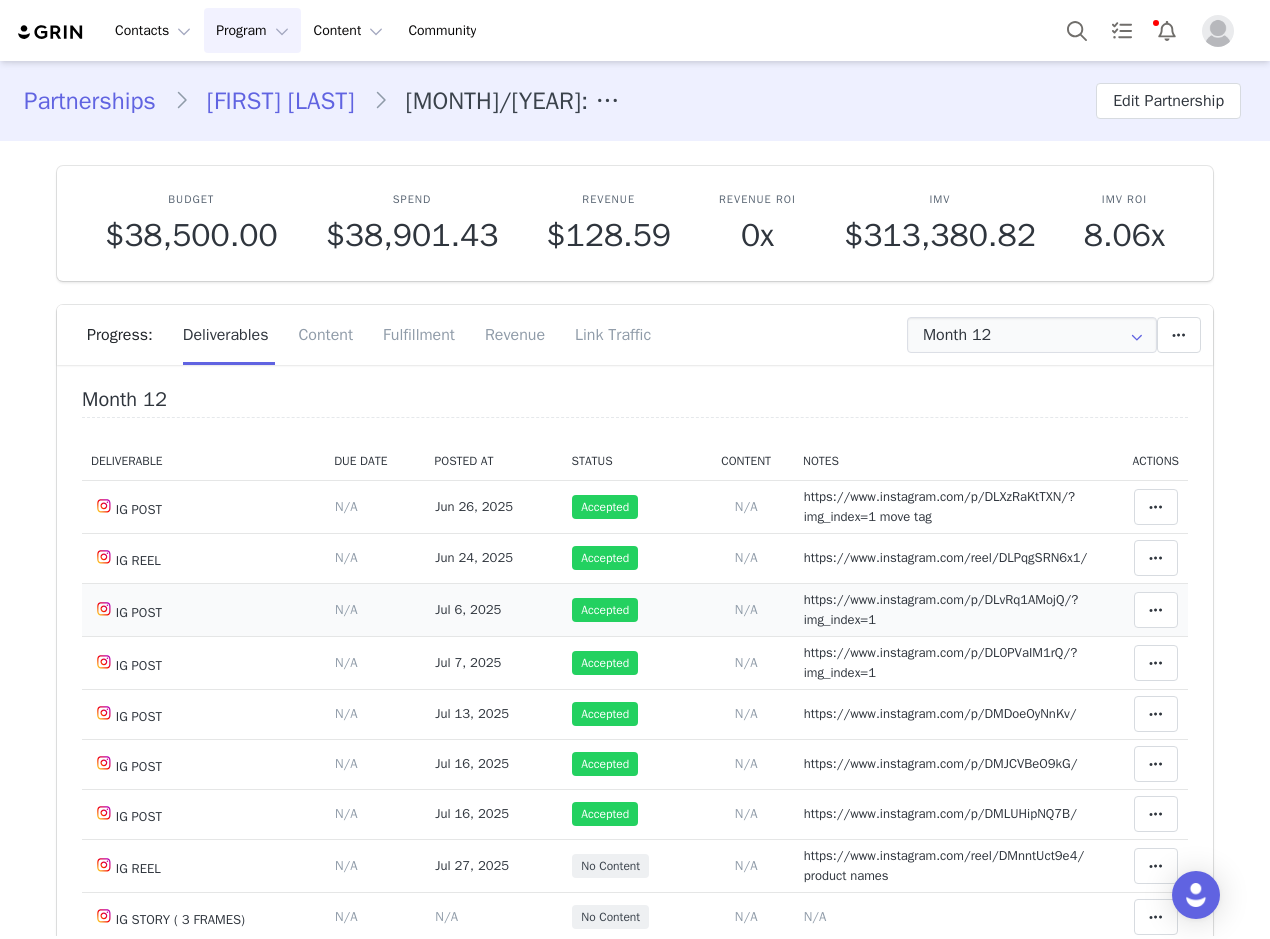 scroll, scrollTop: 300, scrollLeft: 0, axis: vertical 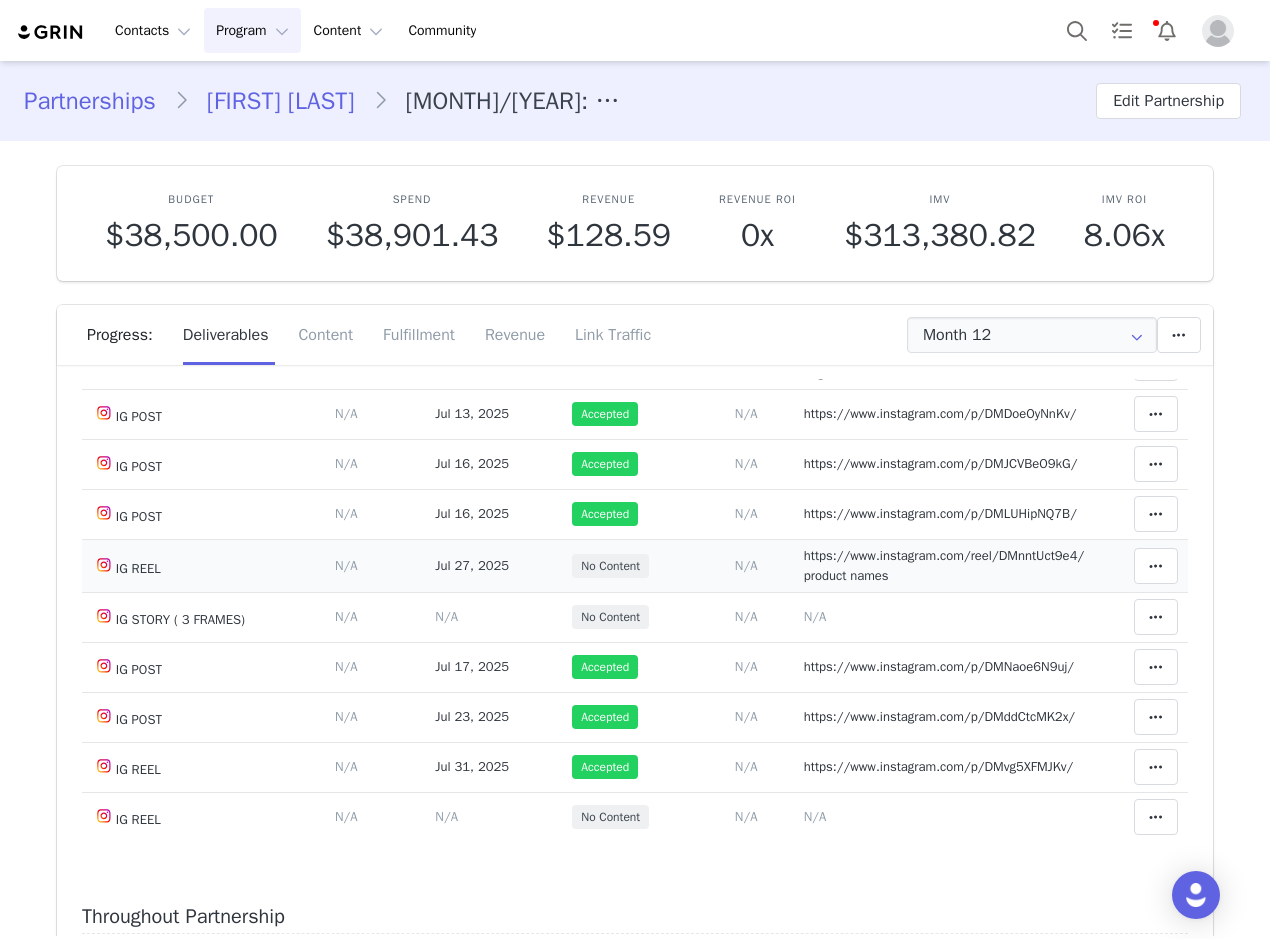 click on "https://www.instagram.com/reel/DMnntUct9e4/
product names" at bounding box center [944, 565] 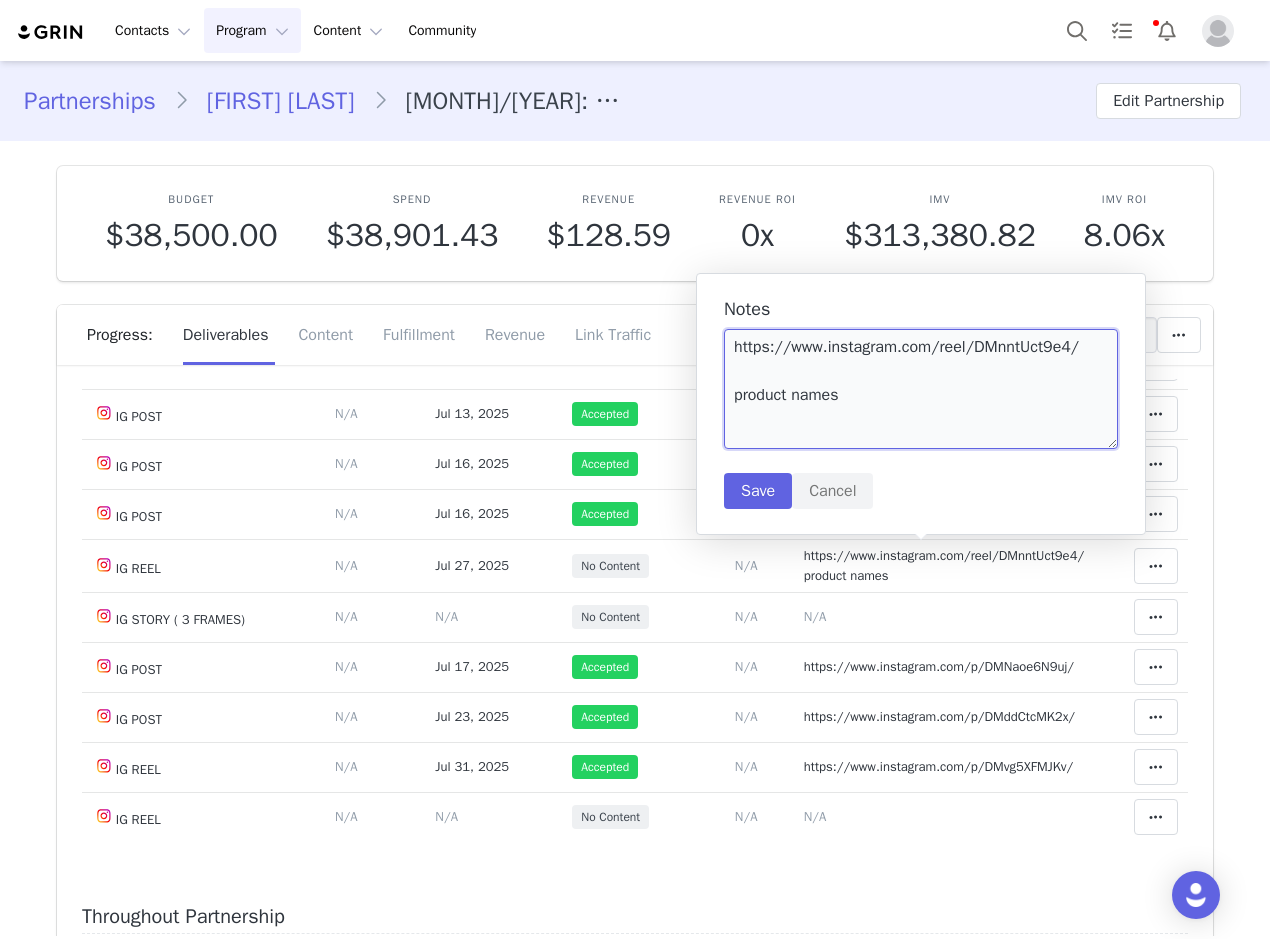 click on "https://www.instagram.com/reel/DMnntUct9e4/
product names" at bounding box center [921, 389] 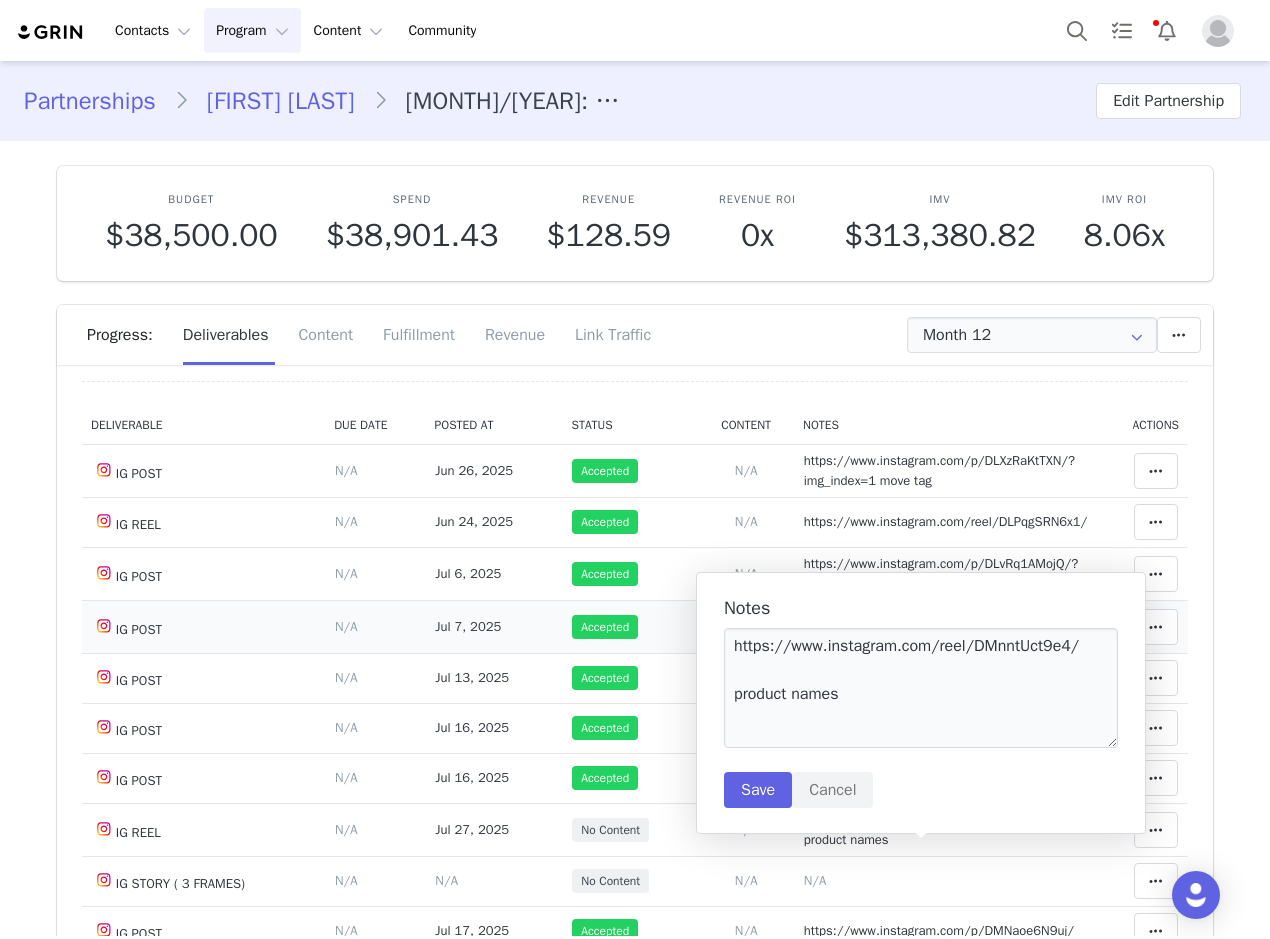 scroll, scrollTop: 0, scrollLeft: 0, axis: both 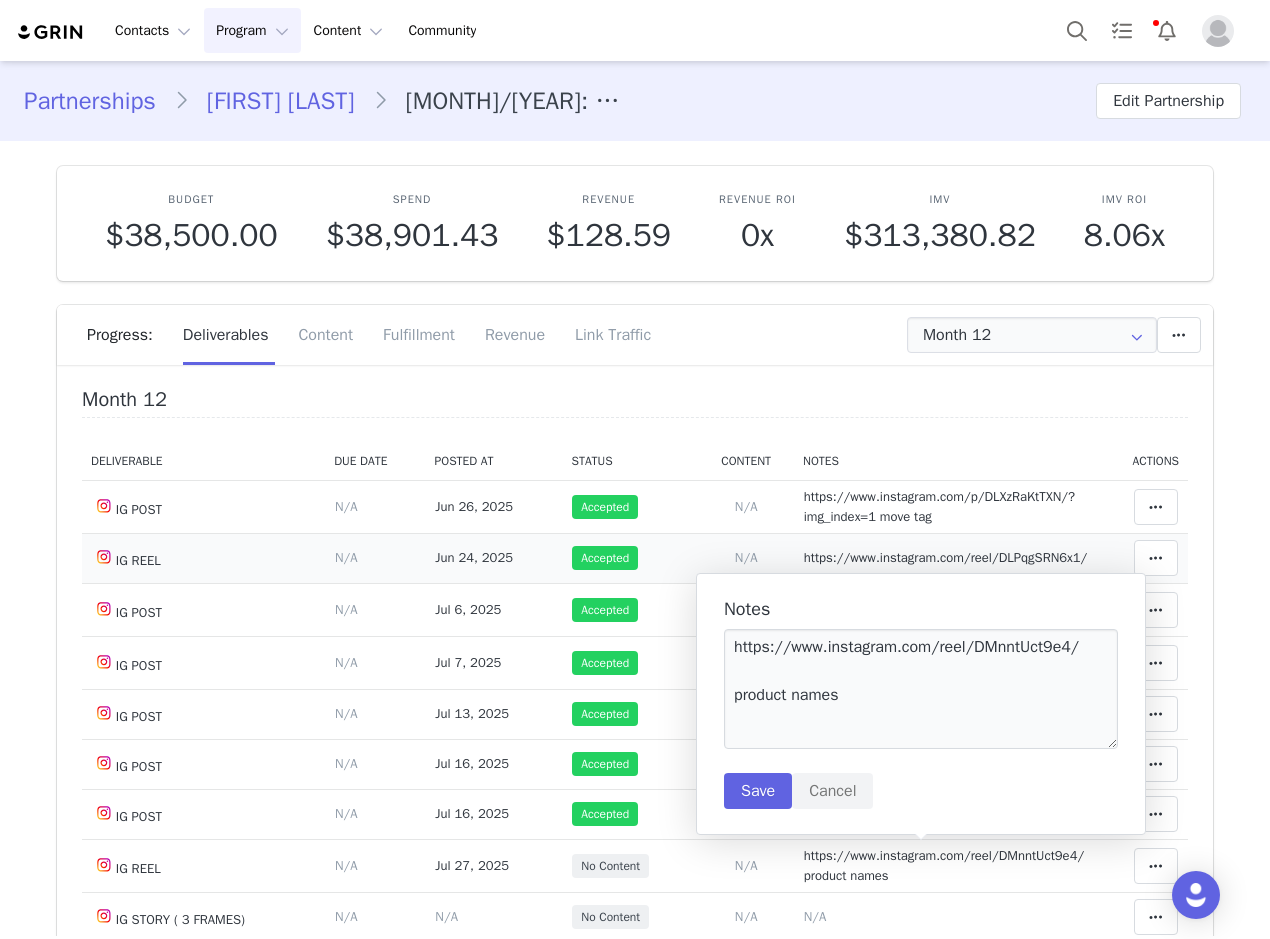 click on "Content Posted Date Set the date when this content was posted Jun 25 2025  Save  Cancel  Jun 24, 2025" at bounding box center (494, 558) 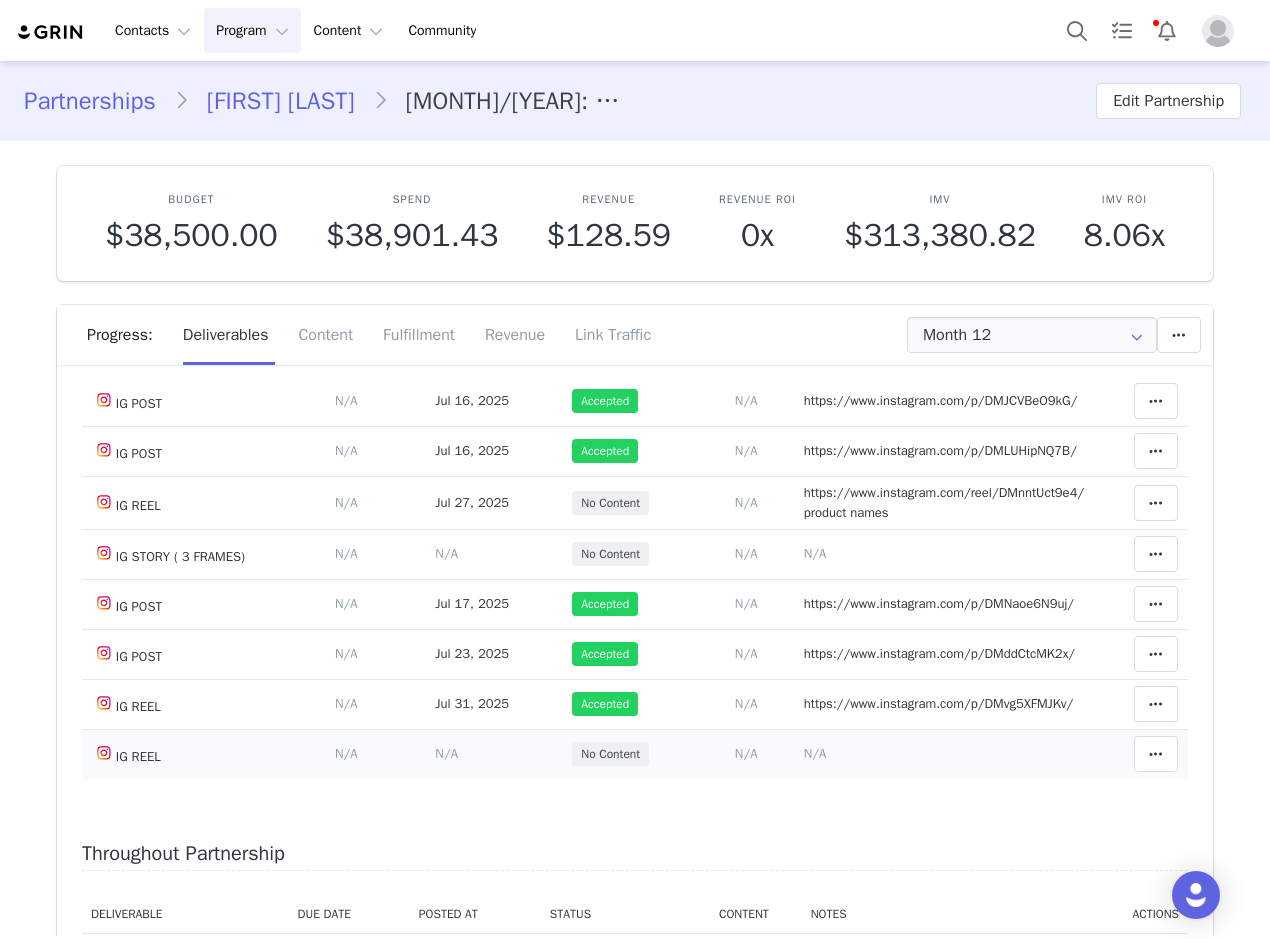 scroll, scrollTop: 516, scrollLeft: 0, axis: vertical 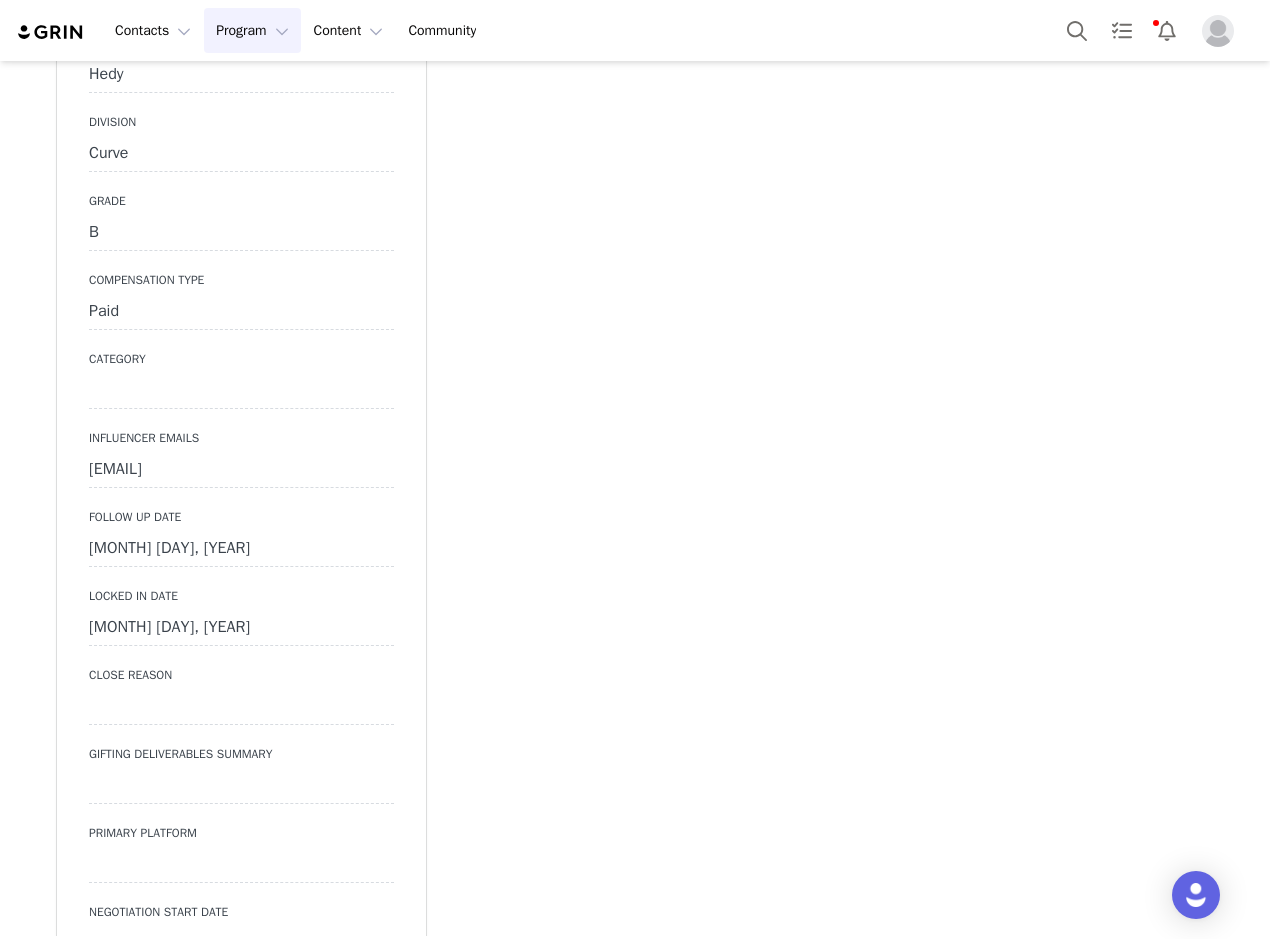 click on "July 20th, 2025" at bounding box center (241, 549) 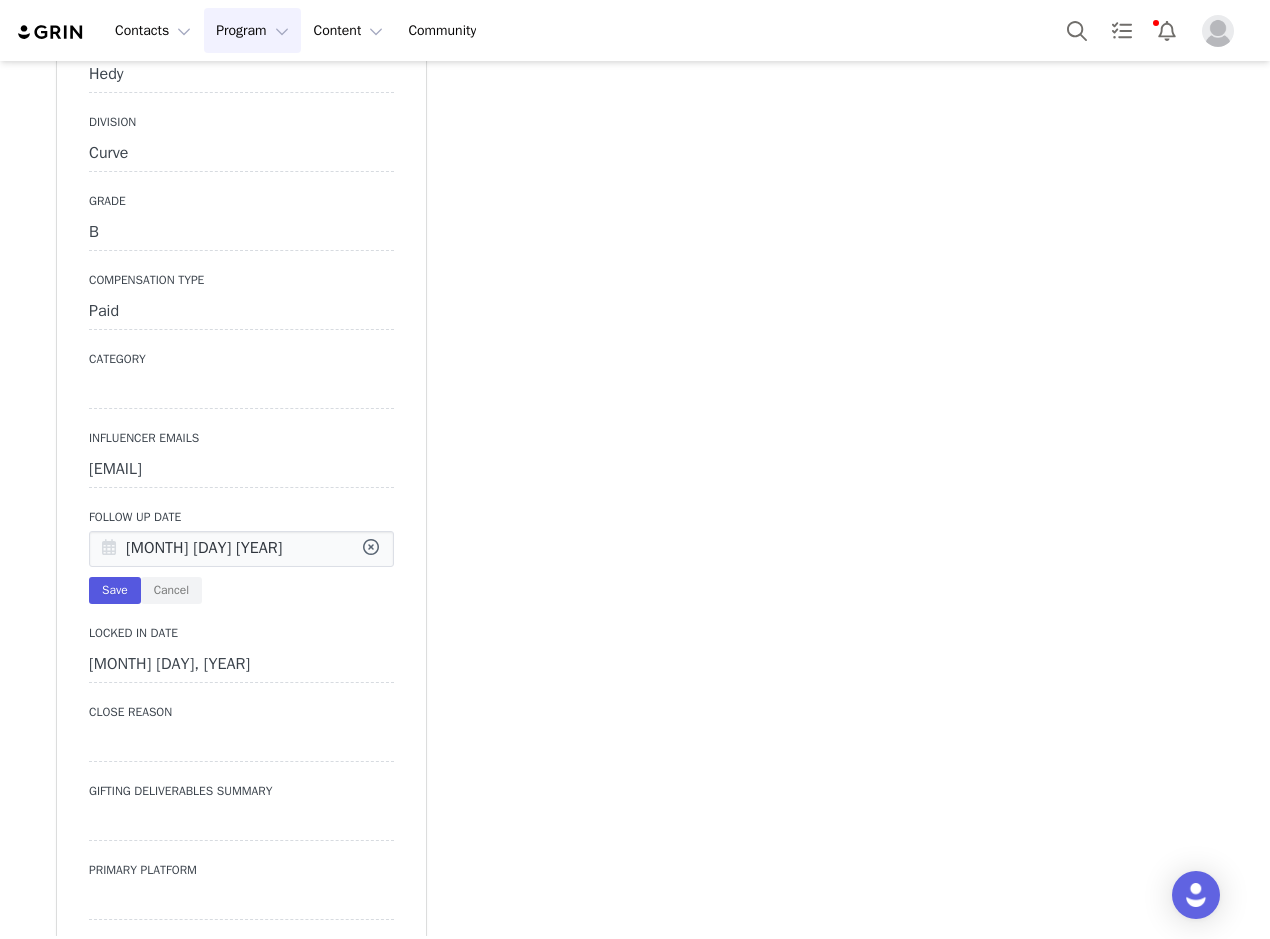 click at bounding box center (109, 550) 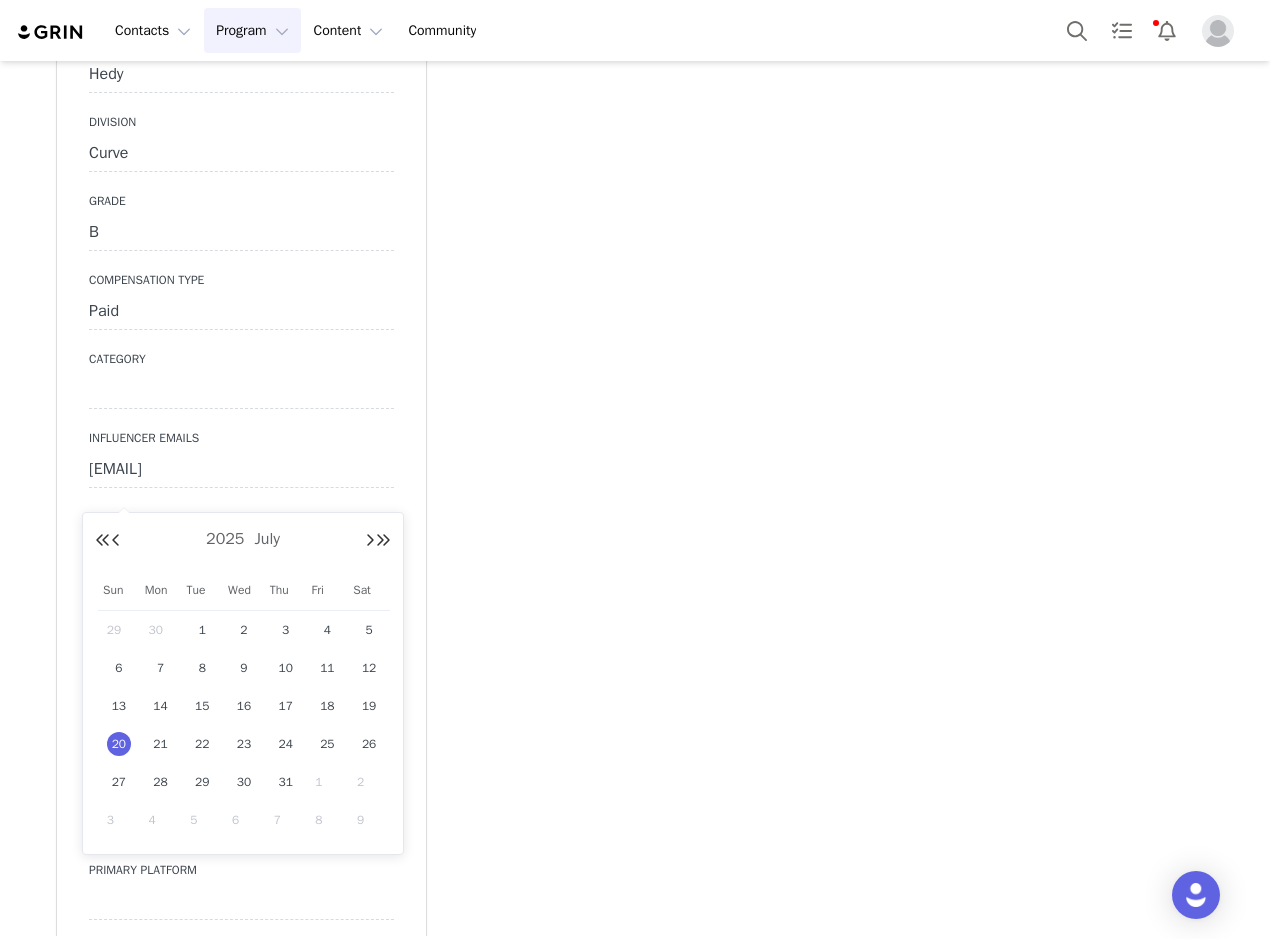 drag, startPoint x: 308, startPoint y: 776, endPoint x: 308, endPoint y: 763, distance: 13 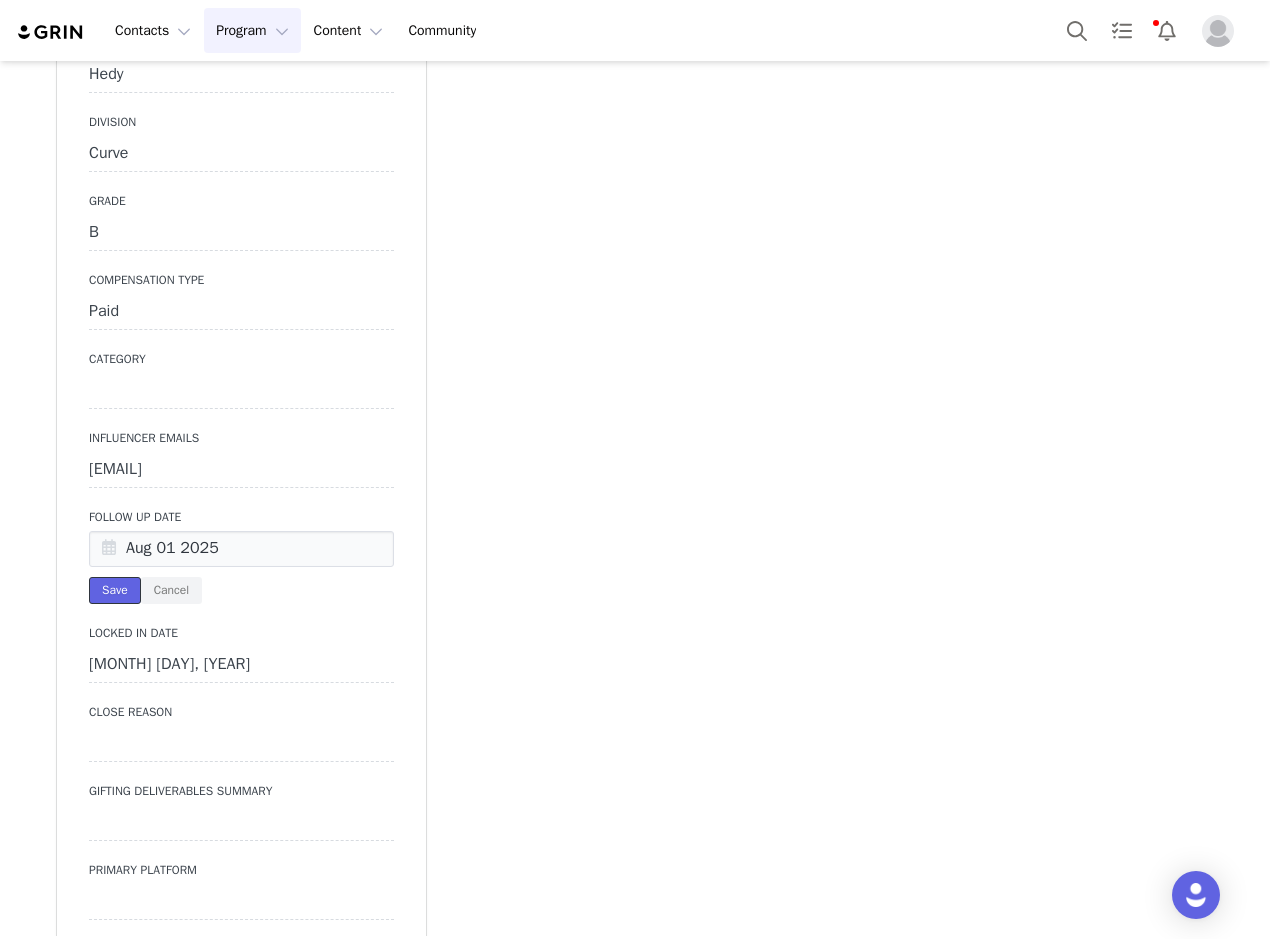 drag, startPoint x: 104, startPoint y: 529, endPoint x: 109, endPoint y: 540, distance: 12.083046 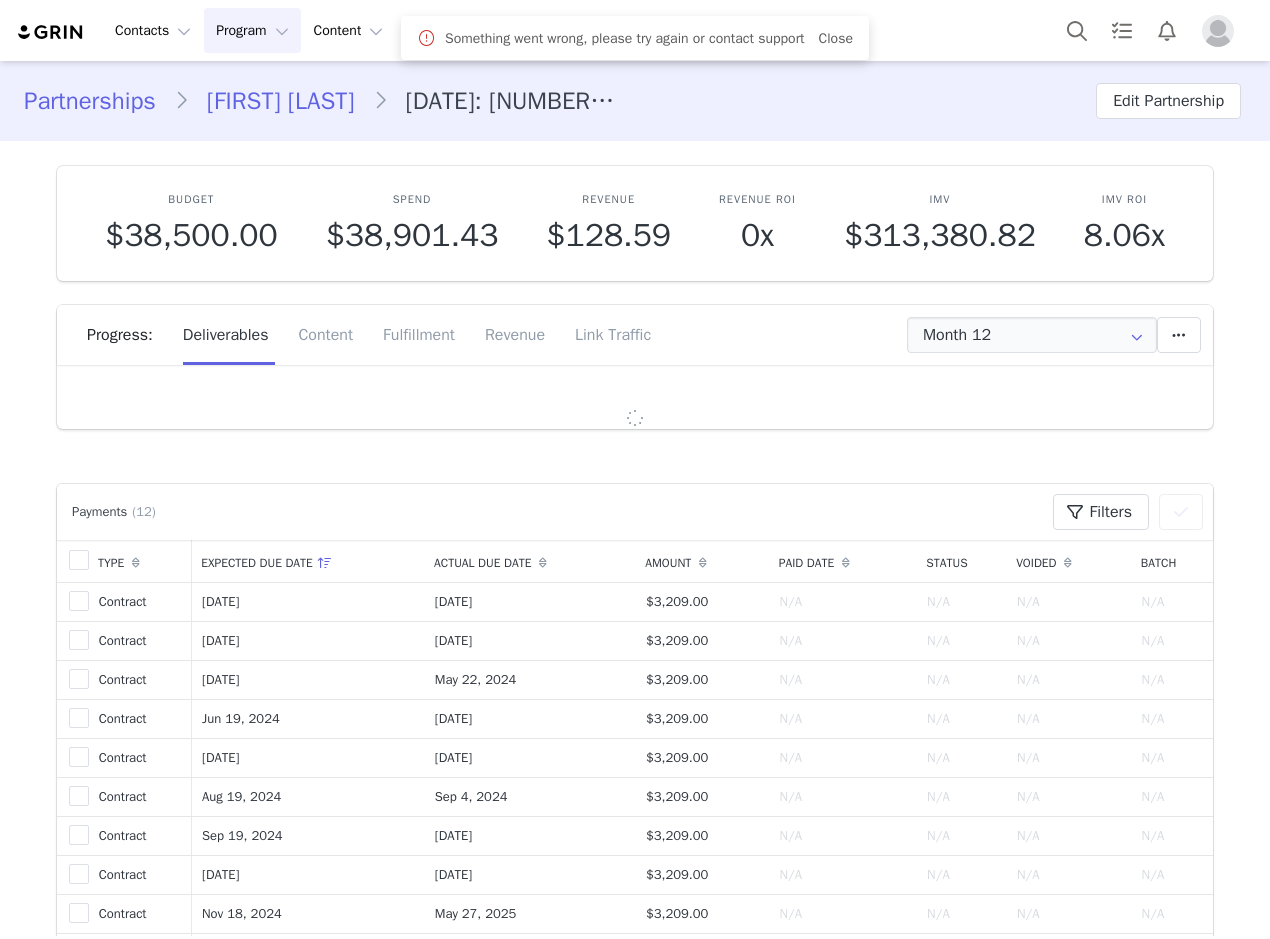 scroll, scrollTop: 0, scrollLeft: 0, axis: both 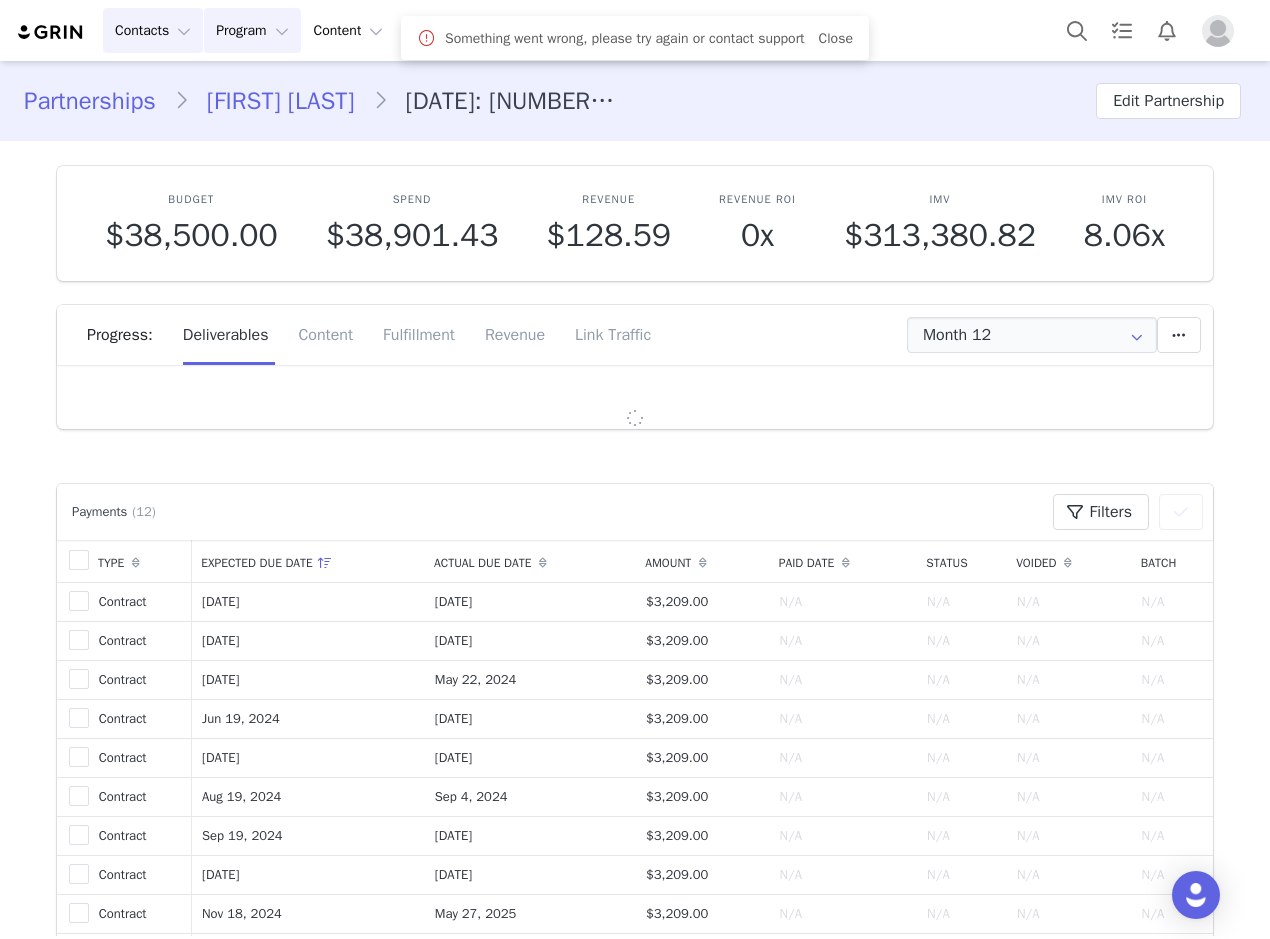 click on "Contacts Contacts" at bounding box center [153, 30] 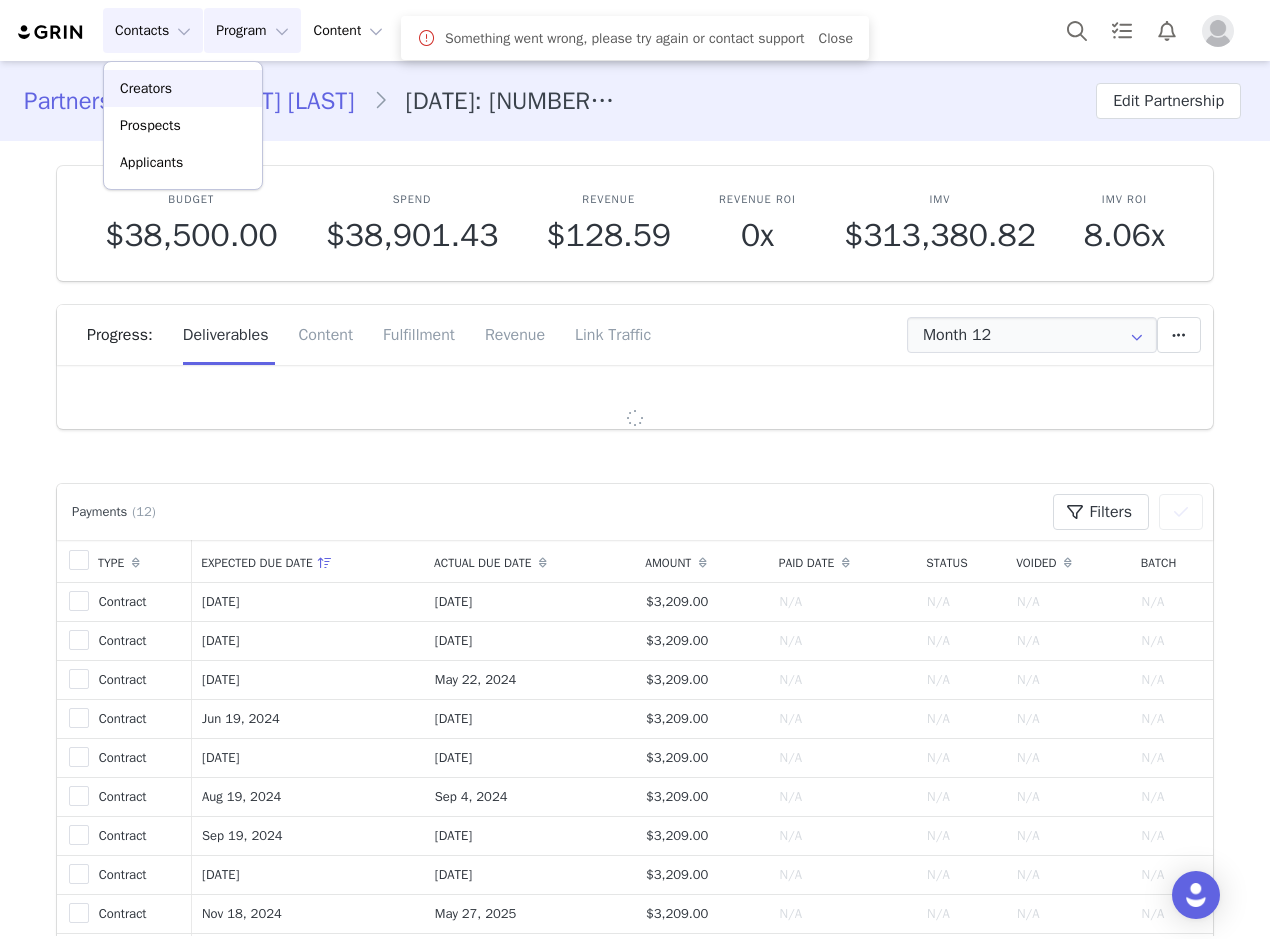 drag, startPoint x: 164, startPoint y: 84, endPoint x: 180, endPoint y: 18, distance: 67.911705 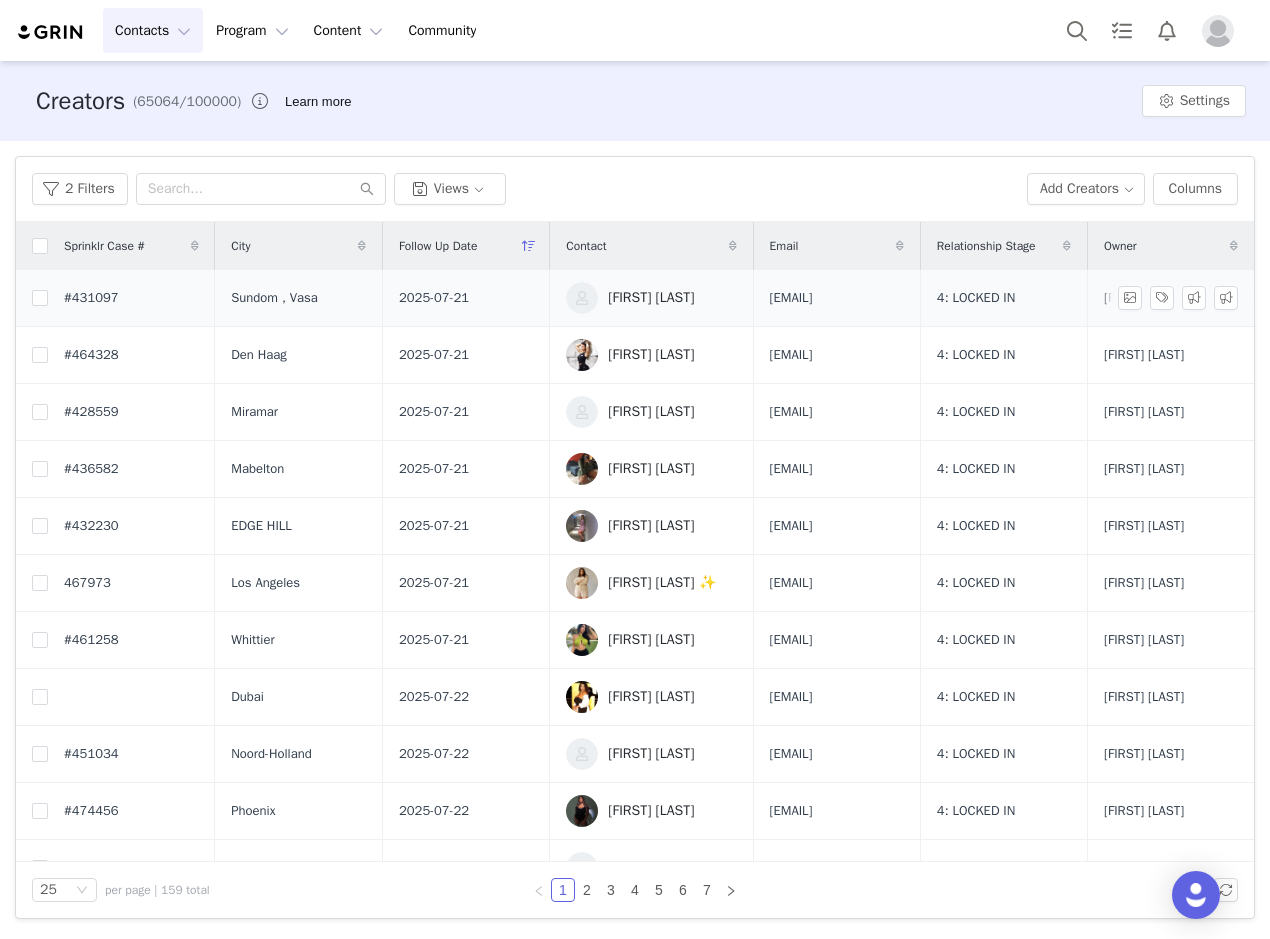 click on "[FIRST] [LAST]" at bounding box center [651, 298] 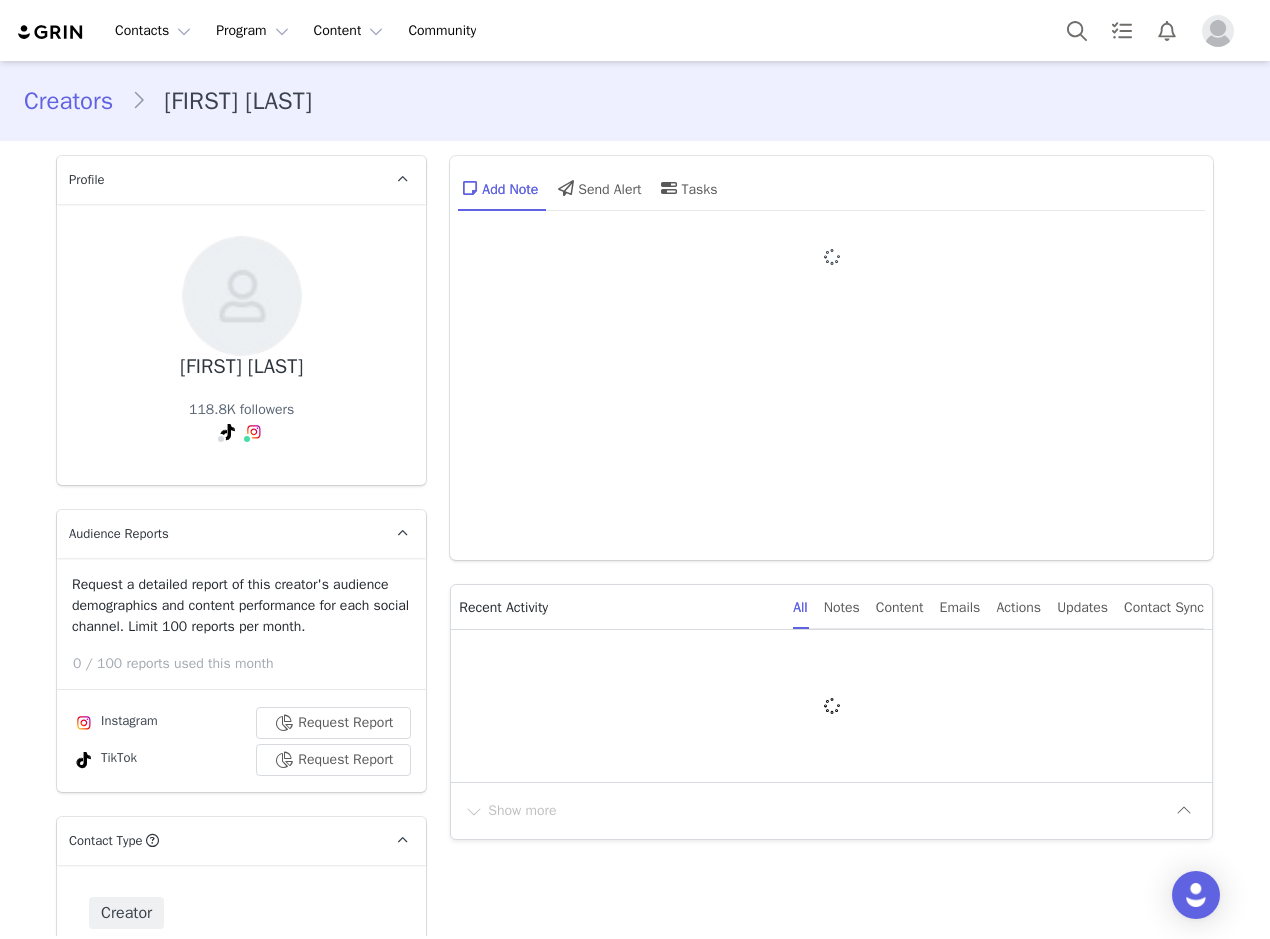 type on "+46 (Sweden)" 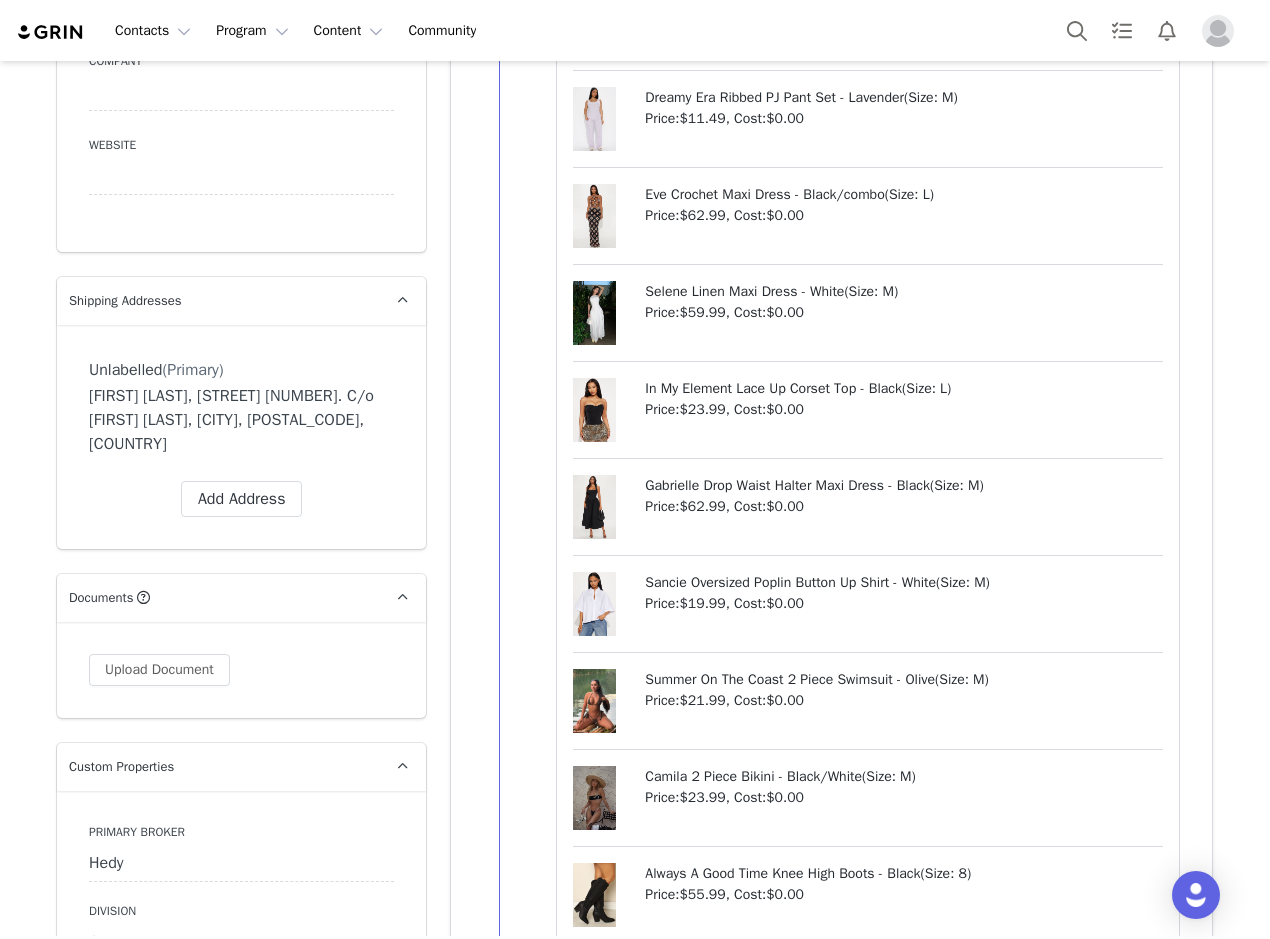 scroll, scrollTop: 0, scrollLeft: 0, axis: both 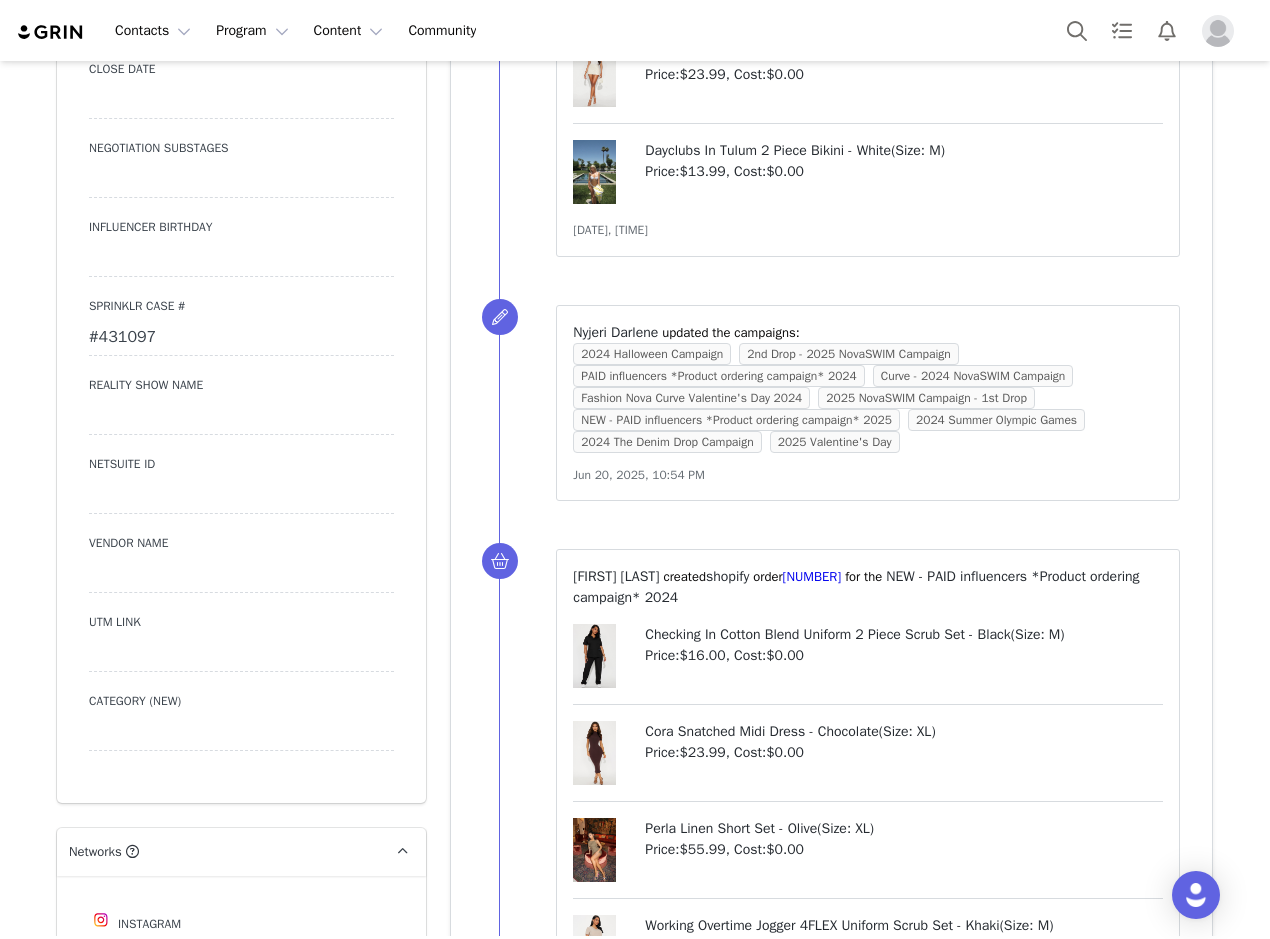 click on "#431097" at bounding box center (241, 338) 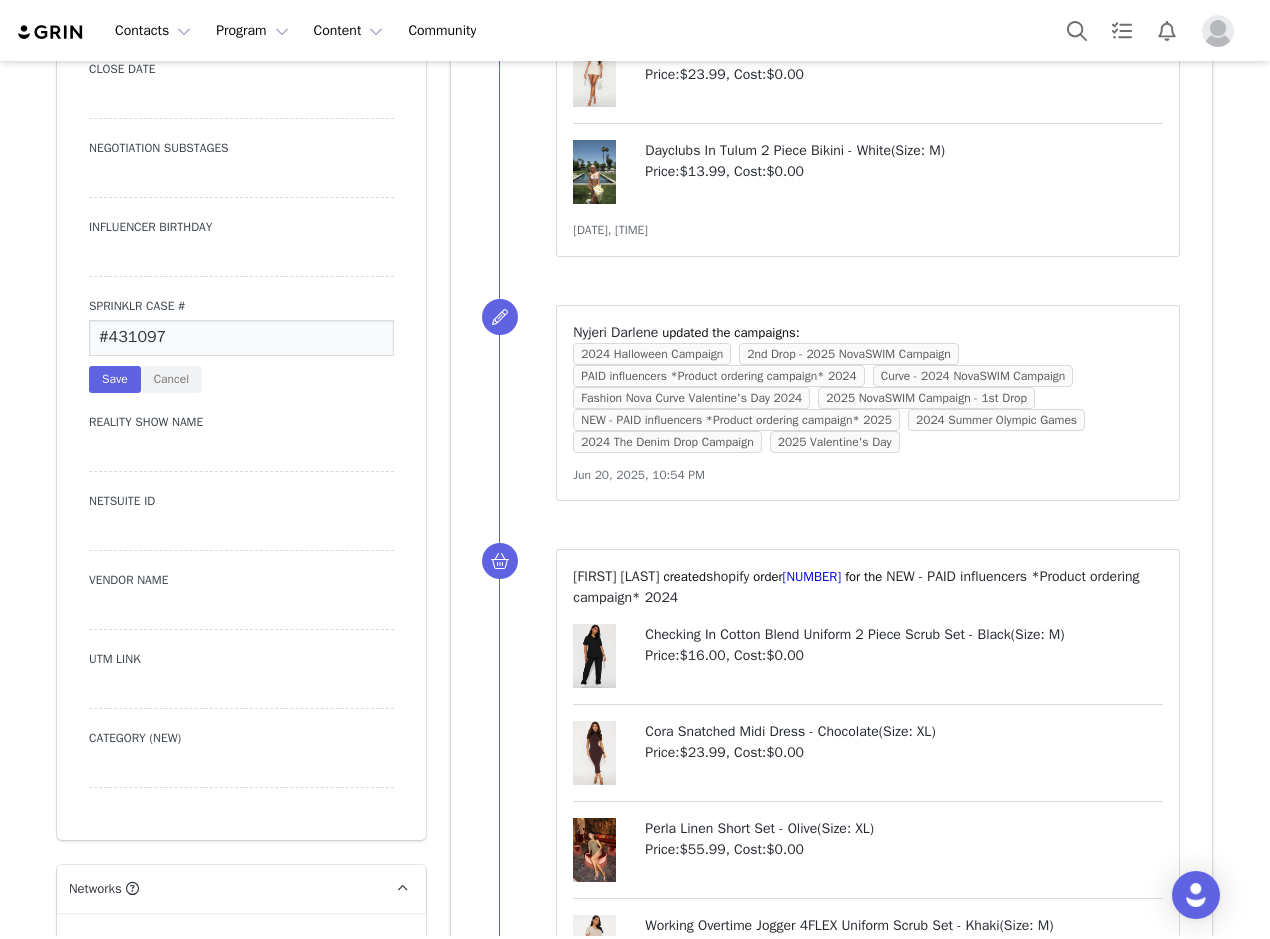 click on "#431097" at bounding box center [241, 338] 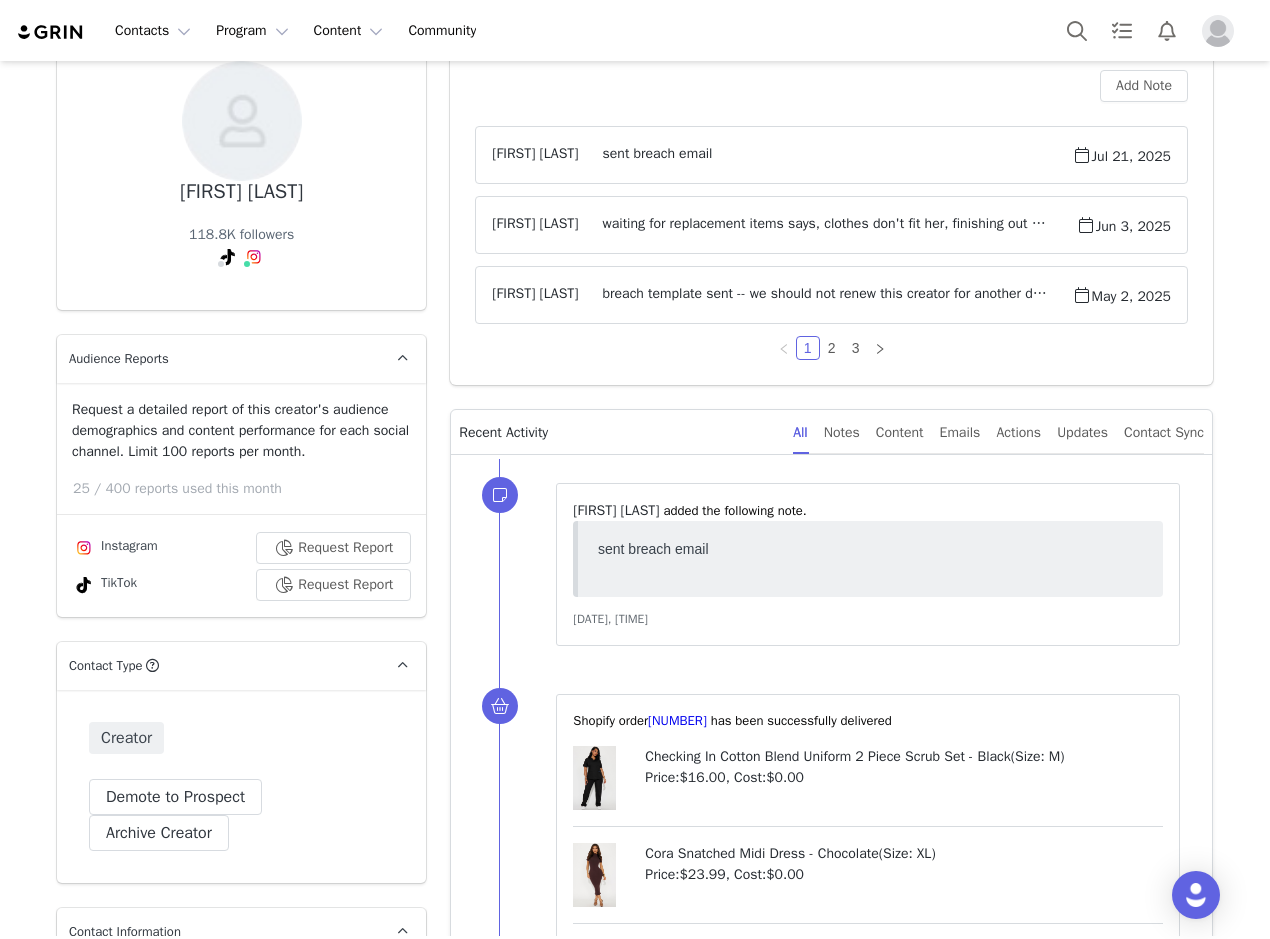 scroll, scrollTop: 0, scrollLeft: 0, axis: both 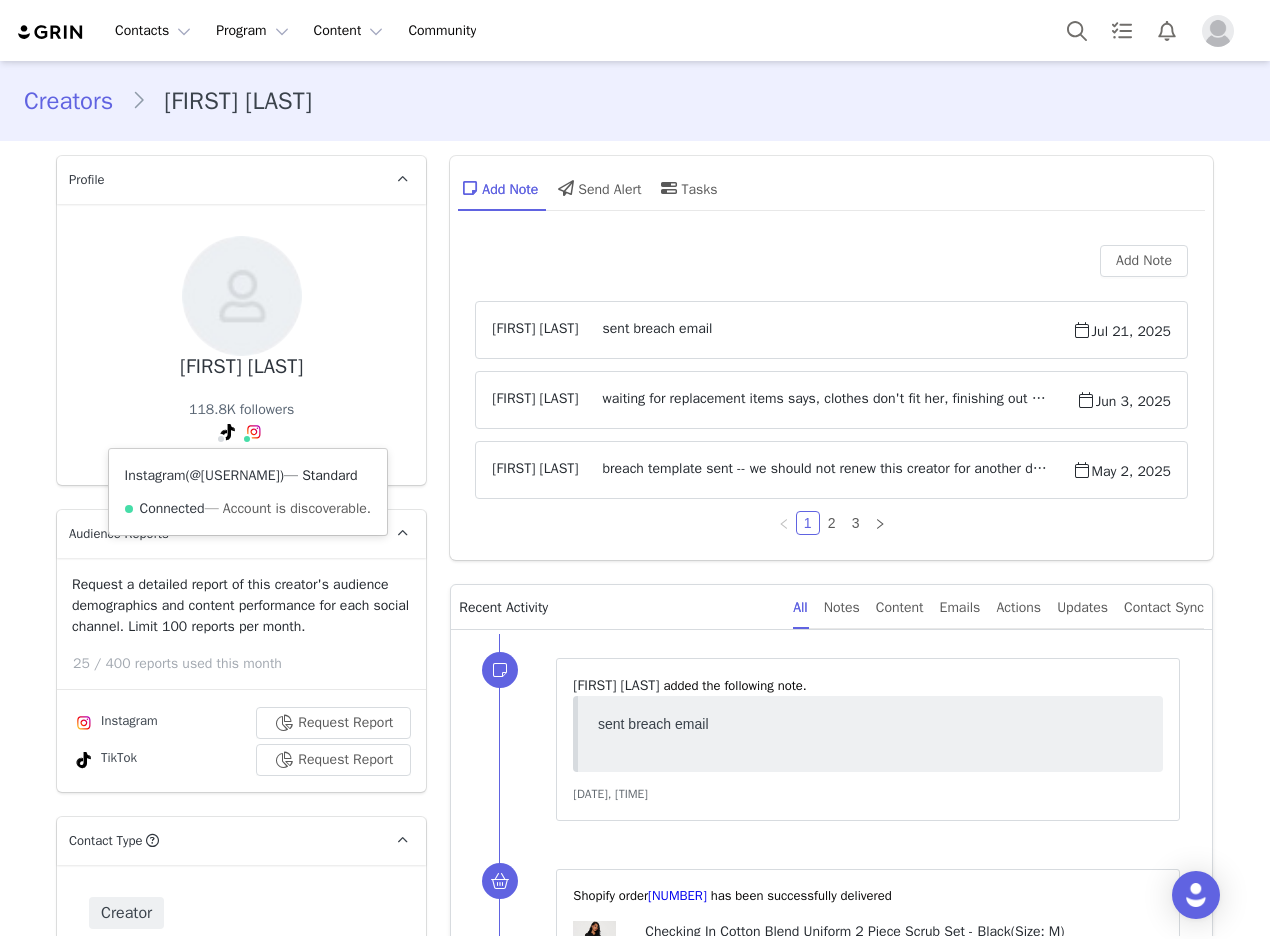click on "@samira.nht1" at bounding box center (235, 475) 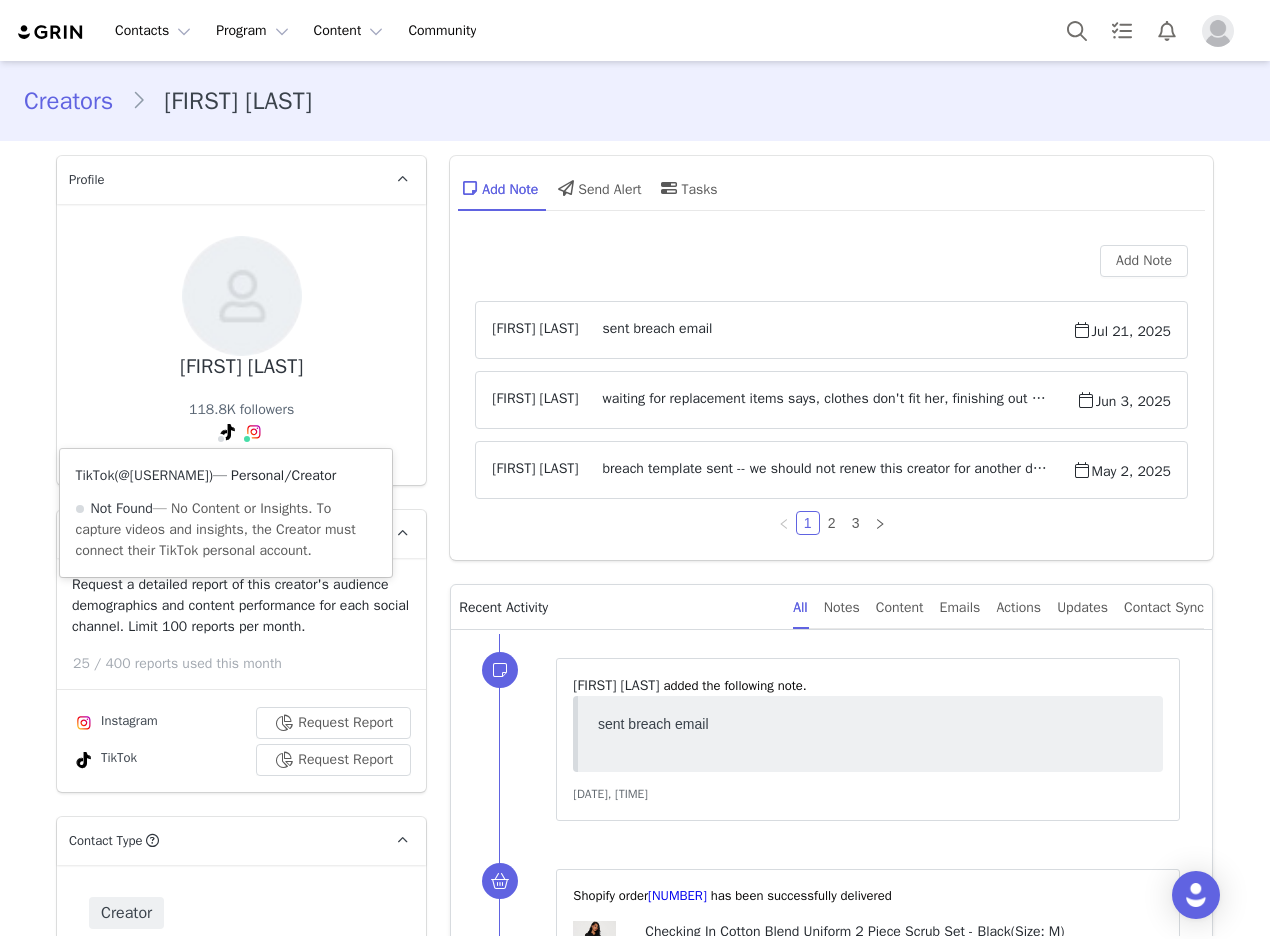 click on "@samira.nht1" at bounding box center (164, 475) 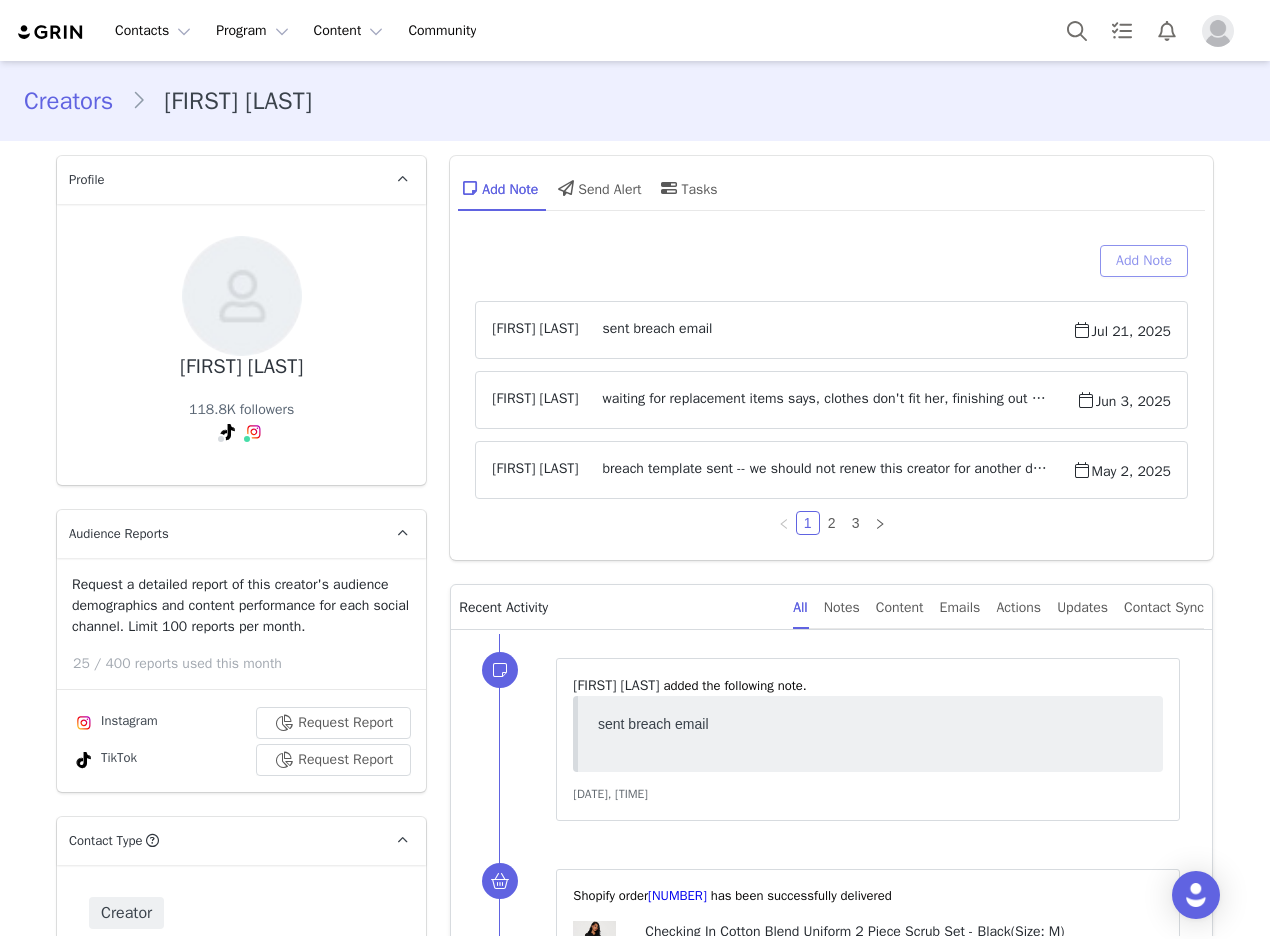click on "Add Note" at bounding box center (1144, 261) 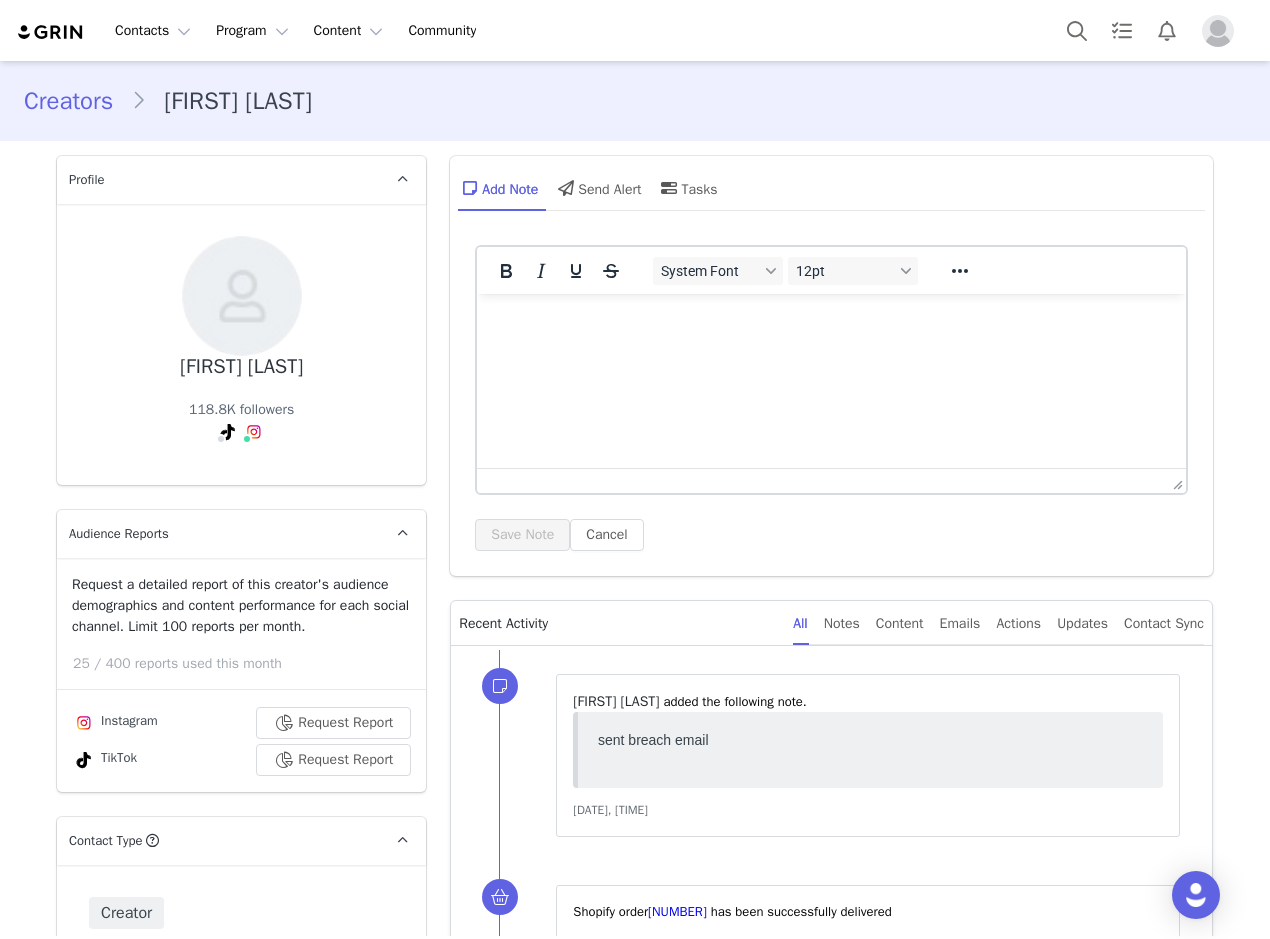scroll, scrollTop: 0, scrollLeft: 0, axis: both 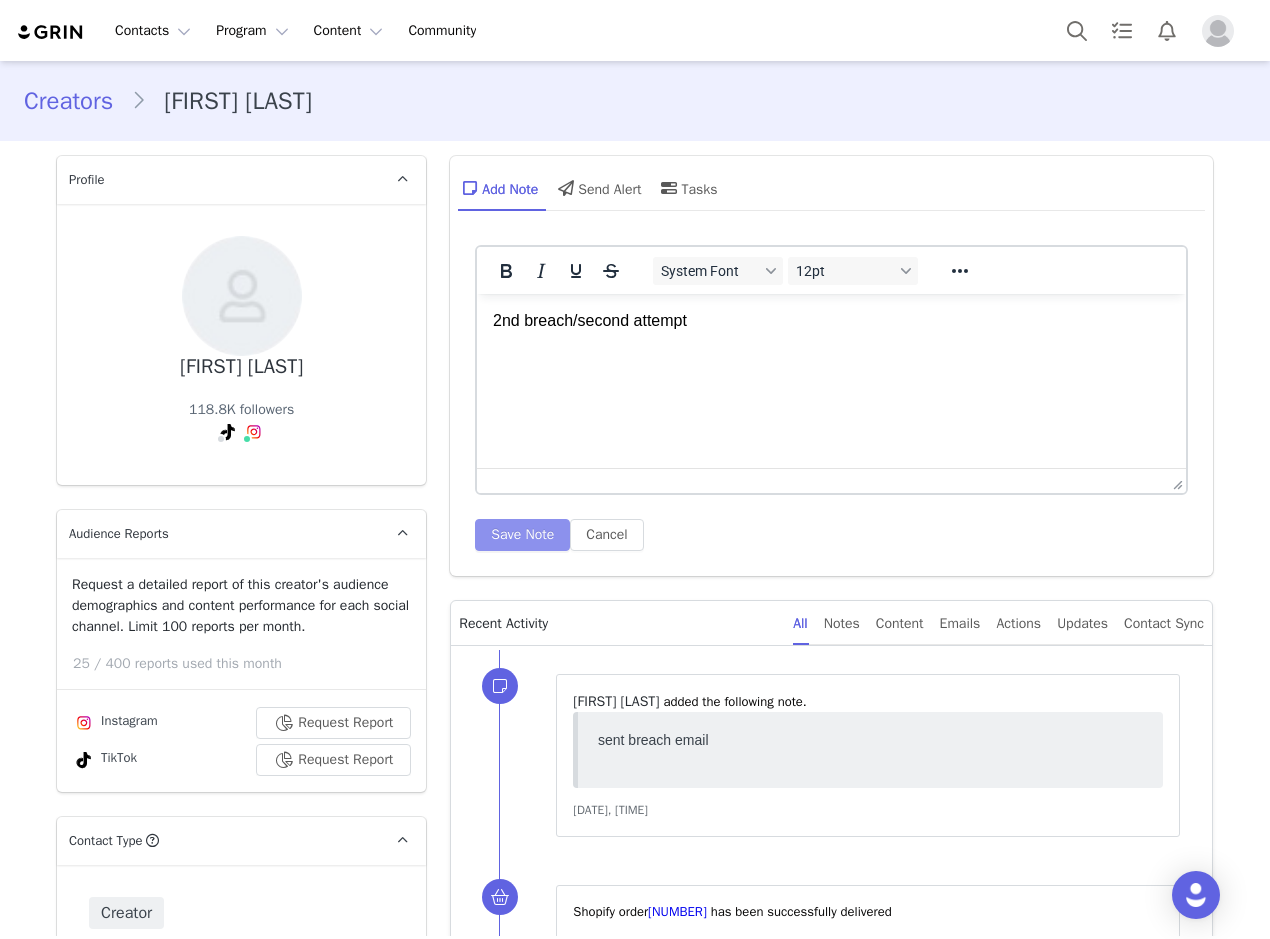 click on "Save Note" at bounding box center (522, 535) 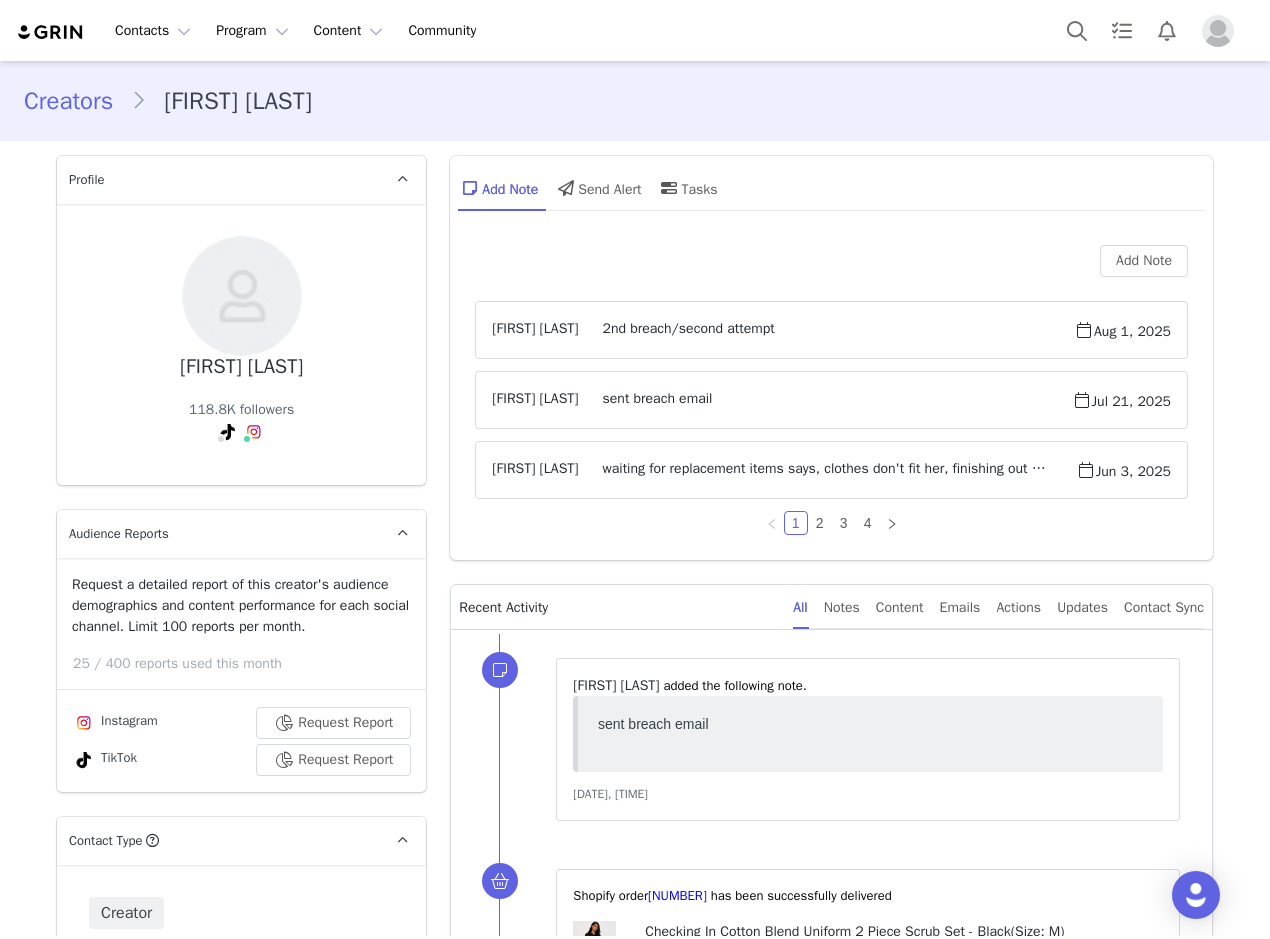 drag, startPoint x: 788, startPoint y: 465, endPoint x: 782, endPoint y: 484, distance: 19.924858 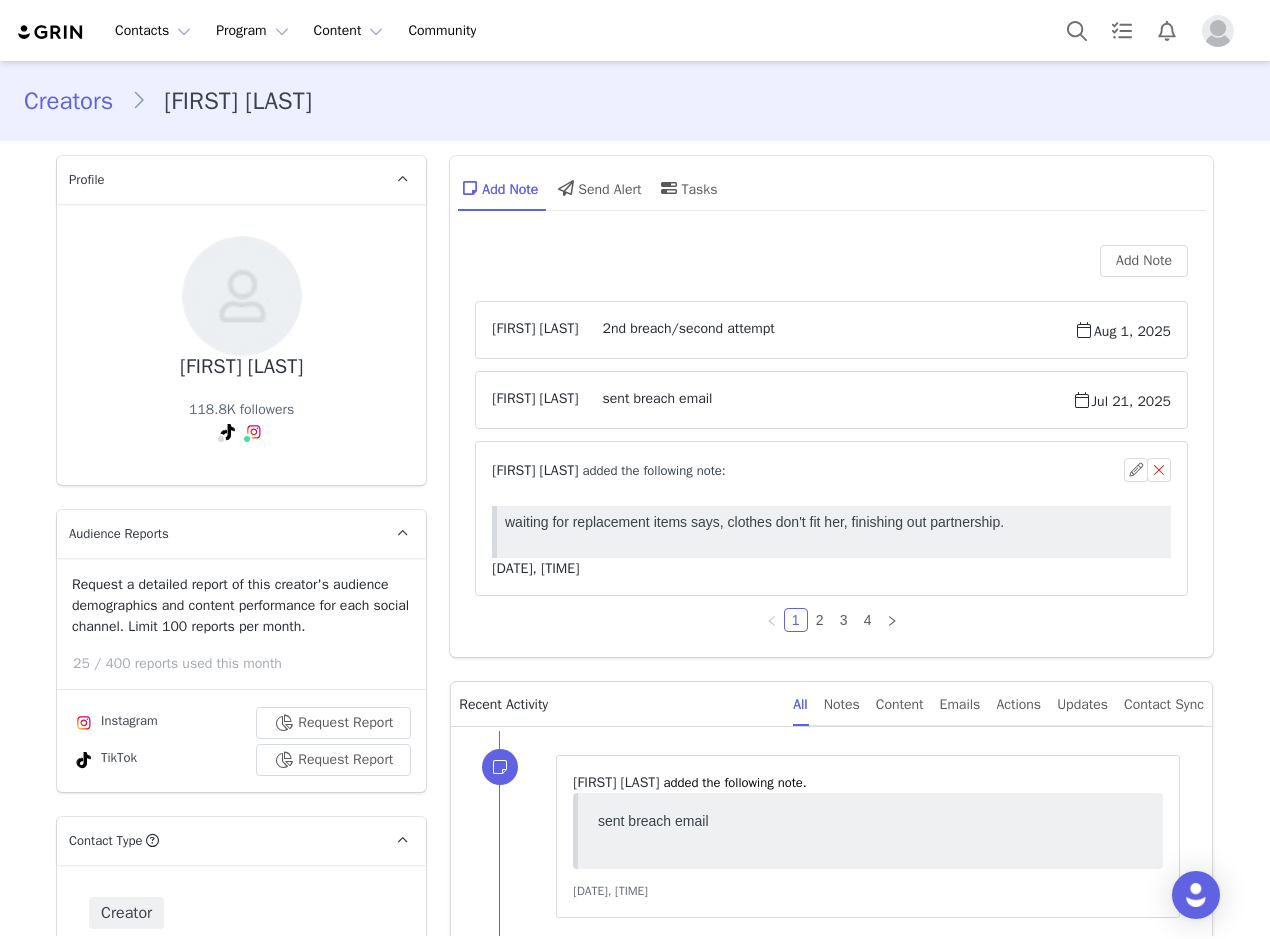 scroll, scrollTop: 0, scrollLeft: 0, axis: both 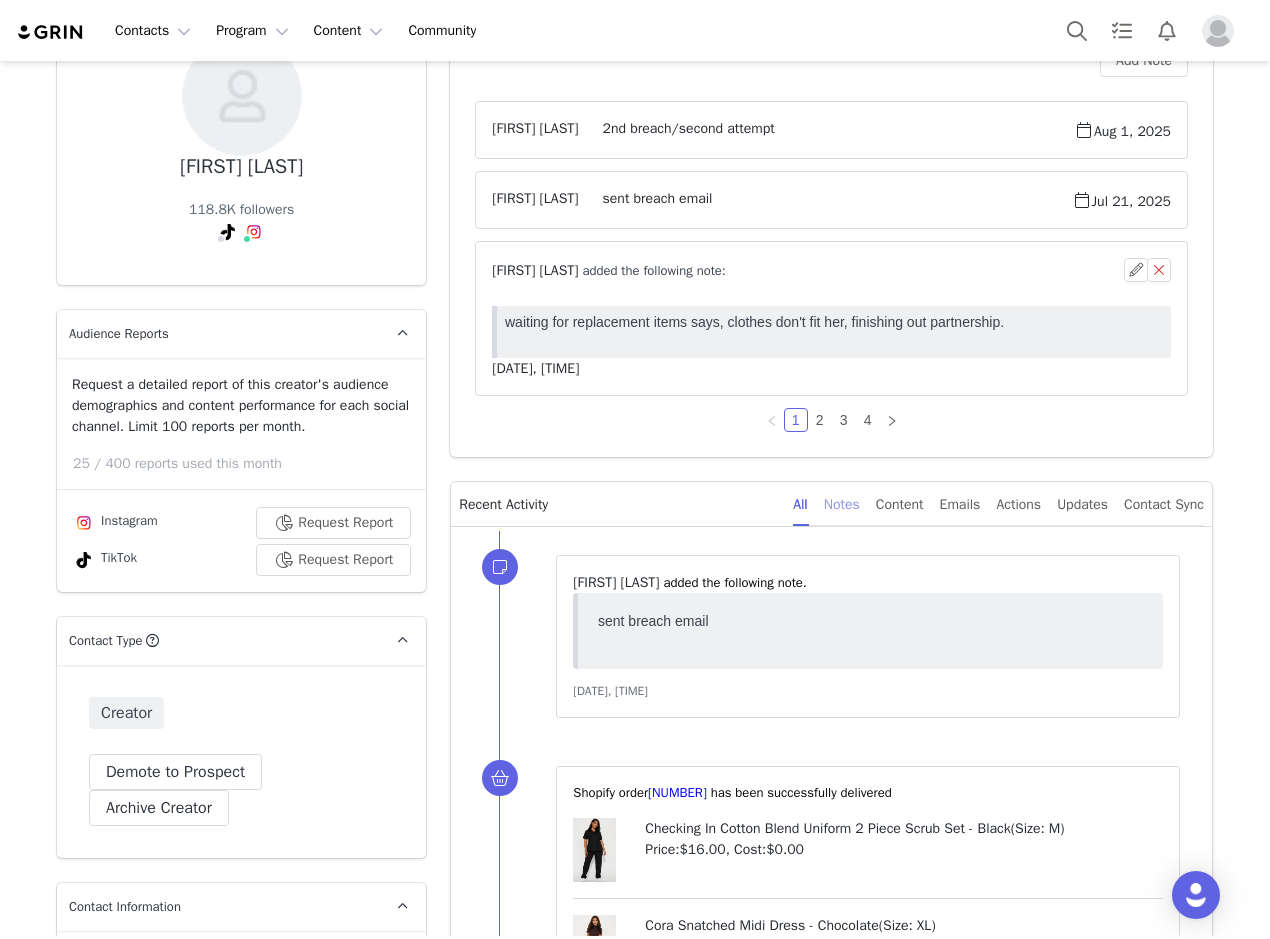 click on "Notes" at bounding box center (842, 504) 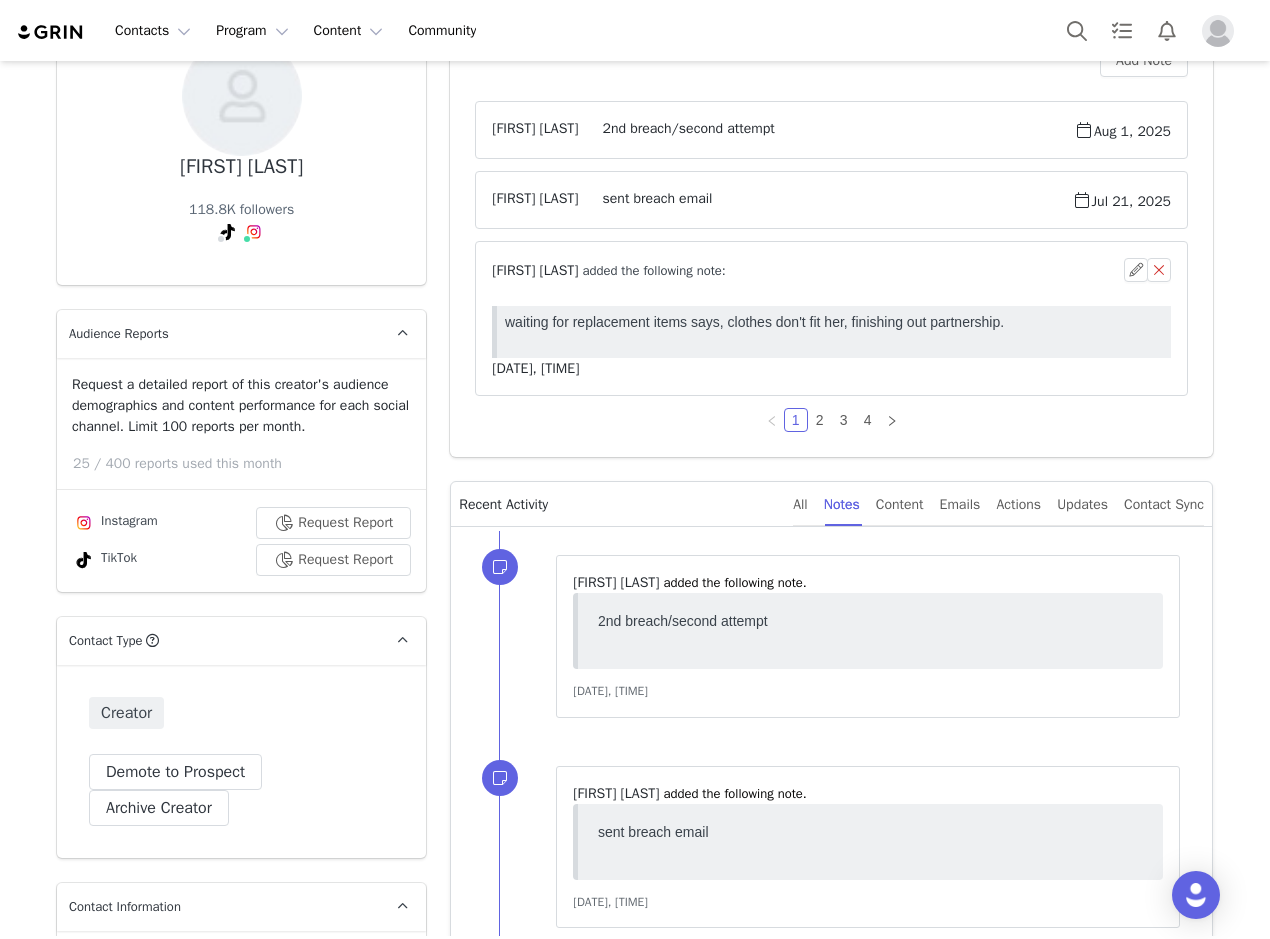 scroll, scrollTop: 0, scrollLeft: 0, axis: both 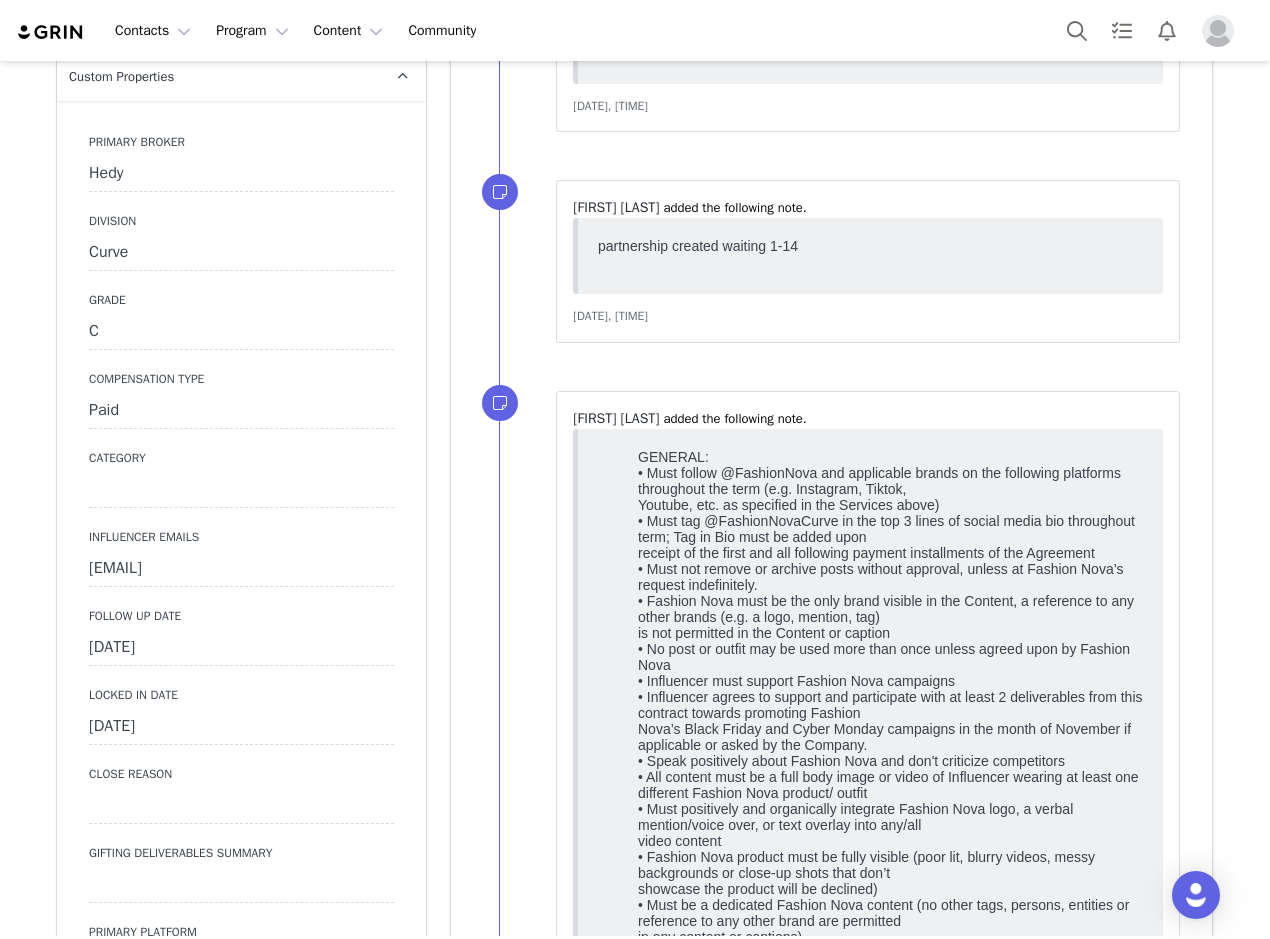 click on "[MONTH] [DAY]st, [YEAR]" at bounding box center (241, 648) 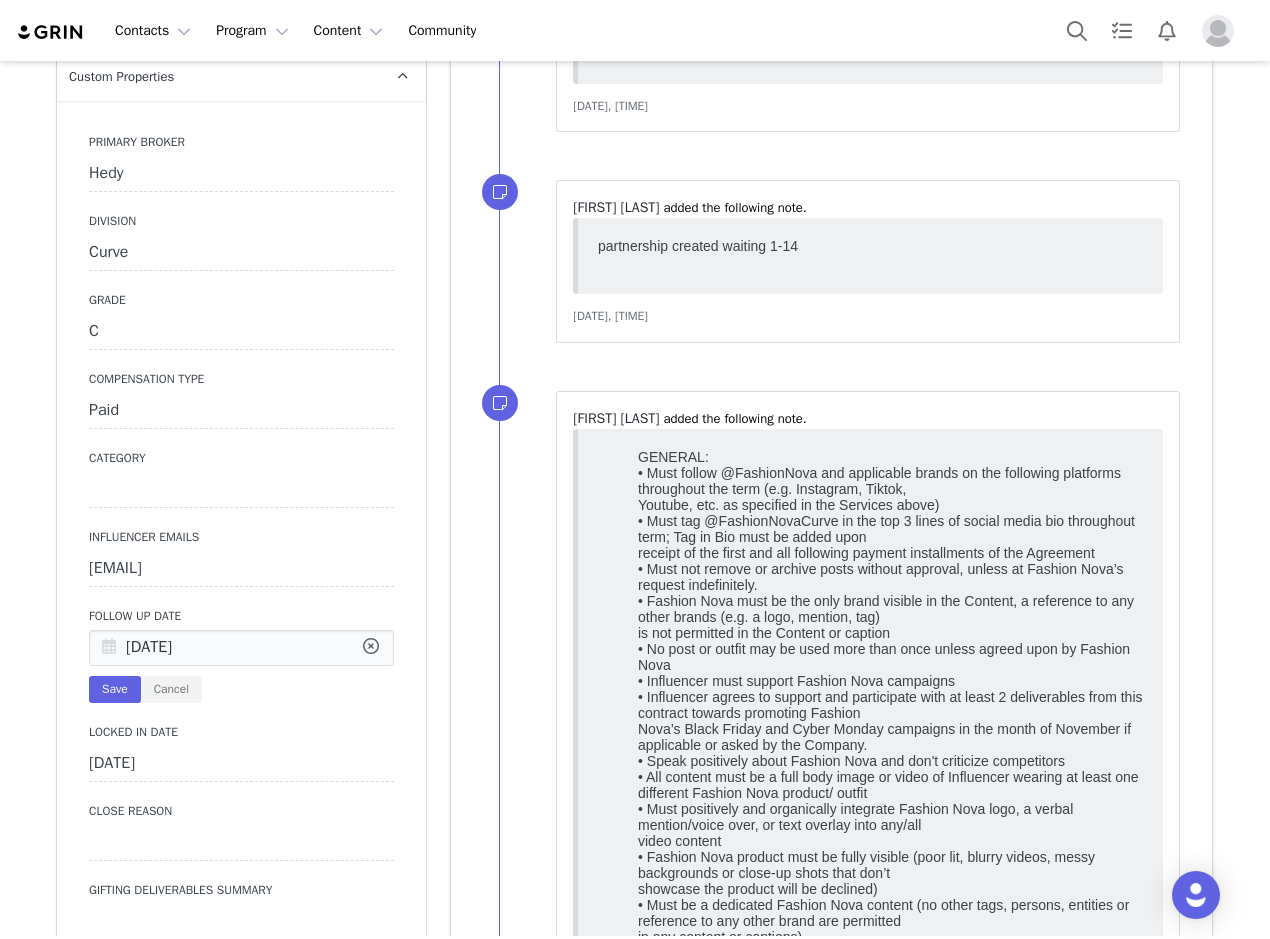 click at bounding box center (109, 649) 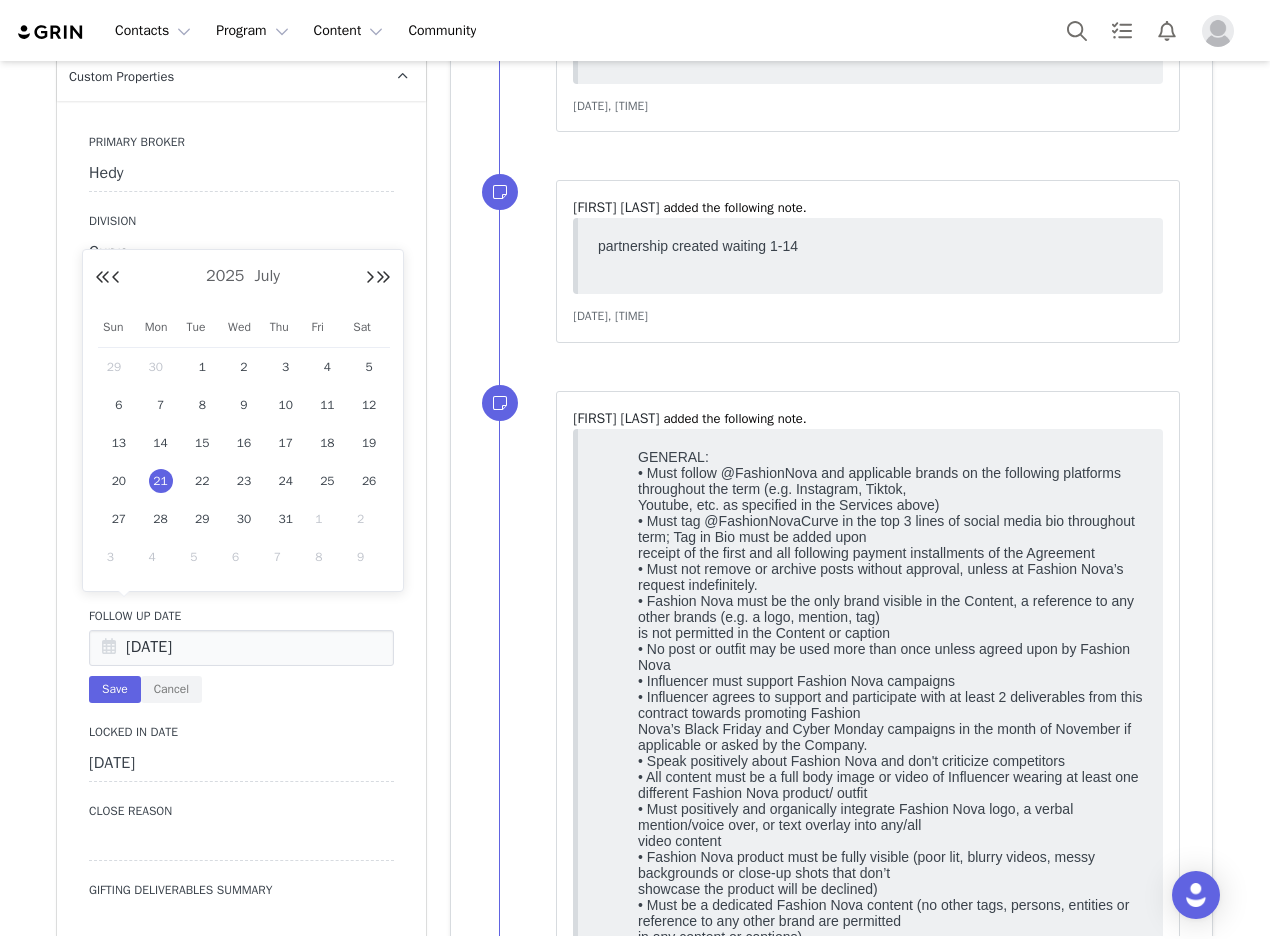 click on "1" at bounding box center [327, 519] 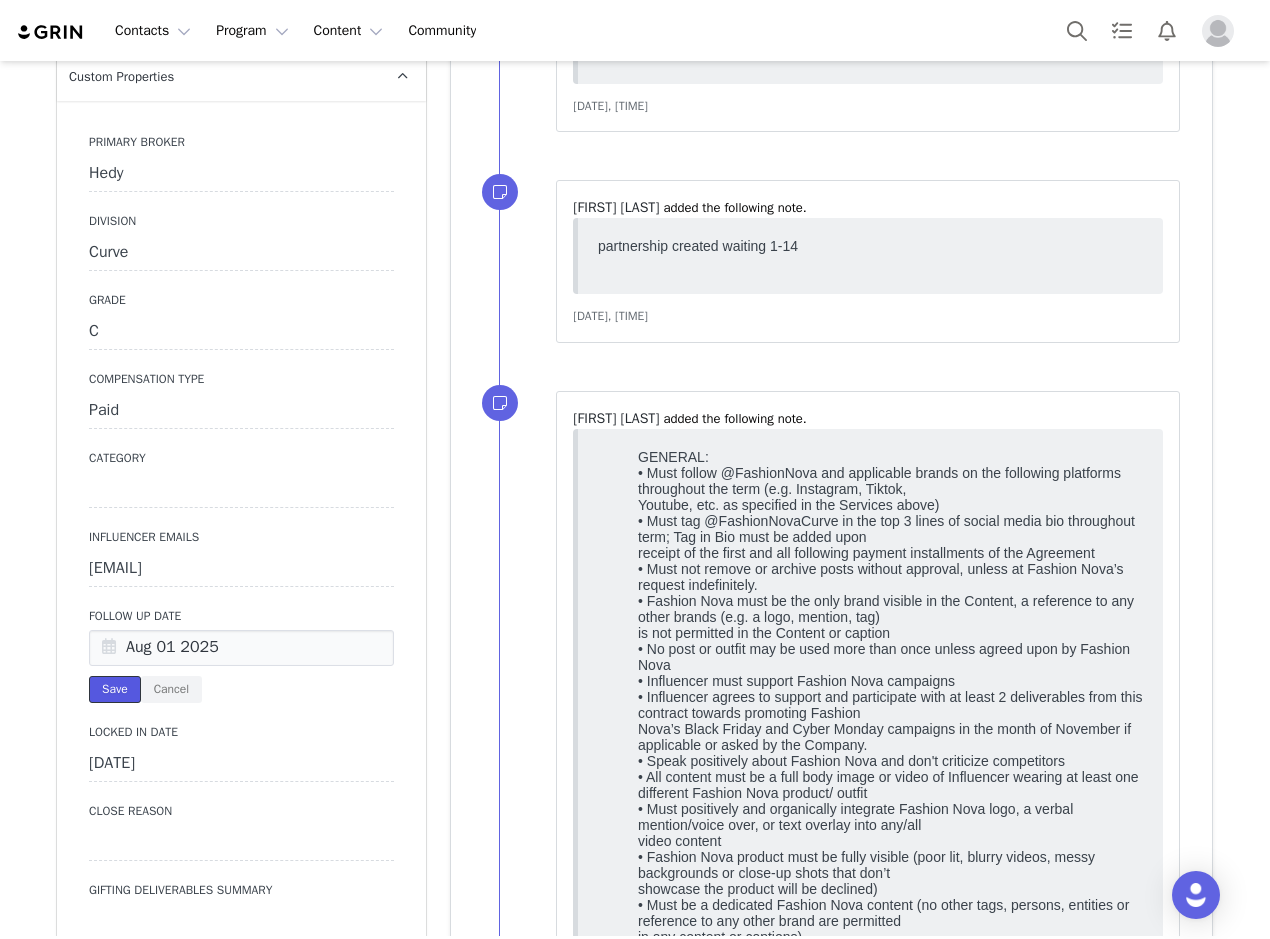 click on "Save" at bounding box center [115, 689] 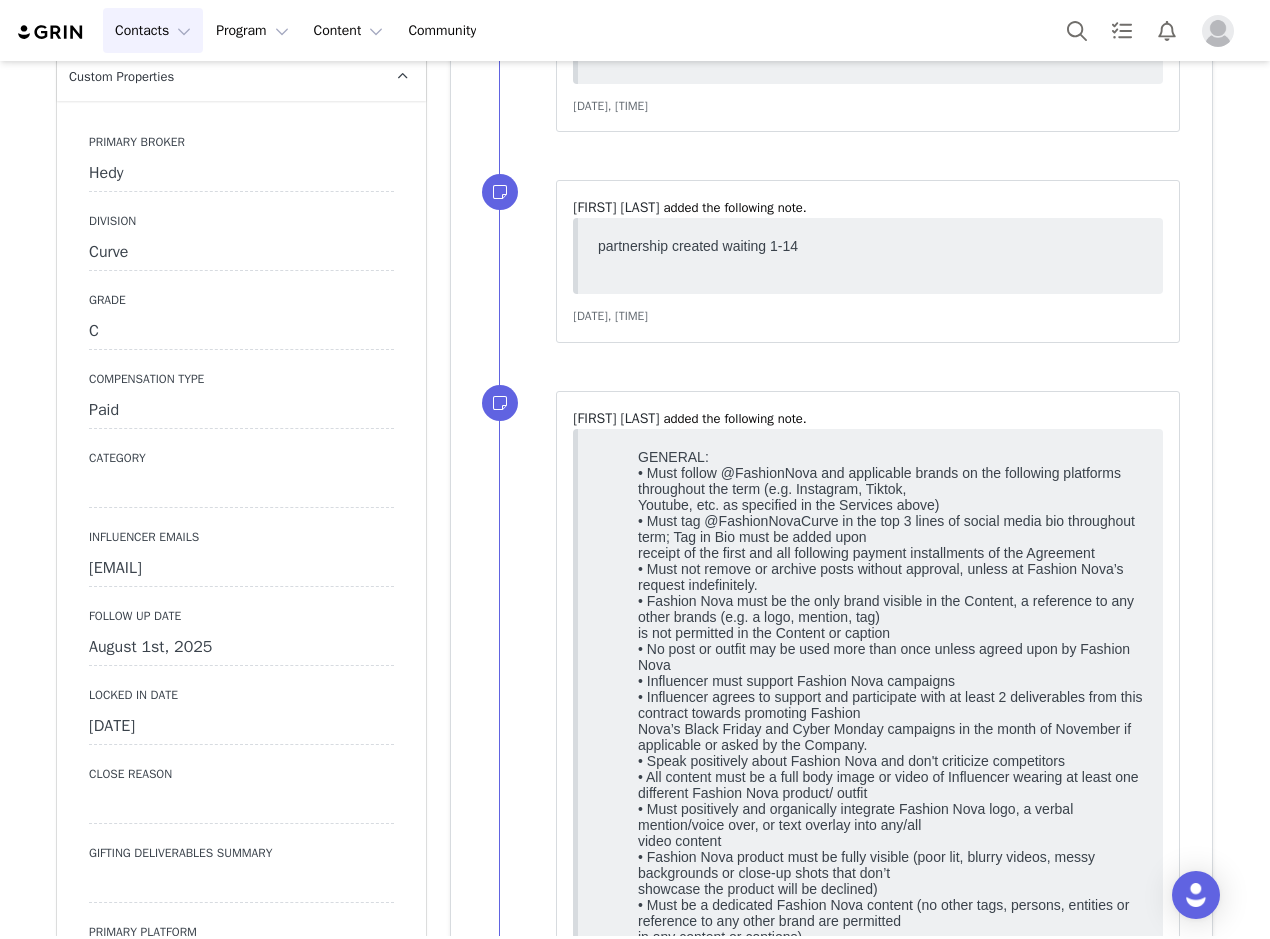 click on "Contacts Contacts" at bounding box center (153, 30) 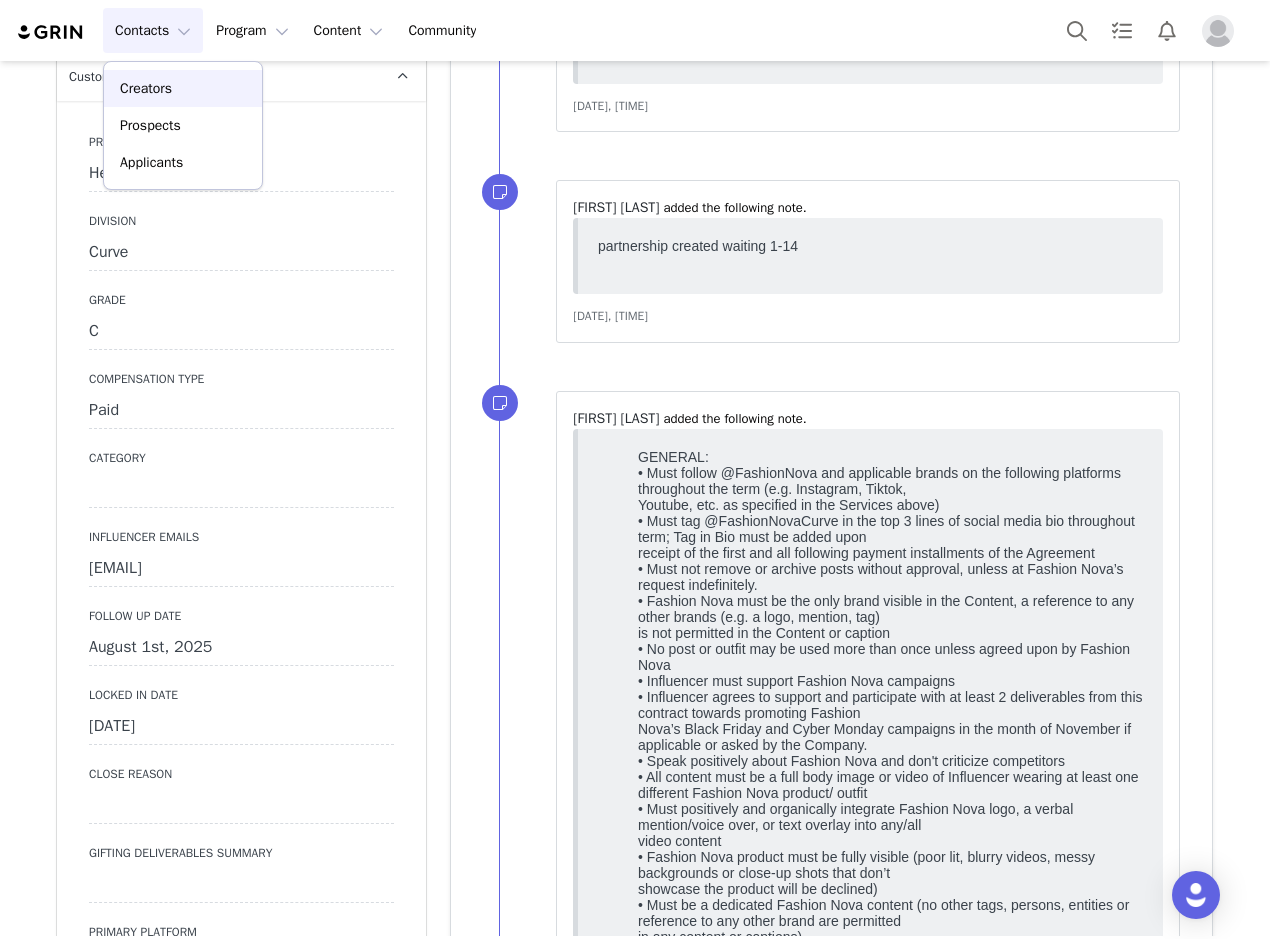 click on "Creators" at bounding box center (183, 88) 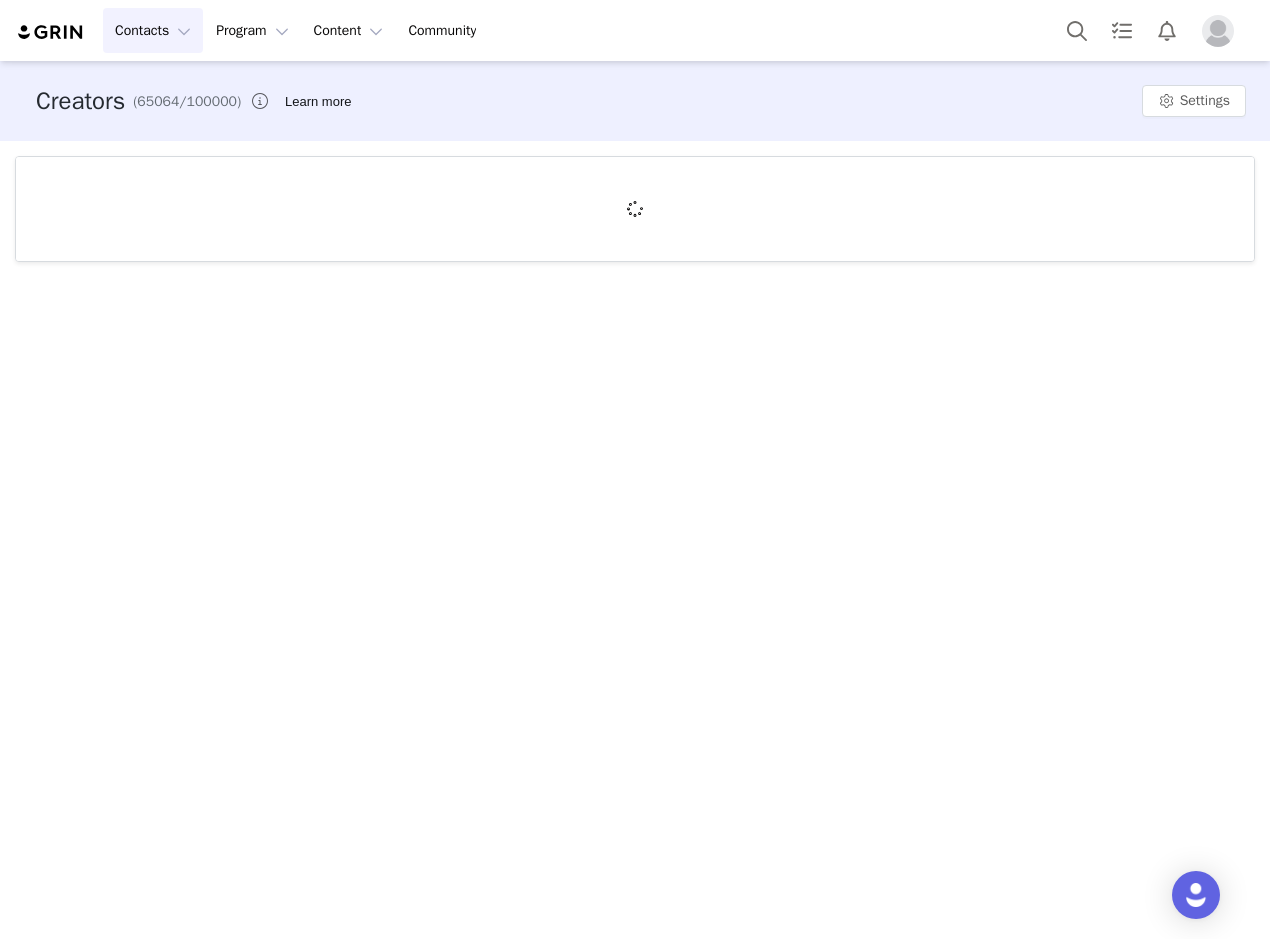 scroll, scrollTop: 0, scrollLeft: 0, axis: both 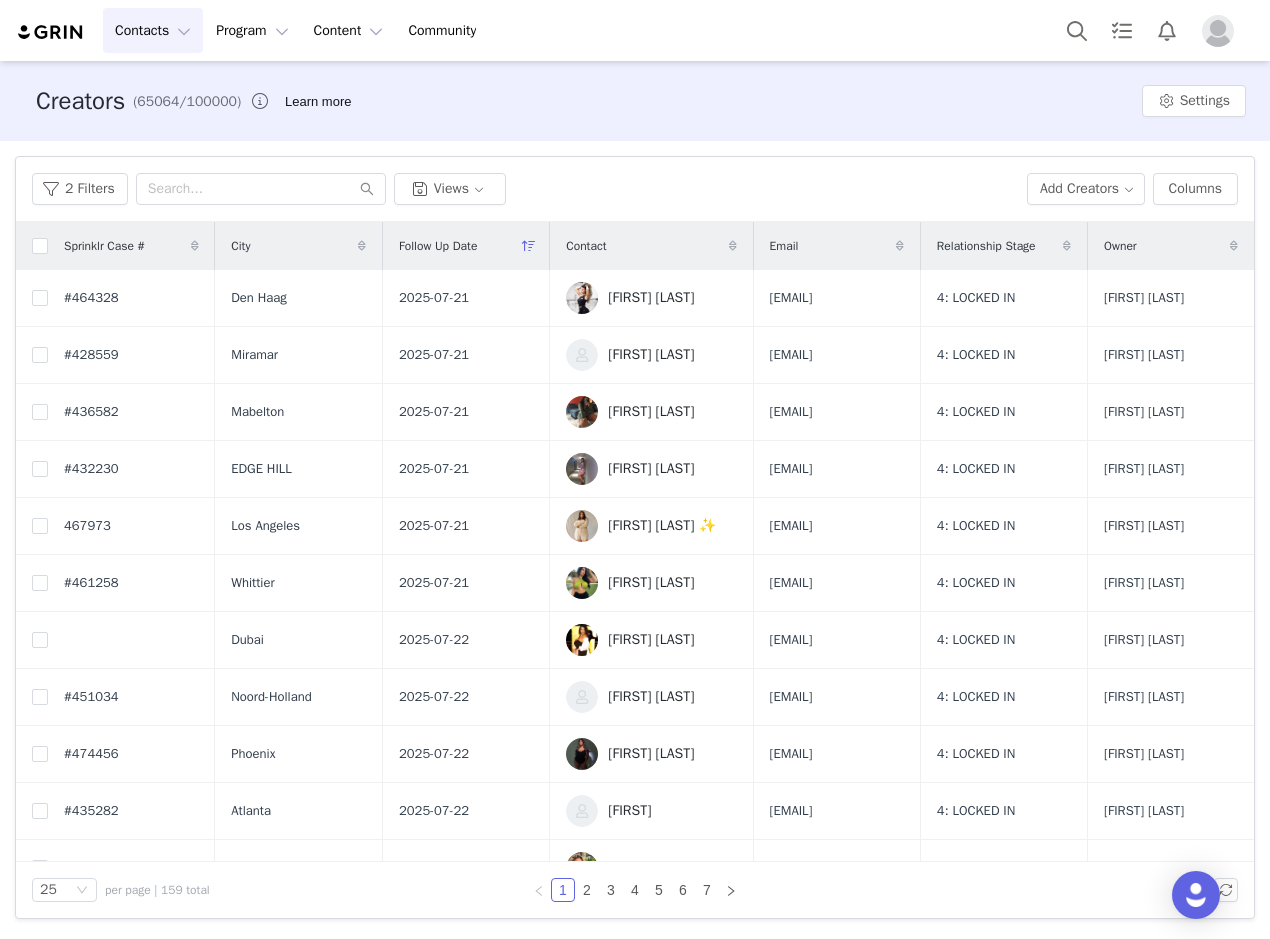 click on "[FIRST] [LAST]" at bounding box center [651, 298] 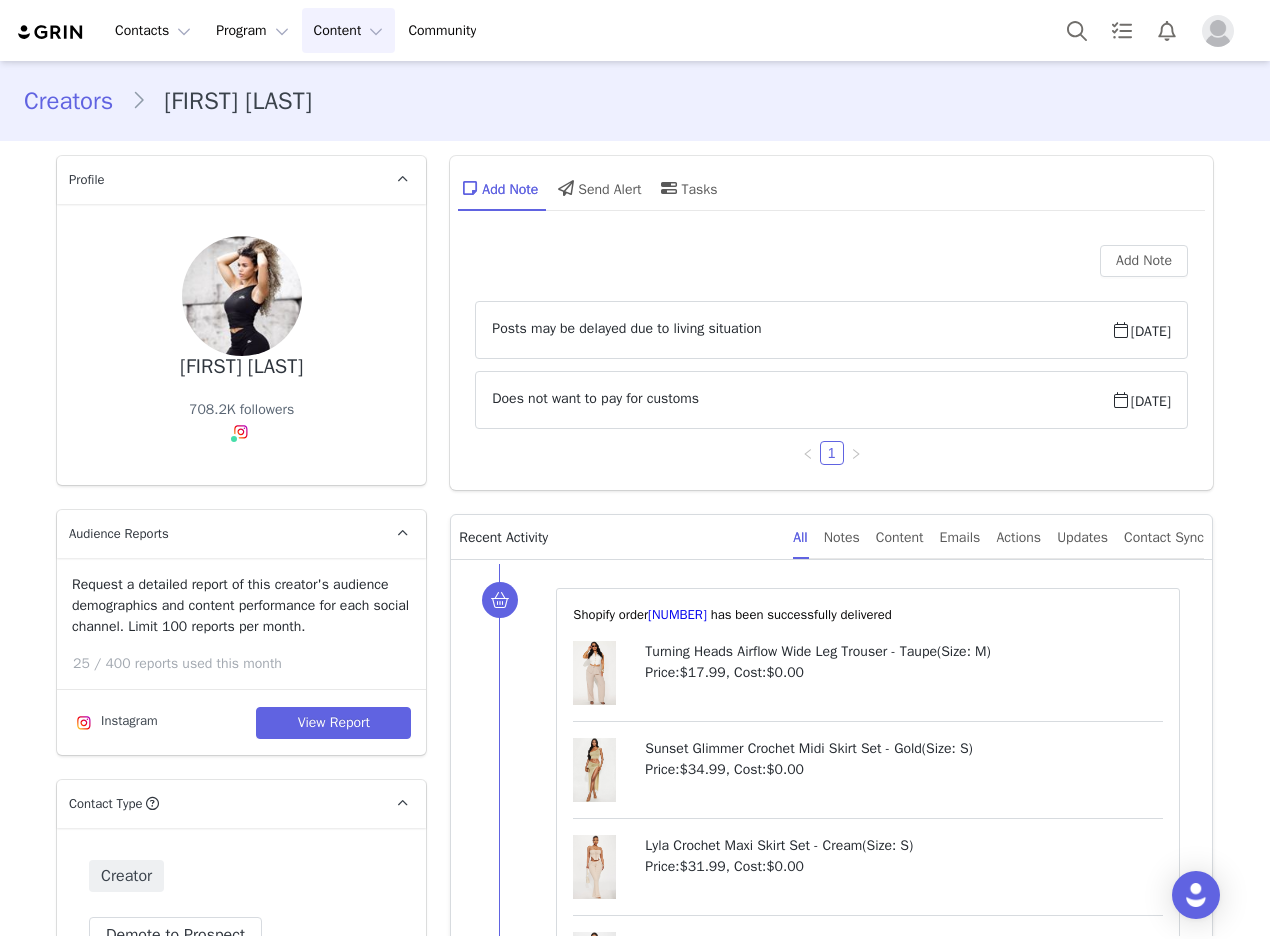 scroll, scrollTop: 0, scrollLeft: 0, axis: both 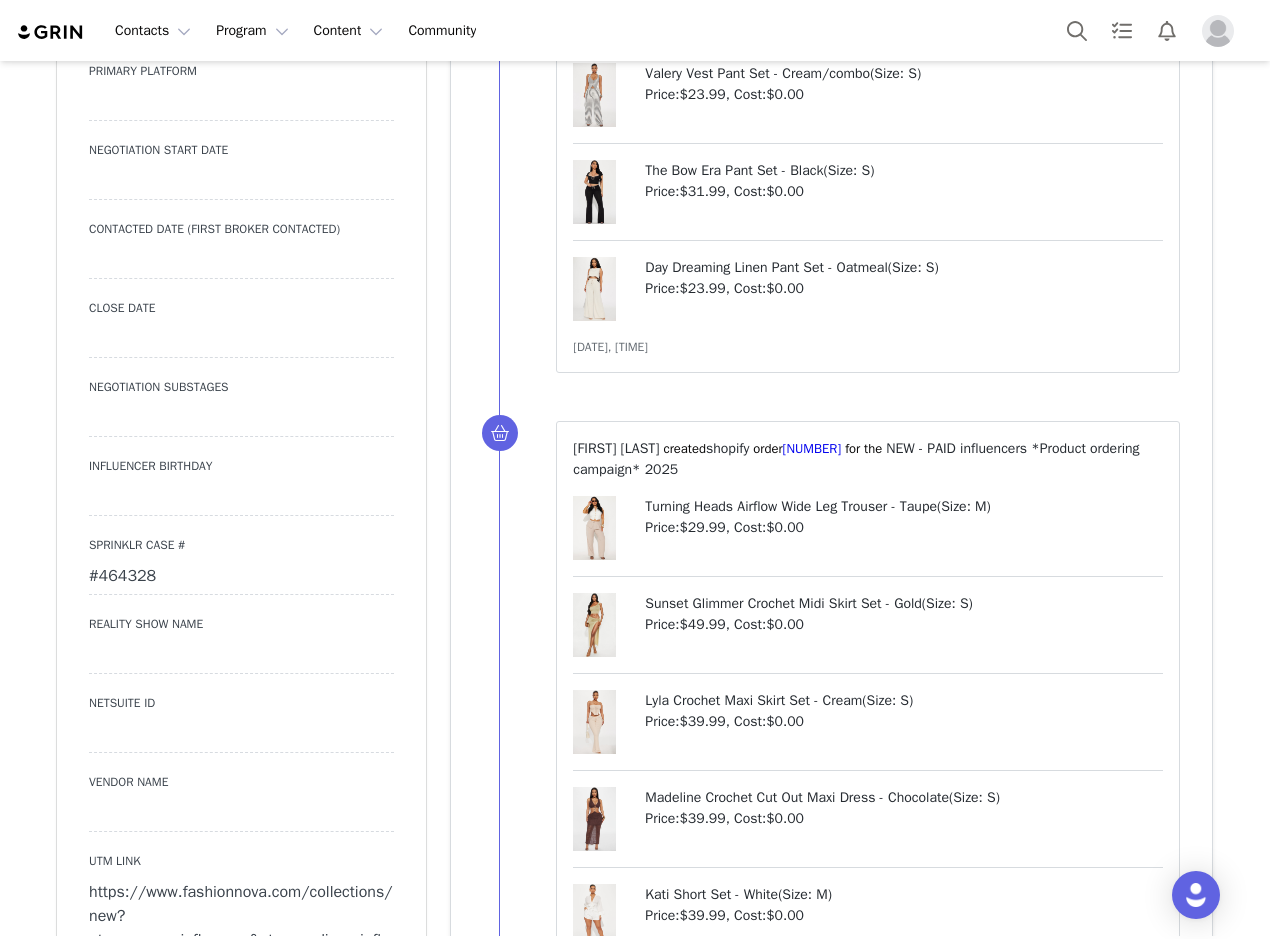 click on "#464328" at bounding box center (241, 577) 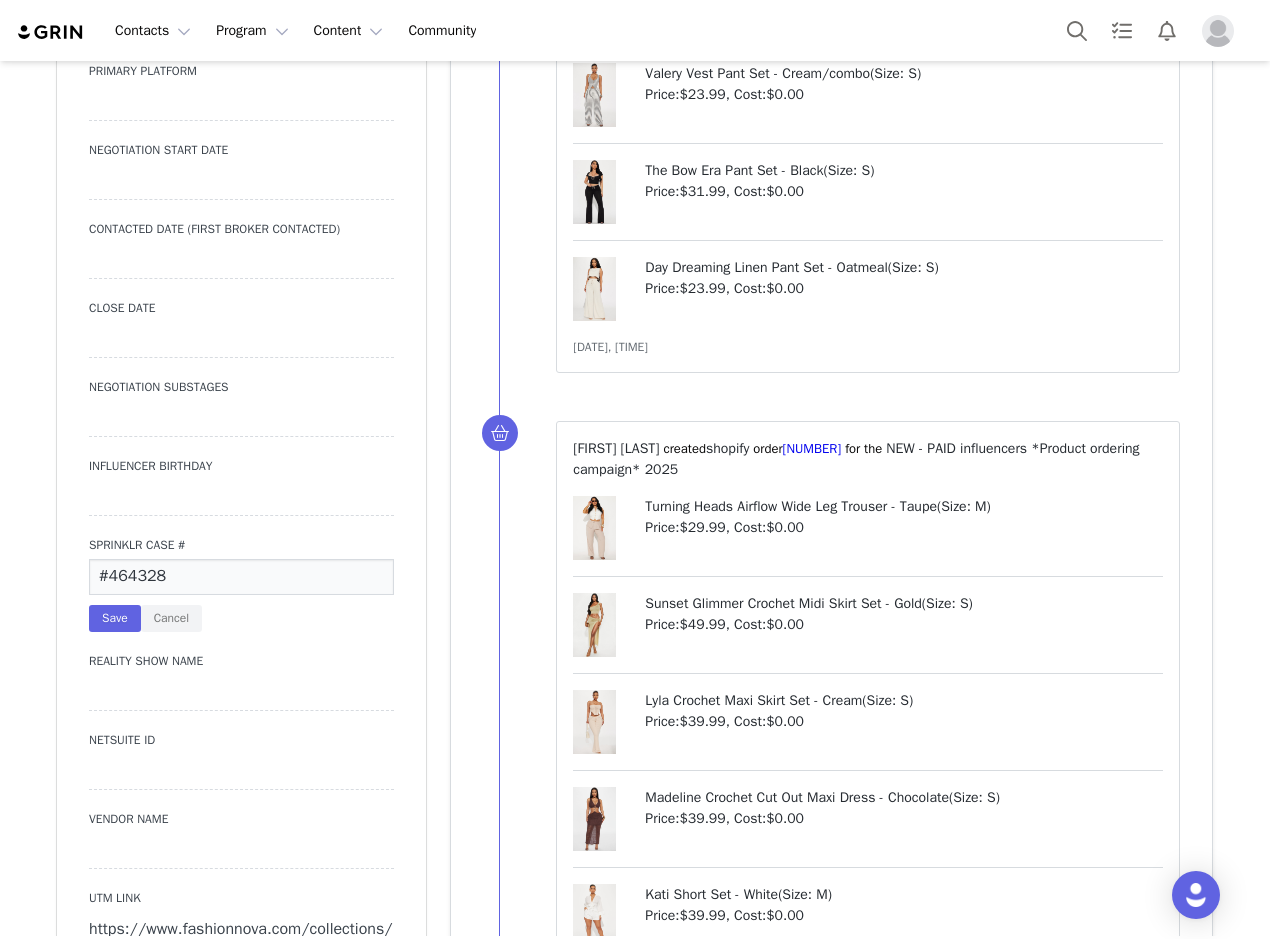 click on "#464328" at bounding box center (241, 577) 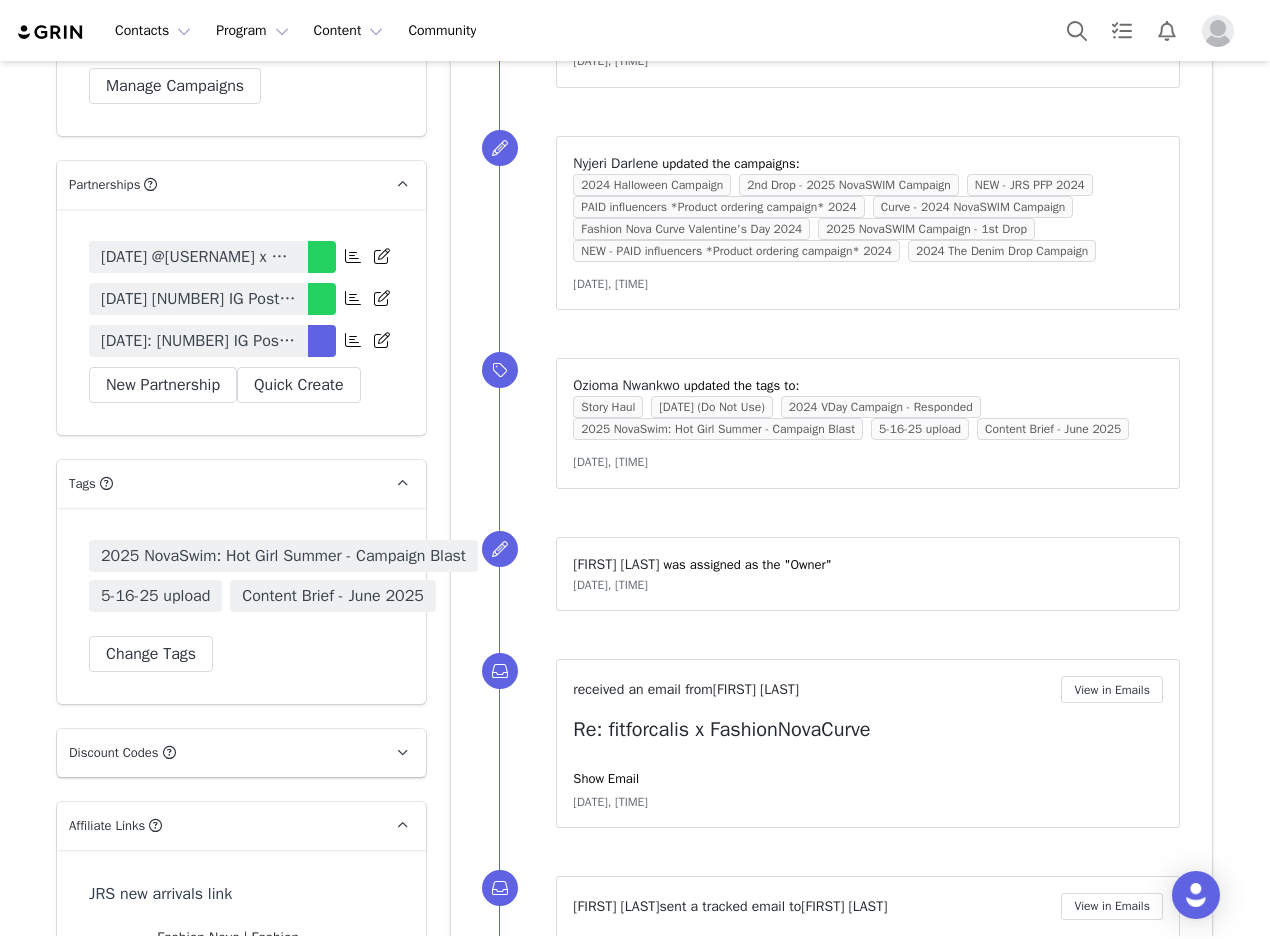 scroll, scrollTop: 6800, scrollLeft: 0, axis: vertical 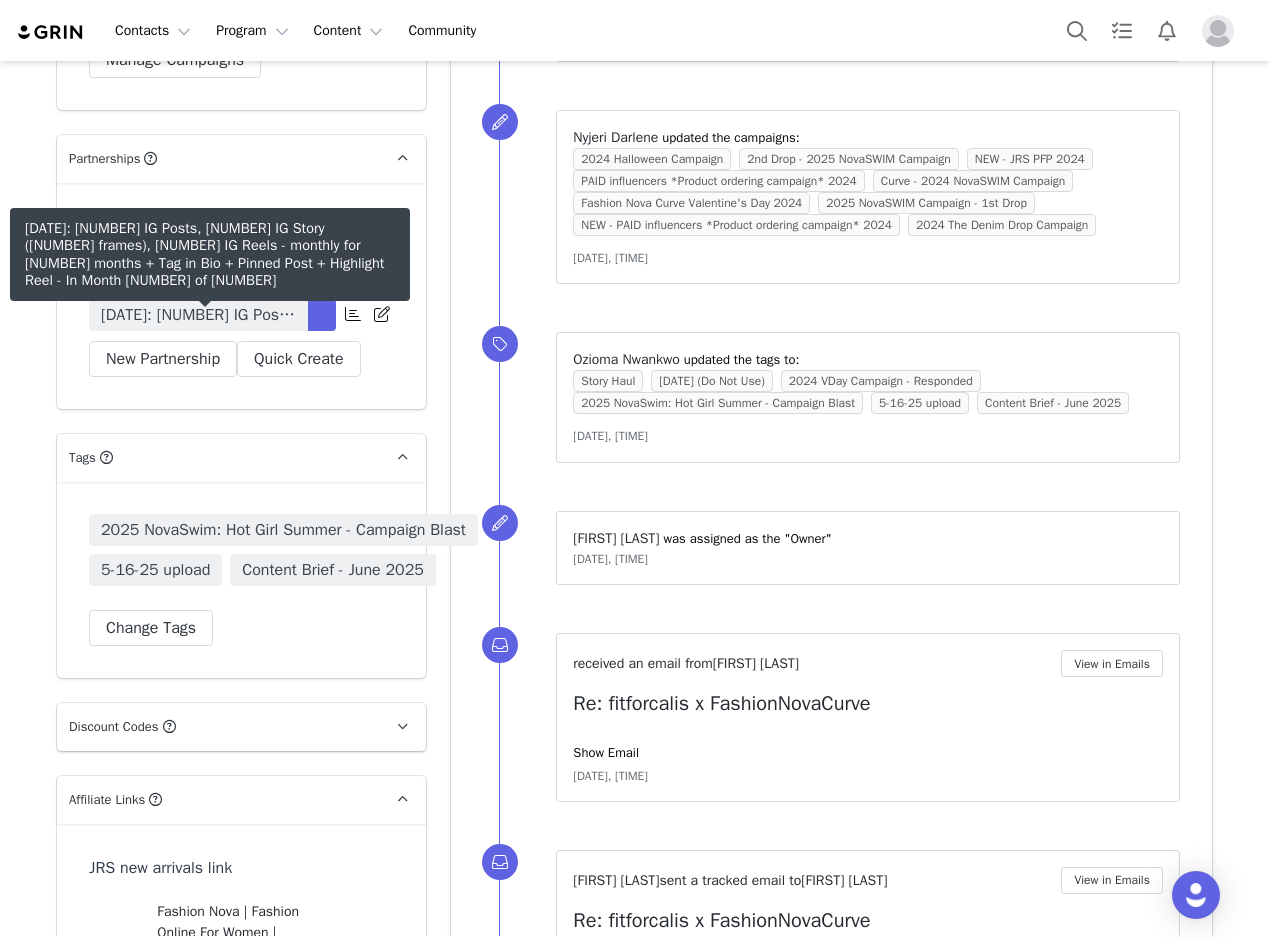 drag, startPoint x: 207, startPoint y: 318, endPoint x: 405, endPoint y: 871, distance: 587.37805 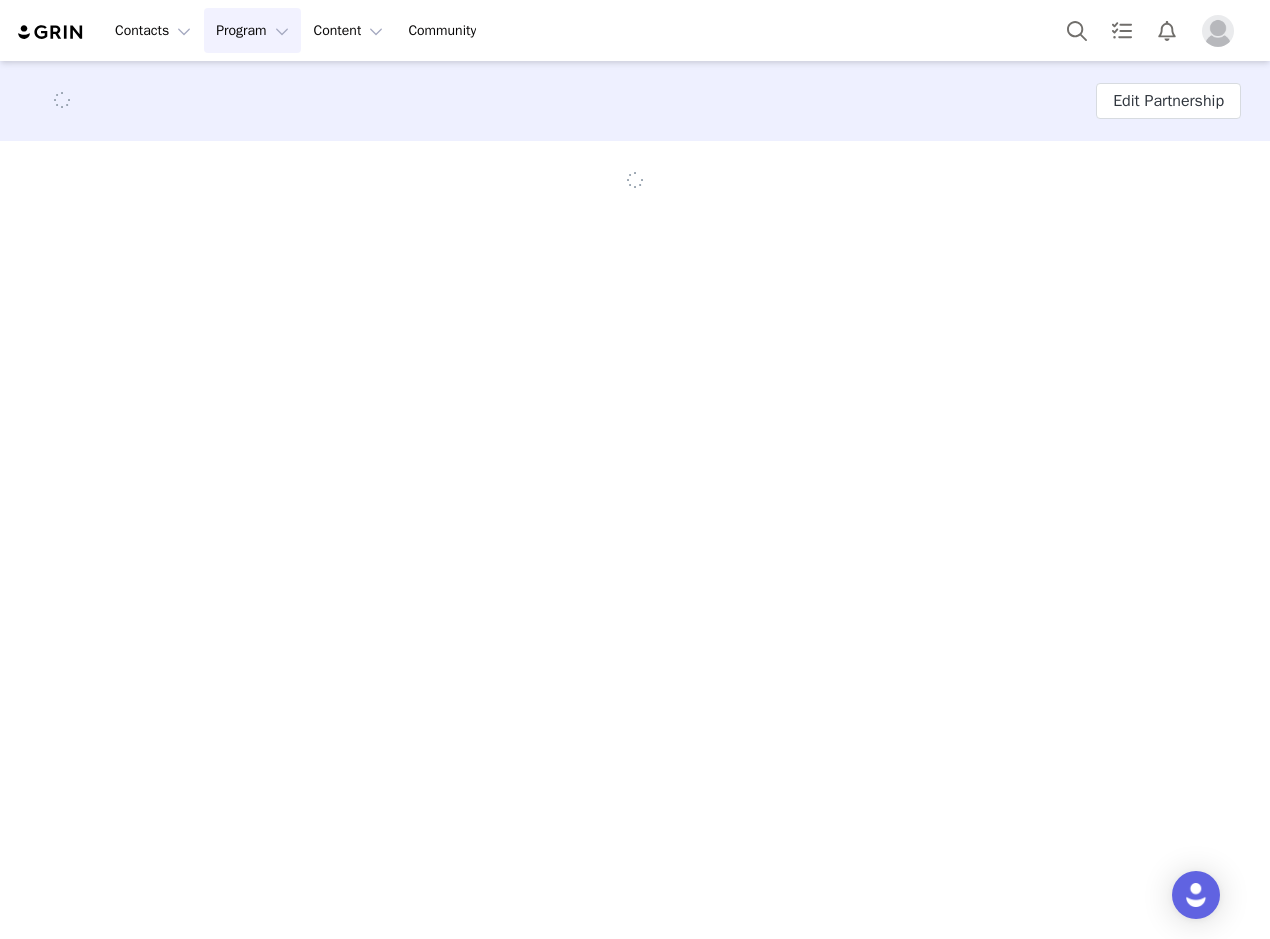 scroll, scrollTop: 0, scrollLeft: 0, axis: both 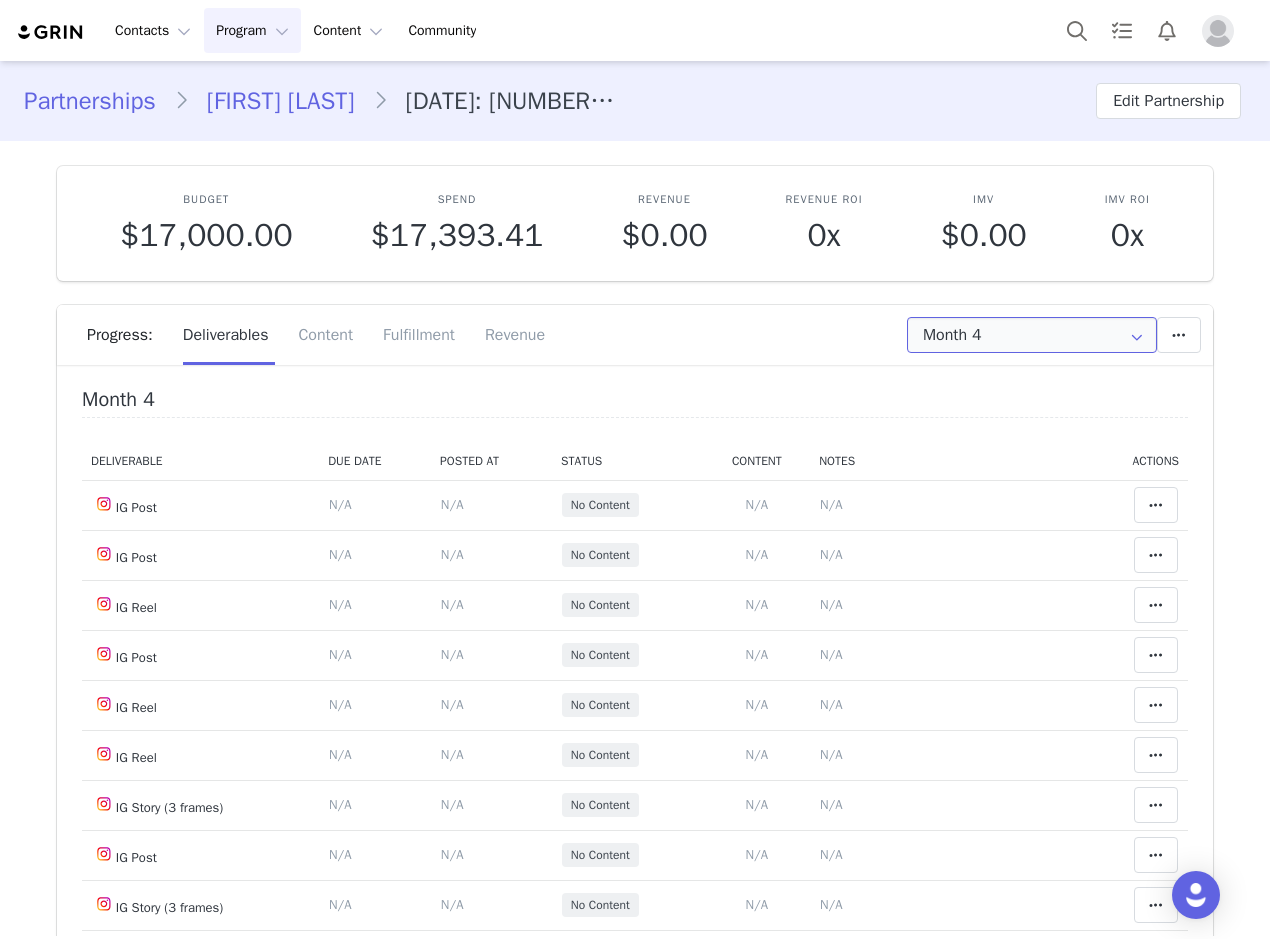 drag, startPoint x: 951, startPoint y: 324, endPoint x: 984, endPoint y: 376, distance: 61.587337 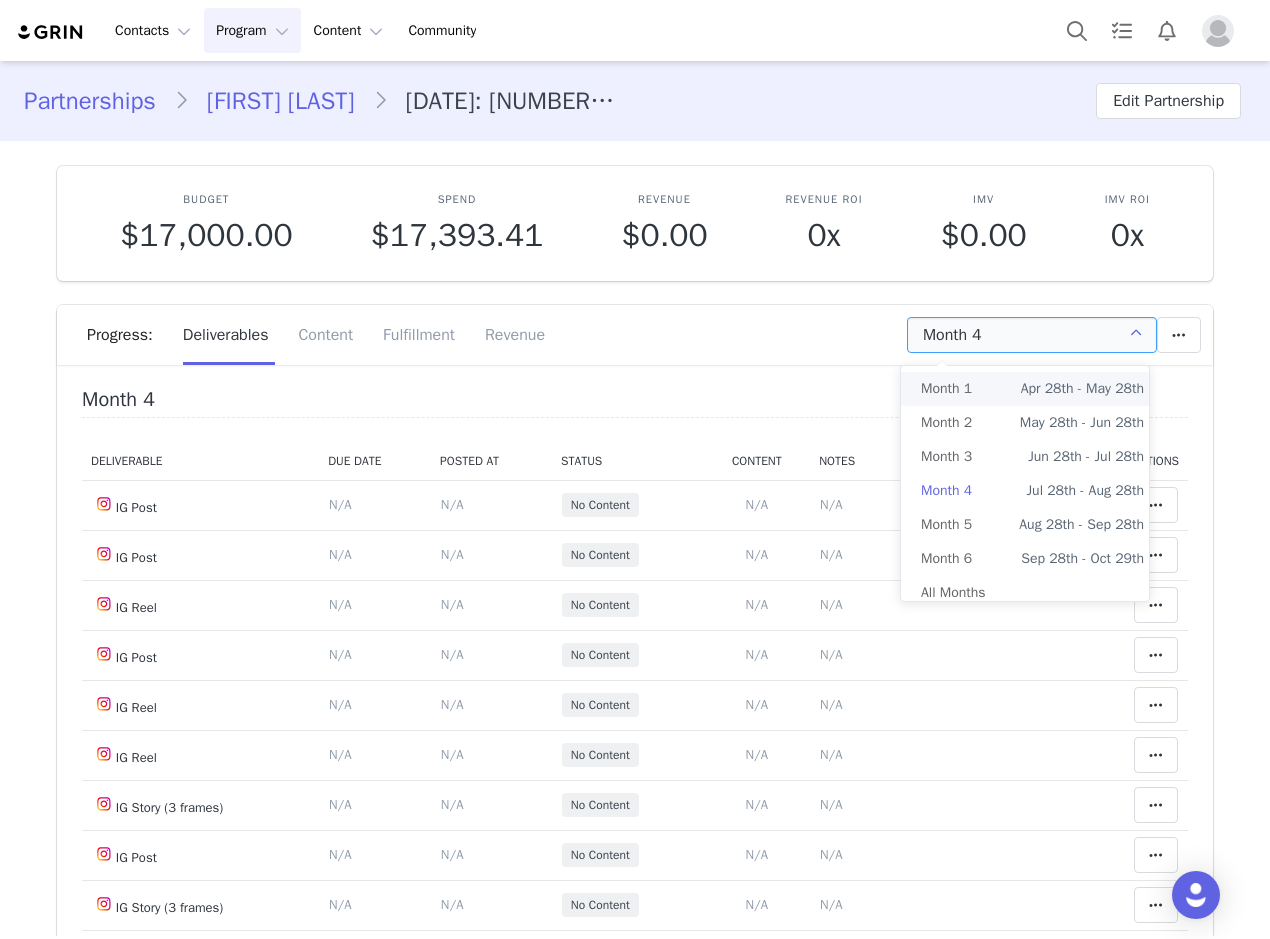 click on "Month 1  Apr 28th - May 28th" at bounding box center (1032, 389) 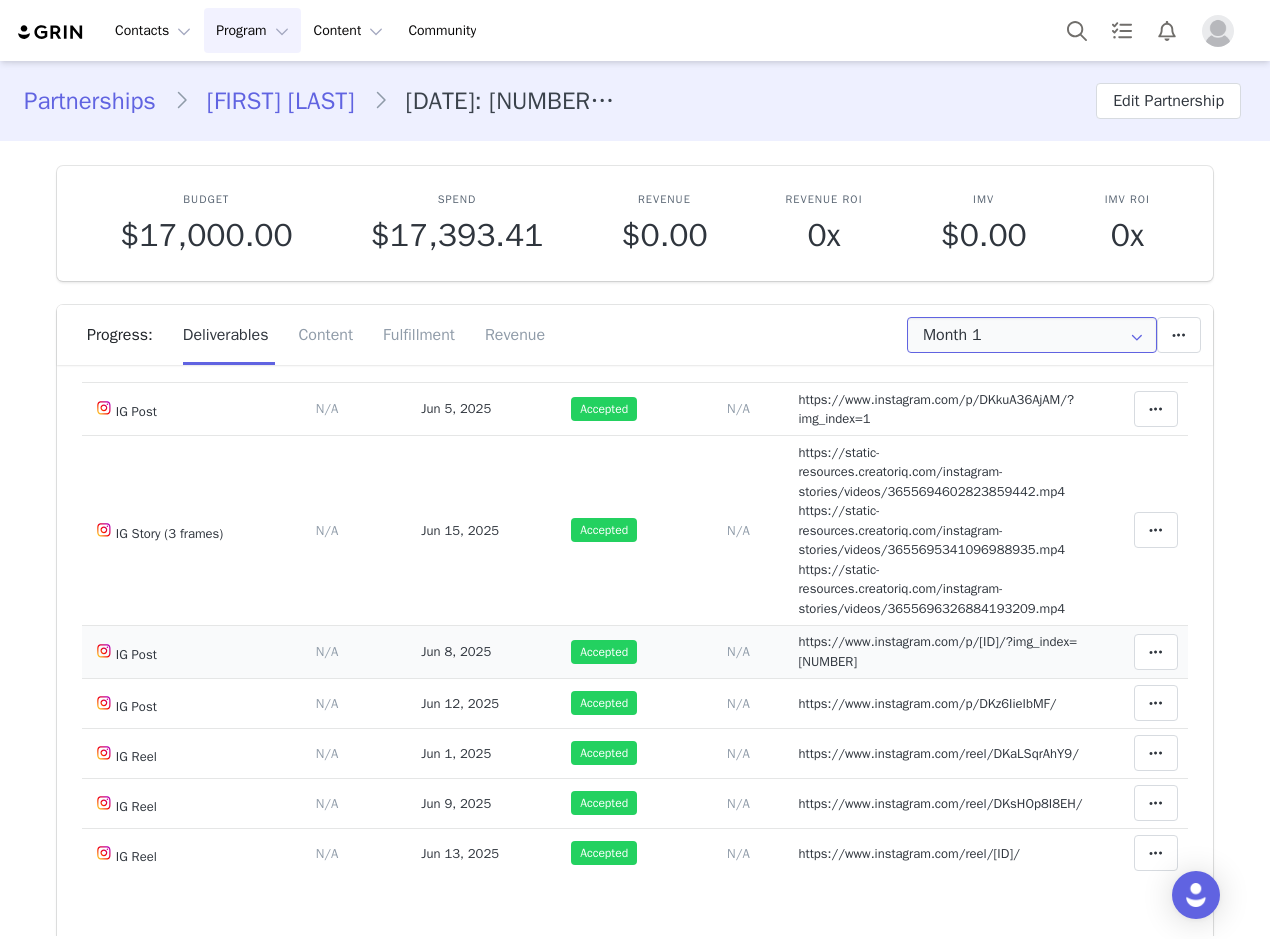 scroll, scrollTop: 800, scrollLeft: 0, axis: vertical 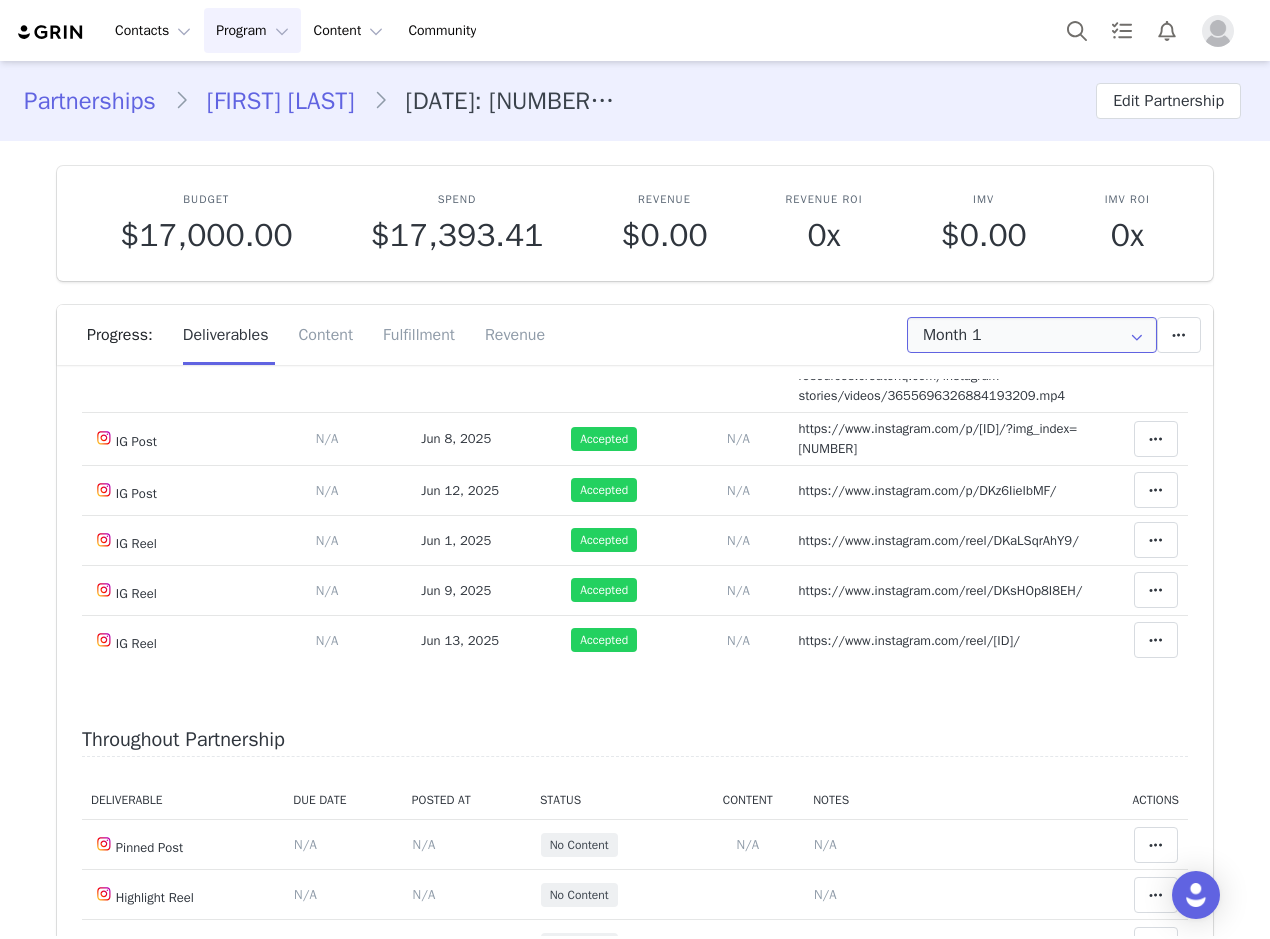 click on "Month 1" at bounding box center [1032, 335] 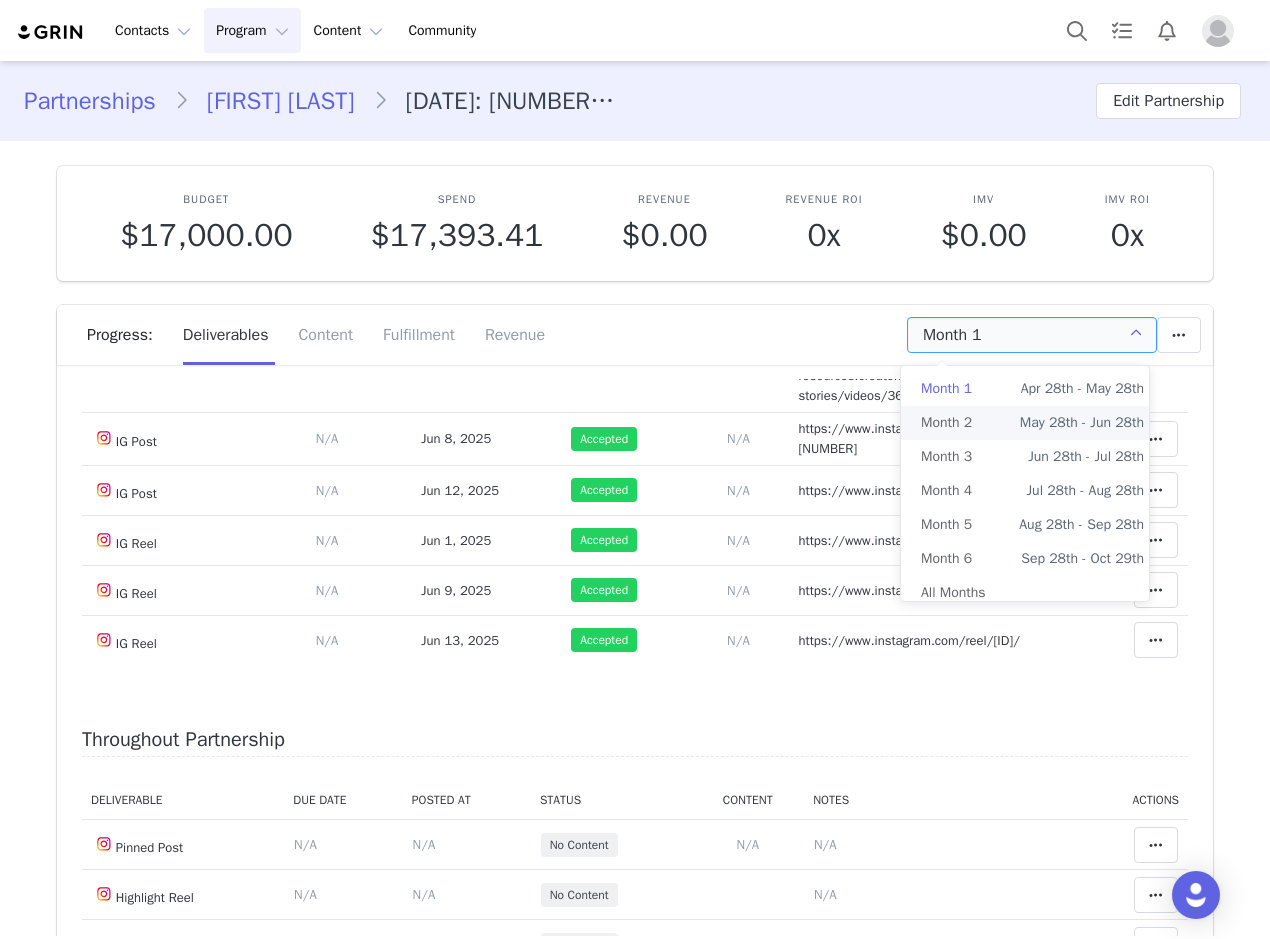 click on "Month 2" at bounding box center (946, 423) 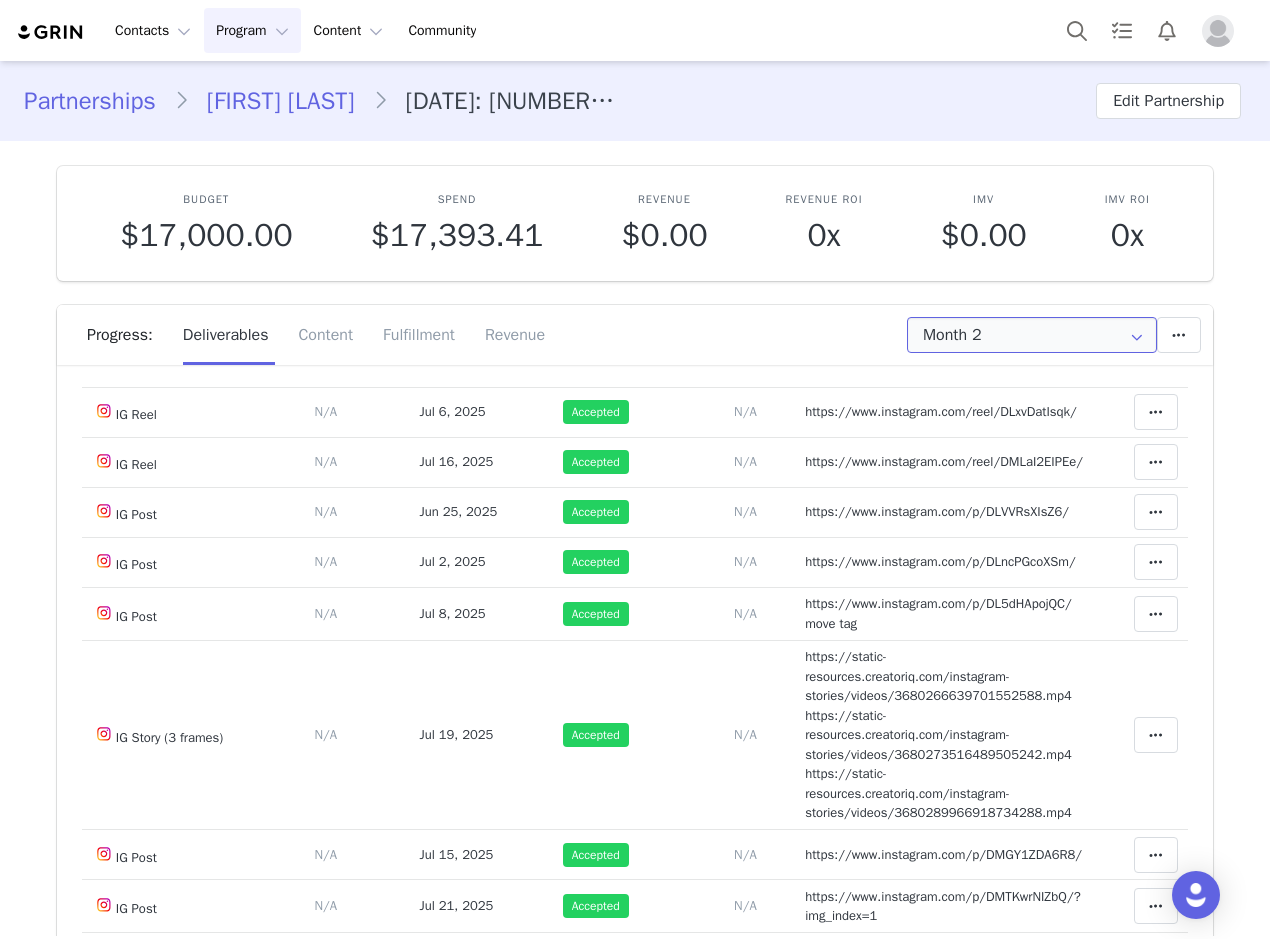 scroll, scrollTop: 300, scrollLeft: 0, axis: vertical 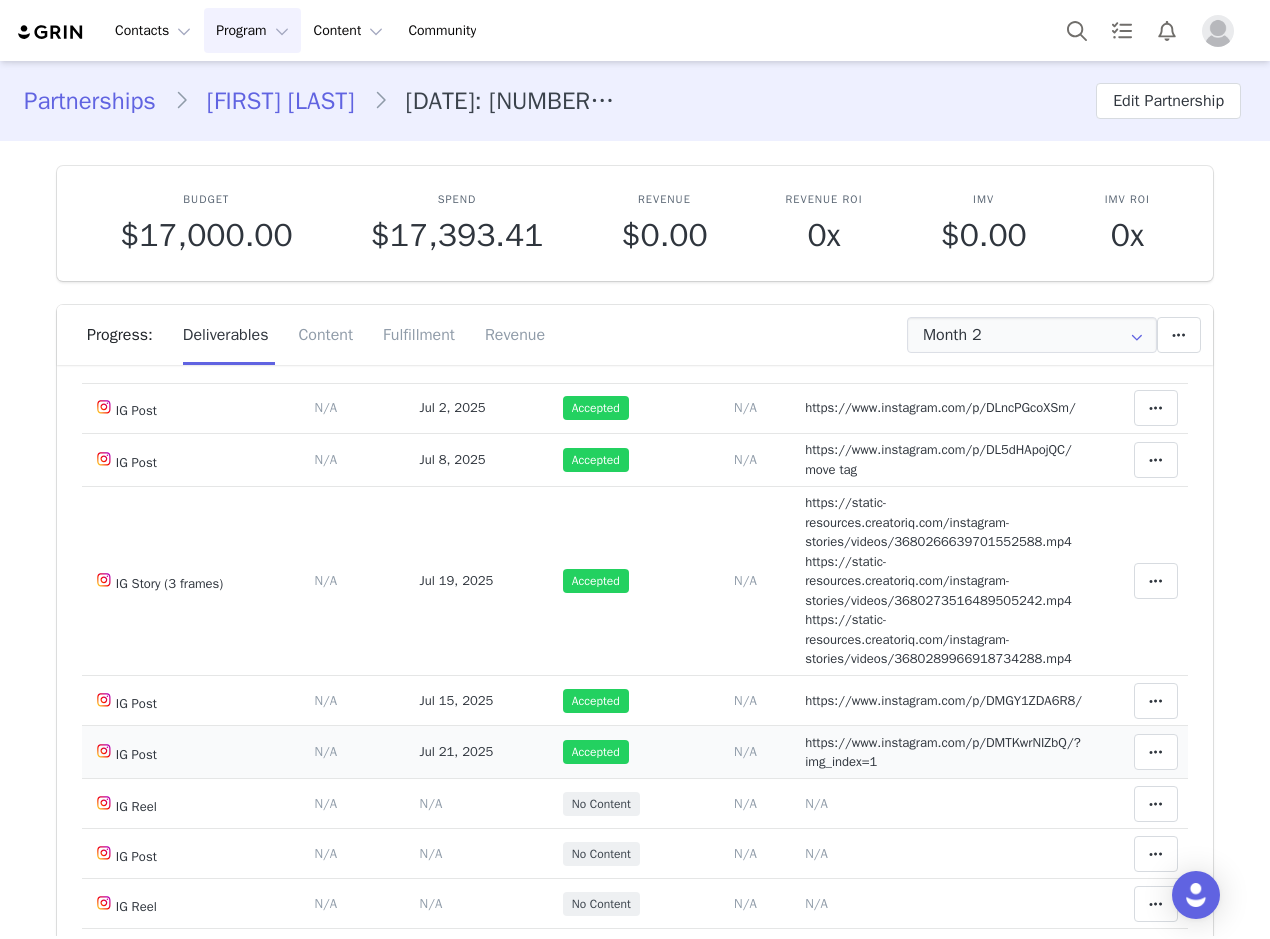 click on "https://www.instagram.com/p/DMTKwrNIZbQ/?img_index=1" at bounding box center [943, 752] 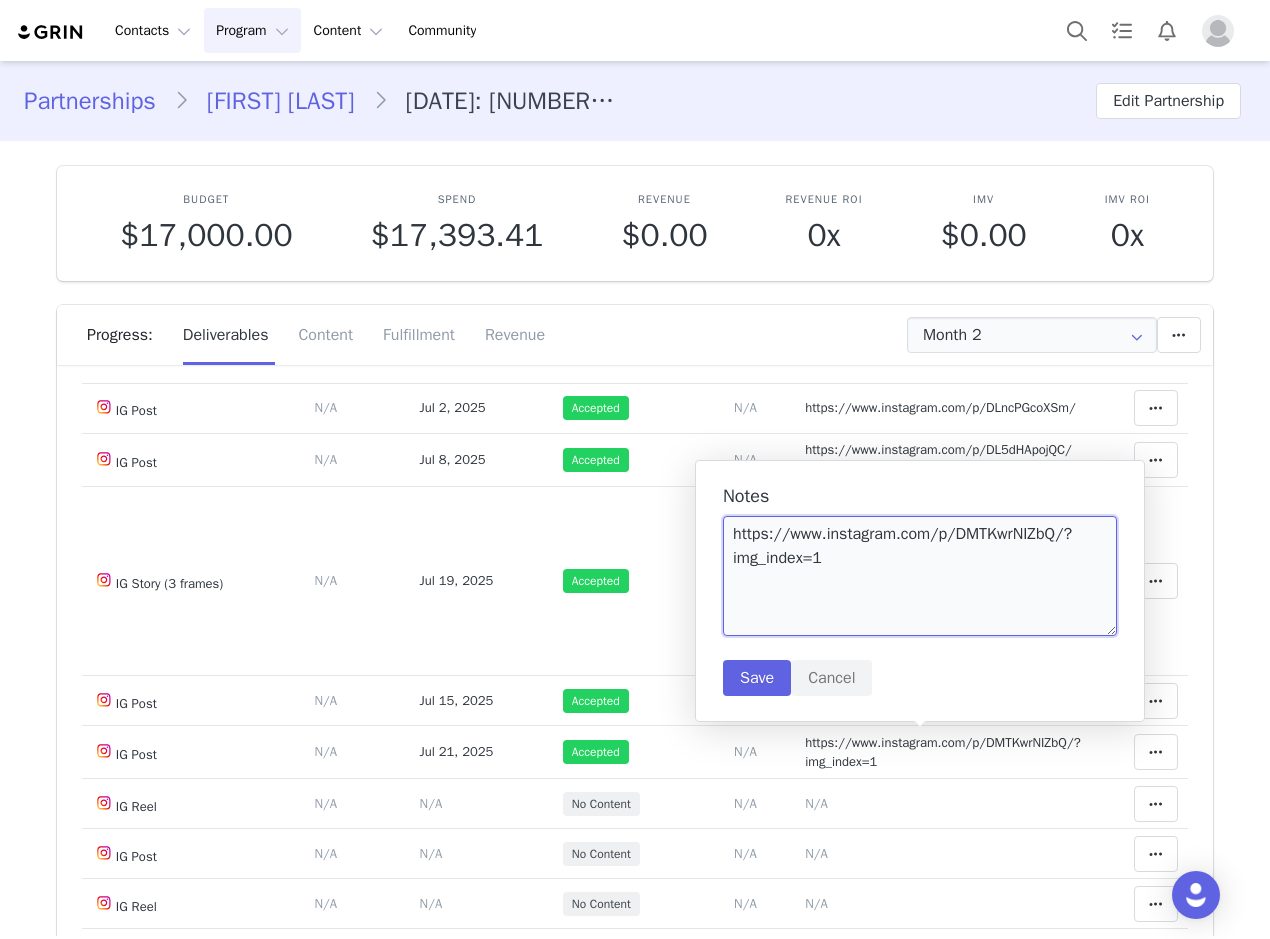 click on "https://www.instagram.com/p/DMTKwrNIZbQ/?img_index=1" at bounding box center [920, 576] 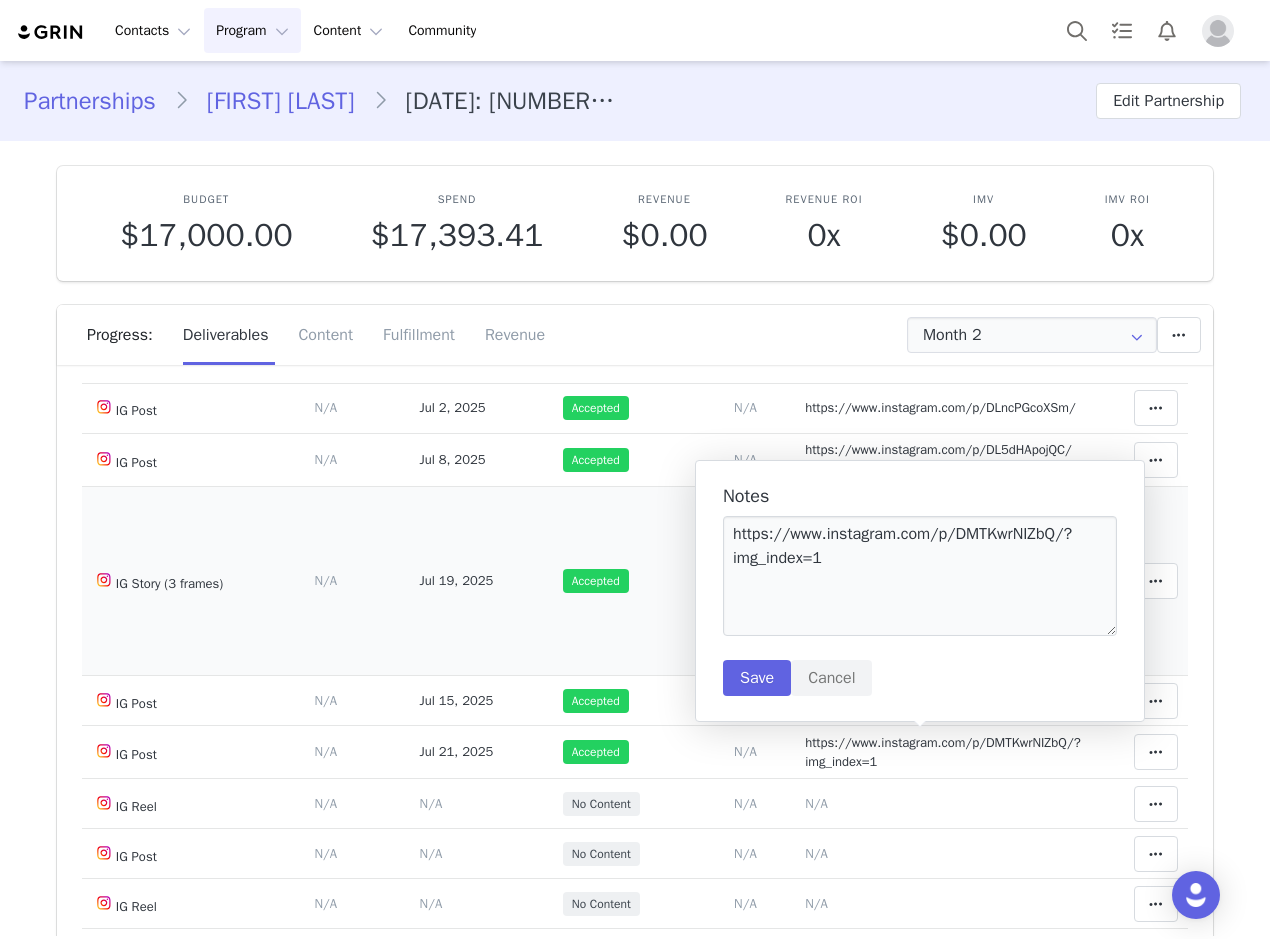 click on "Accepted" at bounding box center (624, 581) 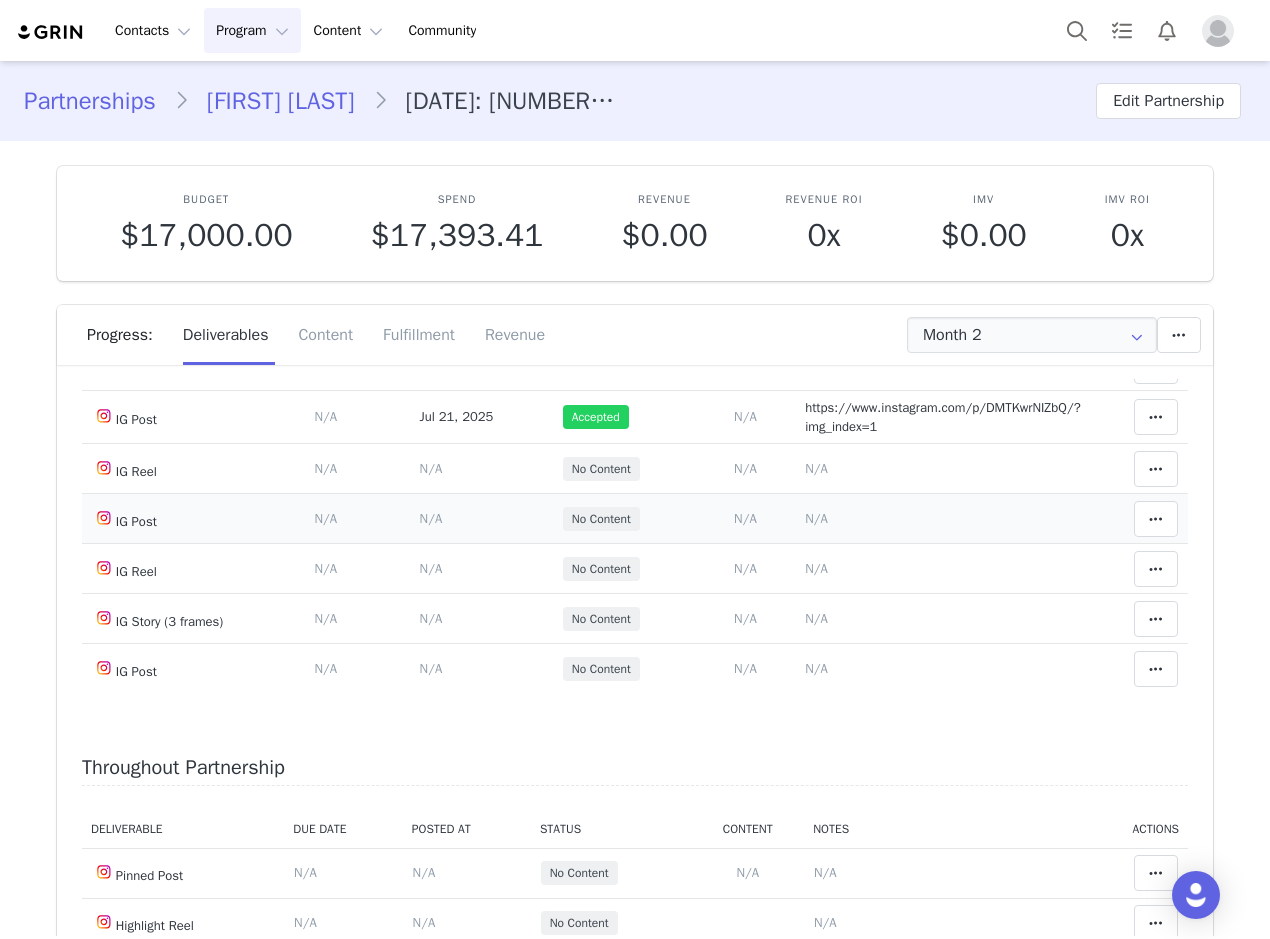 scroll, scrollTop: 600, scrollLeft: 0, axis: vertical 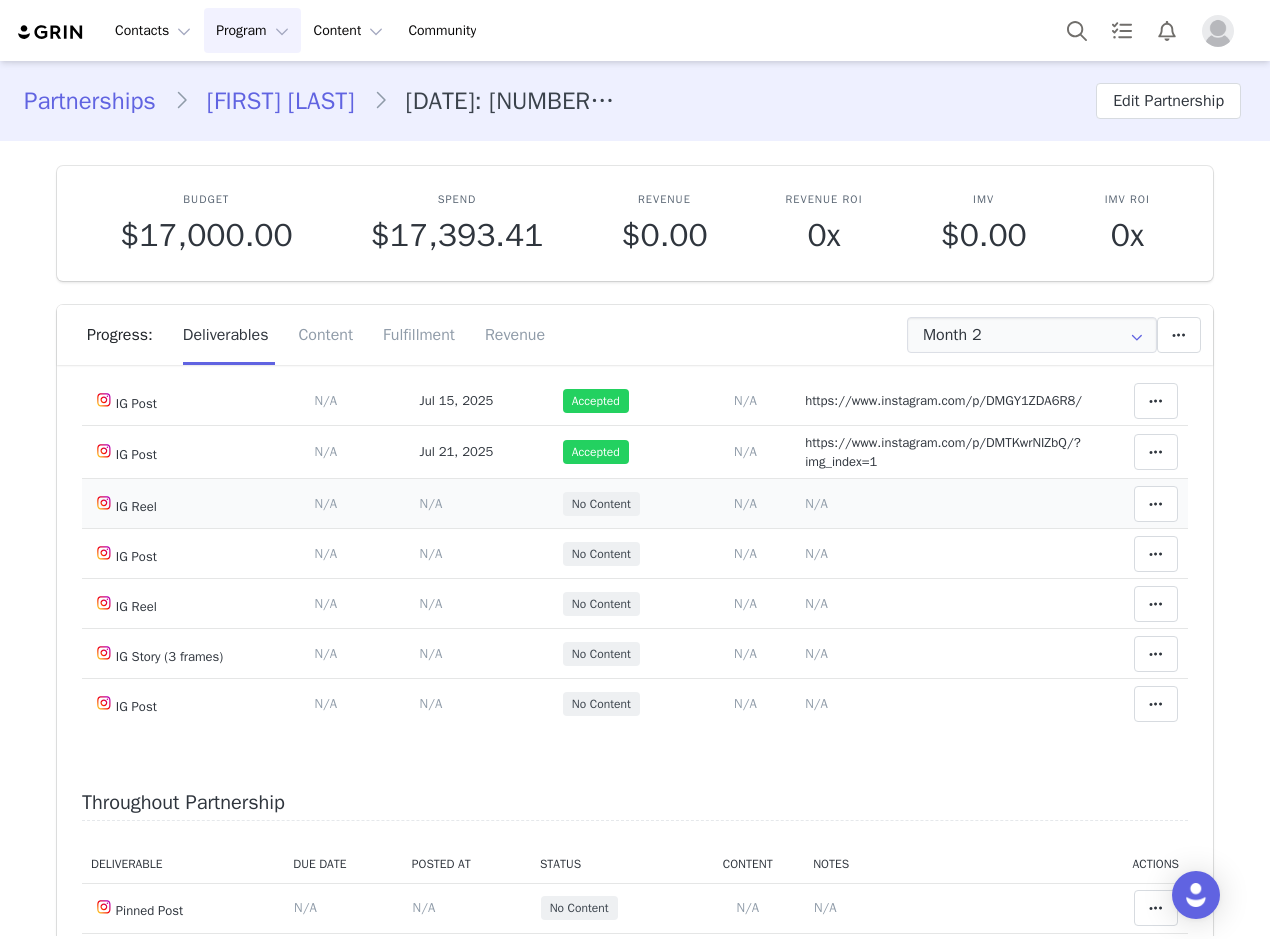 click on "N/A" at bounding box center [816, 503] 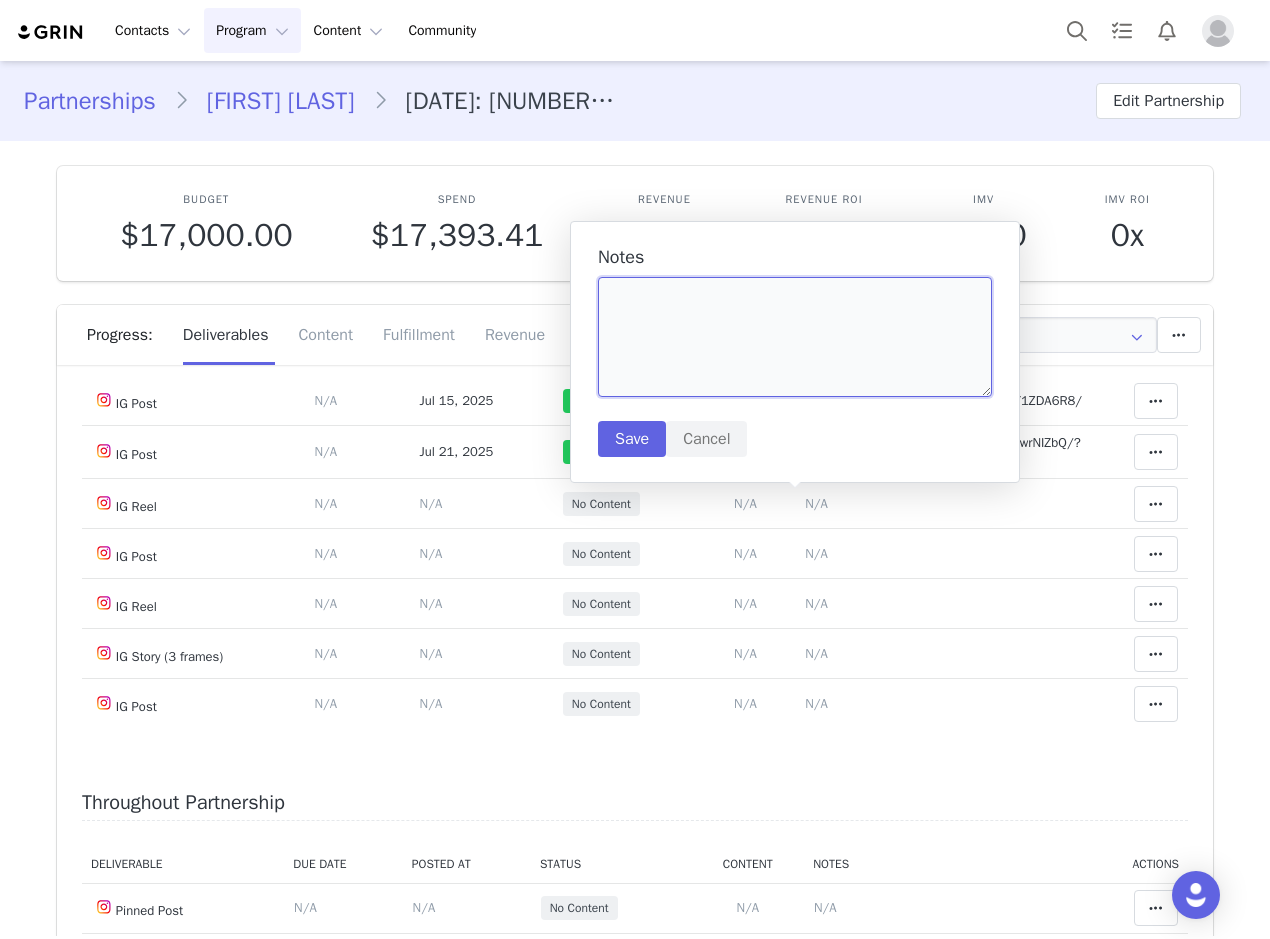 click at bounding box center (795, 337) 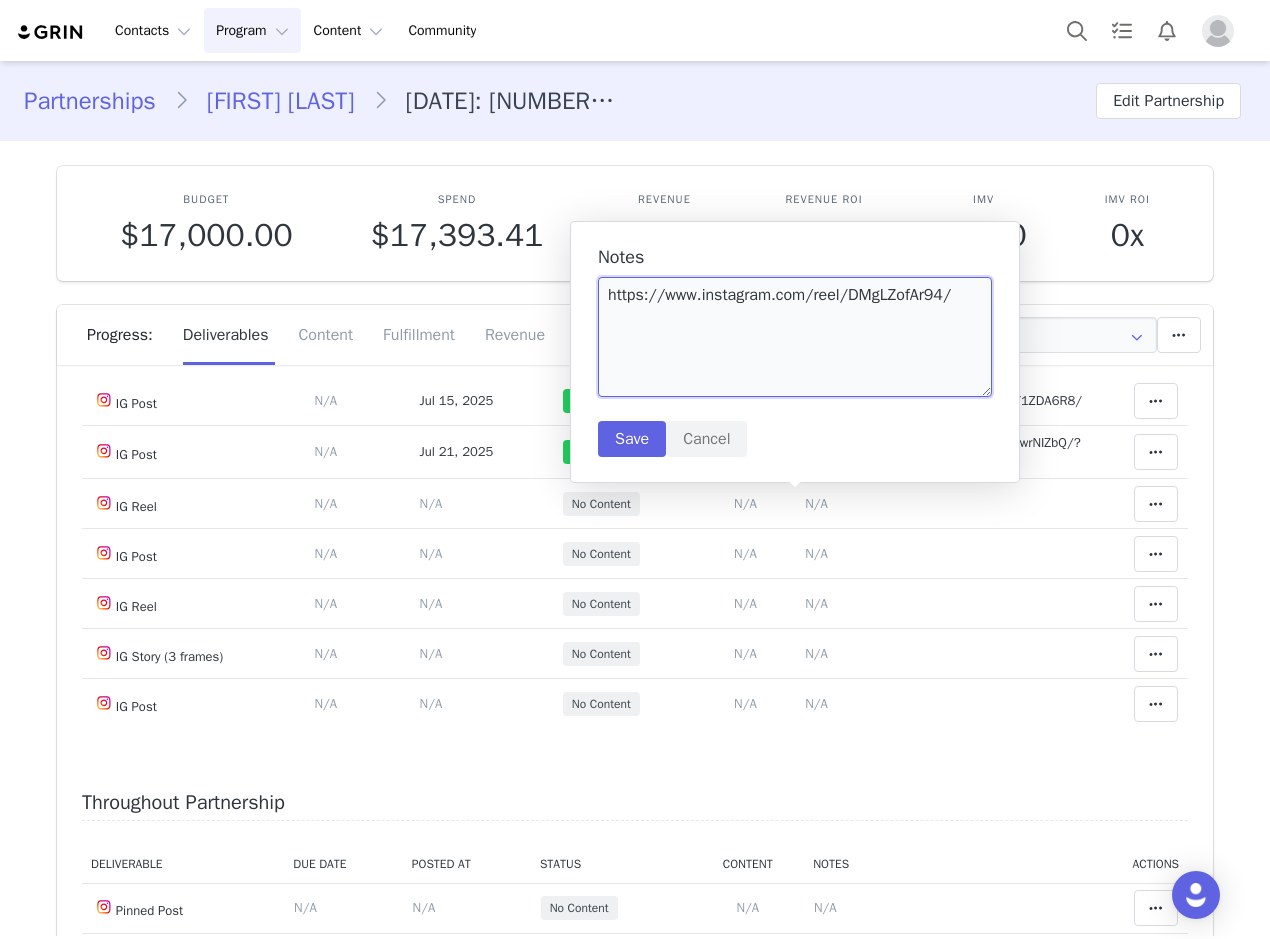type on "https://www.instagram.com/reel/DMgLZofAr94/" 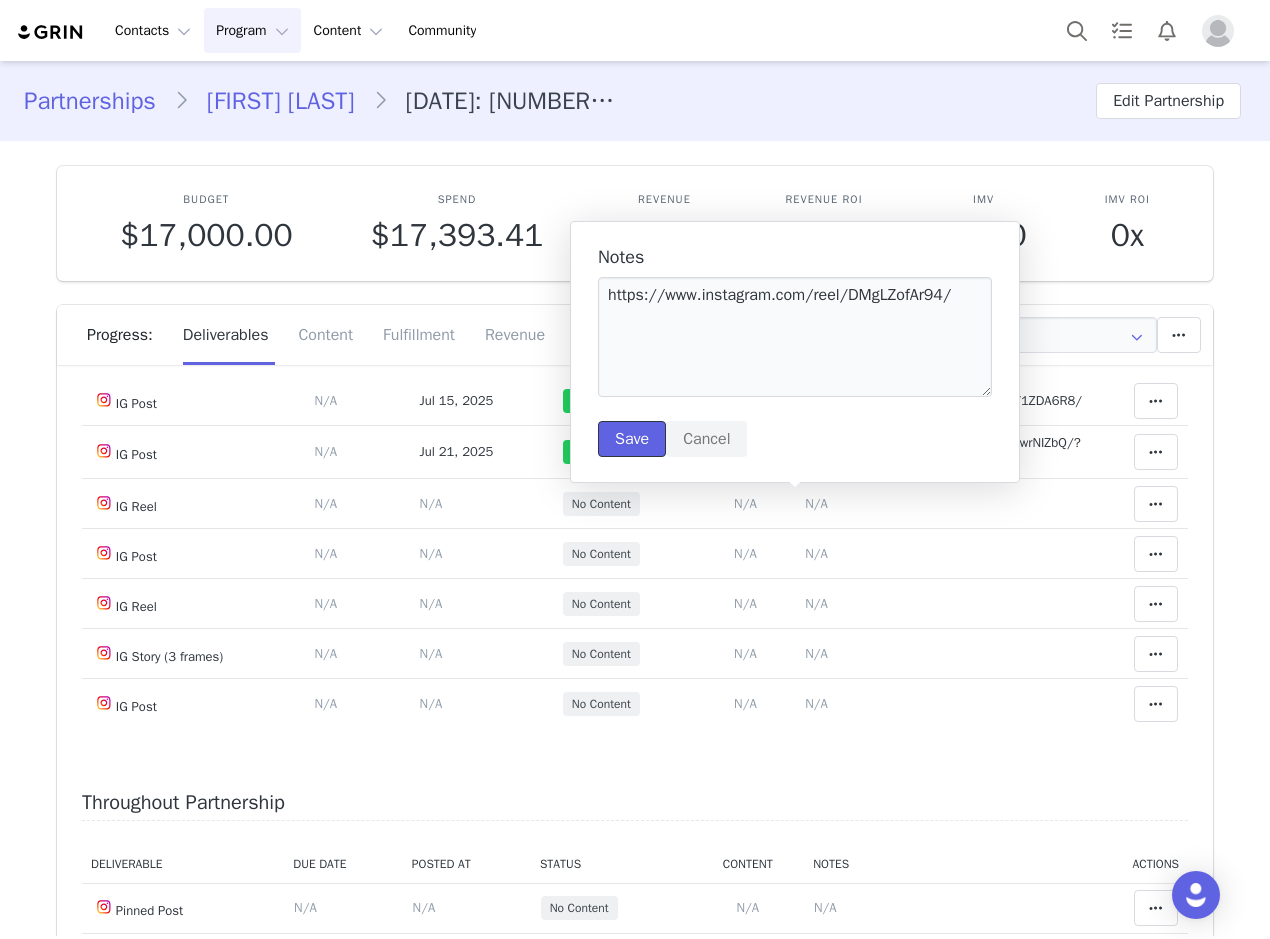 click on "Save" at bounding box center (632, 439) 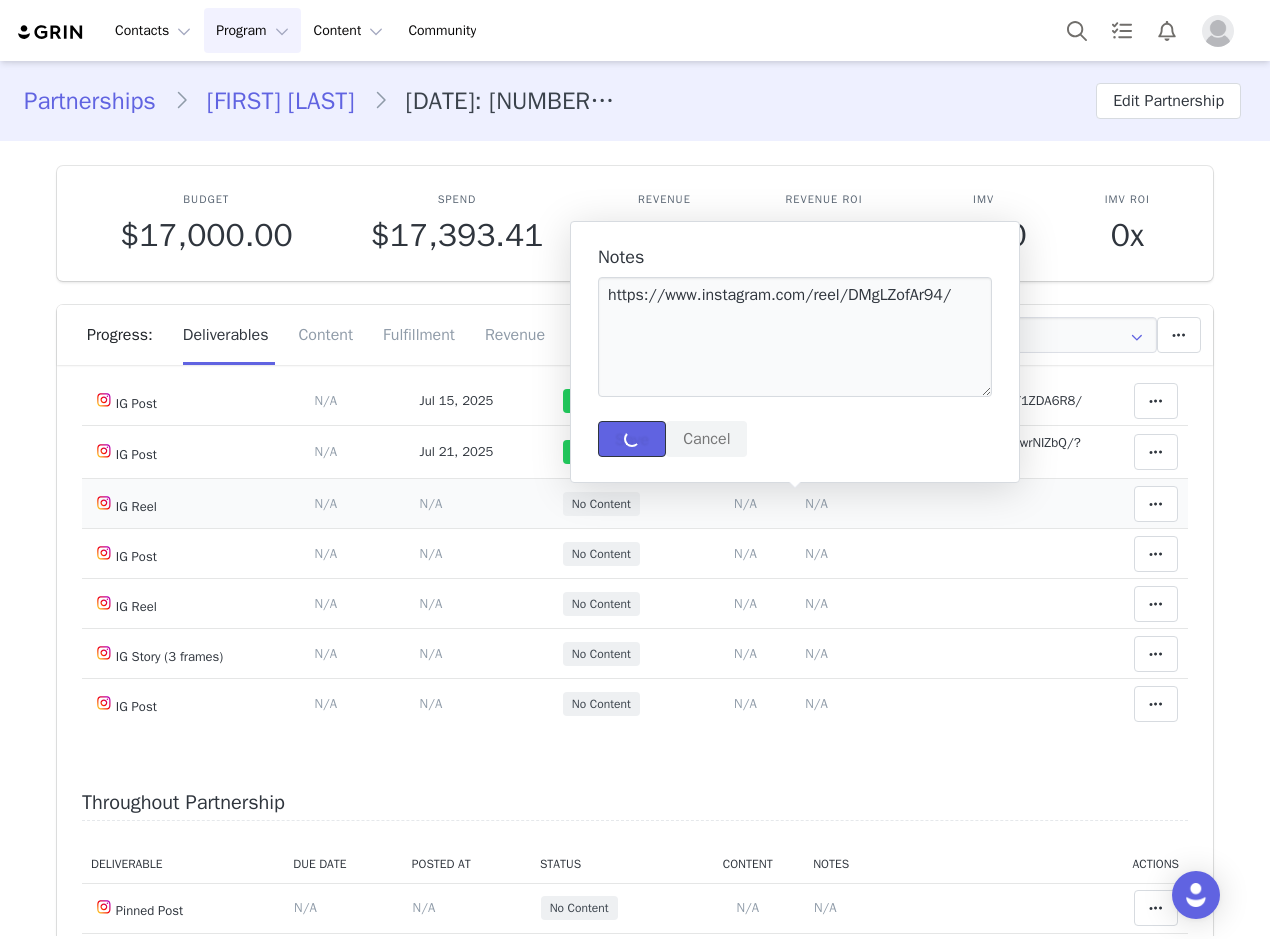 type 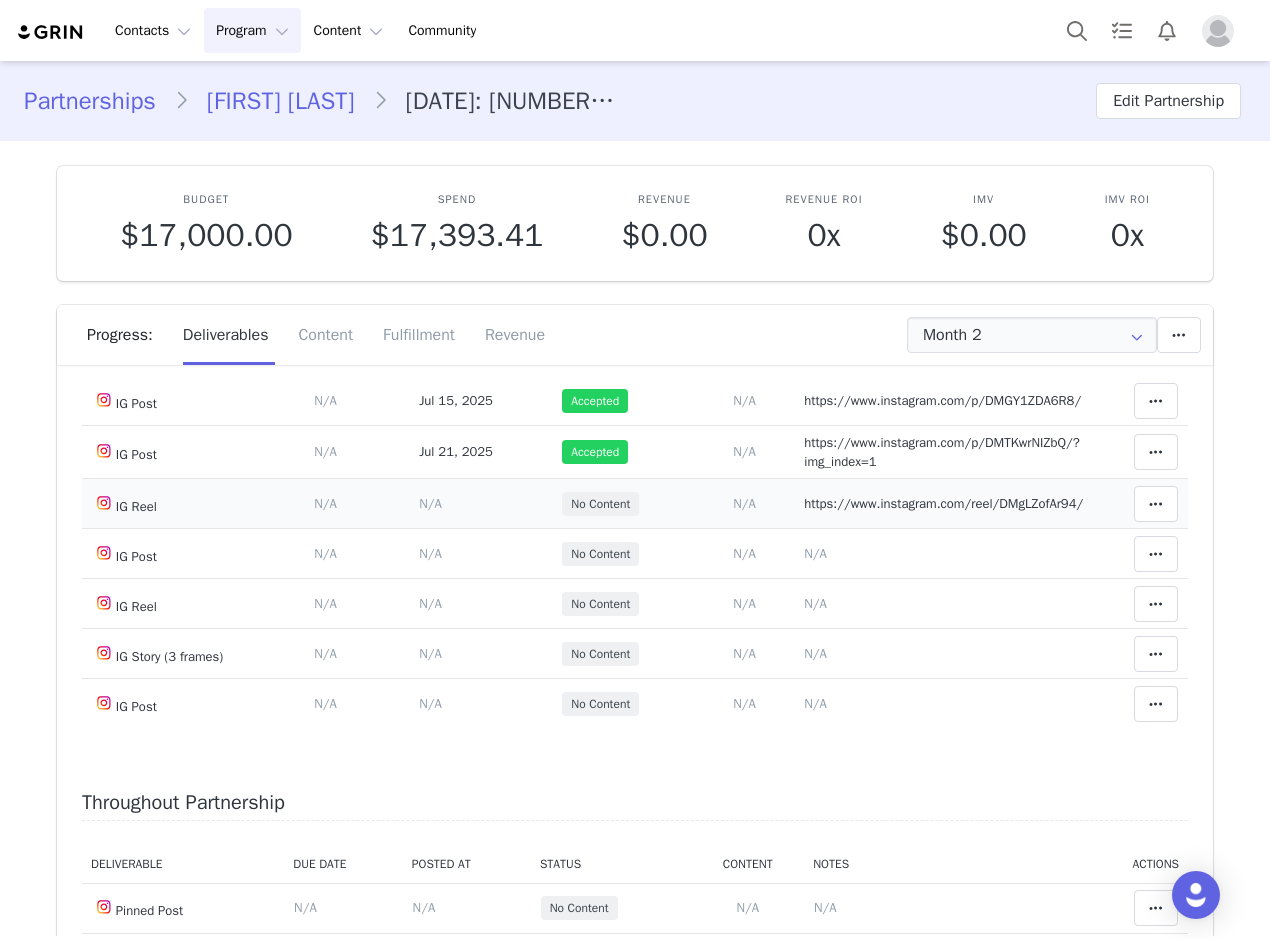 click on "N/A" at bounding box center (430, 503) 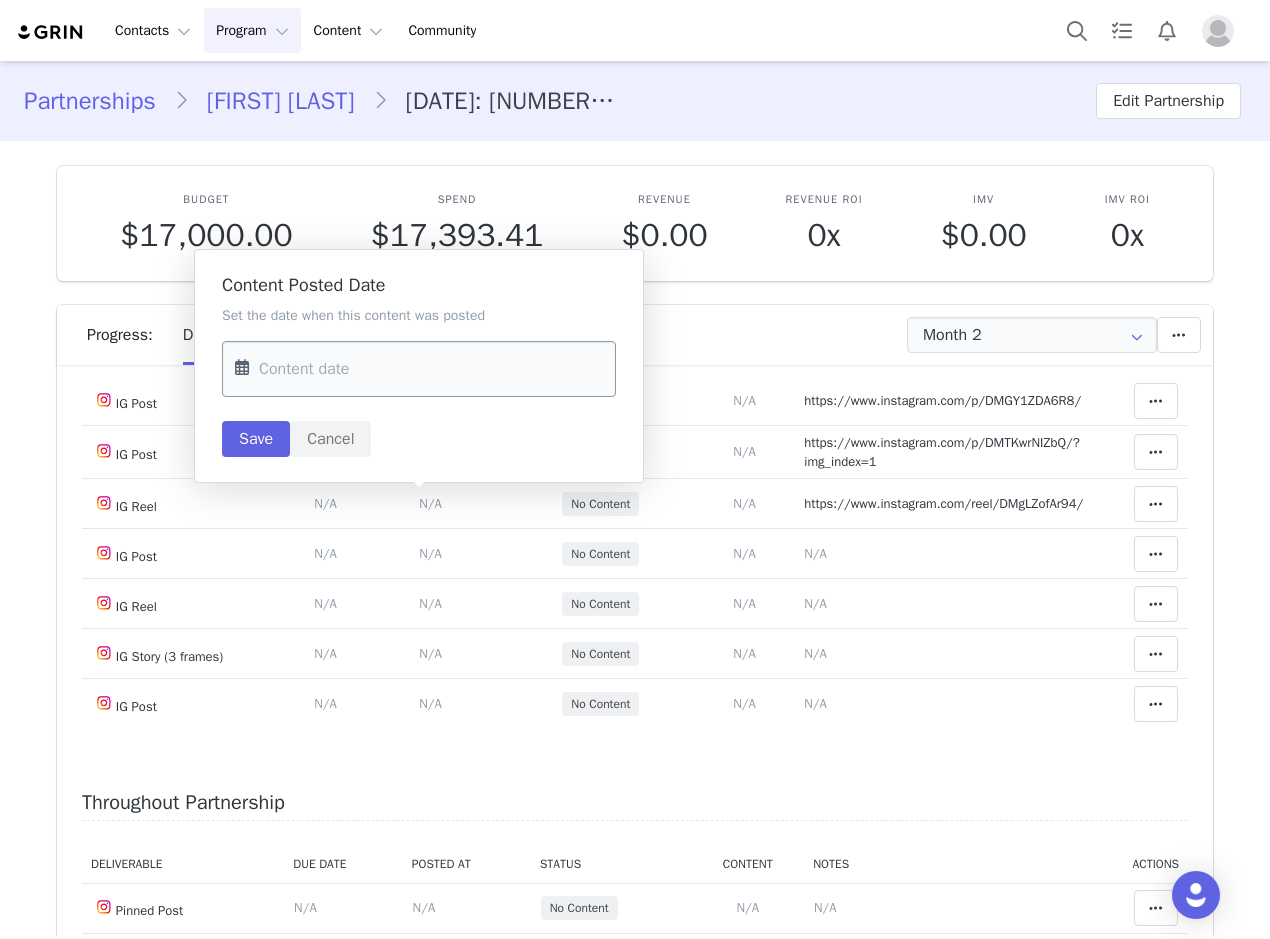 drag, startPoint x: 365, startPoint y: 387, endPoint x: 393, endPoint y: 378, distance: 29.410883 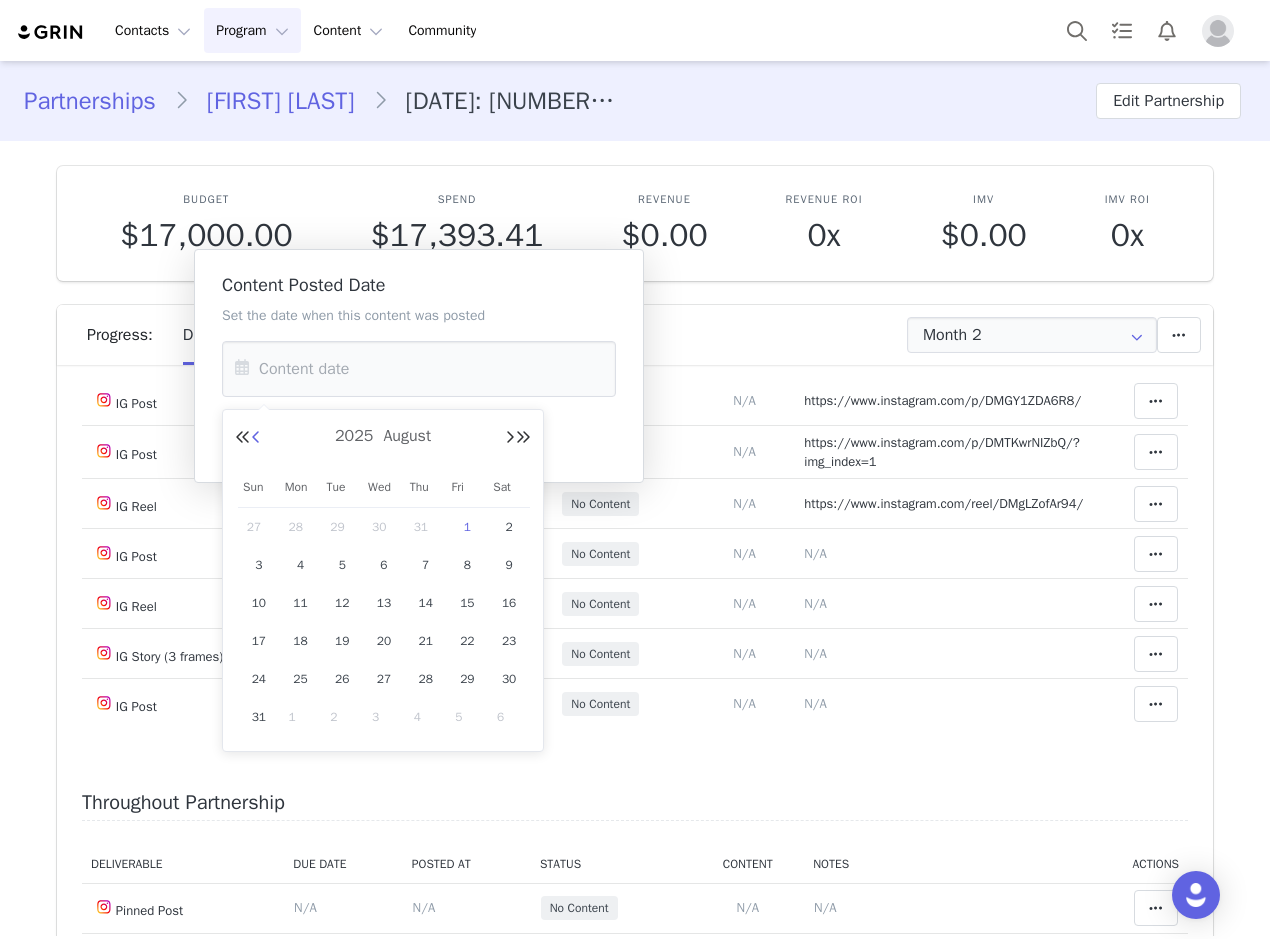 click at bounding box center [256, 438] 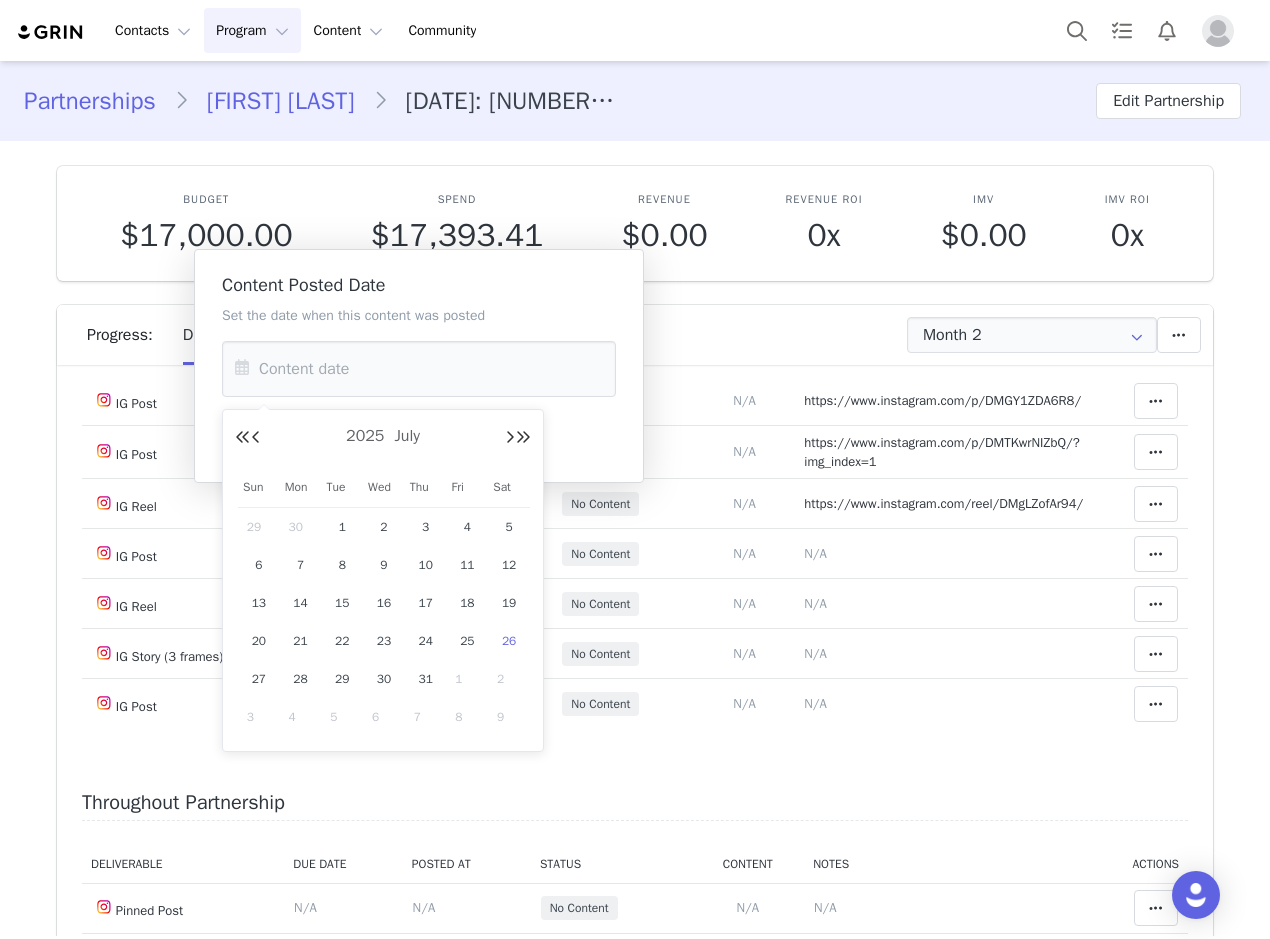 click on "26" at bounding box center [509, 641] 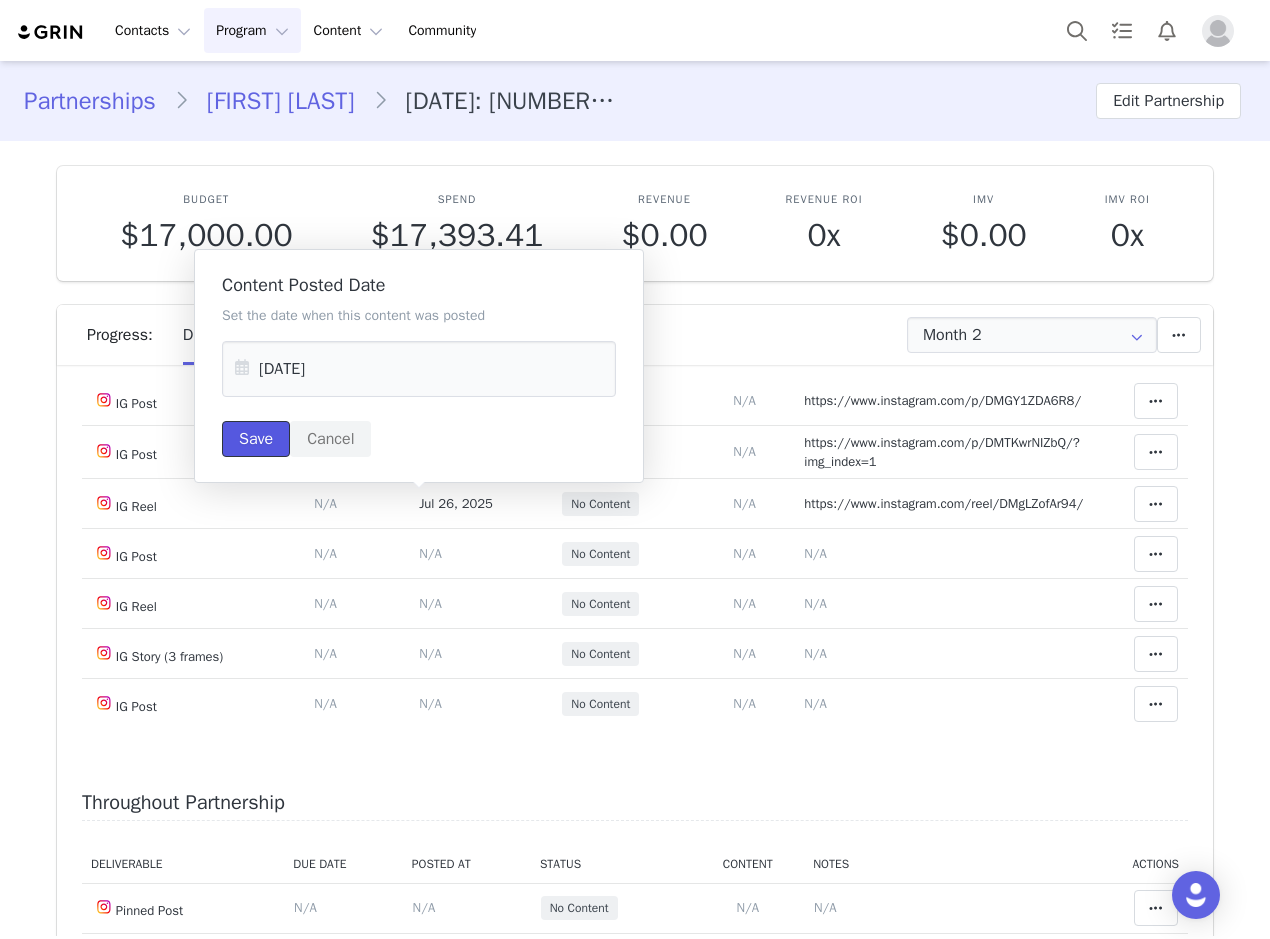 click on "Save" at bounding box center (256, 439) 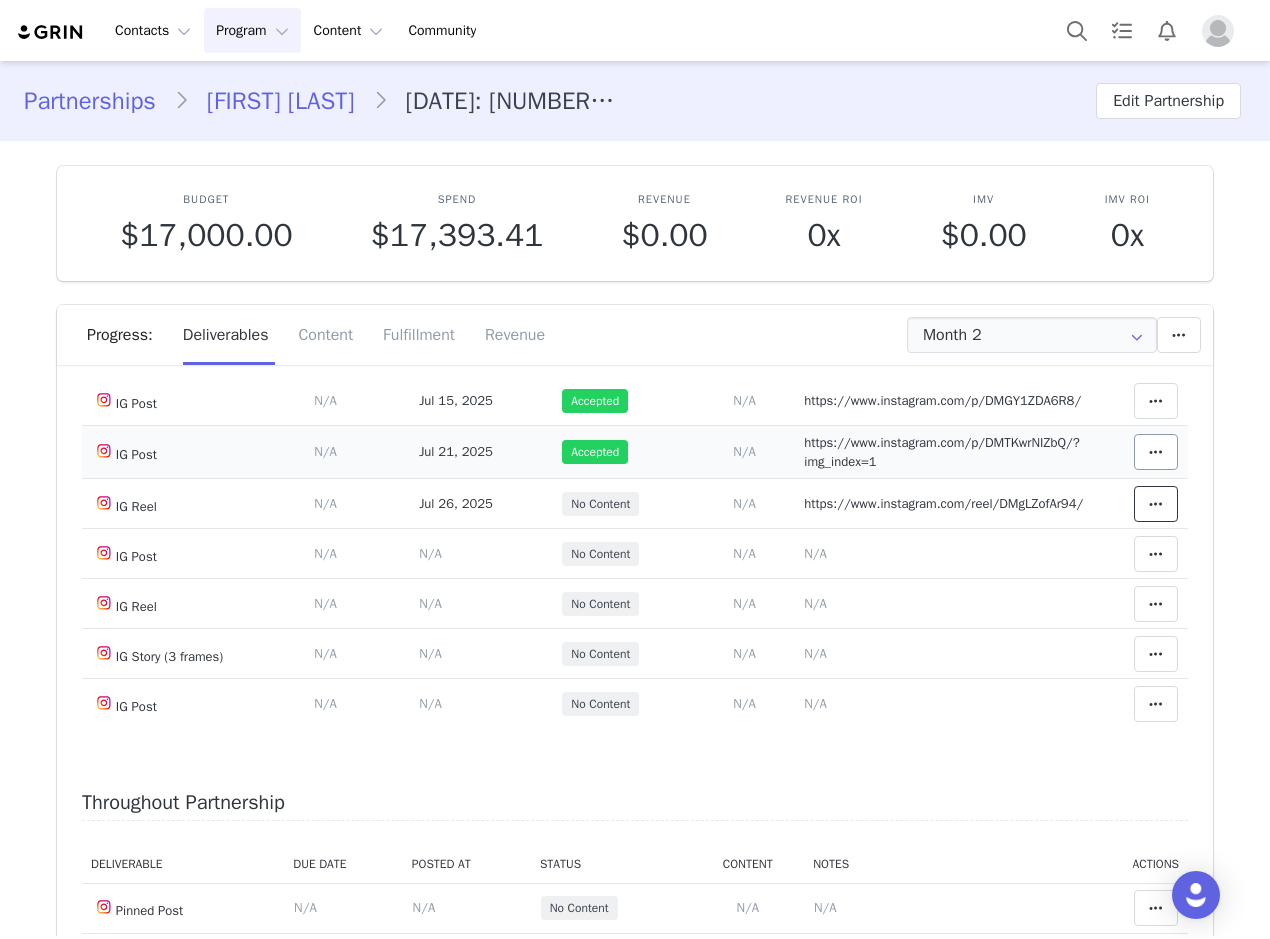 click at bounding box center [1156, 504] 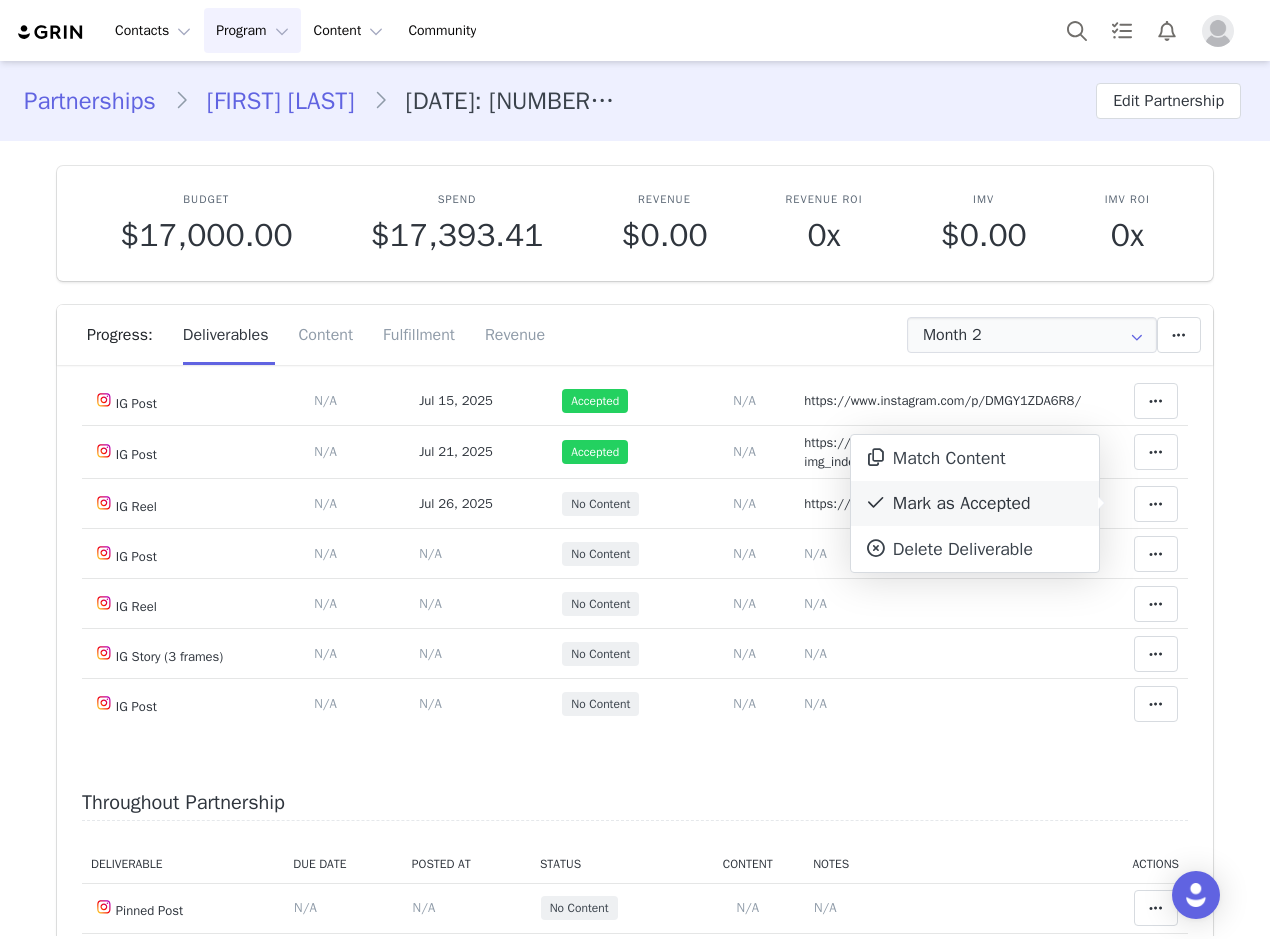 click on "Mark as Accepted" at bounding box center [975, 504] 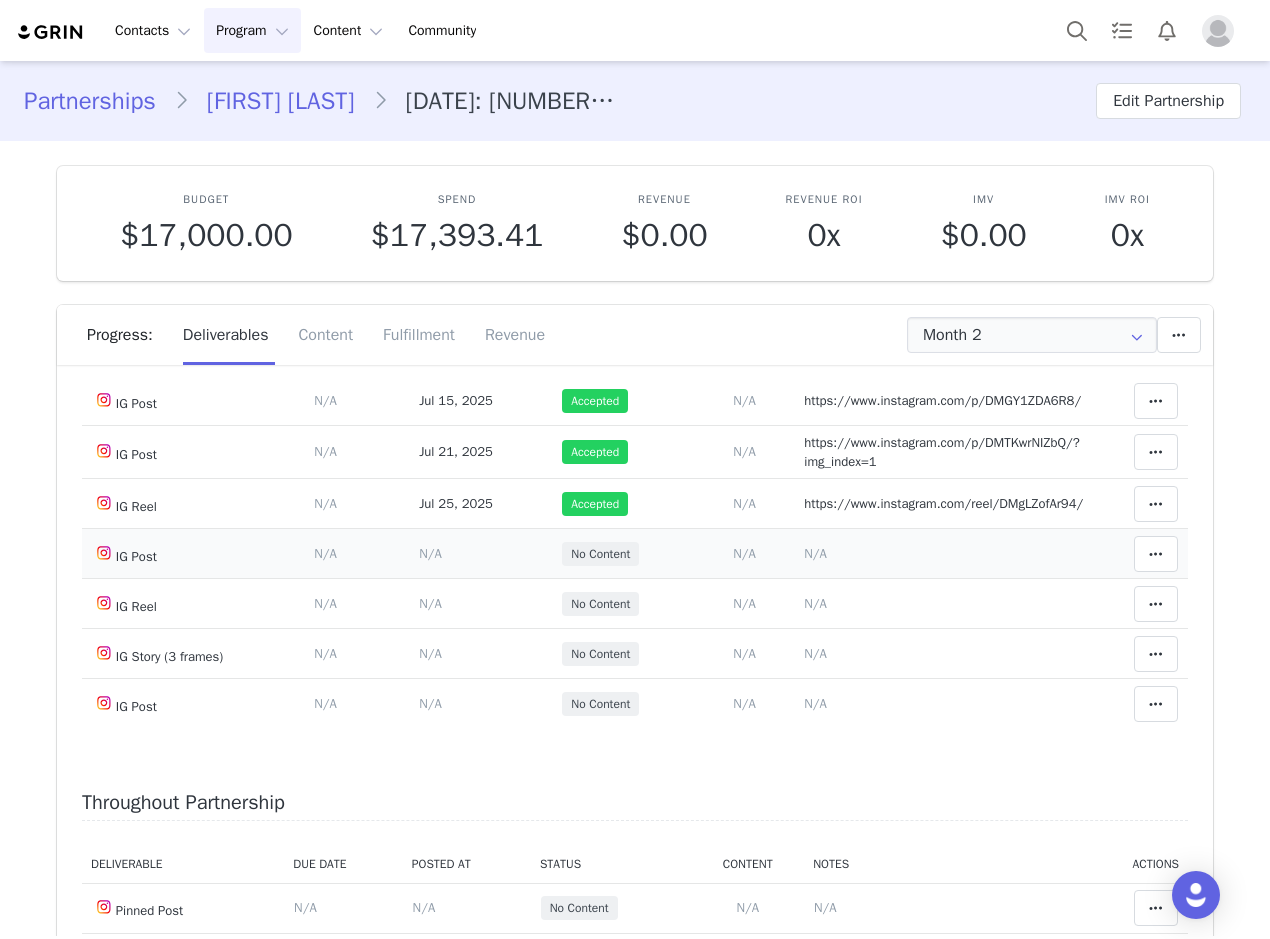 click on "N/A" at bounding box center (815, 553) 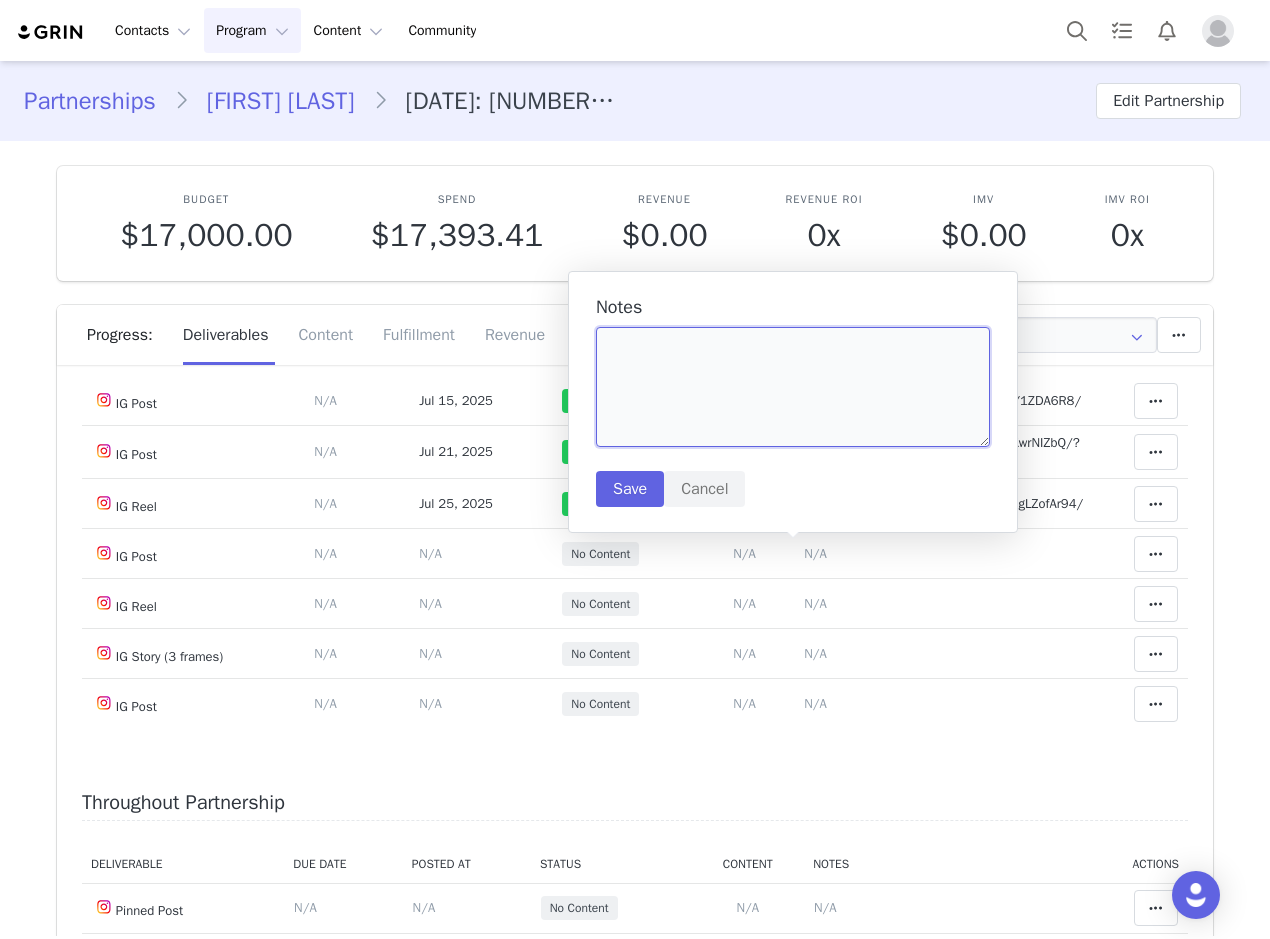 click at bounding box center [793, 387] 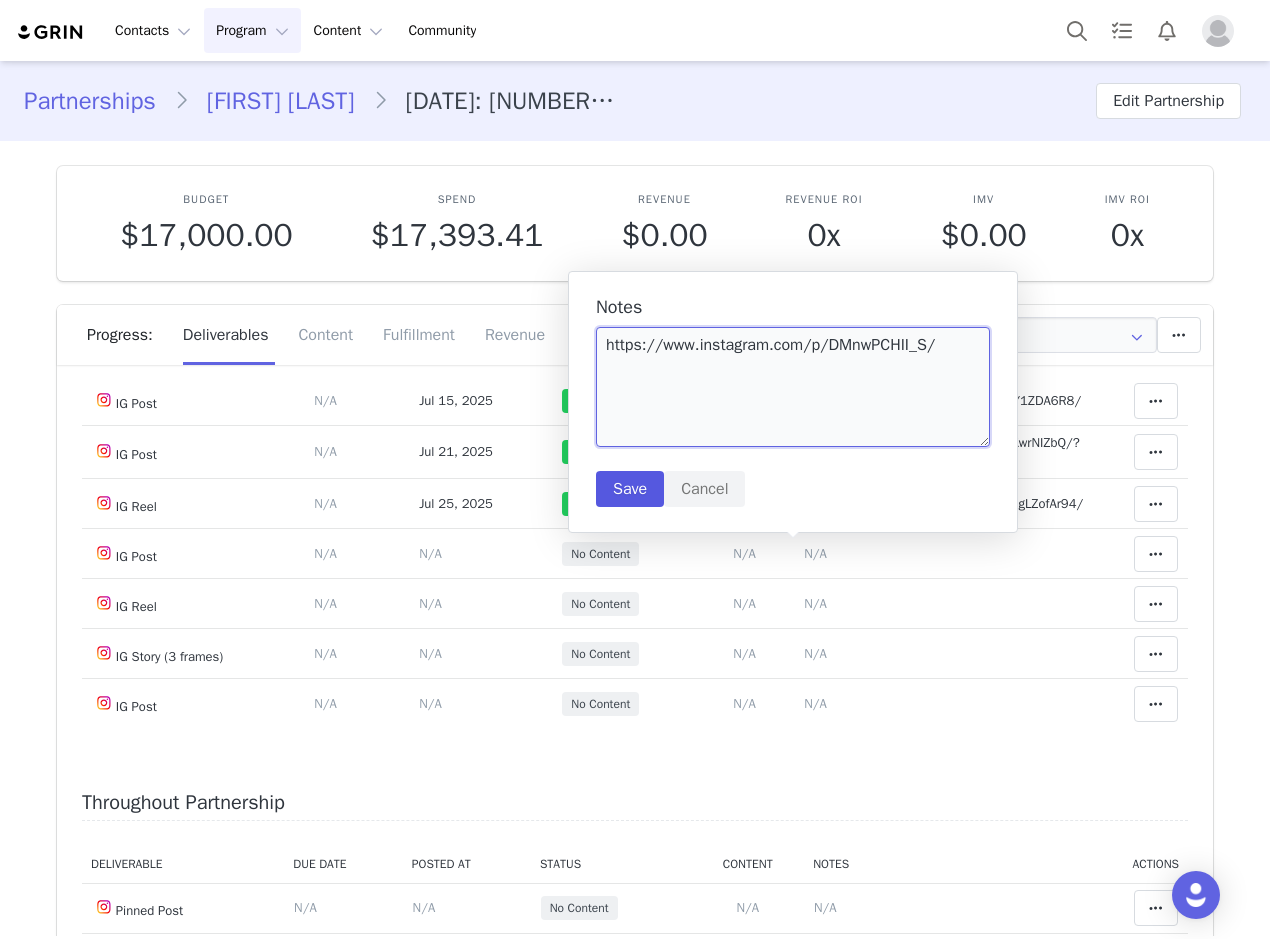 type on "https://www.instagram.com/p/DMnwPCHII_S/" 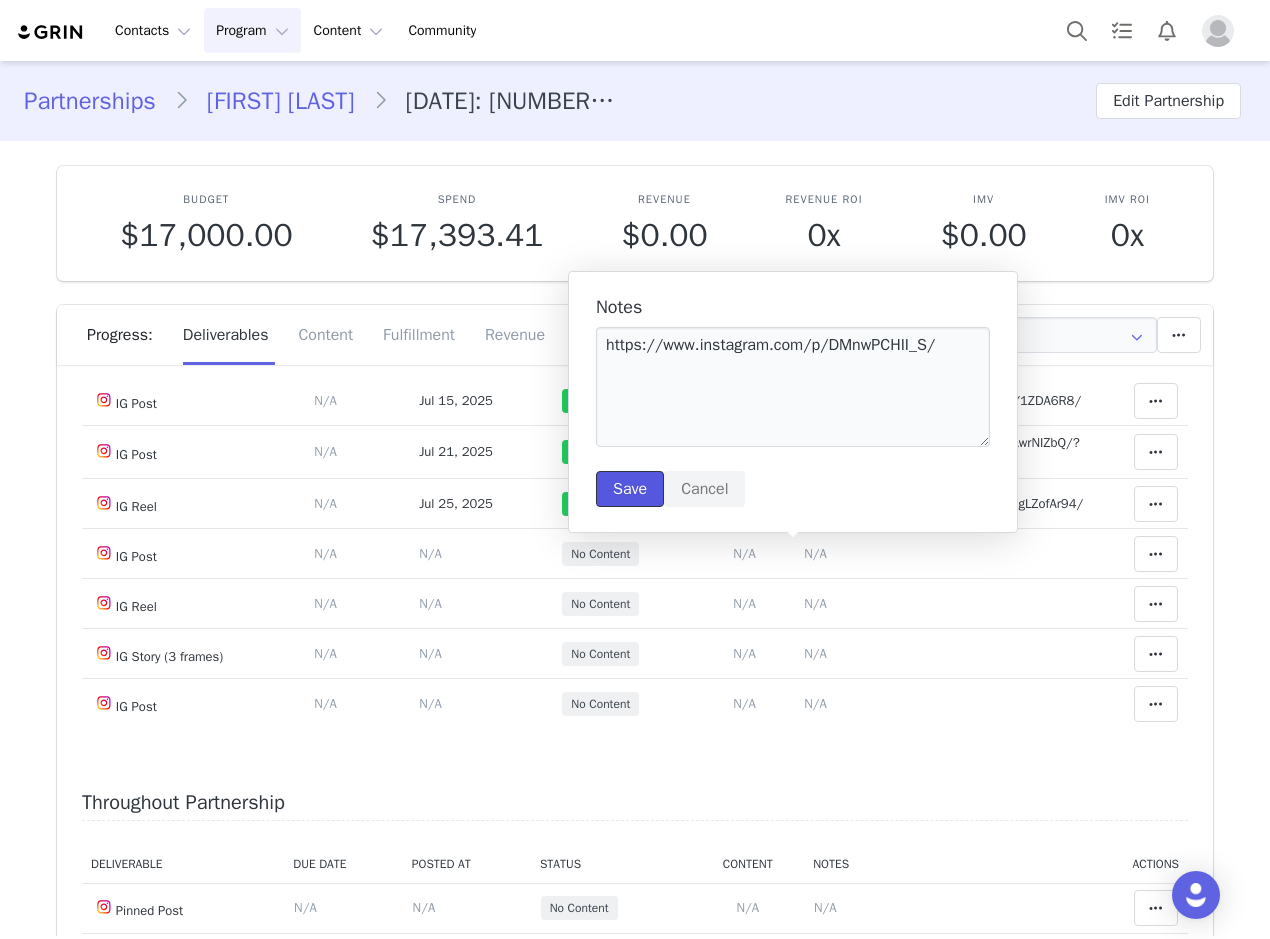 click on "Save" at bounding box center (630, 489) 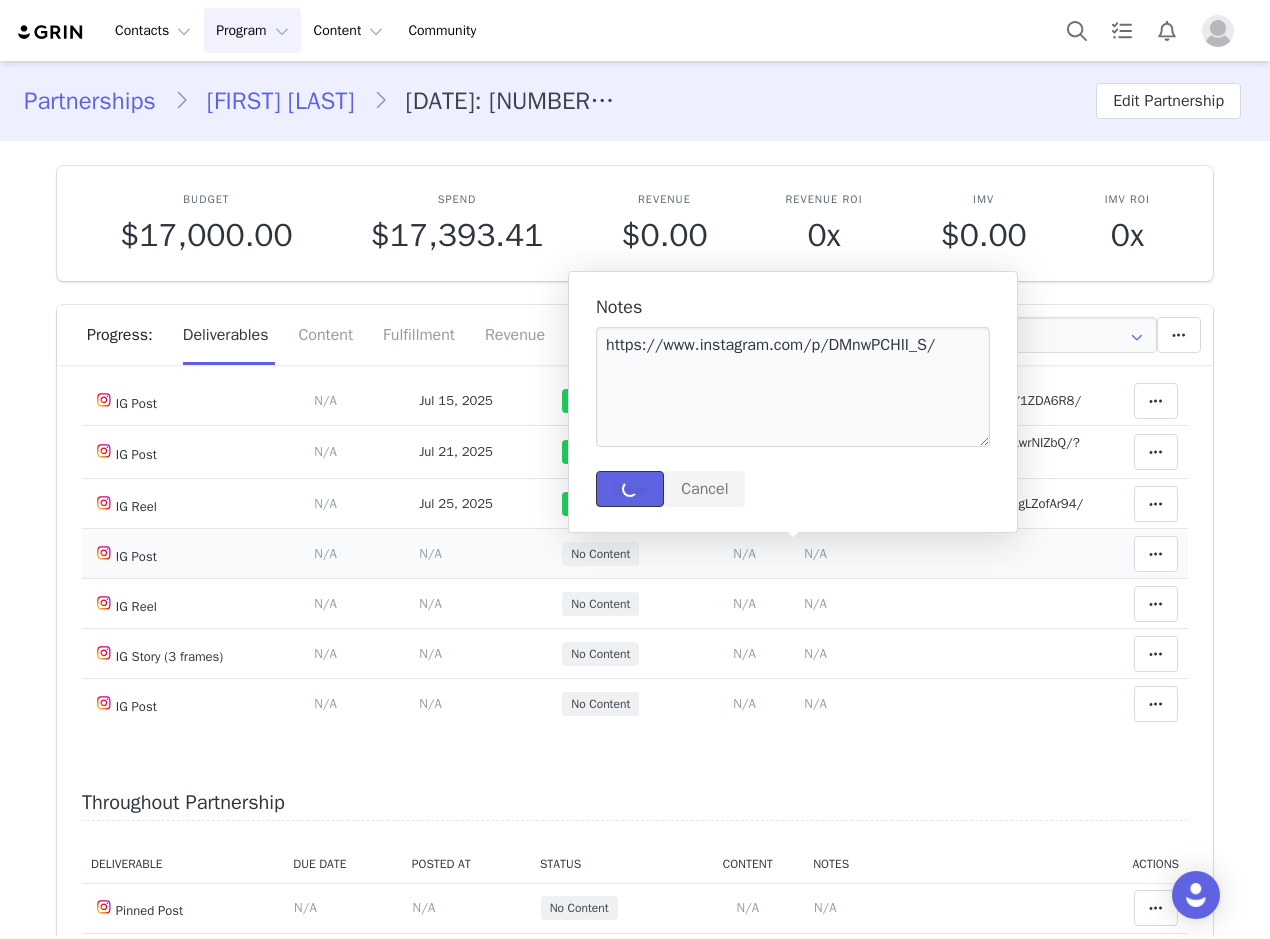 type 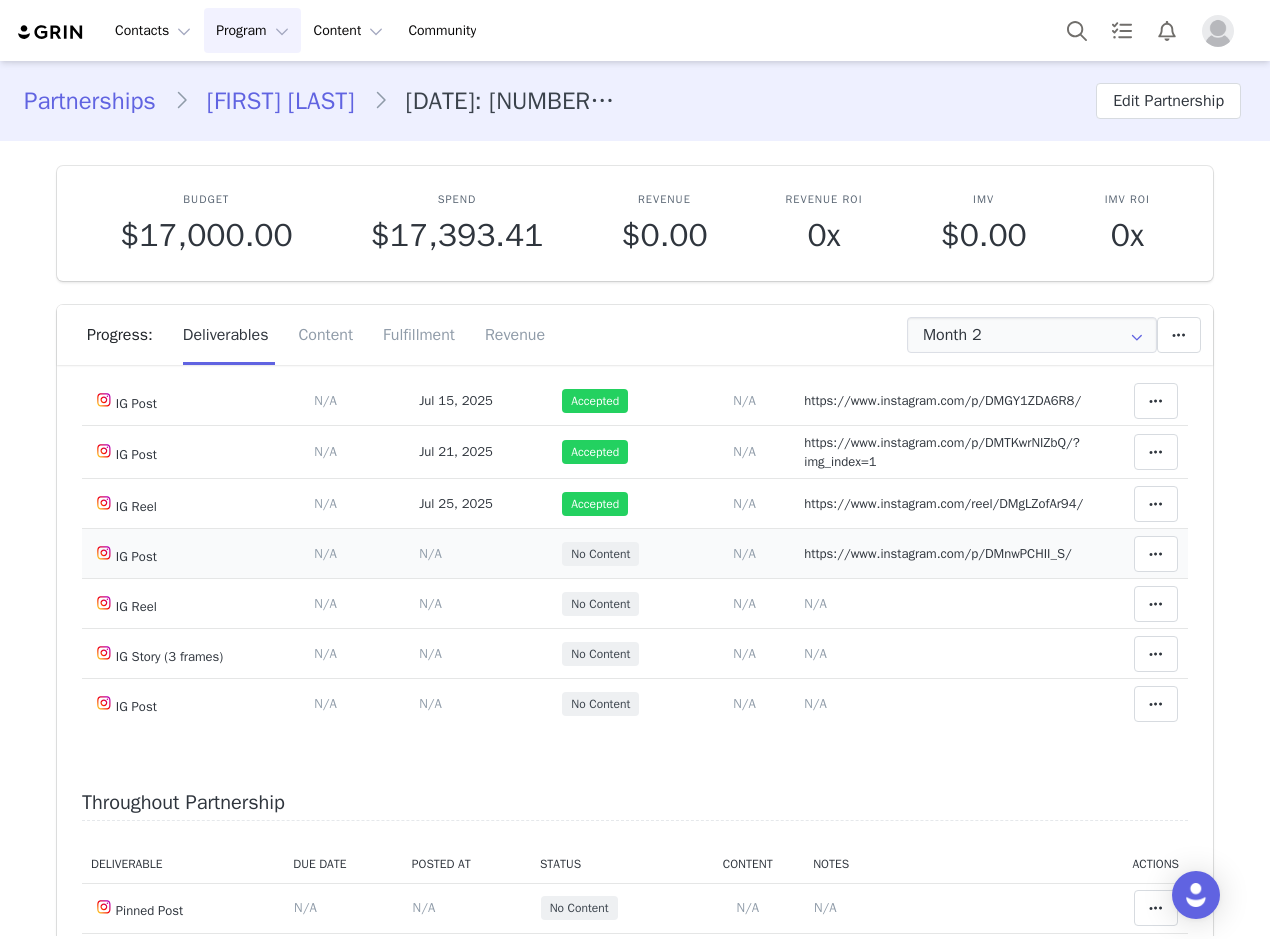 click on "N/A" at bounding box center (430, 553) 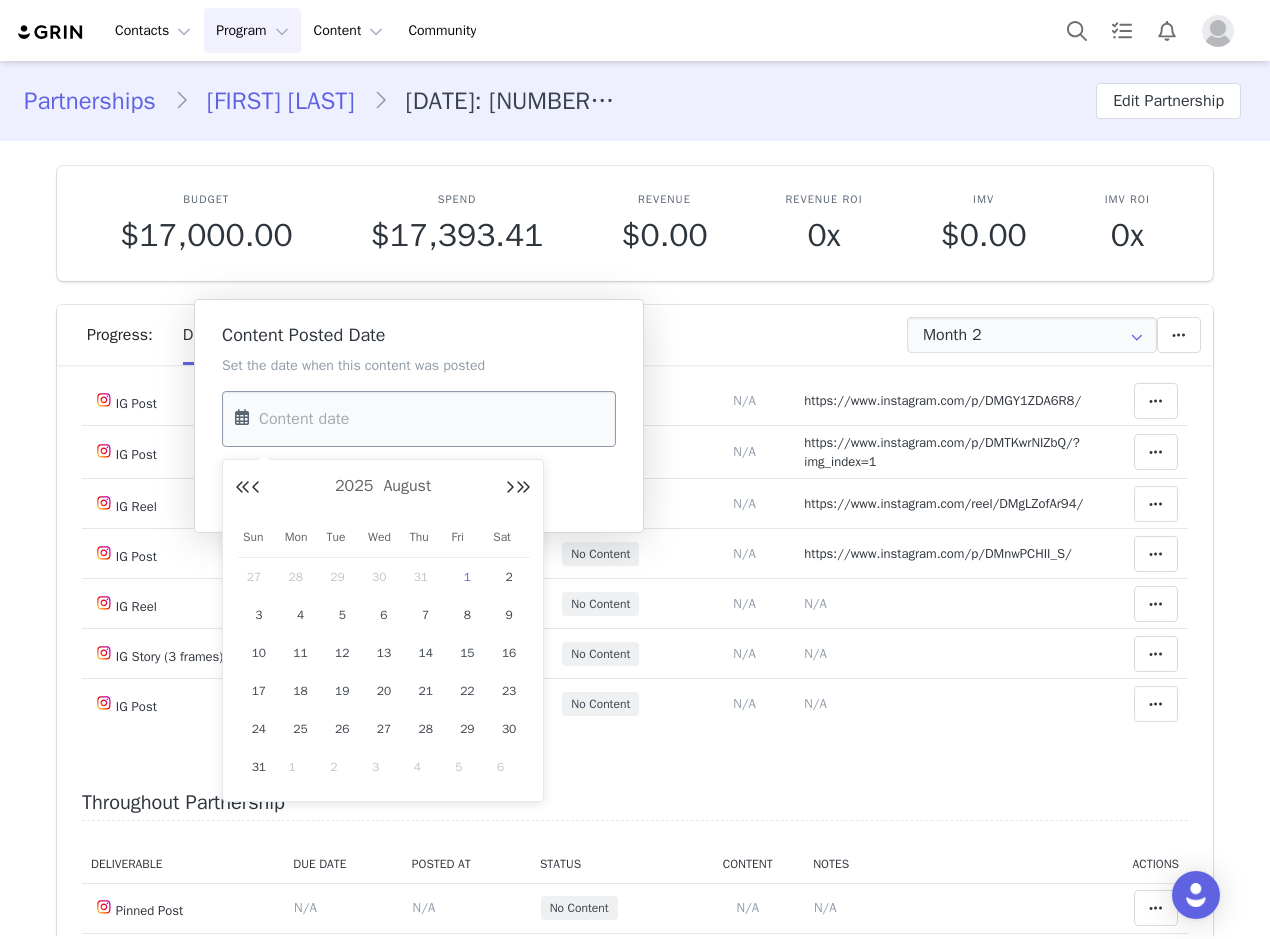 click at bounding box center [419, 419] 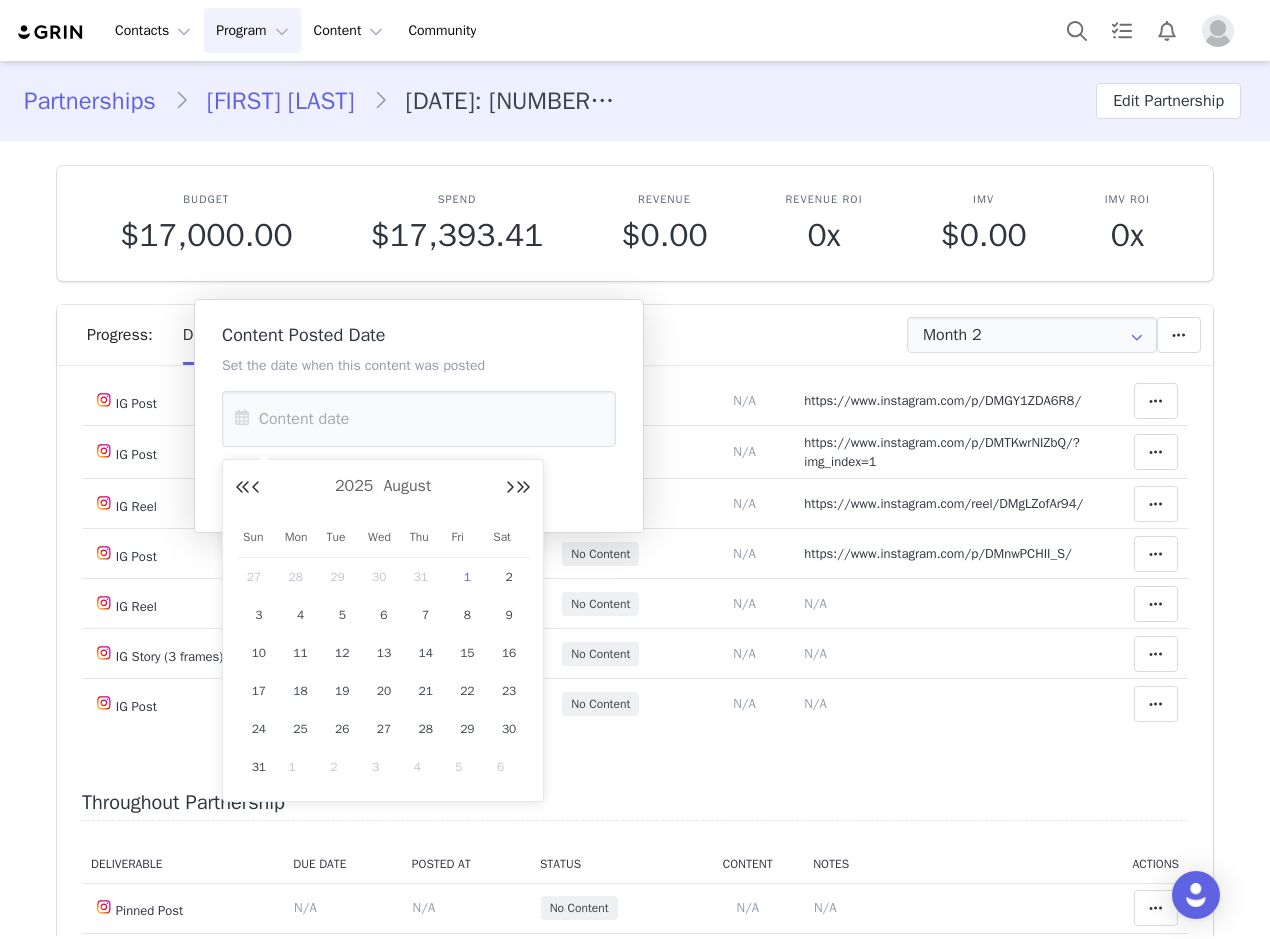click on "28" at bounding box center [301, 577] 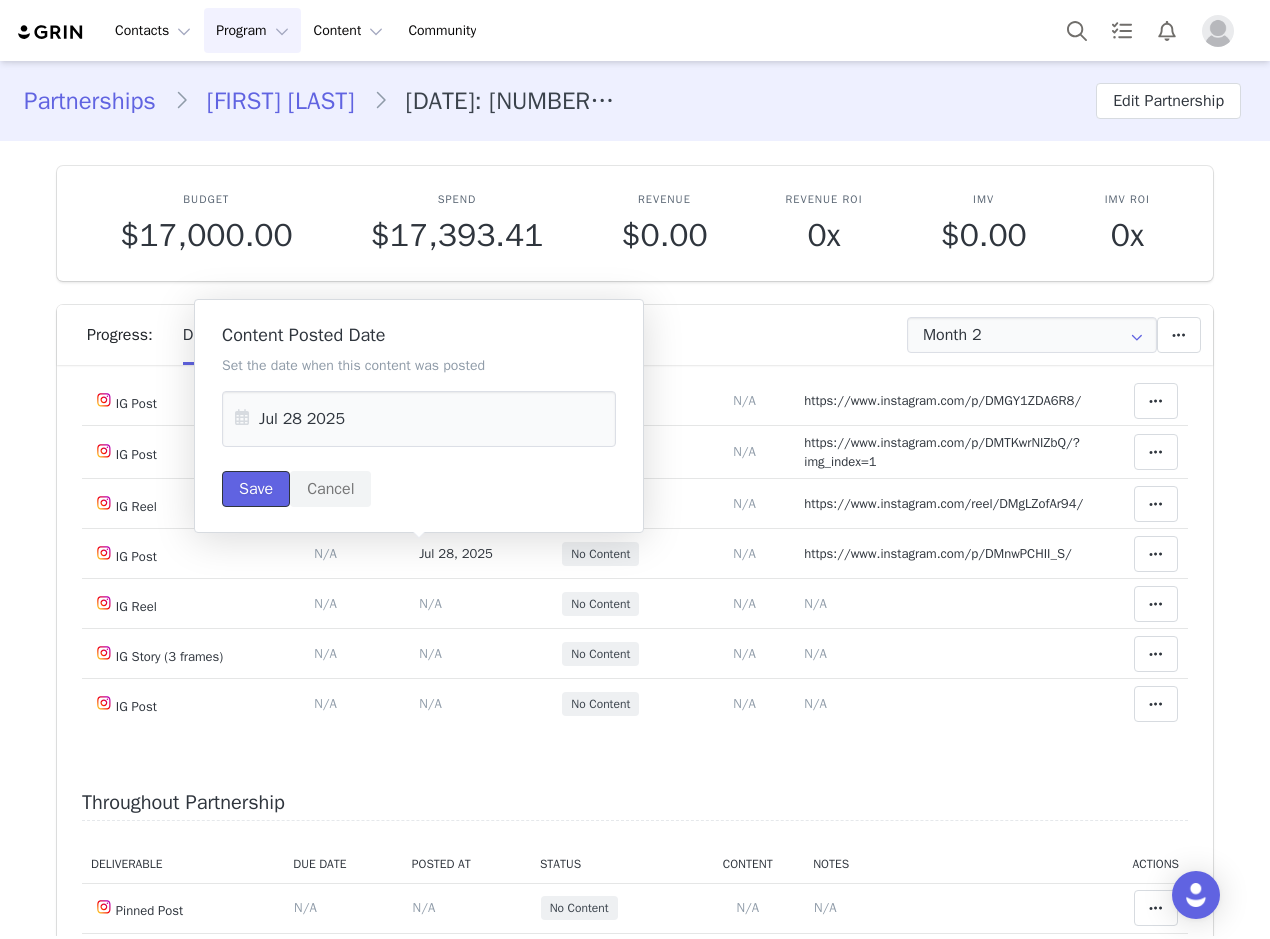 click on "Save" at bounding box center (256, 489) 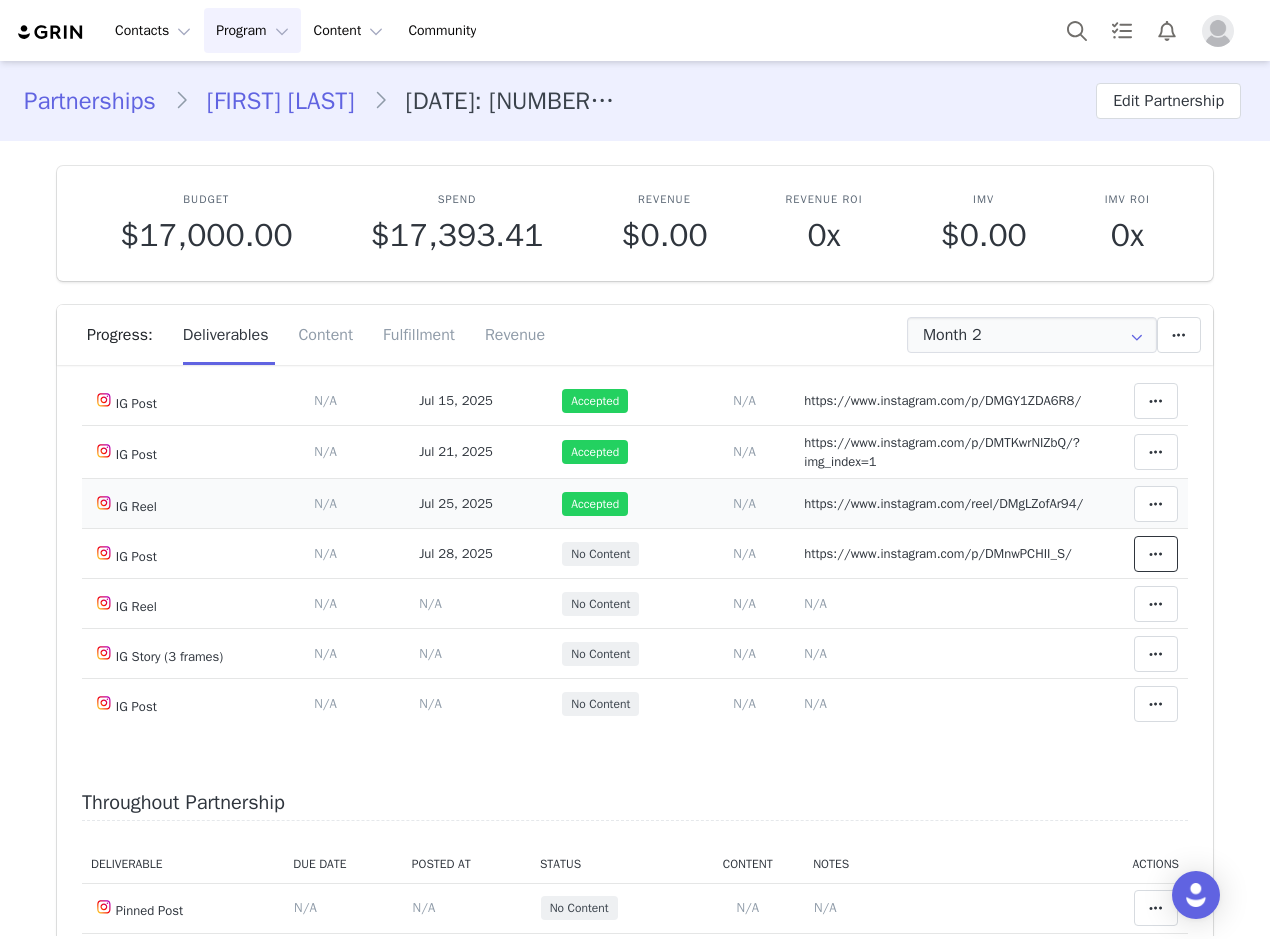 click at bounding box center (1156, 554) 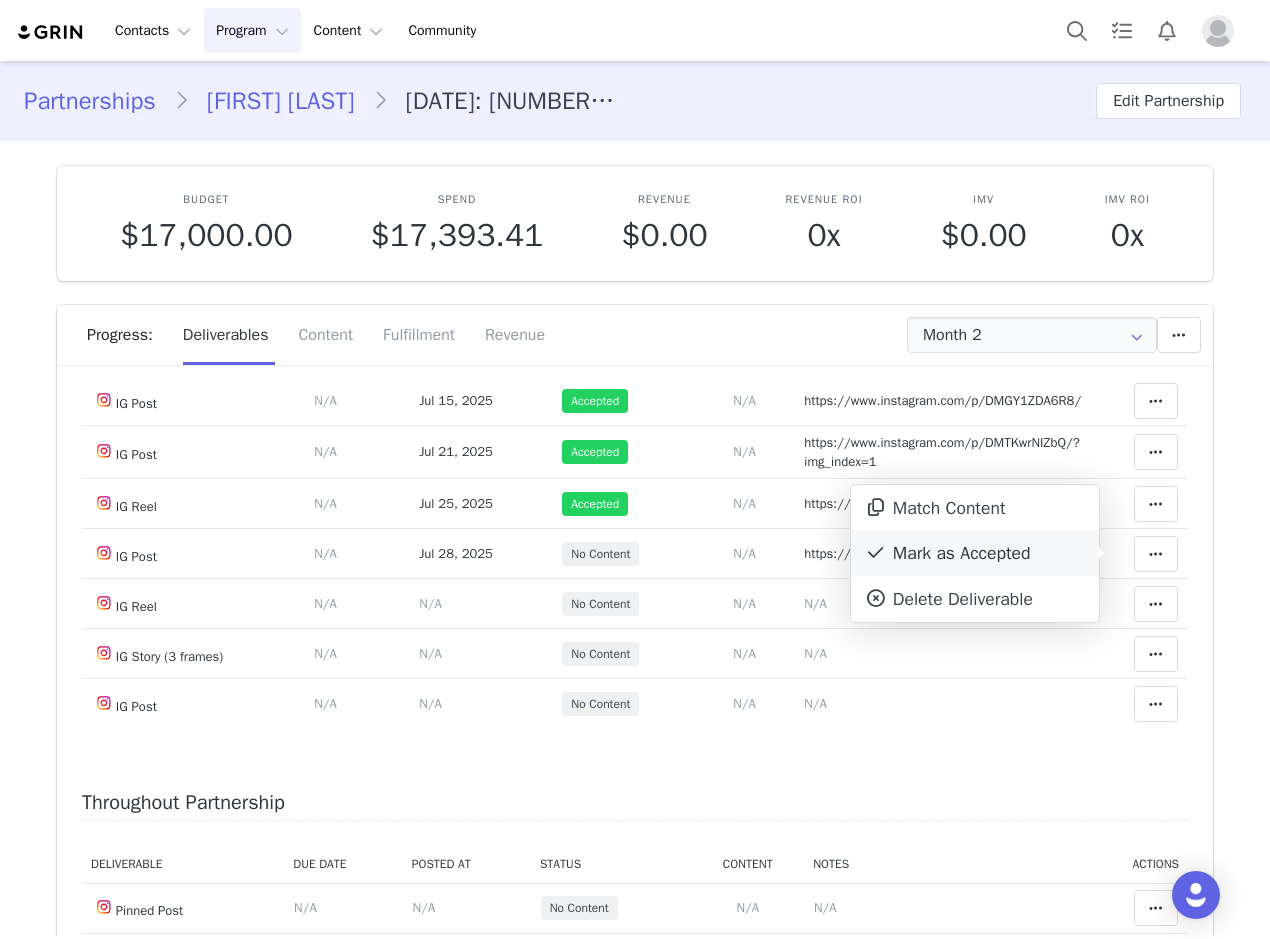 click on "Mark as Accepted" at bounding box center [975, 554] 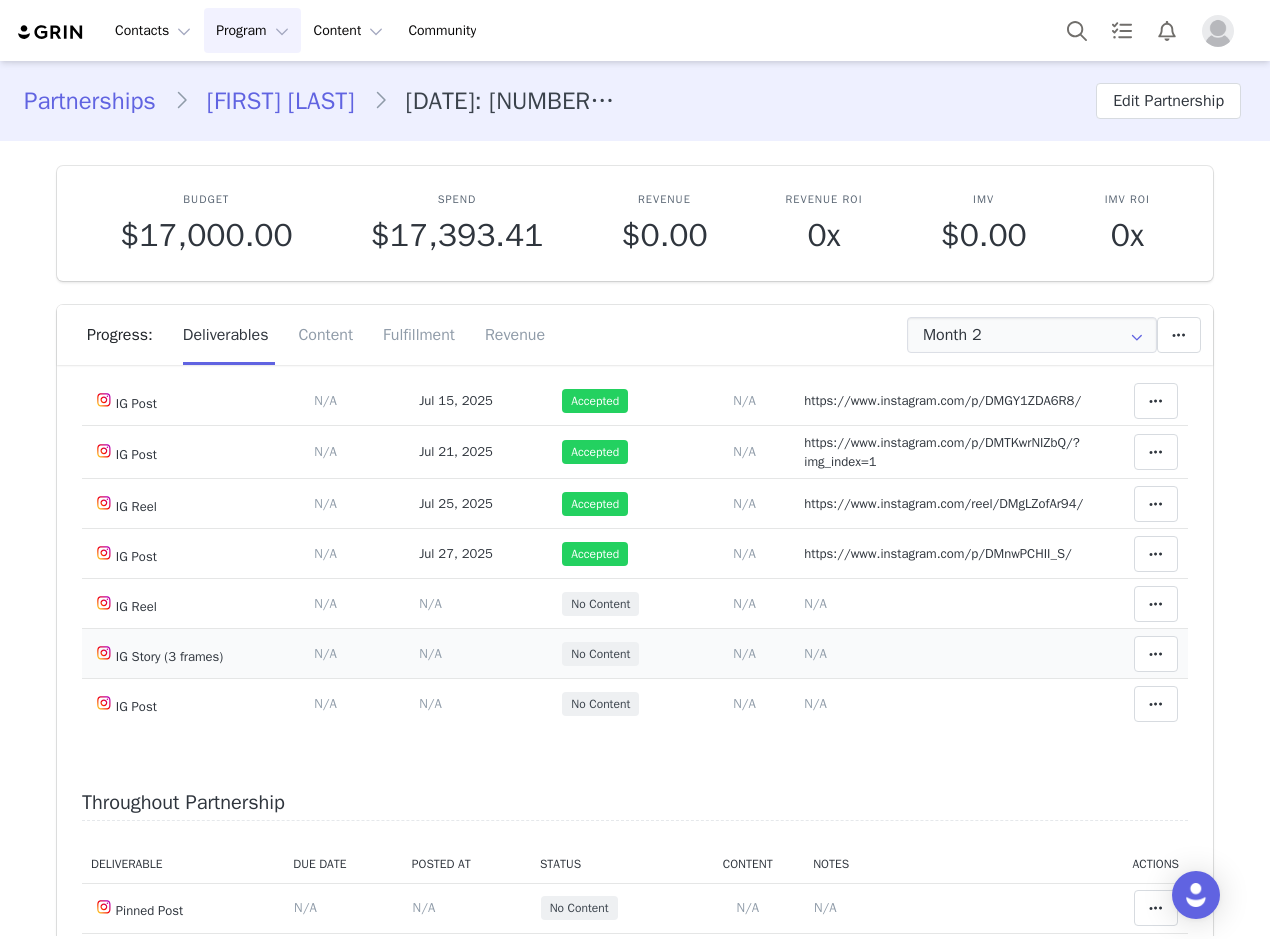 click on "N/A" at bounding box center [815, 653] 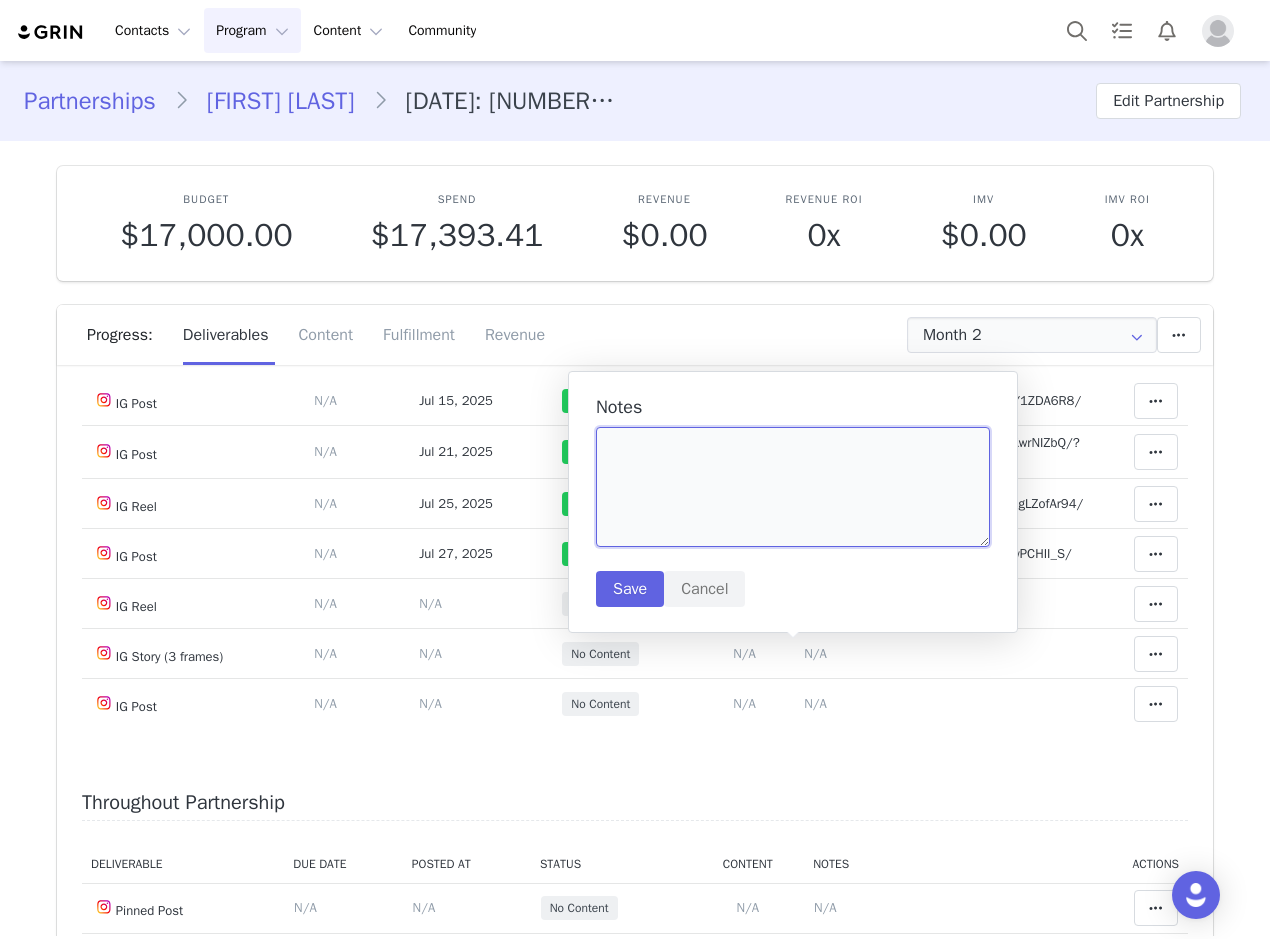 click at bounding box center [793, 487] 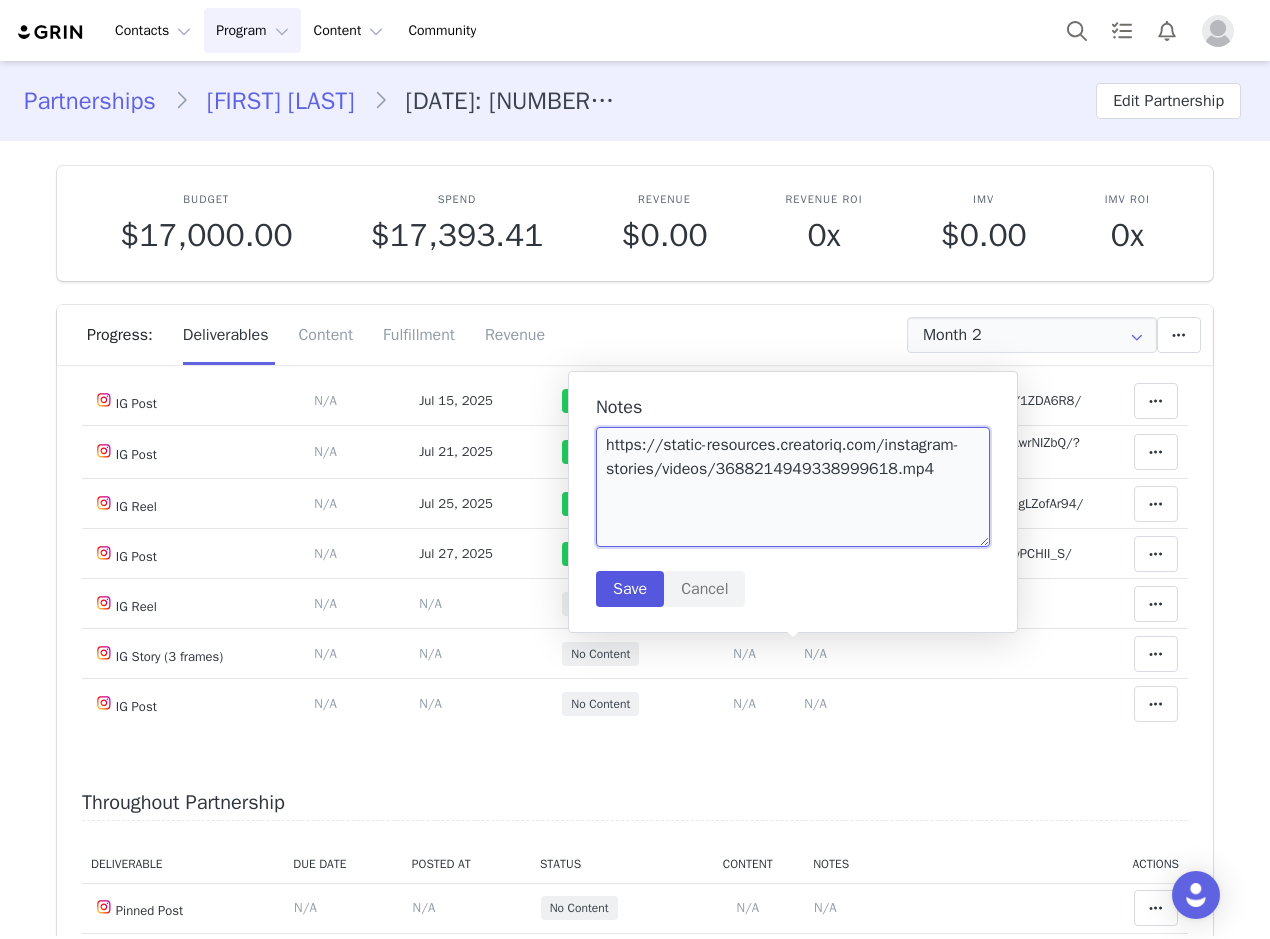 type on "https://static-resources.creatoriq.com/instagram-stories/videos/3688214949338999618.mp4" 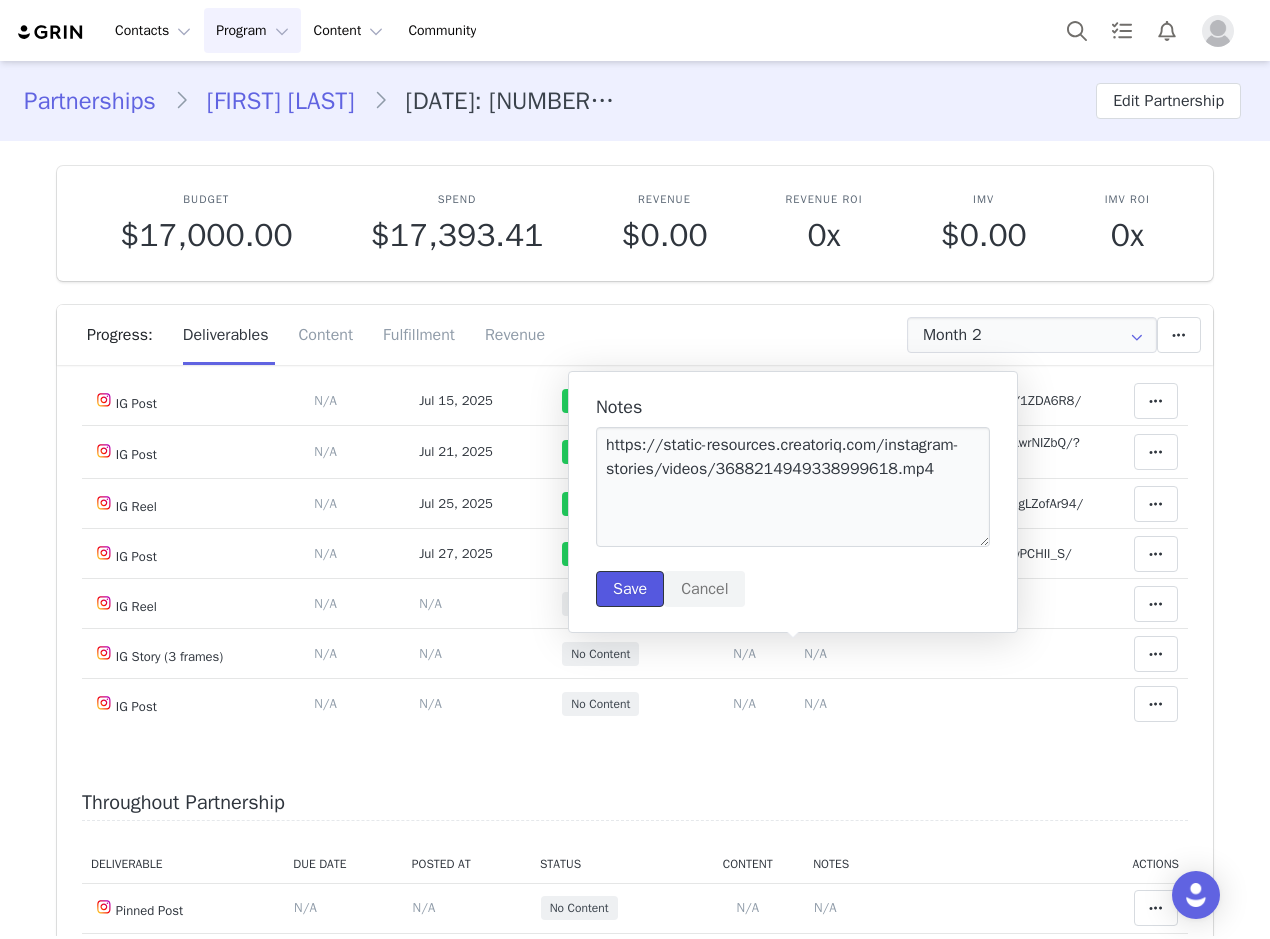 click on "Save" at bounding box center [630, 589] 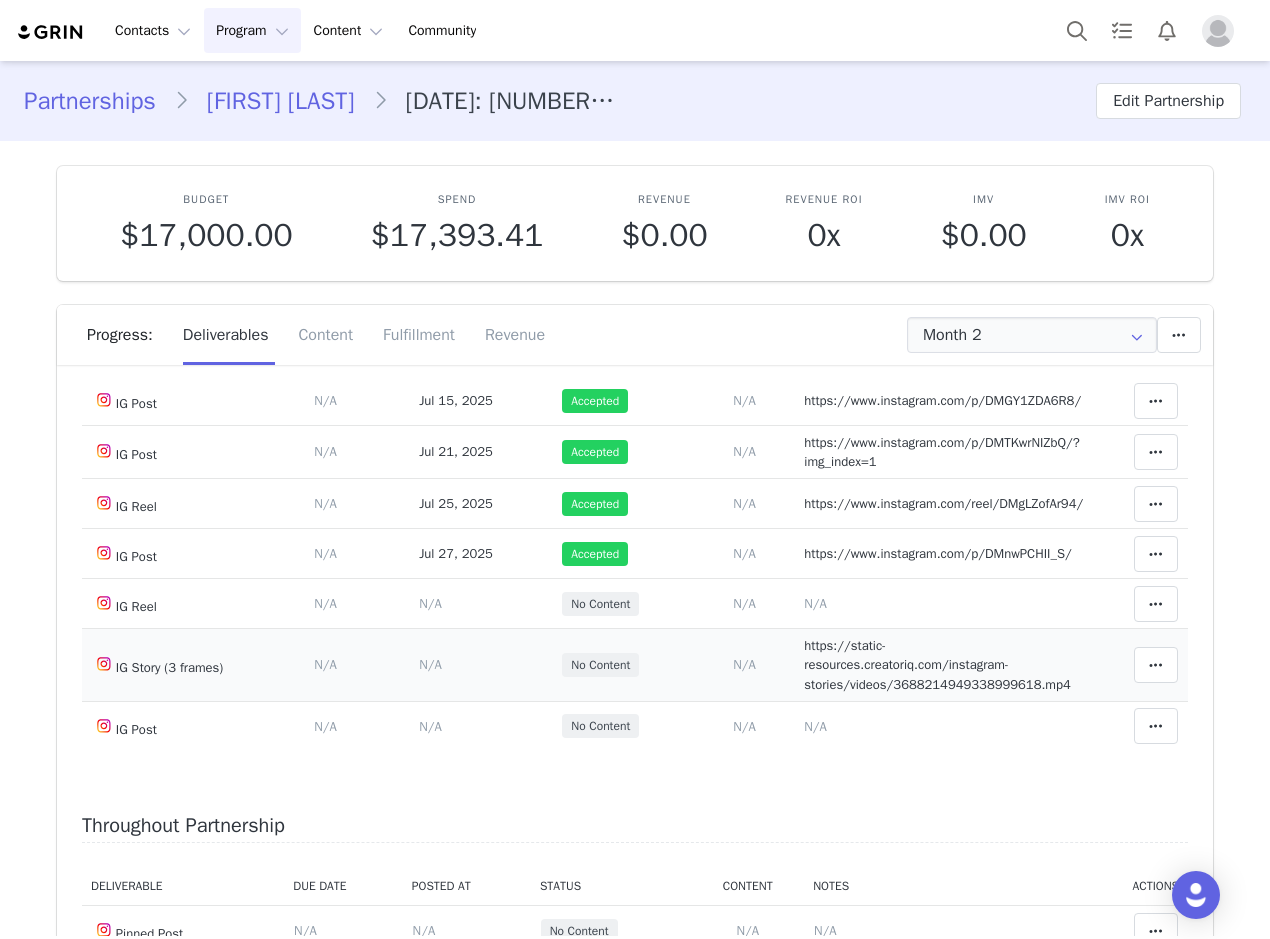 click on "https://static-resources.creatoriq.com/instagram-stories/videos/3688214949338999618.mp4" at bounding box center [937, 665] 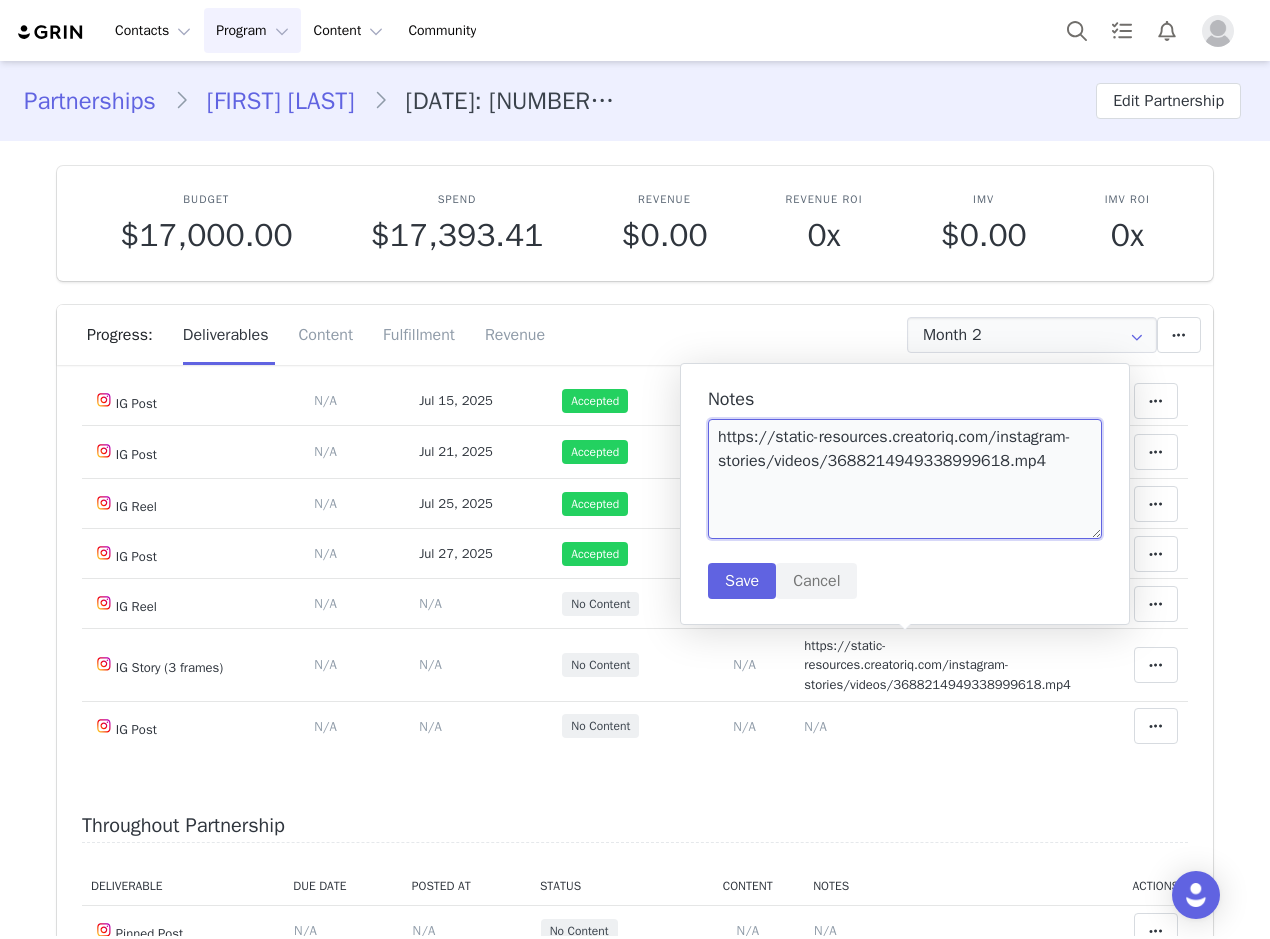 click on "https://static-resources.creatoriq.com/instagram-stories/videos/3688214949338999618.mp4" at bounding box center (905, 479) 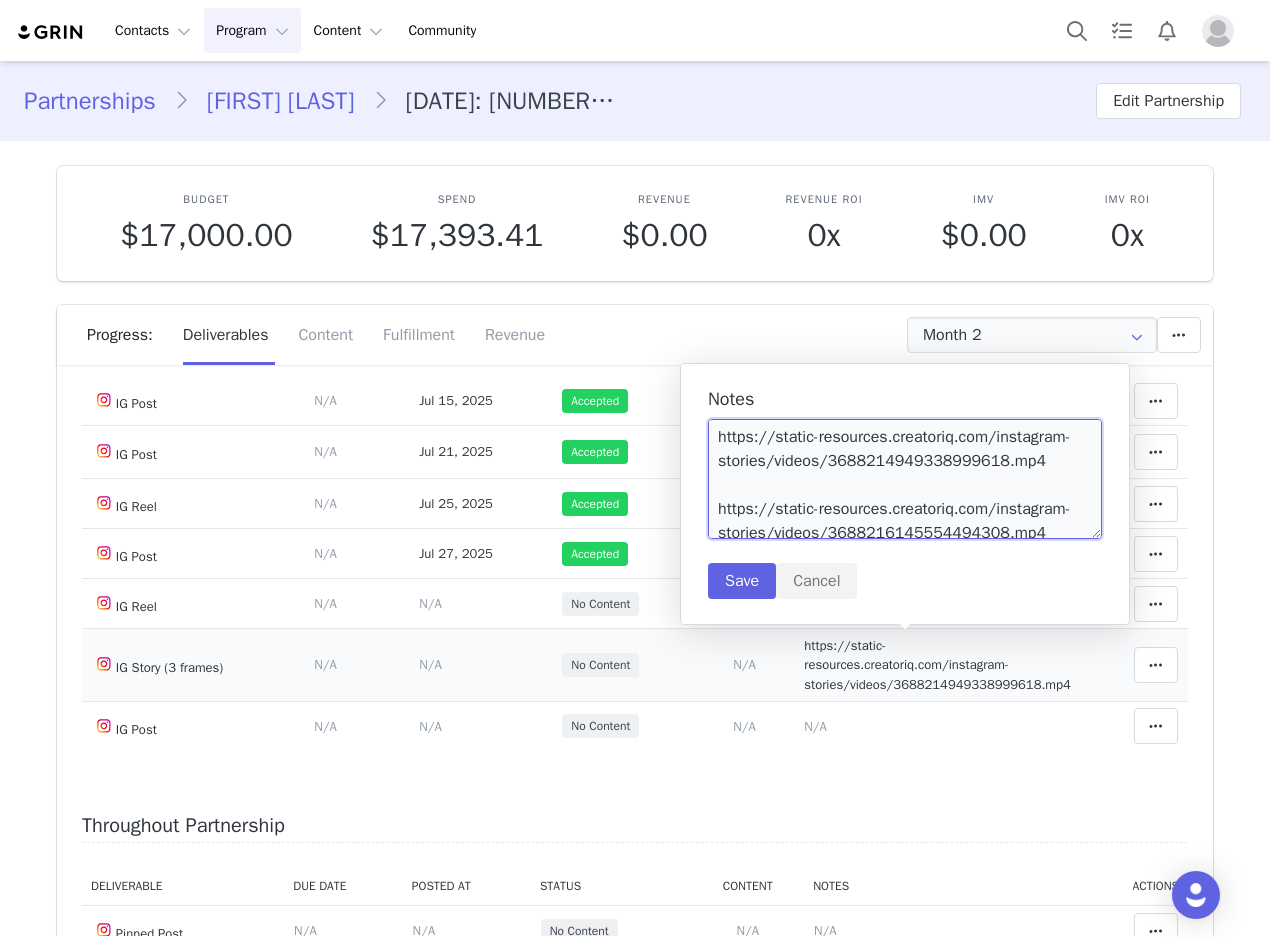 scroll, scrollTop: 6, scrollLeft: 0, axis: vertical 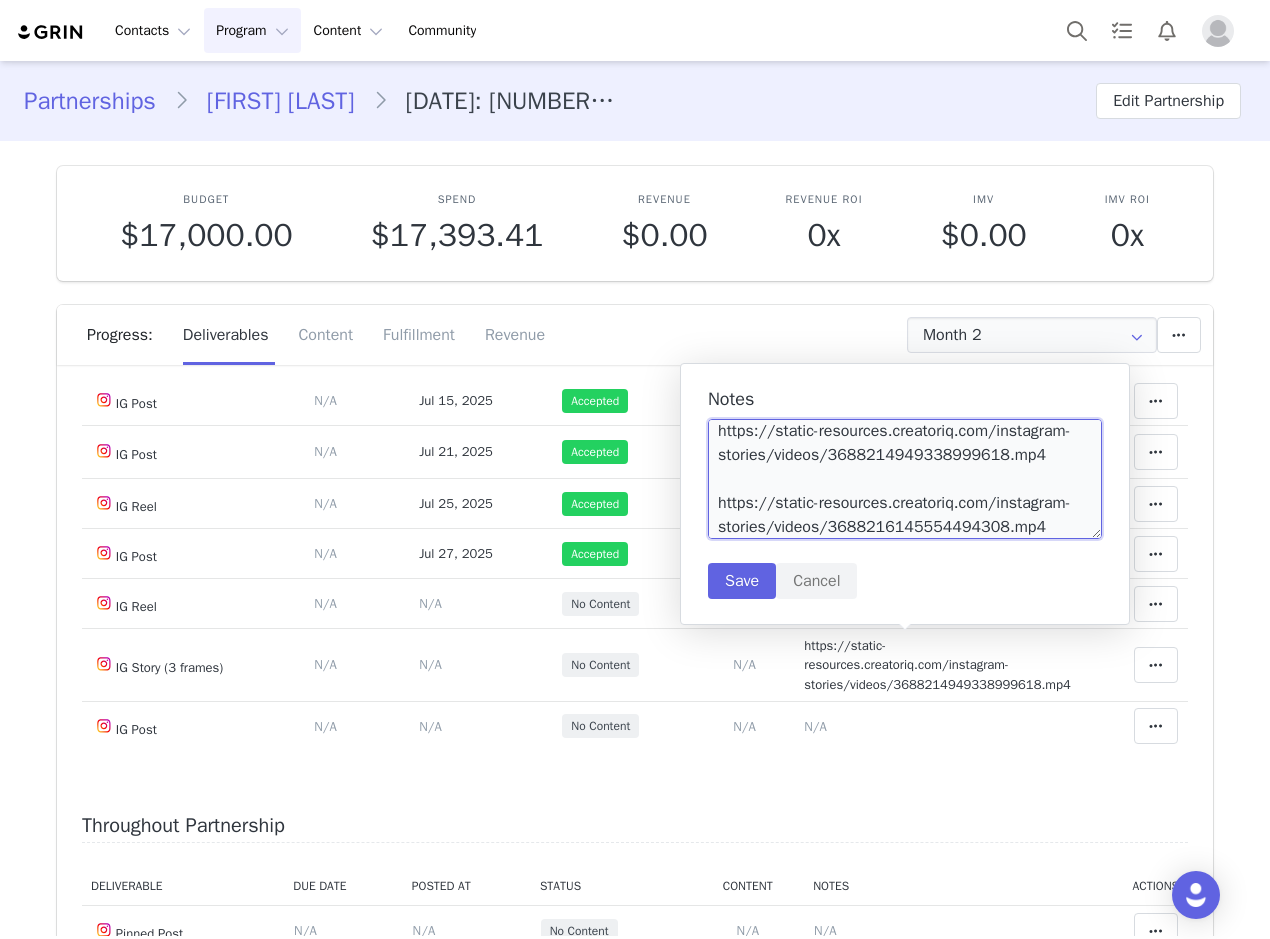 type on "https://static-resources.creatoriq.com/instagram-stories/videos/3688214949338999618.mp4
https://static-resources.creatoriq.com/instagram-stories/videos/3688216145554494308.mp4" 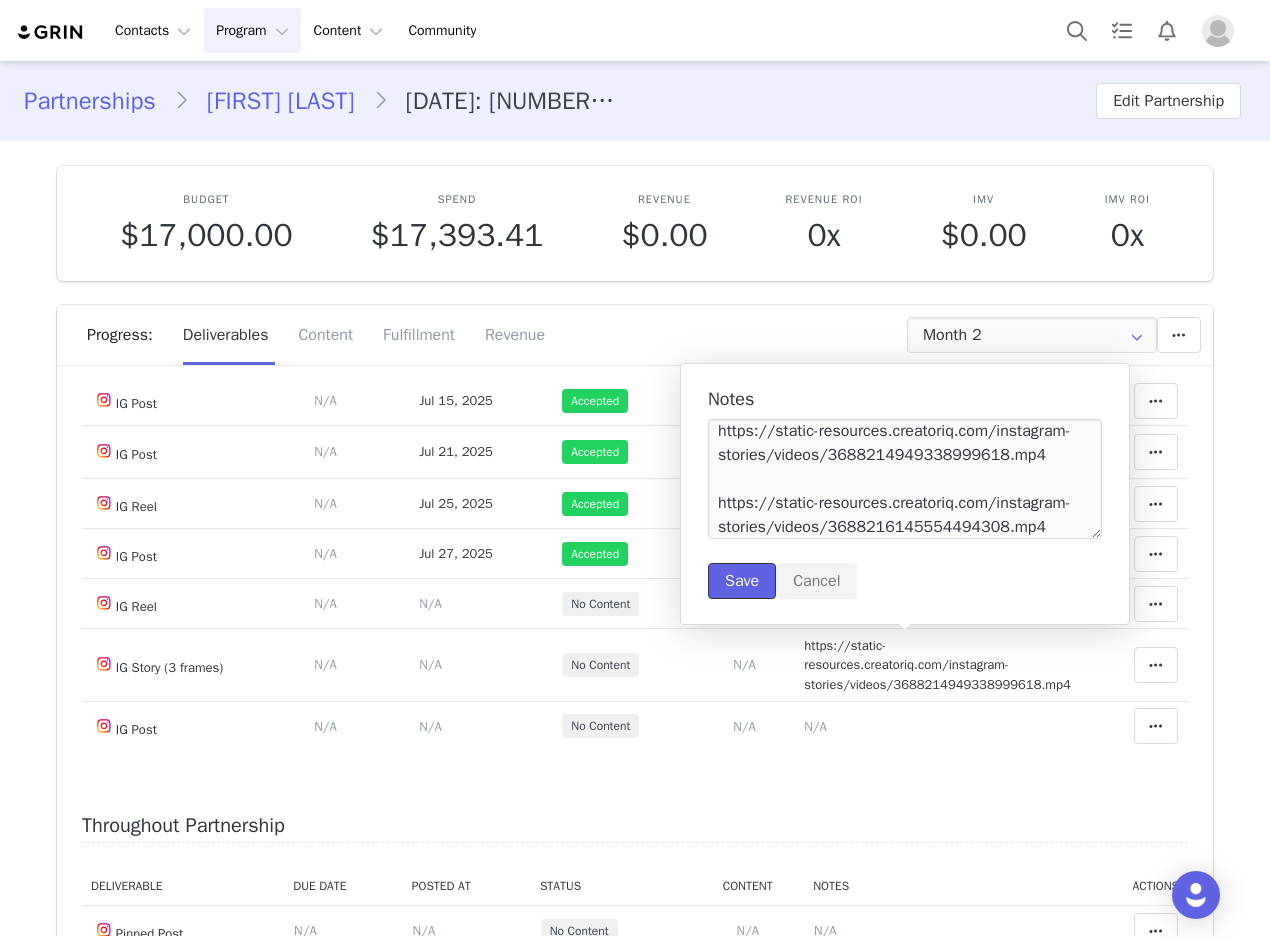 click on "Save" at bounding box center (742, 581) 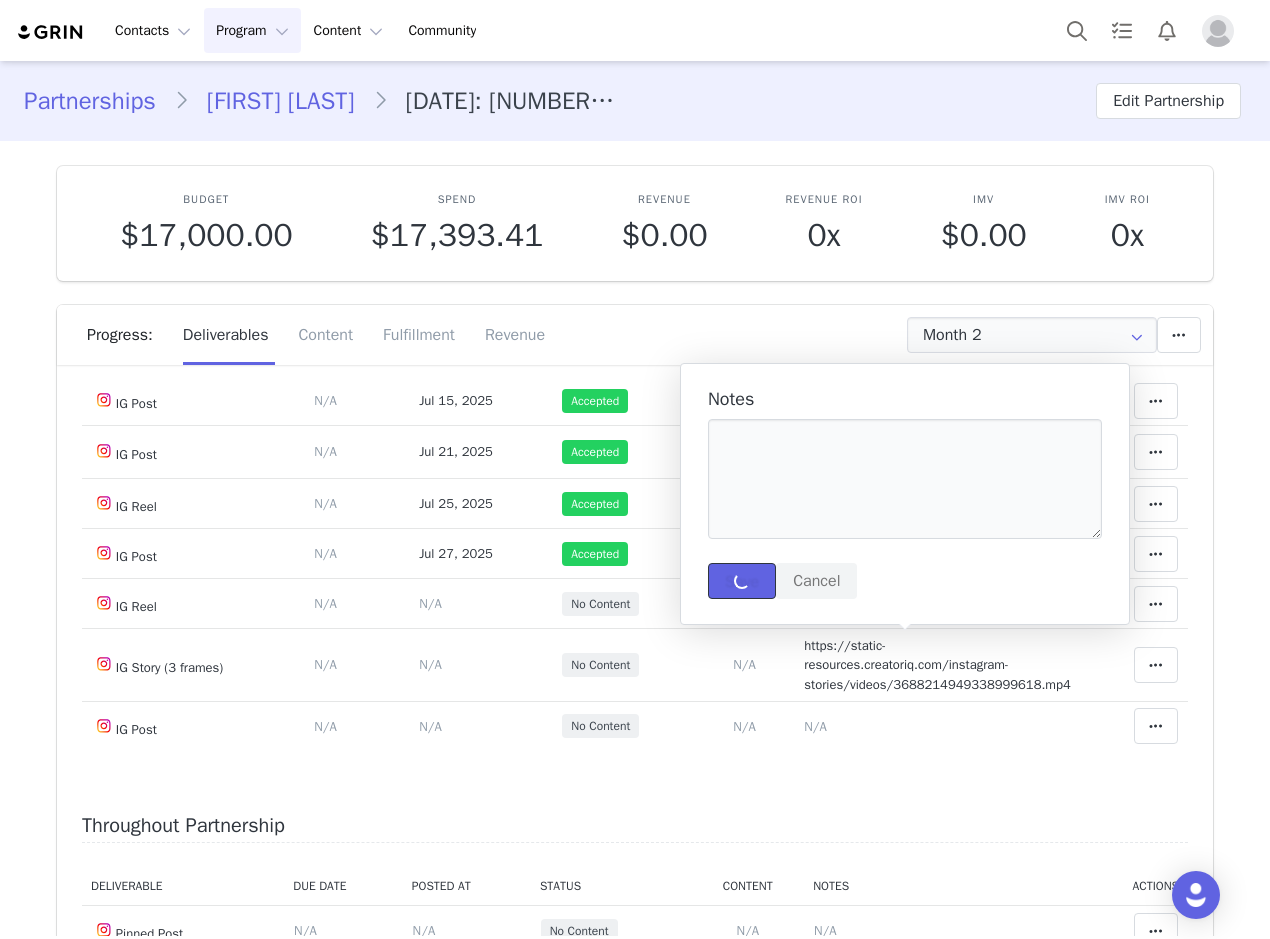 scroll, scrollTop: 0, scrollLeft: 0, axis: both 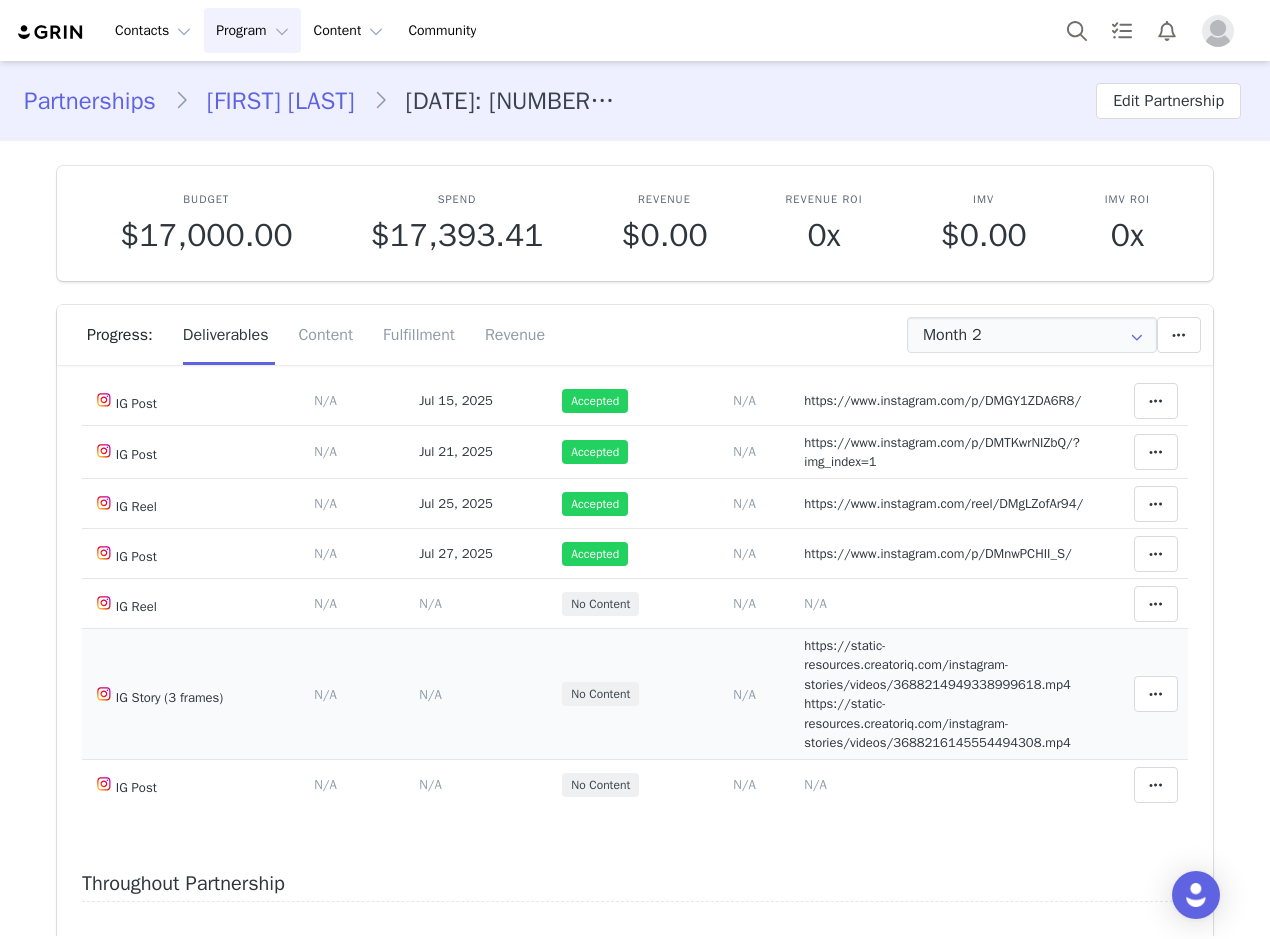 click on "https://static-resources.creatoriq.com/instagram-stories/videos/3688214949338999618.mp4
https://static-resources.creatoriq.com/instagram-stories/videos/3688216145554494308.mp4" at bounding box center [937, 694] 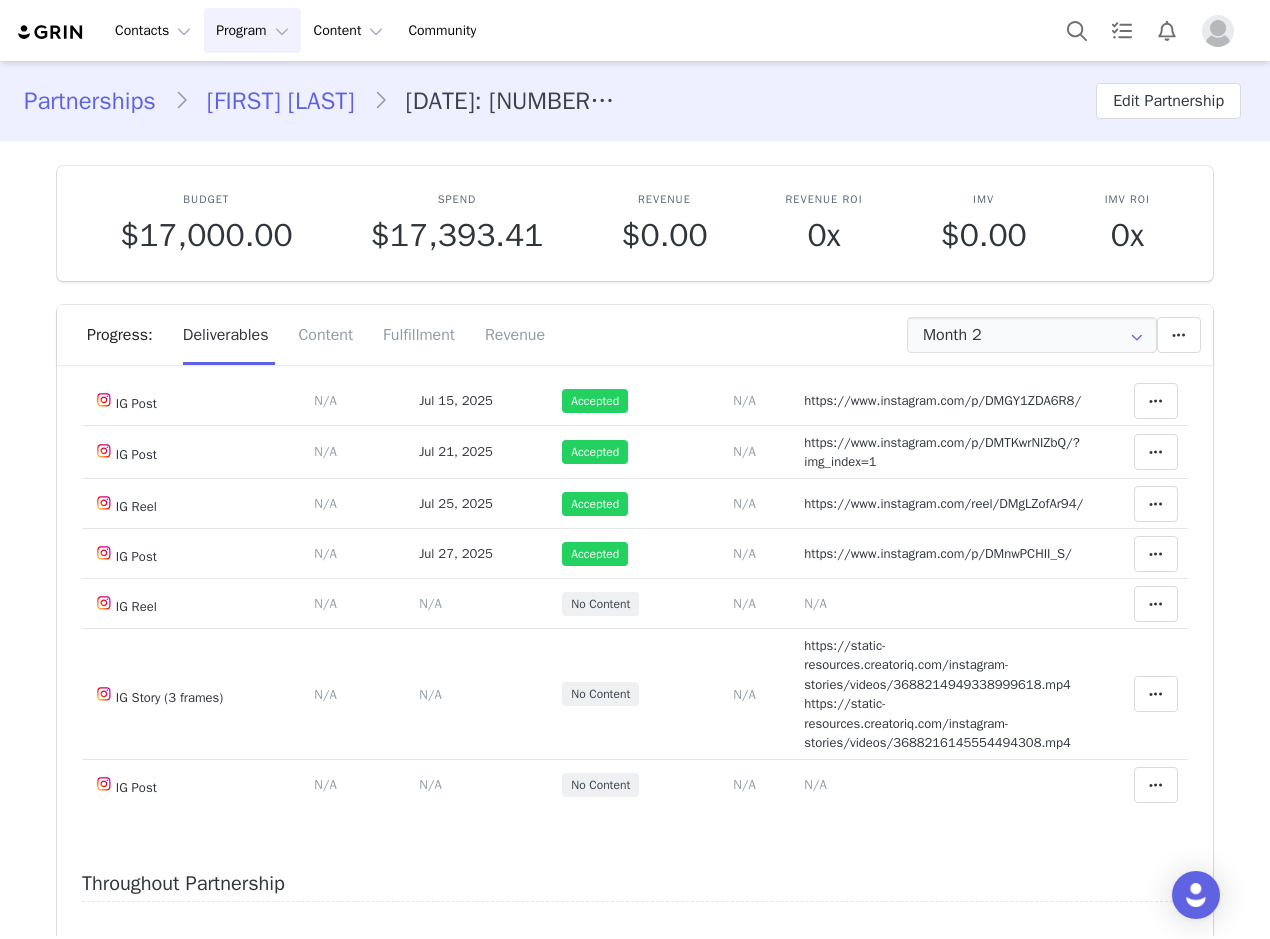 type on "https://static-resources.creatoriq.com/instagram-stories/videos/3688214949338999618.mp4
https://static-resources.creatoriq.com/instagram-stories/videos/3688216145554494308.mp4" 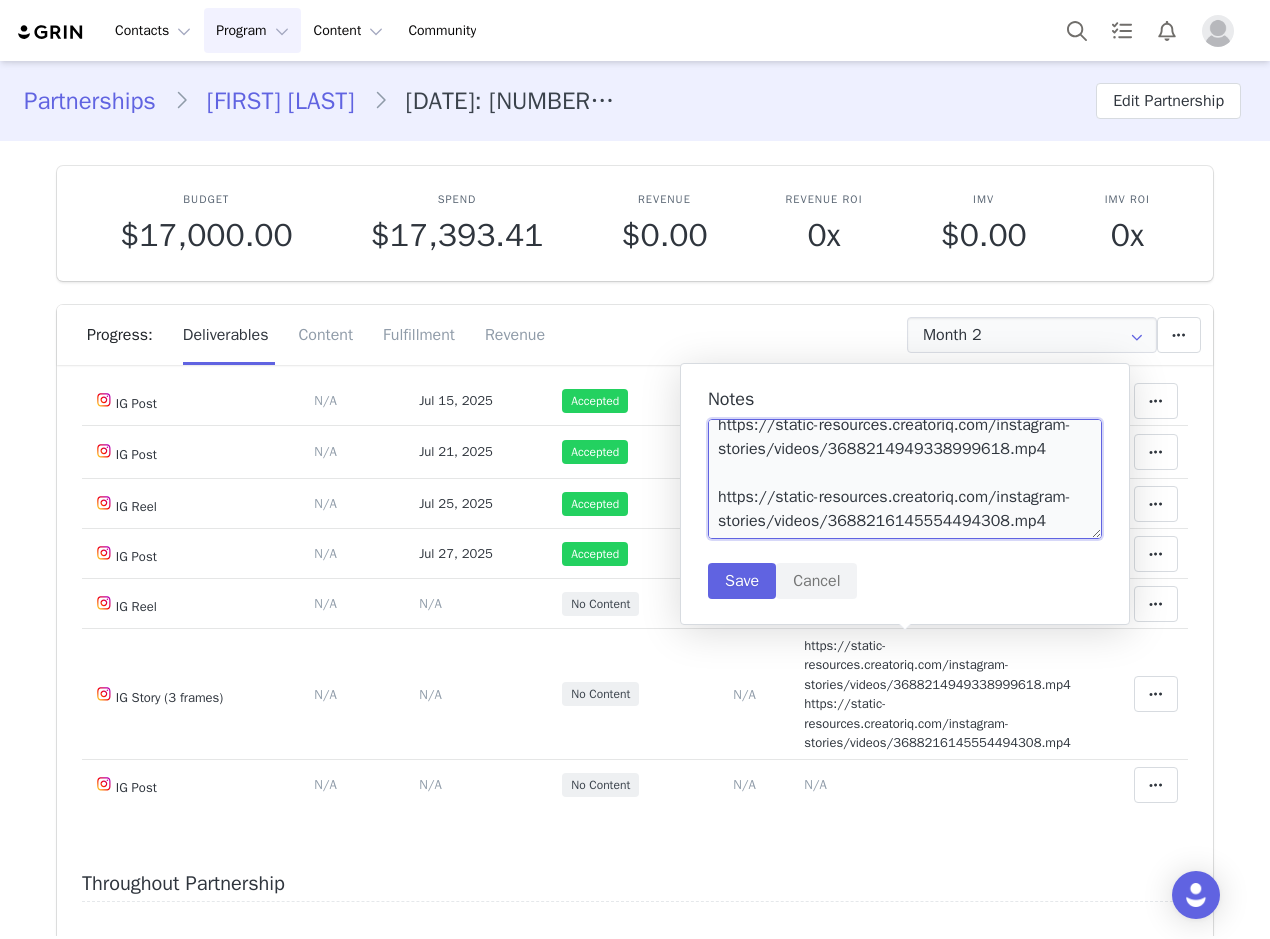 click on "https://static-resources.creatoriq.com/instagram-stories/videos/3688214949338999618.mp4
https://static-resources.creatoriq.com/instagram-stories/videos/3688216145554494308.mp4" at bounding box center (905, 479) 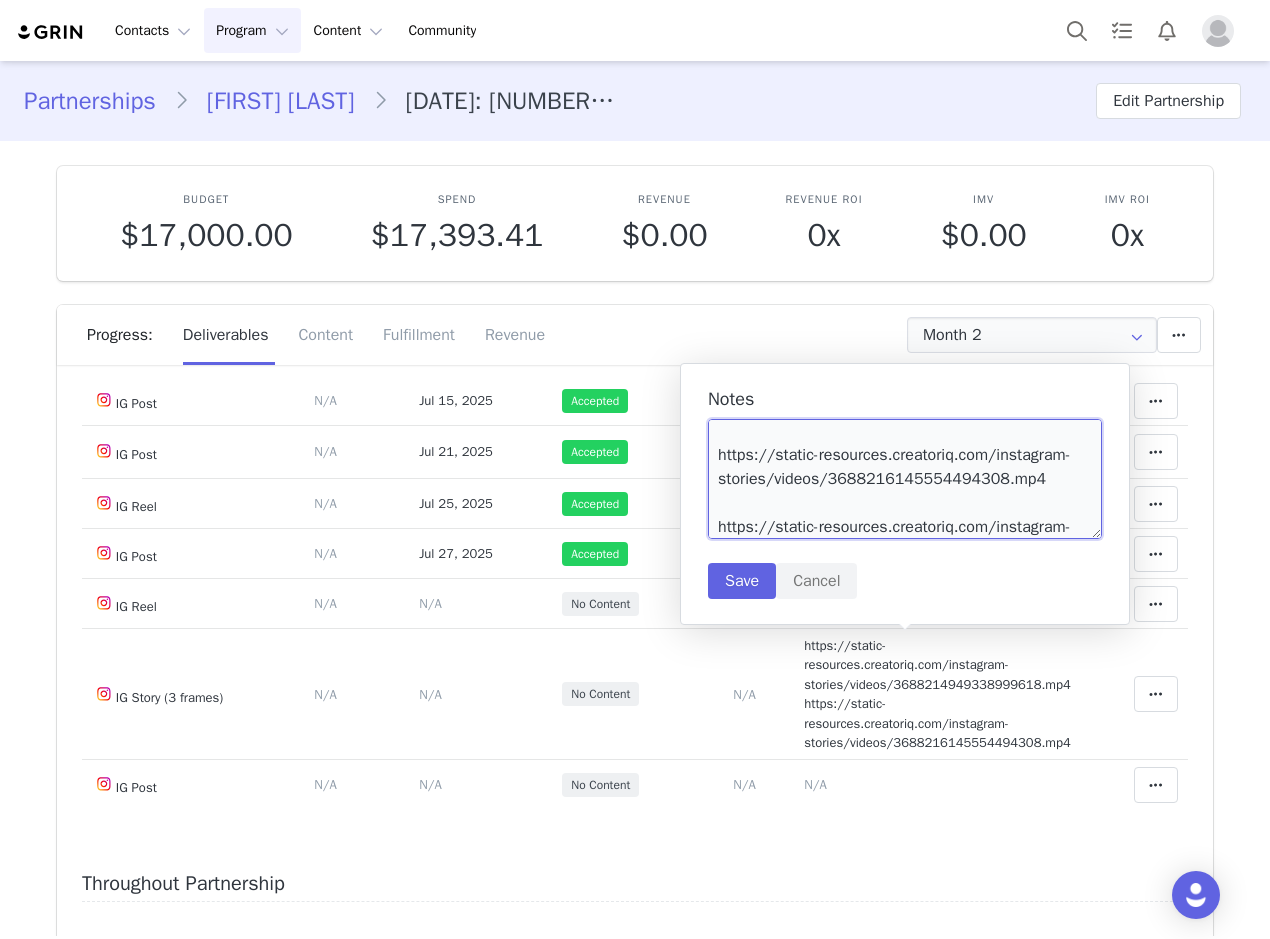 scroll, scrollTop: 78, scrollLeft: 0, axis: vertical 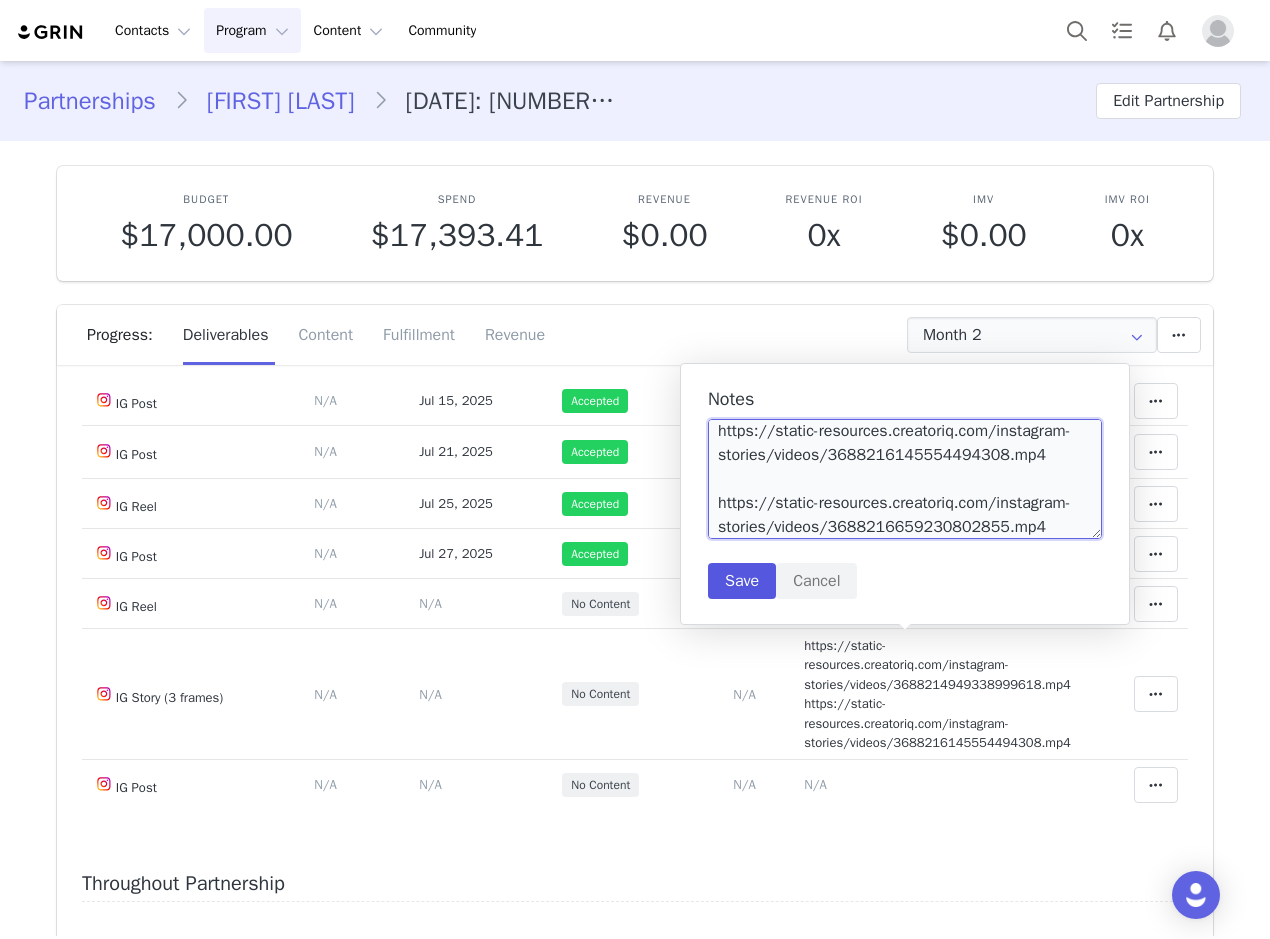 type on "https://static-resources.creatoriq.com/instagram-stories/videos/3688214949338999618.mp4
https://static-resources.creatoriq.com/instagram-stories/videos/3688216145554494308.mp4
https://static-resources.creatoriq.com/instagram-stories/videos/3688216659230802855.mp4" 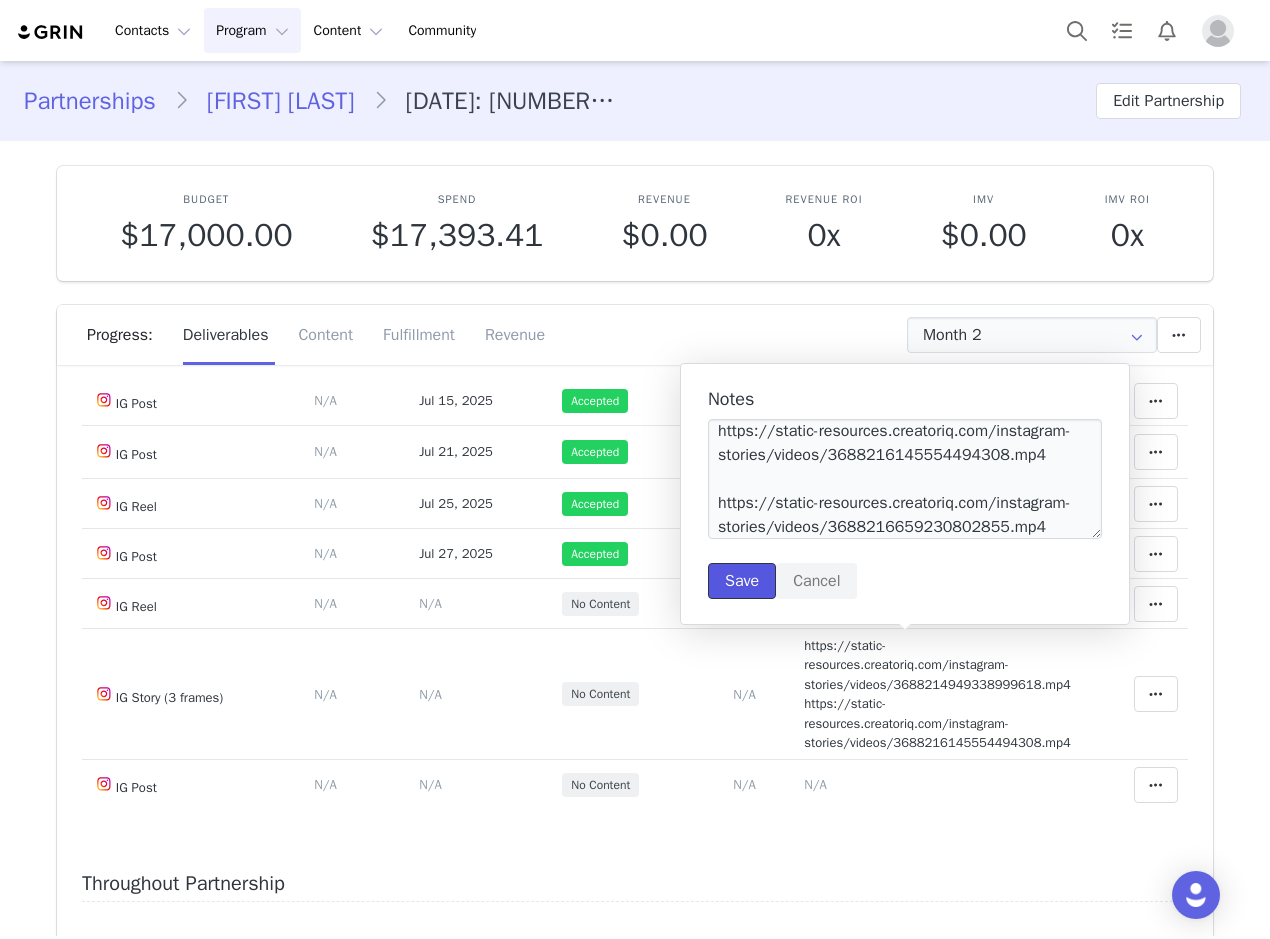 click on "Save" at bounding box center [742, 581] 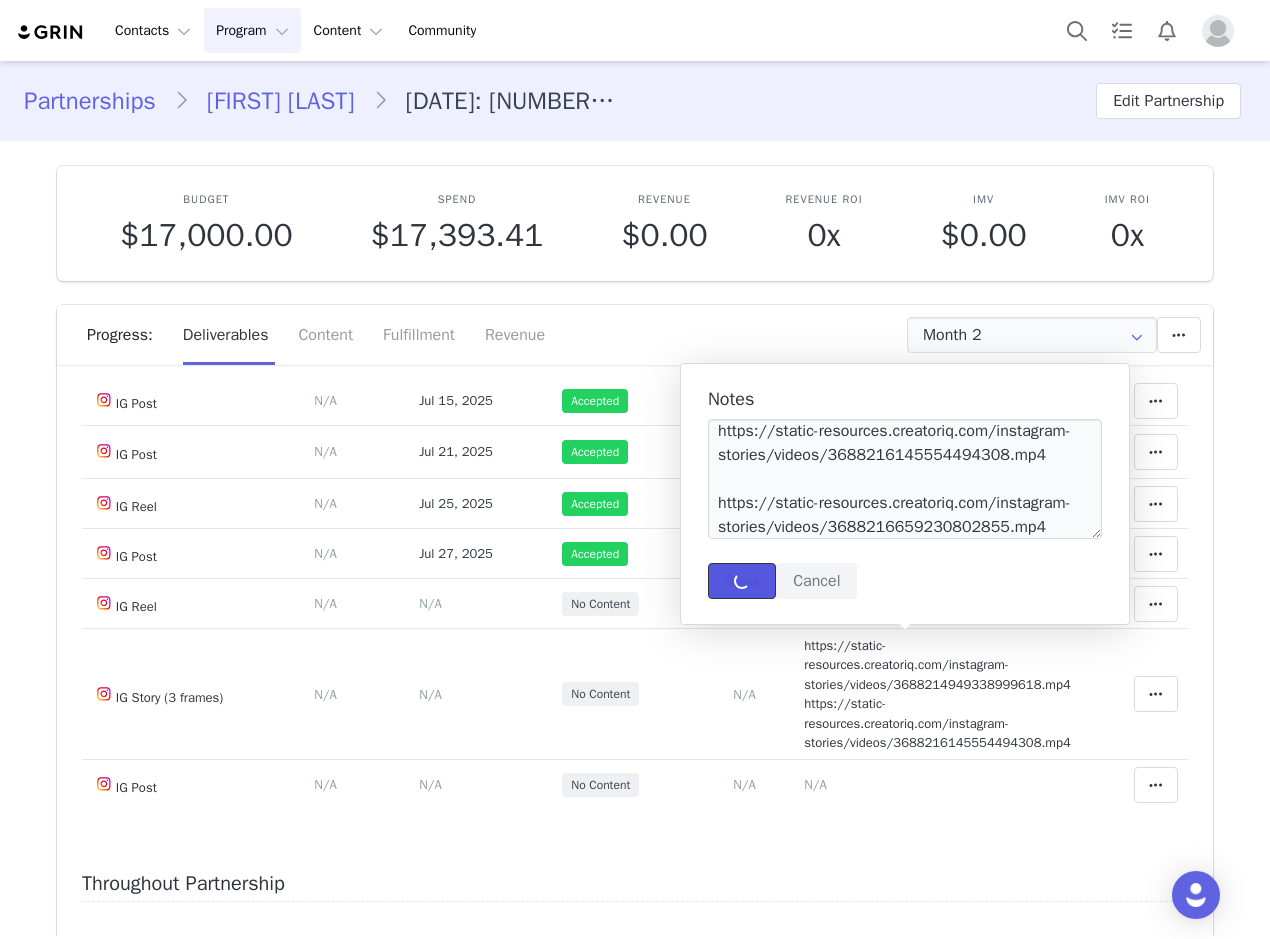type 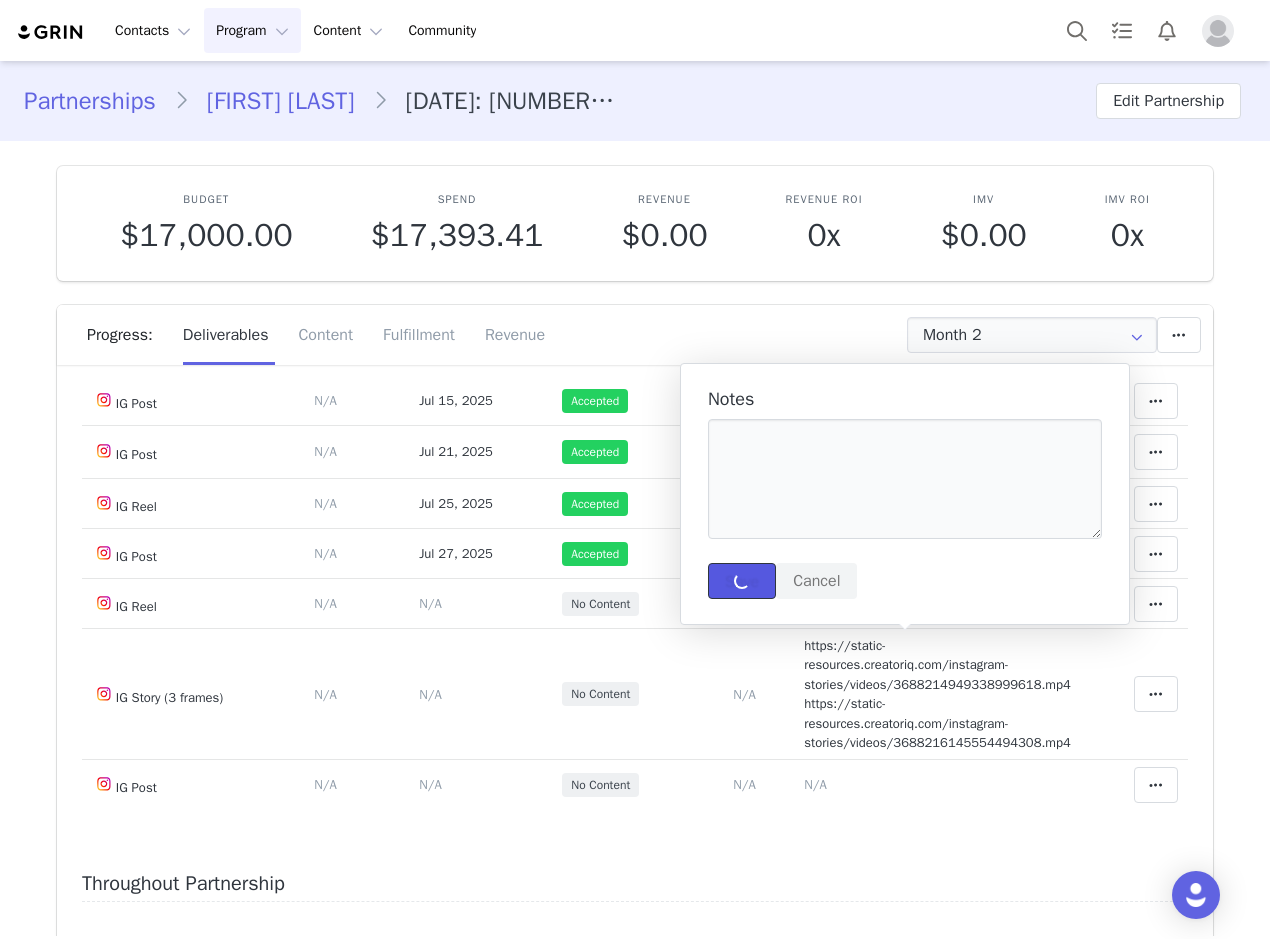 scroll, scrollTop: 0, scrollLeft: 0, axis: both 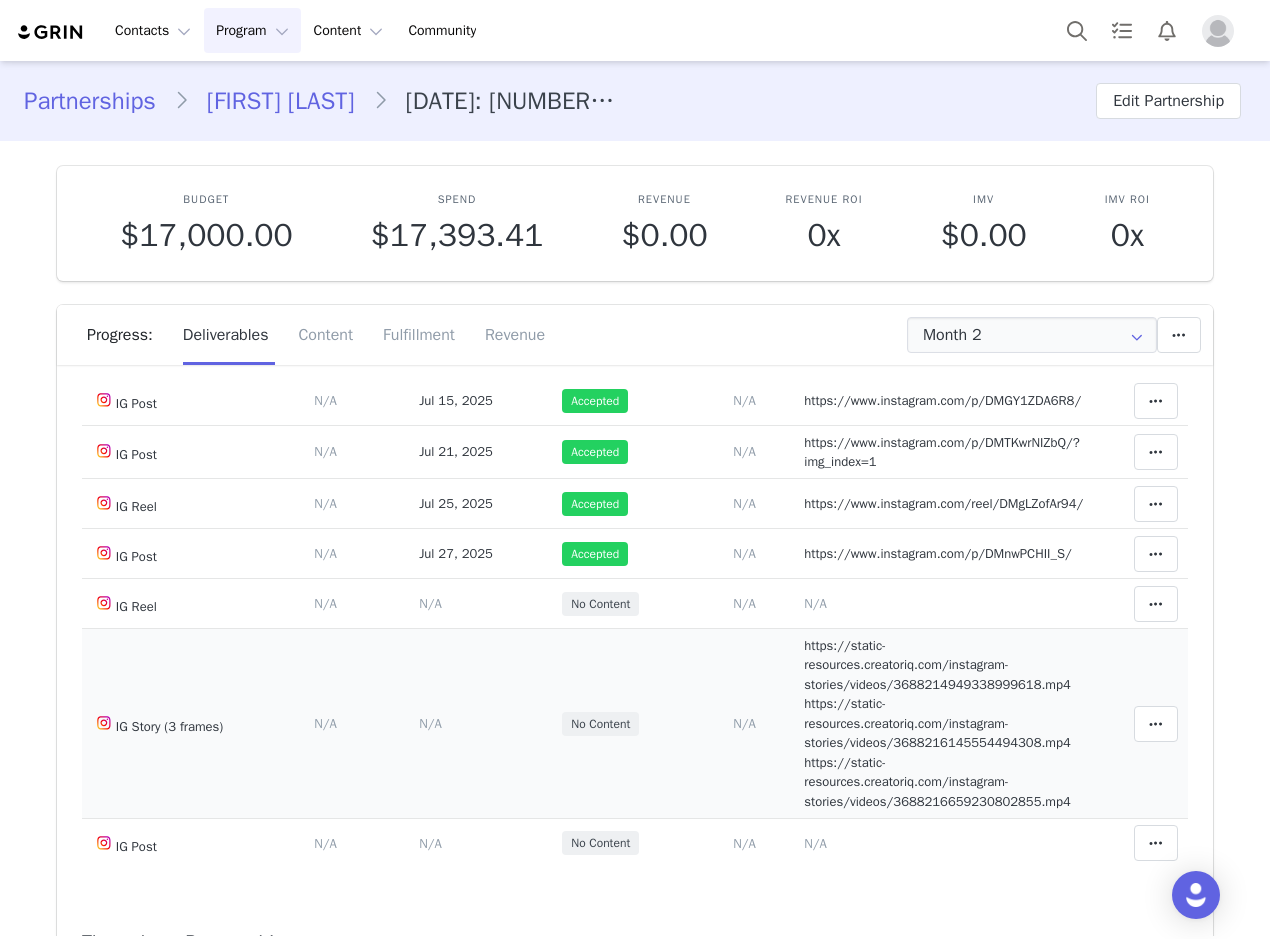 click on "N/A" at bounding box center [430, 723] 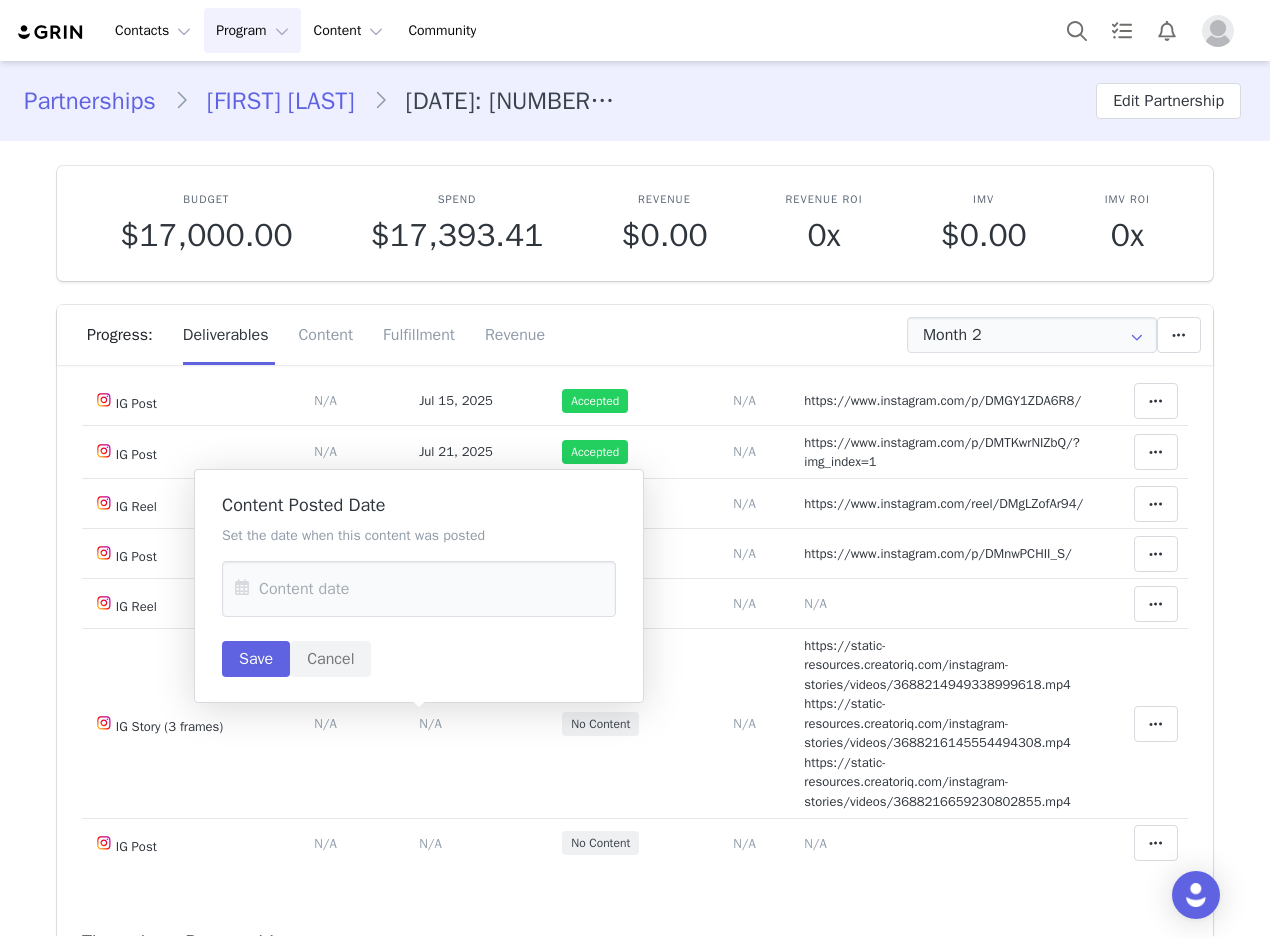 click at bounding box center (242, 589) 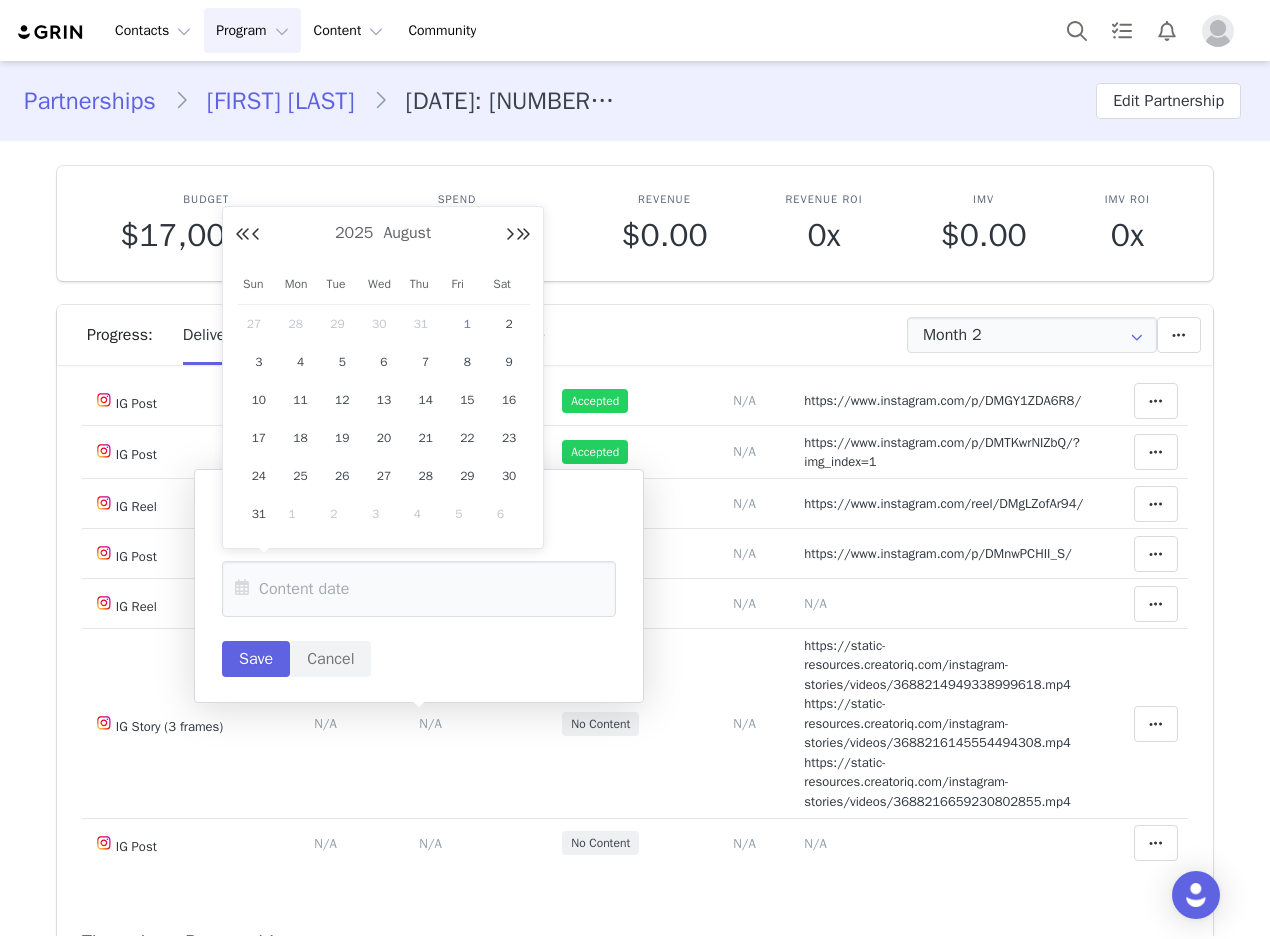 click on "31" at bounding box center [426, 324] 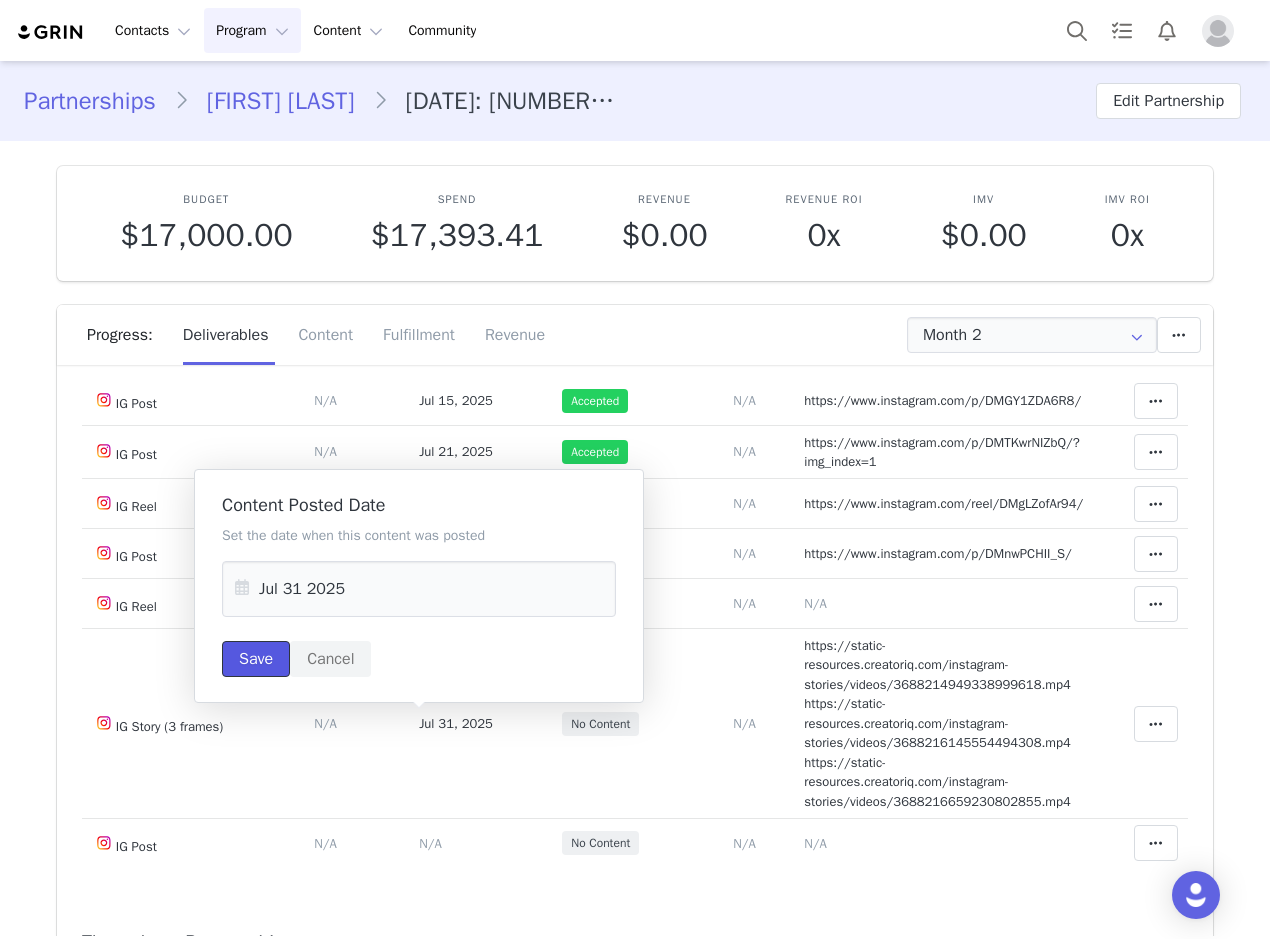 click on "Save" at bounding box center [256, 659] 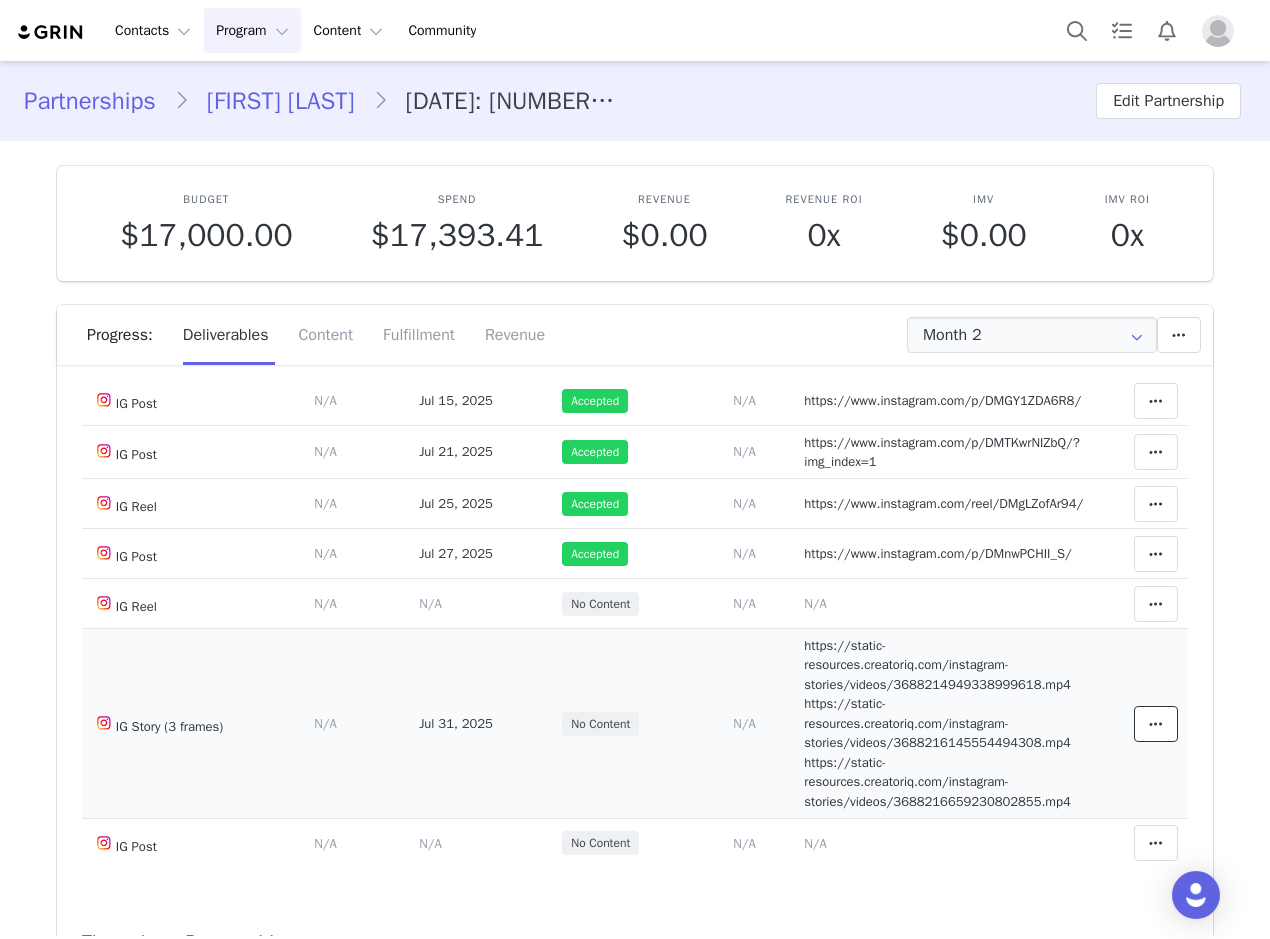 click at bounding box center [1156, 724] 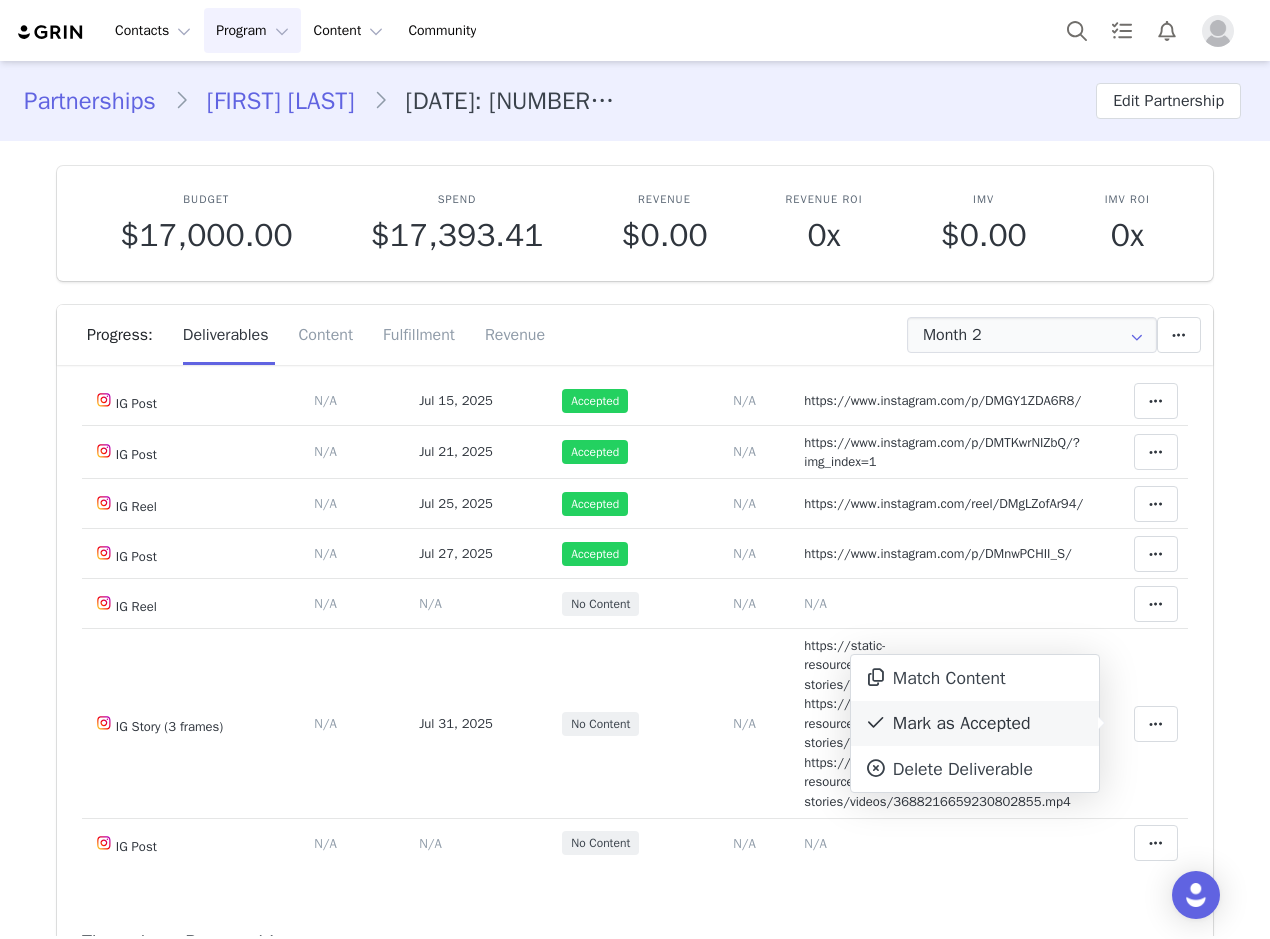 drag, startPoint x: 1003, startPoint y: 721, endPoint x: 999, endPoint y: 710, distance: 11.7046995 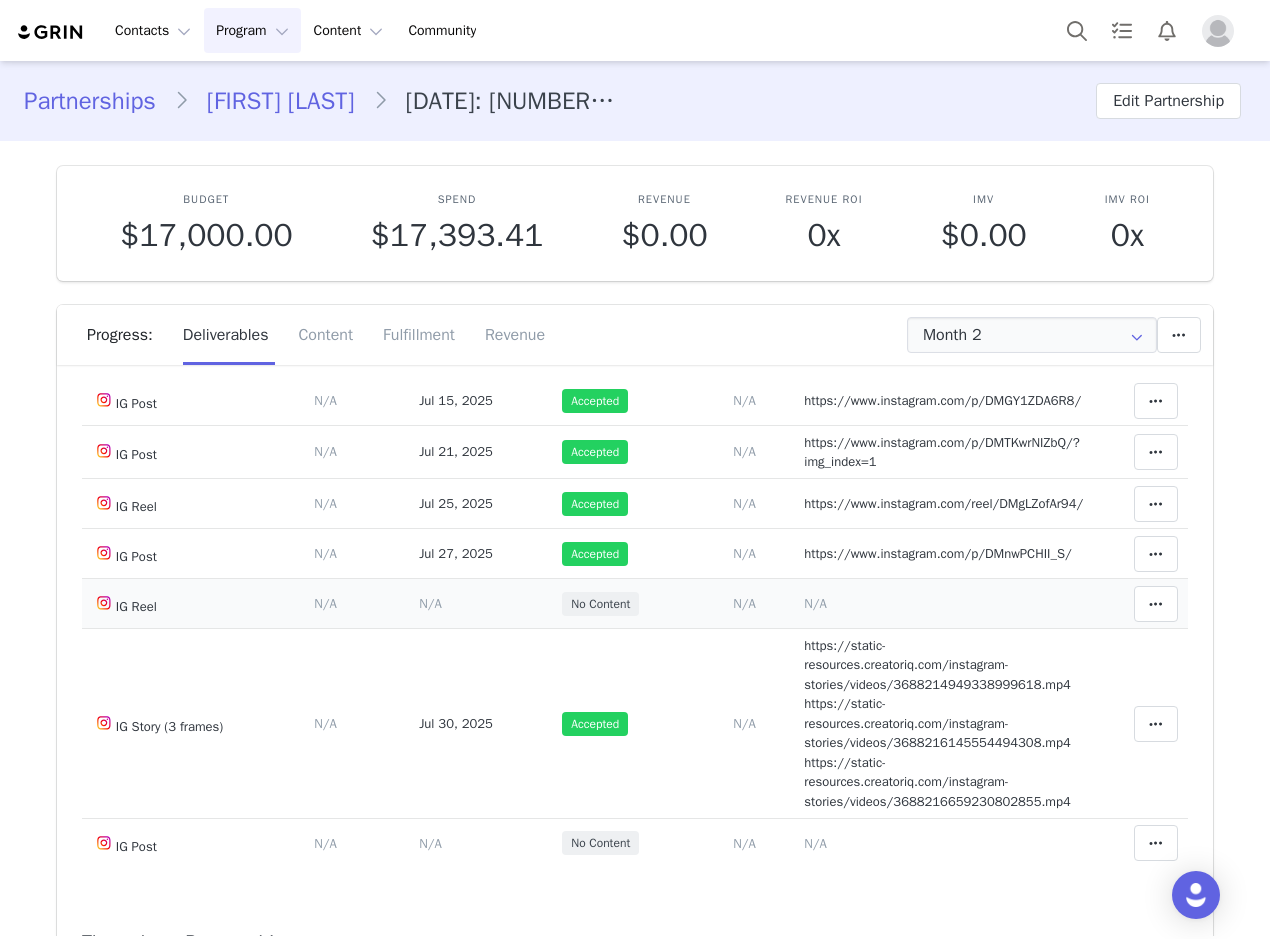 click on "N/A" at bounding box center [815, 603] 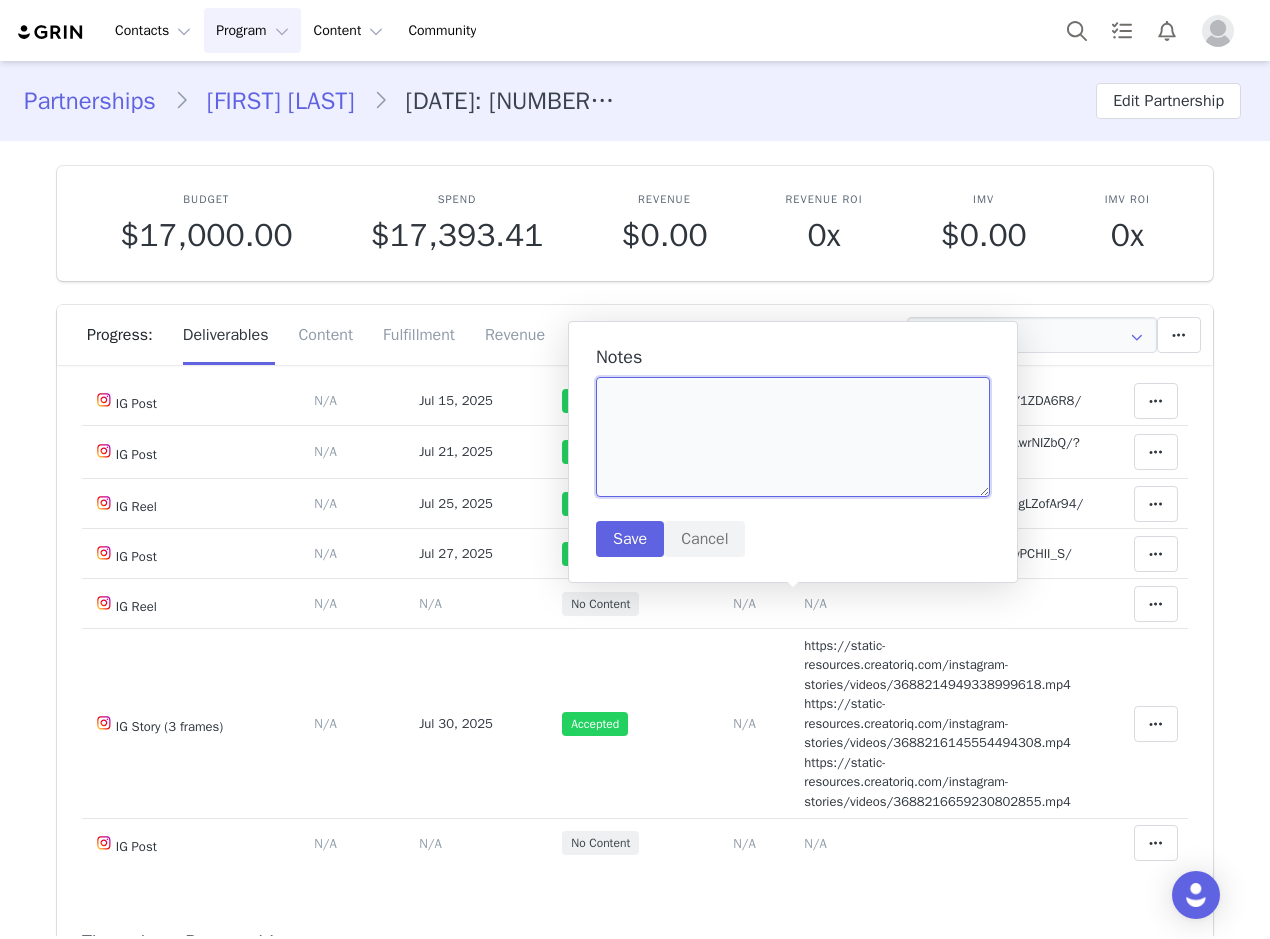 click at bounding box center (793, 437) 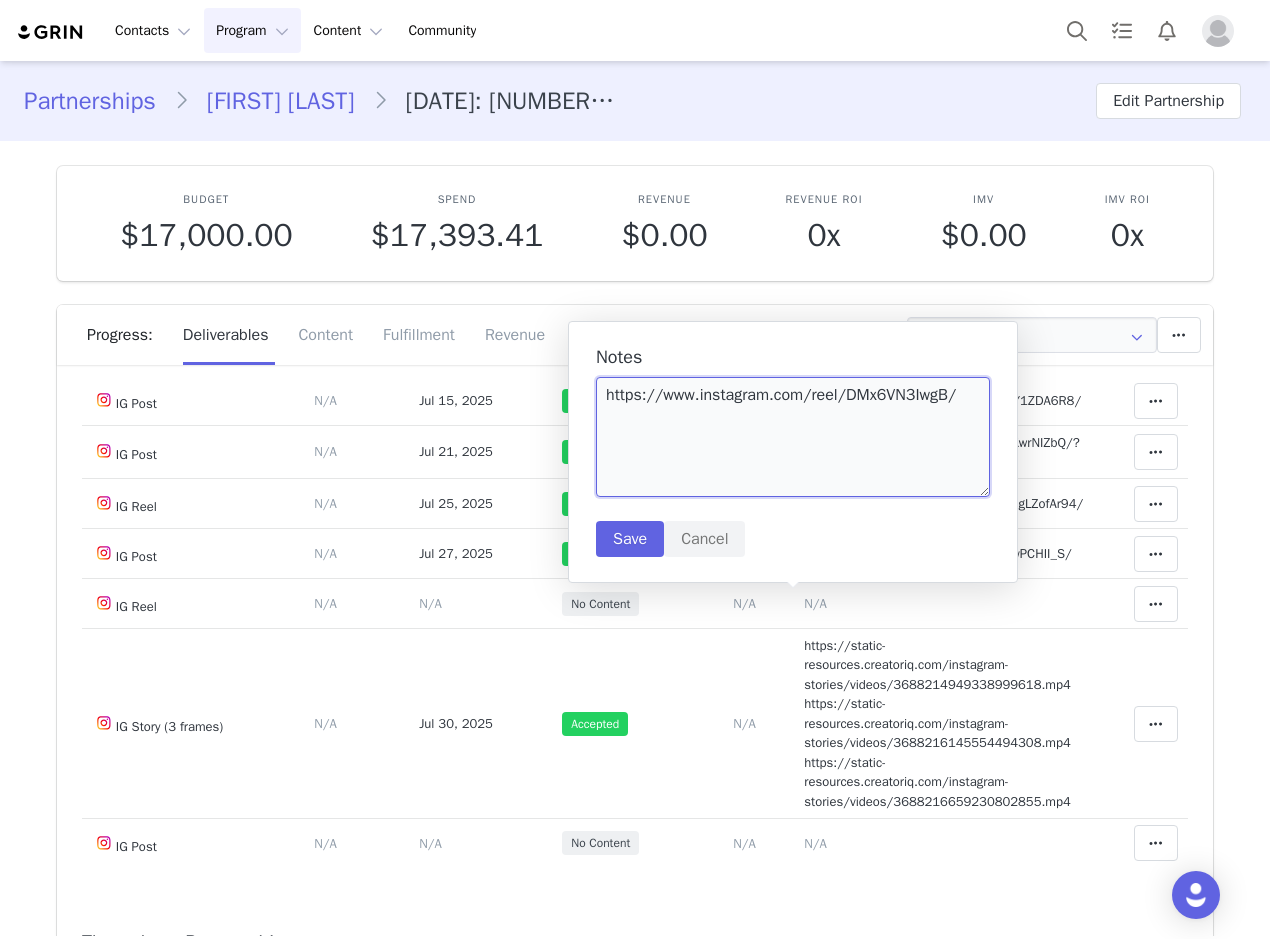 type on "https://www.instagram.com/reel/DMx6VN3IwgB/" 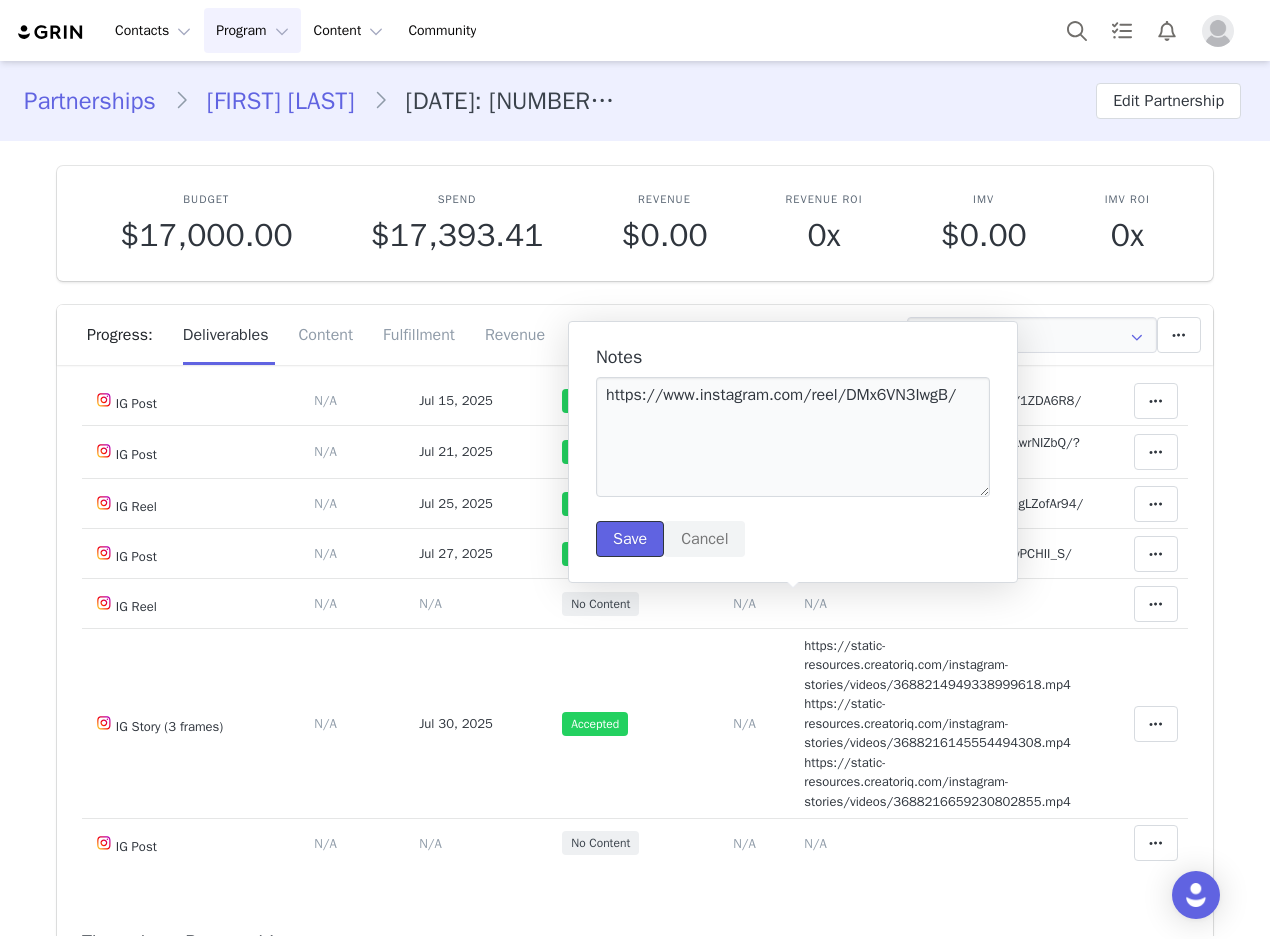 click on "Save" at bounding box center (630, 539) 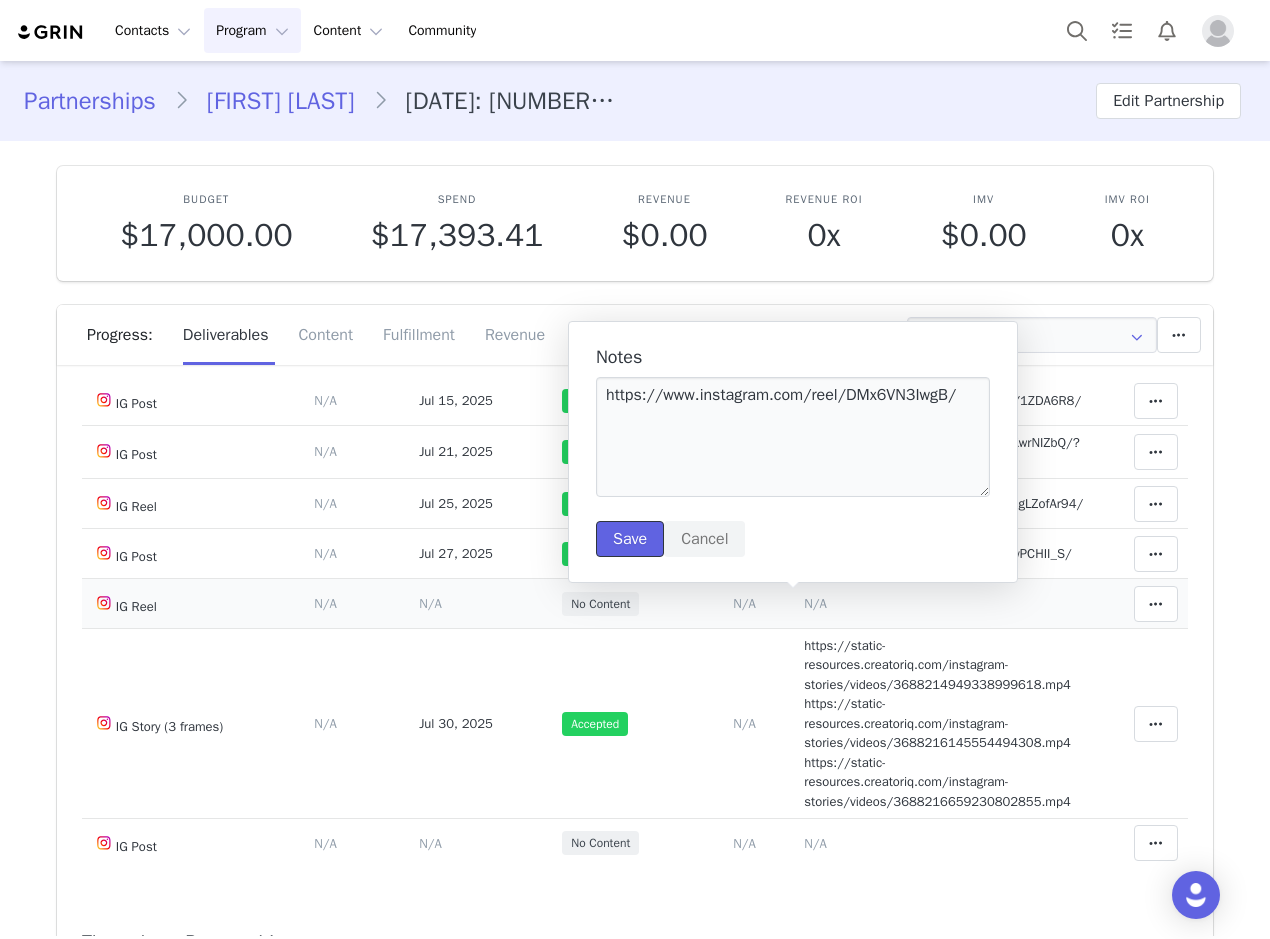 type 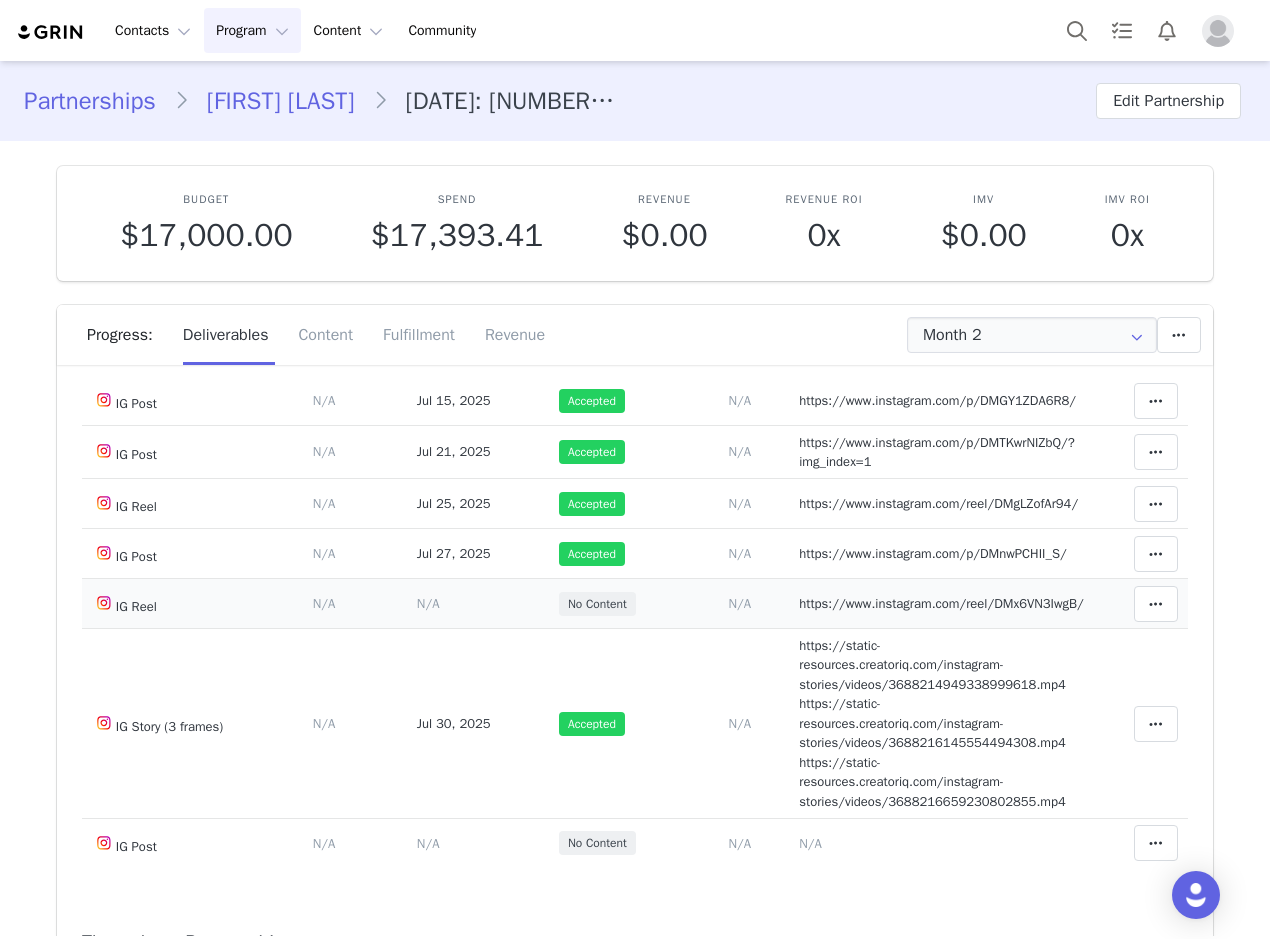 click on "N/A" at bounding box center (428, 603) 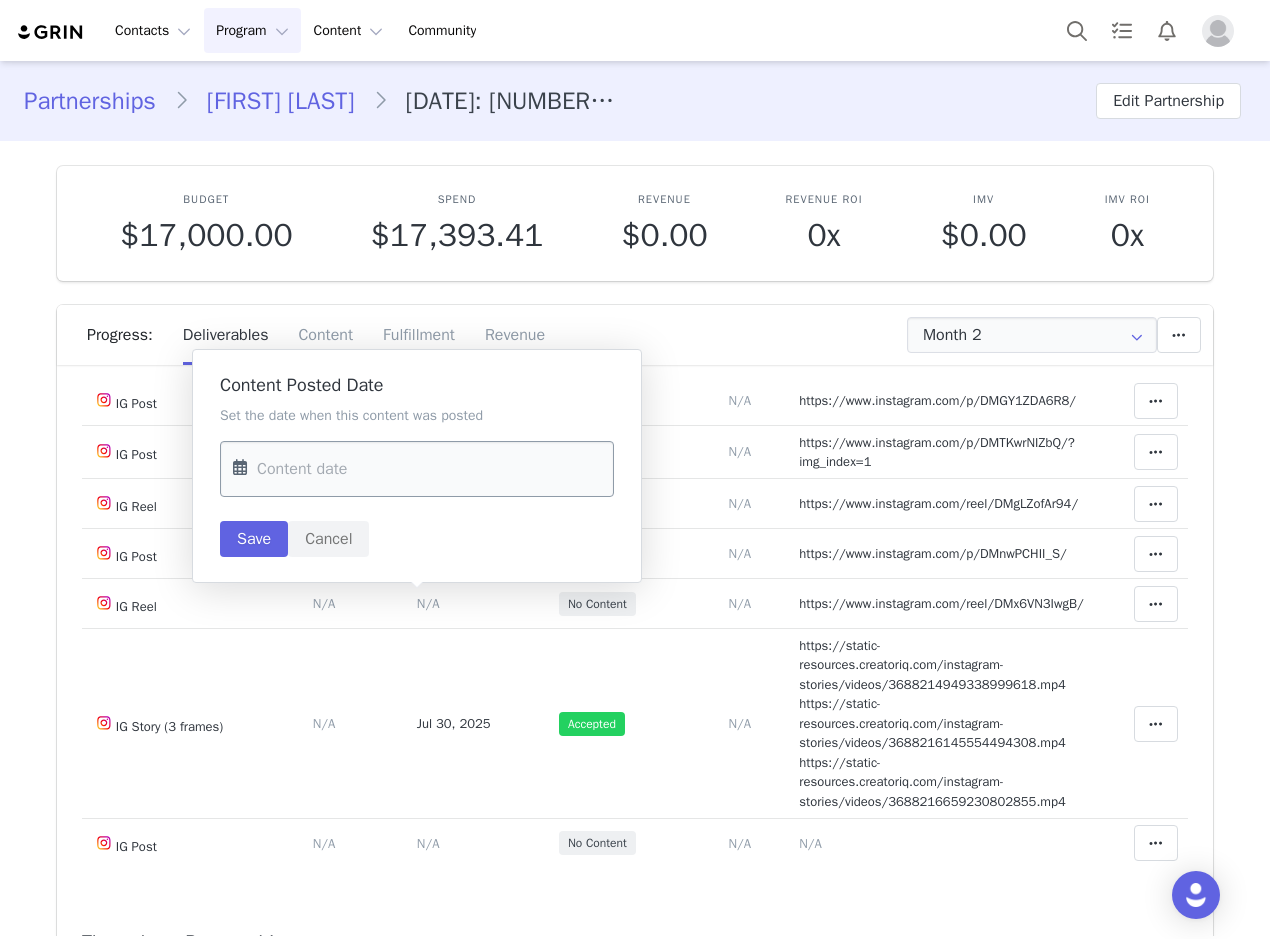 click at bounding box center (417, 469) 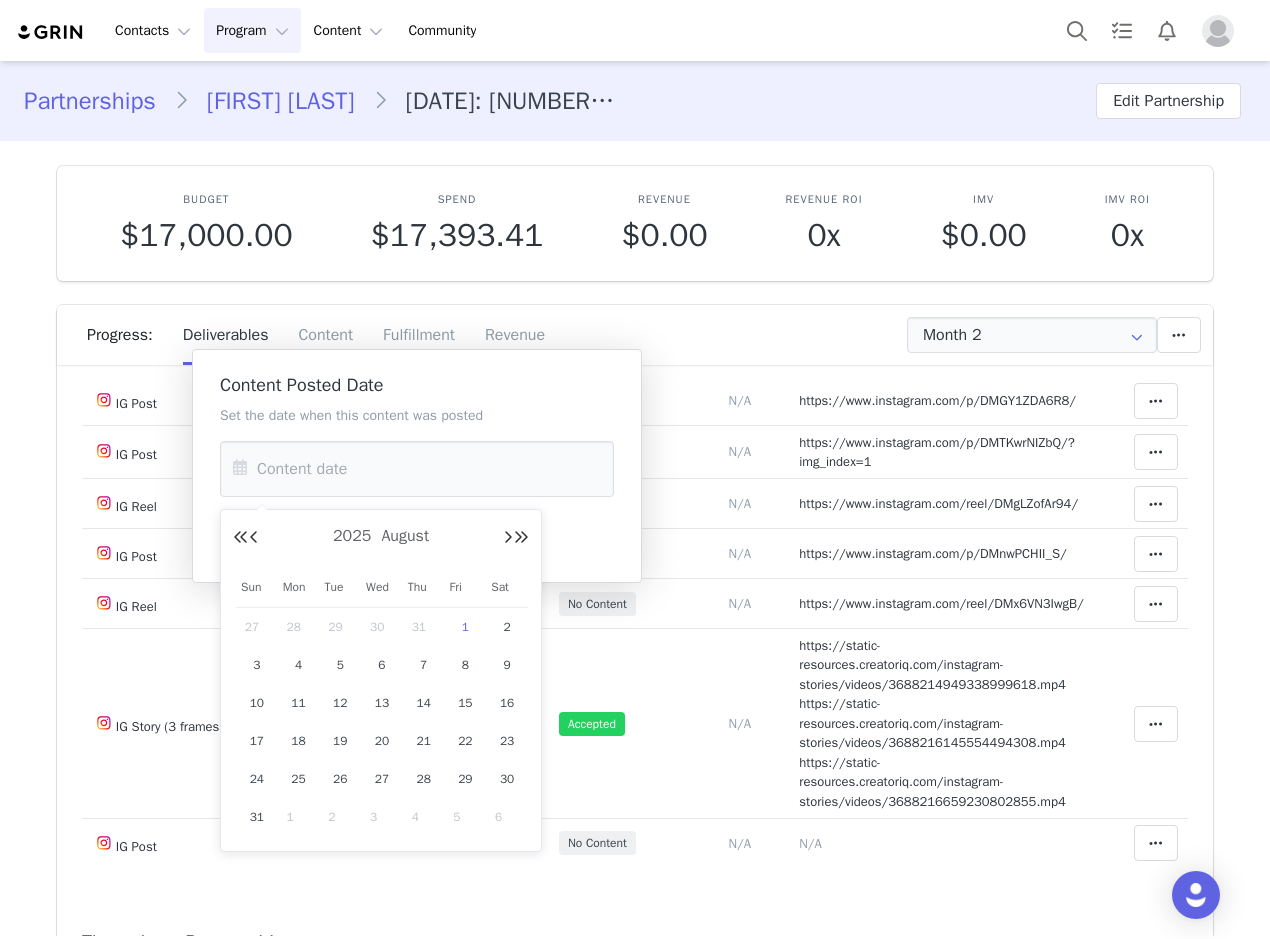 drag, startPoint x: 459, startPoint y: 624, endPoint x: 450, endPoint y: 617, distance: 11.401754 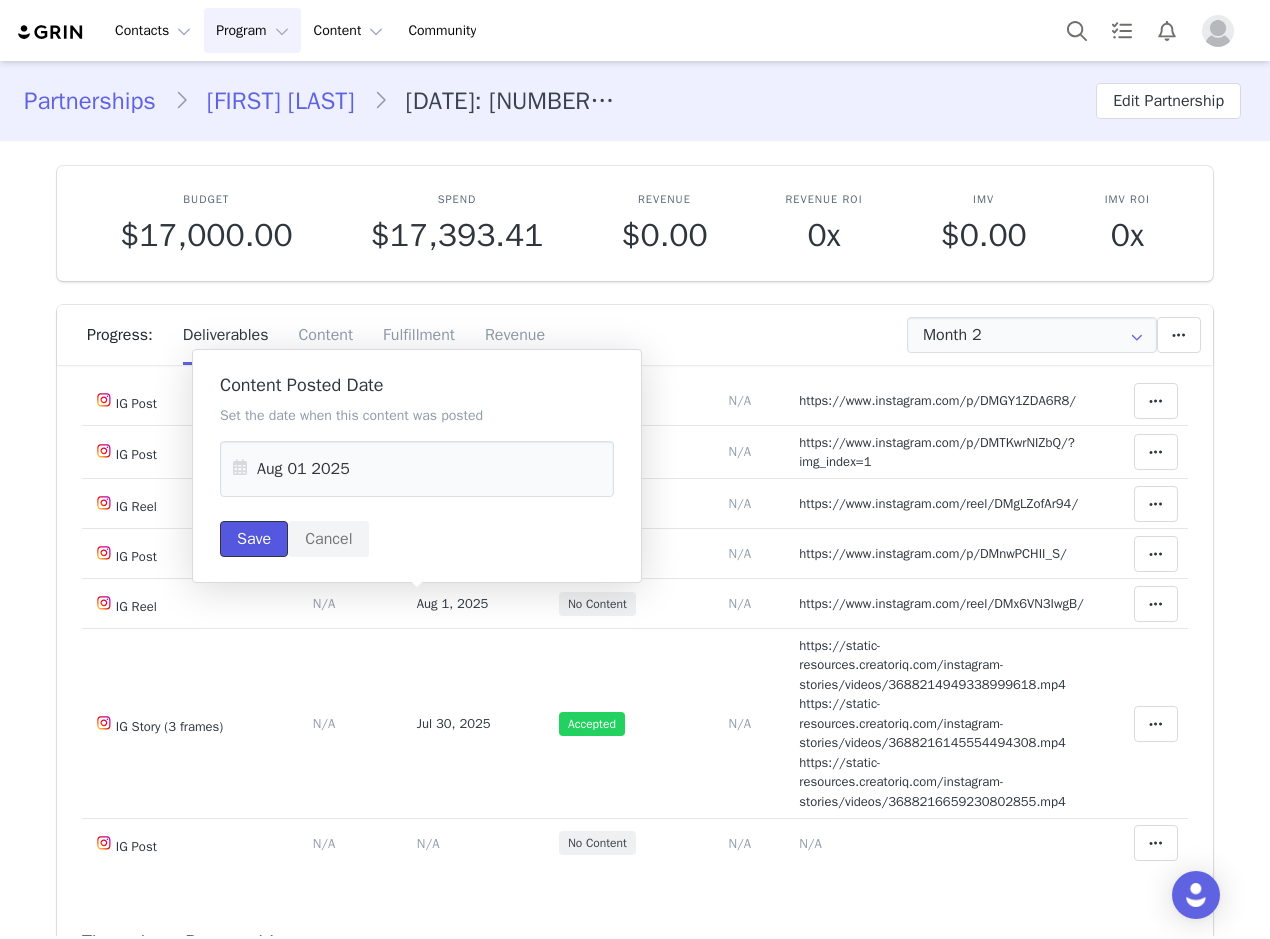 click on "Save" at bounding box center [254, 539] 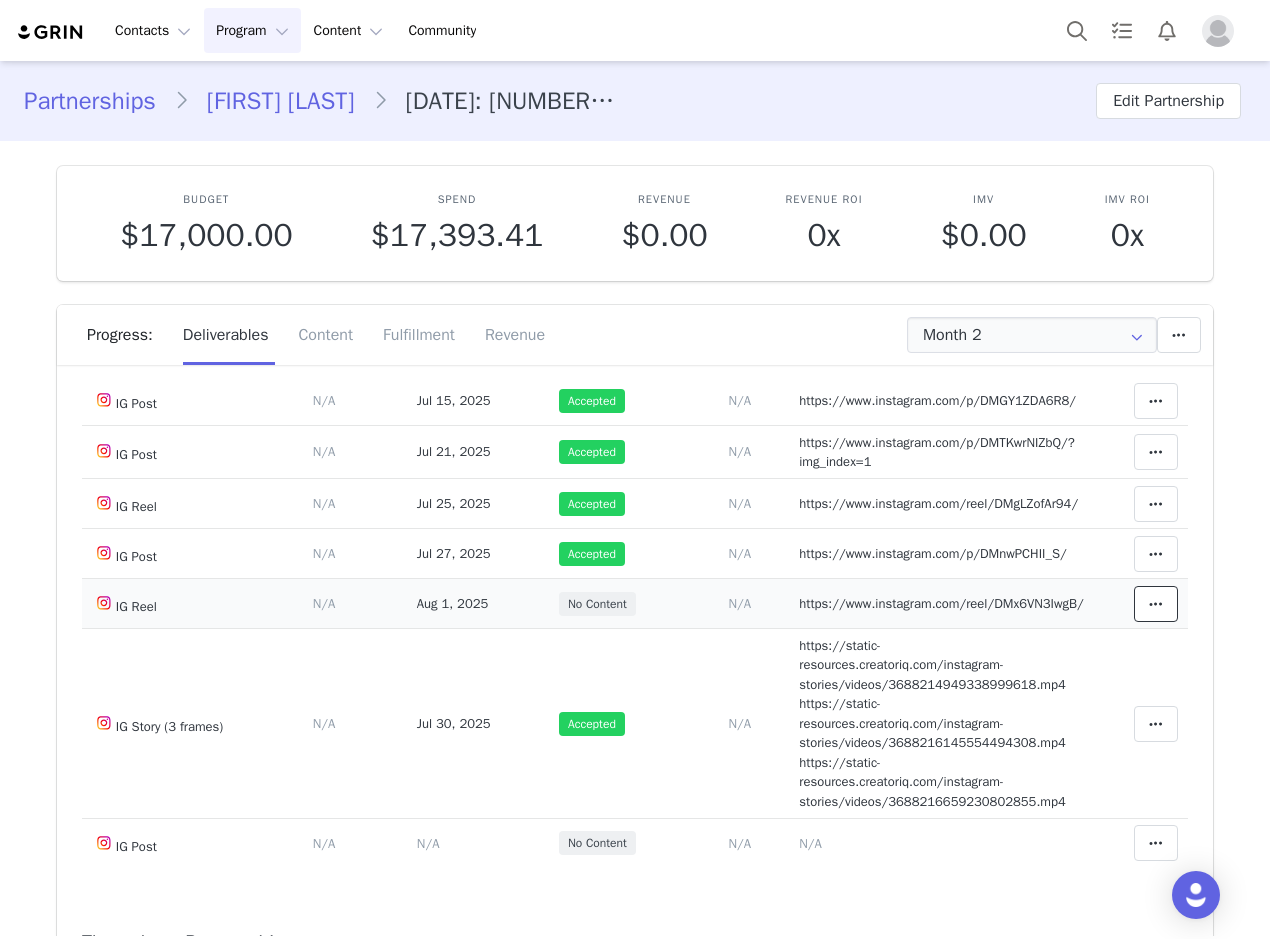 click at bounding box center [1156, 604] 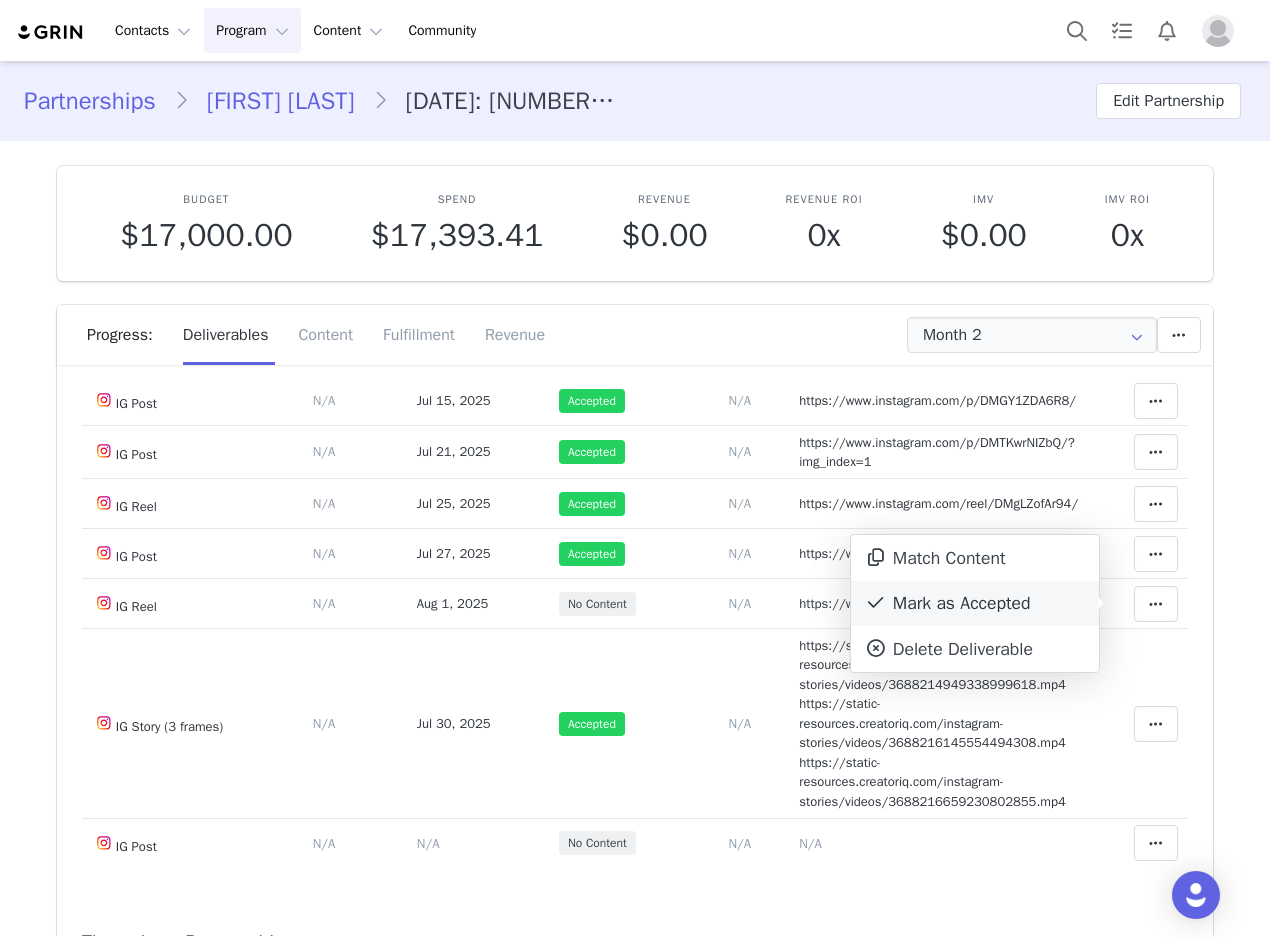 click on "Mark as Accepted" at bounding box center [975, 604] 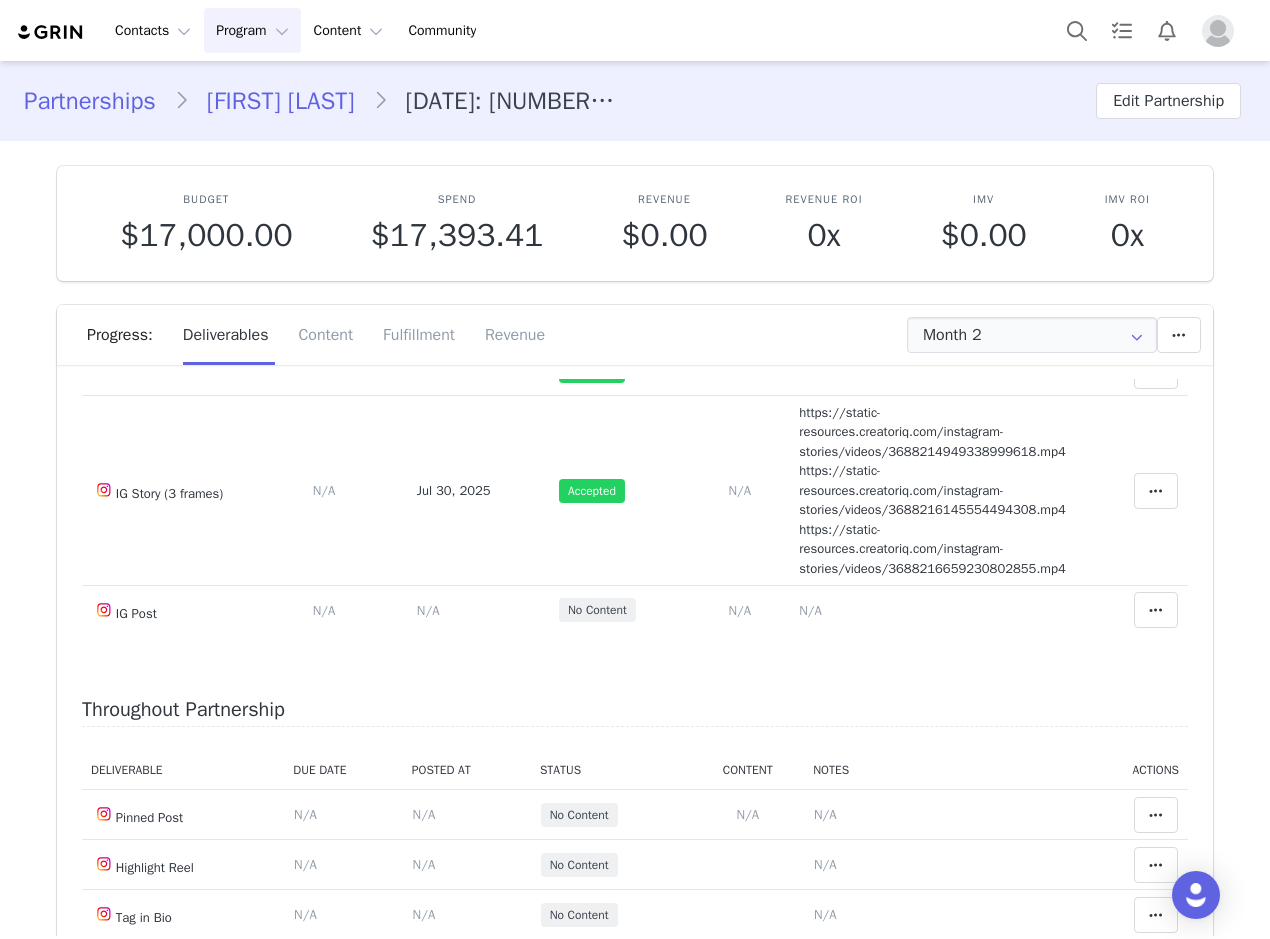 scroll, scrollTop: 842, scrollLeft: 0, axis: vertical 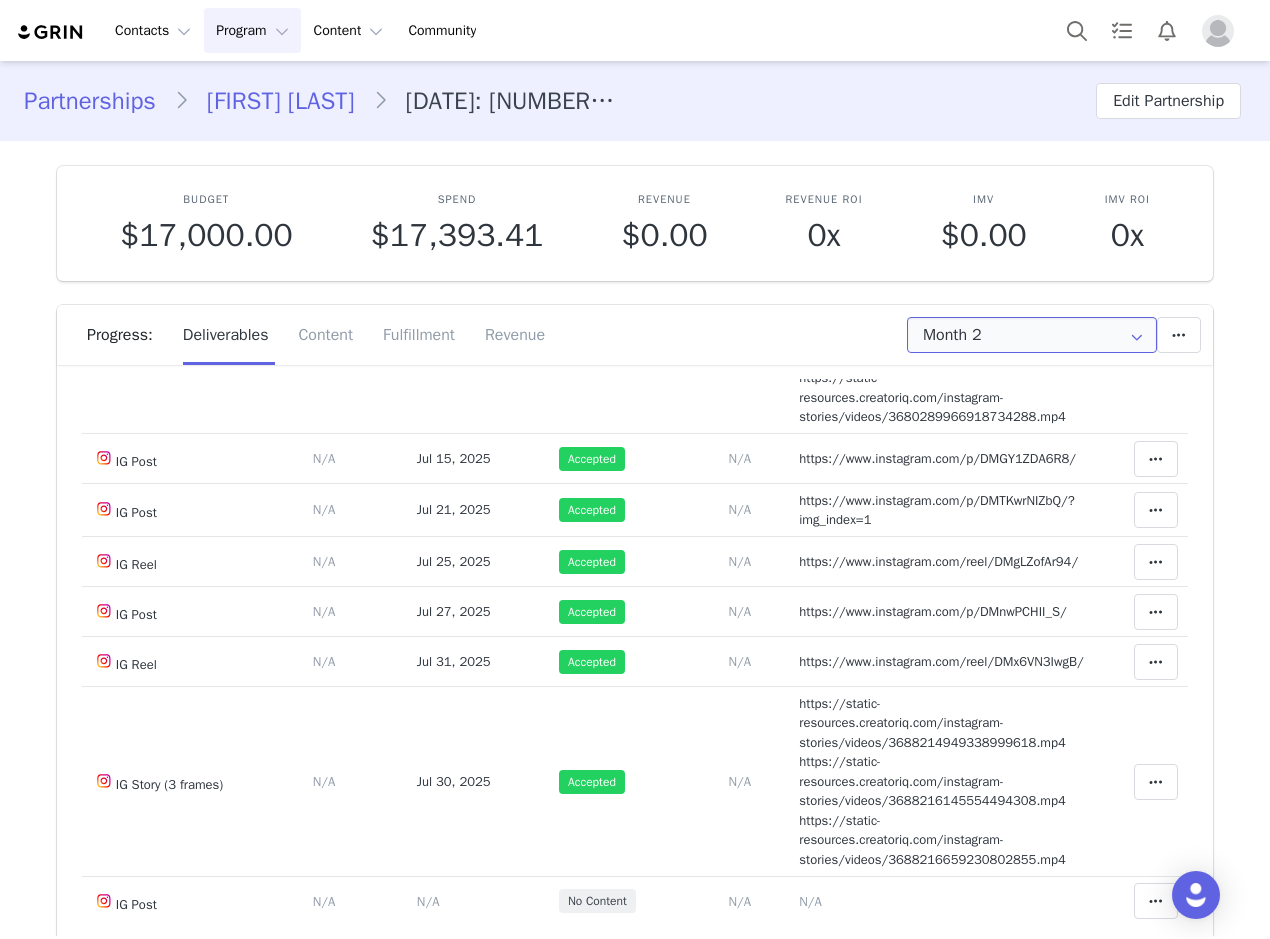click on "Month 2" at bounding box center (1032, 335) 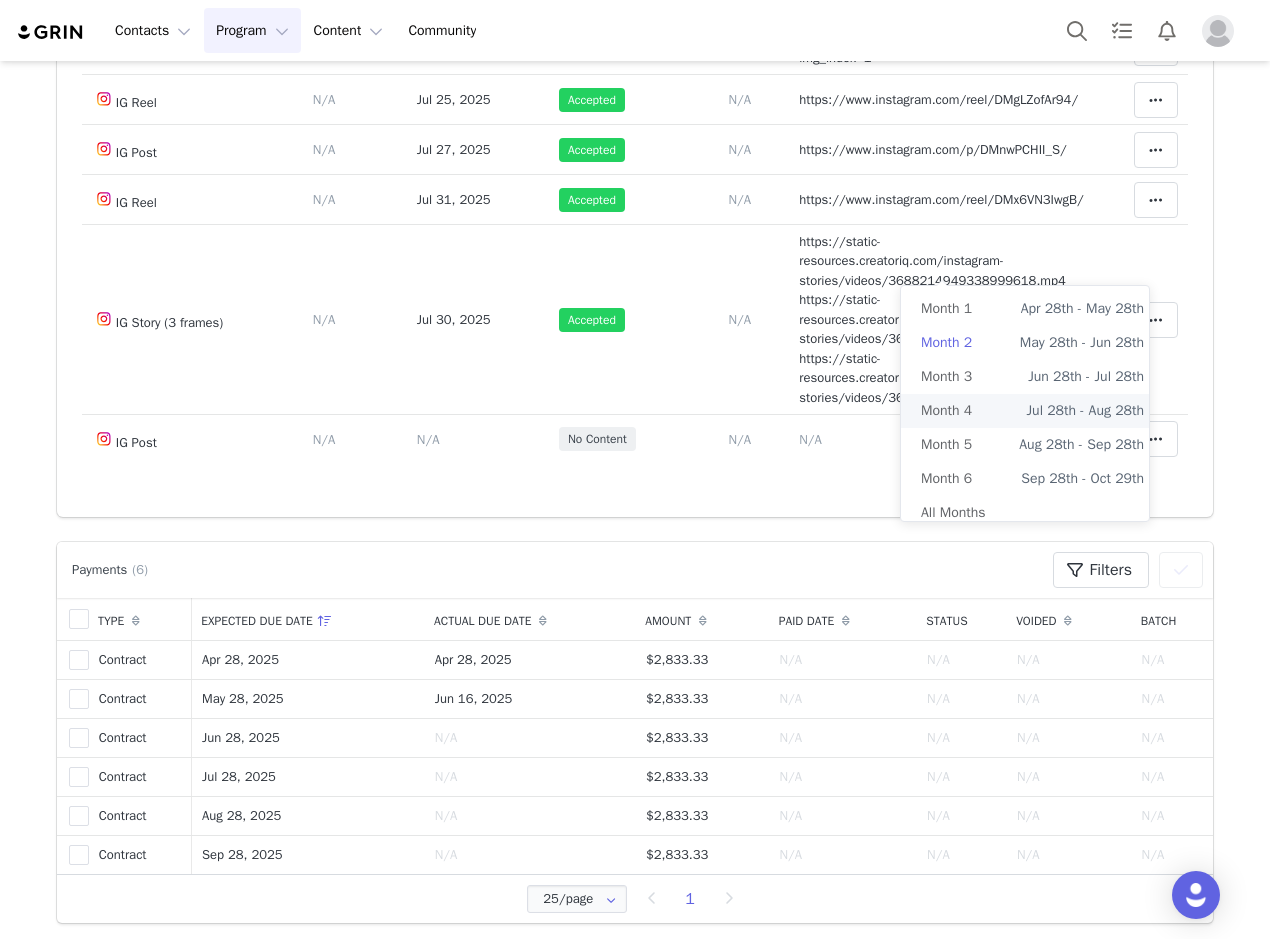 scroll, scrollTop: 500, scrollLeft: 0, axis: vertical 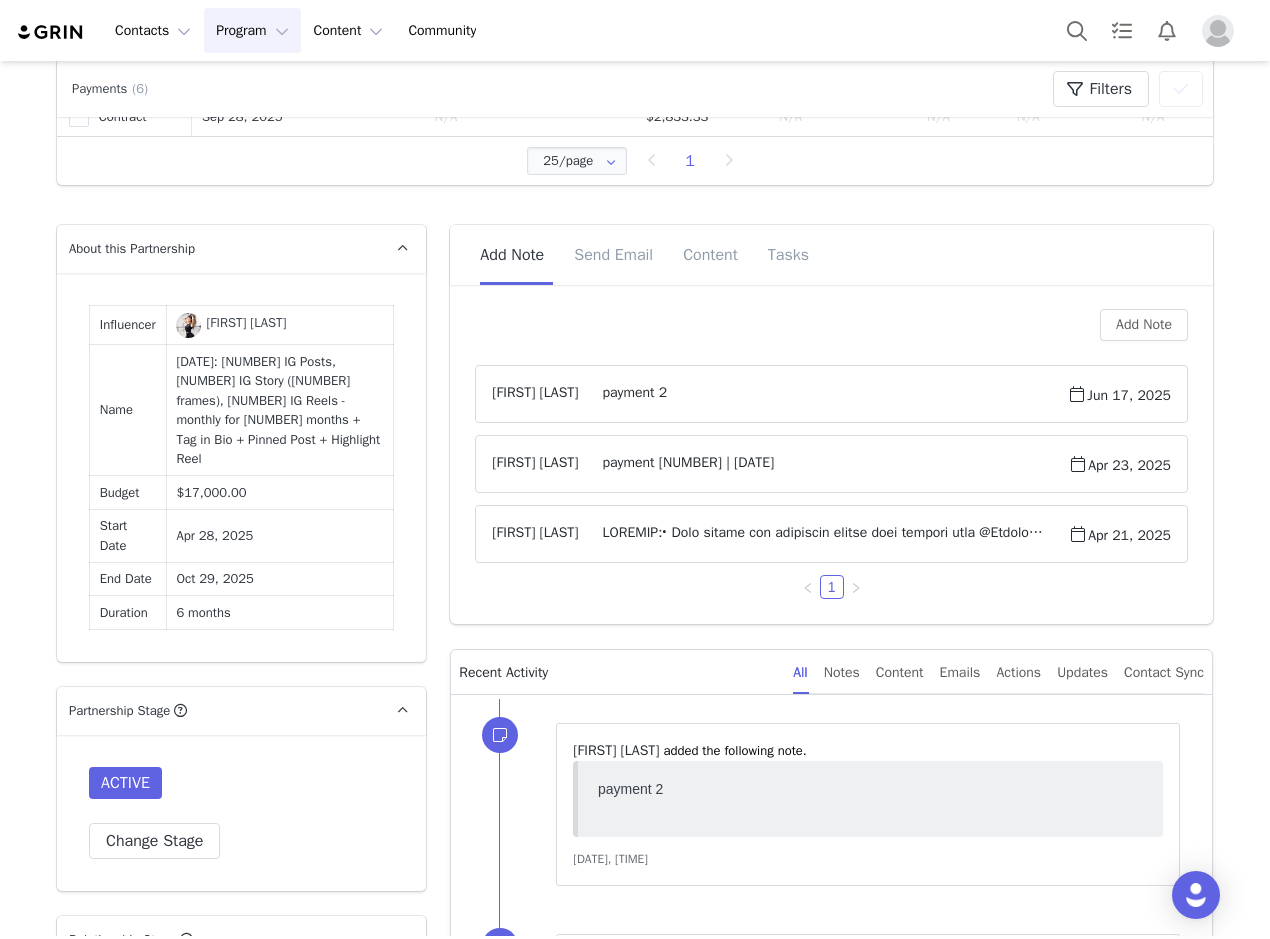 click on "4/25: 8 IG Posts, 2 IG Story (3 frames), 4 IG Reels - monthly for 6 months + Tag in Bio + Pinned Post + Highlight Reel" at bounding box center [280, 410] 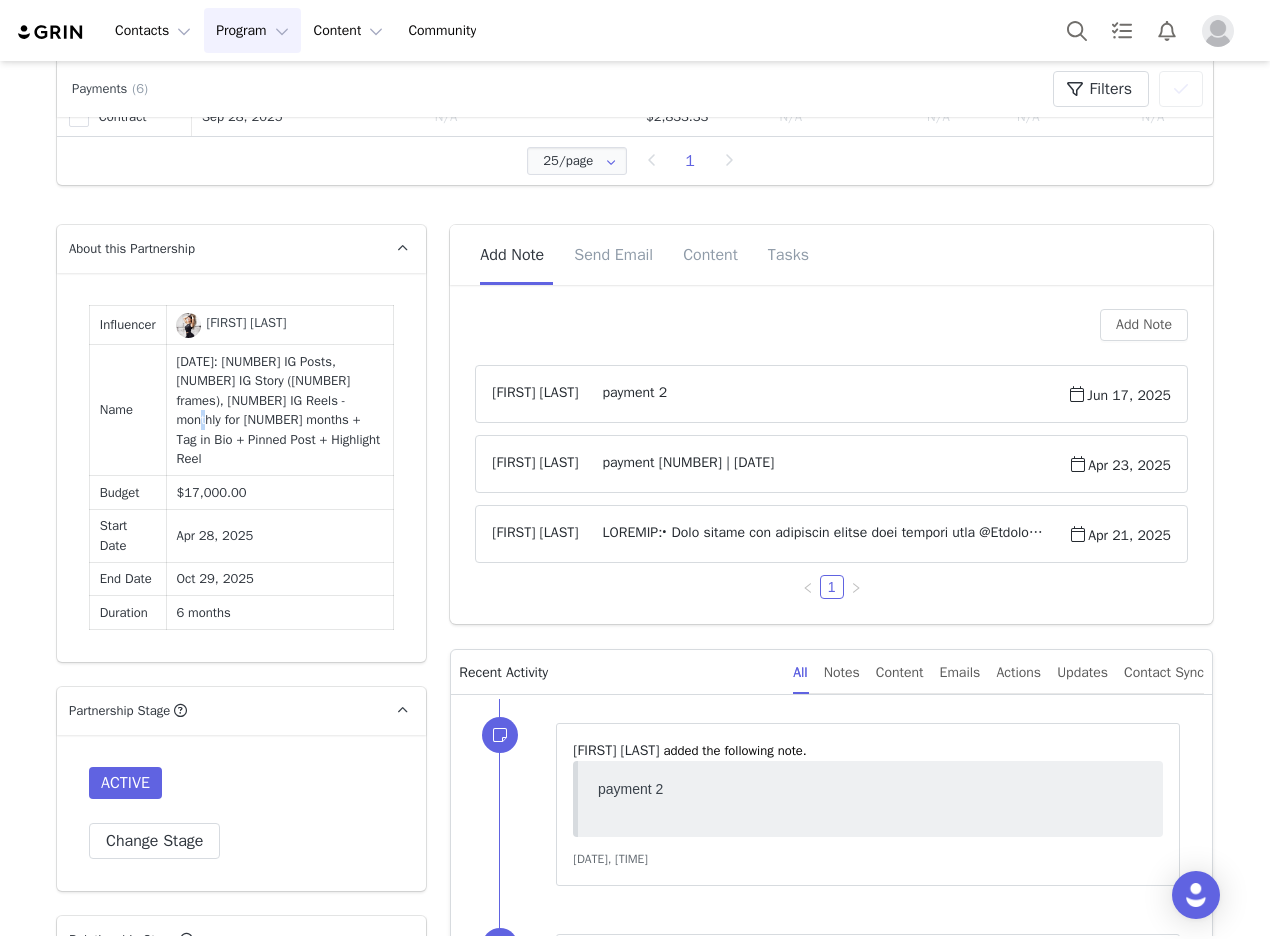 click on "4/25: 8 IG Posts, 2 IG Story (3 frames), 4 IG Reels - monthly for 6 months + Tag in Bio + Pinned Post + Highlight Reel" at bounding box center (280, 410) 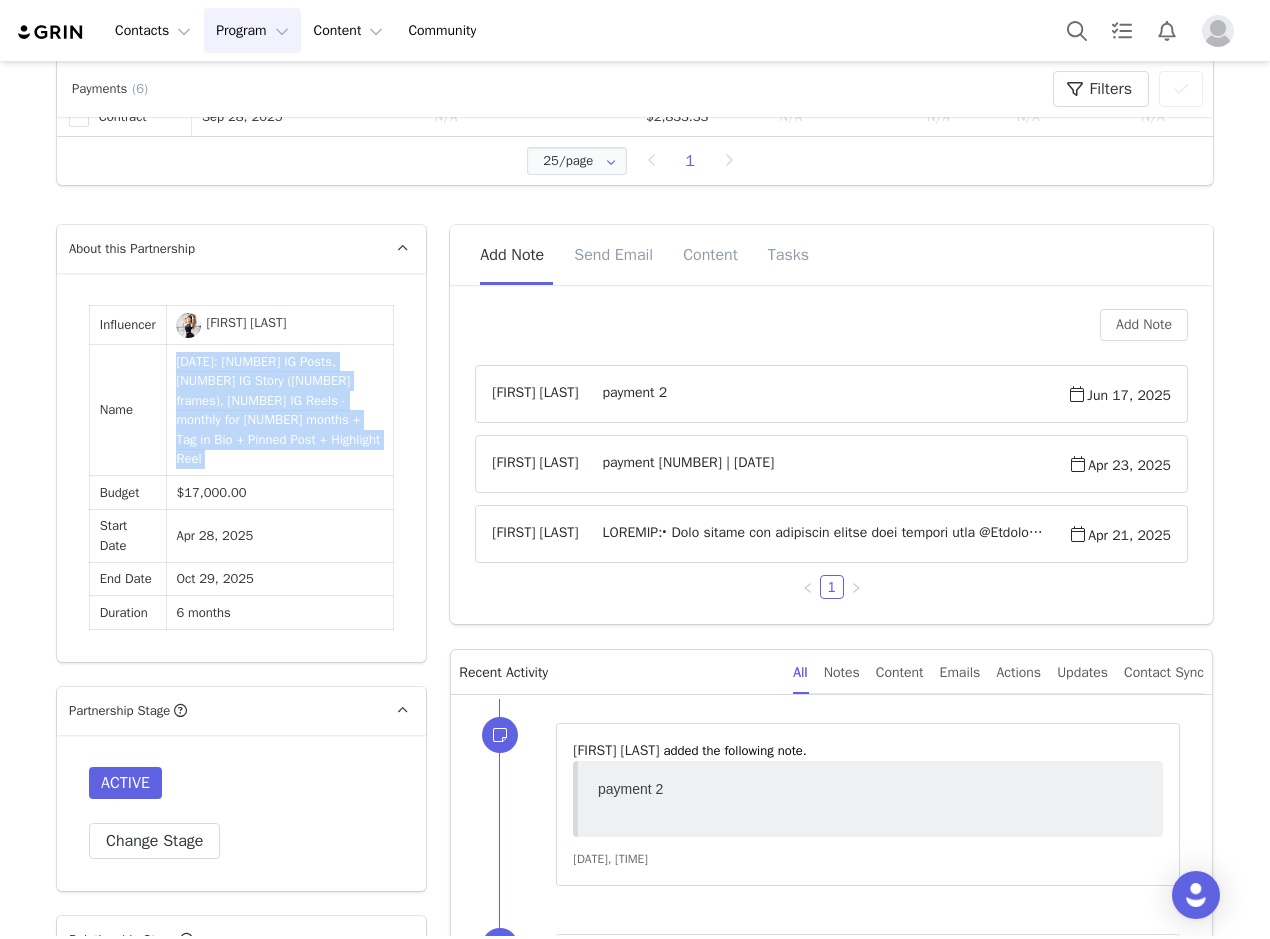 click on "4/25: 8 IG Posts, 2 IG Story (3 frames), 4 IG Reels - monthly for 6 months + Tag in Bio + Pinned Post + Highlight Reel" at bounding box center (280, 410) 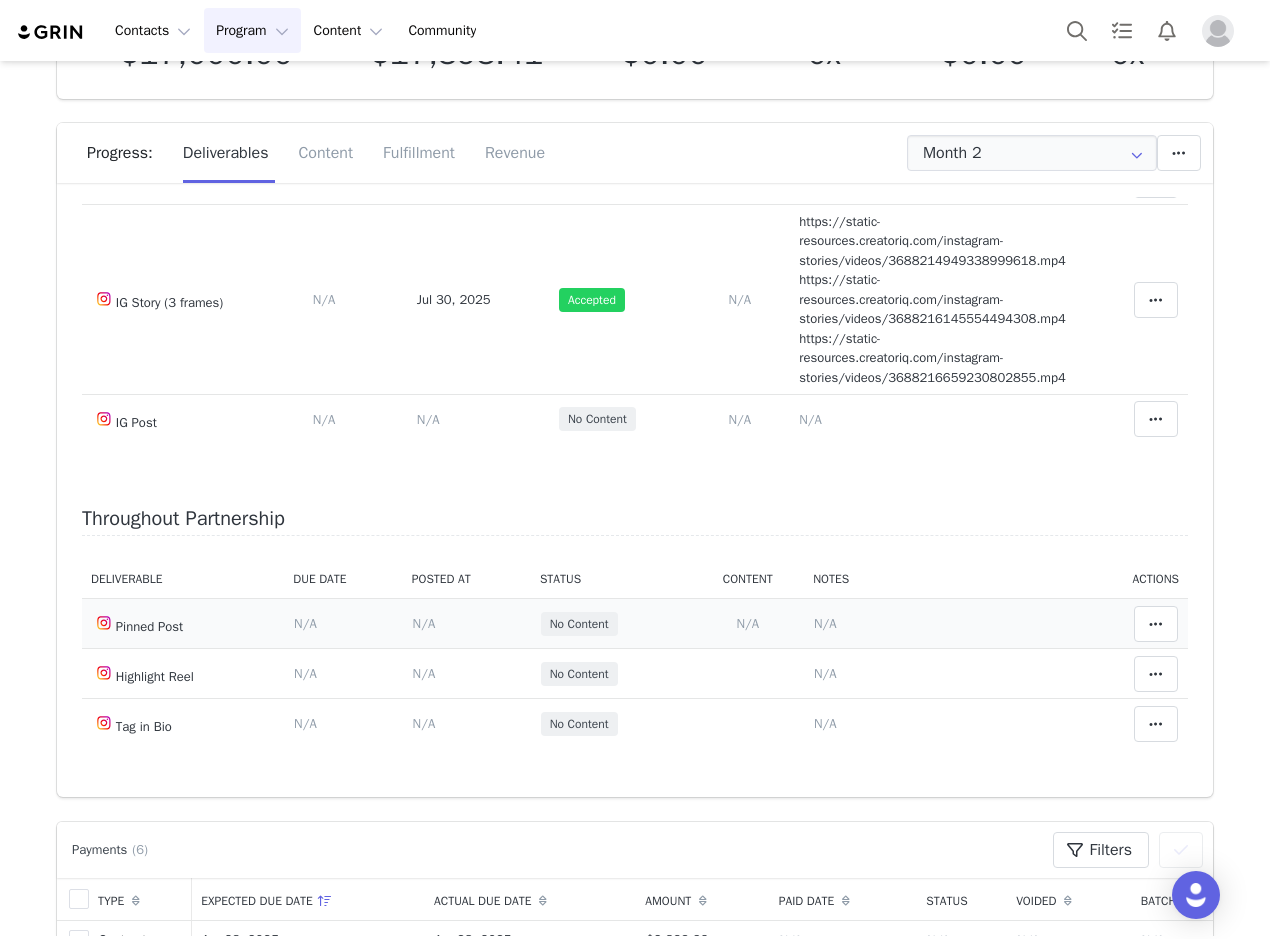 scroll, scrollTop: 0, scrollLeft: 0, axis: both 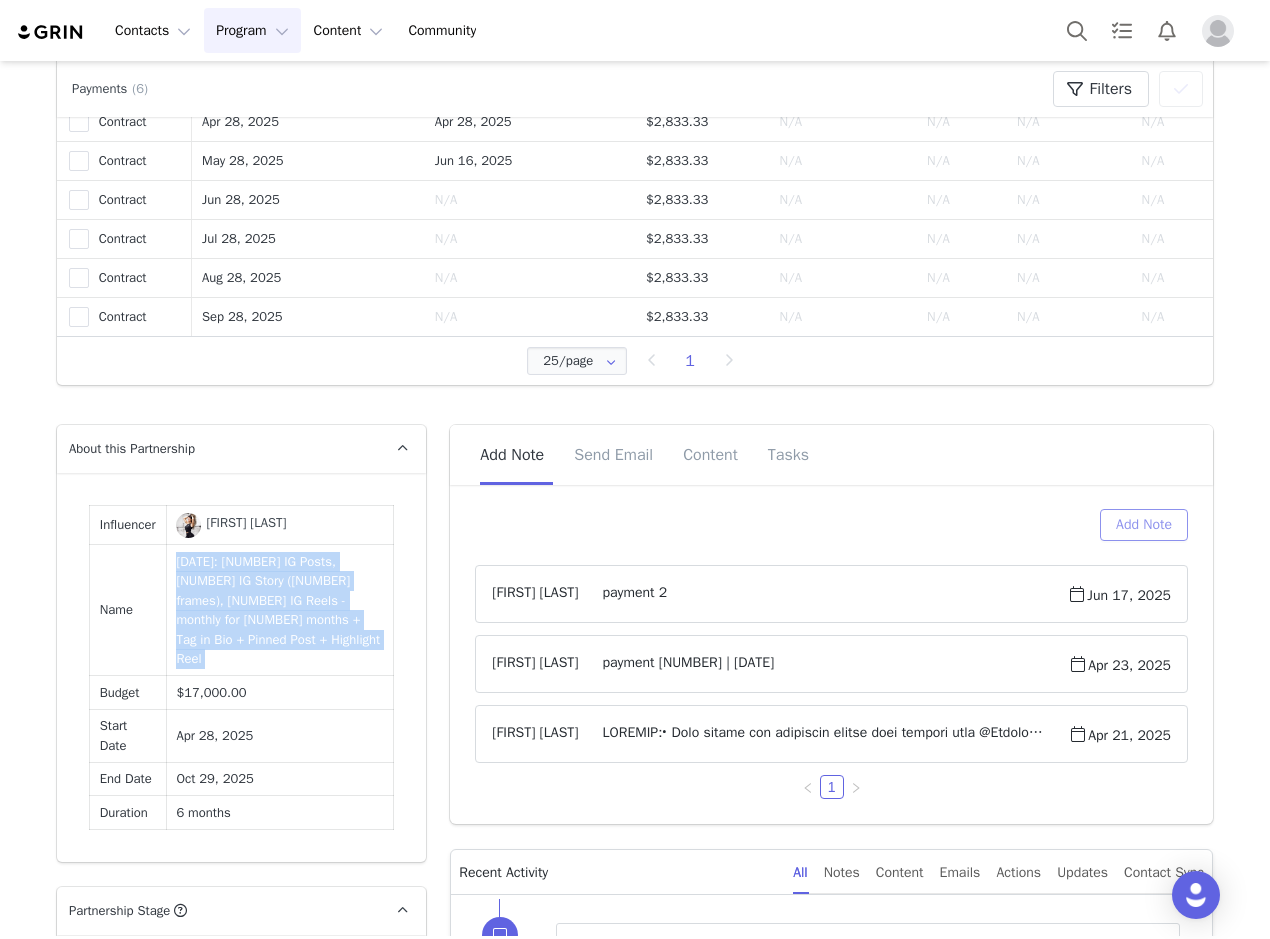 click on "Add Note" at bounding box center (1144, 525) 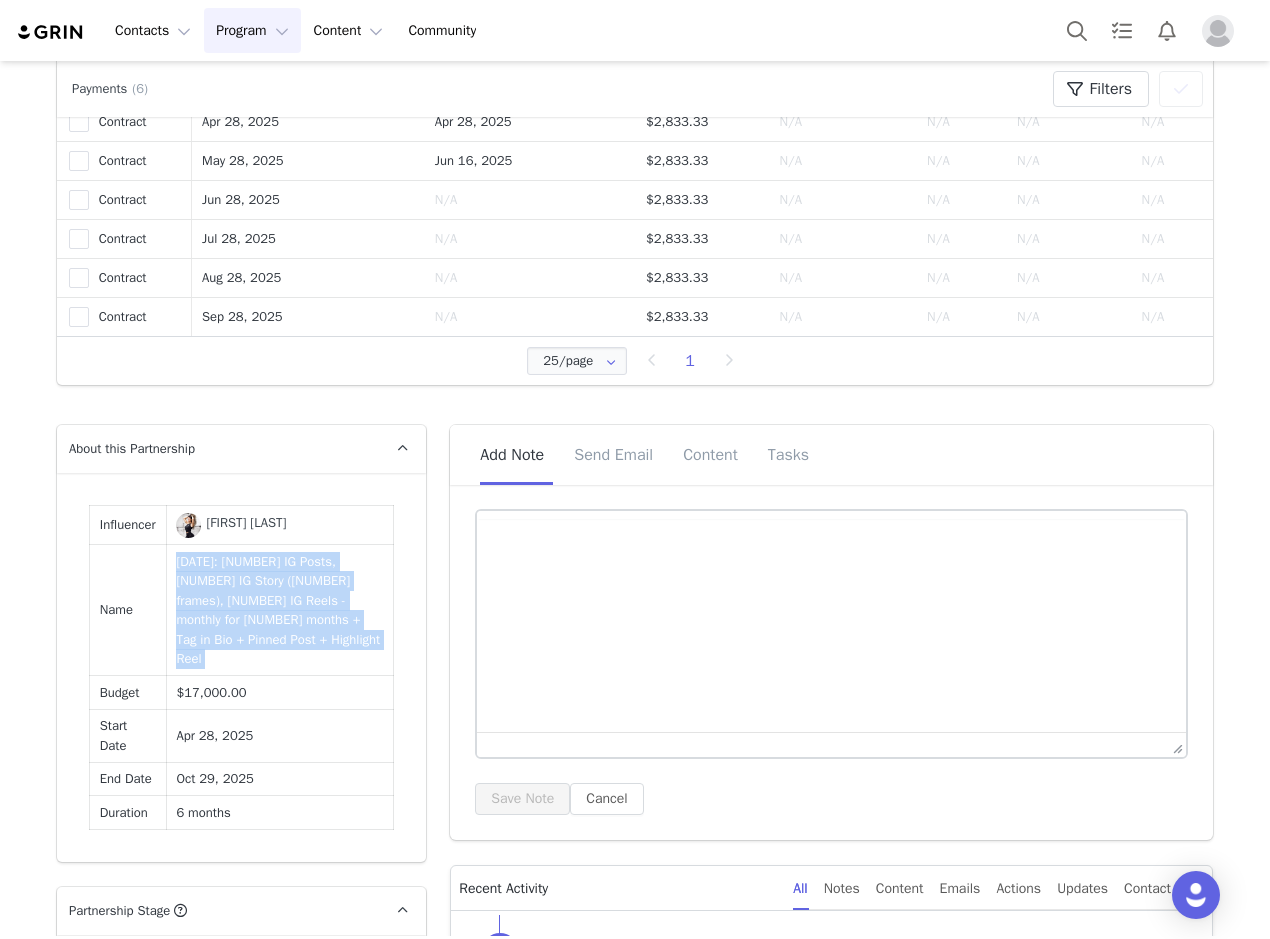 scroll, scrollTop: 0, scrollLeft: 0, axis: both 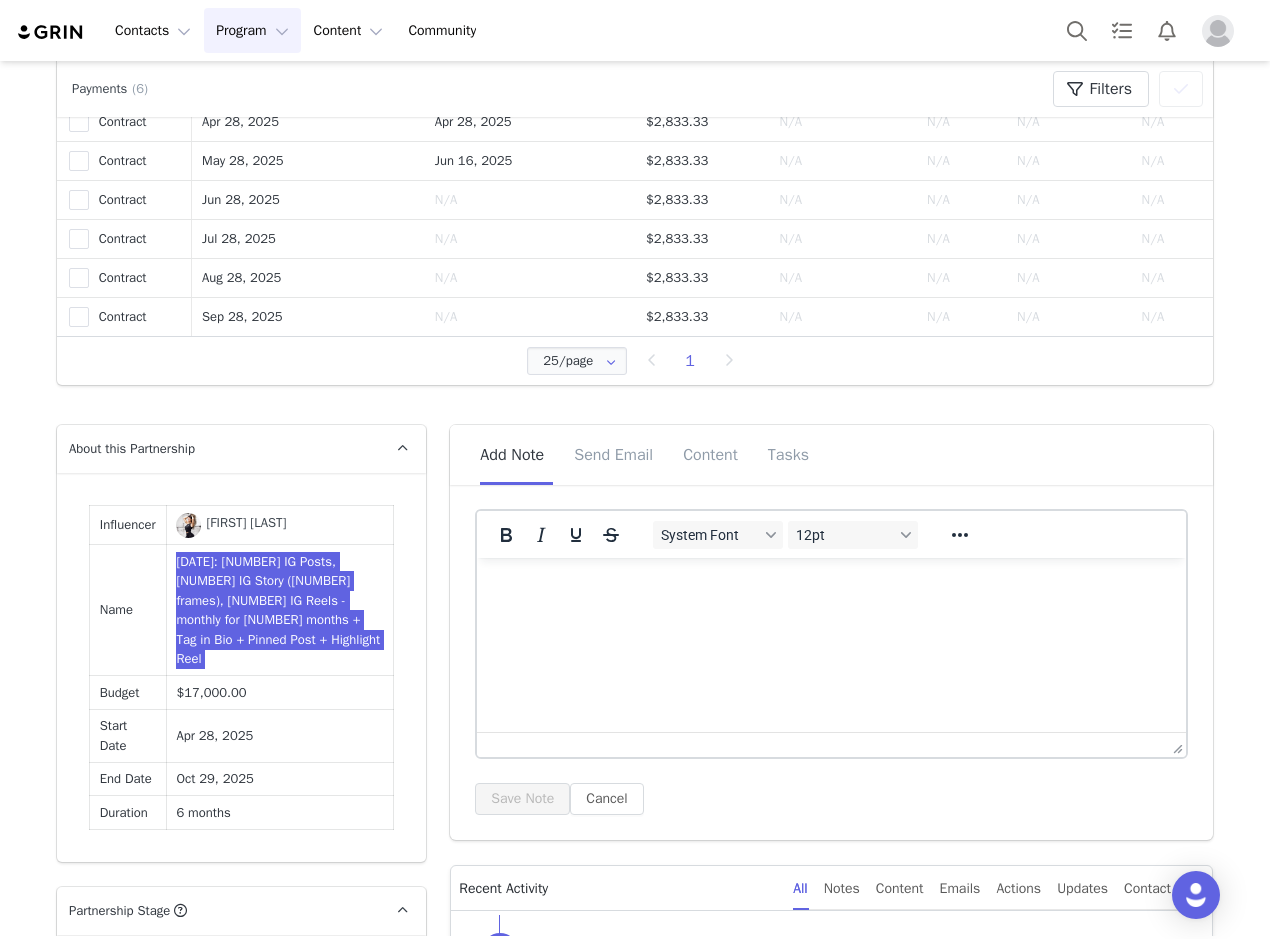 click at bounding box center (831, 585) 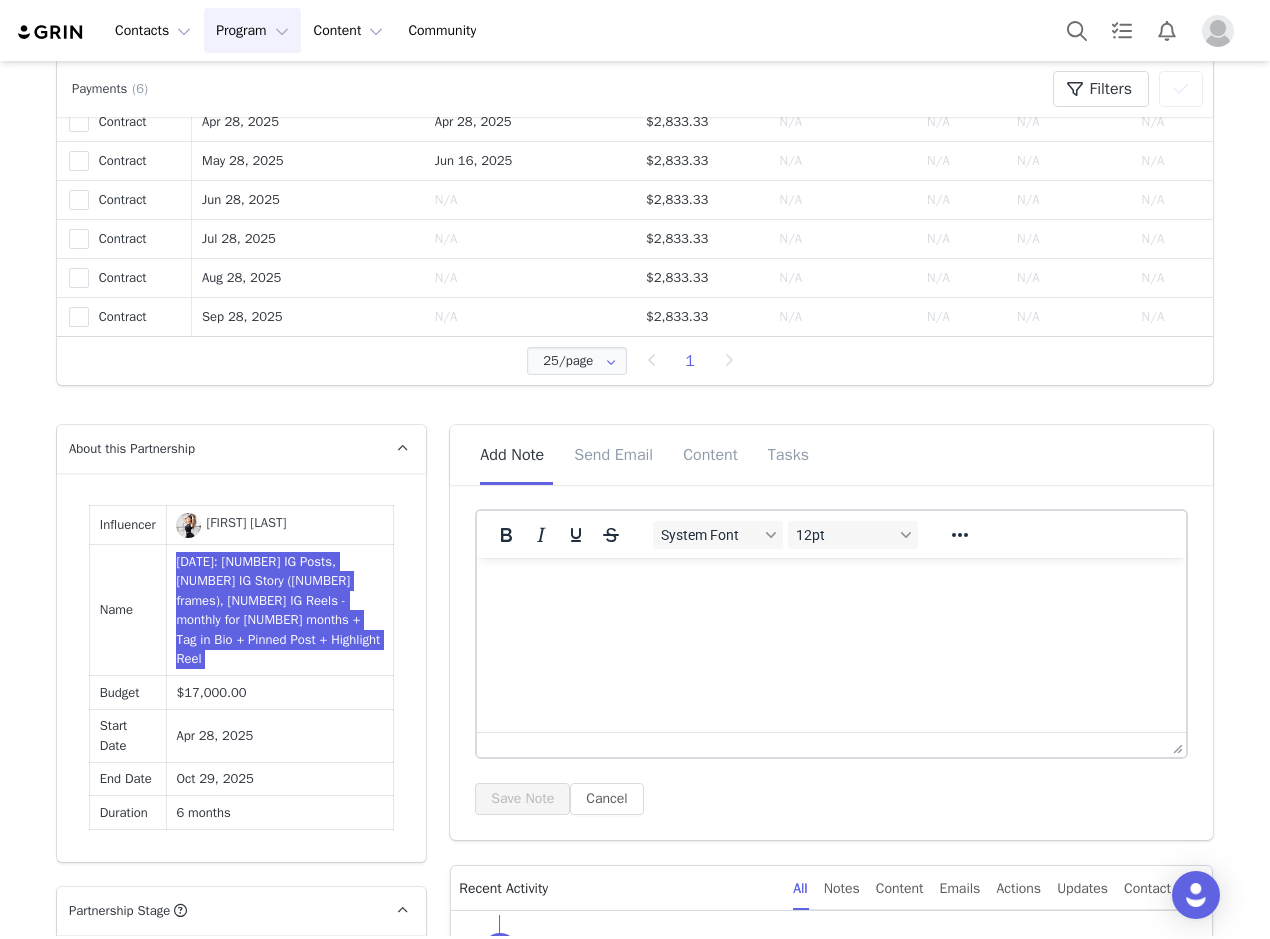 type 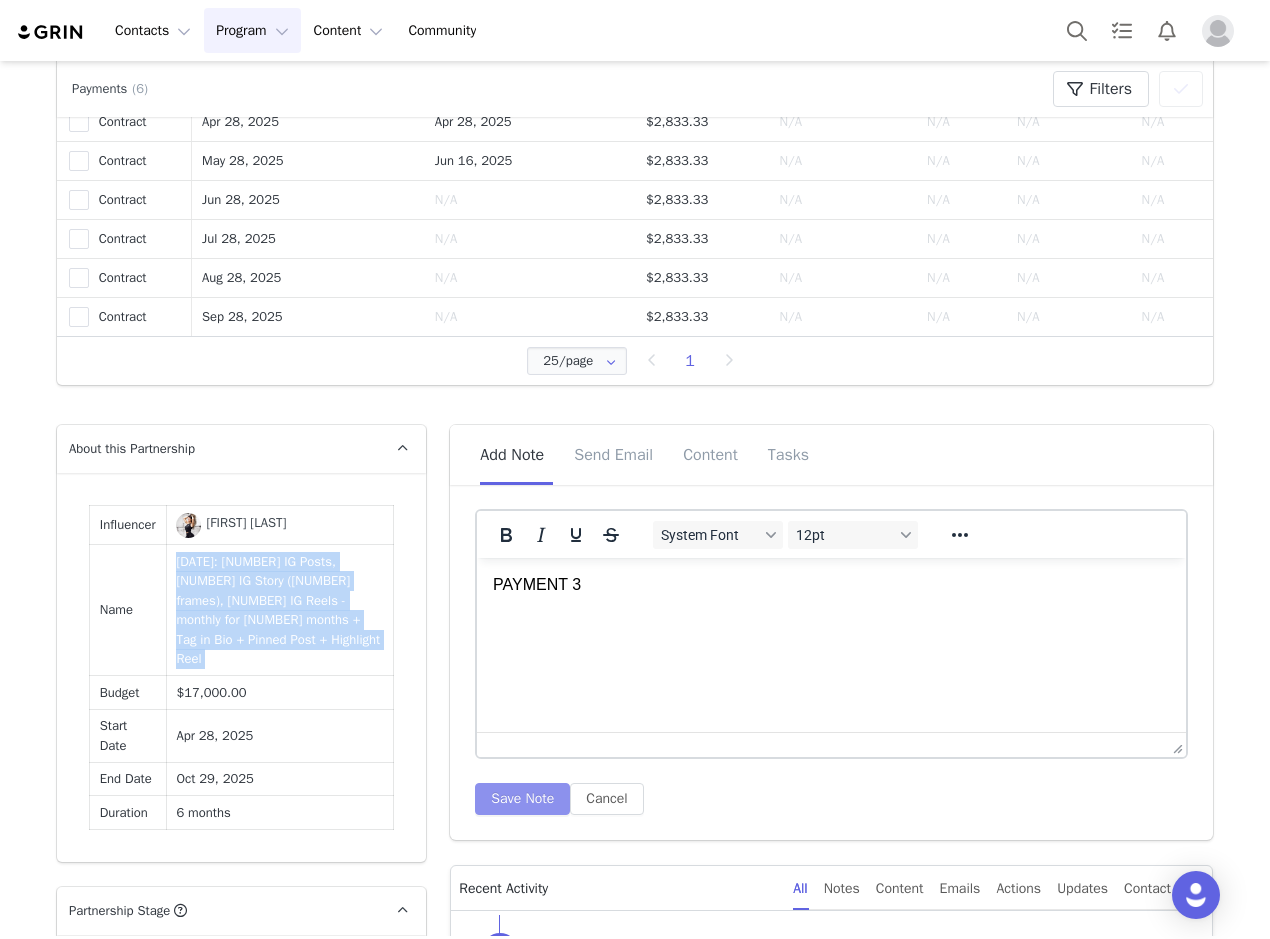 click on "Save Note" at bounding box center [522, 799] 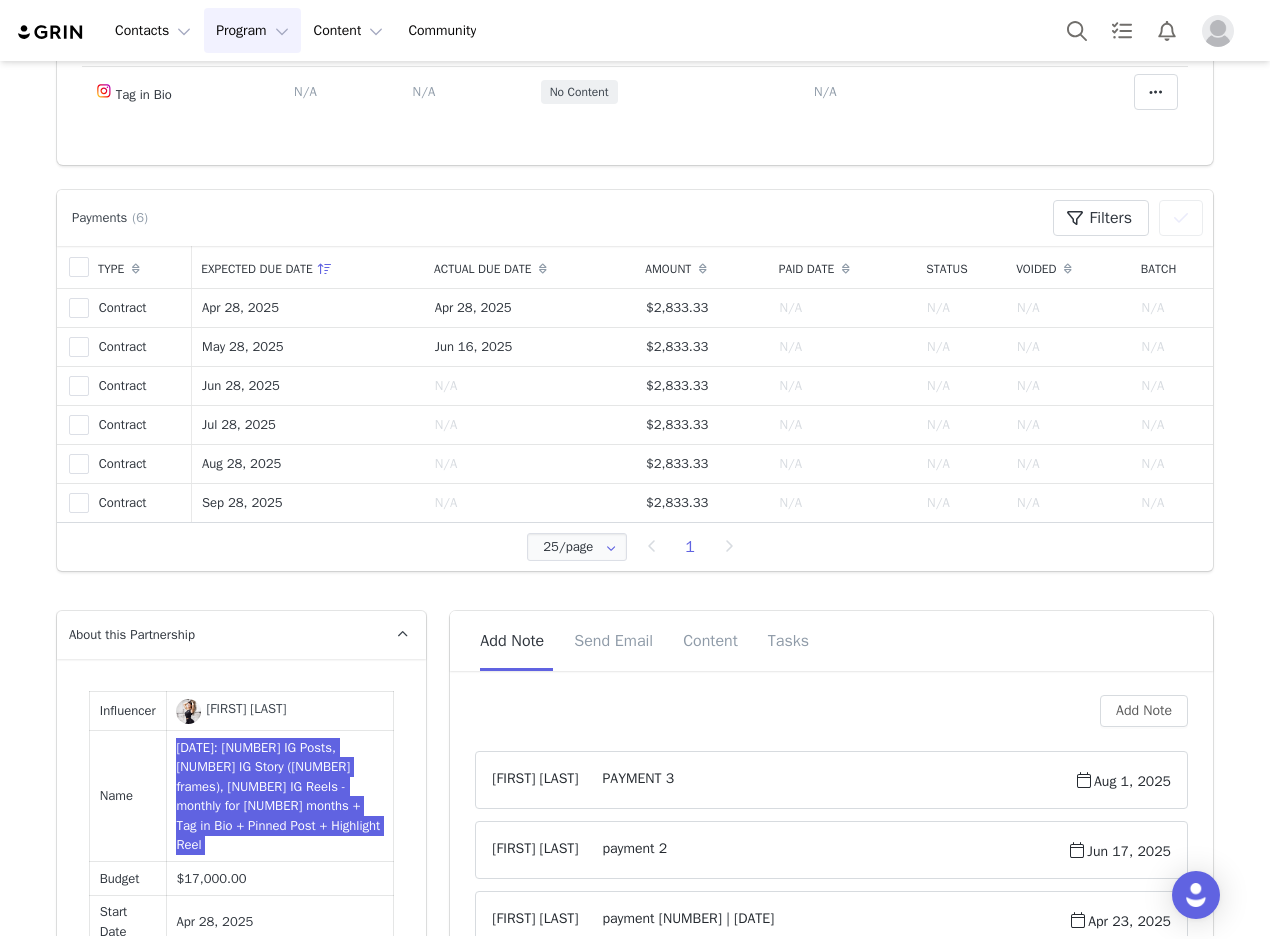scroll, scrollTop: 200, scrollLeft: 0, axis: vertical 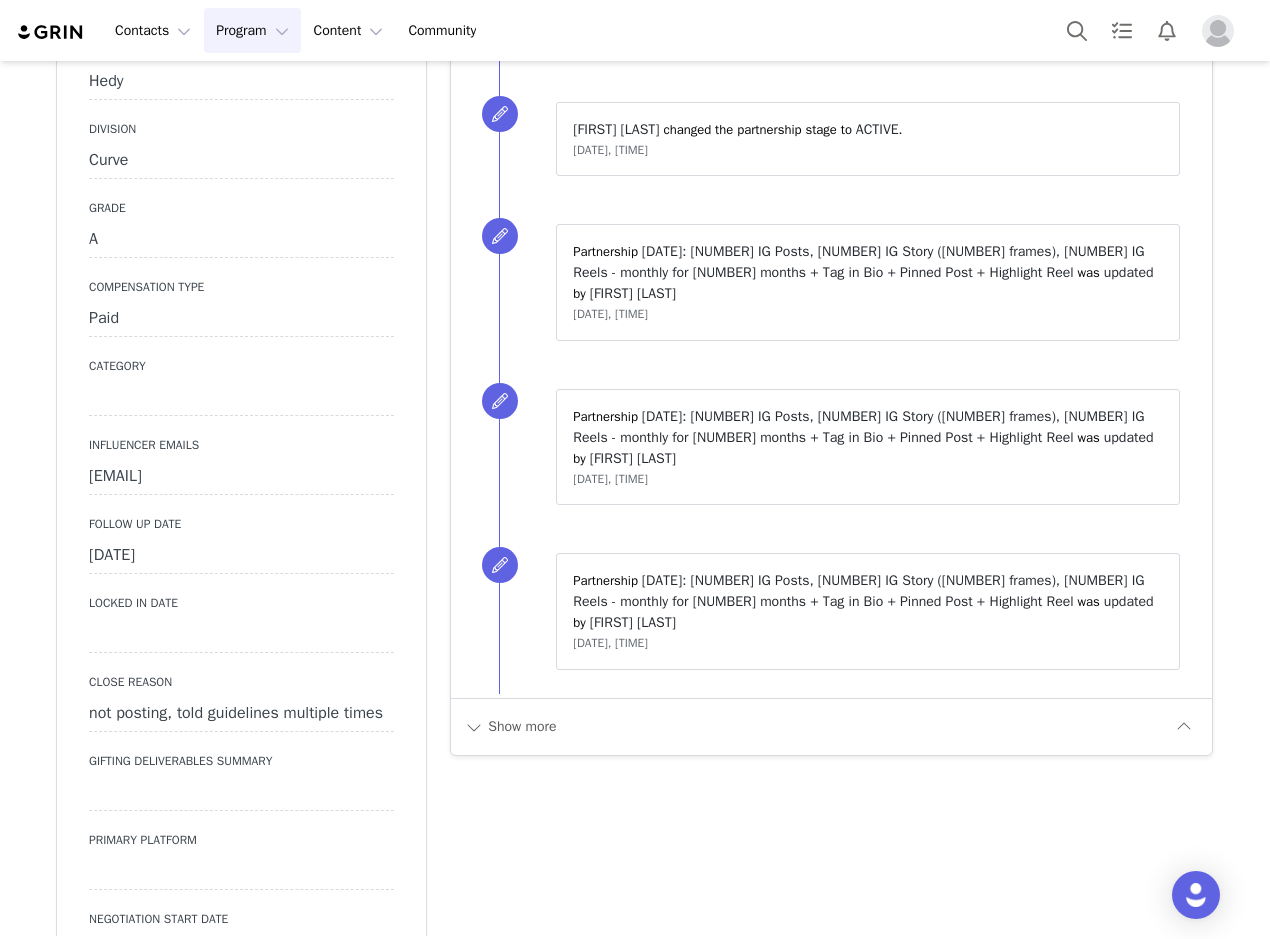 click on "[MONTH] [DAY]th, [YEAR]" at bounding box center [241, 556] 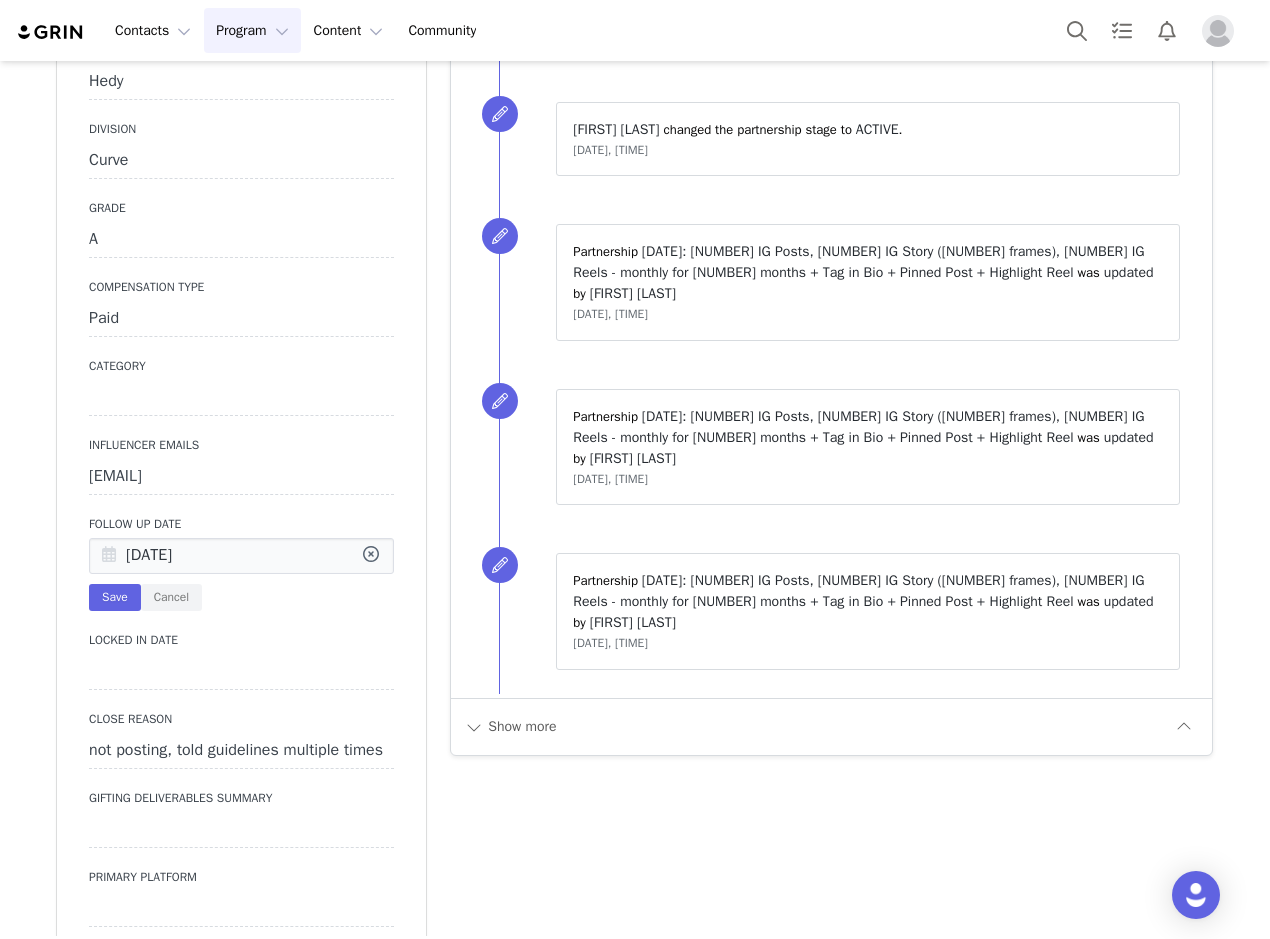click at bounding box center (109, 557) 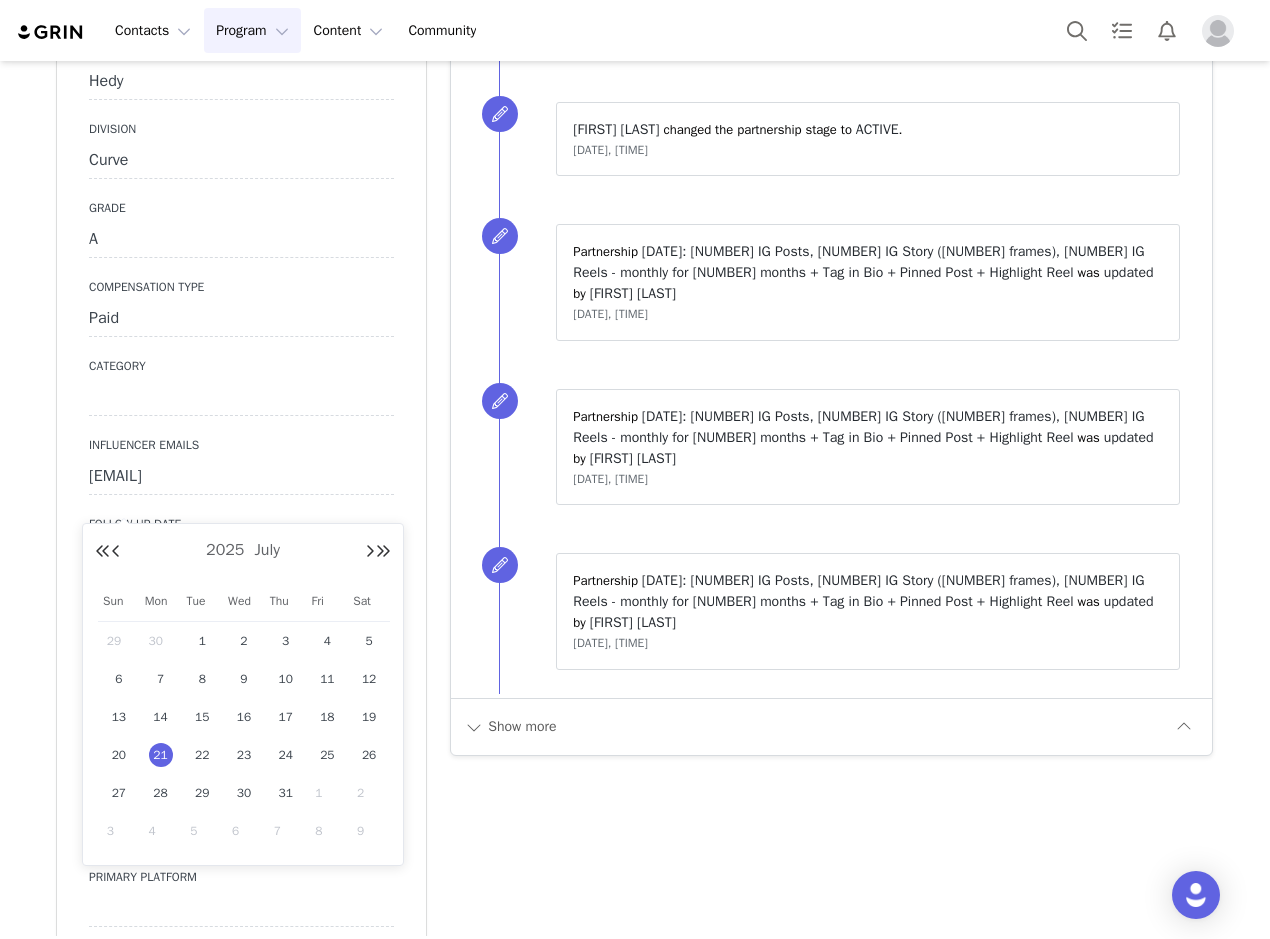 drag, startPoint x: 321, startPoint y: 794, endPoint x: 235, endPoint y: 651, distance: 166.86821 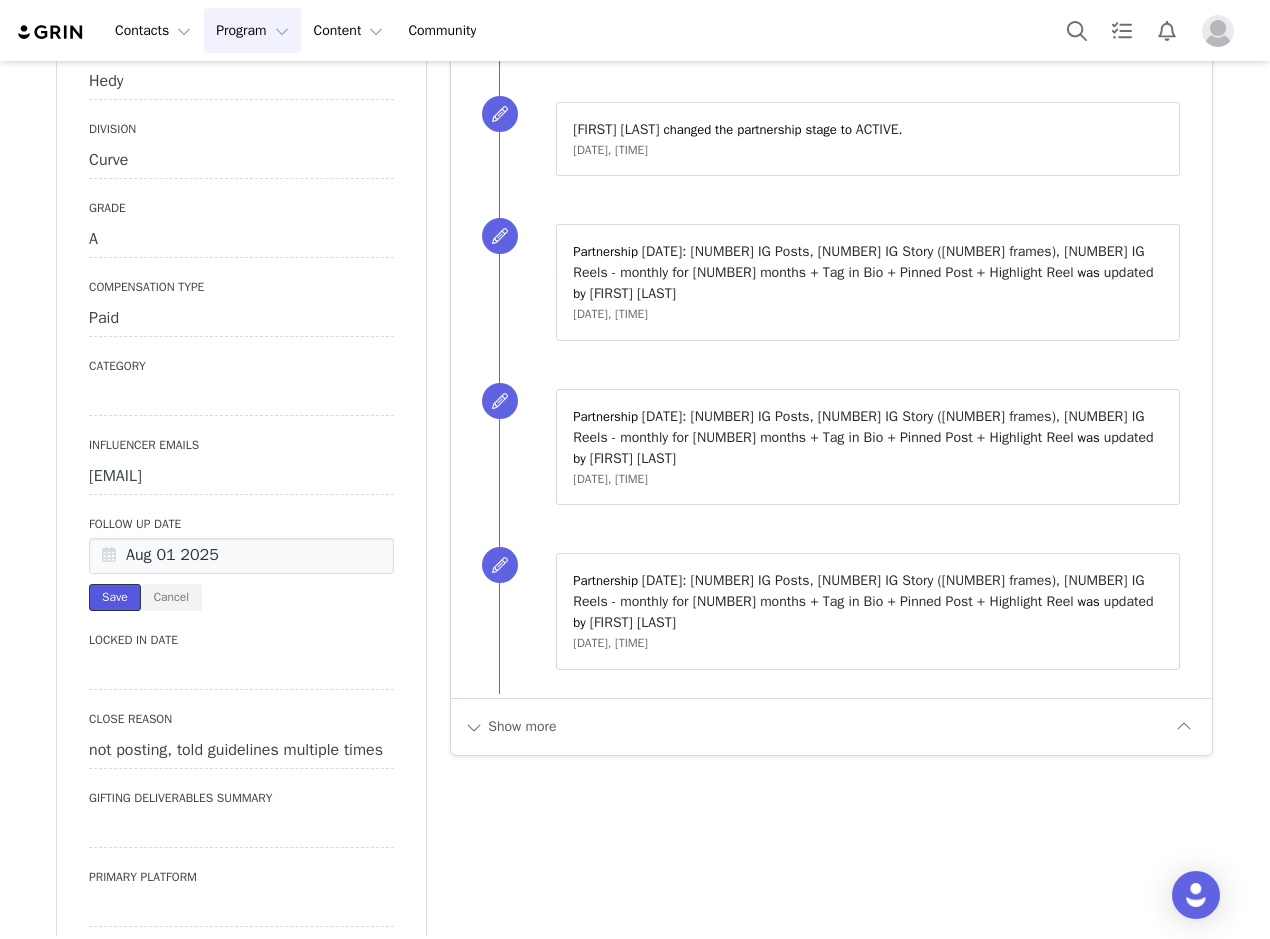click on "Save" at bounding box center (115, 597) 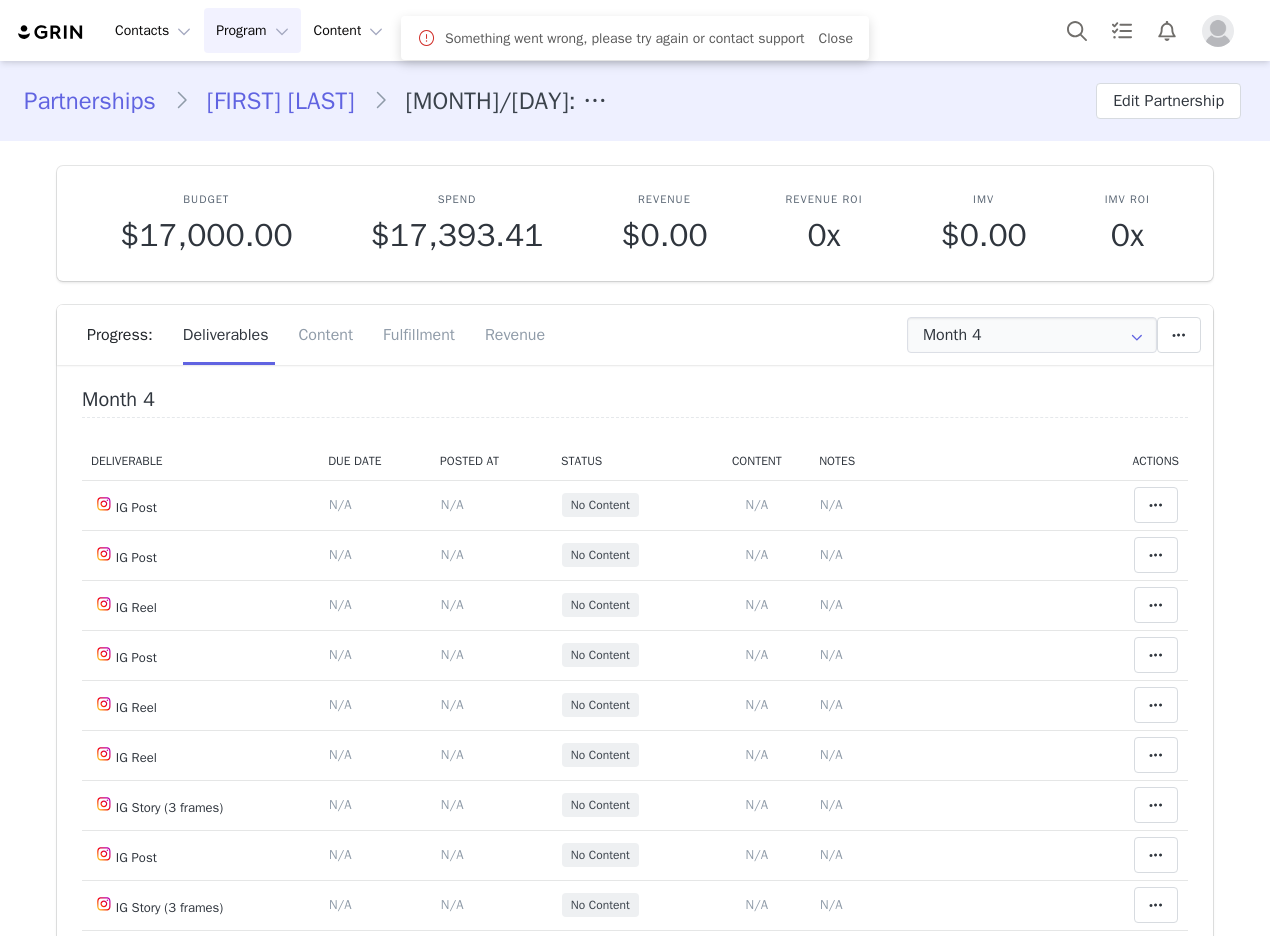 scroll, scrollTop: 0, scrollLeft: 0, axis: both 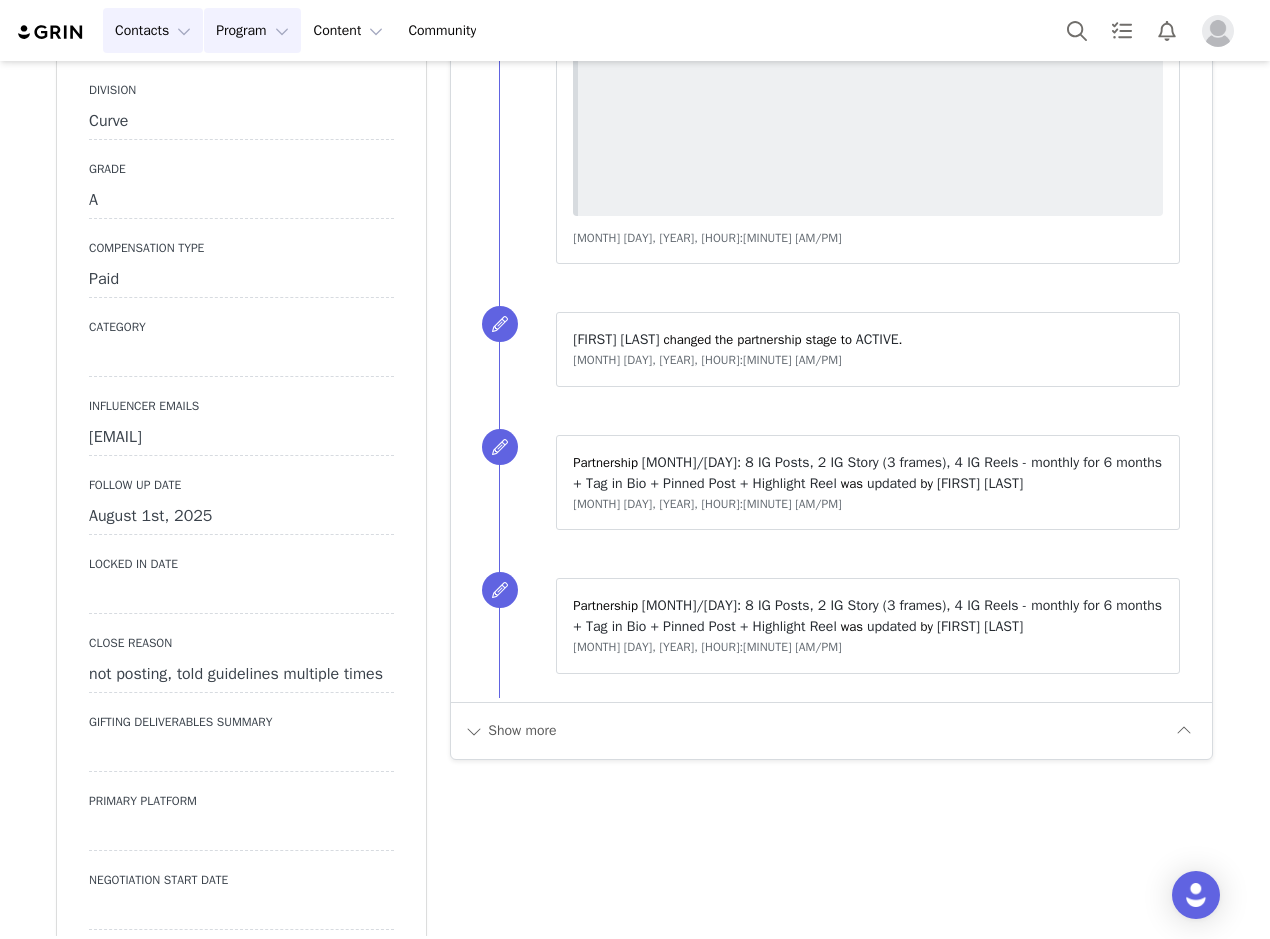 click on "Contacts Contacts" at bounding box center [153, 30] 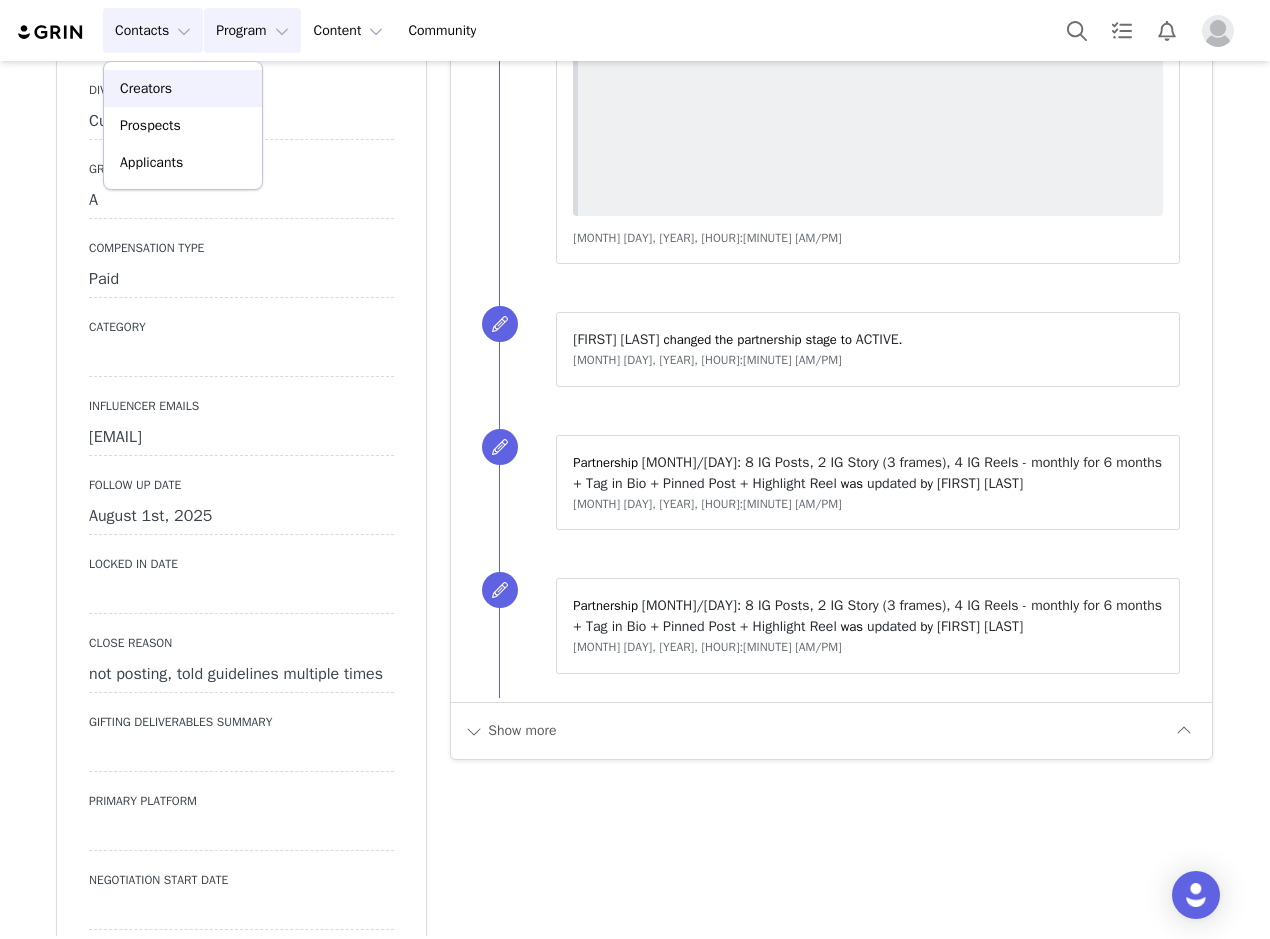 click on "Creators" at bounding box center (183, 88) 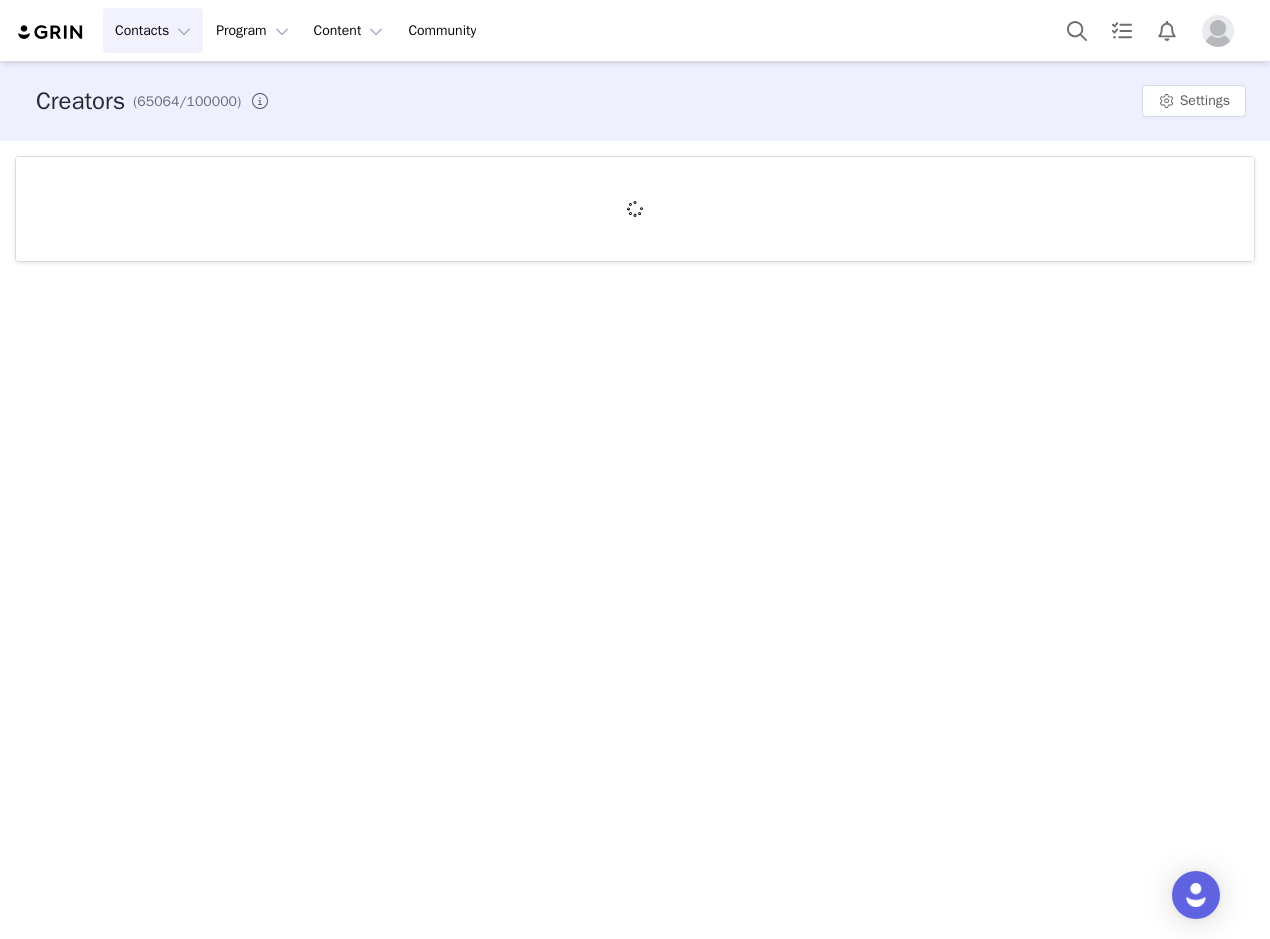 scroll, scrollTop: 0, scrollLeft: 0, axis: both 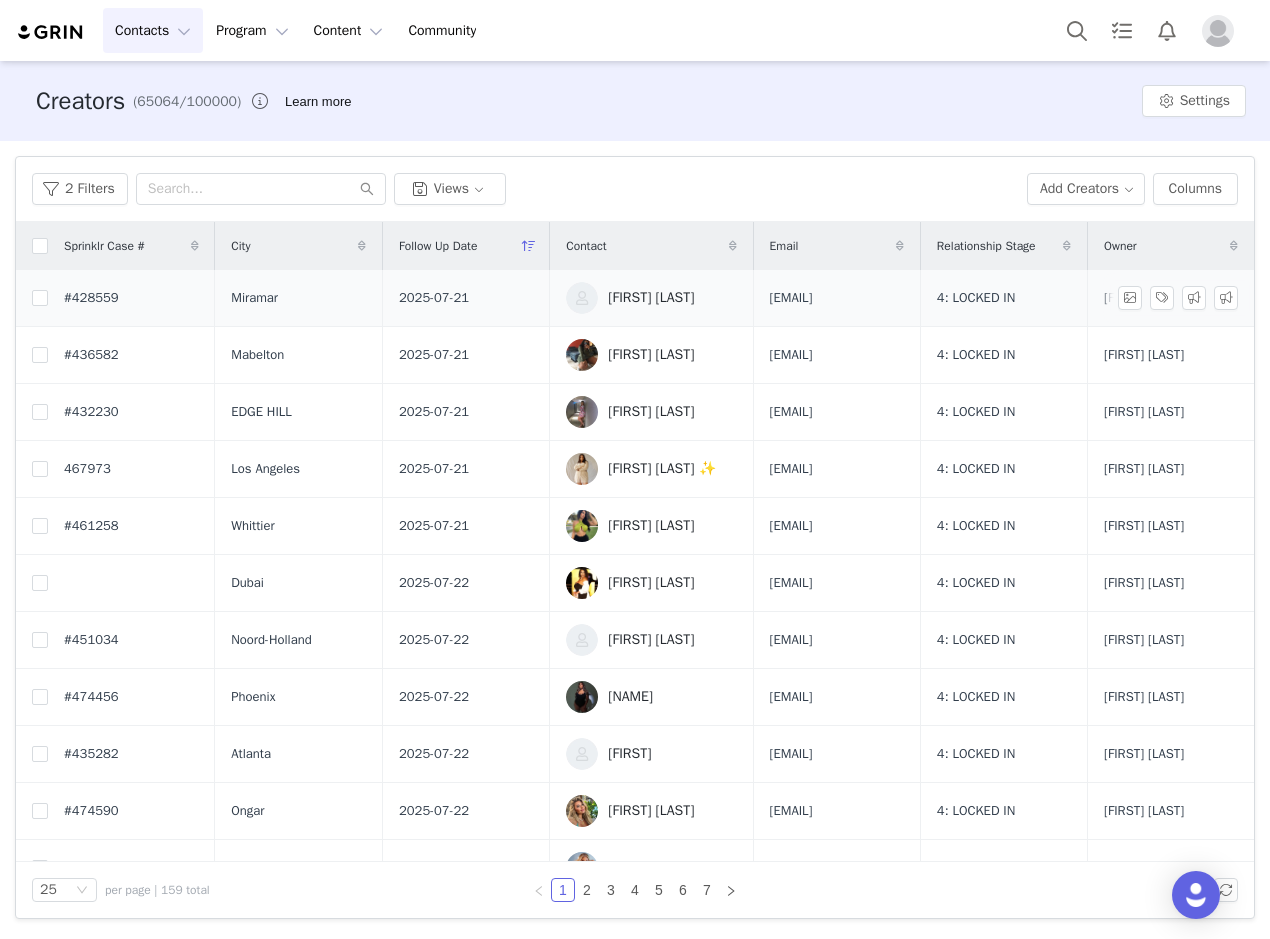 click on "[FIRST] [LAST]" at bounding box center [651, 298] 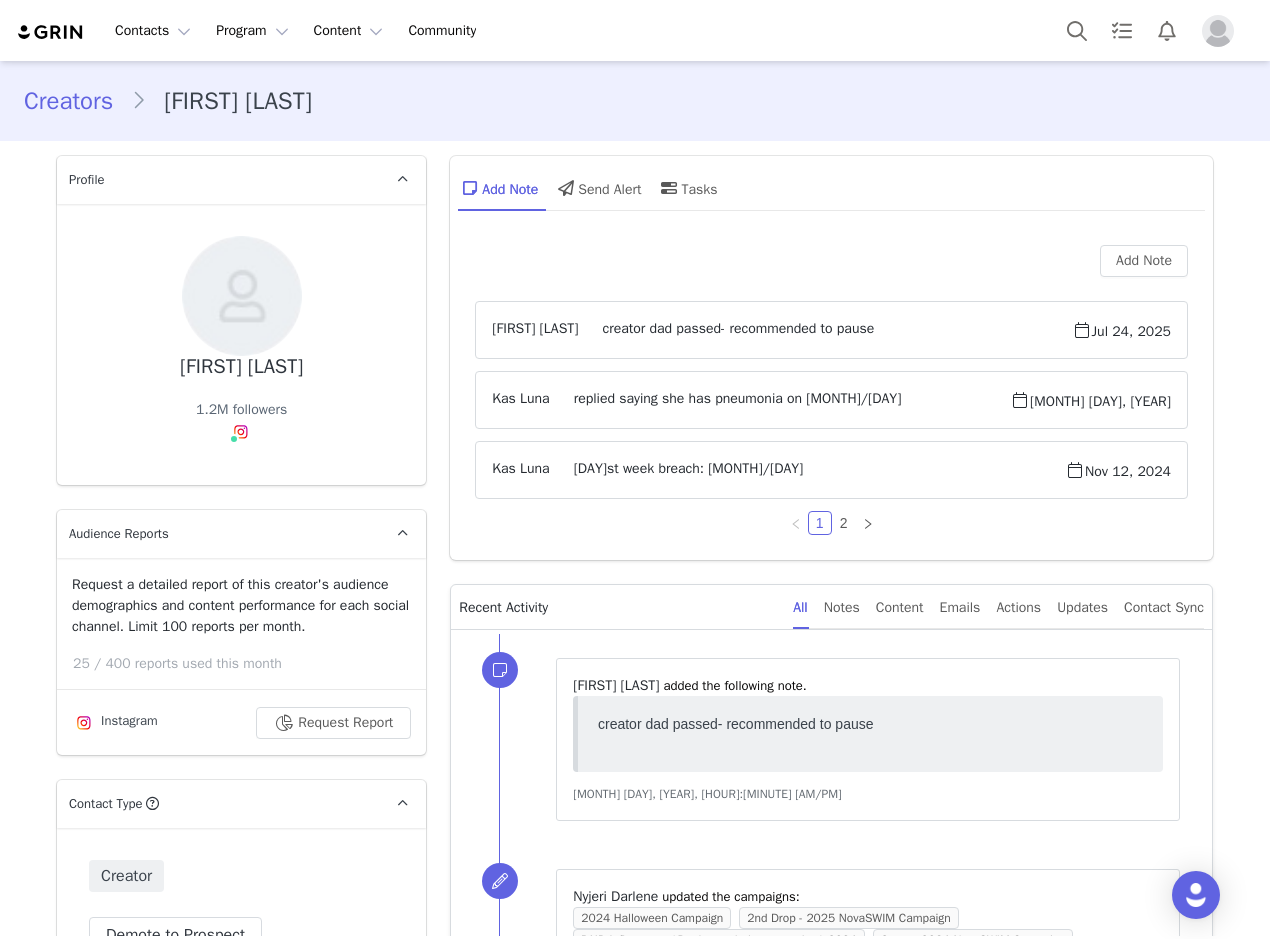 scroll, scrollTop: 0, scrollLeft: 0, axis: both 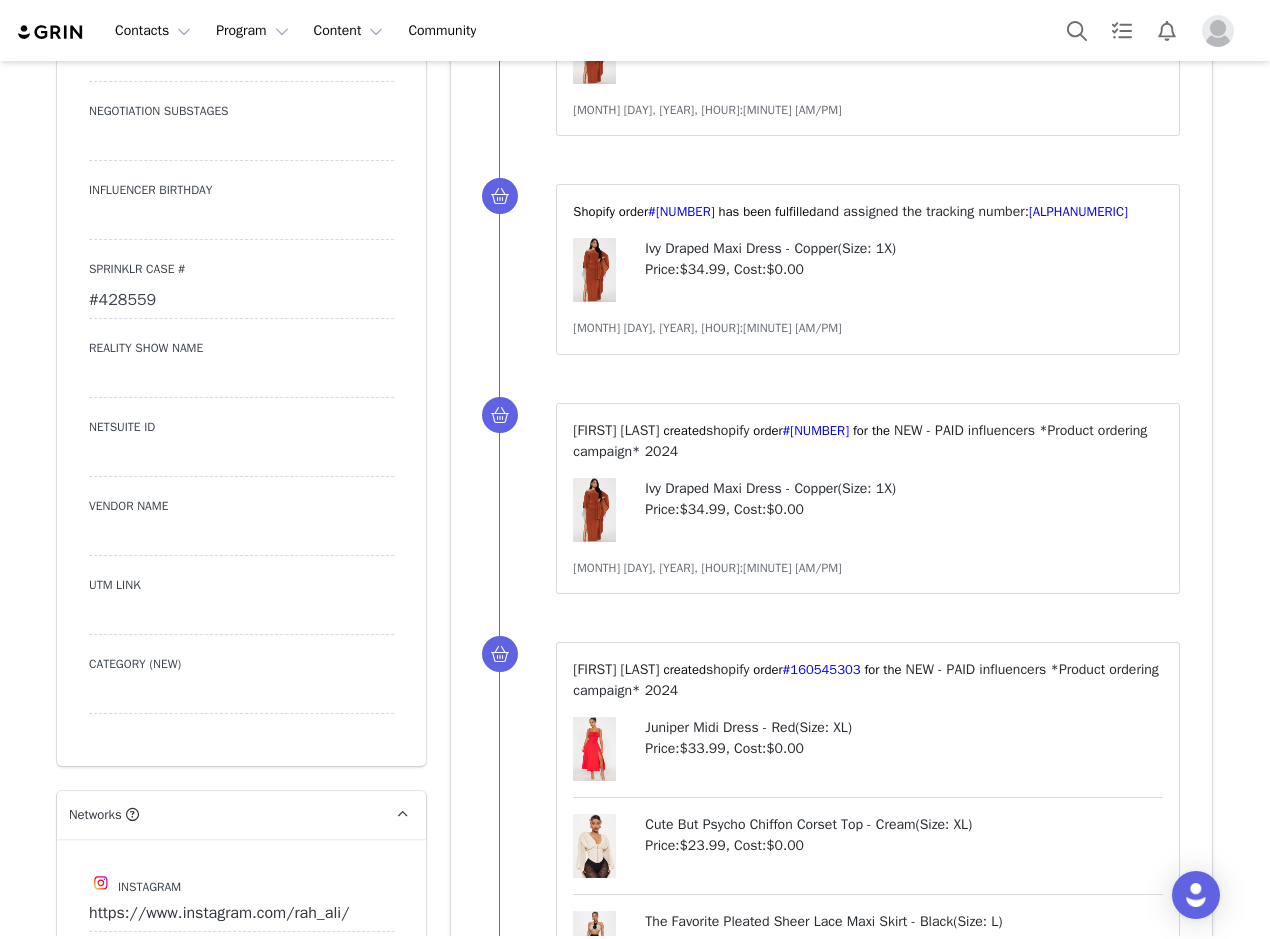 click on "#428559" at bounding box center [241, 301] 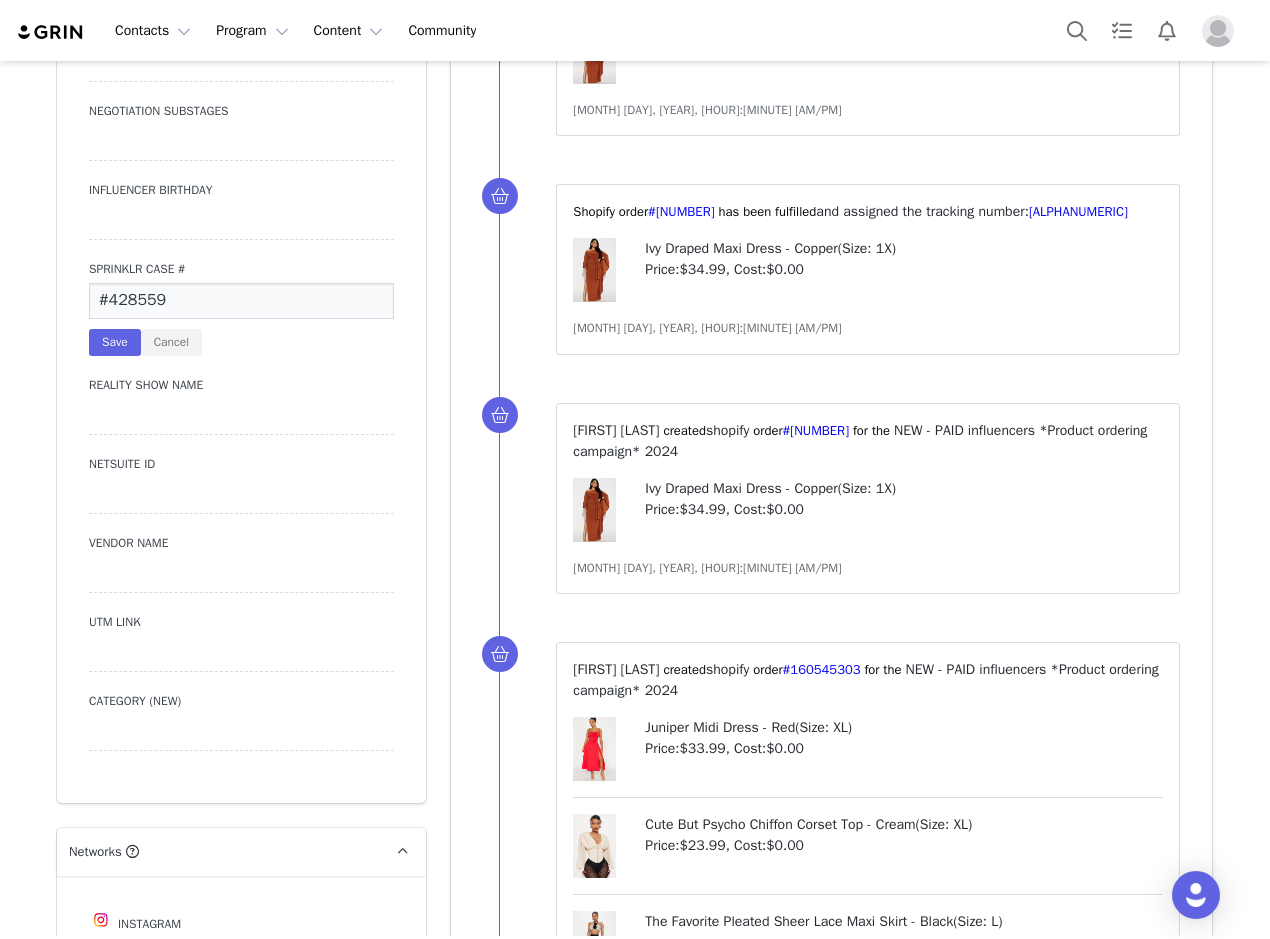 click on "#428559" at bounding box center [241, 301] 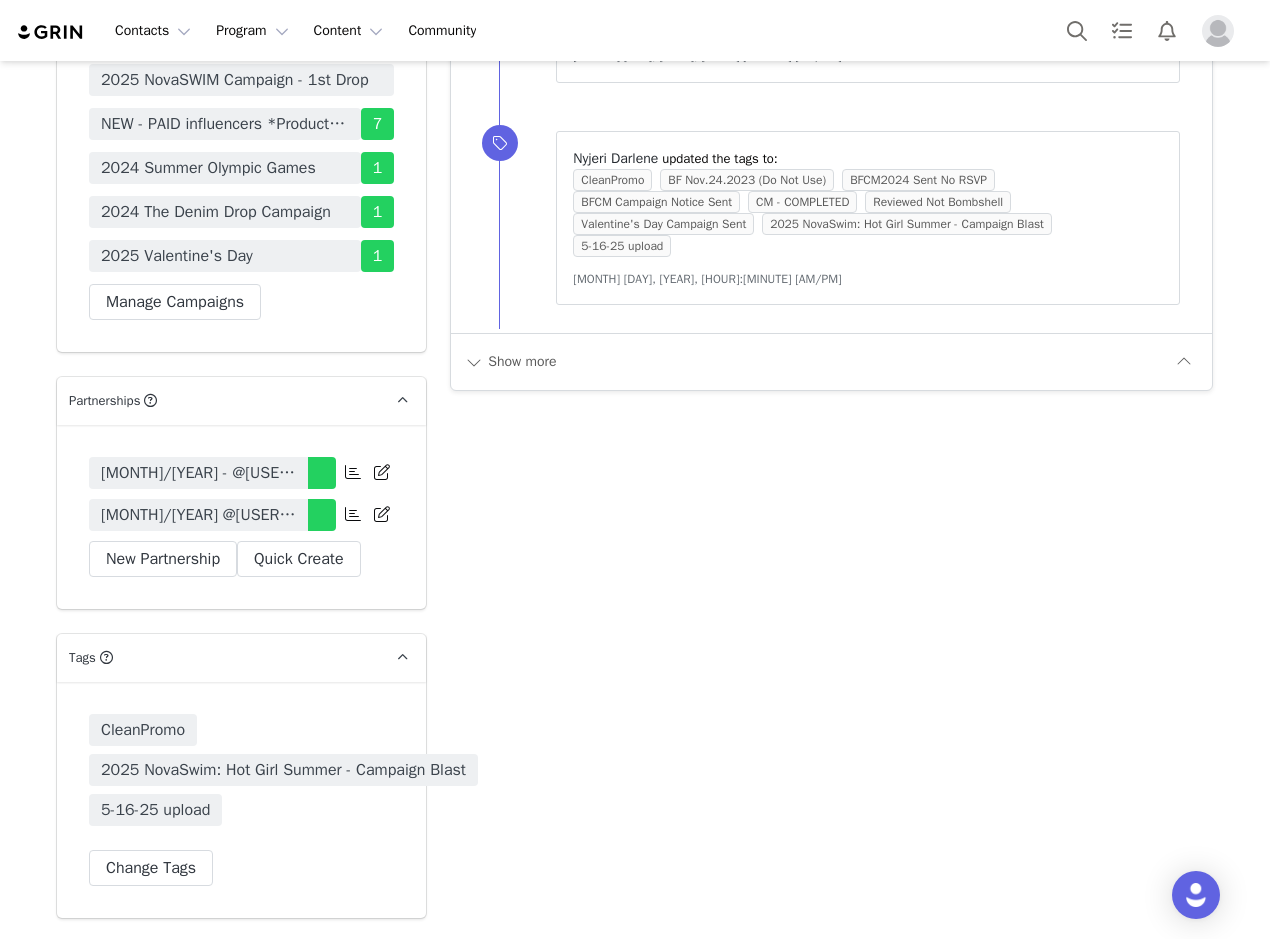 scroll, scrollTop: 6350, scrollLeft: 0, axis: vertical 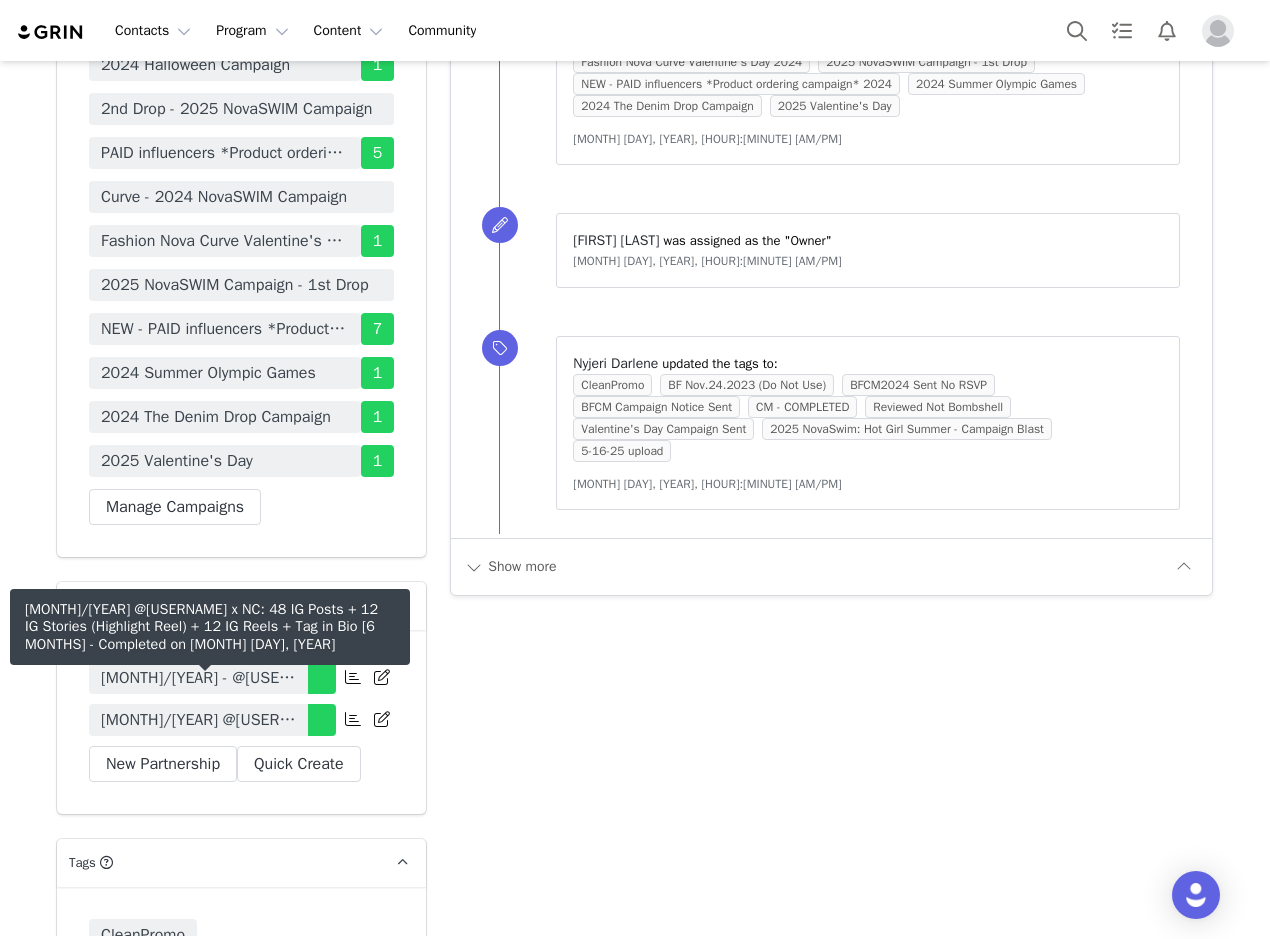 click on "[MONTH]/[YEAR] @[USERNAME] x NC: 48 IG Posts + 12 IG Stories (Highlight Reel) + 12 IG Reels + Tag in Bio [6 MONTHS]" at bounding box center (198, 720) 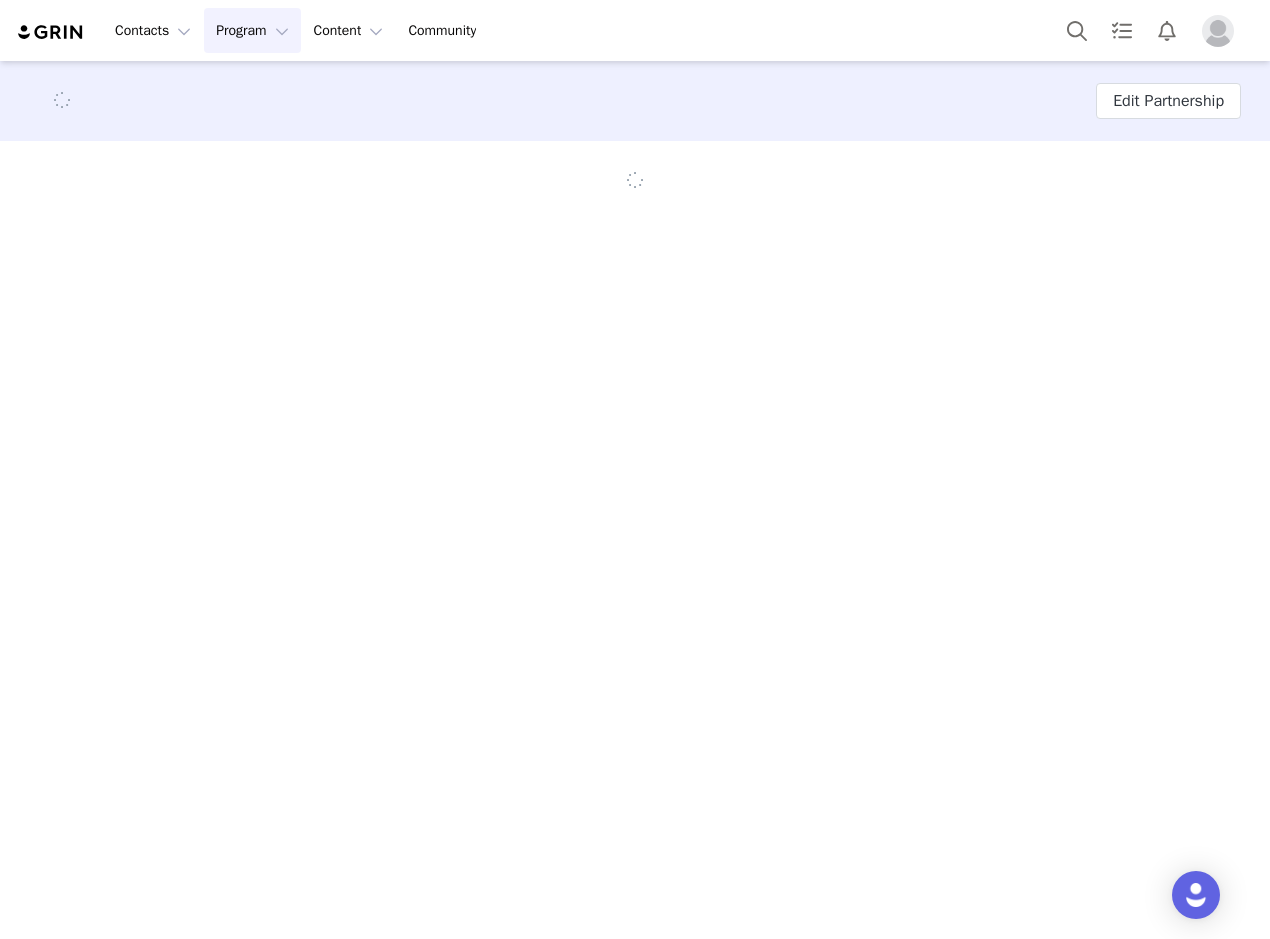 scroll, scrollTop: 0, scrollLeft: 0, axis: both 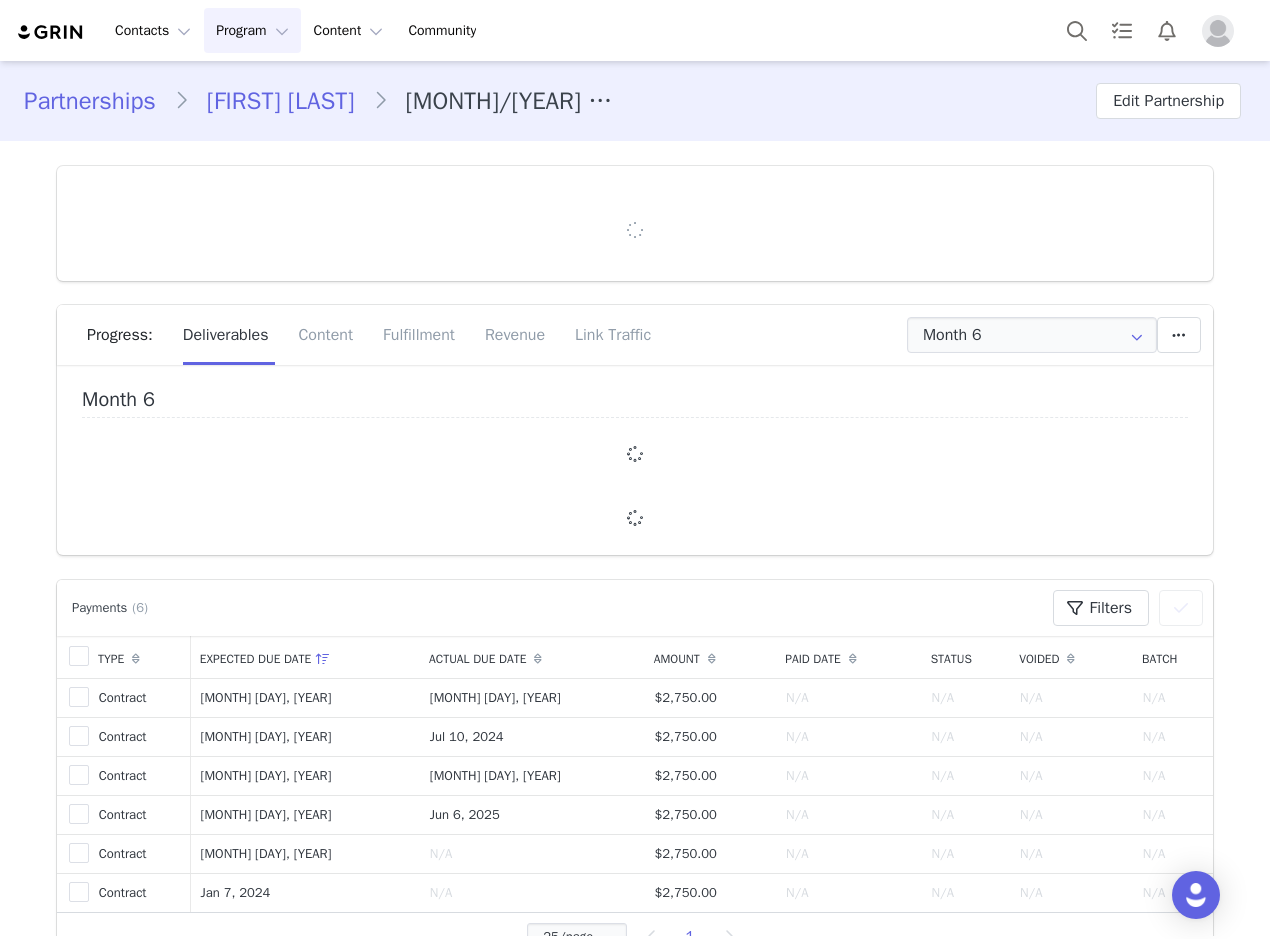 type on "+1 (United States)" 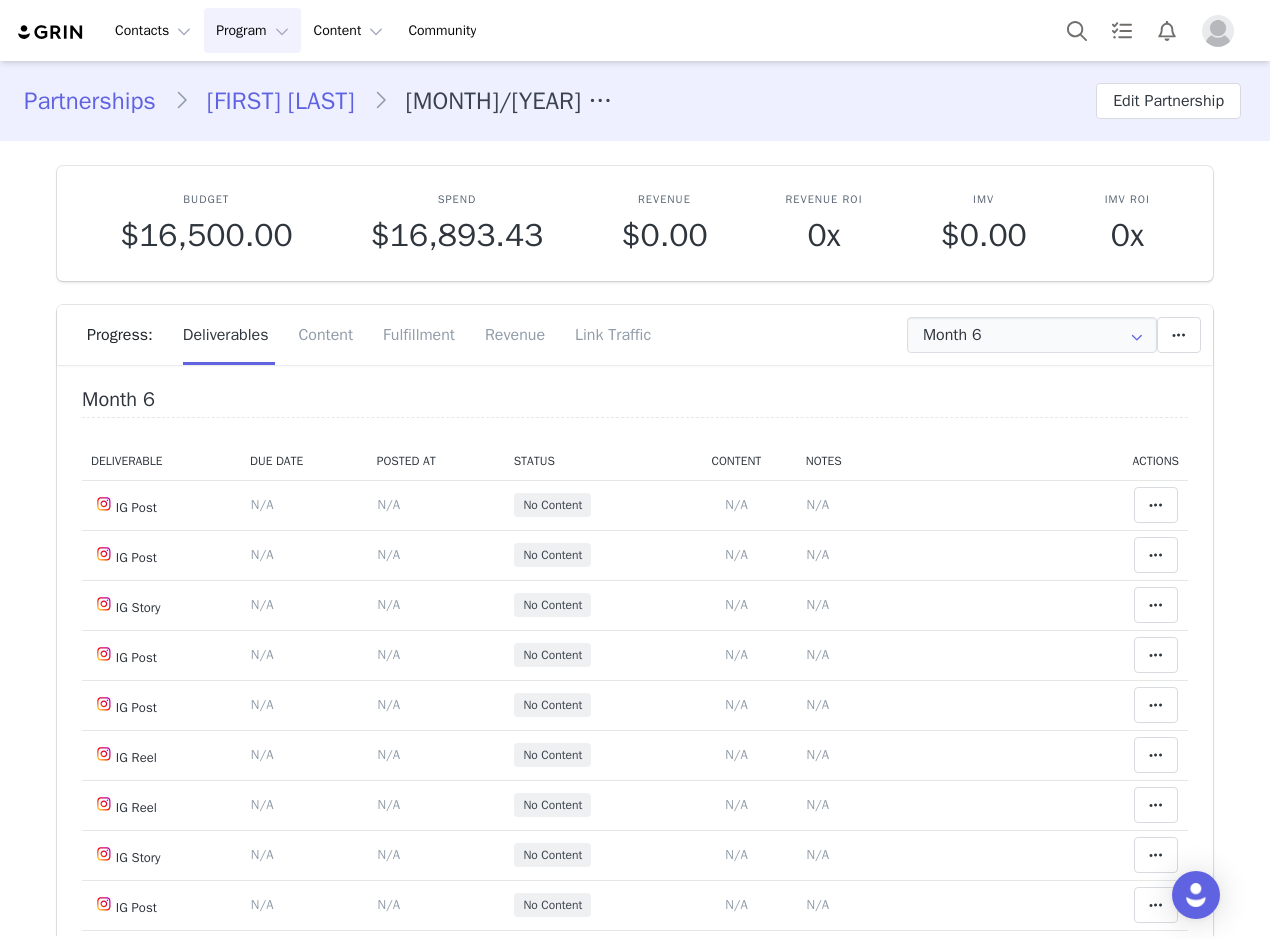 scroll, scrollTop: 0, scrollLeft: 0, axis: both 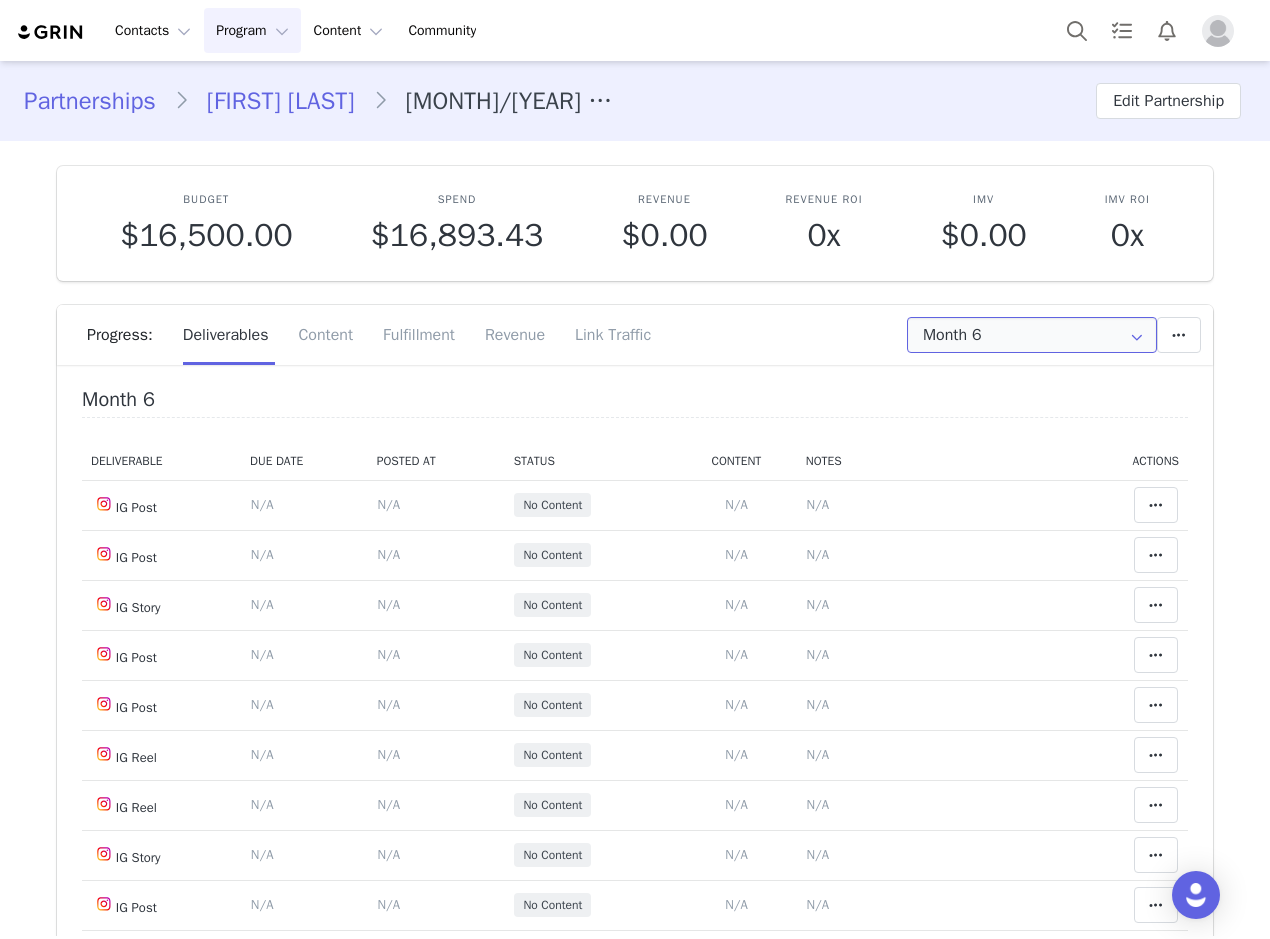 drag, startPoint x: 1023, startPoint y: 341, endPoint x: 1027, endPoint y: 357, distance: 16.492422 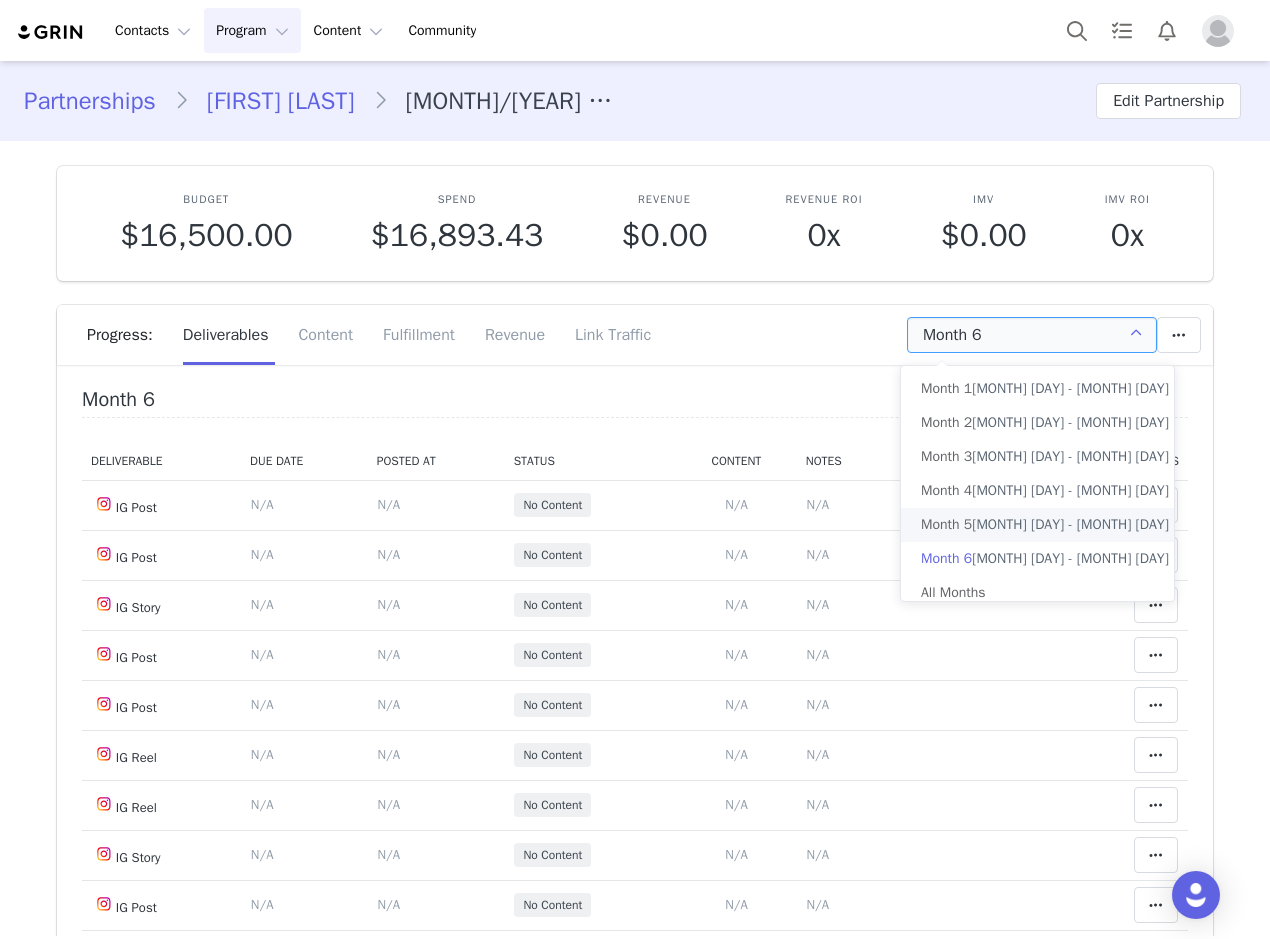 click on "Month 5" at bounding box center [946, 525] 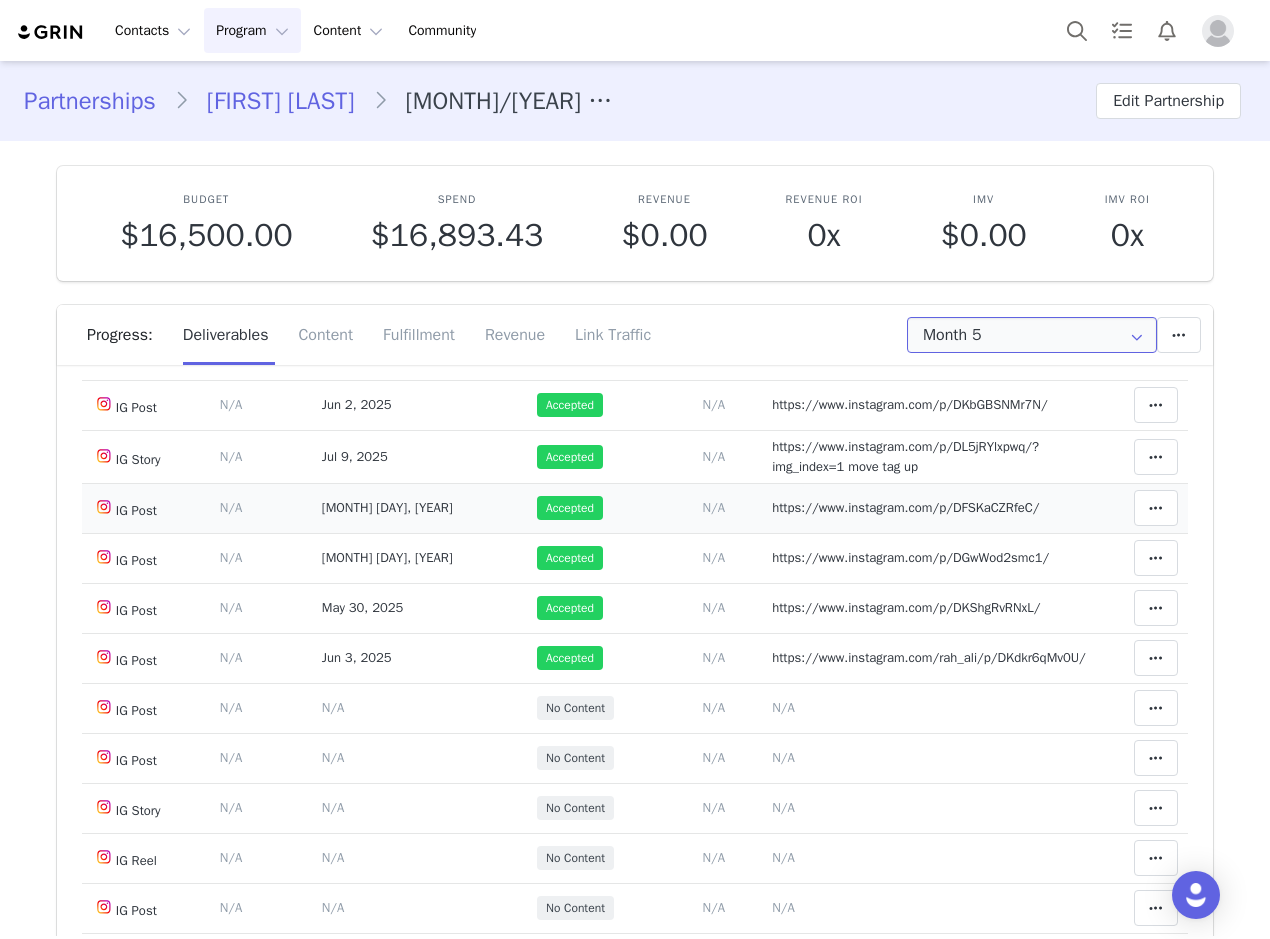 scroll, scrollTop: 0, scrollLeft: 0, axis: both 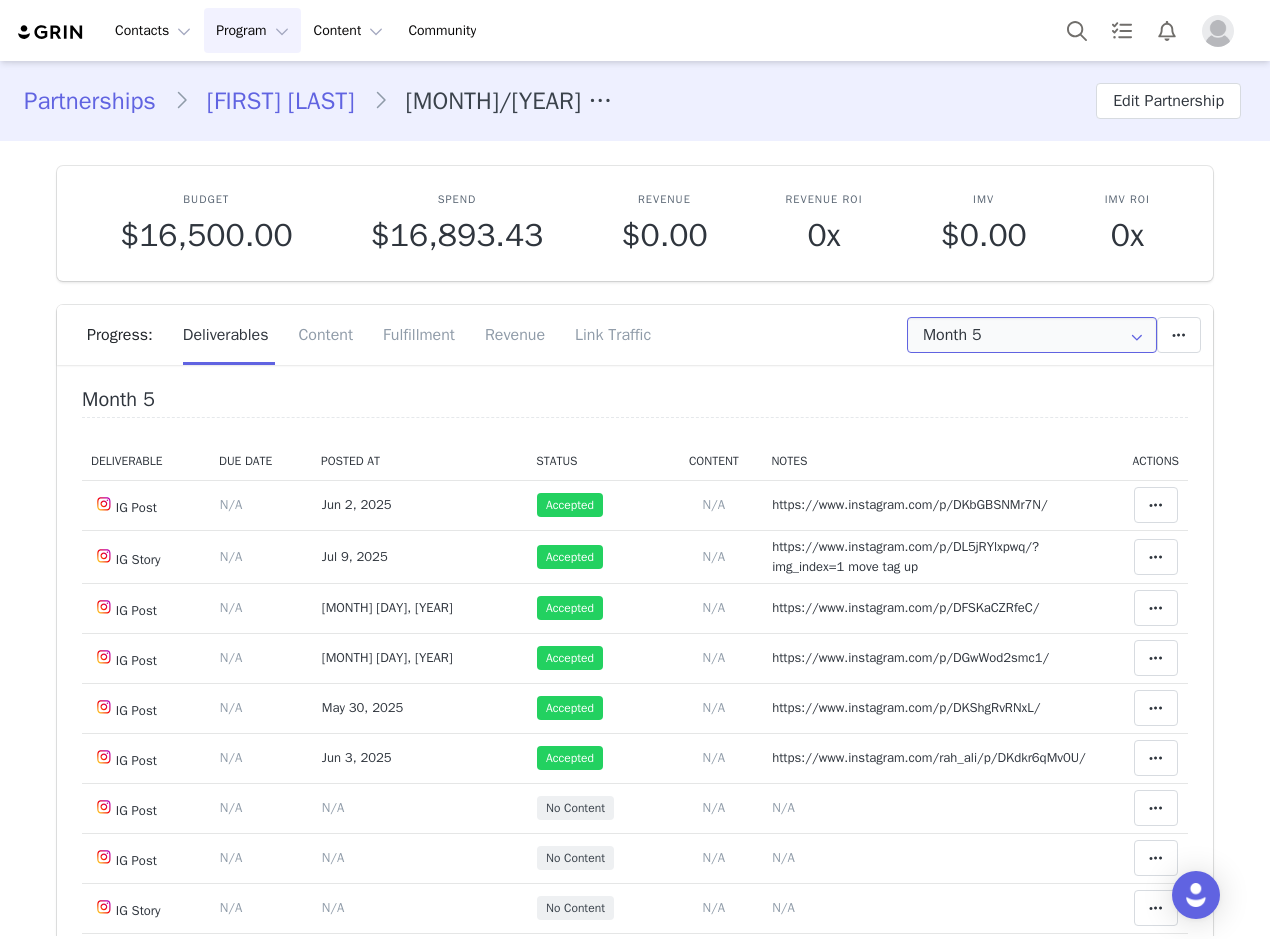 click on "Month 5" at bounding box center [1032, 335] 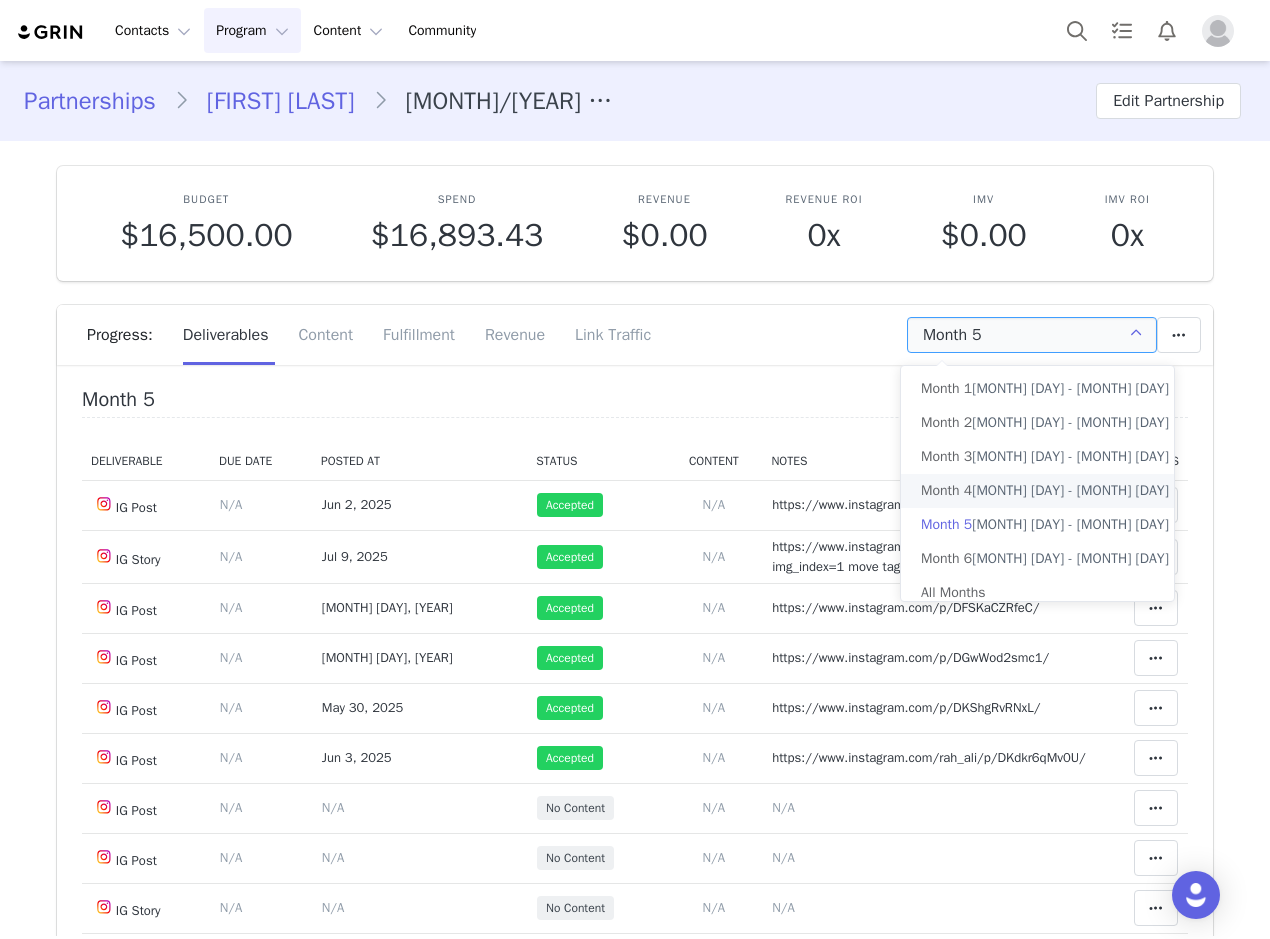 click on "Month [NUMBER] [MONTH] [DAY] - [MONTH] [DAY]" at bounding box center [1045, 491] 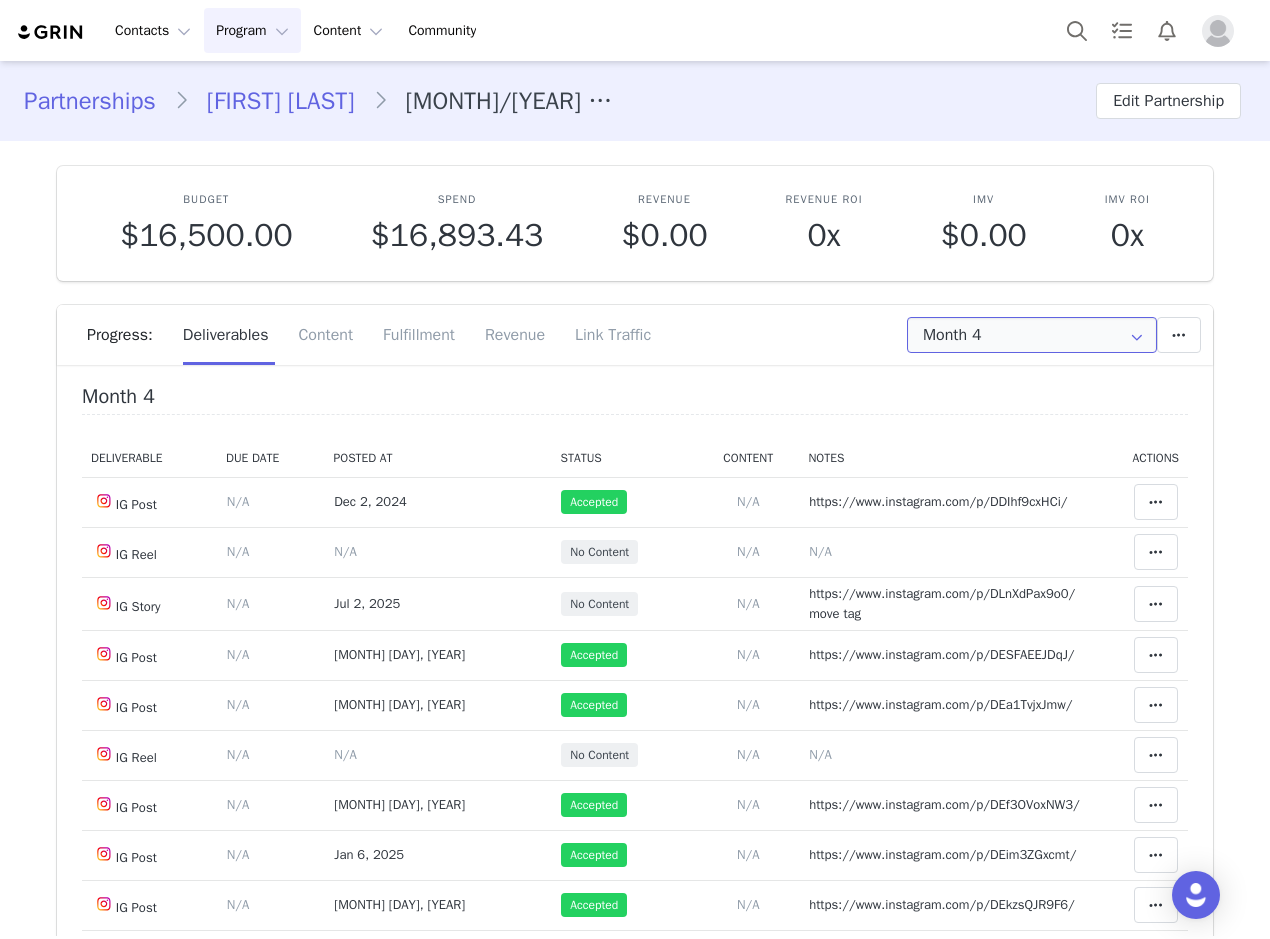 scroll, scrollTop: 0, scrollLeft: 0, axis: both 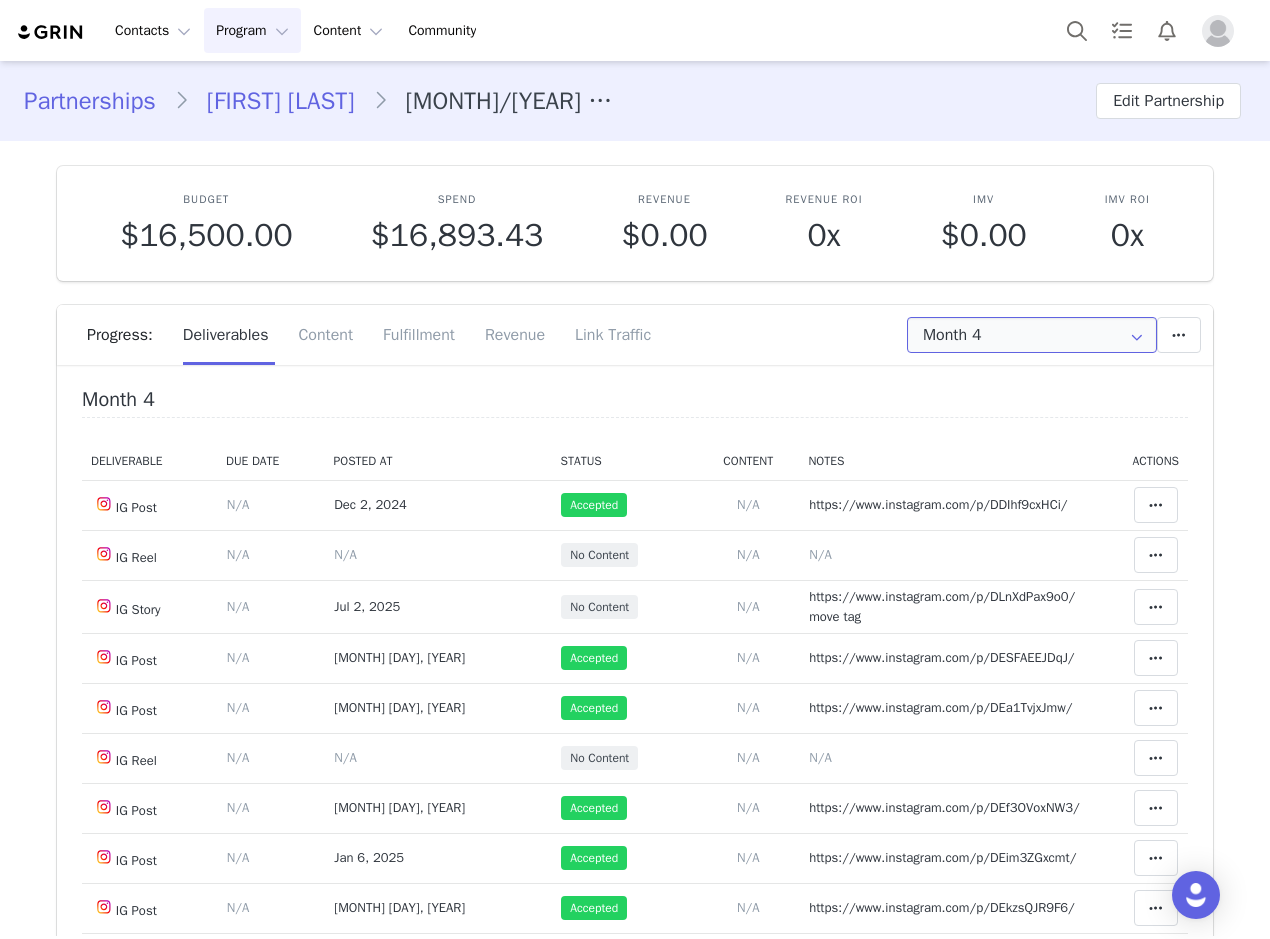 click on "Month 4" at bounding box center [1032, 335] 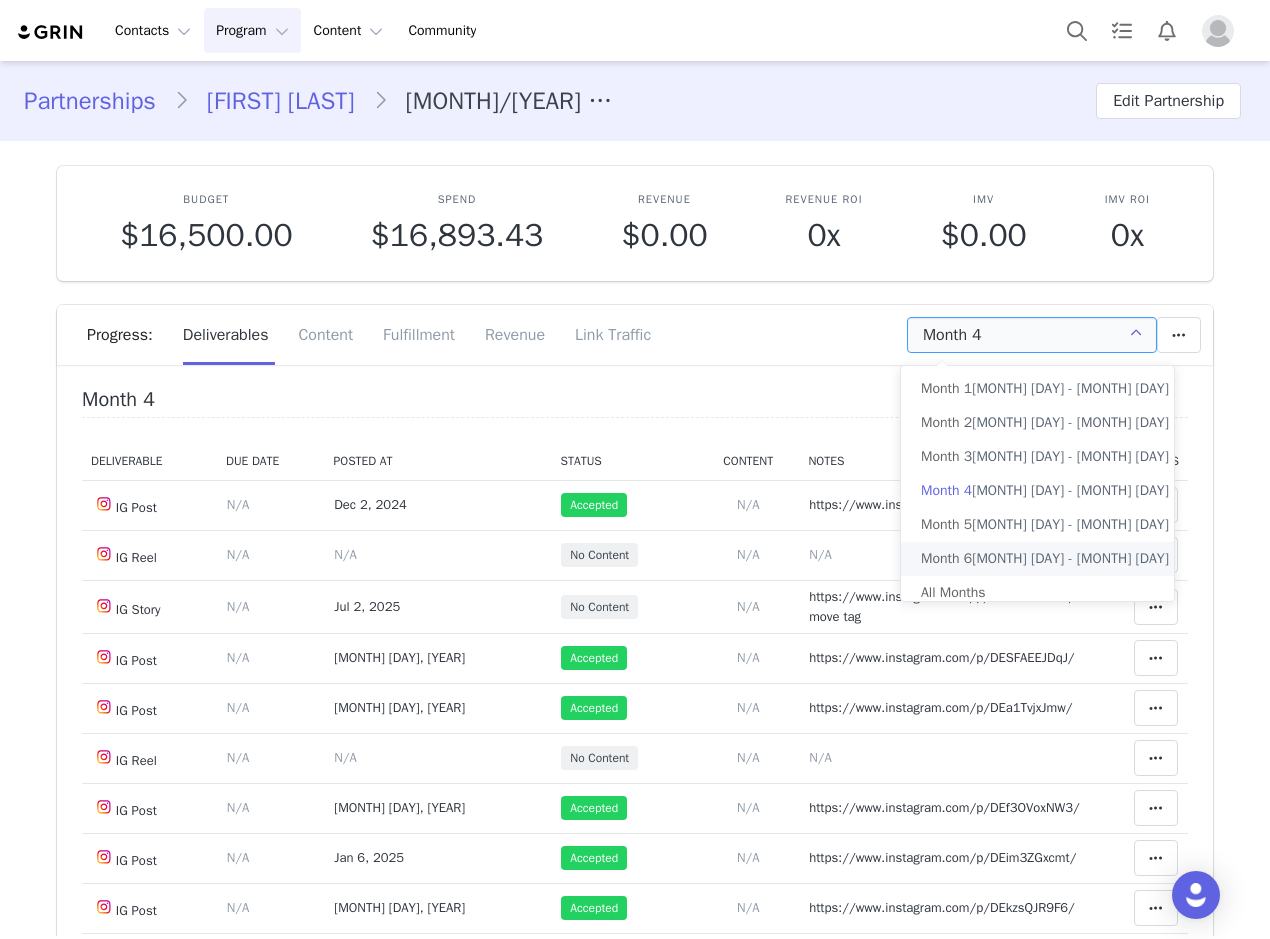 click on "Month 6" at bounding box center [946, 559] 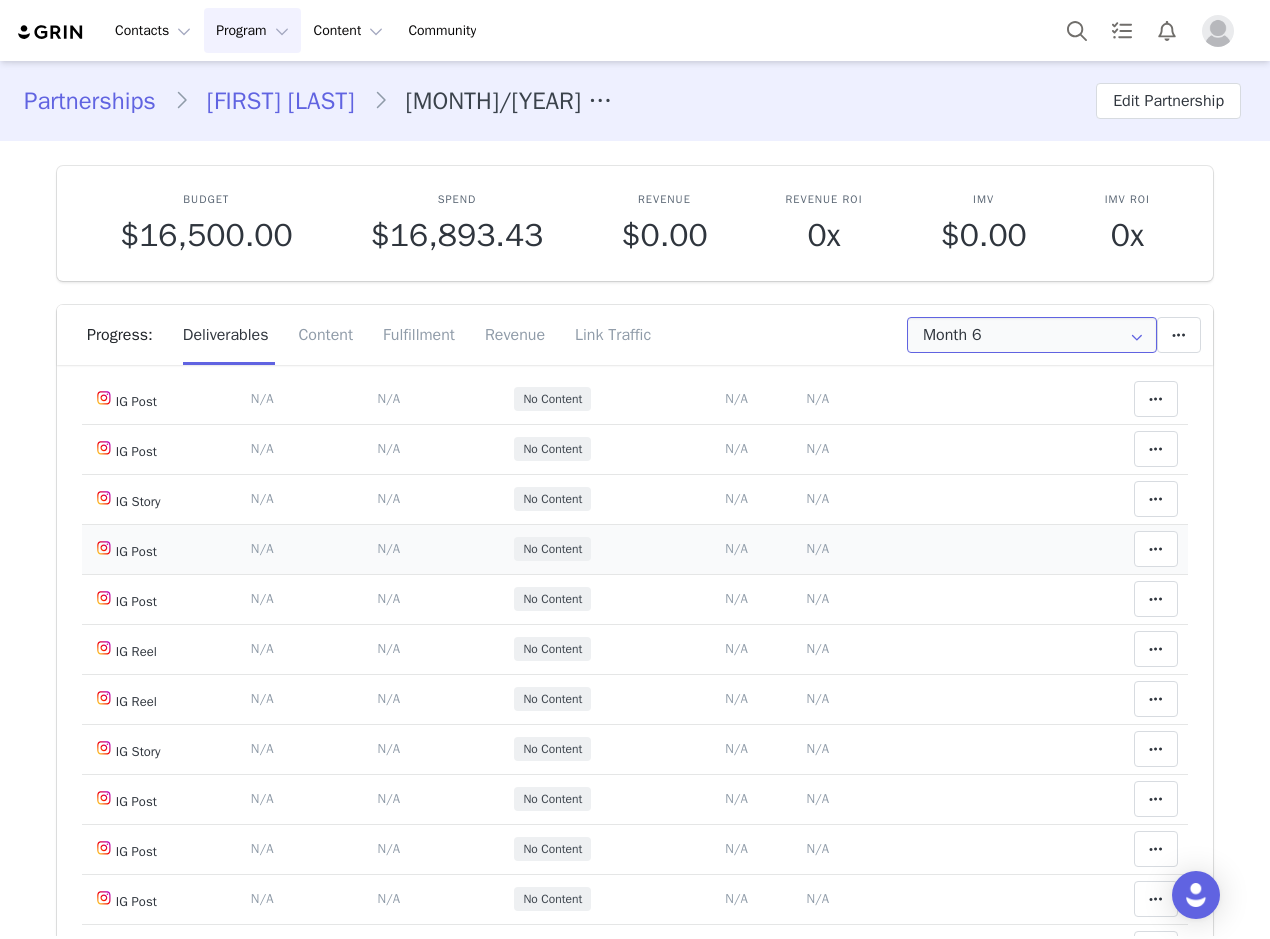 scroll, scrollTop: 300, scrollLeft: 0, axis: vertical 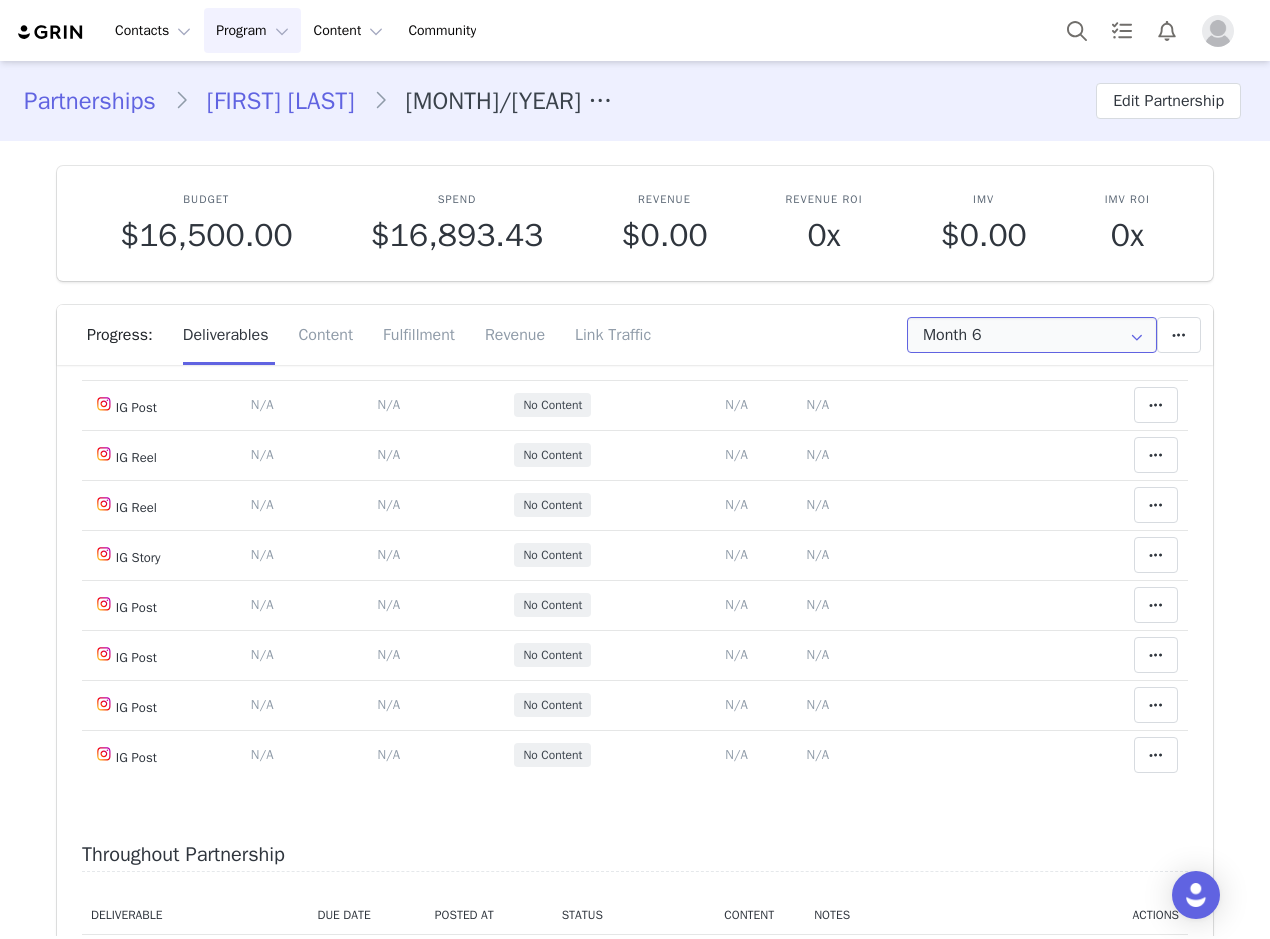 click on "Month 6" at bounding box center (1032, 335) 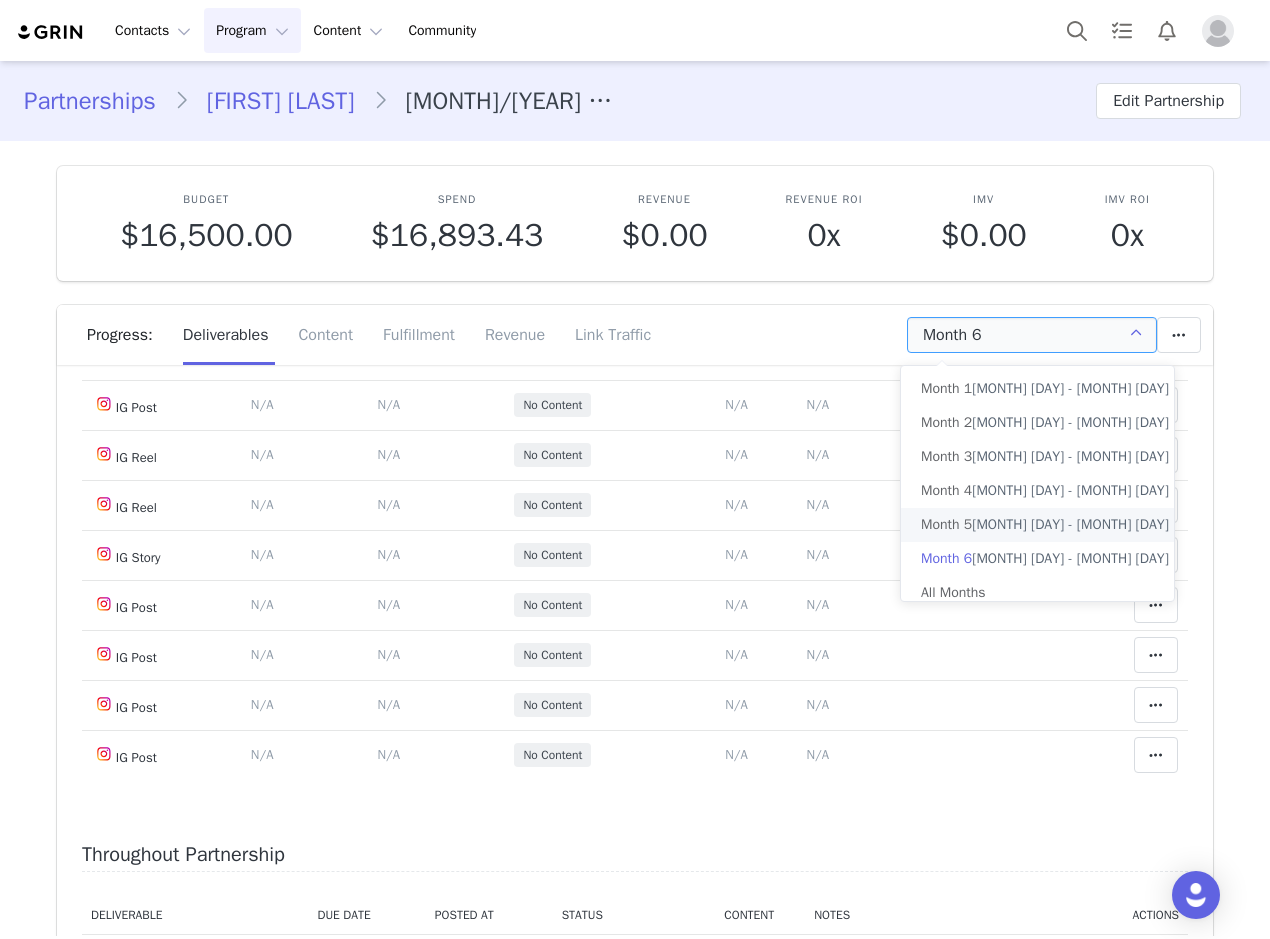 click on "Month [NUMBER] [MONTH] [DAY] - [MONTH] [DAY]" at bounding box center (1045, 525) 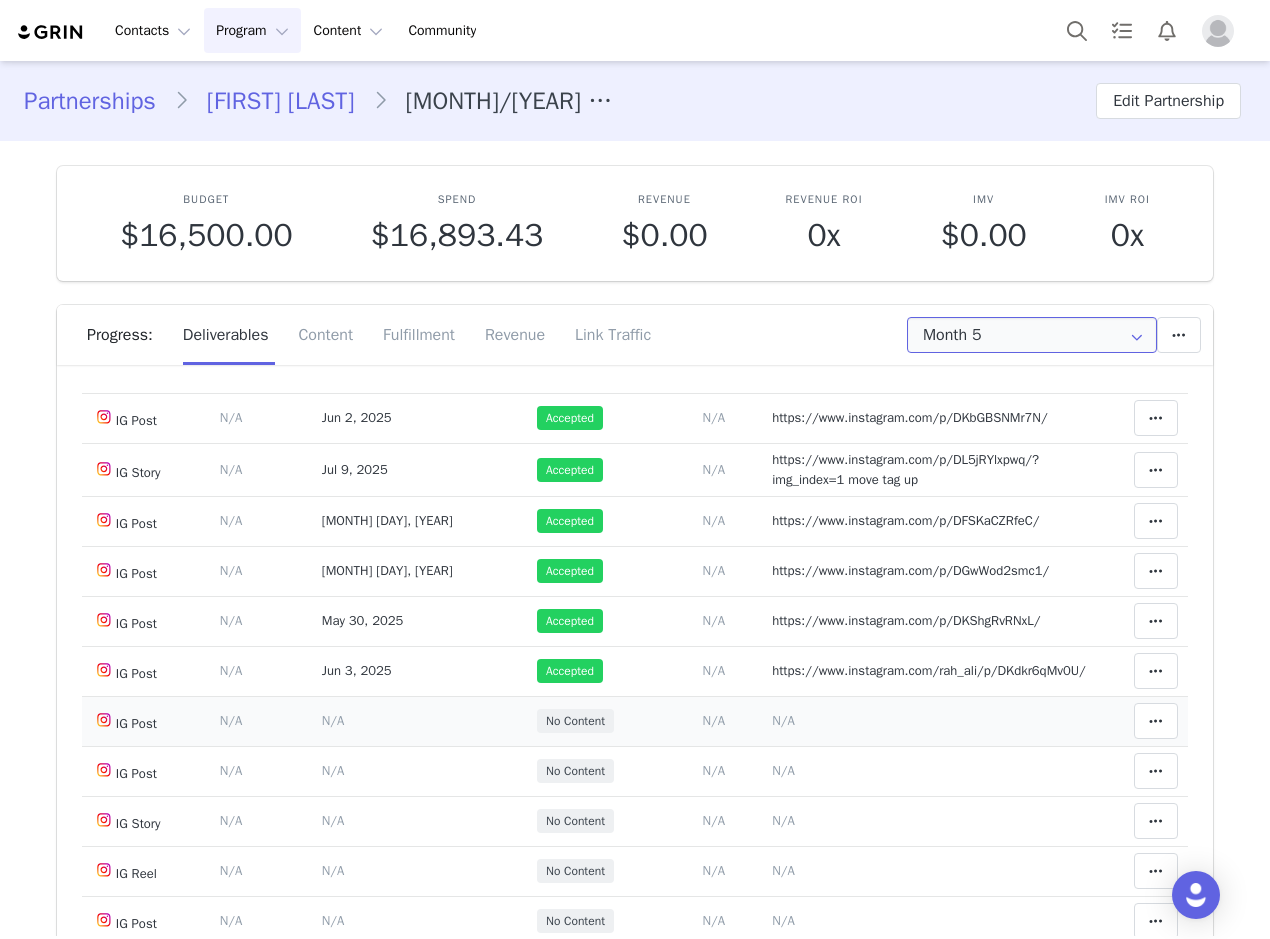 scroll, scrollTop: 200, scrollLeft: 0, axis: vertical 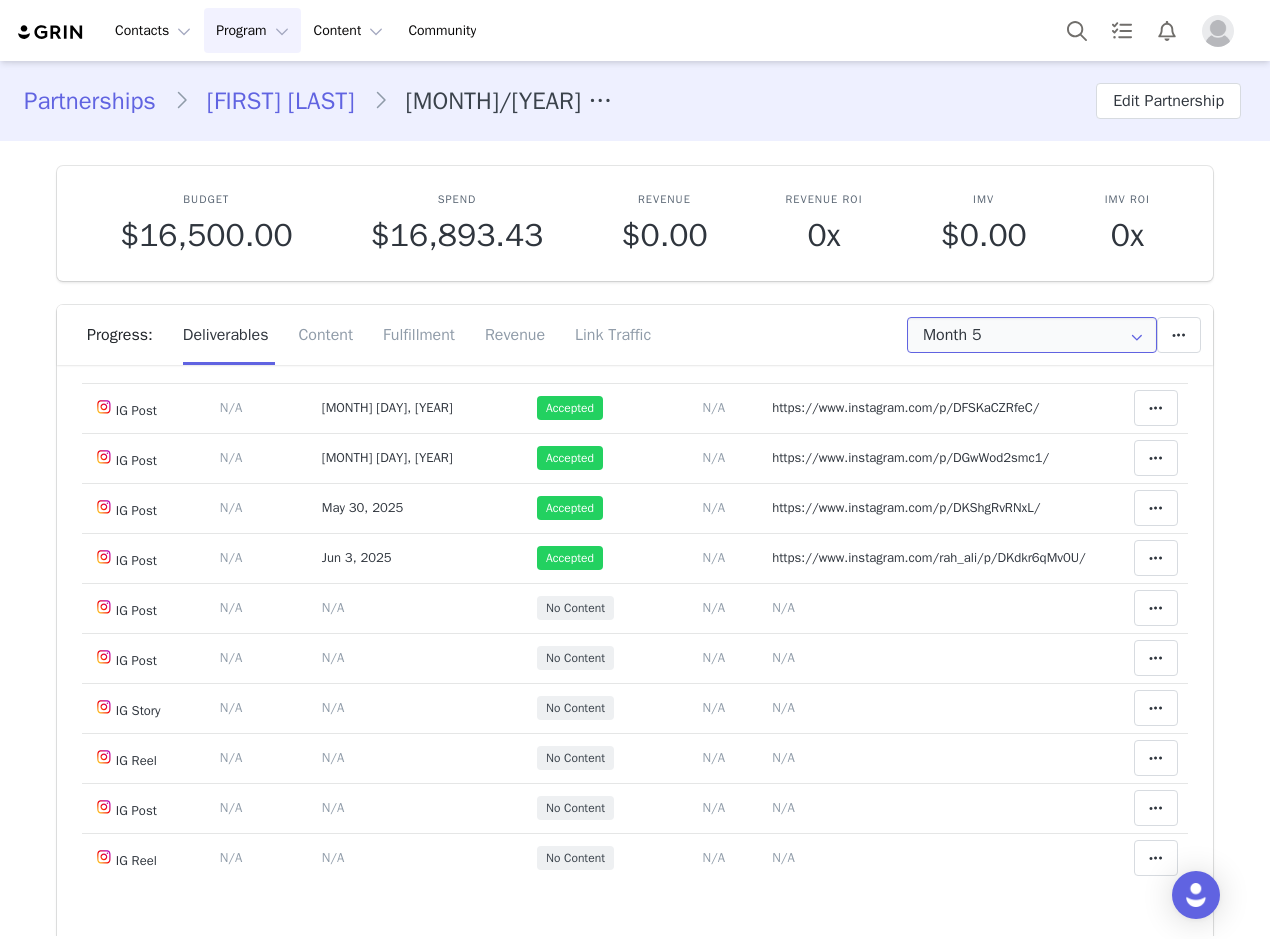 click on "Month 5" at bounding box center (1032, 335) 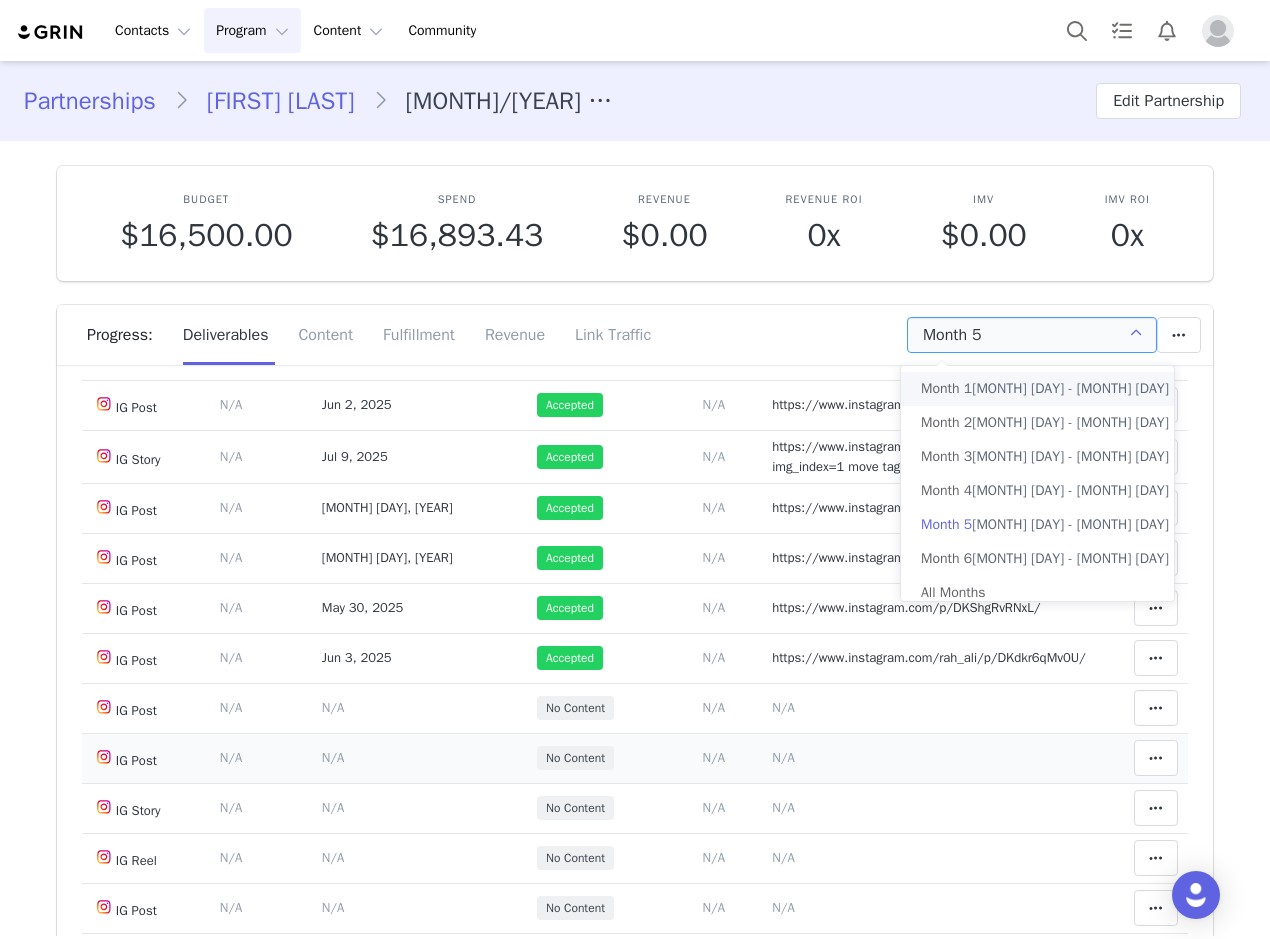 scroll, scrollTop: 0, scrollLeft: 0, axis: both 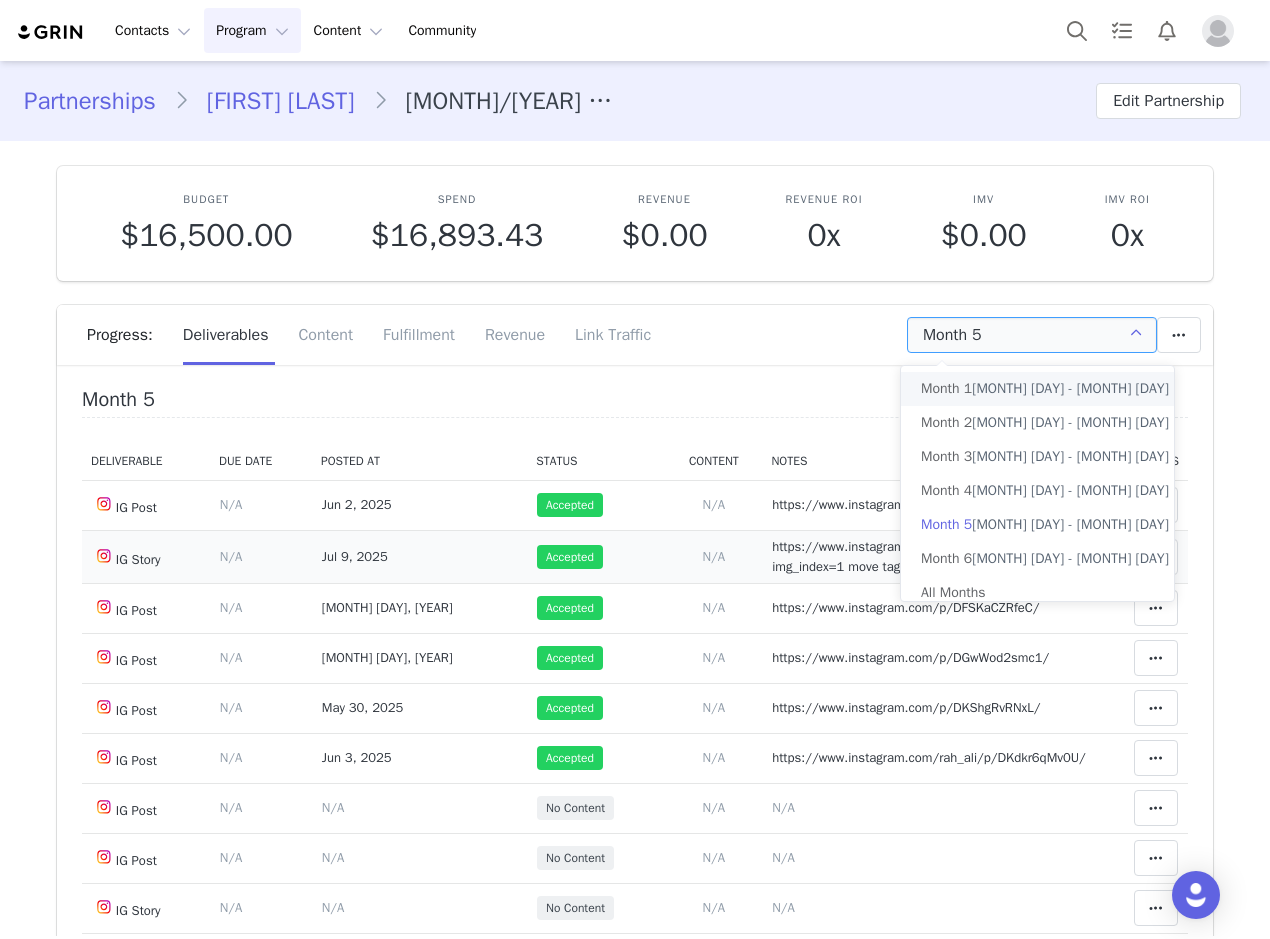 click on "Add Content Paste the URL to the content you want to match to this deliverable. Please include the date the content was posted [MONTH] [DAY], [YEAR] N/A" at bounding box center [713, 556] 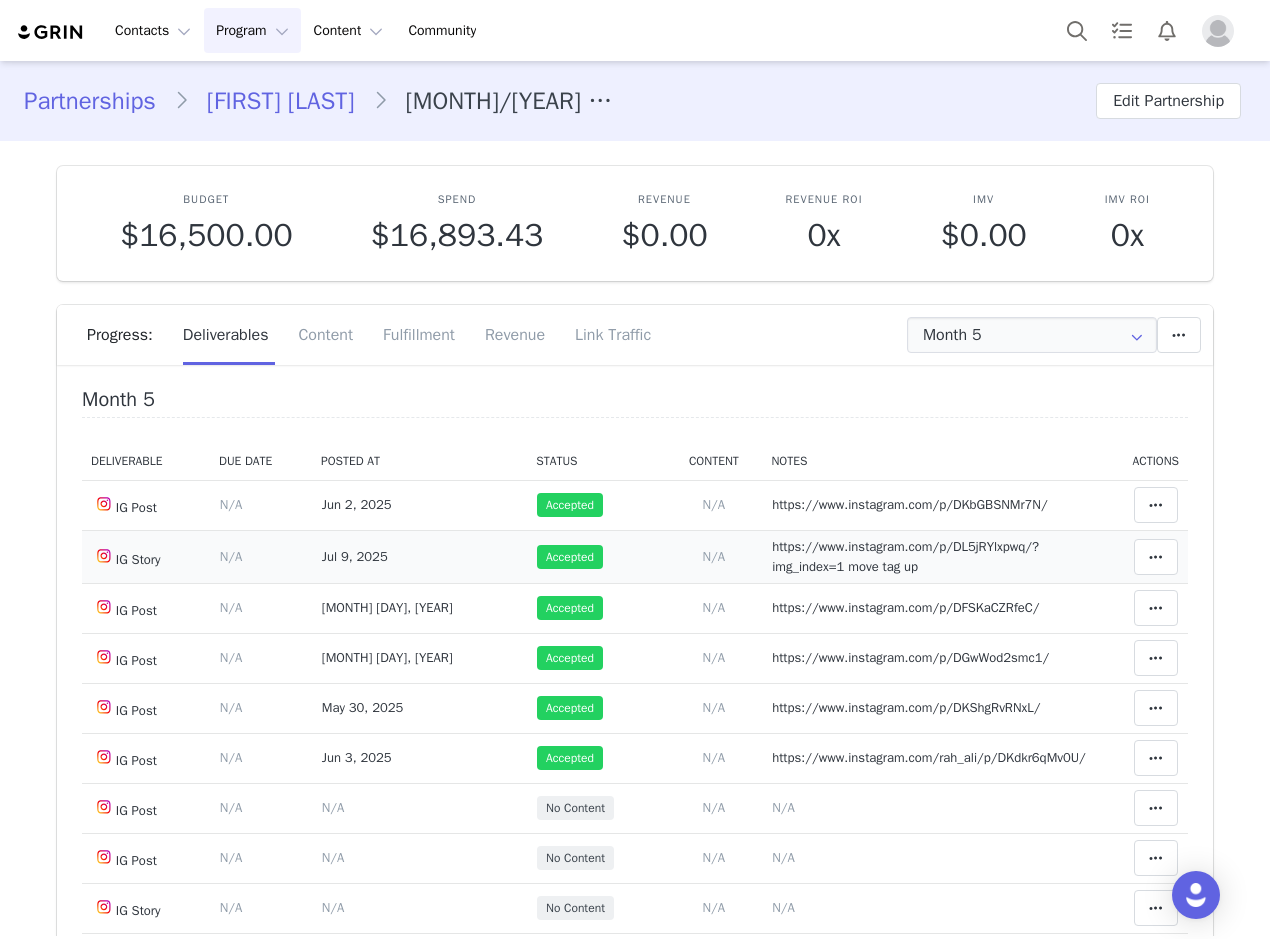 click on "https://www.instagram.com/p/DL5jRYlxpwq/?img_index=1
move tag up" at bounding box center (905, 556) 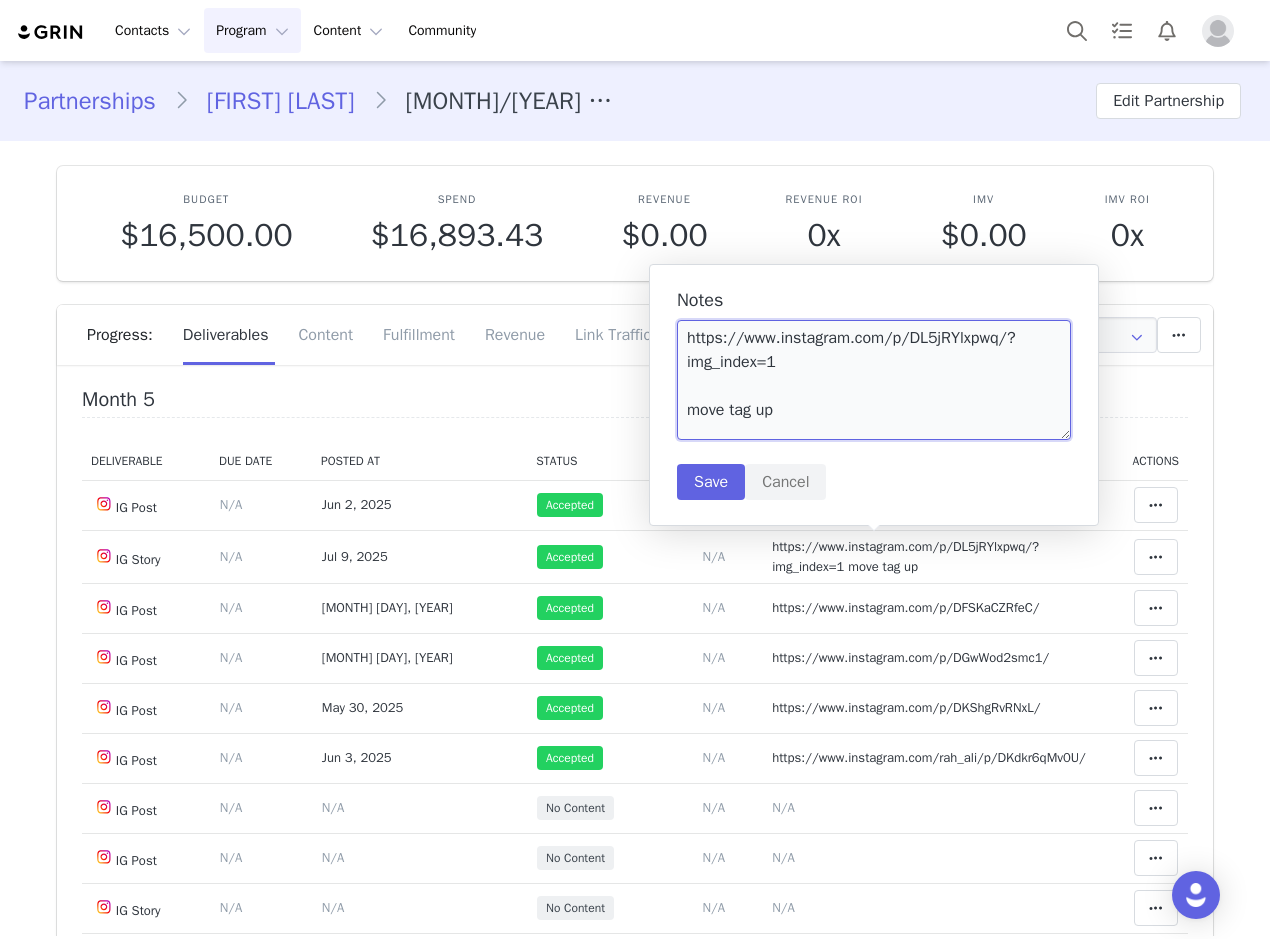 click on "https://www.instagram.com/p/DL5jRYlxpwq/?img_index=1
move tag up" at bounding box center [874, 380] 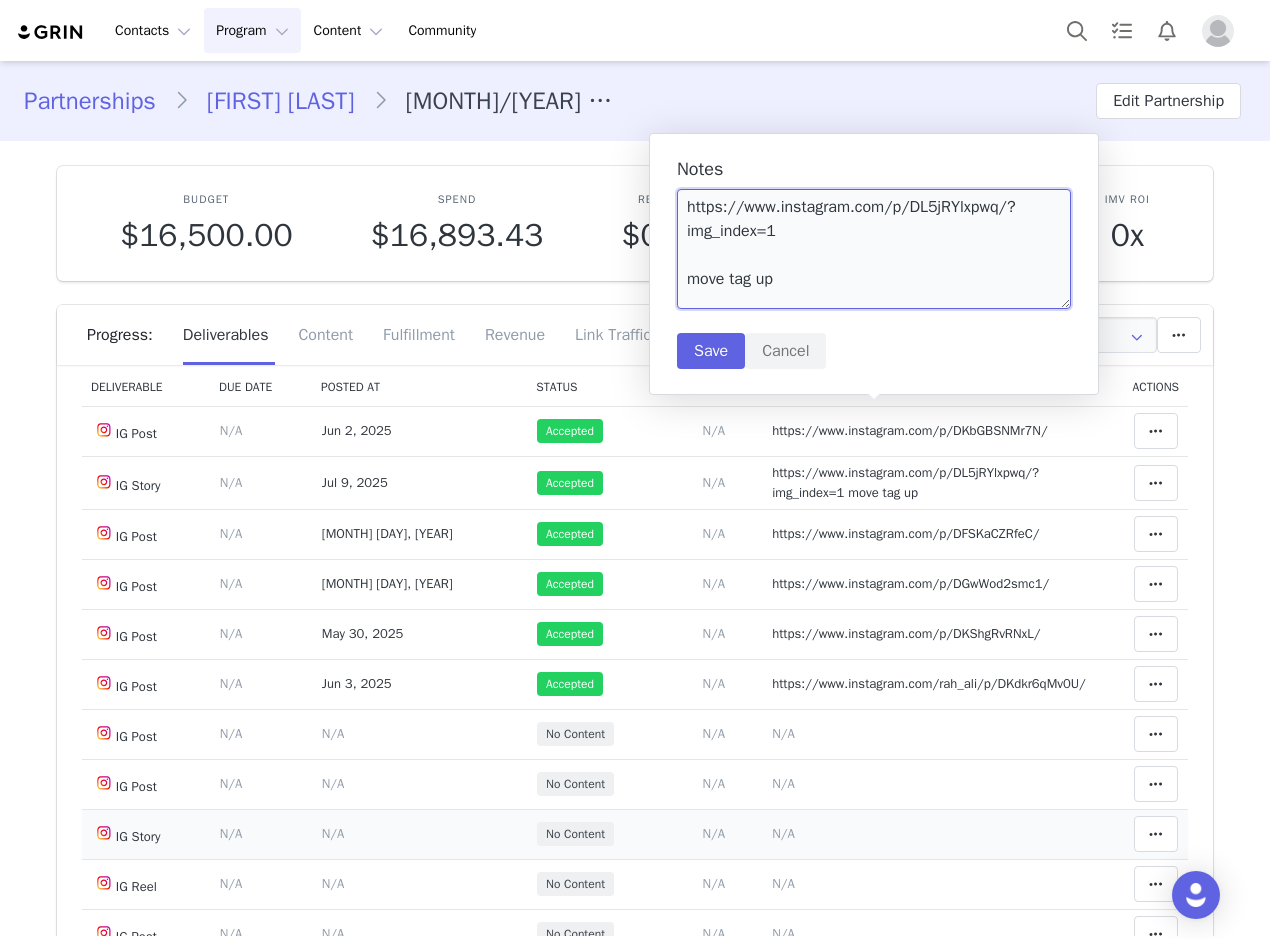 scroll, scrollTop: 200, scrollLeft: 0, axis: vertical 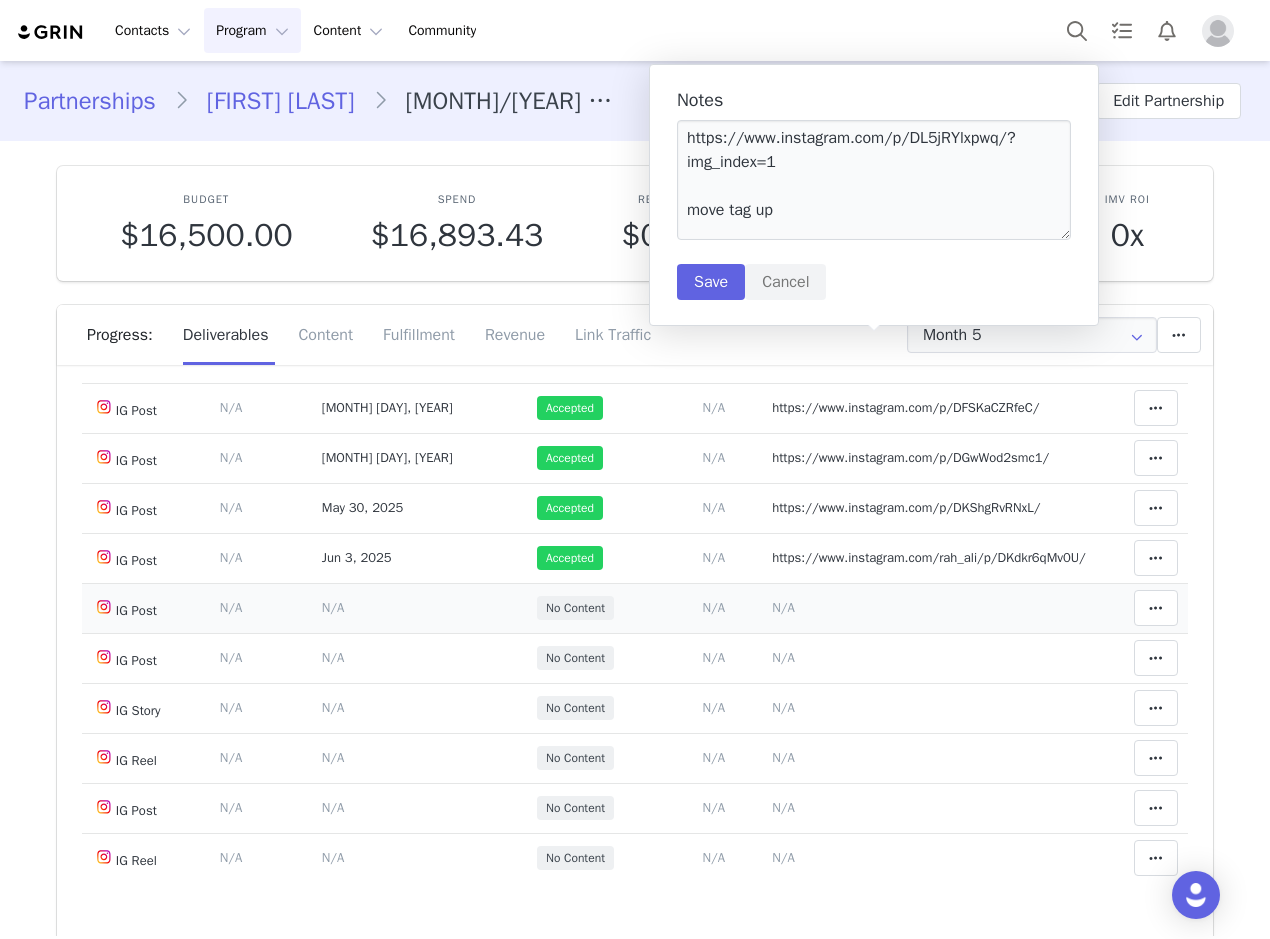 click on "N/A" at bounding box center [783, 607] 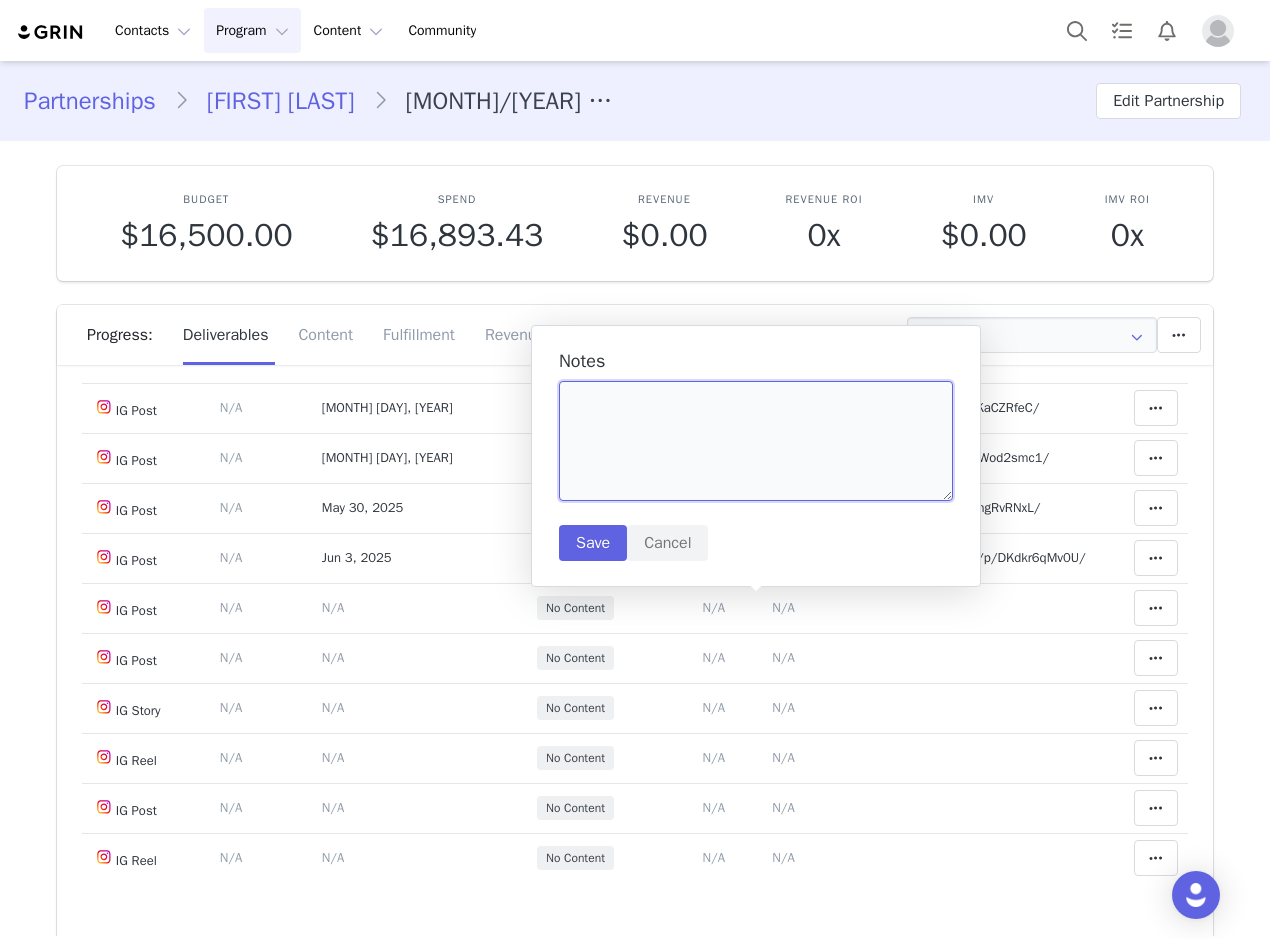 click at bounding box center [756, 441] 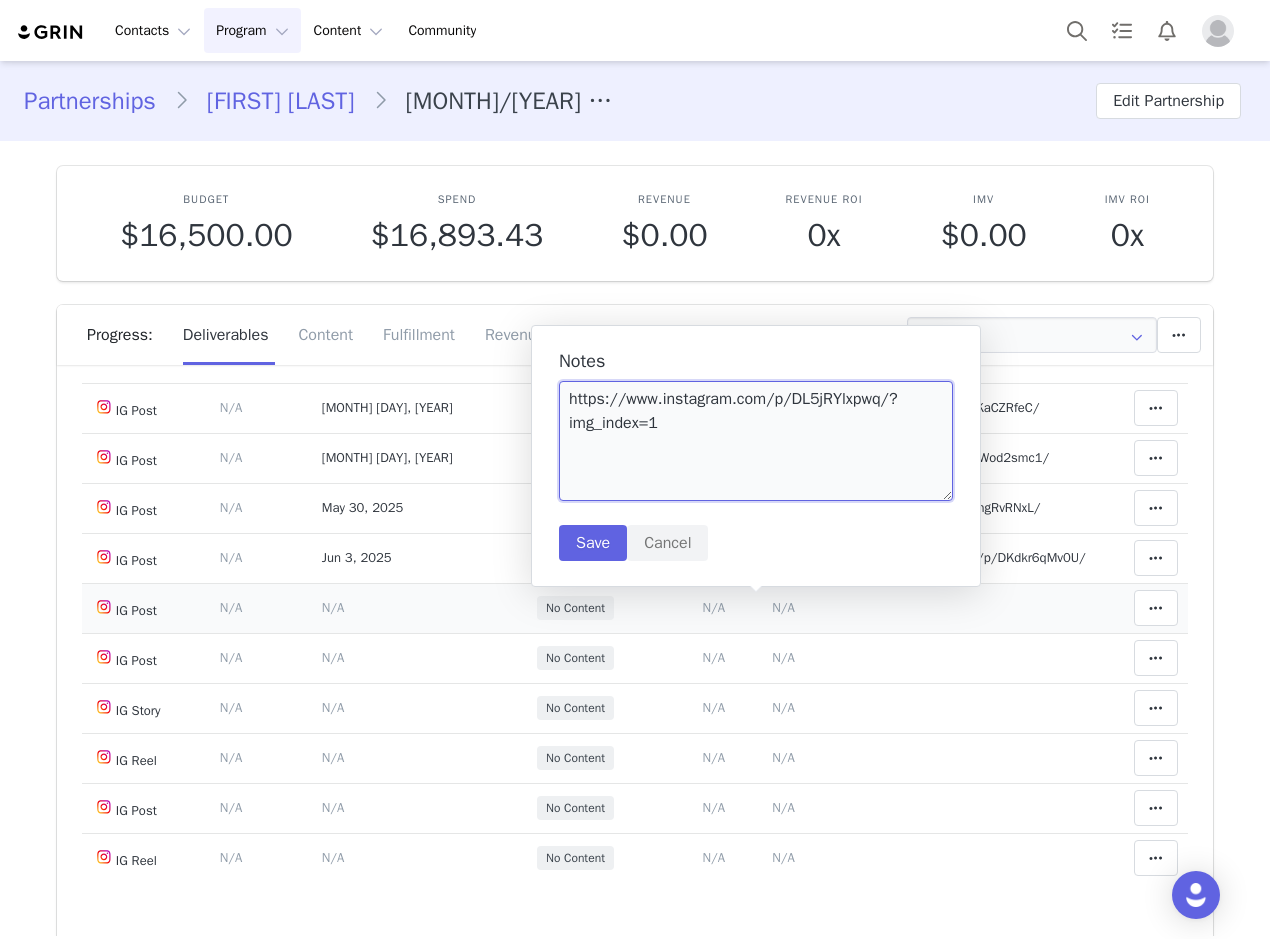 type on "https://www.instagram.com/p/DL5jRYlxpwq/?img_index=1" 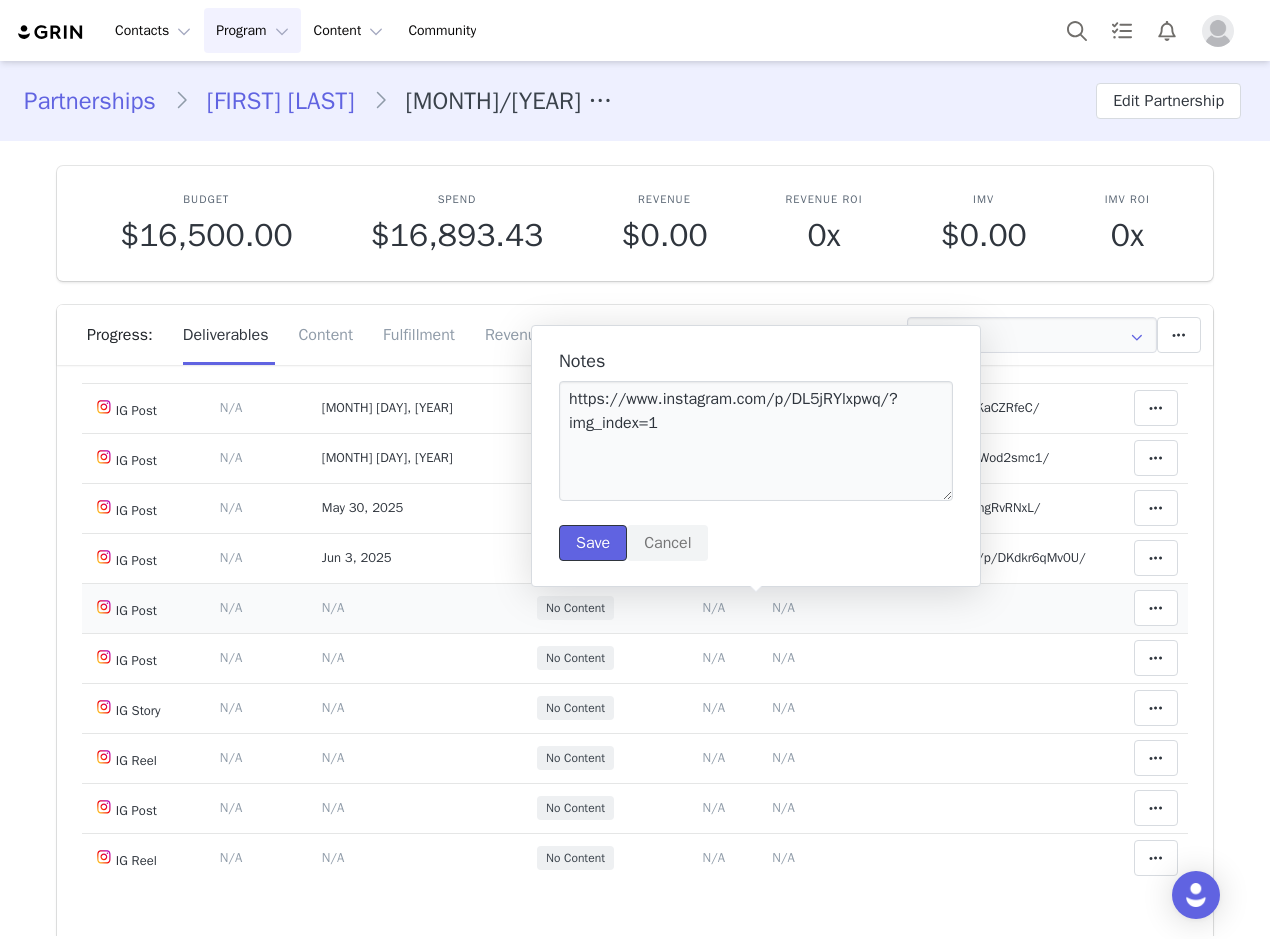 click on "Save" at bounding box center (593, 543) 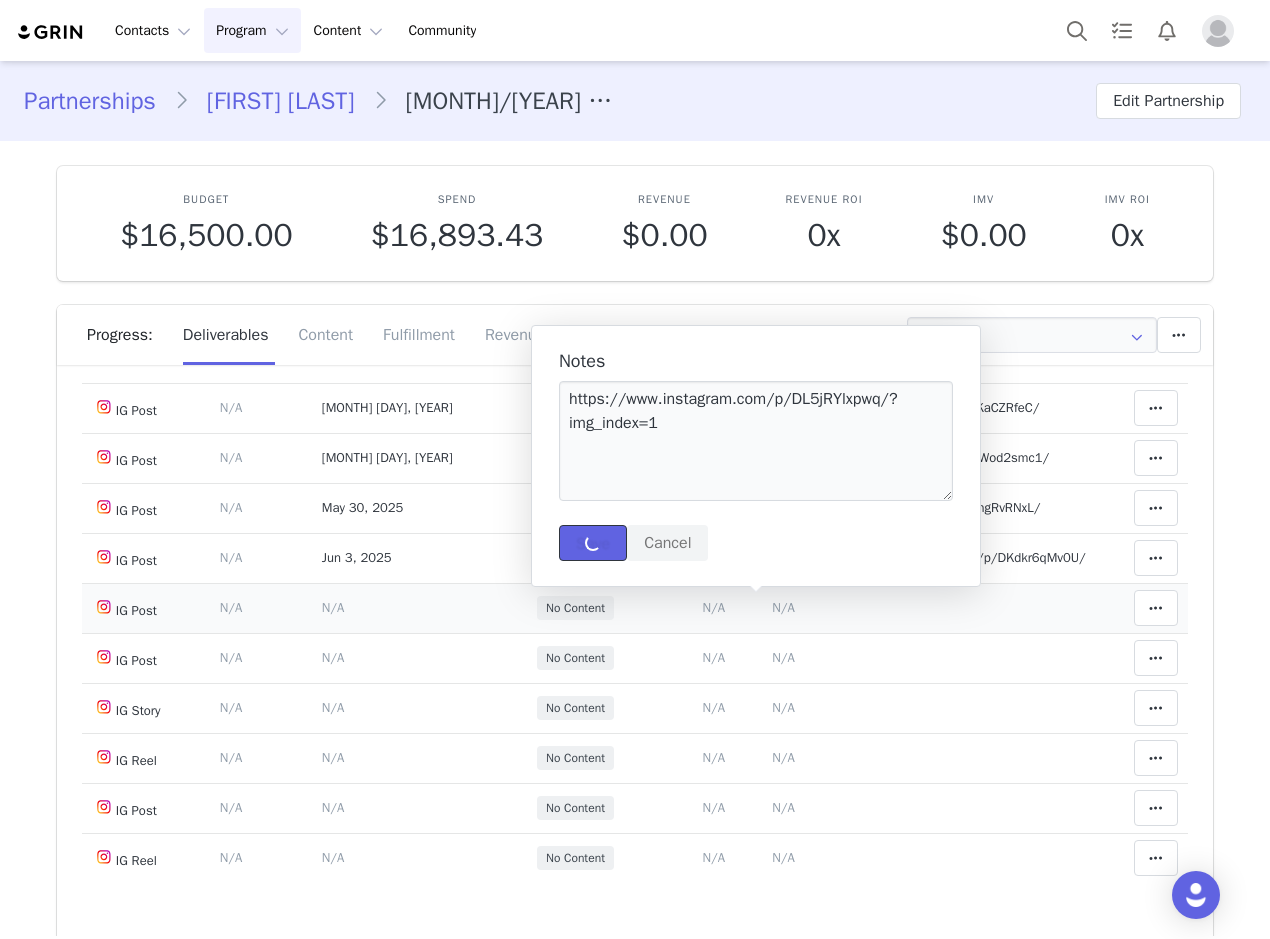 type 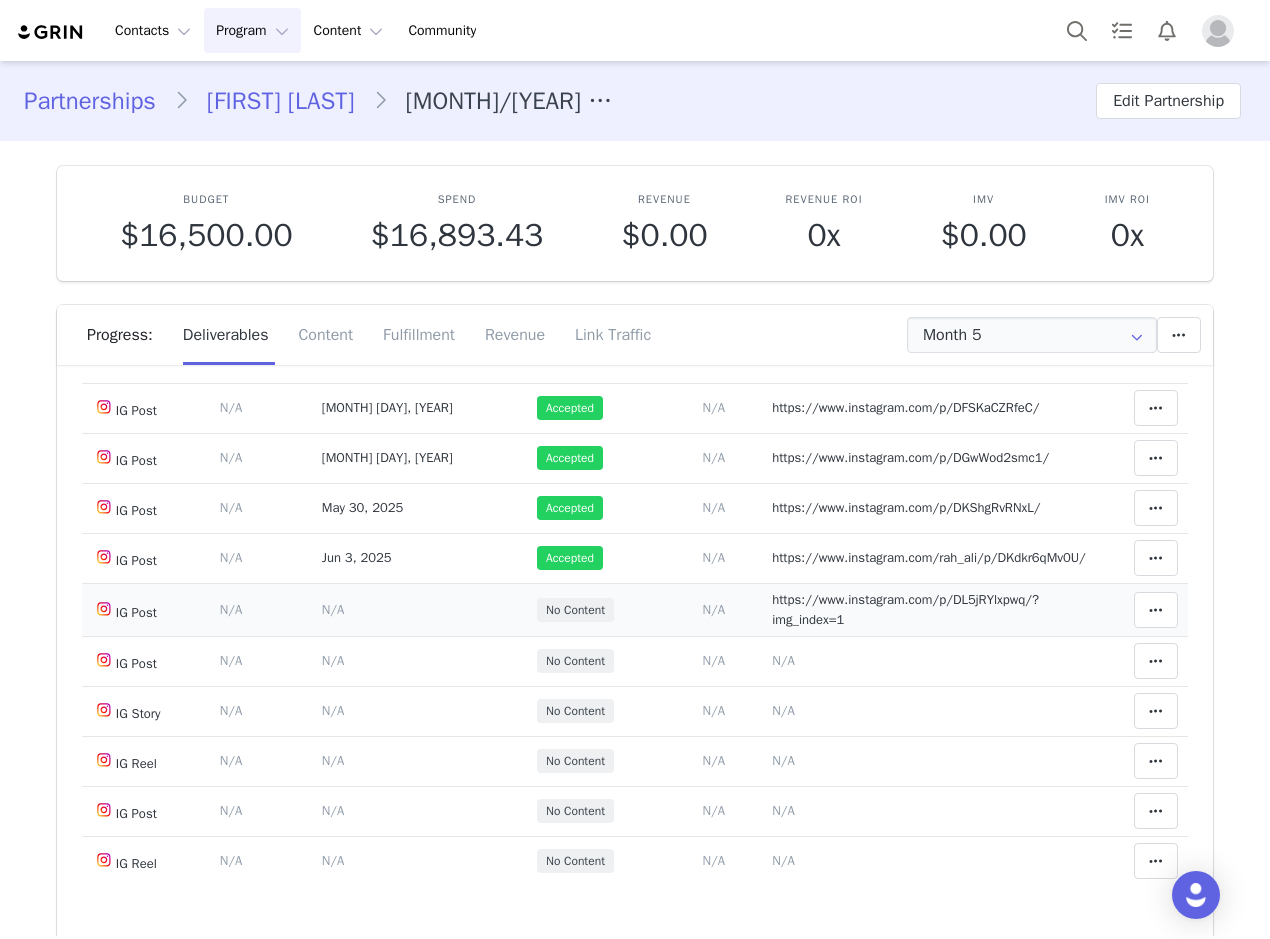 click on "N/A" at bounding box center (333, 609) 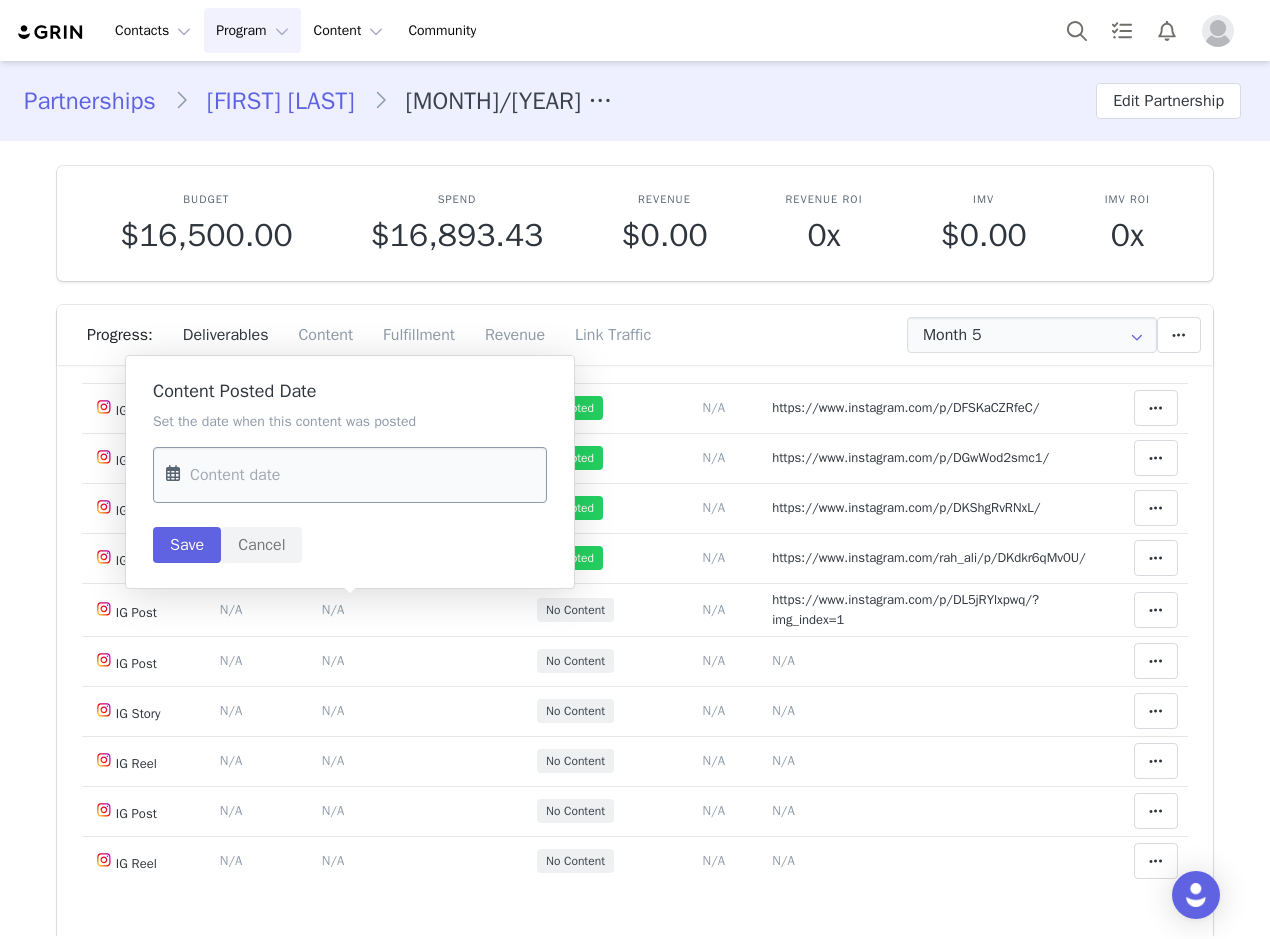 click at bounding box center [350, 475] 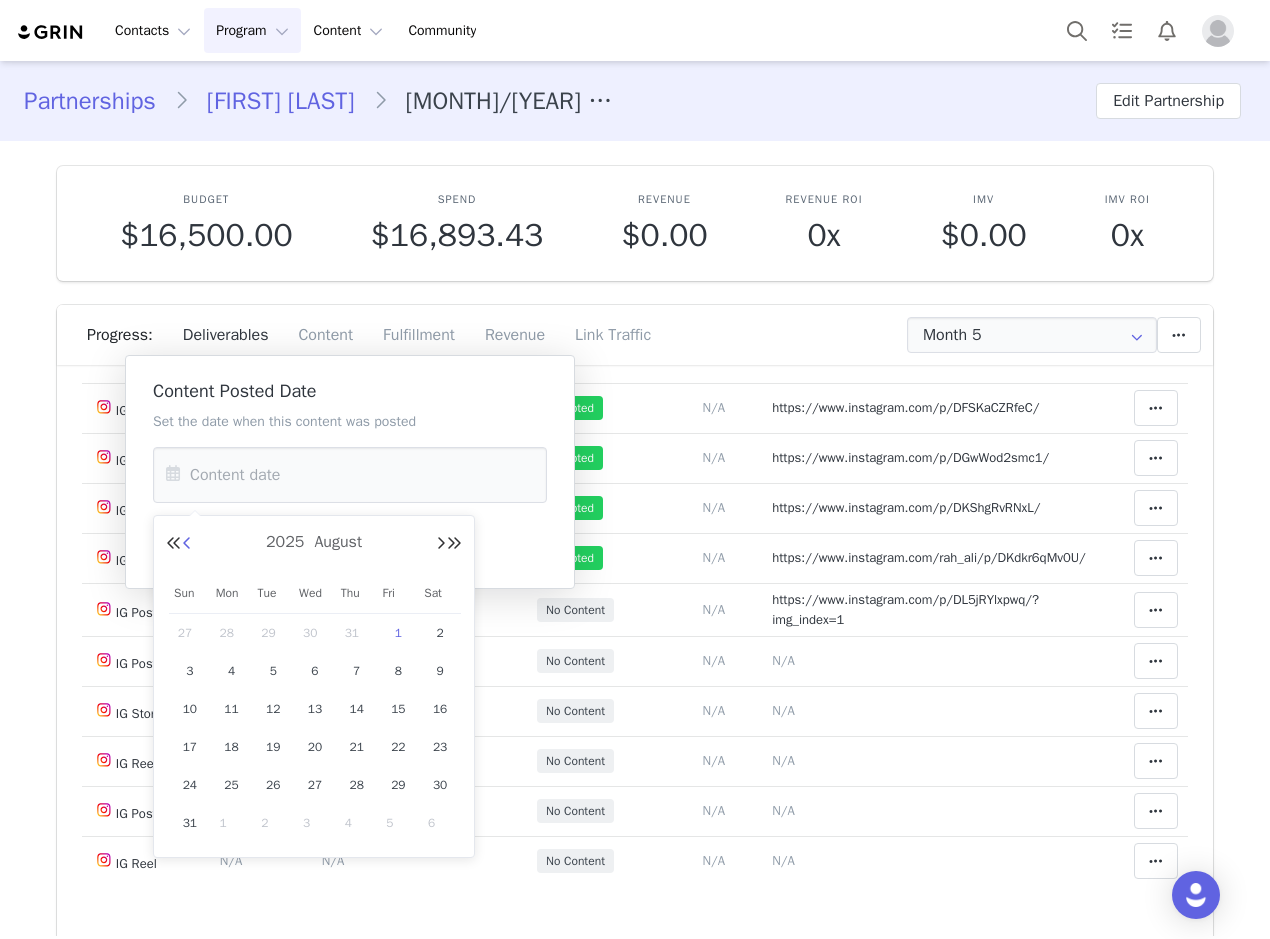 click at bounding box center [187, 544] 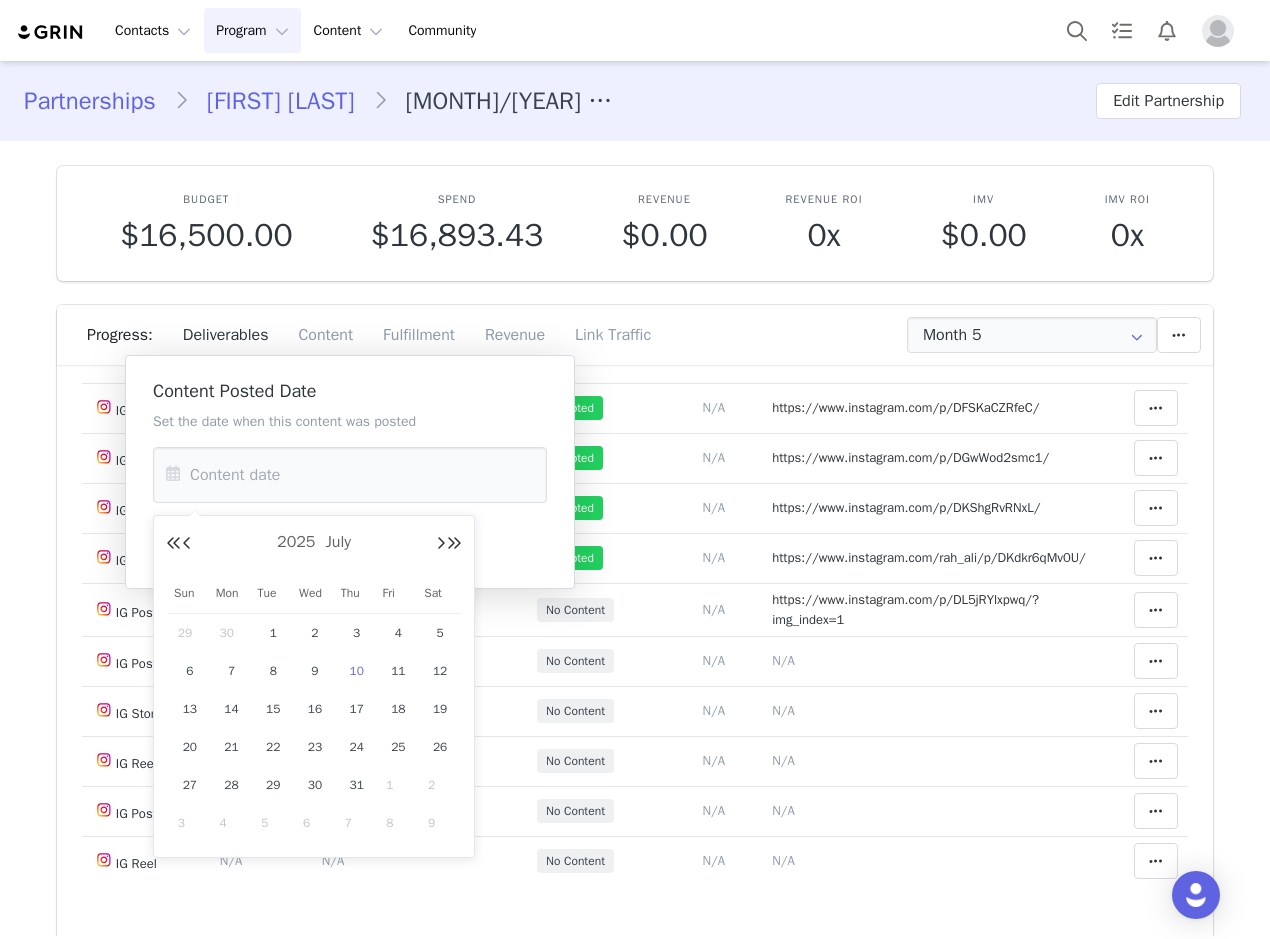 click on "10" at bounding box center (357, 671) 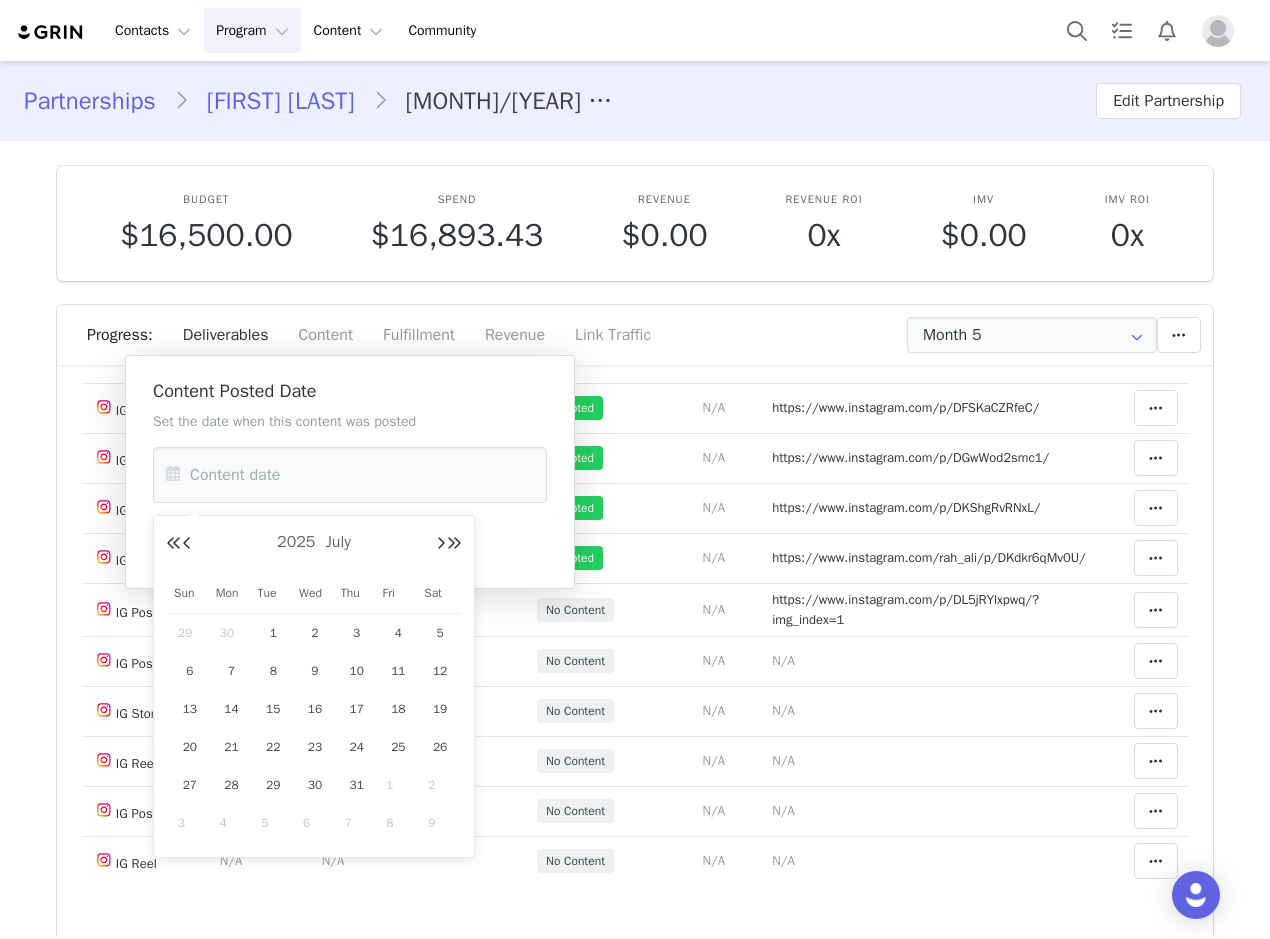 type on "[MONTH] [DAY] [YEAR]" 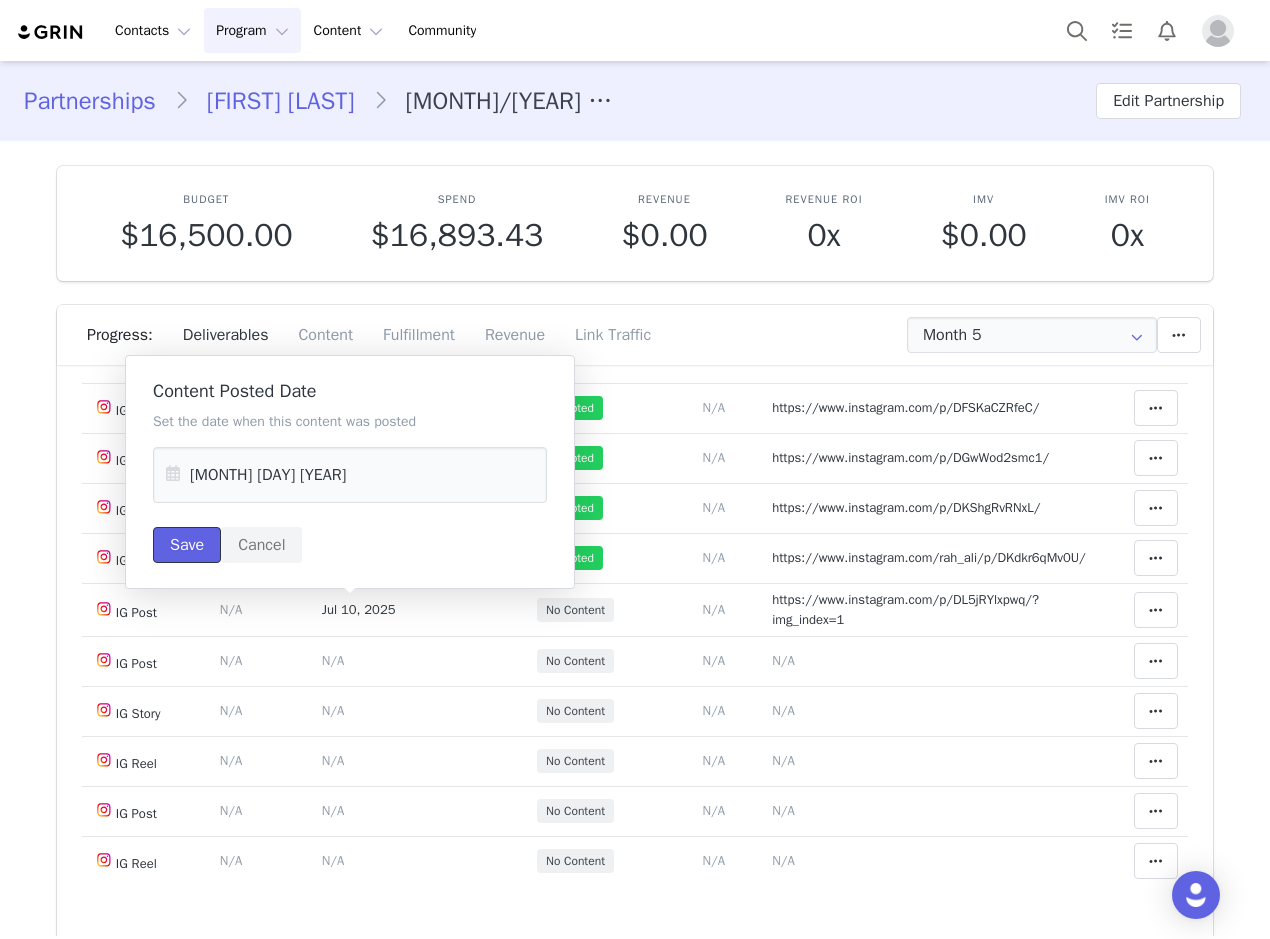 click on "Save" at bounding box center [187, 545] 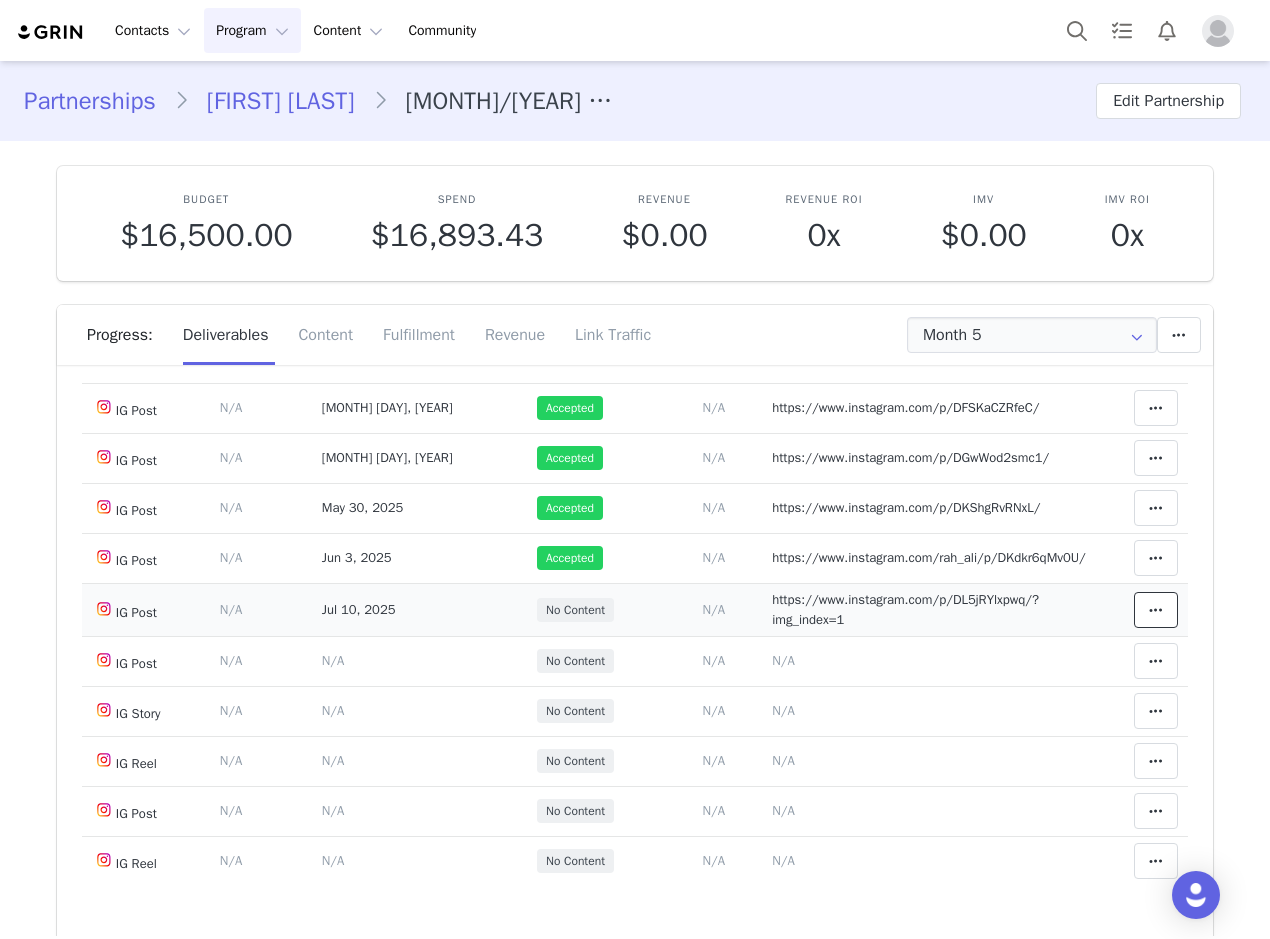click at bounding box center [1156, 610] 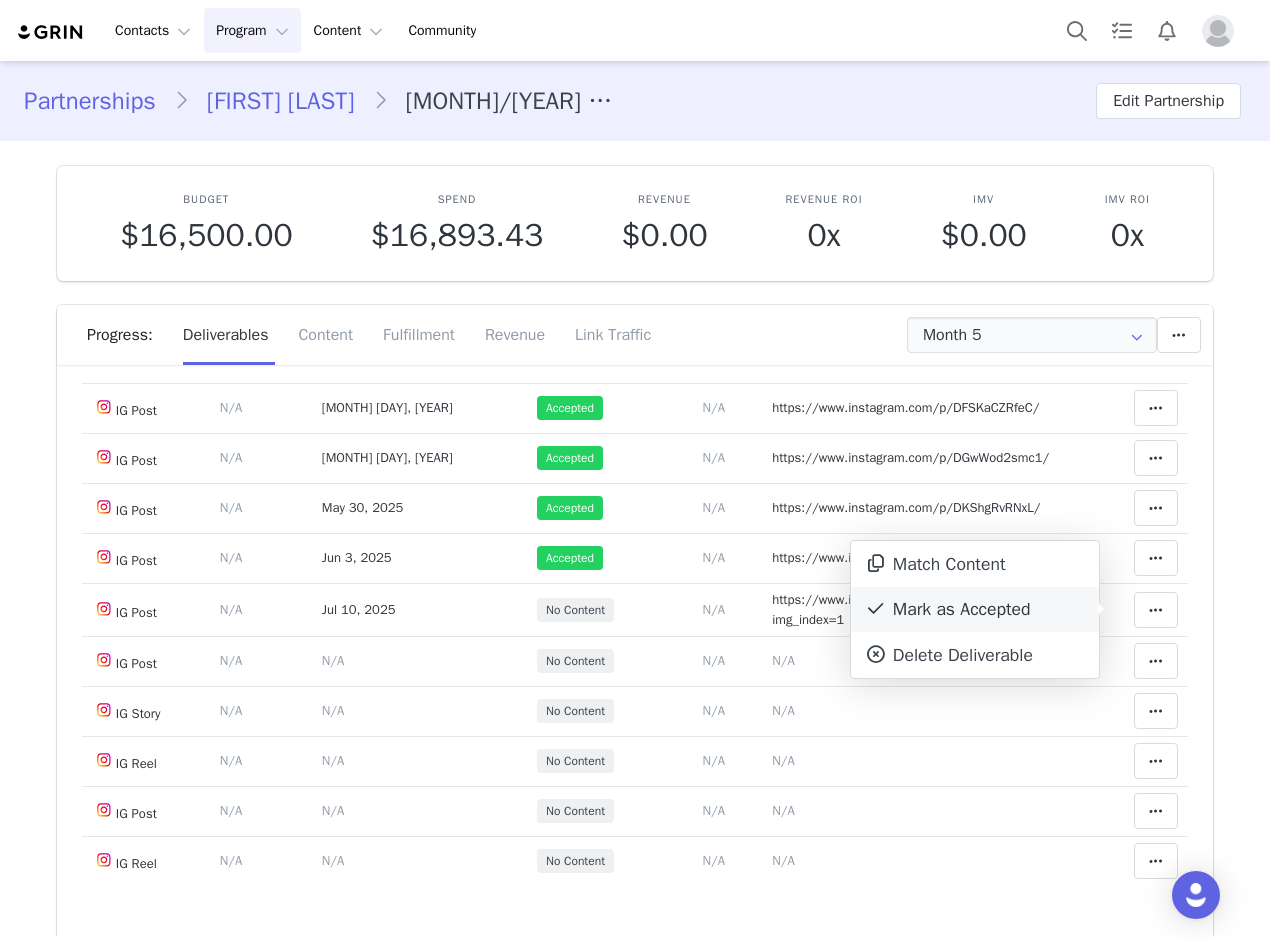 click on "Mark as Accepted" at bounding box center (975, 610) 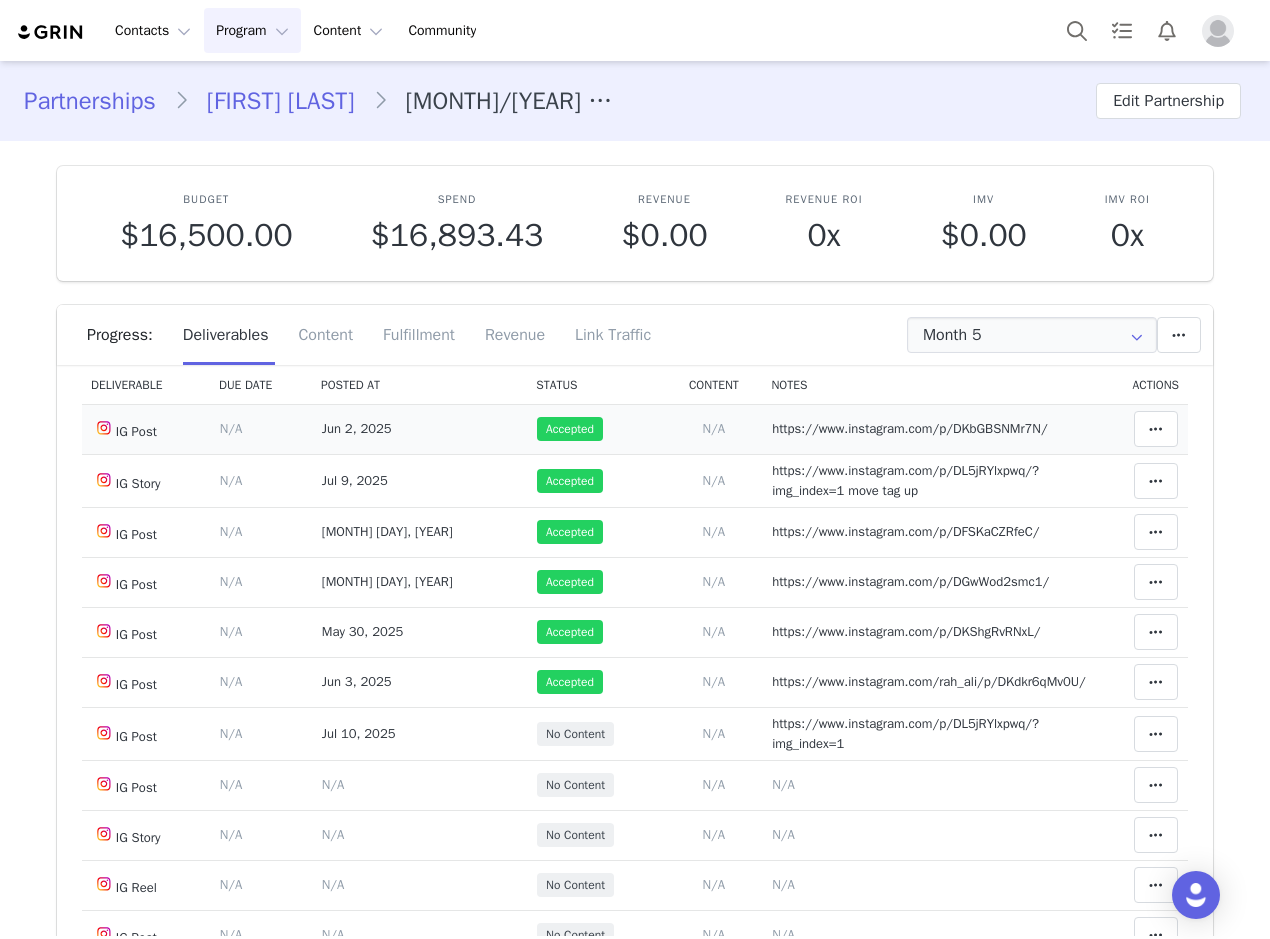 scroll, scrollTop: 0, scrollLeft: 0, axis: both 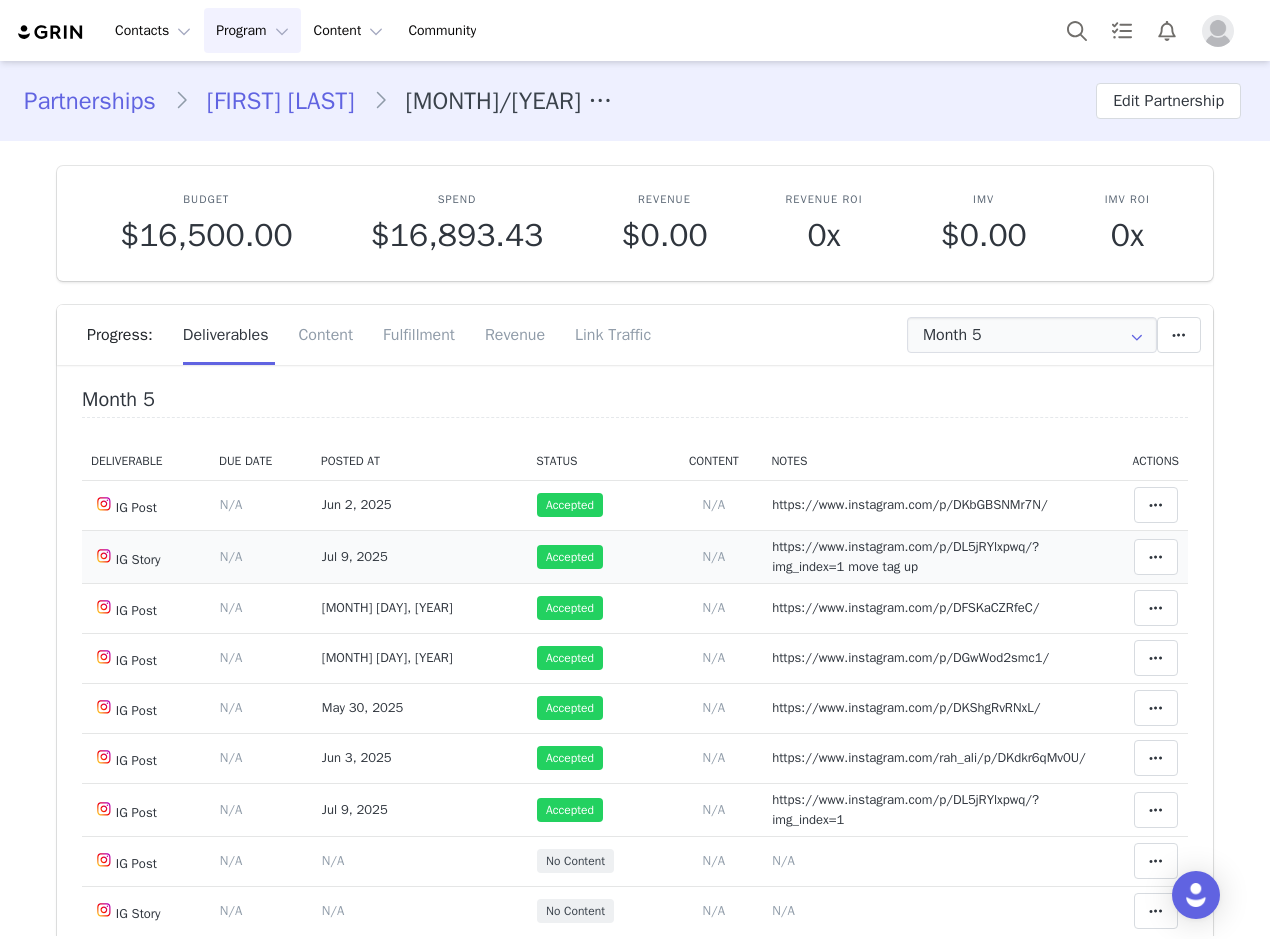 click on "https://www.instagram.com/p/DL5jRYlxpwq/?img_index=1
move tag up" at bounding box center (905, 556) 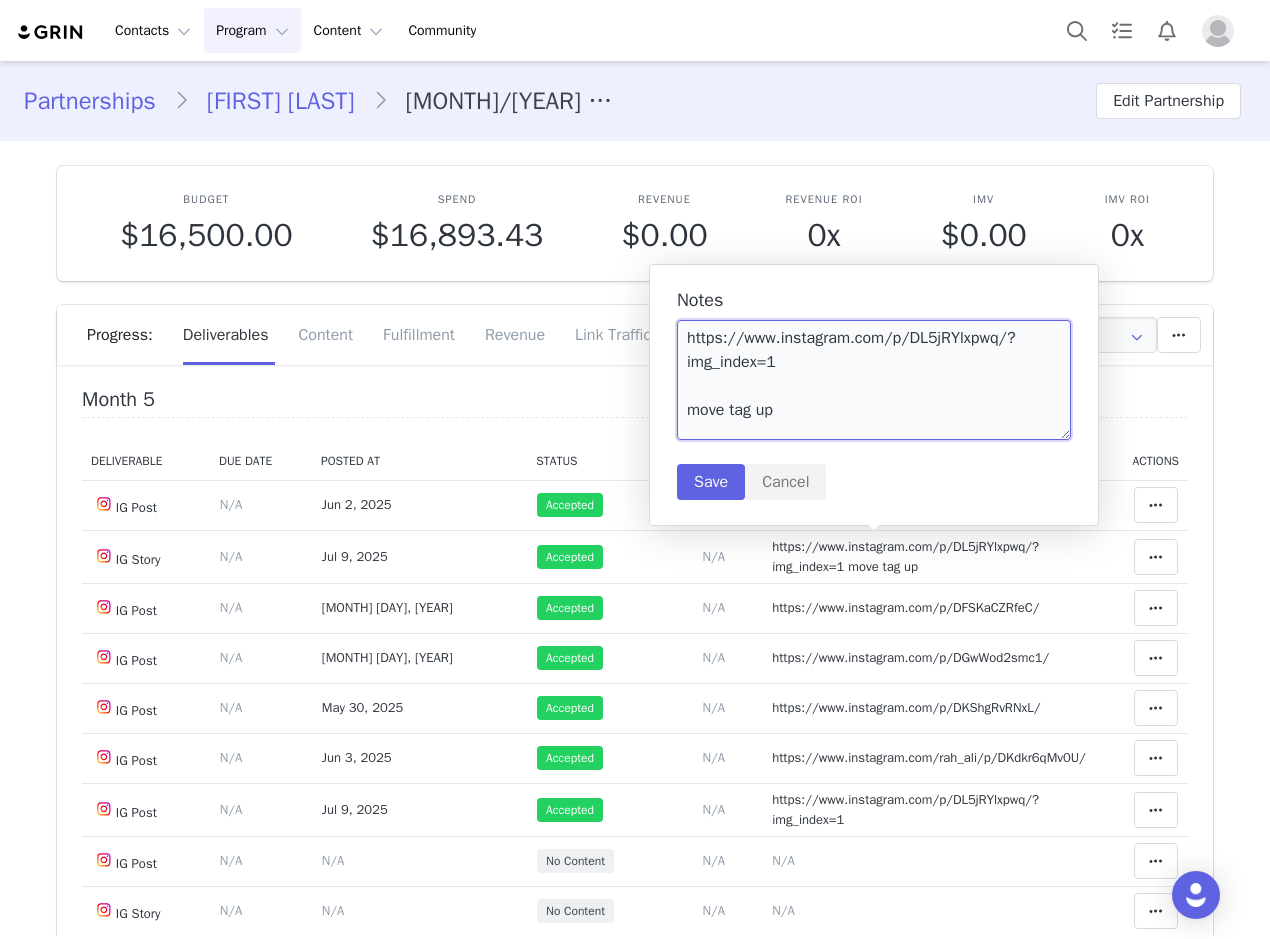 drag, startPoint x: 797, startPoint y: 400, endPoint x: 687, endPoint y: 300, distance: 148.66069 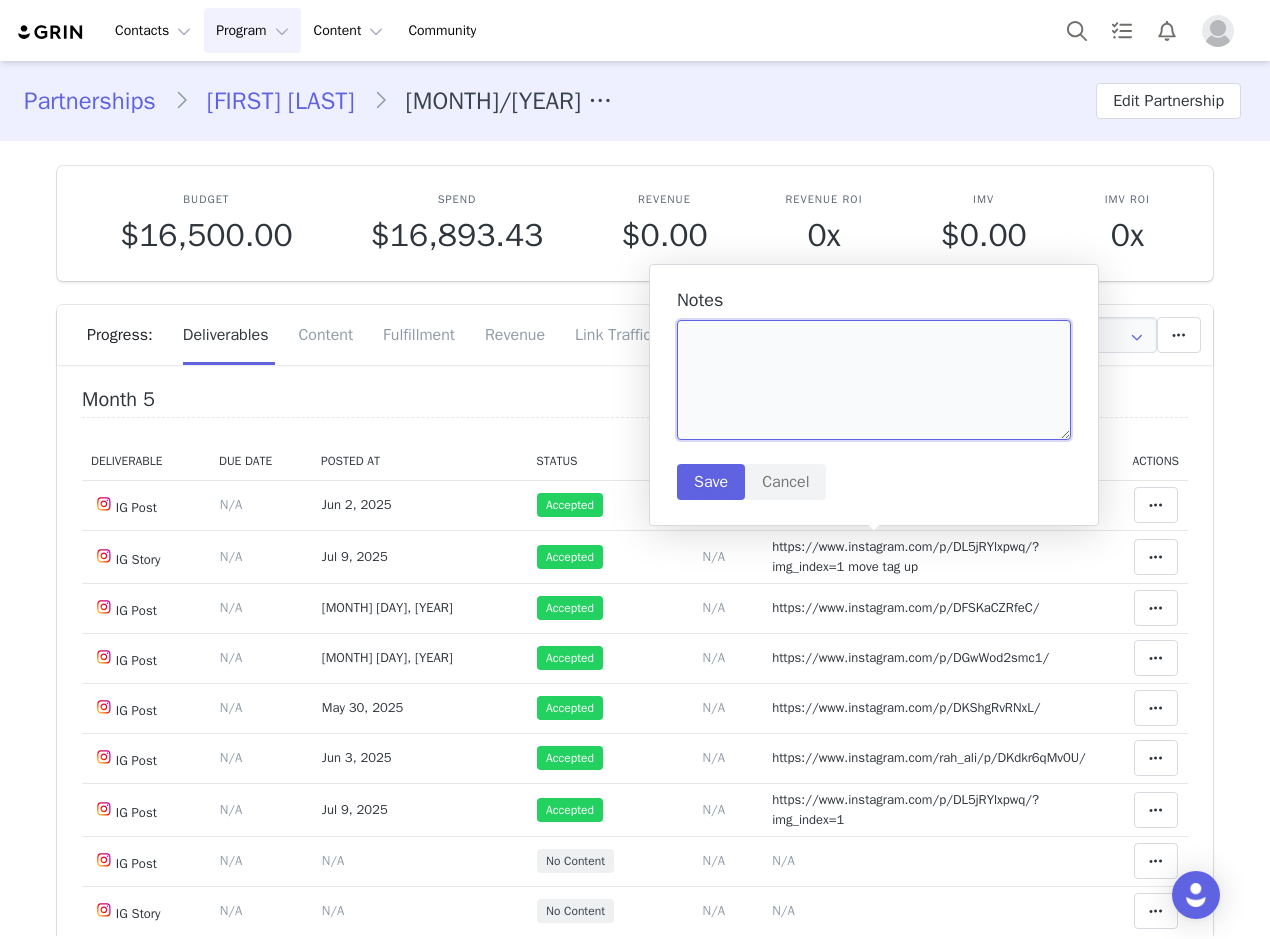 type 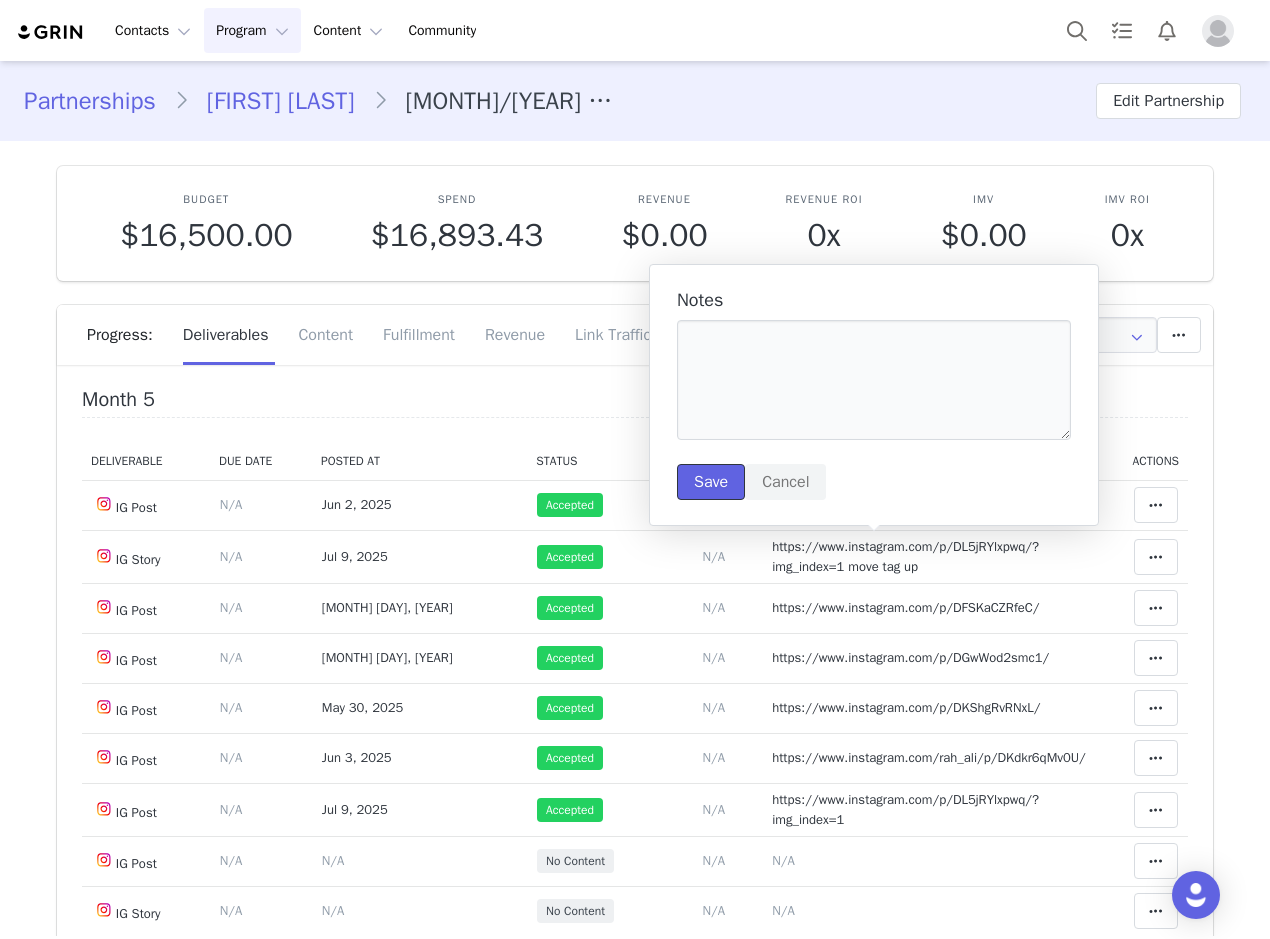 click on "Save" at bounding box center [711, 482] 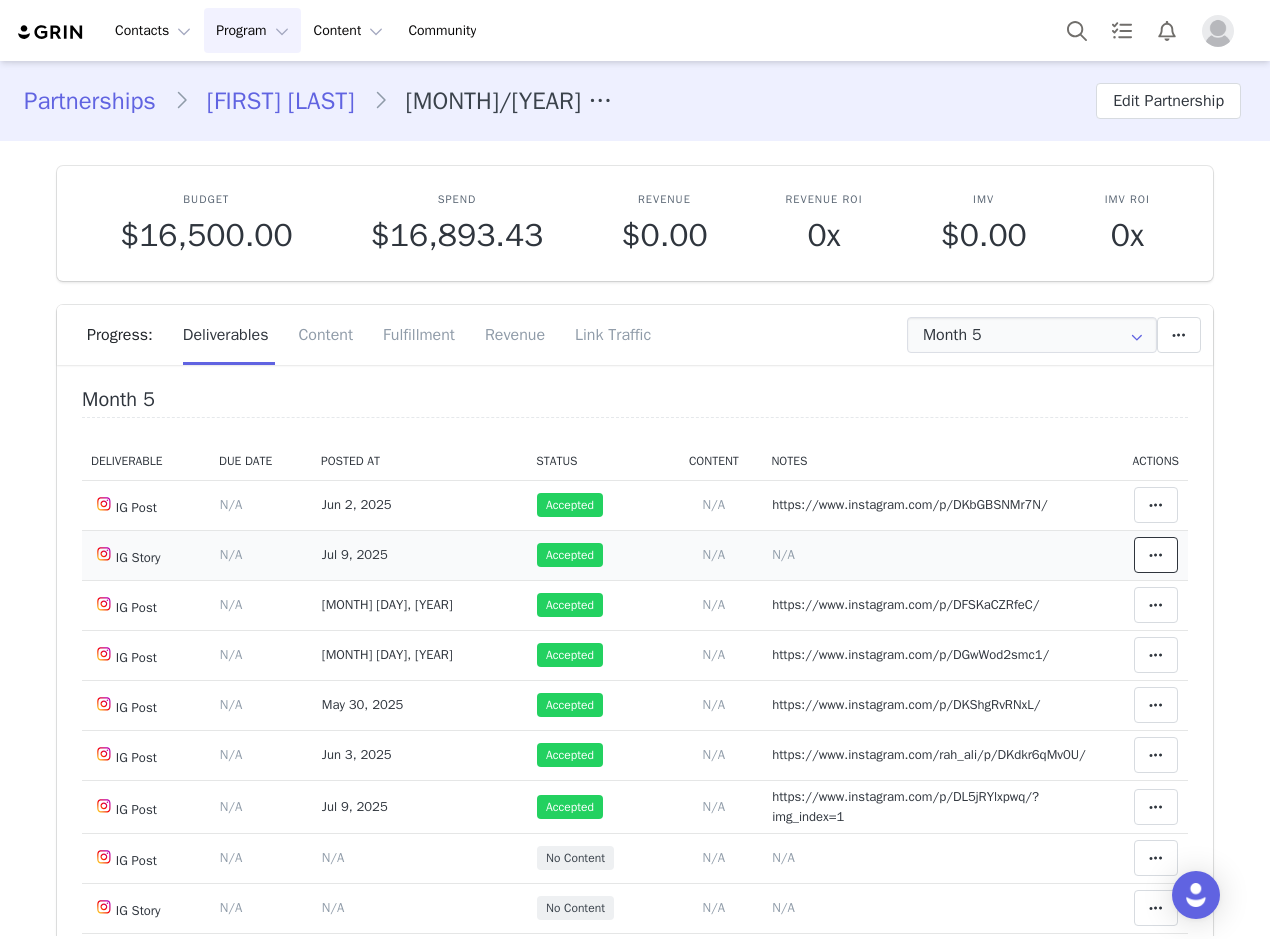 click at bounding box center [1156, 555] 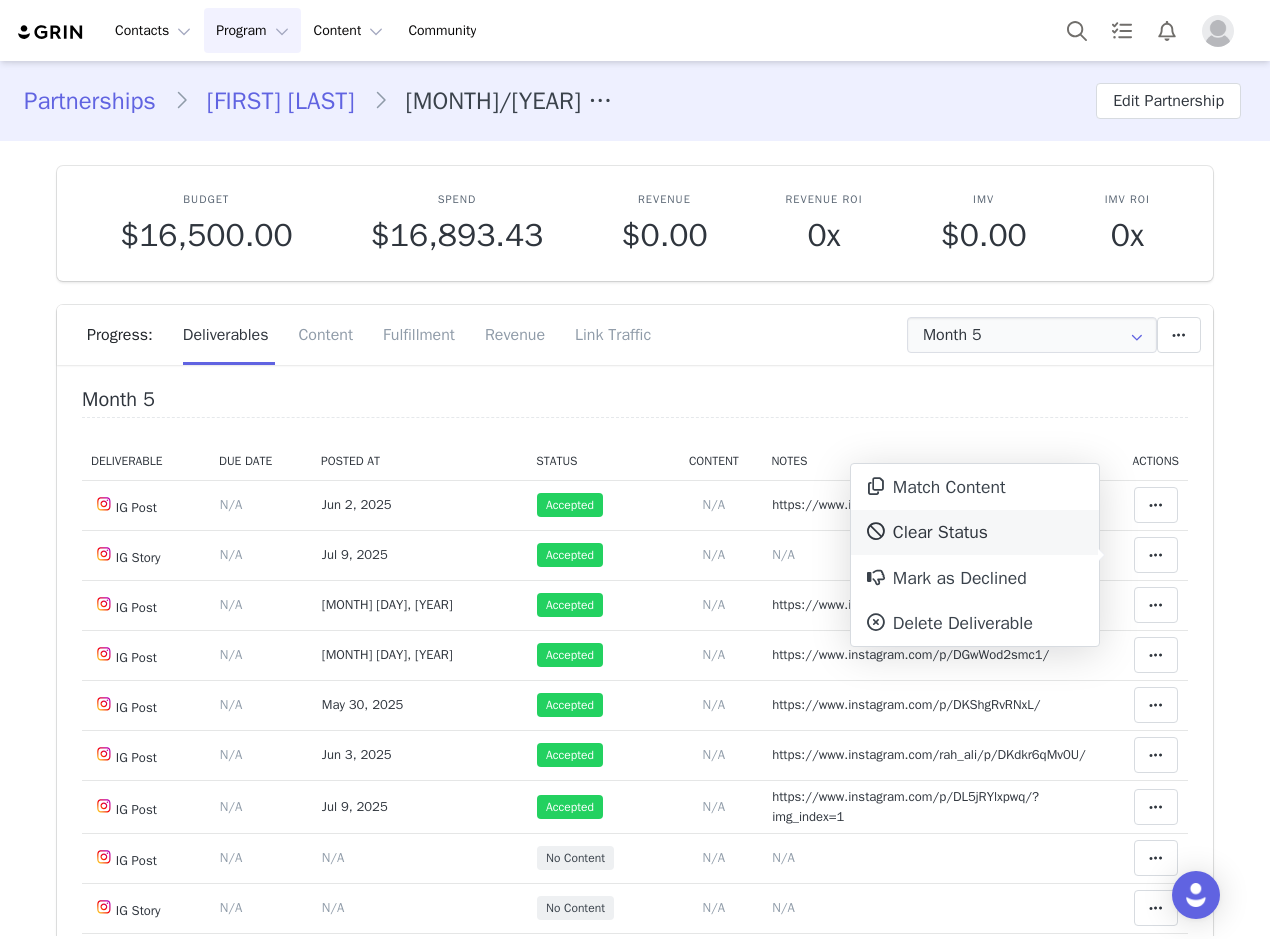click on "Clear Status" at bounding box center [975, 533] 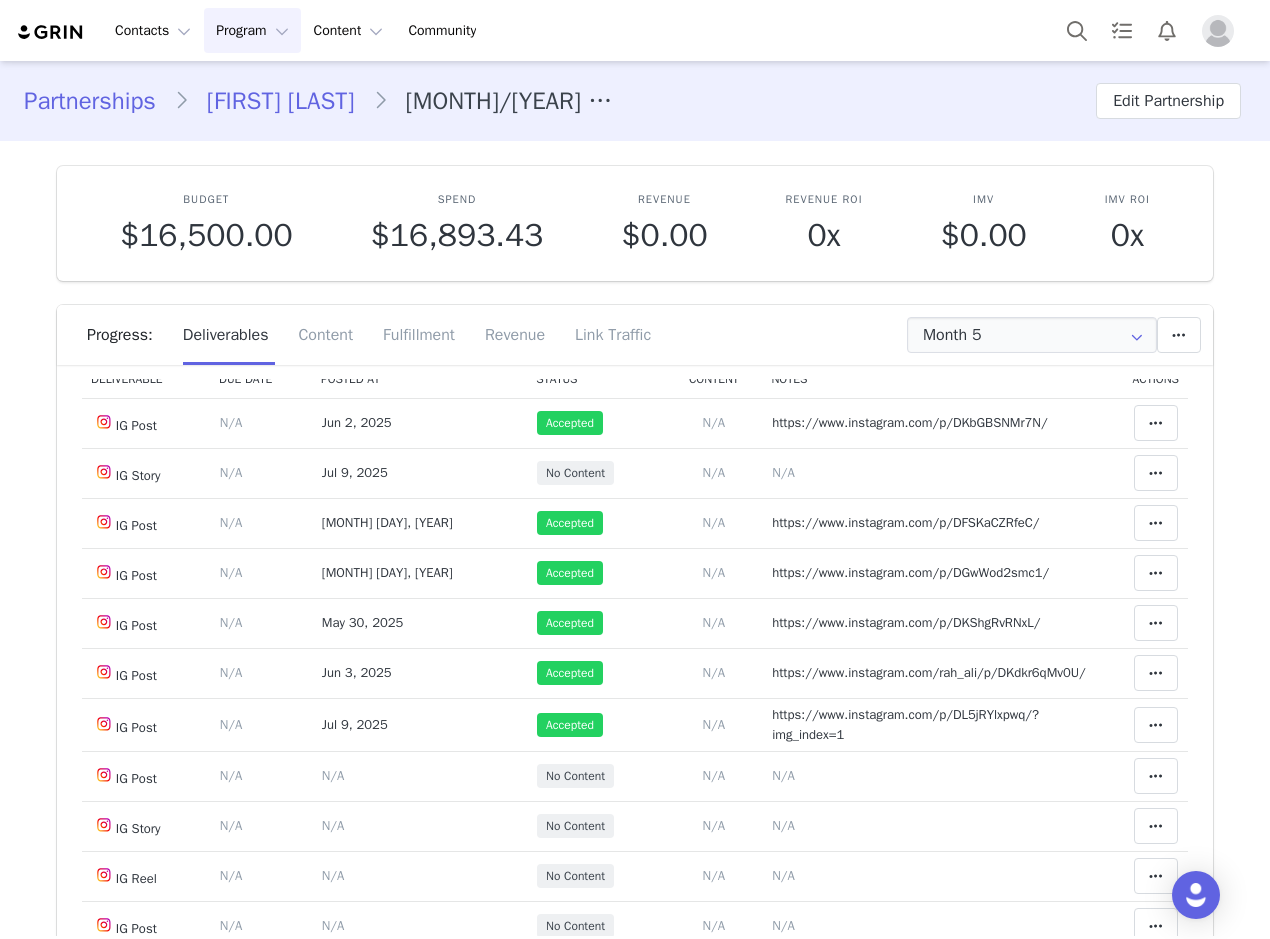scroll, scrollTop: 200, scrollLeft: 0, axis: vertical 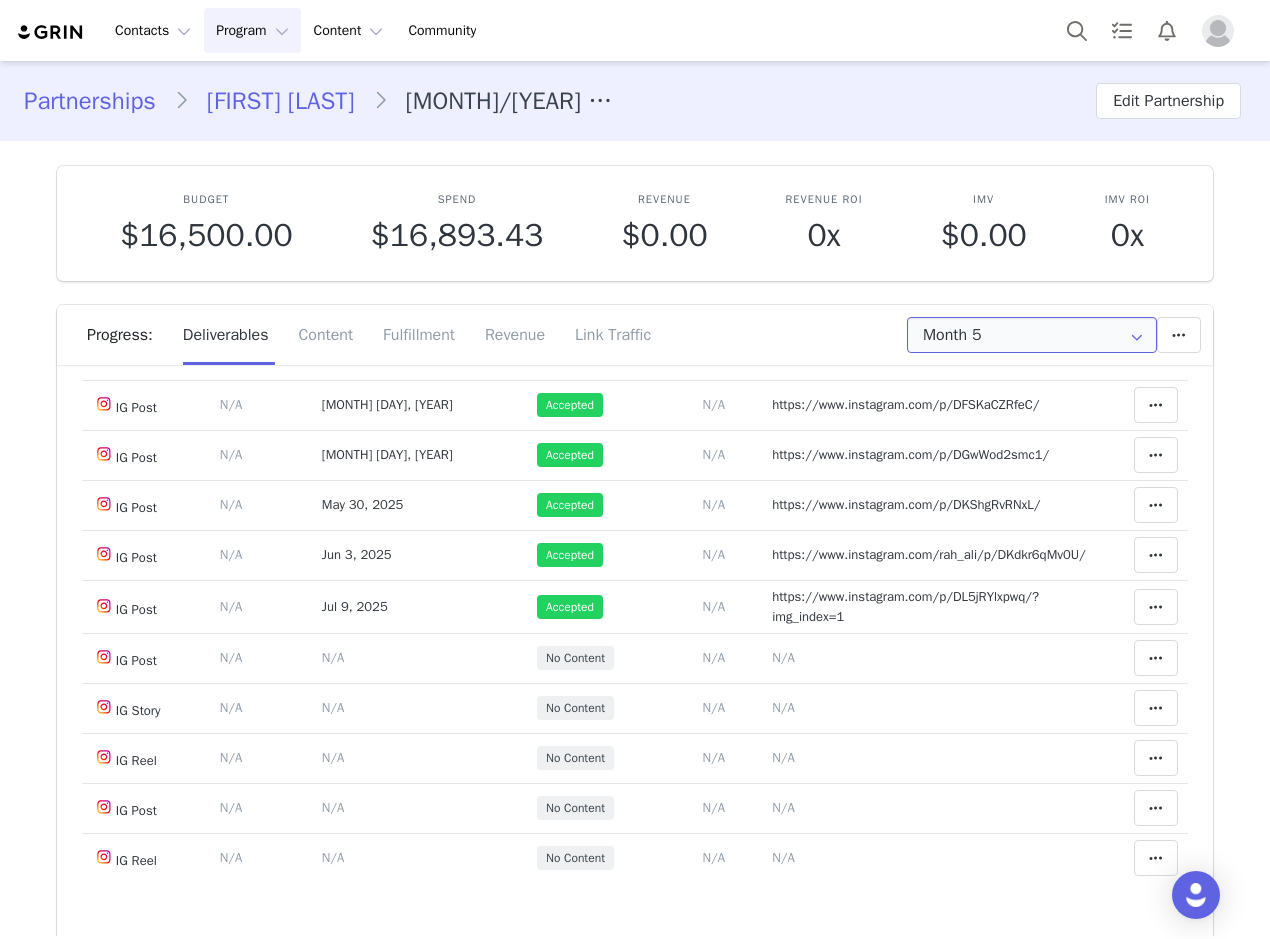 click on "Month 5" at bounding box center (1032, 335) 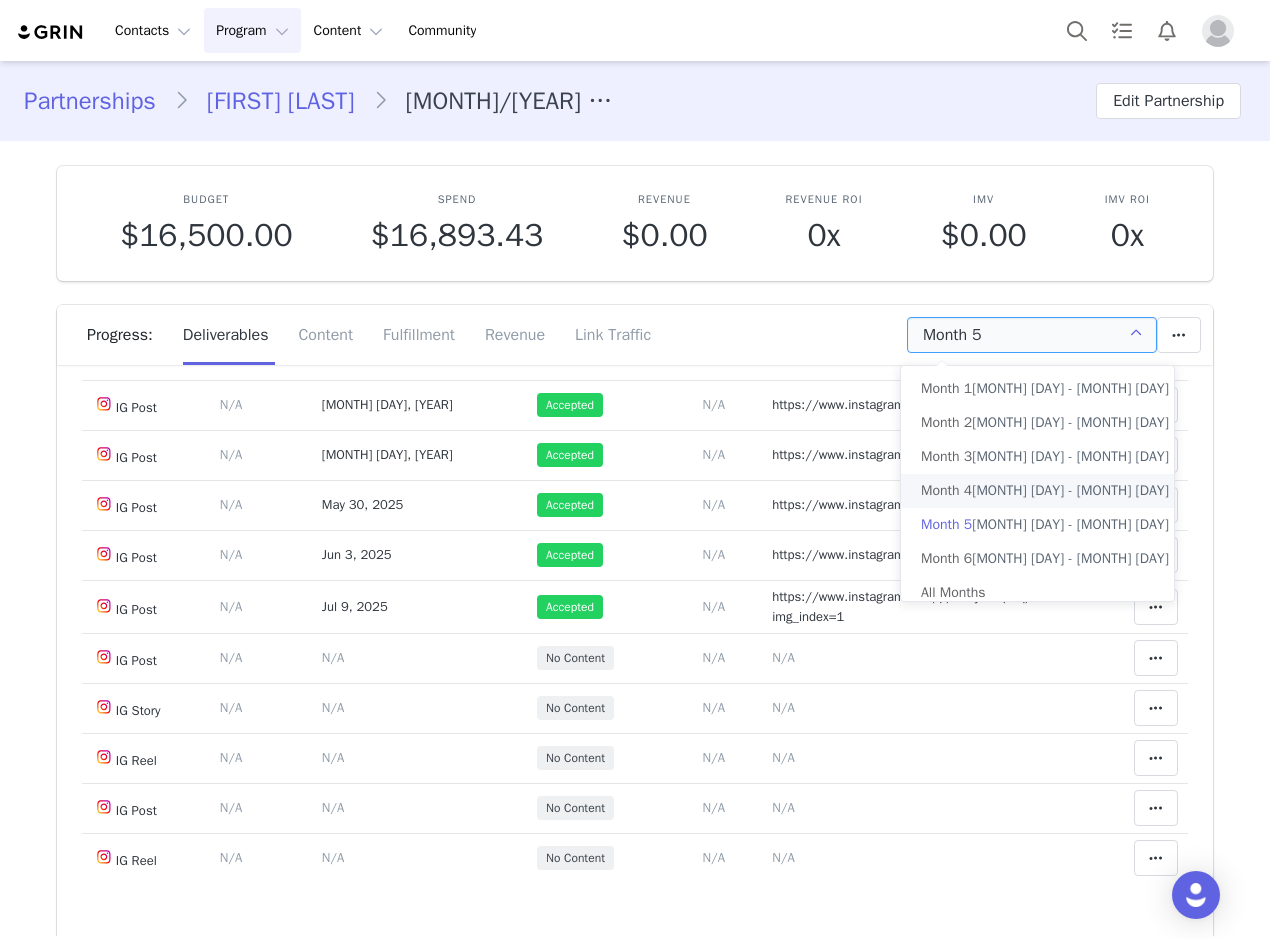 click on "Month 4" at bounding box center [946, 491] 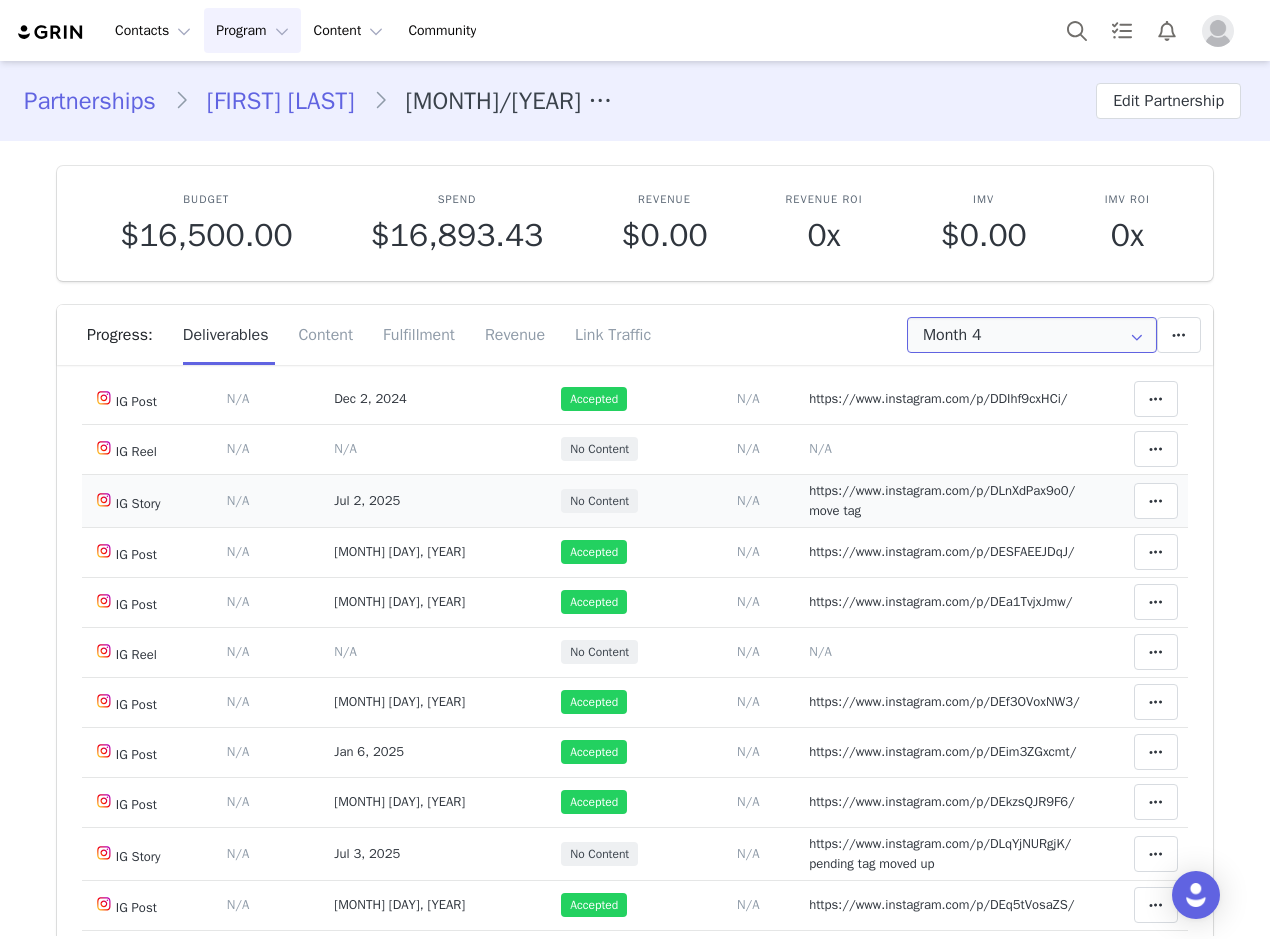 scroll, scrollTop: 200, scrollLeft: 0, axis: vertical 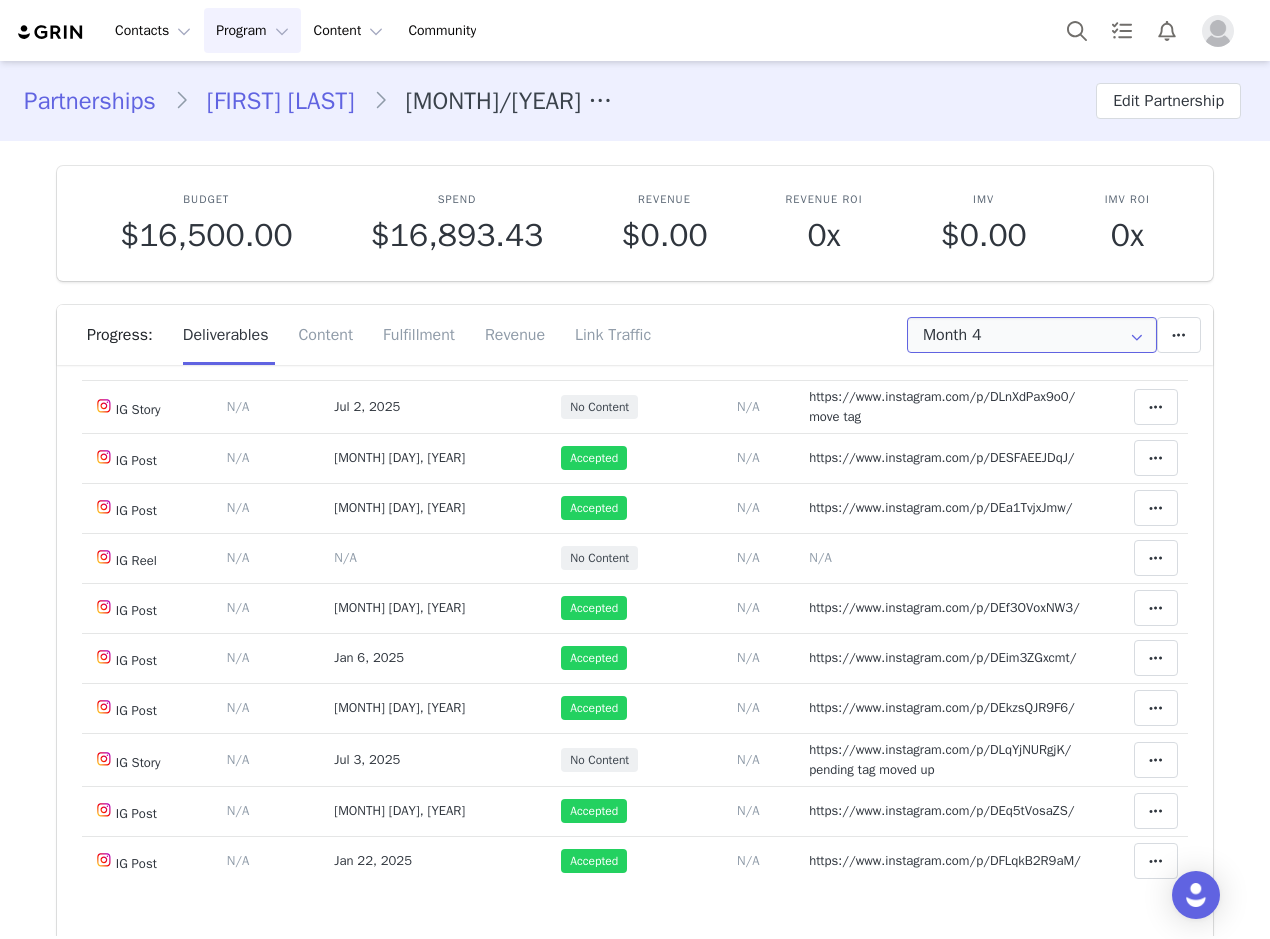 click on "Month 4" at bounding box center [1032, 335] 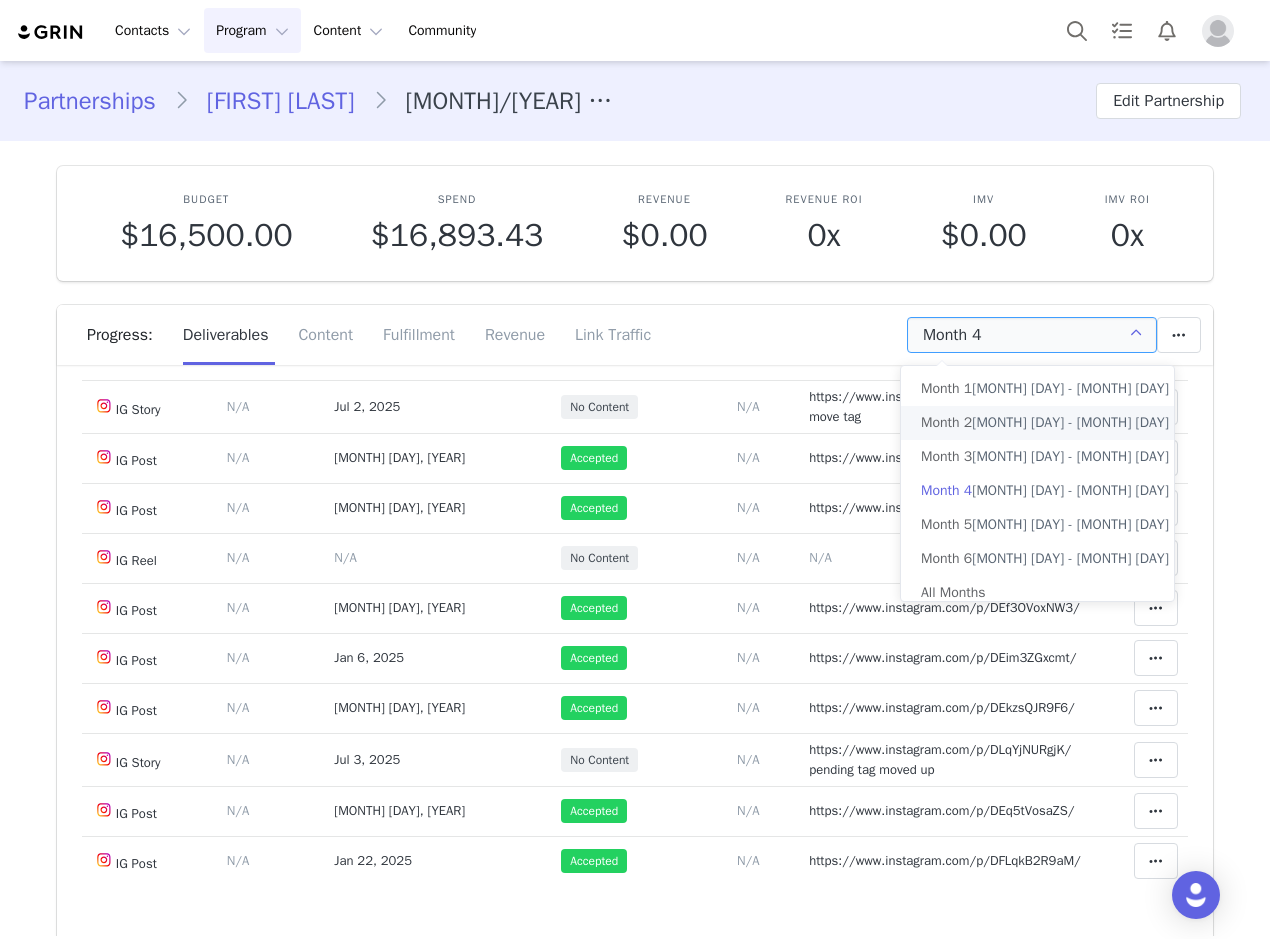 drag, startPoint x: 981, startPoint y: 420, endPoint x: 980, endPoint y: 408, distance: 12.0415945 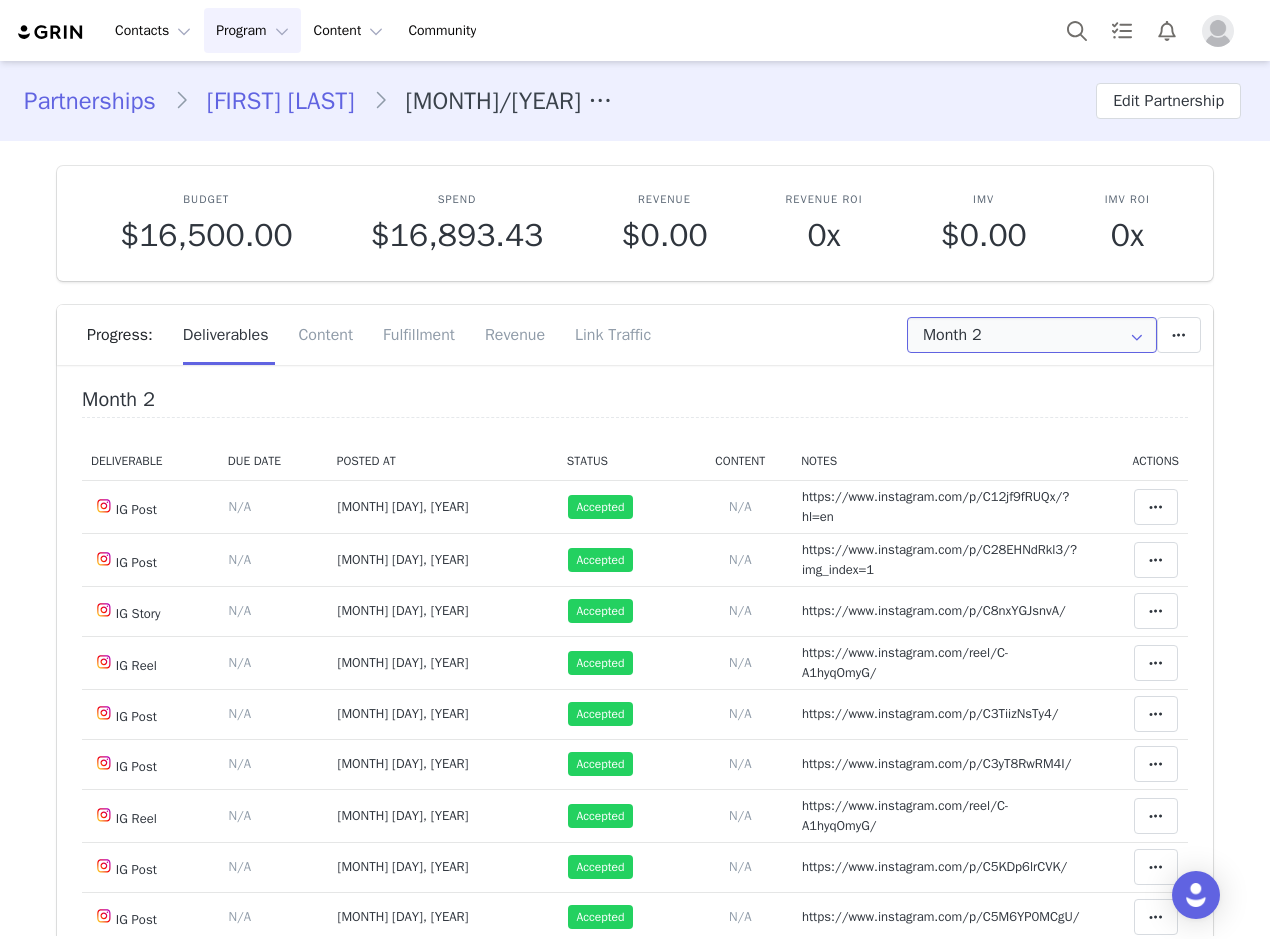 click on "Month 2" at bounding box center (1032, 335) 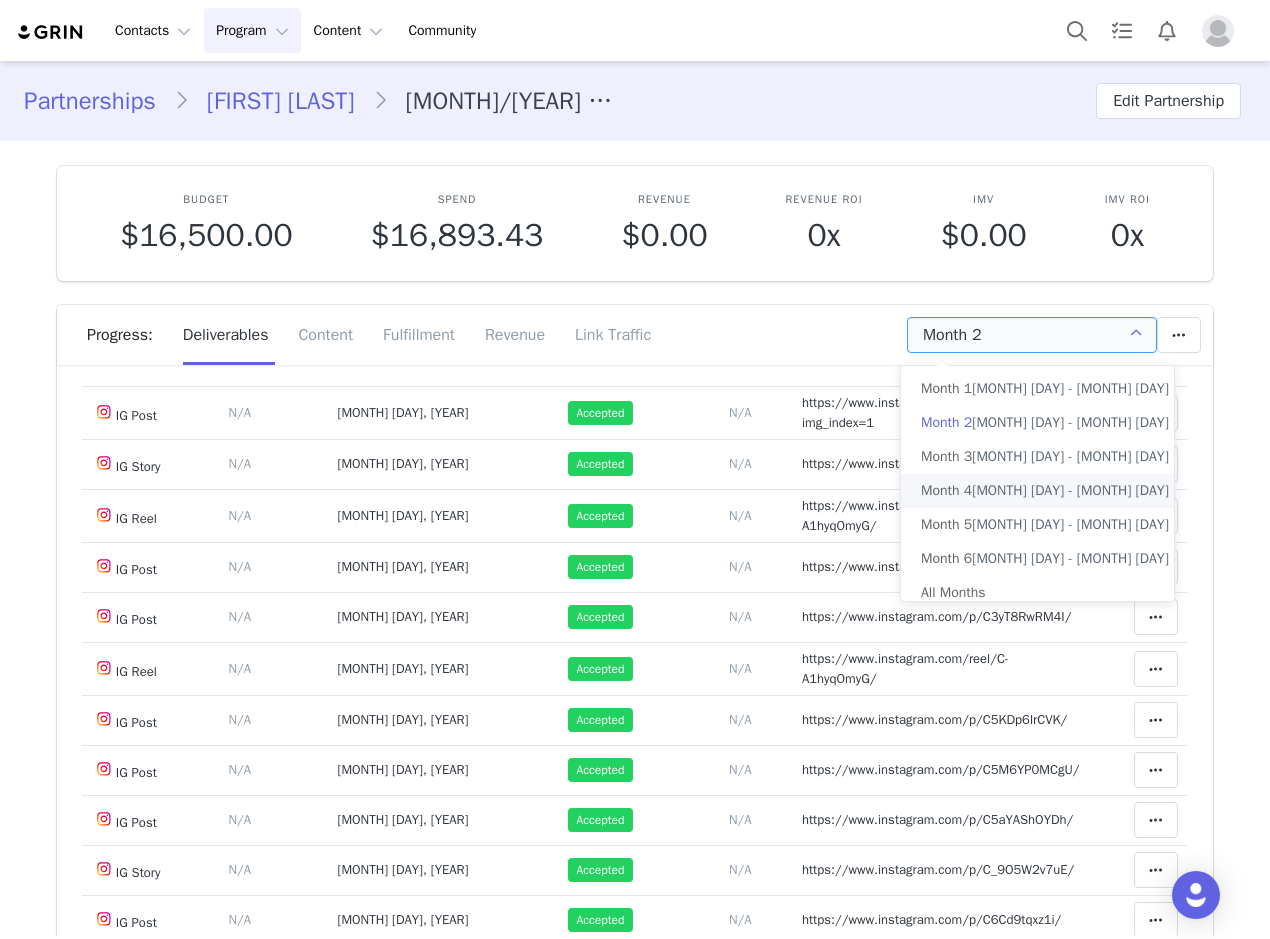 scroll, scrollTop: 300, scrollLeft: 0, axis: vertical 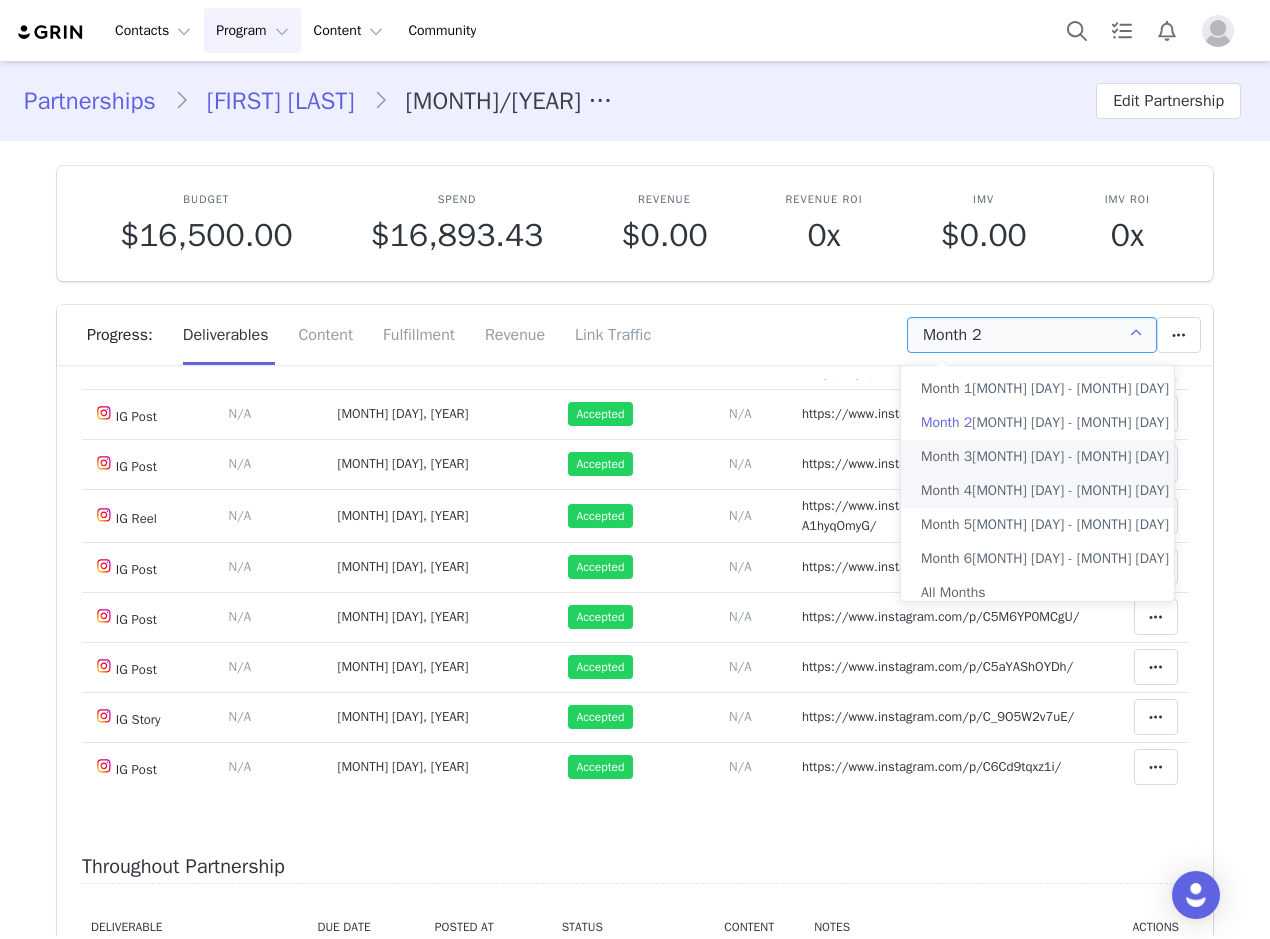 click on "Month 3" at bounding box center [946, 457] 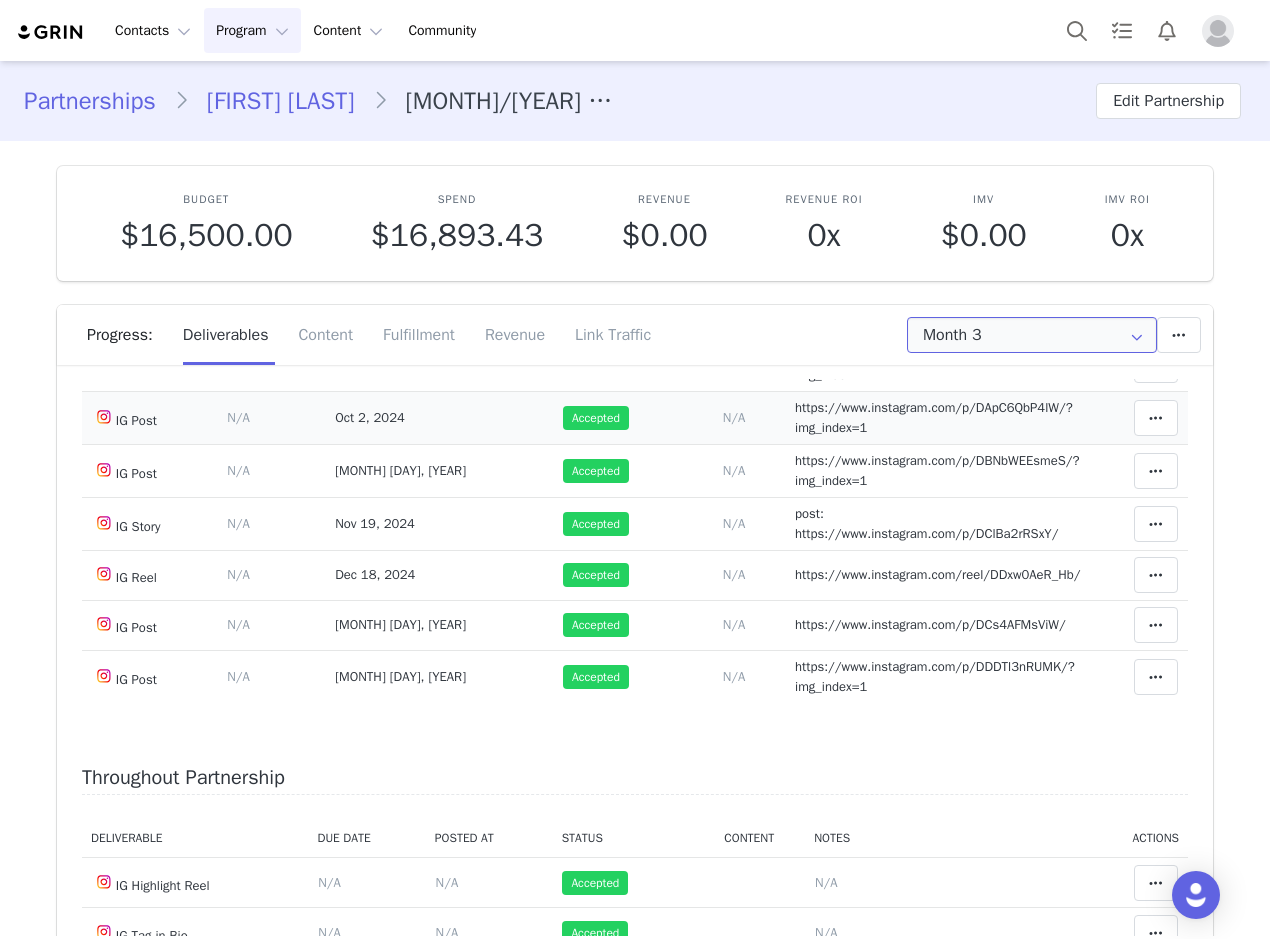 scroll, scrollTop: 400, scrollLeft: 0, axis: vertical 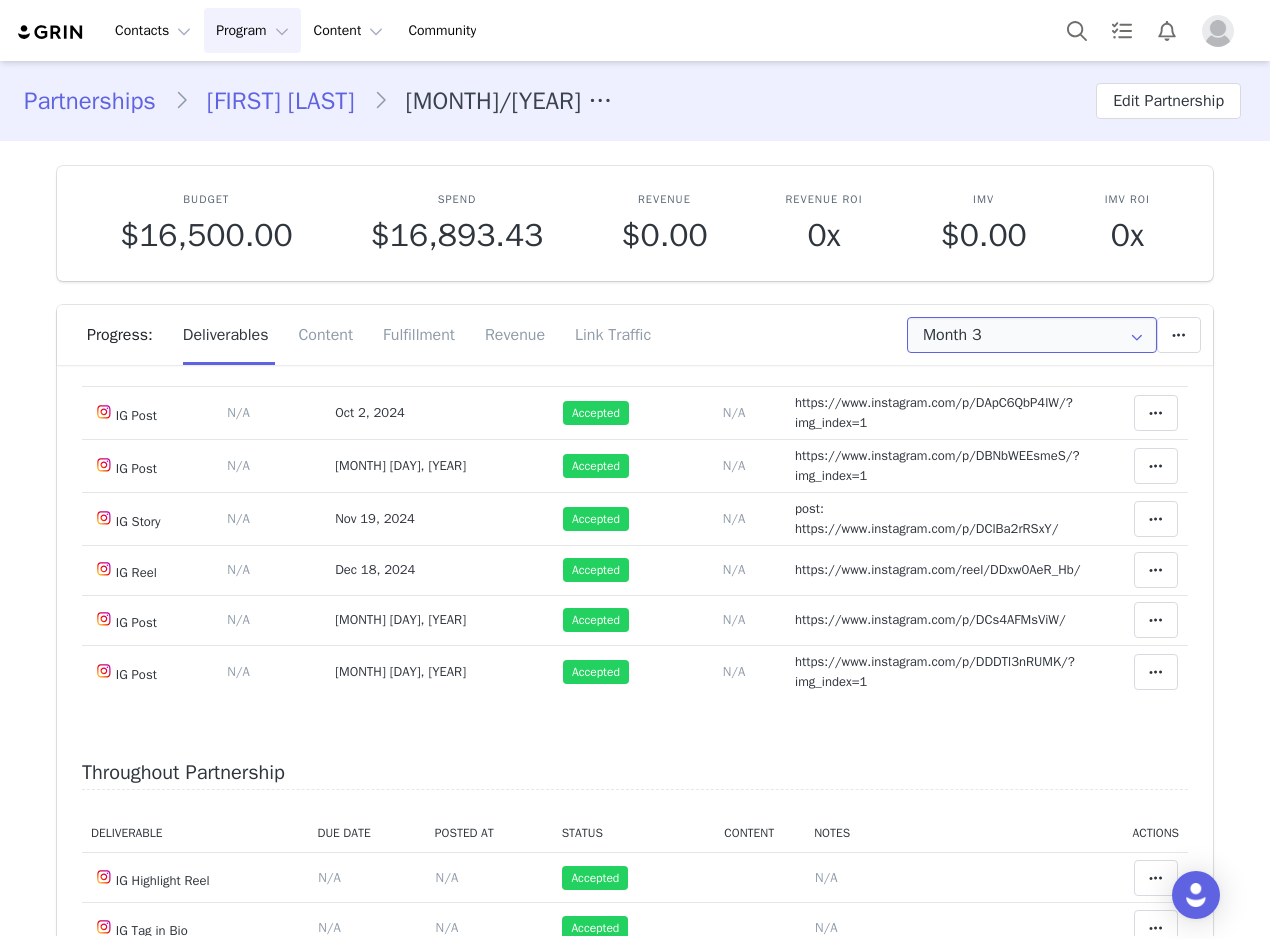click on "Month 3" at bounding box center [1032, 335] 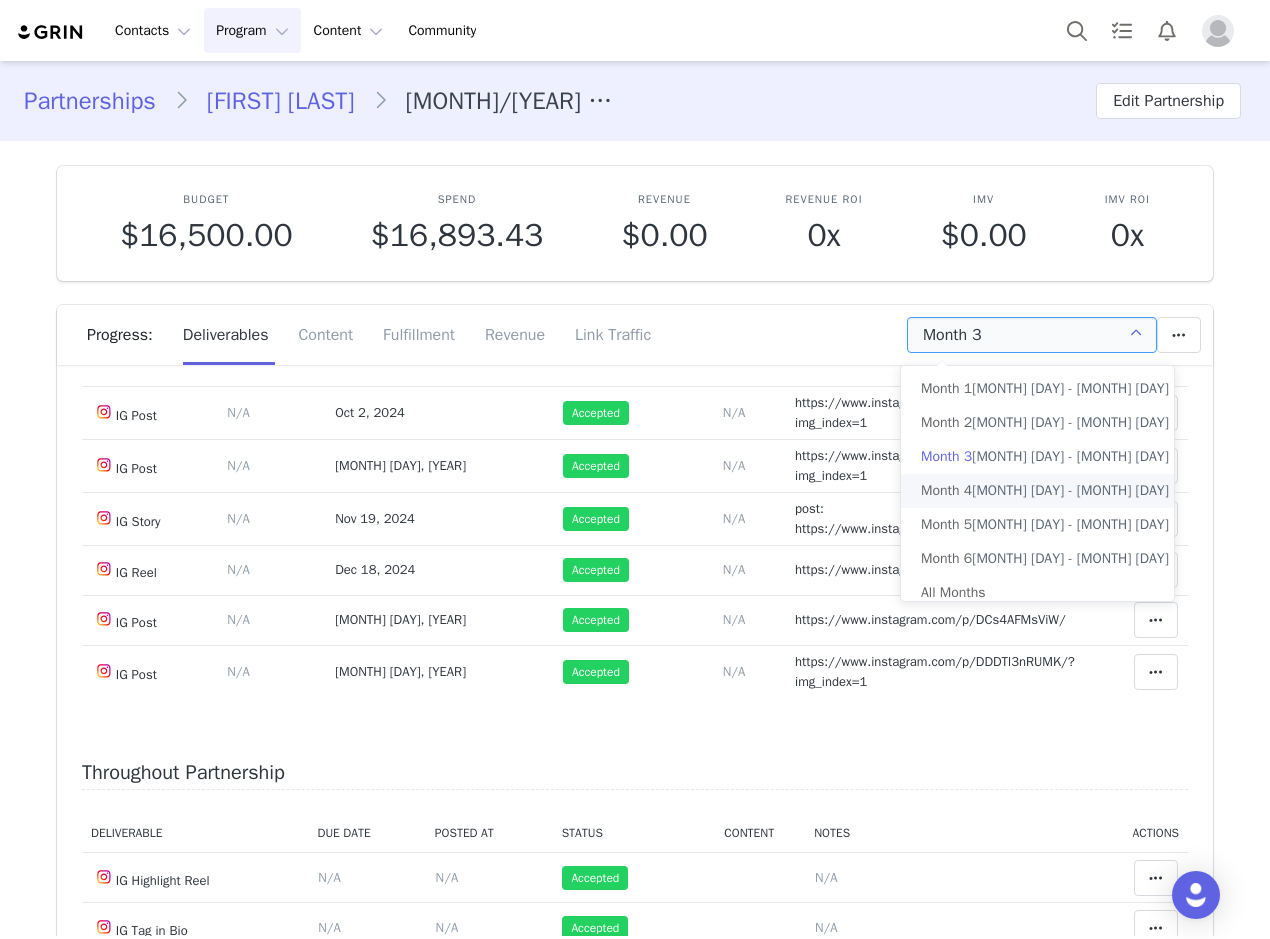 click on "Month 4  Nov 8th - Dec 7th" at bounding box center [1045, 491] 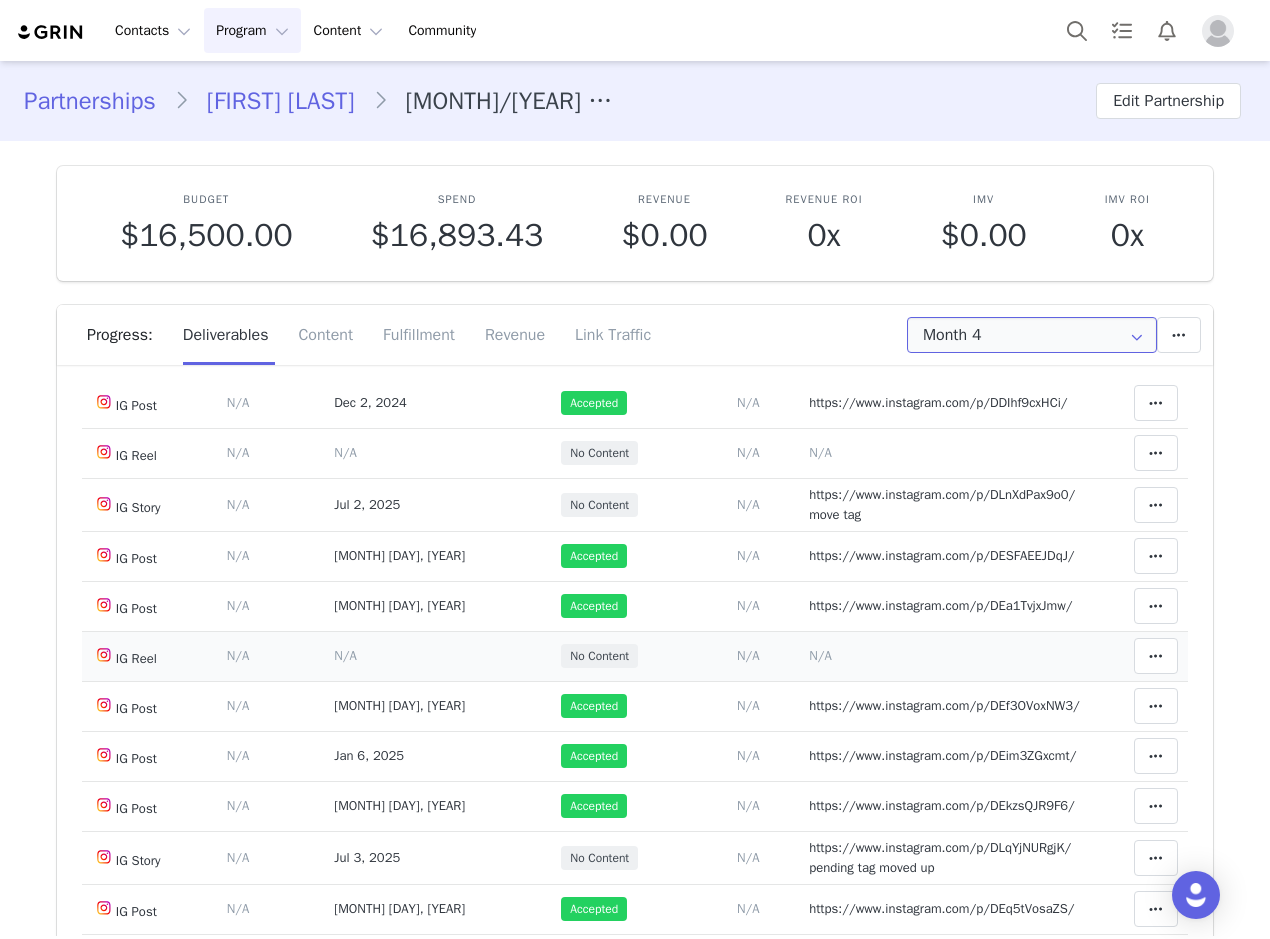scroll, scrollTop: 200, scrollLeft: 0, axis: vertical 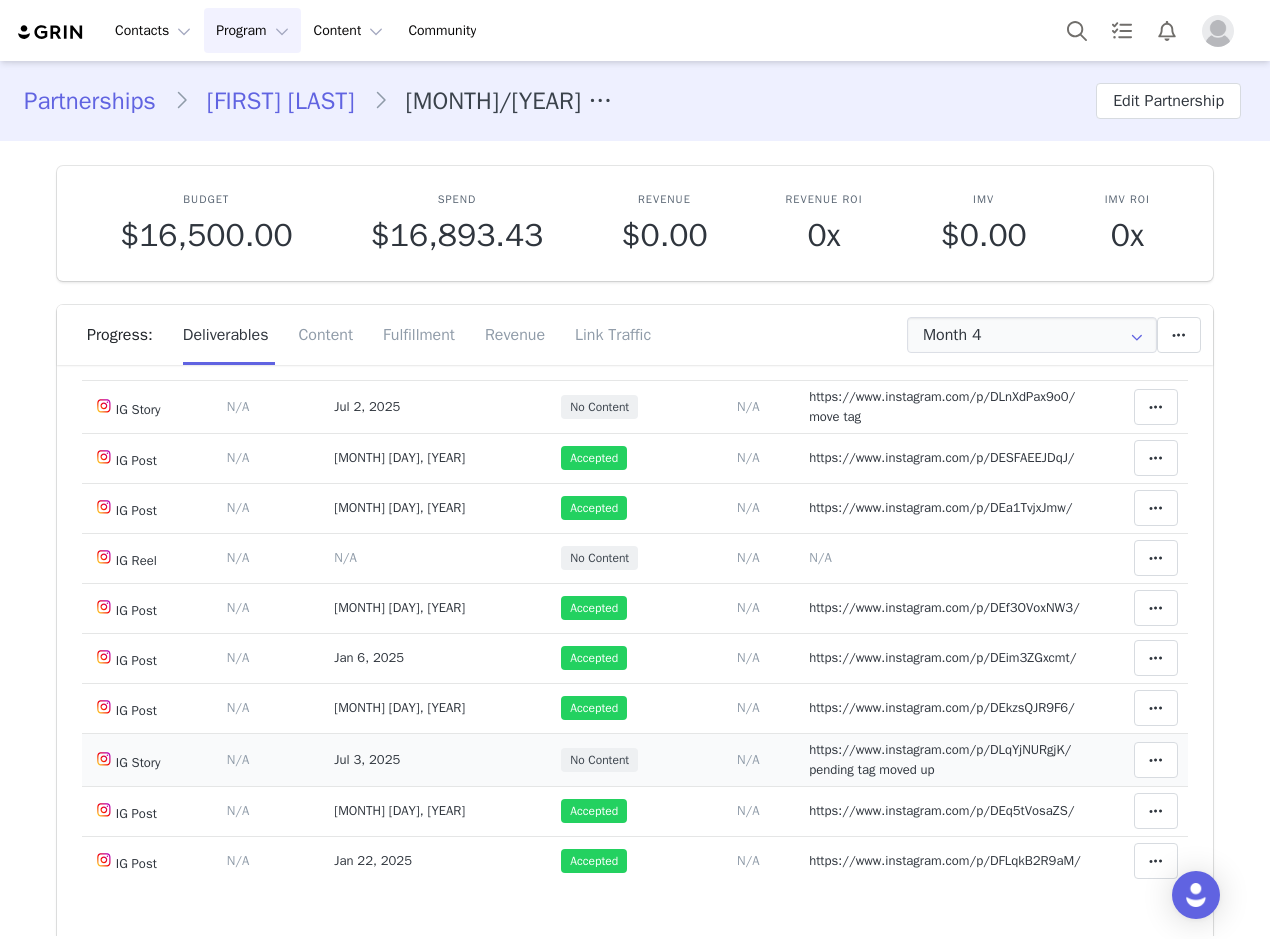 click on "https://www.instagram.com/p/DLqYjNURgjK/
pending tag moved up" at bounding box center (940, 759) 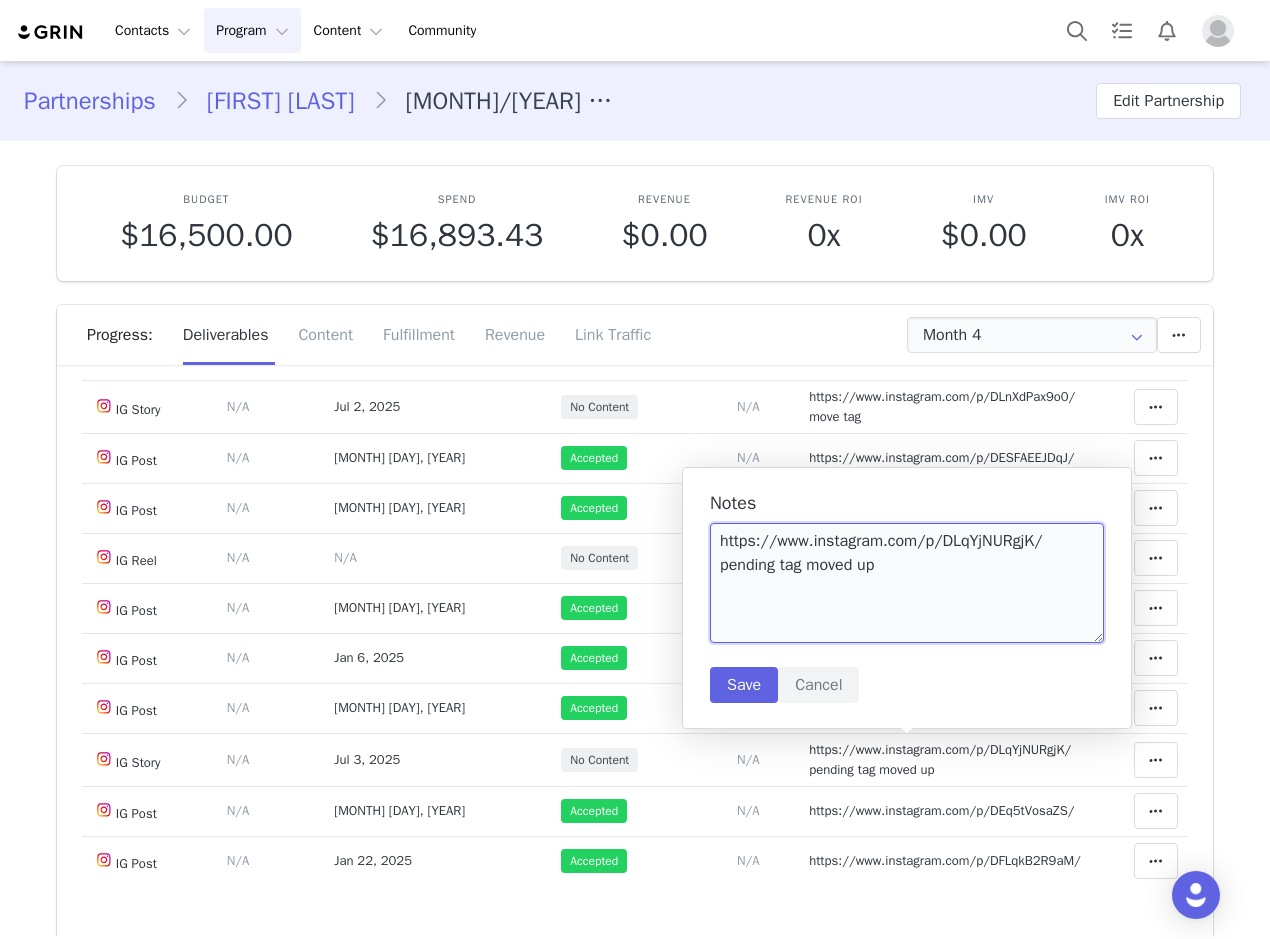 click on "https://www.instagram.com/p/DLqYjNURgjK/
pending tag moved up" at bounding box center (907, 583) 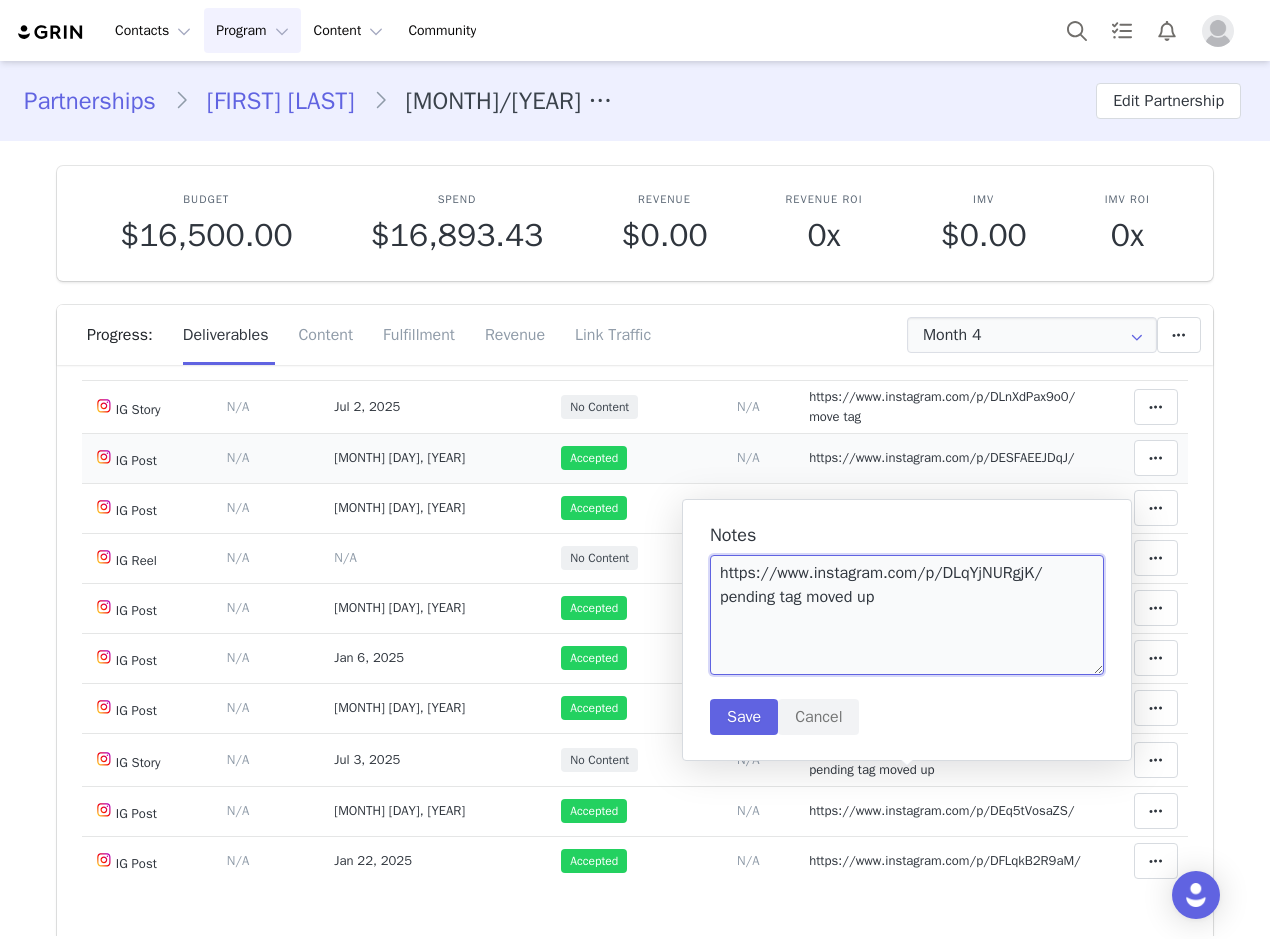 scroll, scrollTop: 0, scrollLeft: 0, axis: both 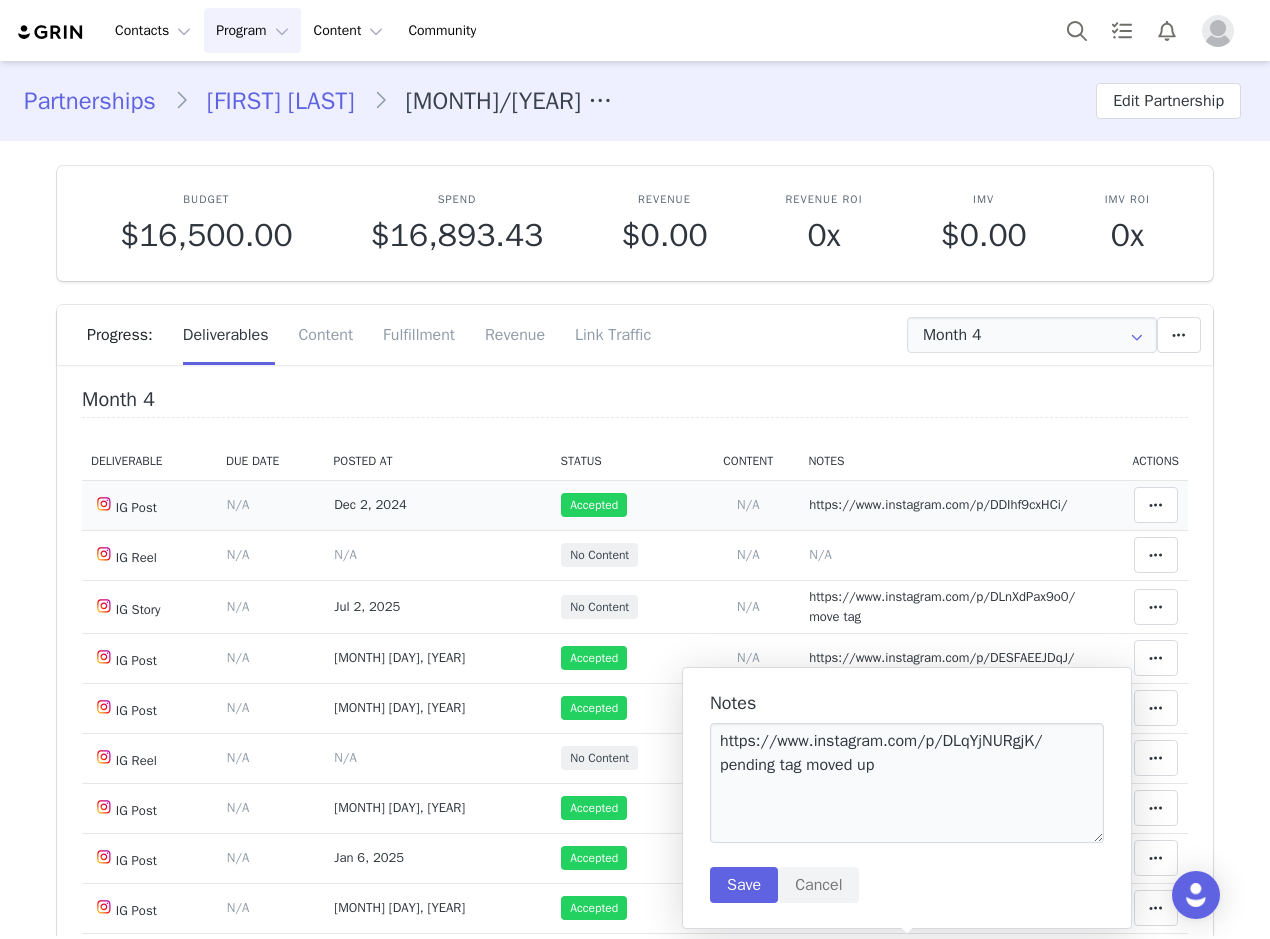 click on "Notes  Save  Cancel https://www.instagram.com/p/DDIhf9cxHCi/" at bounding box center [944, 505] 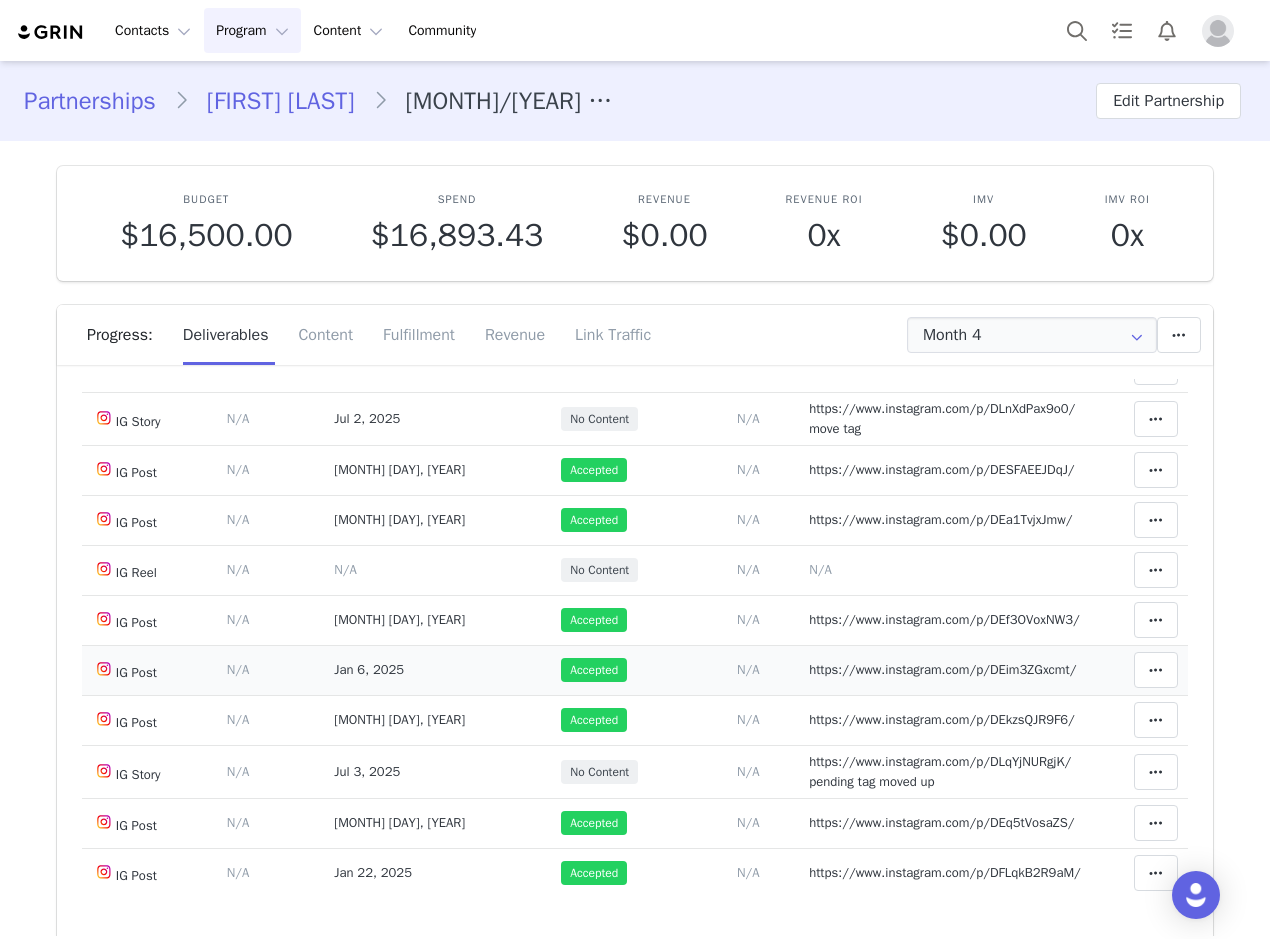 scroll, scrollTop: 200, scrollLeft: 0, axis: vertical 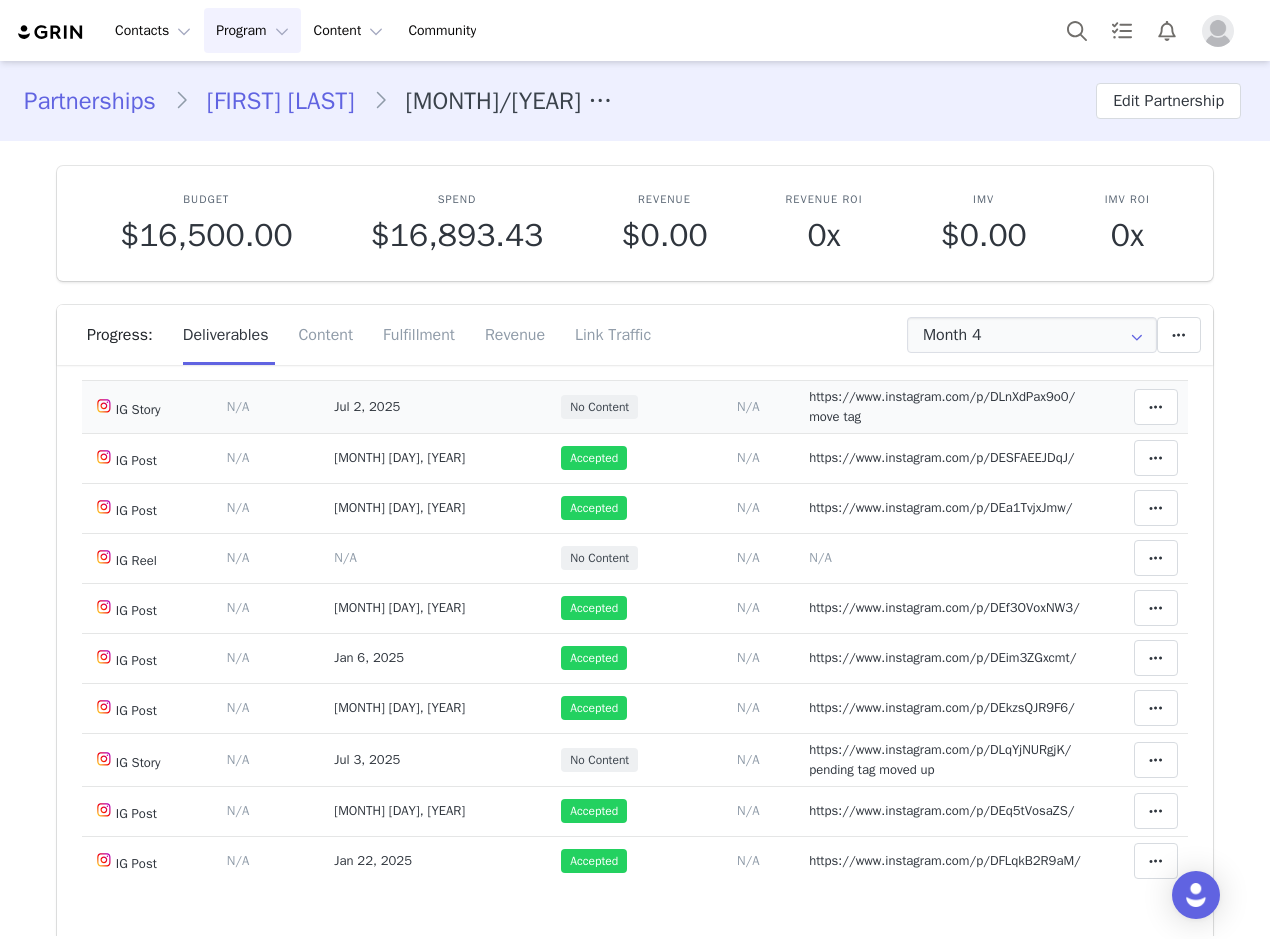 click on "https://www.instagram.com/p/DLnXdPax9o0/
move tag" at bounding box center (942, 406) 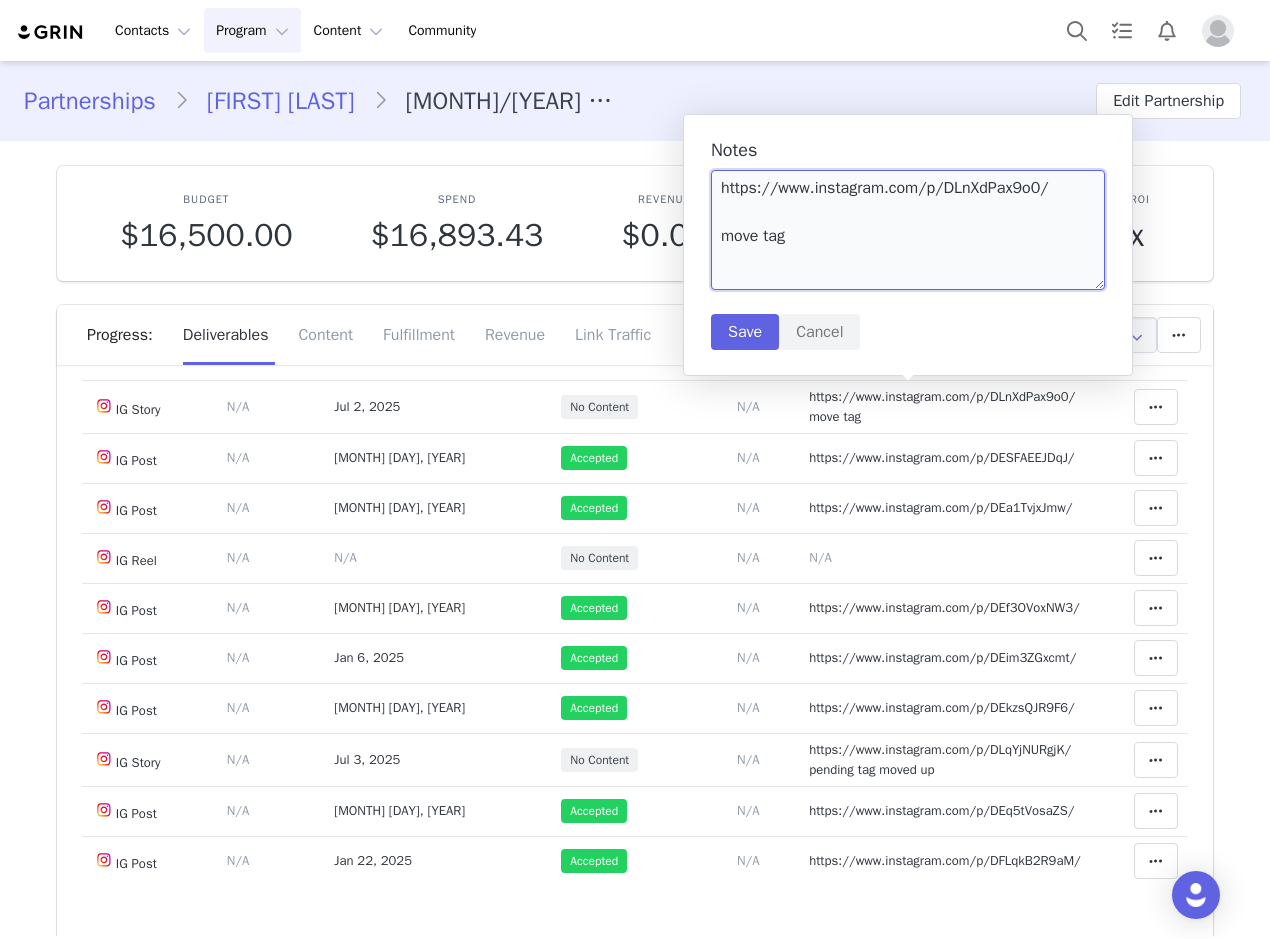 click on "https://www.instagram.com/p/DLnXdPax9o0/
move tag" at bounding box center (908, 230) 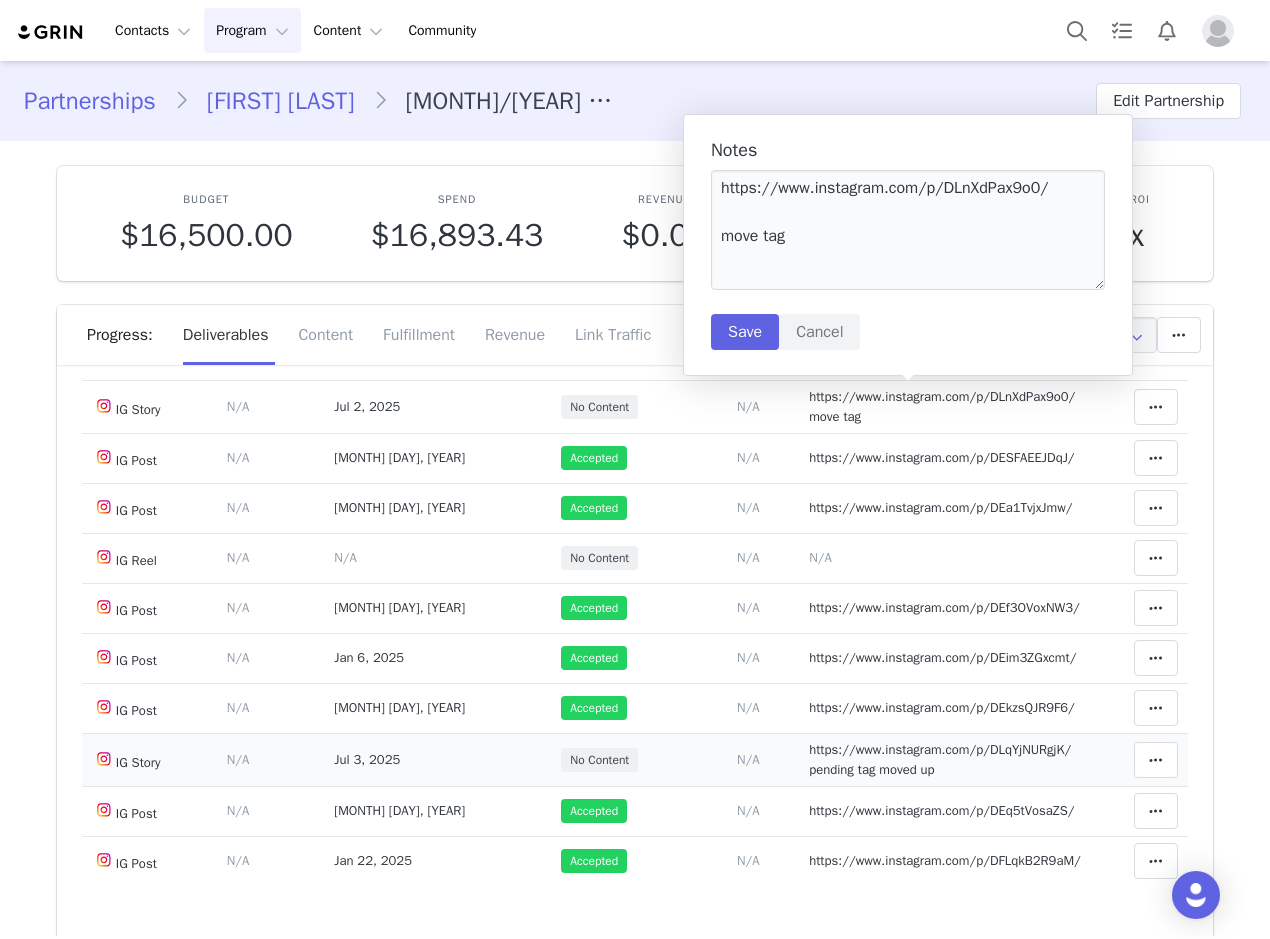 click on "https://www.instagram.com/p/DLqYjNURgjK/
pending tag moved up" at bounding box center (940, 759) 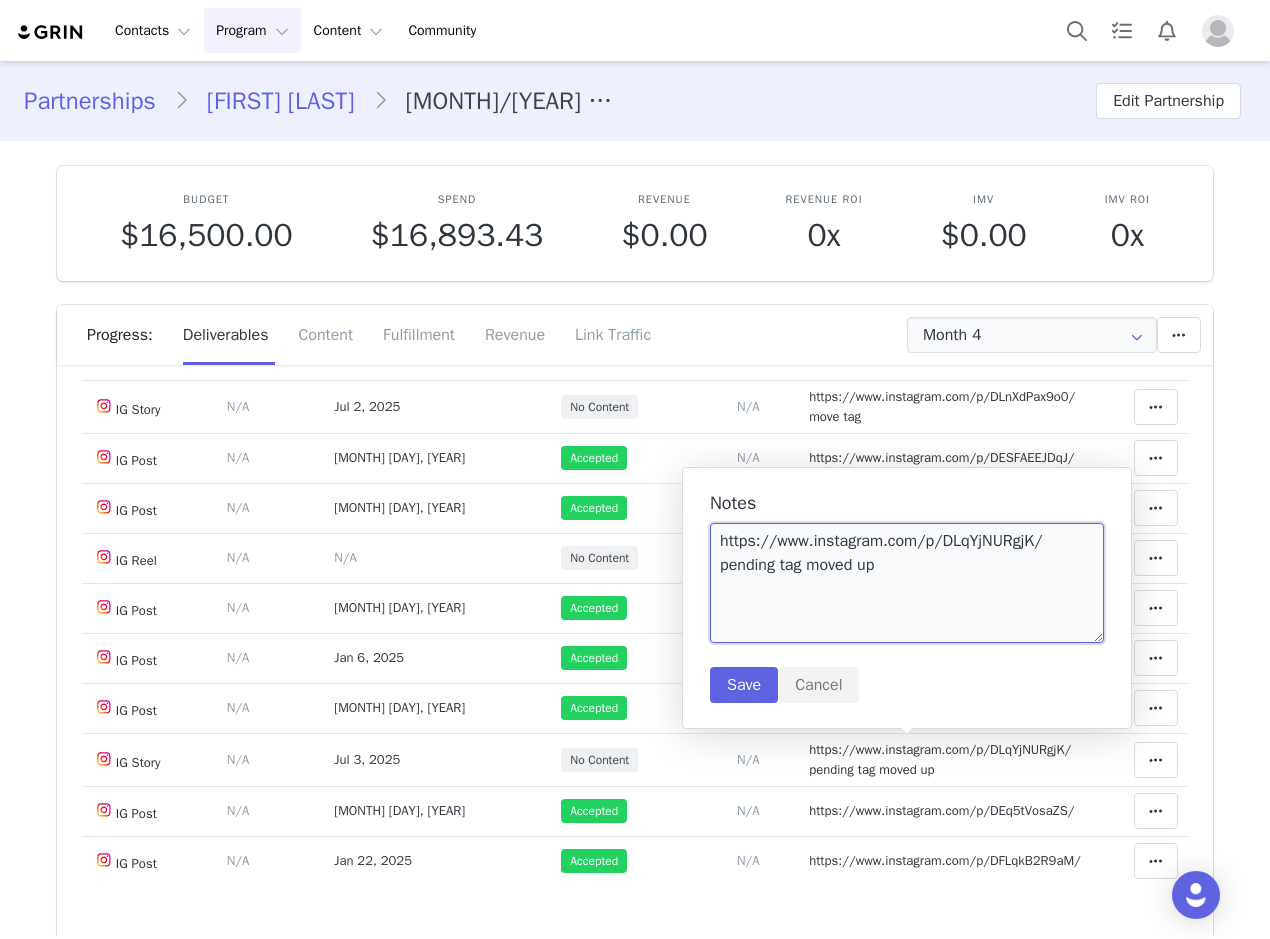 click on "https://www.instagram.com/p/DLqYjNURgjK/
pending tag moved up" at bounding box center (907, 583) 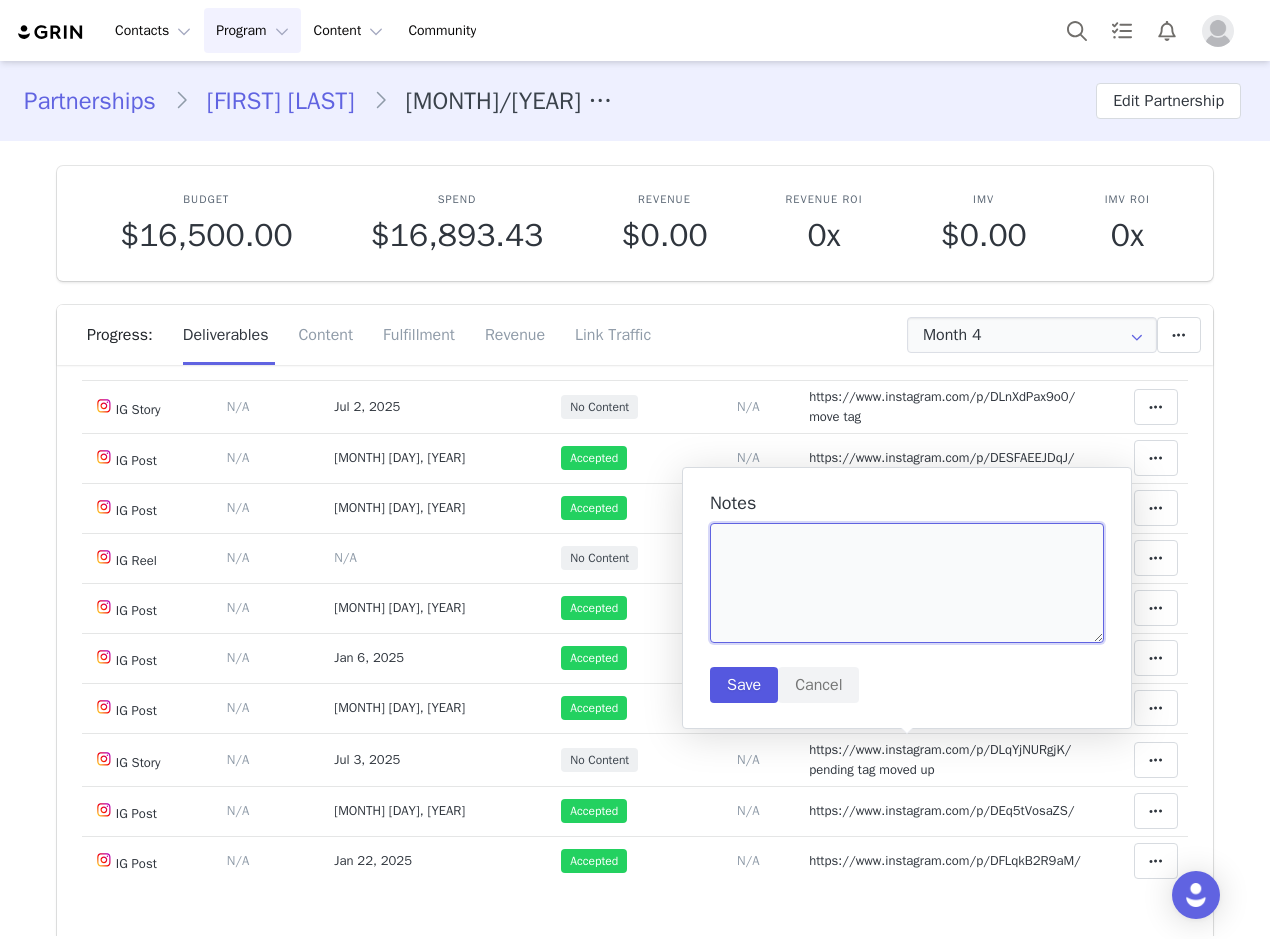 type 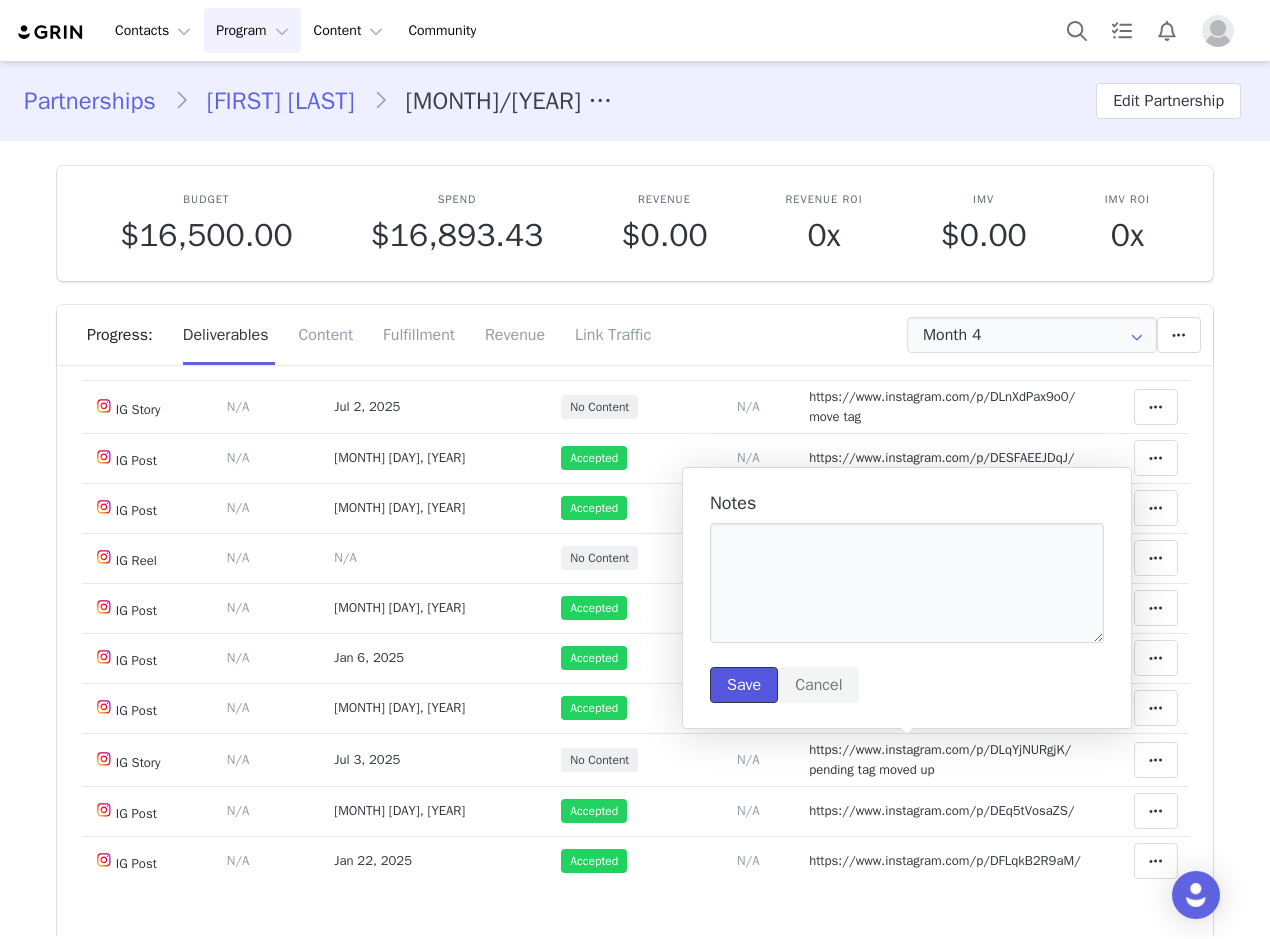 click on "Save" at bounding box center [744, 685] 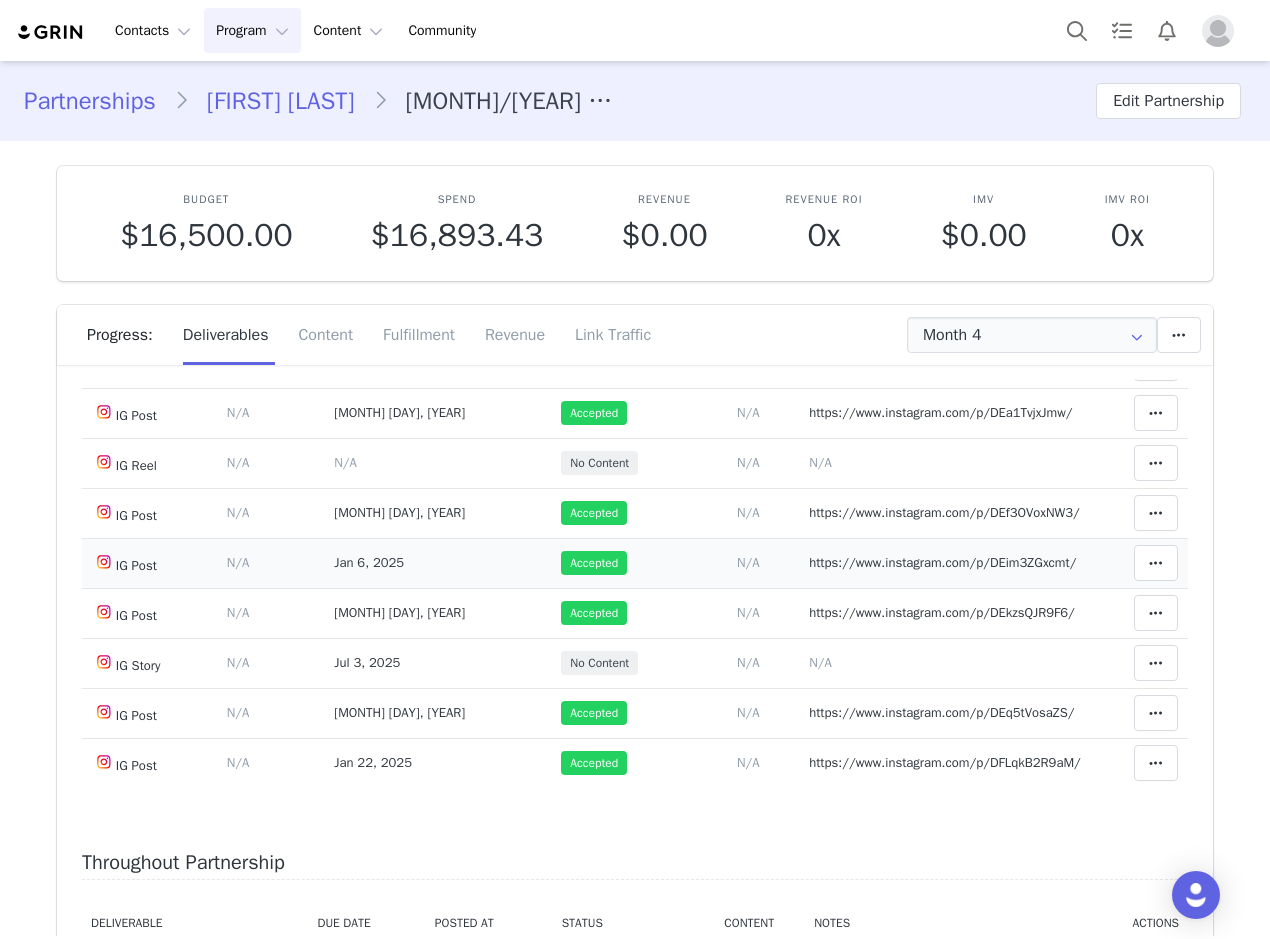 scroll, scrollTop: 300, scrollLeft: 0, axis: vertical 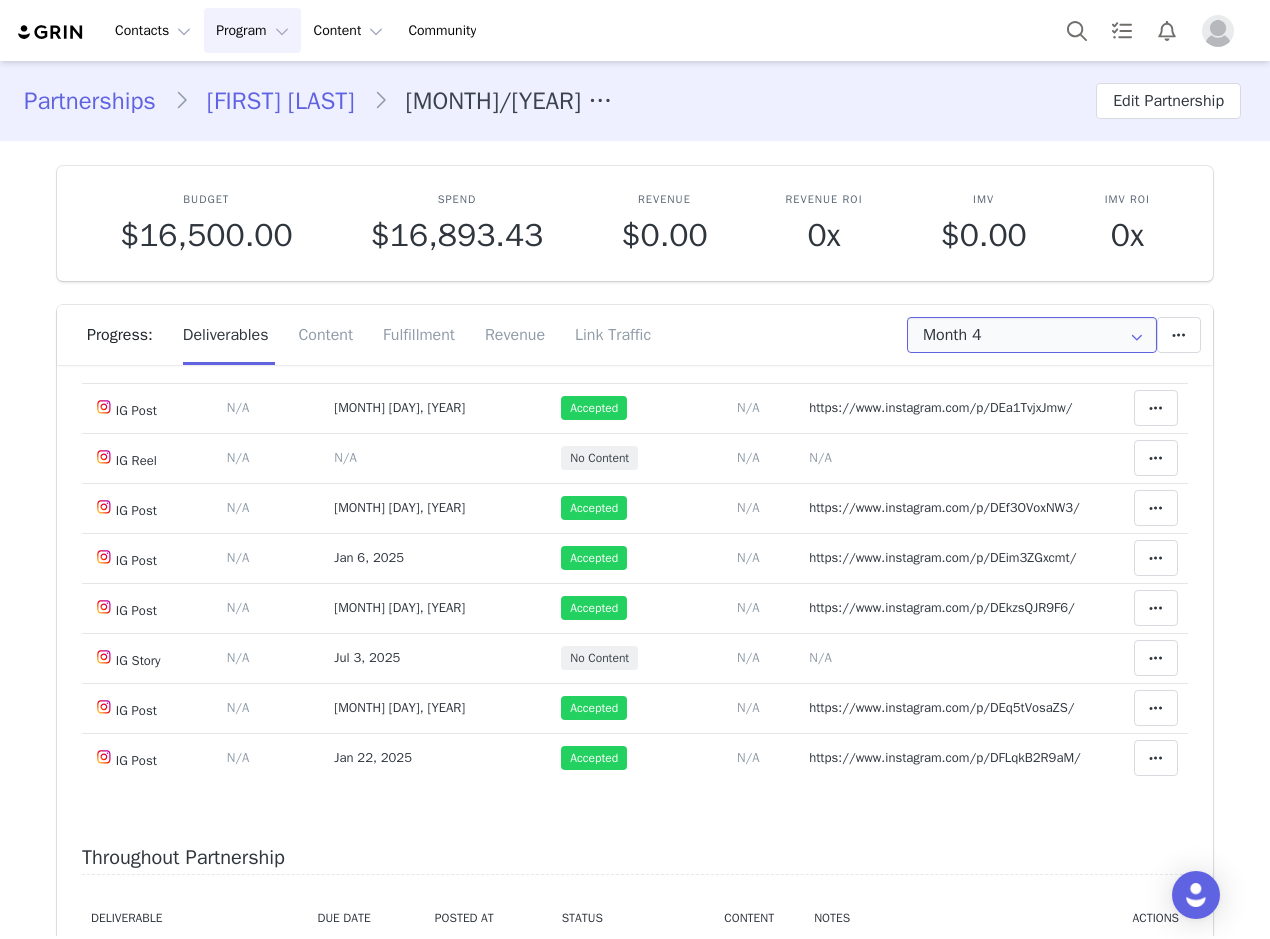 click on "Month 4" at bounding box center (1032, 335) 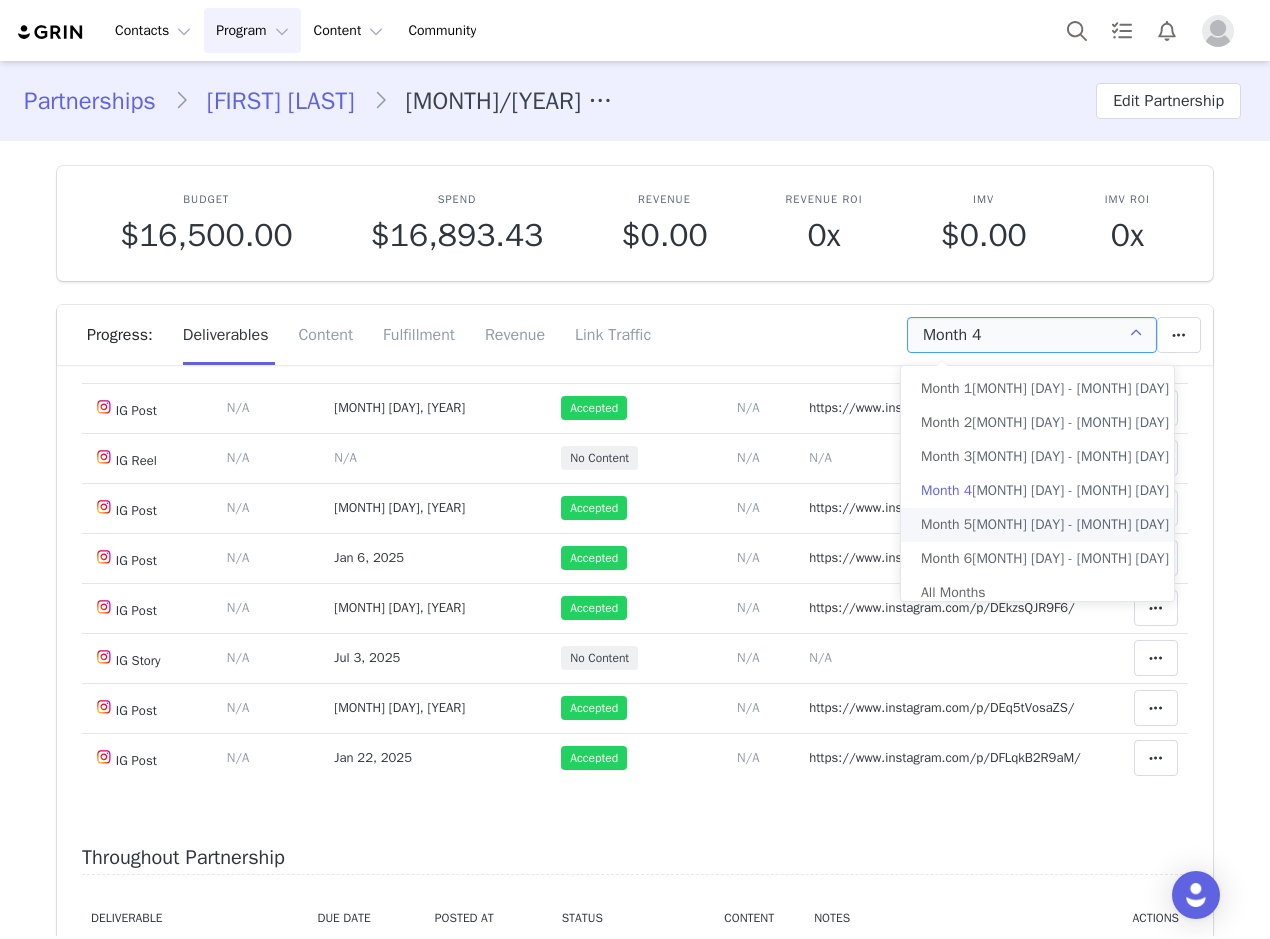click on "Month 5  Dec 8th - Jan 7th" at bounding box center (1045, 525) 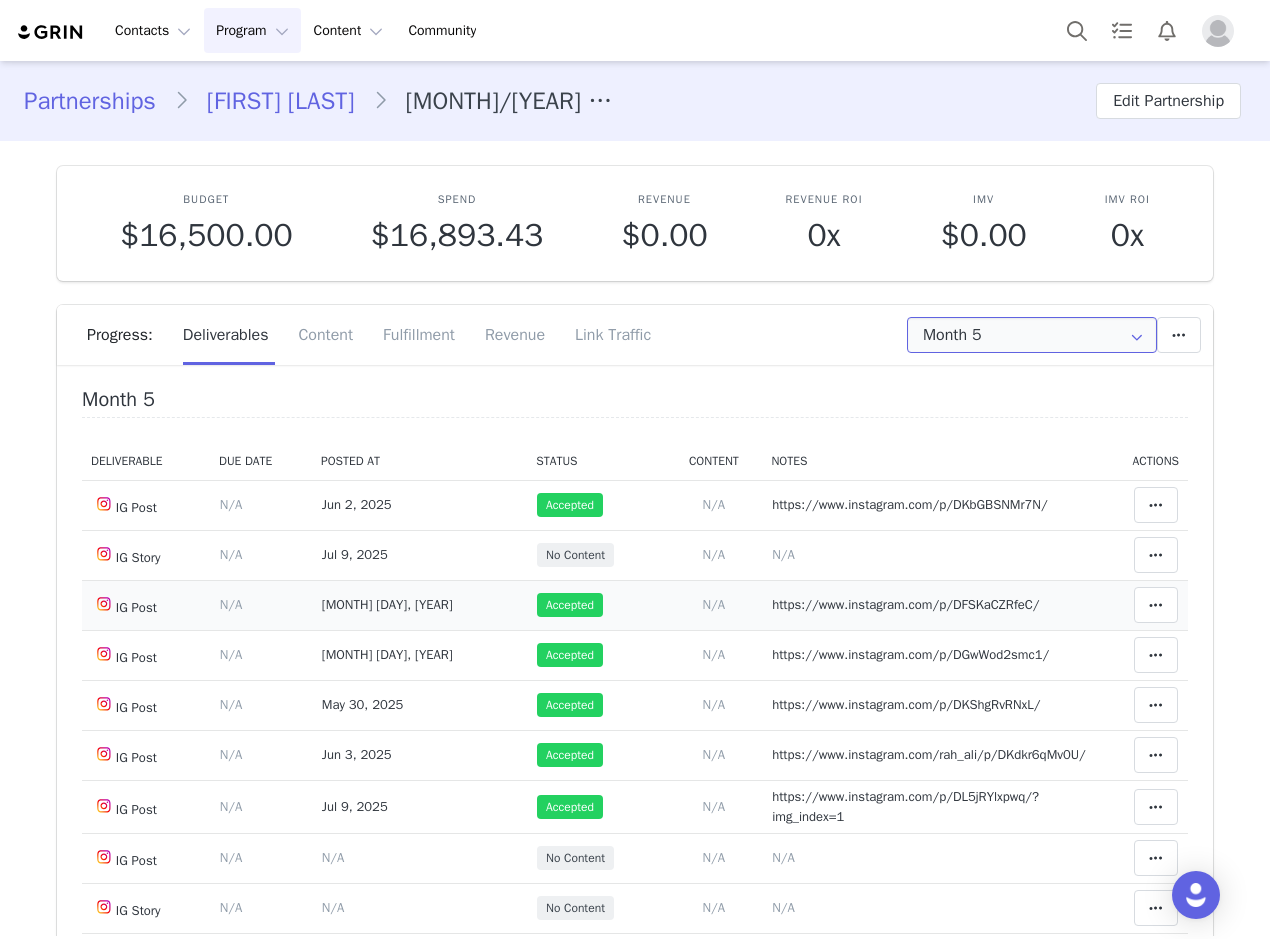 scroll, scrollTop: 100, scrollLeft: 0, axis: vertical 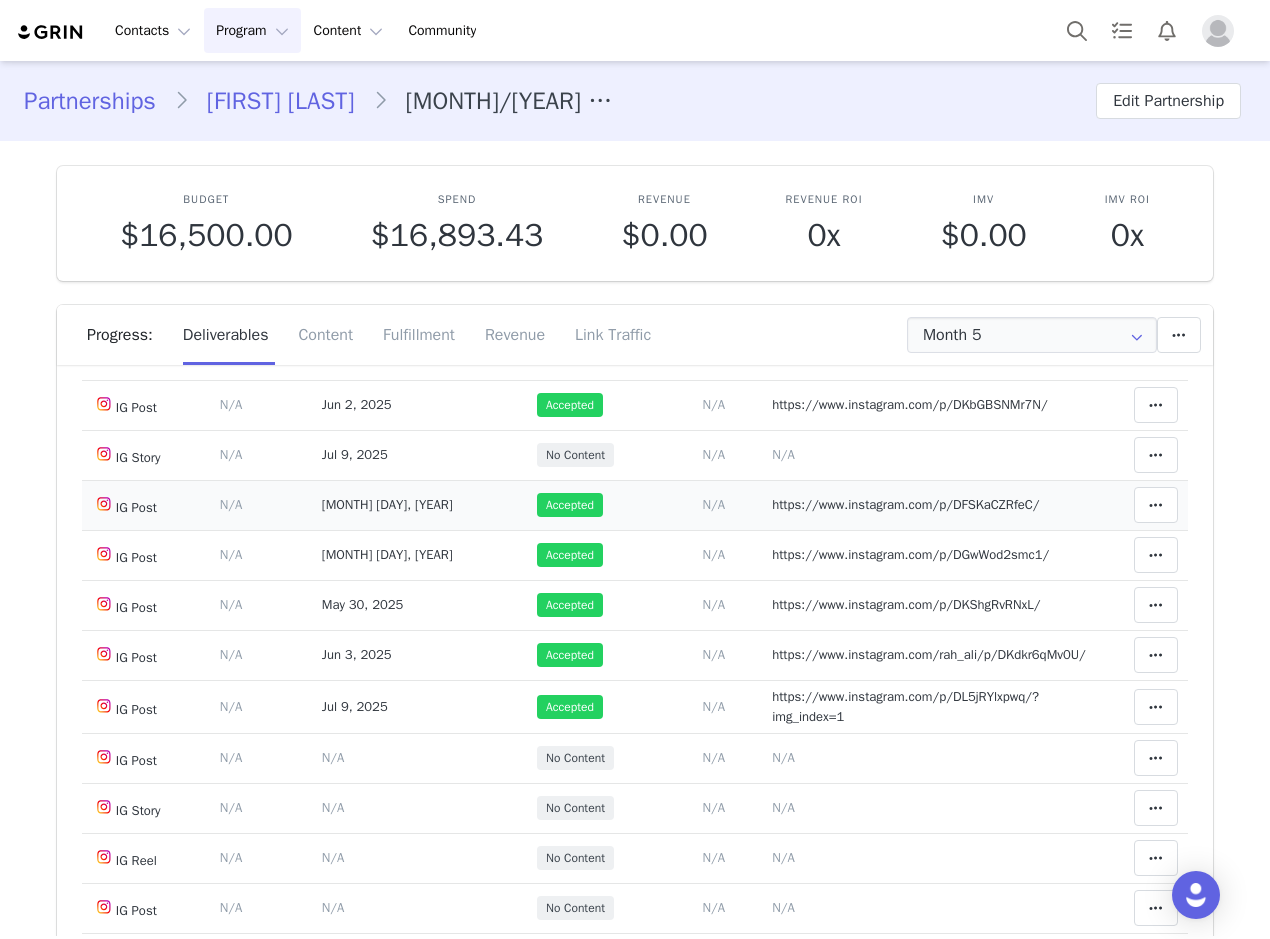 click on "Add Content Paste the URL to the content you want to match to this deliverable. Please include the date the content was posted Aug 01 2025 N/A" at bounding box center [713, 505] 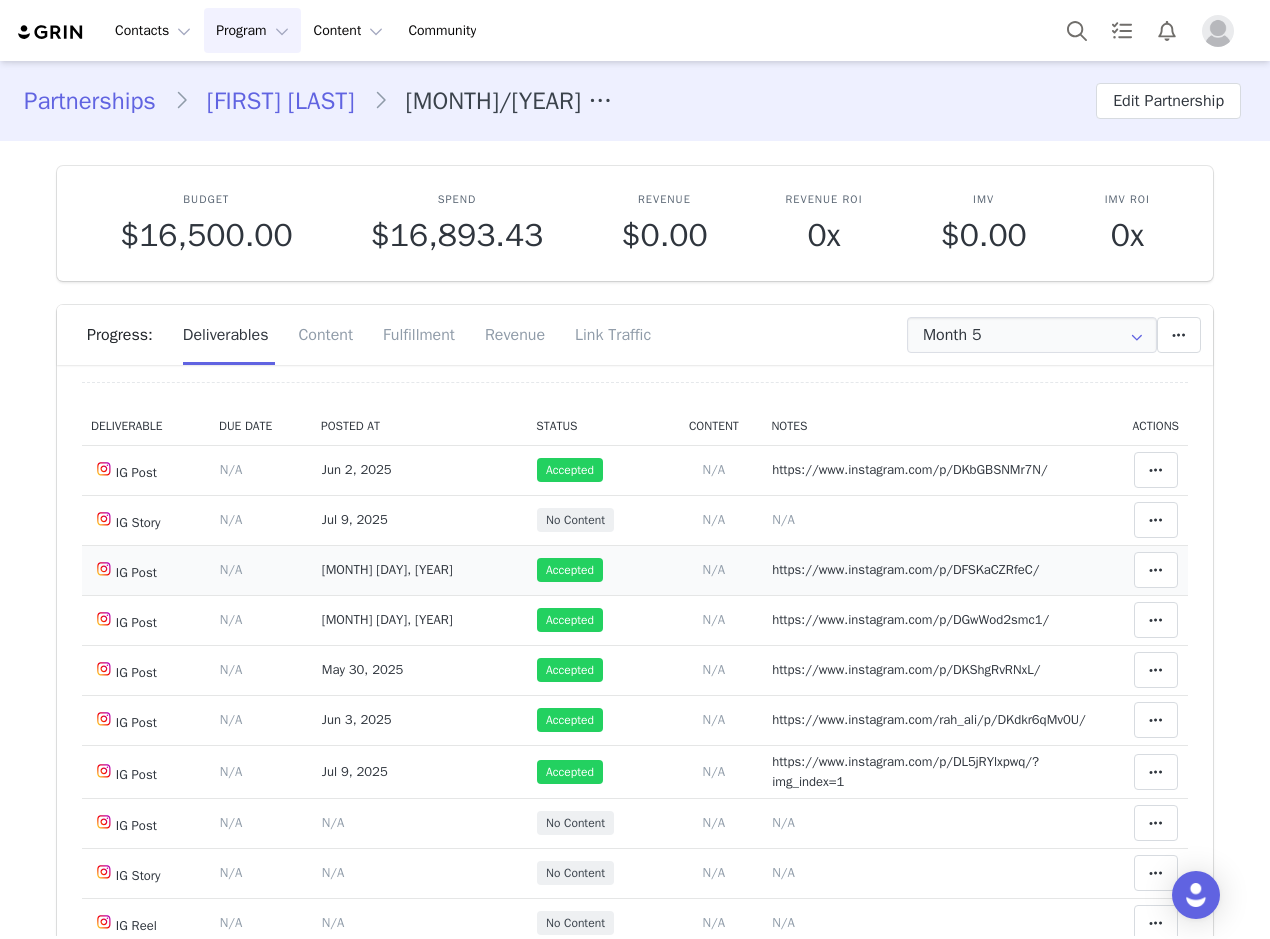 scroll, scrollTop: 0, scrollLeft: 0, axis: both 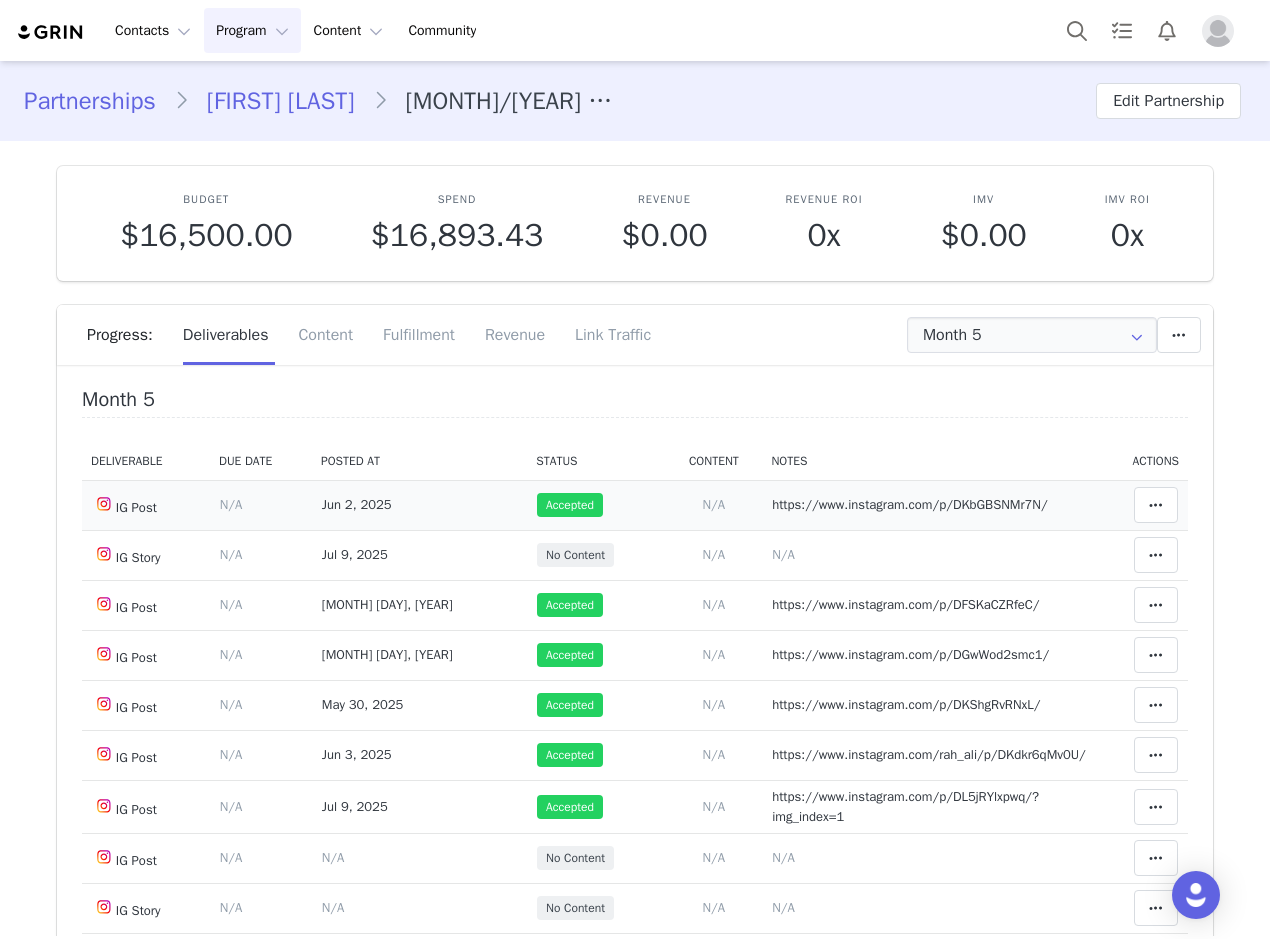 click on "https://www.instagram.com/p/DKbGBSNMr7N/" at bounding box center [910, 504] 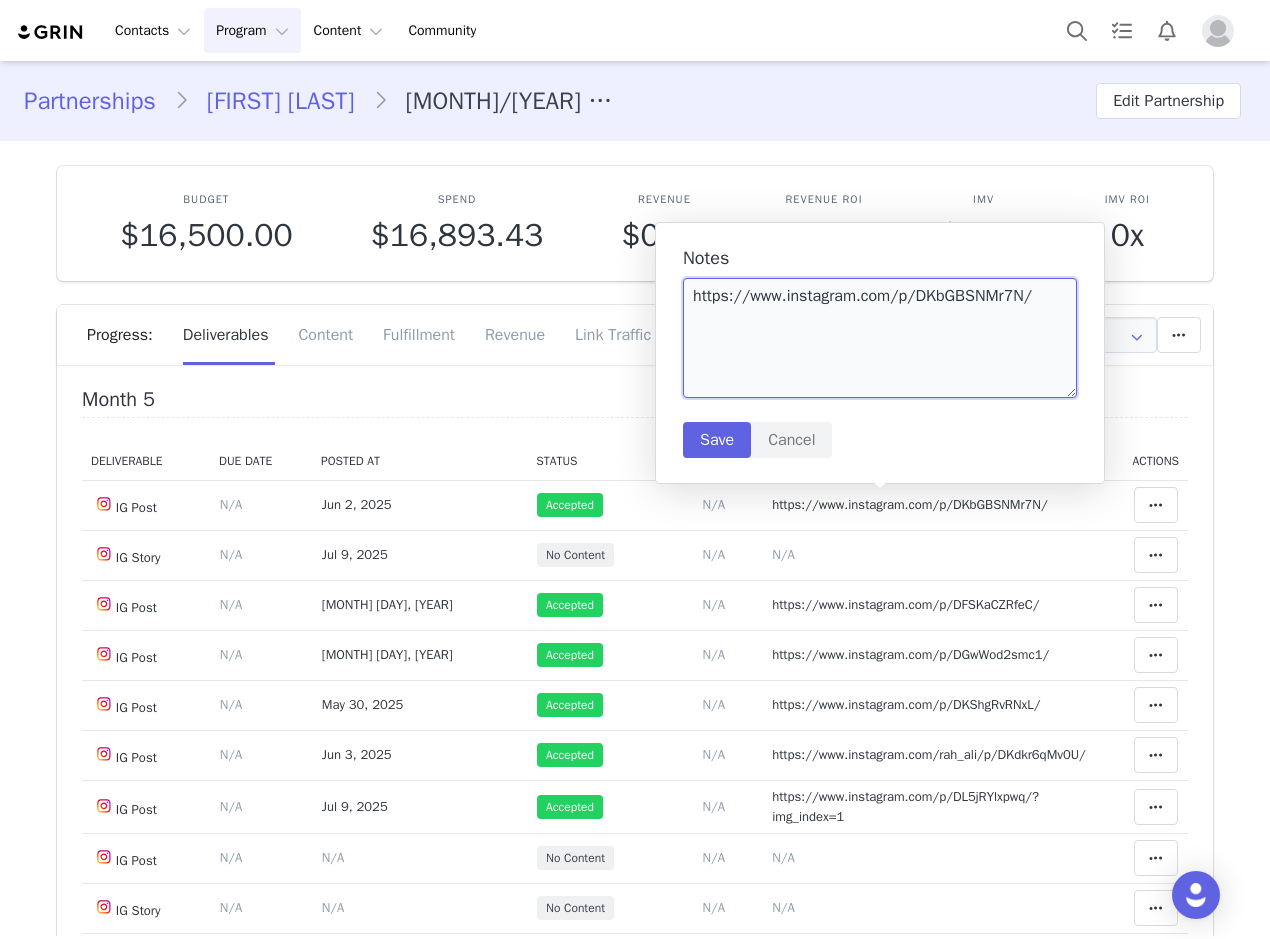 click on "https://www.instagram.com/p/DKbGBSNMr7N/" at bounding box center [880, 338] 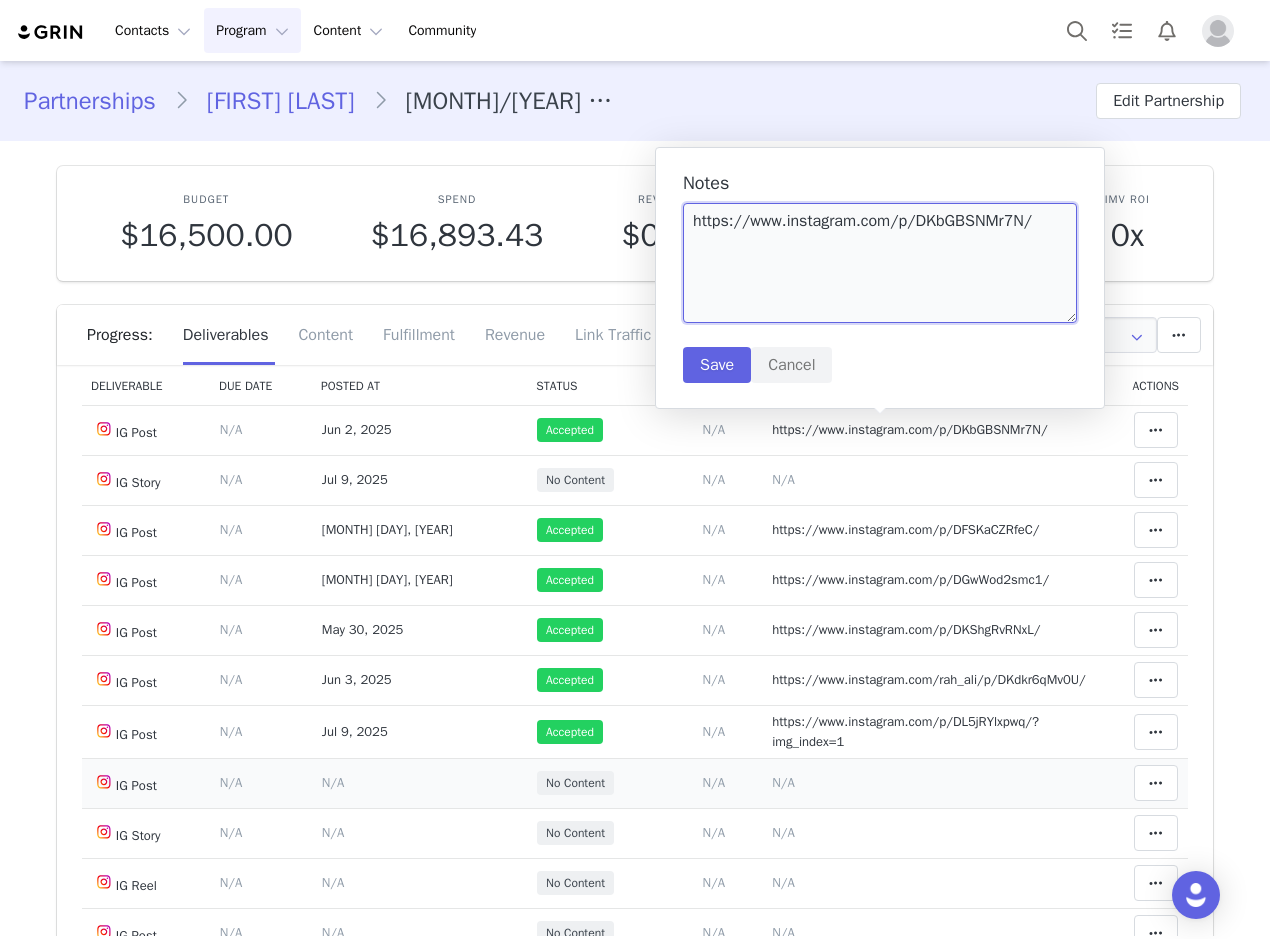 scroll, scrollTop: 200, scrollLeft: 0, axis: vertical 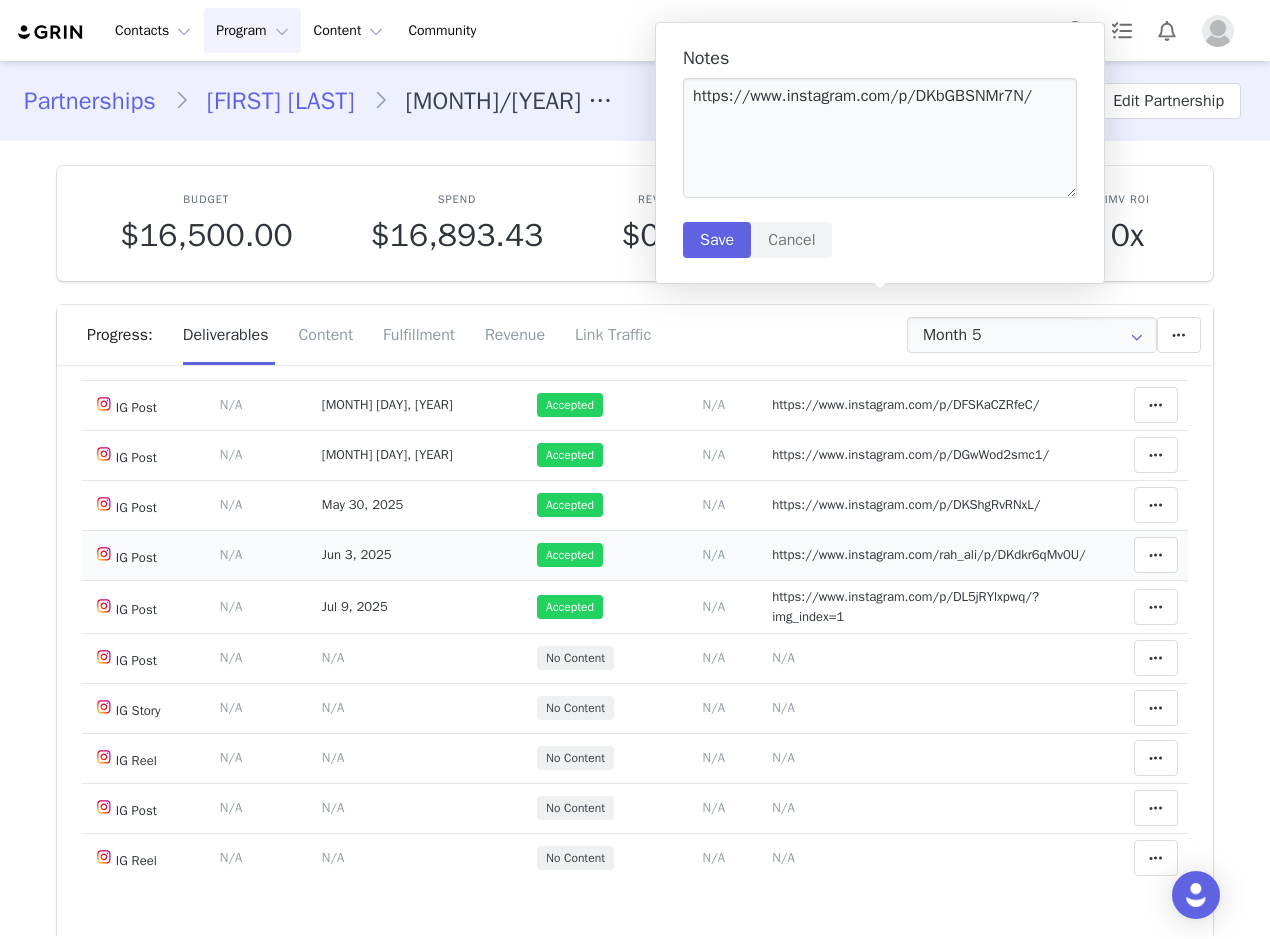 click on "https://www.instagram.com/rah_ali/p/DKdkr6qMv0U/" at bounding box center [929, 554] 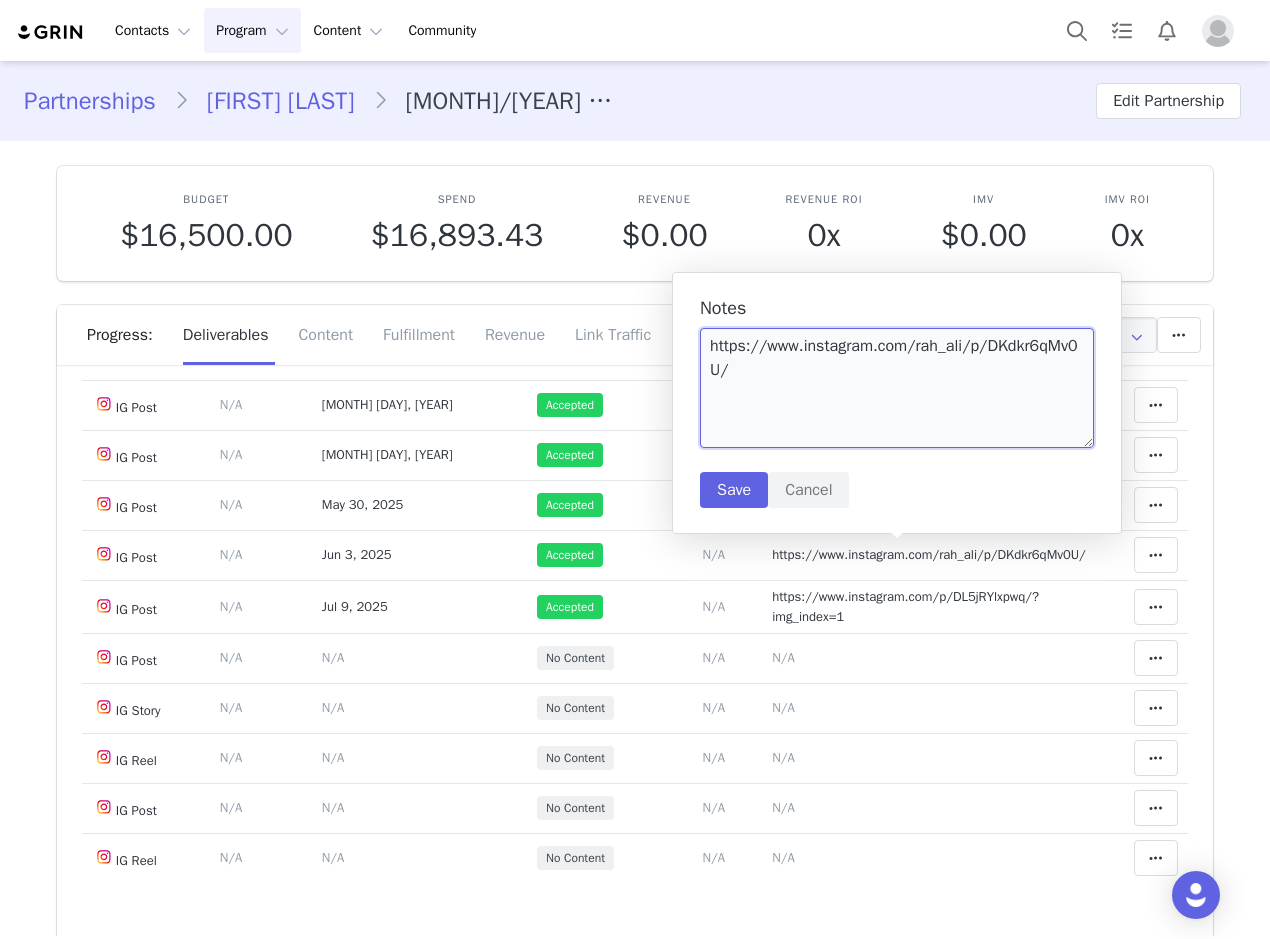click on "https://www.instagram.com/rah_ali/p/DKdkr6qMv0U/" at bounding box center (897, 388) 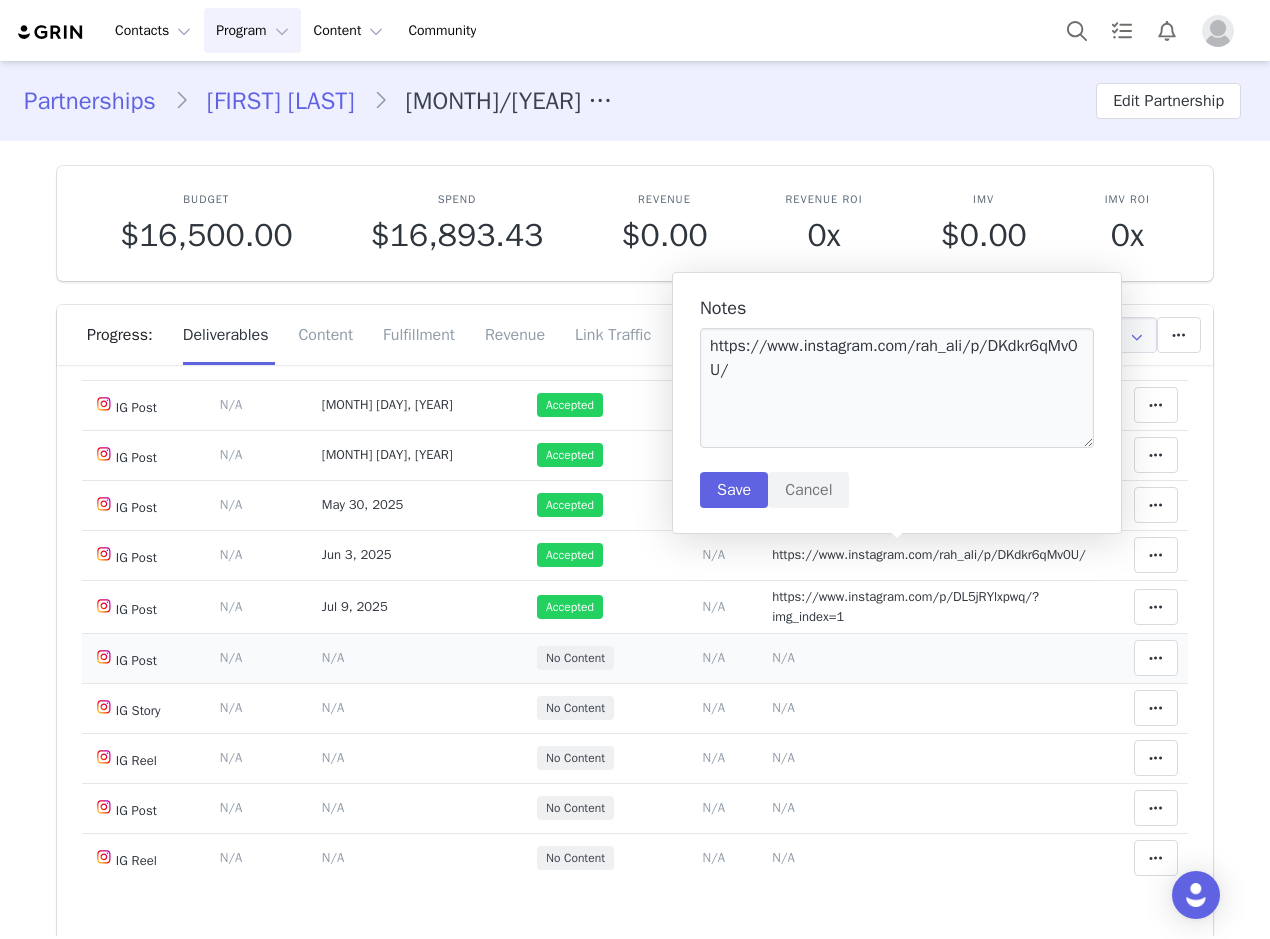 click on "N/A" at bounding box center [783, 657] 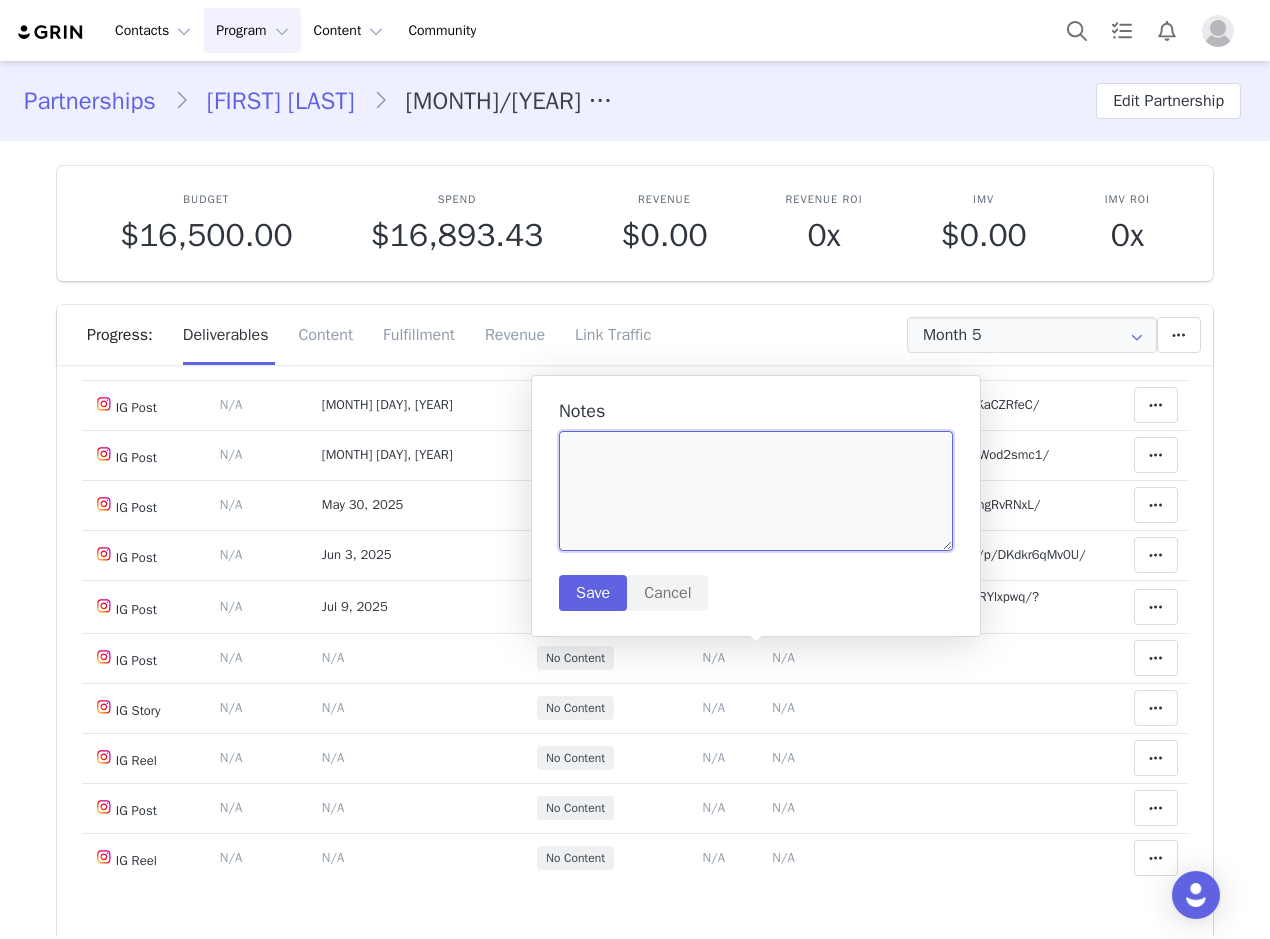 click at bounding box center (756, 491) 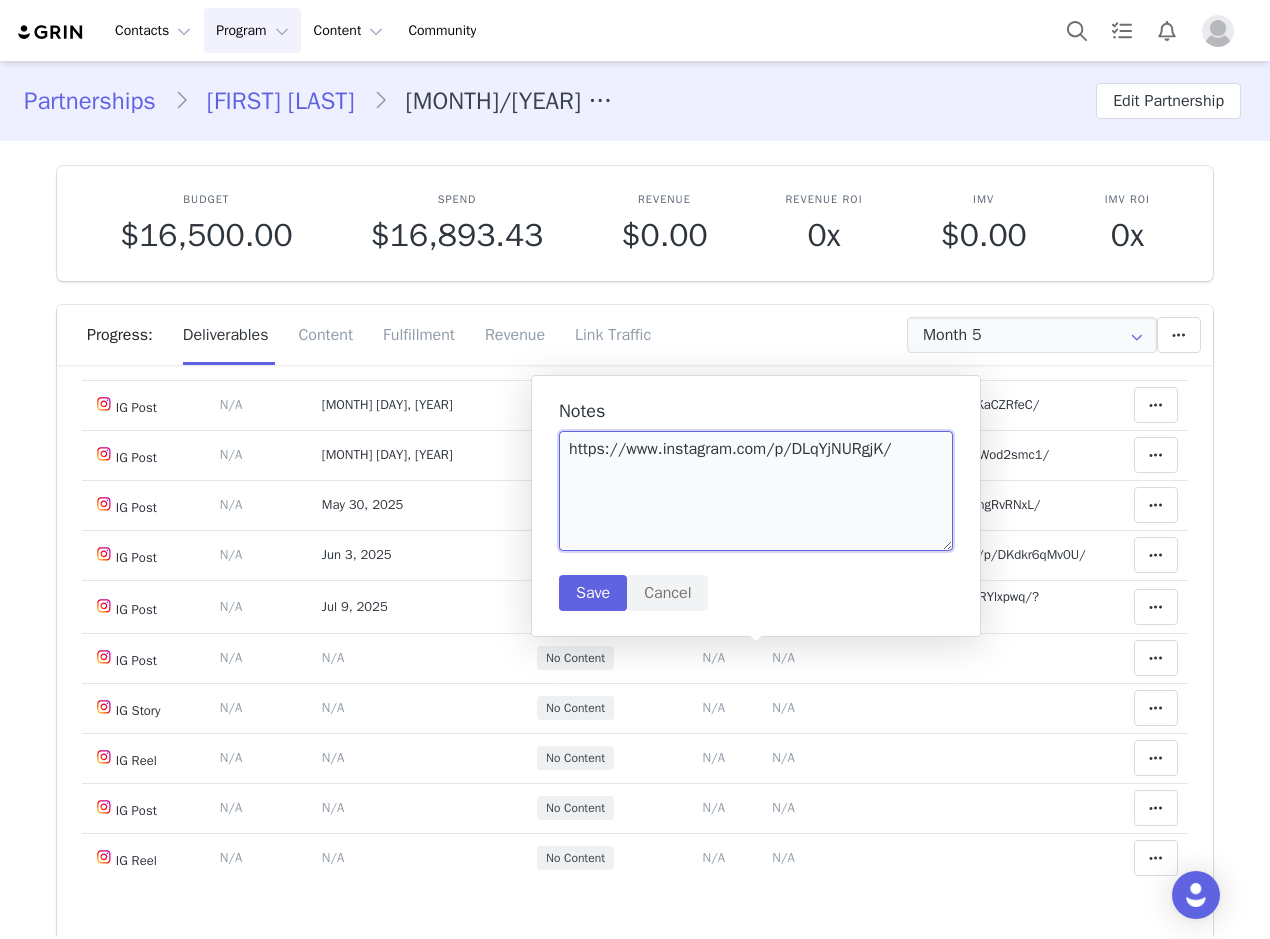type on "https://www.instagram.com/p/DLqYjNURgjK/" 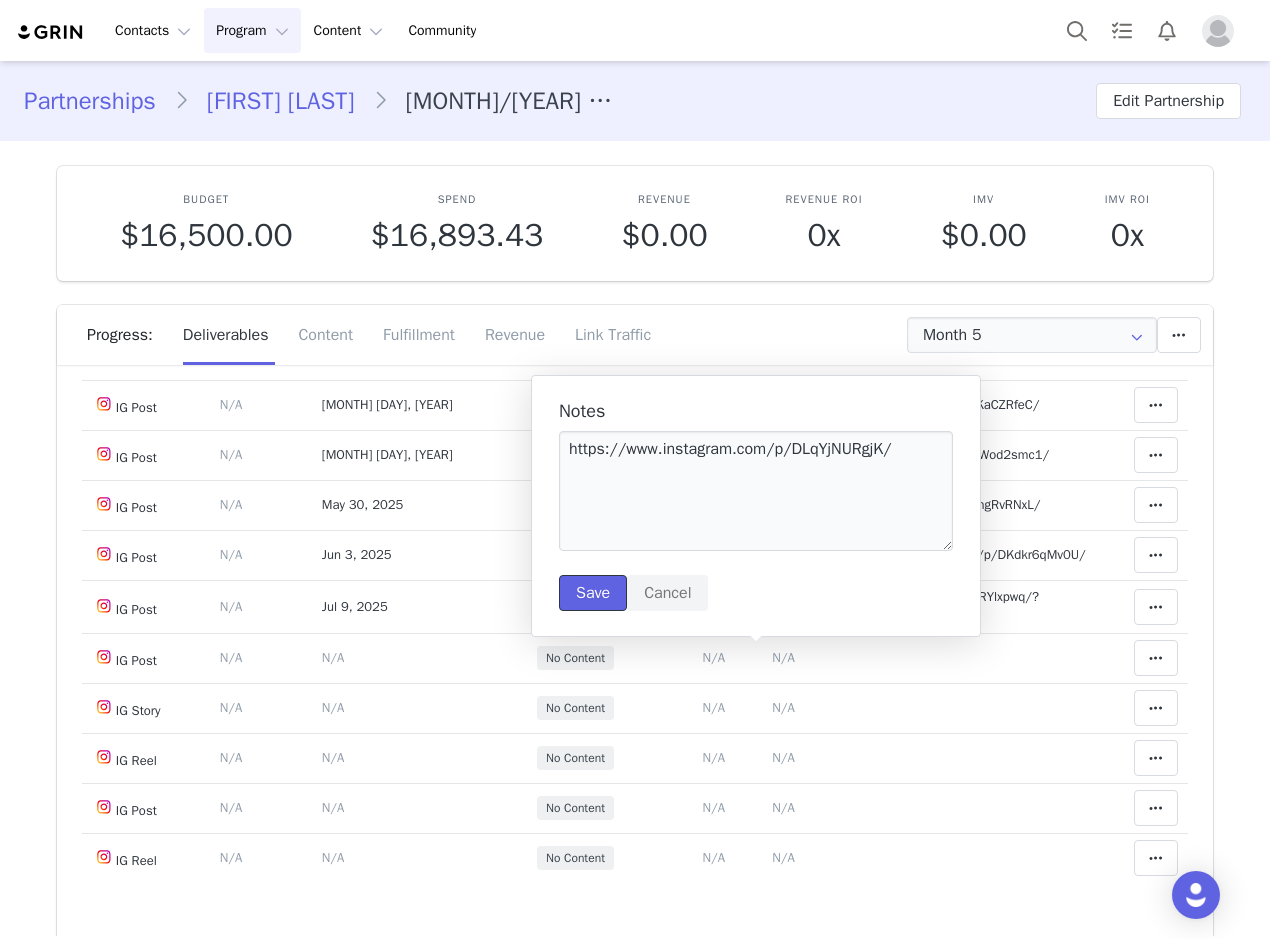 click on "Save" at bounding box center (593, 593) 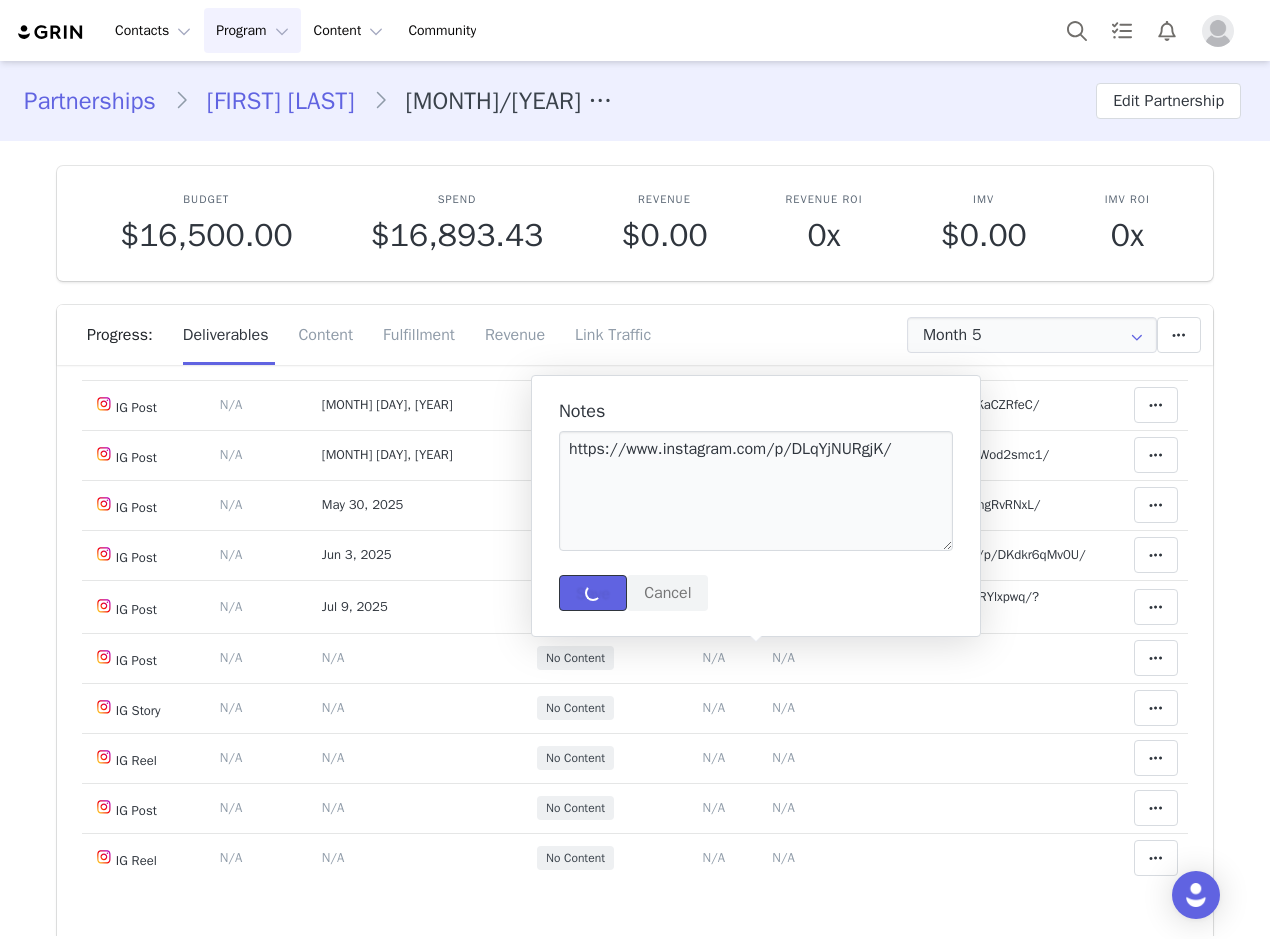 type 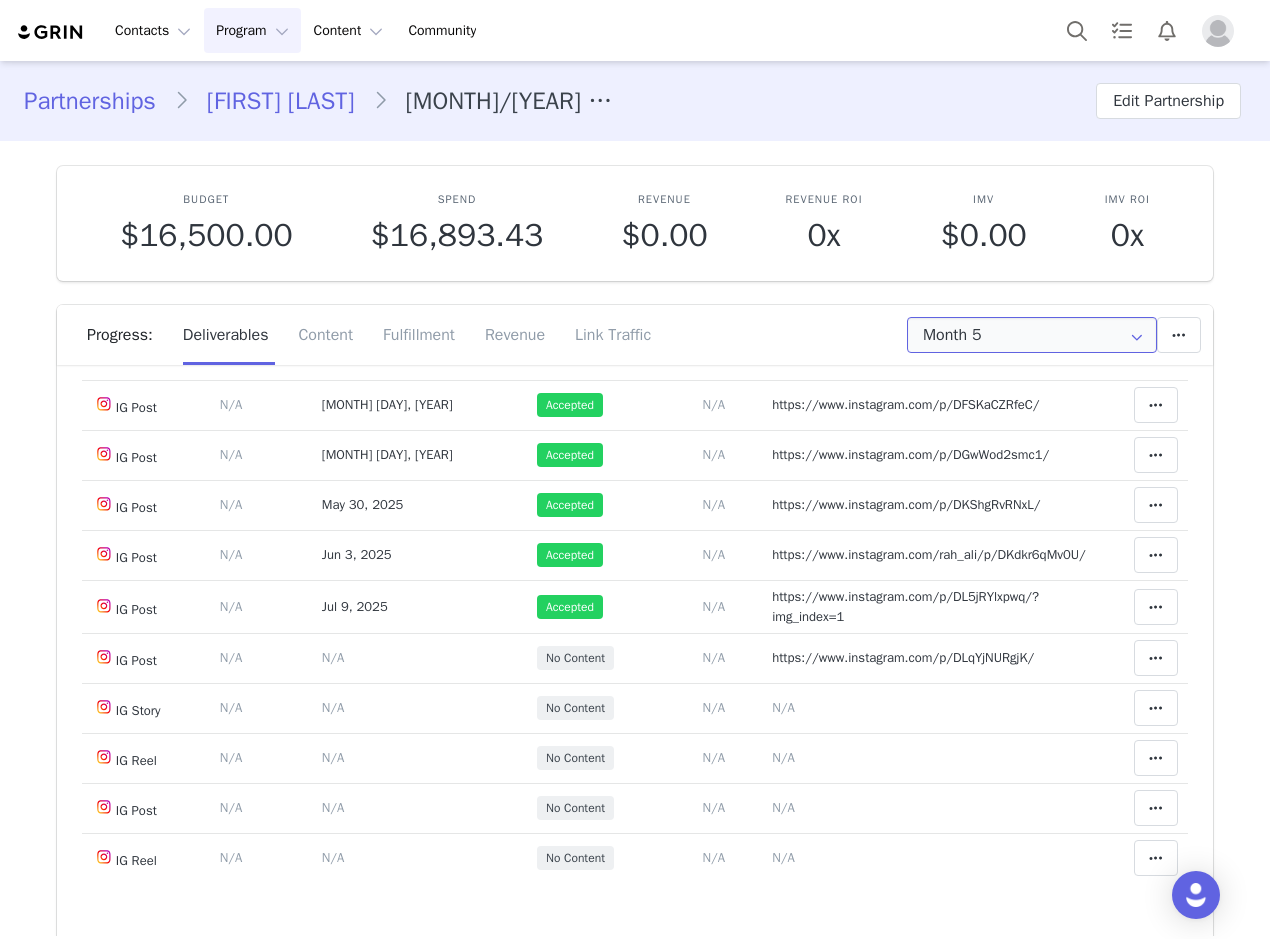 click on "Month 5" at bounding box center (1032, 335) 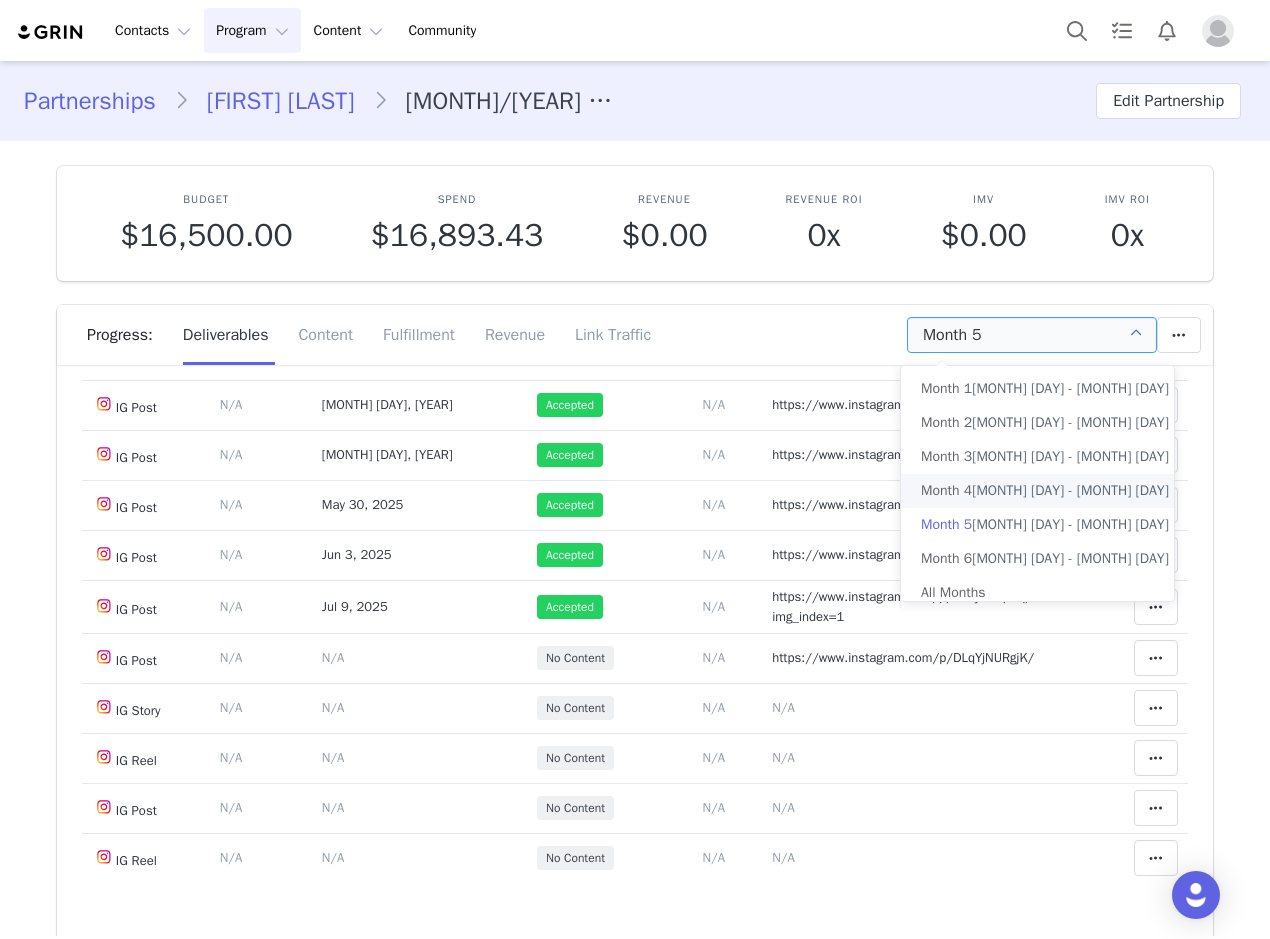 click on "Month 4  Nov 8th - Dec 7th" at bounding box center (1045, 491) 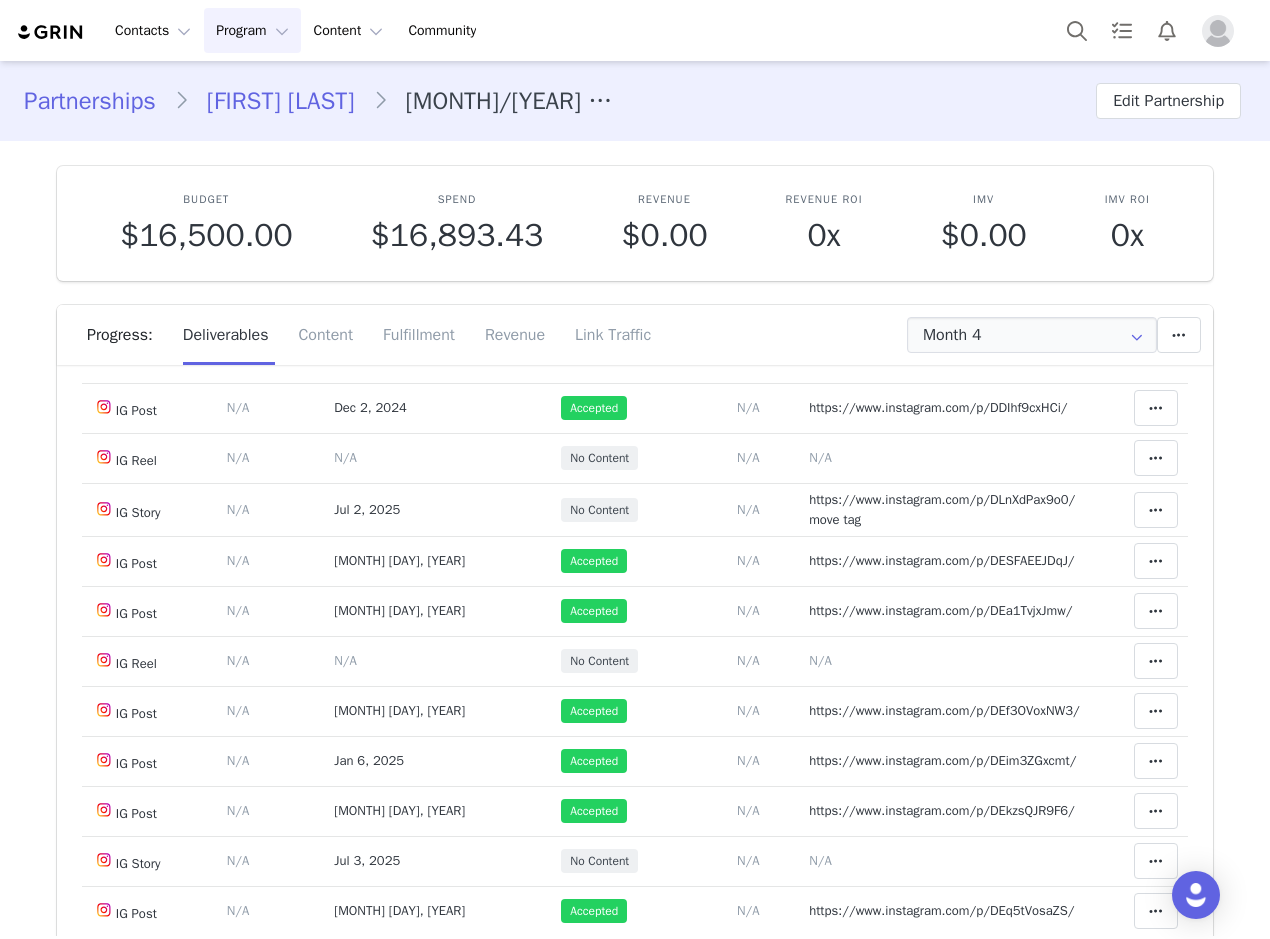 scroll, scrollTop: 0, scrollLeft: 0, axis: both 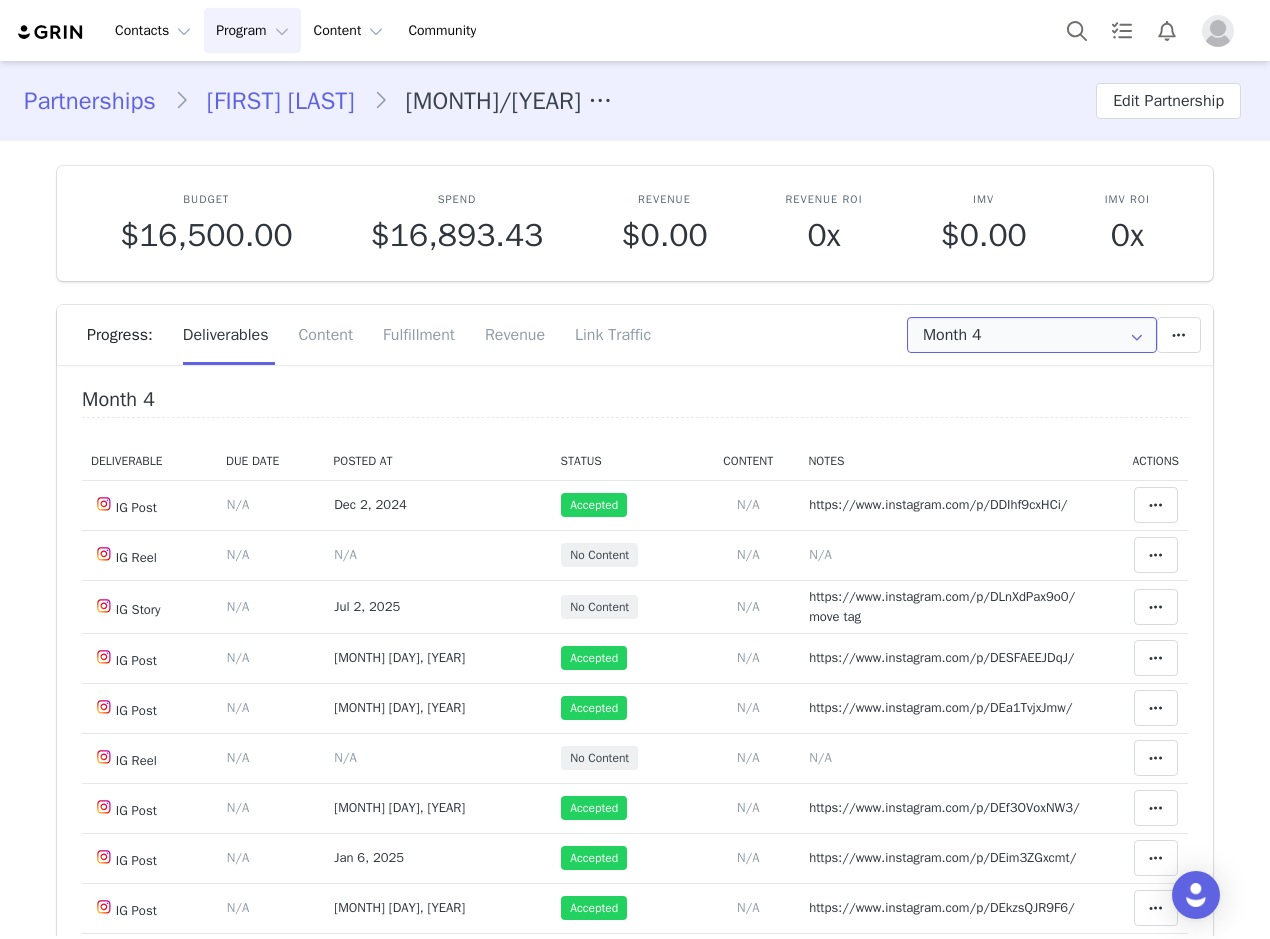 click on "Month 4" at bounding box center (1032, 335) 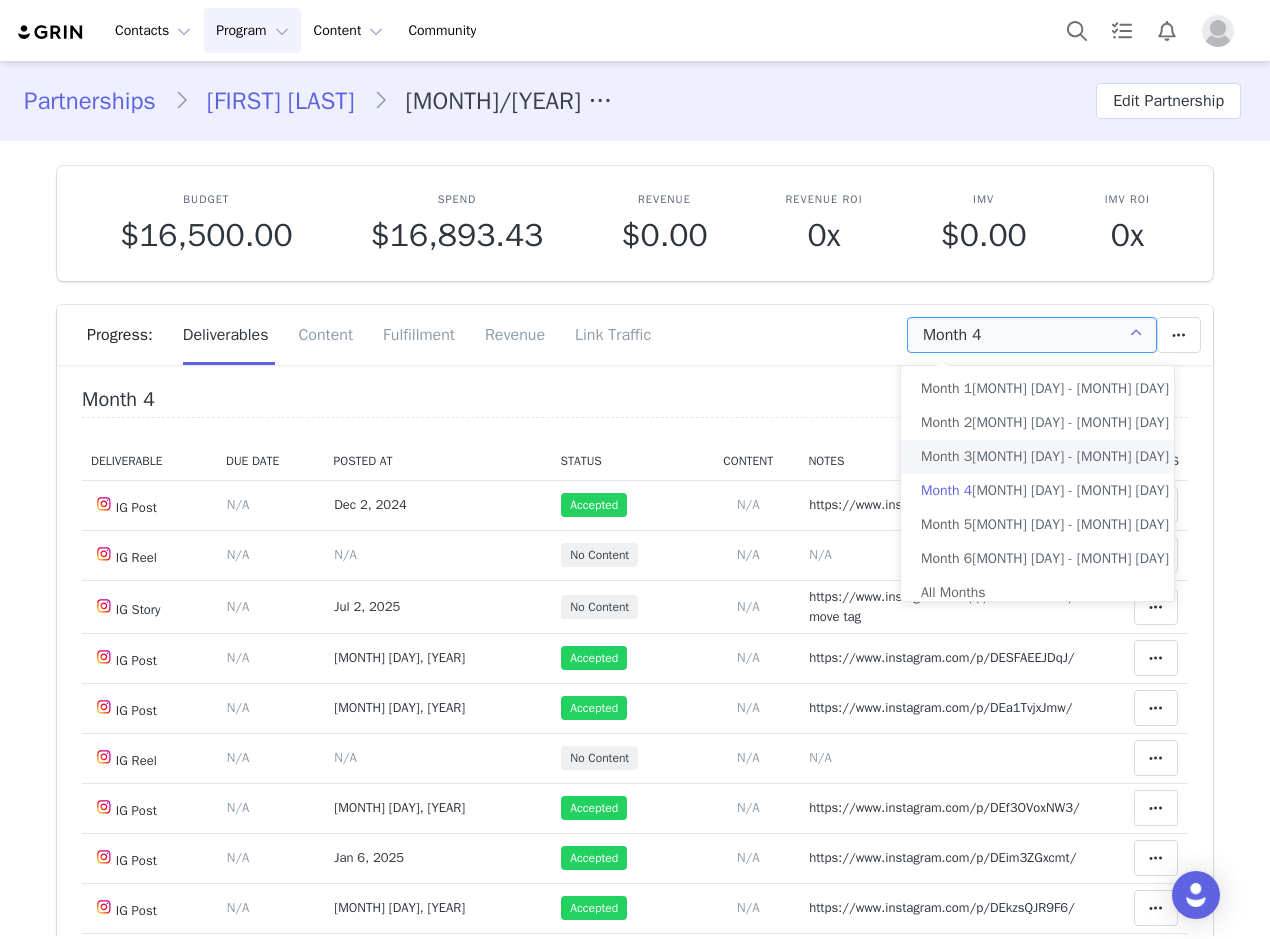 click on "Month 3  Oct 8th - Nov 7th" at bounding box center (1045, 457) 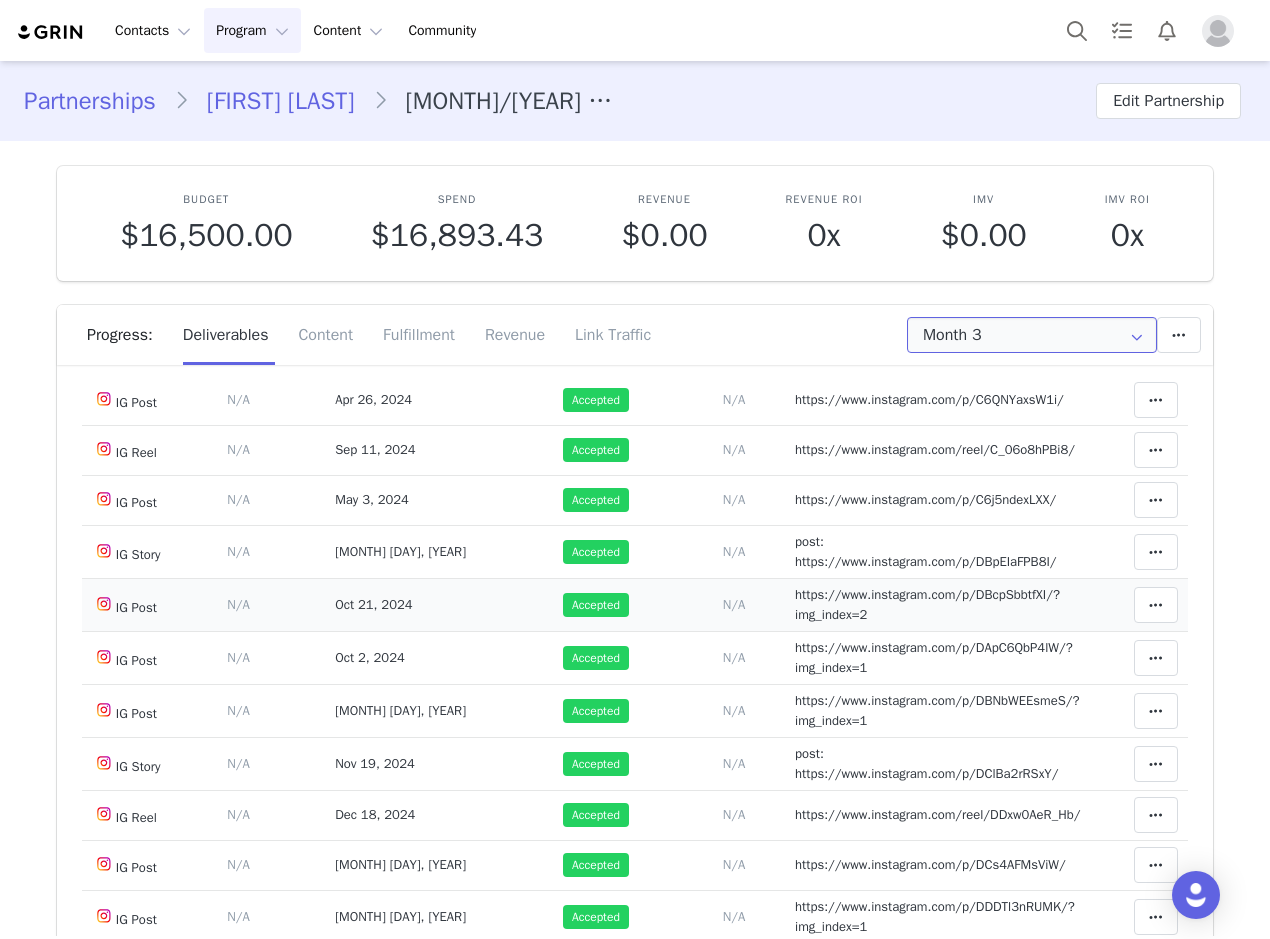 scroll, scrollTop: 422, scrollLeft: 0, axis: vertical 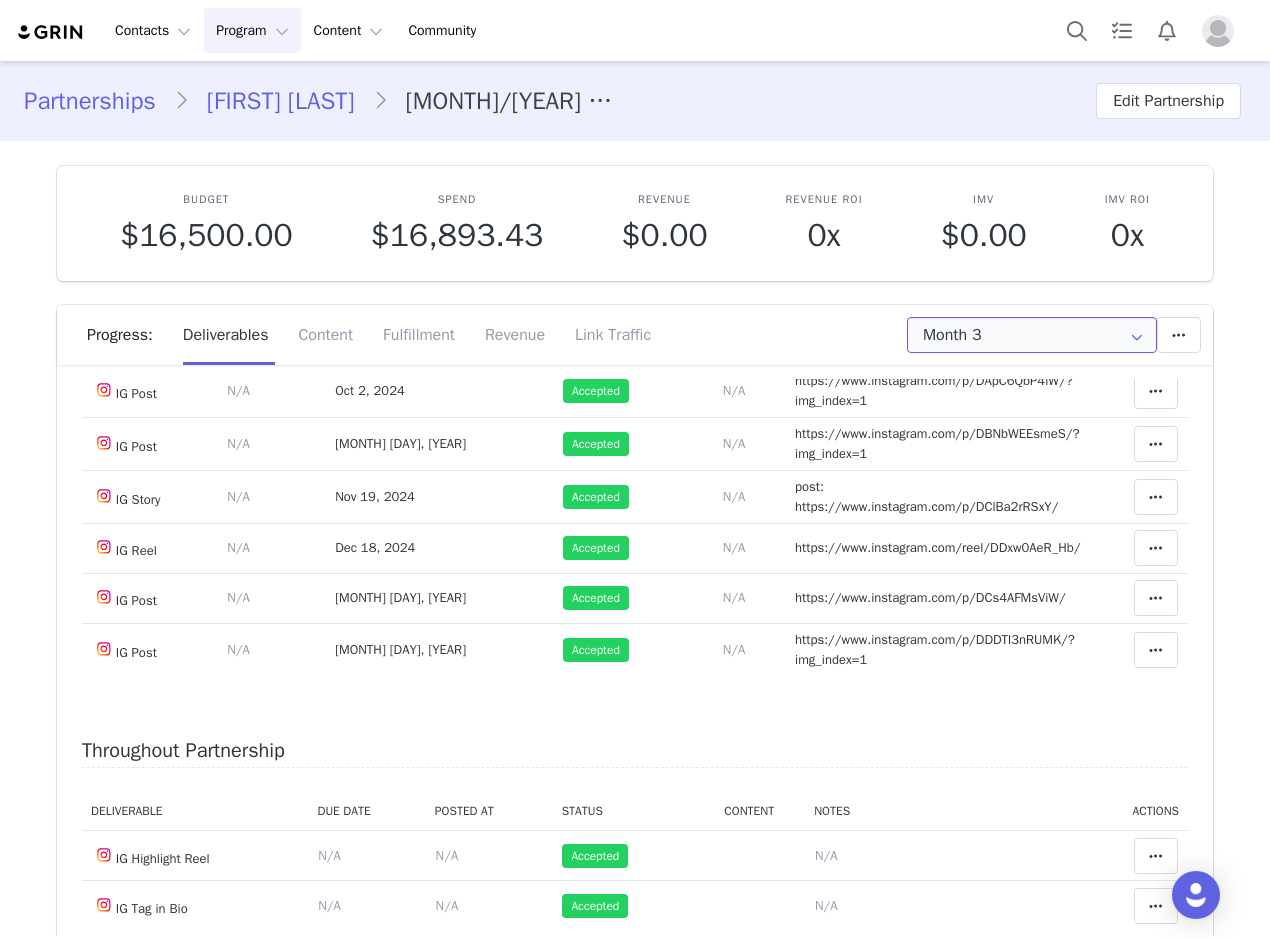 click on "Month 3" at bounding box center (1032, 335) 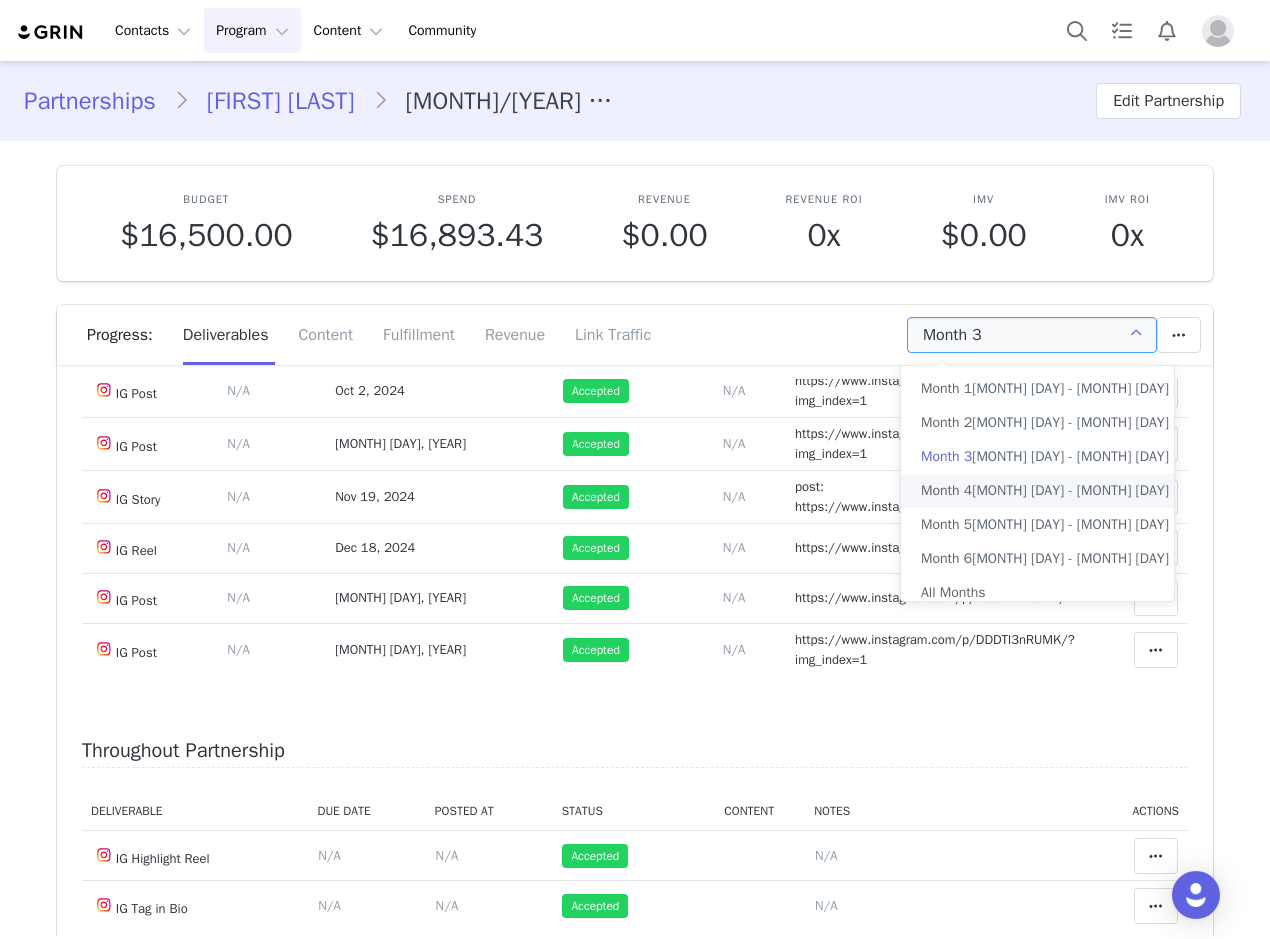 click on "Month 4  Nov 8th - Dec 7th" at bounding box center (1045, 491) 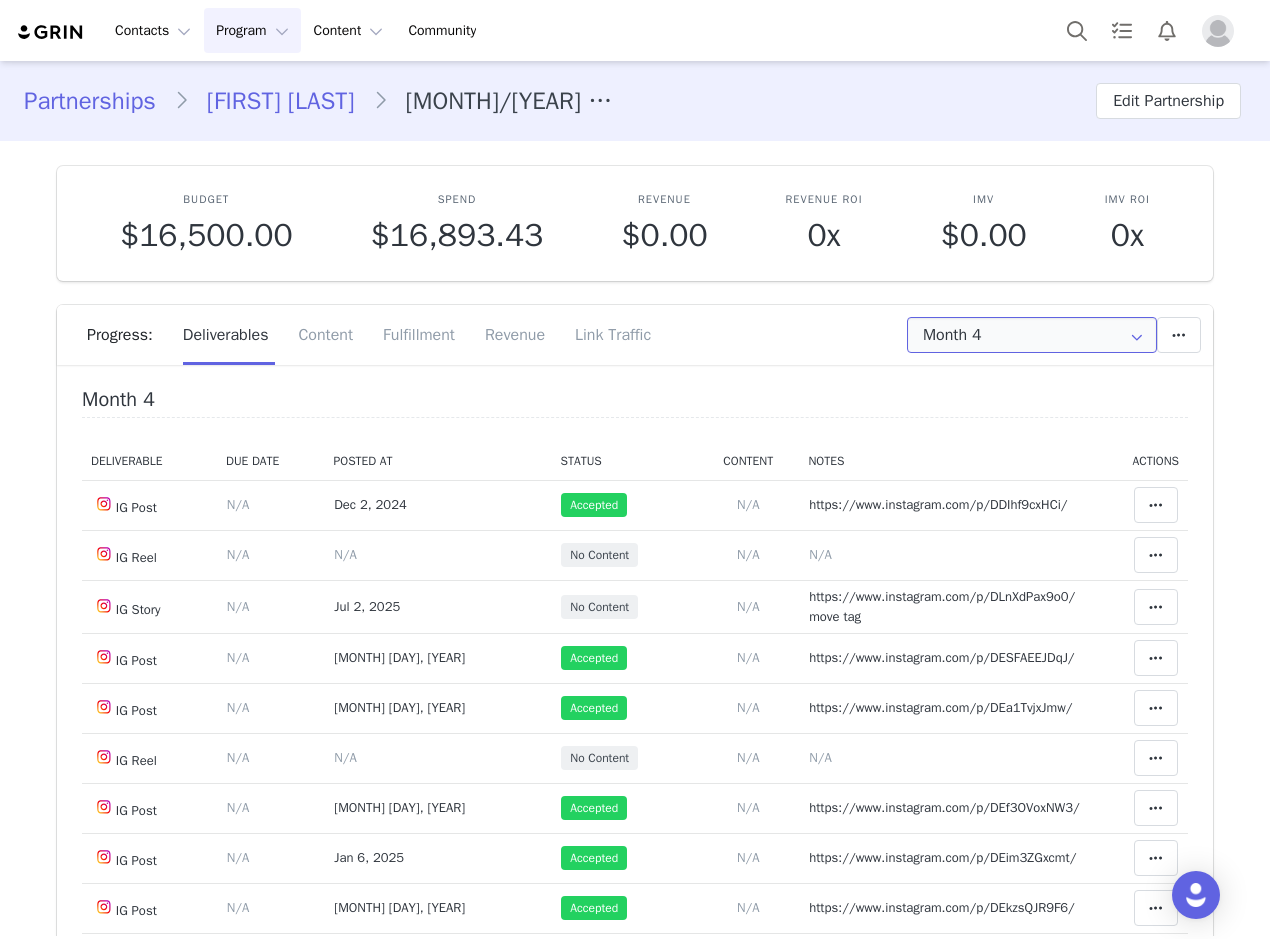 click on "Month 4" at bounding box center (1032, 335) 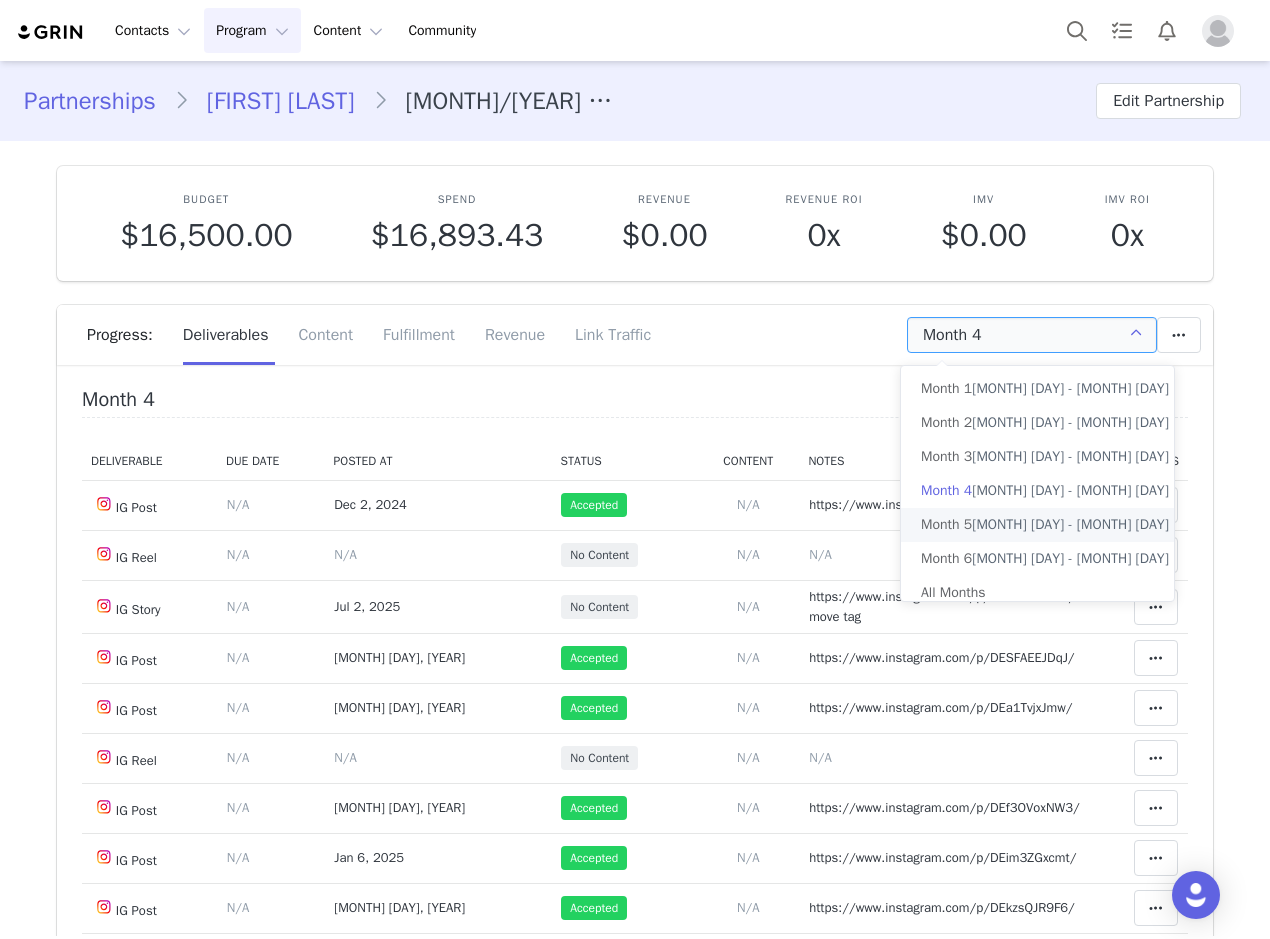 drag, startPoint x: 1020, startPoint y: 536, endPoint x: 974, endPoint y: 560, distance: 51.884487 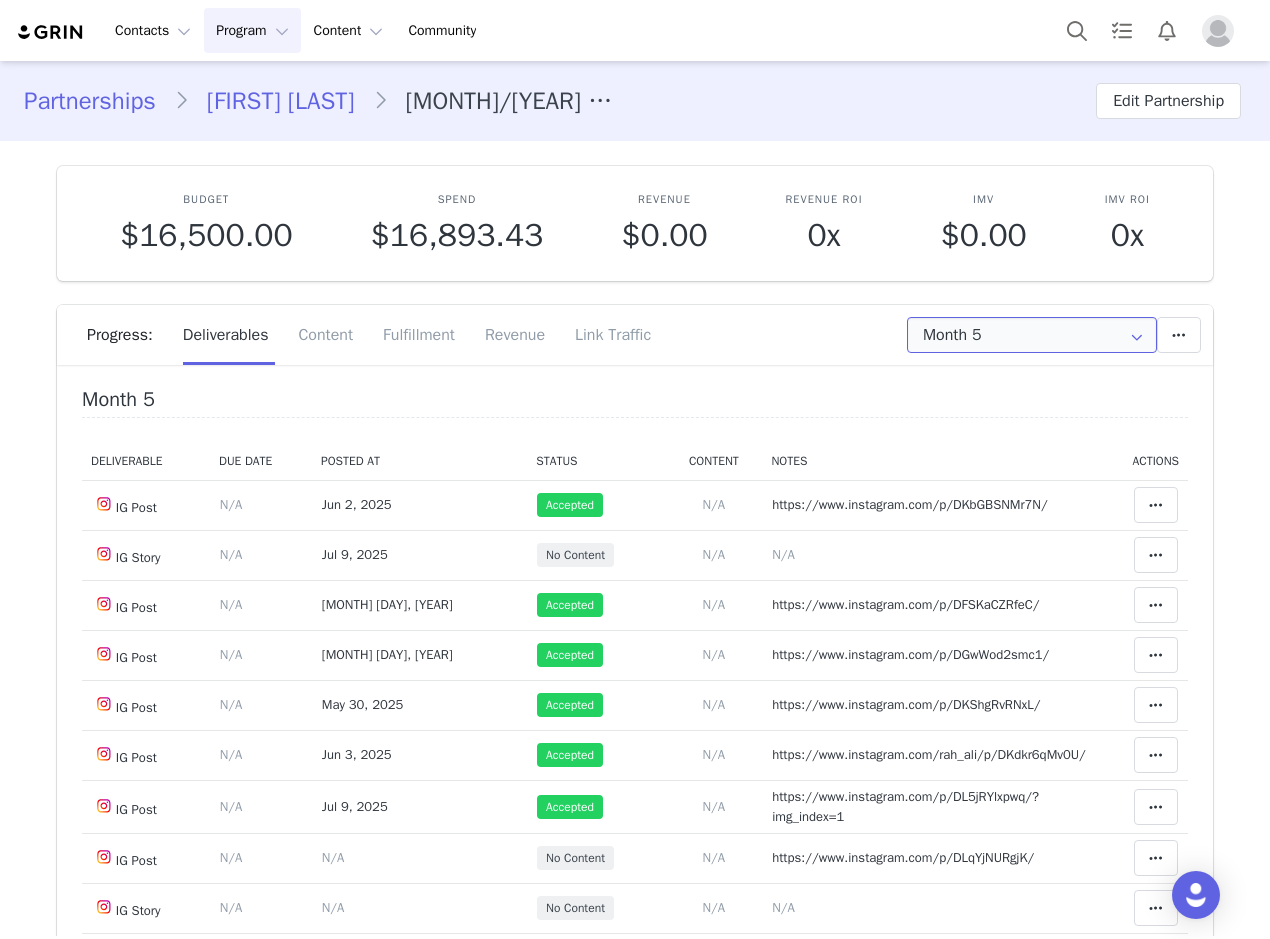 click on "Month 5" at bounding box center [1032, 335] 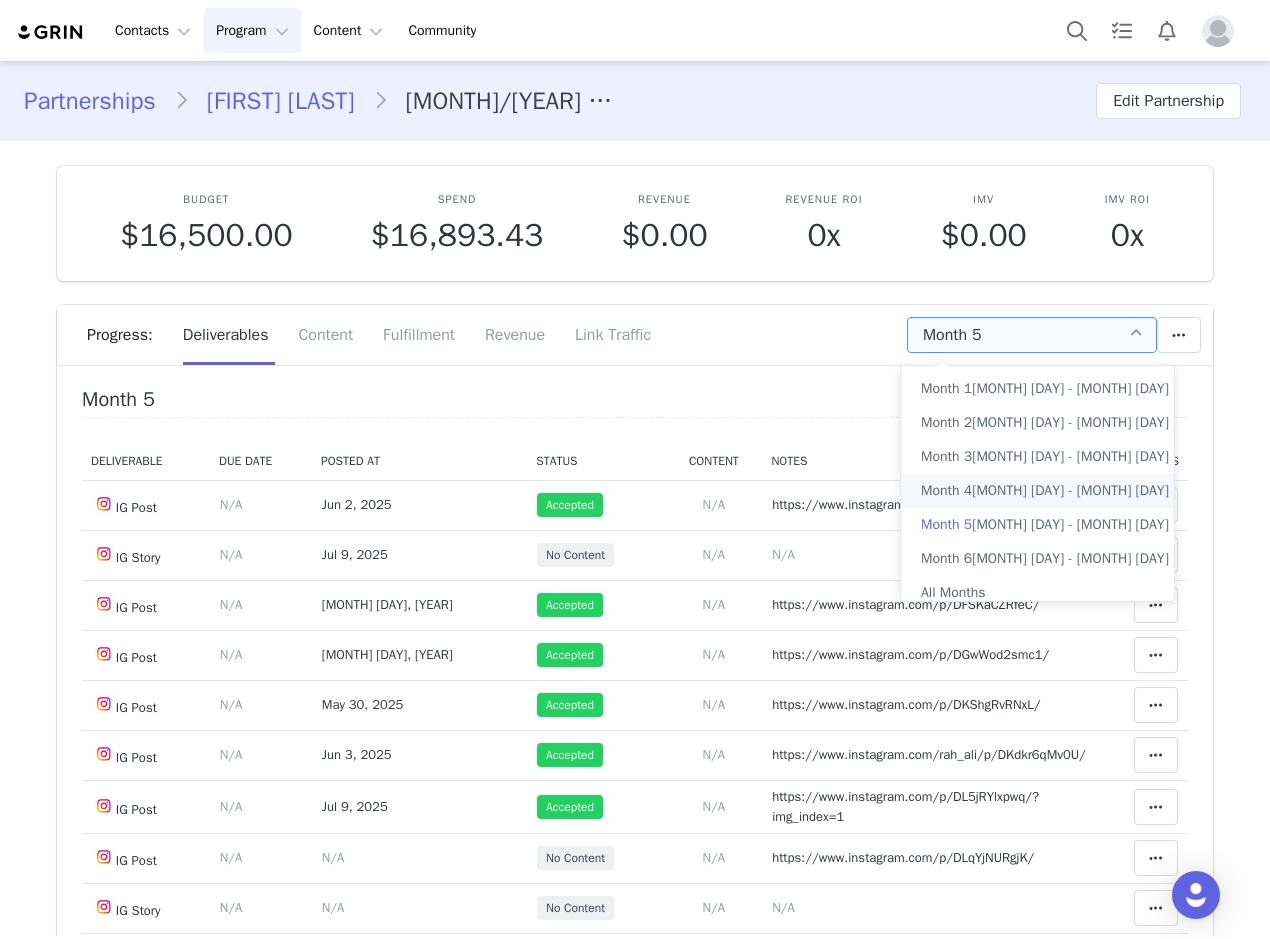 click on "Month 4" at bounding box center [946, 491] 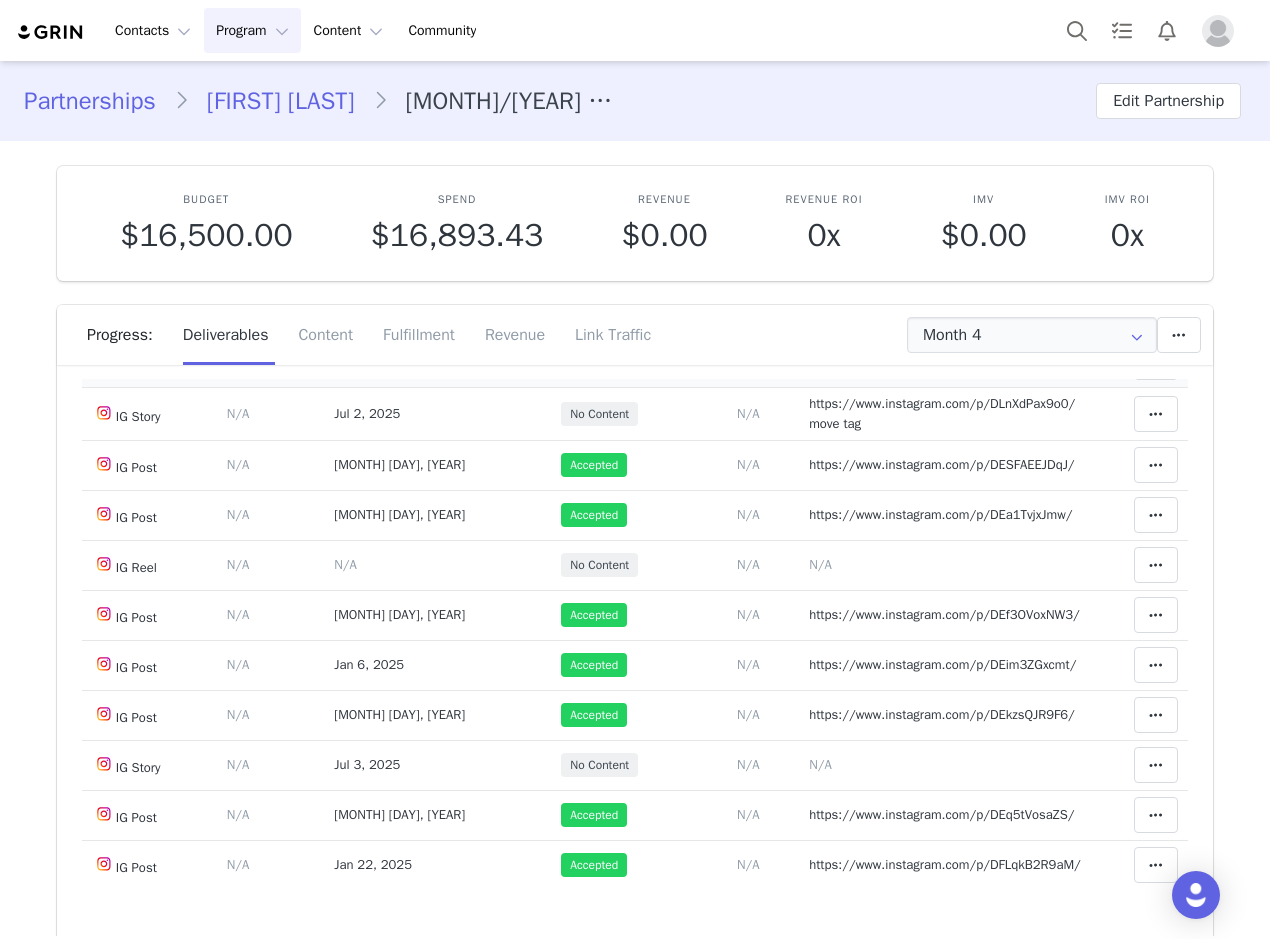 scroll, scrollTop: 200, scrollLeft: 0, axis: vertical 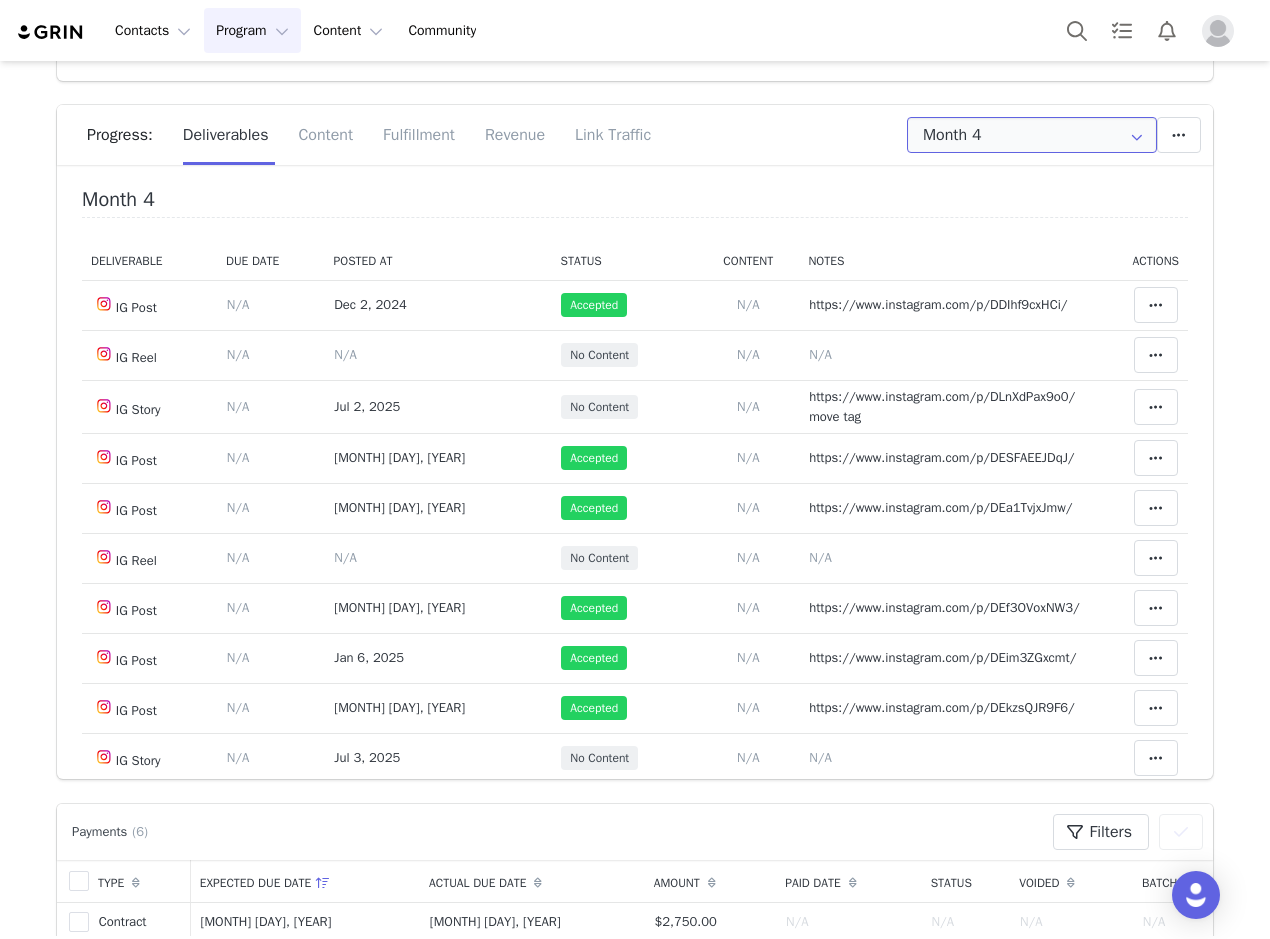 click on "Month 4" at bounding box center [1032, 135] 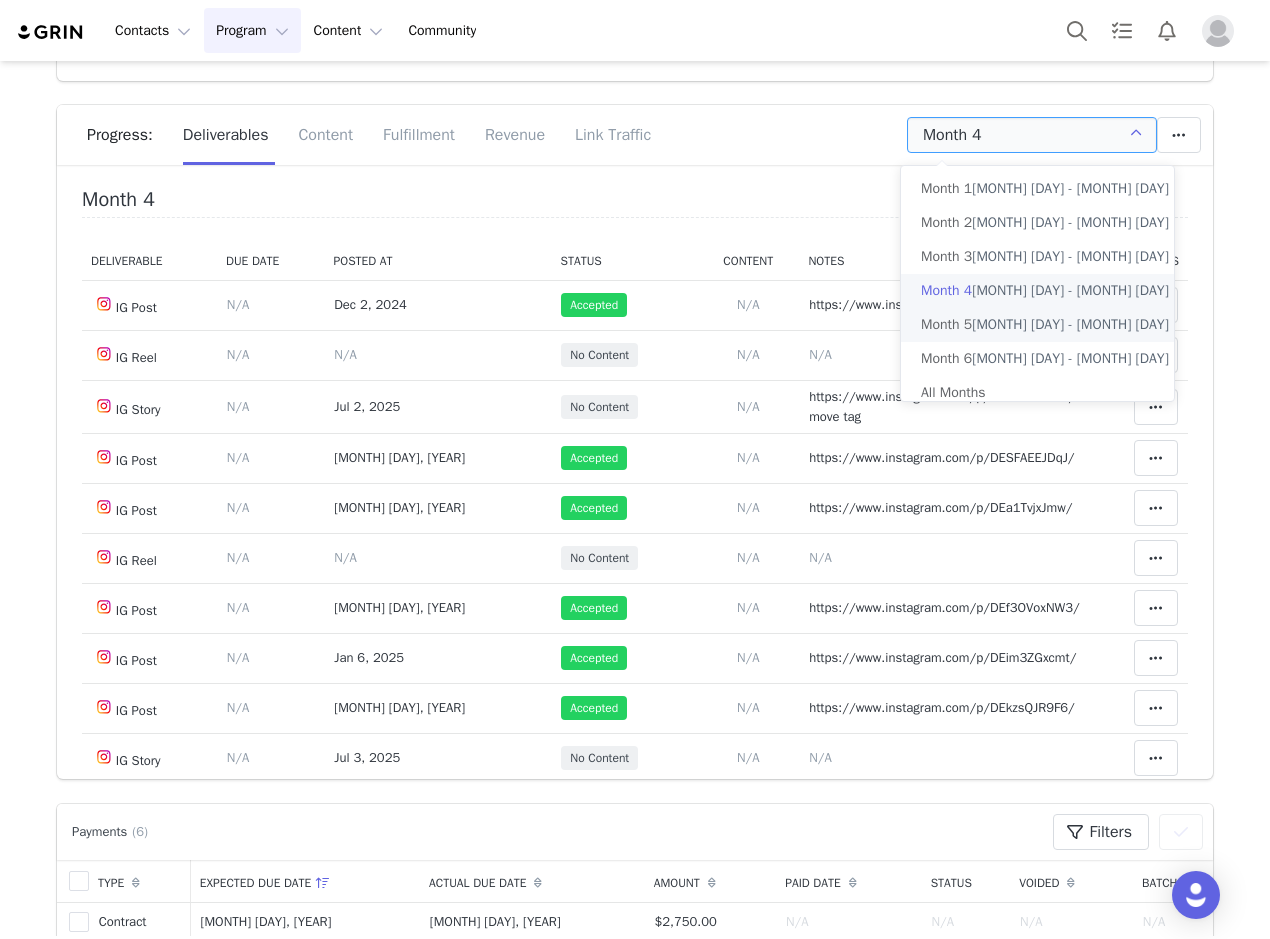 click on "Month 5  Dec 8th - Jan 7th" at bounding box center [1045, 325] 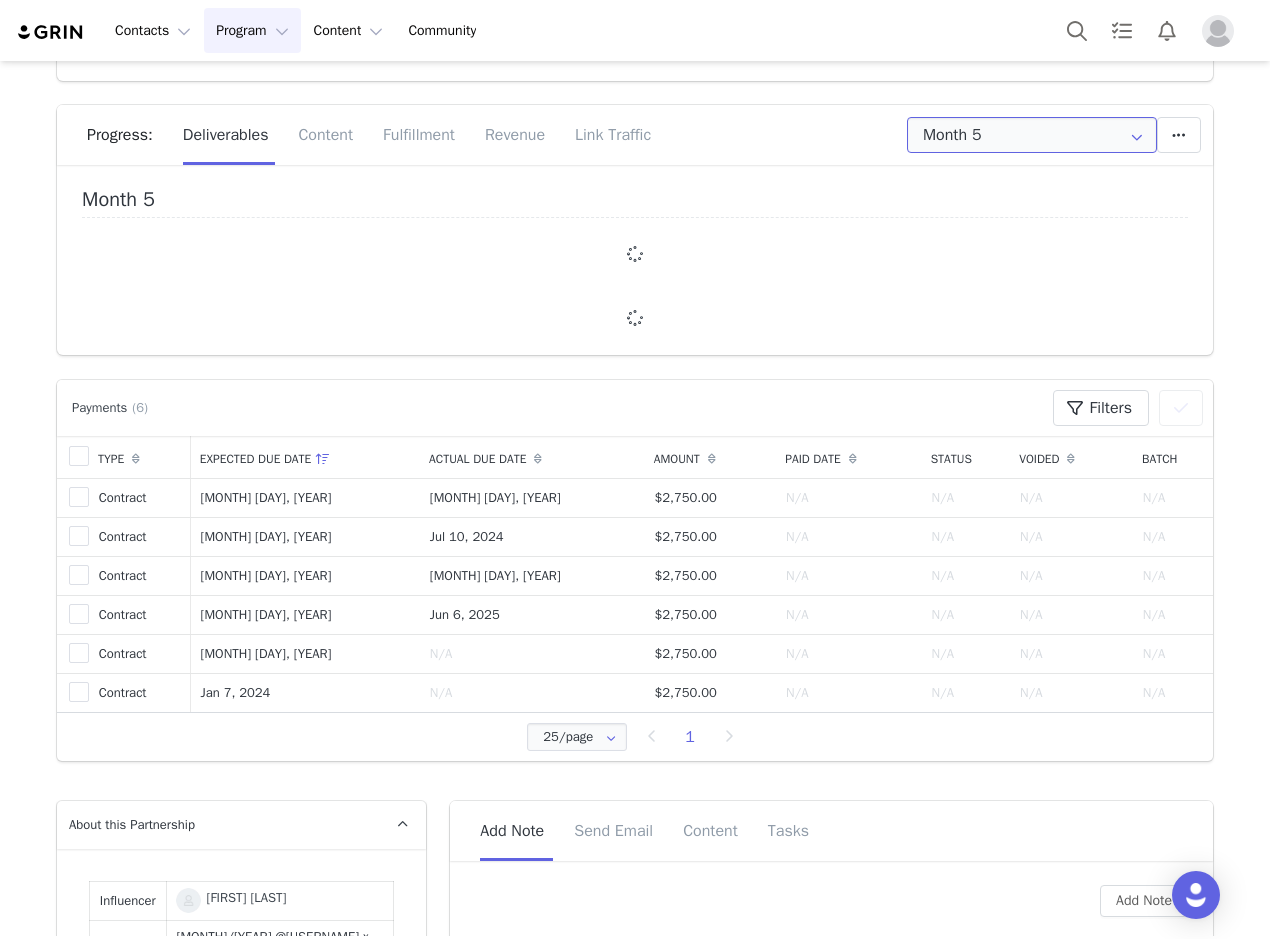 click on "Month 5" at bounding box center (1032, 135) 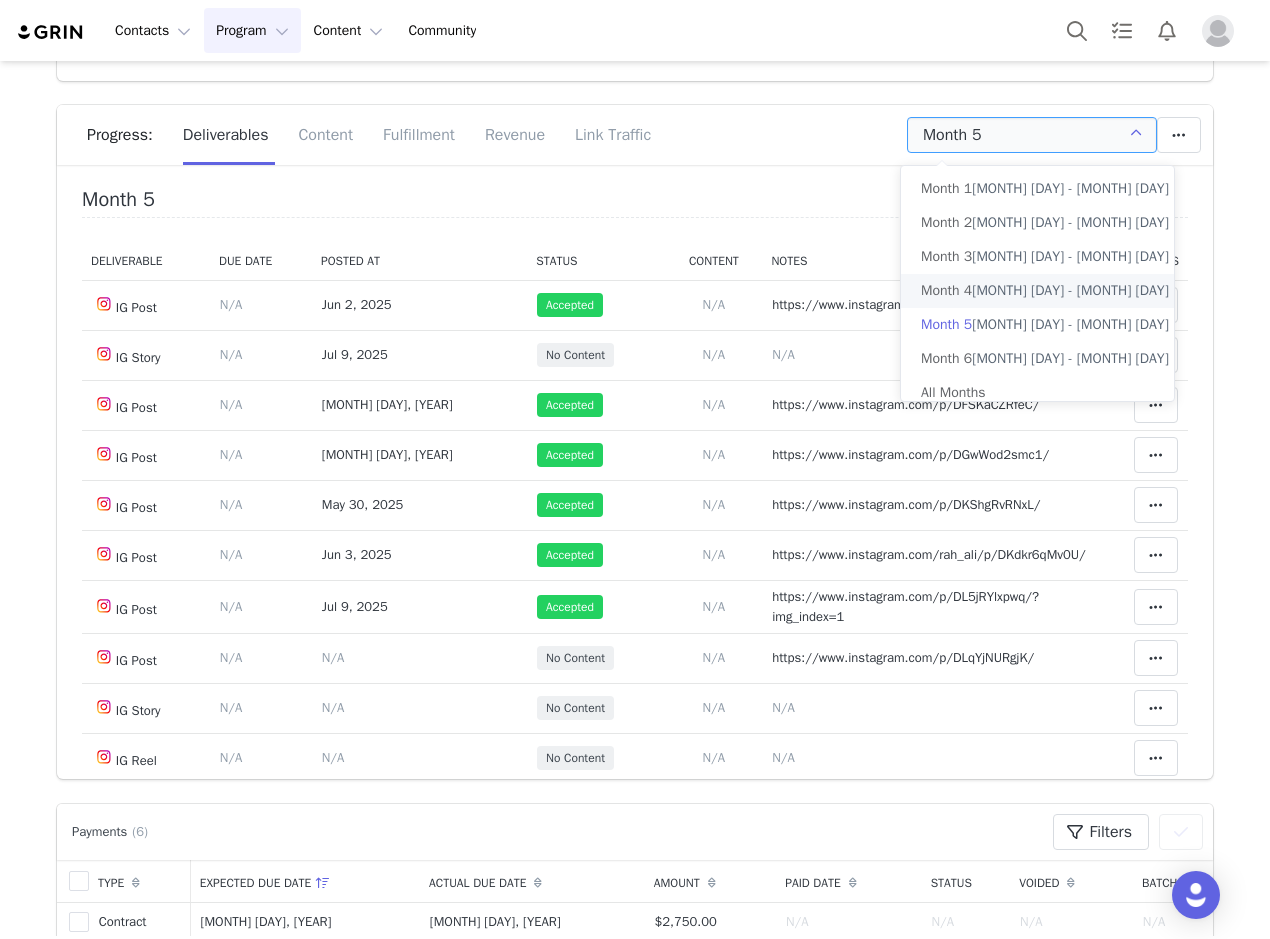 click on "Month 4  Nov 8th - Dec 7th" at bounding box center (1045, 291) 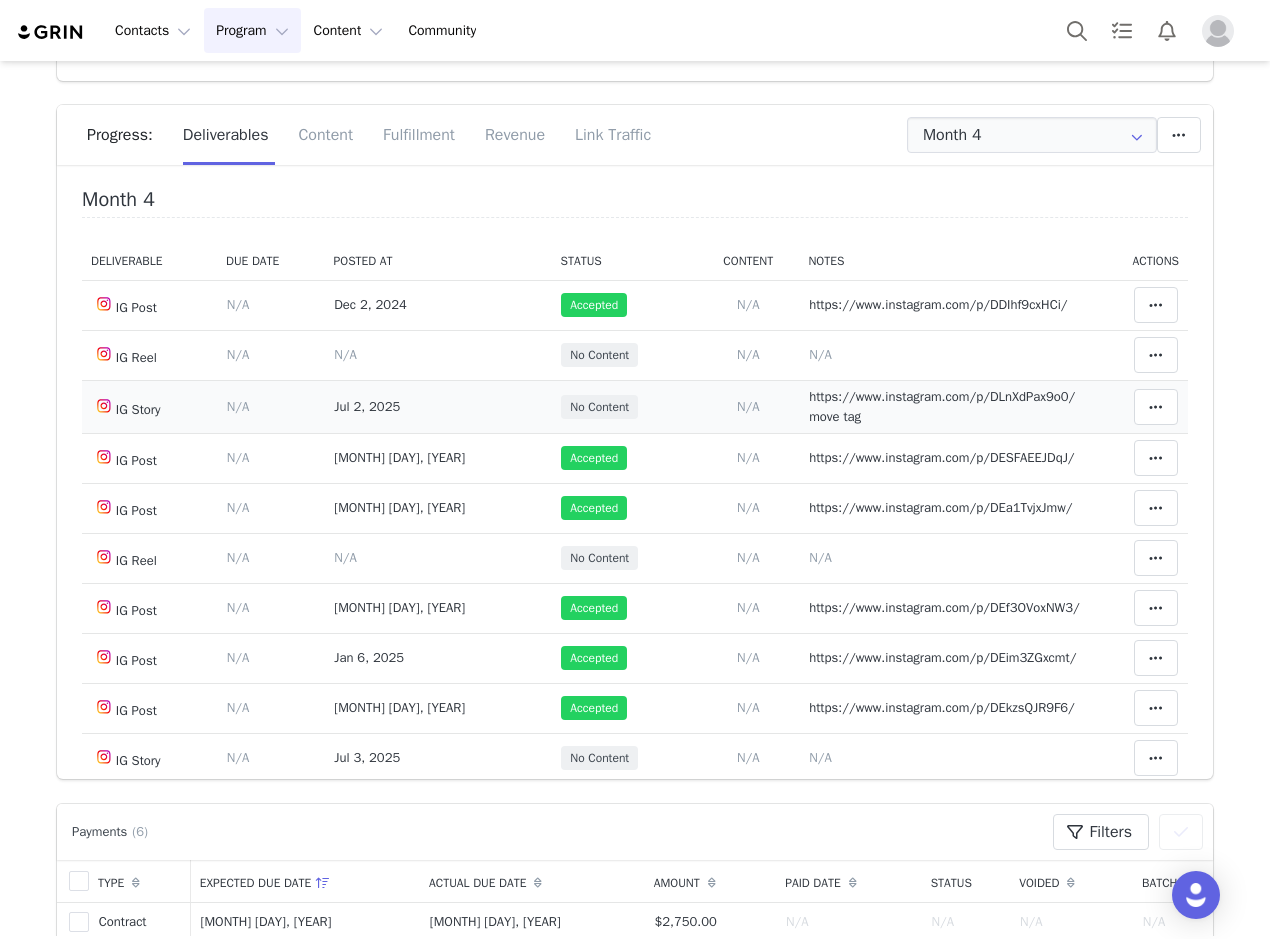 click on "https://www.instagram.com/p/DLnXdPax9o0/
move tag" at bounding box center [942, 406] 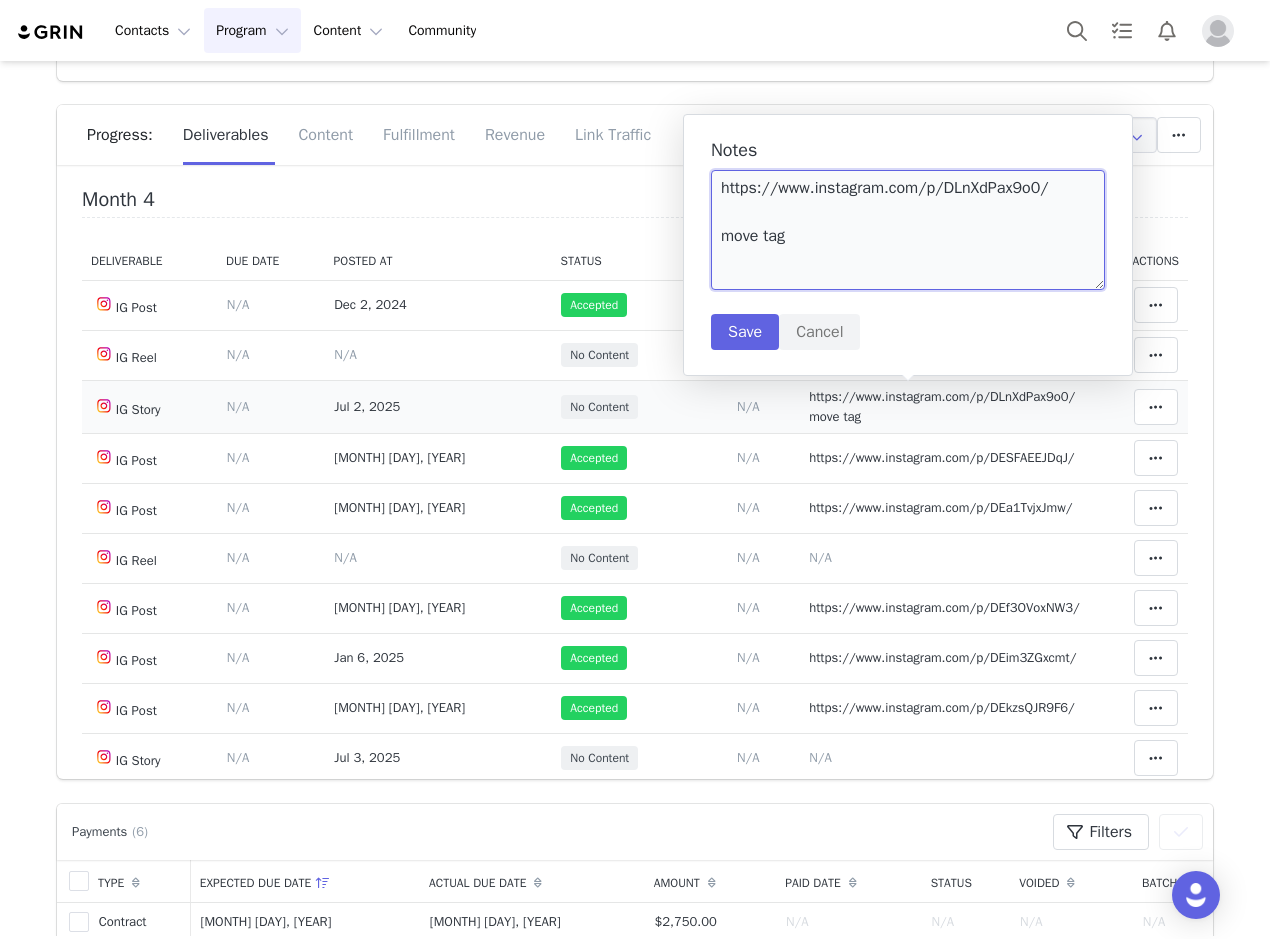 click on "https://www.instagram.com/p/DLnXdPax9o0/
move tag" at bounding box center (908, 230) 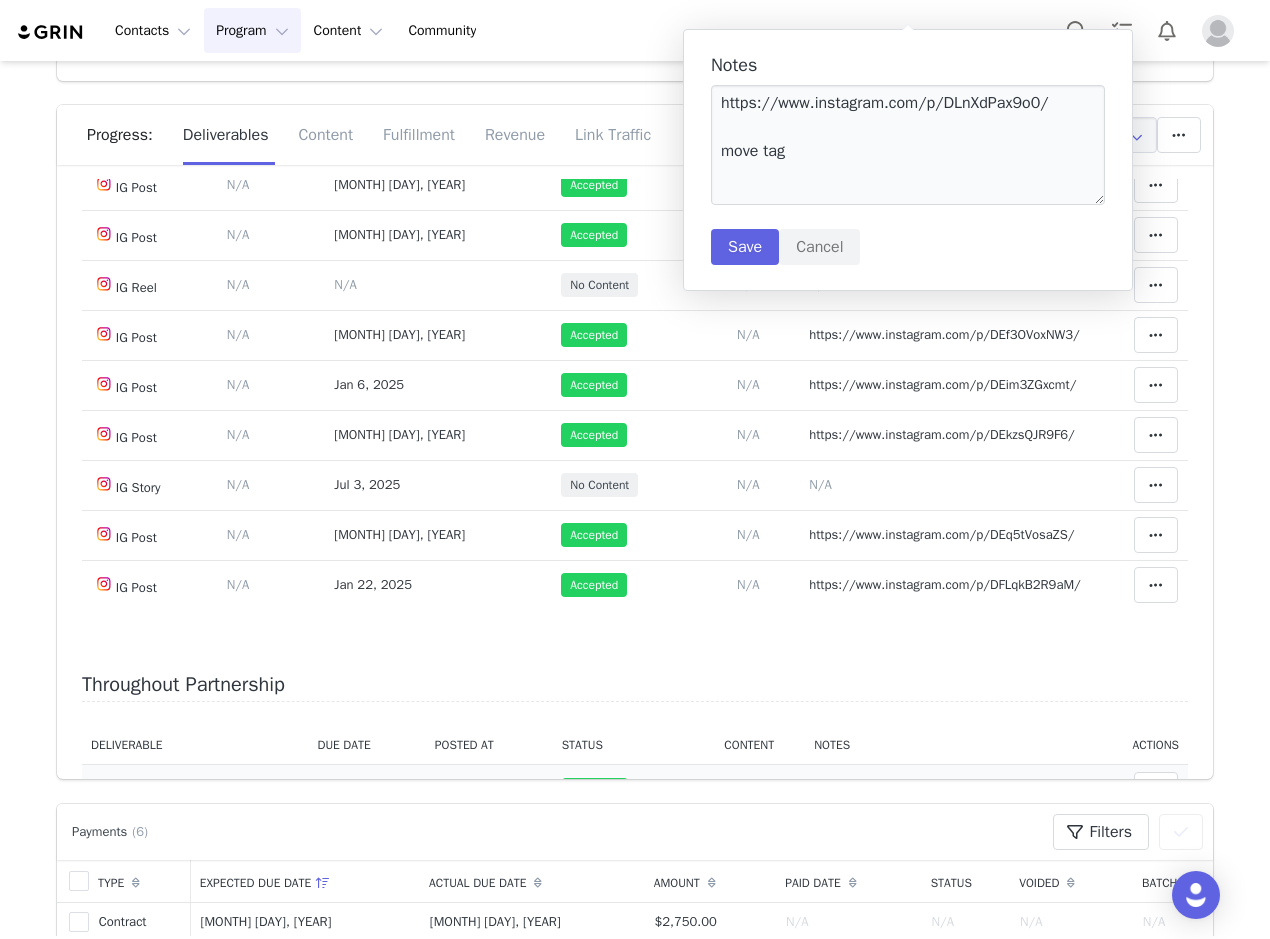 scroll, scrollTop: 407, scrollLeft: 0, axis: vertical 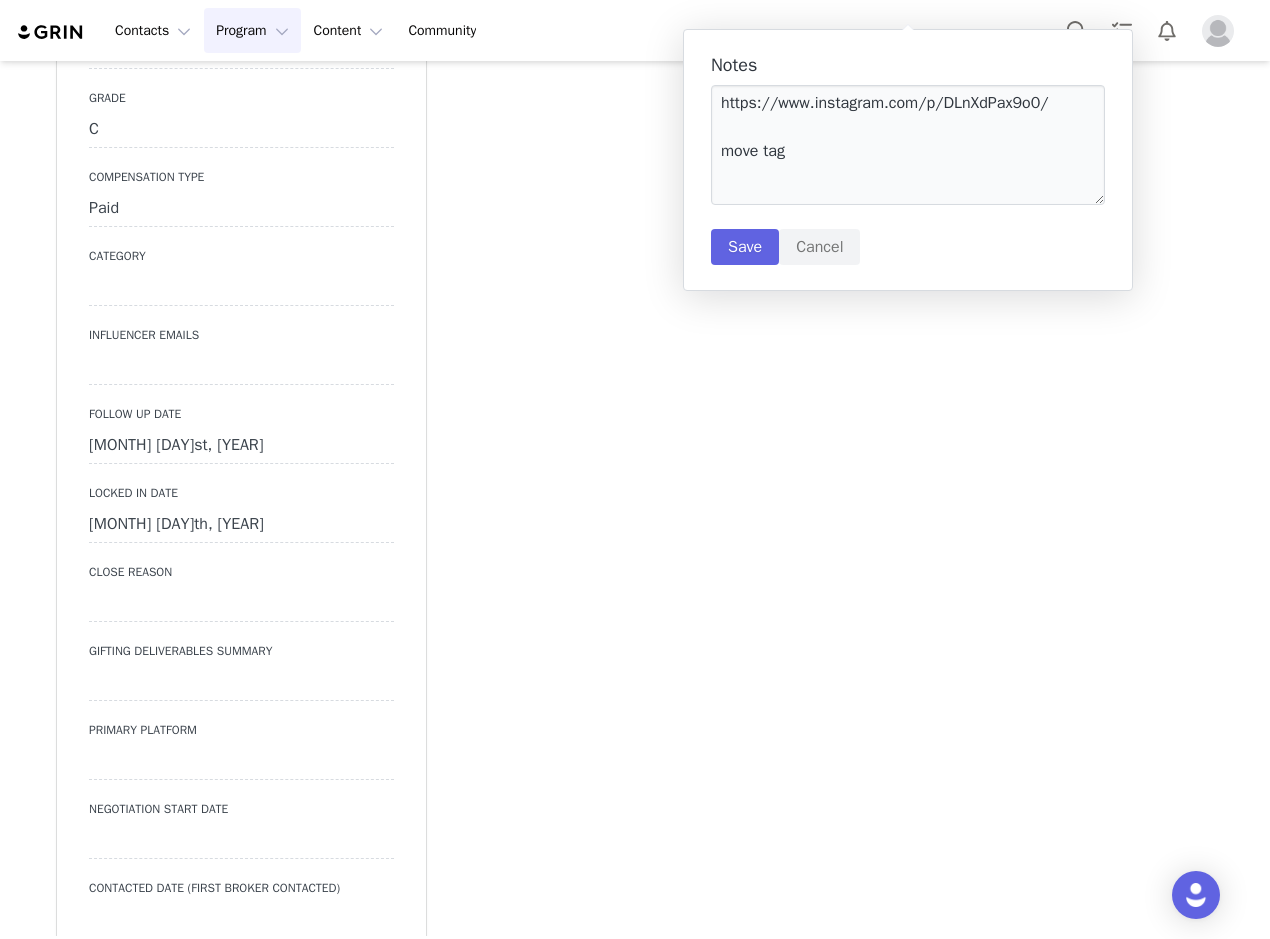 drag, startPoint x: 105, startPoint y: 376, endPoint x: 80, endPoint y: 413, distance: 44.65423 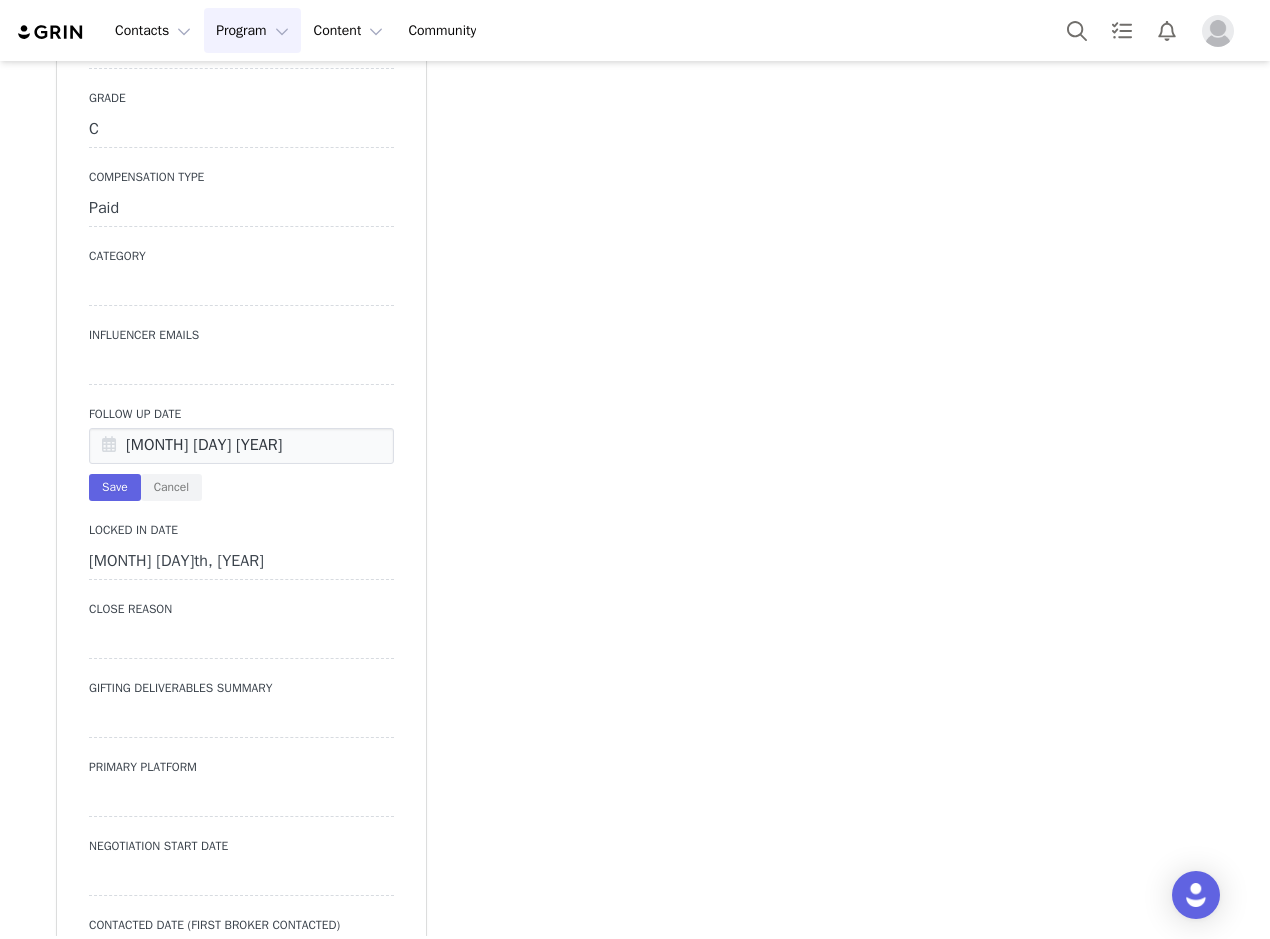 click at bounding box center (109, 447) 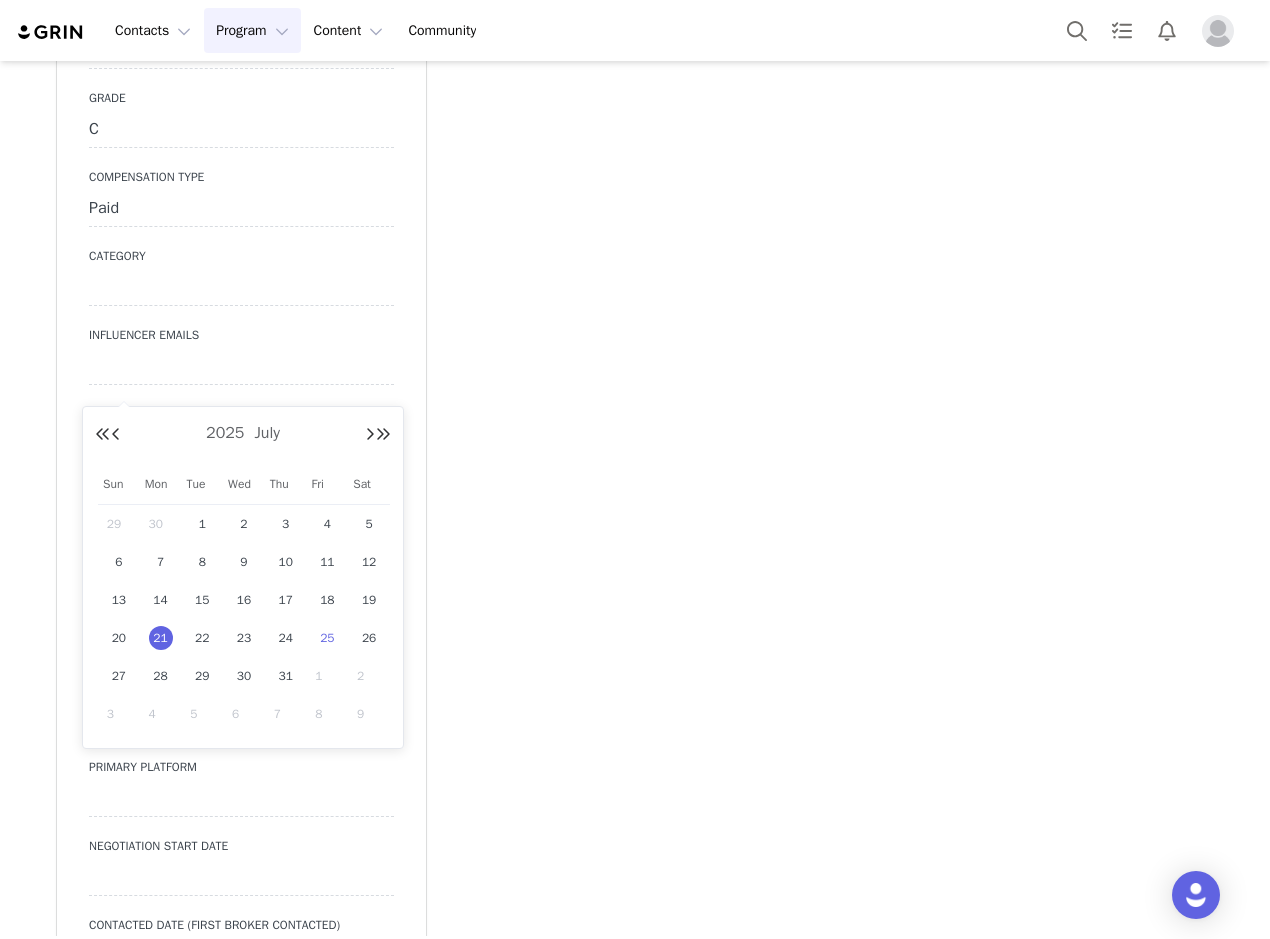 click on "1" at bounding box center (328, 676) 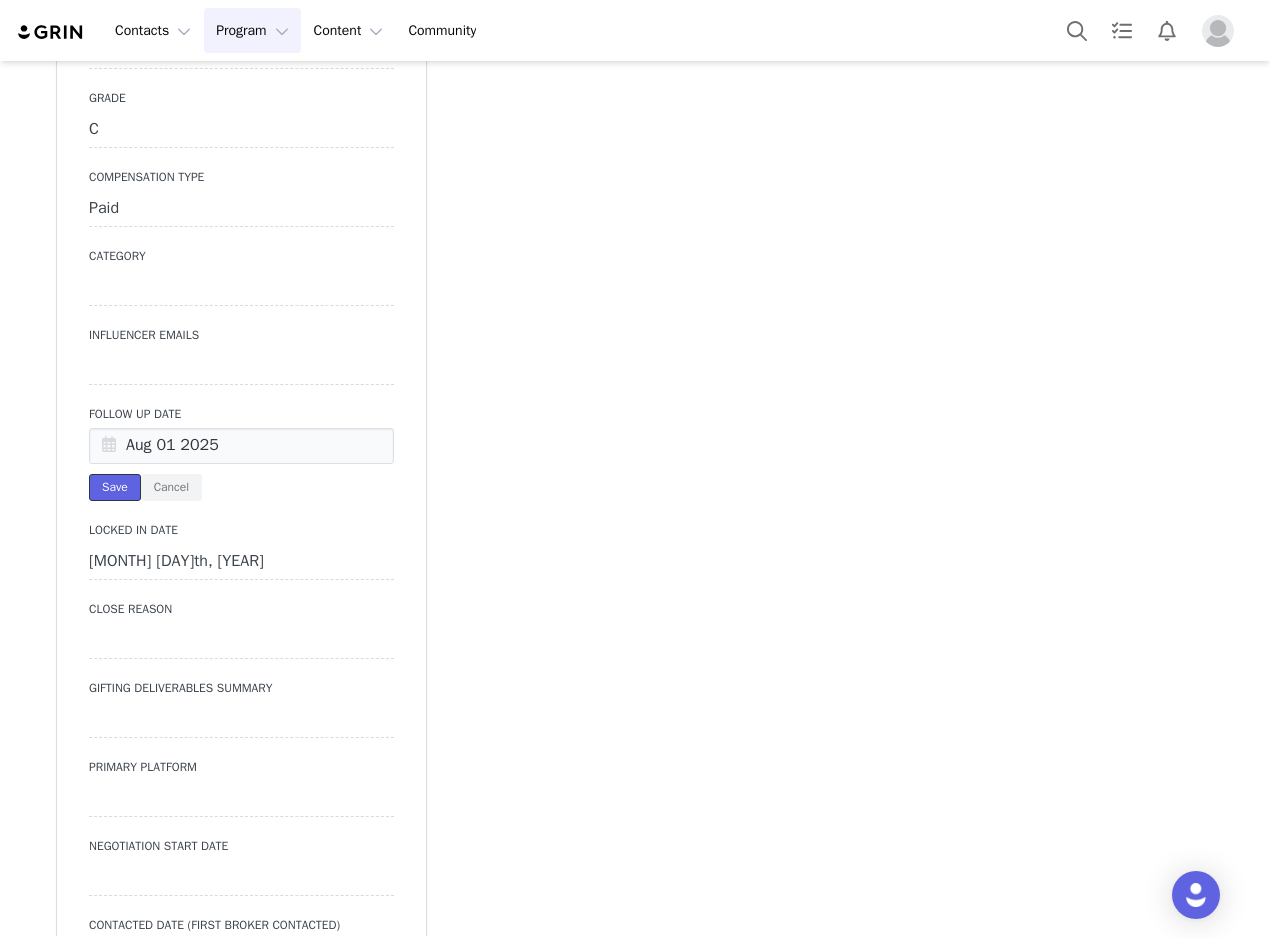 drag, startPoint x: 90, startPoint y: 420, endPoint x: 94, endPoint y: 442, distance: 22.36068 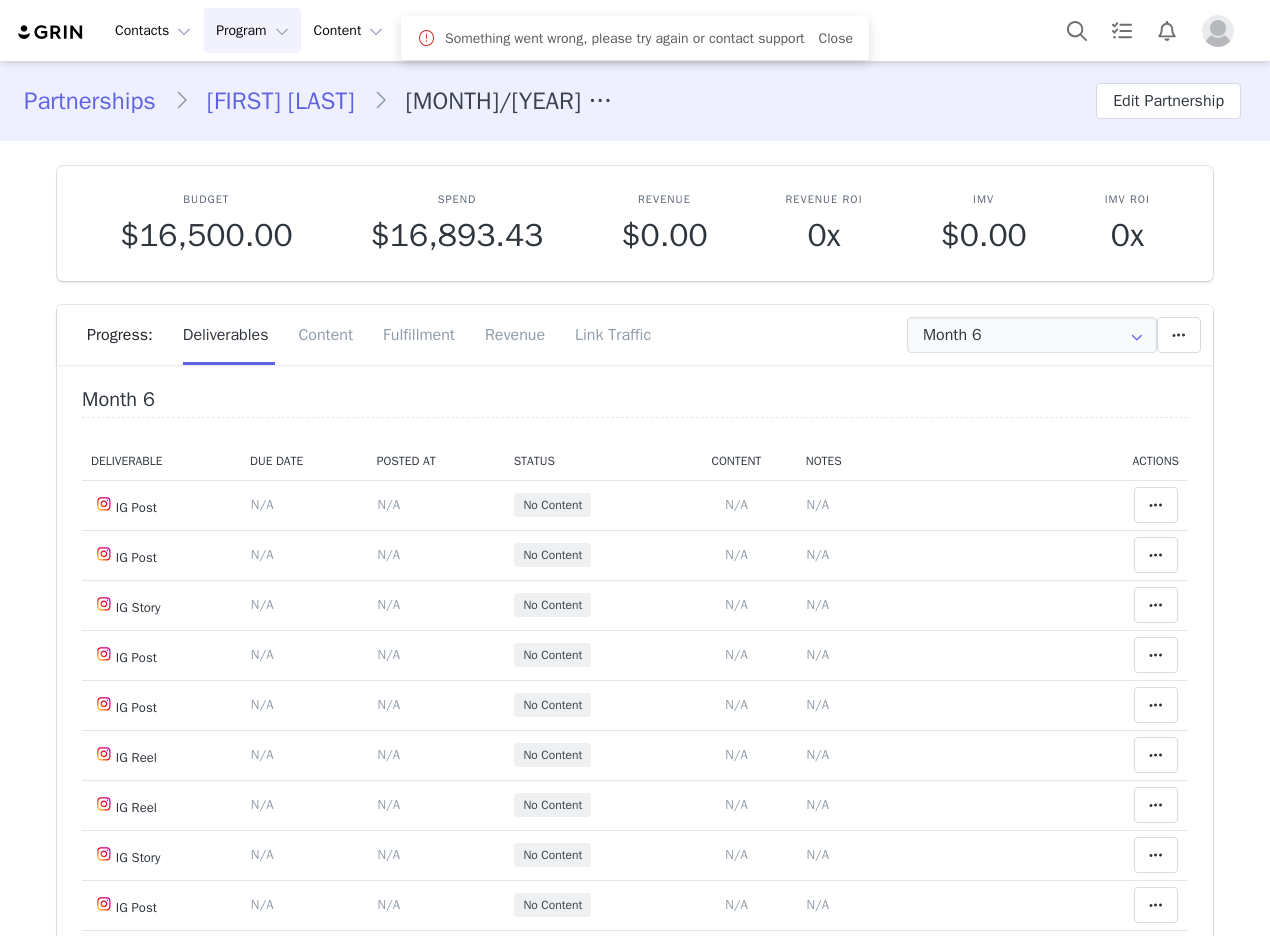 scroll, scrollTop: 0, scrollLeft: 0, axis: both 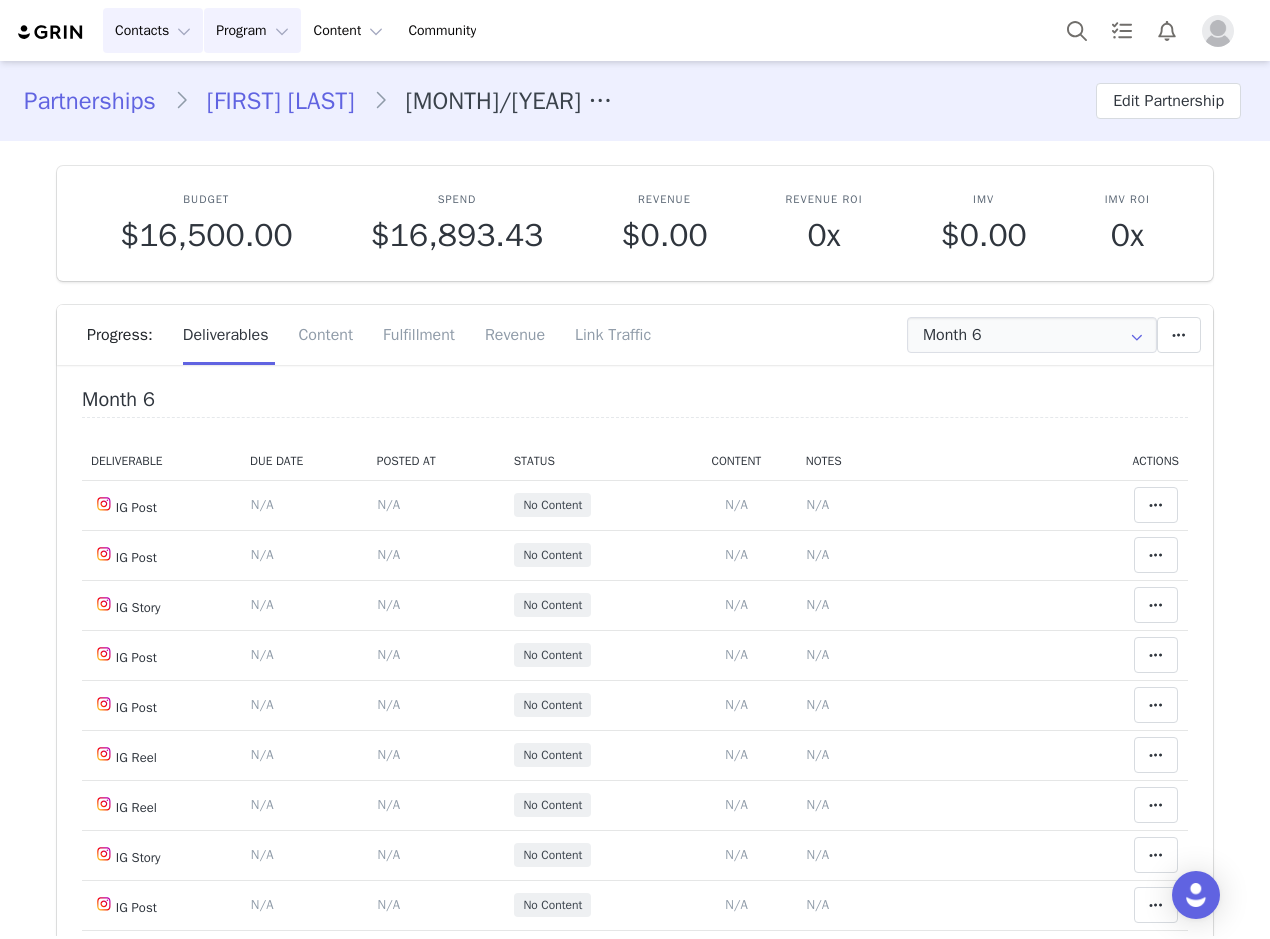 click on "Contacts Contacts" at bounding box center [153, 30] 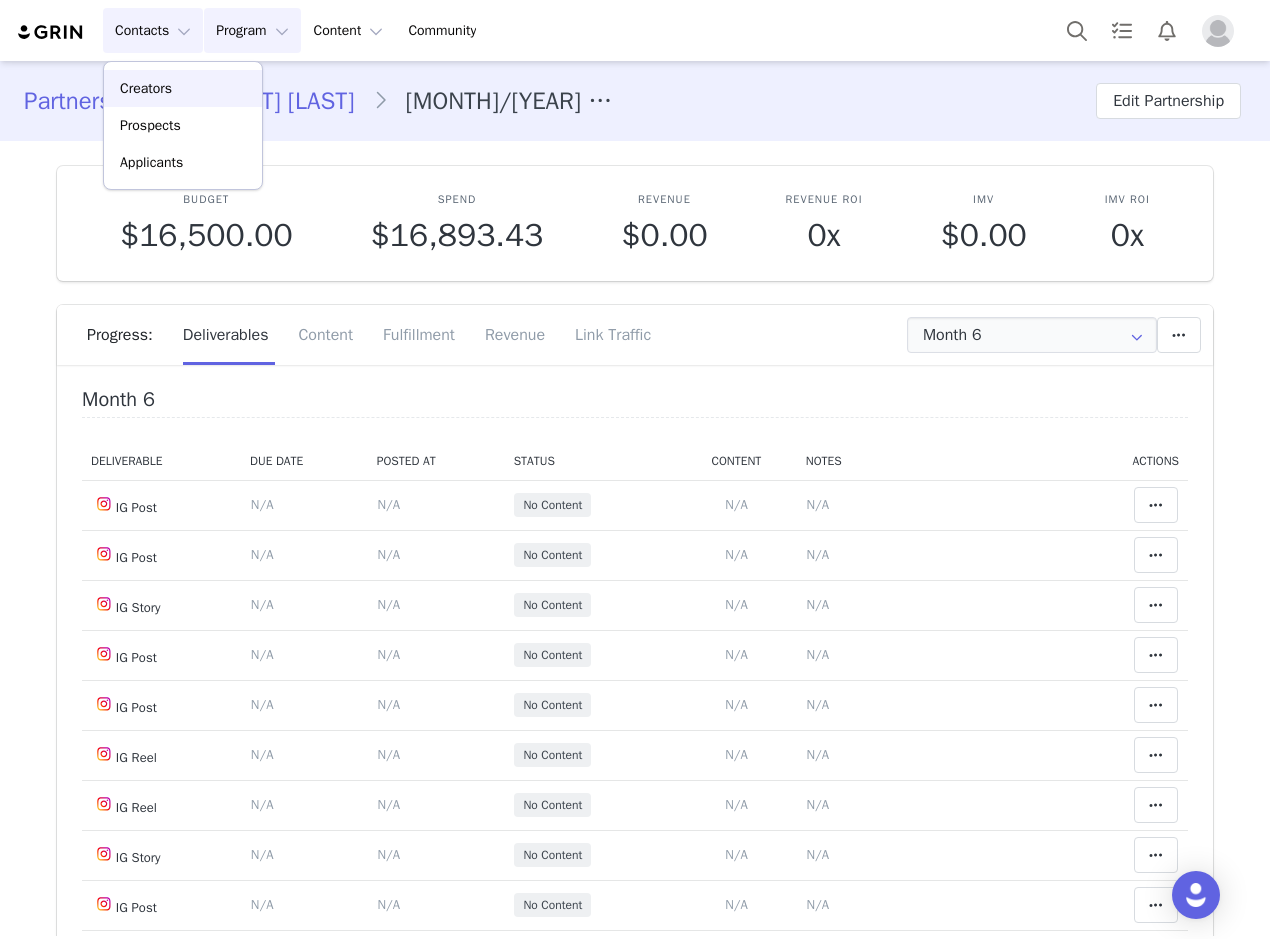 click on "Creators" at bounding box center [183, 88] 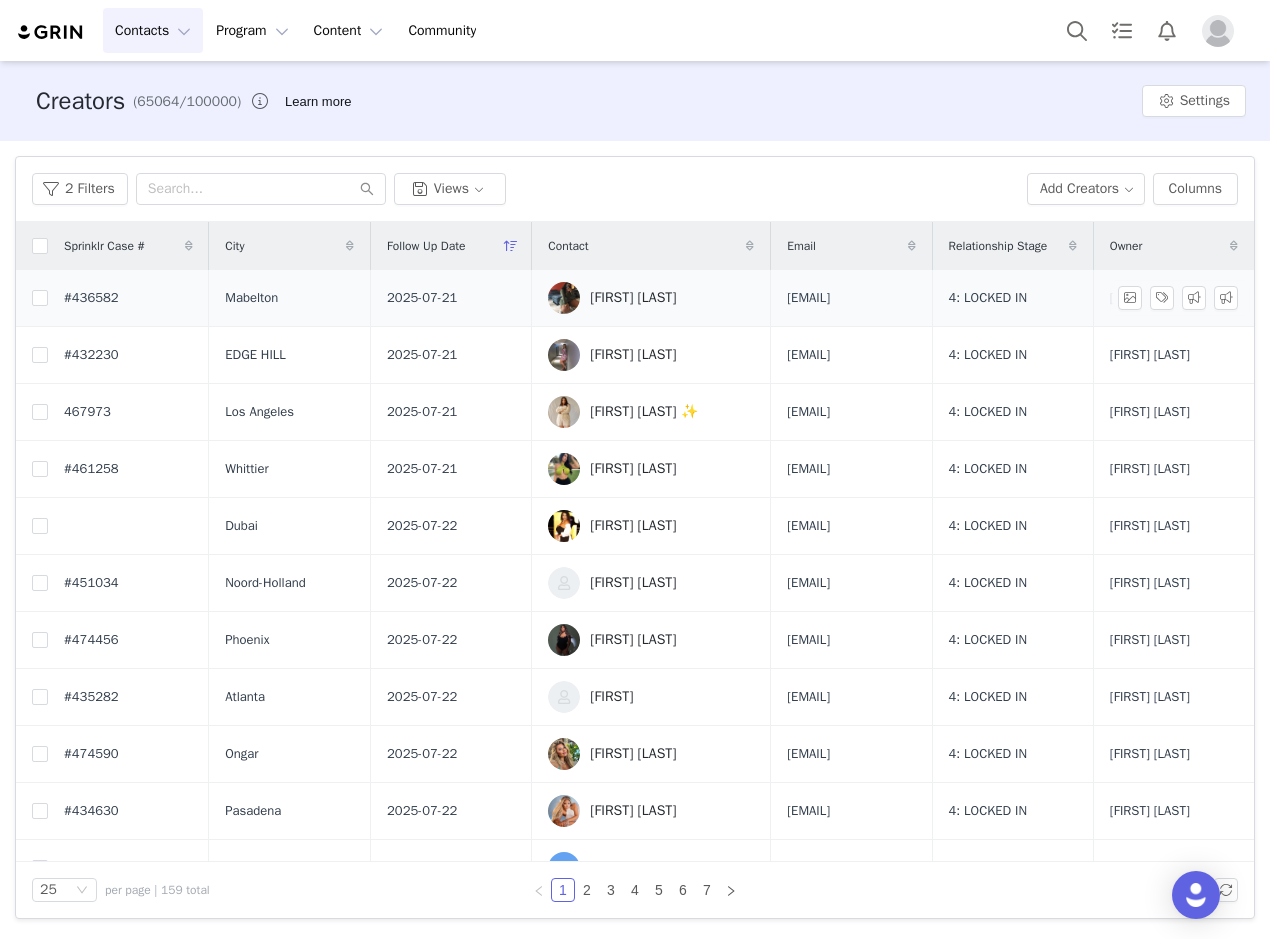 click on "[FIRST] [LAST]" at bounding box center (651, 298) 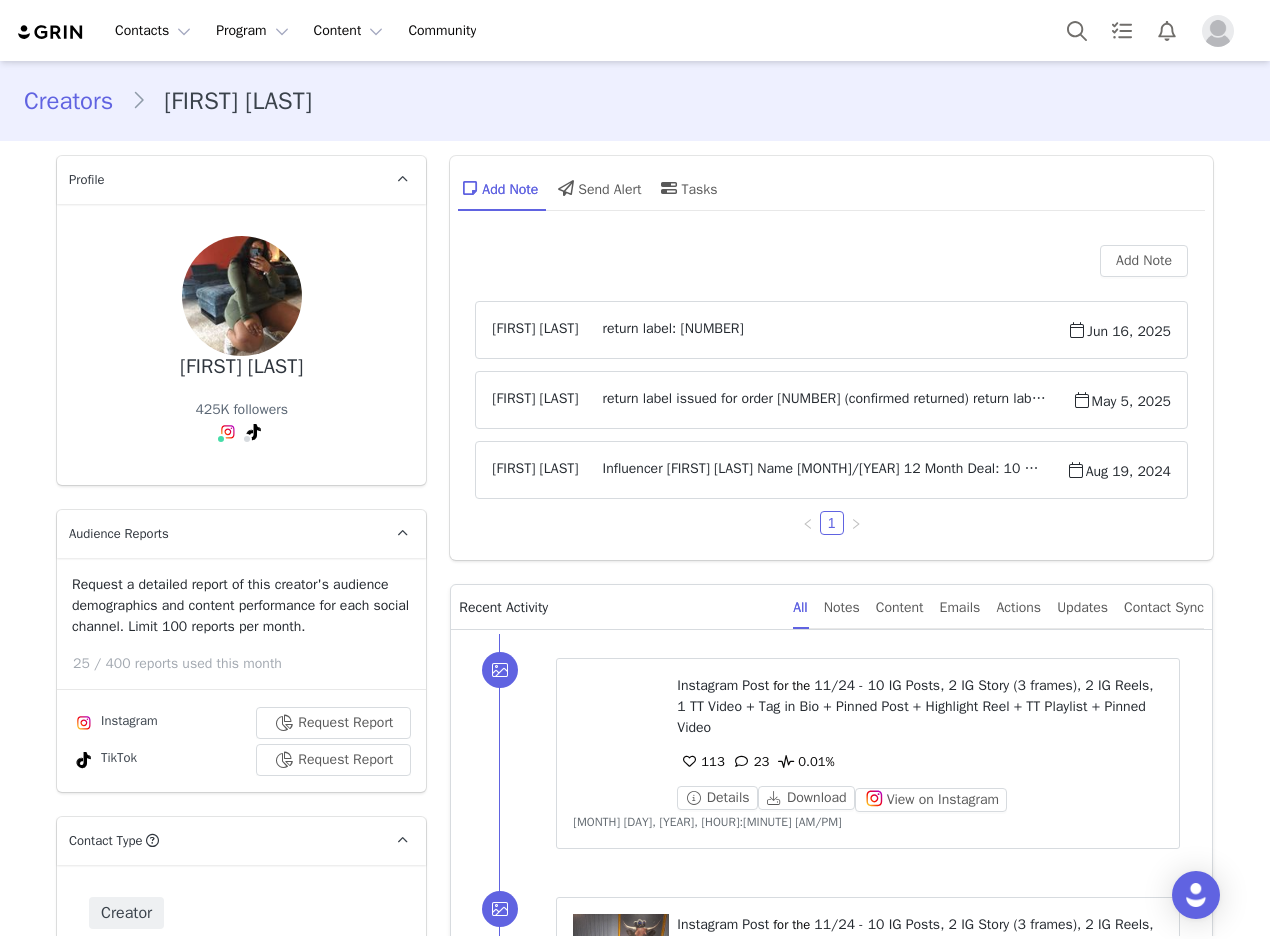 scroll, scrollTop: 2040, scrollLeft: 0, axis: vertical 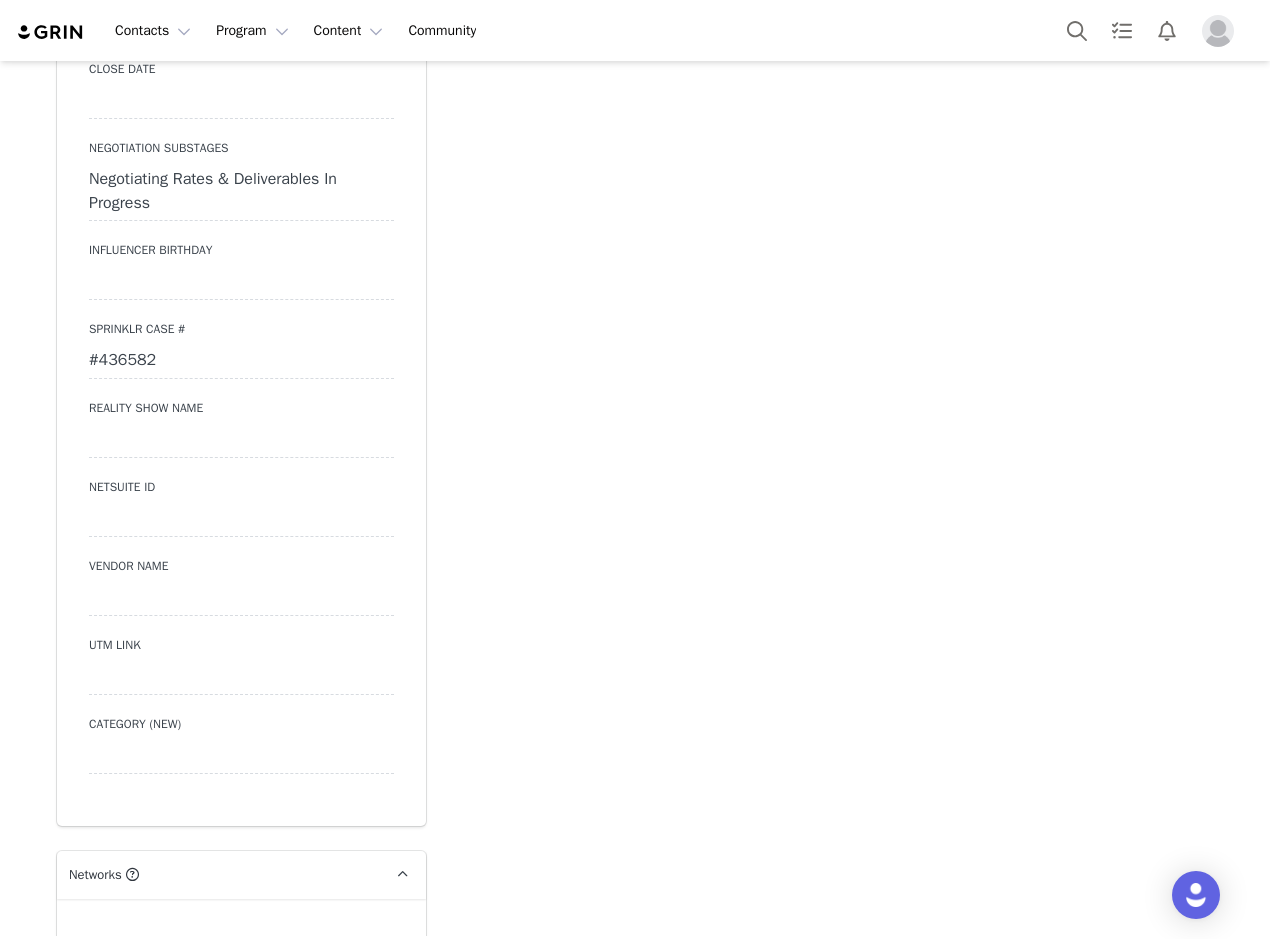 click on "#436582" at bounding box center [241, 361] 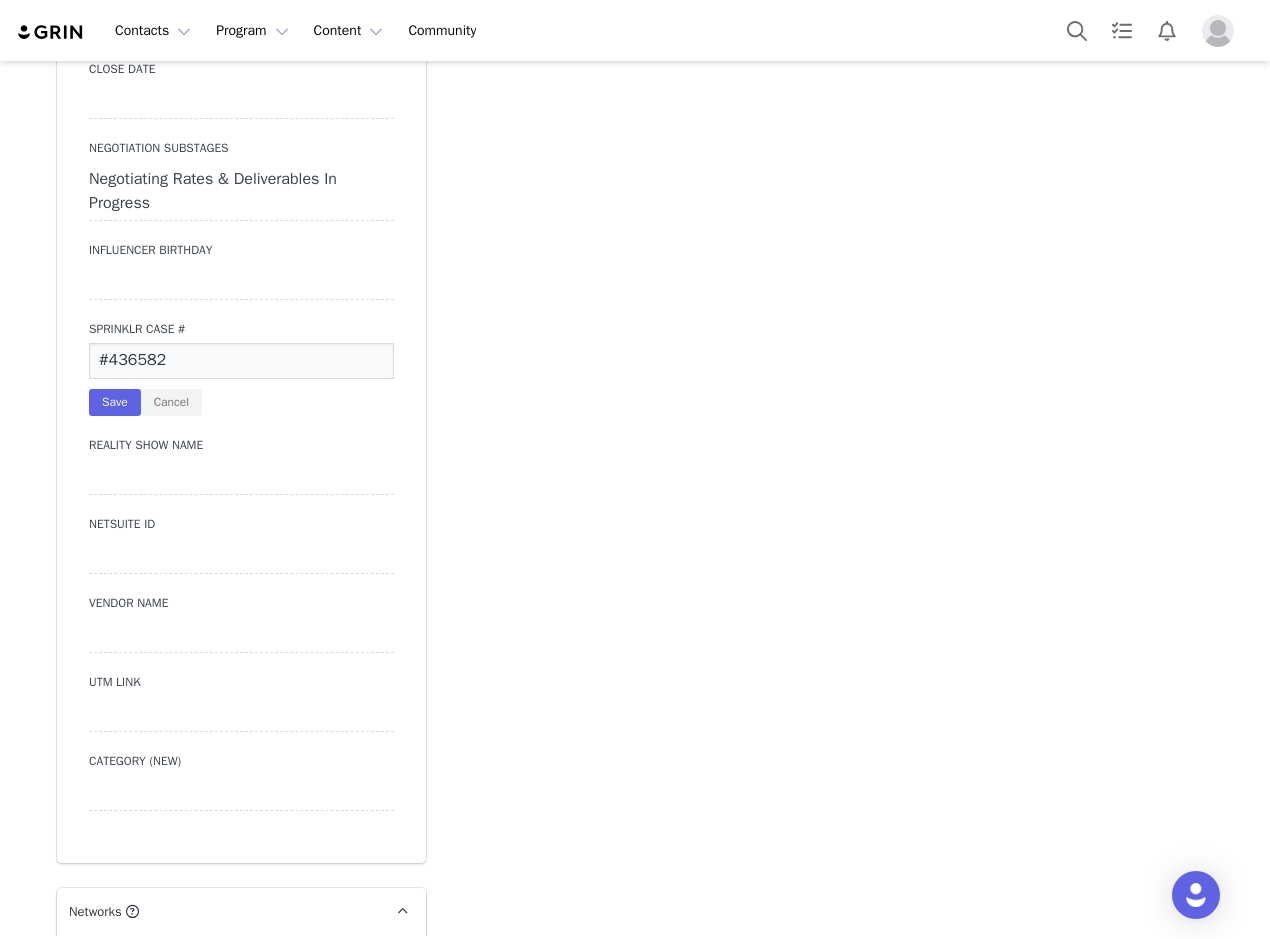 click on "#436582" at bounding box center (241, 361) 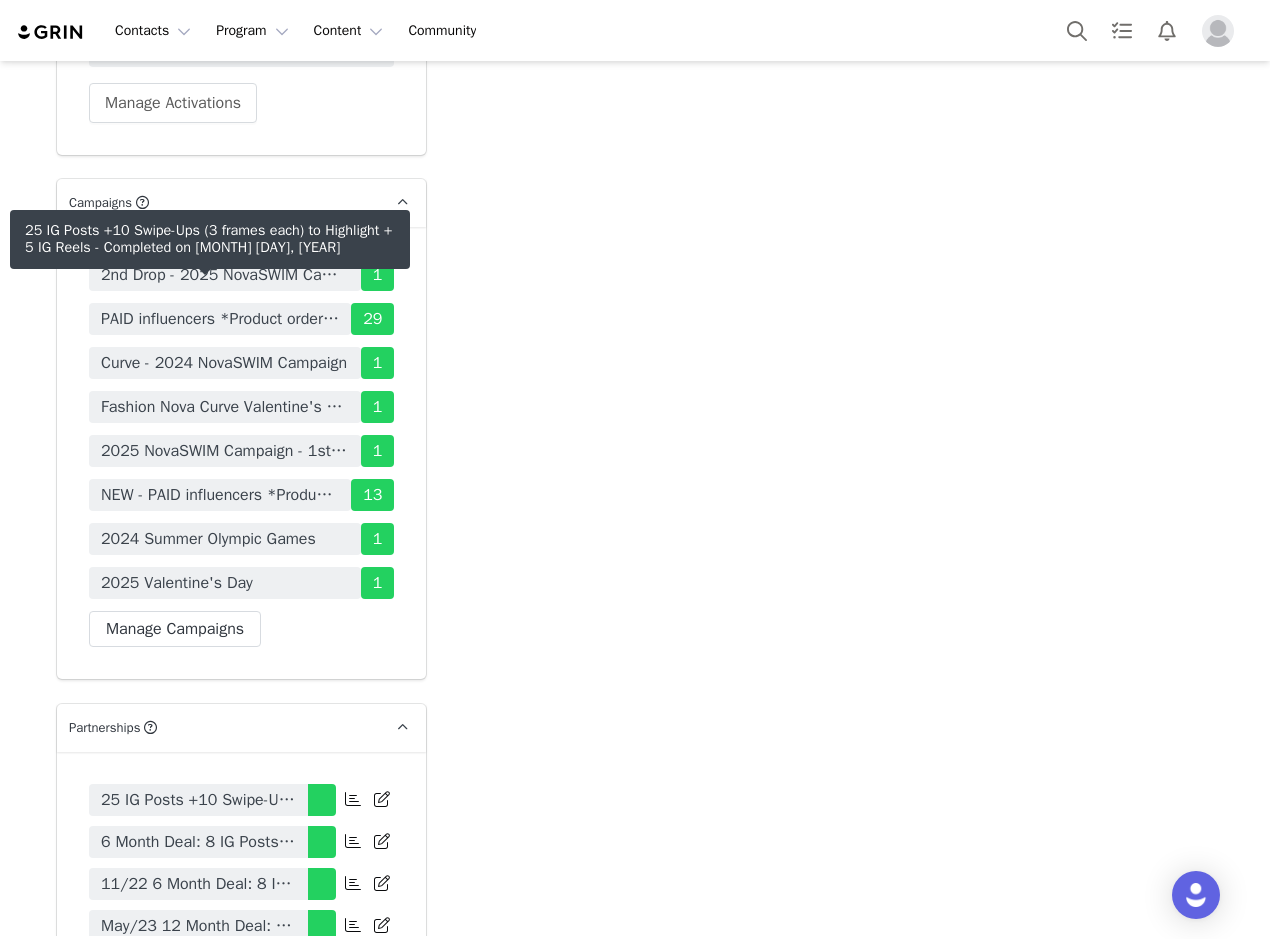scroll, scrollTop: 7100, scrollLeft: 0, axis: vertical 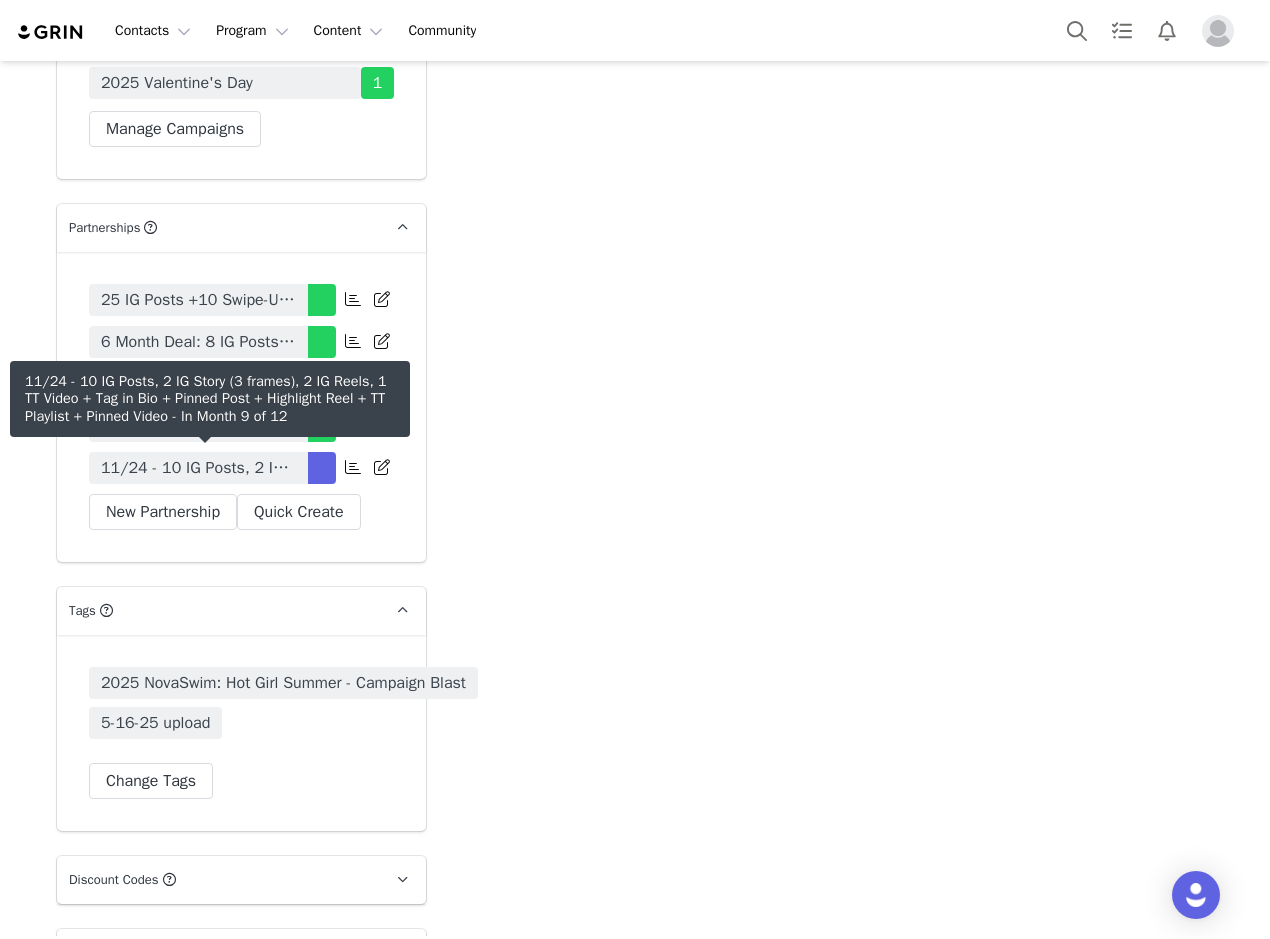 click on "11/24 - 10 IG Posts, 2 IG Story (3 frames), 2 IG Reels, 1 TT Video + Tag in Bio + Pinned Post + Highlight Reel + TT Playlist + Pinned Video" at bounding box center (198, 468) 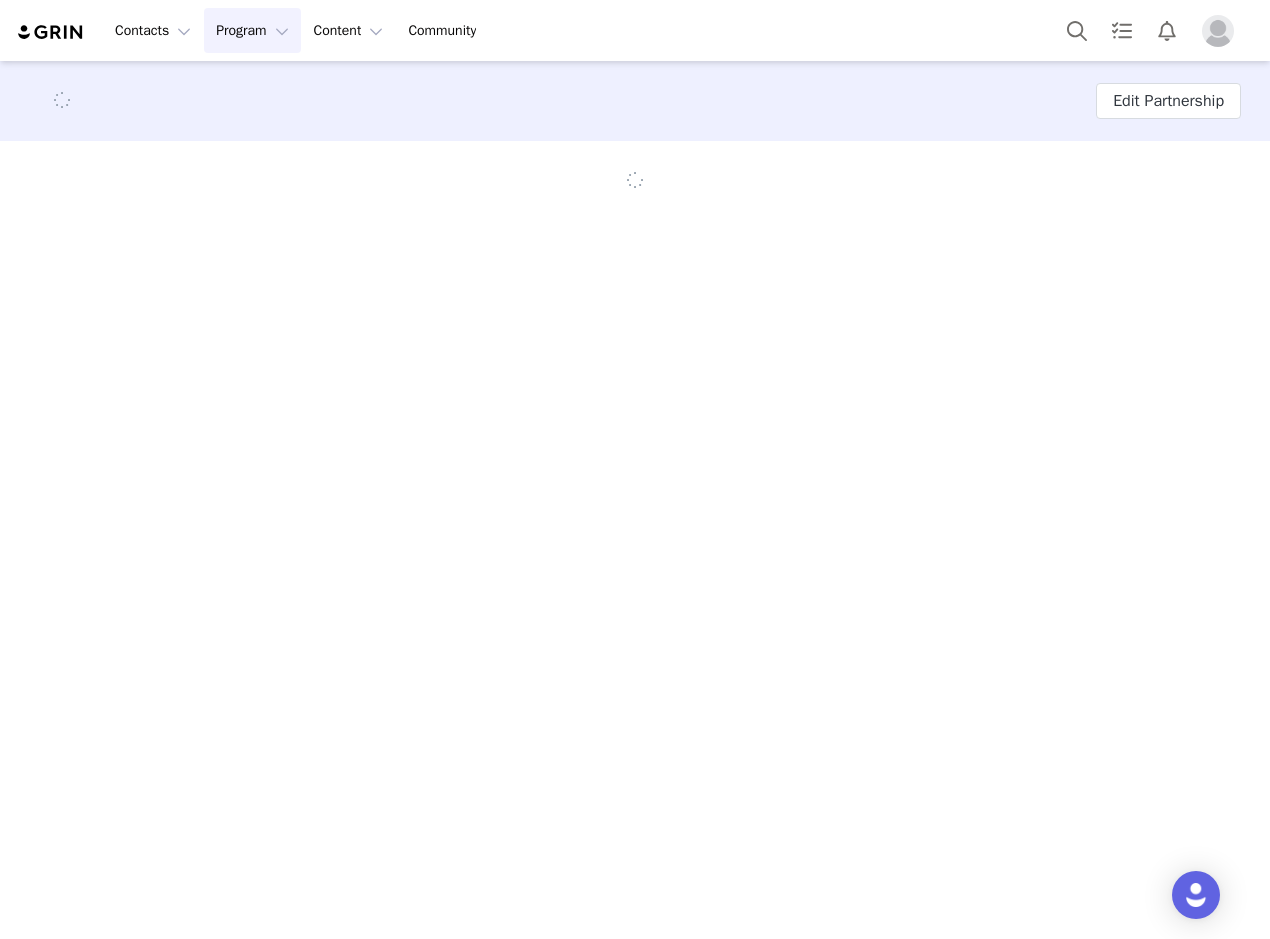 scroll, scrollTop: 0, scrollLeft: 0, axis: both 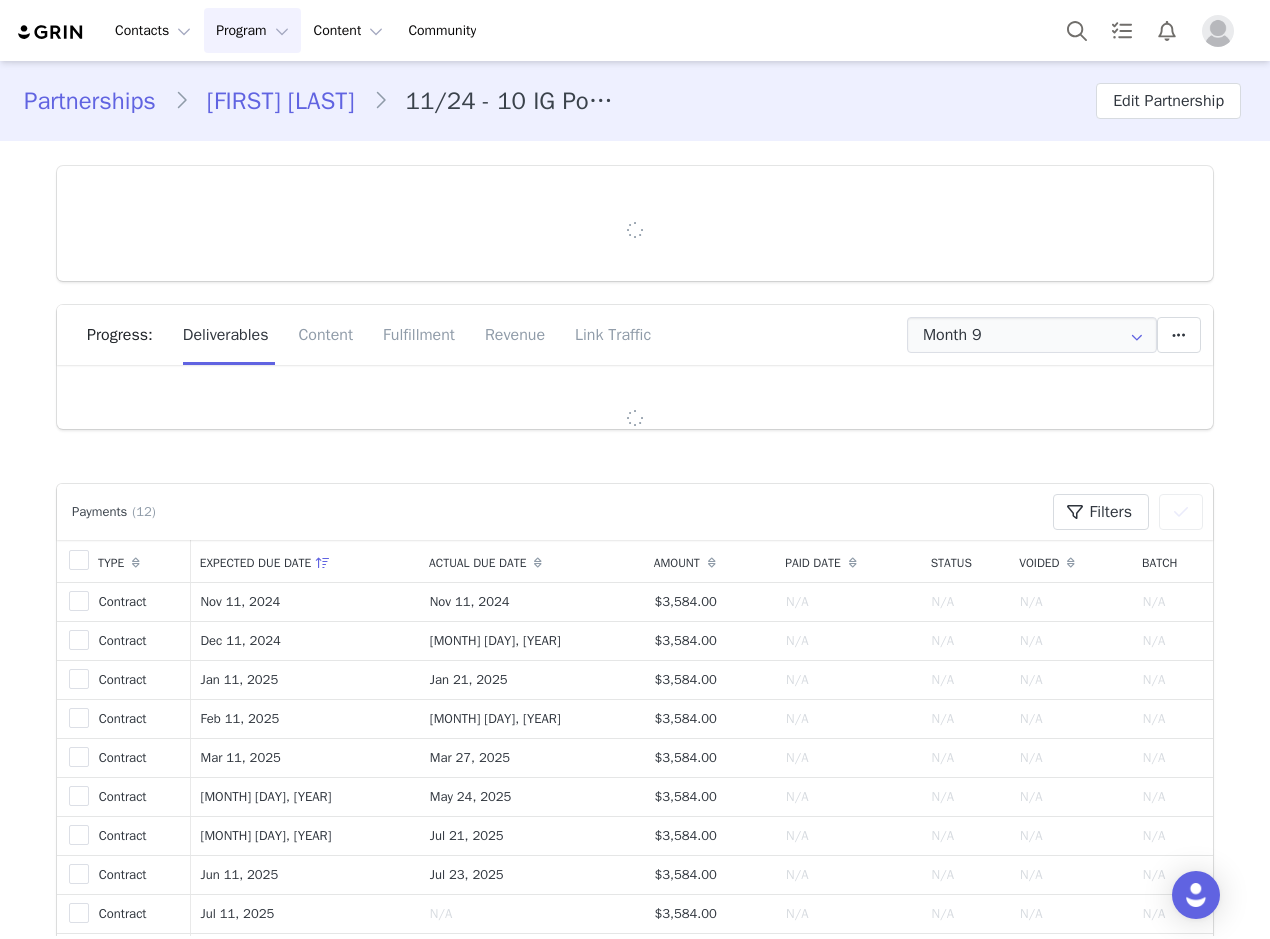 type on "+1 (United States)" 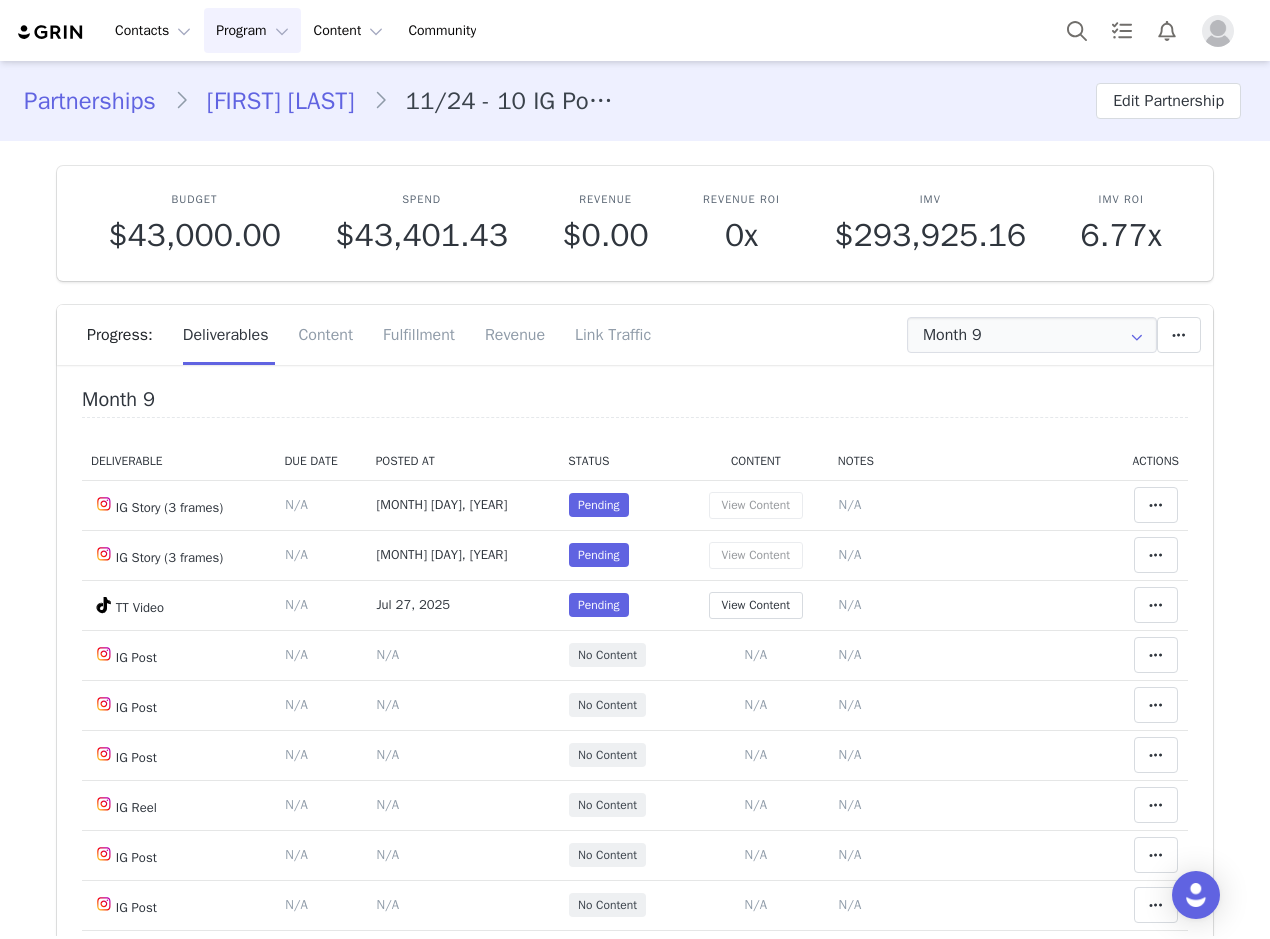 scroll, scrollTop: 0, scrollLeft: 0, axis: both 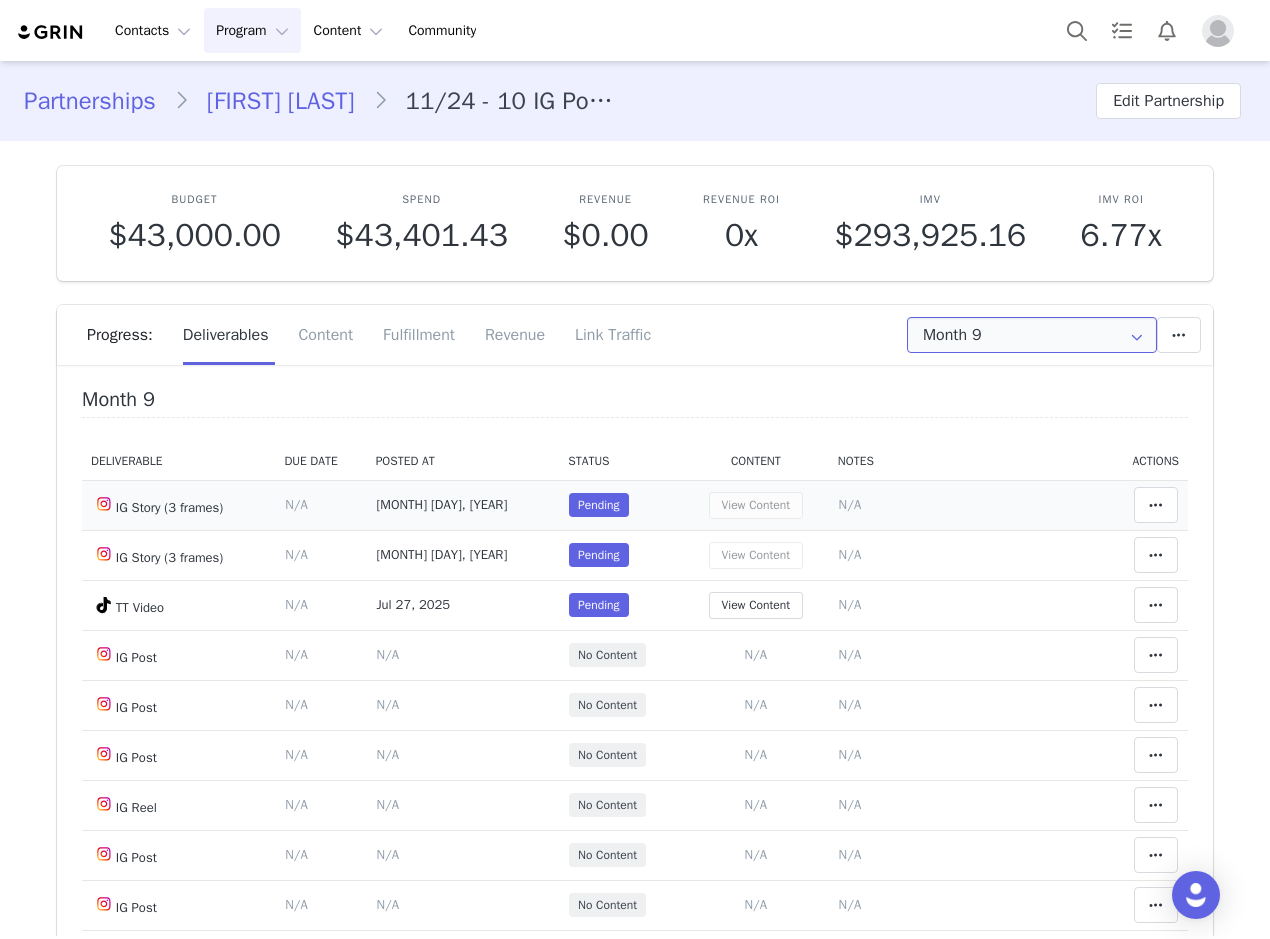 click on "Month 9" at bounding box center [1032, 335] 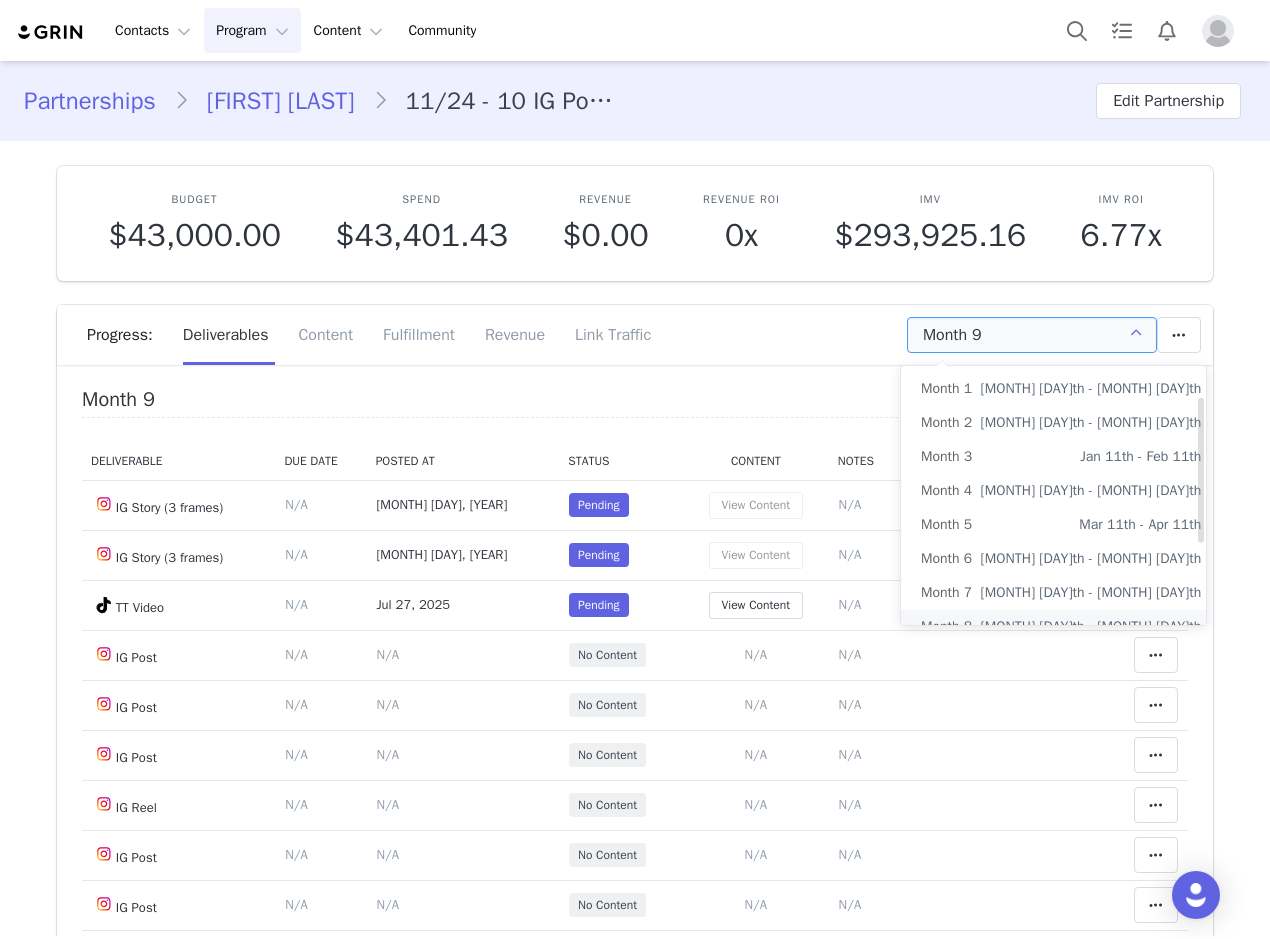 scroll, scrollTop: 53, scrollLeft: 0, axis: vertical 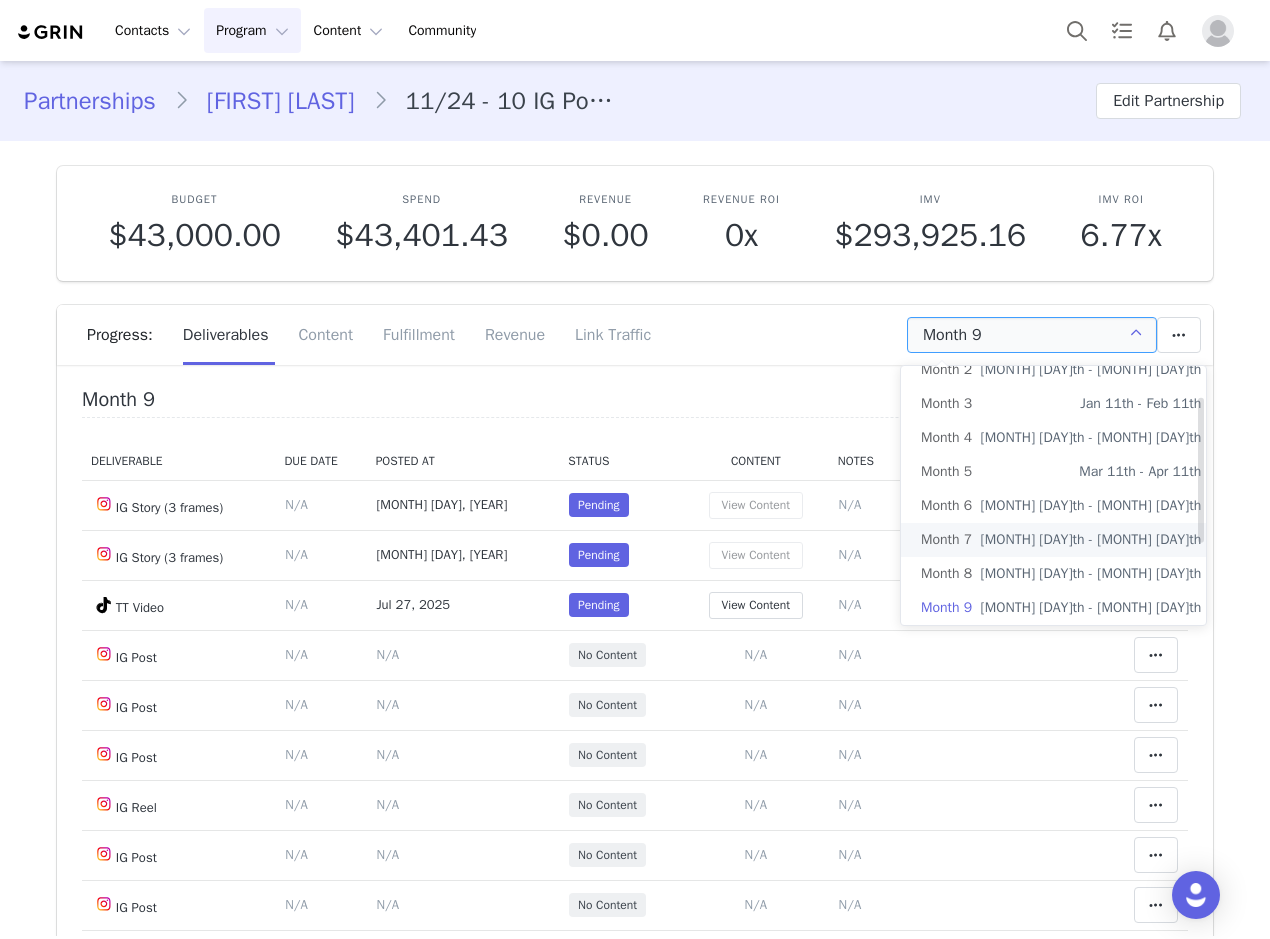 click on "Month [NUMBER] [MONTH] [DAY]th - [MONTH] [DAY]th" at bounding box center (1061, 540) 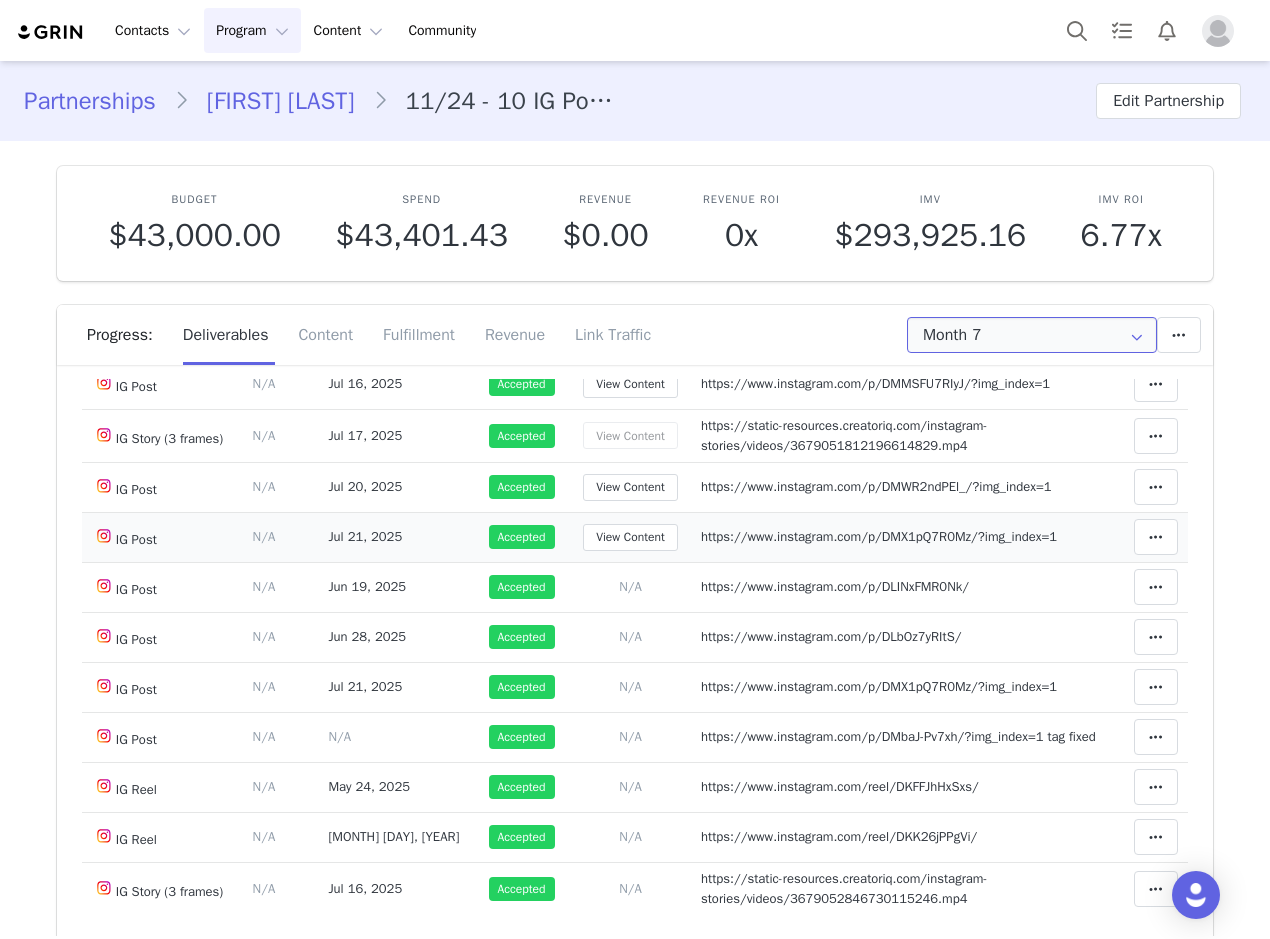 scroll, scrollTop: 400, scrollLeft: 0, axis: vertical 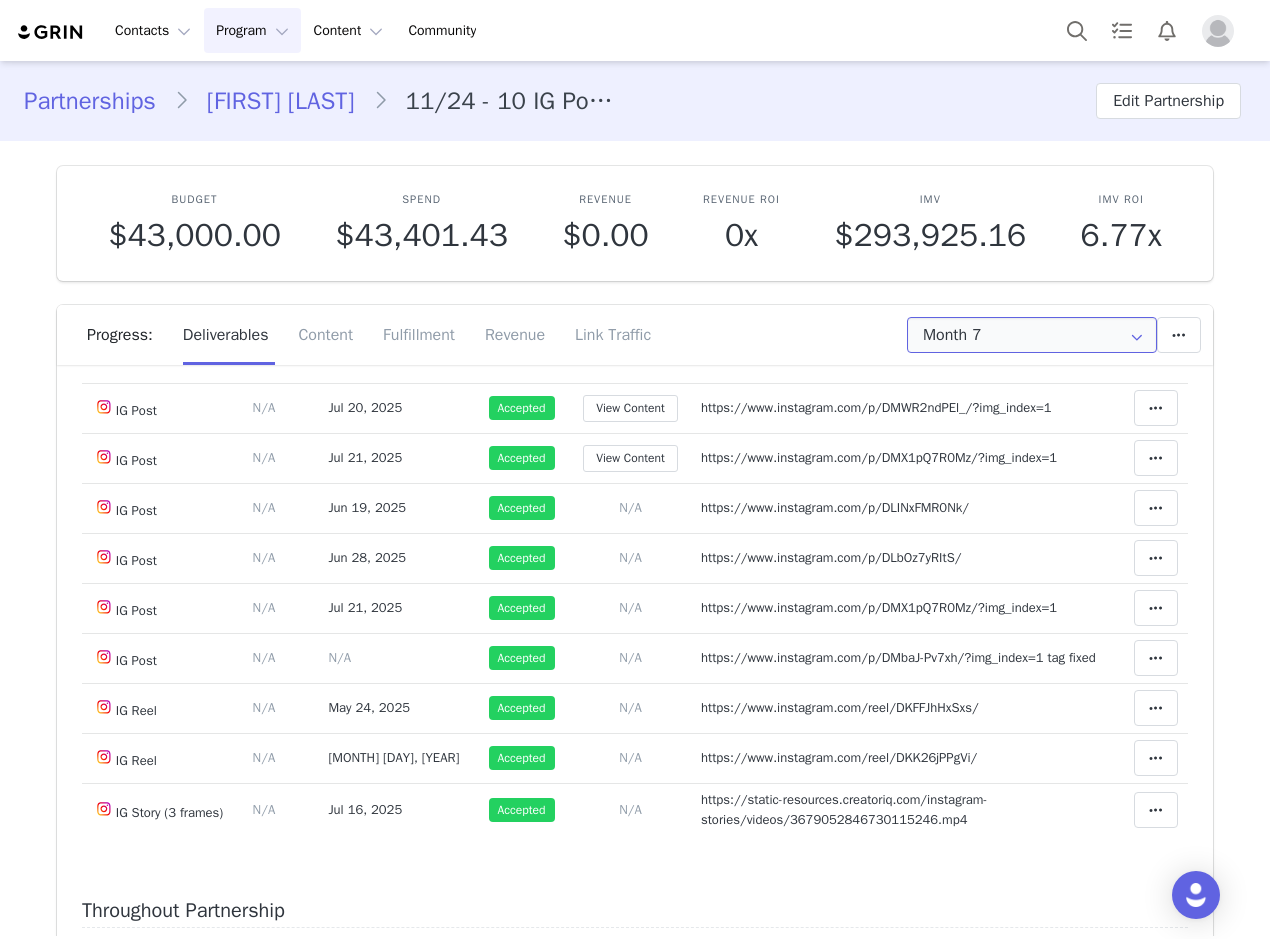 click on "Month 7" at bounding box center [1032, 335] 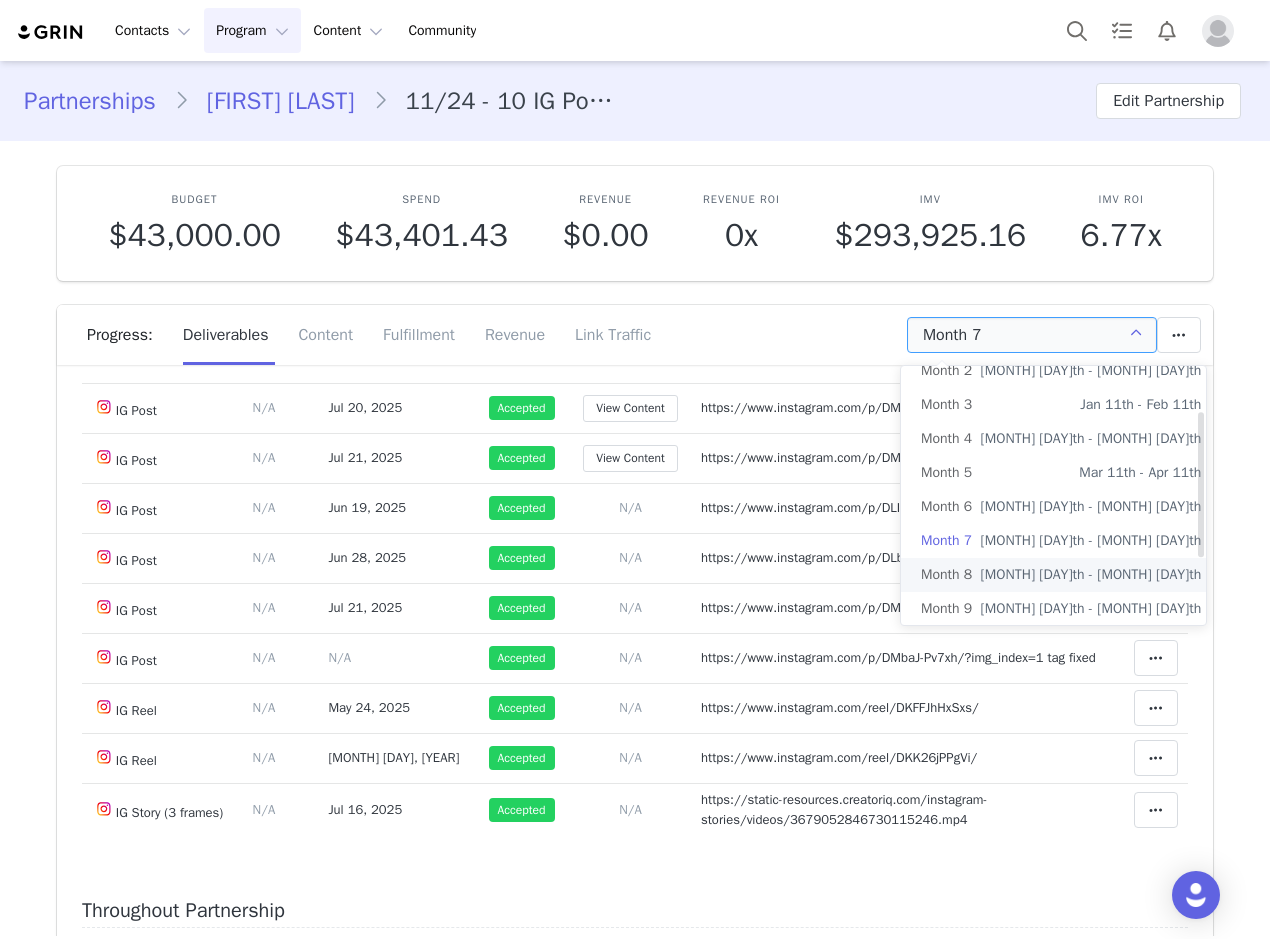 scroll, scrollTop: 100, scrollLeft: 0, axis: vertical 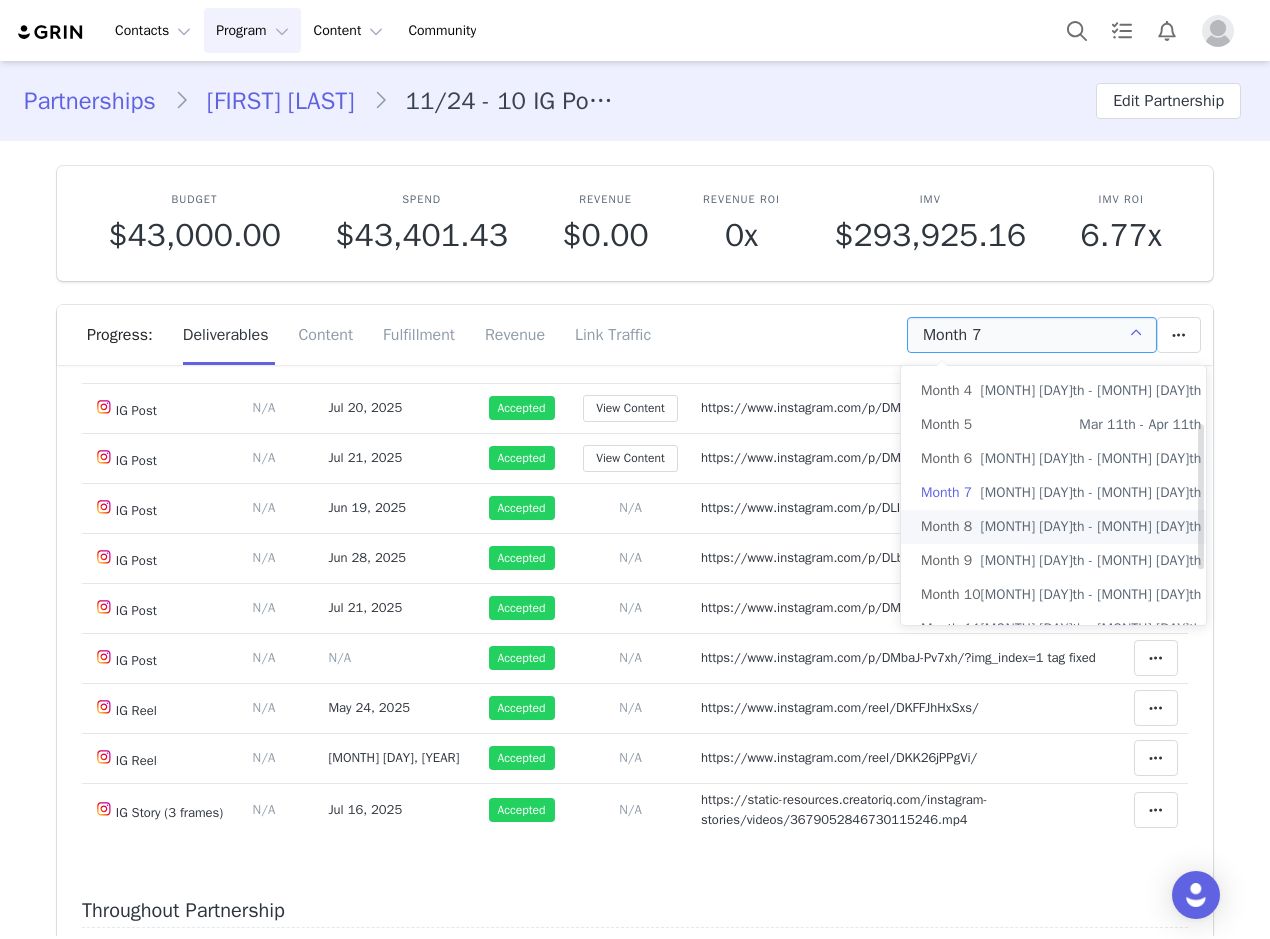 click on "Month [NUMBER] [MONTH] [DAY]th - [MONTH] [DAY]th" at bounding box center (1061, 527) 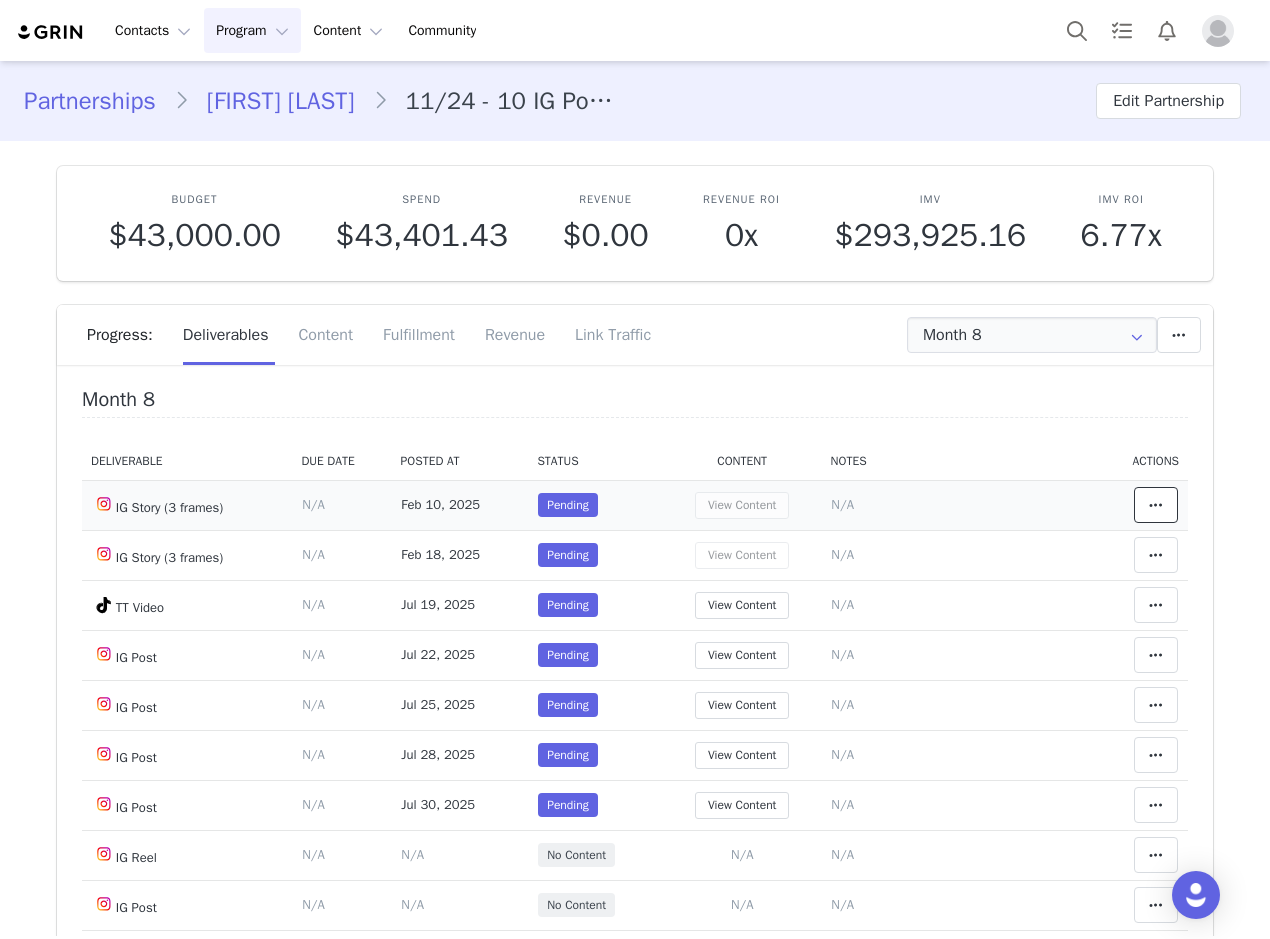 click at bounding box center (1156, 505) 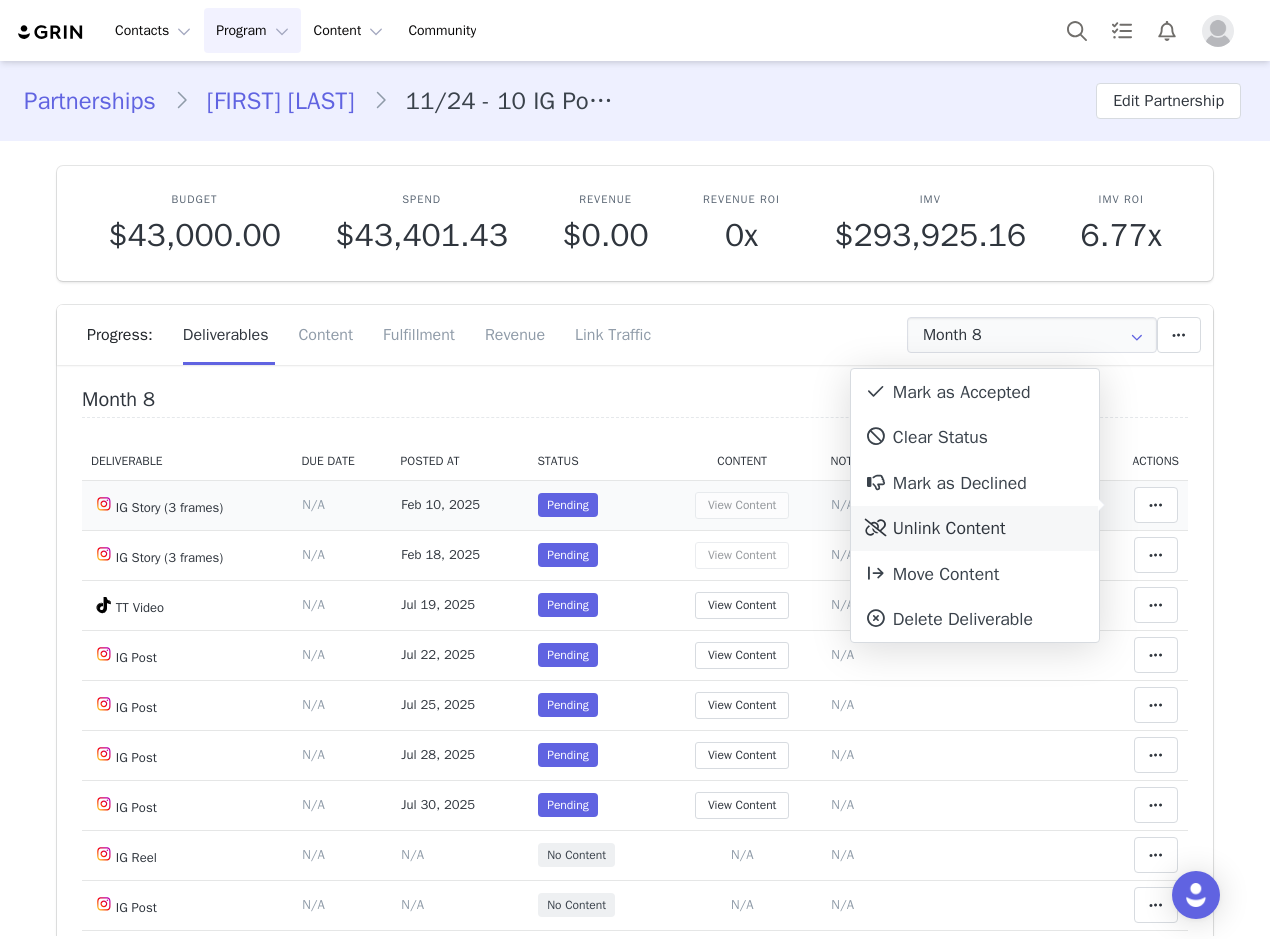 click on "Unlink Content" at bounding box center [975, 529] 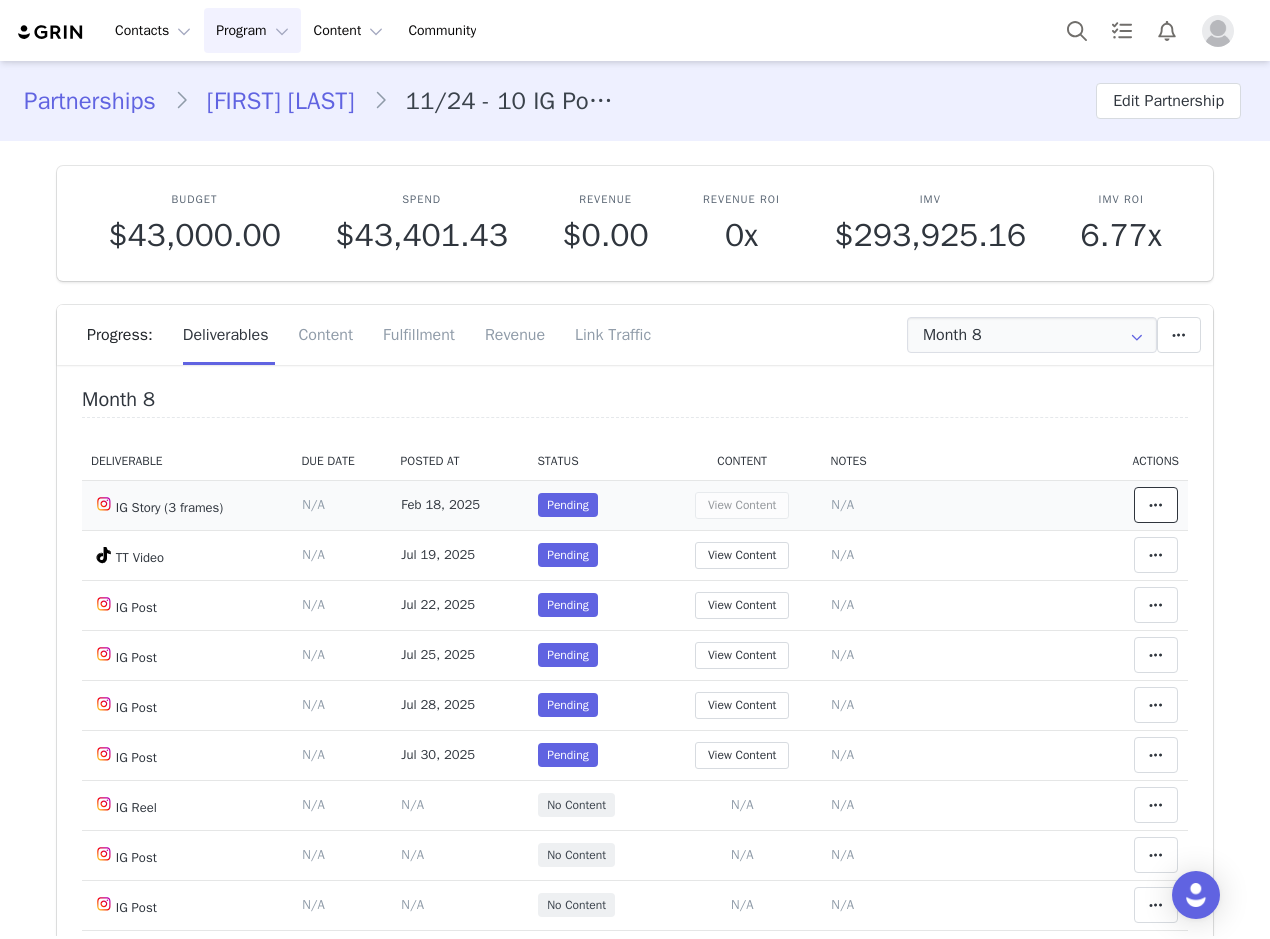 click at bounding box center [1156, 505] 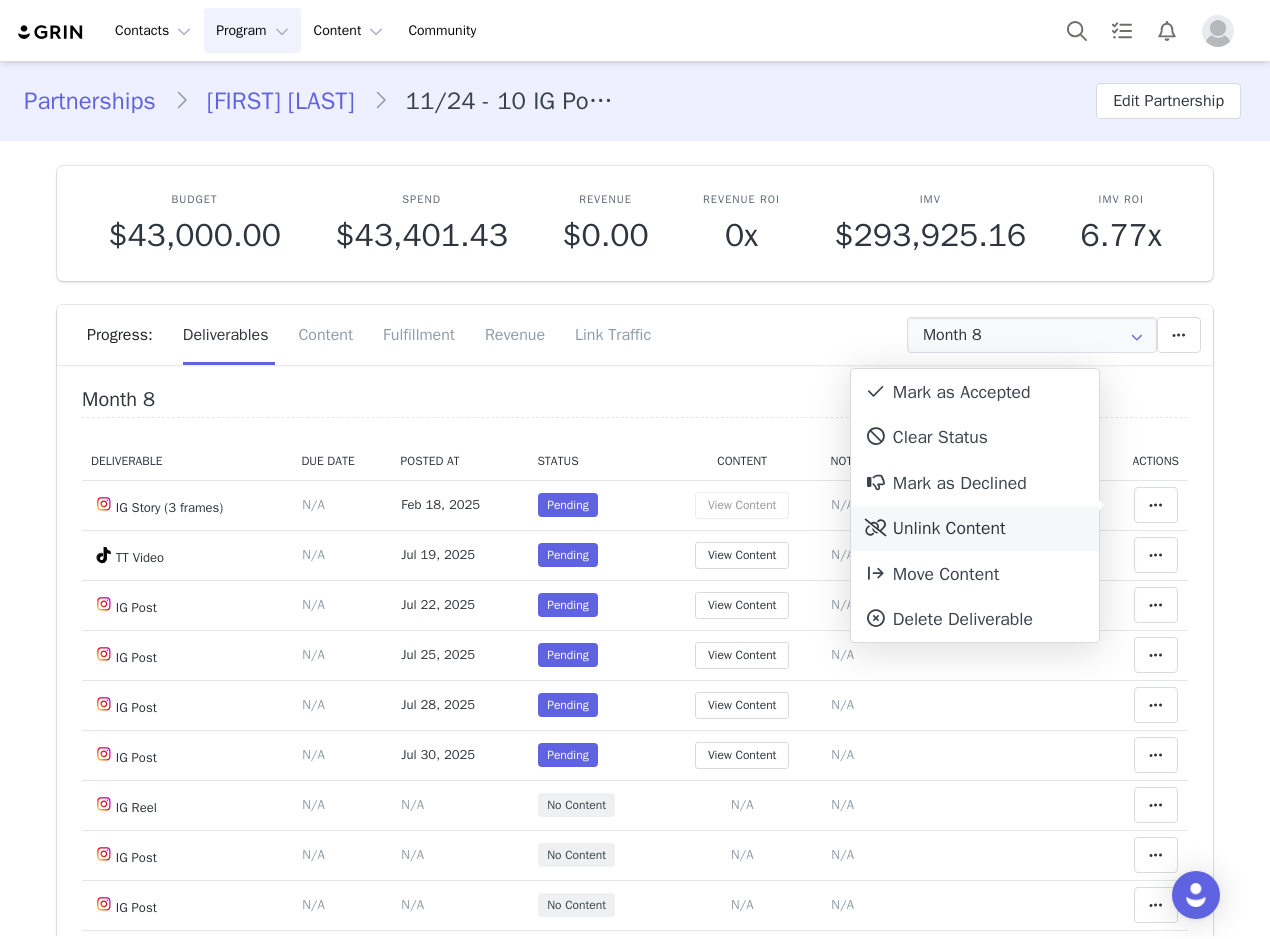 click on "Unlink Content" at bounding box center [975, 529] 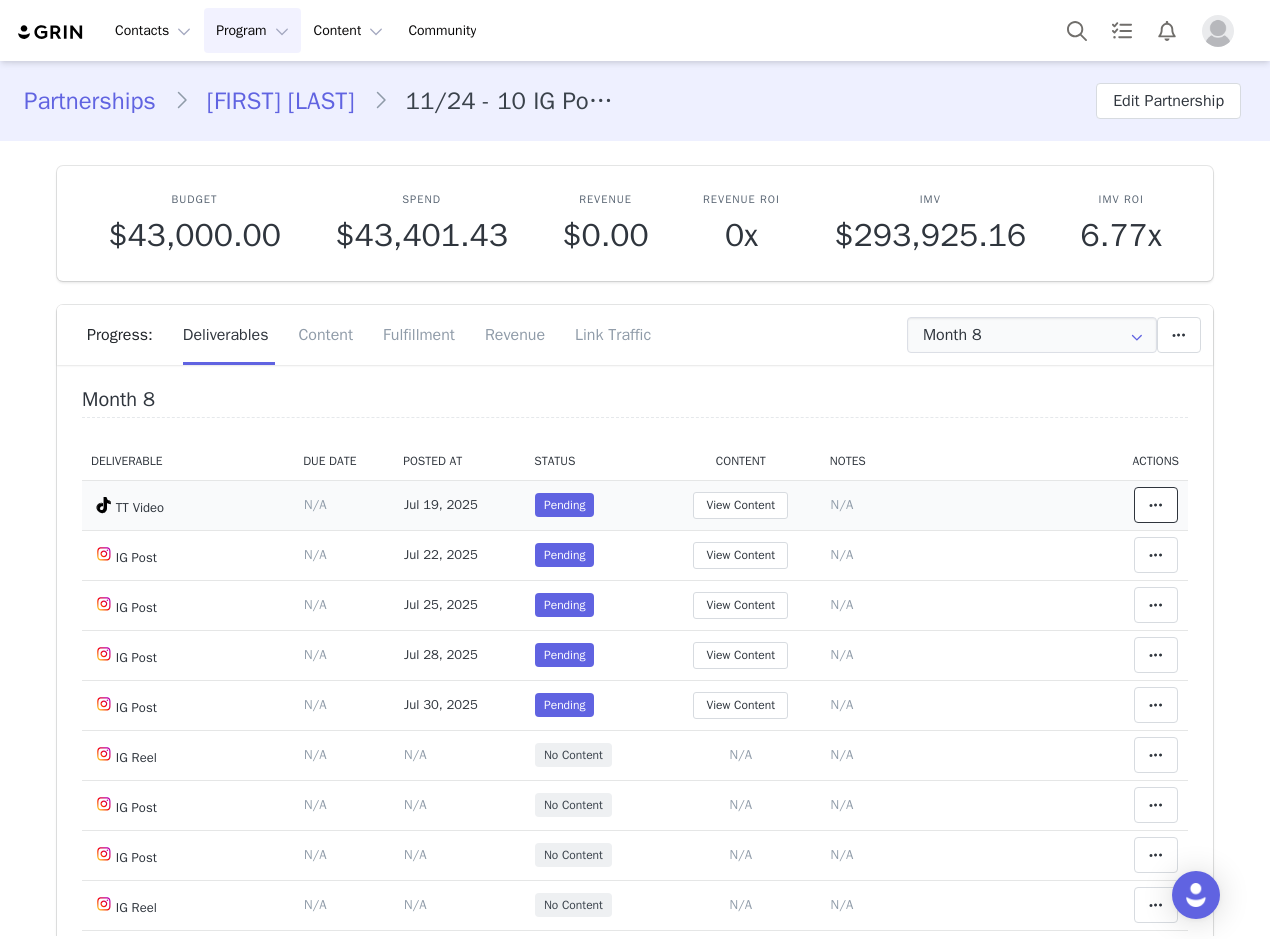 click at bounding box center (1156, 505) 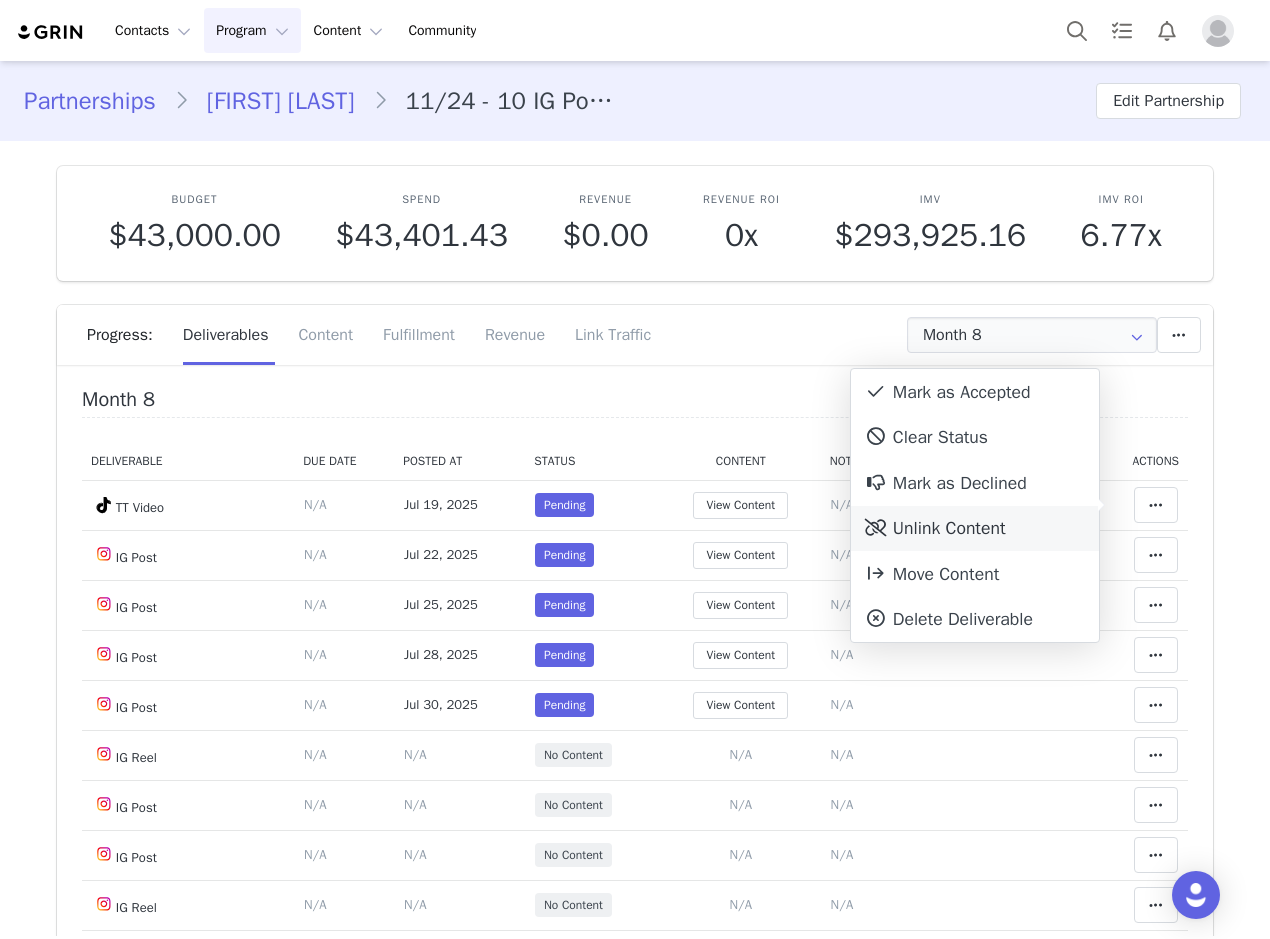 click on "Unlink Content" at bounding box center [975, 529] 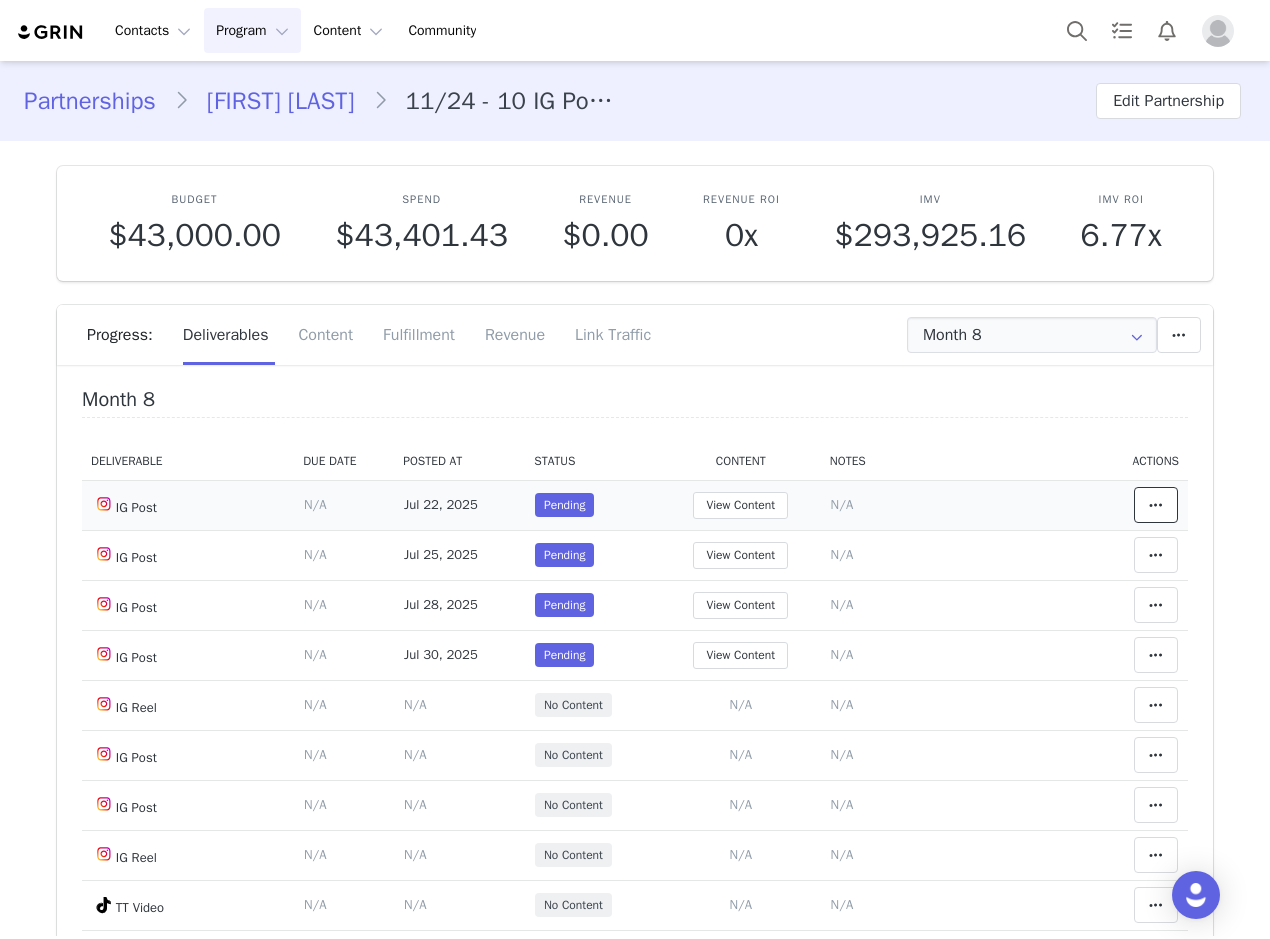 click at bounding box center (1156, 505) 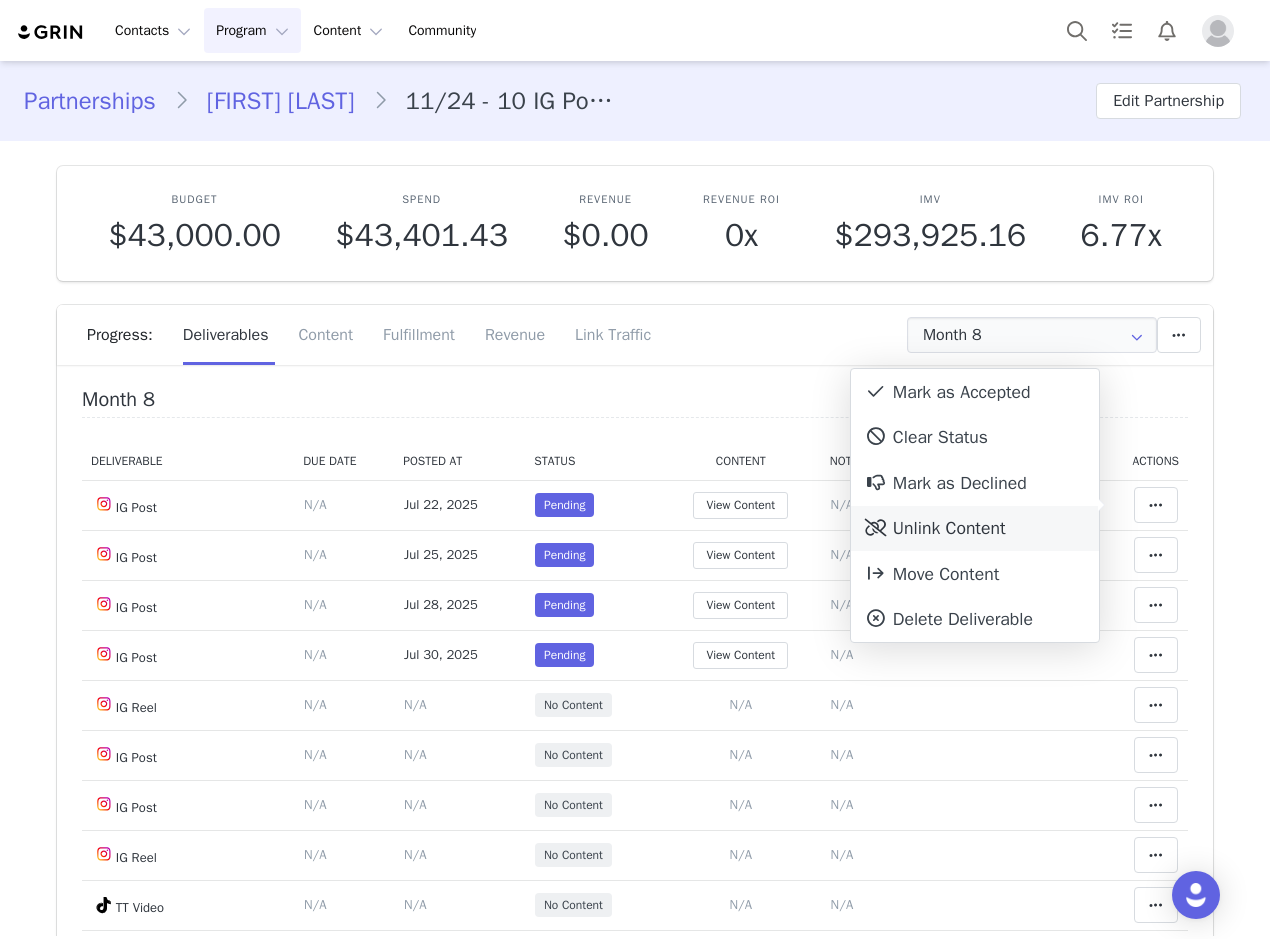 click on "Unlink Content" at bounding box center [975, 529] 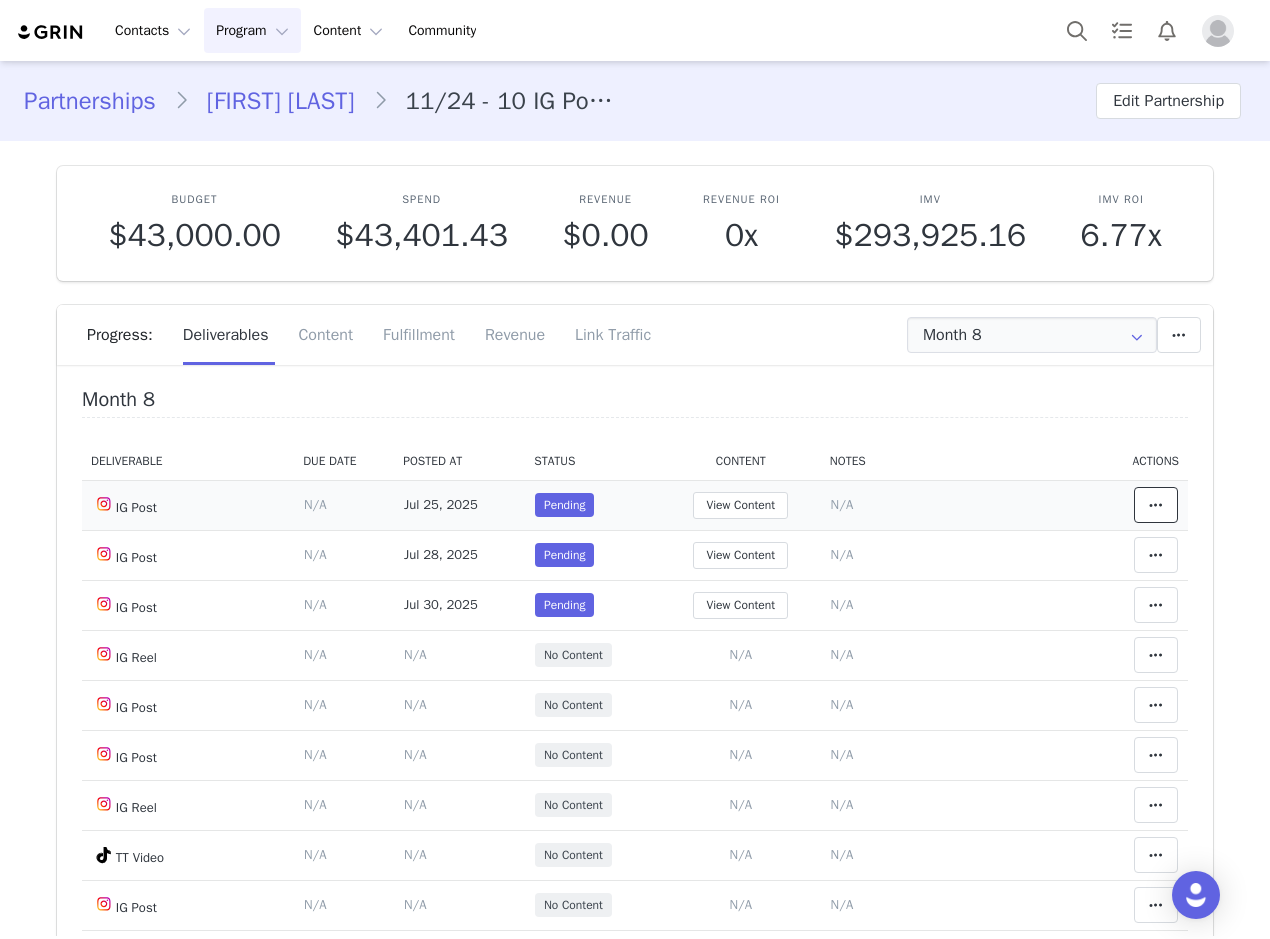 click at bounding box center (1156, 505) 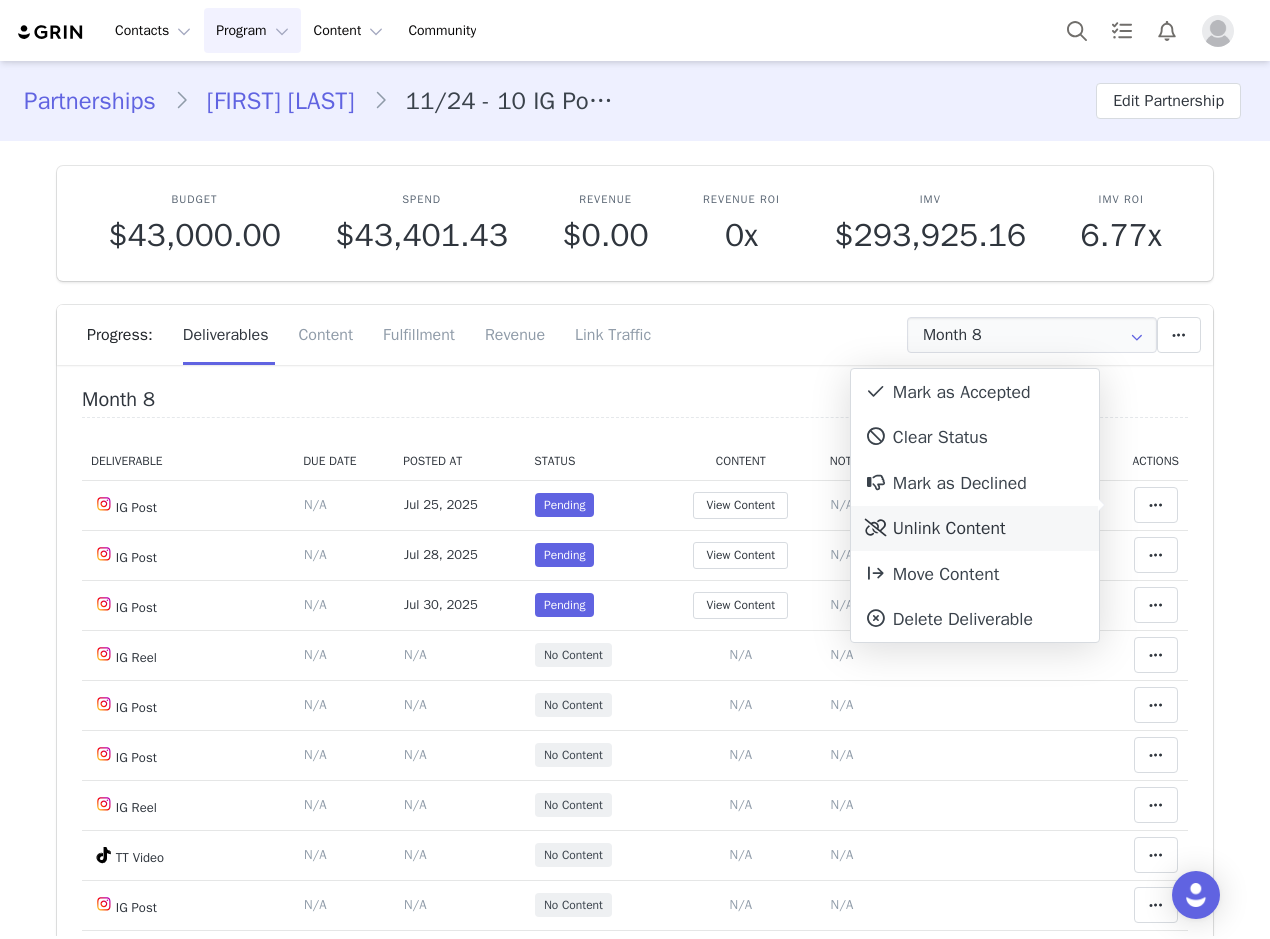 click on "Unlink Content" at bounding box center (975, 529) 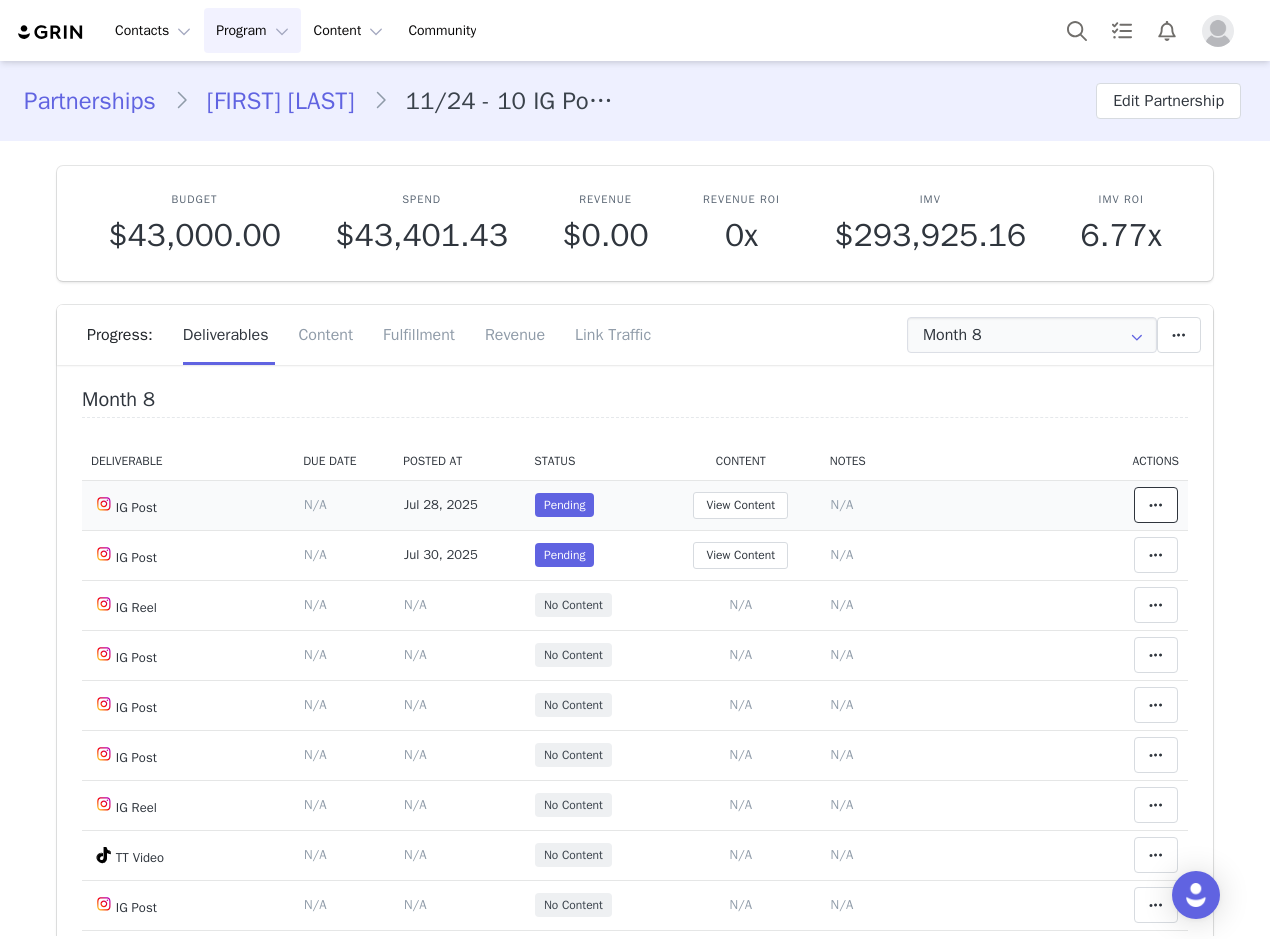drag, startPoint x: 1136, startPoint y: 496, endPoint x: 1068, endPoint y: 517, distance: 71.168816 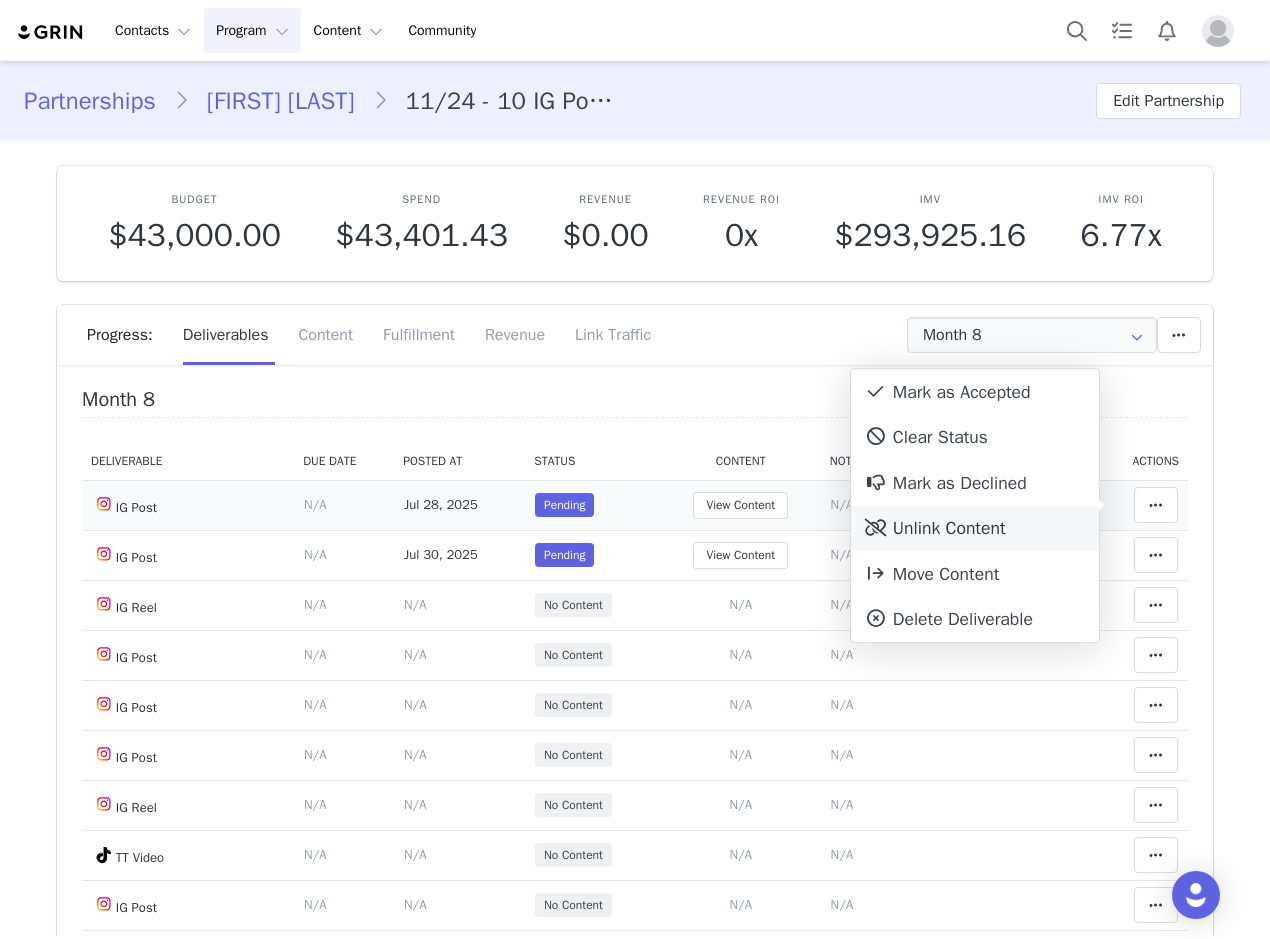 click on "Unlink Content" at bounding box center (975, 529) 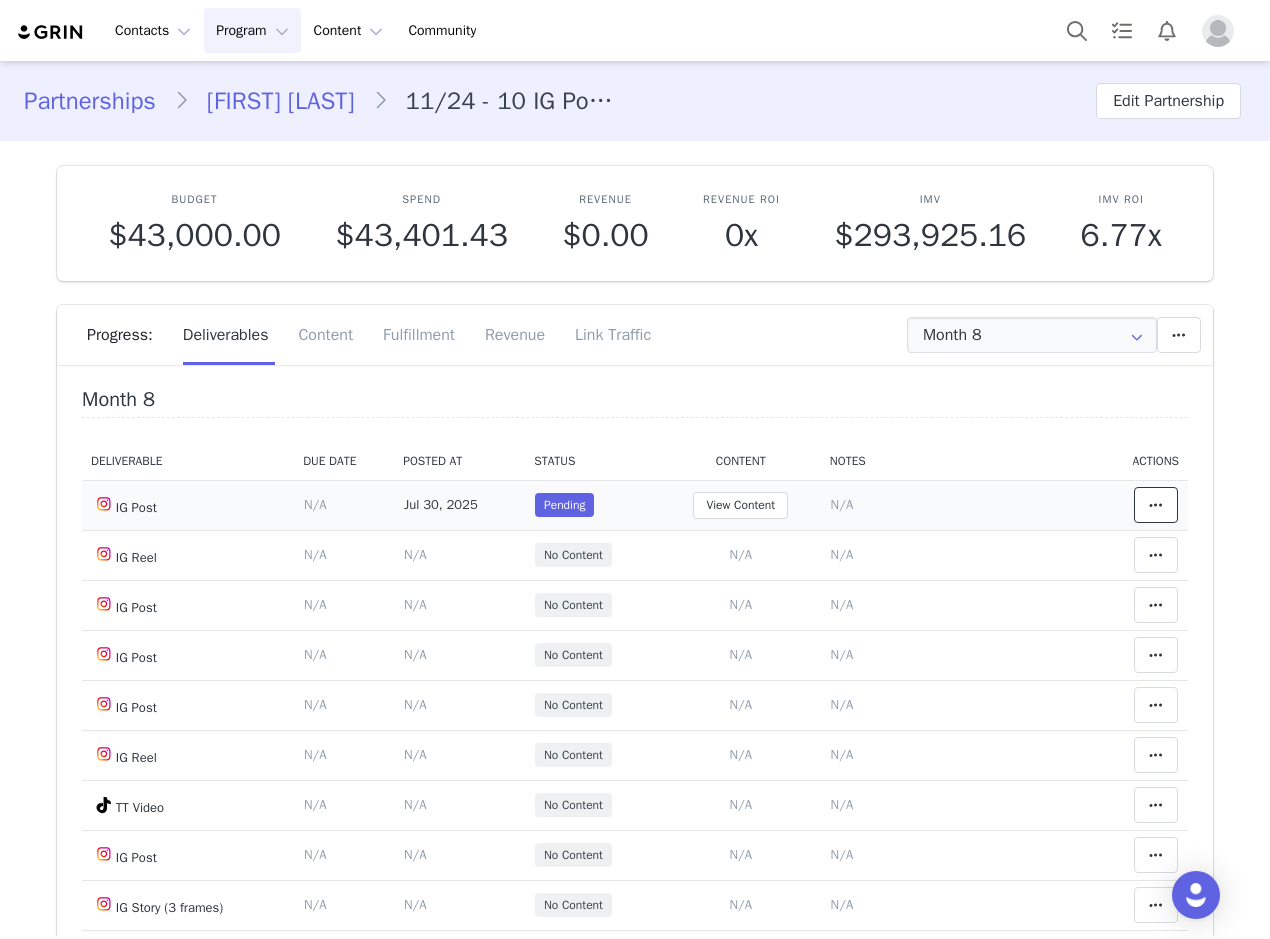 click at bounding box center [1156, 505] 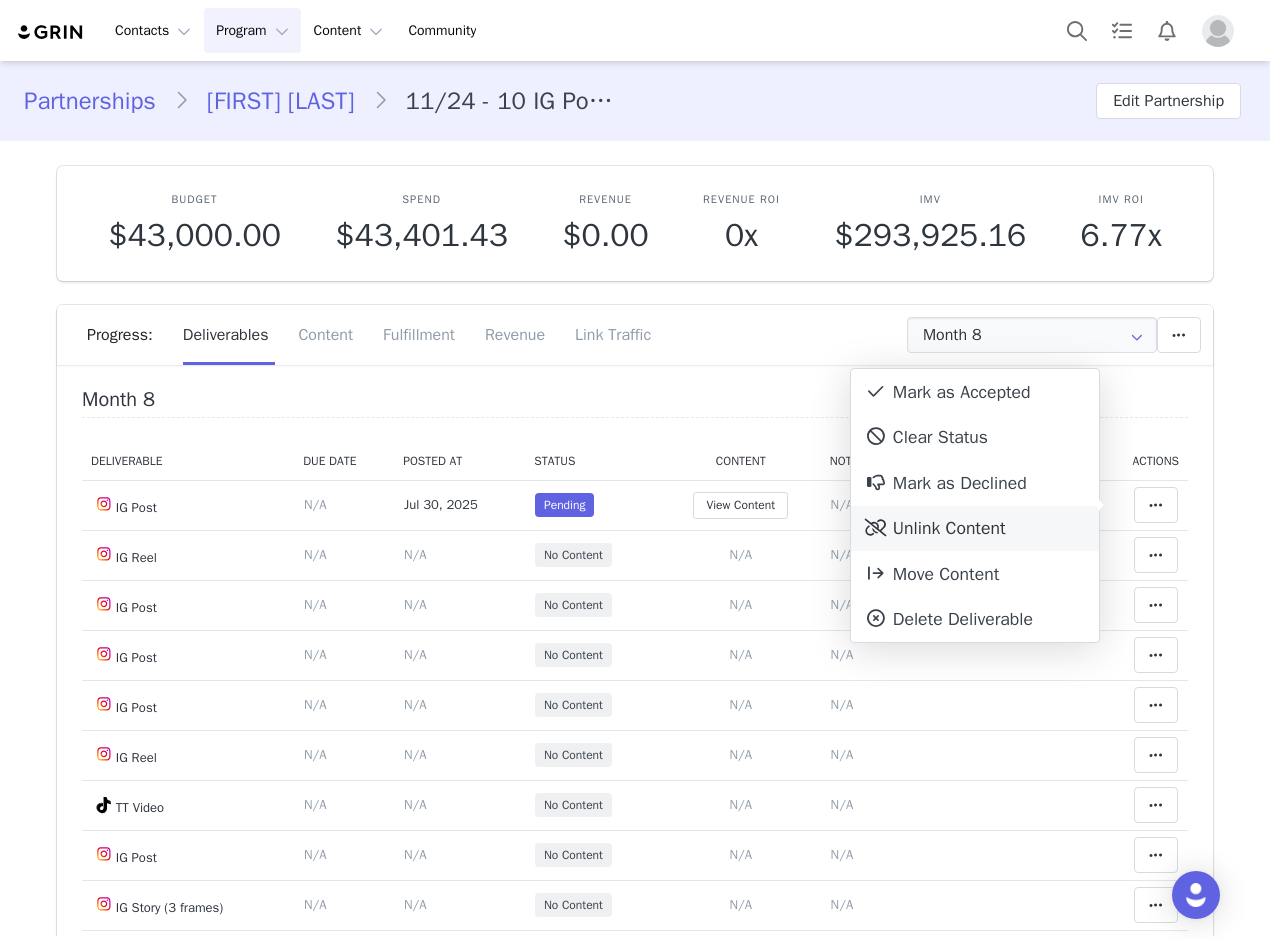 click on "Unlink Content" at bounding box center (975, 529) 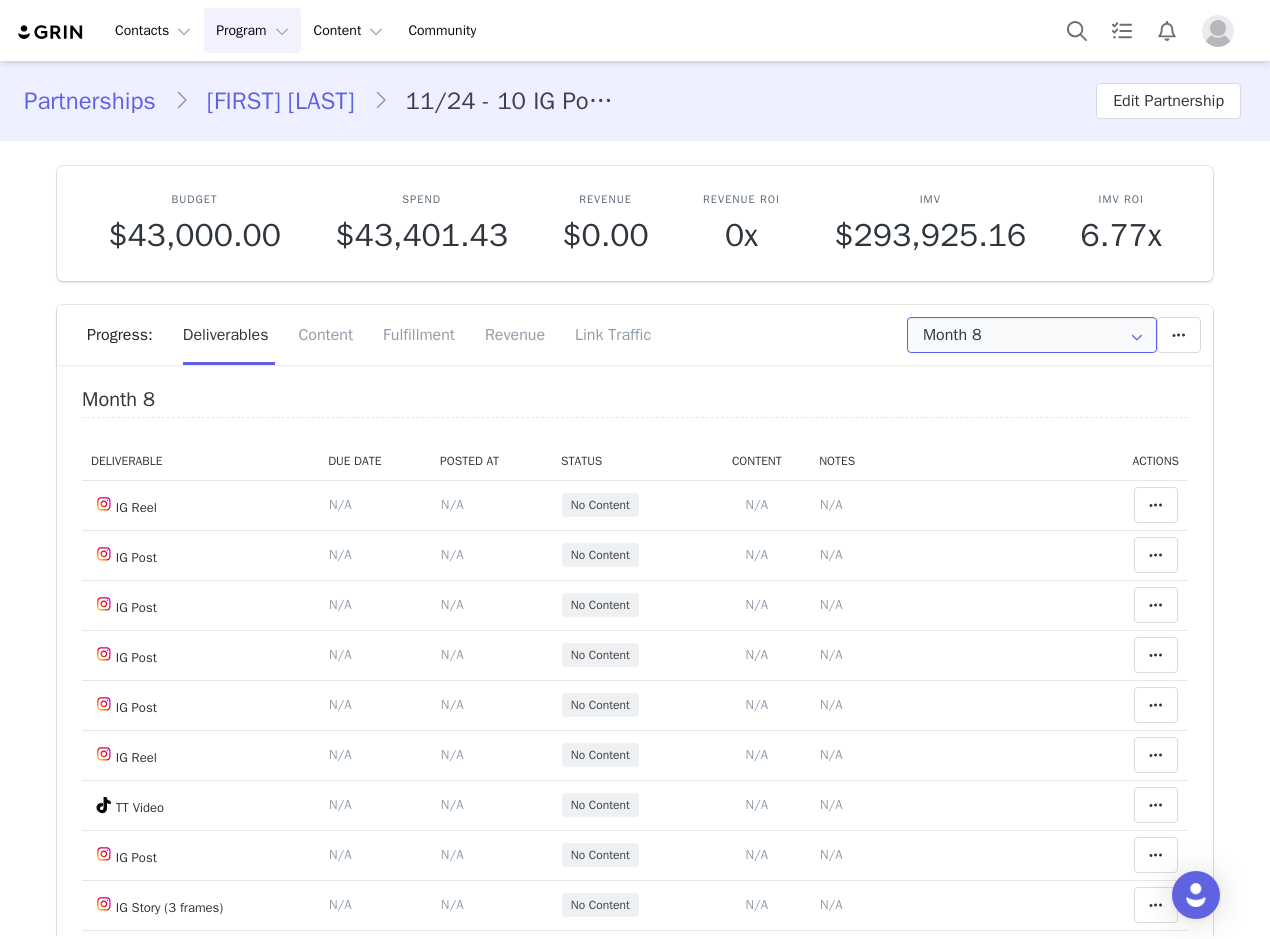 click on "Month 8" at bounding box center [1032, 335] 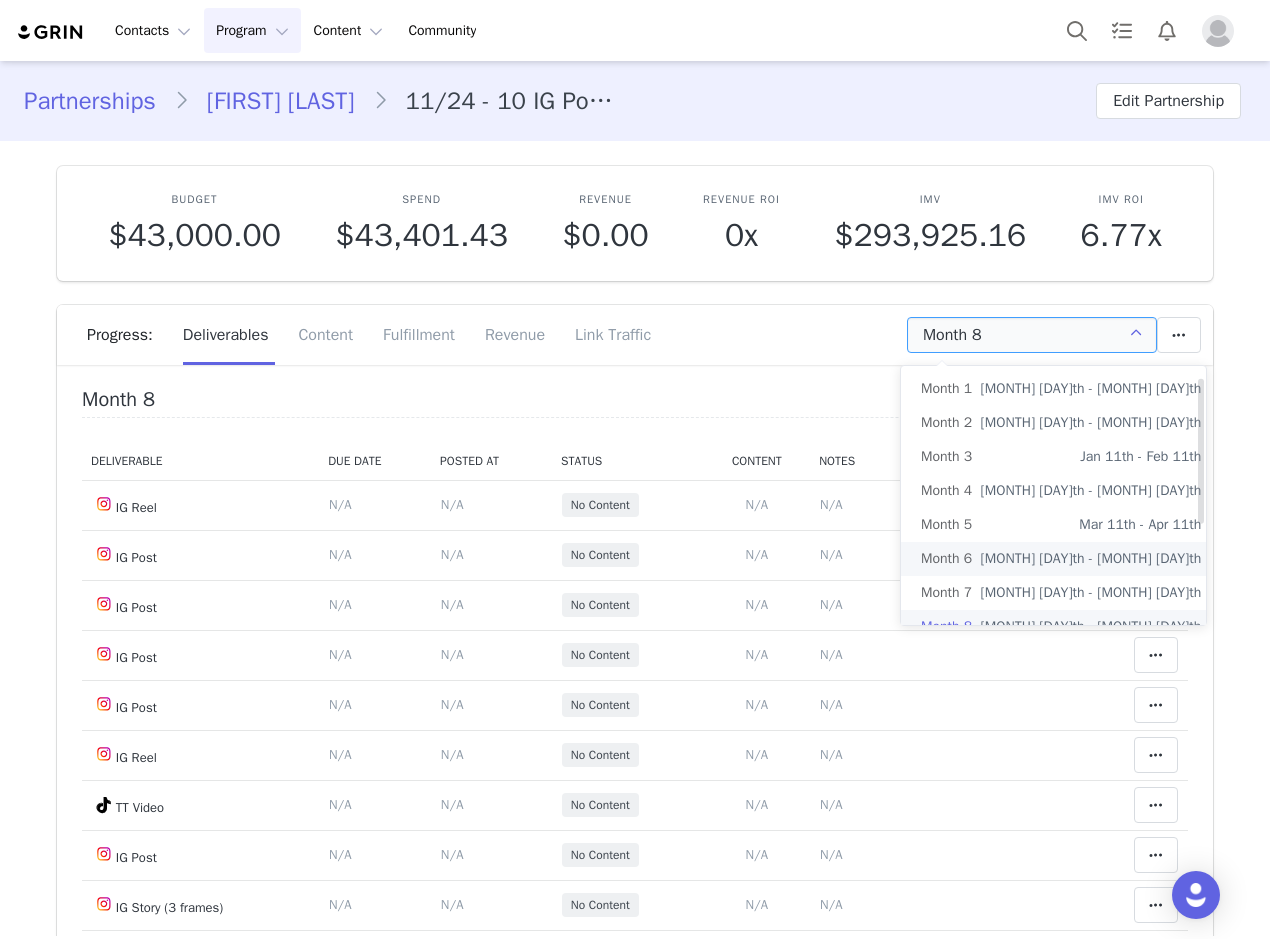 scroll, scrollTop: 19, scrollLeft: 0, axis: vertical 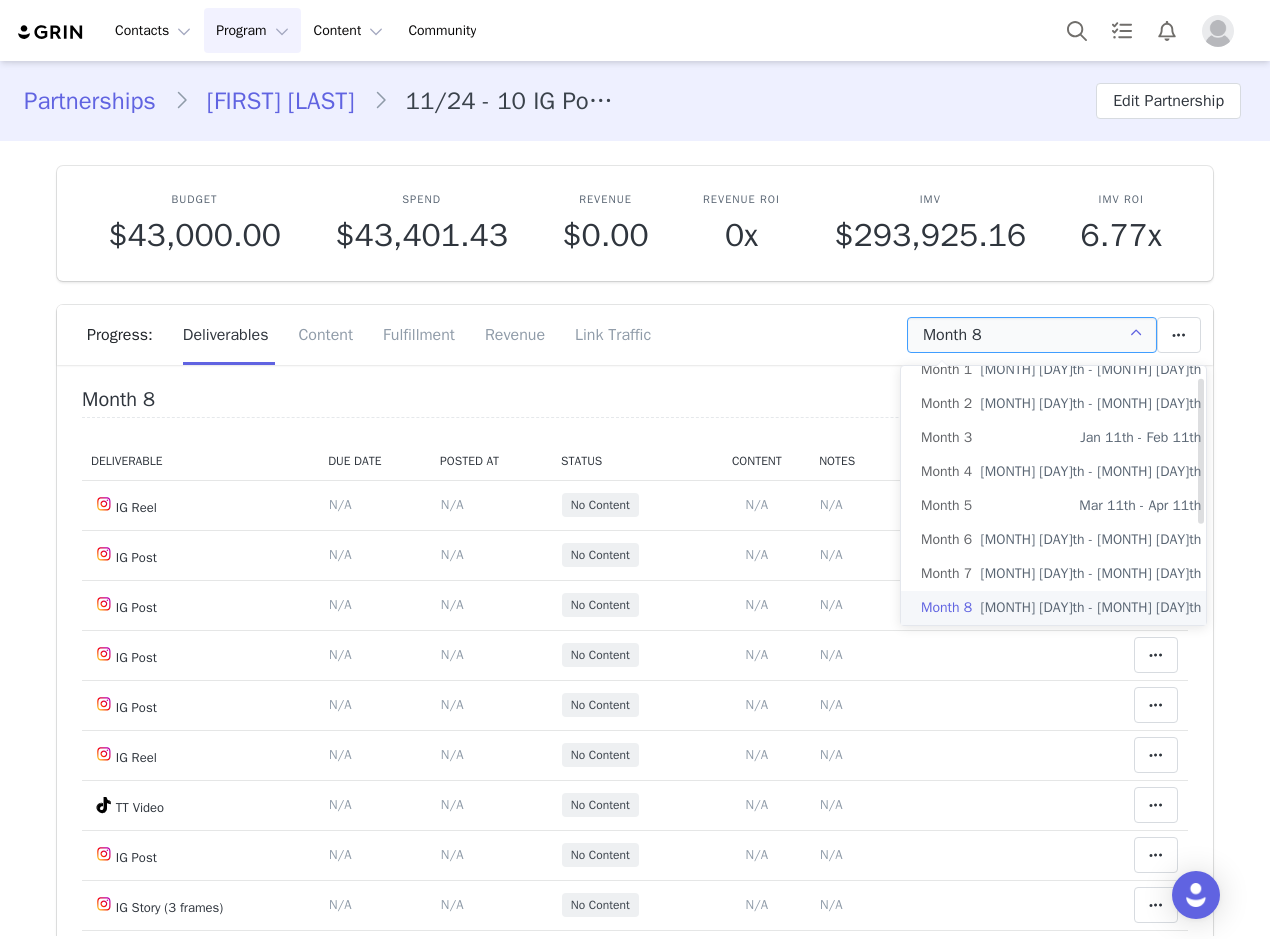 click on "Month [NUMBER] [MONTH] [DAY]th - [MONTH] [DAY]th" at bounding box center [1061, 608] 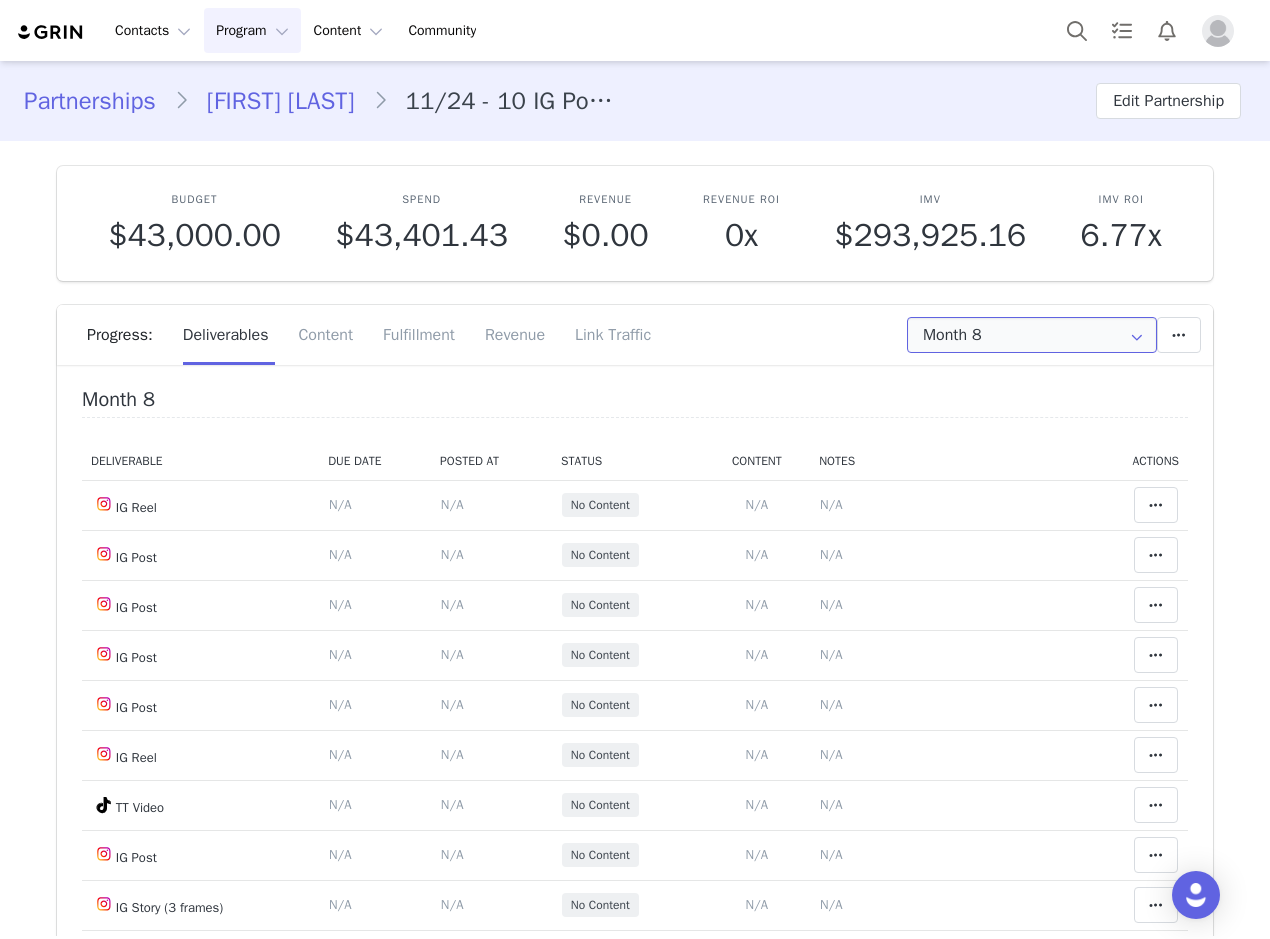 click on "Month 8" at bounding box center [1032, 335] 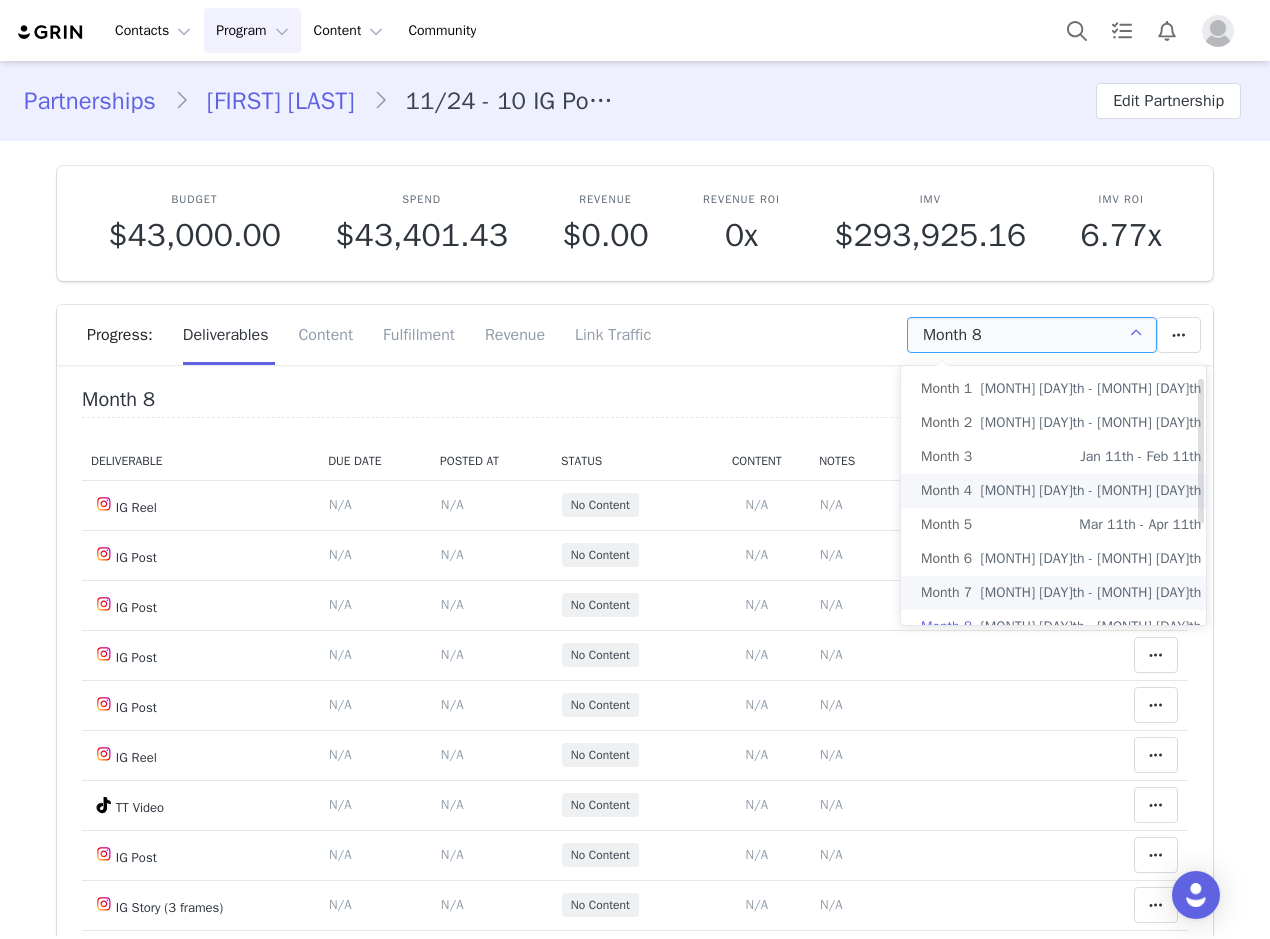 scroll, scrollTop: 19, scrollLeft: 0, axis: vertical 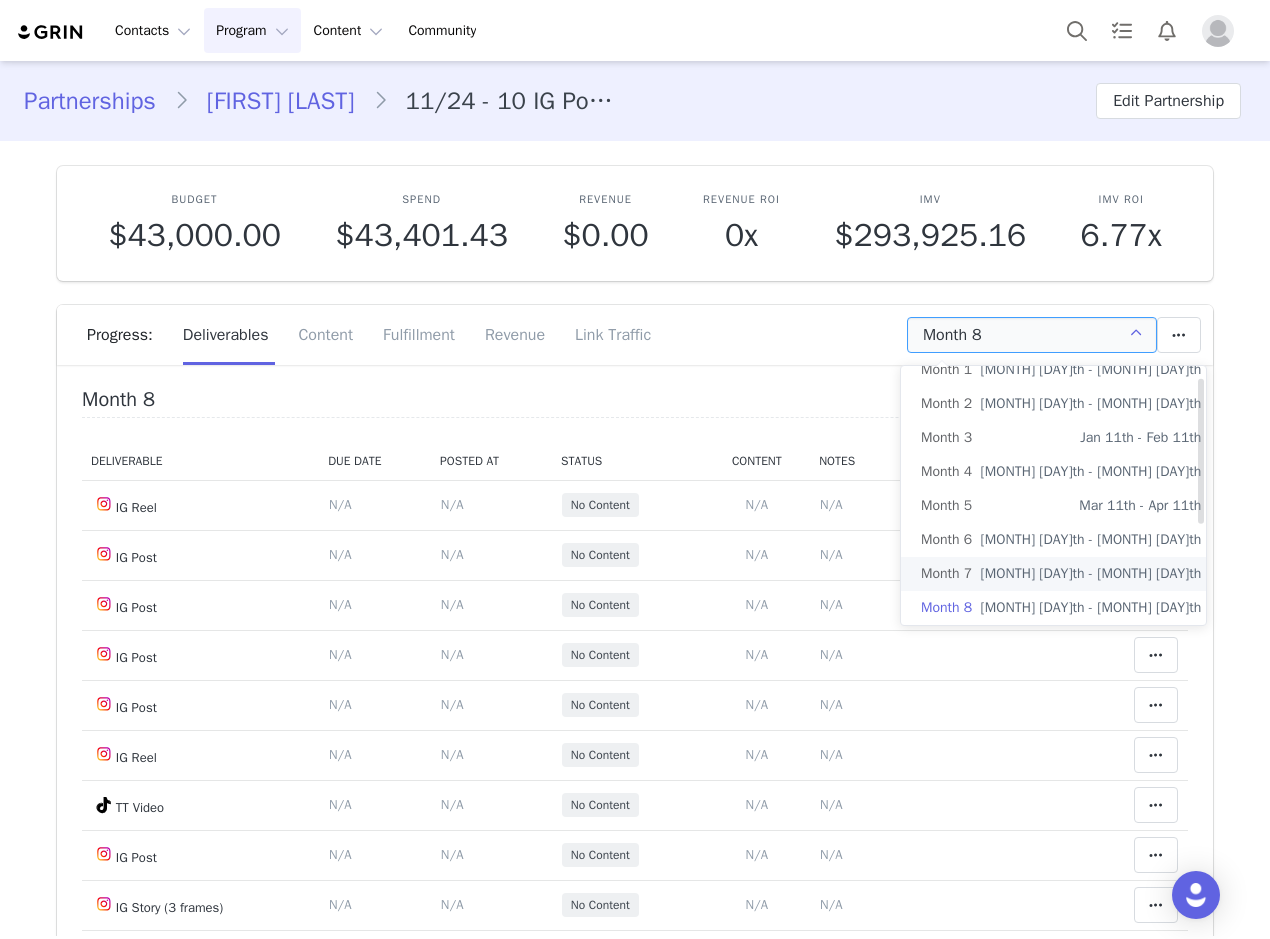 click on "Month [NUMBER] [MONTH] [DAY]th - [MONTH] [DAY]th" at bounding box center [1061, 574] 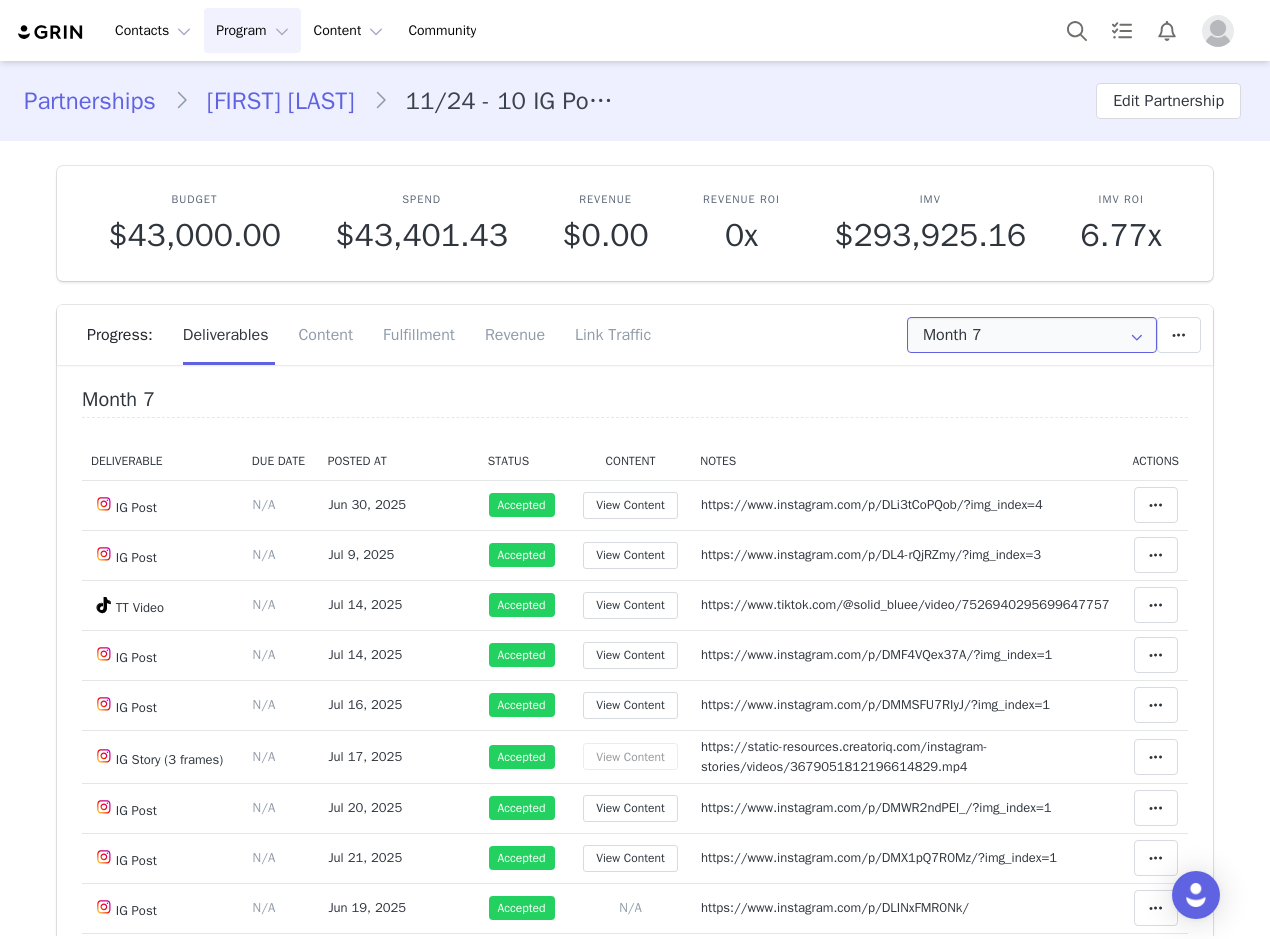 scroll, scrollTop: 200, scrollLeft: 0, axis: vertical 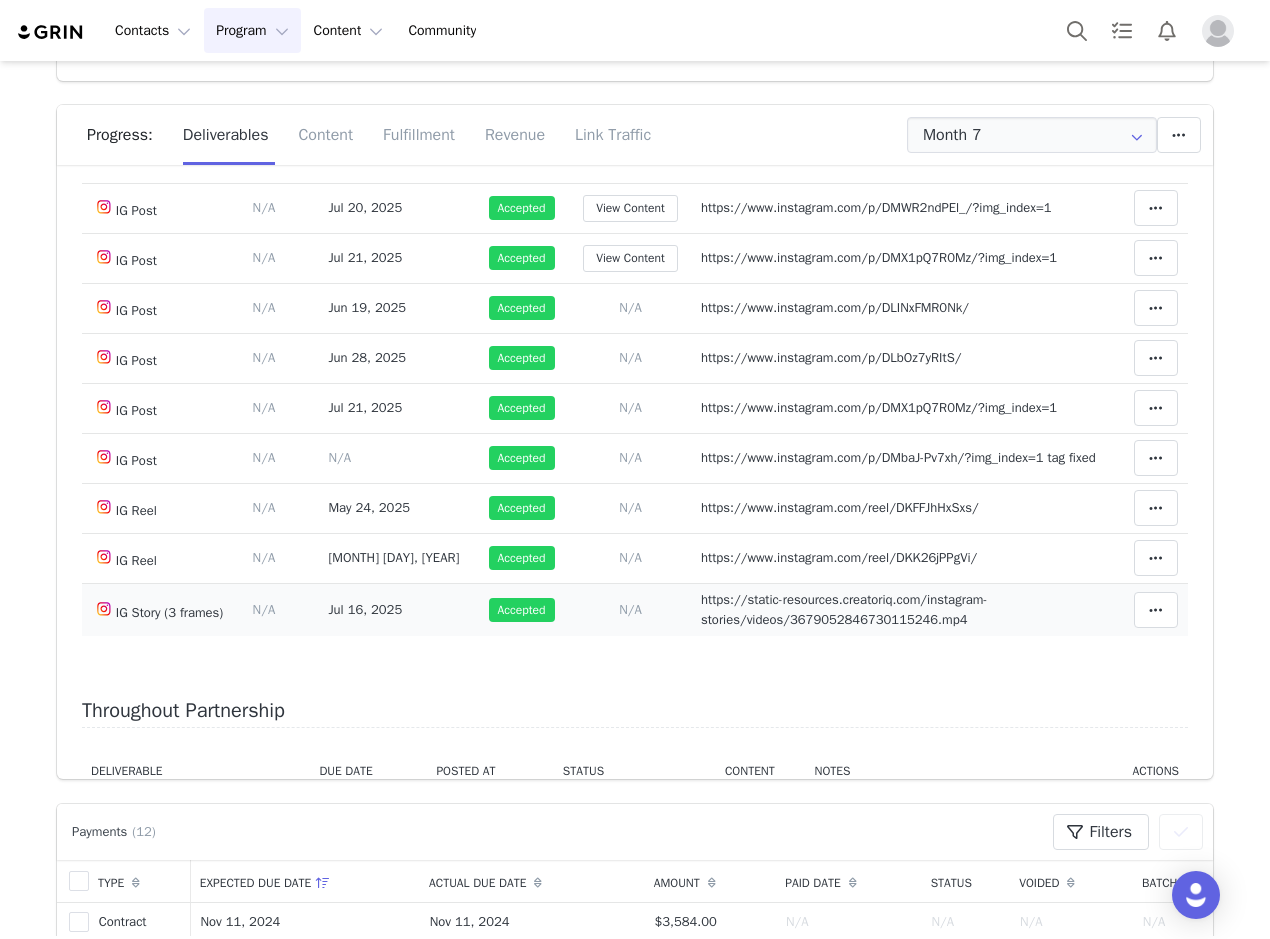 click on "https://static-resources.creatoriq.com/instagram-stories/videos/3679052846730115246.mp4" at bounding box center [844, 609] 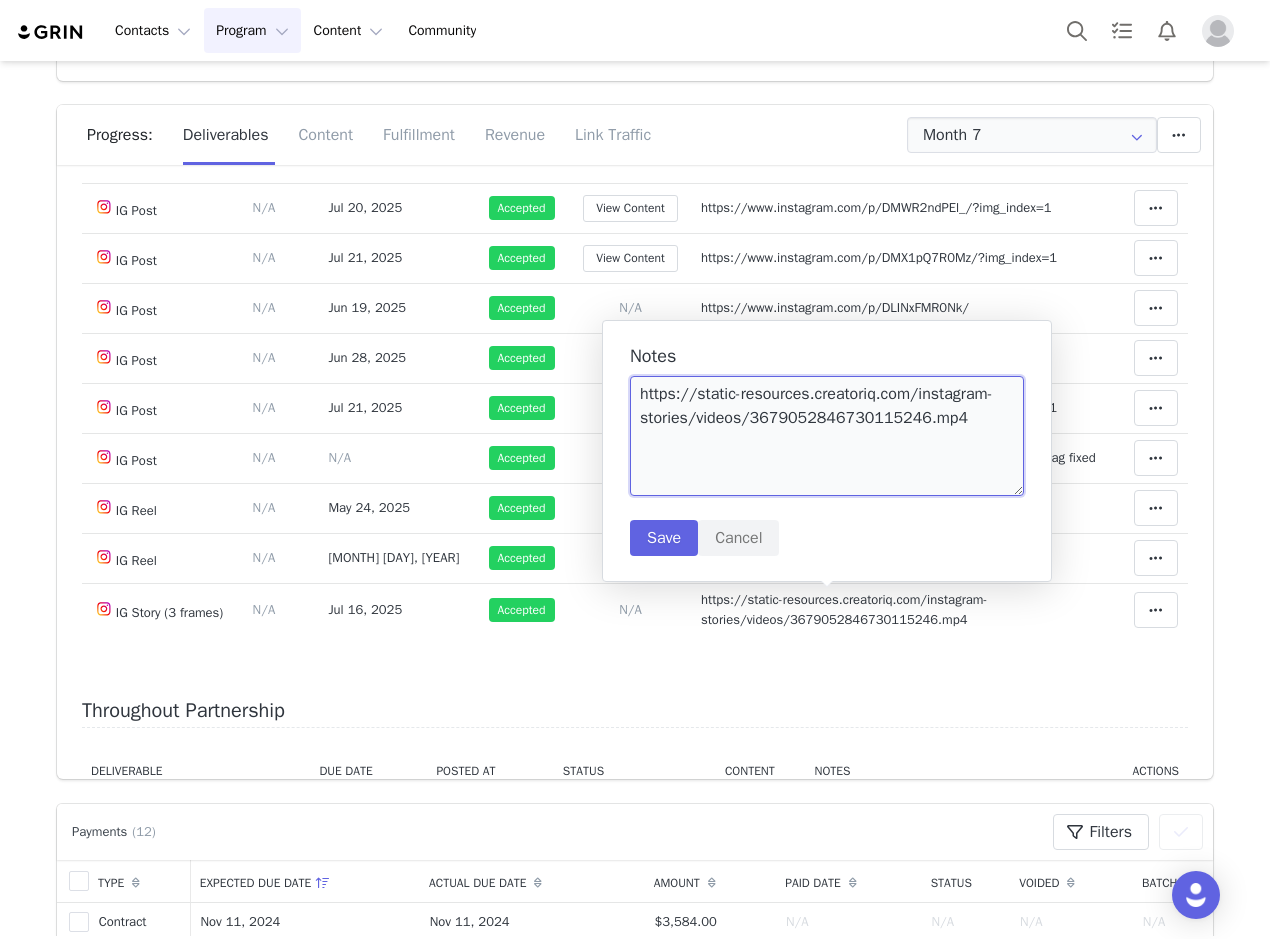click on "https://static-resources.creatoriq.com/instagram-stories/videos/3679052846730115246.mp4" at bounding box center [827, 436] 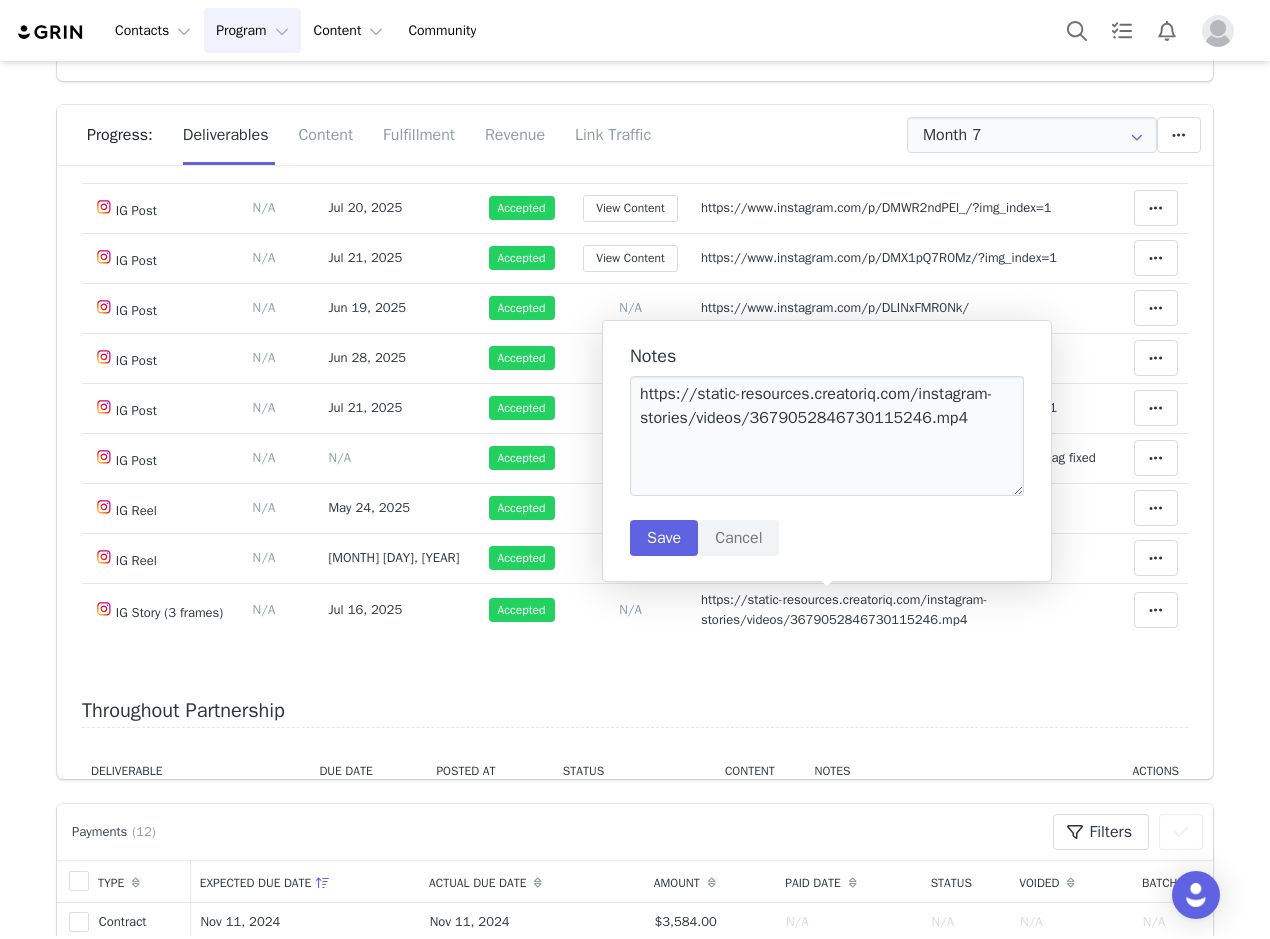 click on "Throughout Partnership" at bounding box center [635, 714] 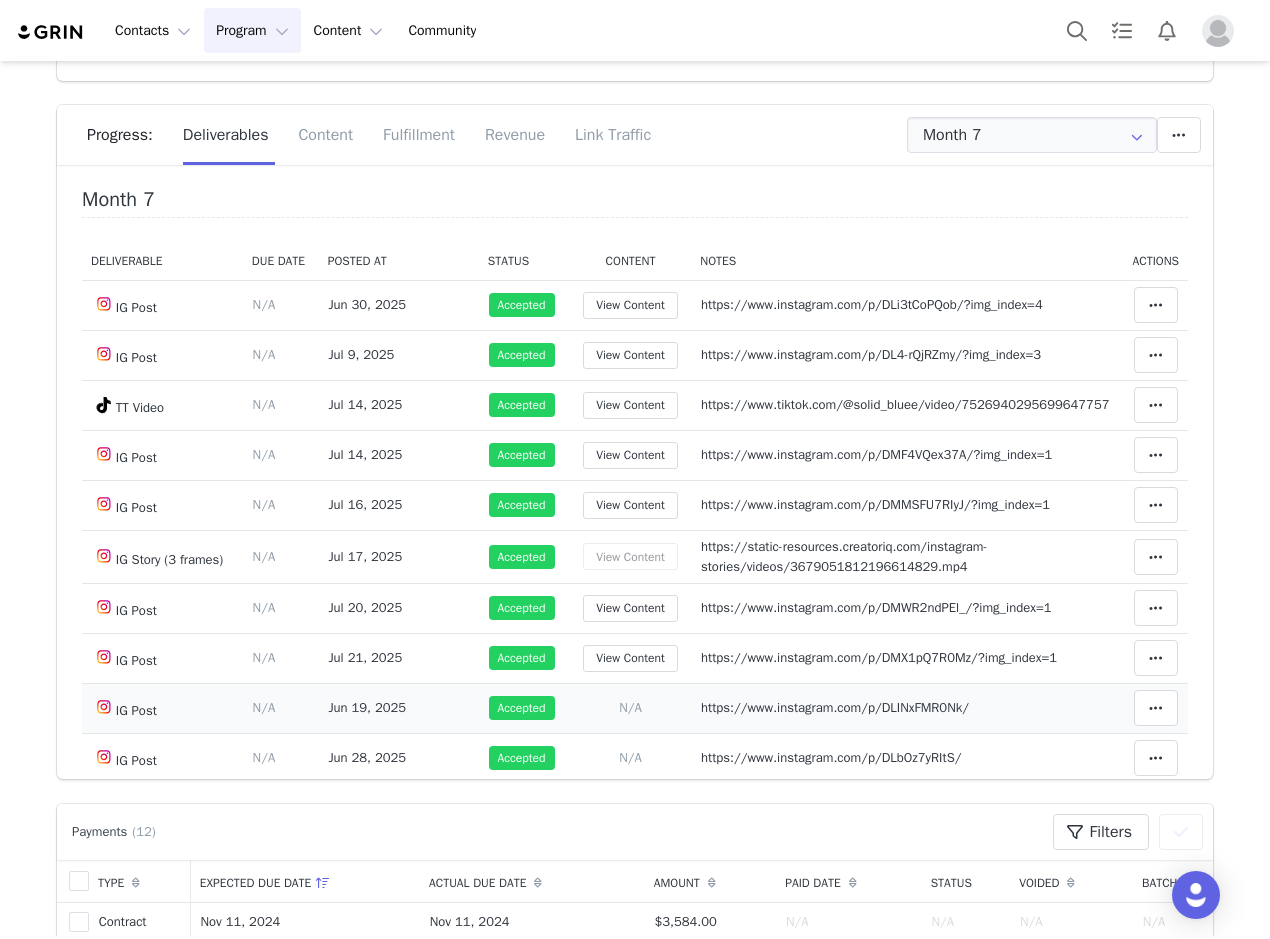 scroll, scrollTop: 200, scrollLeft: 0, axis: vertical 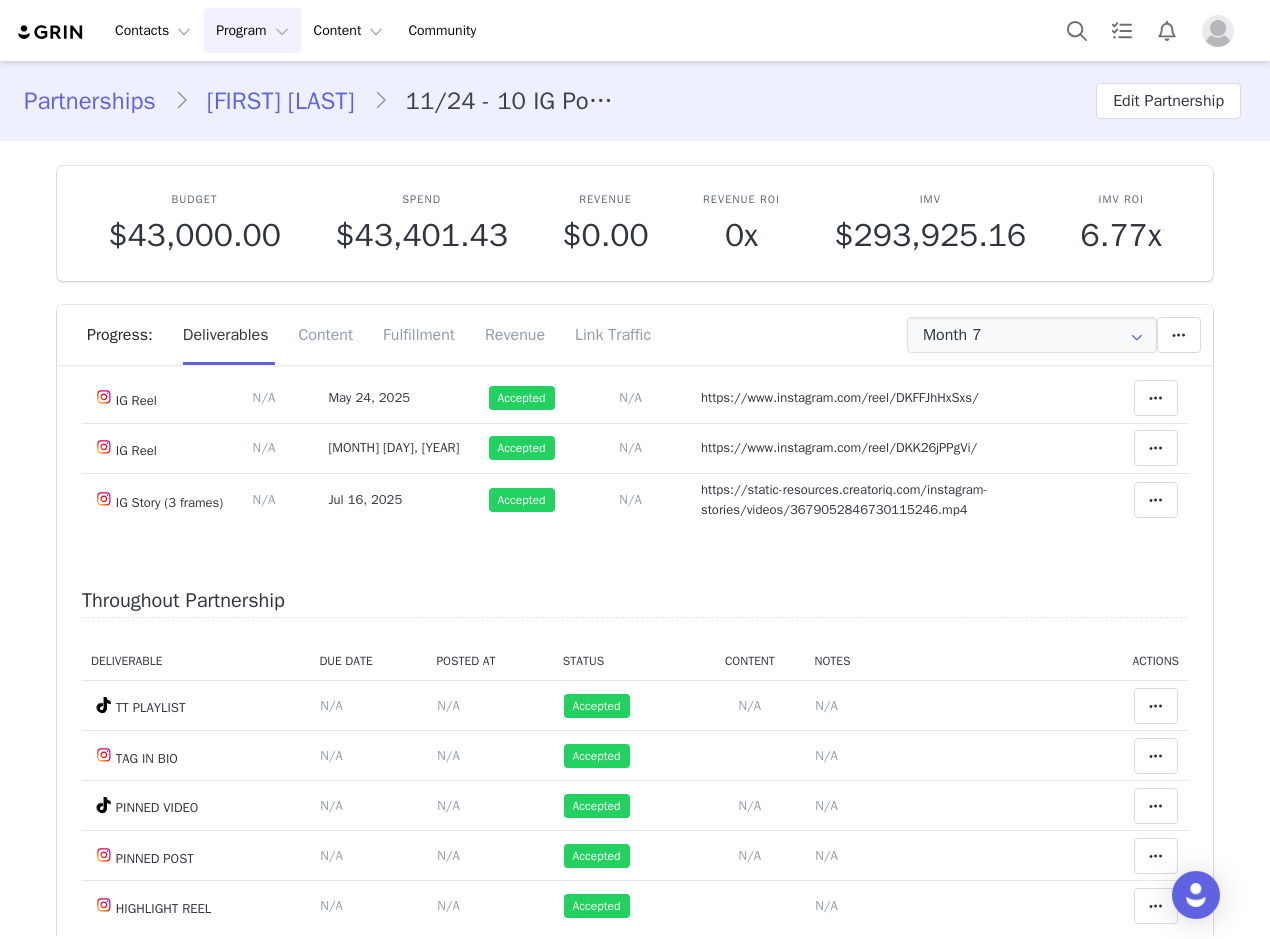 click on "Progress: Deliverables Content Fulfillment Revenue Link Traffic" at bounding box center (650, 335) 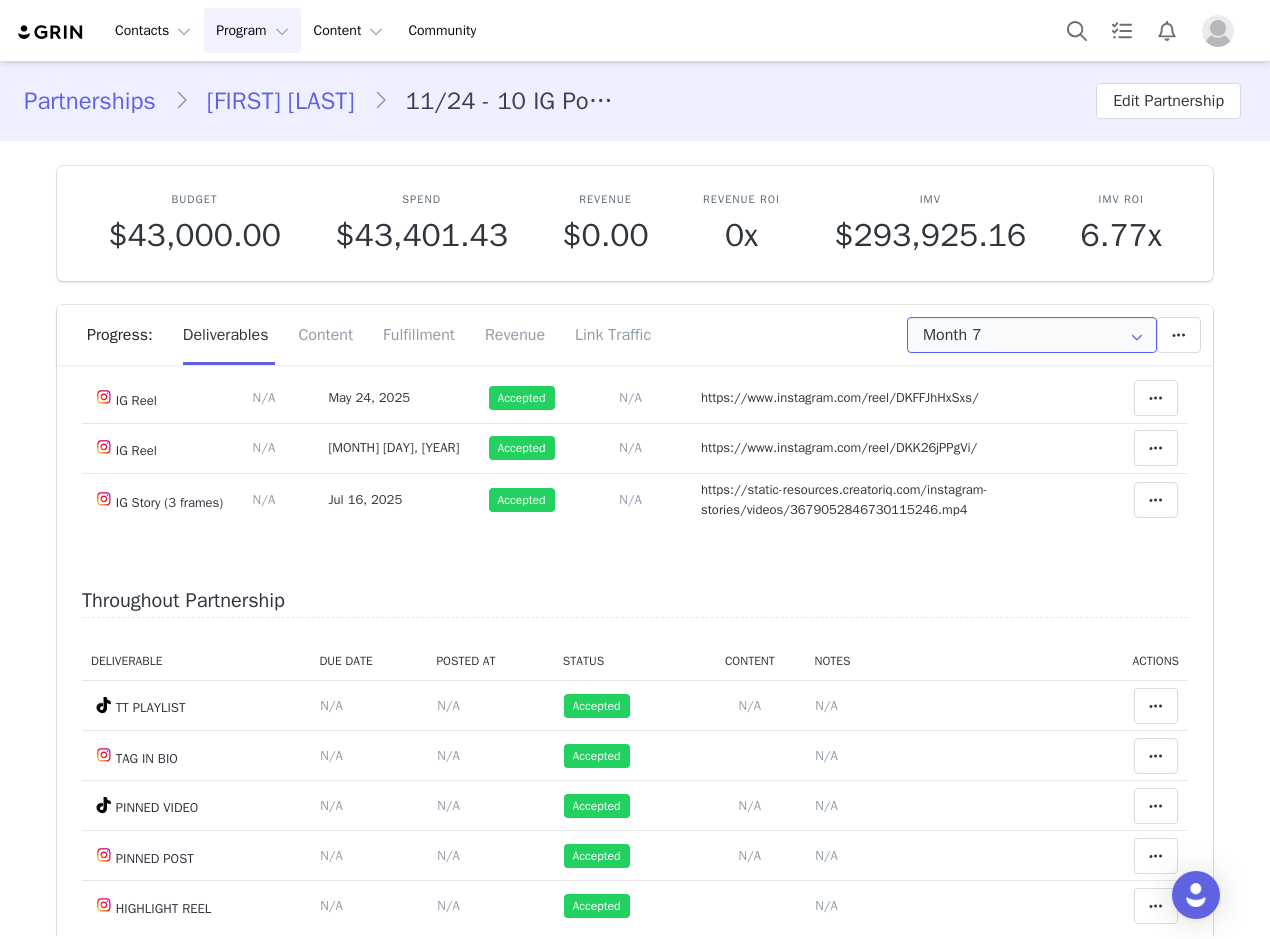 click on "Month 7" at bounding box center [1032, 335] 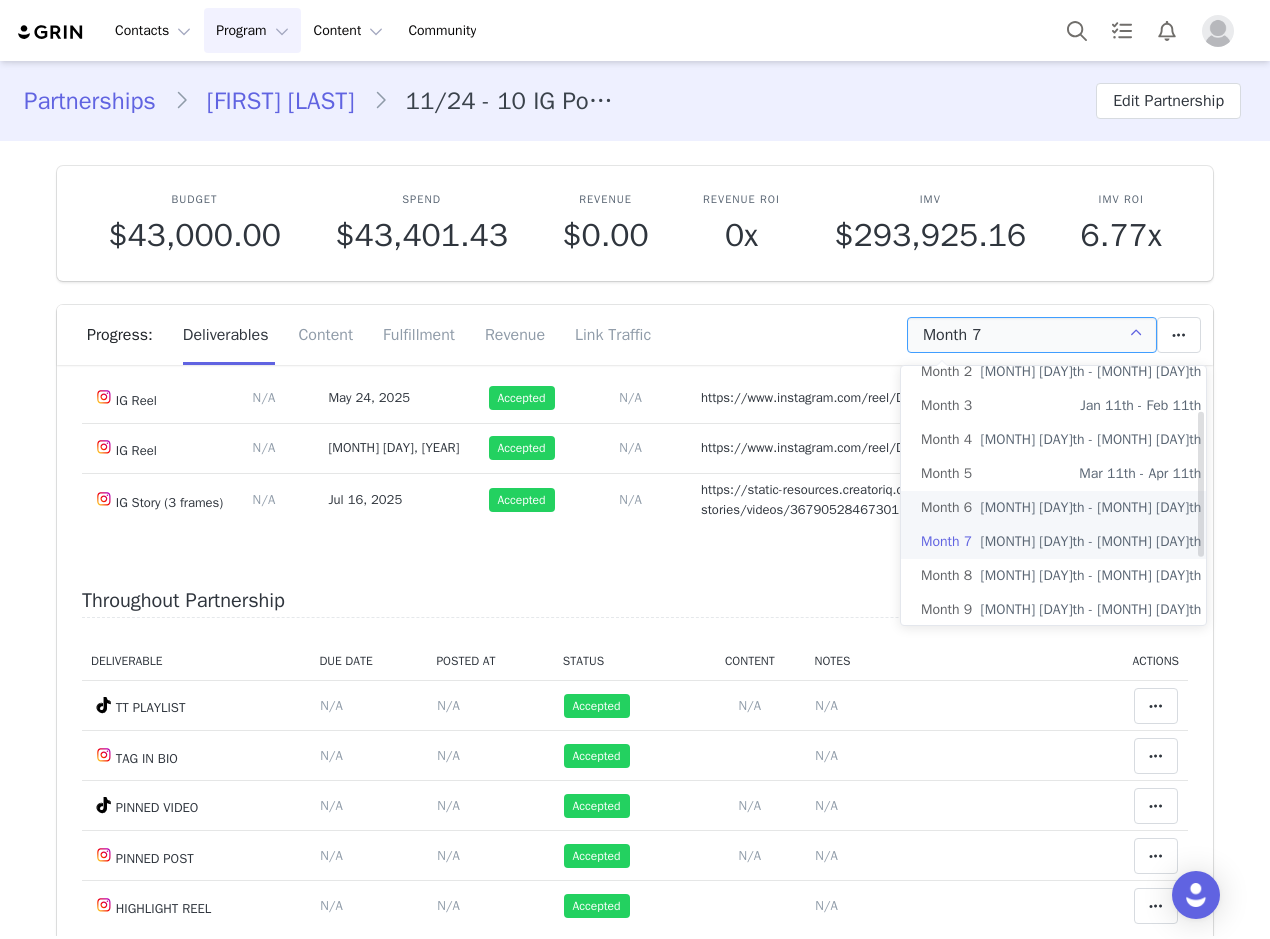 scroll, scrollTop: 100, scrollLeft: 0, axis: vertical 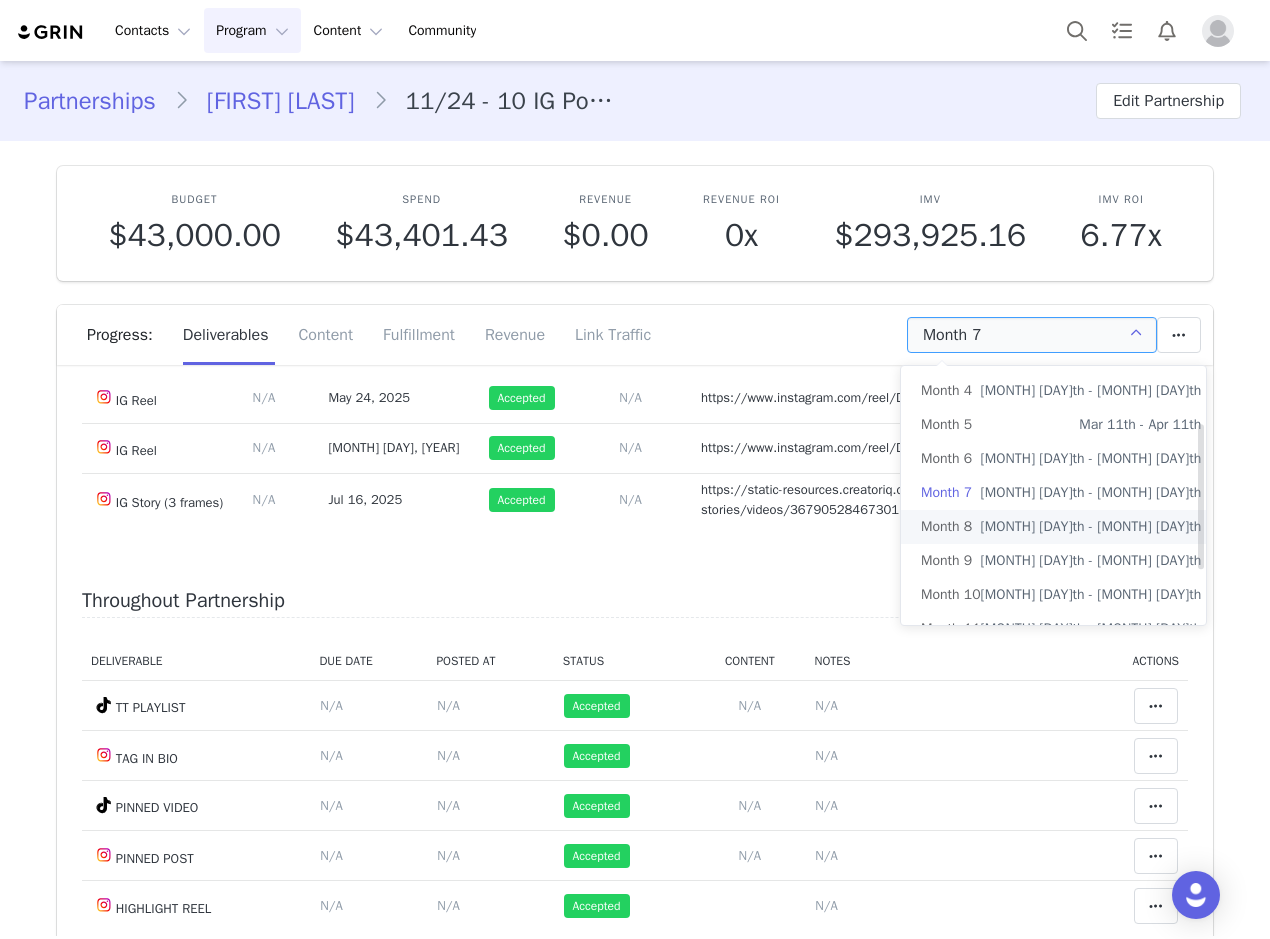click on "Month 8" at bounding box center (946, 527) 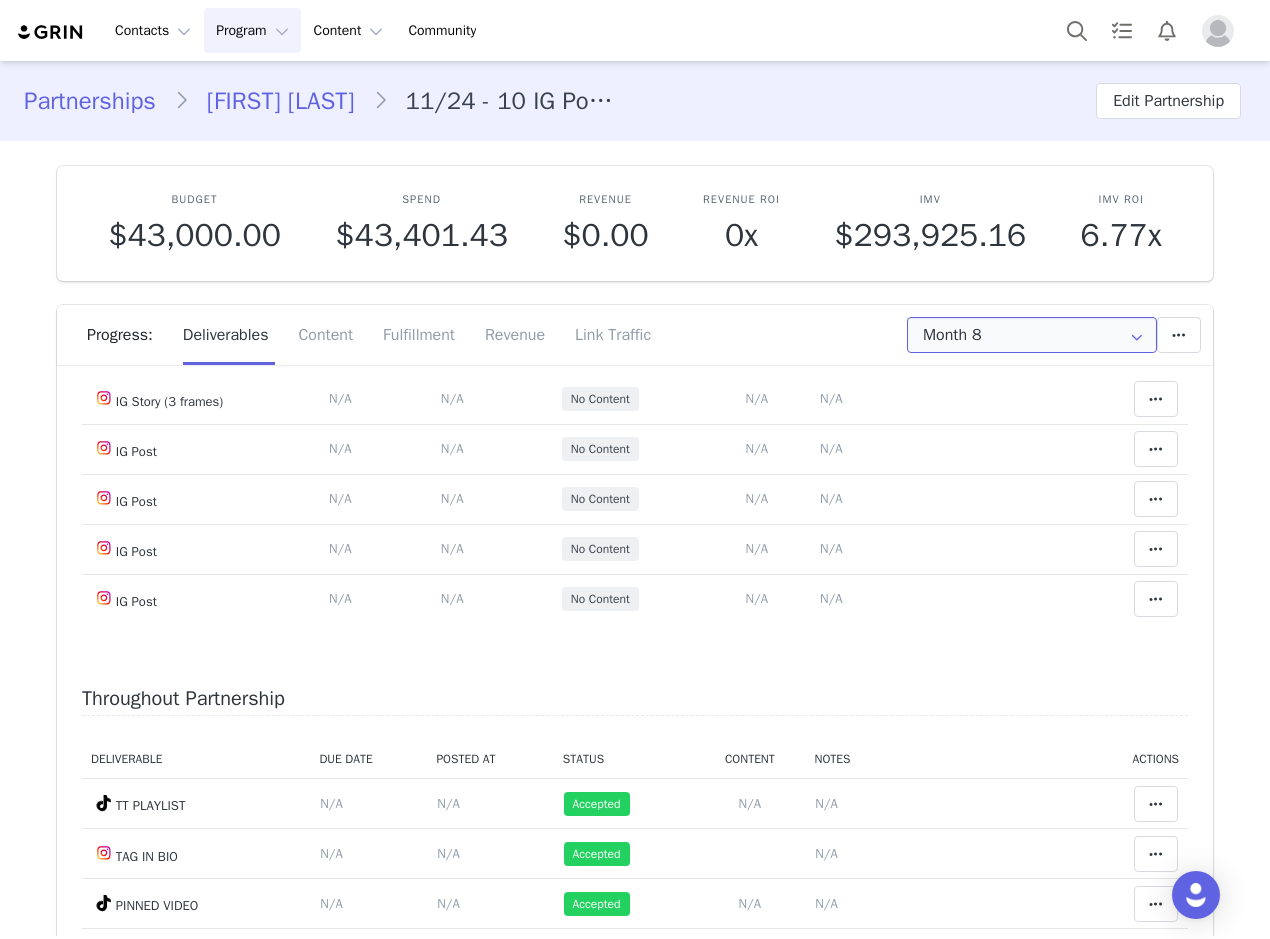 scroll, scrollTop: 704, scrollLeft: 0, axis: vertical 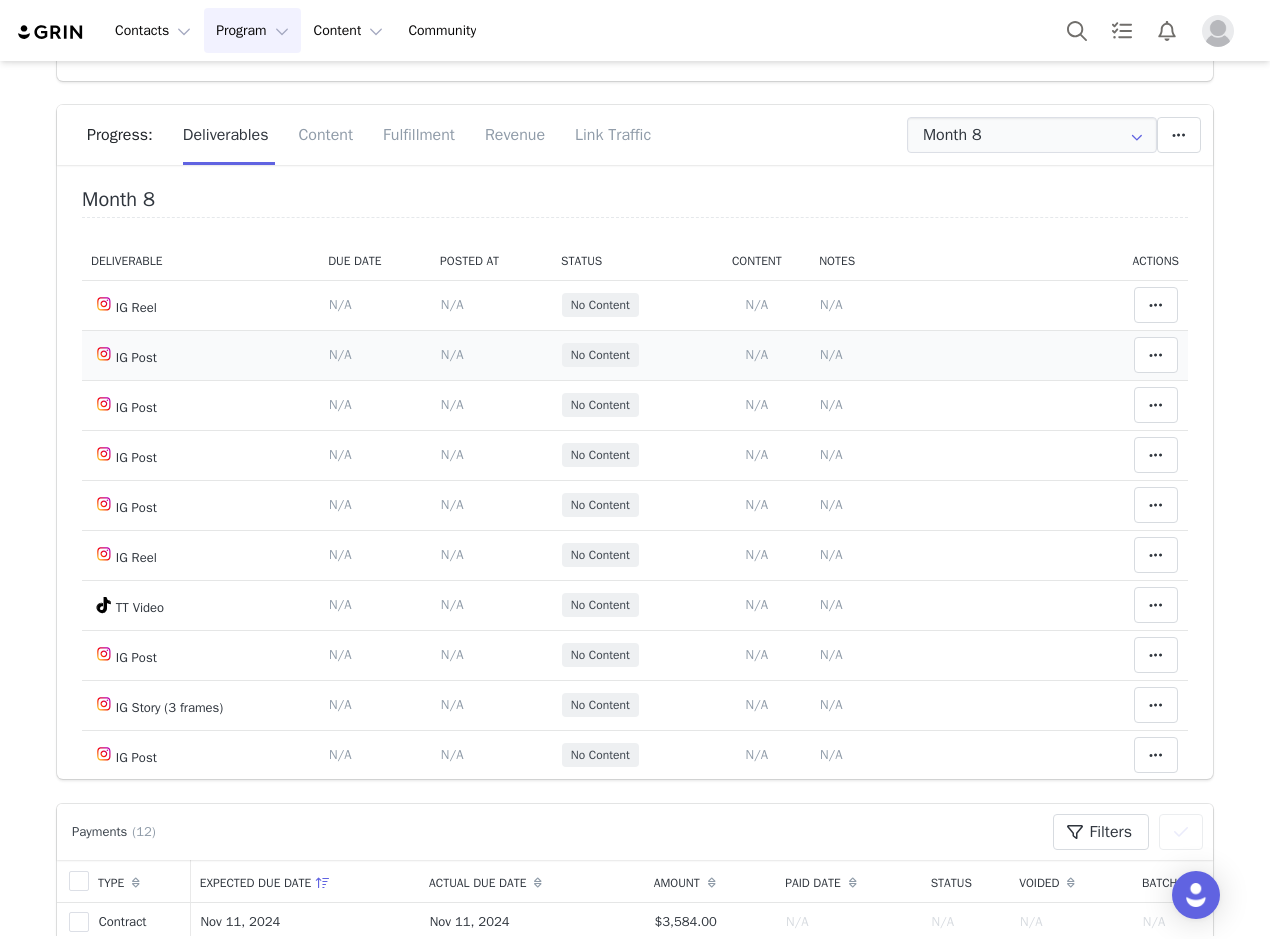 click on "N/A" at bounding box center [831, 354] 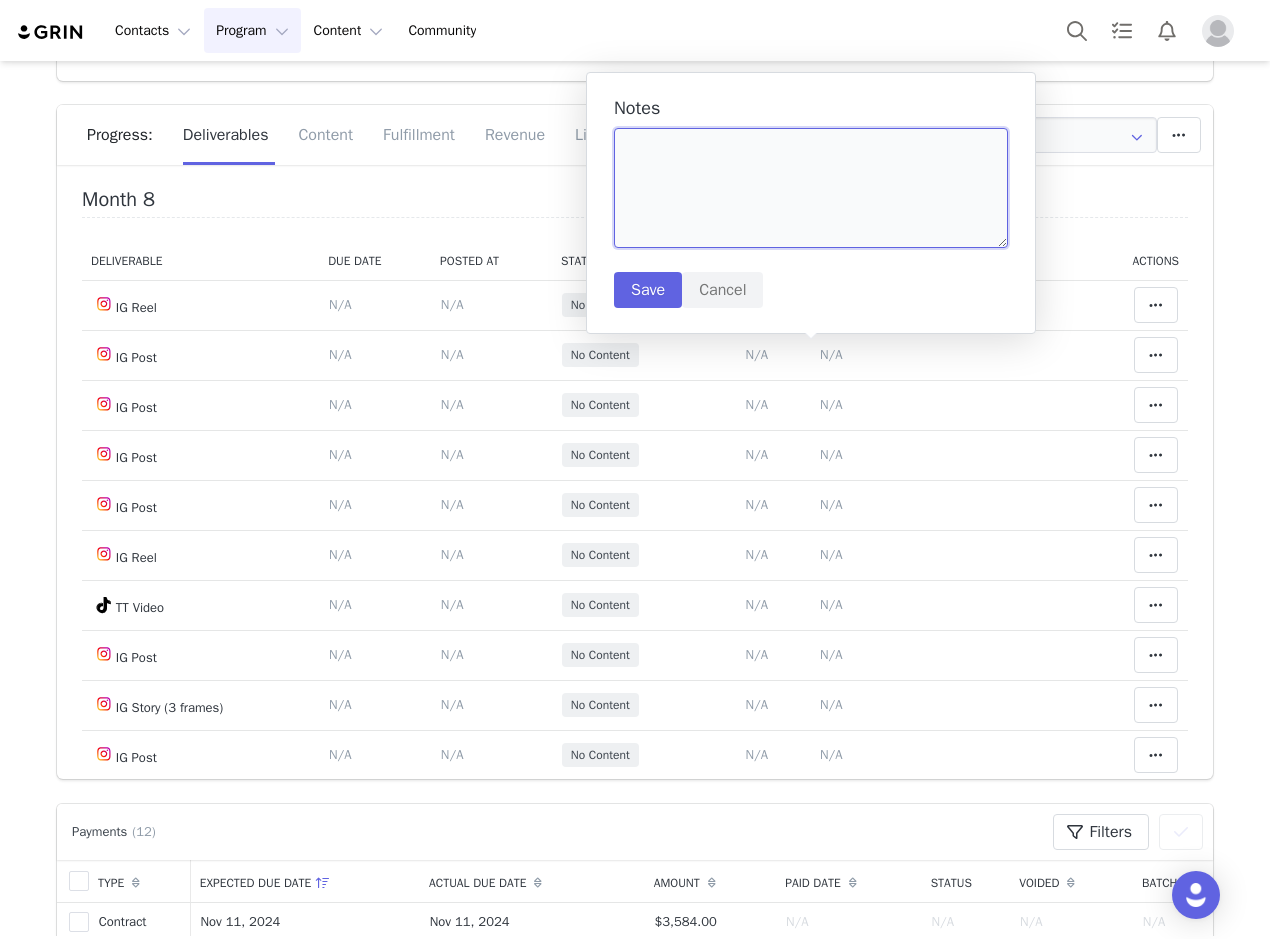 click at bounding box center (811, 188) 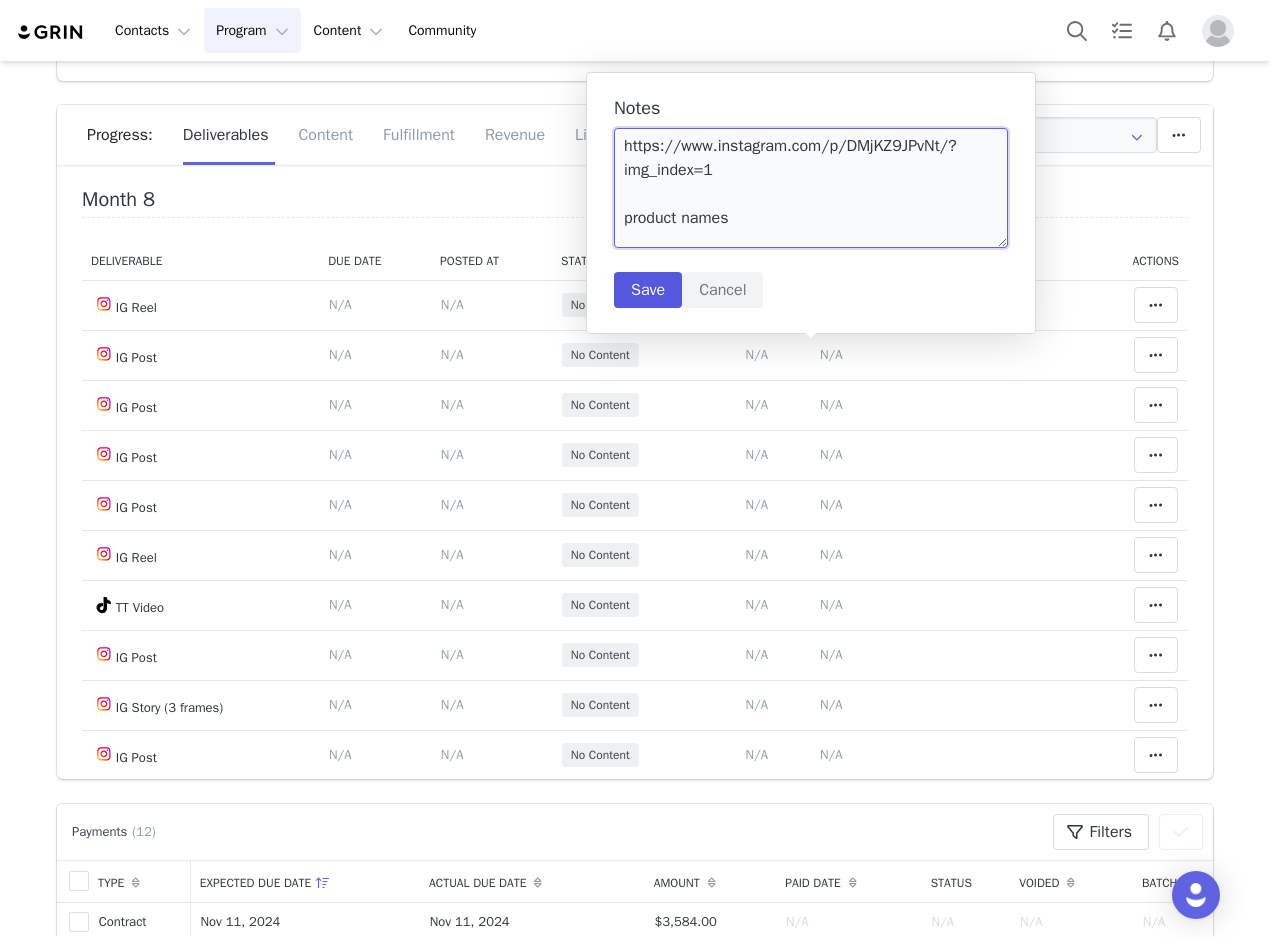 type on "https://www.instagram.com/p/DMjKZ9JPvNt/?img_index=1
product names" 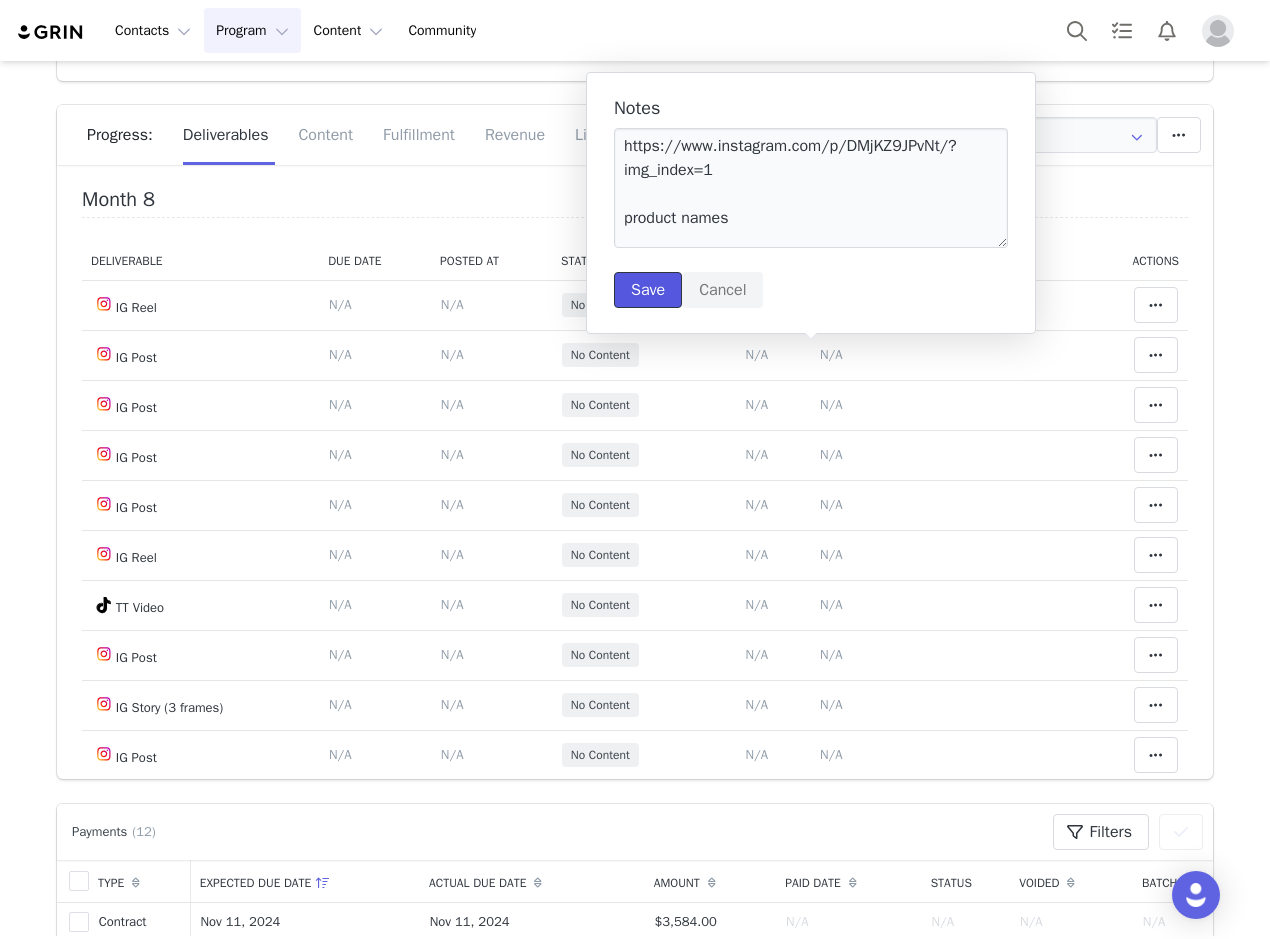 drag, startPoint x: 660, startPoint y: 286, endPoint x: 659, endPoint y: 272, distance: 14.035668 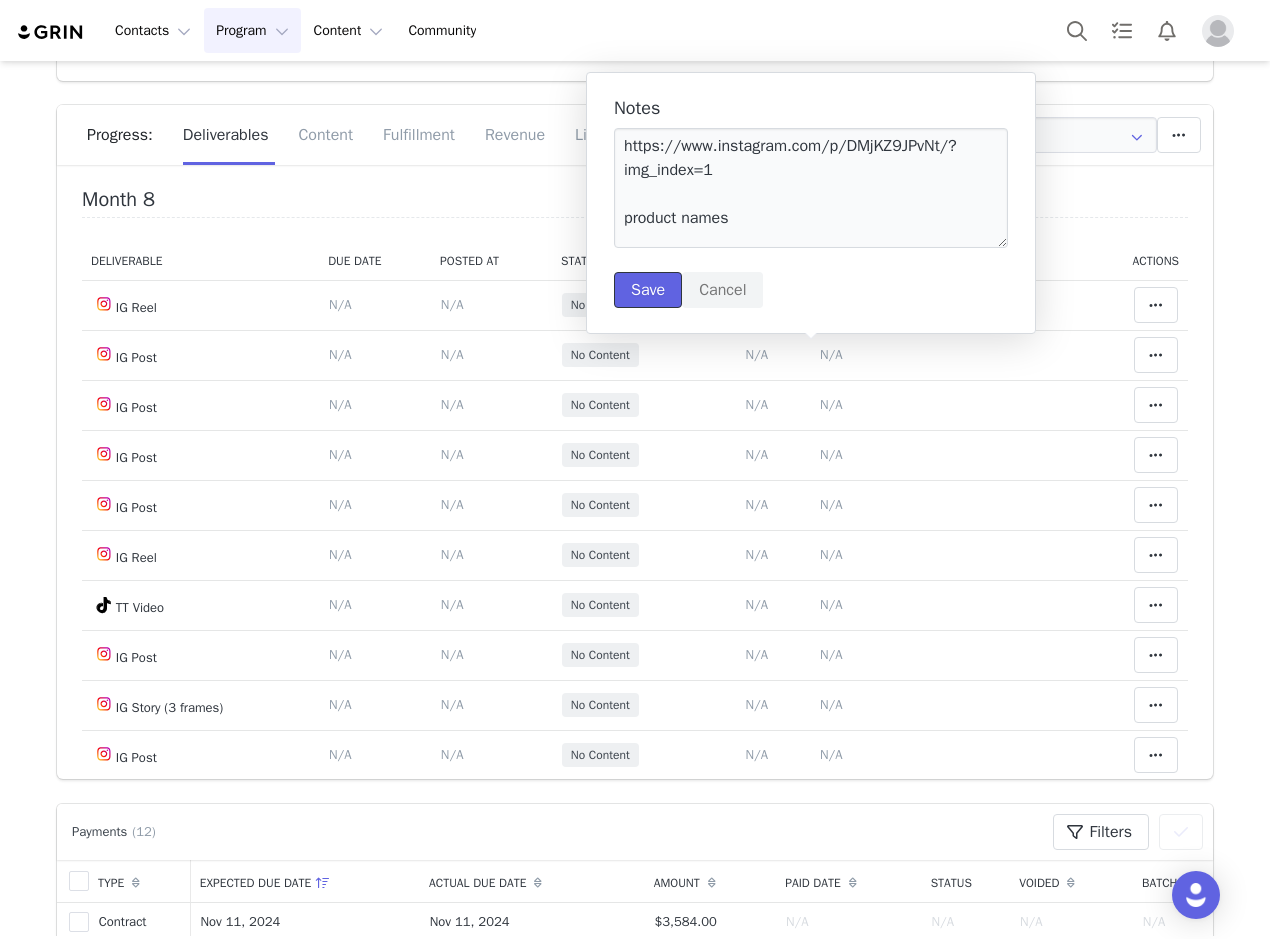 click on "Save" at bounding box center [648, 290] 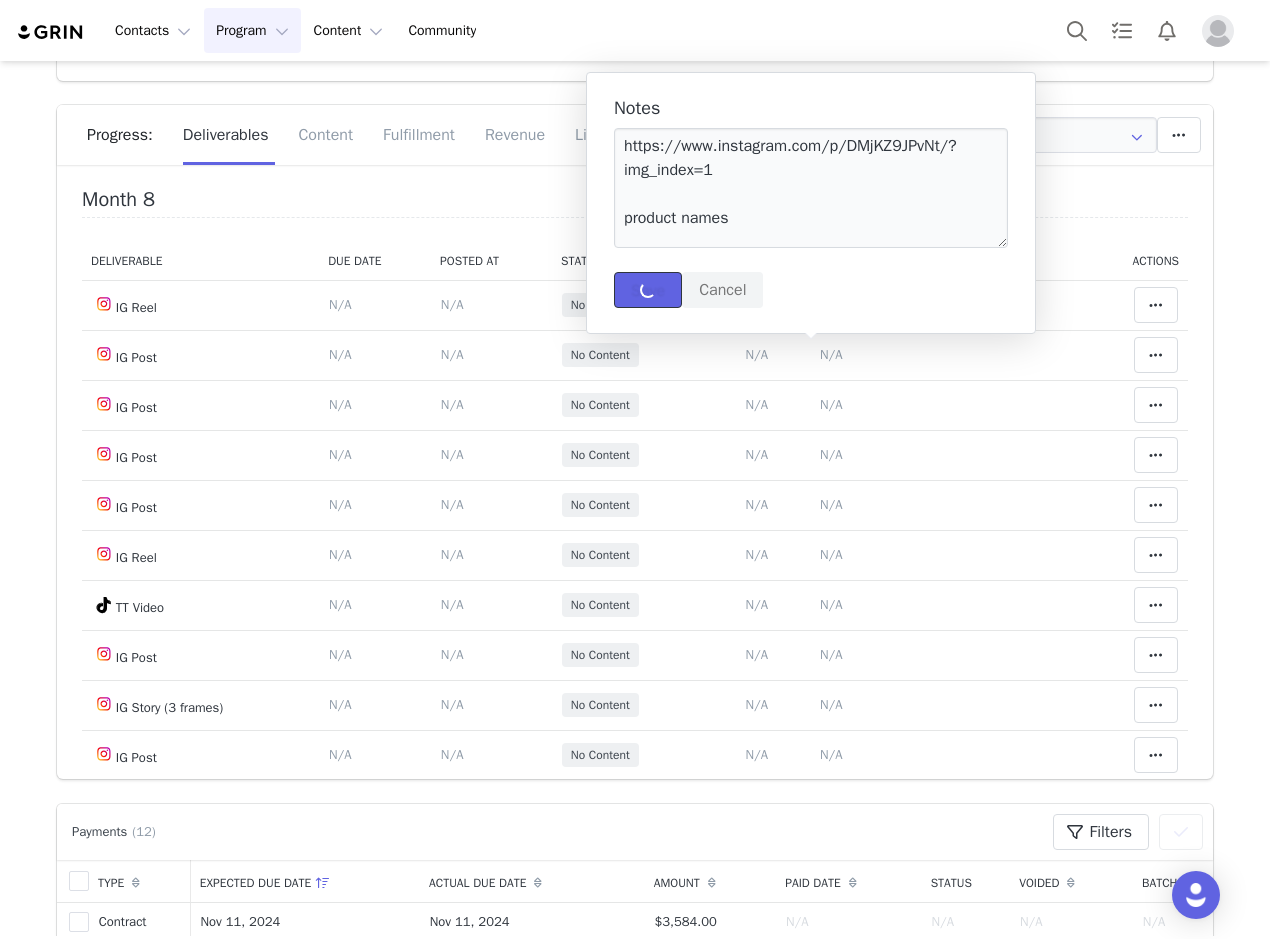 type 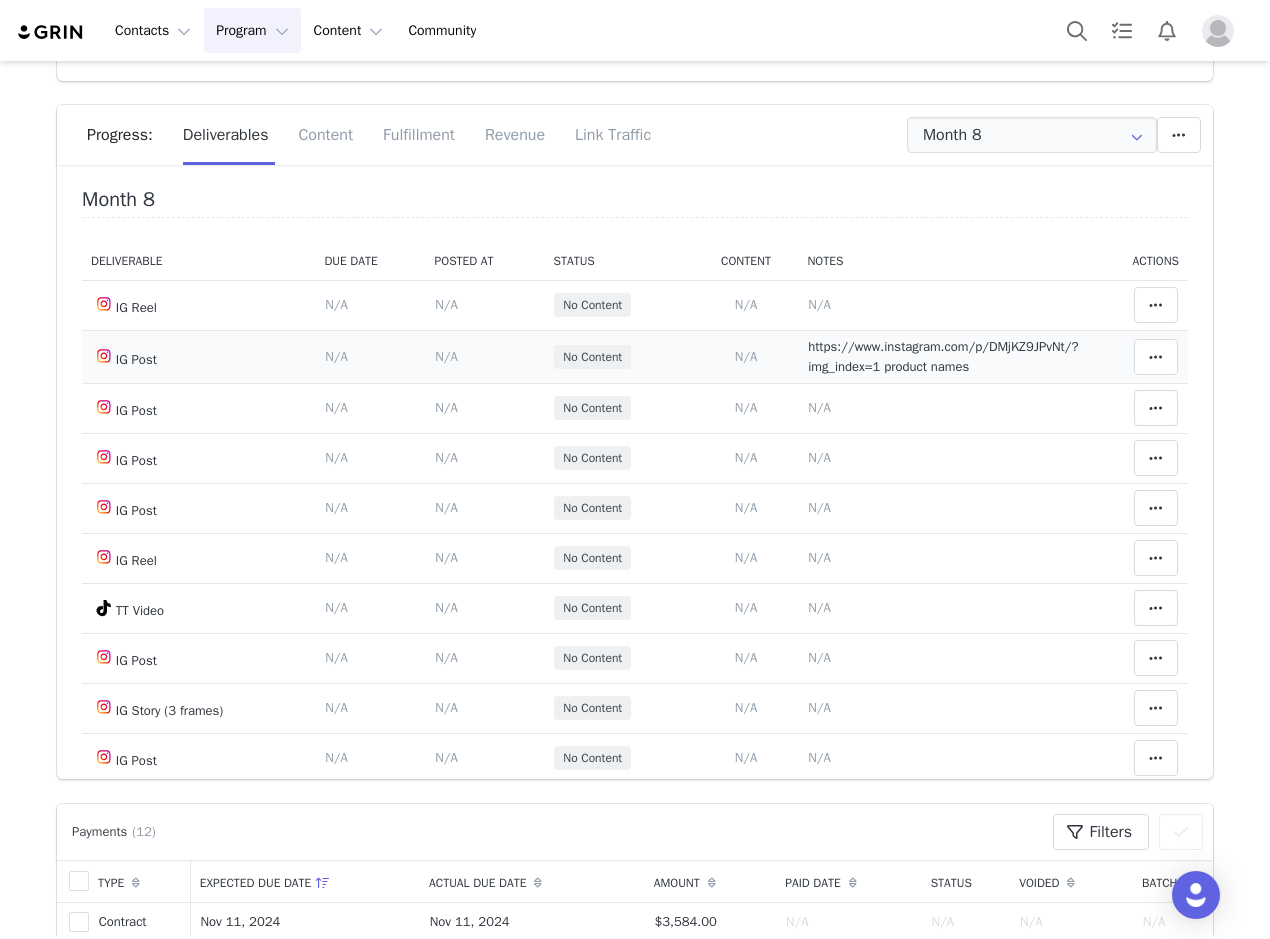 click on "N/A" at bounding box center (446, 356) 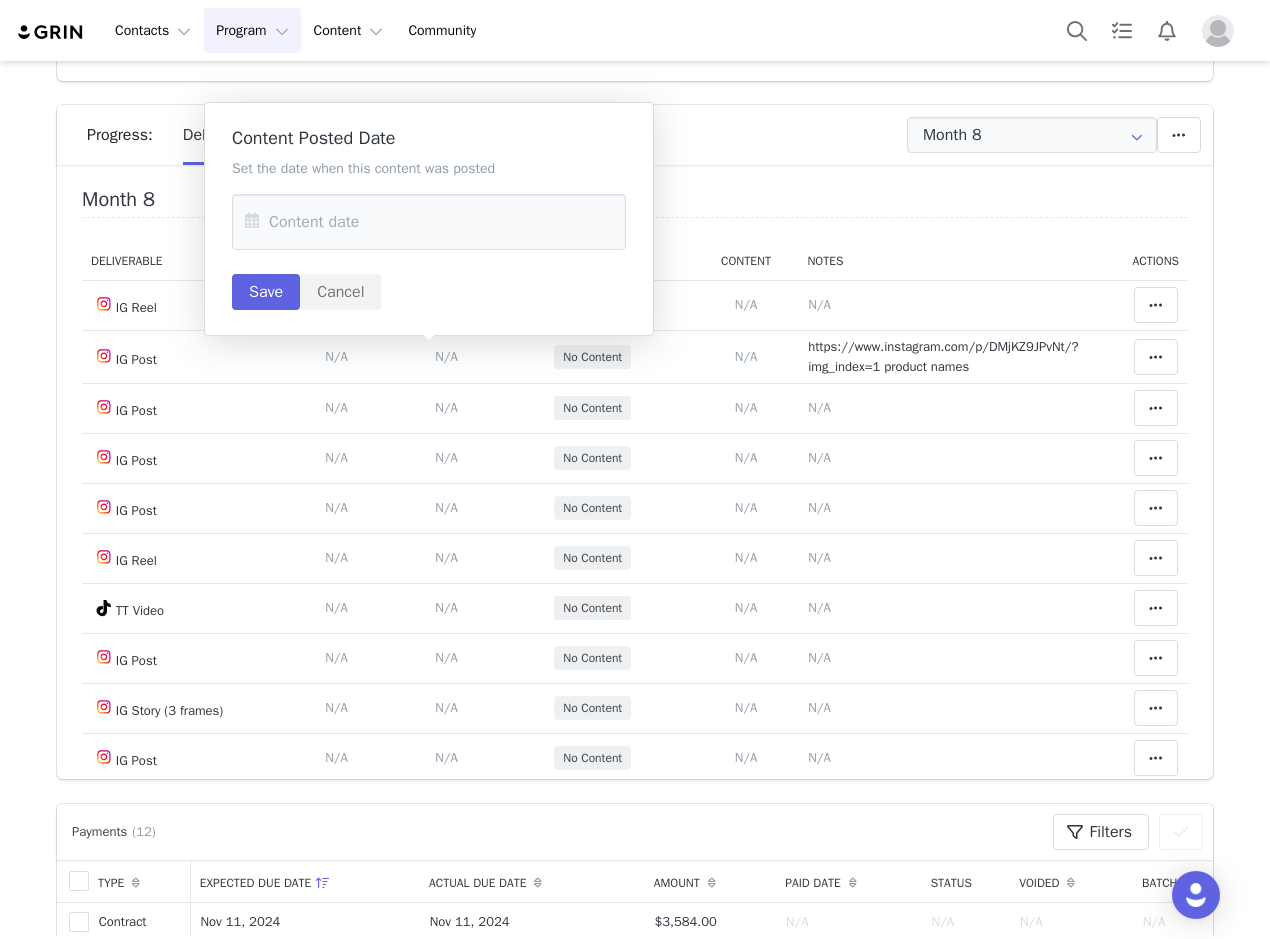 click at bounding box center (252, 222) 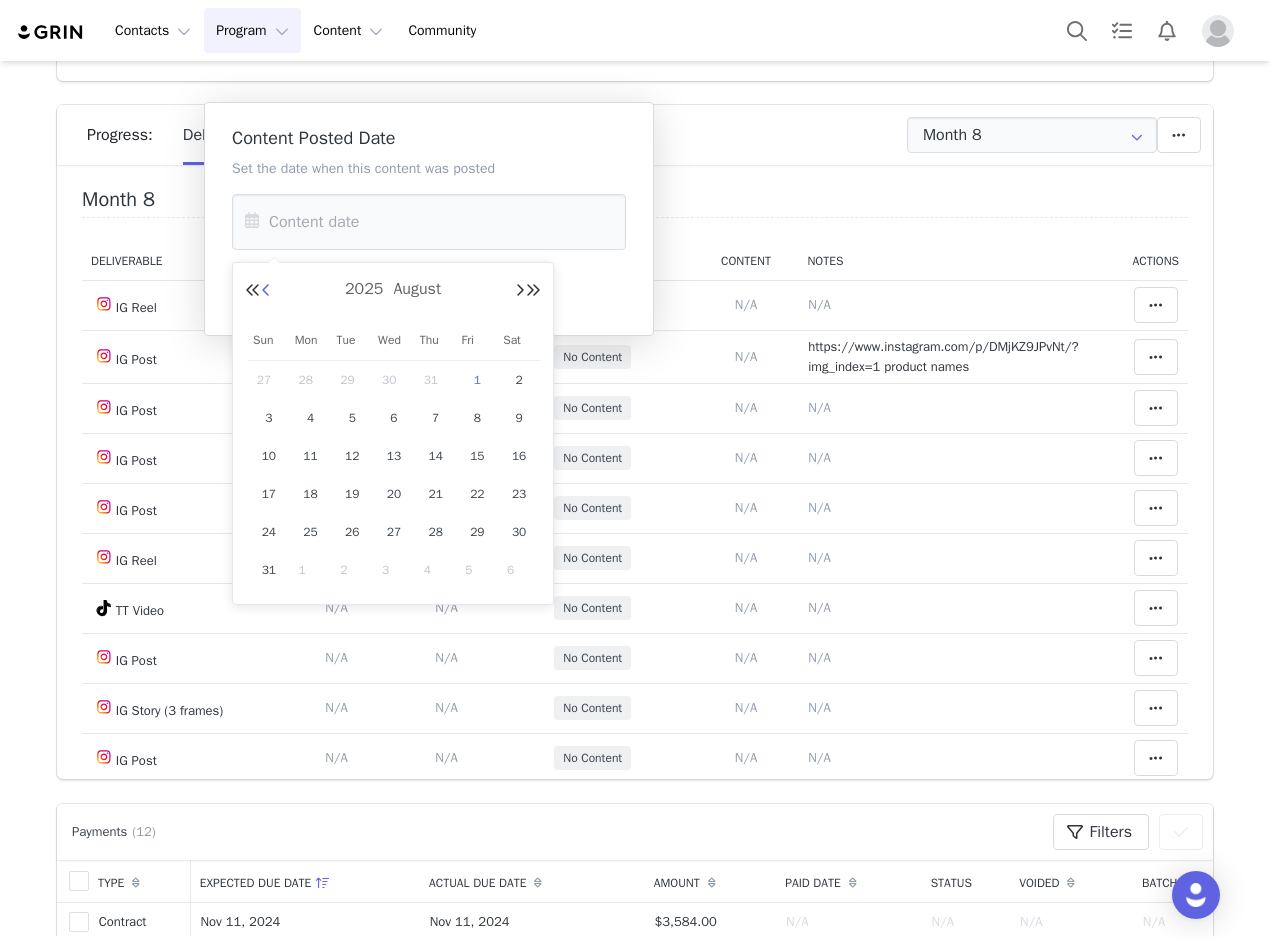 click at bounding box center (266, 291) 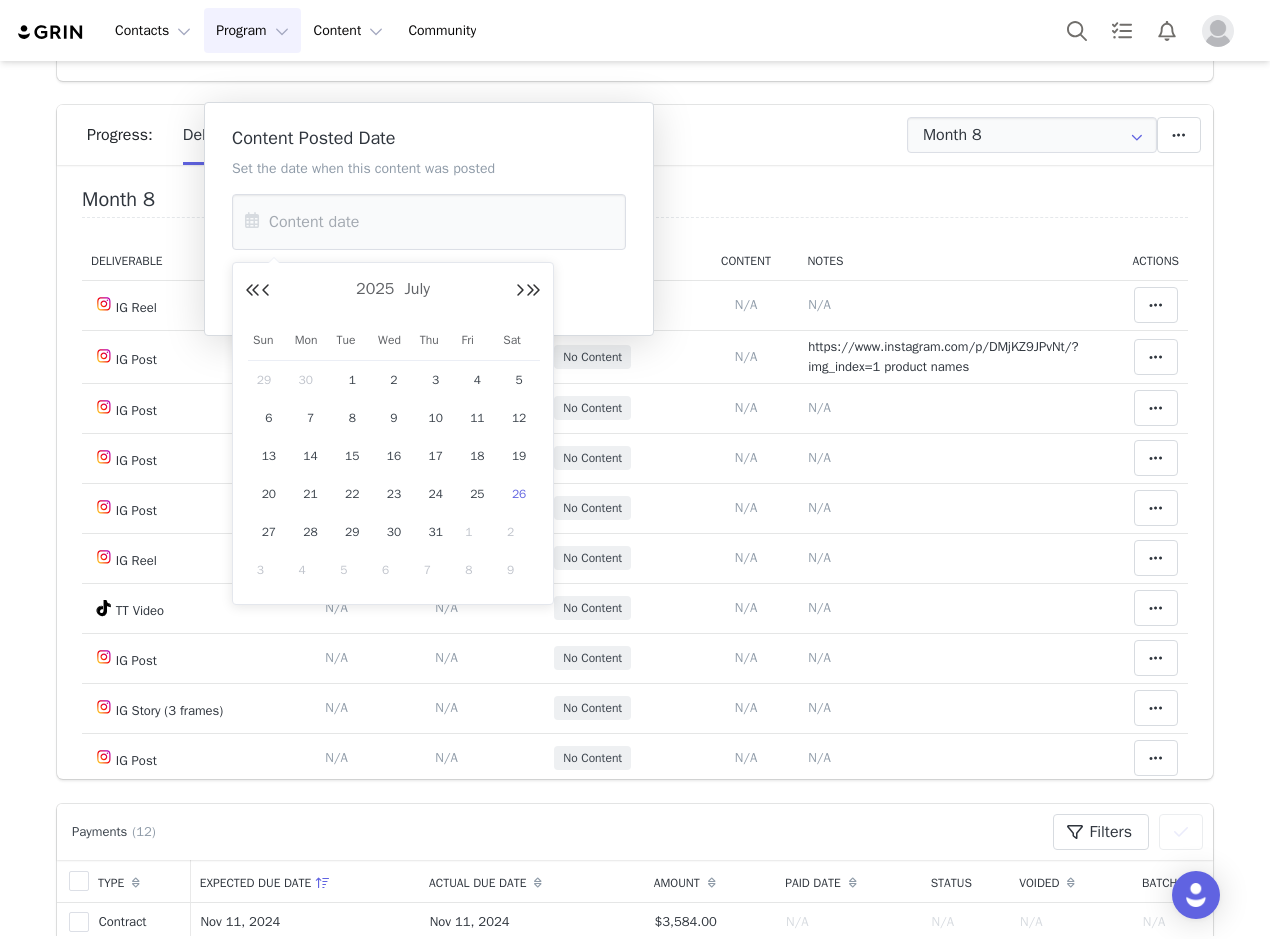click on "26" at bounding box center (519, 494) 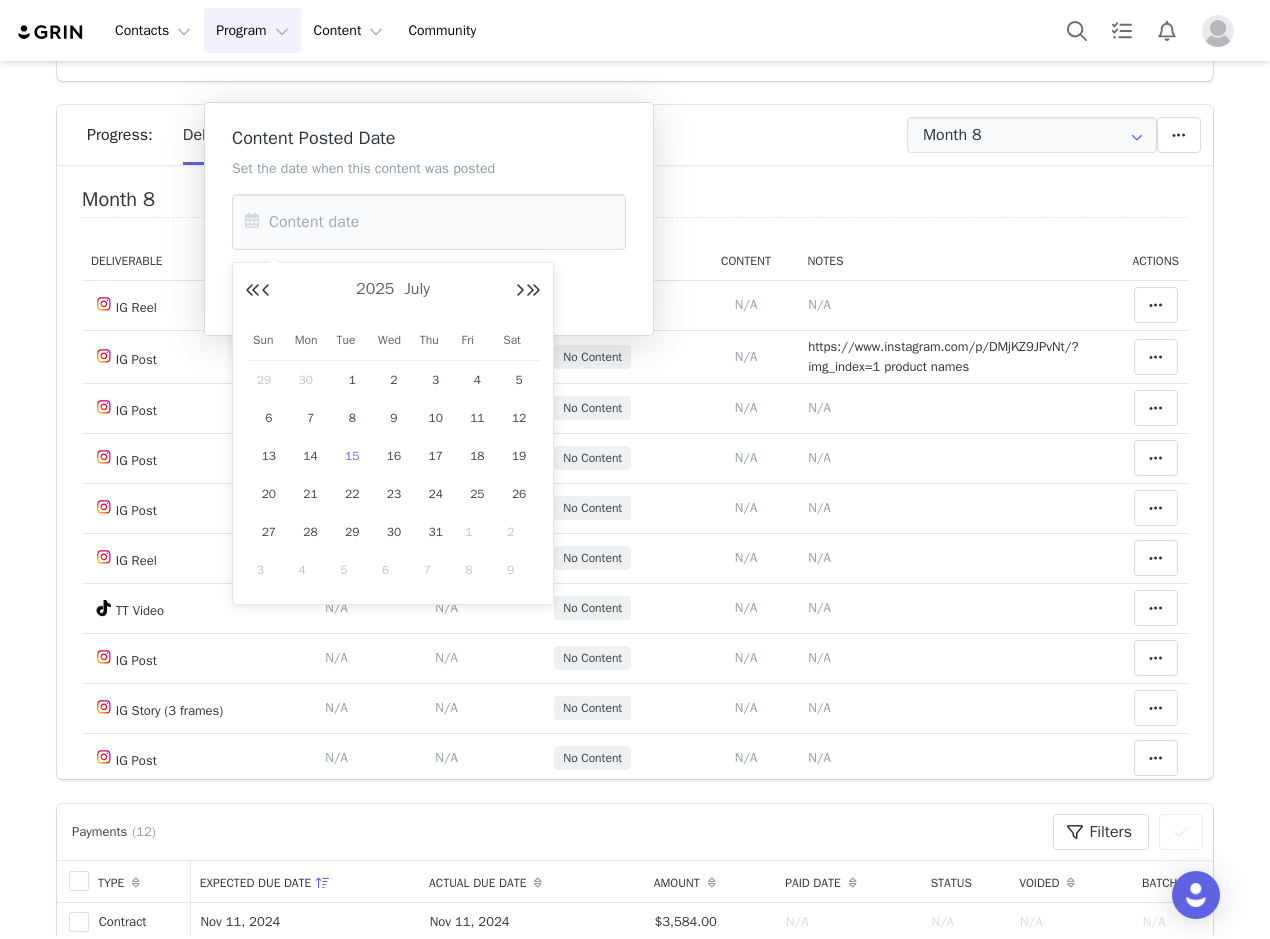 type on "Jul 26 2025" 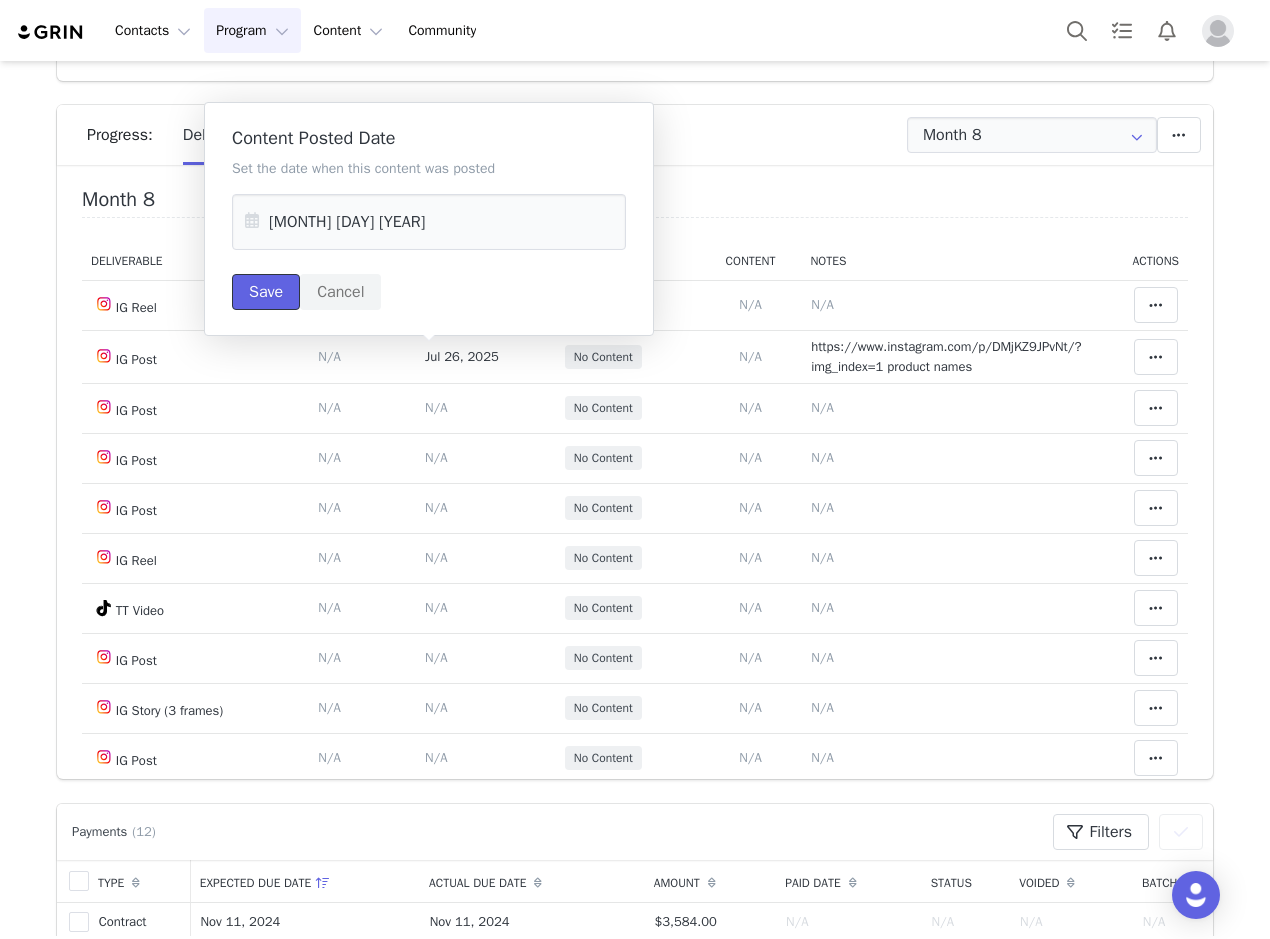 click on "Save" at bounding box center [266, 292] 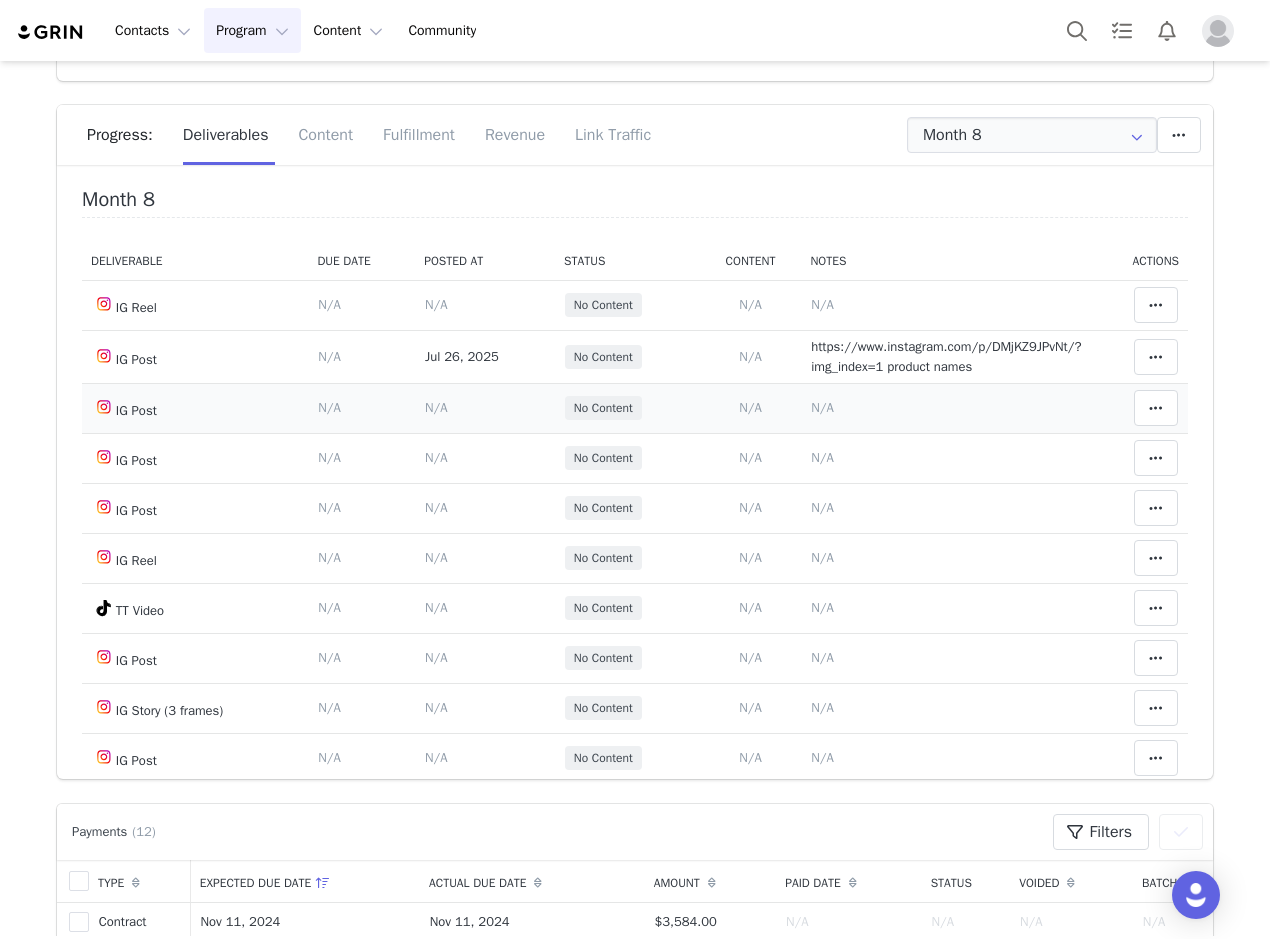 click on "N/A" at bounding box center (822, 407) 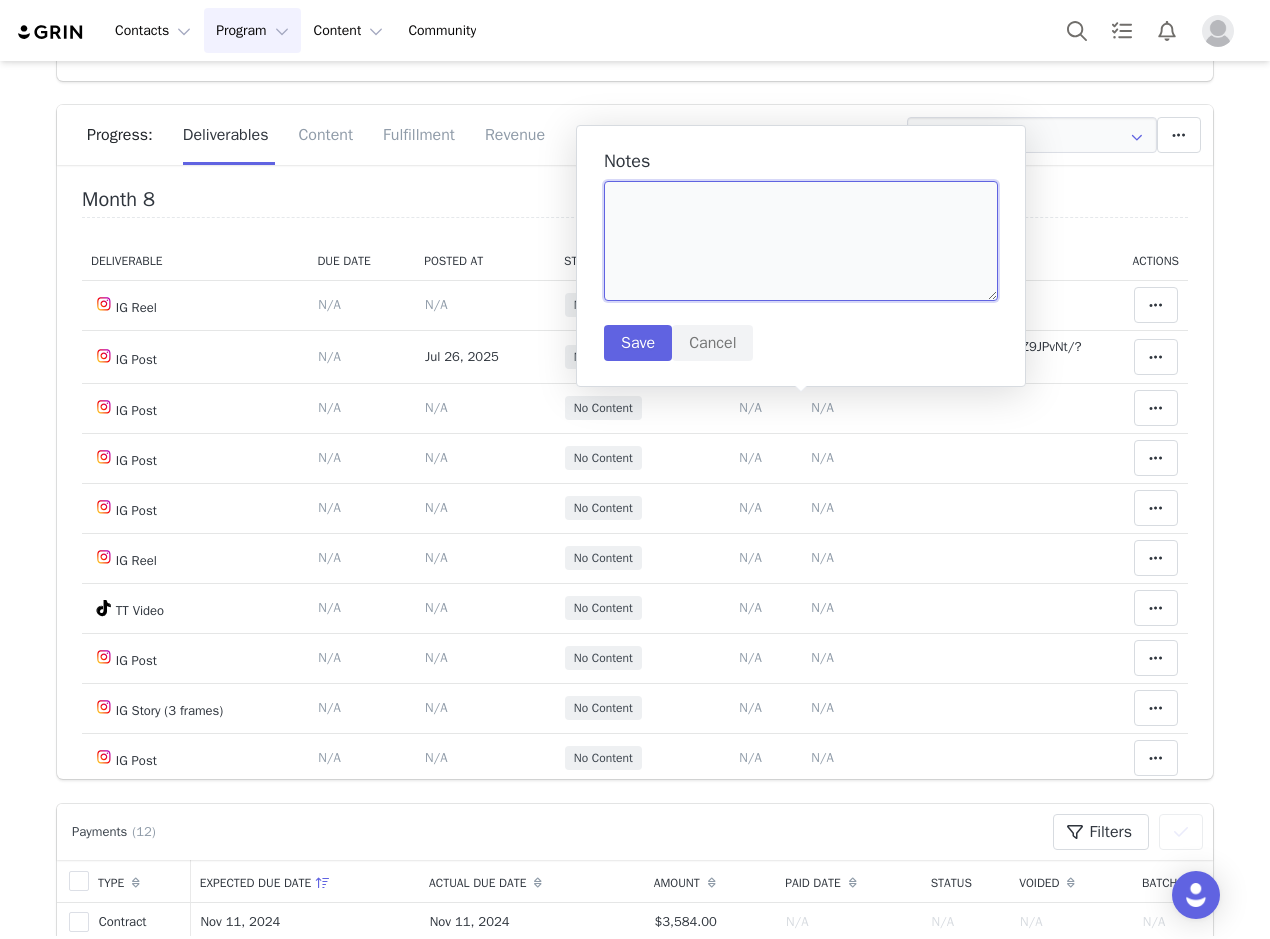 click at bounding box center (801, 241) 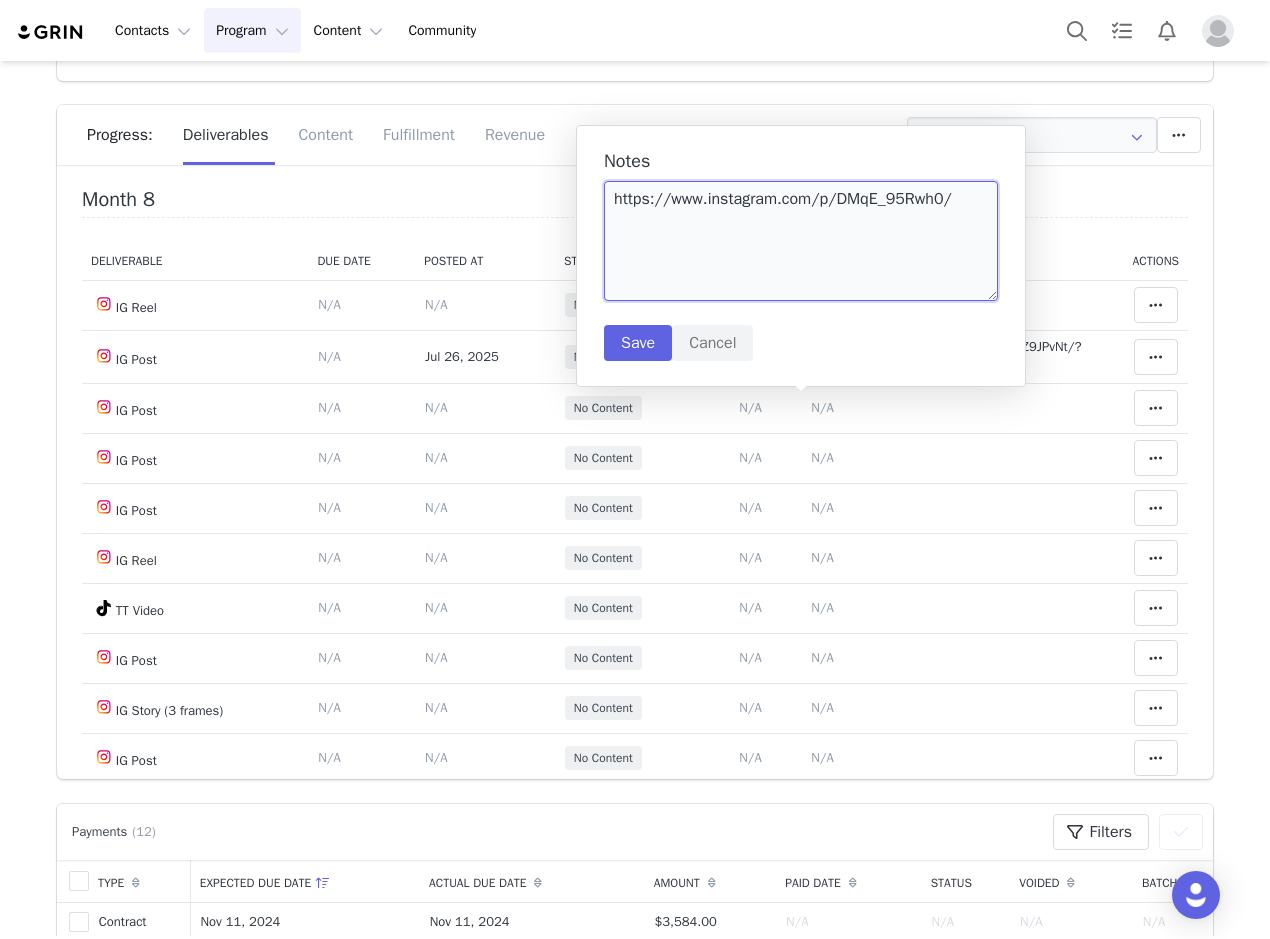 type on "https://www.instagram.com/p/DMqE_95Rwh0/" 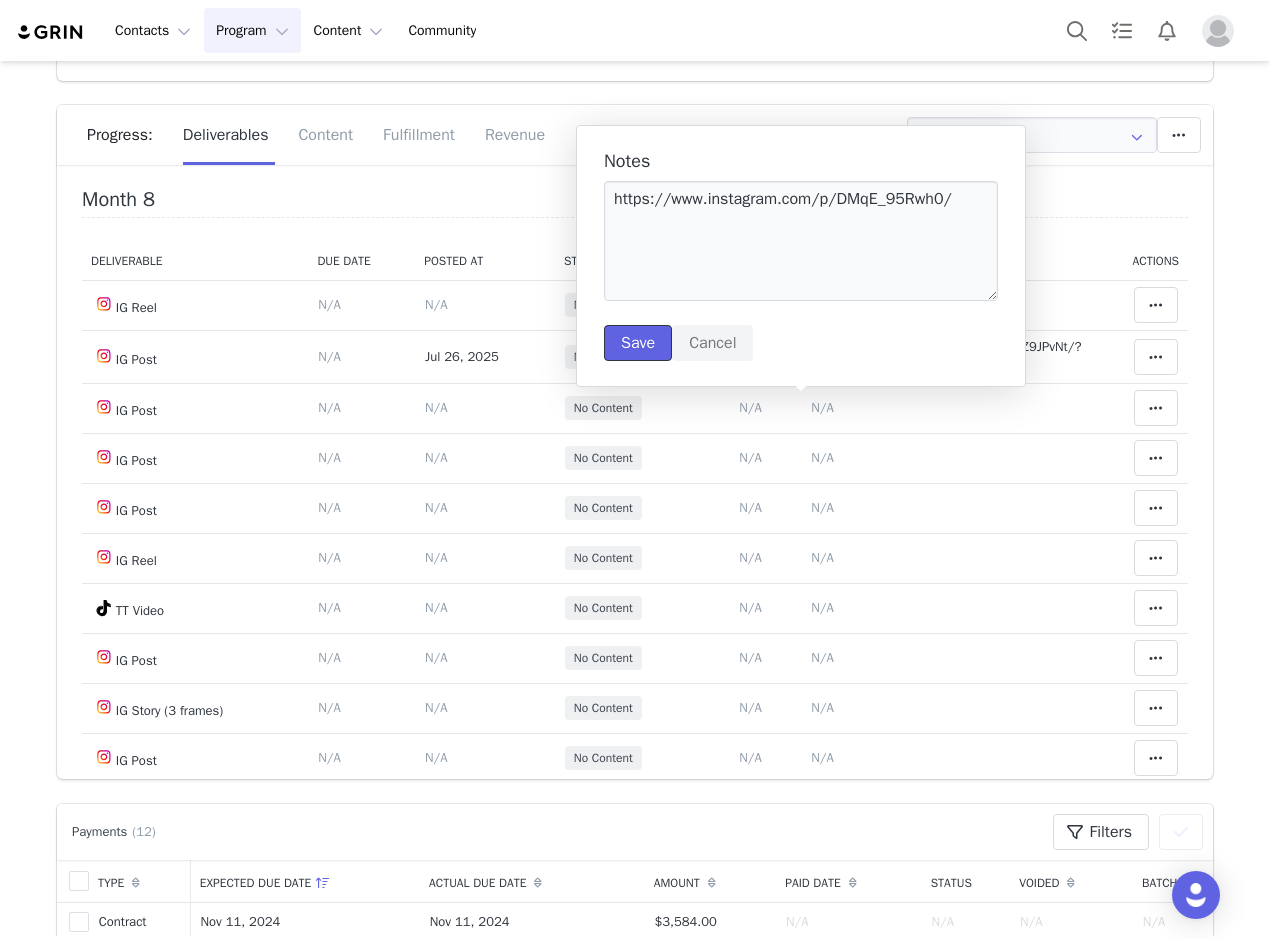 click on "Save" at bounding box center (638, 343) 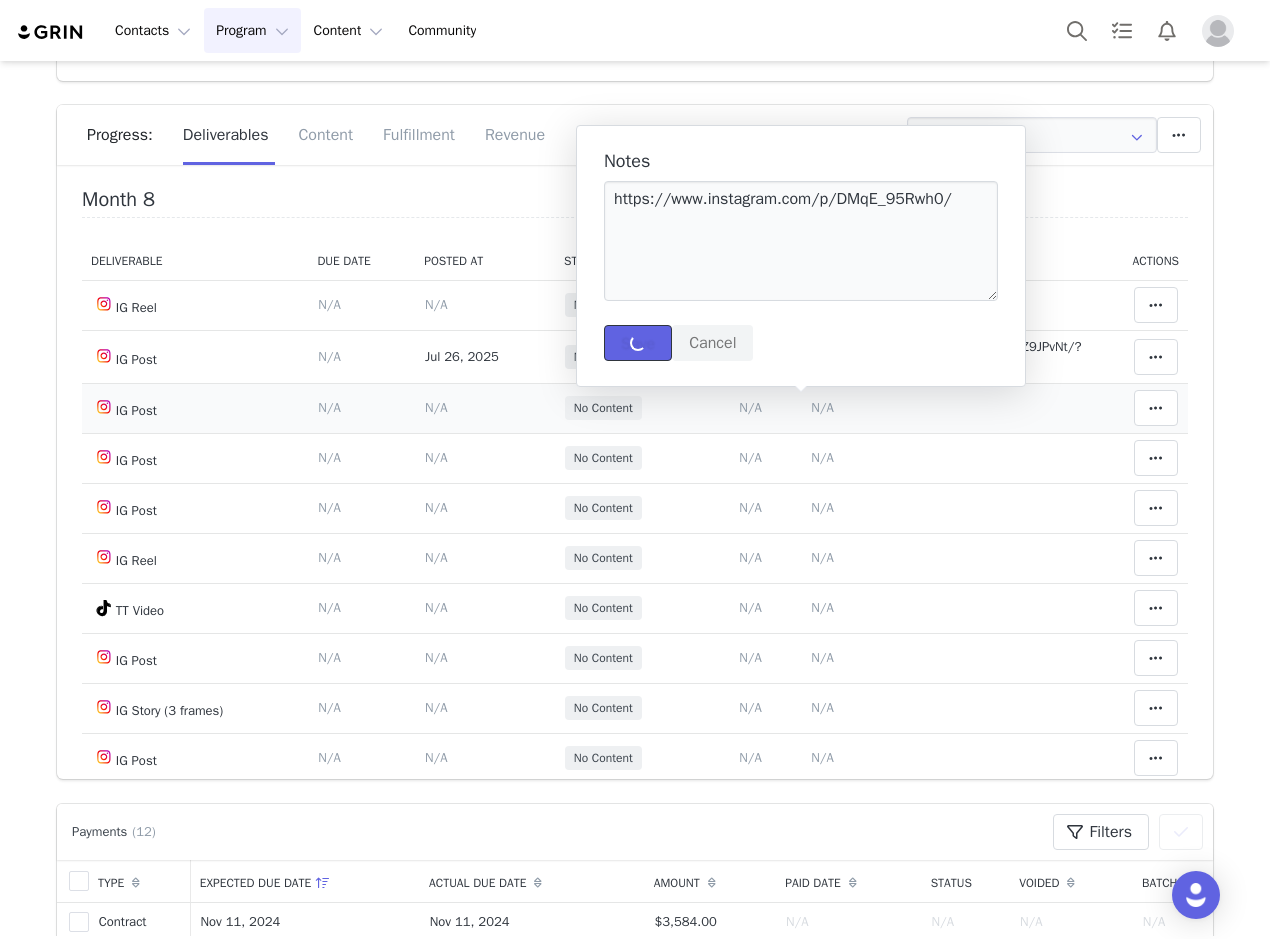 type 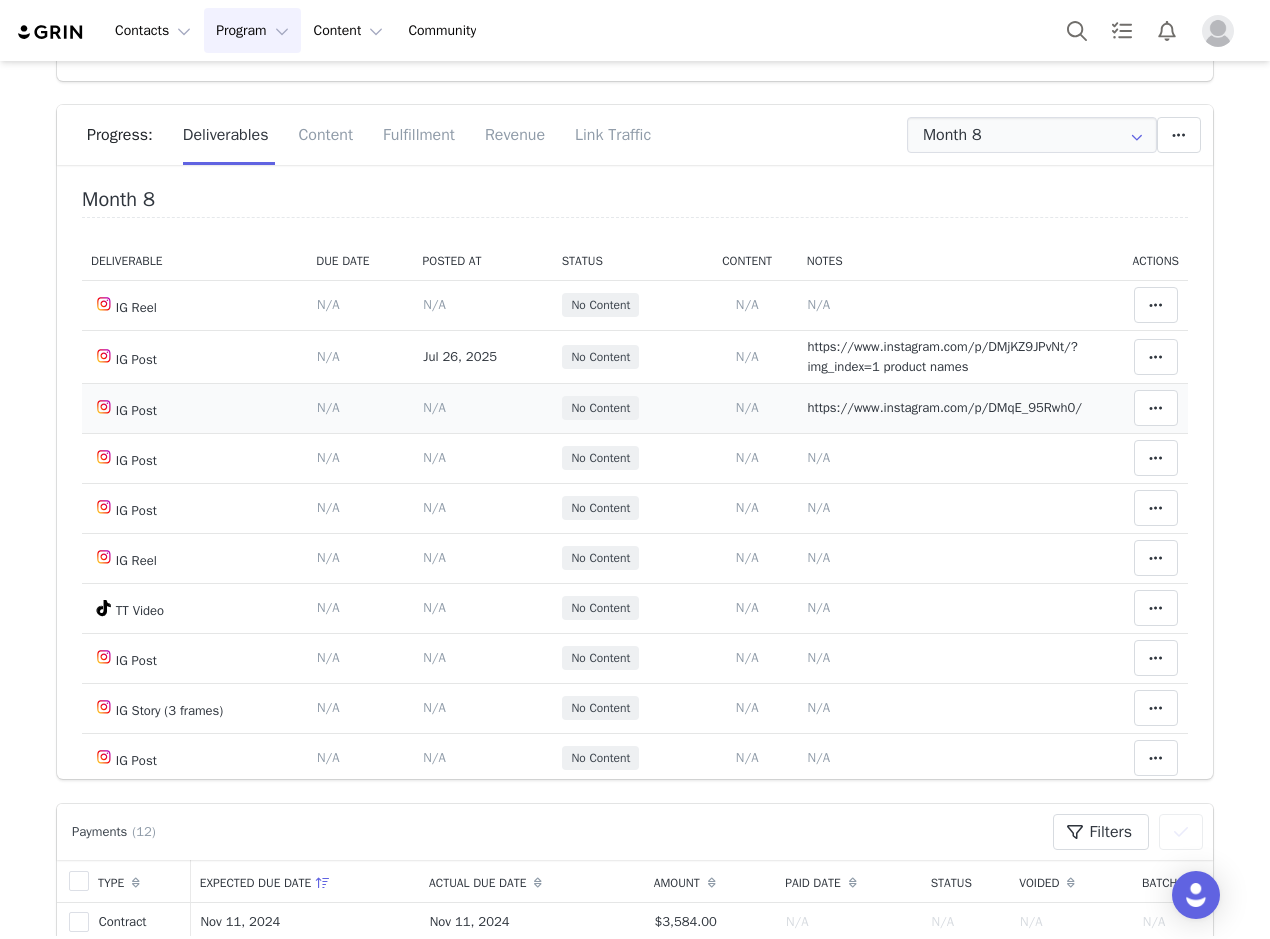 click on "N/A" at bounding box center (434, 407) 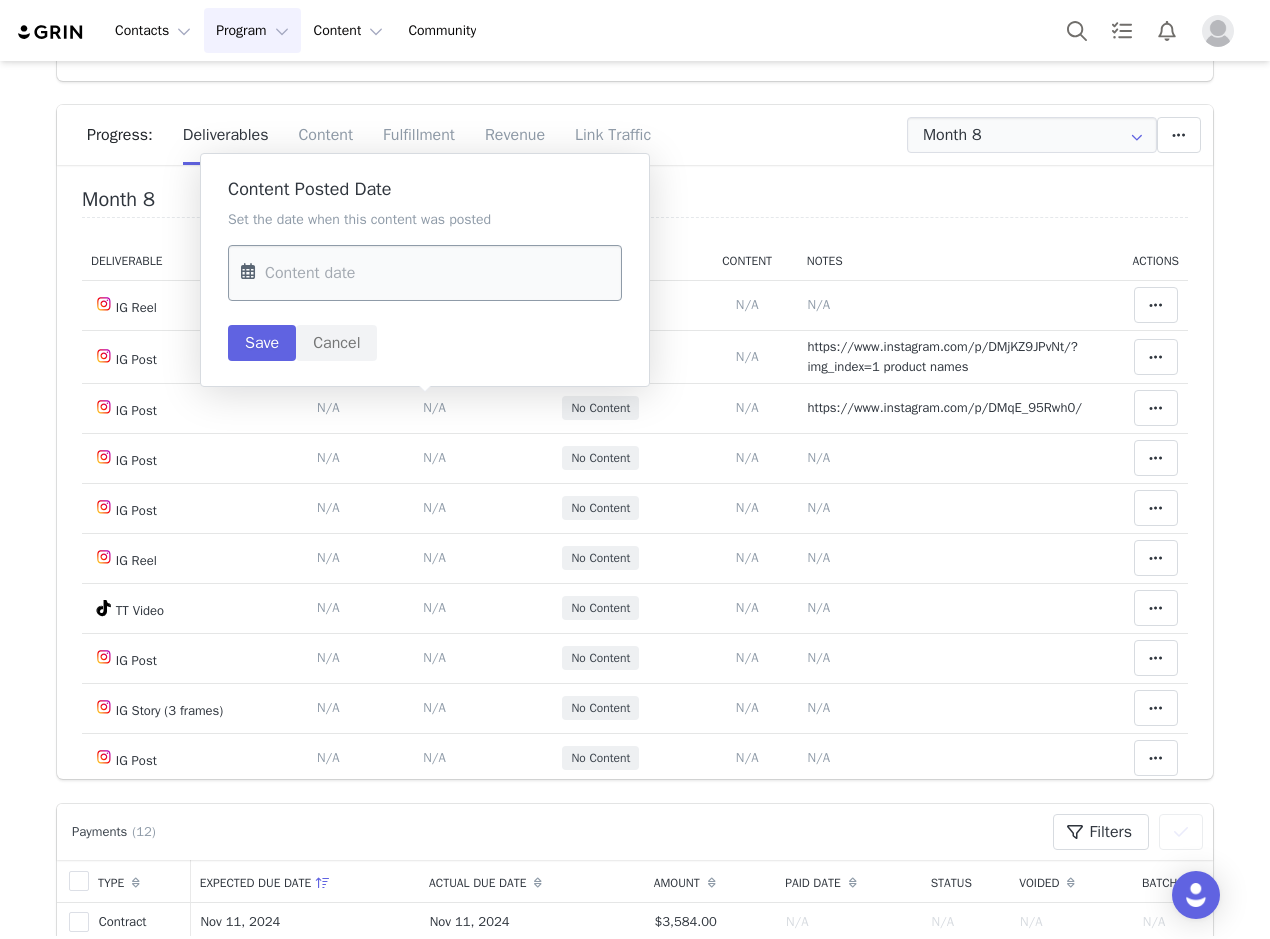 click at bounding box center (425, 273) 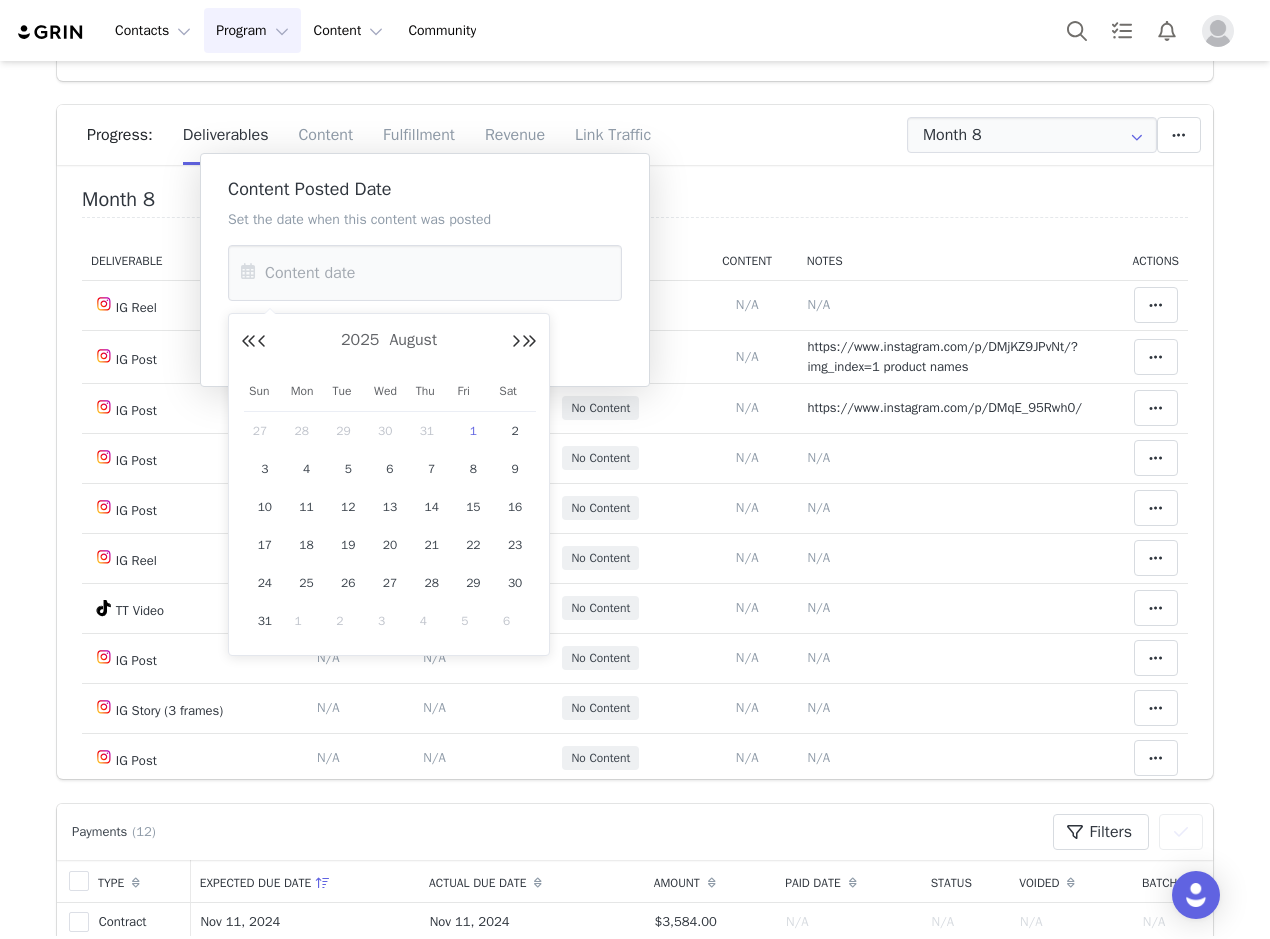 drag, startPoint x: 345, startPoint y: 430, endPoint x: 302, endPoint y: 305, distance: 132.18925 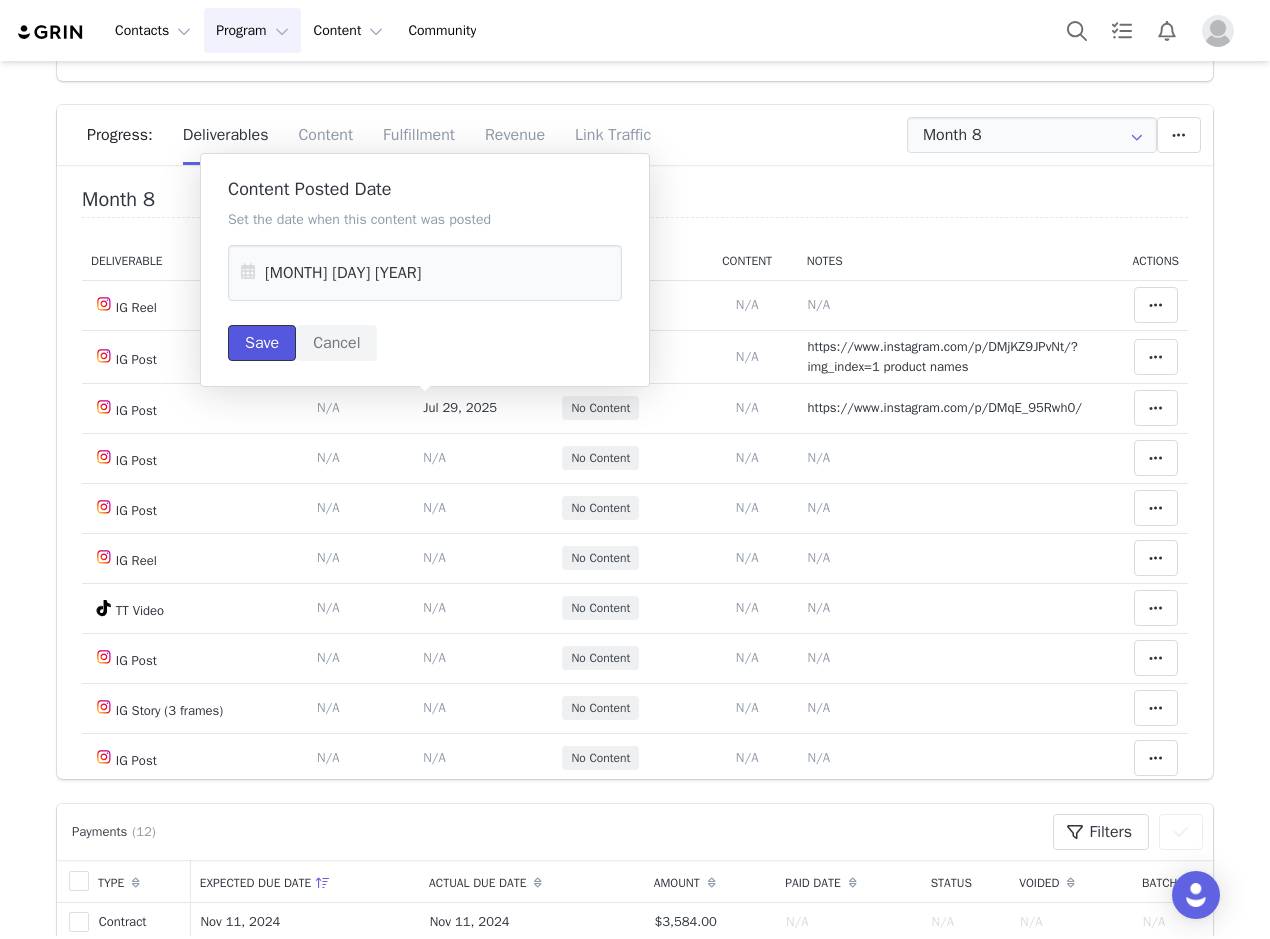click on "Save" at bounding box center [262, 343] 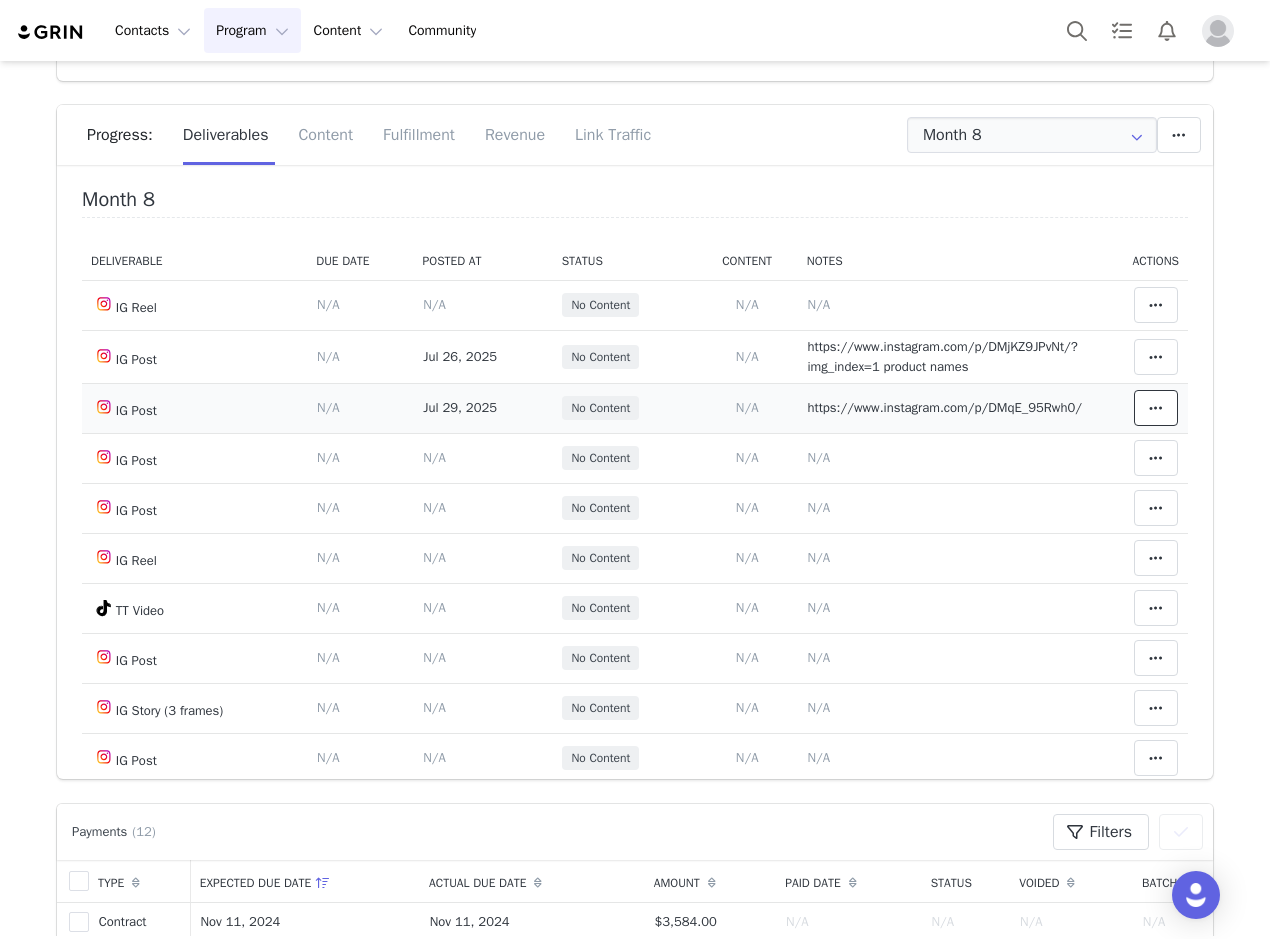 click at bounding box center [1156, 408] 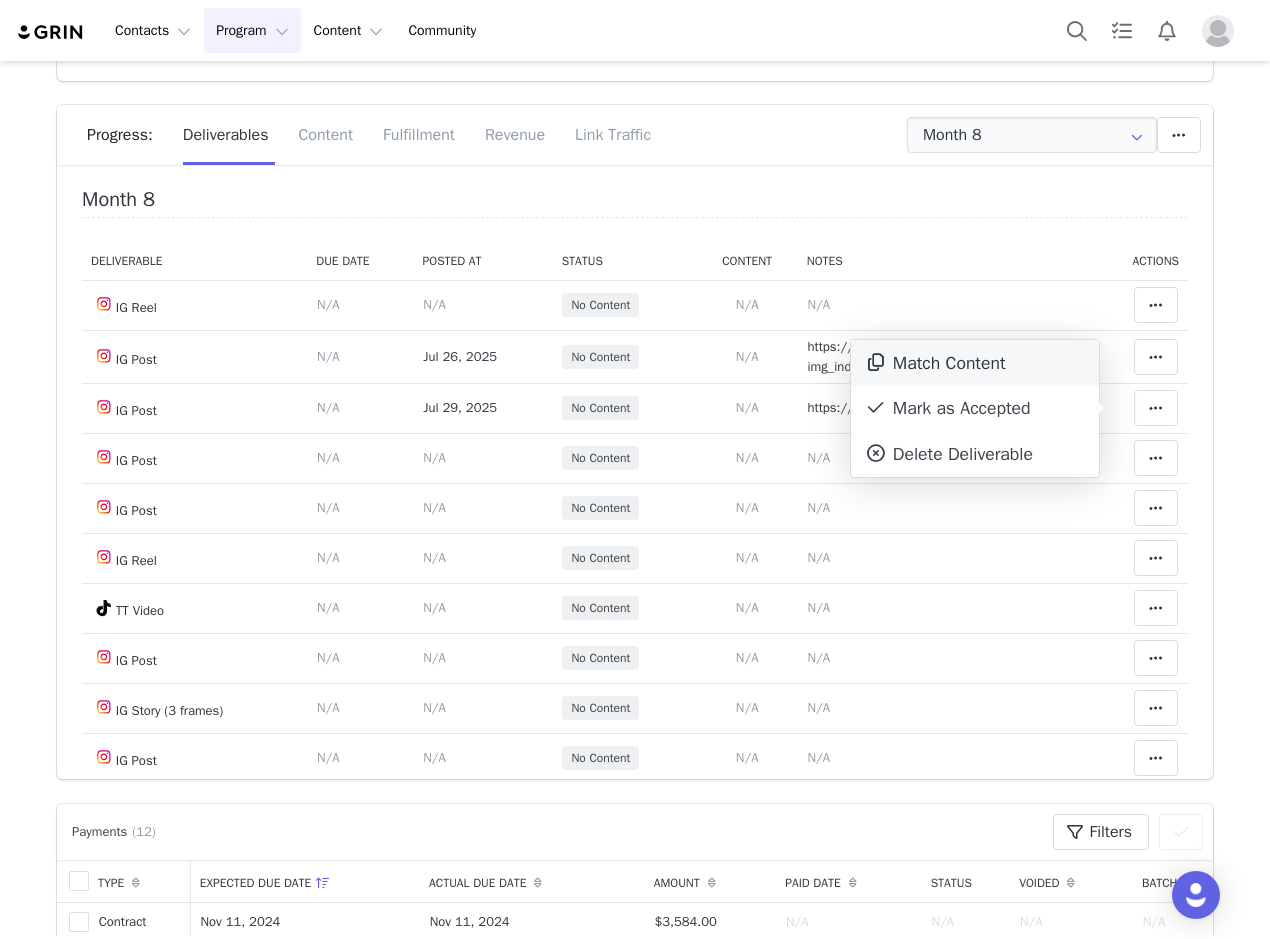 click on "Mark as Accepted" at bounding box center [975, 409] 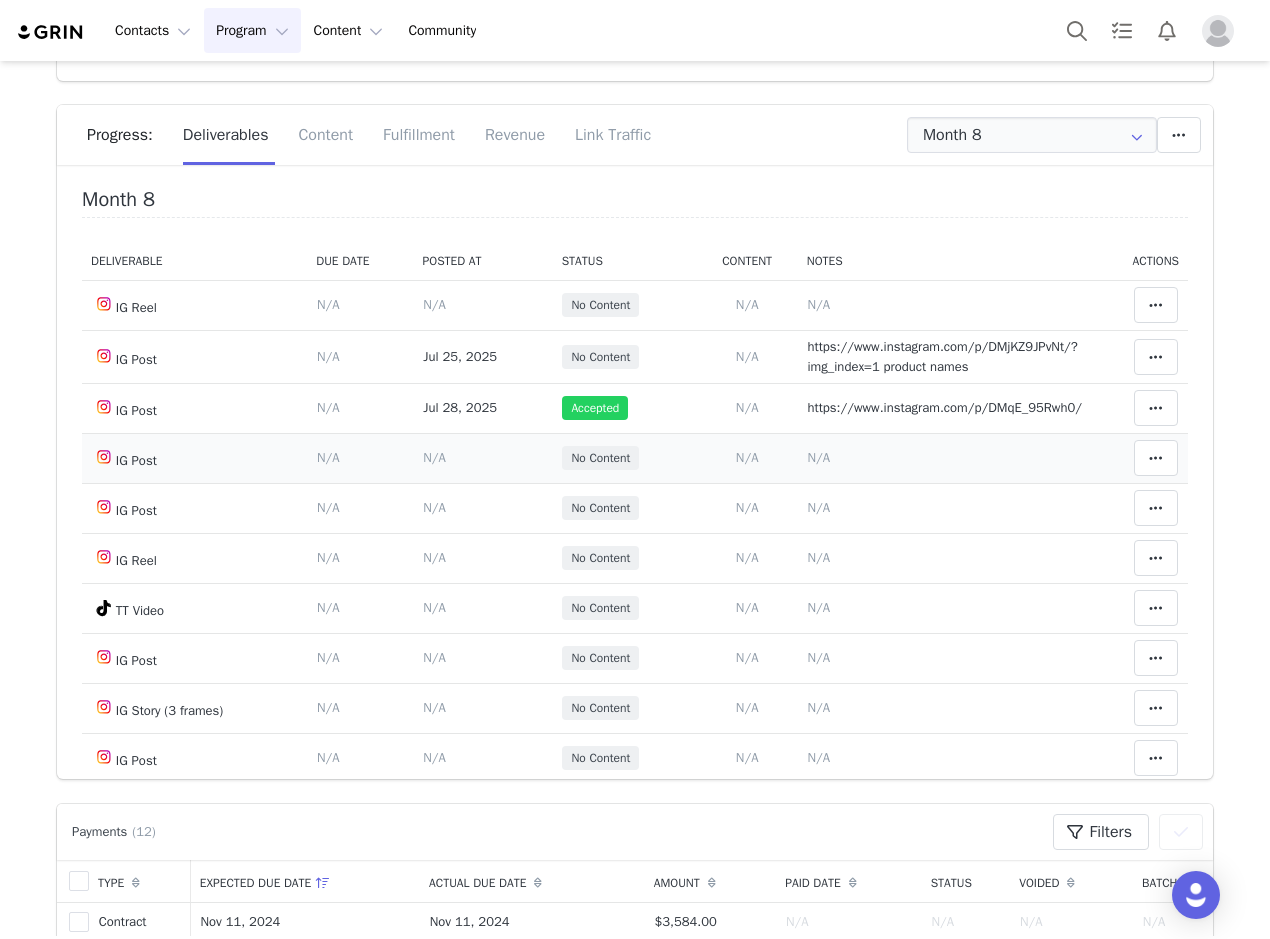 click on "N/A" at bounding box center (819, 457) 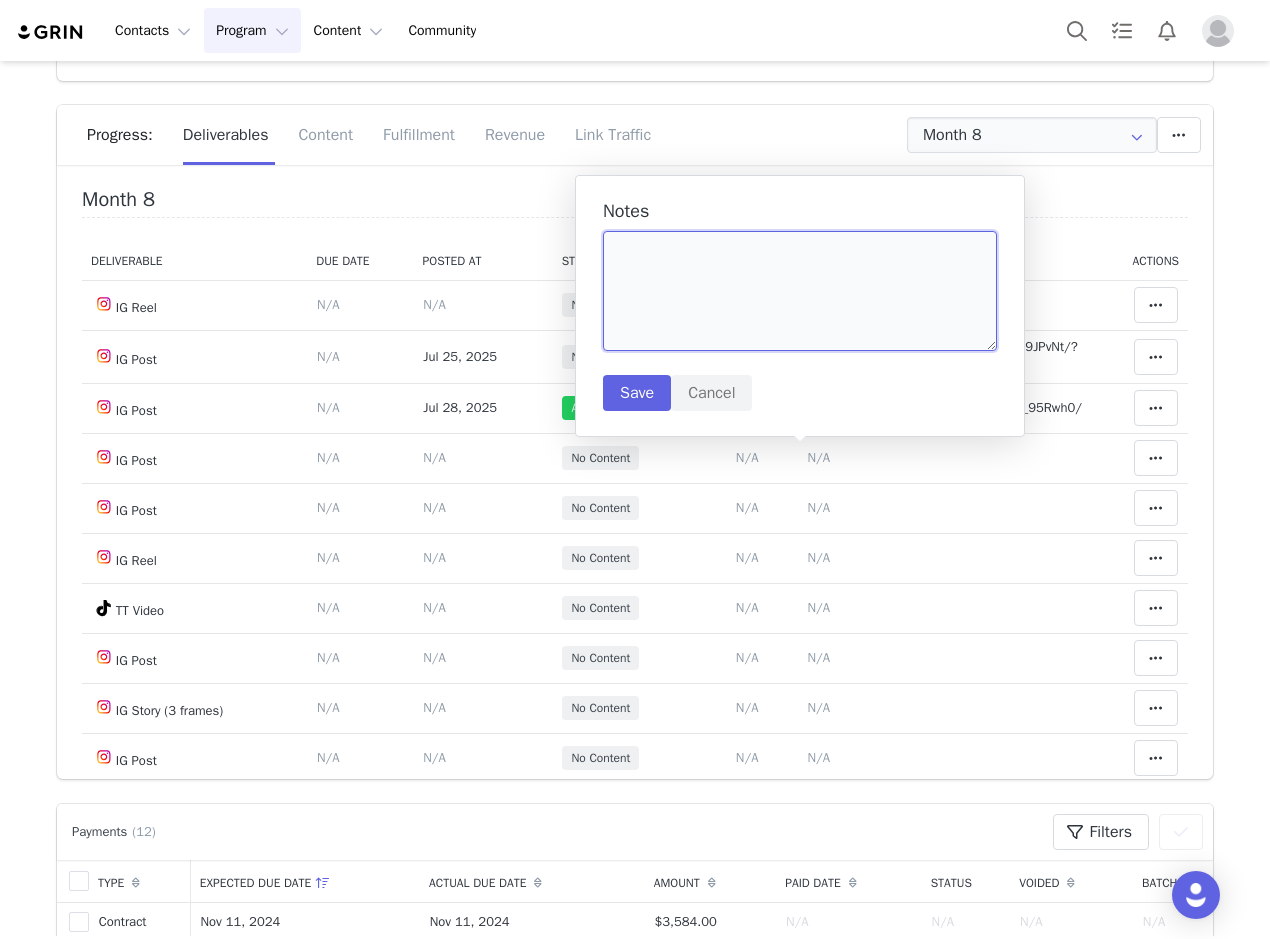 click at bounding box center (800, 291) 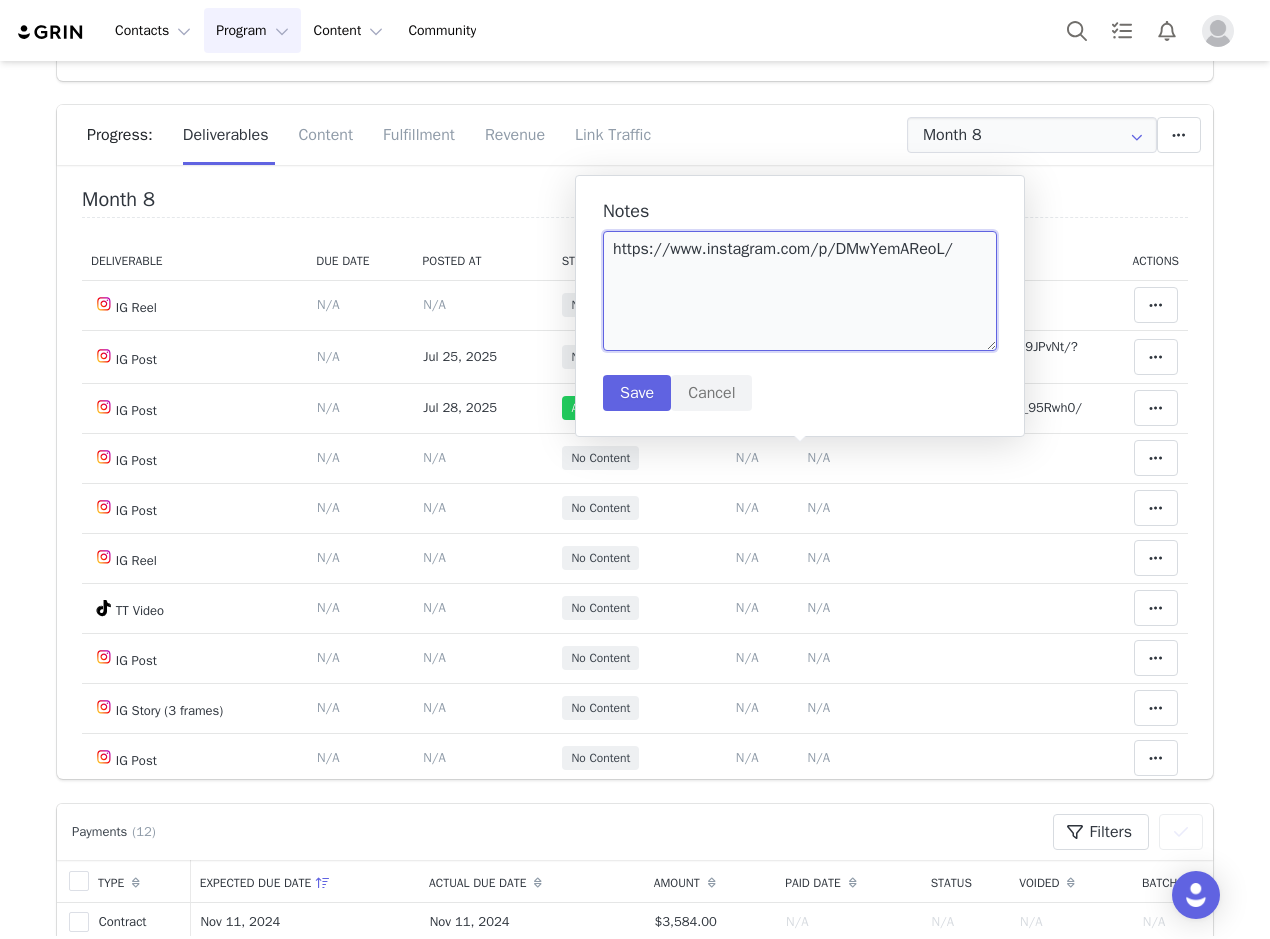 type on "https://www.instagram.com/p/DMwYemAReoL/" 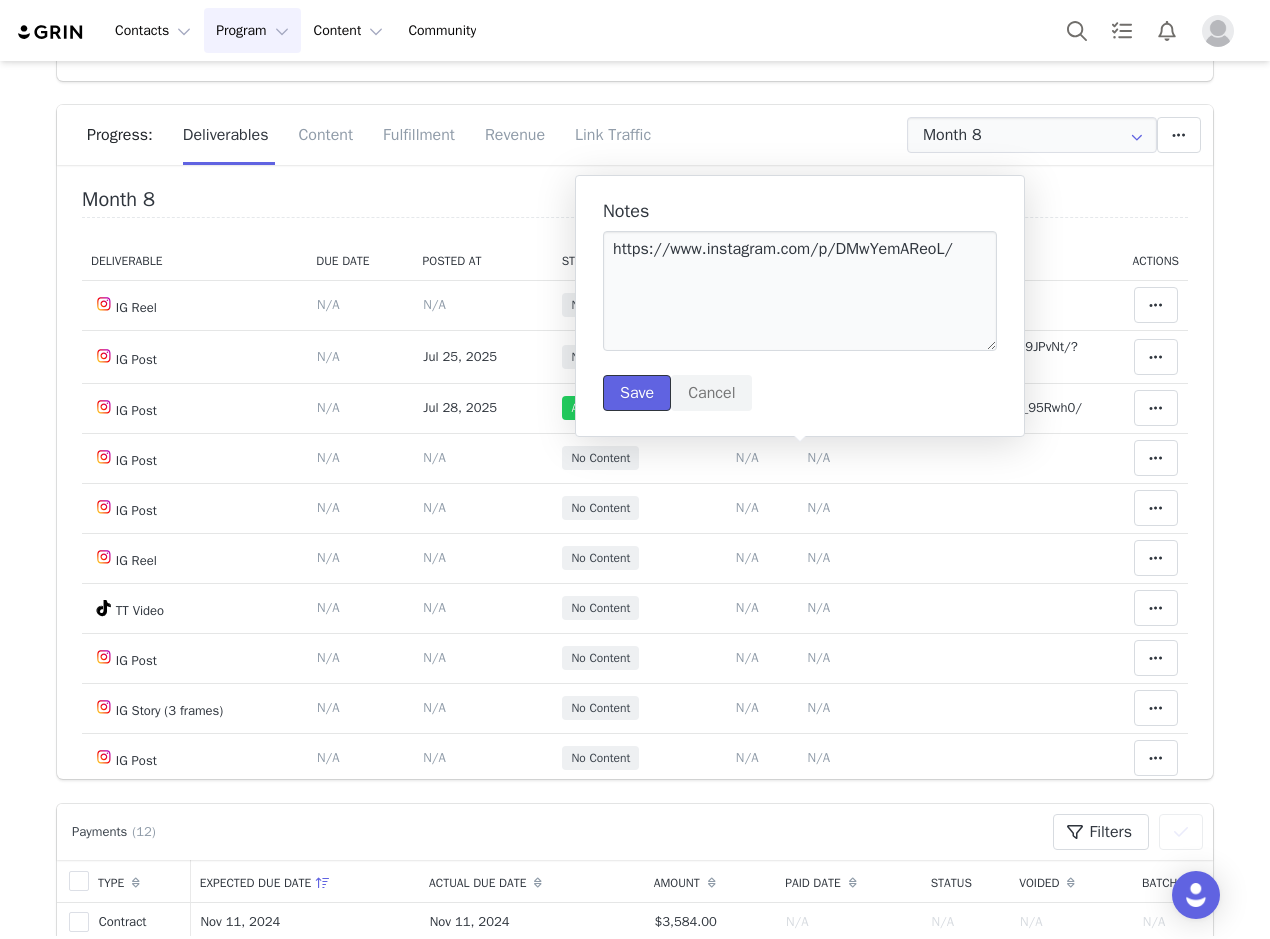 click on "Save" at bounding box center [637, 393] 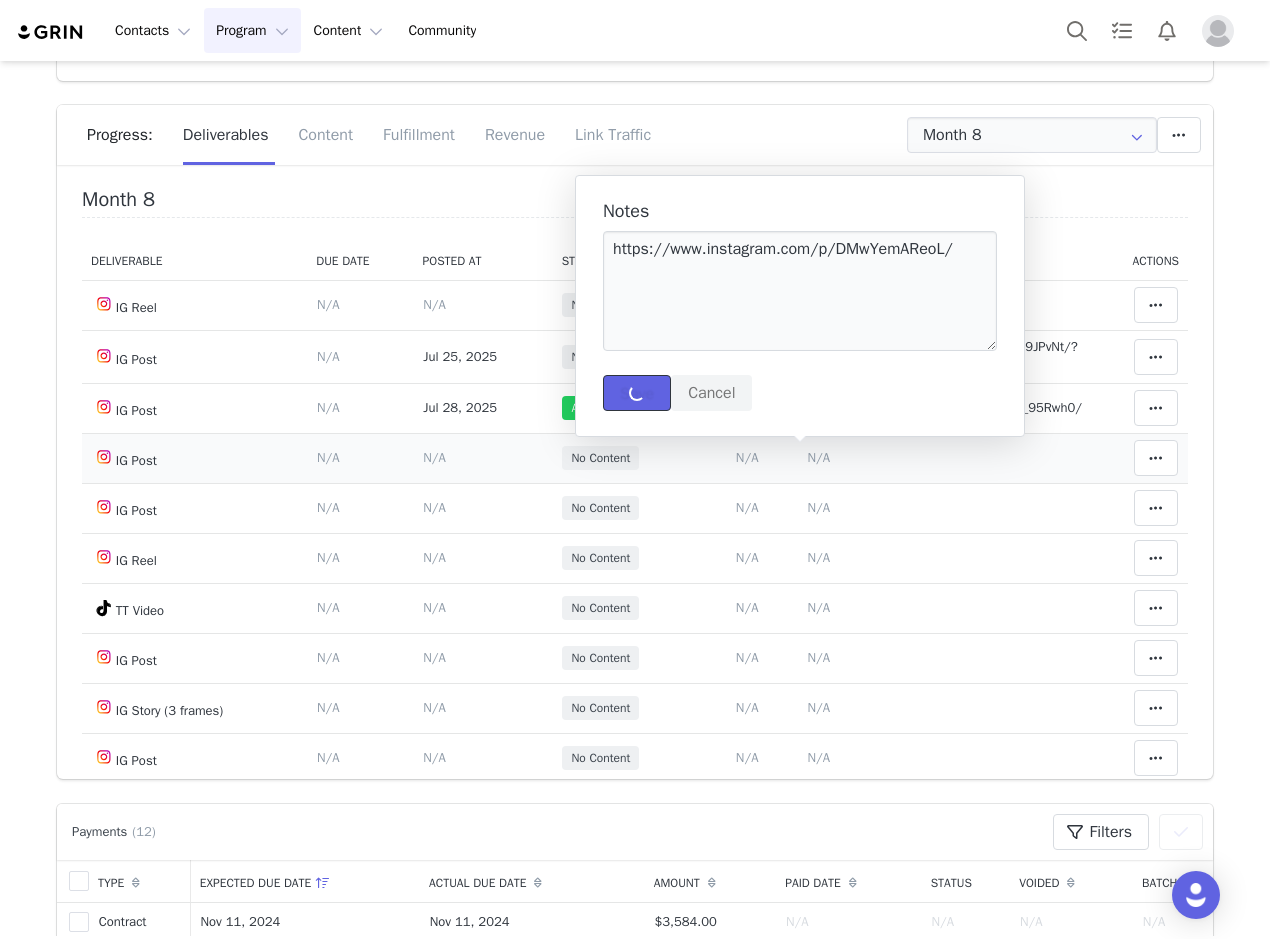 type 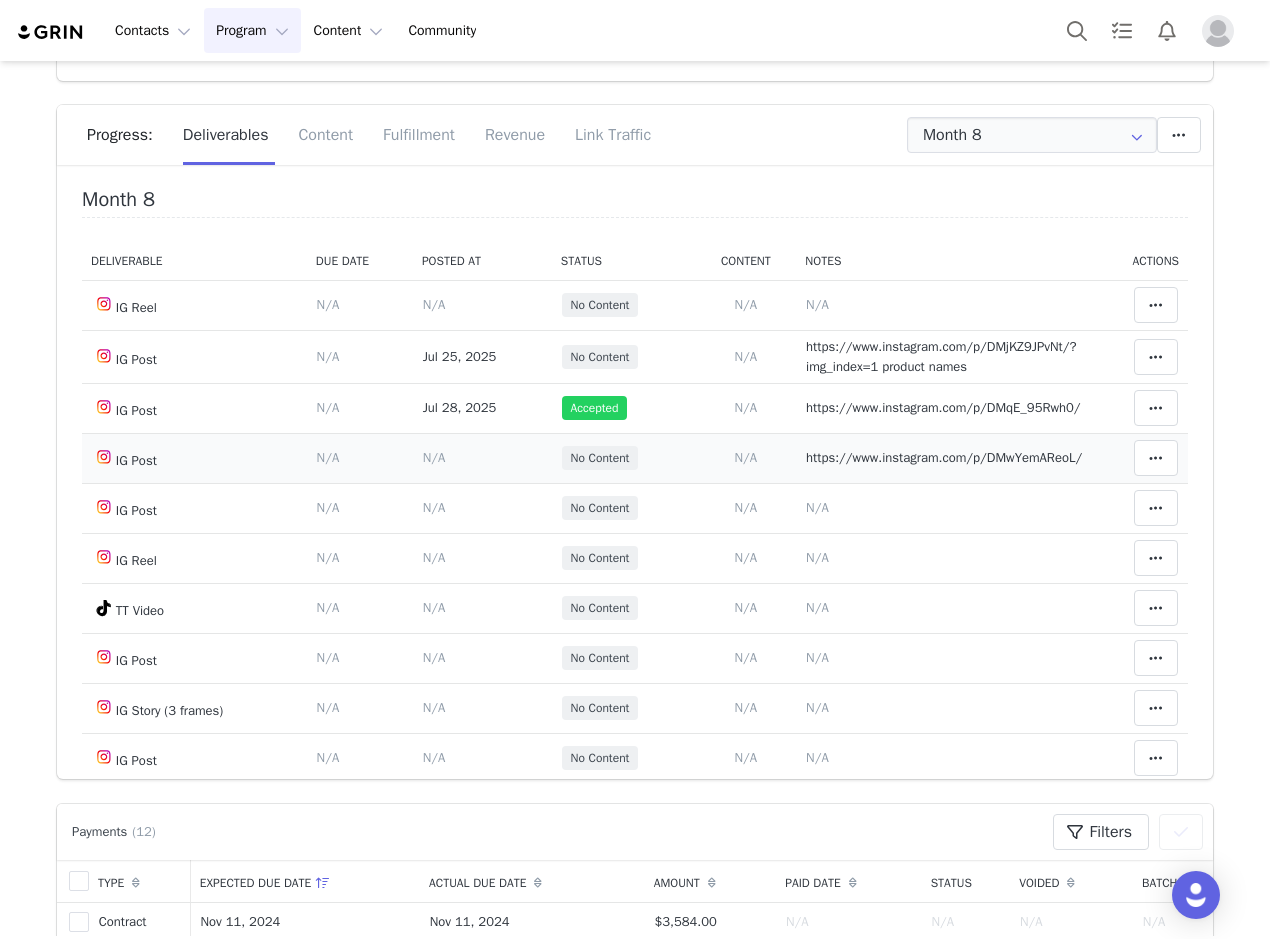 click on "N/A" at bounding box center (434, 457) 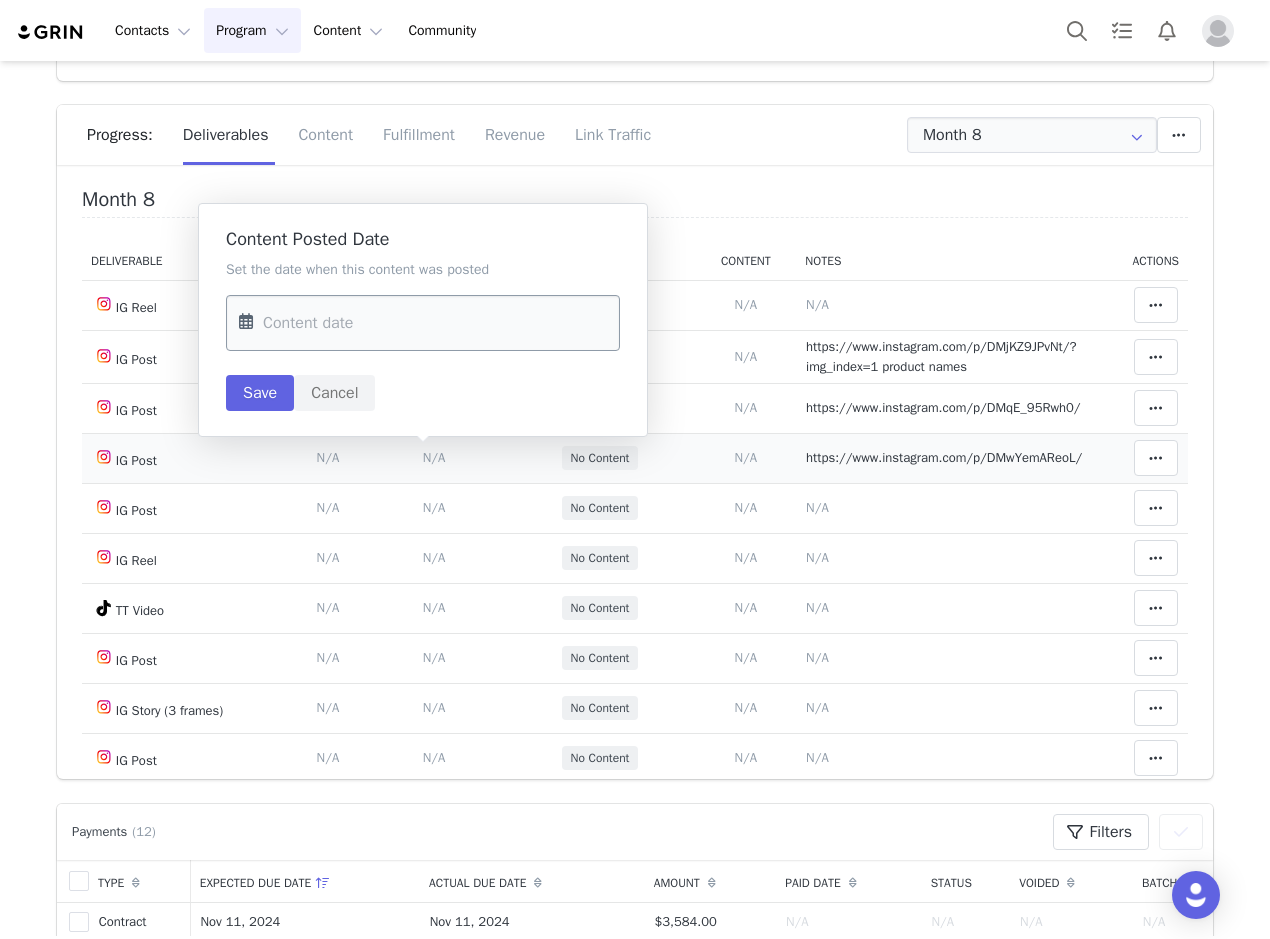 click at bounding box center (423, 323) 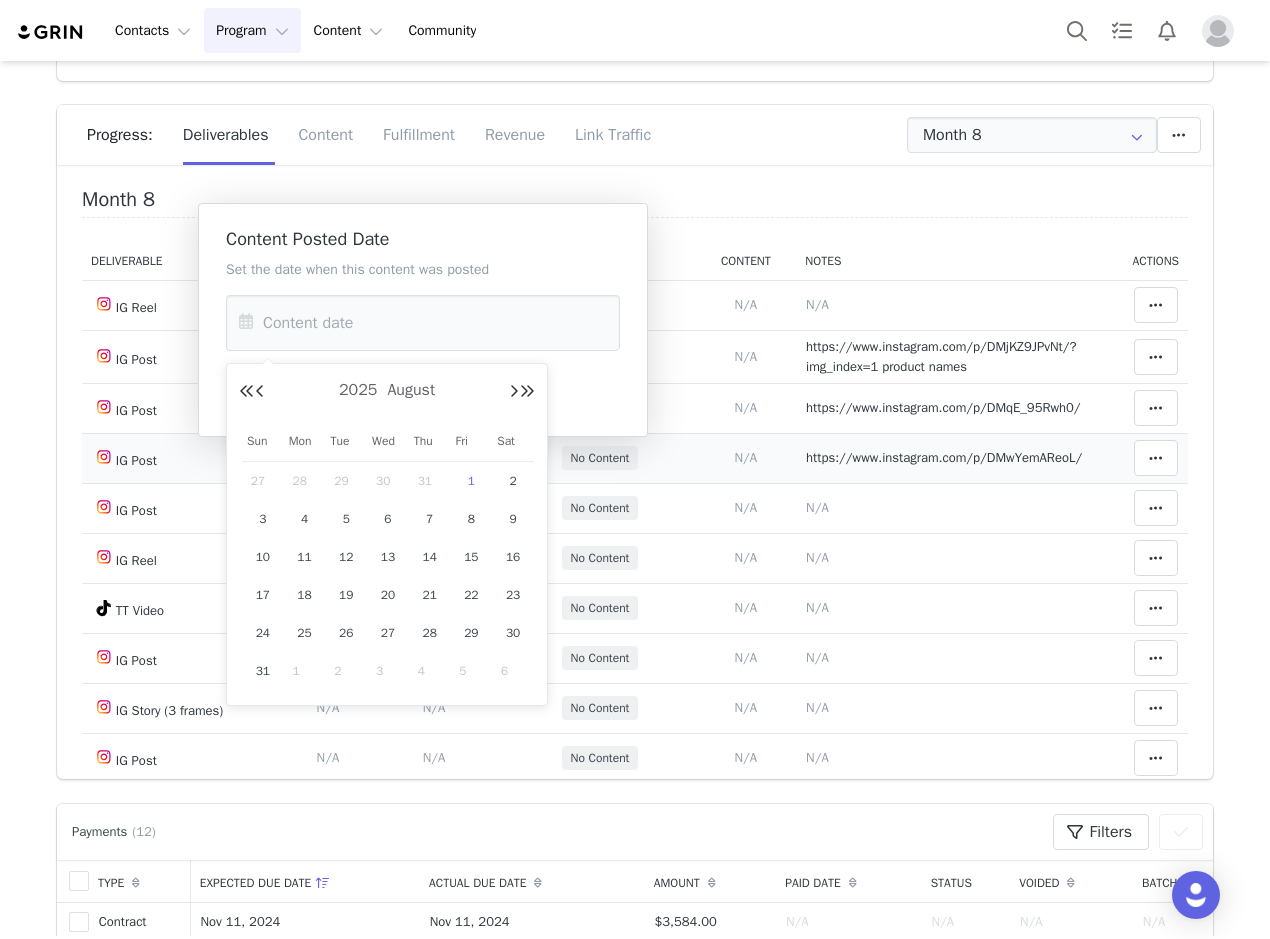click on "31" at bounding box center (430, 481) 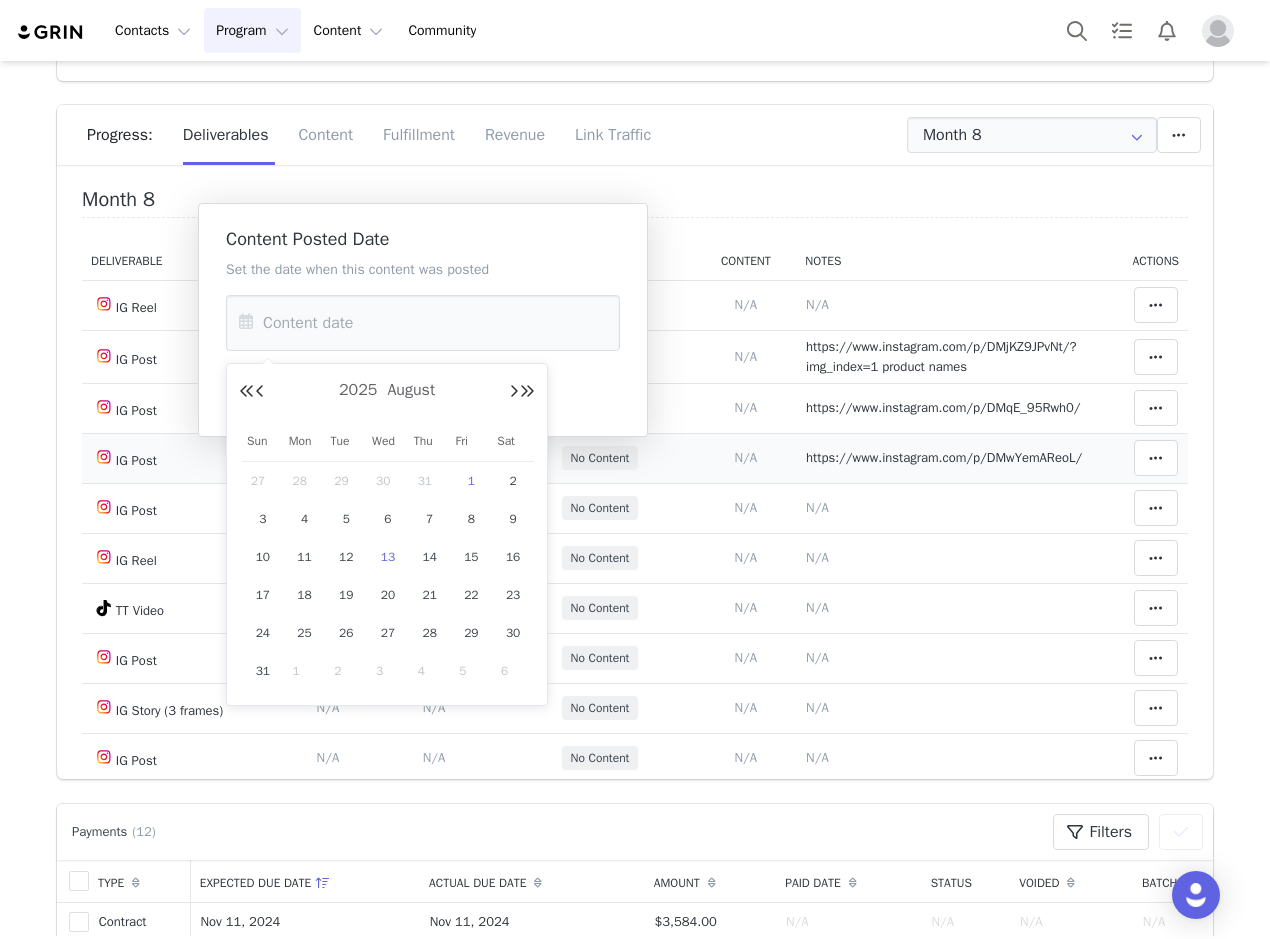 type on "Jul 31 2025" 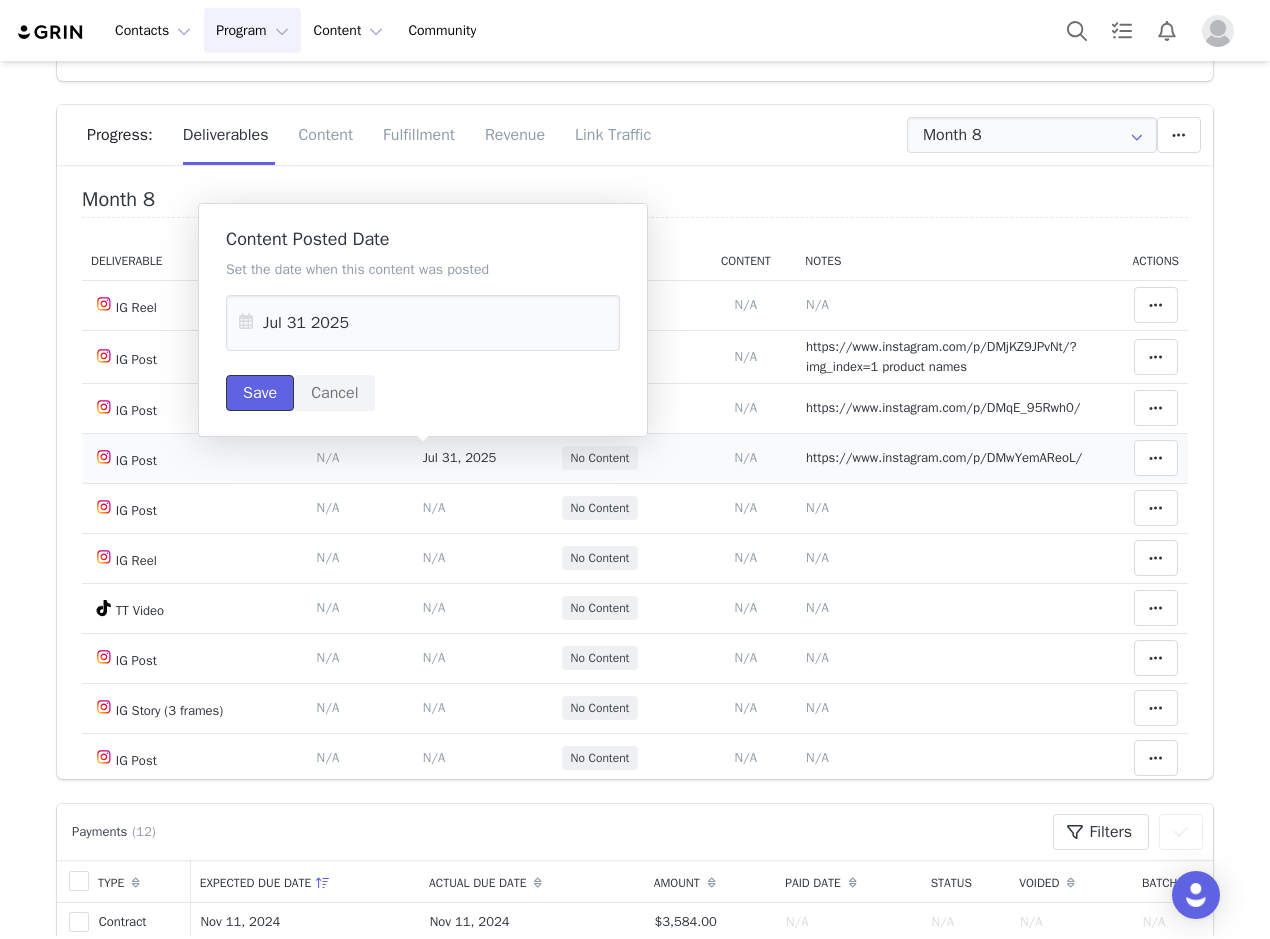 click on "Save" at bounding box center [260, 393] 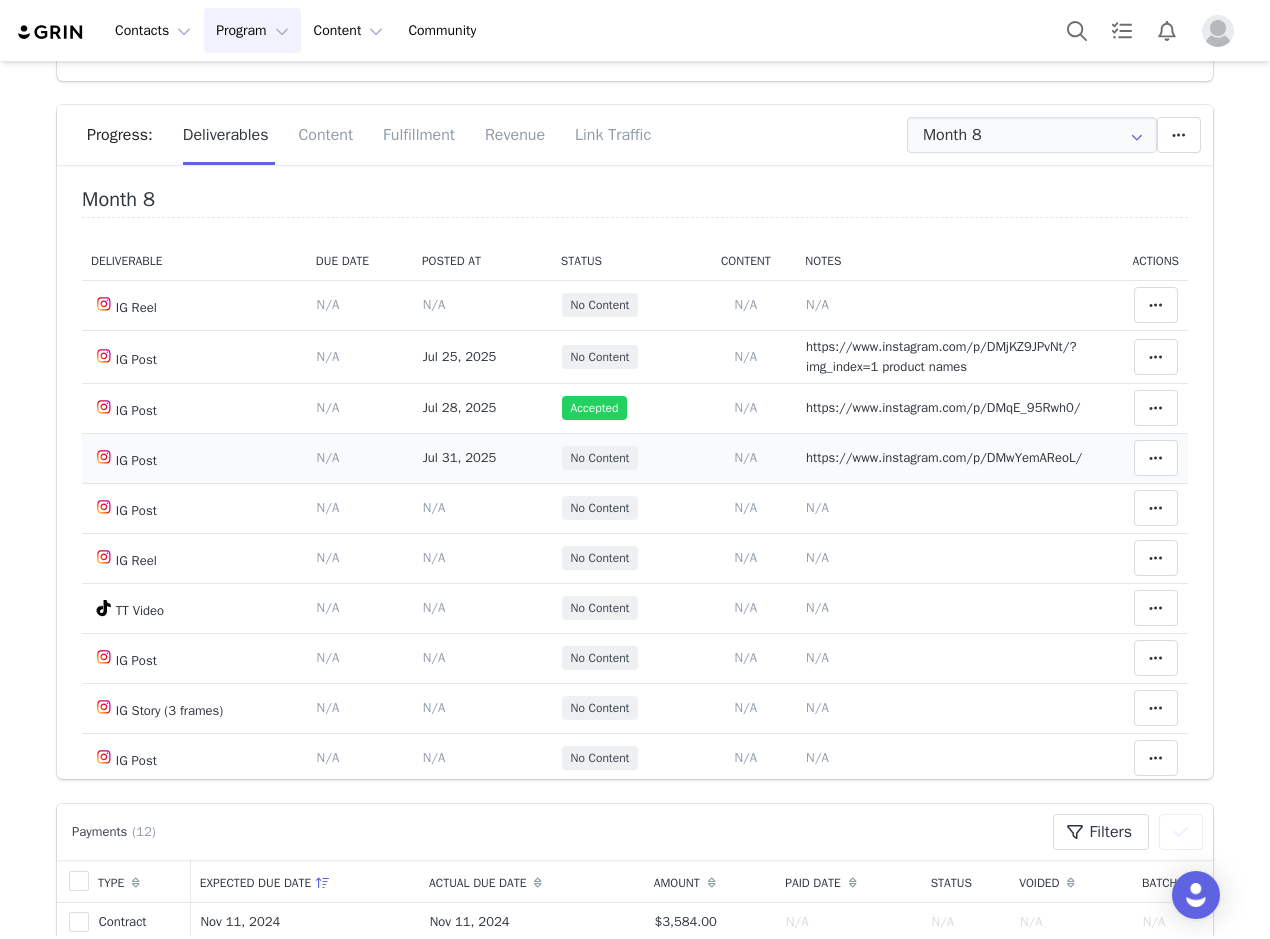 click on "https://www.instagram.com/p/DMwYemAReoL/" at bounding box center (944, 457) 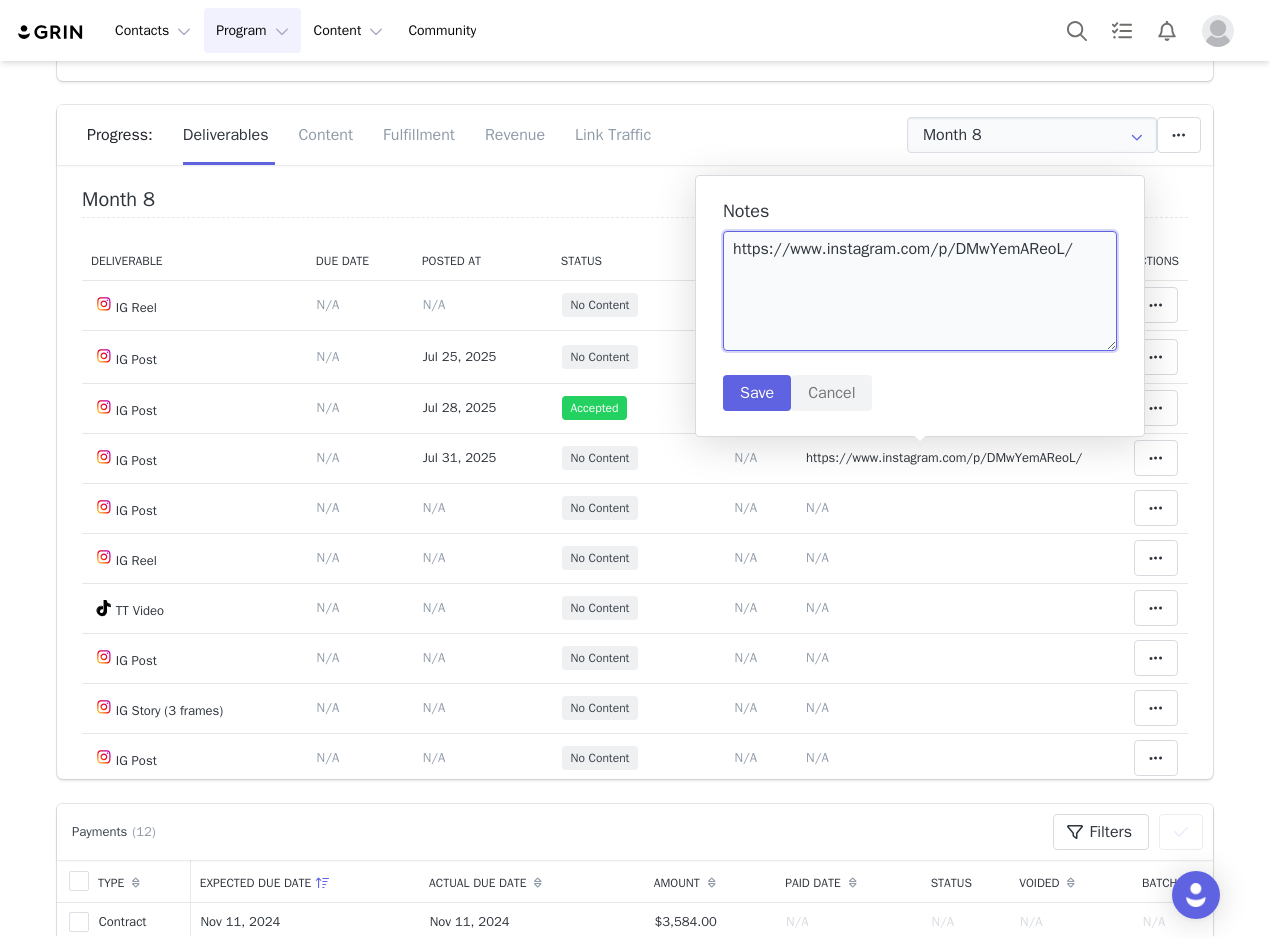 click on "https://www.instagram.com/p/DMwYemAReoL/" at bounding box center [920, 291] 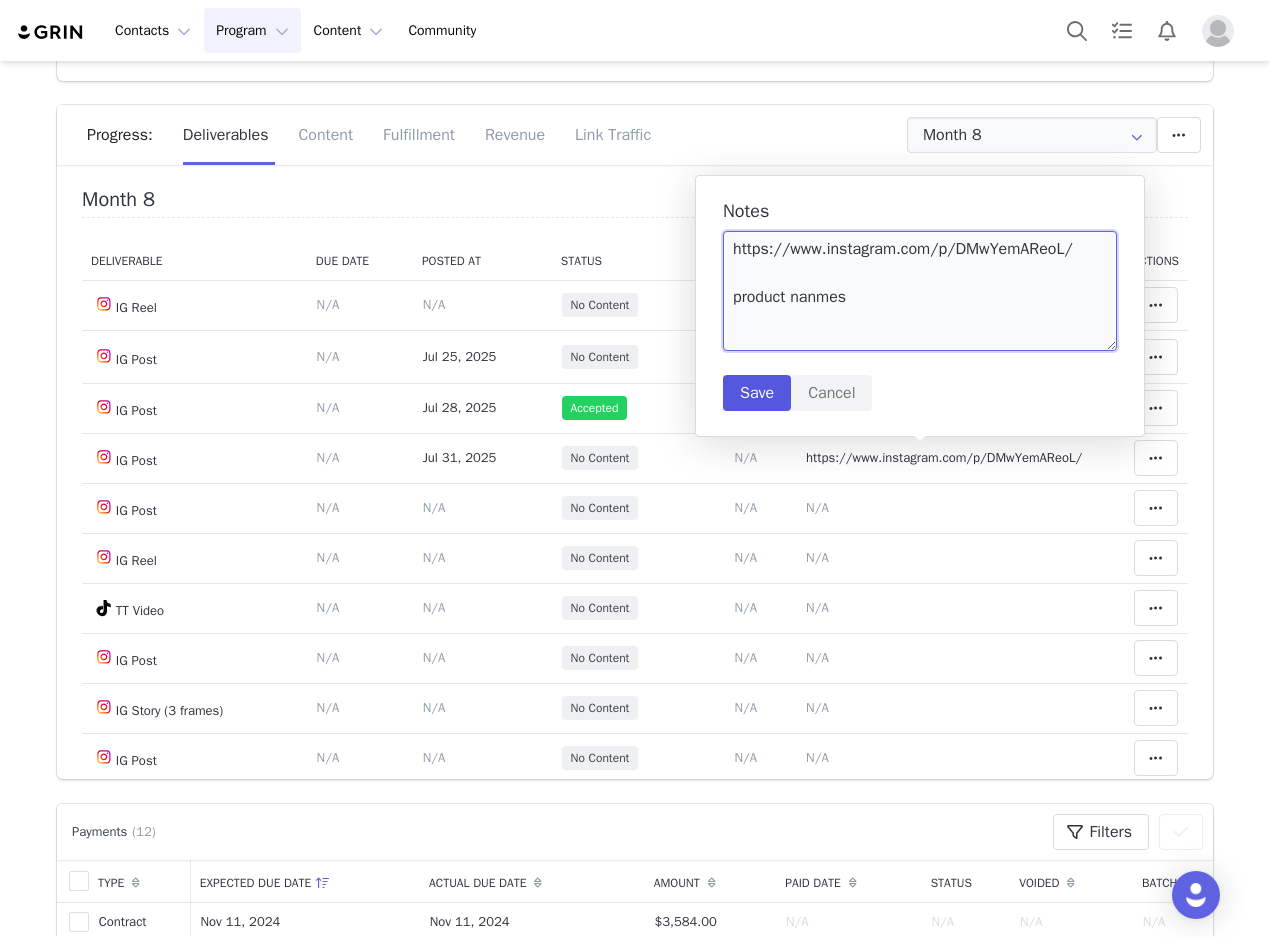 type on "https://www.instagram.com/p/DMwYemAReoL/
product nanmes" 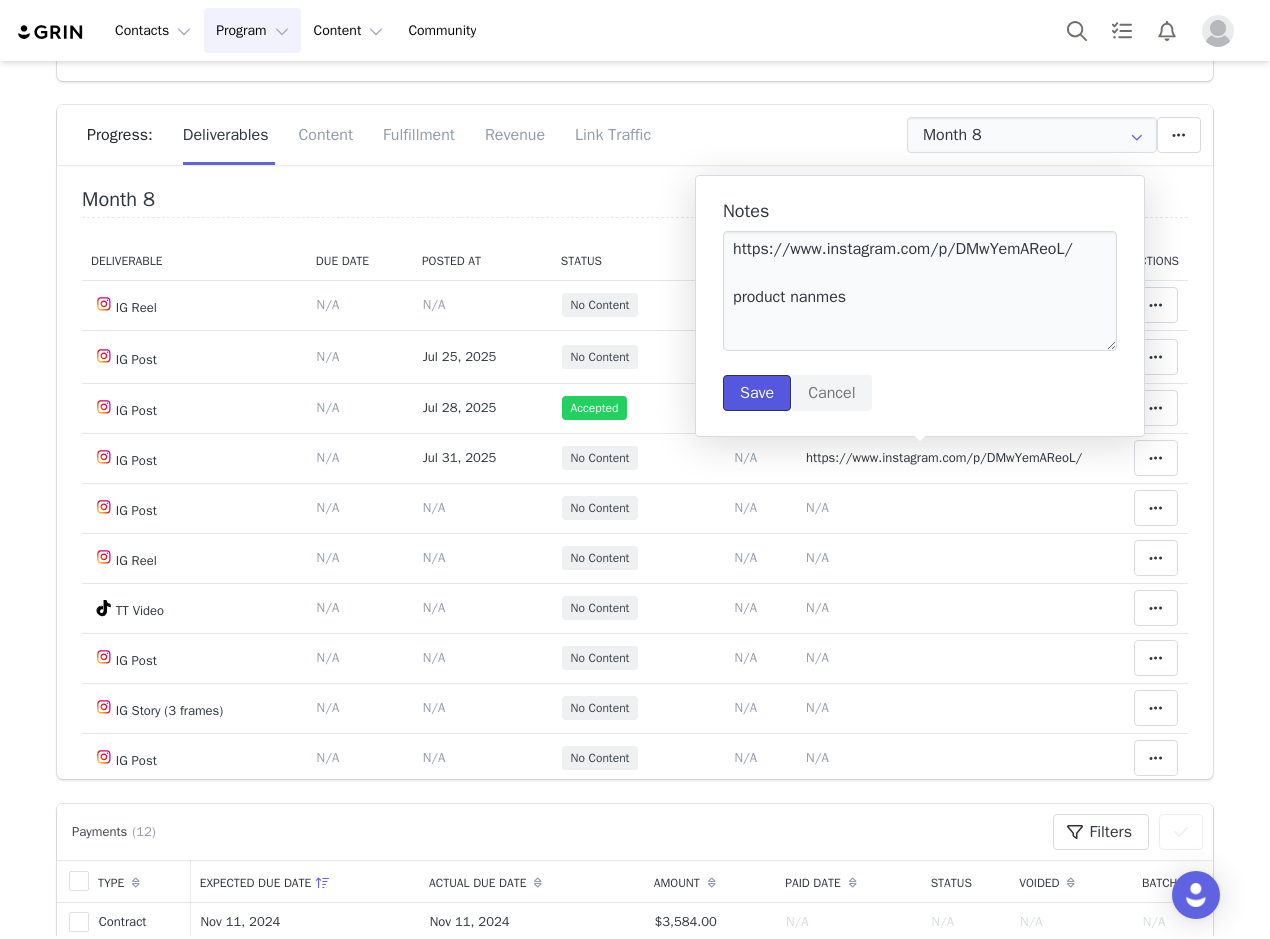 click on "Save" at bounding box center (757, 393) 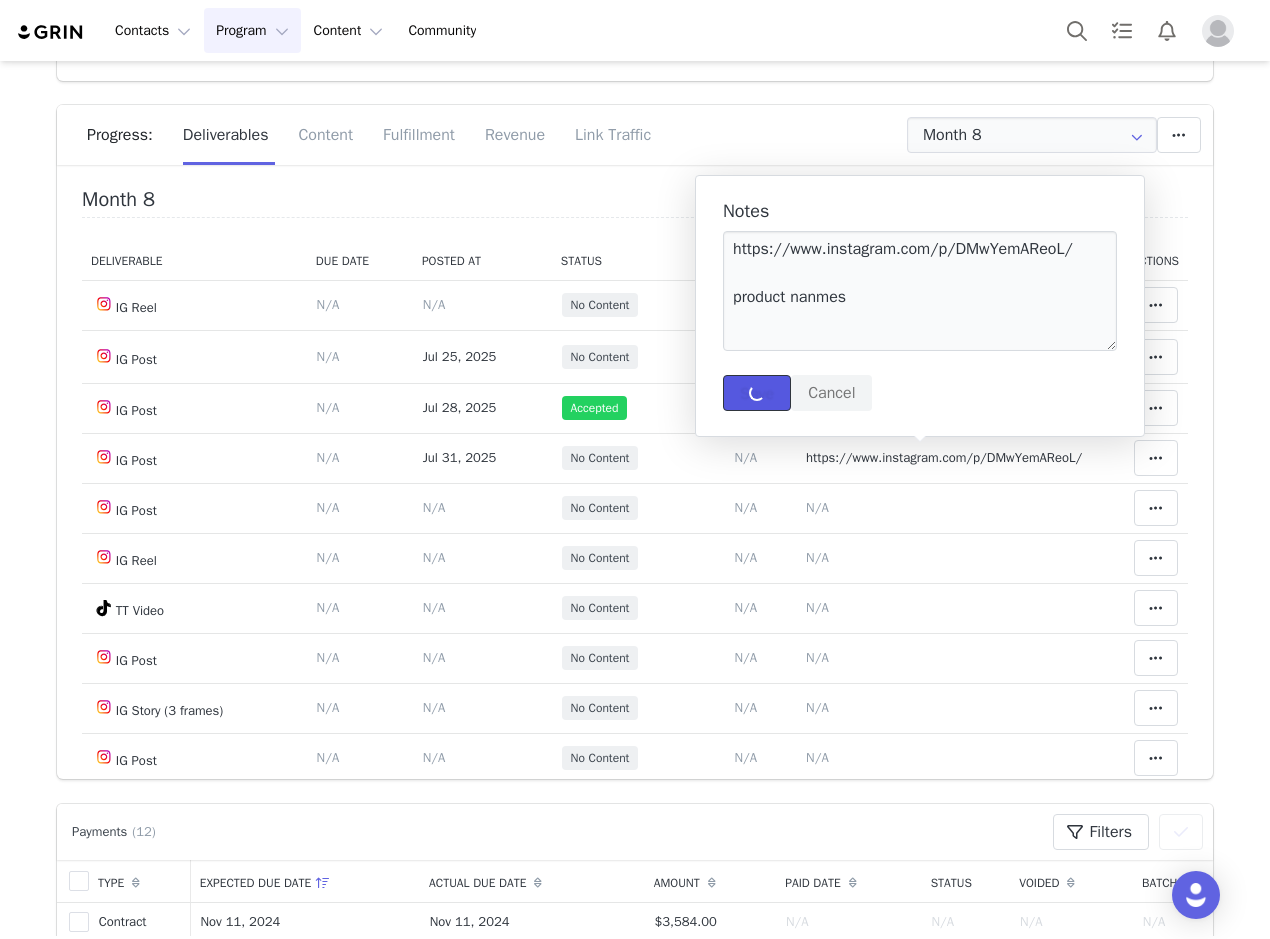 type 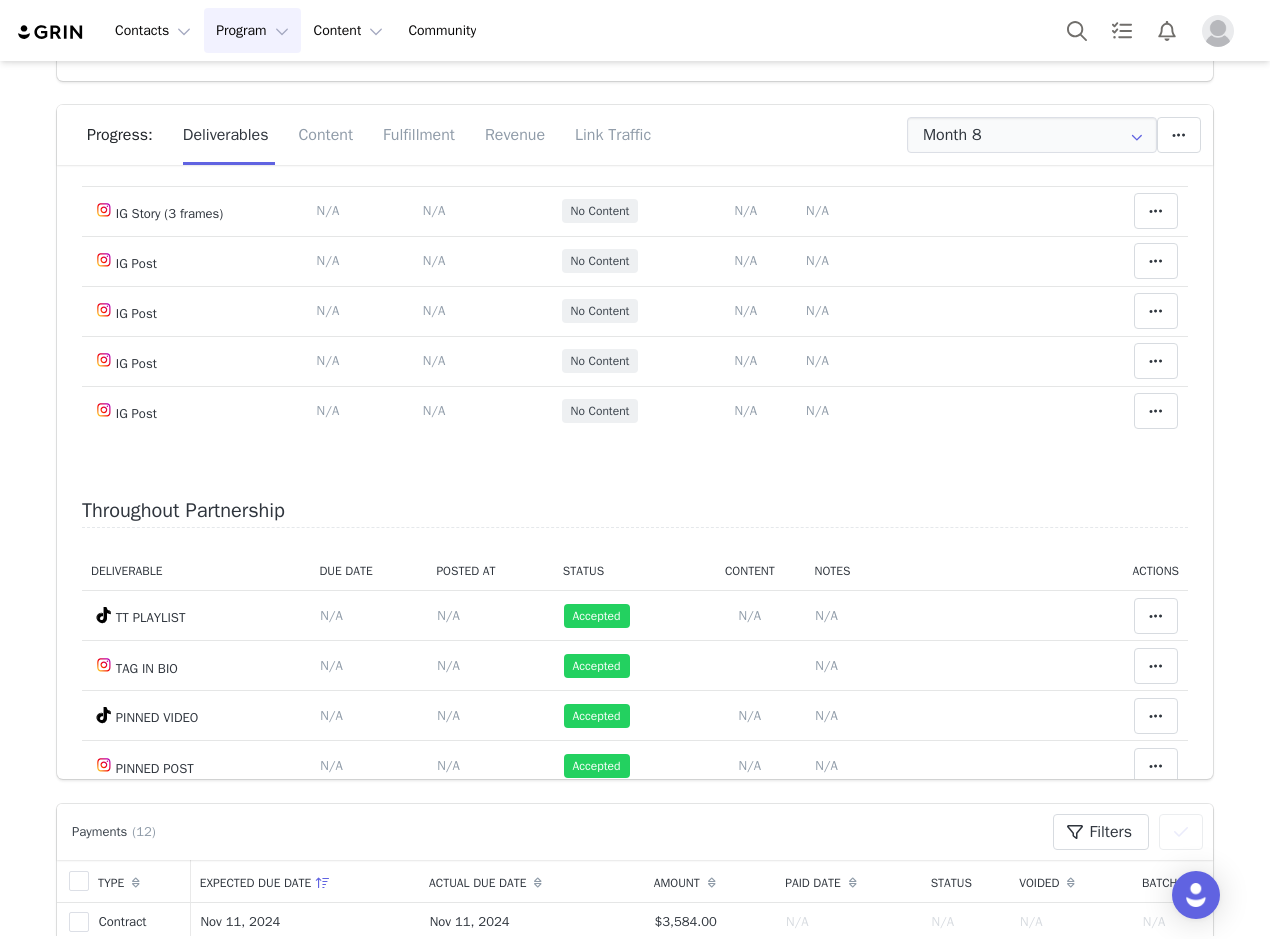 scroll, scrollTop: 710, scrollLeft: 0, axis: vertical 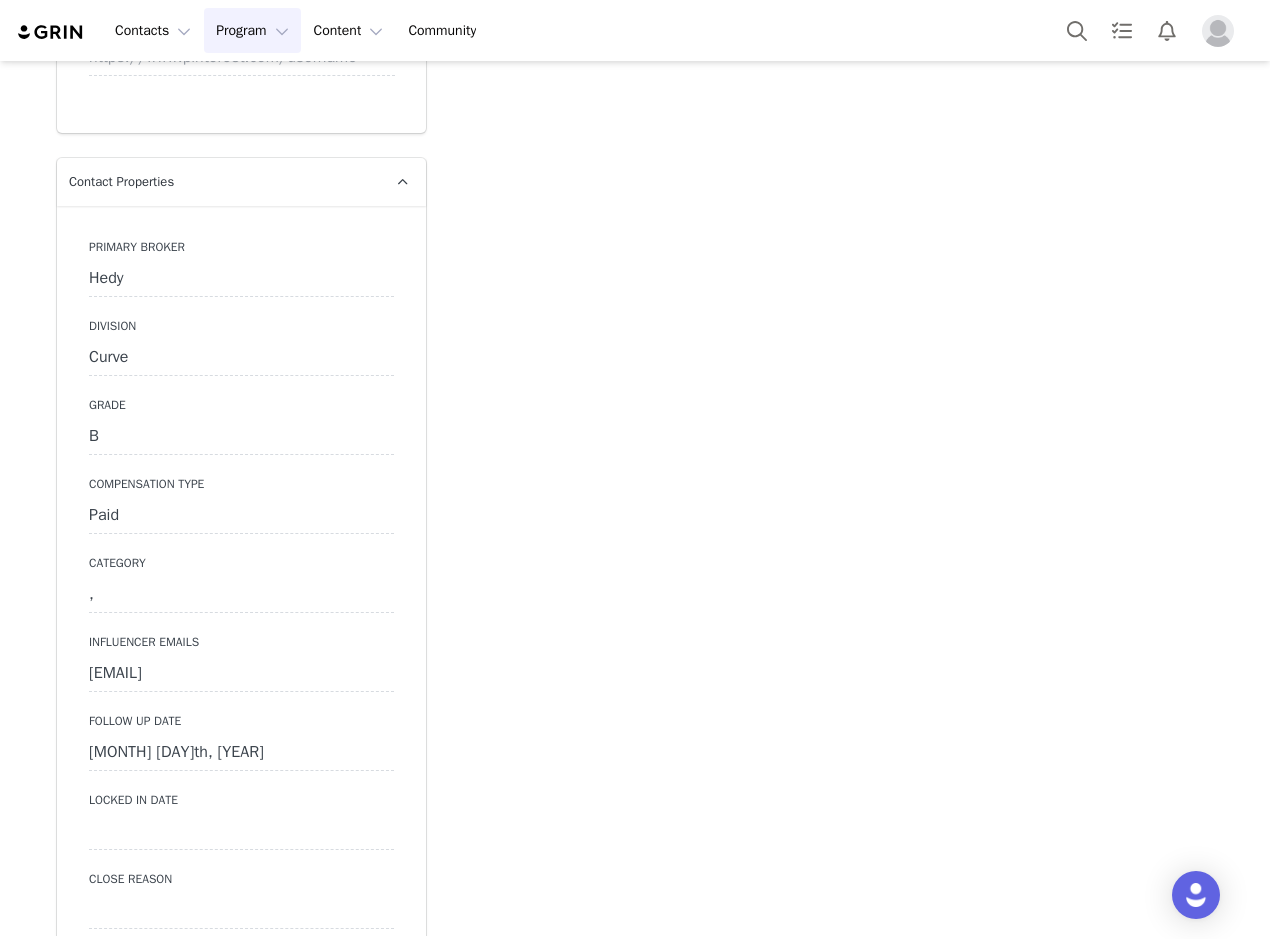 click on "July 21st, 2025" at bounding box center [241, 753] 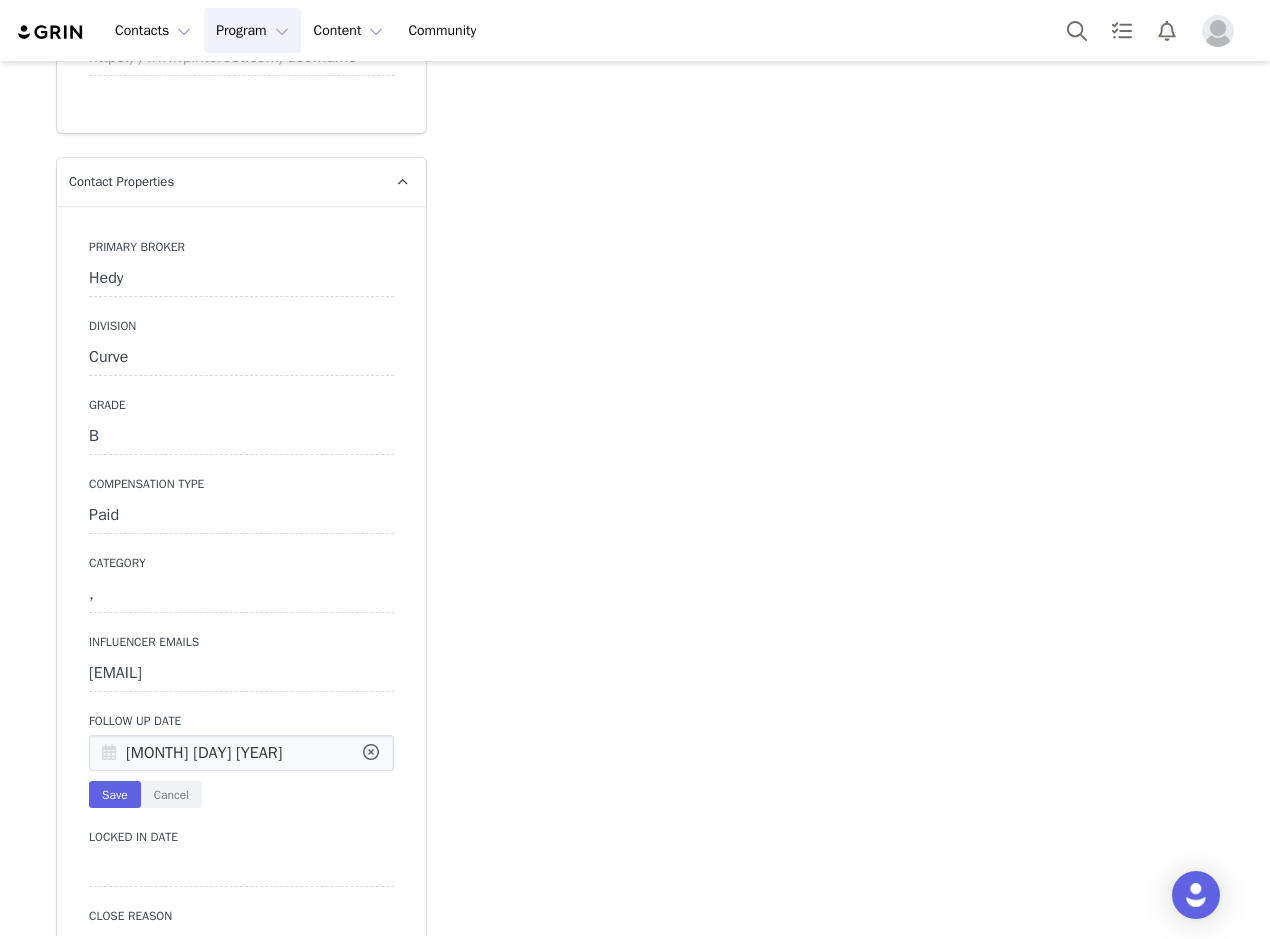 click at bounding box center [109, 754] 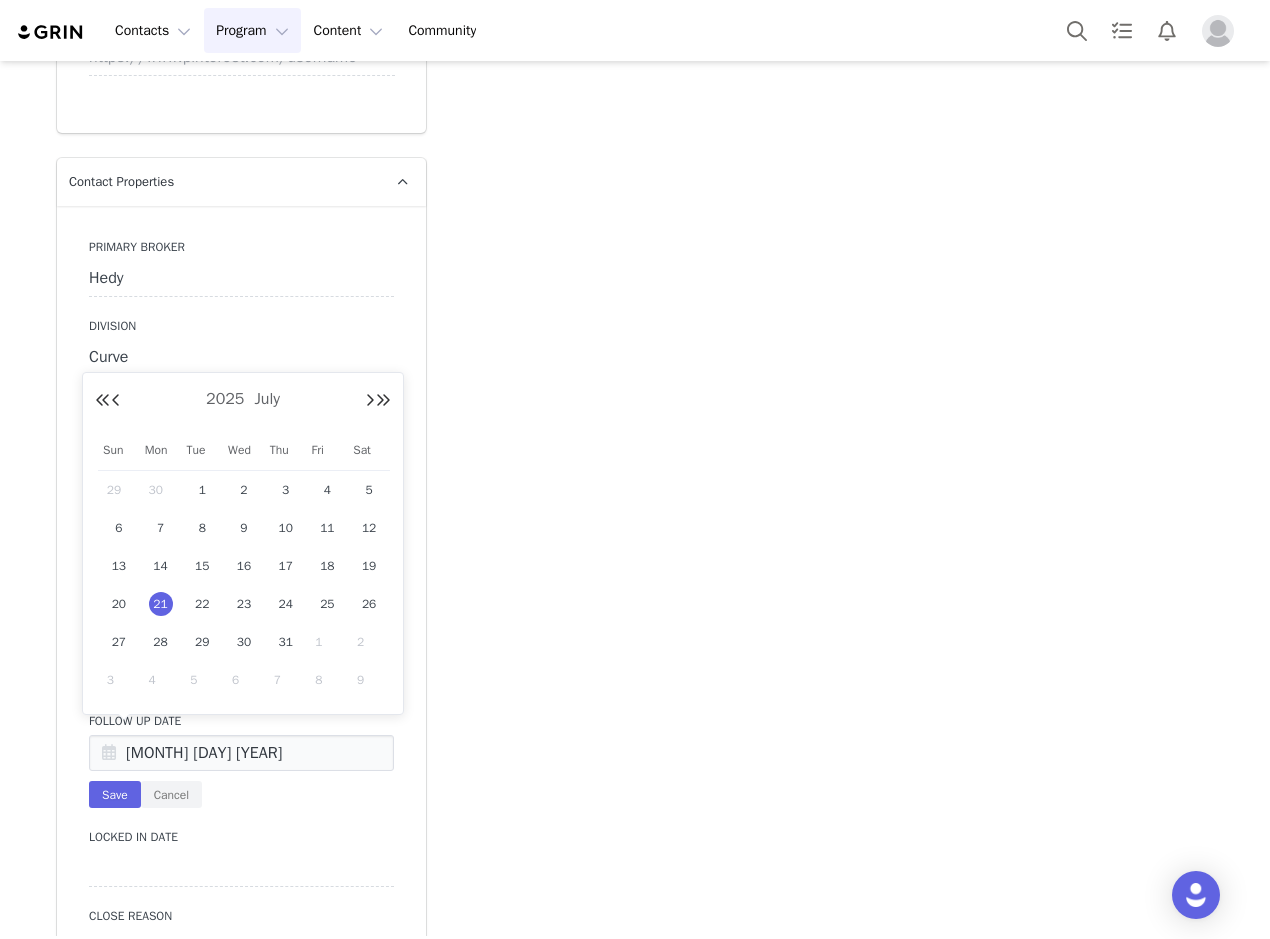 click on "1" at bounding box center [328, 642] 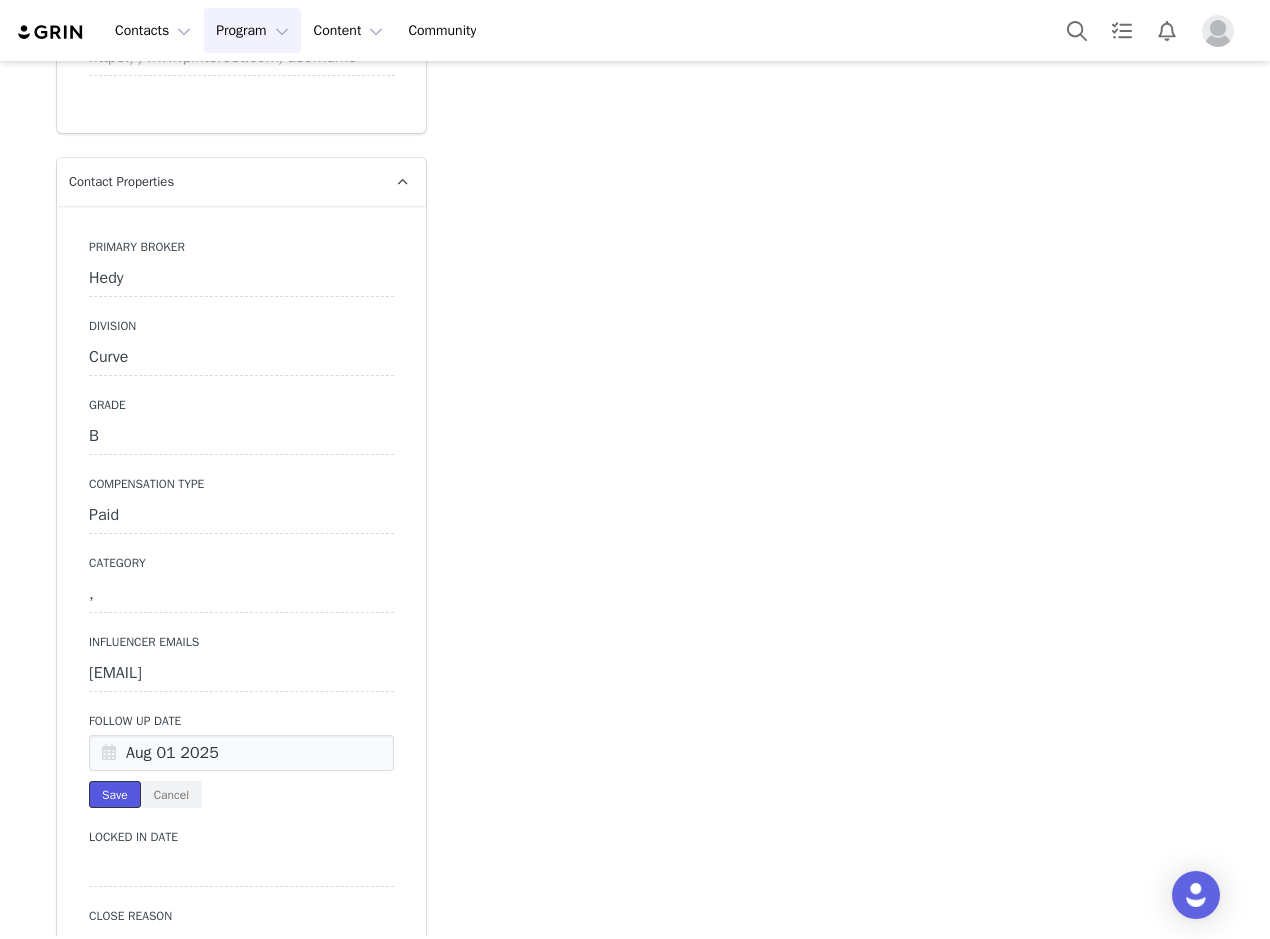 click on "Save" at bounding box center (115, 794) 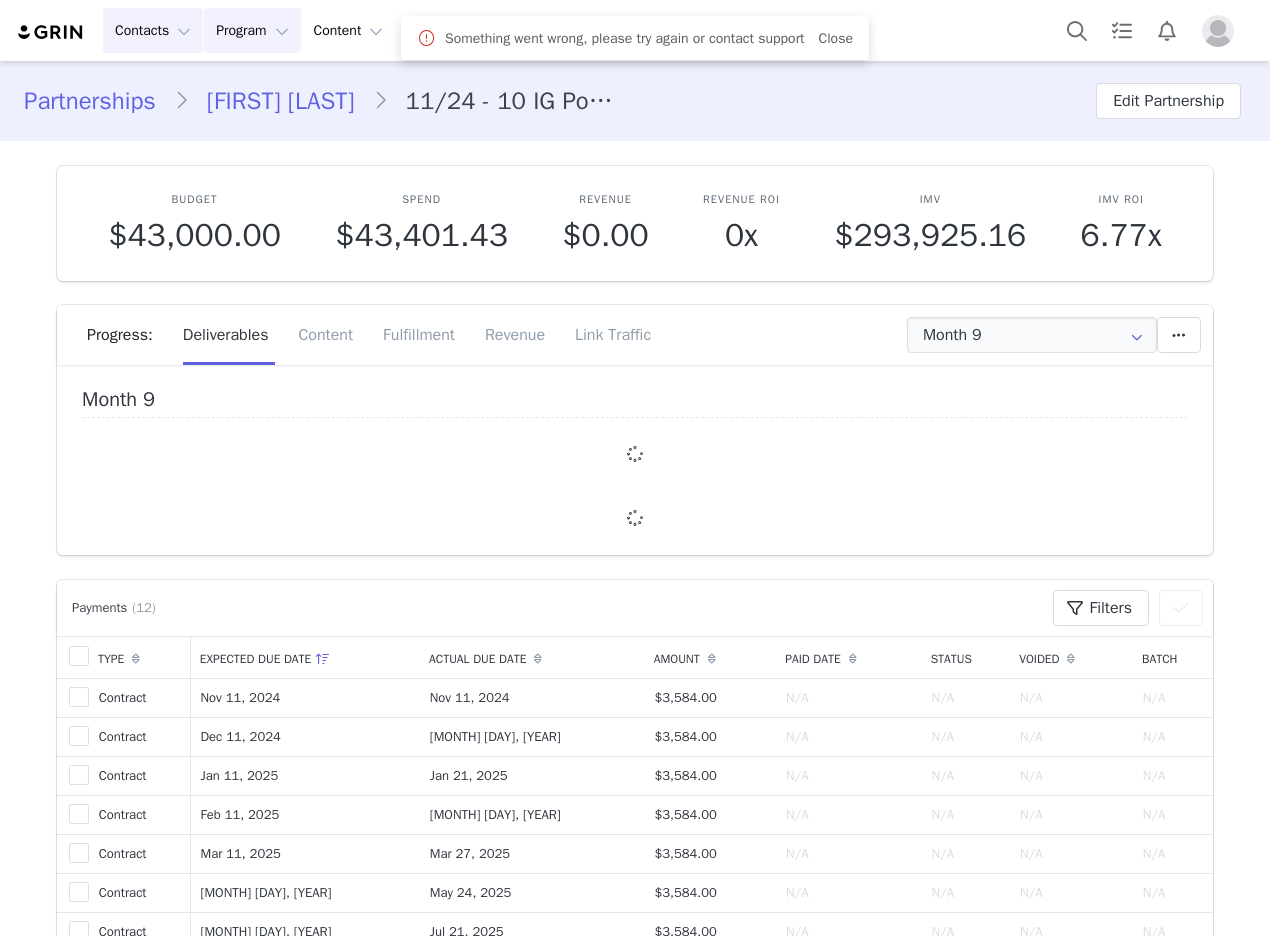 scroll, scrollTop: 0, scrollLeft: 0, axis: both 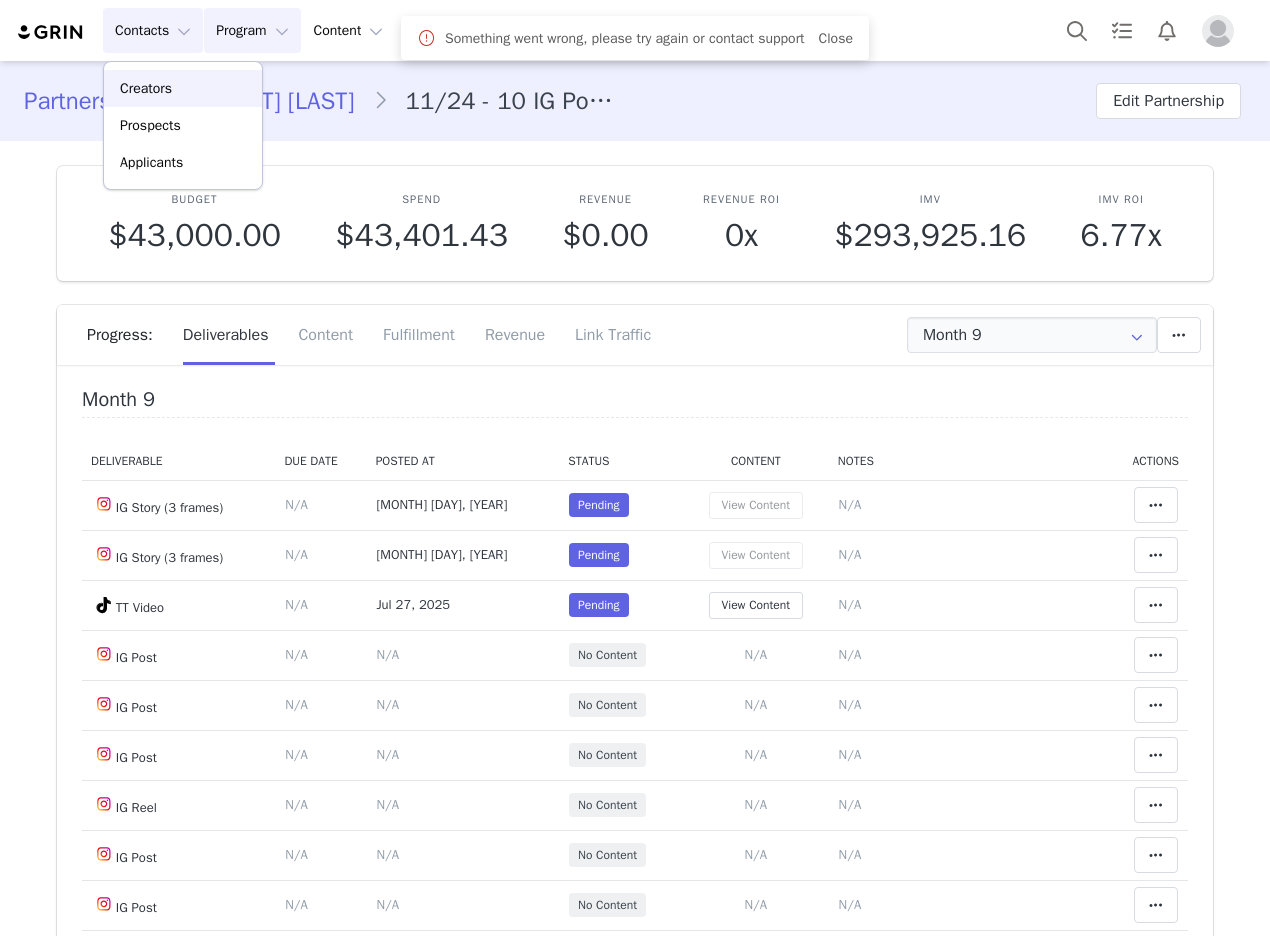 click on "Creators" at bounding box center (146, 88) 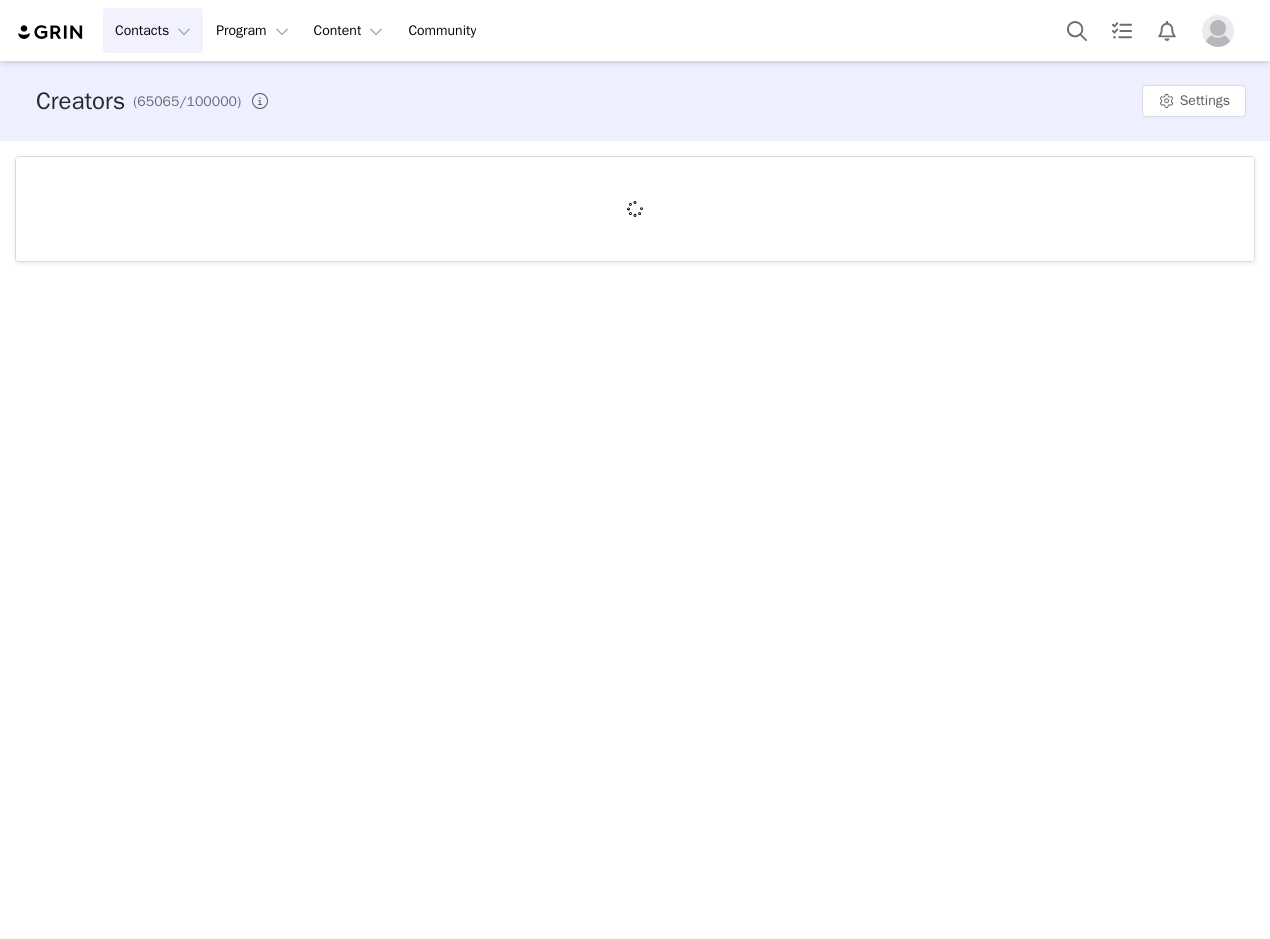 scroll, scrollTop: 0, scrollLeft: 0, axis: both 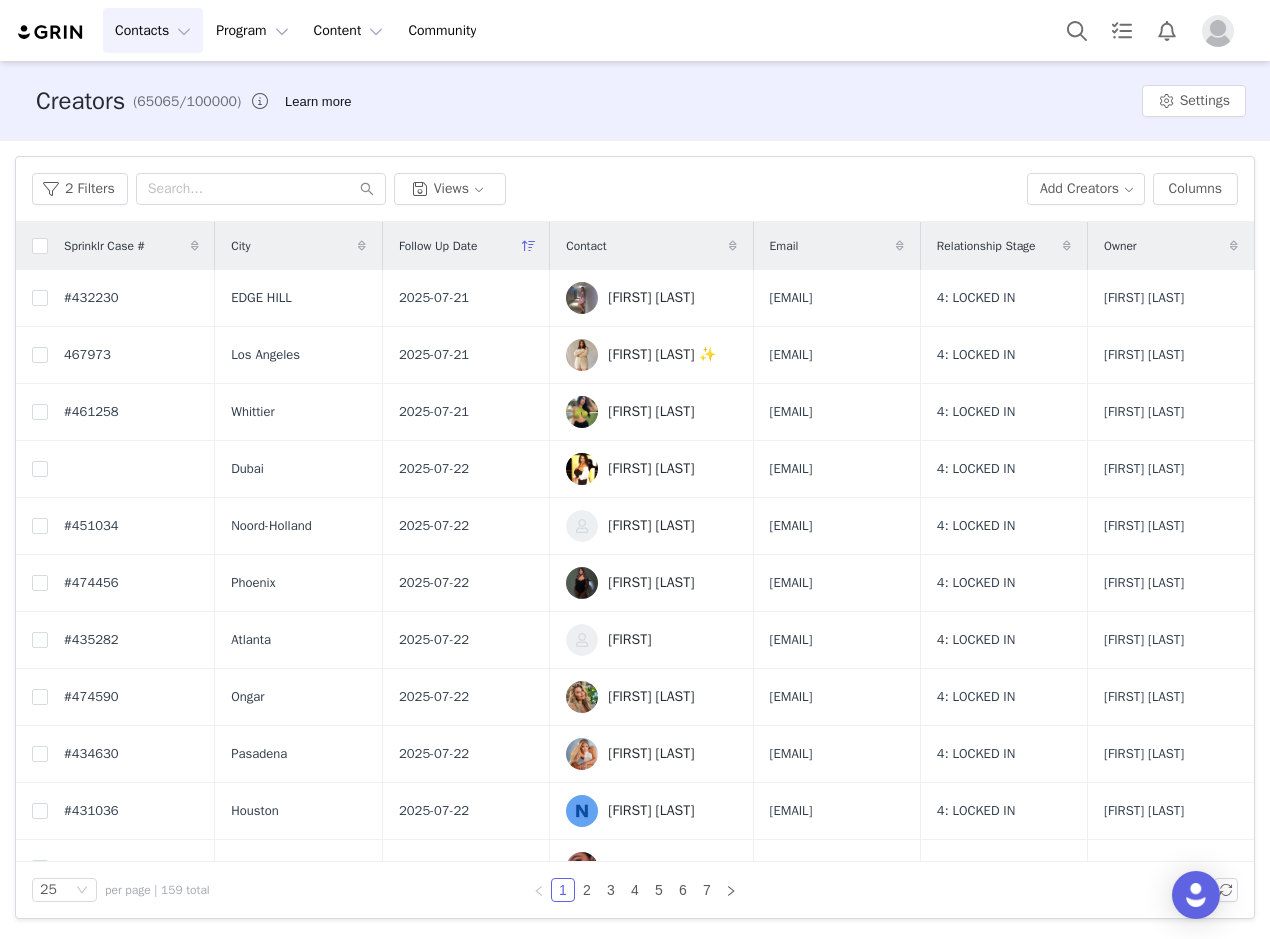 click on "[FIRST] [LAST]" at bounding box center [651, 298] 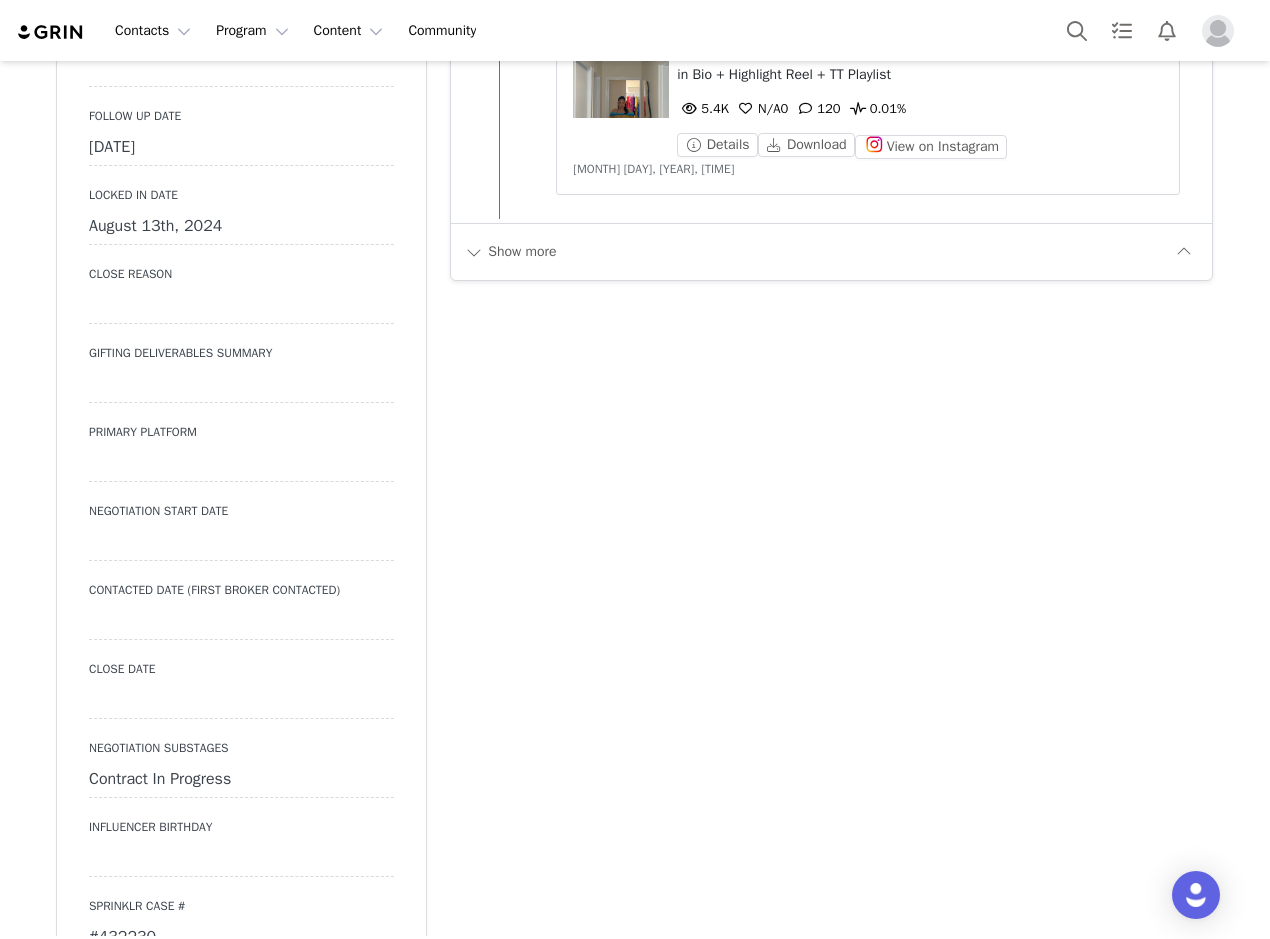 scroll, scrollTop: 3400, scrollLeft: 0, axis: vertical 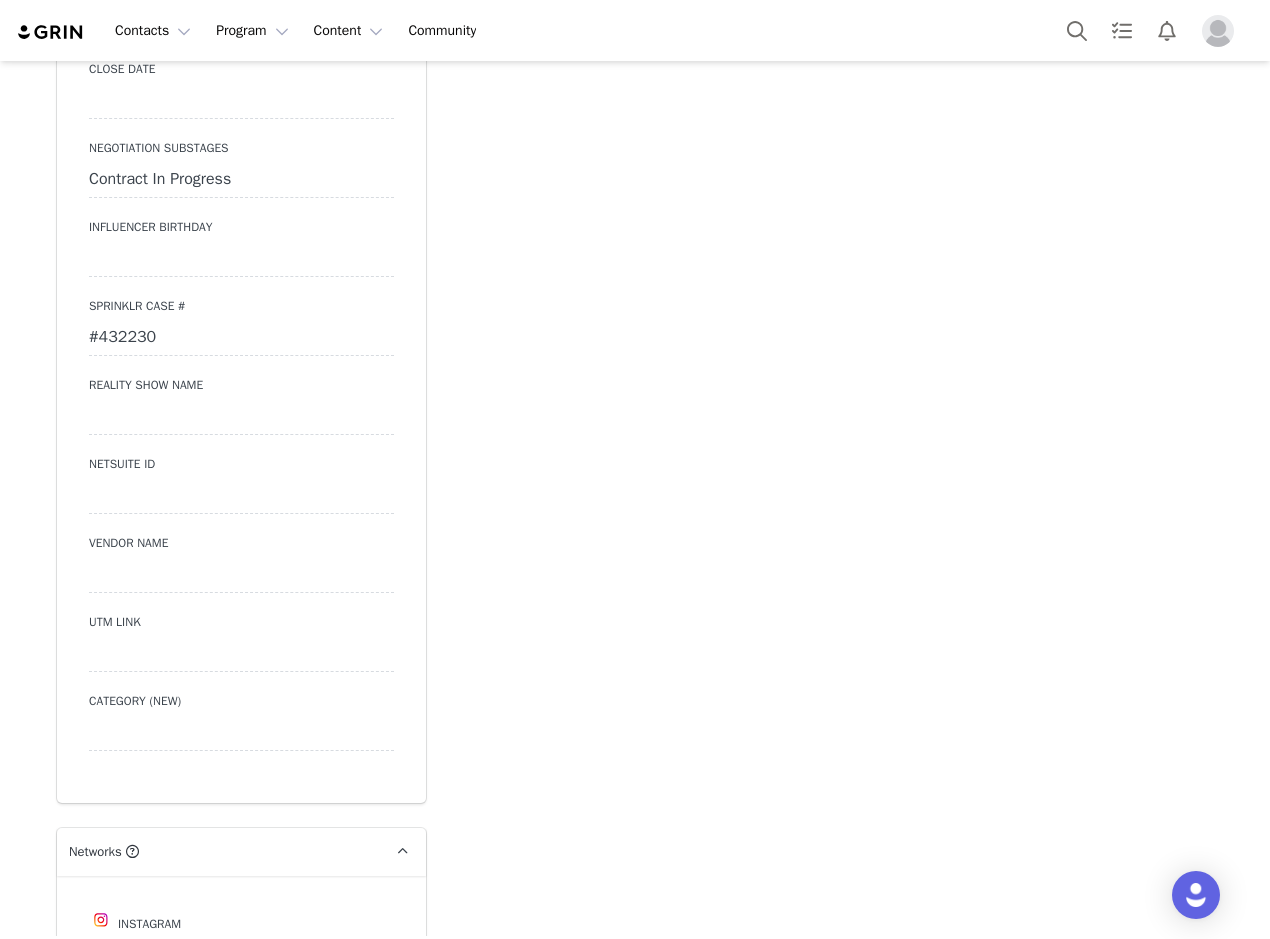 click on "#432230" at bounding box center [241, 338] 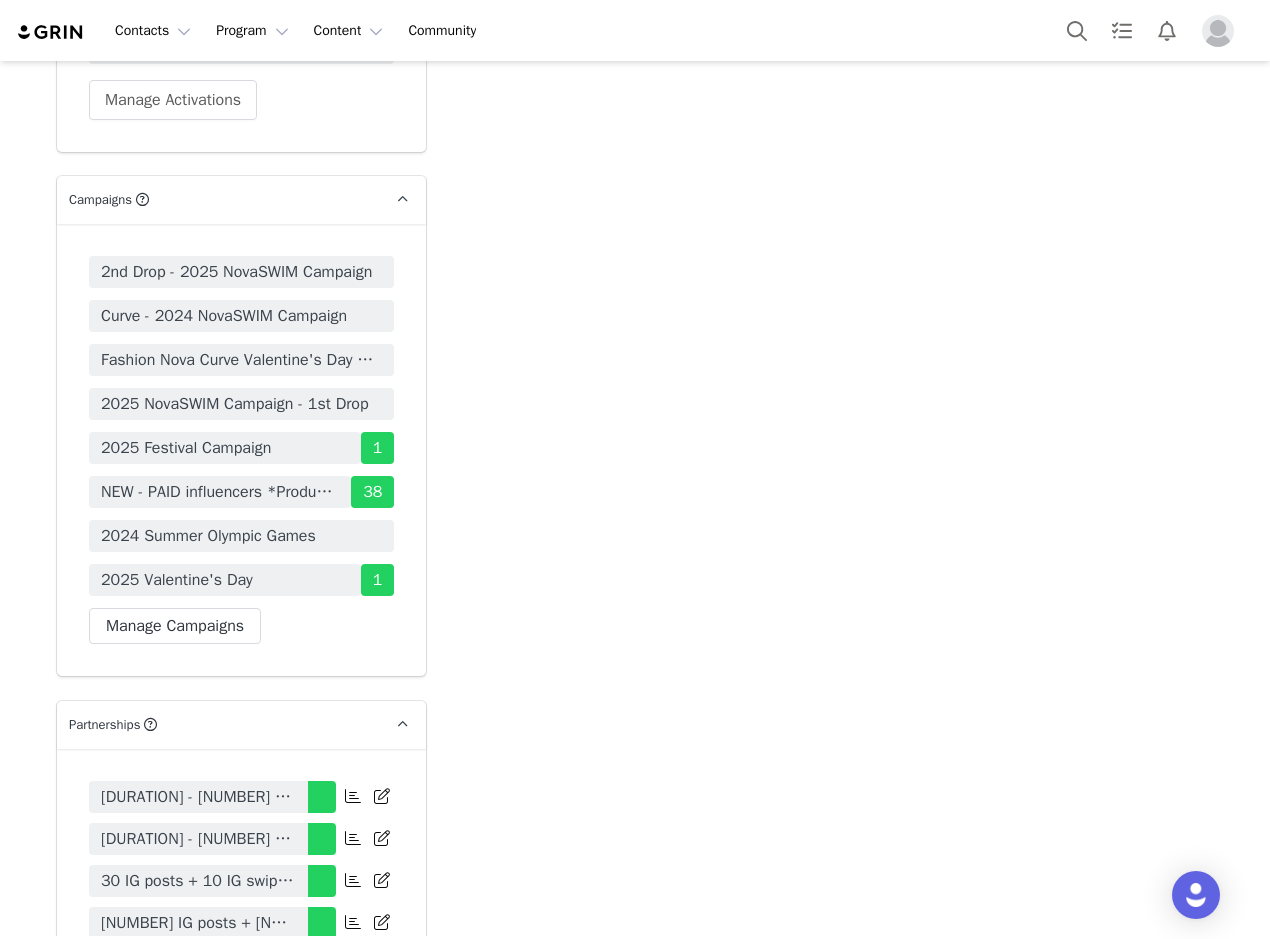 scroll, scrollTop: 6800, scrollLeft: 0, axis: vertical 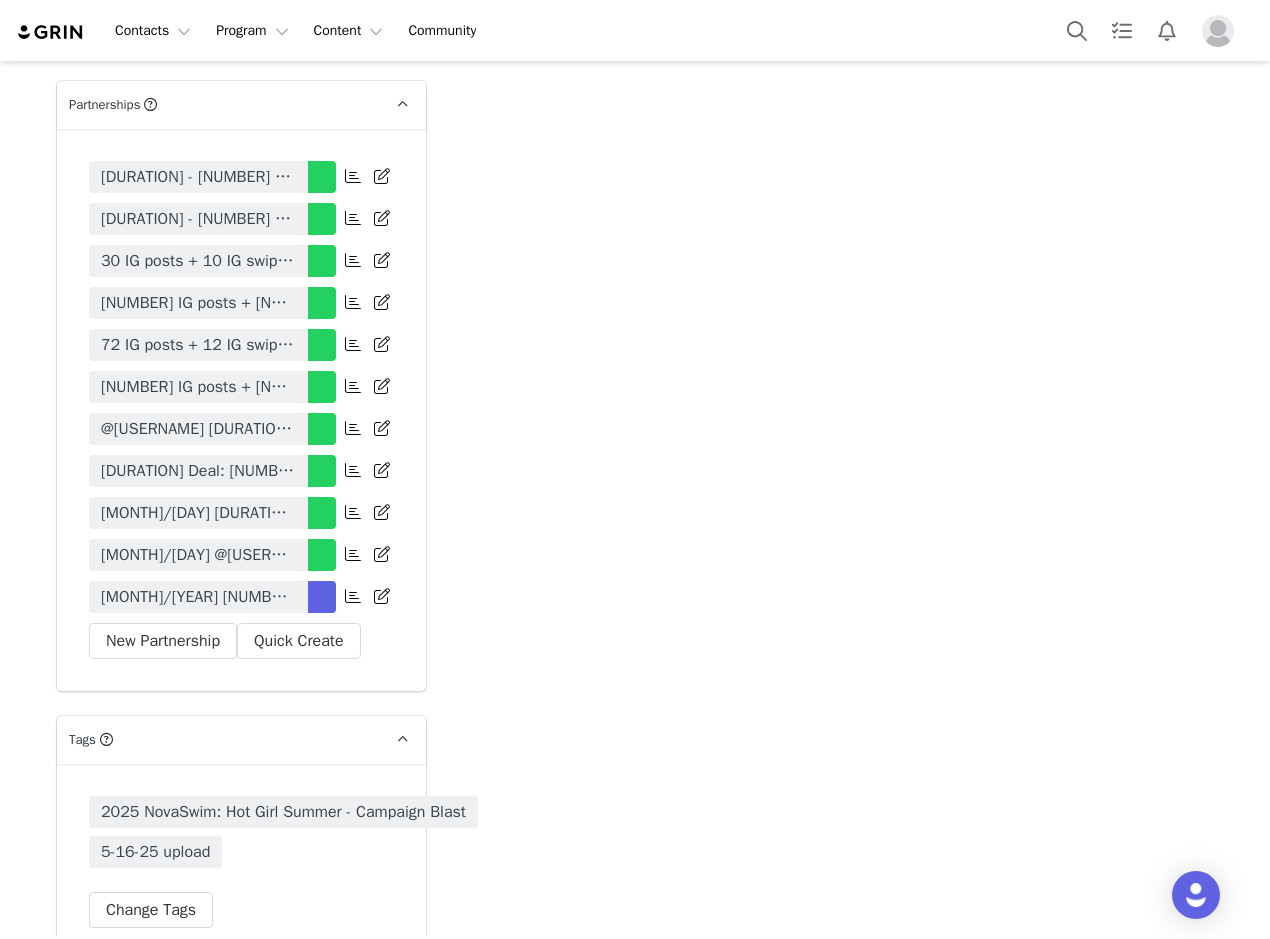 click on "10/24 - 8 IG Posts, 1 IG Story (1 frame), 4 IG Reels, 2 TT Videos + Tag in Bio + Highlight Reel + TT Playlist" at bounding box center (198, 597) 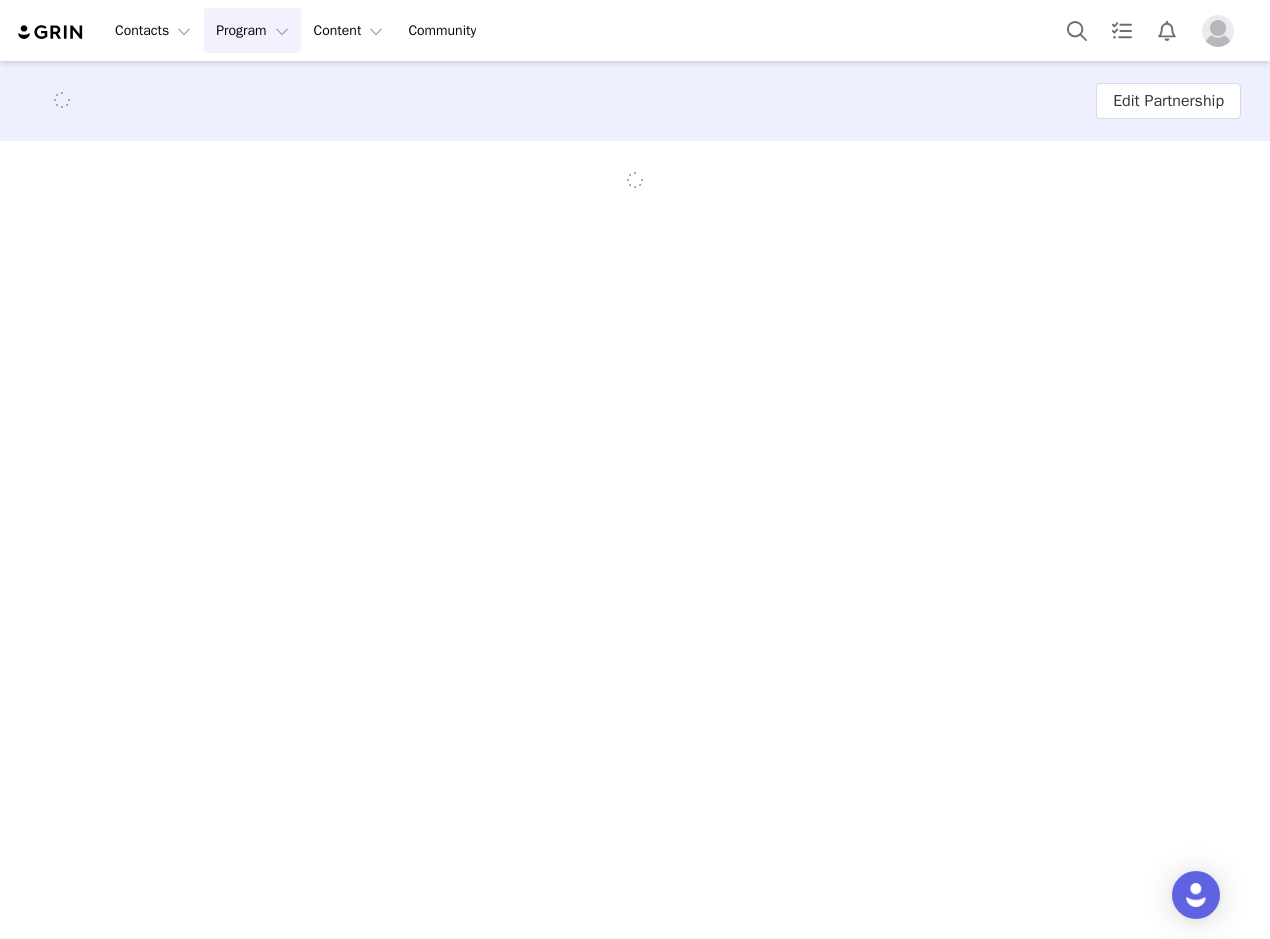 scroll, scrollTop: 0, scrollLeft: 0, axis: both 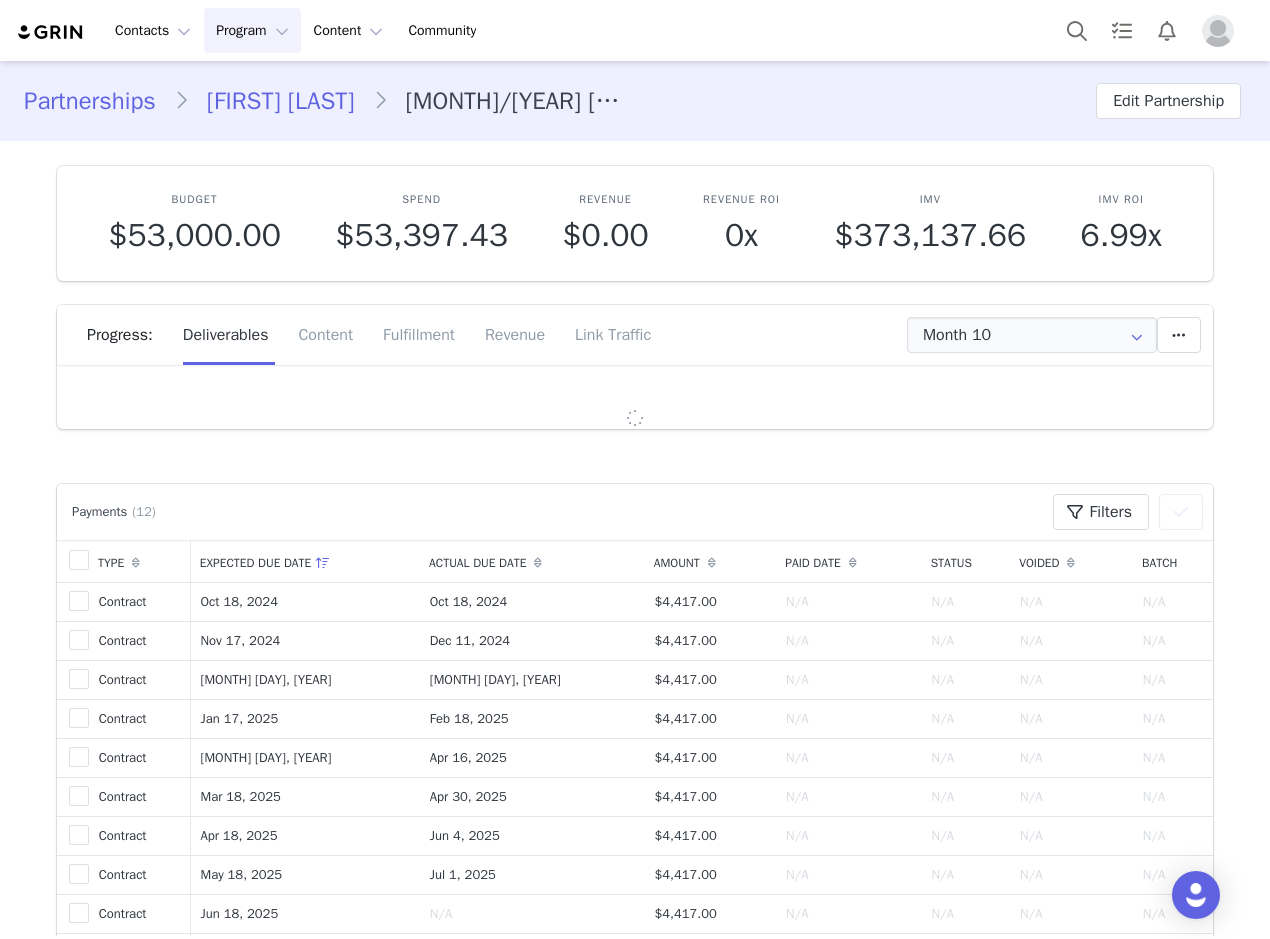 type on "+61 (Australia)" 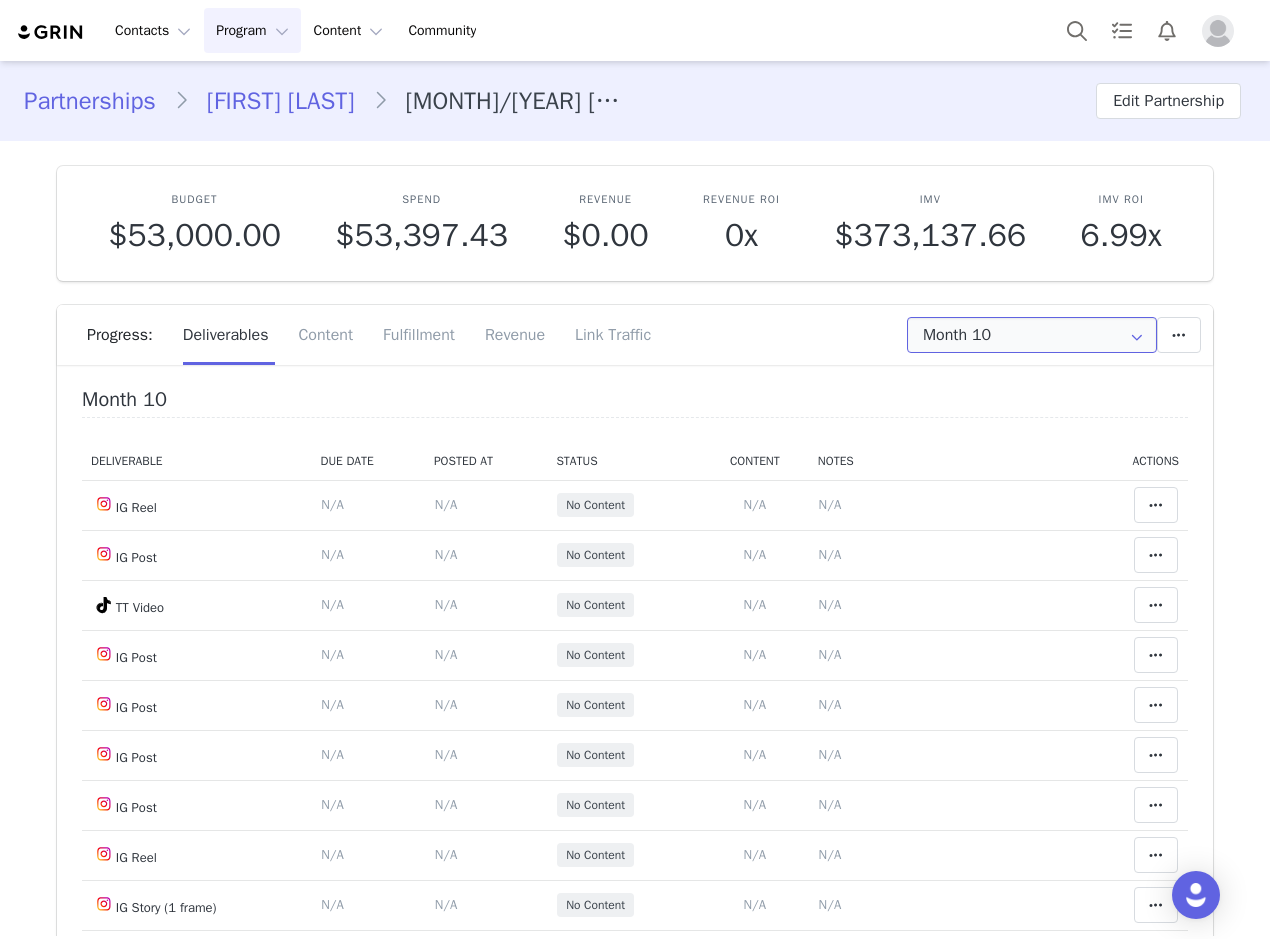 drag, startPoint x: 990, startPoint y: 335, endPoint x: 1051, endPoint y: 463, distance: 141.7921 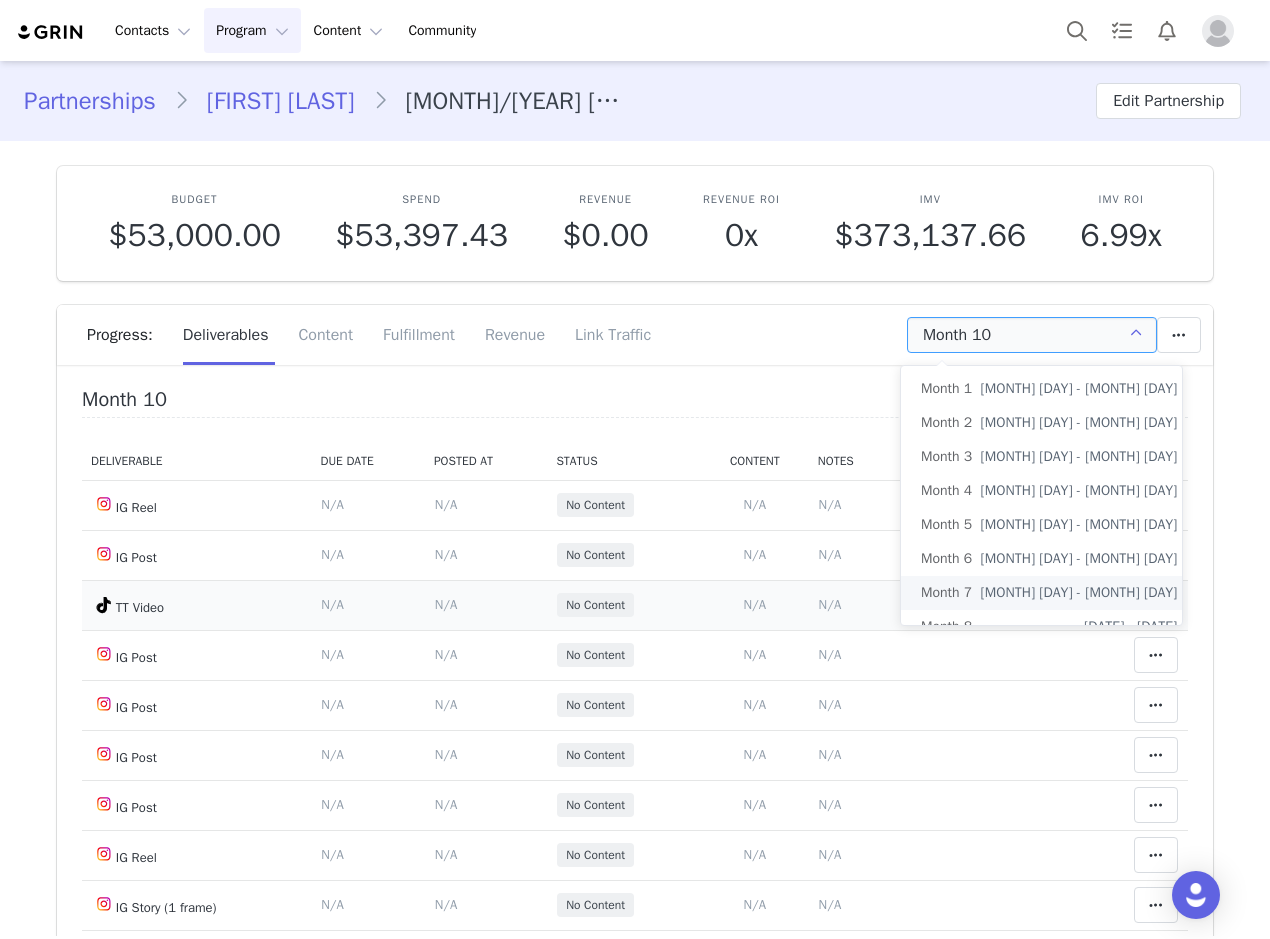 scroll, scrollTop: 87, scrollLeft: 0, axis: vertical 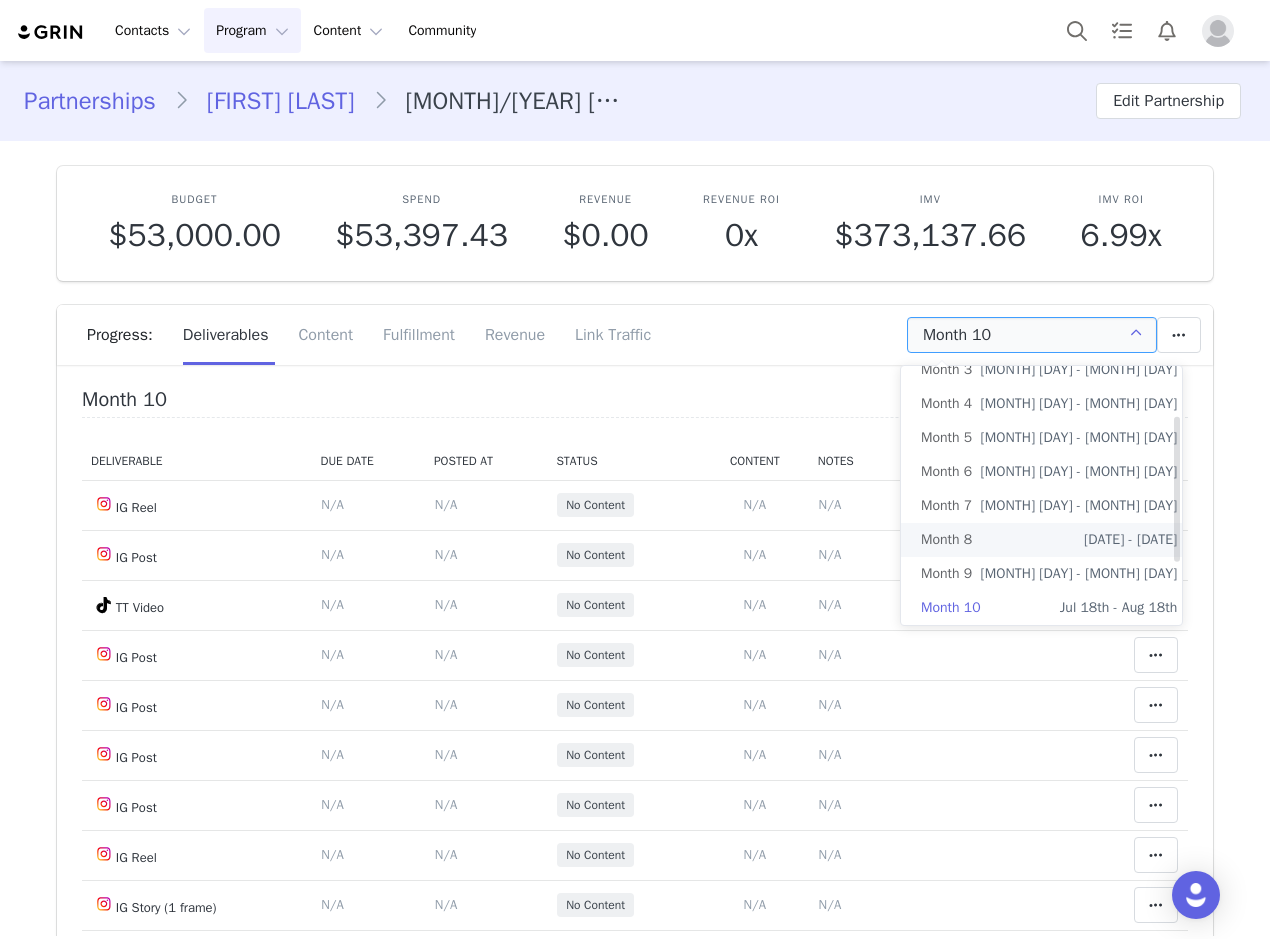 click on "Month 8  May 18th - Jun 18th" at bounding box center [1049, 540] 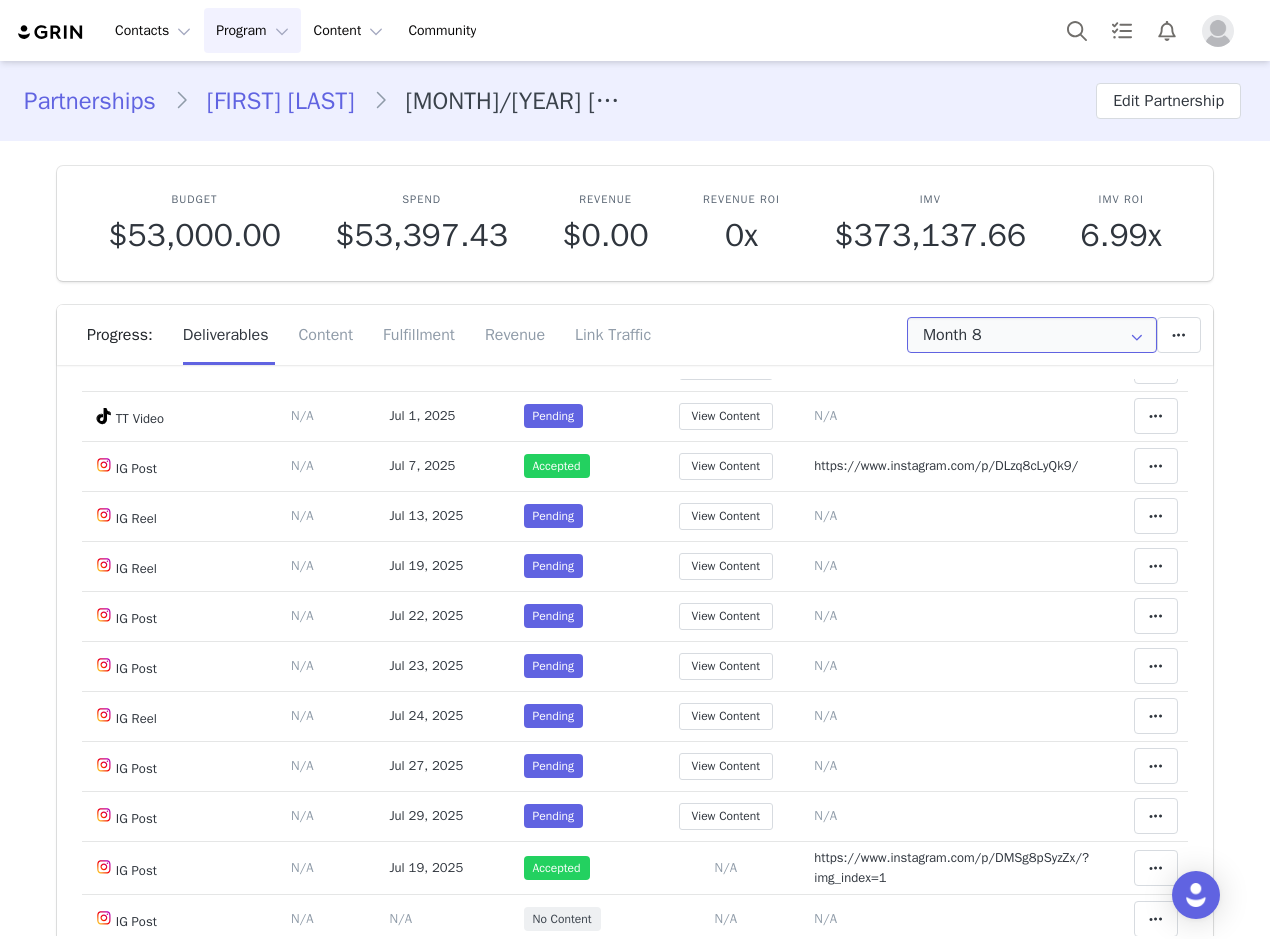 scroll, scrollTop: 0, scrollLeft: 0, axis: both 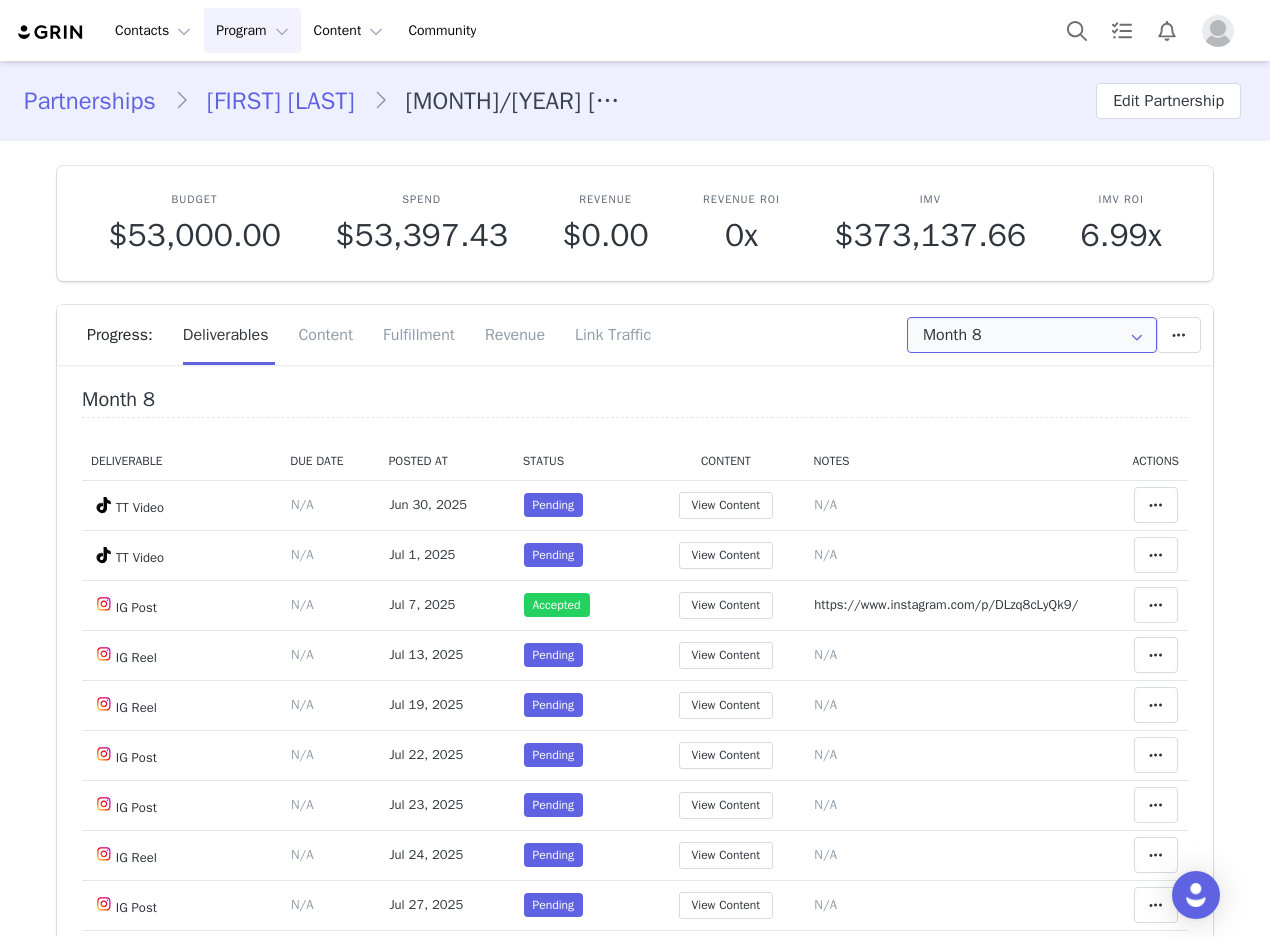 drag, startPoint x: 976, startPoint y: 335, endPoint x: 996, endPoint y: 349, distance: 24.41311 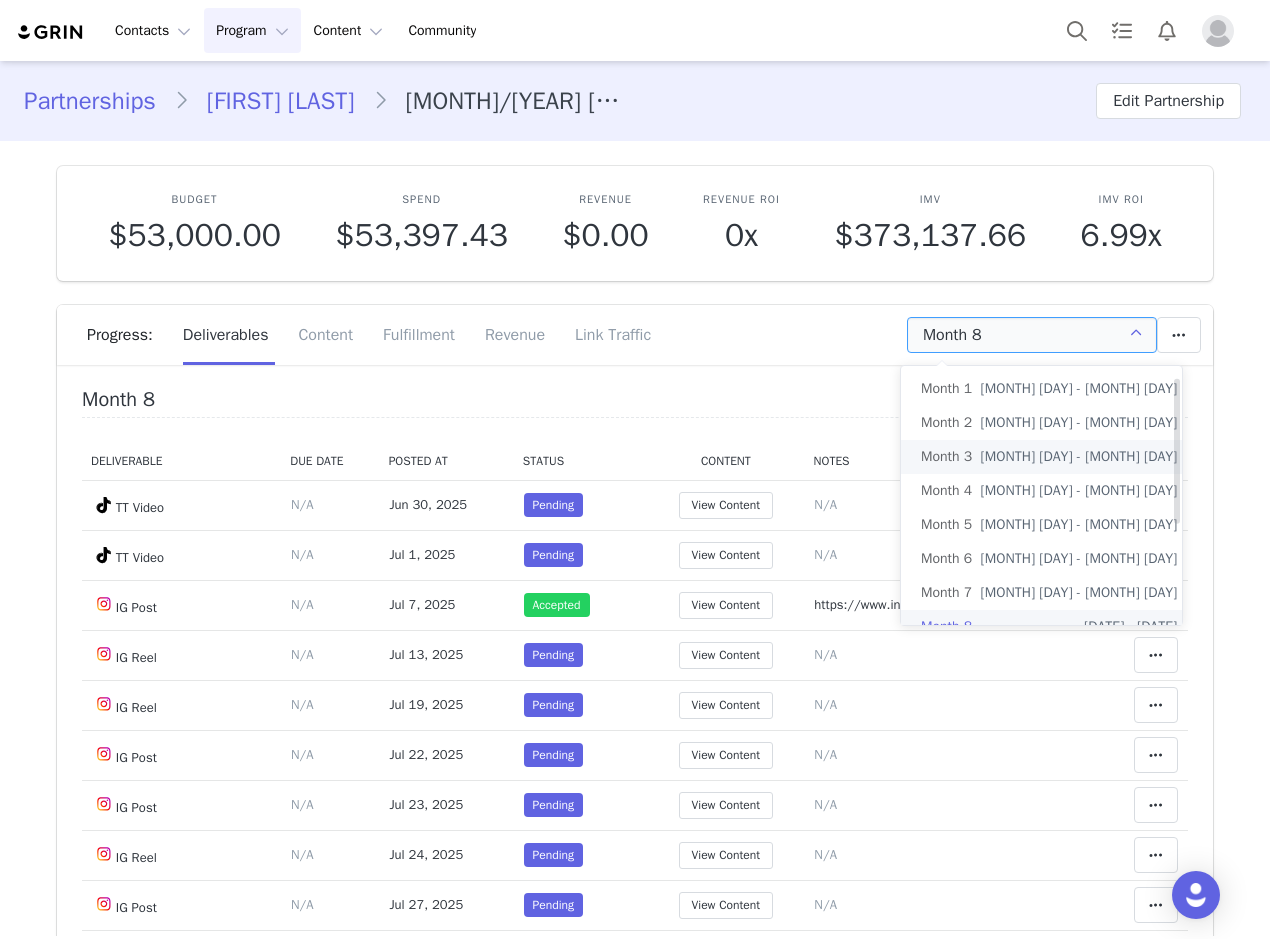 scroll, scrollTop: 19, scrollLeft: 0, axis: vertical 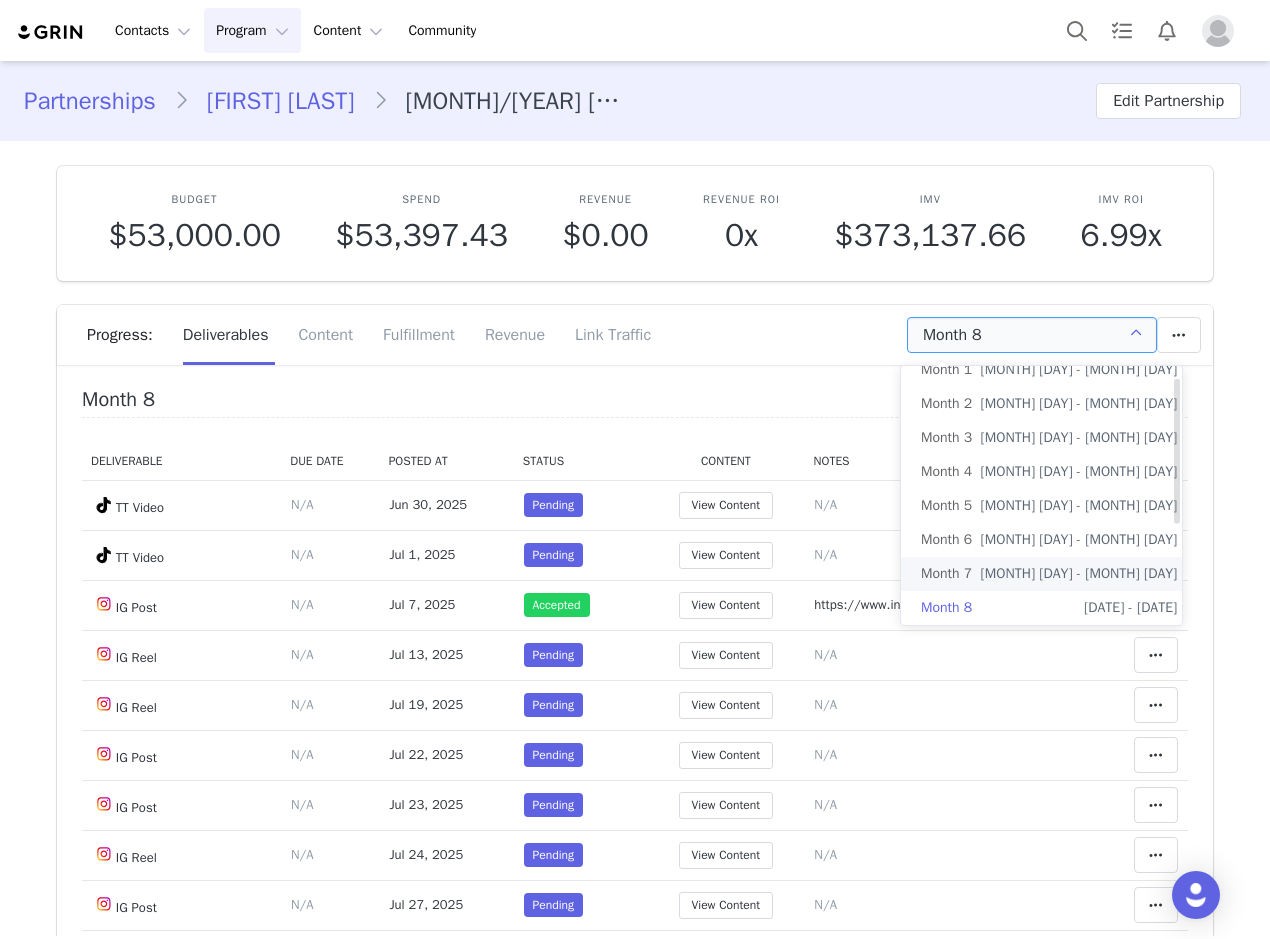 click on "Month 7" at bounding box center [946, 574] 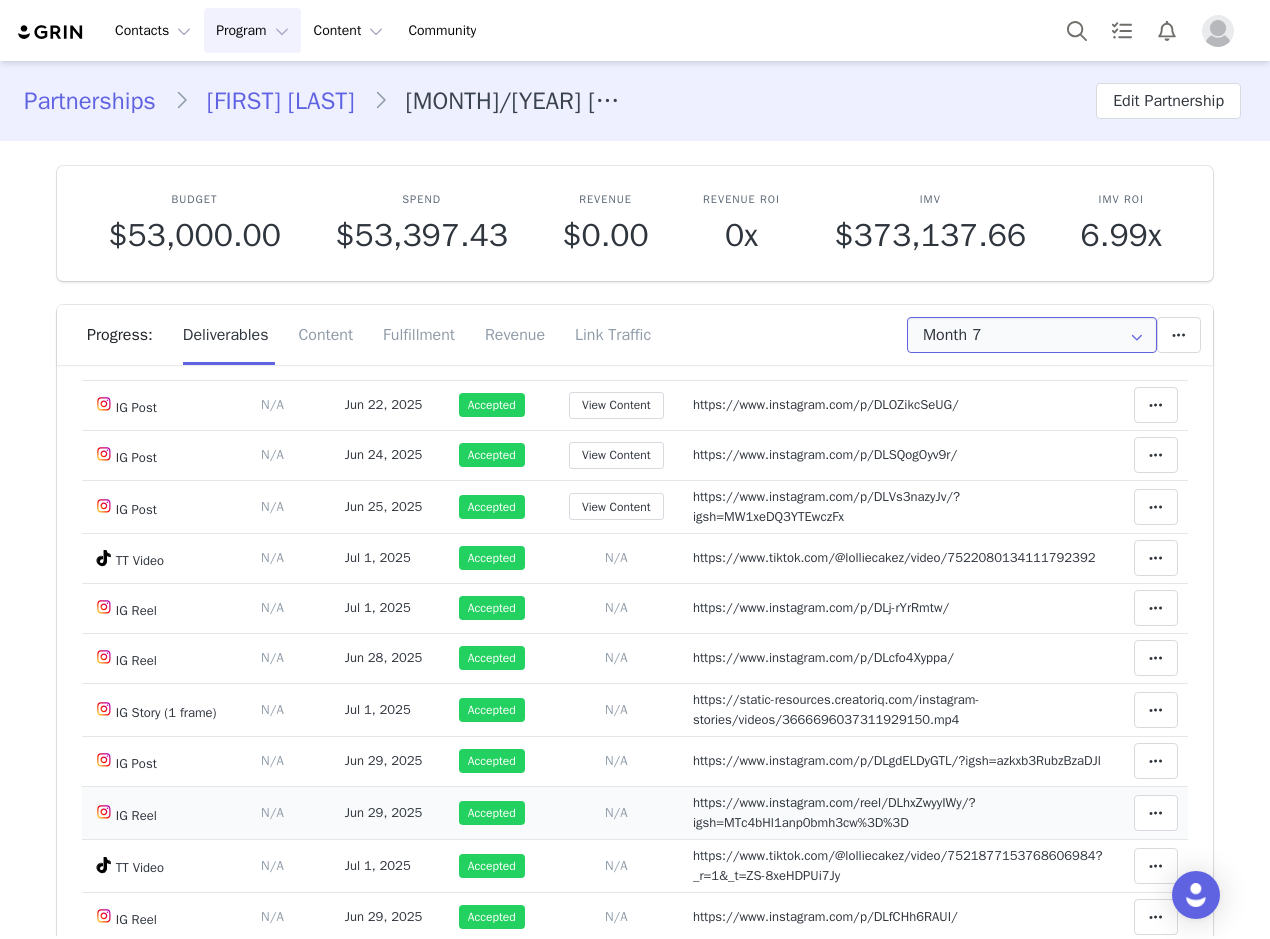 scroll, scrollTop: 100, scrollLeft: 0, axis: vertical 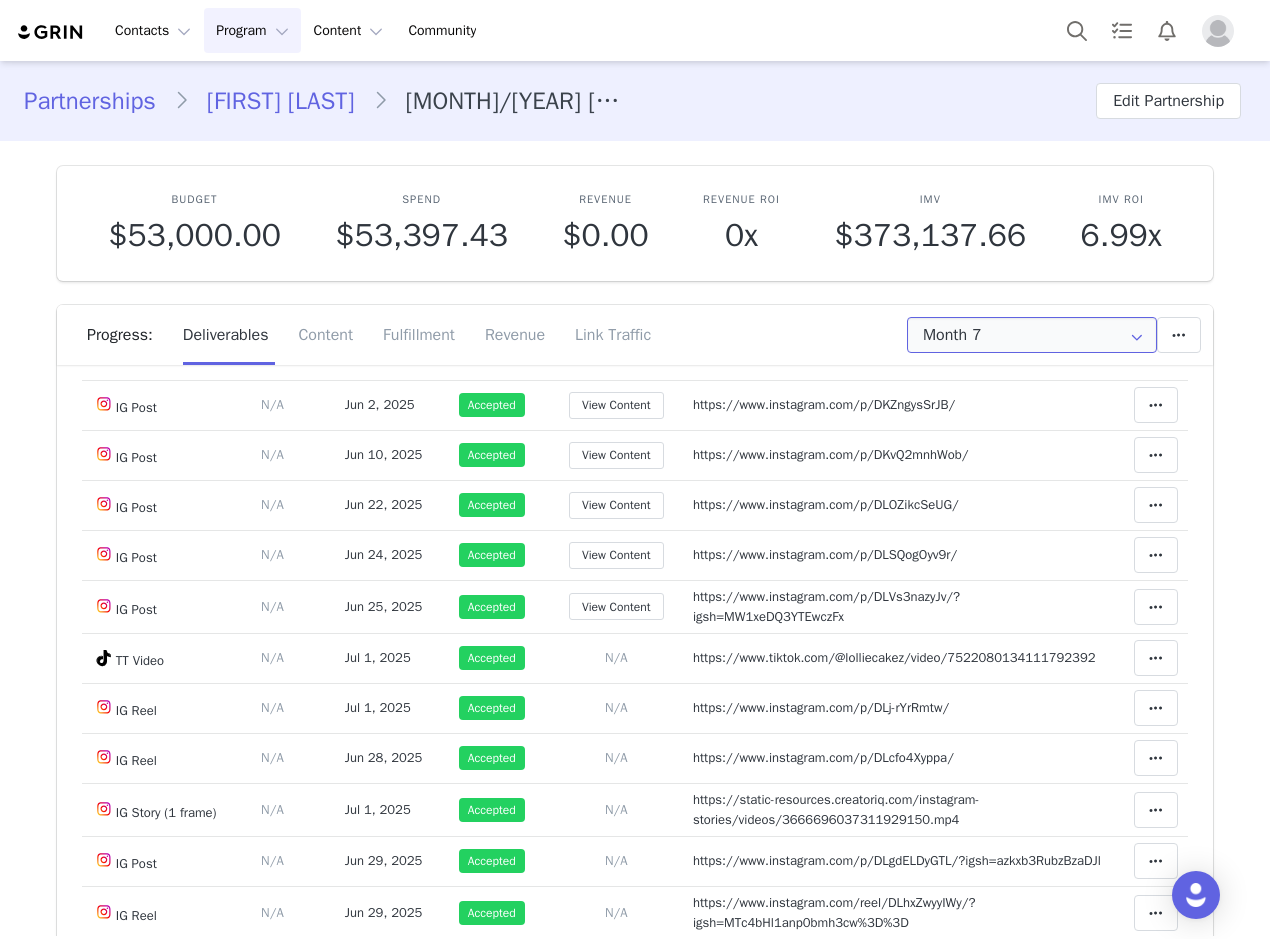 drag, startPoint x: 976, startPoint y: 333, endPoint x: 1020, endPoint y: 379, distance: 63.655323 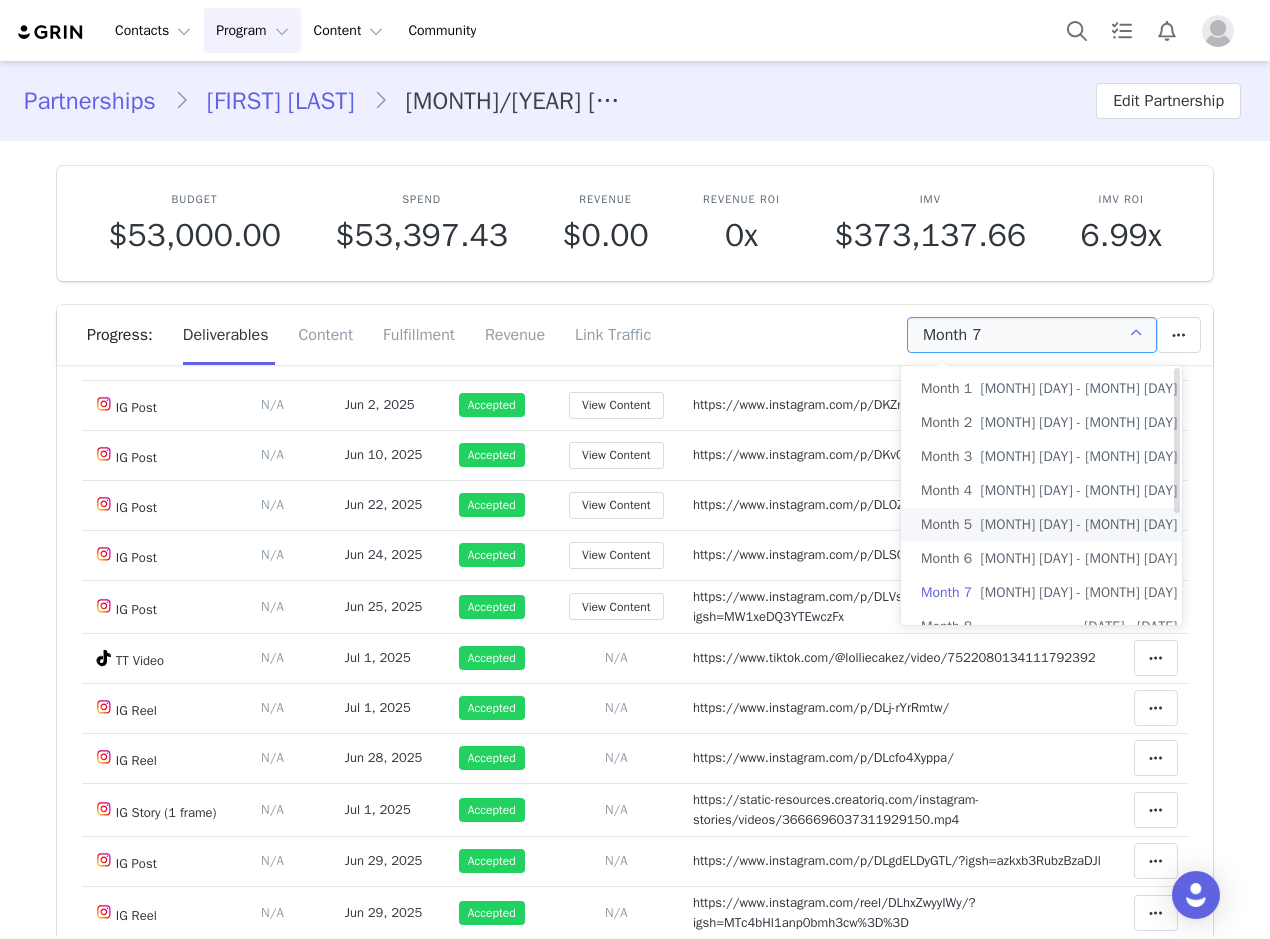 scroll, scrollTop: 100, scrollLeft: 0, axis: vertical 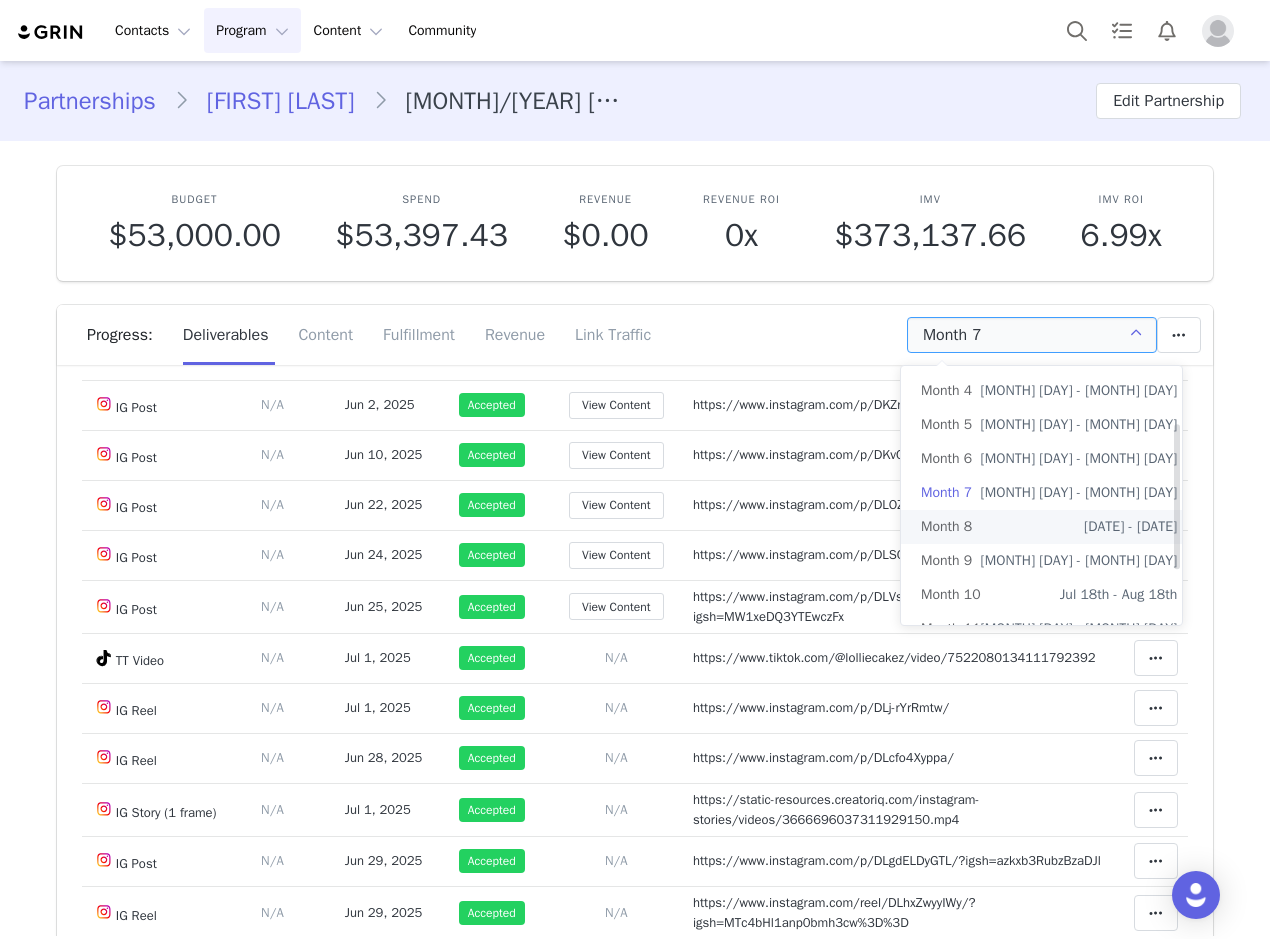 click on "Month 8  May 18th - Jun 18th" at bounding box center (1049, 527) 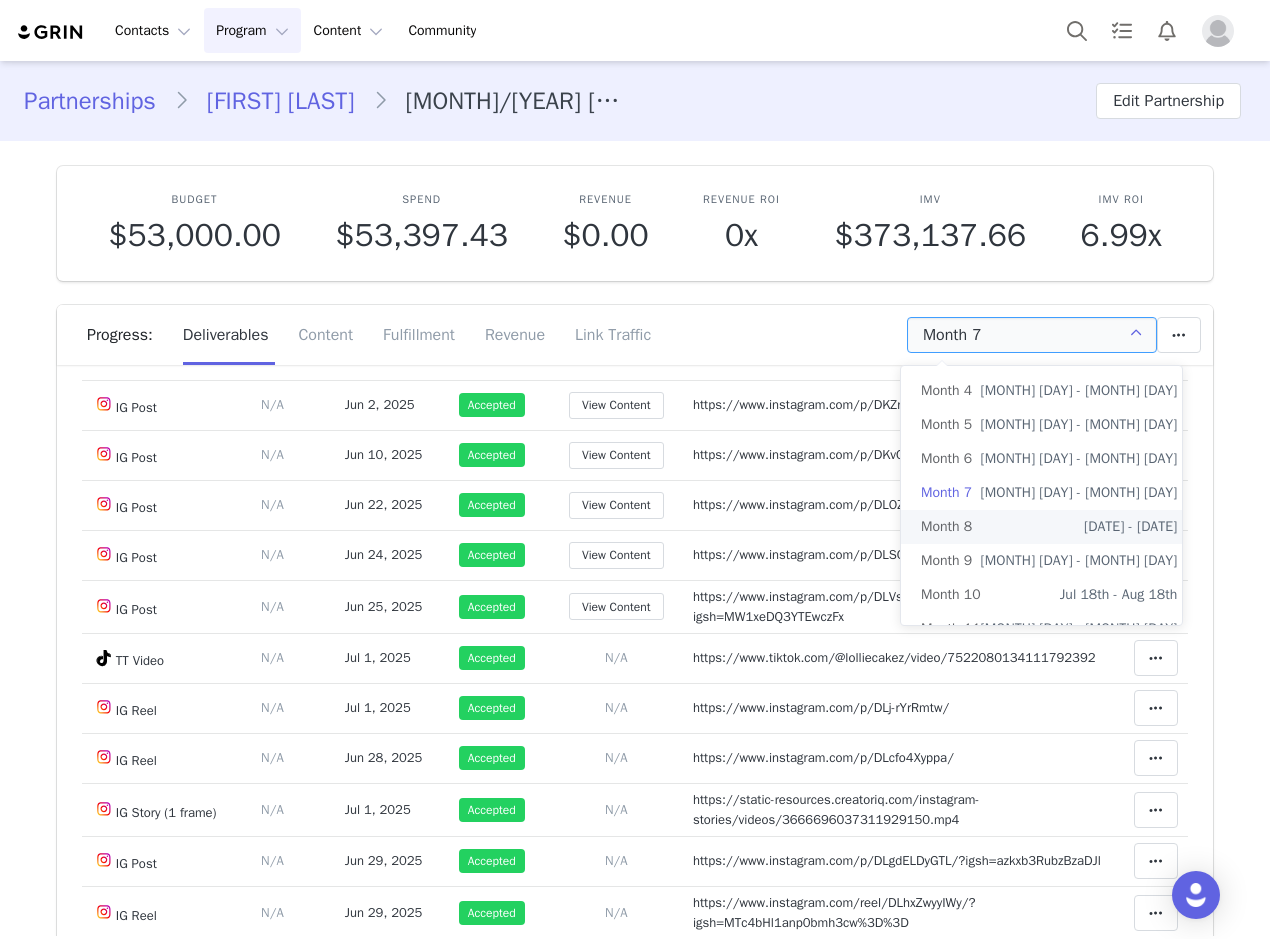 type on "Month 8" 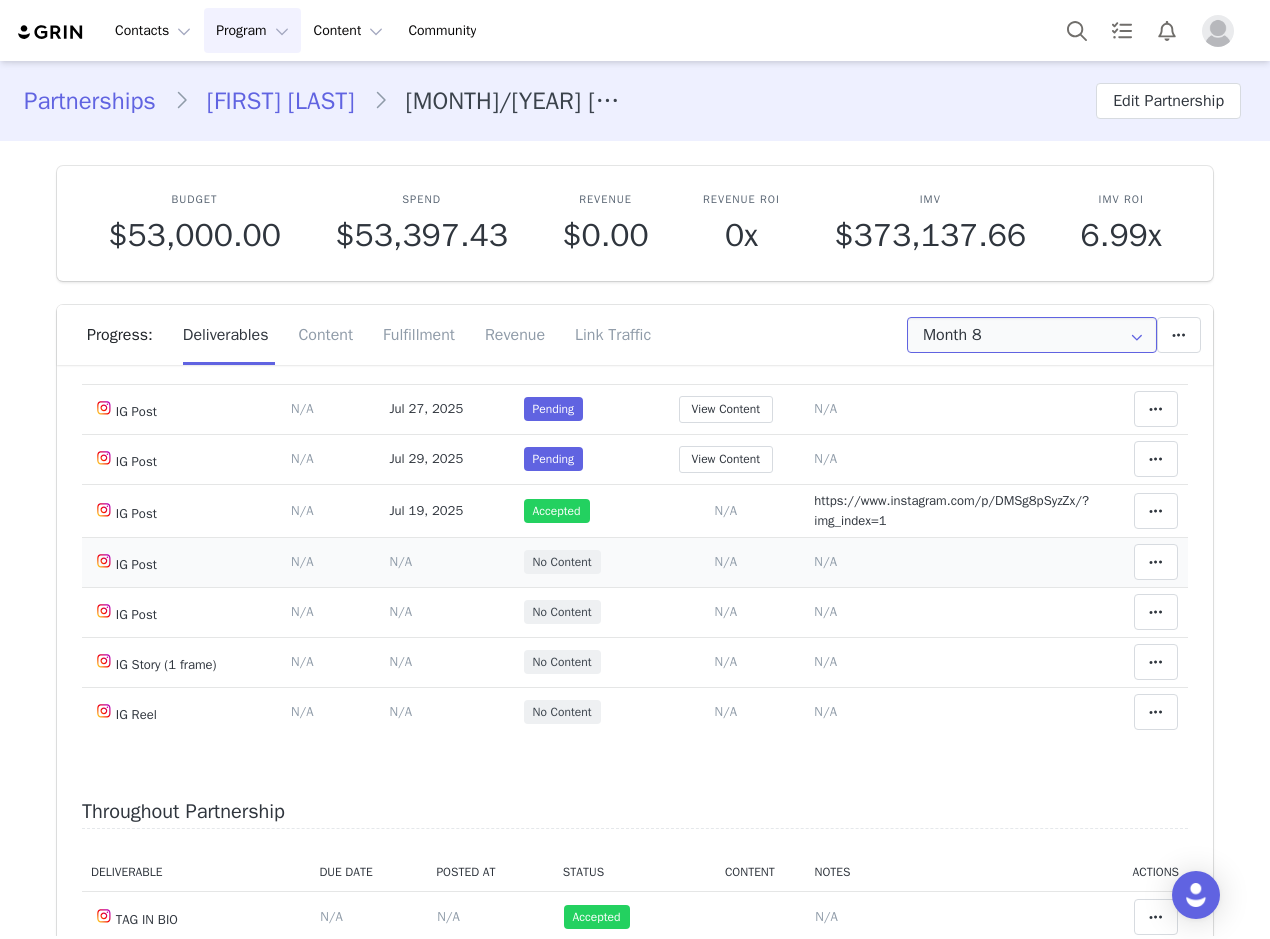 scroll, scrollTop: 500, scrollLeft: 0, axis: vertical 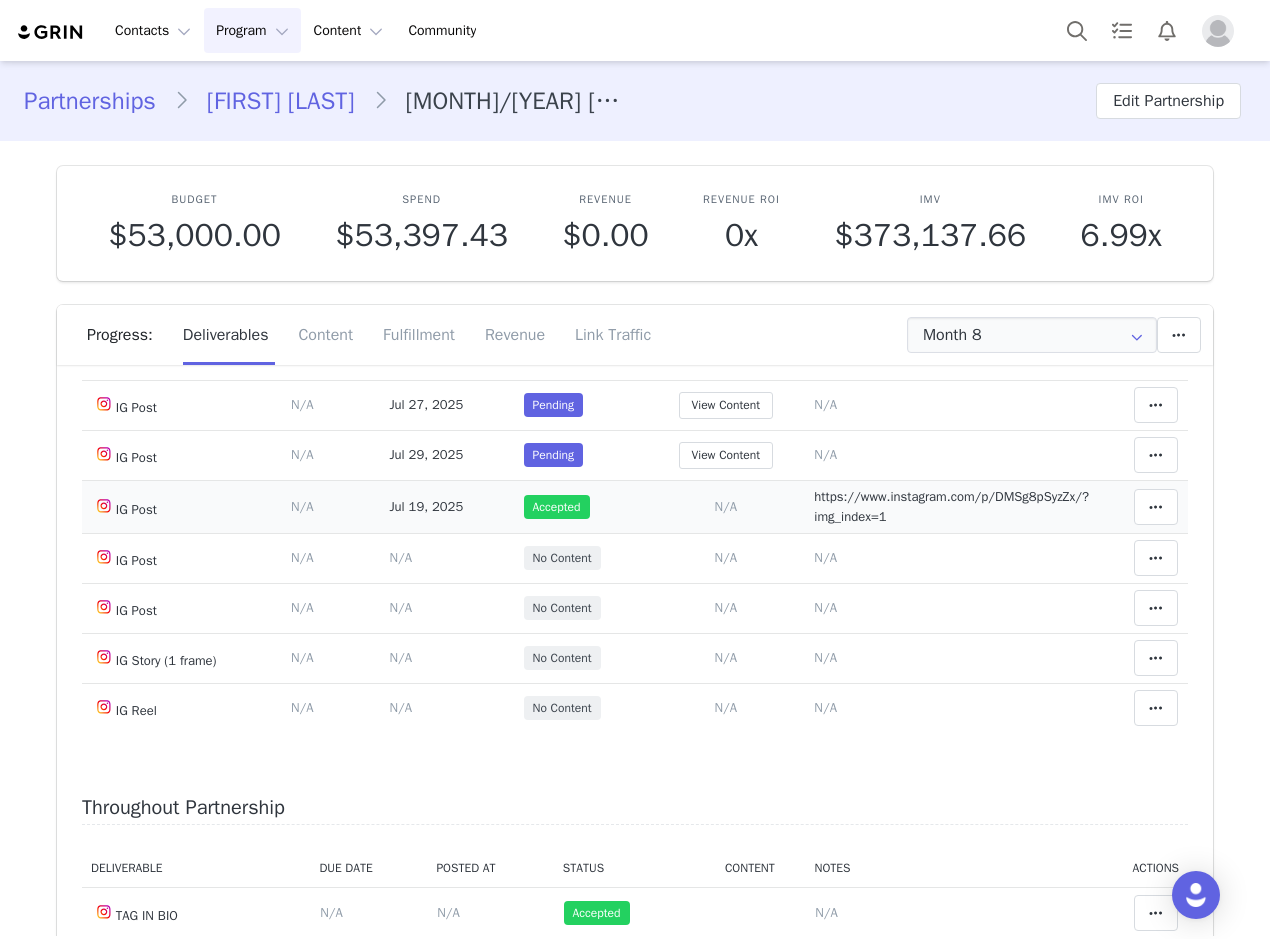 click on "https://www.instagram.com/p/DMSg8pSyzZx/?img_index=1" at bounding box center (951, 506) 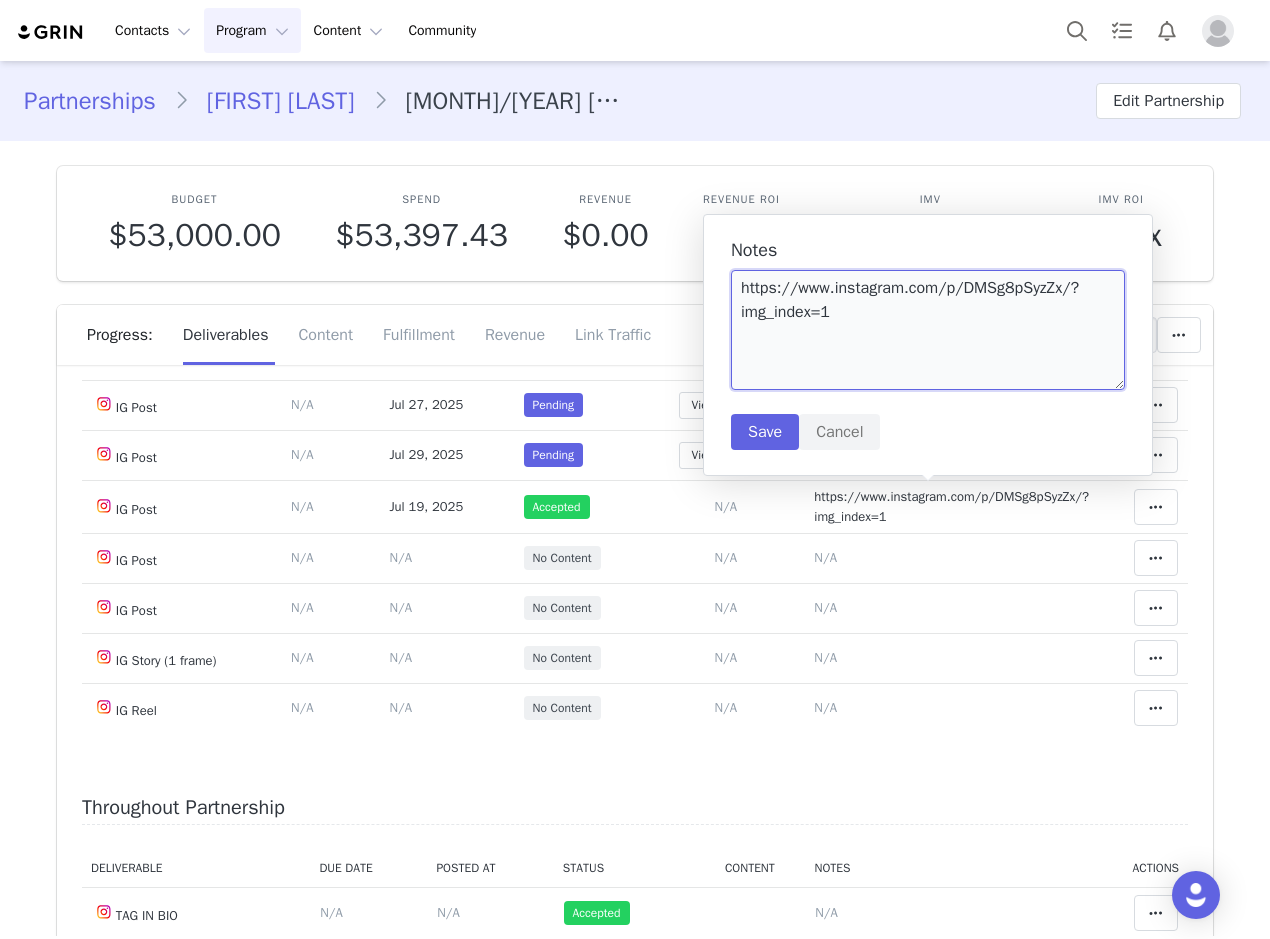 click on "https://www.instagram.com/p/DMSg8pSyzZx/?img_index=1" at bounding box center (928, 330) 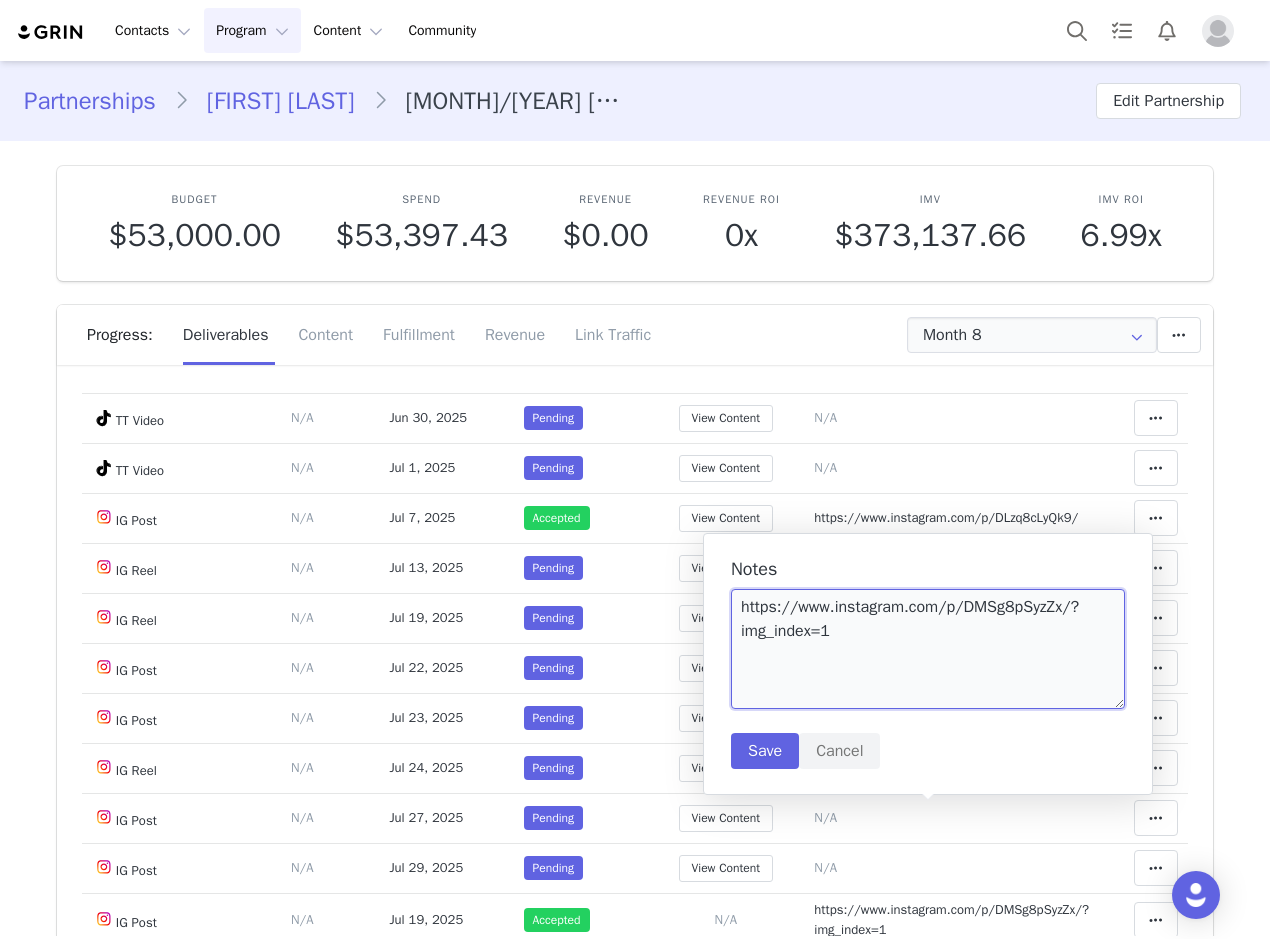 scroll, scrollTop: 200, scrollLeft: 0, axis: vertical 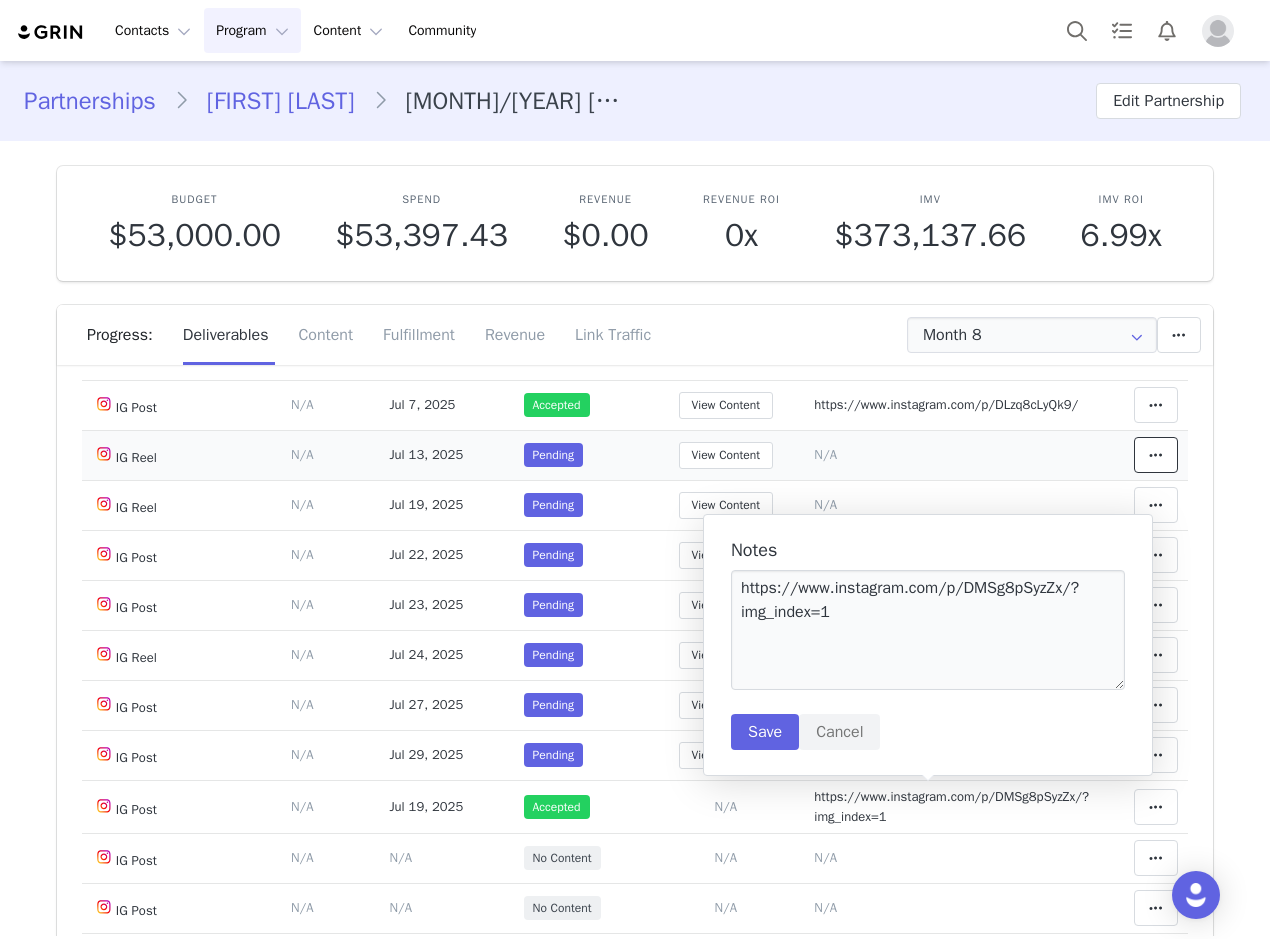 click at bounding box center (1156, 455) 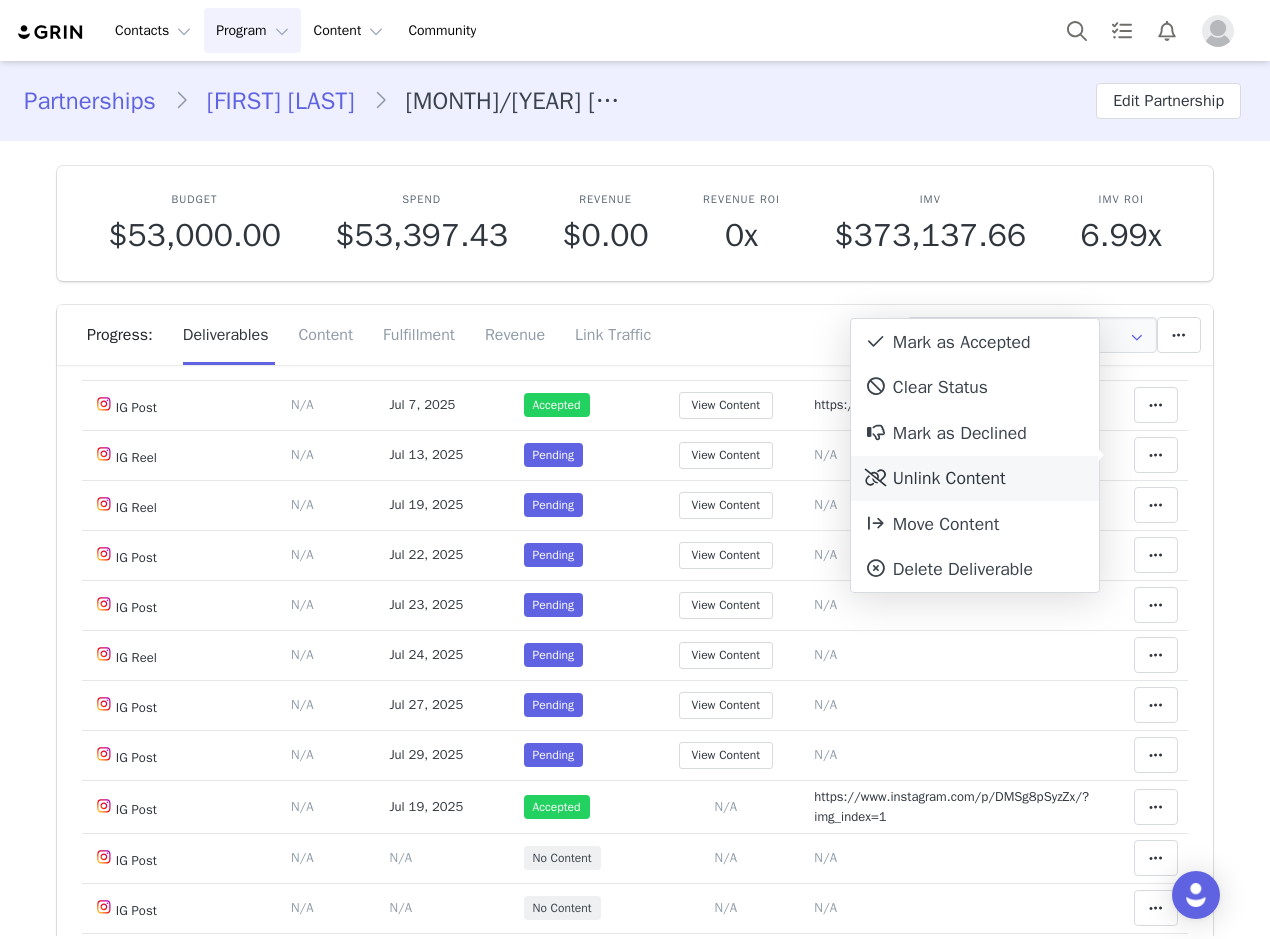 click on "Unlink Content" at bounding box center (975, 479) 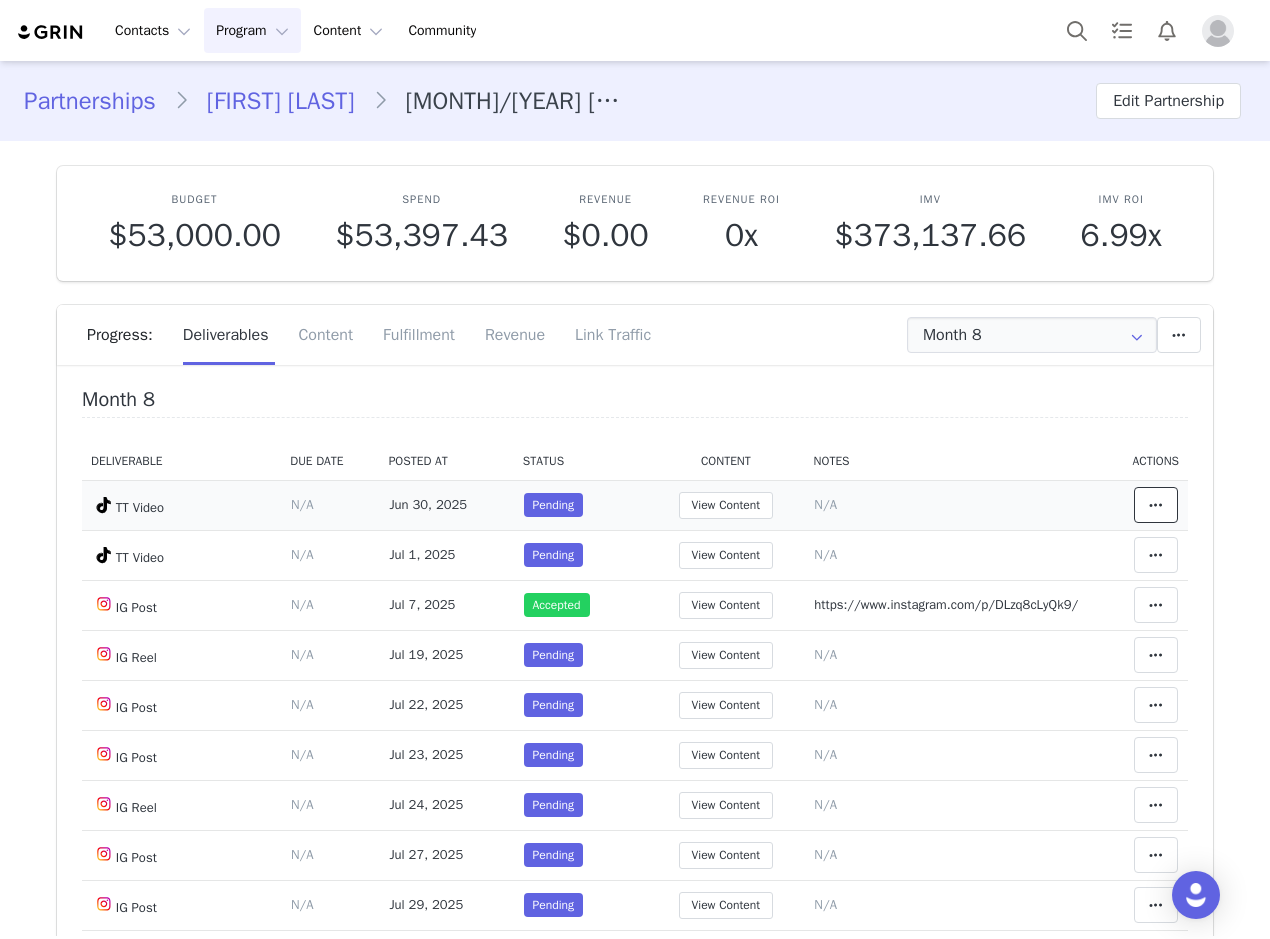 click at bounding box center [1156, 505] 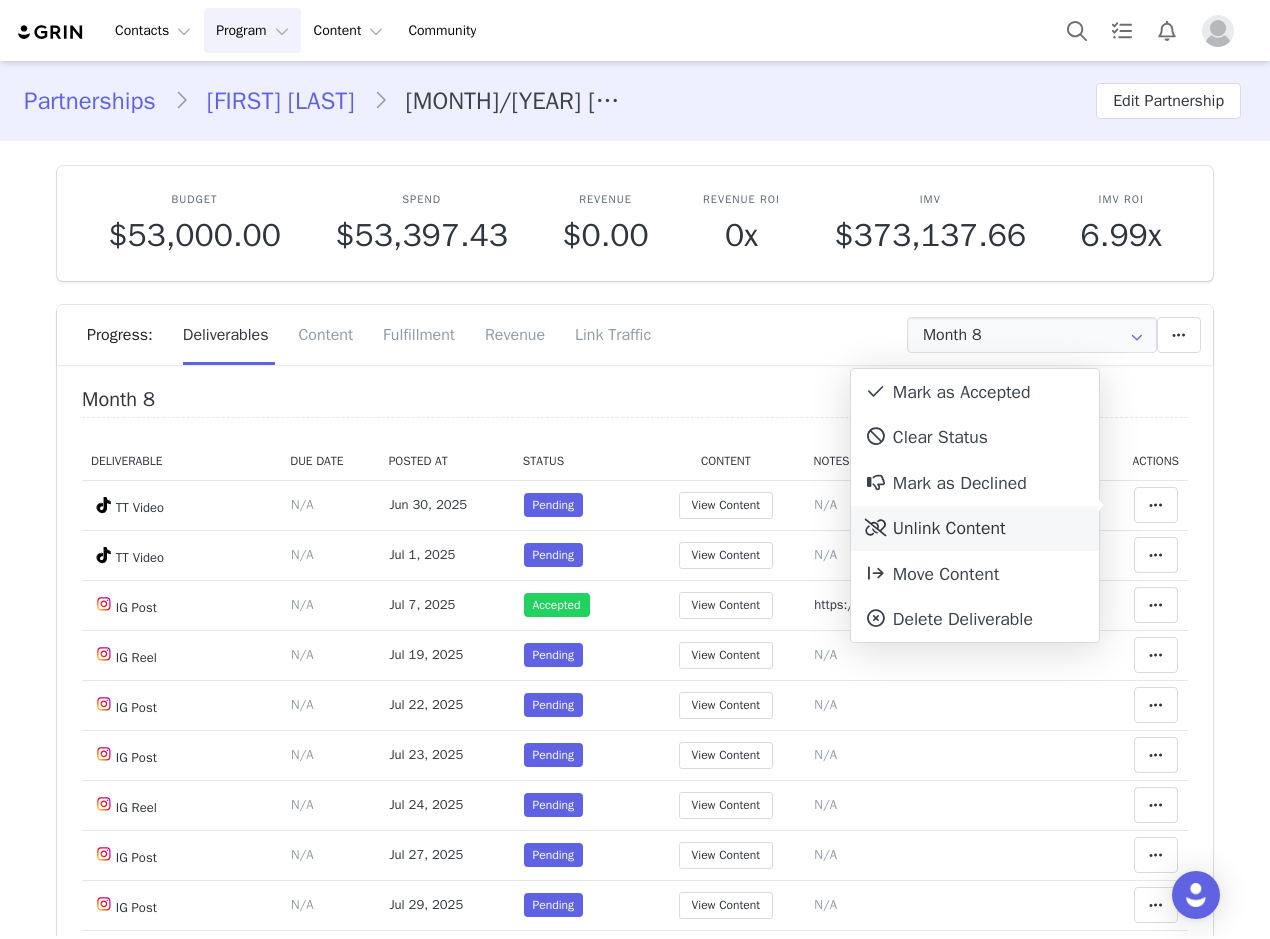 click on "Unlink Content" at bounding box center (975, 529) 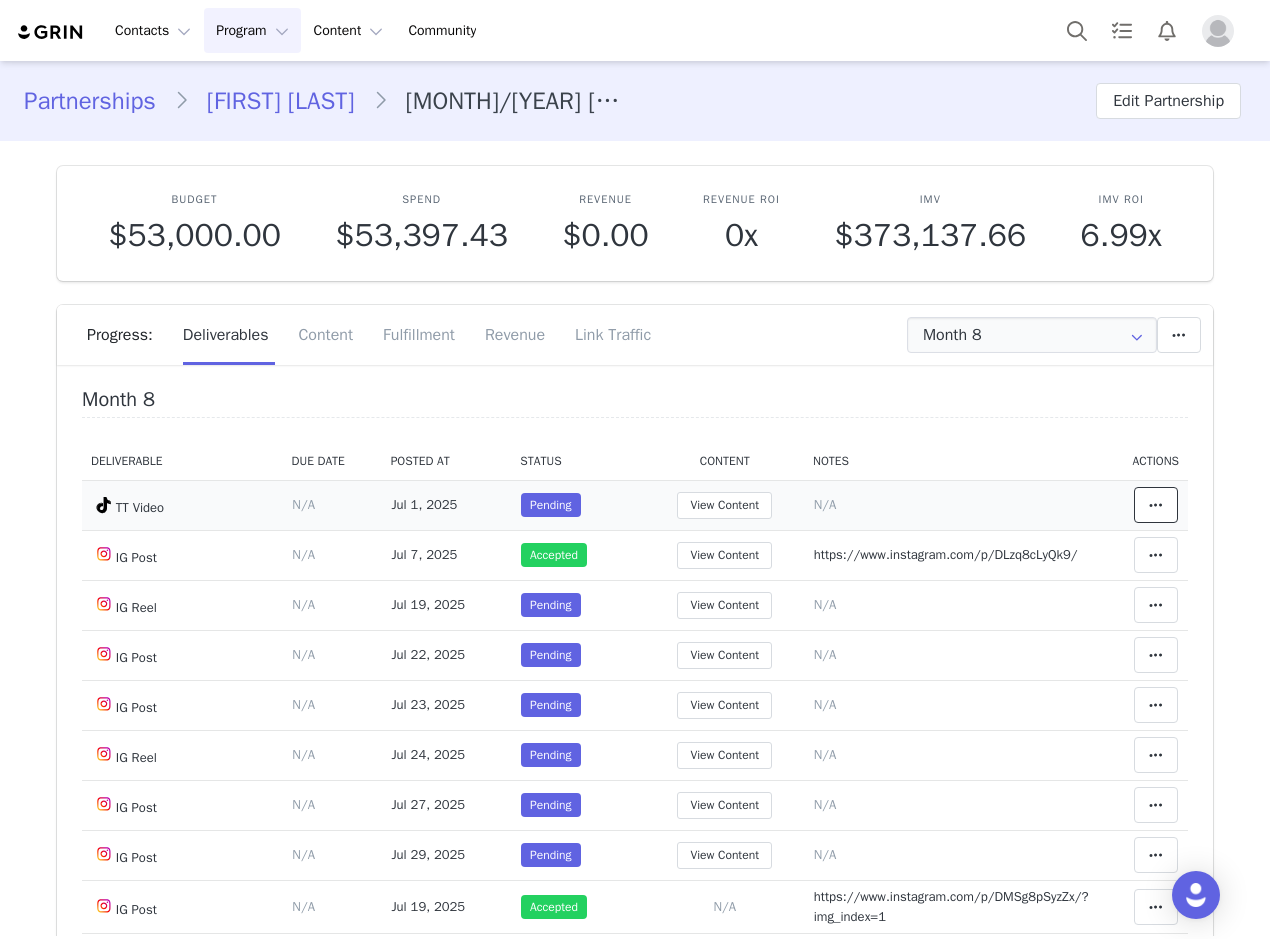 click at bounding box center (1156, 505) 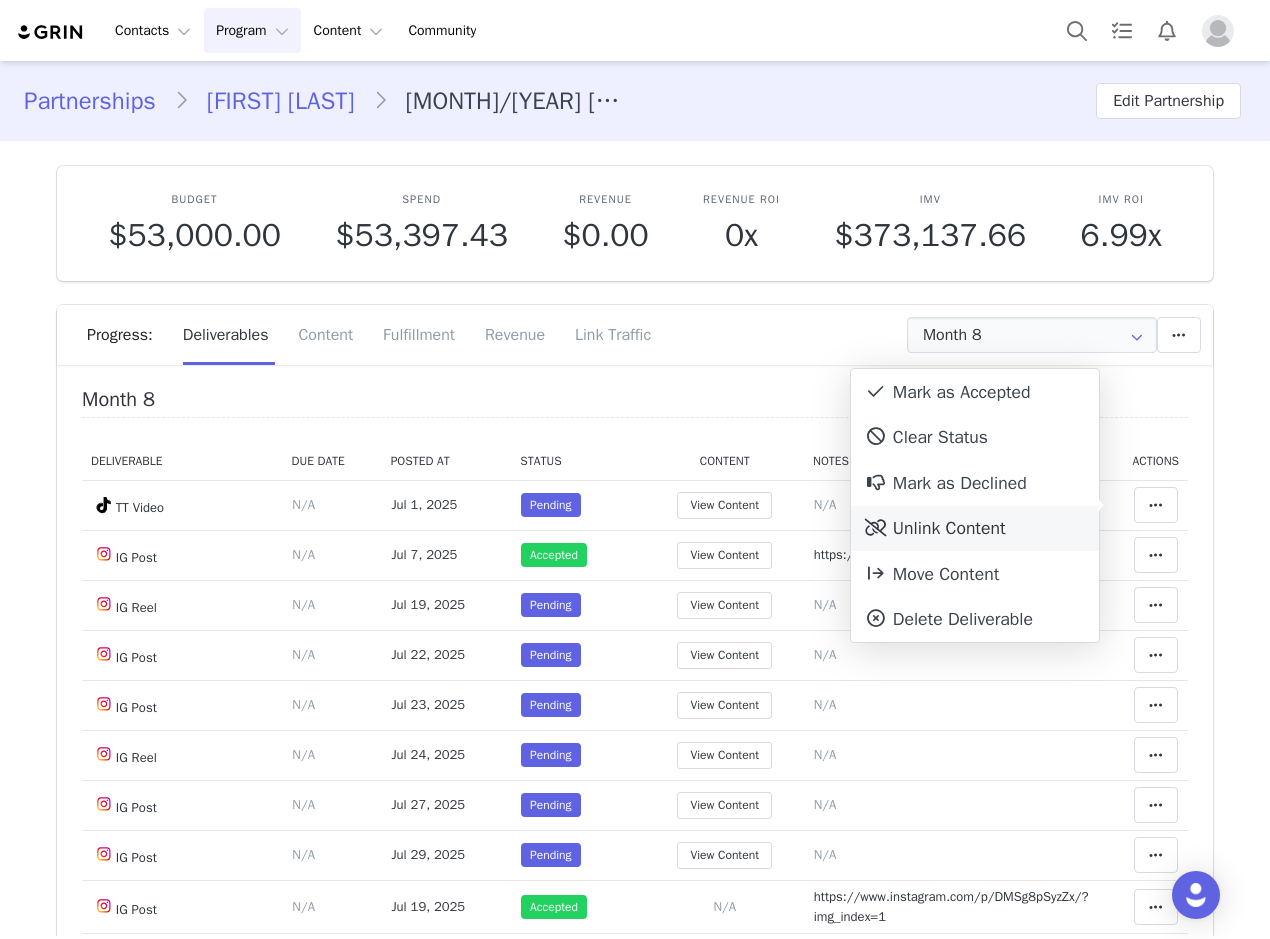 click on "Unlink Content" at bounding box center (975, 529) 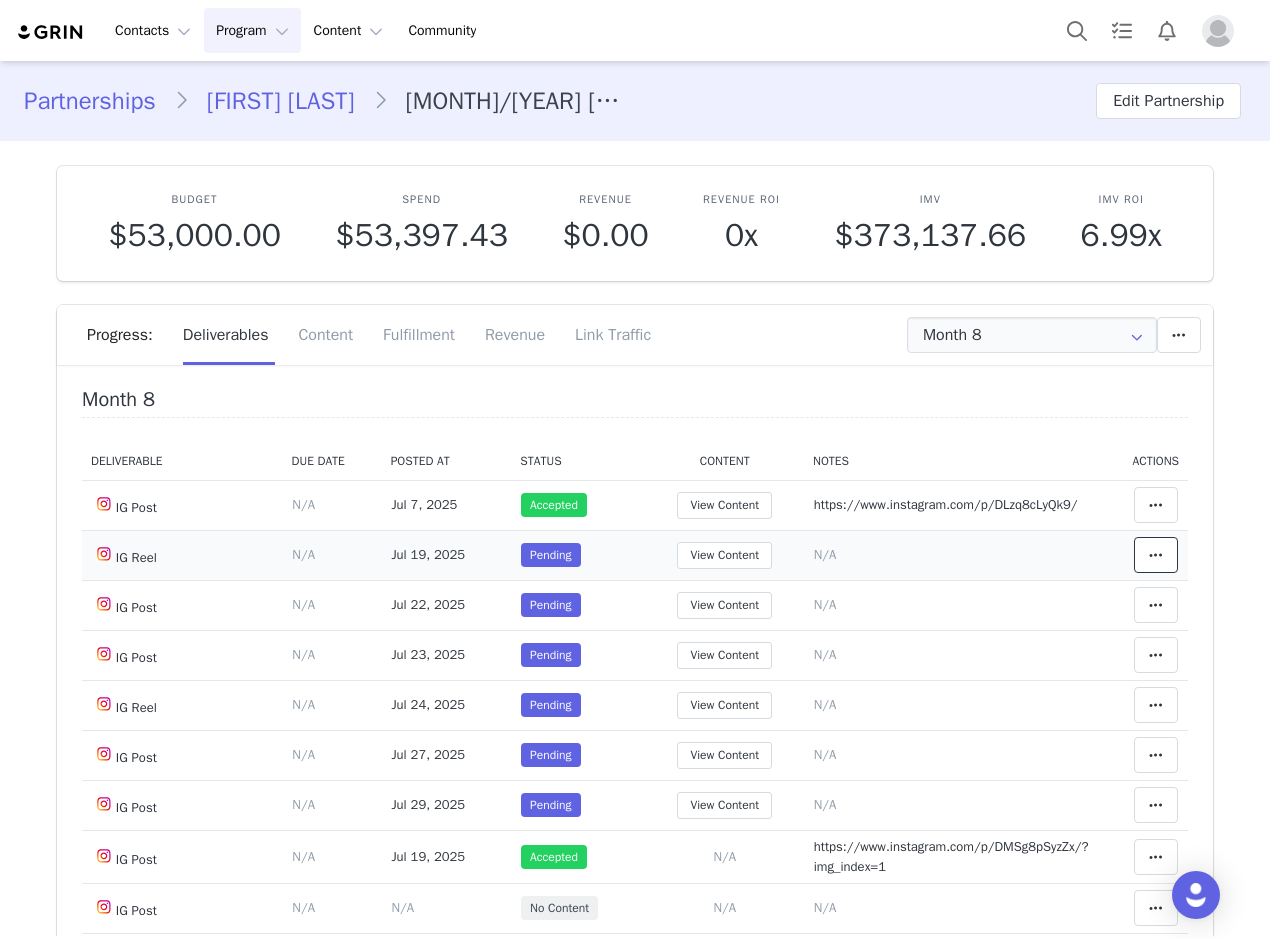 click at bounding box center (1156, 555) 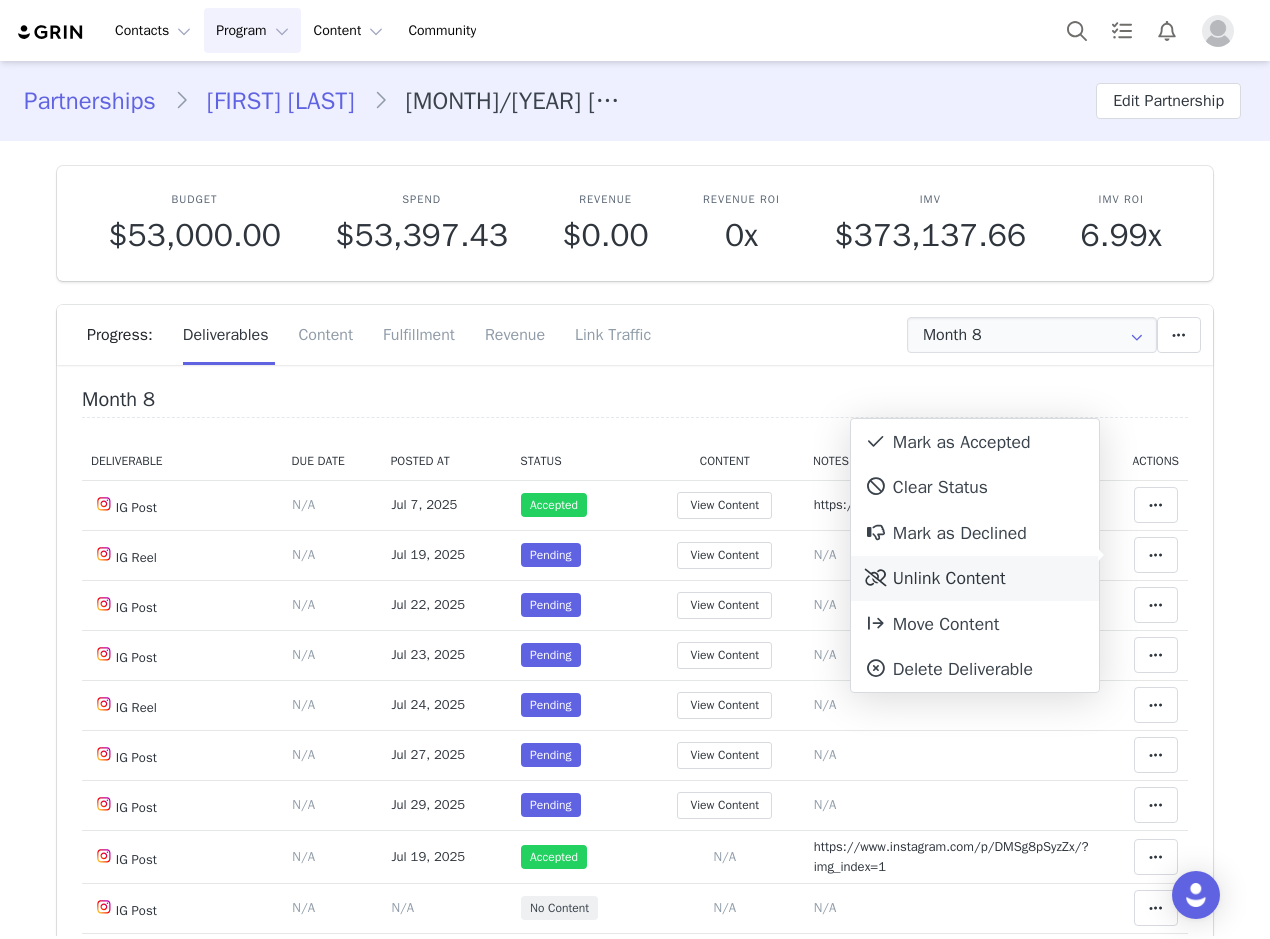 click on "Unlink Content" at bounding box center (975, 579) 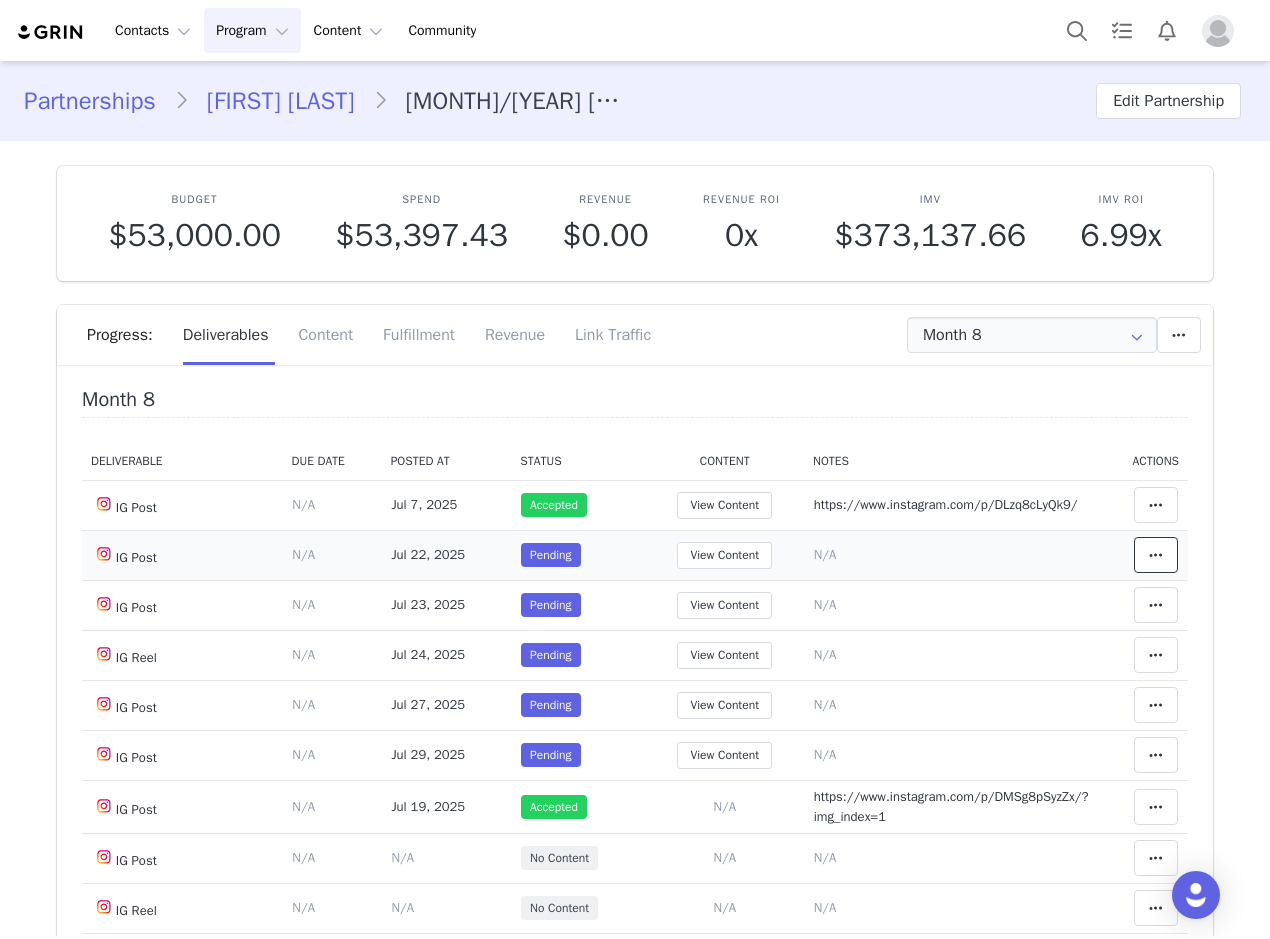 click at bounding box center (1156, 555) 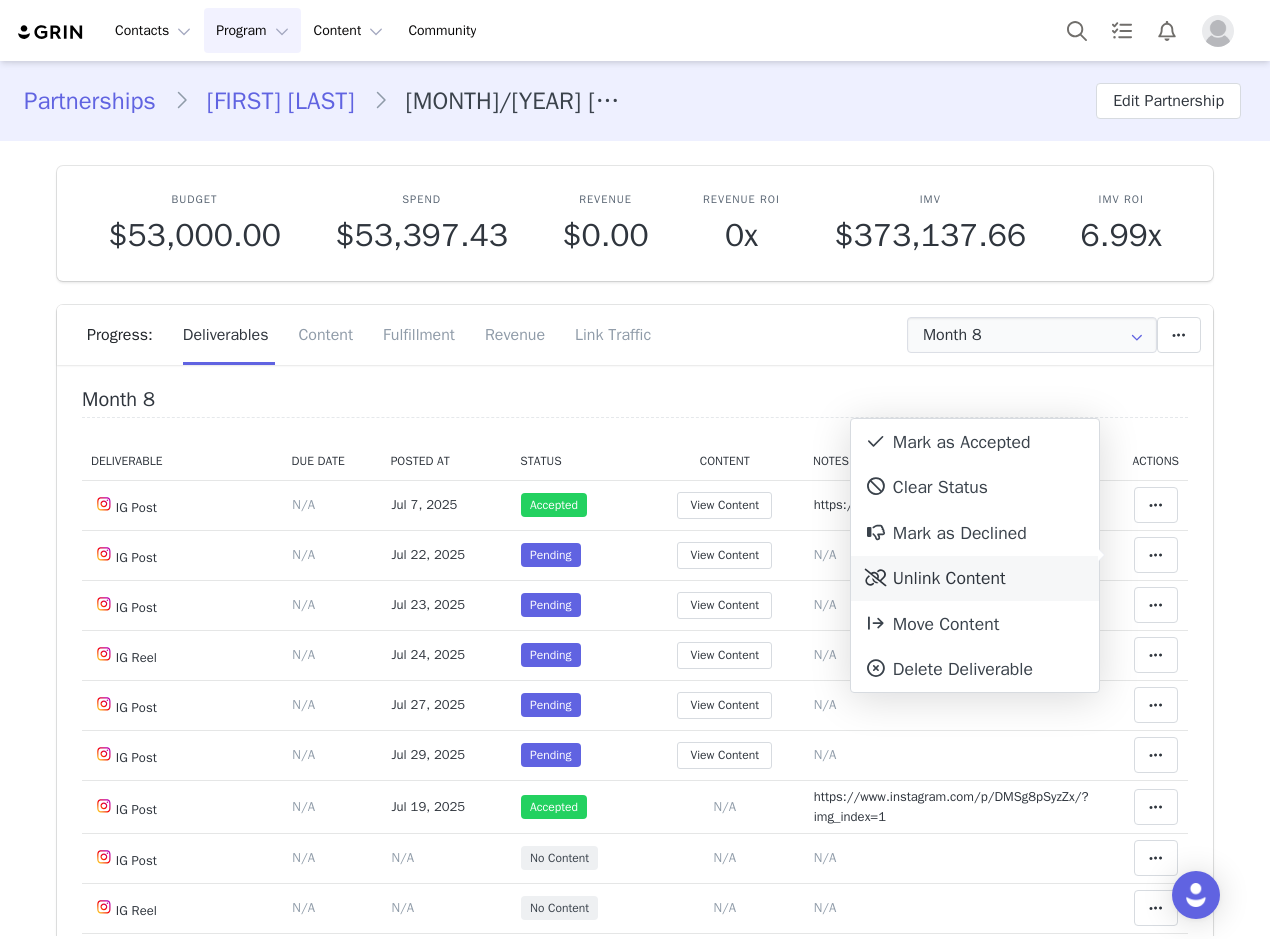 drag, startPoint x: 941, startPoint y: 581, endPoint x: 954, endPoint y: 568, distance: 18.384777 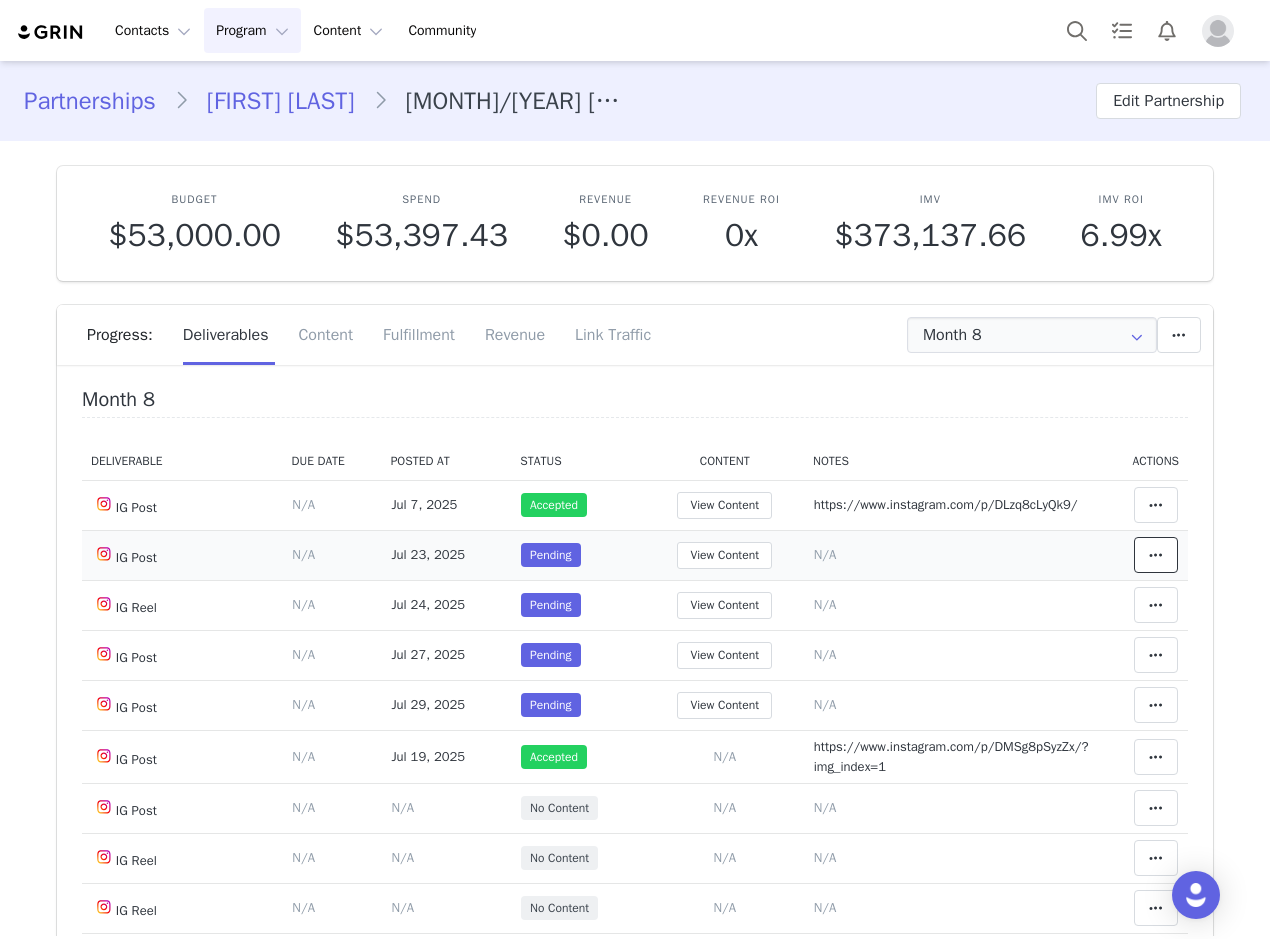 click at bounding box center (1156, 555) 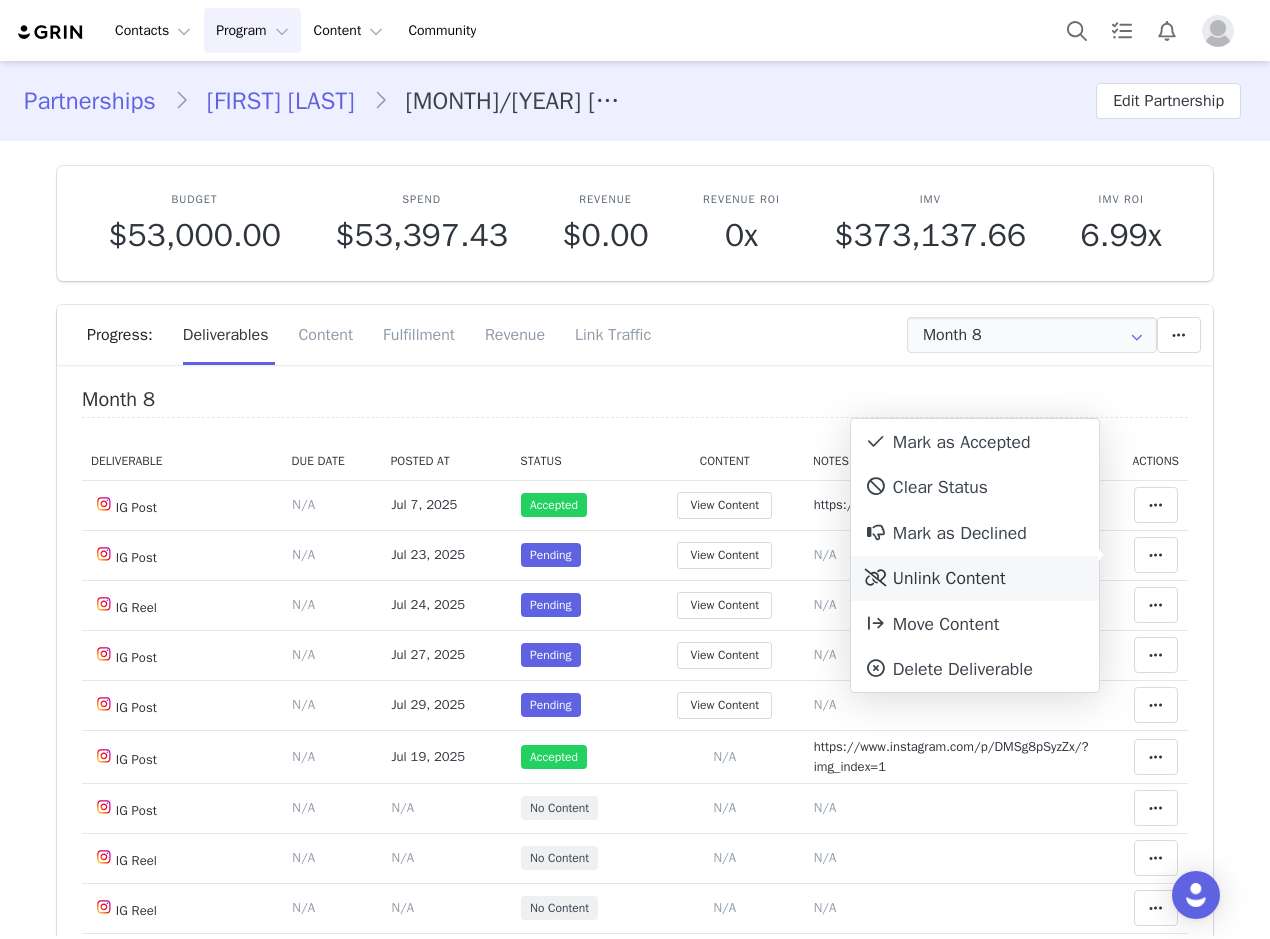 click on "Unlink Content" at bounding box center [975, 579] 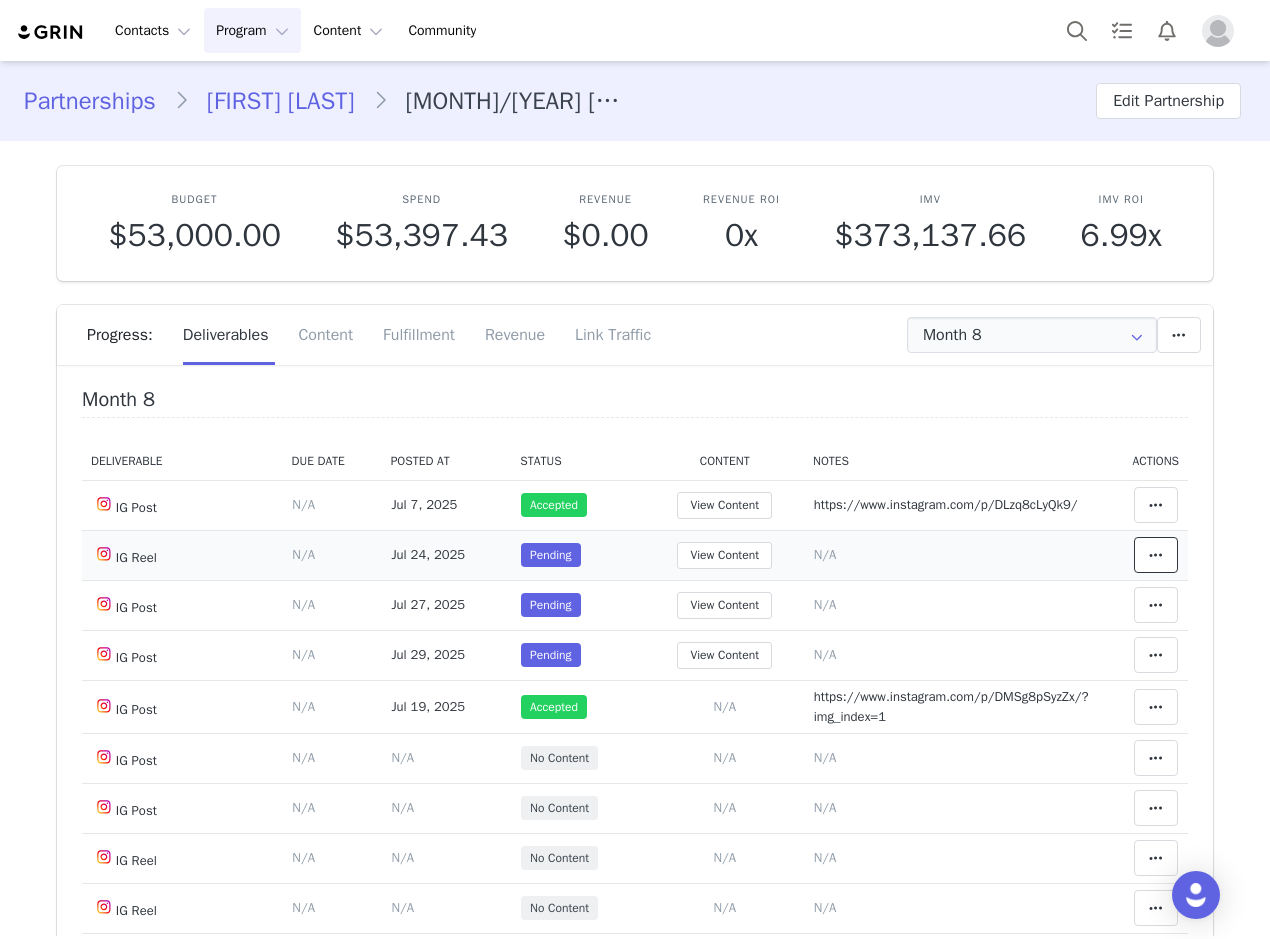 drag, startPoint x: 1135, startPoint y: 559, endPoint x: 1027, endPoint y: 567, distance: 108.29589 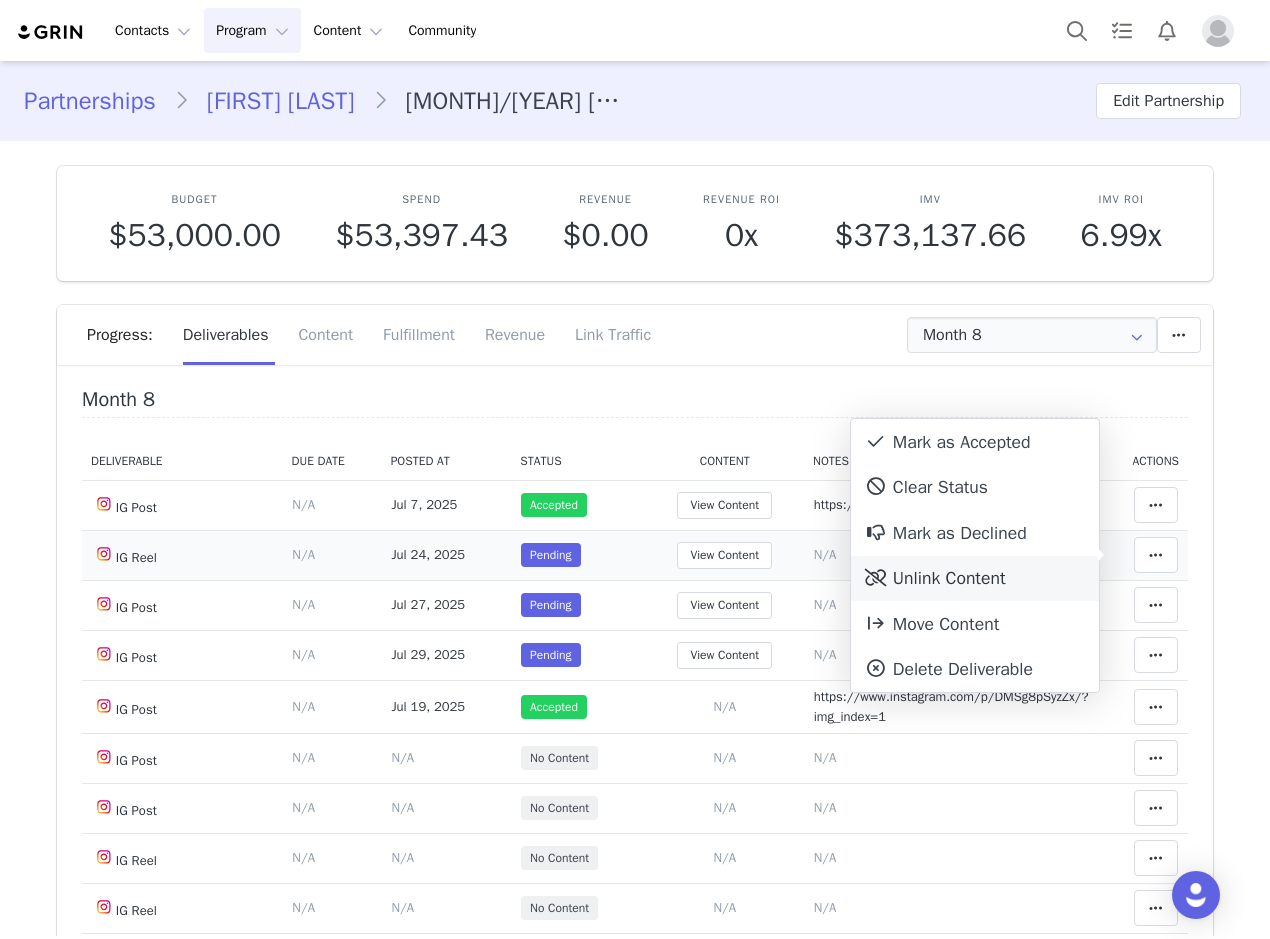 click on "Unlink Content" at bounding box center [975, 579] 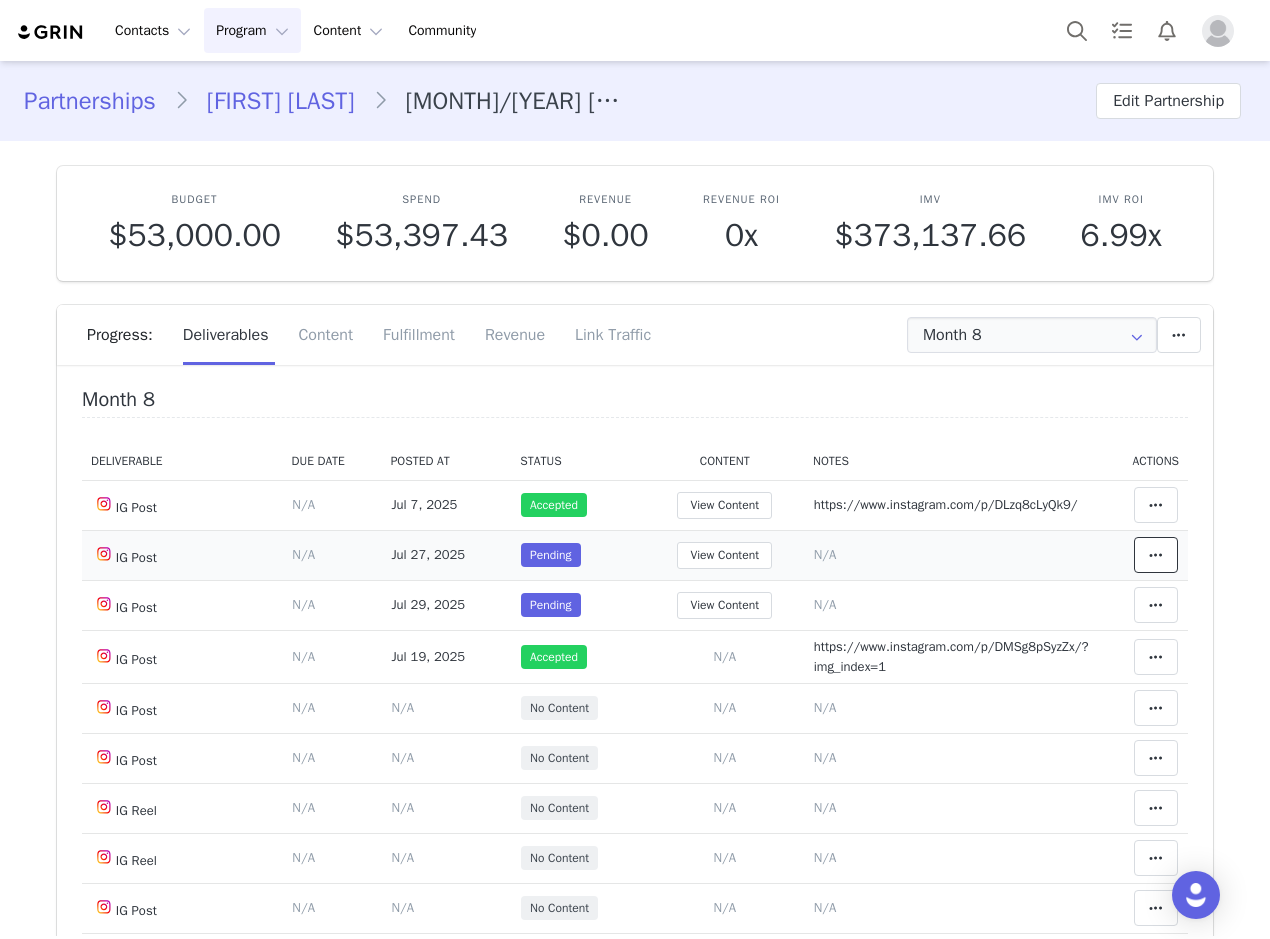 drag, startPoint x: 1135, startPoint y: 555, endPoint x: 1106, endPoint y: 561, distance: 29.614185 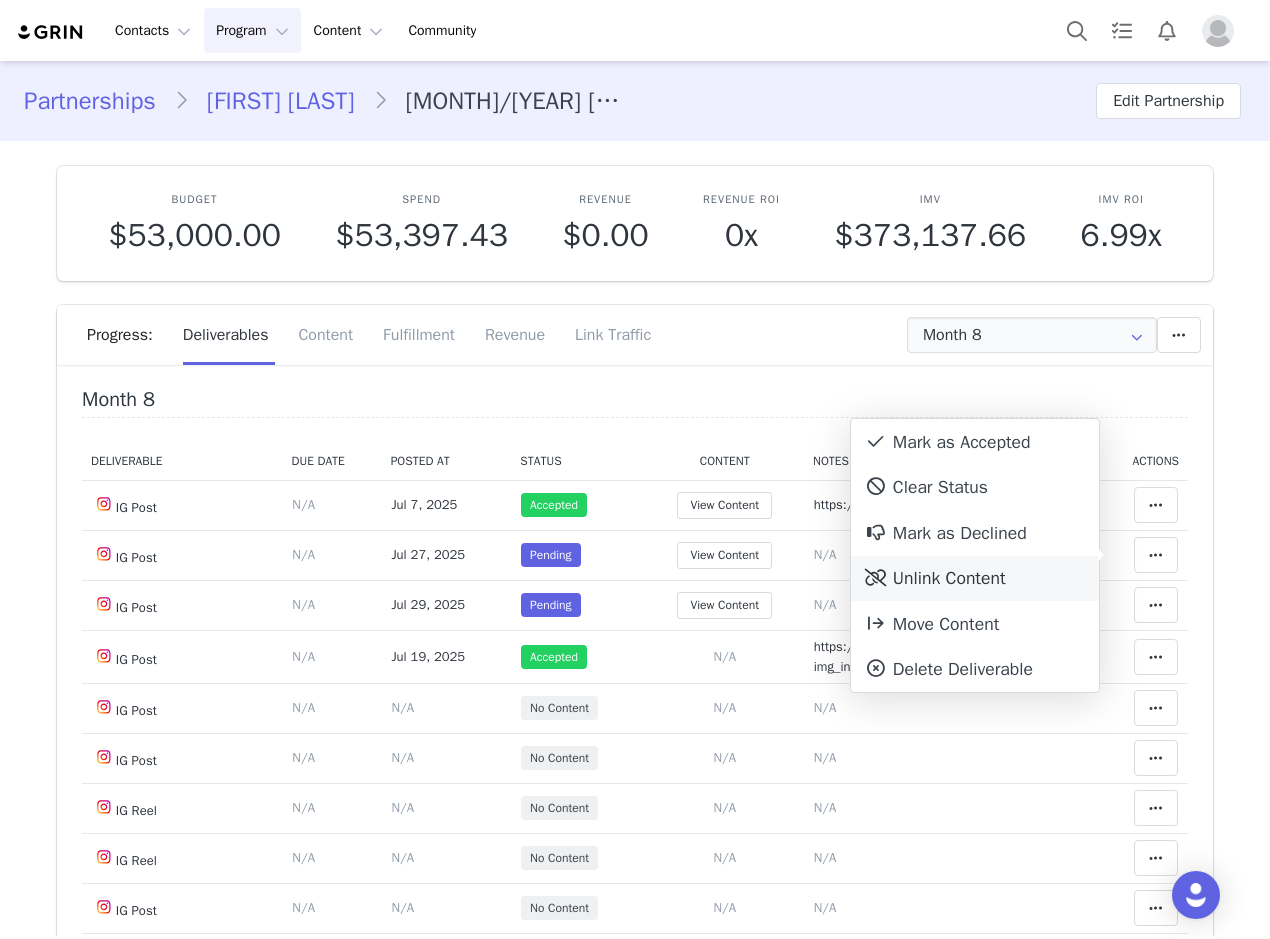 click on "Unlink Content" at bounding box center (975, 579) 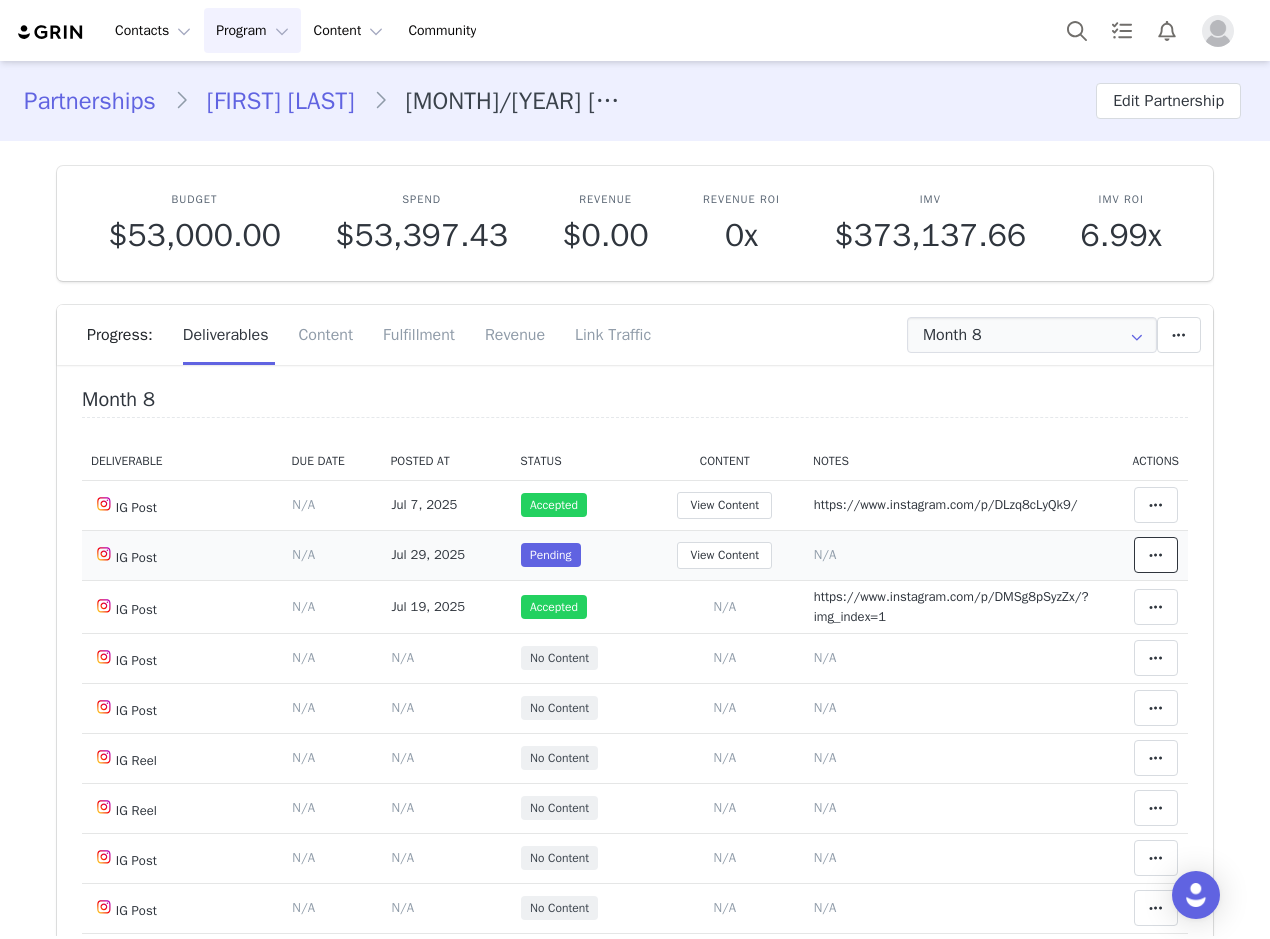 click at bounding box center [1156, 555] 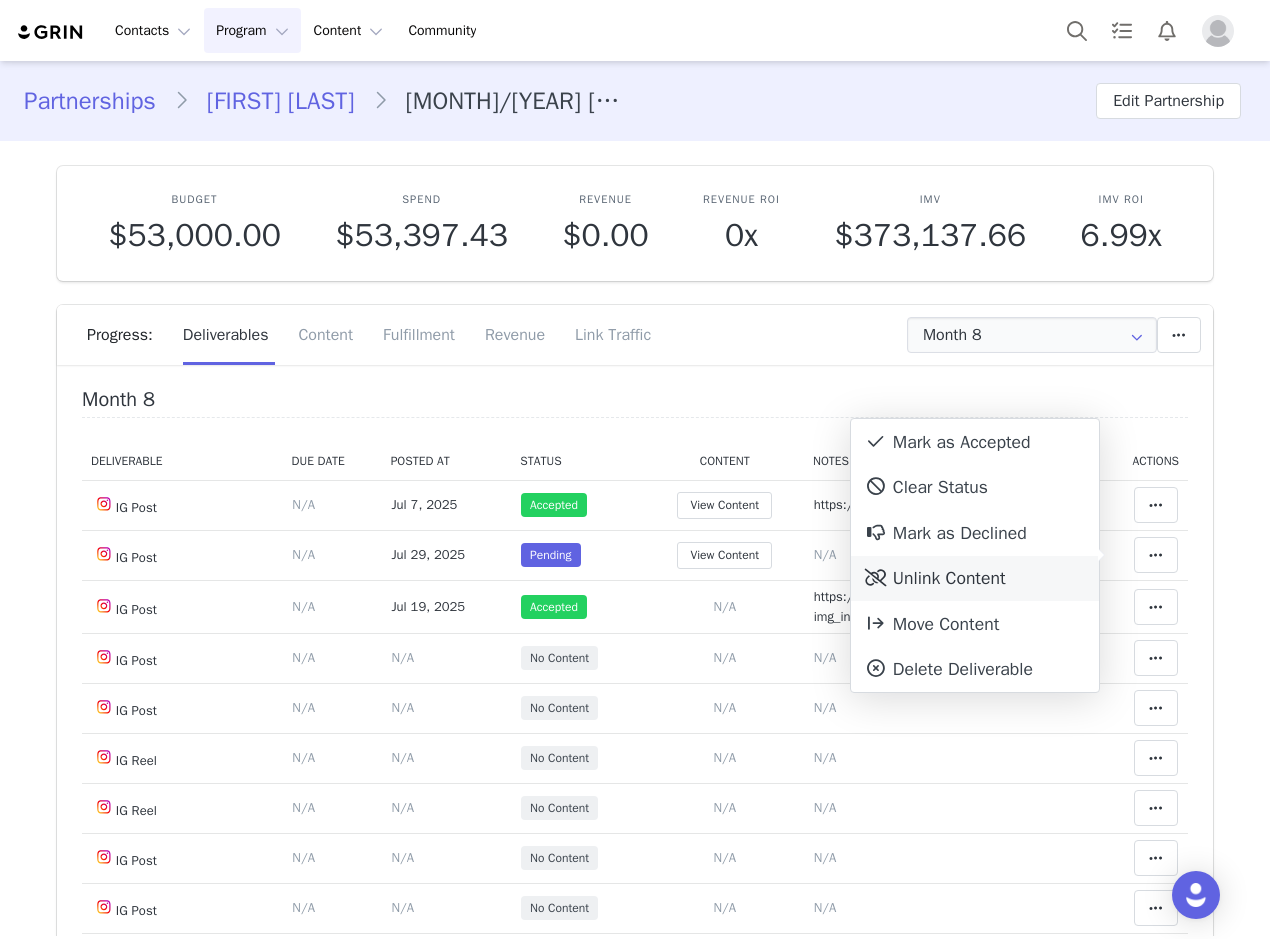 drag, startPoint x: 969, startPoint y: 572, endPoint x: 958, endPoint y: 573, distance: 11.045361 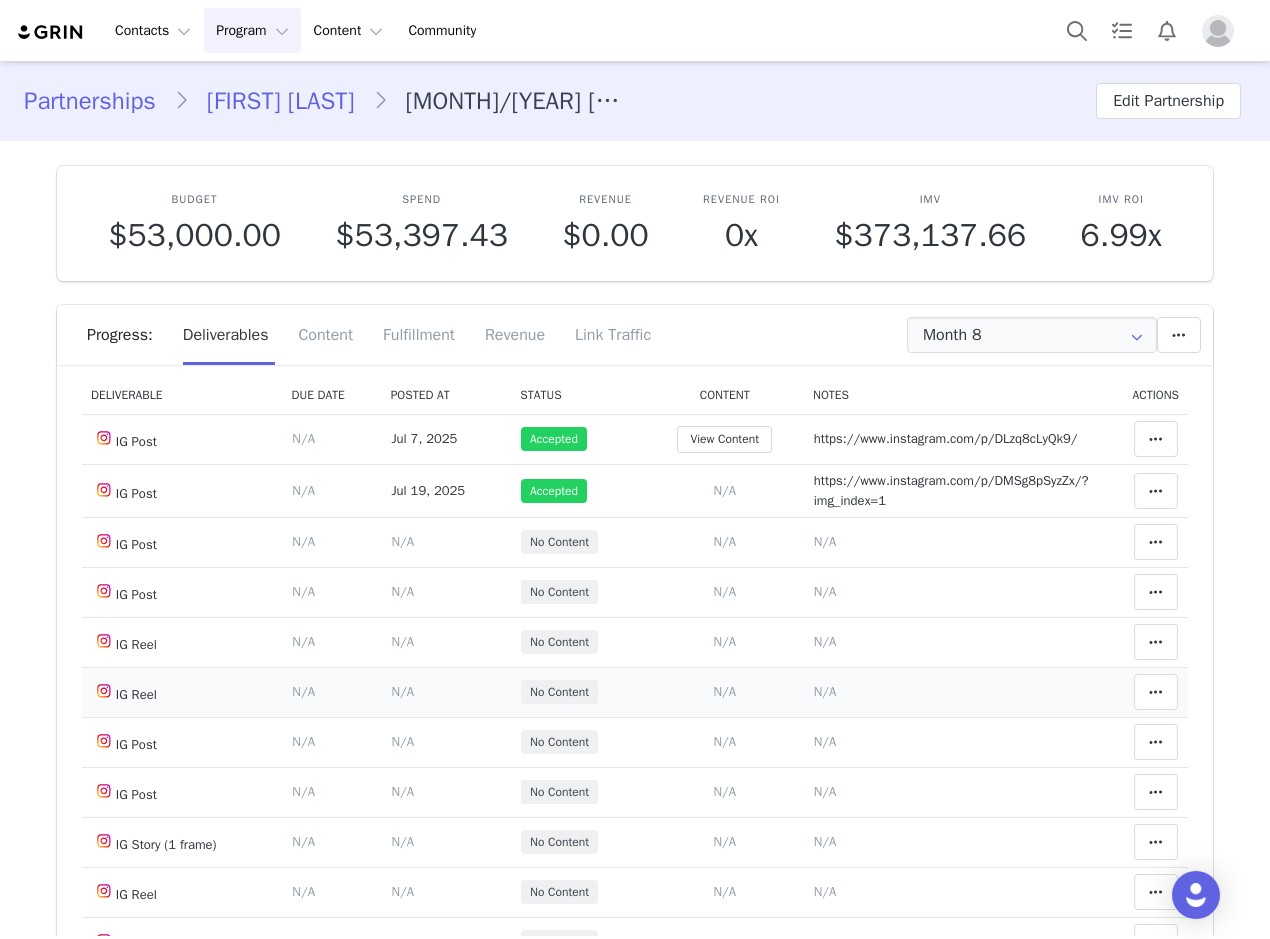 scroll, scrollTop: 100, scrollLeft: 0, axis: vertical 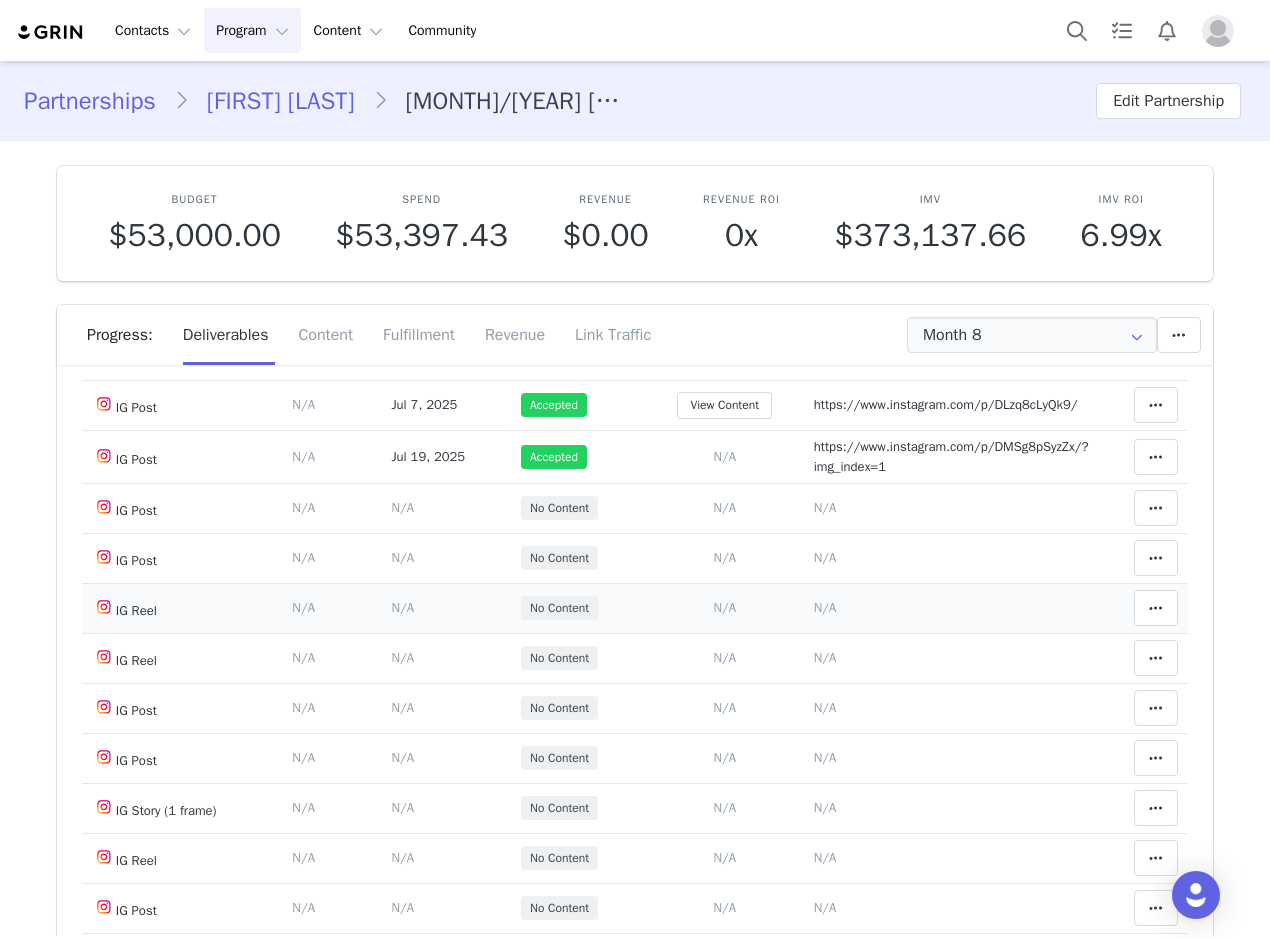 click on "N/A" at bounding box center [825, 607] 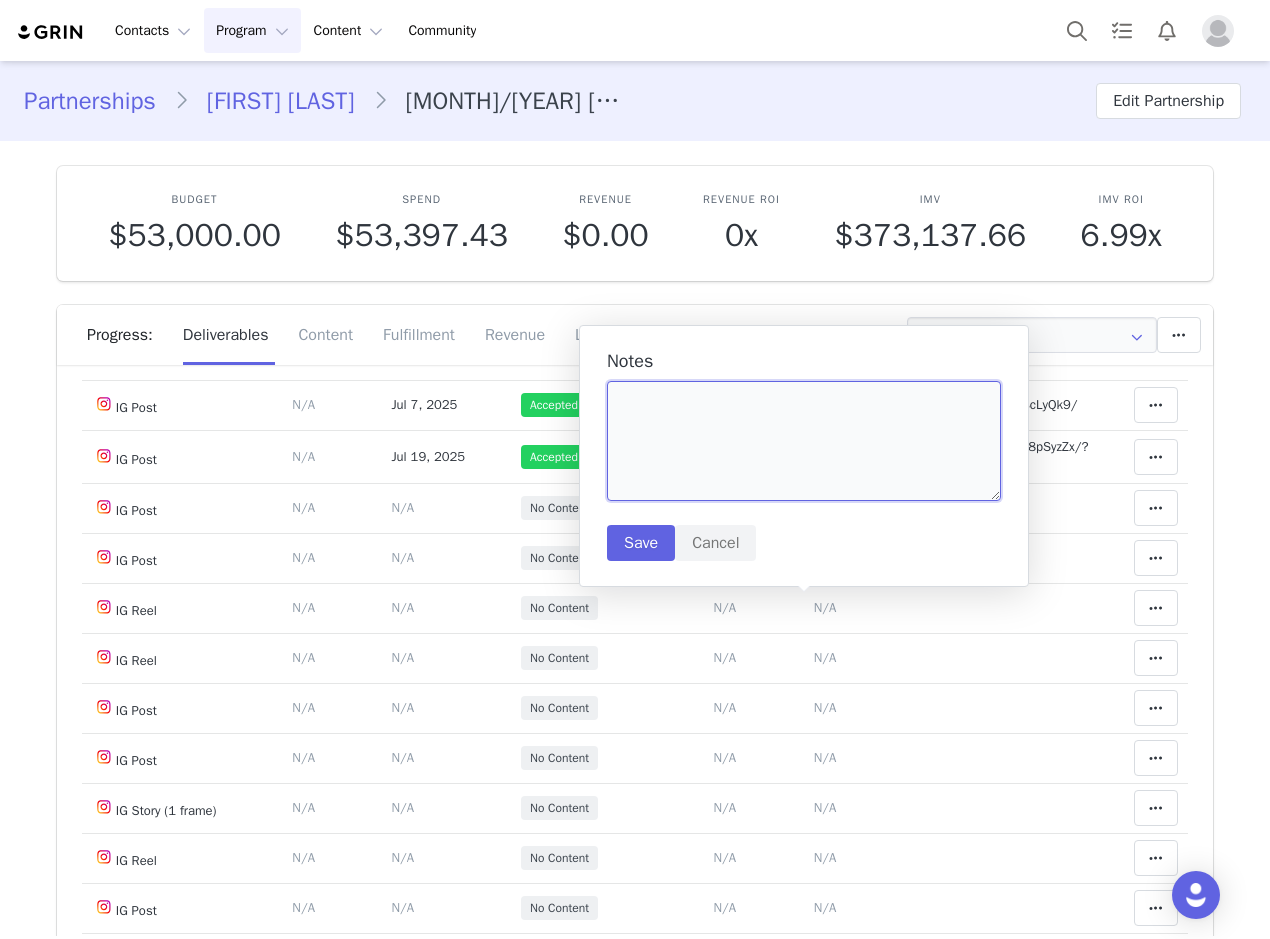 click at bounding box center (804, 441) 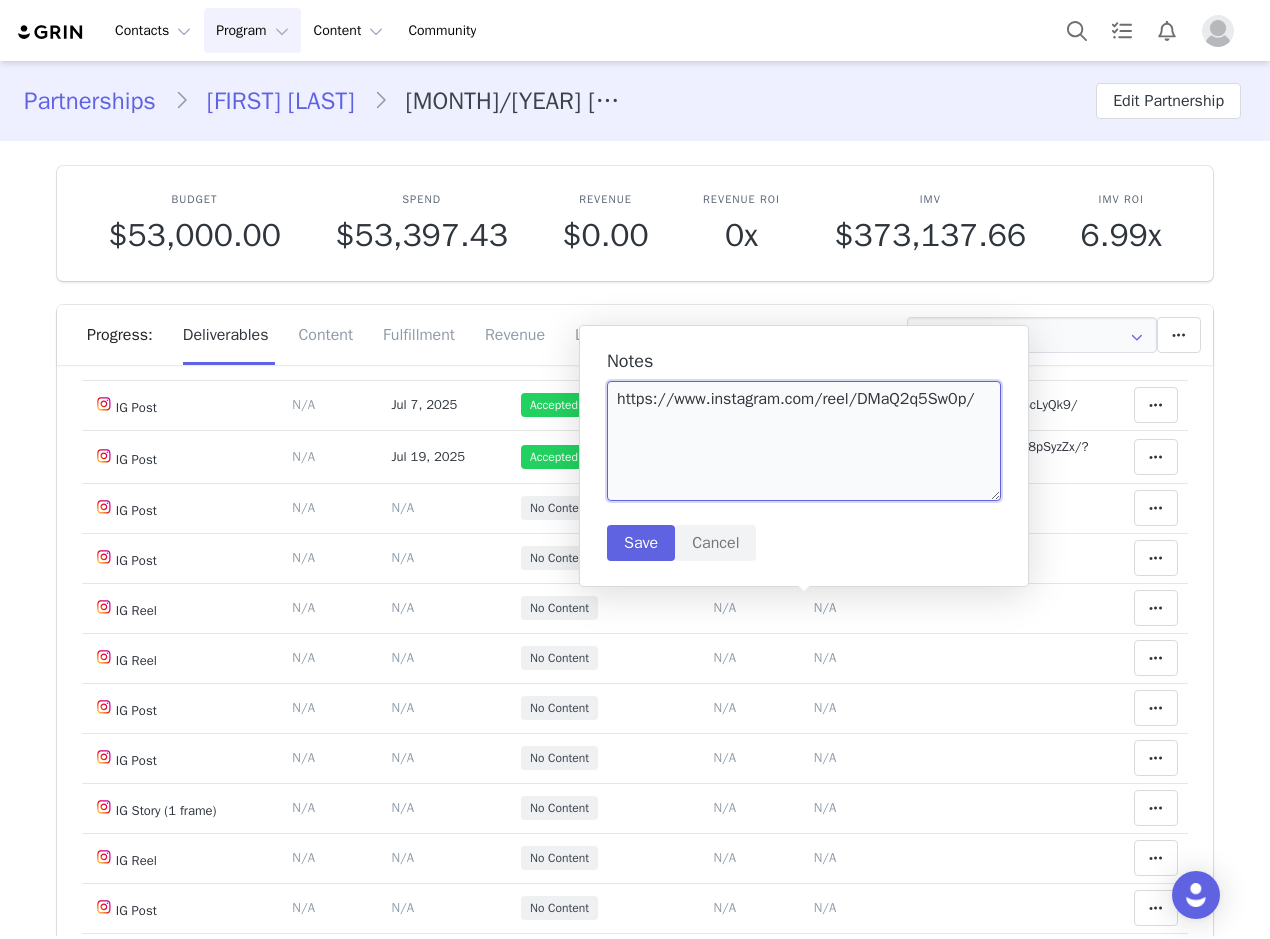type on "https://www.instagram.com/reel/DMaQ2q5Sw0p/" 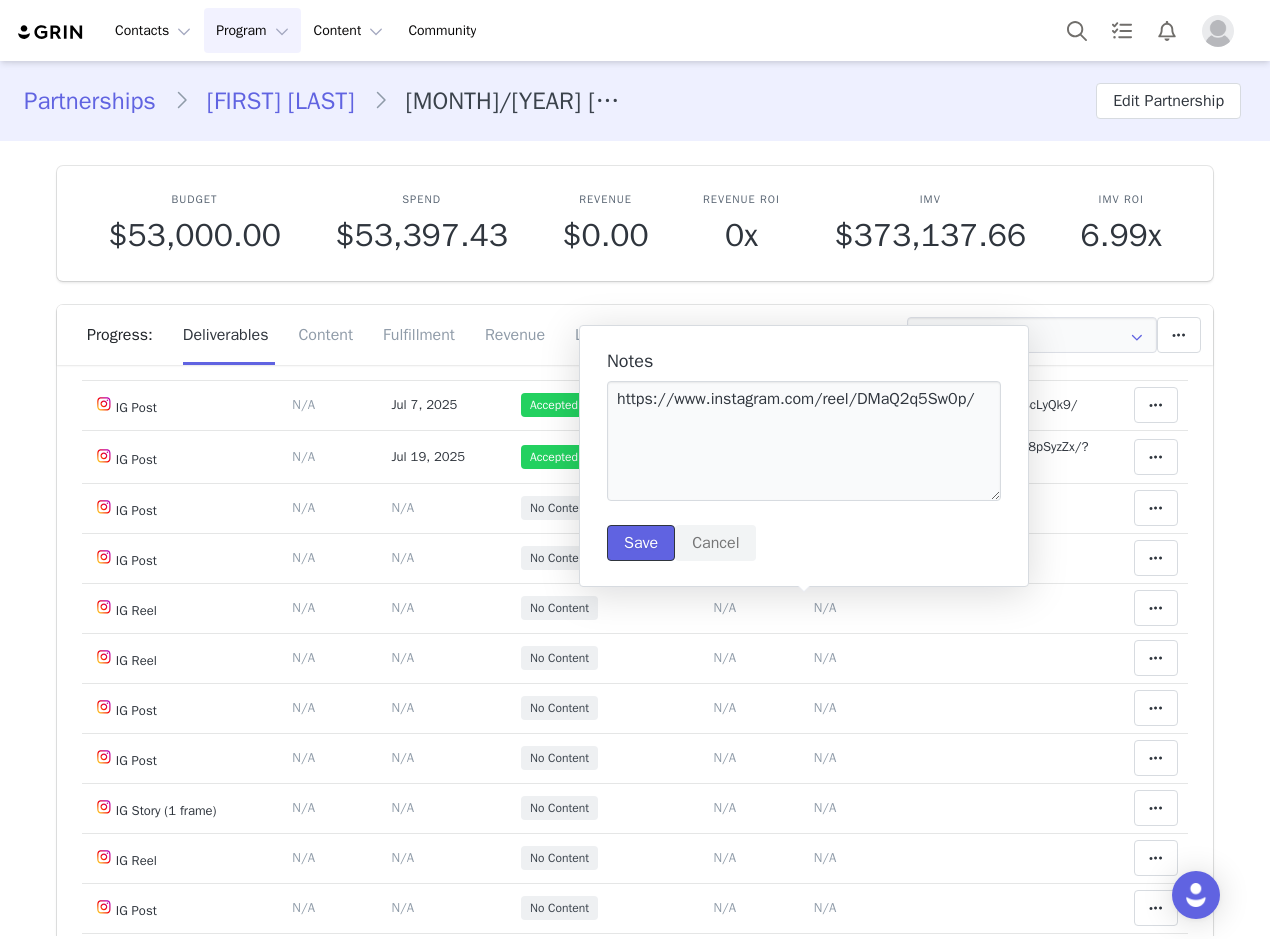 click on "Save" at bounding box center (641, 543) 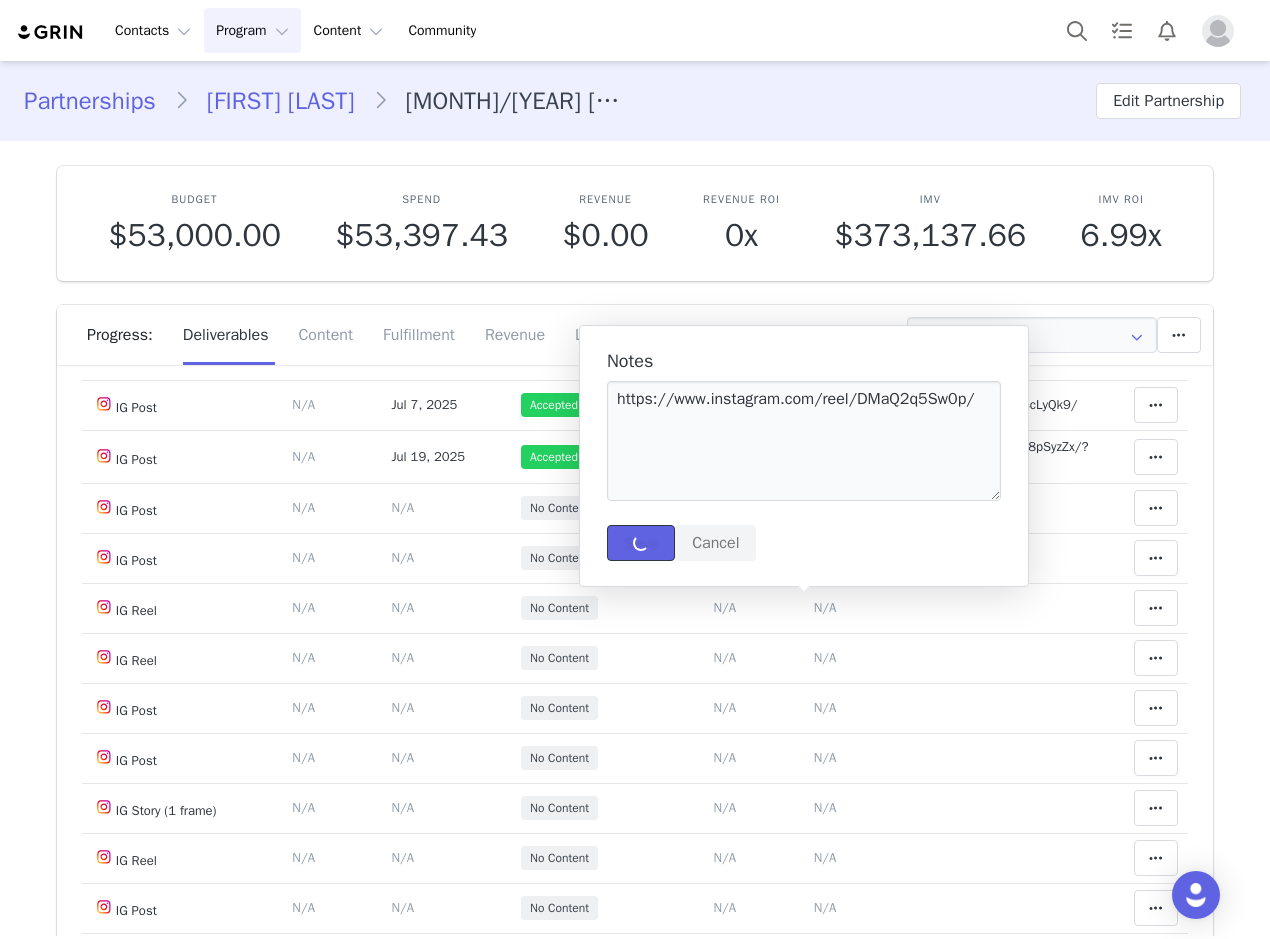 type 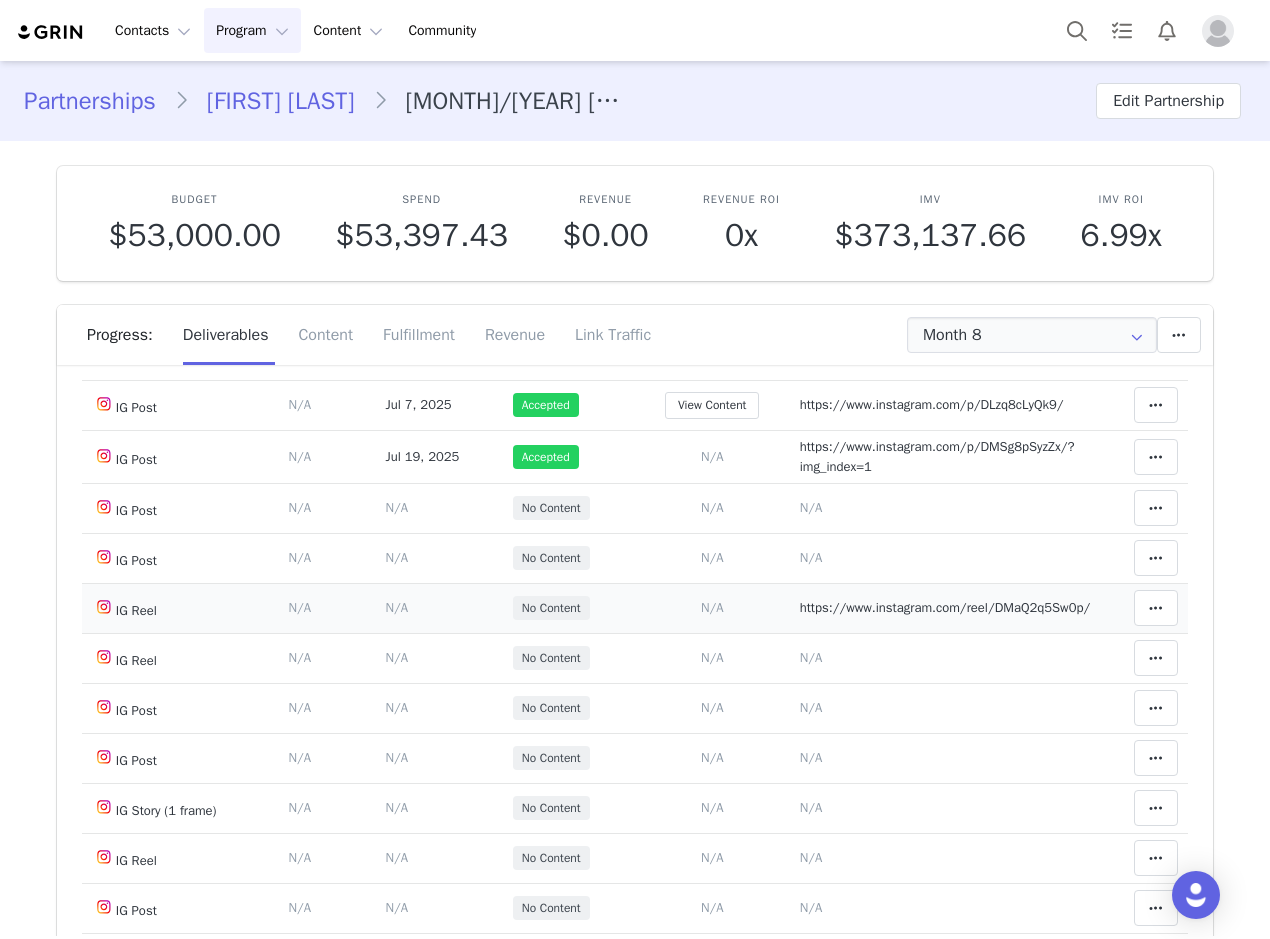 click on "N/A" at bounding box center [397, 607] 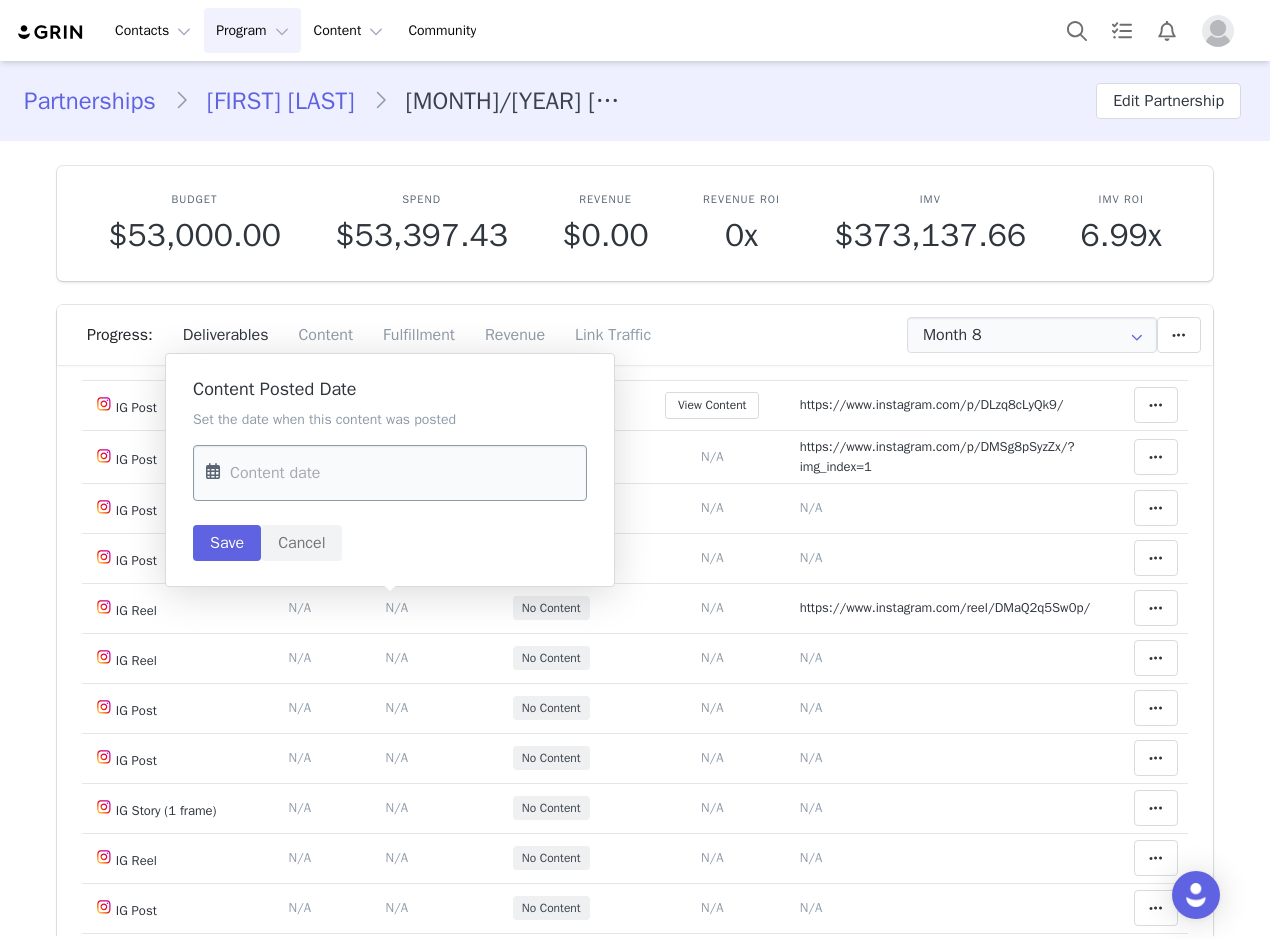 click at bounding box center [390, 473] 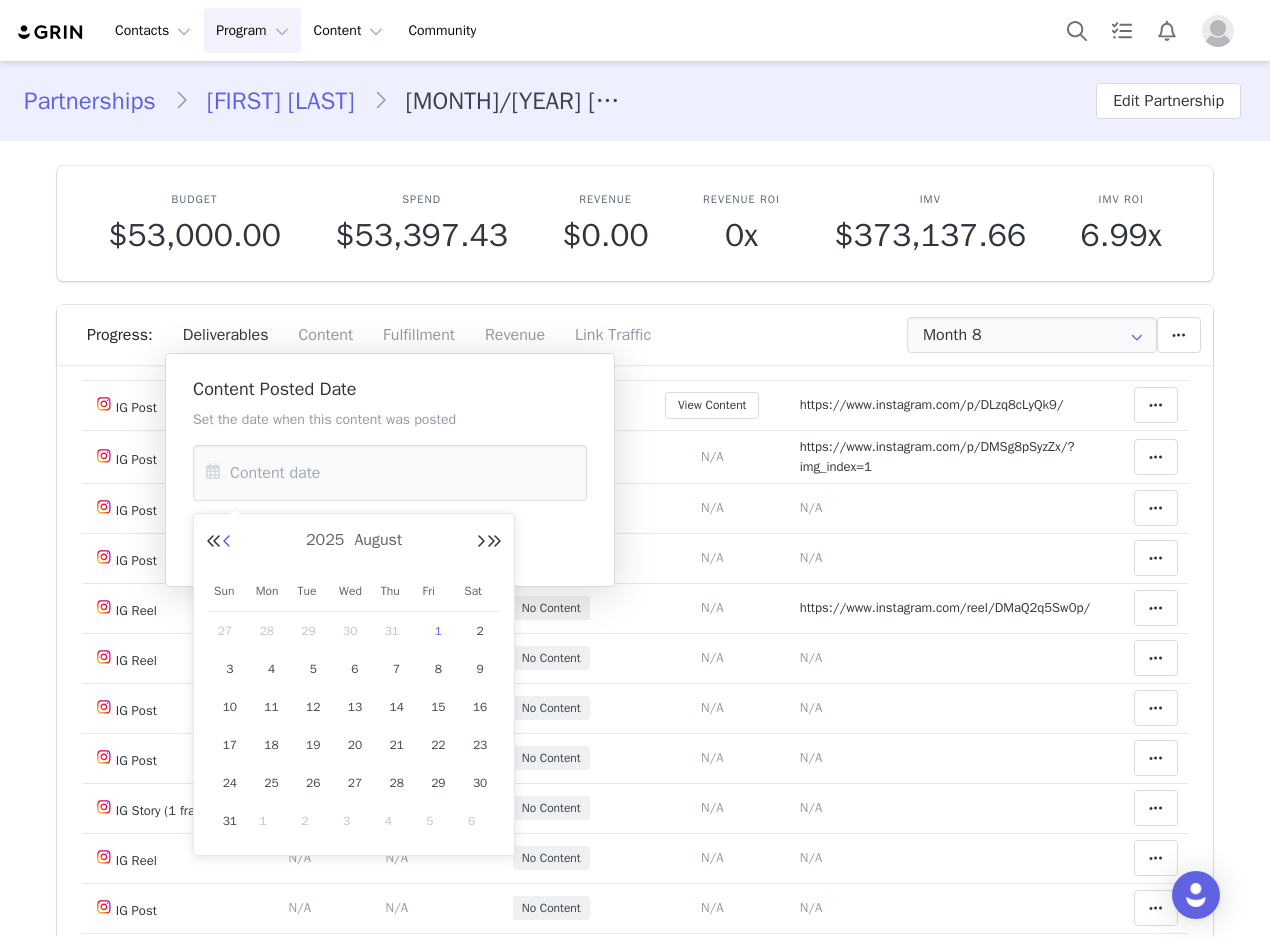 click at bounding box center [227, 542] 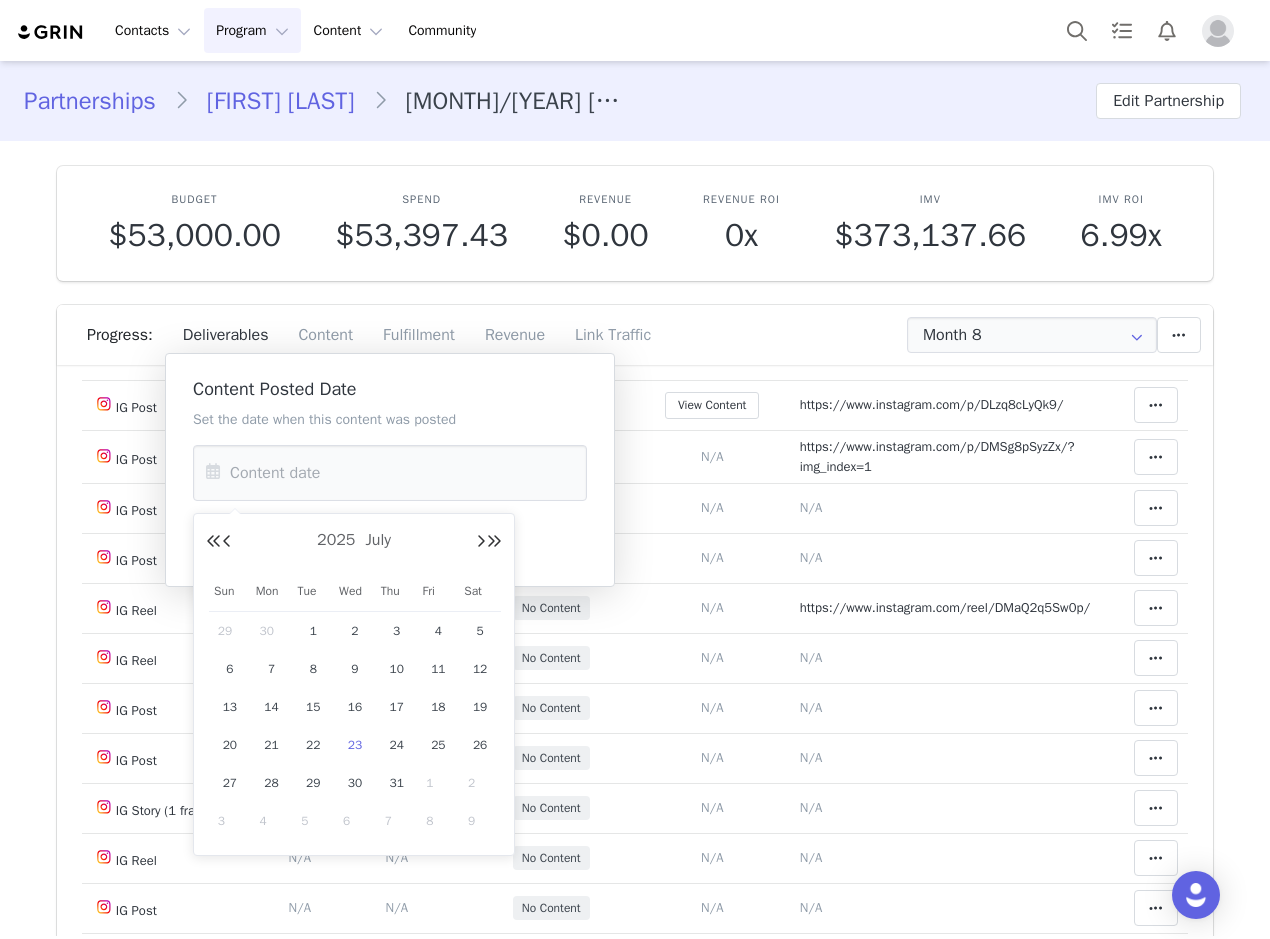 click on "23" at bounding box center (355, 745) 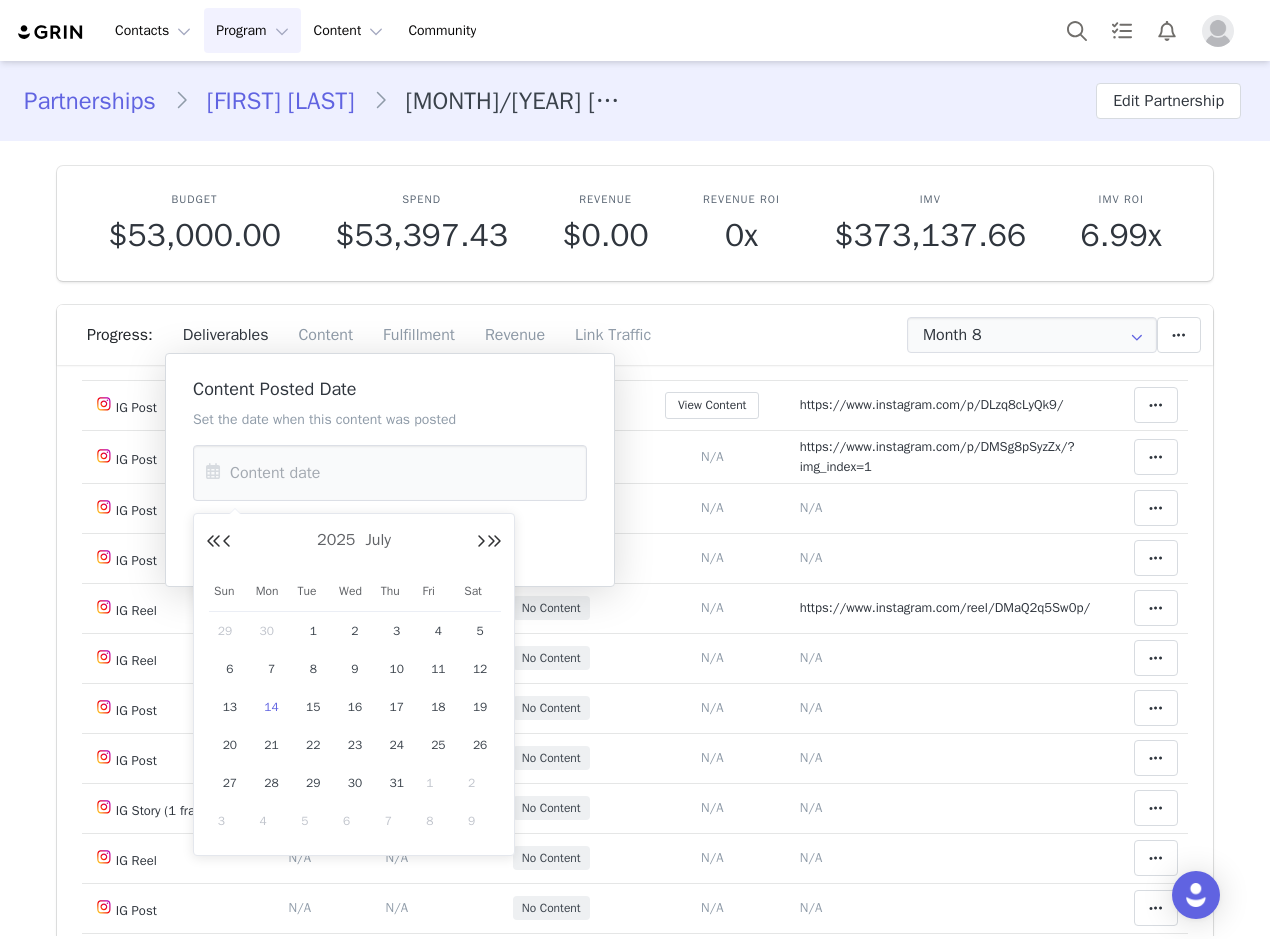 type on "Jul 23 2025" 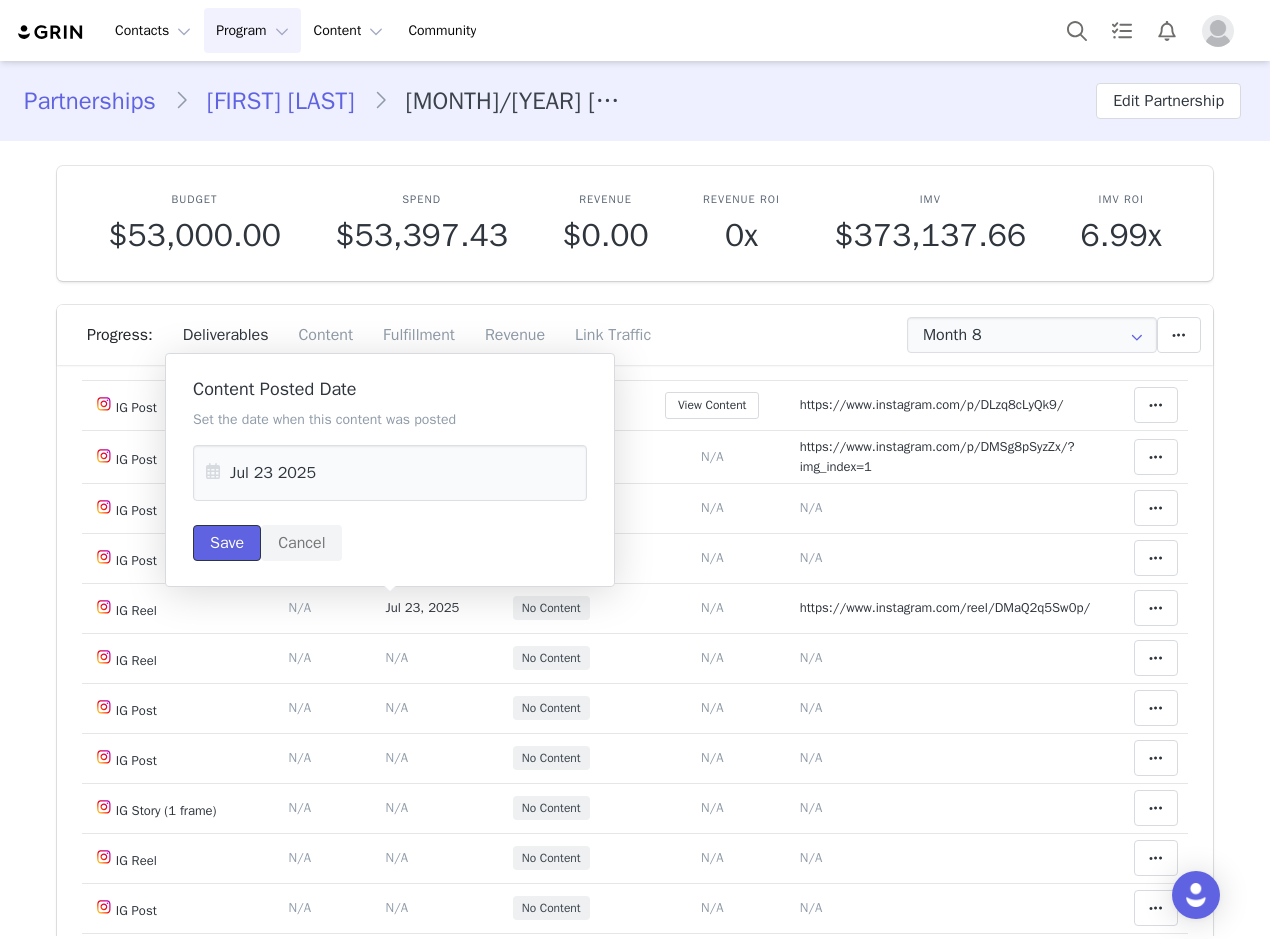 click on "Save" at bounding box center [227, 543] 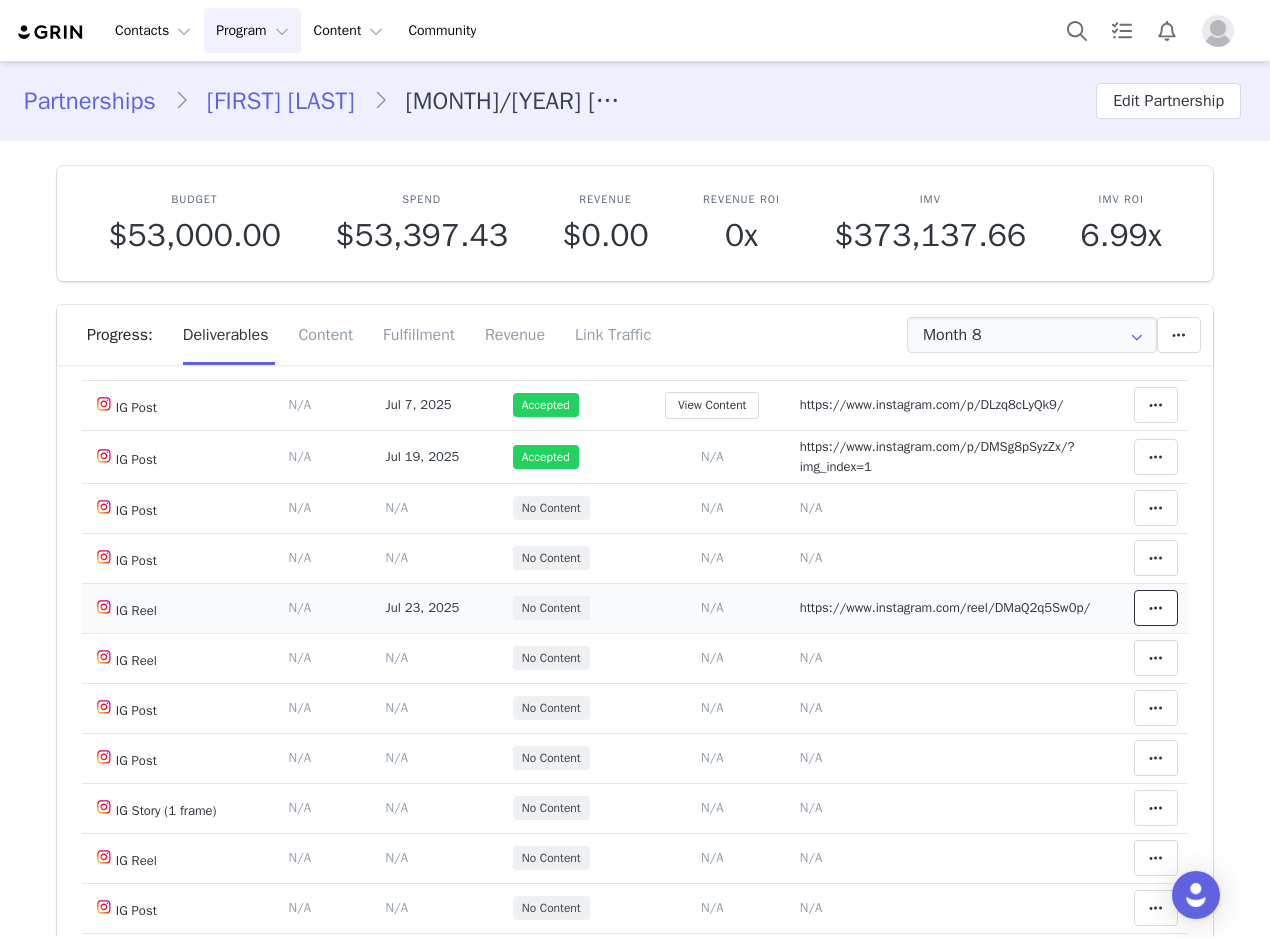 click at bounding box center (1156, 608) 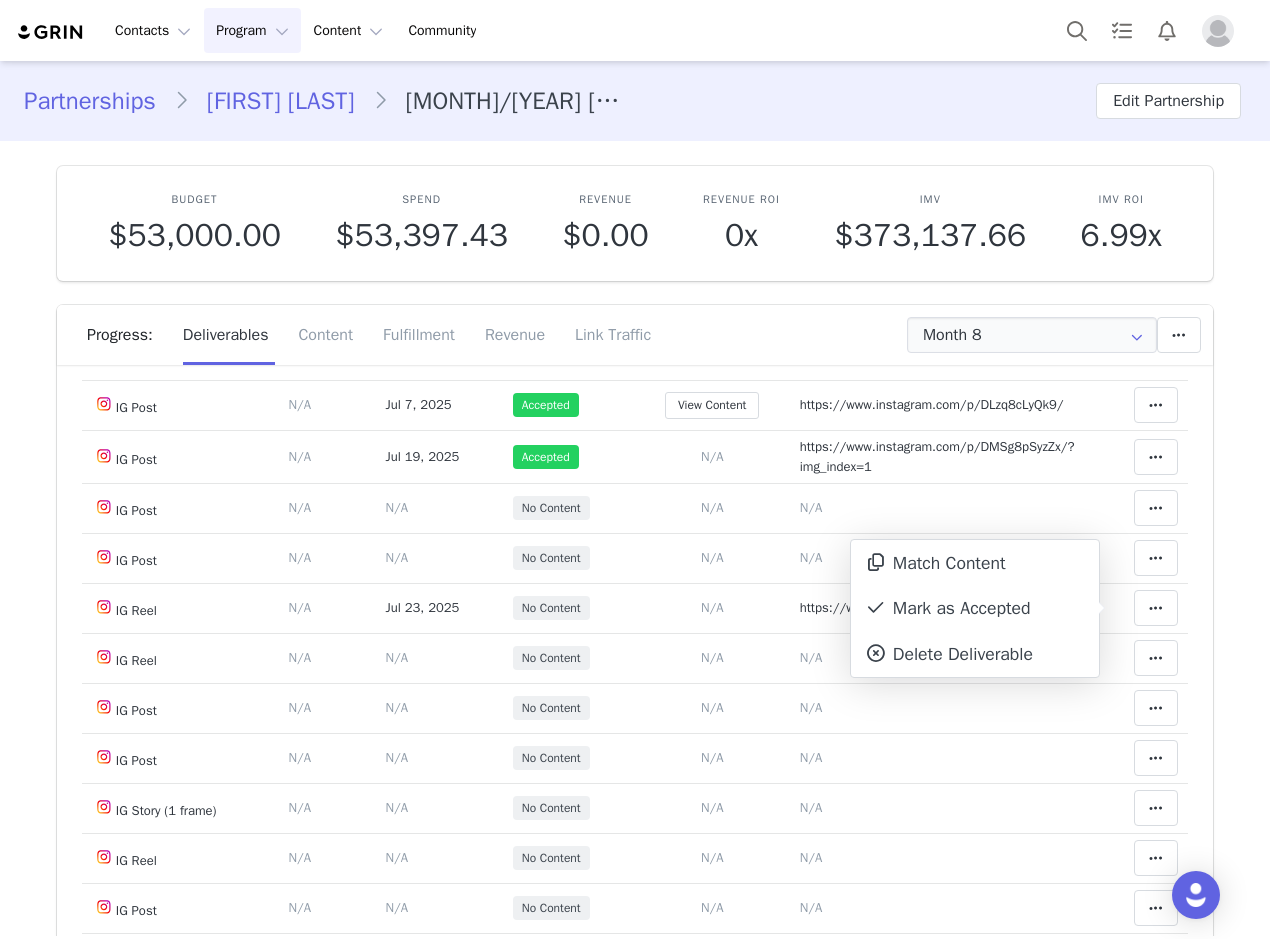 drag, startPoint x: 945, startPoint y: 613, endPoint x: 337, endPoint y: 159, distance: 758.8017 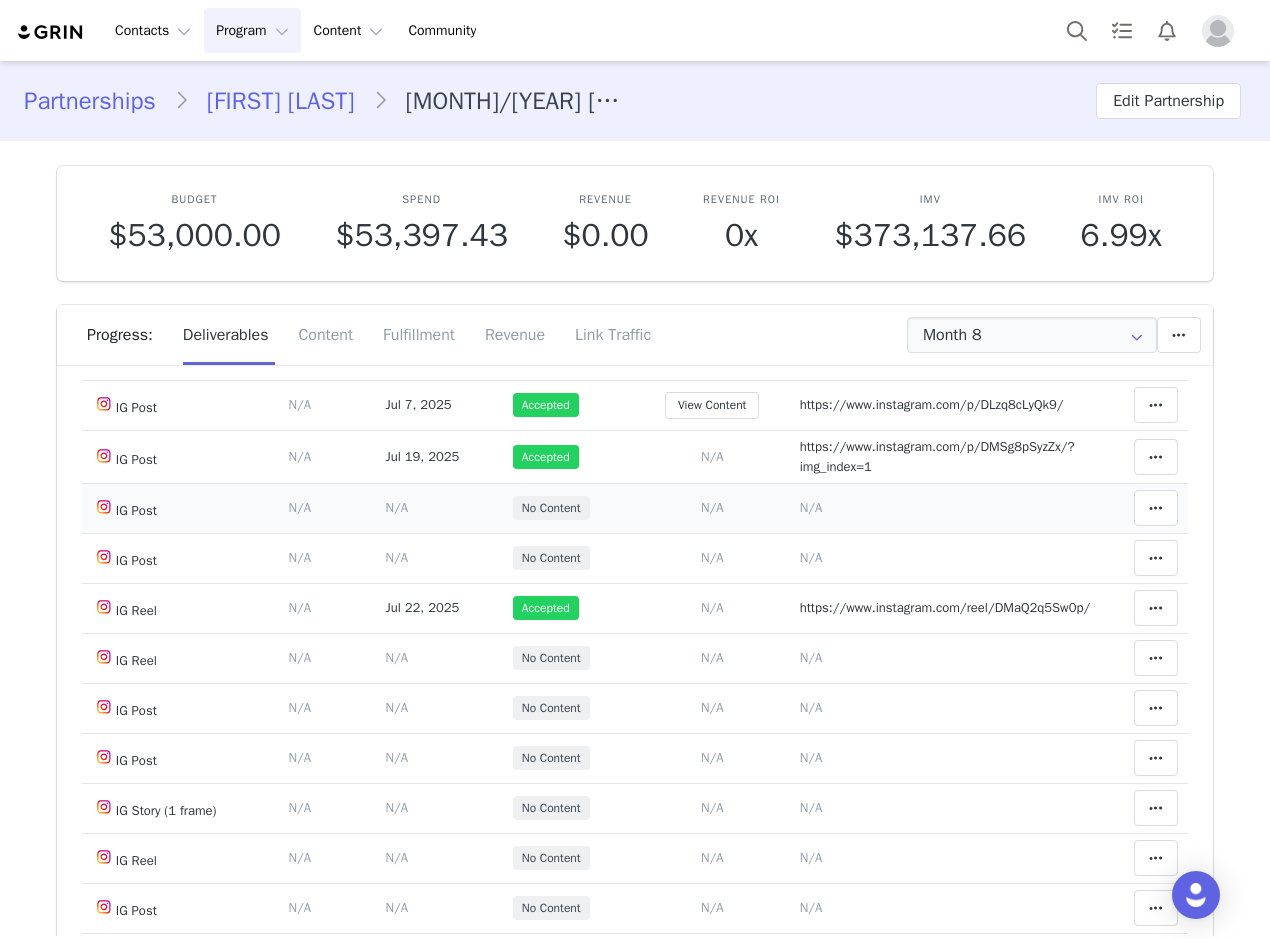 click on "N/A" at bounding box center [811, 507] 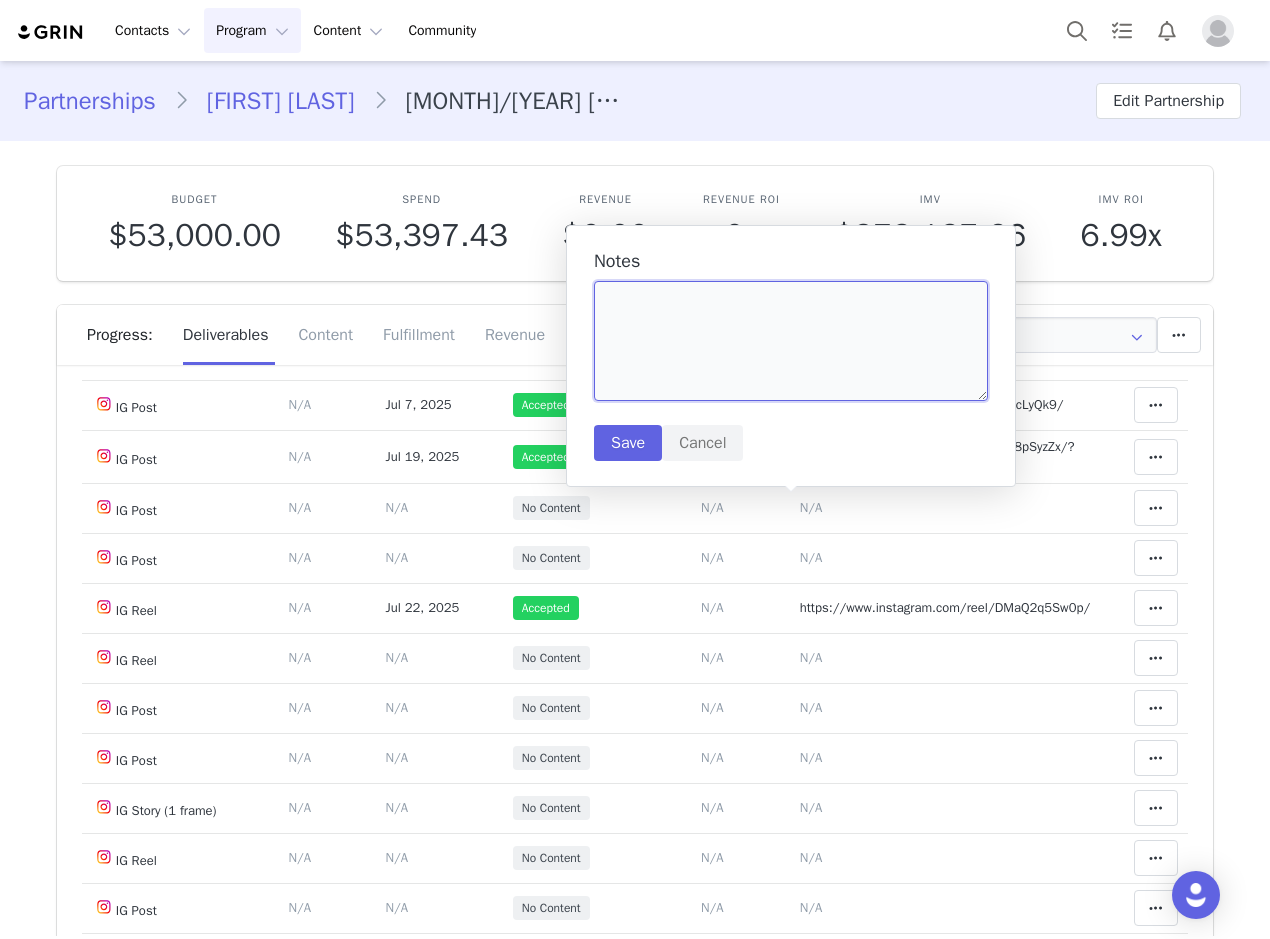 click at bounding box center (791, 341) 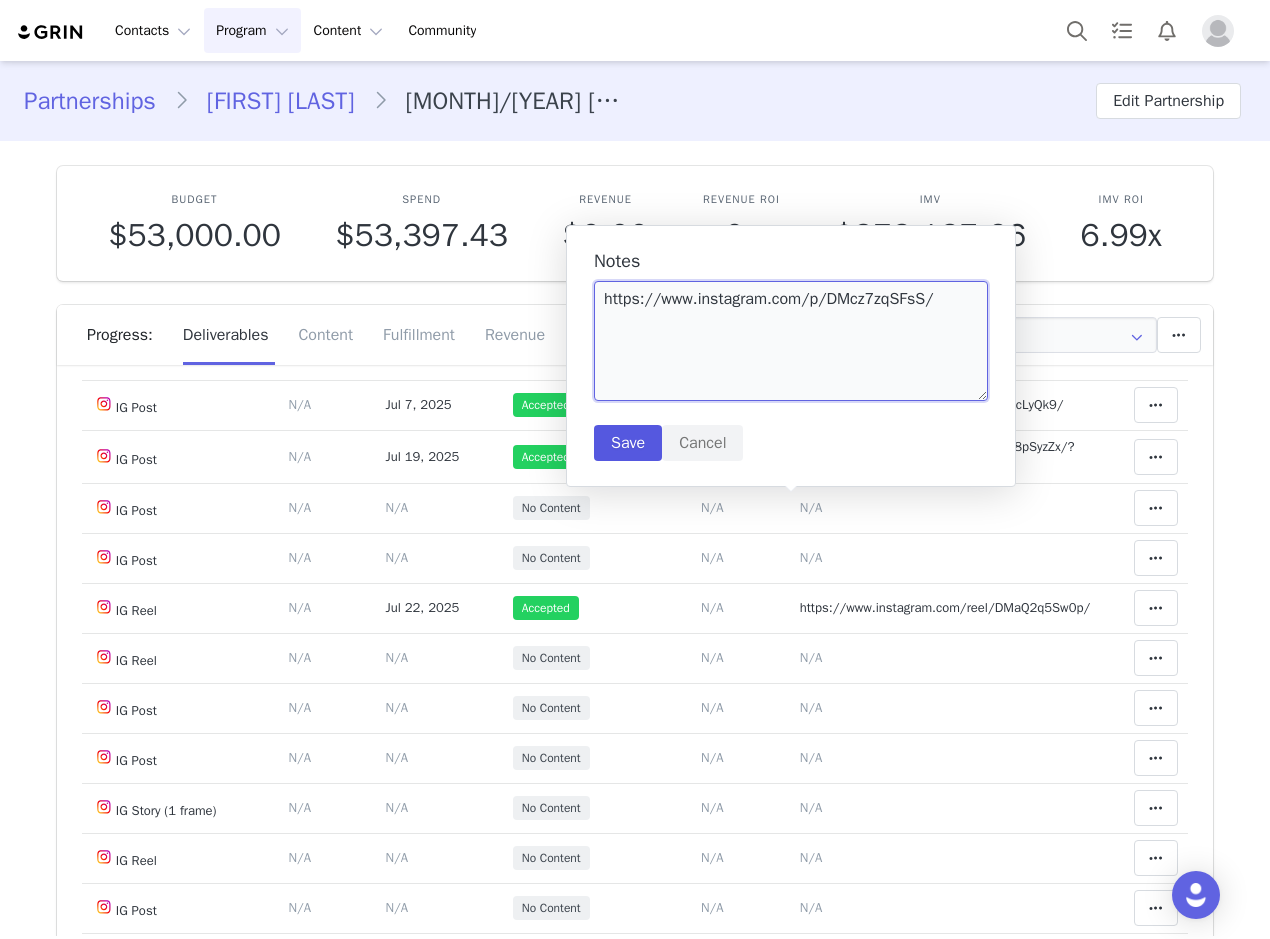 type on "https://www.instagram.com/p/DMcz7zqSFsS/" 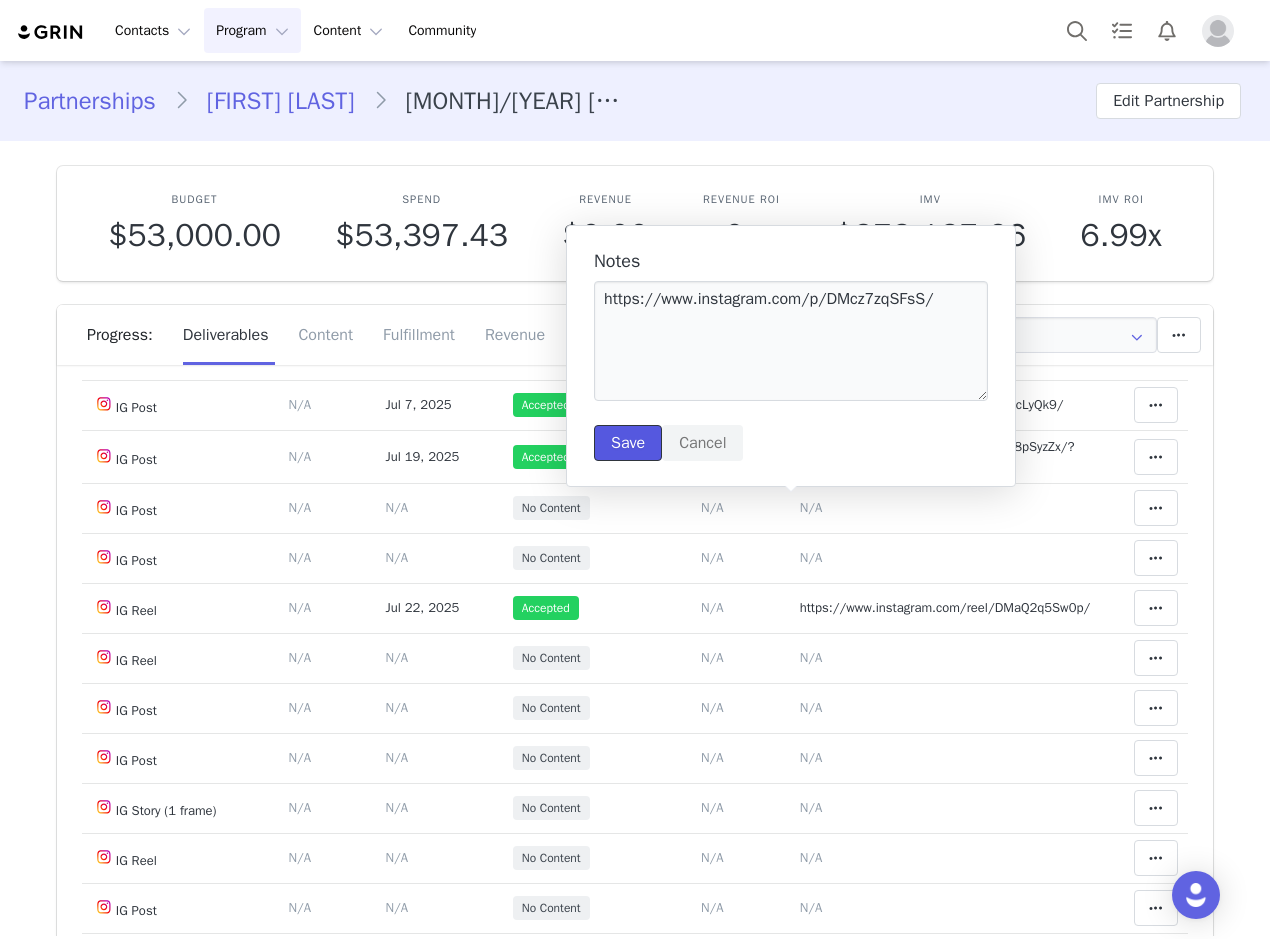 click on "Save" at bounding box center [628, 443] 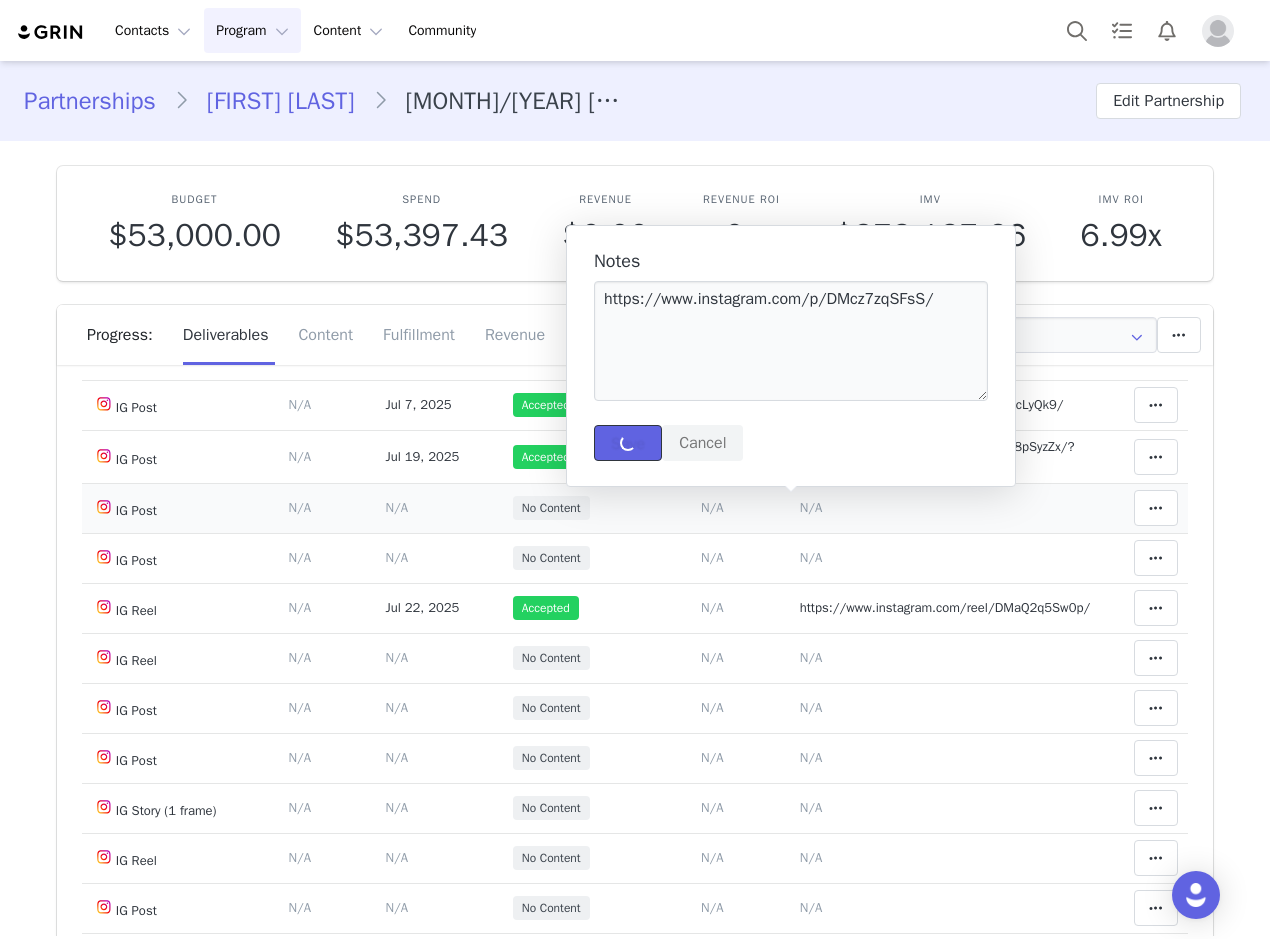 type 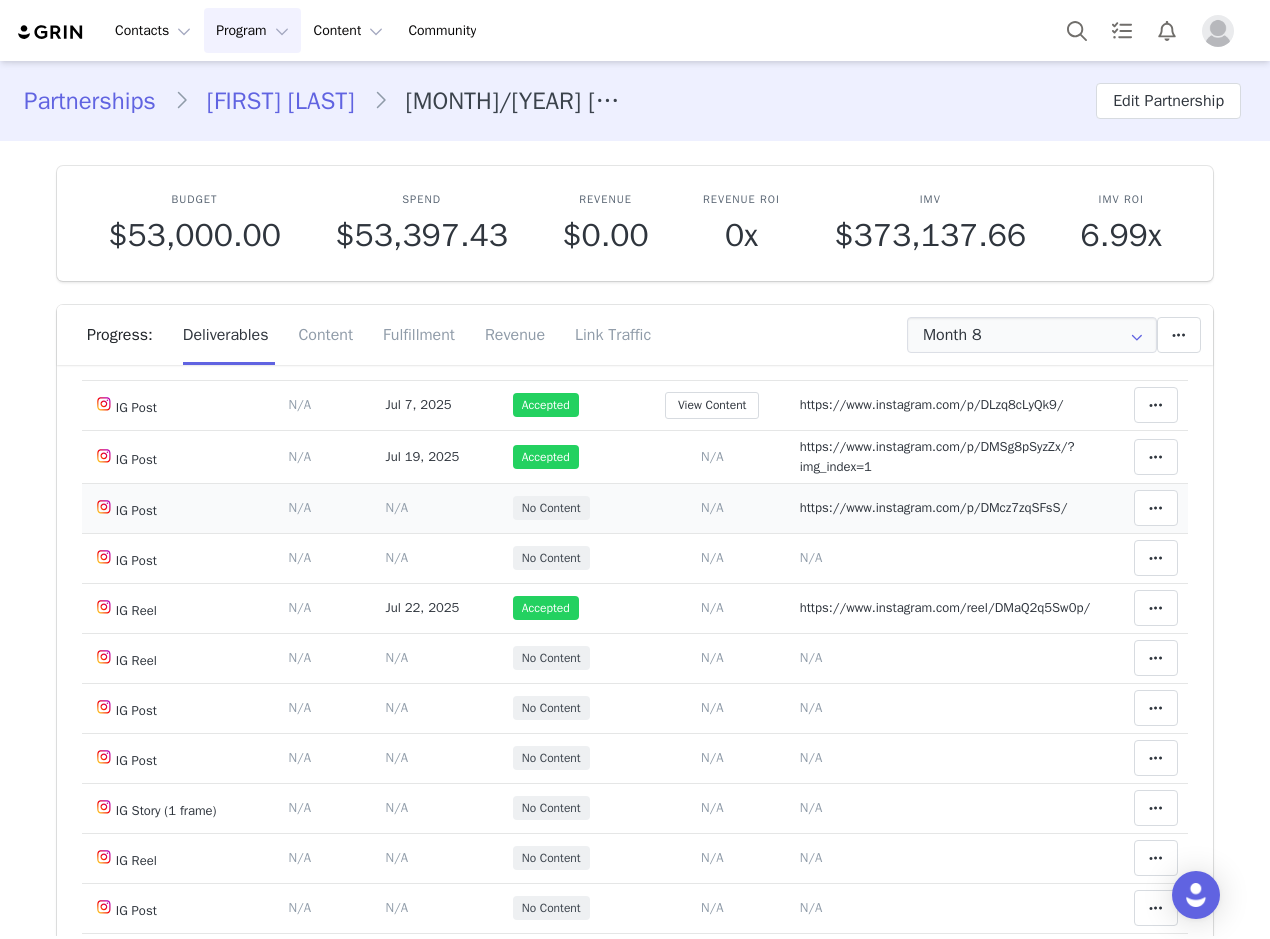 click on "N/A" at bounding box center (397, 507) 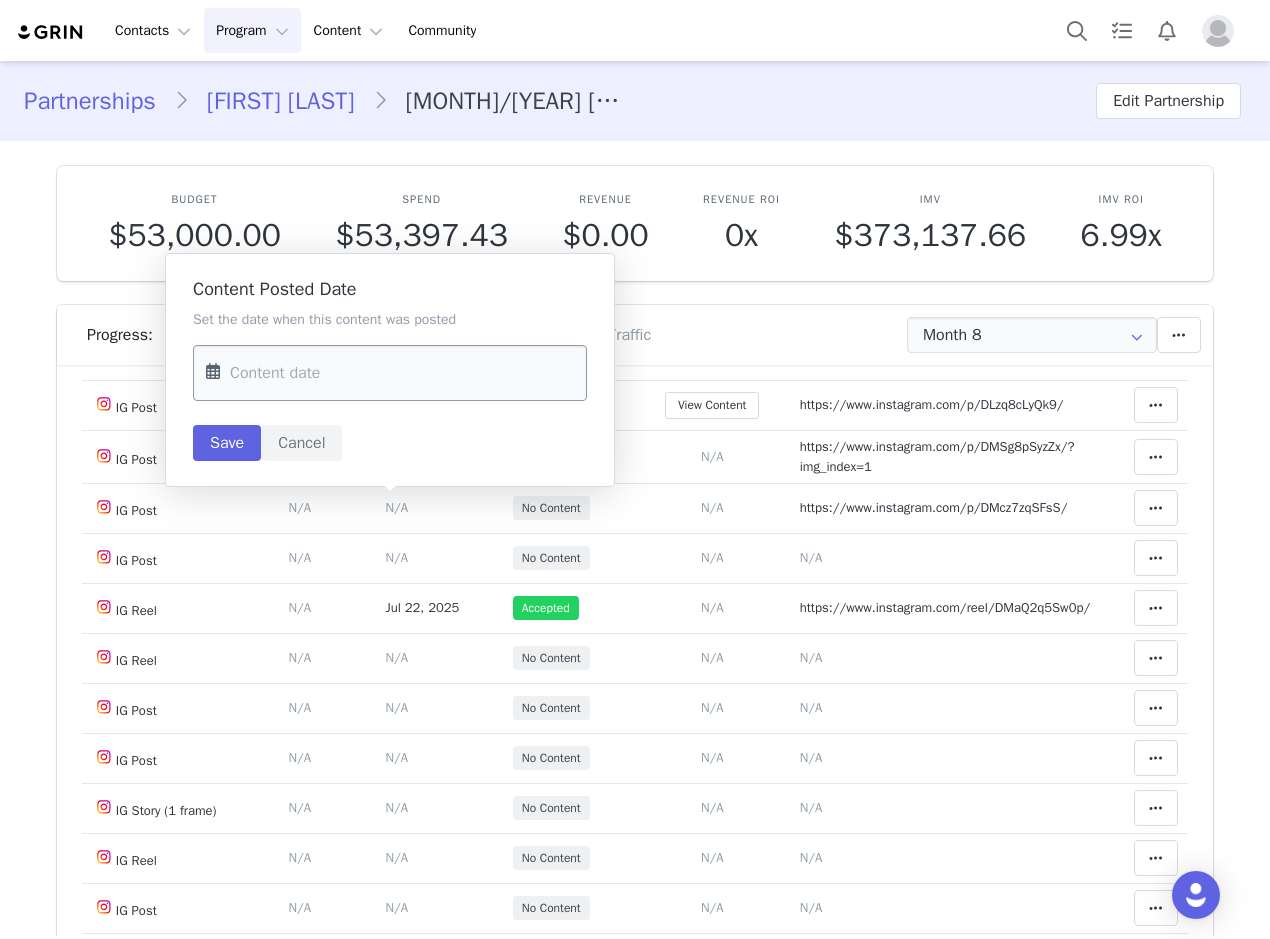 click at bounding box center [390, 373] 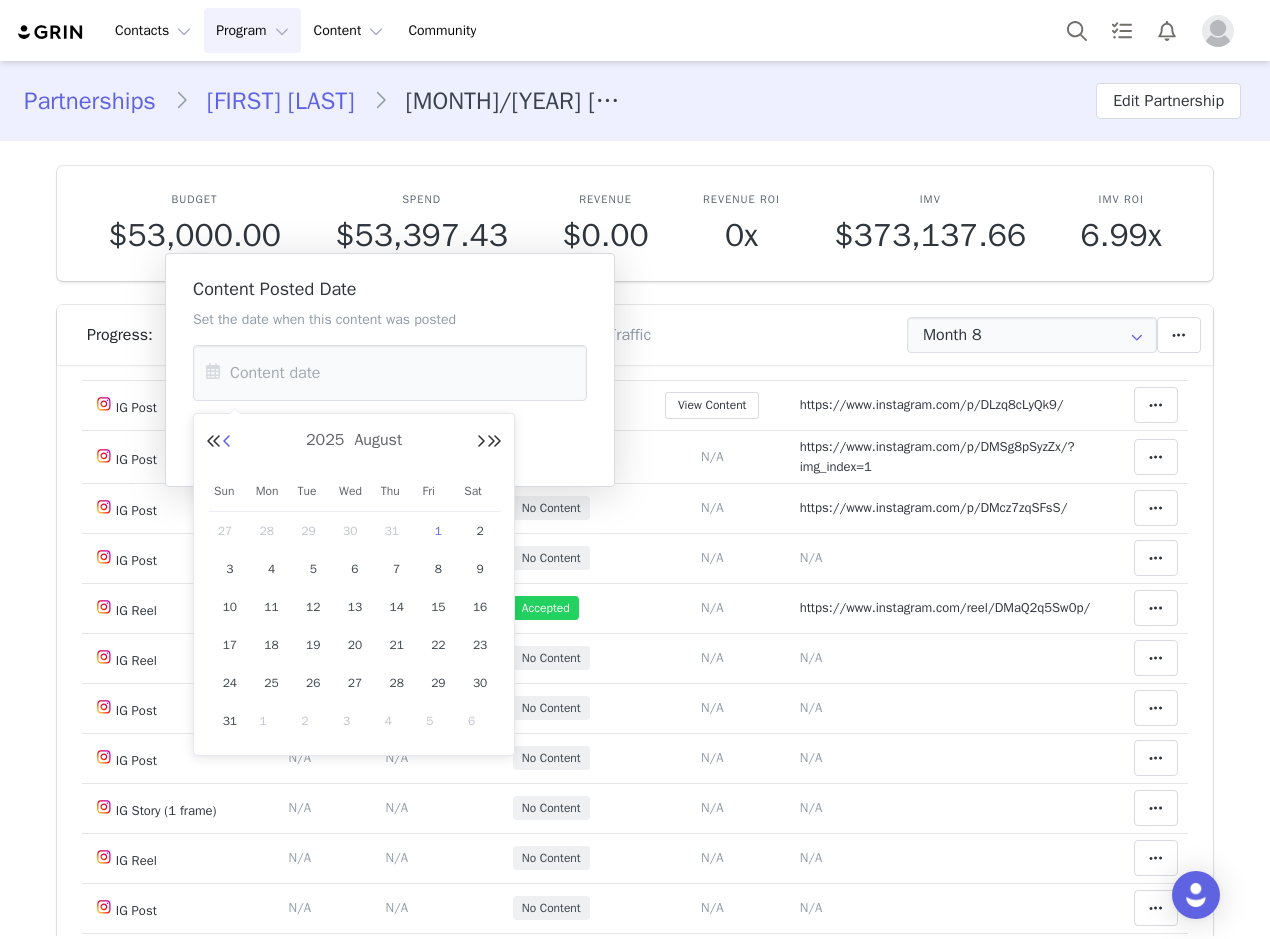 click at bounding box center [227, 442] 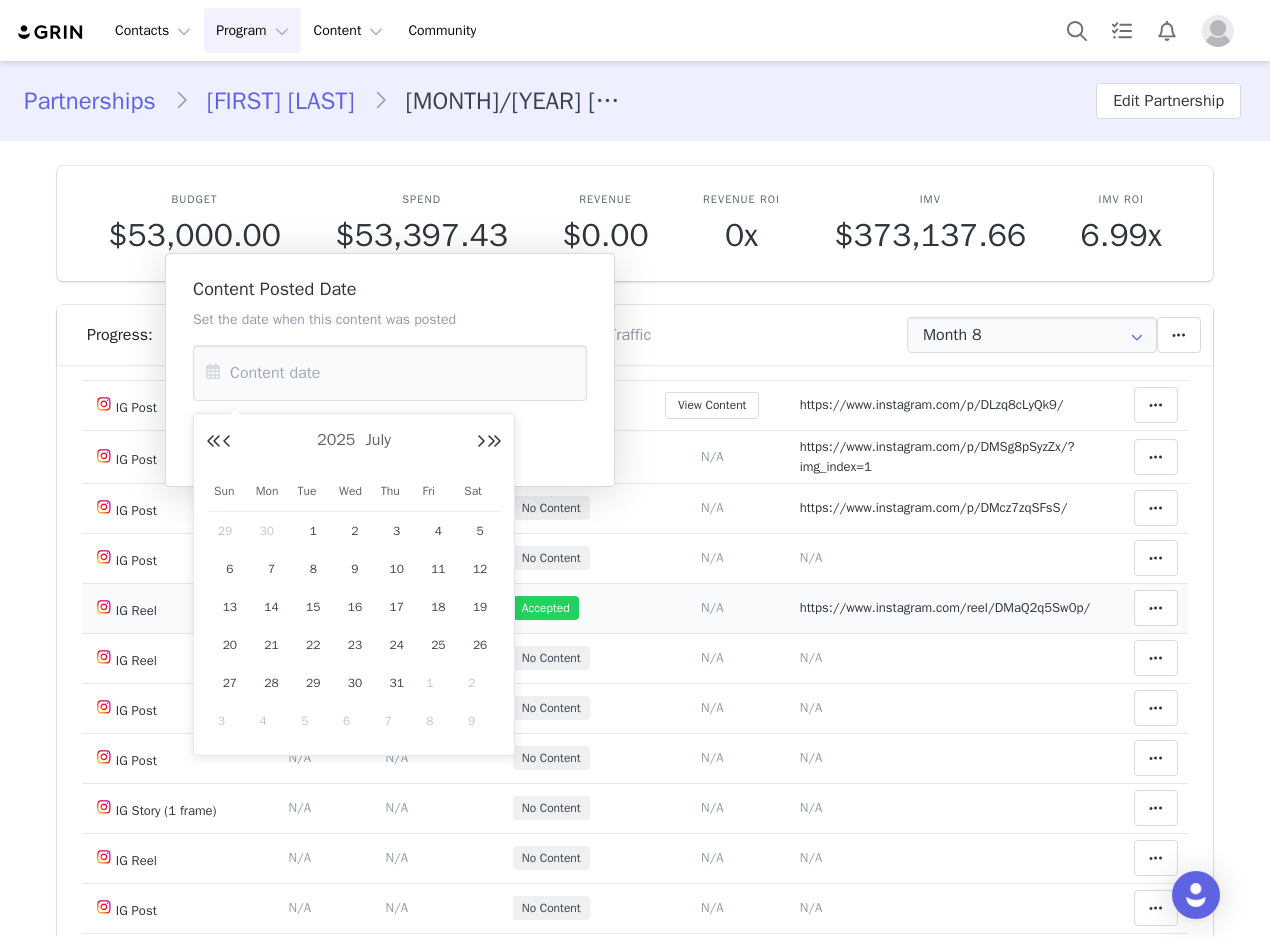 click on "24" at bounding box center (397, 645) 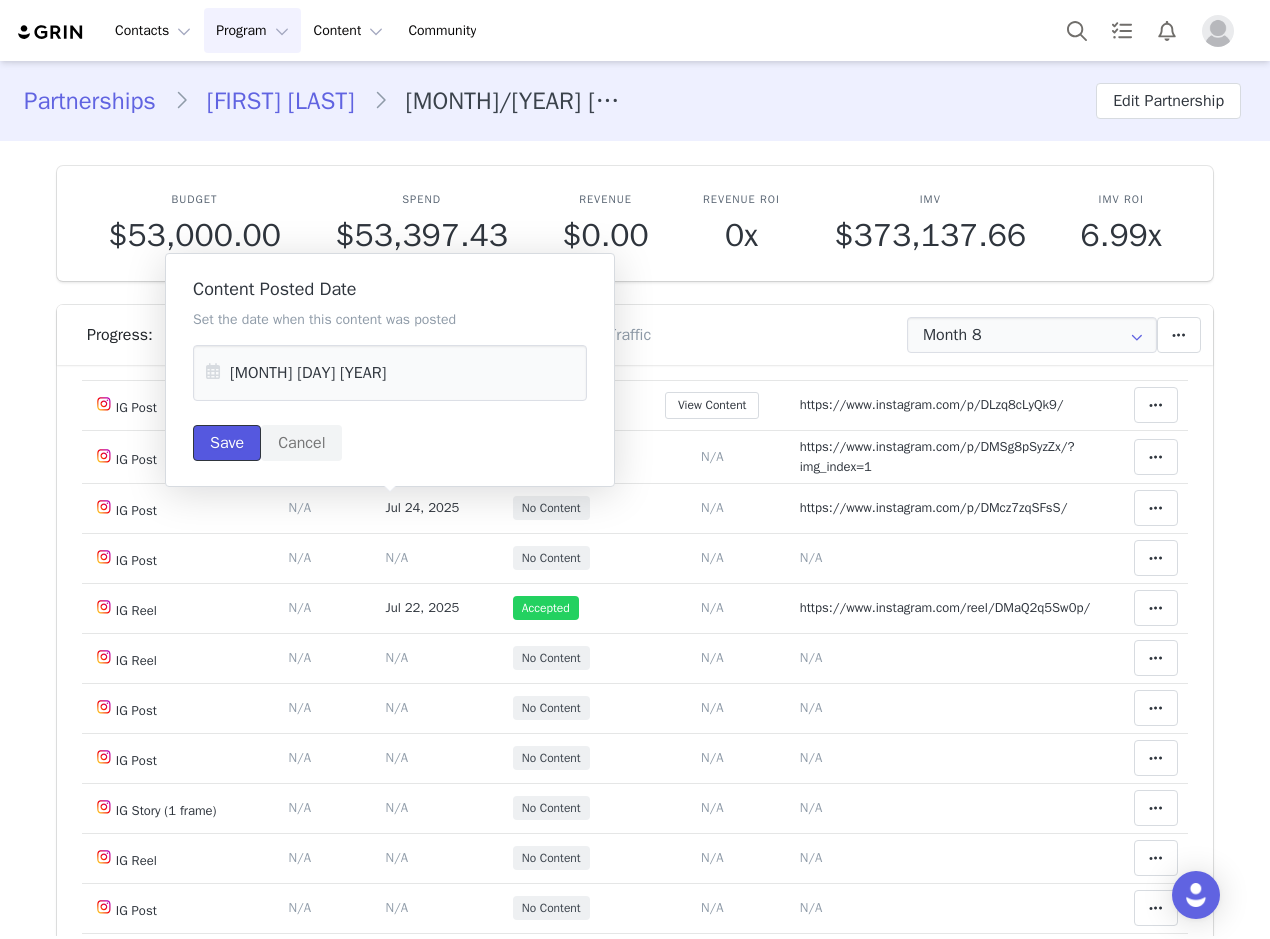 click on "Save" at bounding box center [227, 443] 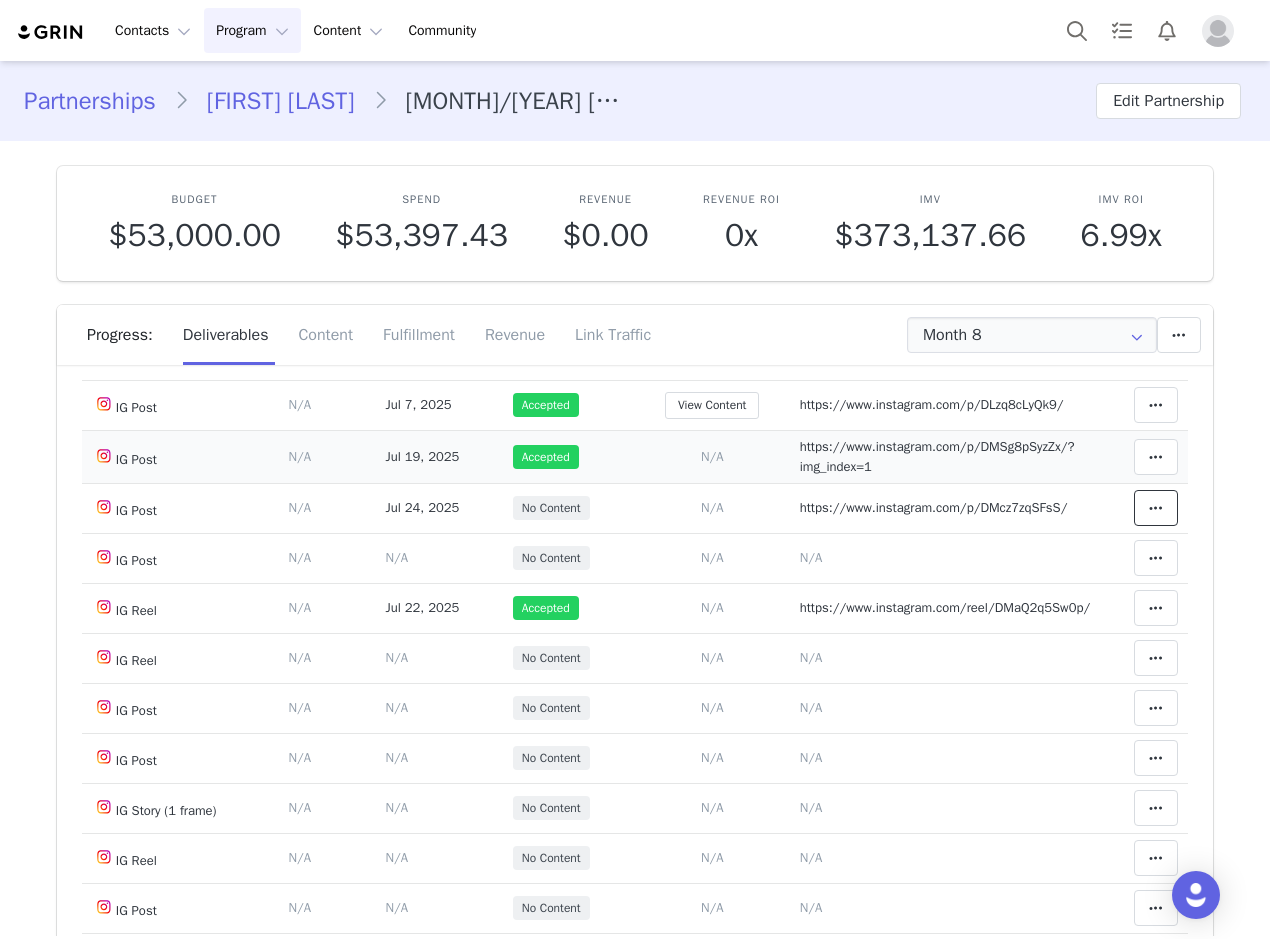 drag, startPoint x: 1127, startPoint y: 510, endPoint x: 1114, endPoint y: 482, distance: 30.870699 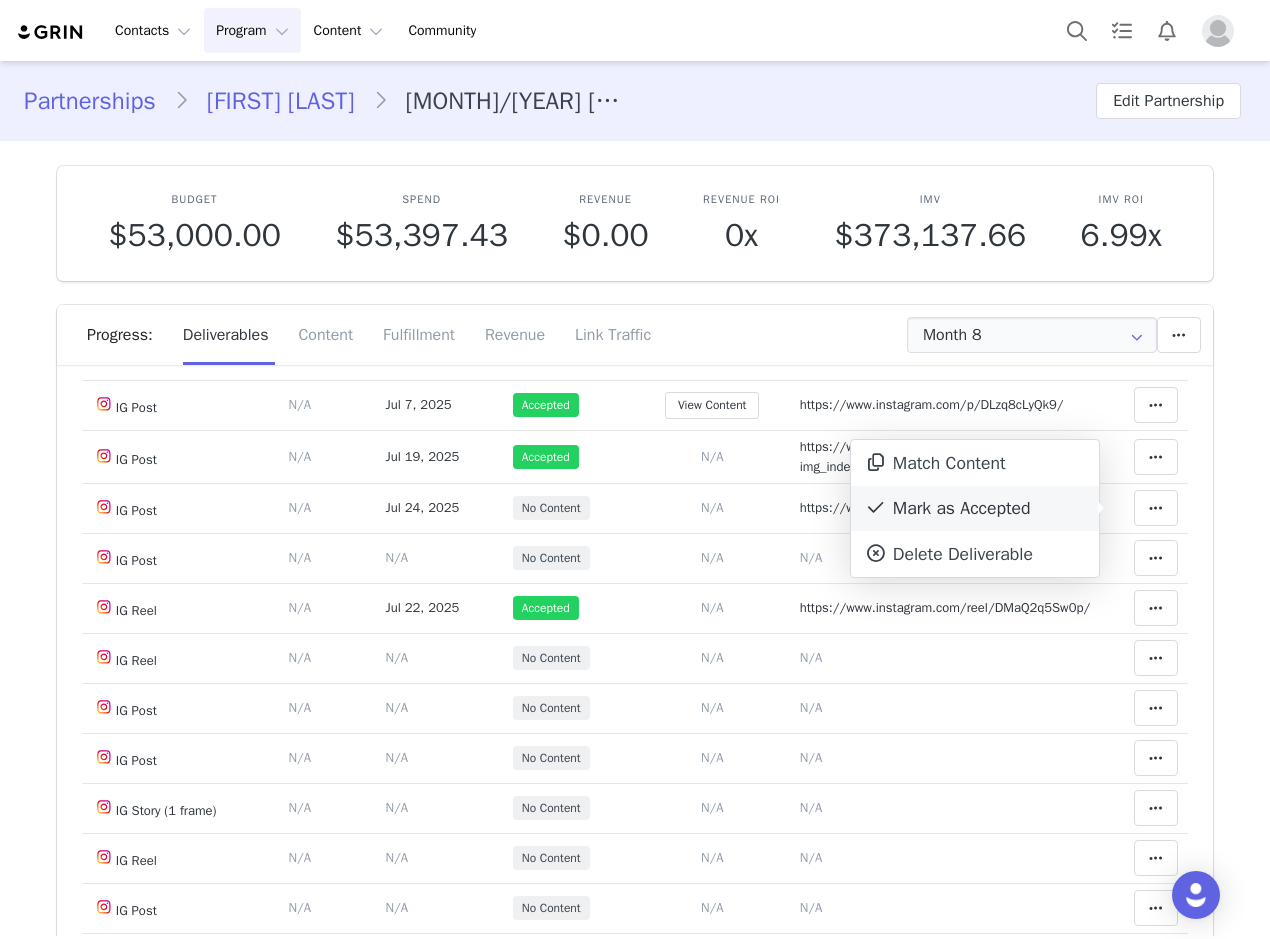 click on "Mark as Accepted" at bounding box center [975, 509] 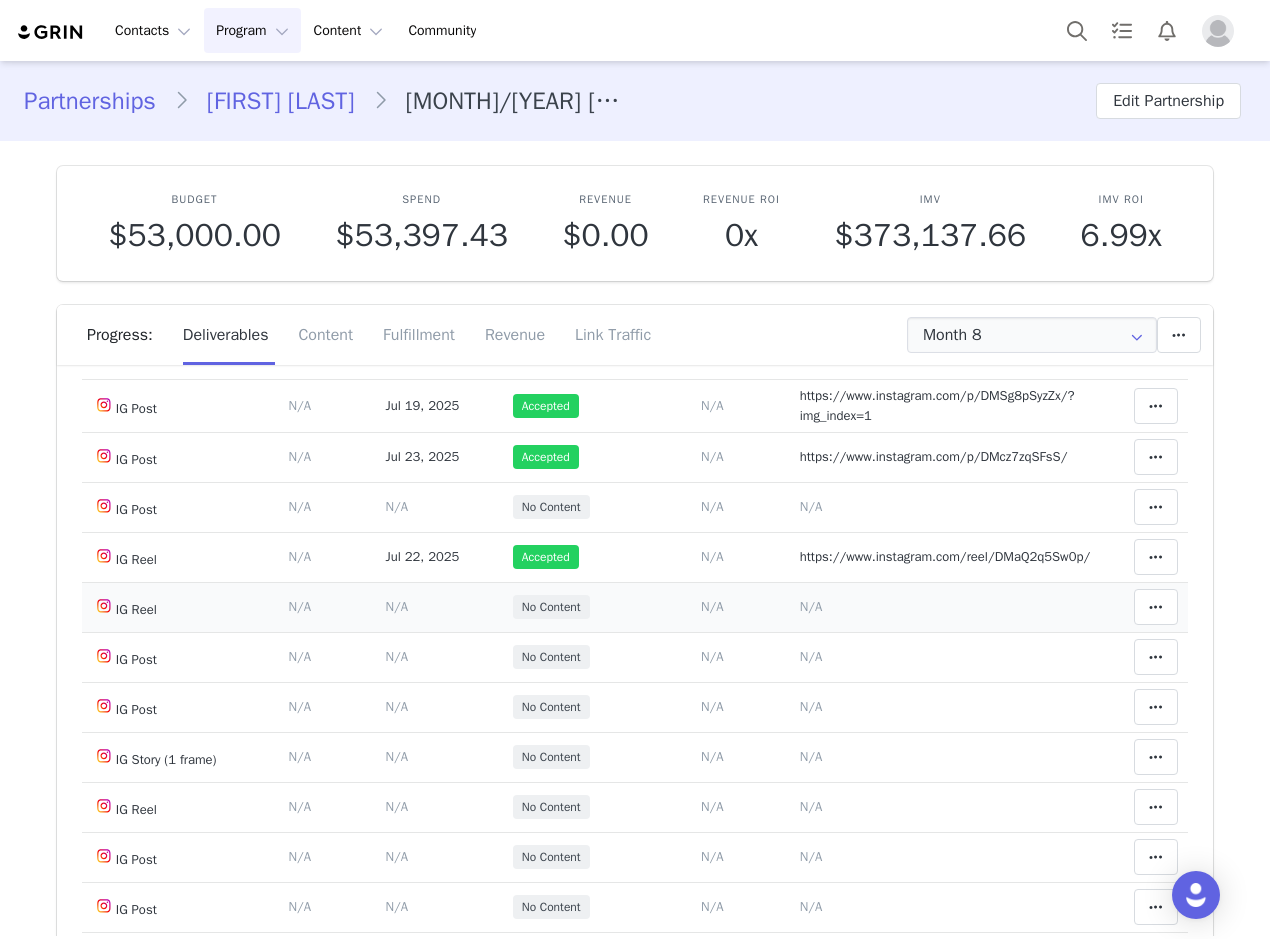 scroll, scrollTop: 200, scrollLeft: 0, axis: vertical 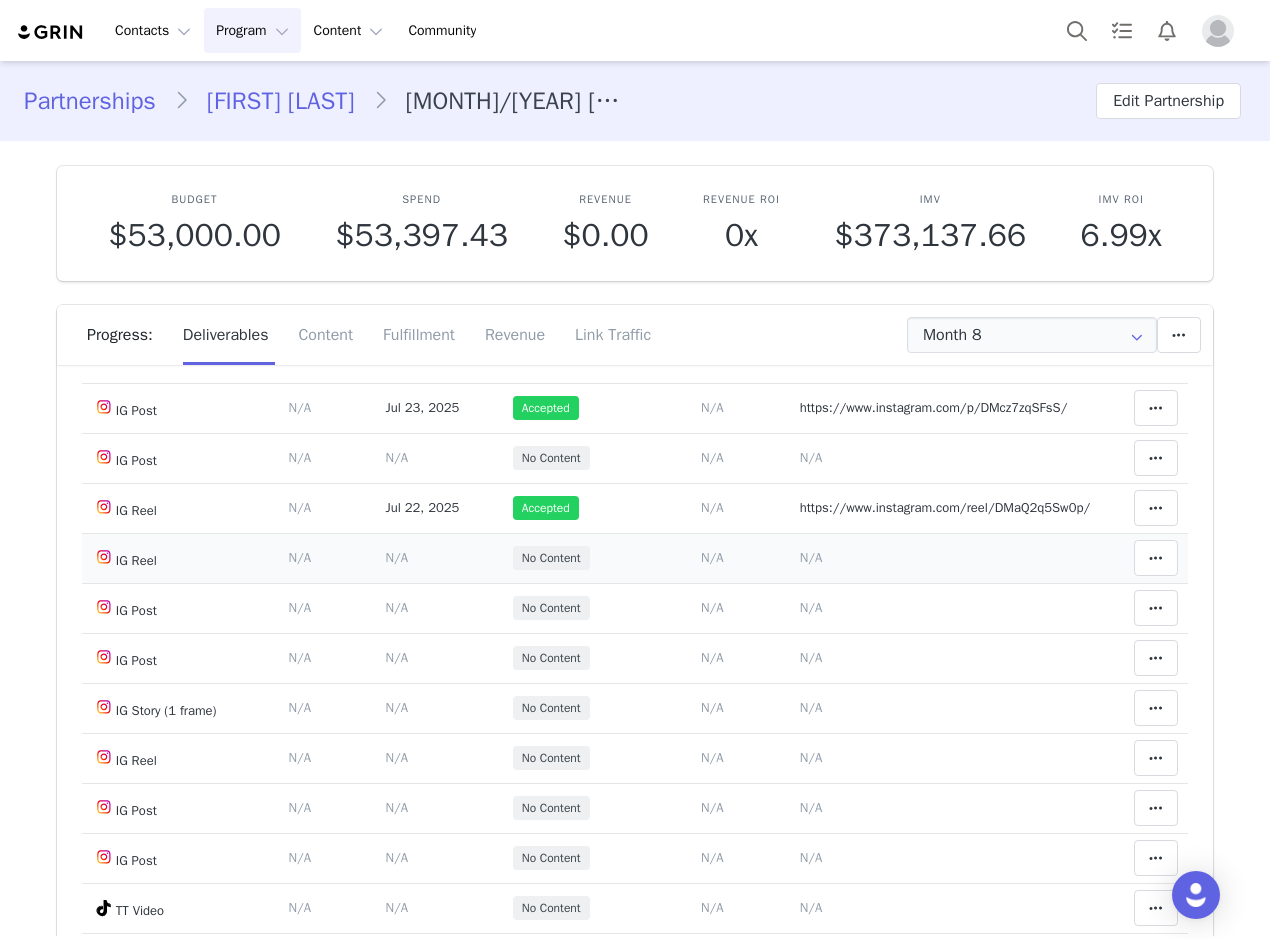 click on "N/A" at bounding box center (811, 557) 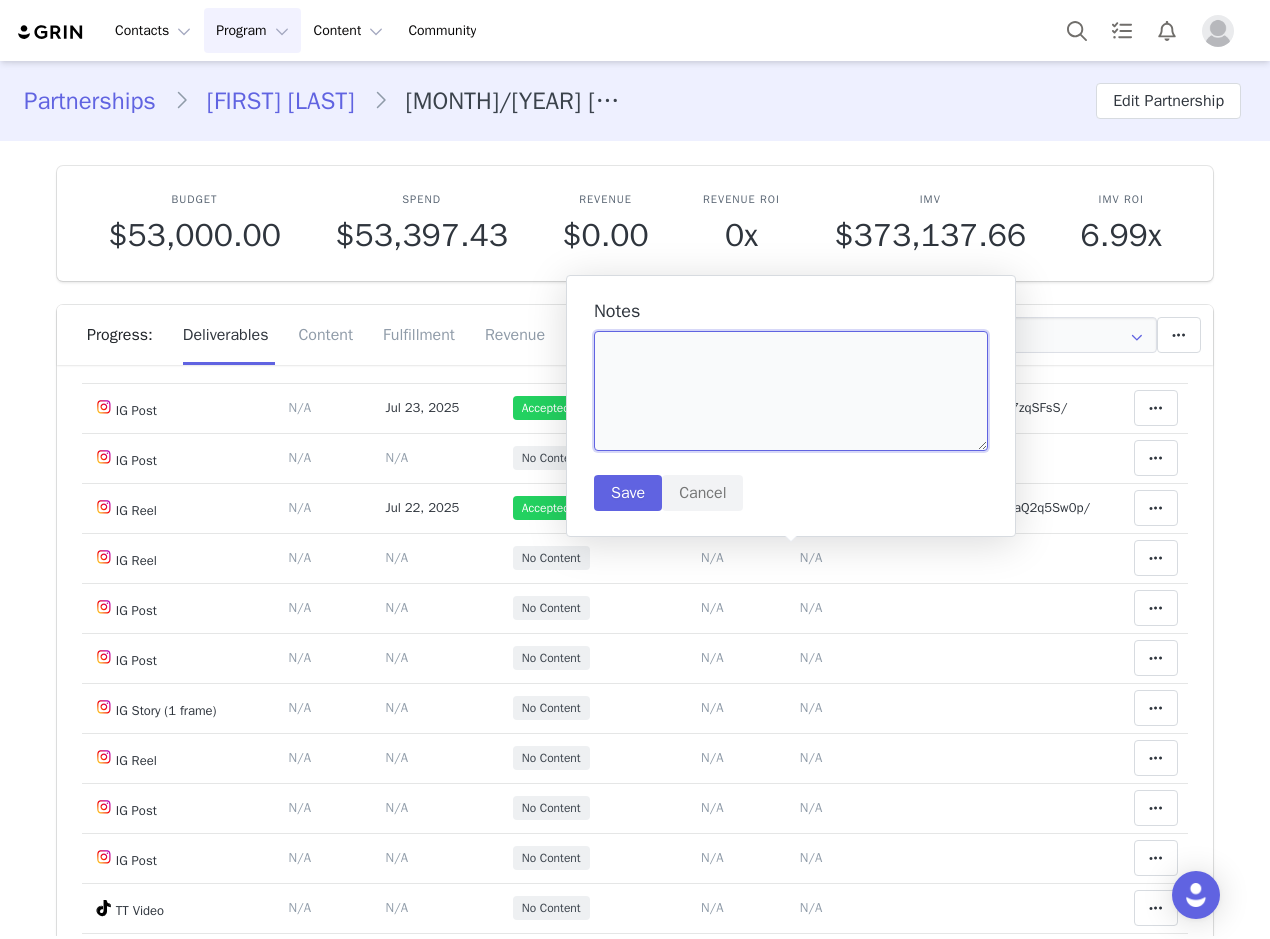 click at bounding box center (791, 391) 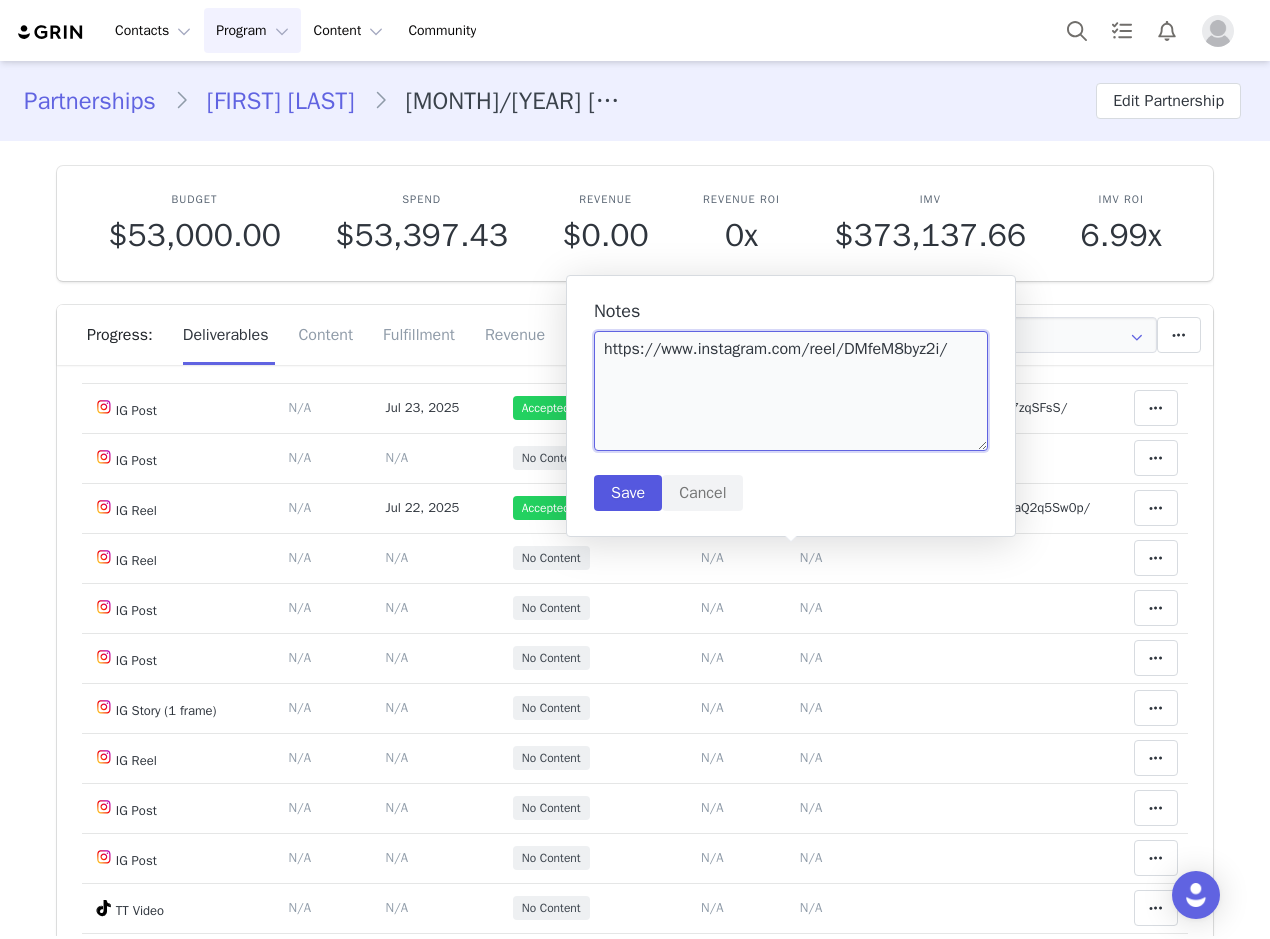 type on "https://www.instagram.com/reel/DMfeM8byz2i/" 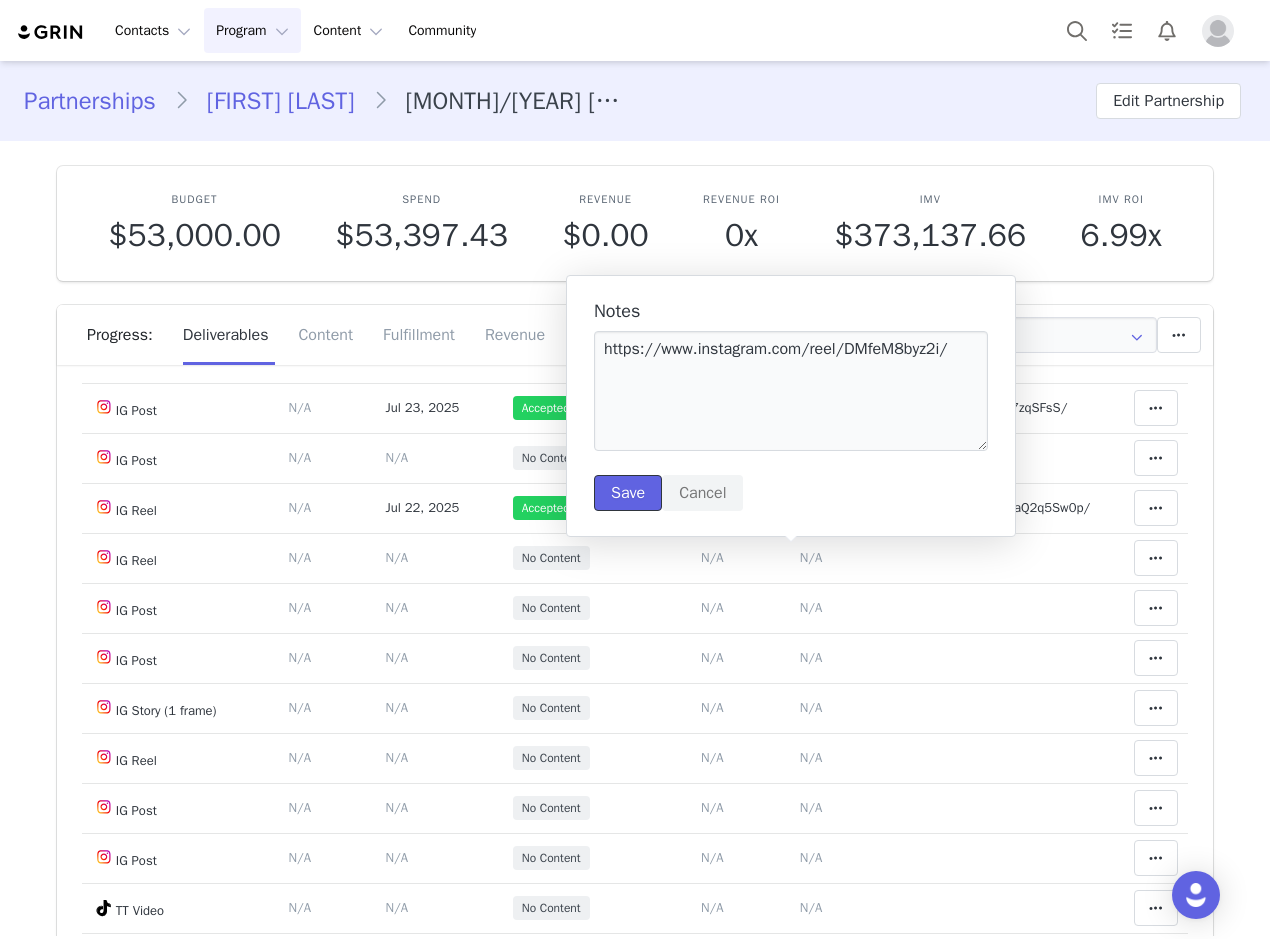 drag, startPoint x: 626, startPoint y: 491, endPoint x: 638, endPoint y: 490, distance: 12.0415945 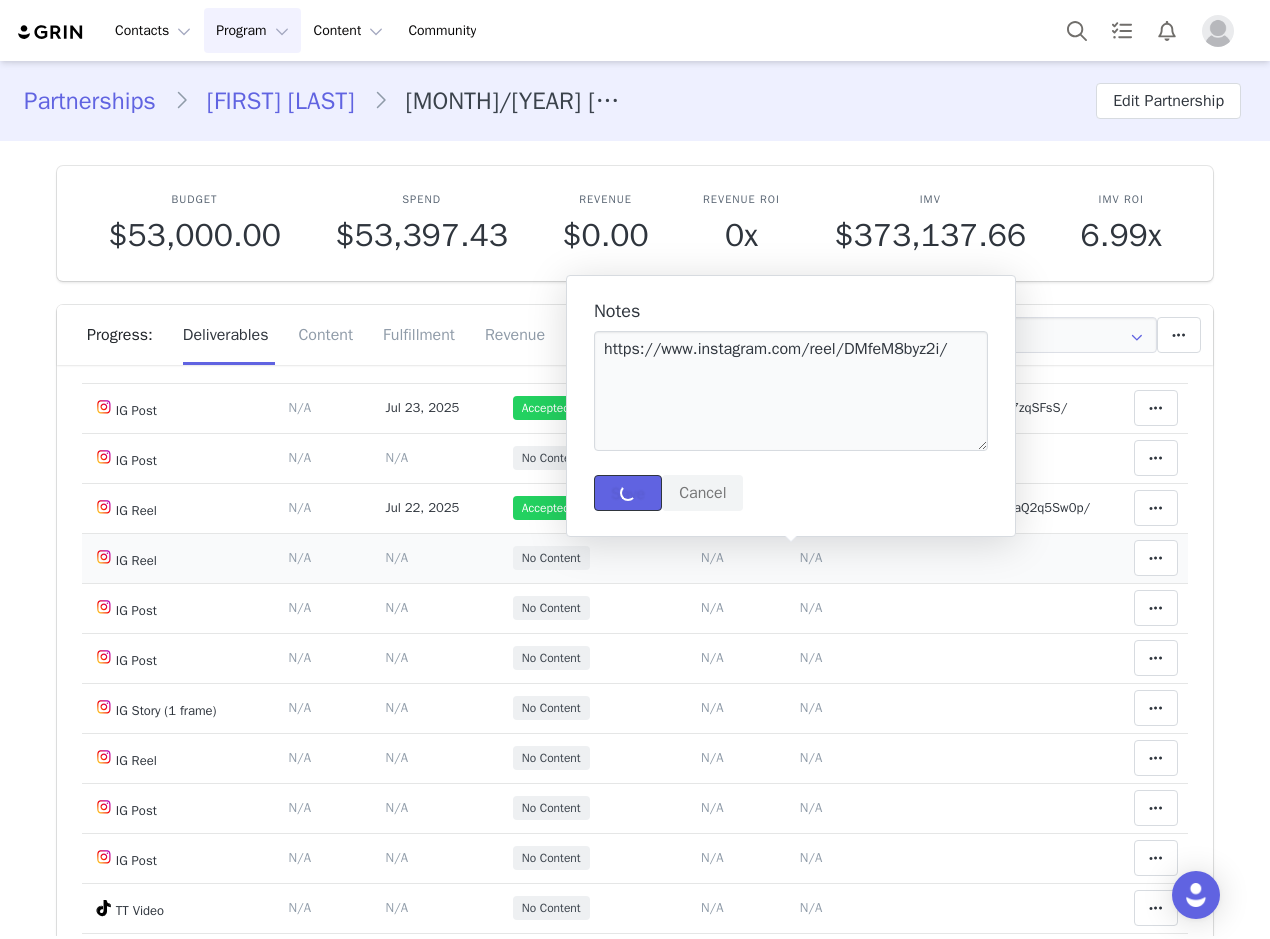type 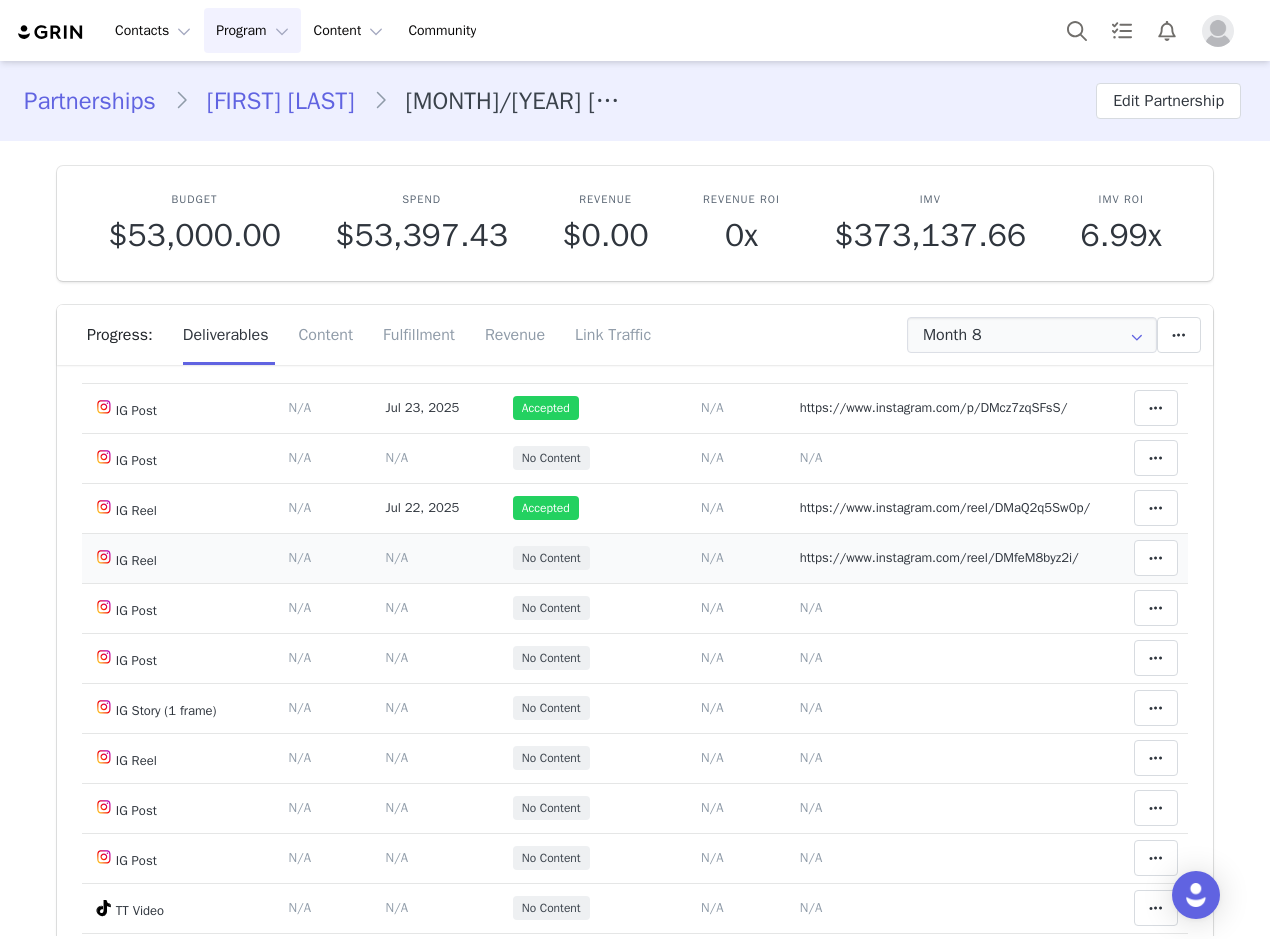 click on "N/A" at bounding box center [397, 557] 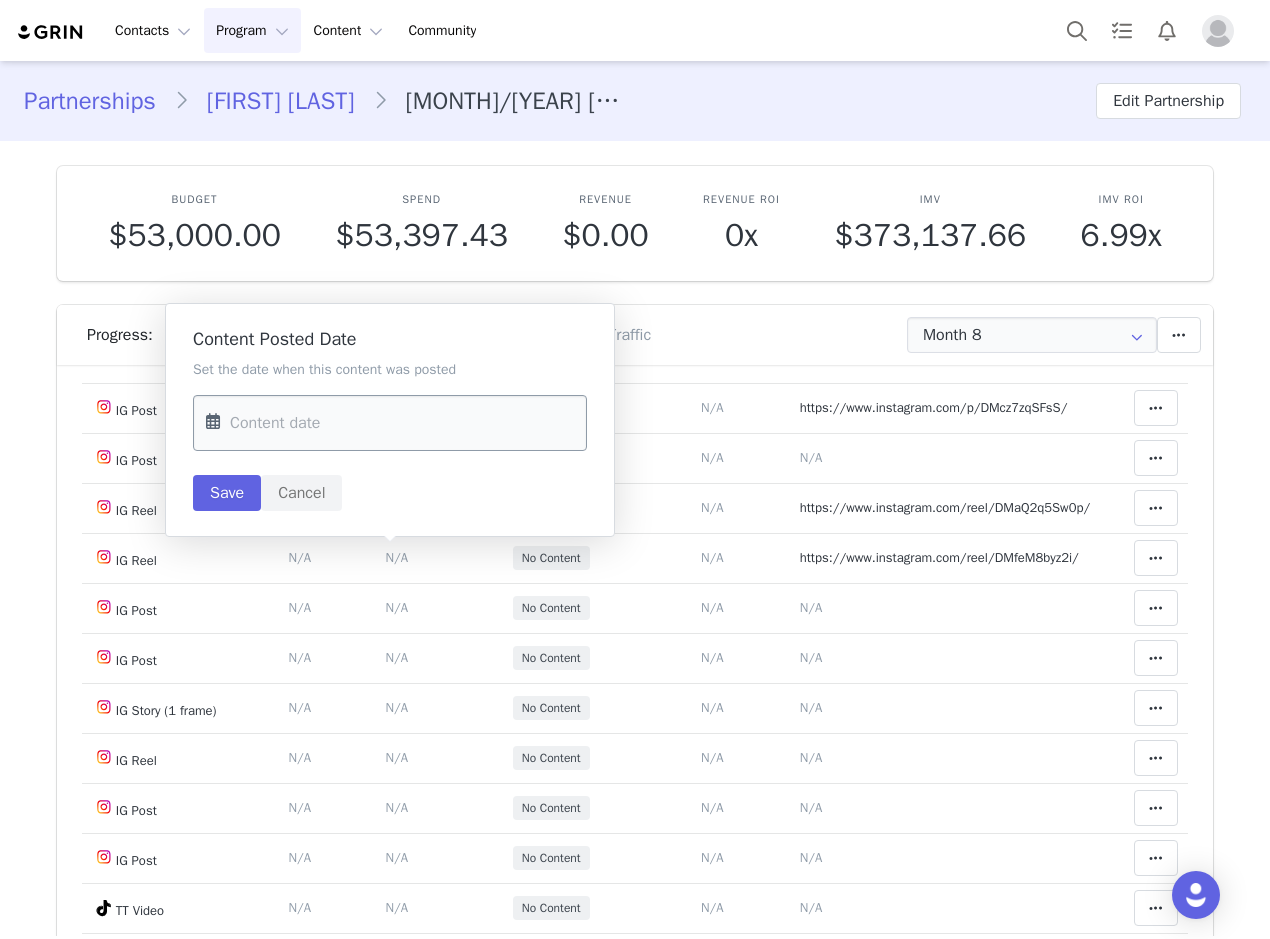 click at bounding box center [390, 423] 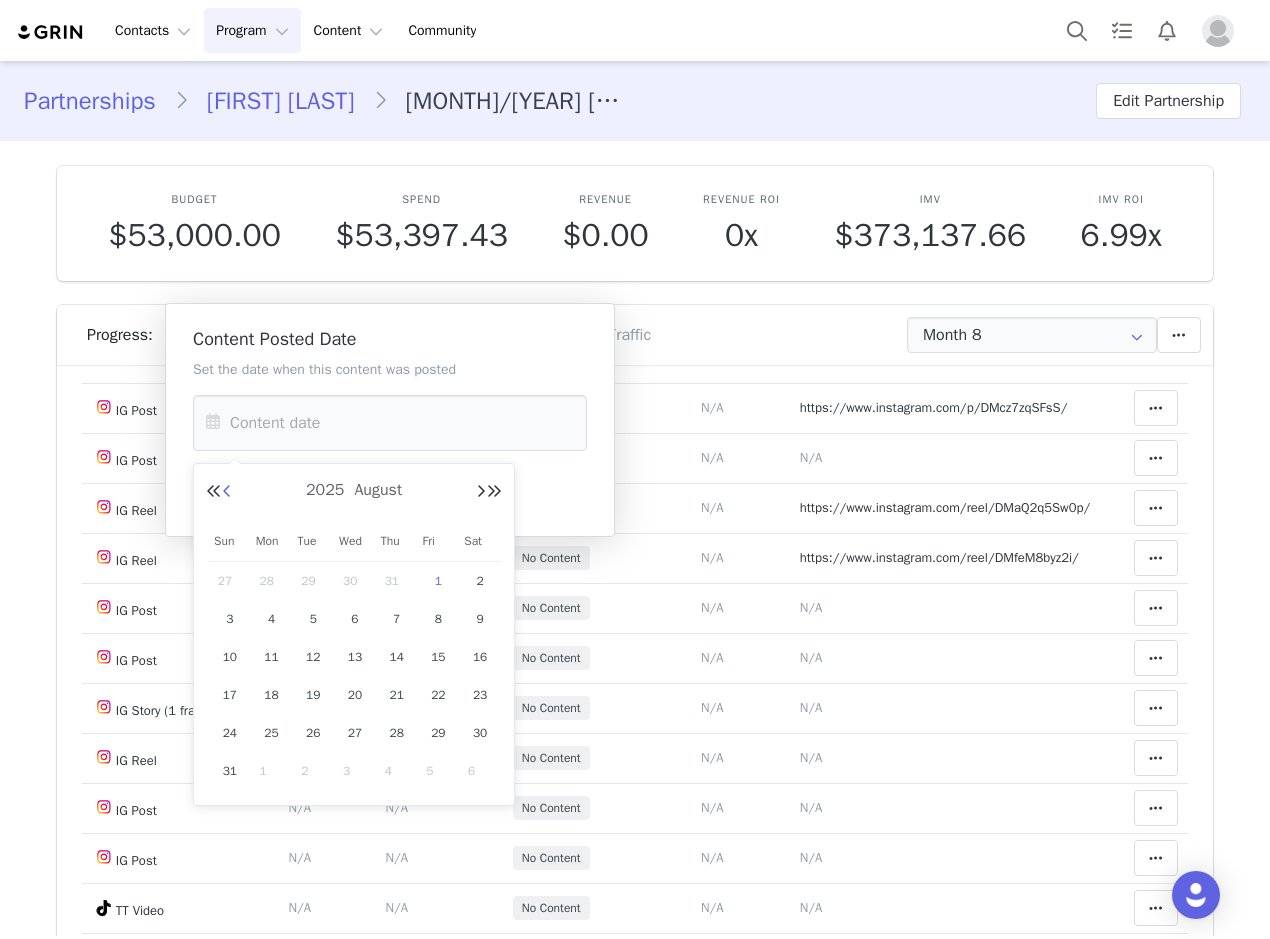 click at bounding box center (227, 492) 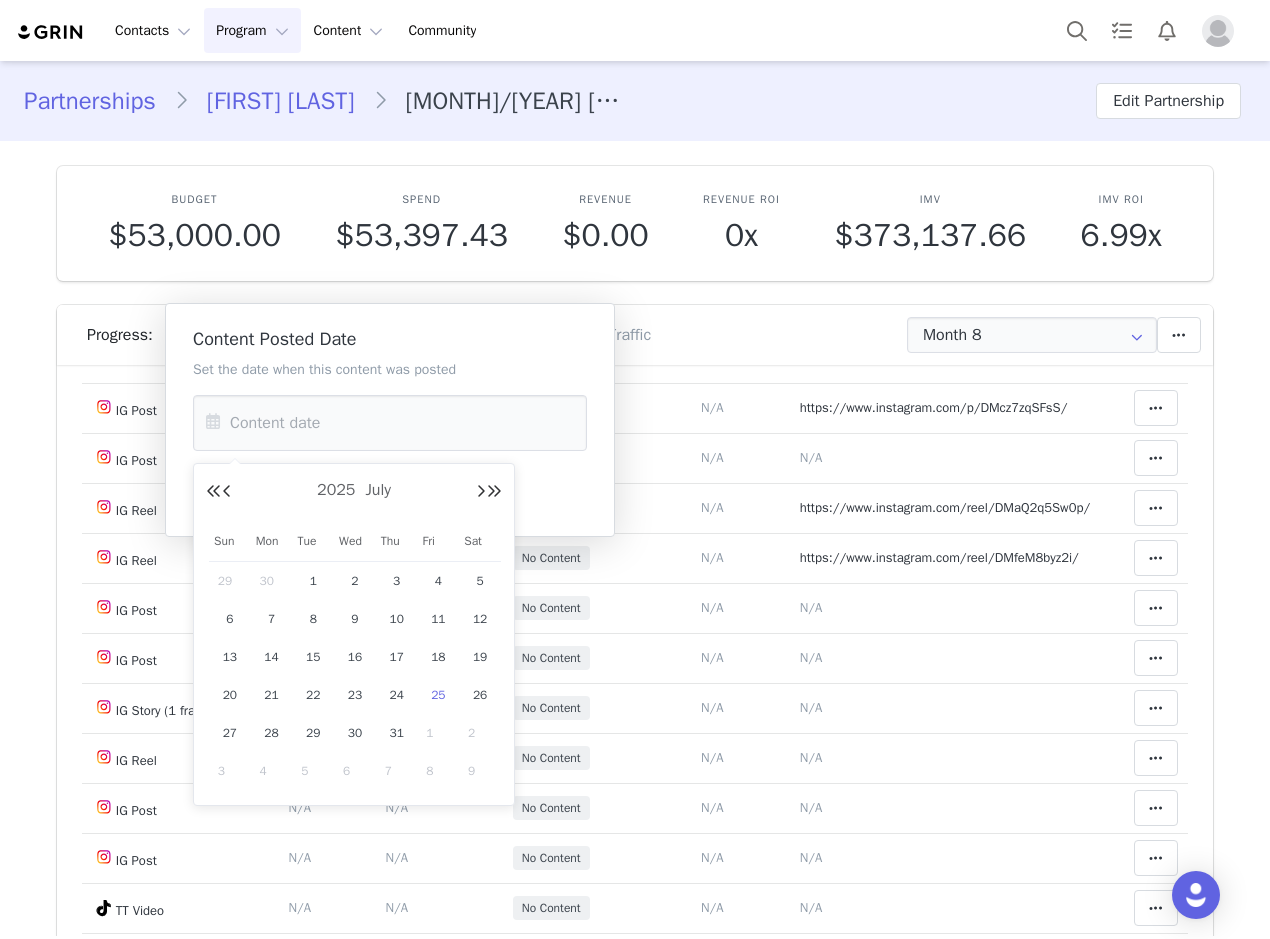 click on "25" at bounding box center (438, 695) 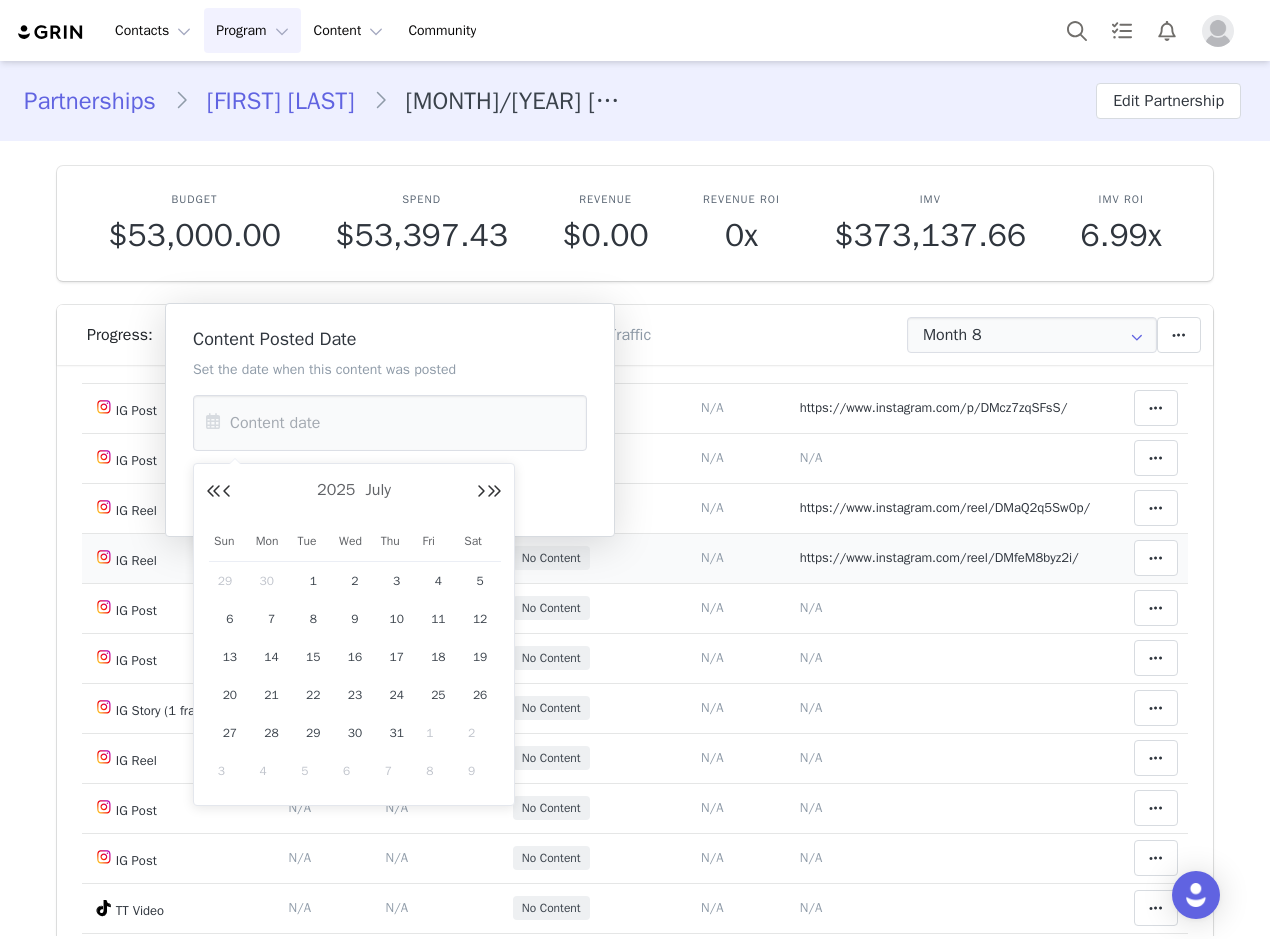 type on "Jul 25 2025" 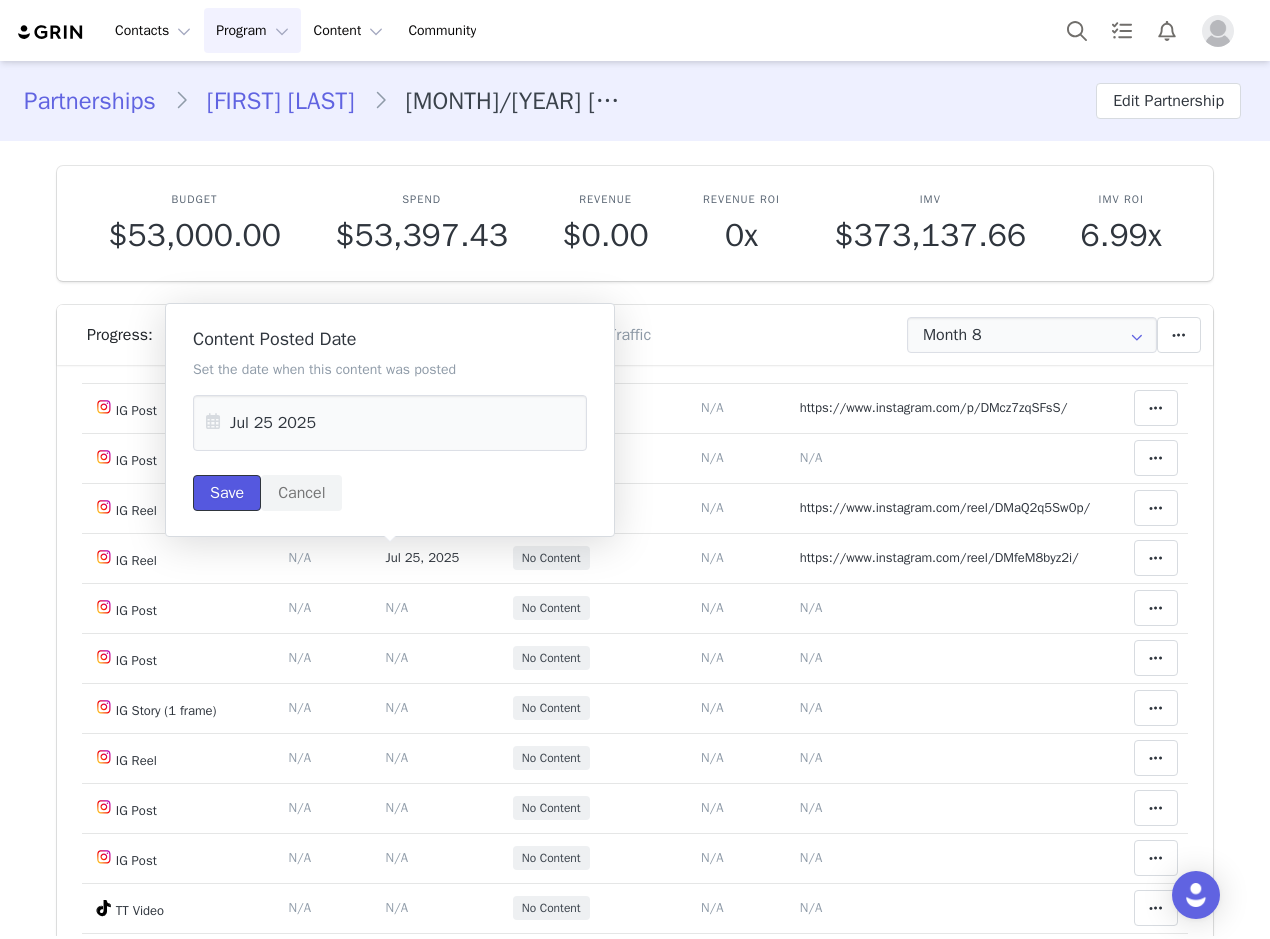 click on "Save" at bounding box center (227, 493) 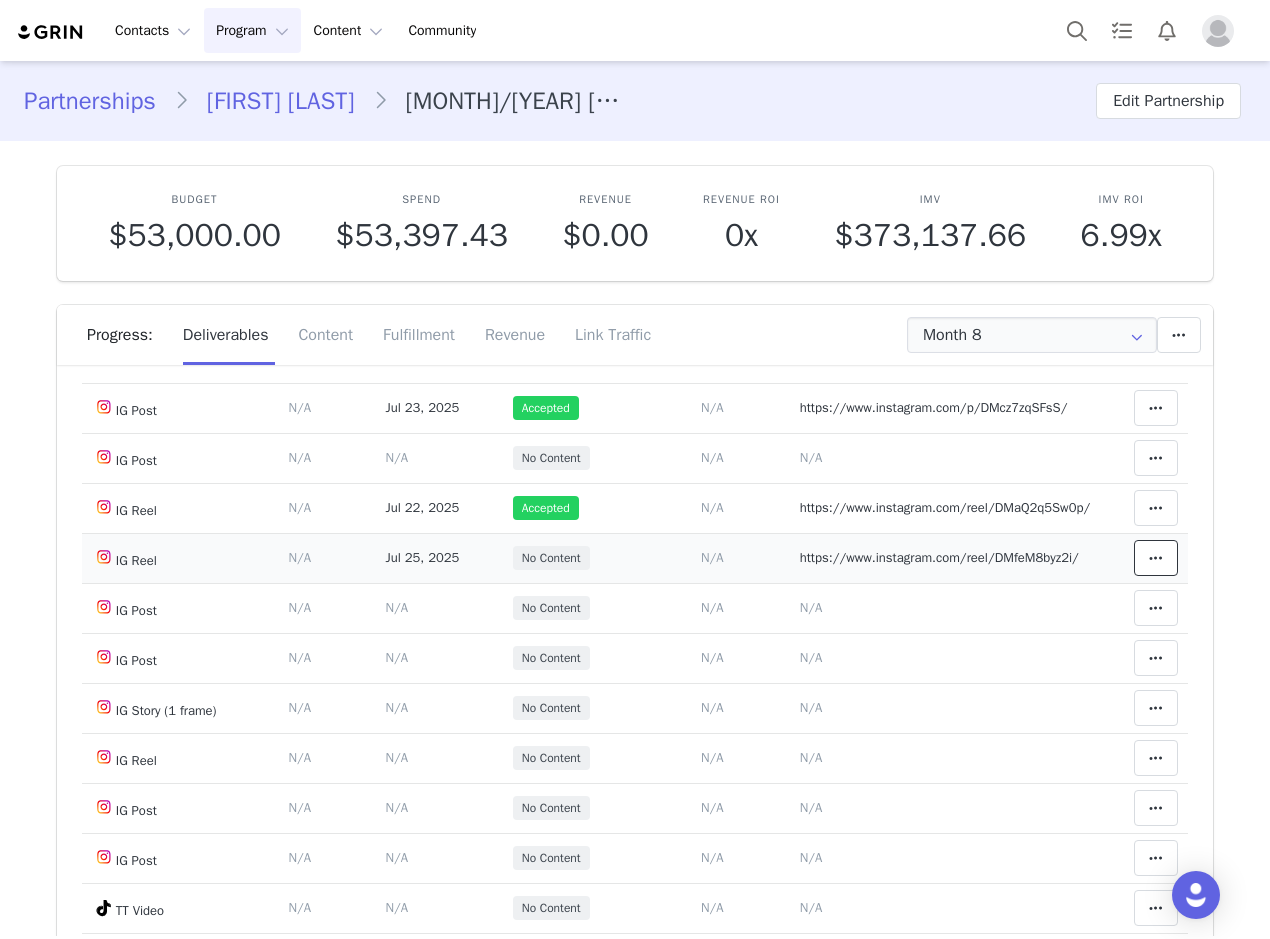 click at bounding box center (1156, 558) 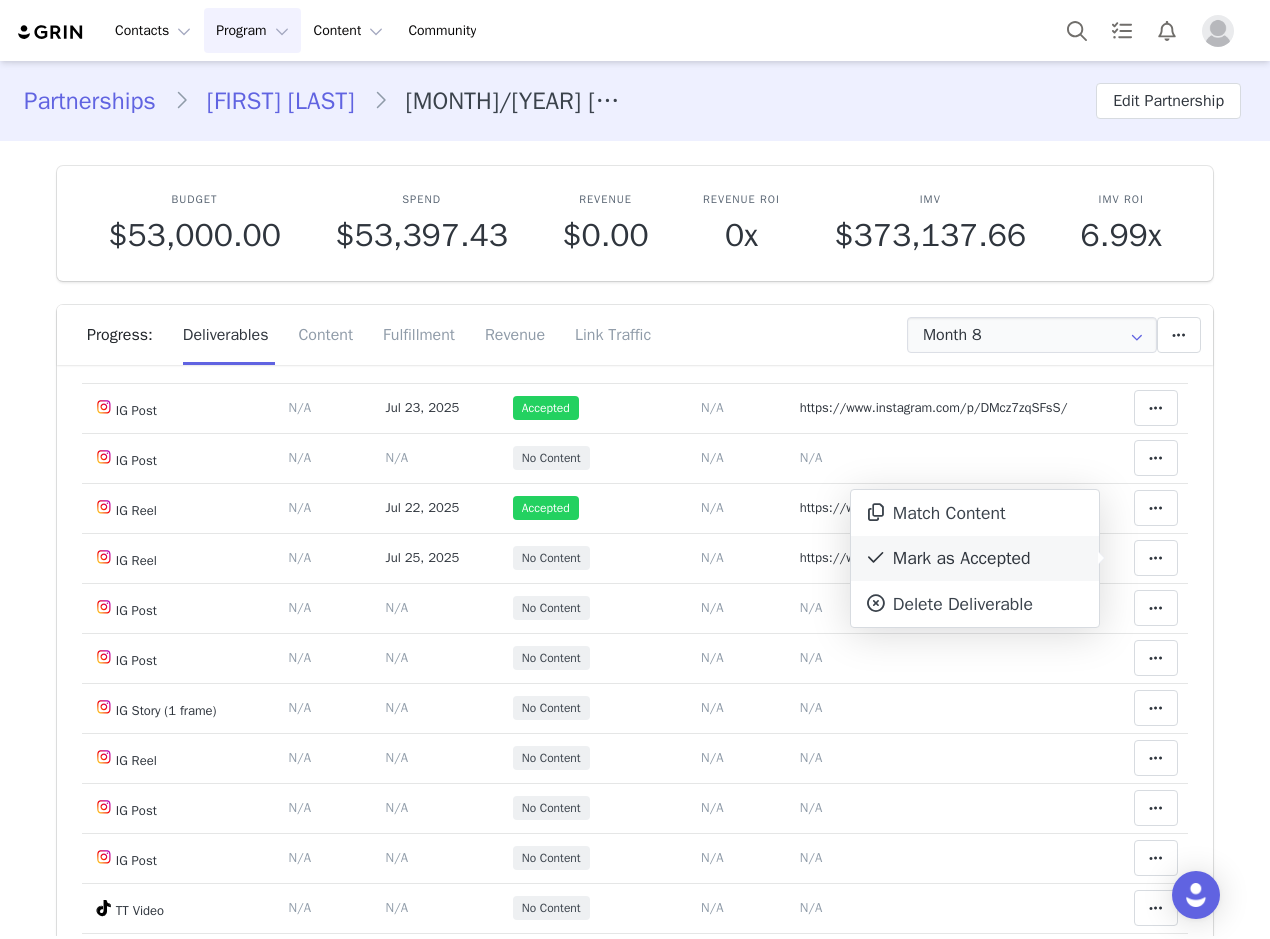 click on "Mark as Accepted" at bounding box center (975, 559) 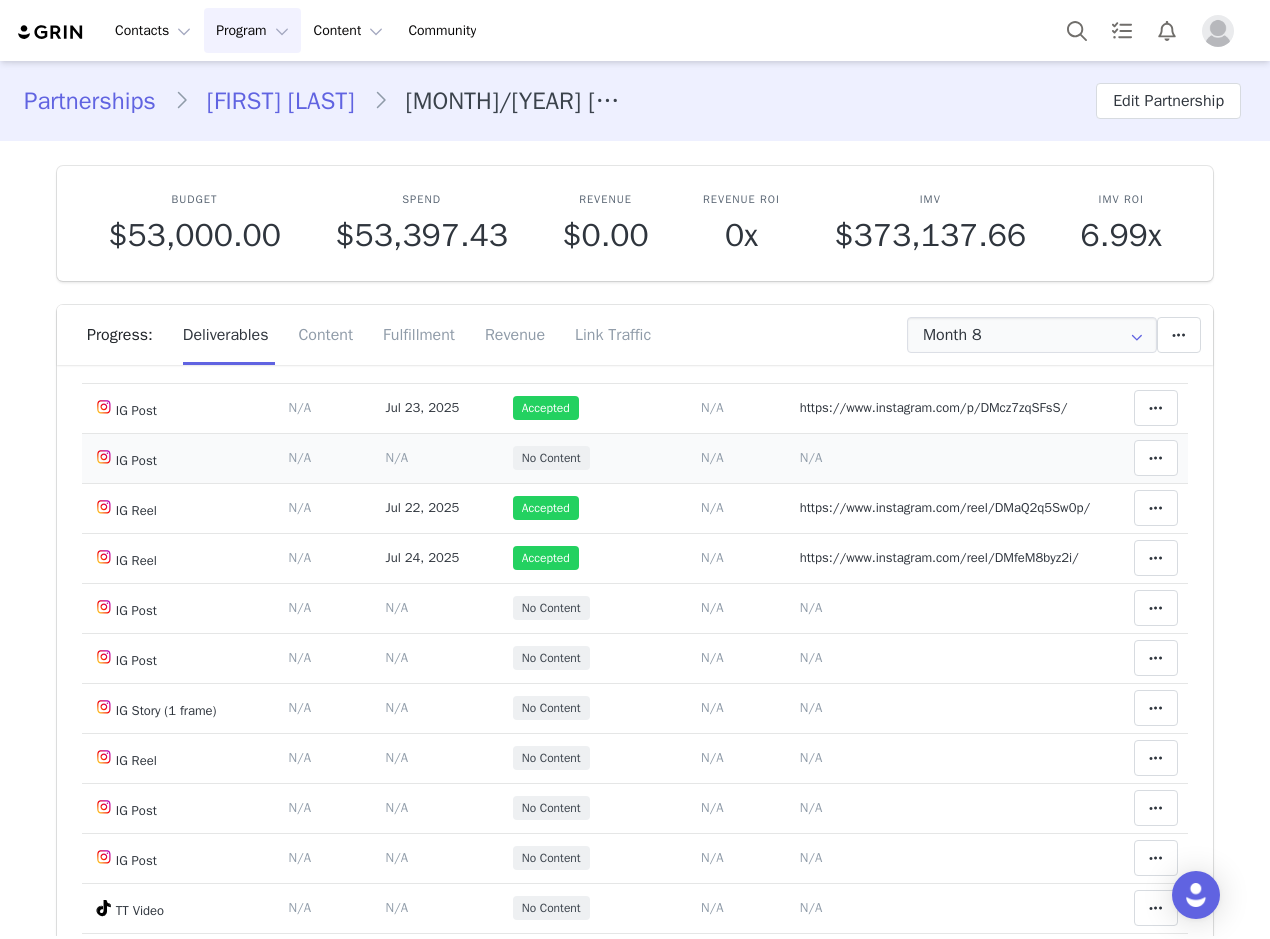 drag, startPoint x: 794, startPoint y: 455, endPoint x: 794, endPoint y: 432, distance: 23 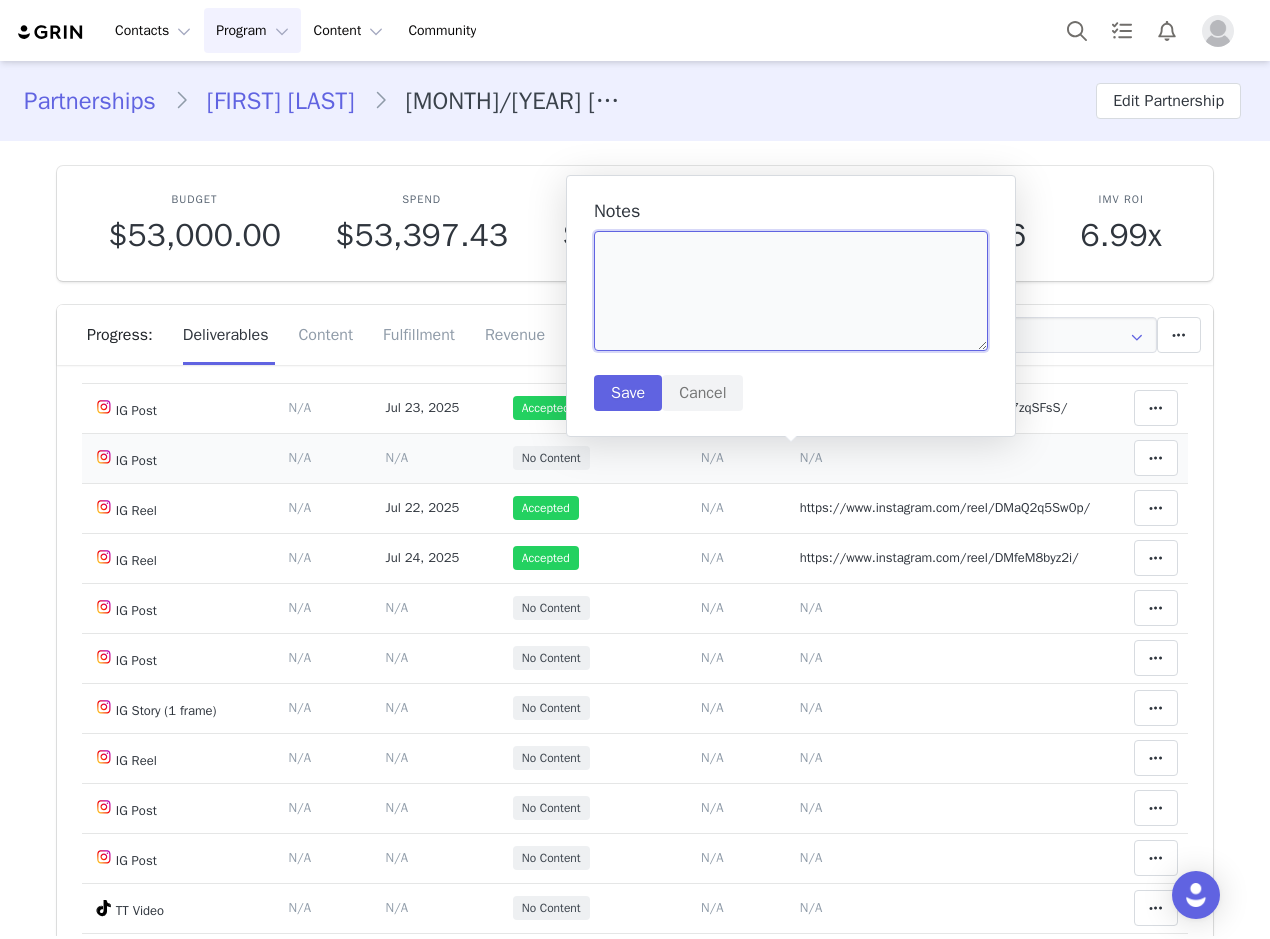 click at bounding box center [791, 291] 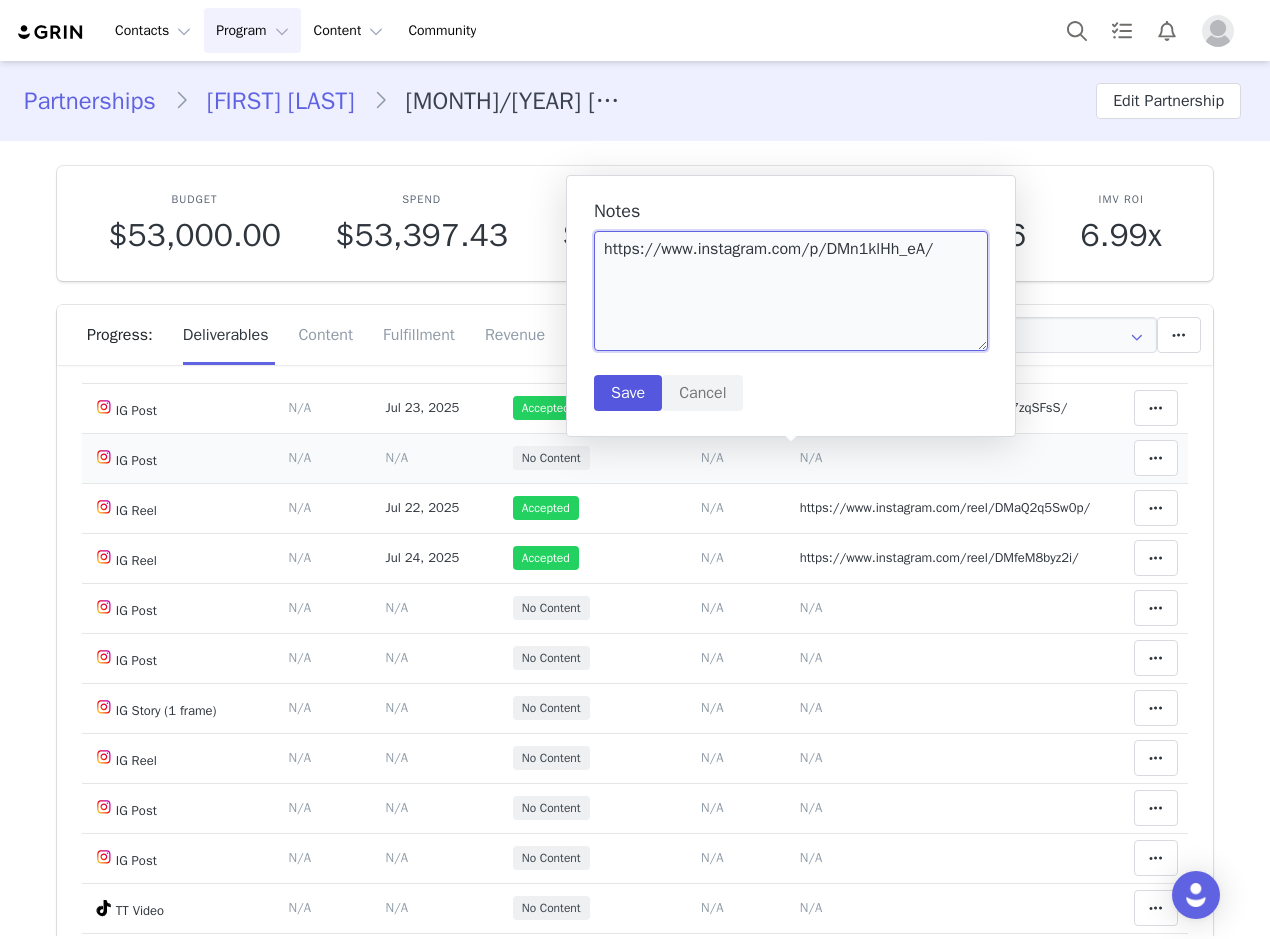 type on "https://www.instagram.com/p/DMn1klHh_eA/" 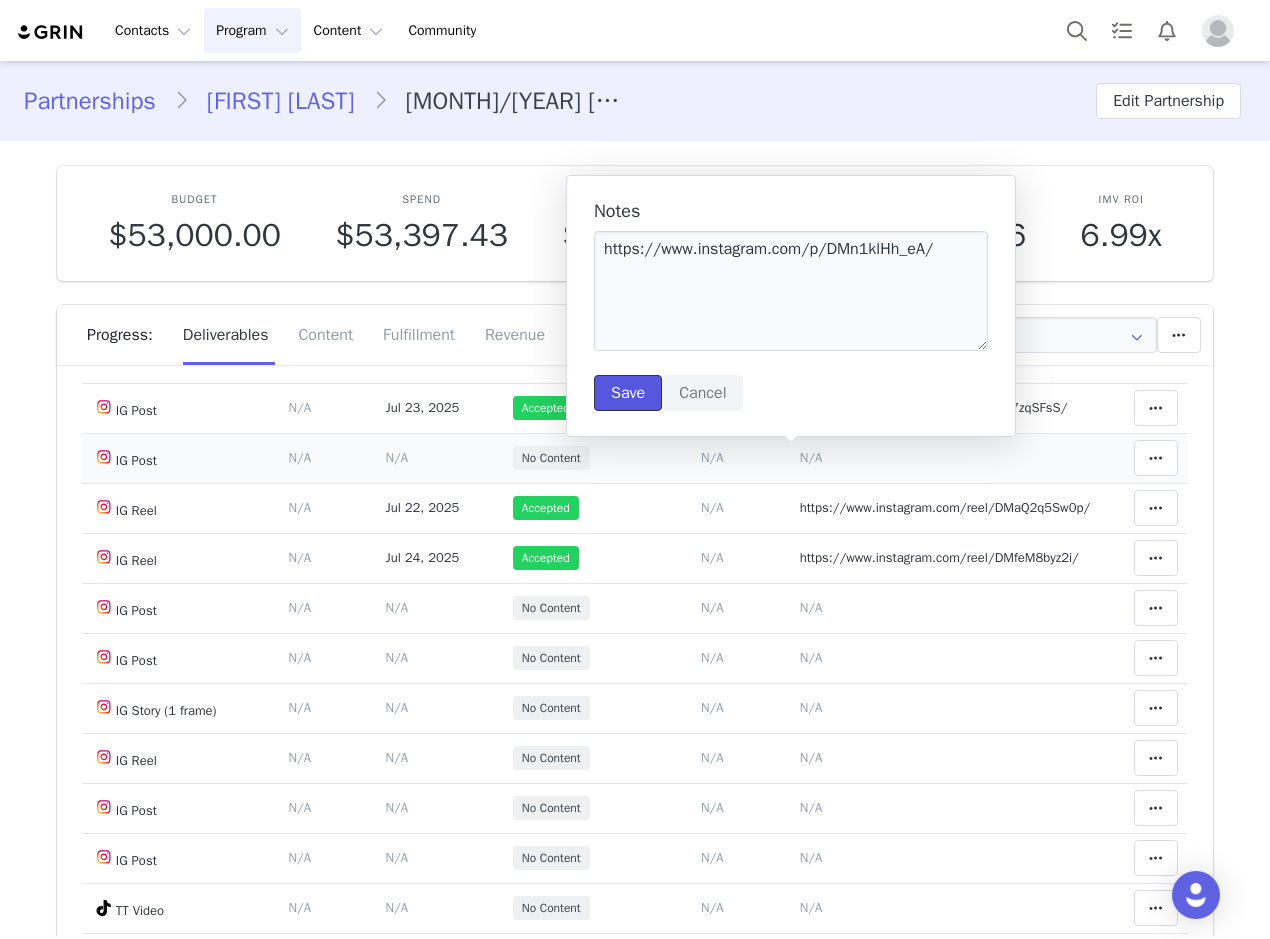 click on "Save" at bounding box center (628, 393) 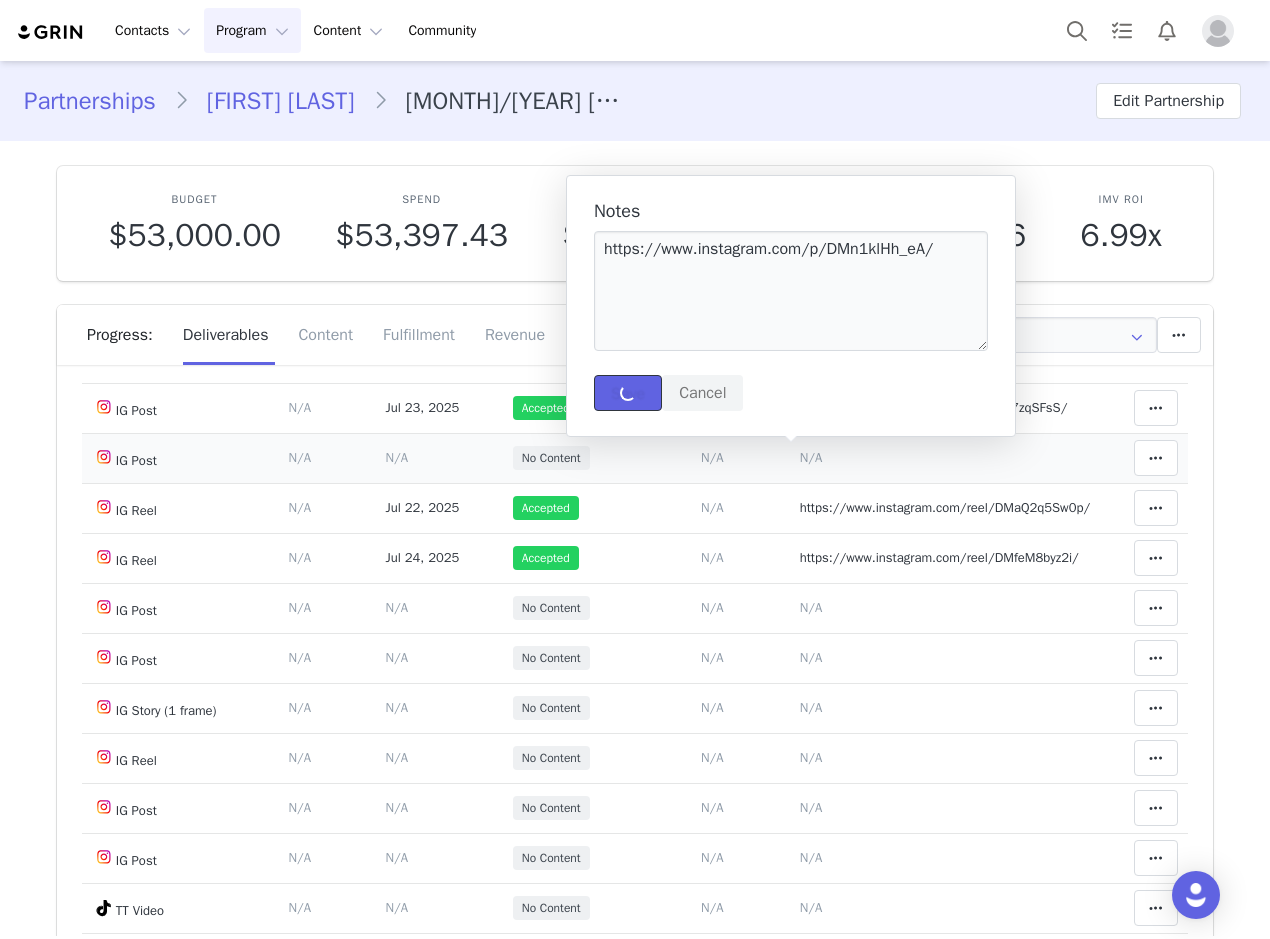 type 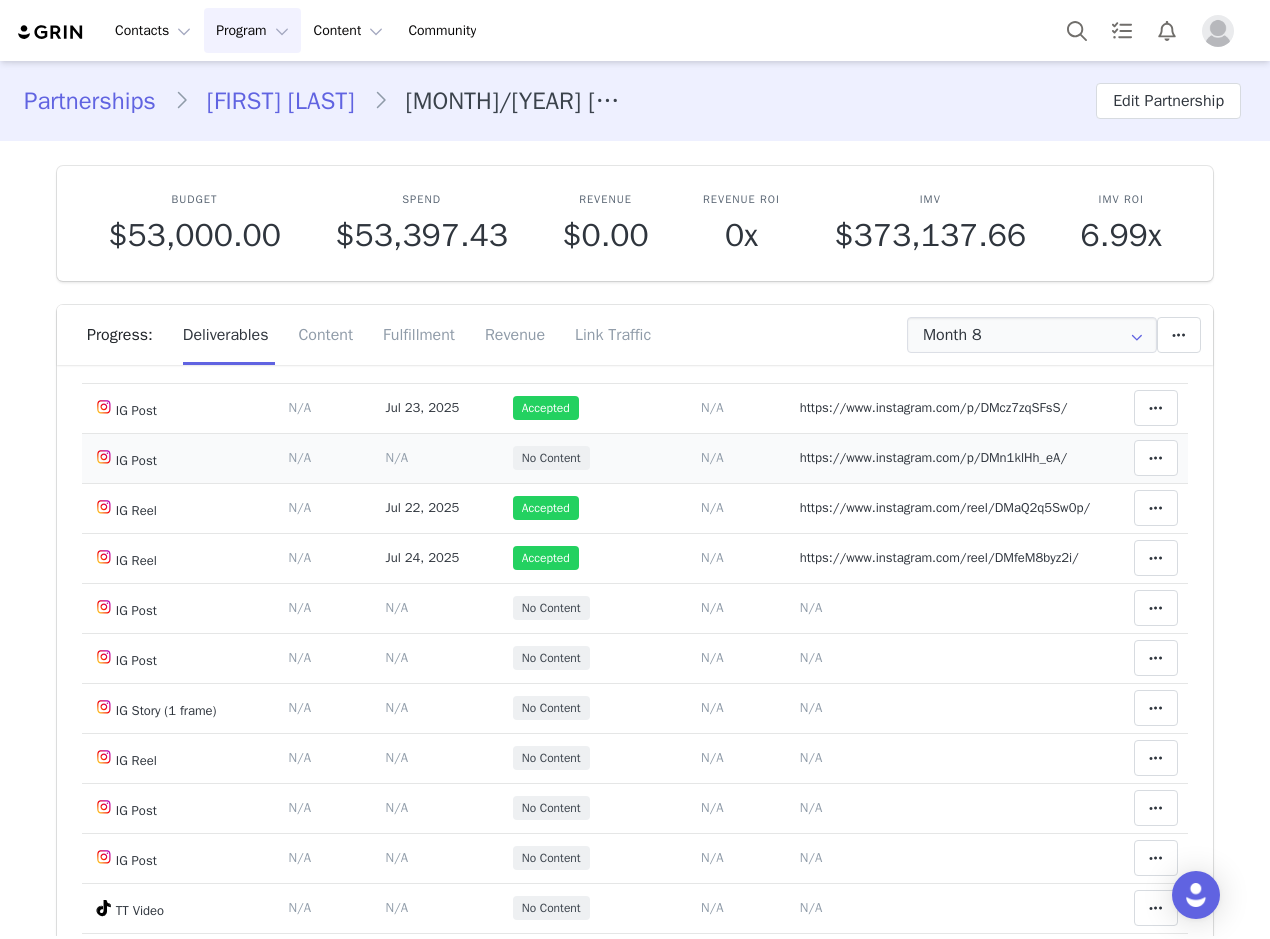 click on "N/A" at bounding box center [397, 457] 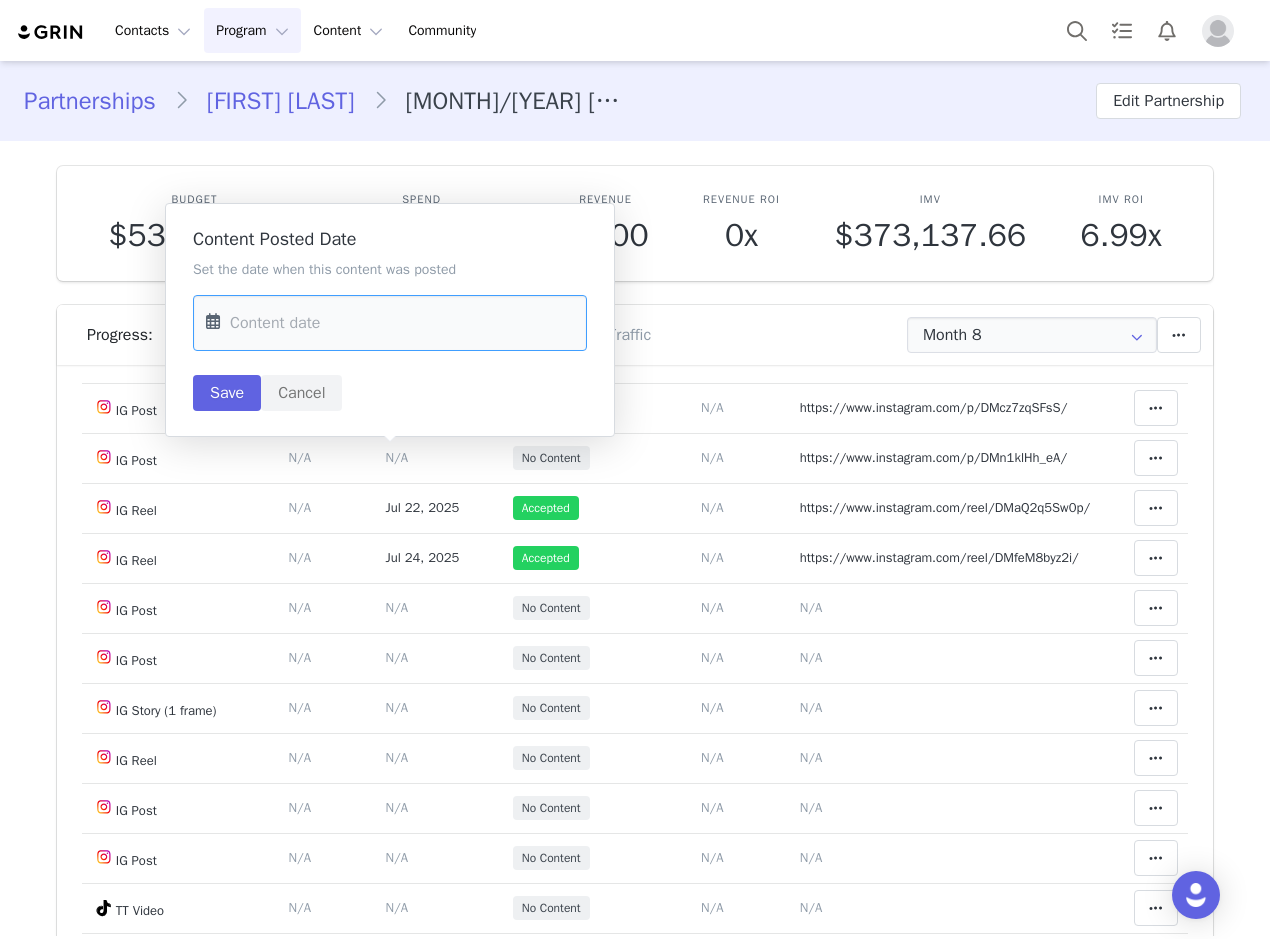 click at bounding box center (390, 323) 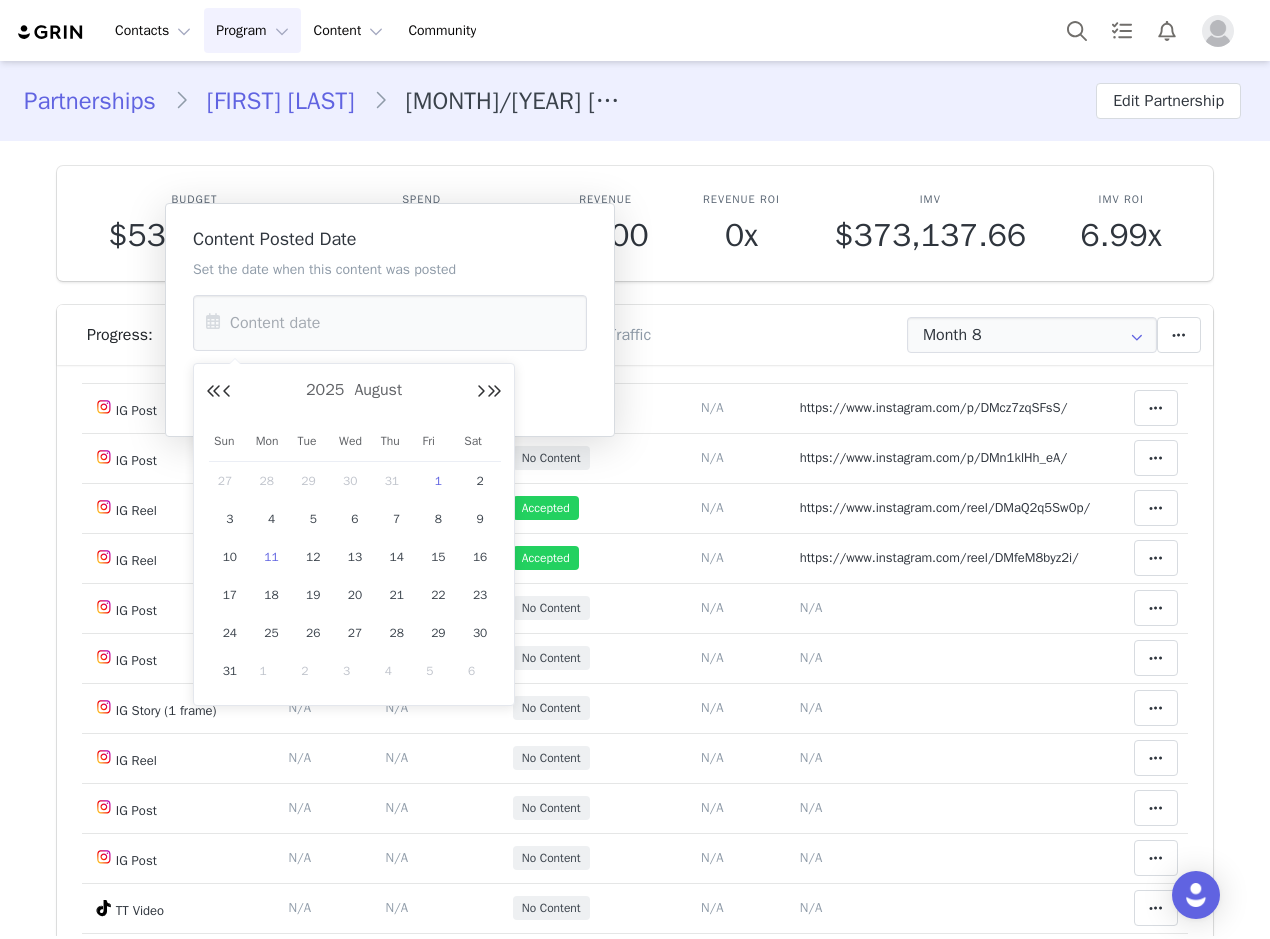 click on "28" at bounding box center (272, 481) 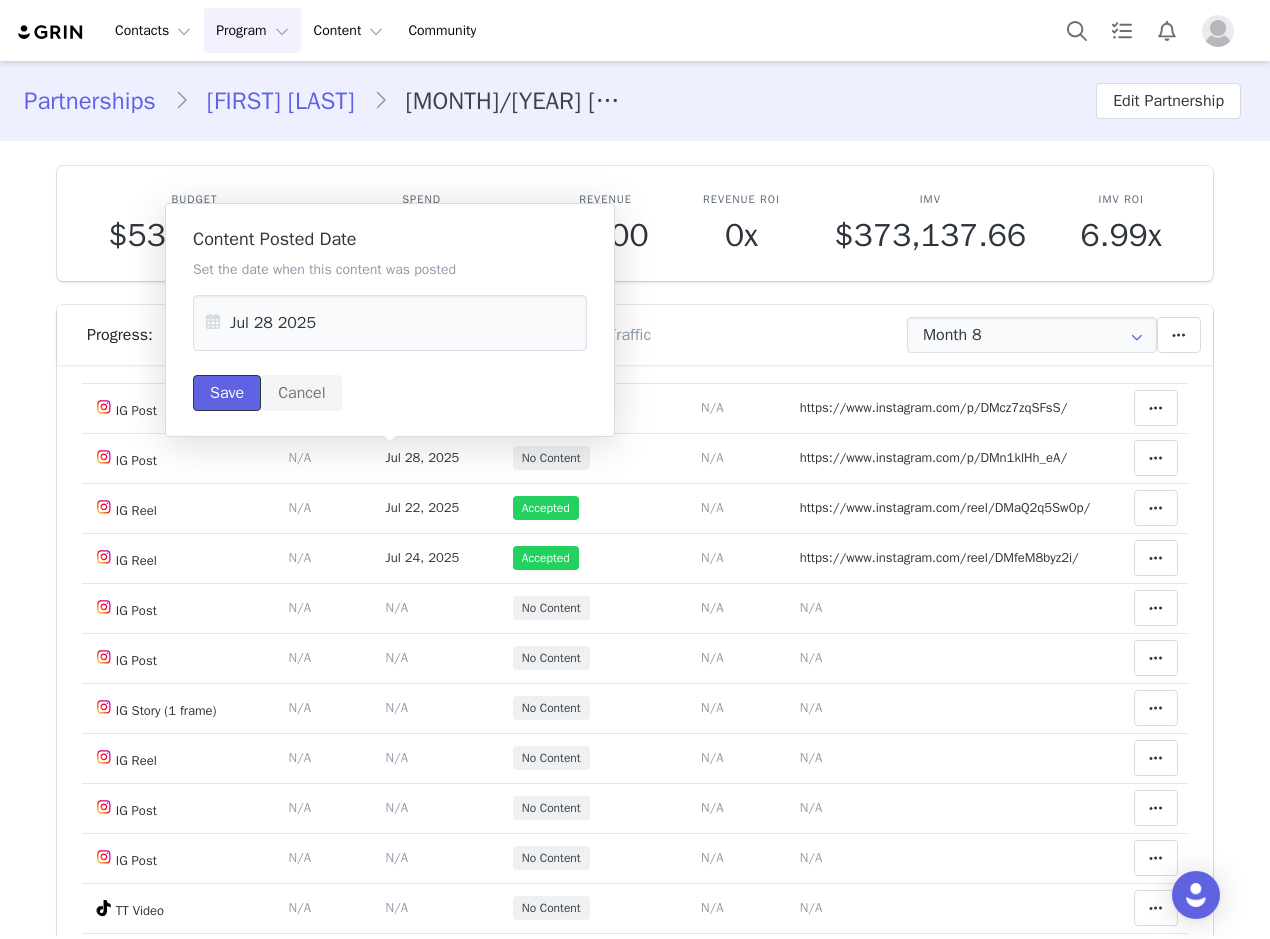 click on "Save" at bounding box center (227, 393) 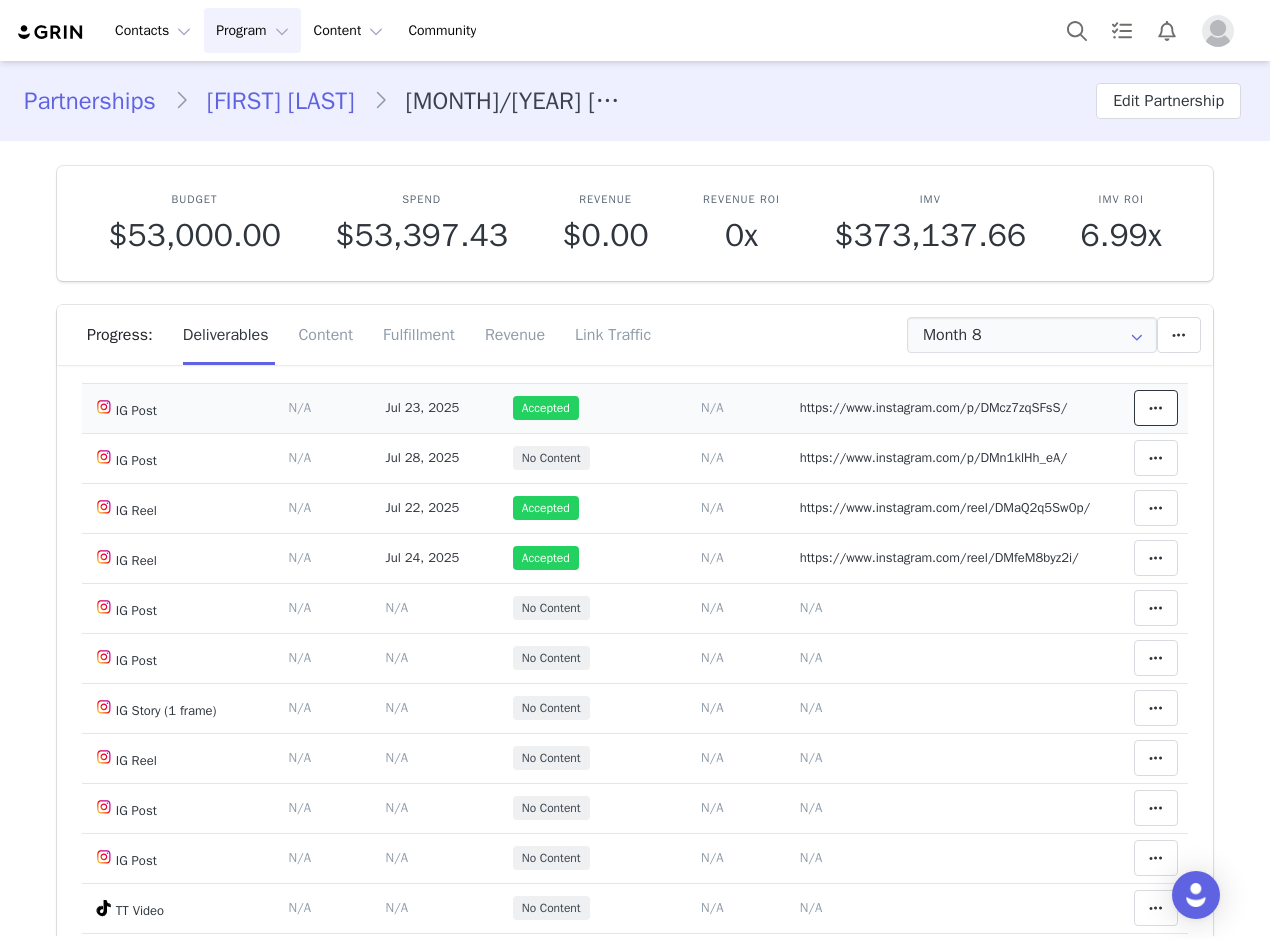 click at bounding box center (1156, 408) 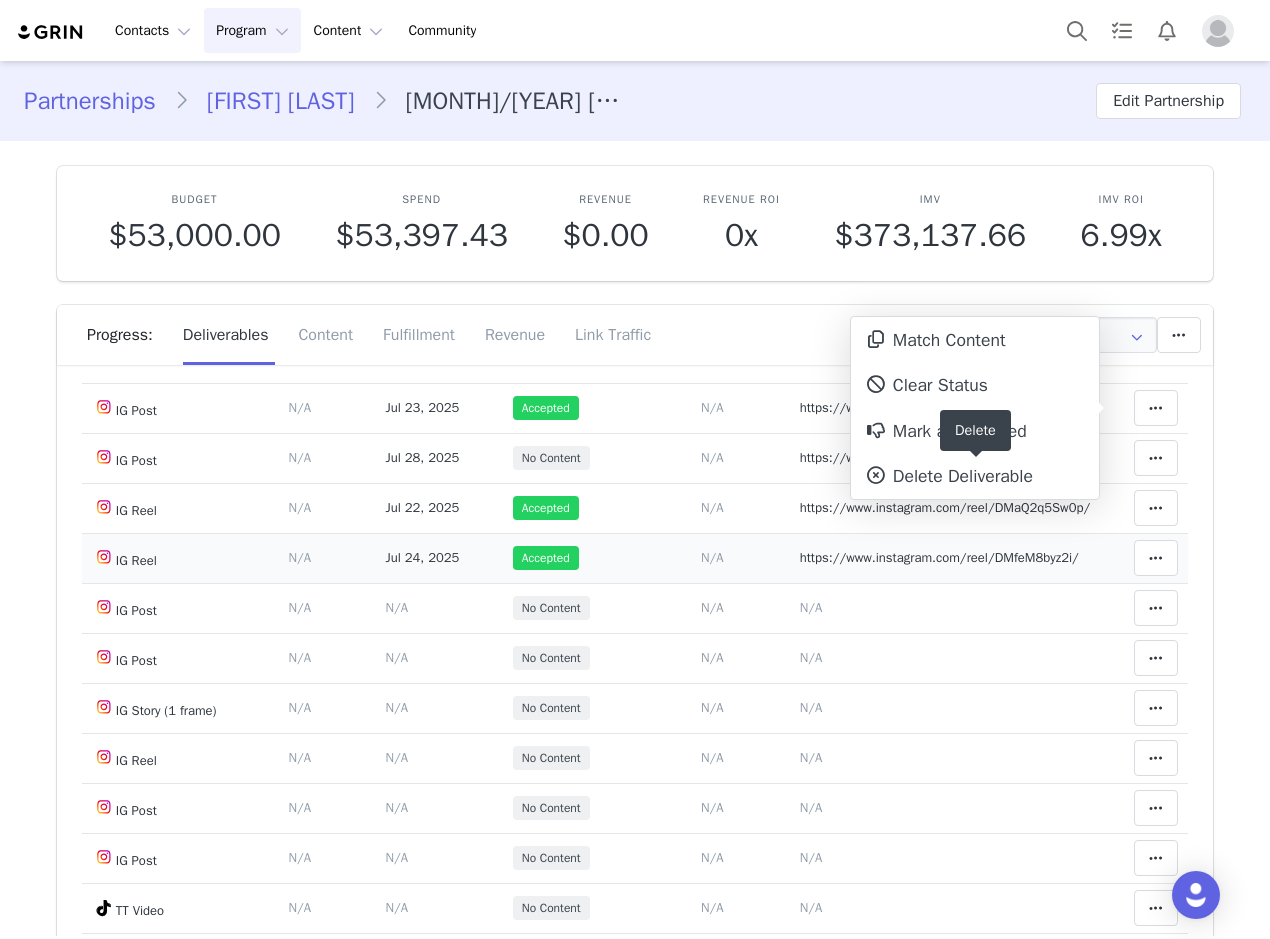click on "https://www.instagram.com/reel/DMfeM8byz2i/" at bounding box center [939, 557] 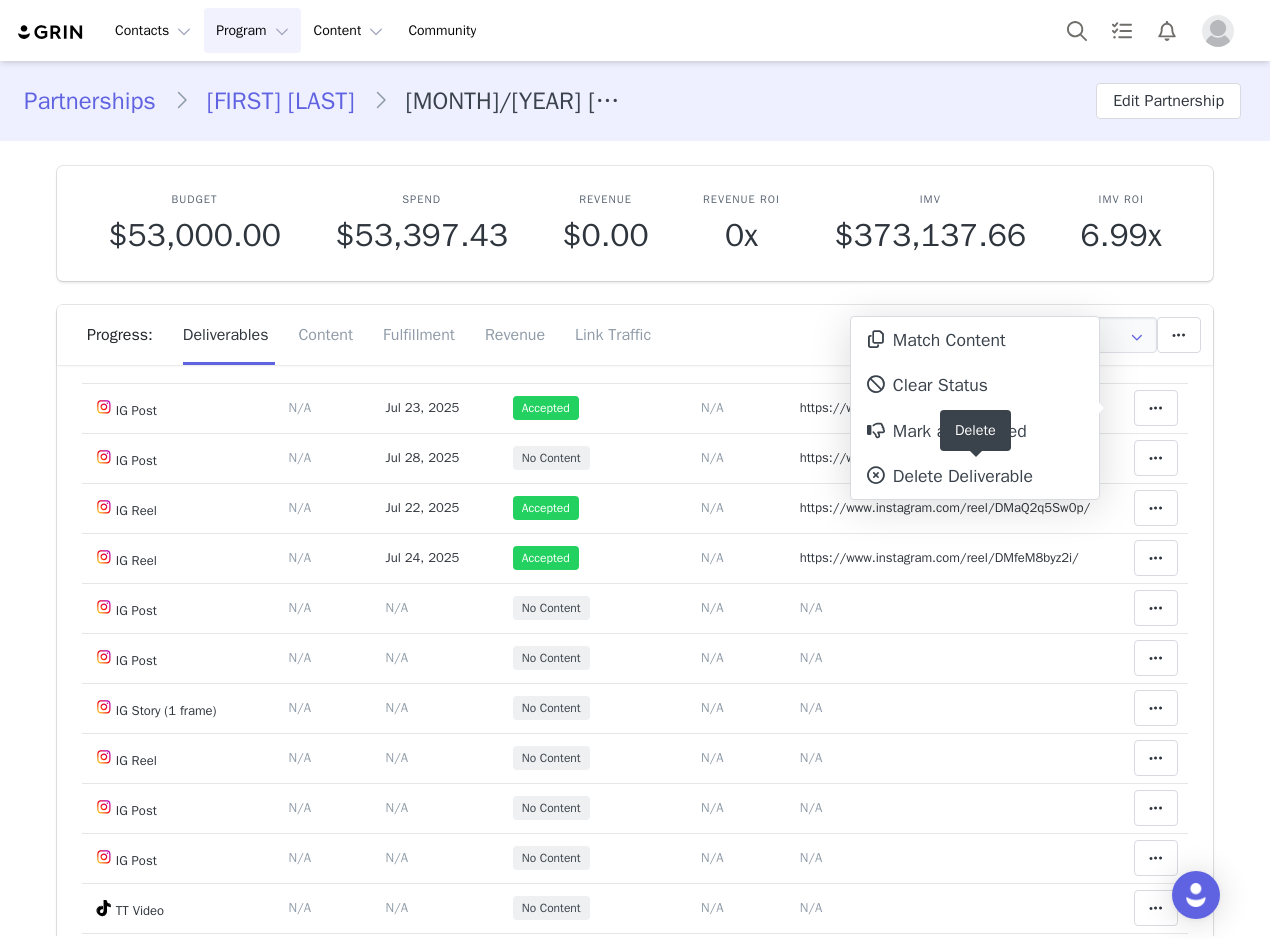 type on "https://www.instagram.com/reel/DMfeM8byz2i/" 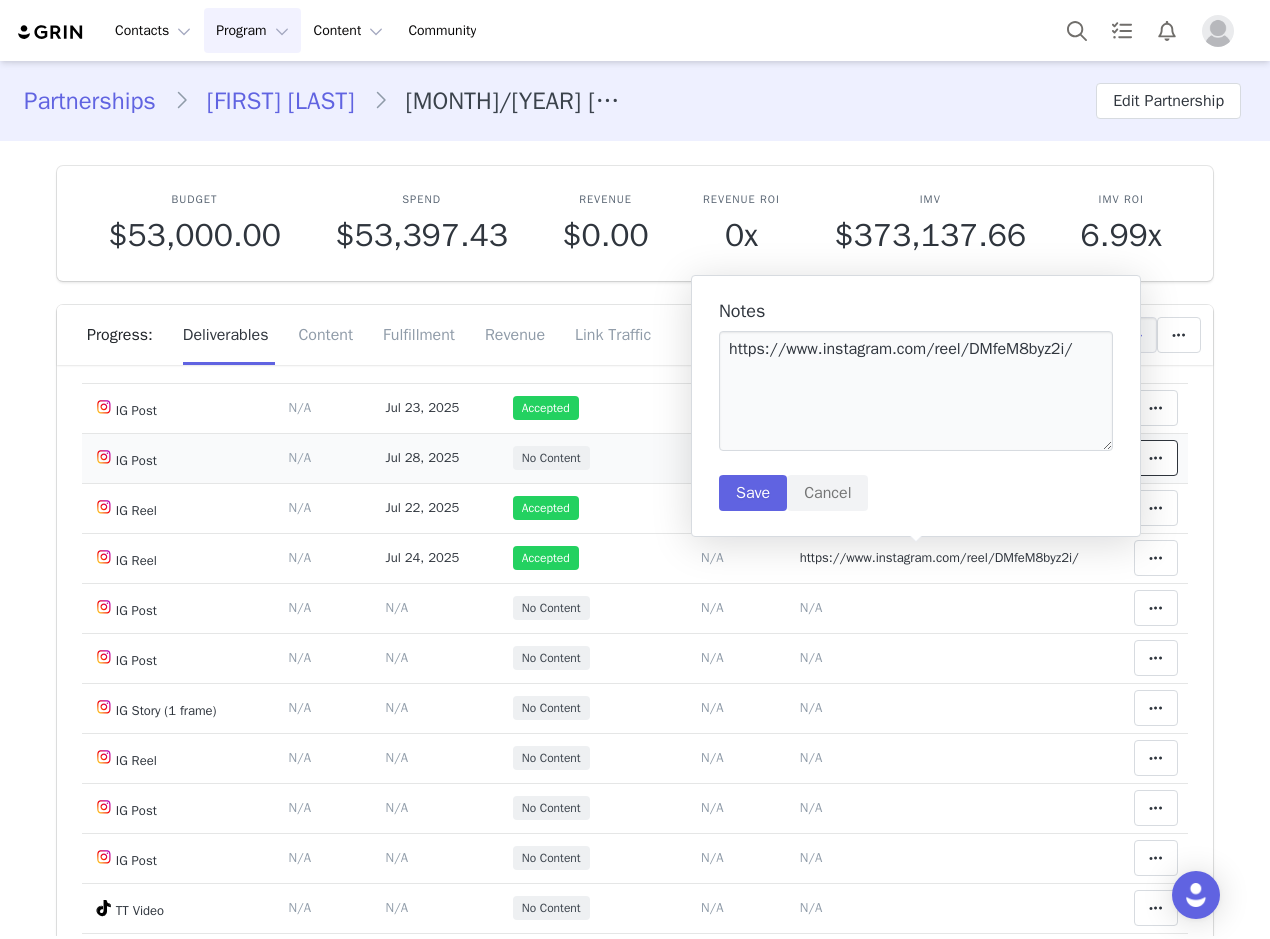 click at bounding box center [1156, 458] 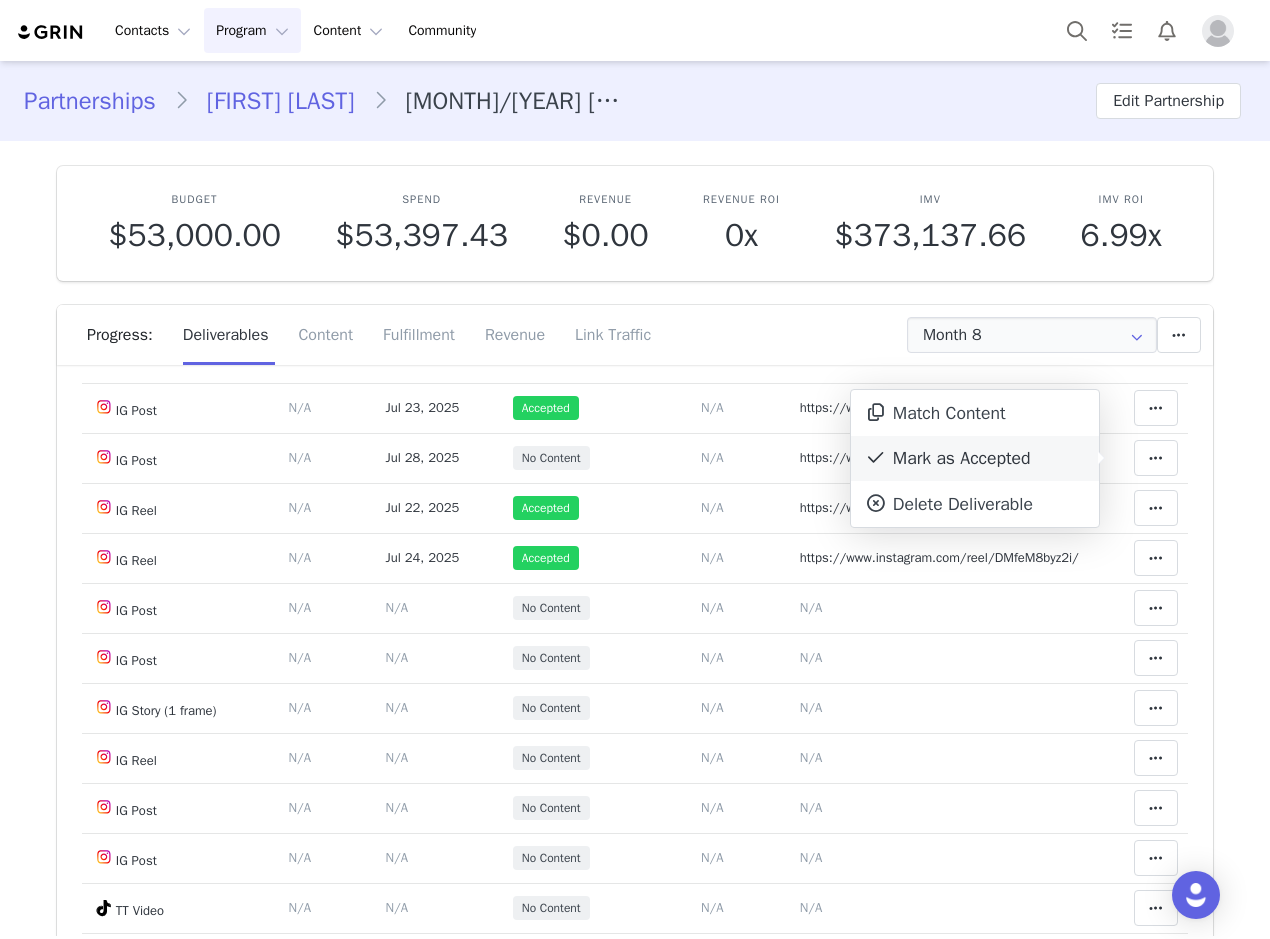 click on "Mark as Accepted" at bounding box center [975, 459] 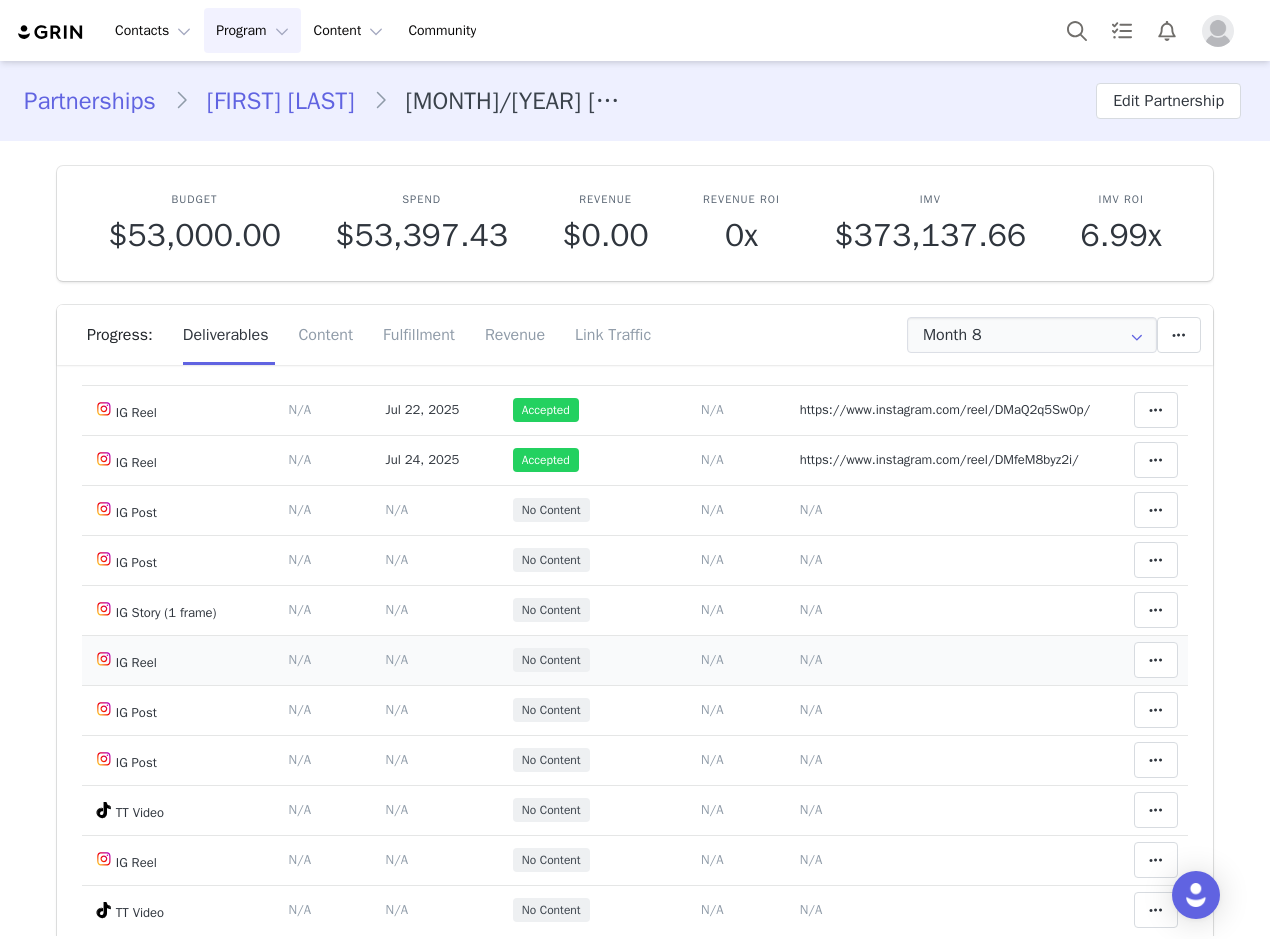scroll, scrollTop: 300, scrollLeft: 0, axis: vertical 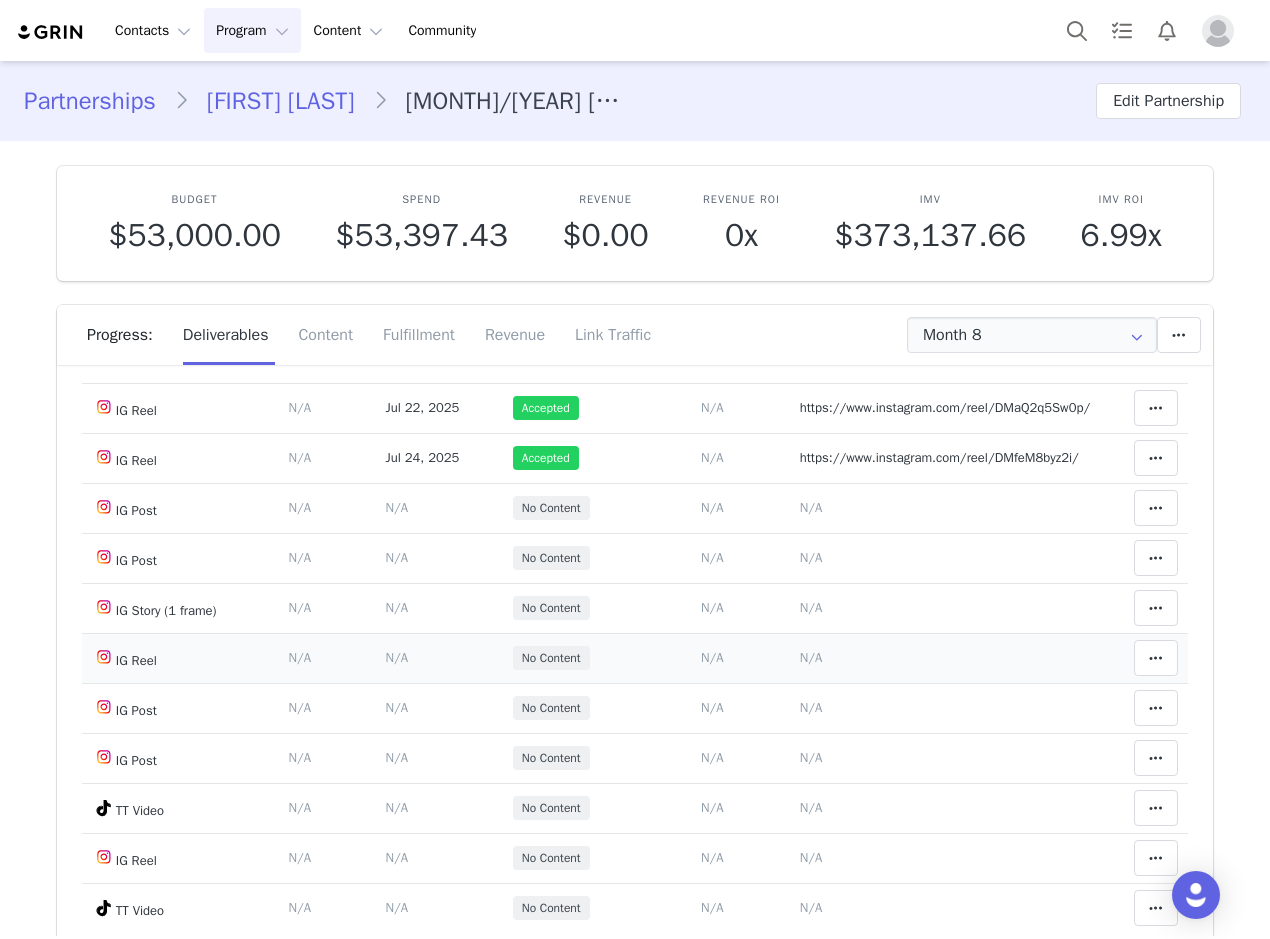 click on "N/A" at bounding box center (811, 657) 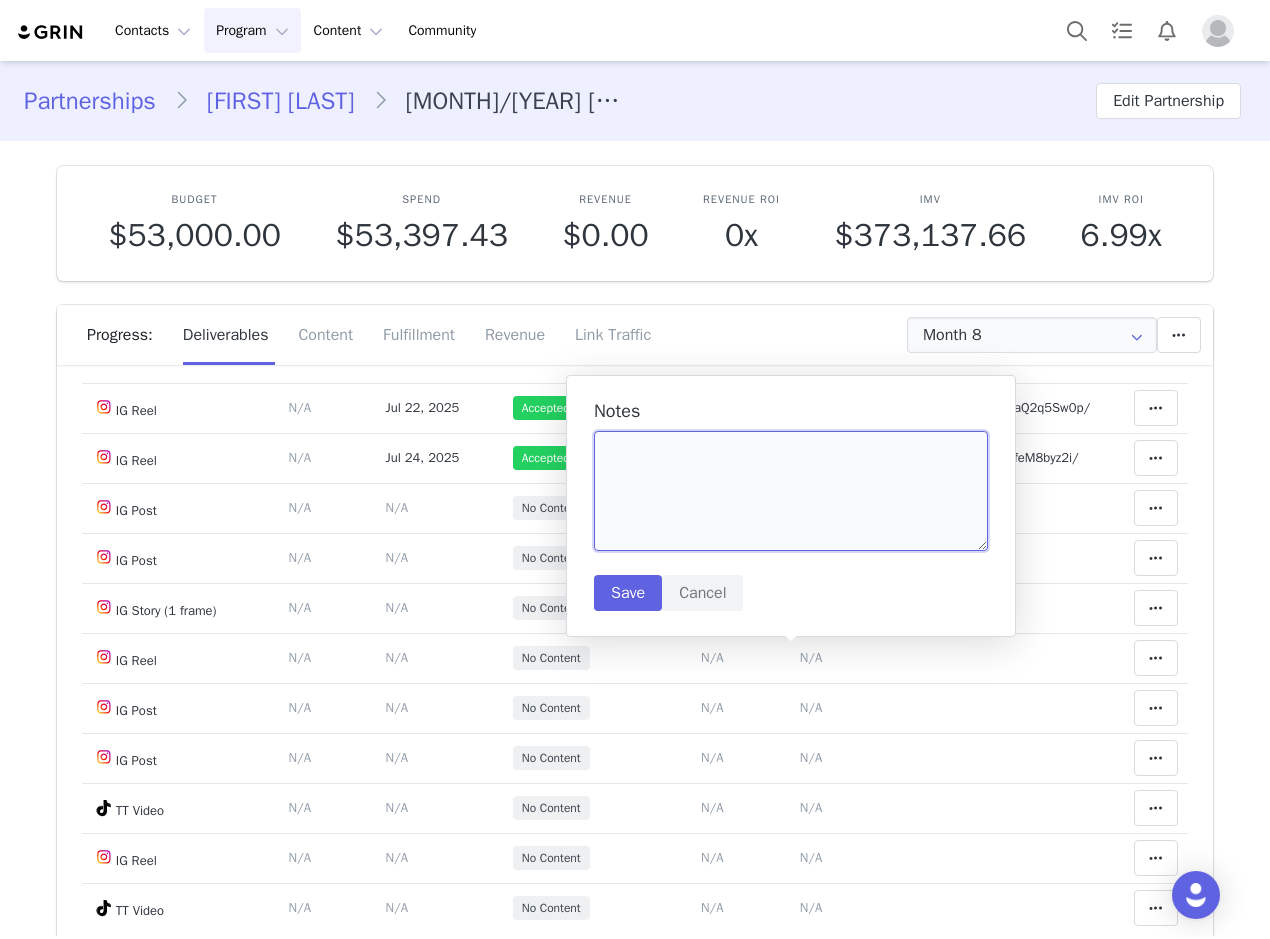 click at bounding box center (791, 491) 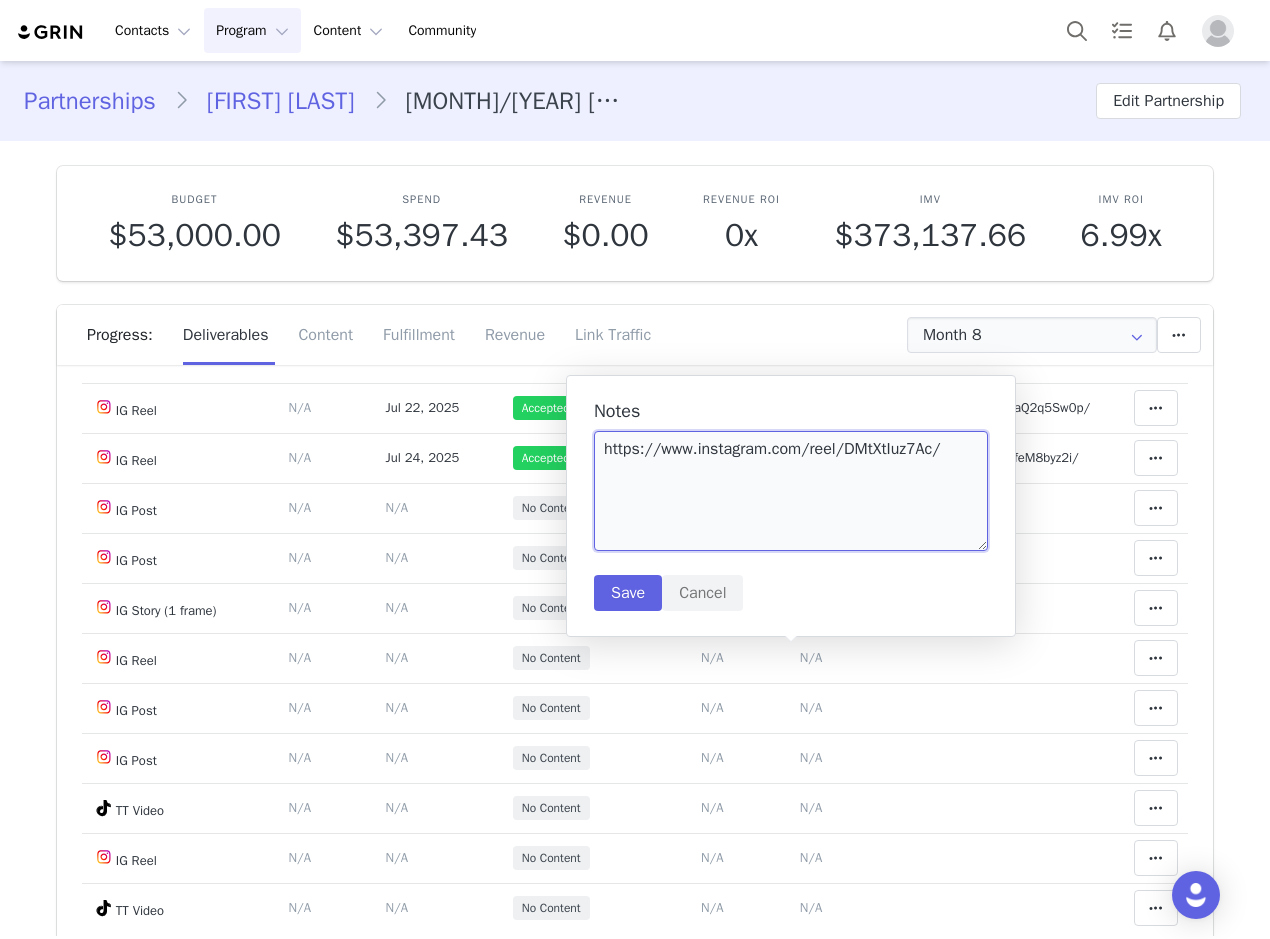 type on "https://www.instagram.com/reel/DMtXtIuz7Ac/" 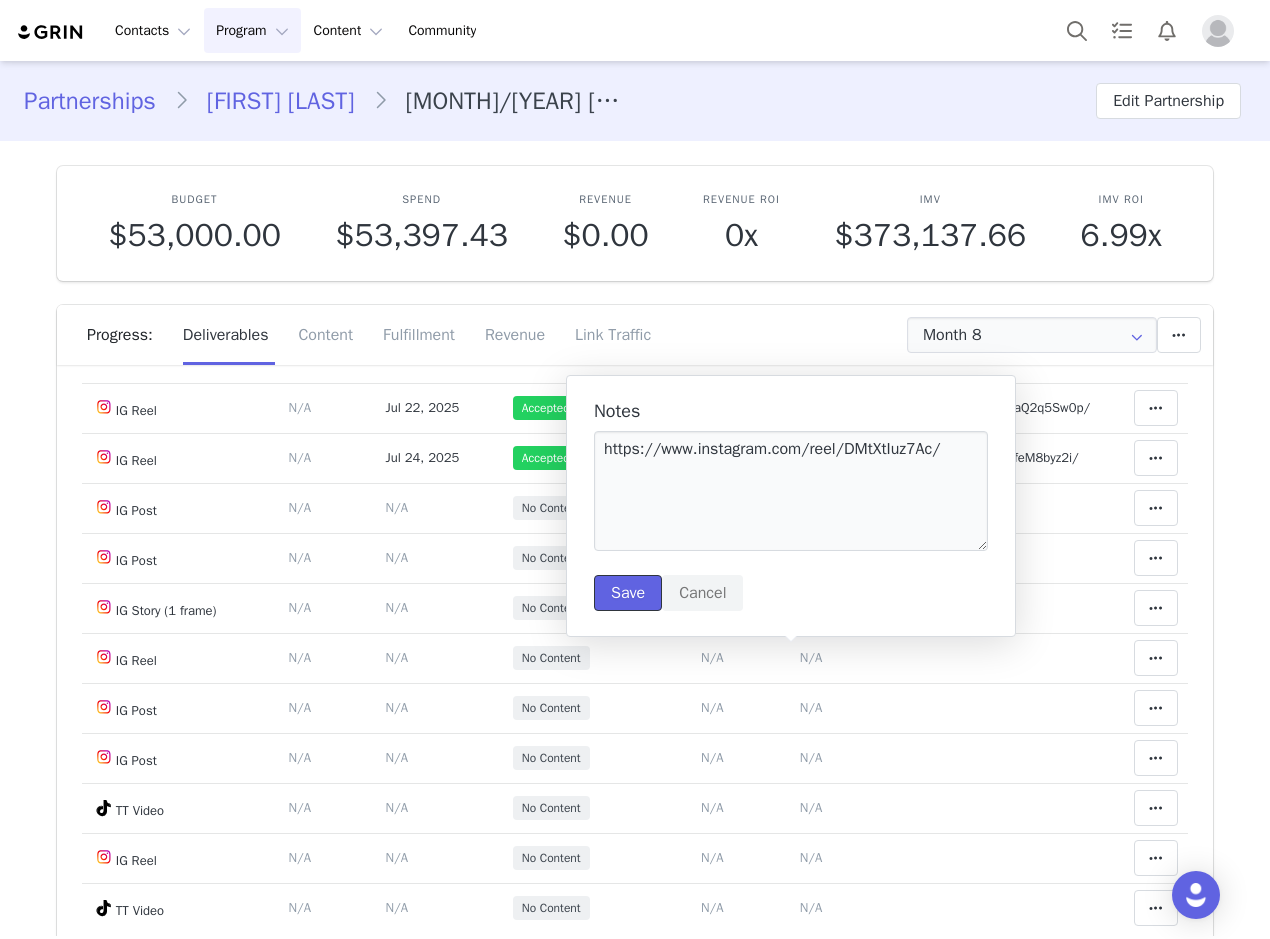 click on "Save" at bounding box center (628, 593) 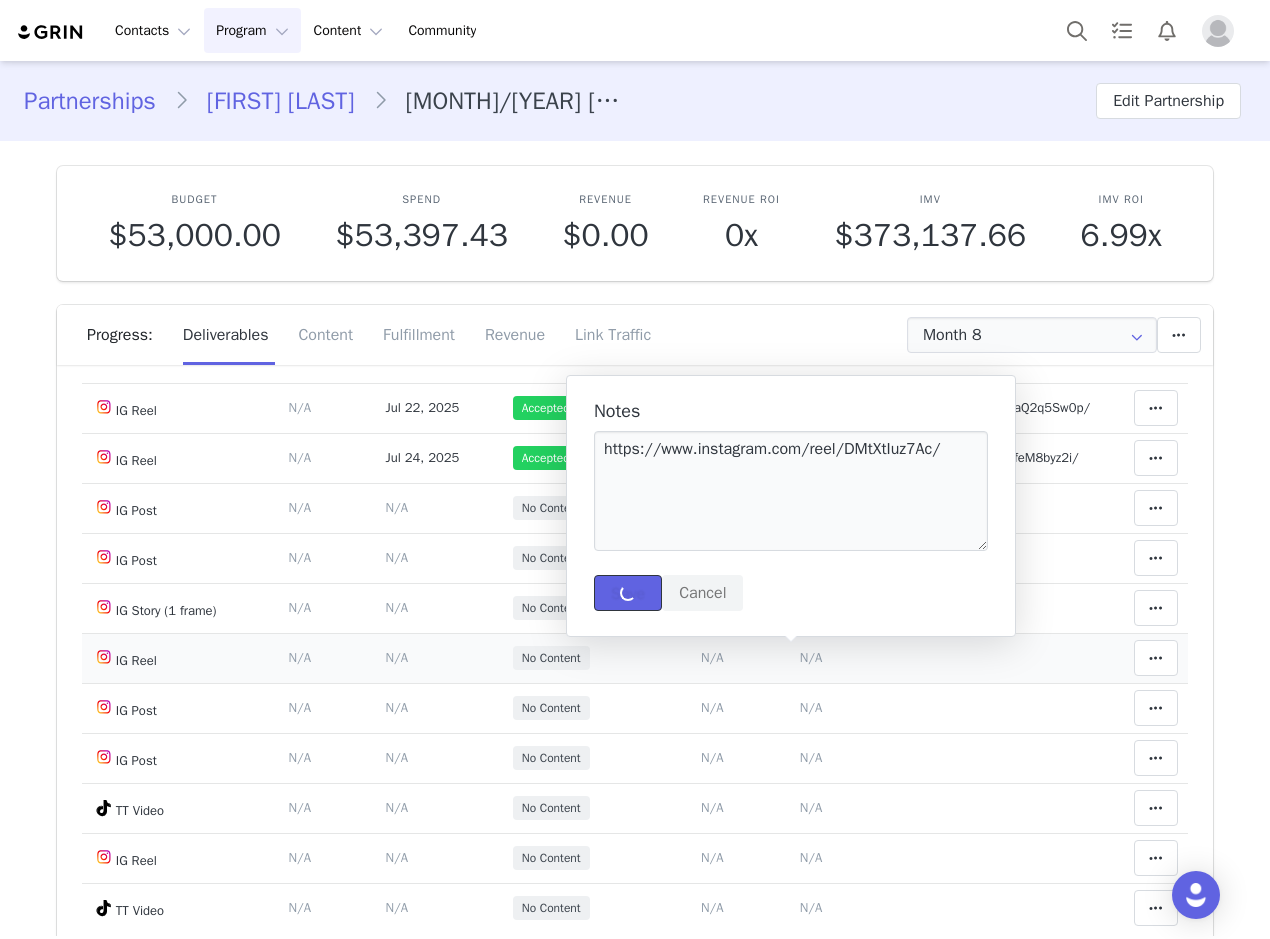 type 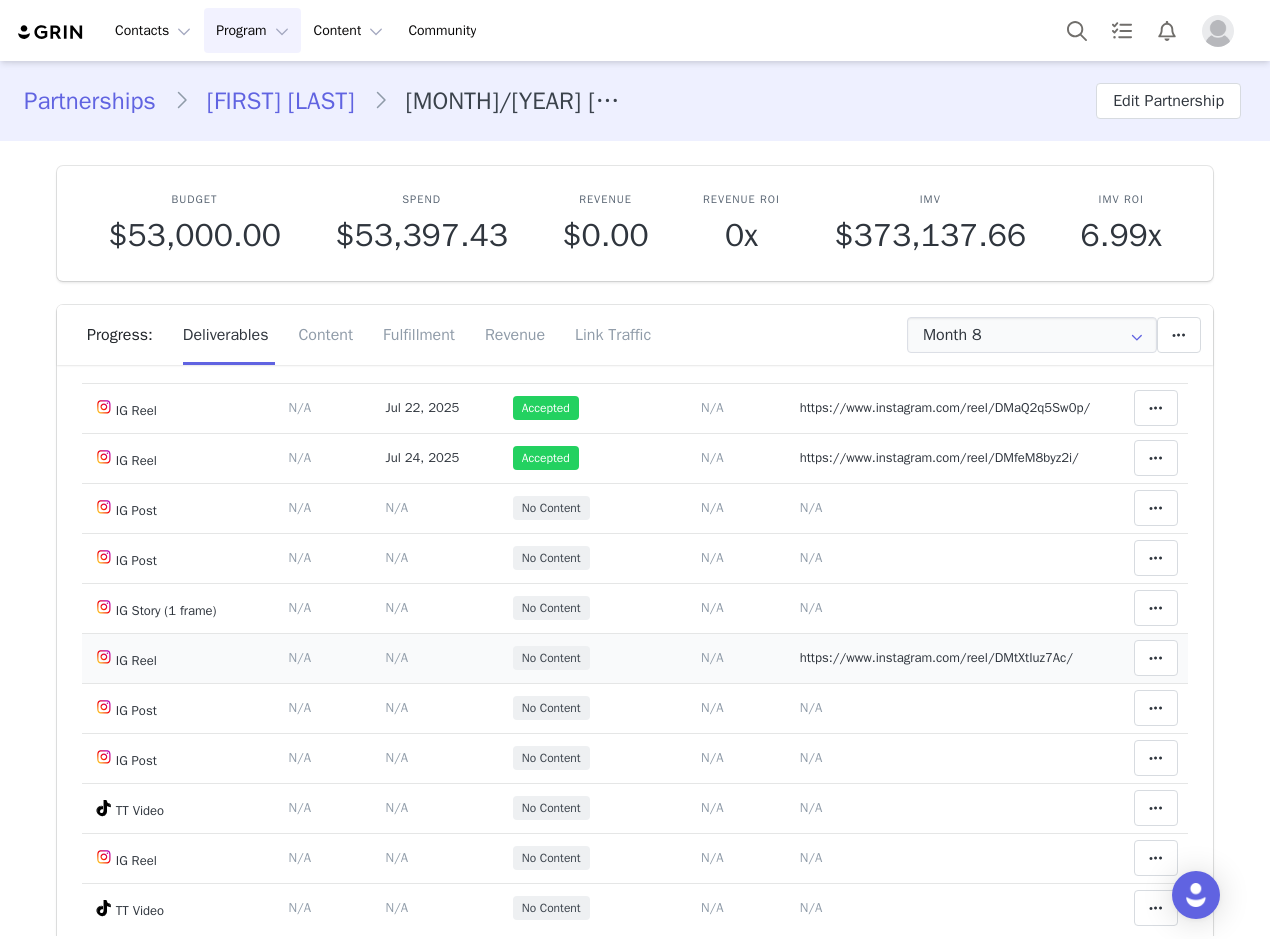 click on "N/A" at bounding box center (397, 657) 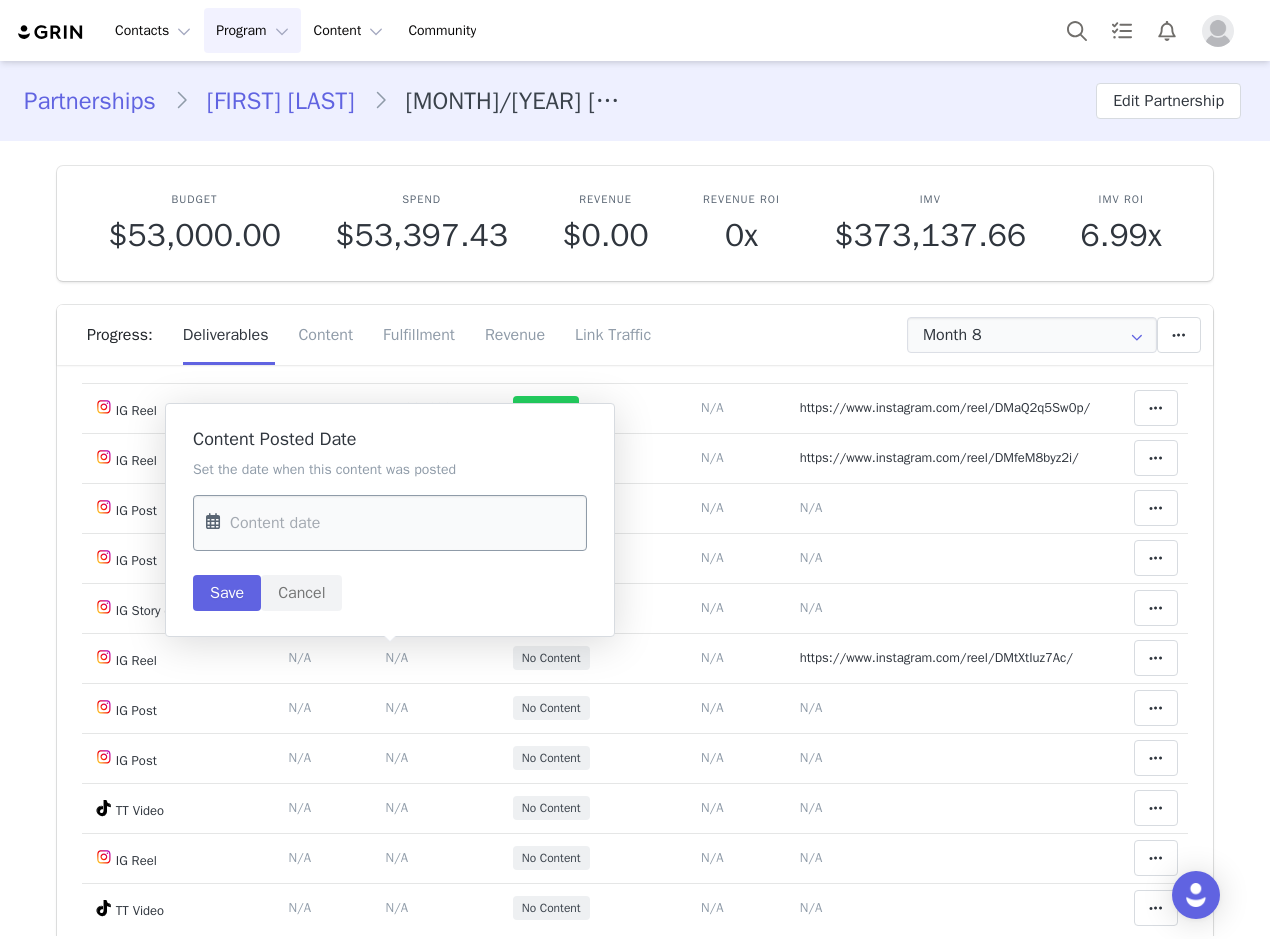 click at bounding box center [390, 523] 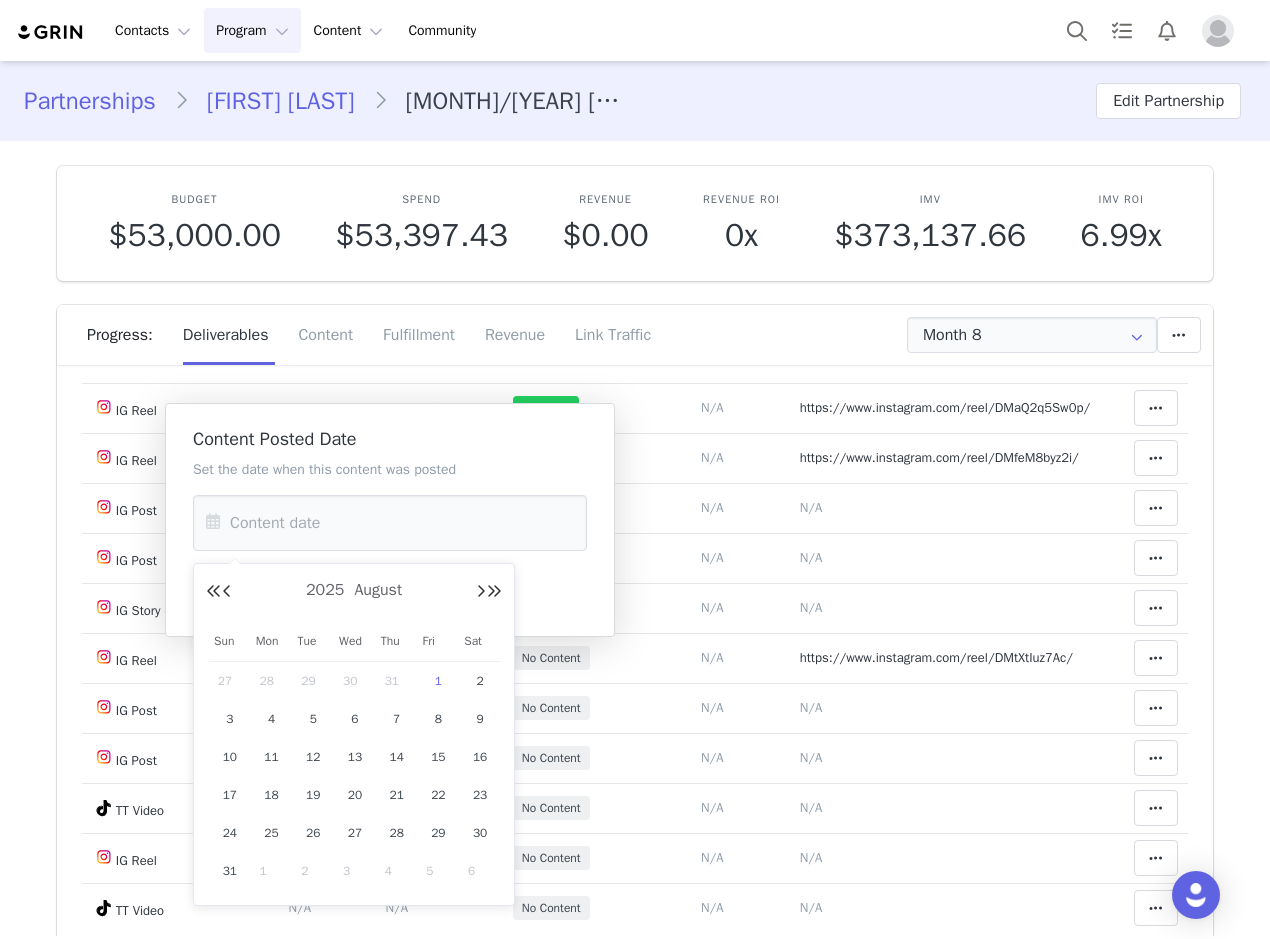 click on "30" at bounding box center (355, 681) 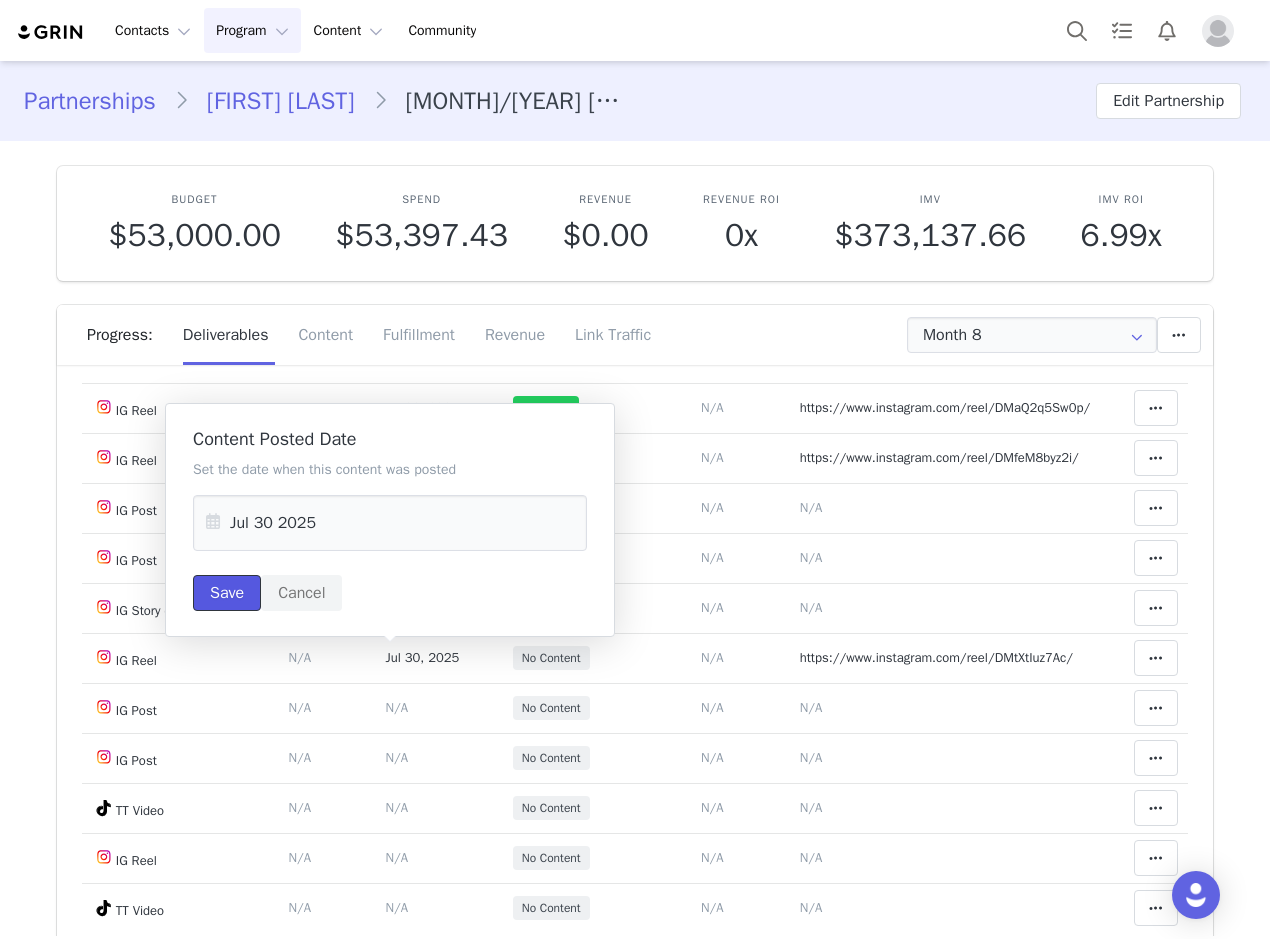 click on "Save" at bounding box center [227, 593] 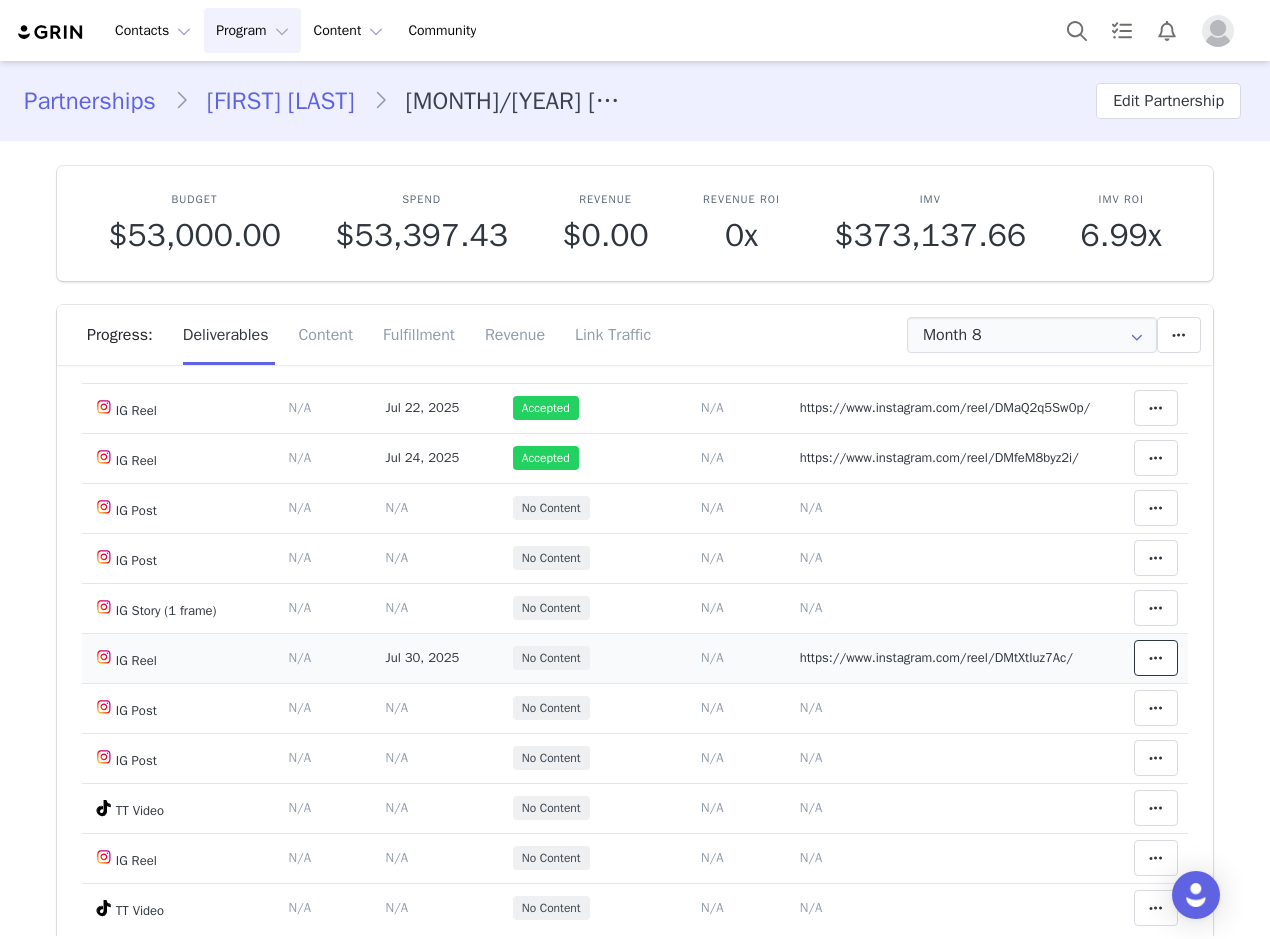 click at bounding box center [1156, 658] 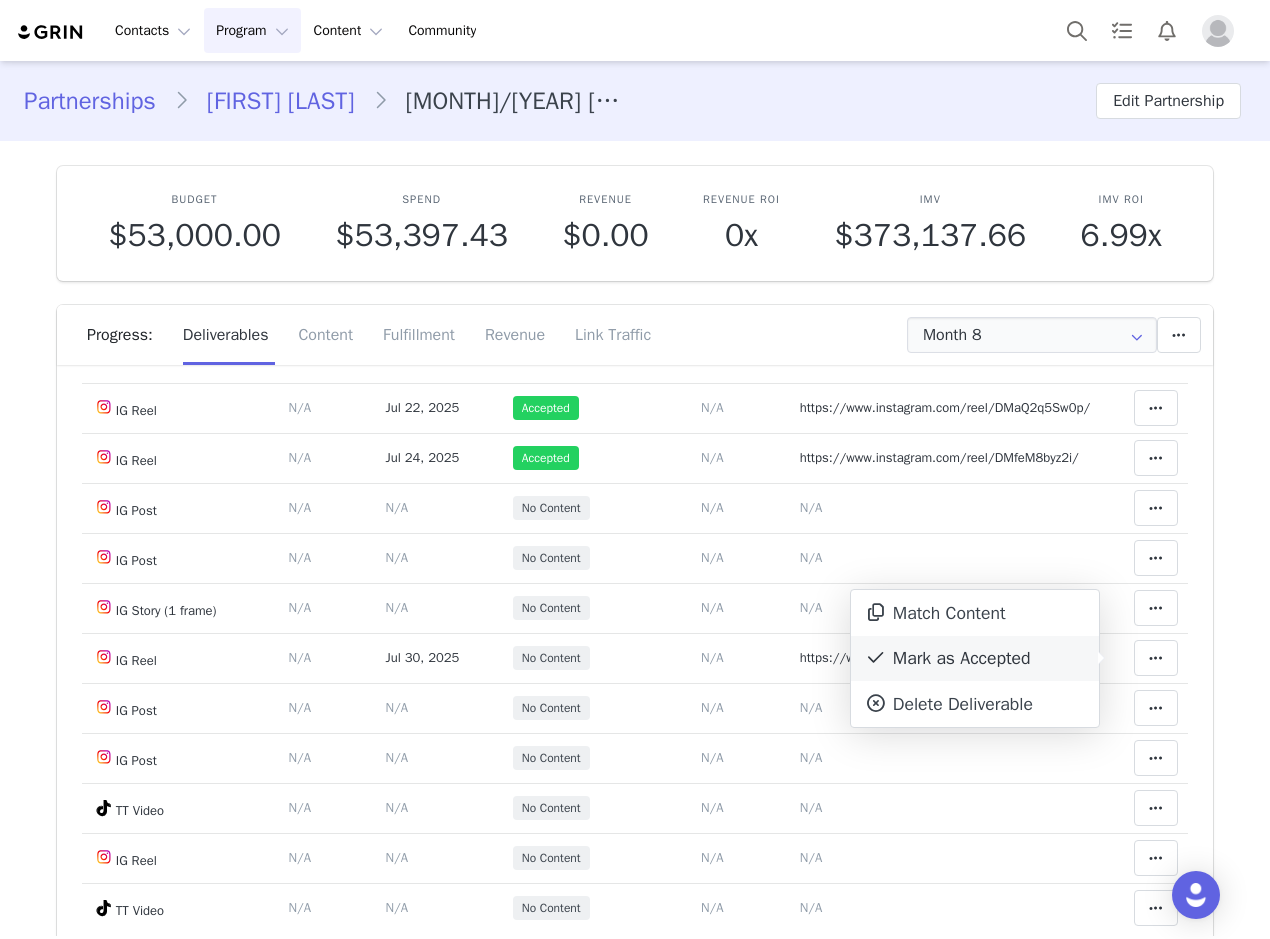 click on "Mark as Accepted" at bounding box center (975, 659) 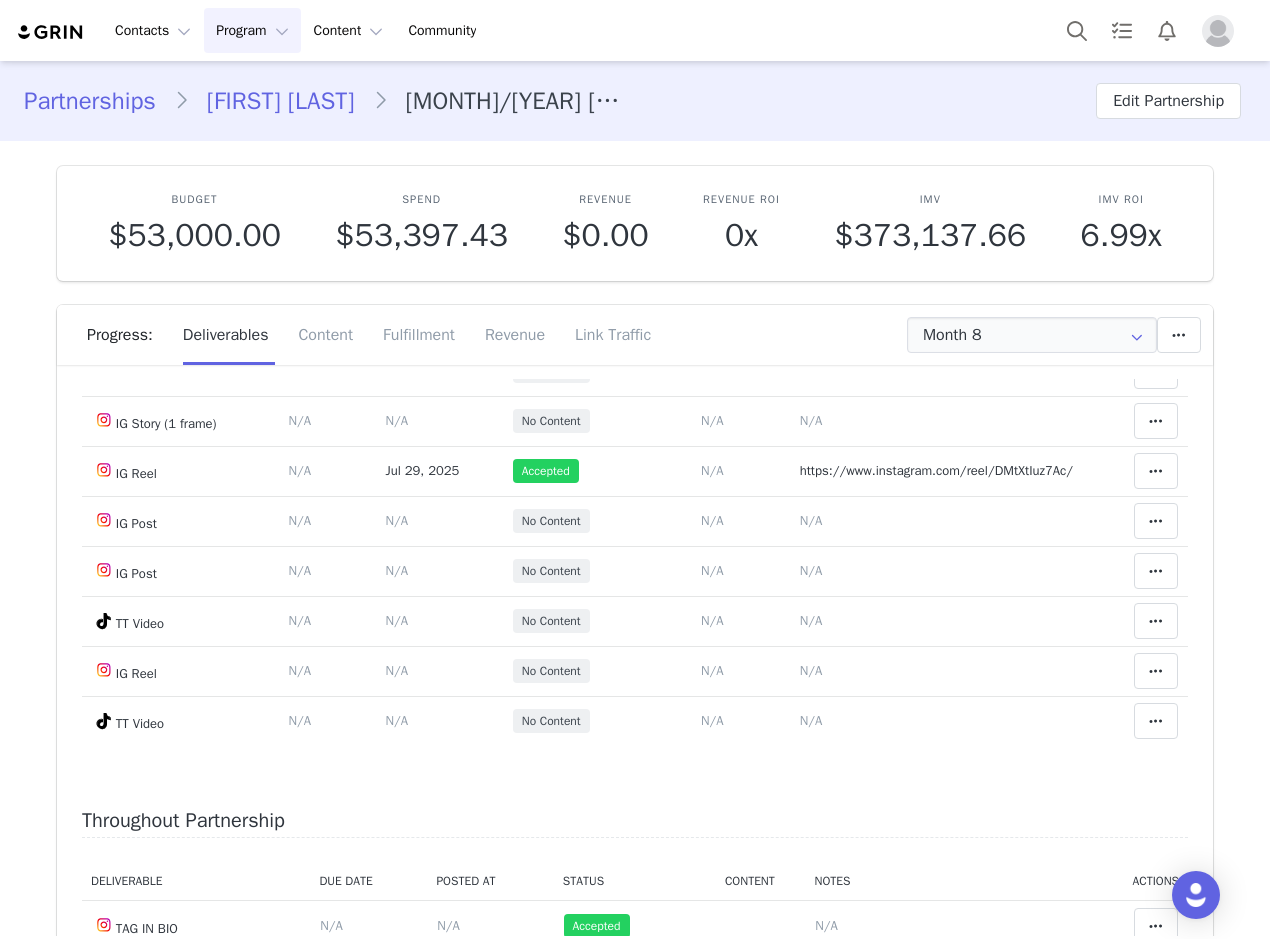 scroll, scrollTop: 500, scrollLeft: 0, axis: vertical 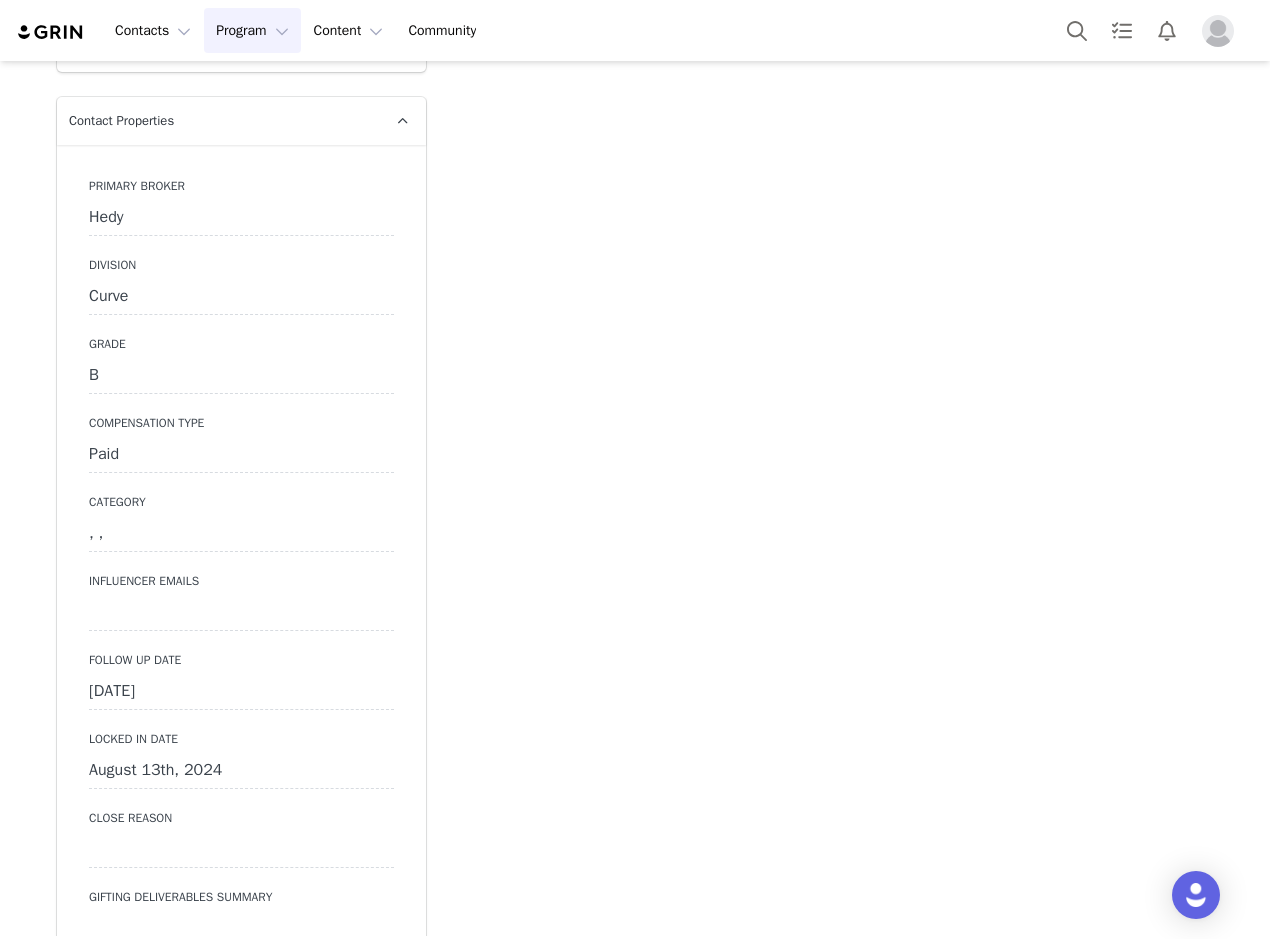 click on "July 21st, 2025" at bounding box center (241, 692) 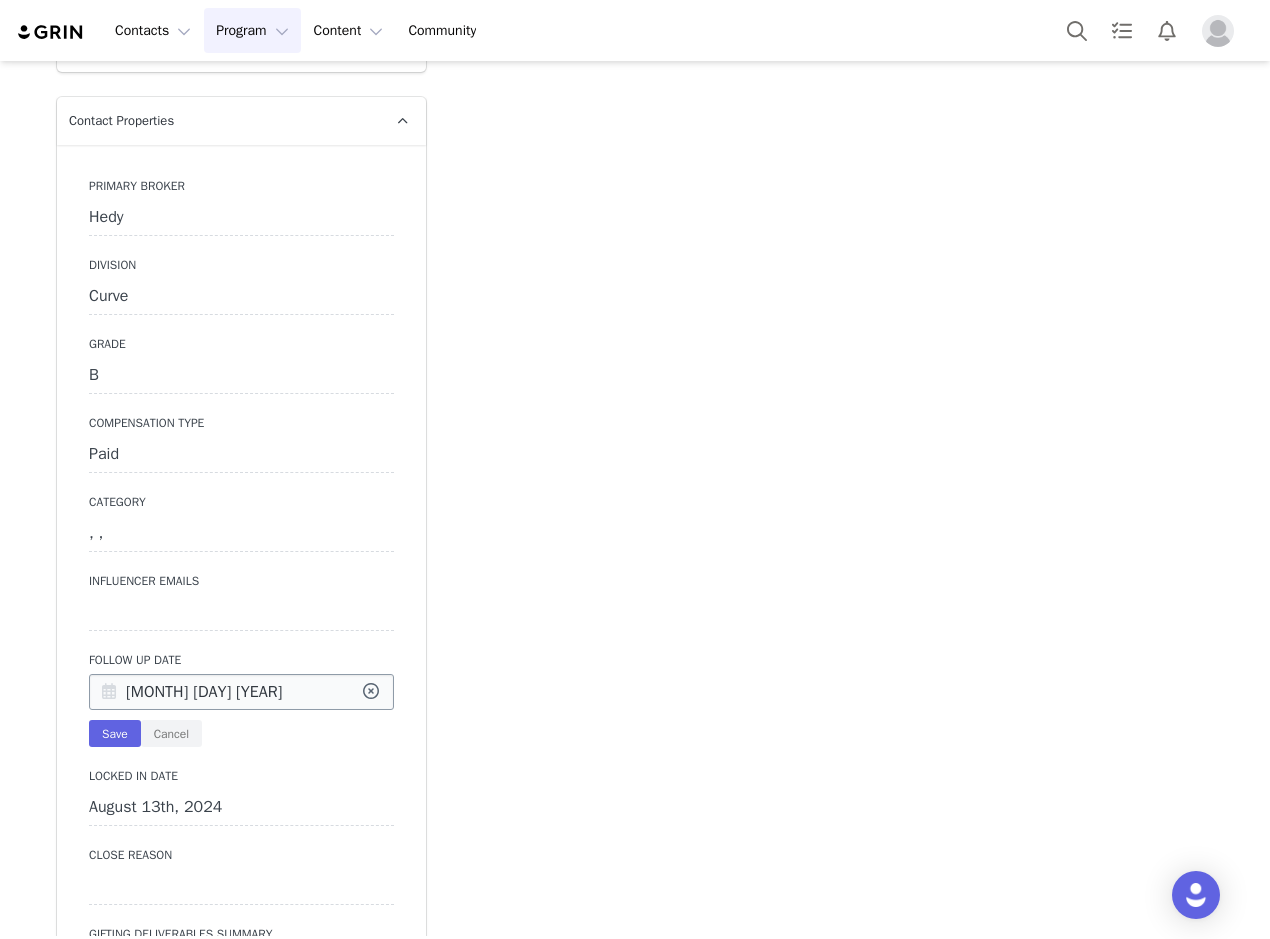 drag, startPoint x: 96, startPoint y: 597, endPoint x: 123, endPoint y: 591, distance: 27.658634 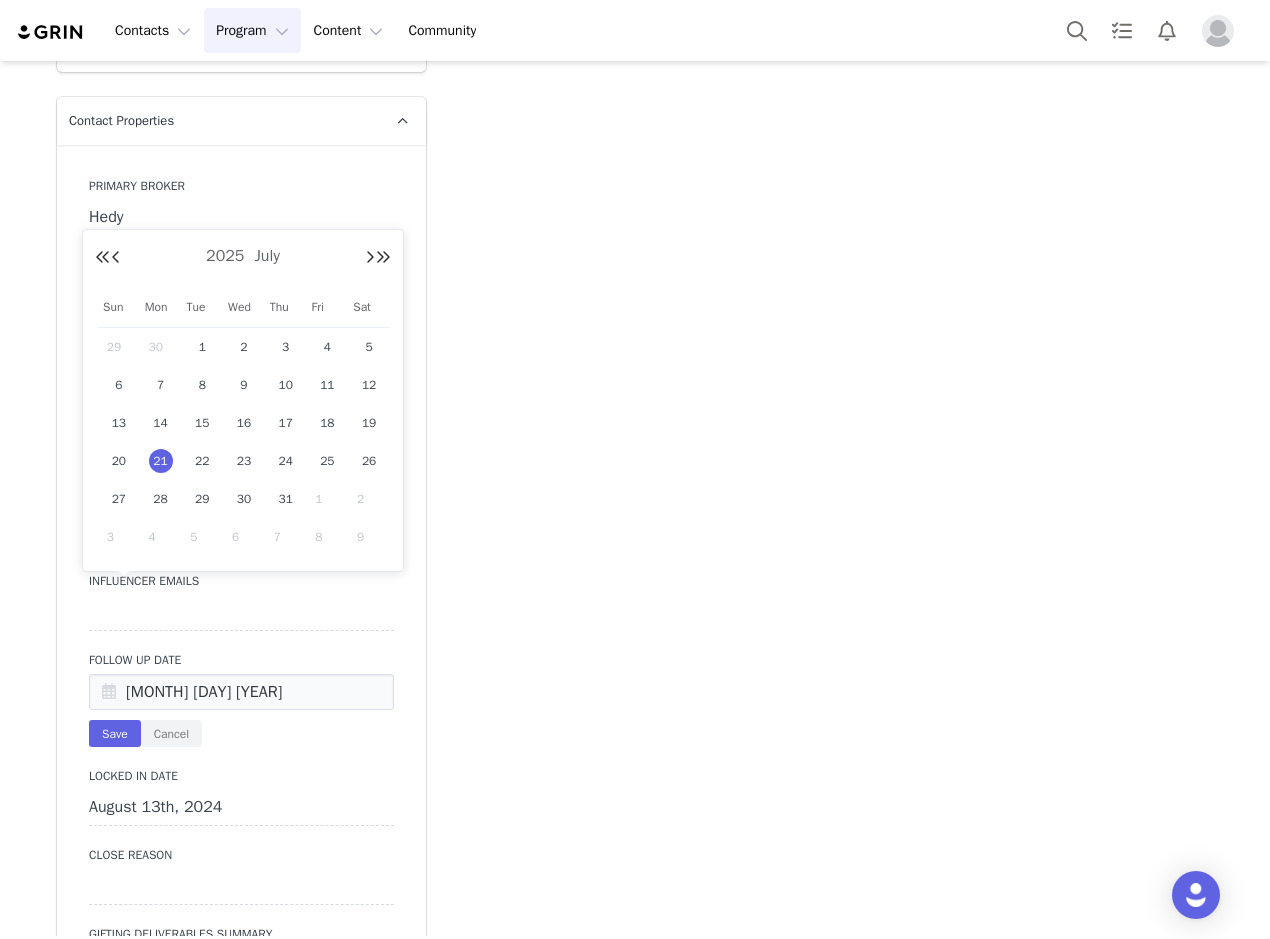 click on "1" at bounding box center (327, 499) 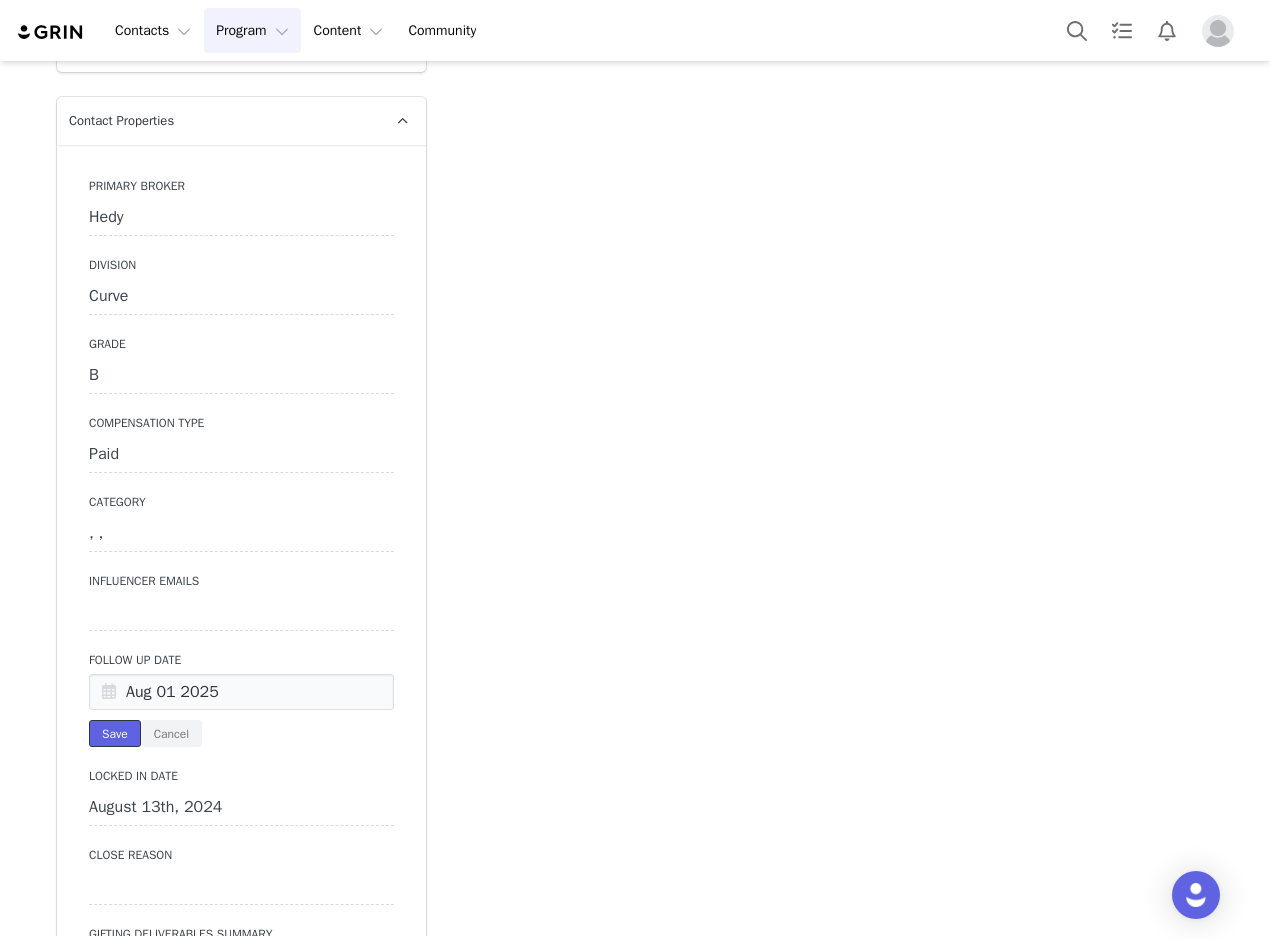 click on "Save" at bounding box center (115, 733) 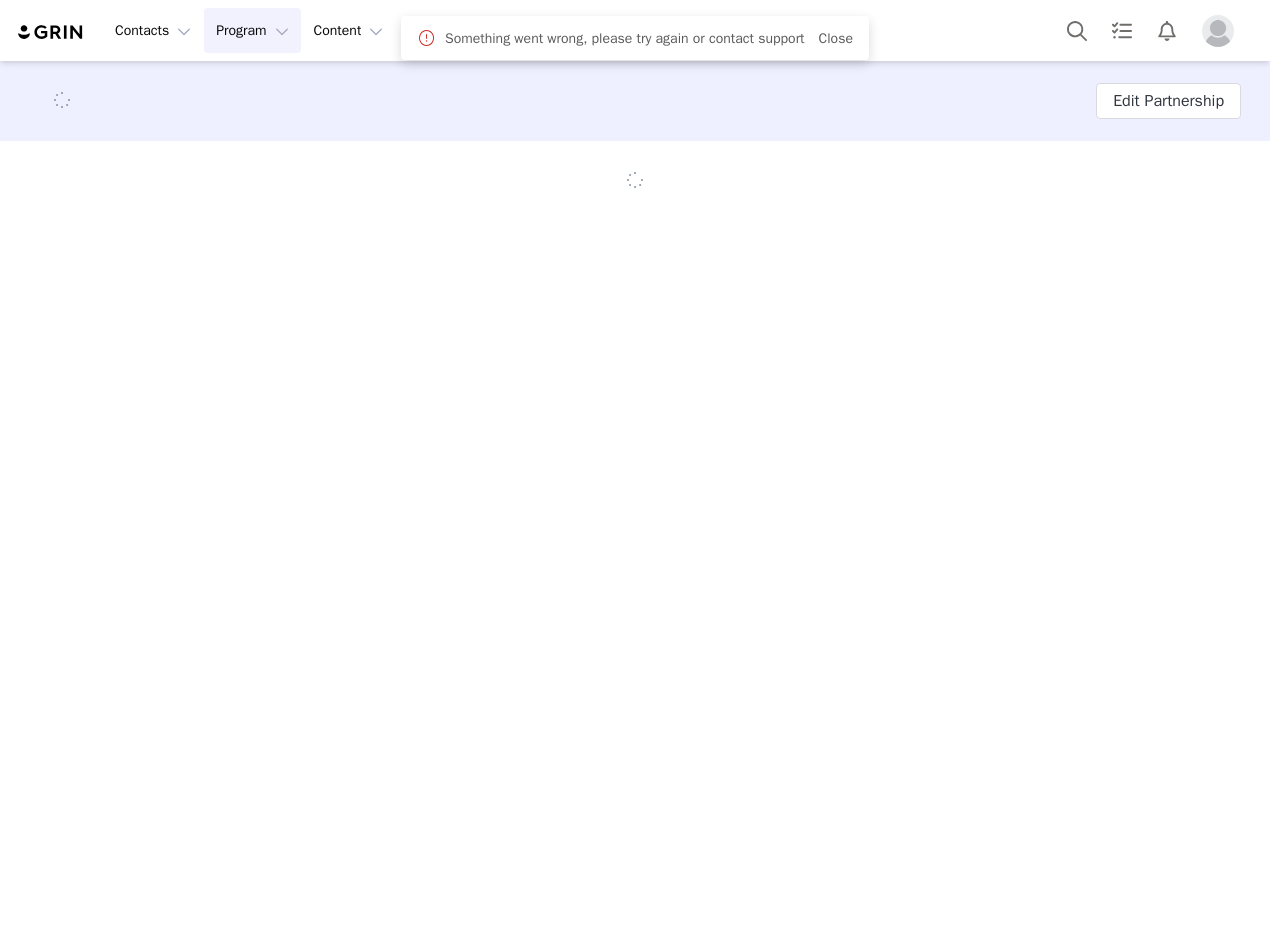 scroll, scrollTop: 0, scrollLeft: 0, axis: both 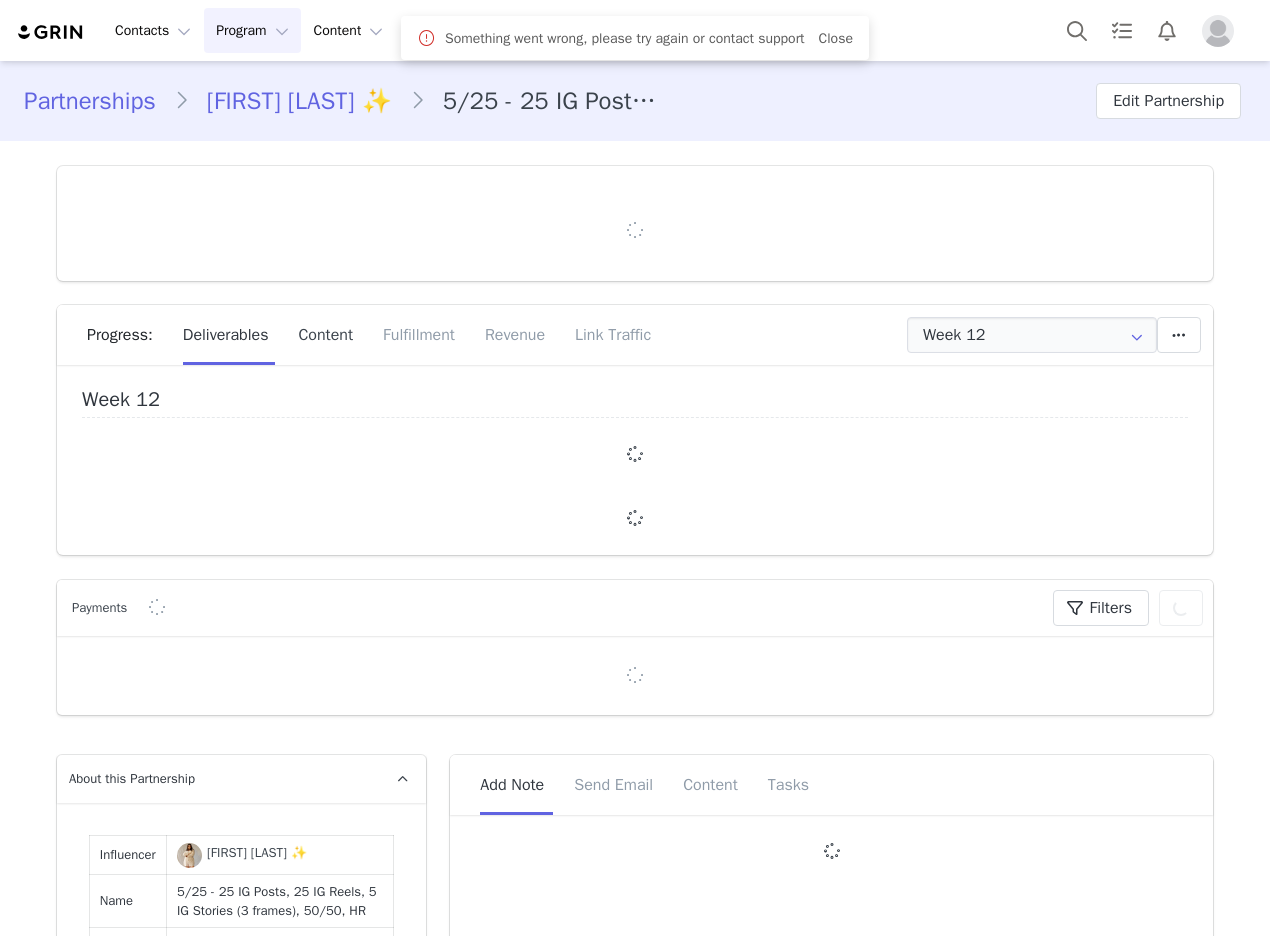 type on "+1 (United States)" 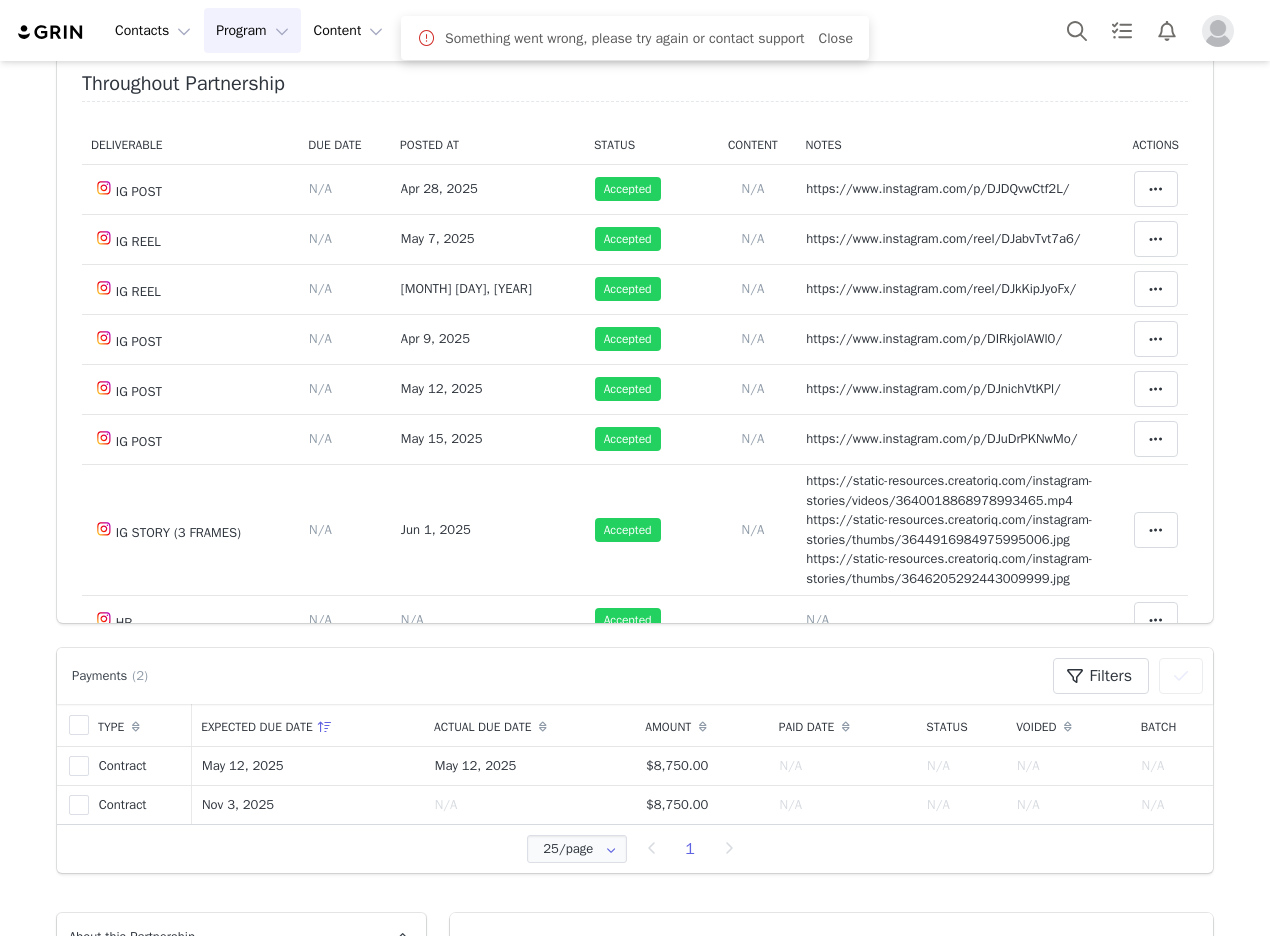 scroll, scrollTop: 200, scrollLeft: 0, axis: vertical 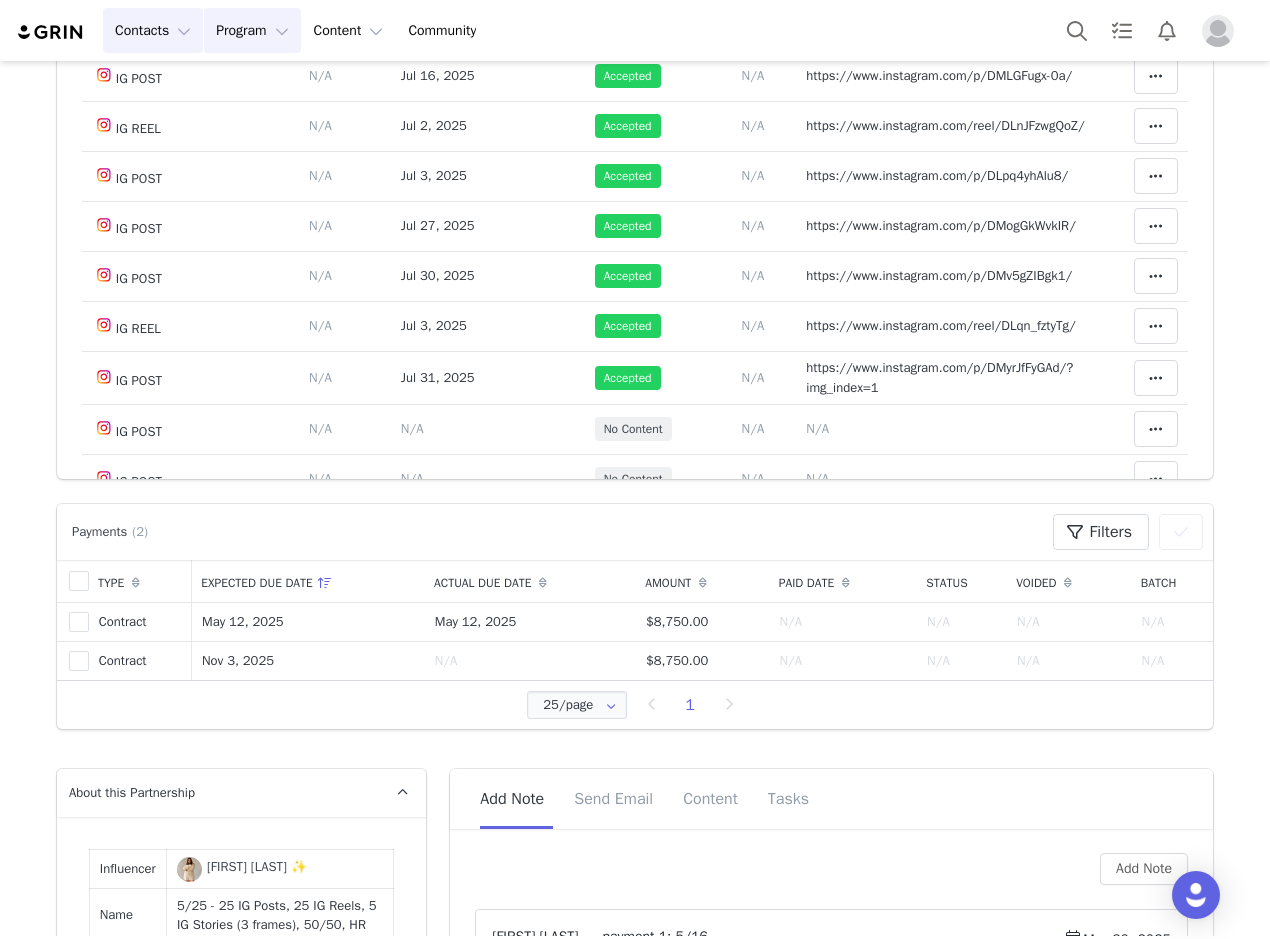 click on "Contacts Contacts" at bounding box center (153, 30) 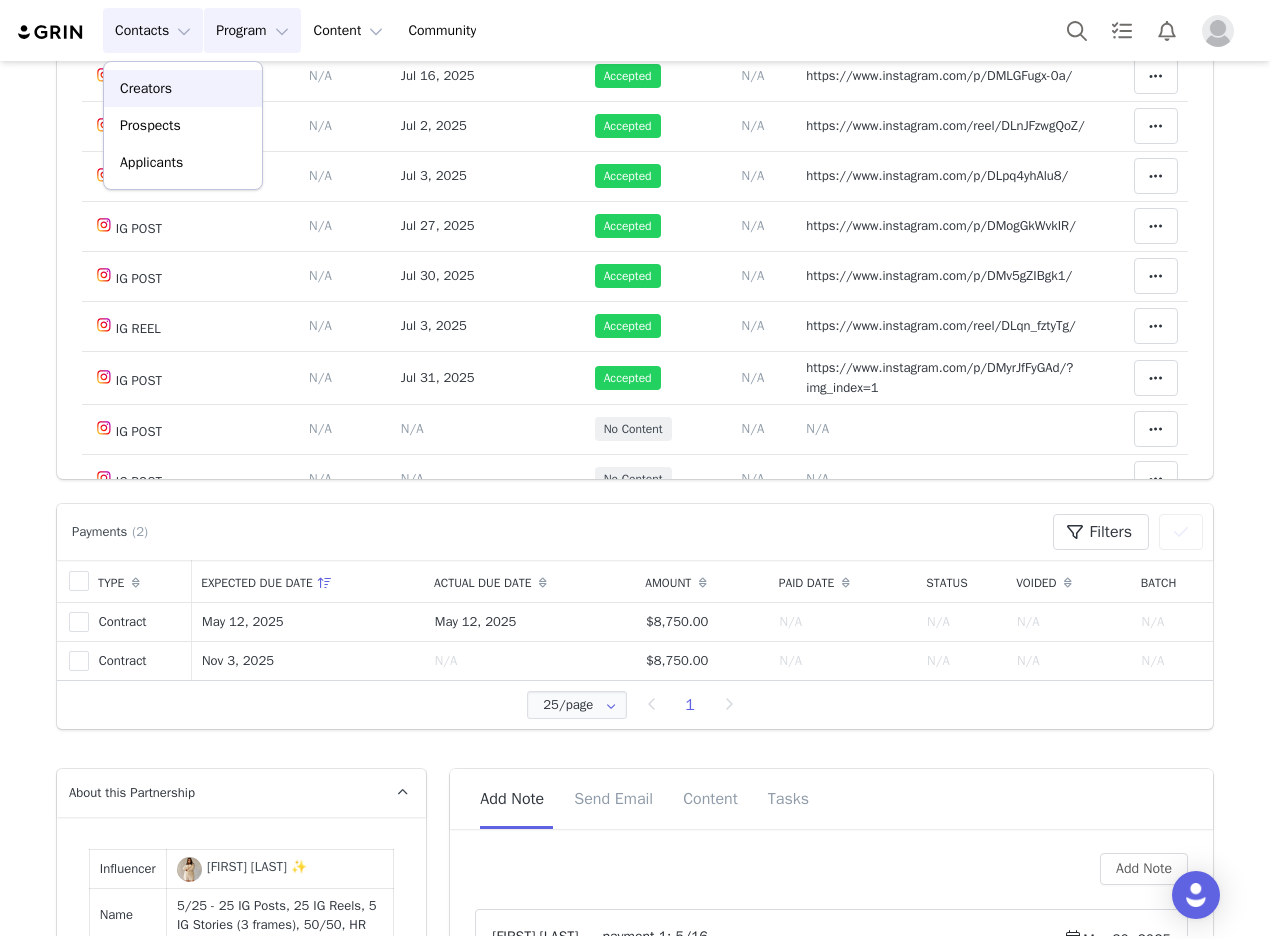 drag, startPoint x: 203, startPoint y: 78, endPoint x: 147, endPoint y: 6, distance: 91.214035 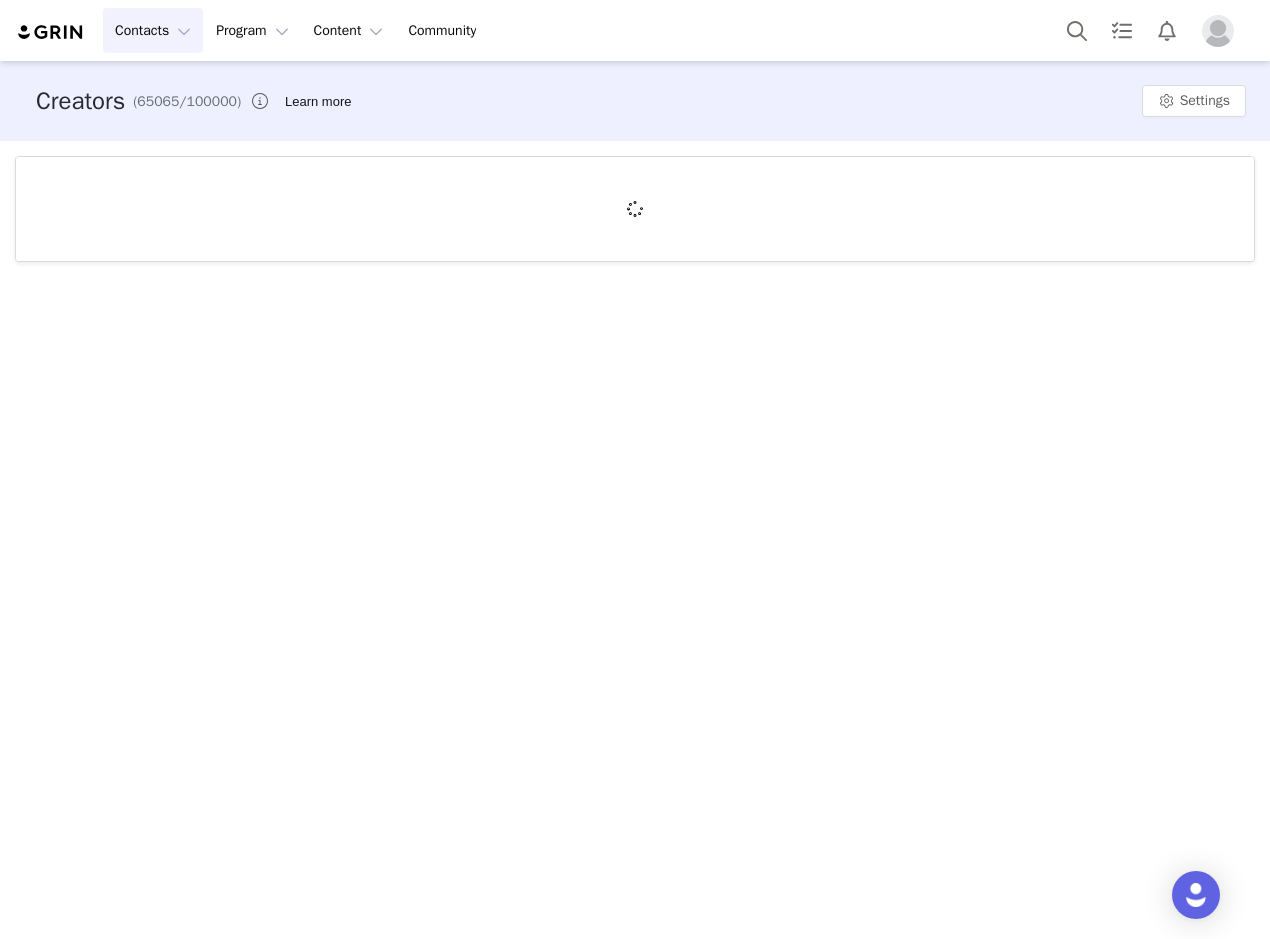 scroll, scrollTop: 0, scrollLeft: 0, axis: both 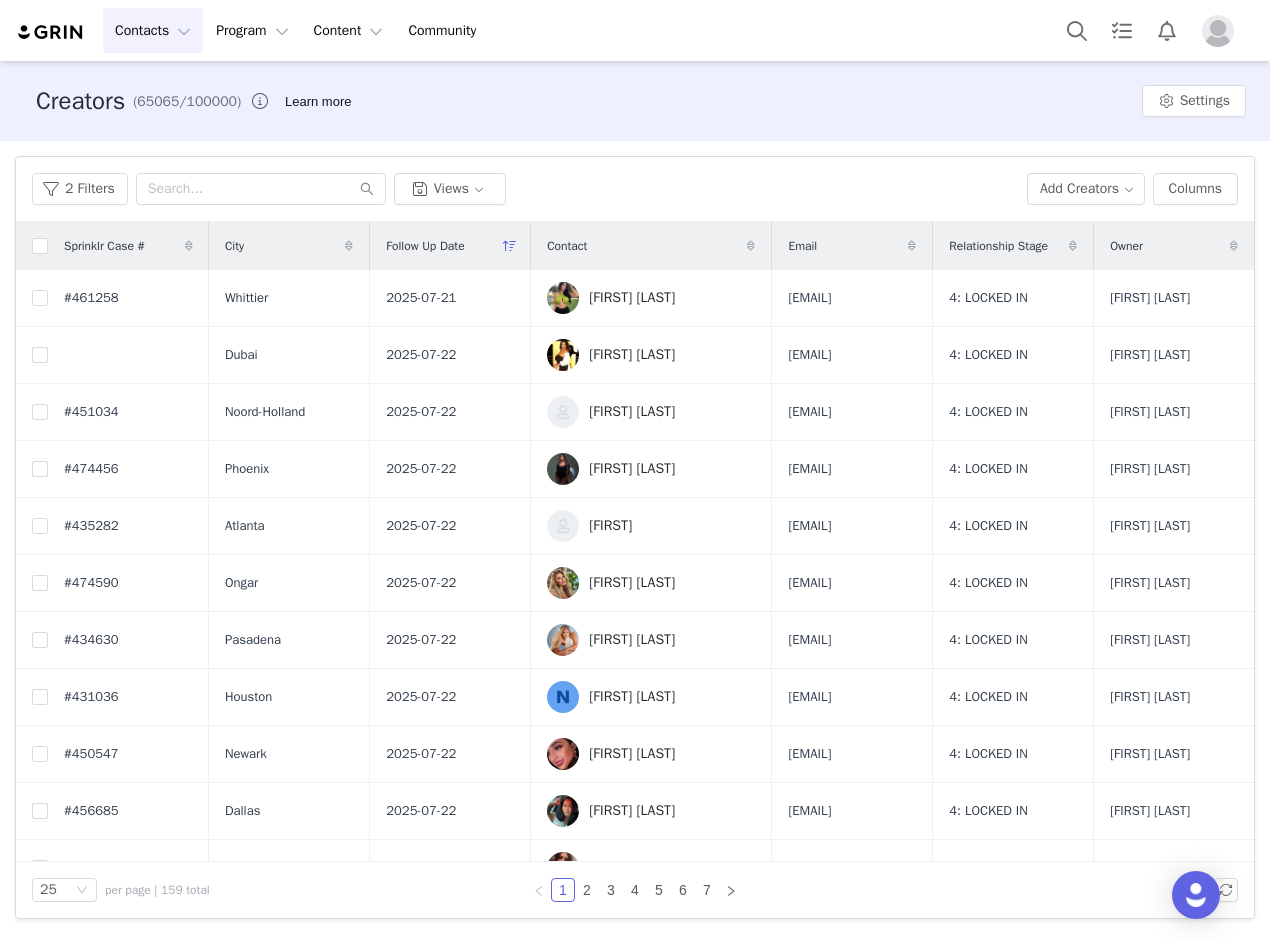 click on "[FIRST] [LAST]" at bounding box center (632, 298) 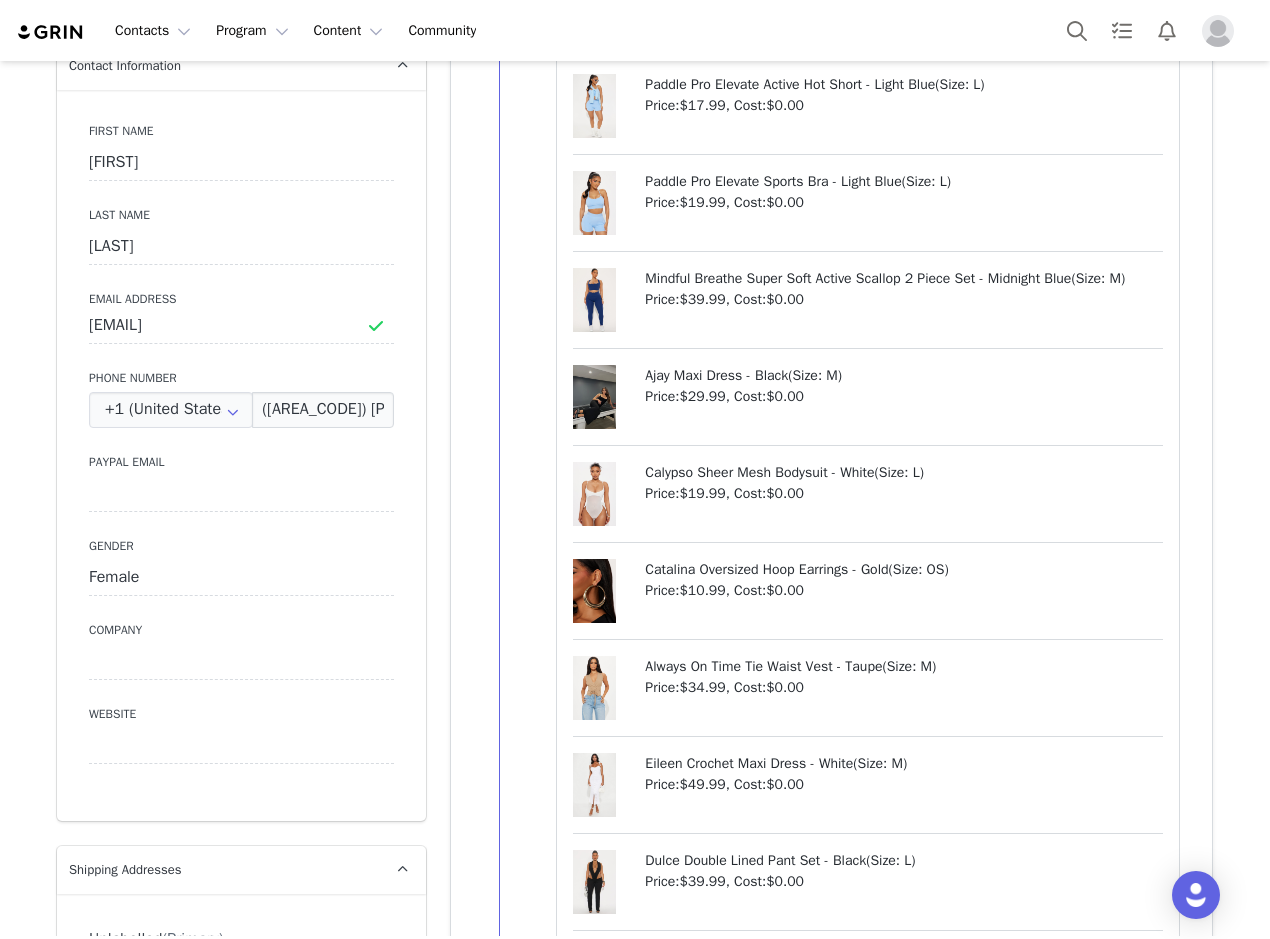 scroll, scrollTop: 2079, scrollLeft: 0, axis: vertical 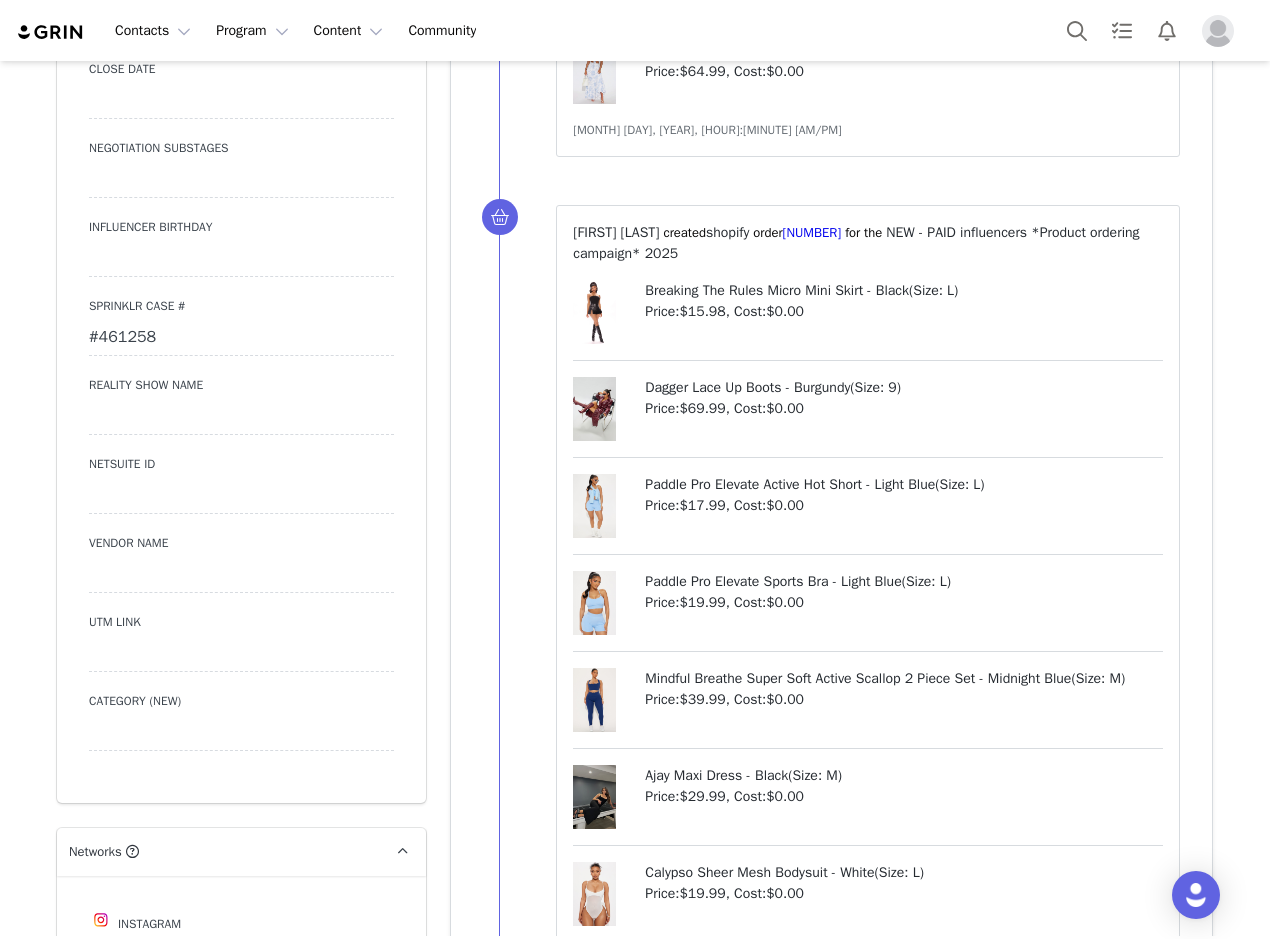 click on "#461258" at bounding box center (241, 338) 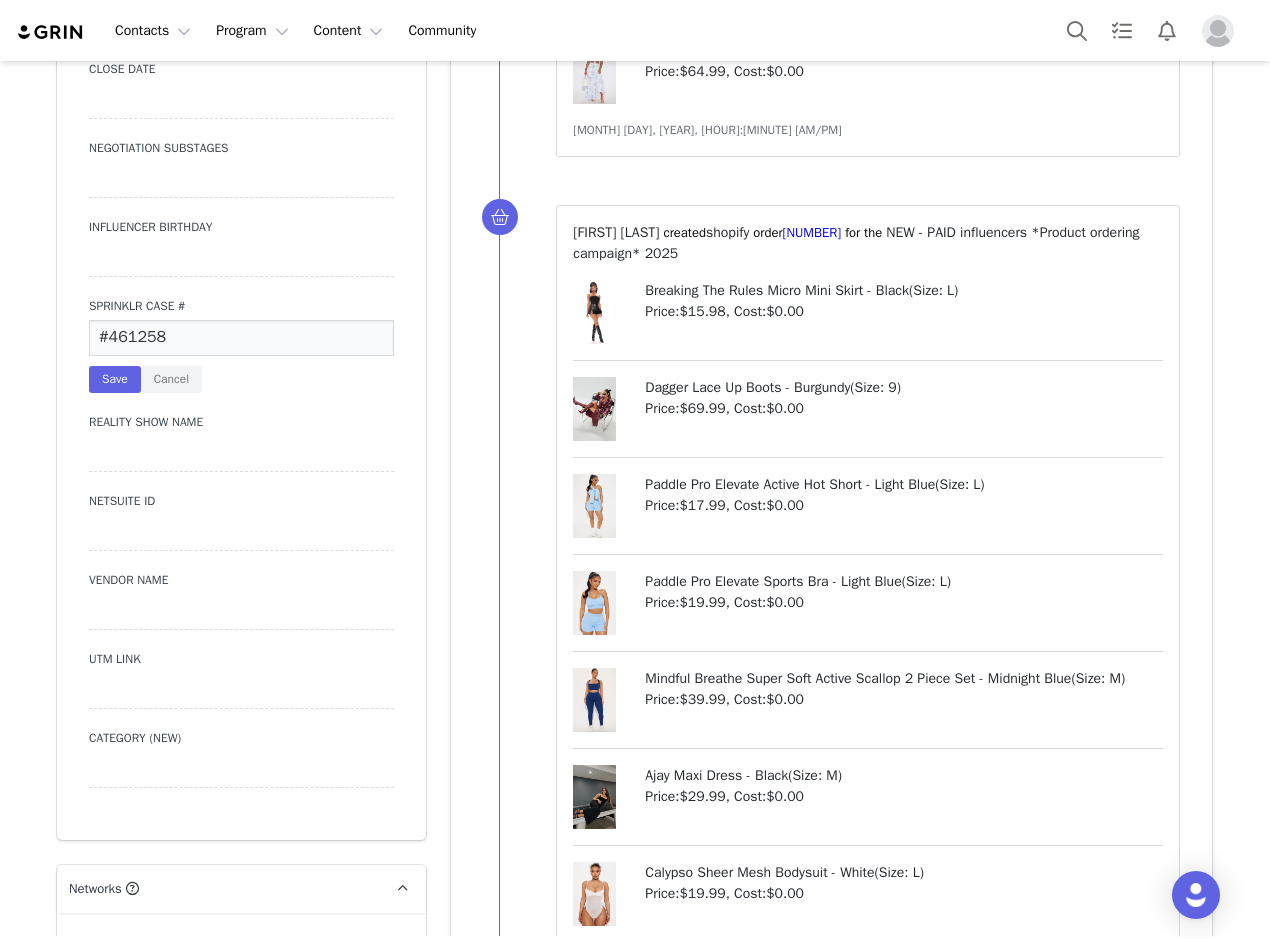 click on "#461258" at bounding box center [241, 338] 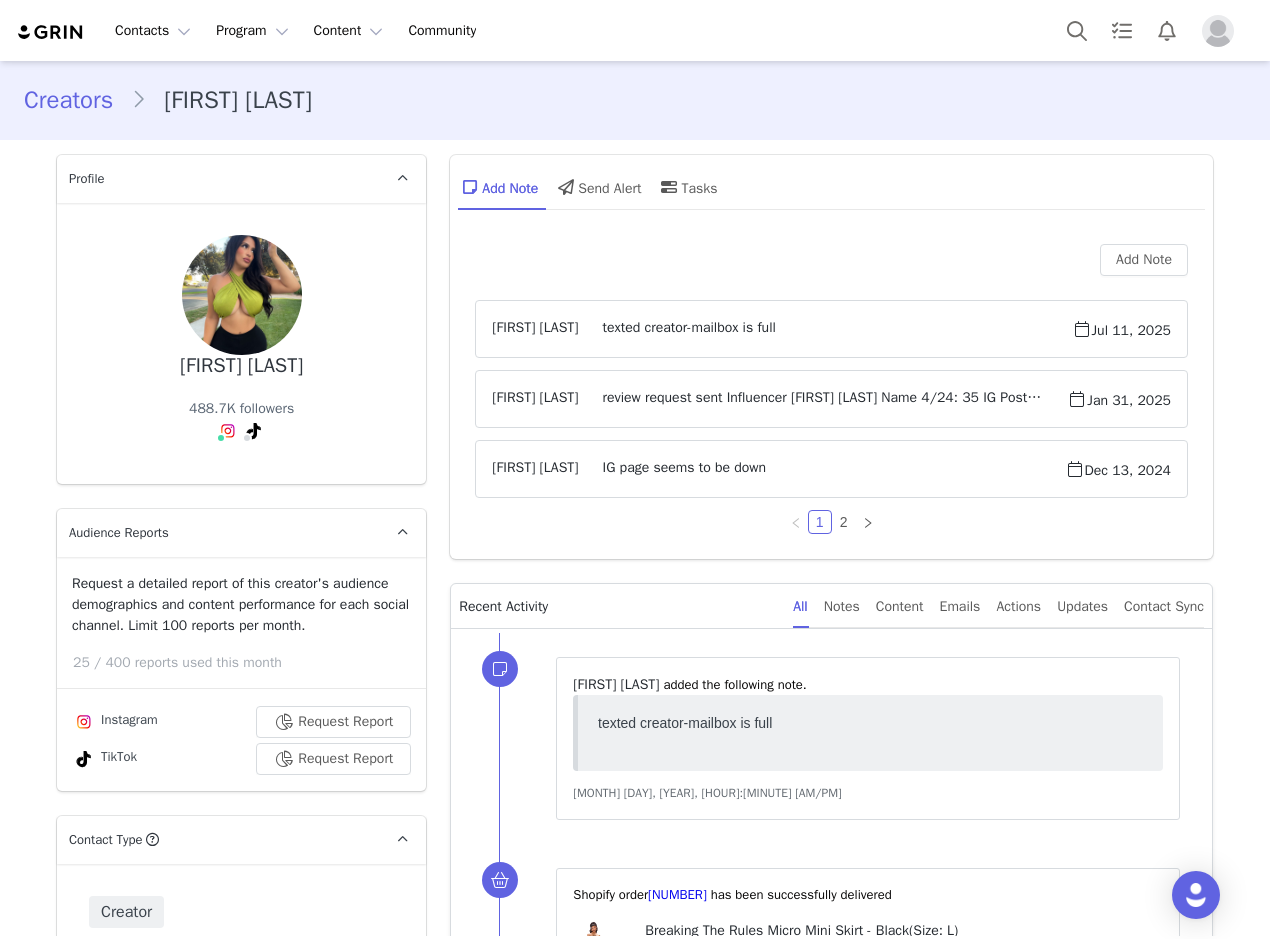 scroll, scrollTop: 0, scrollLeft: 0, axis: both 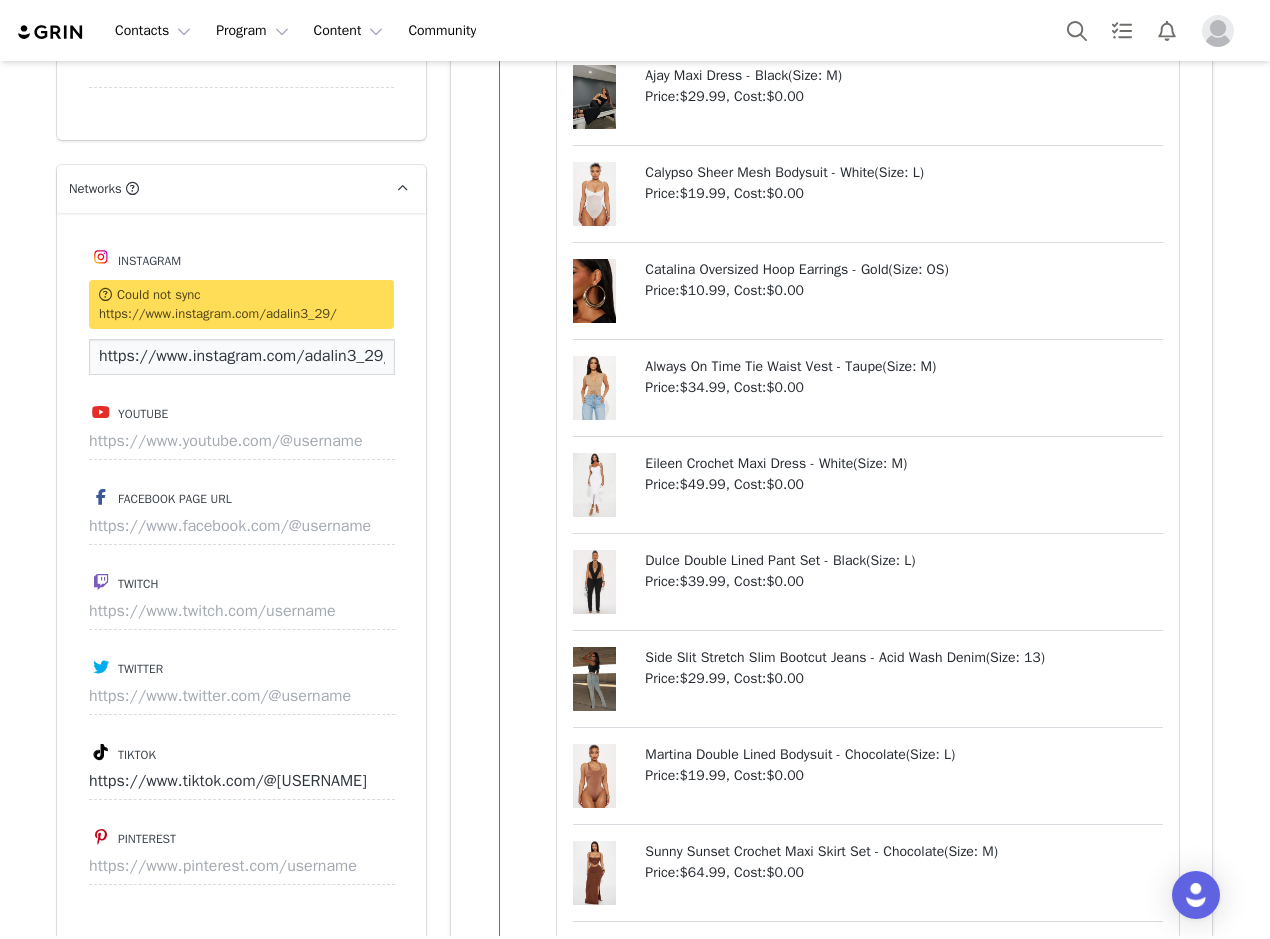 click on "https://www.instagram.com/adalin3_29/" at bounding box center [242, 357] 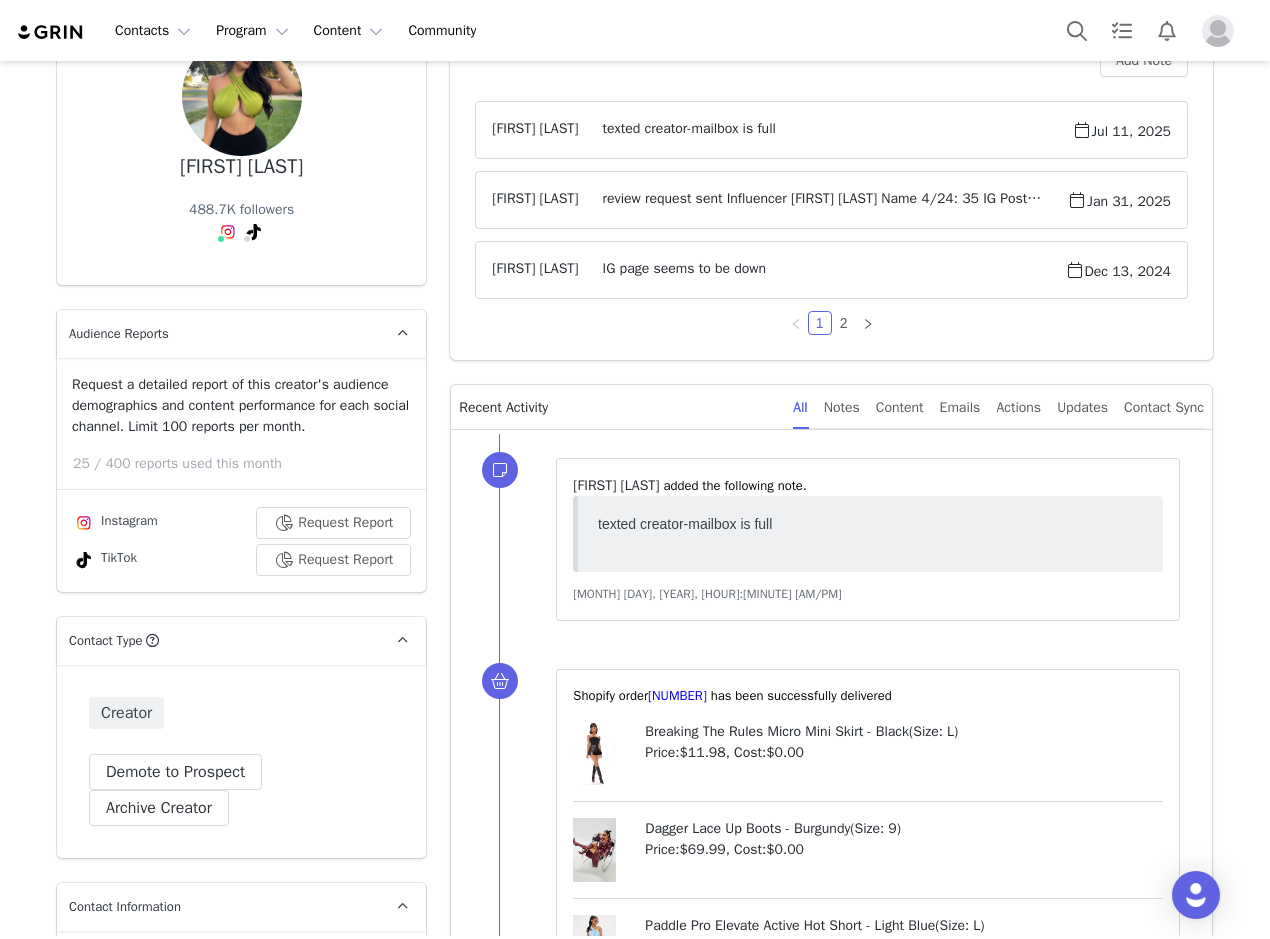 scroll, scrollTop: 0, scrollLeft: 0, axis: both 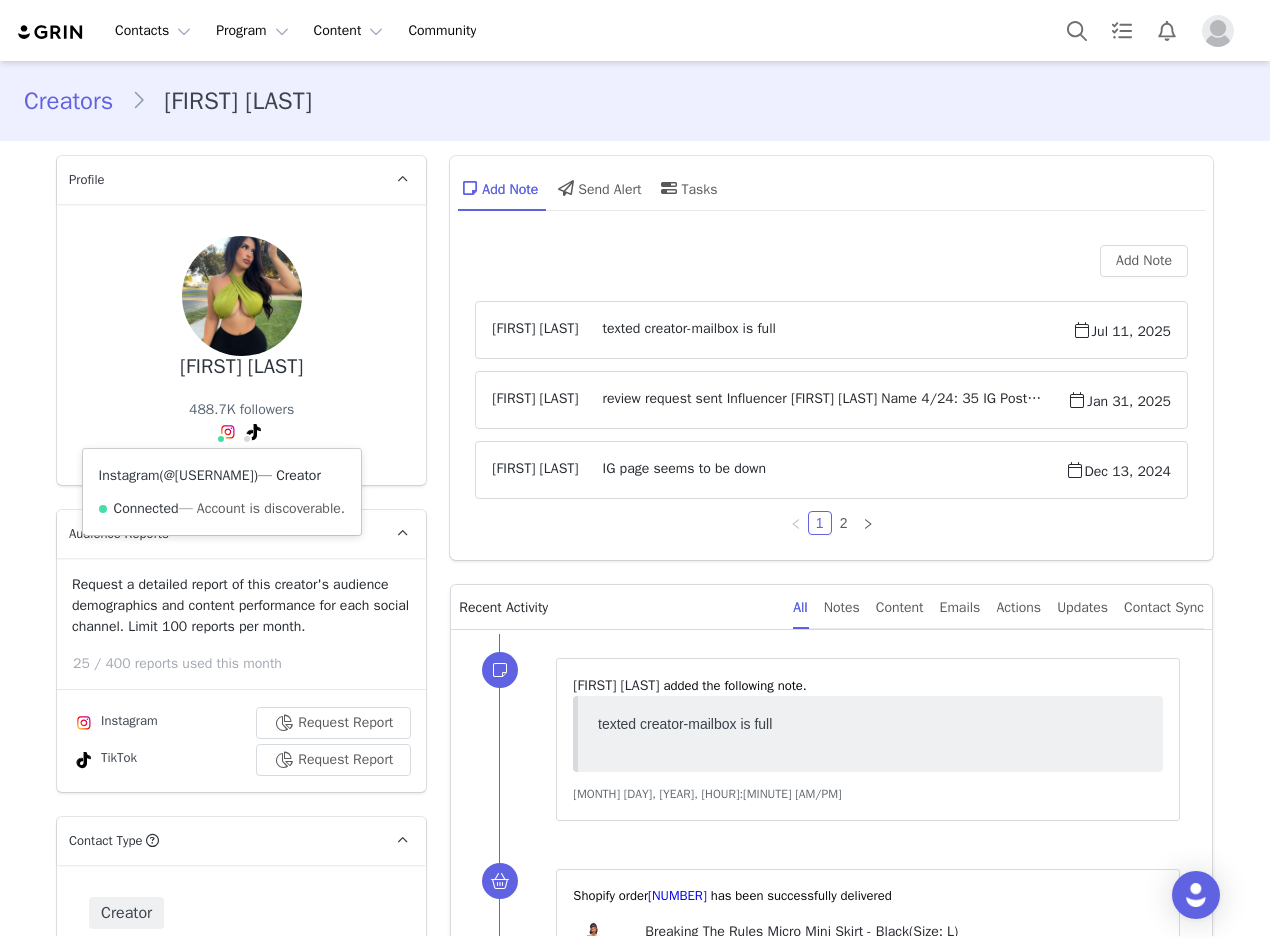 click on "@adalin3_29" at bounding box center (209, 475) 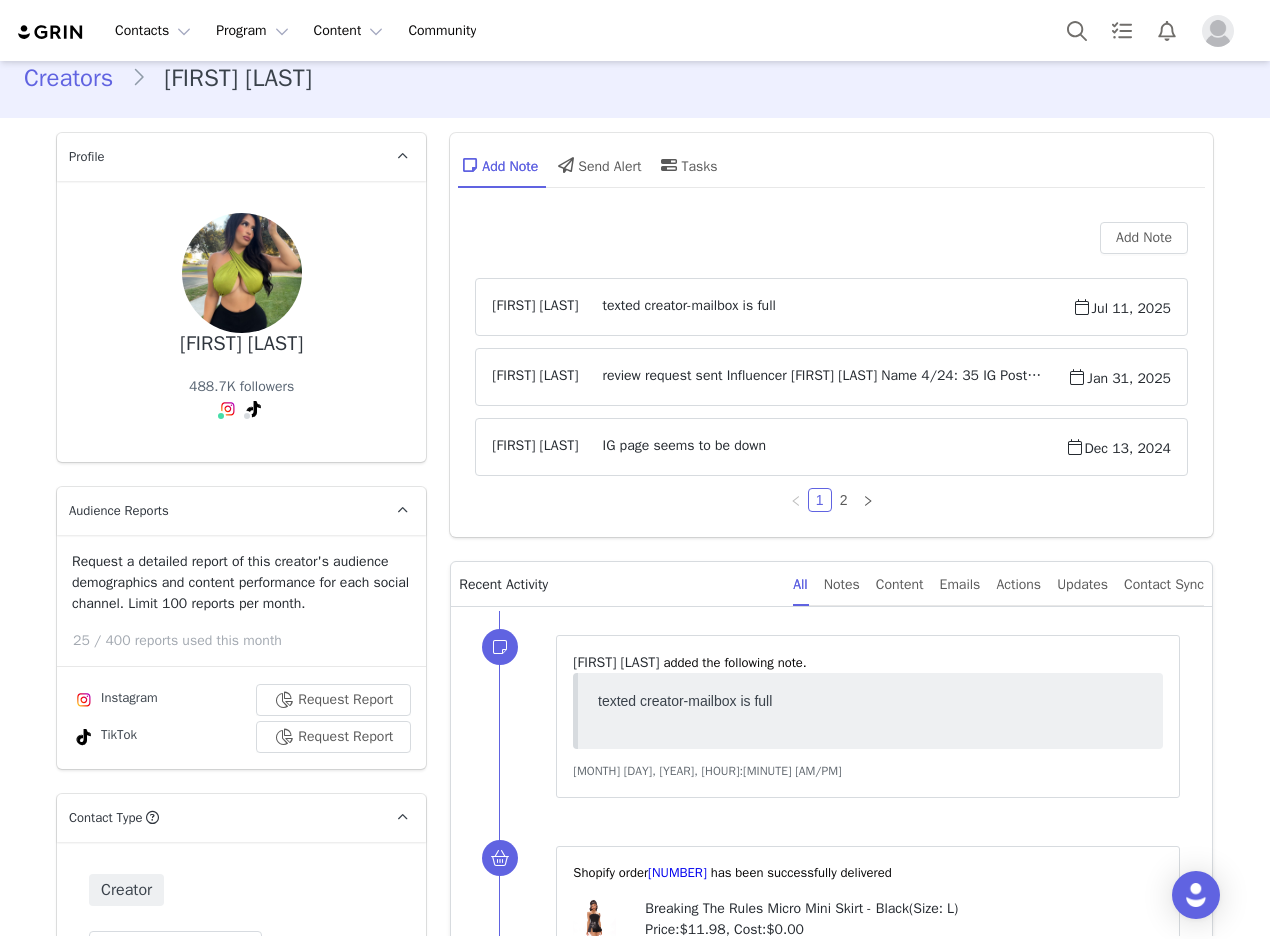 scroll, scrollTop: 0, scrollLeft: 0, axis: both 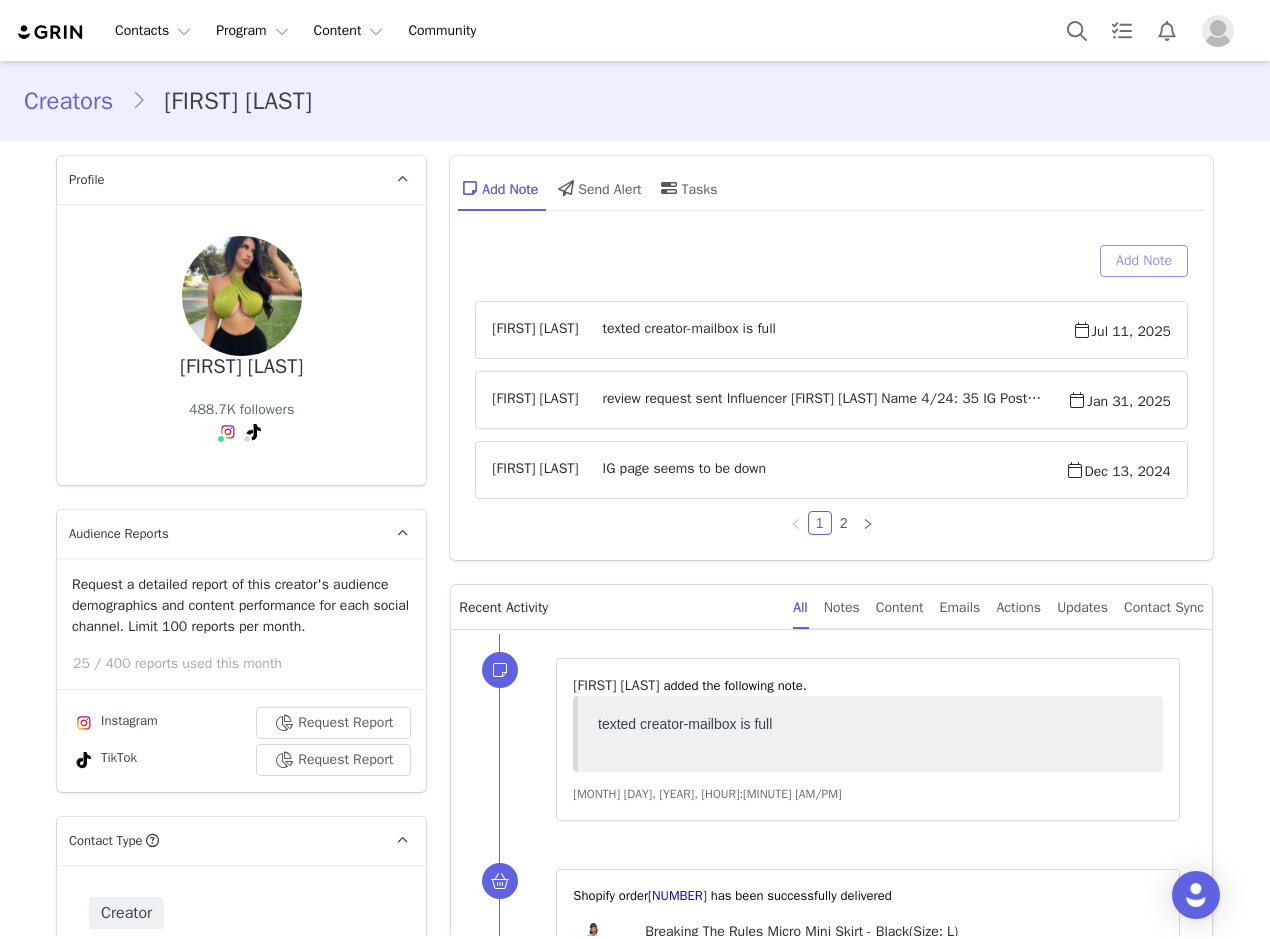 click on "Add Note" at bounding box center (1144, 261) 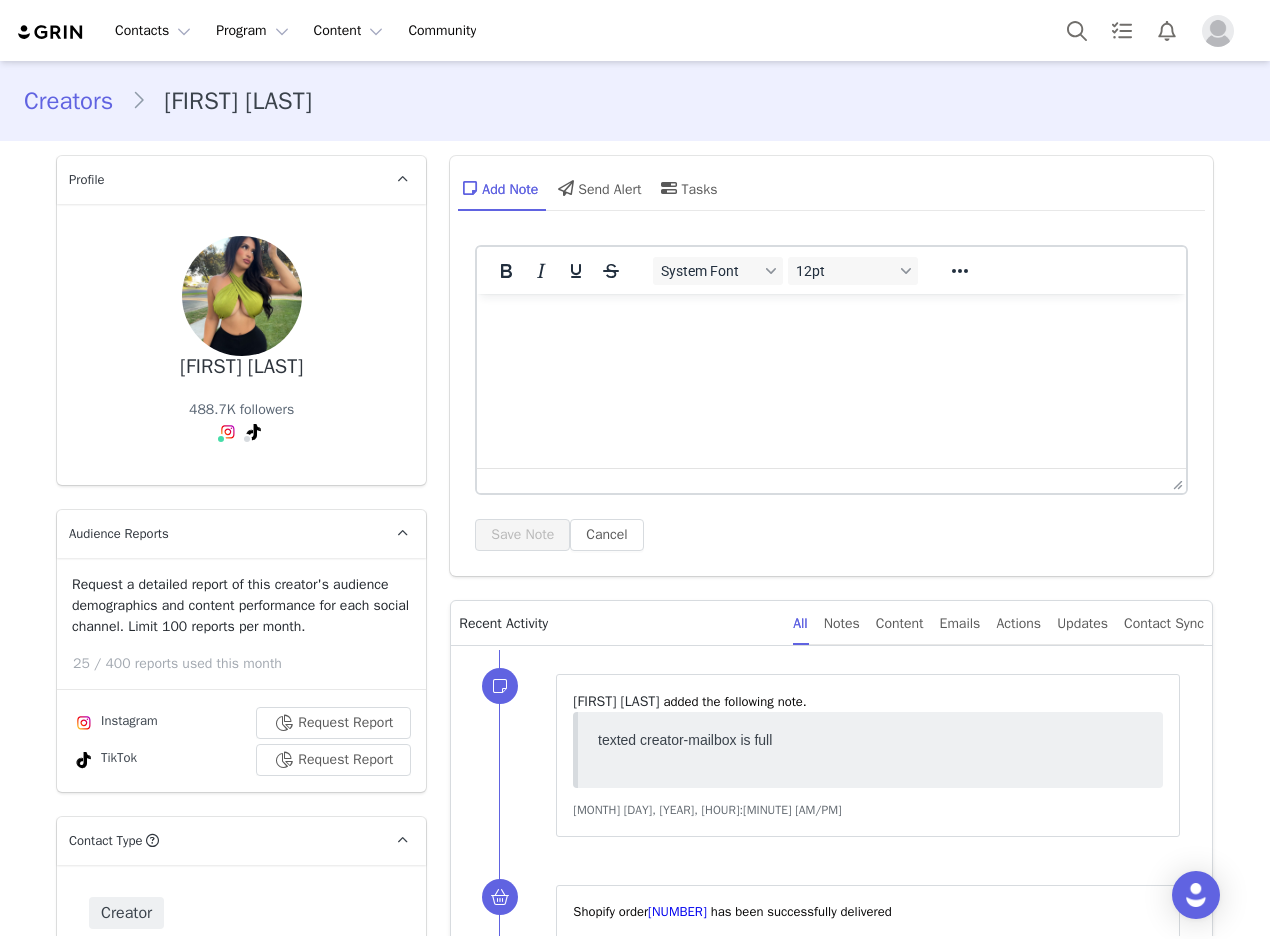 scroll, scrollTop: 0, scrollLeft: 0, axis: both 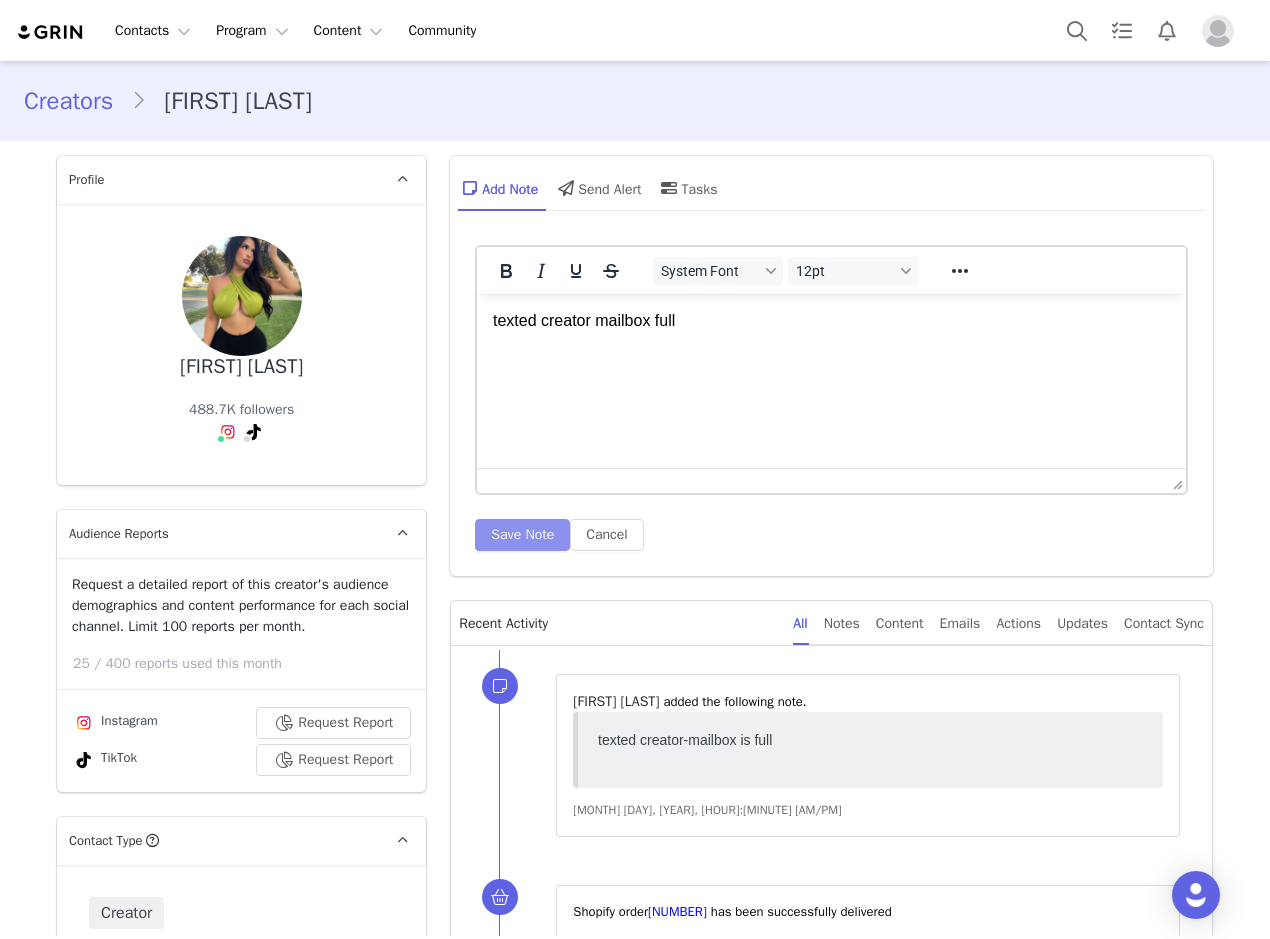 click on "Save Note" at bounding box center (522, 535) 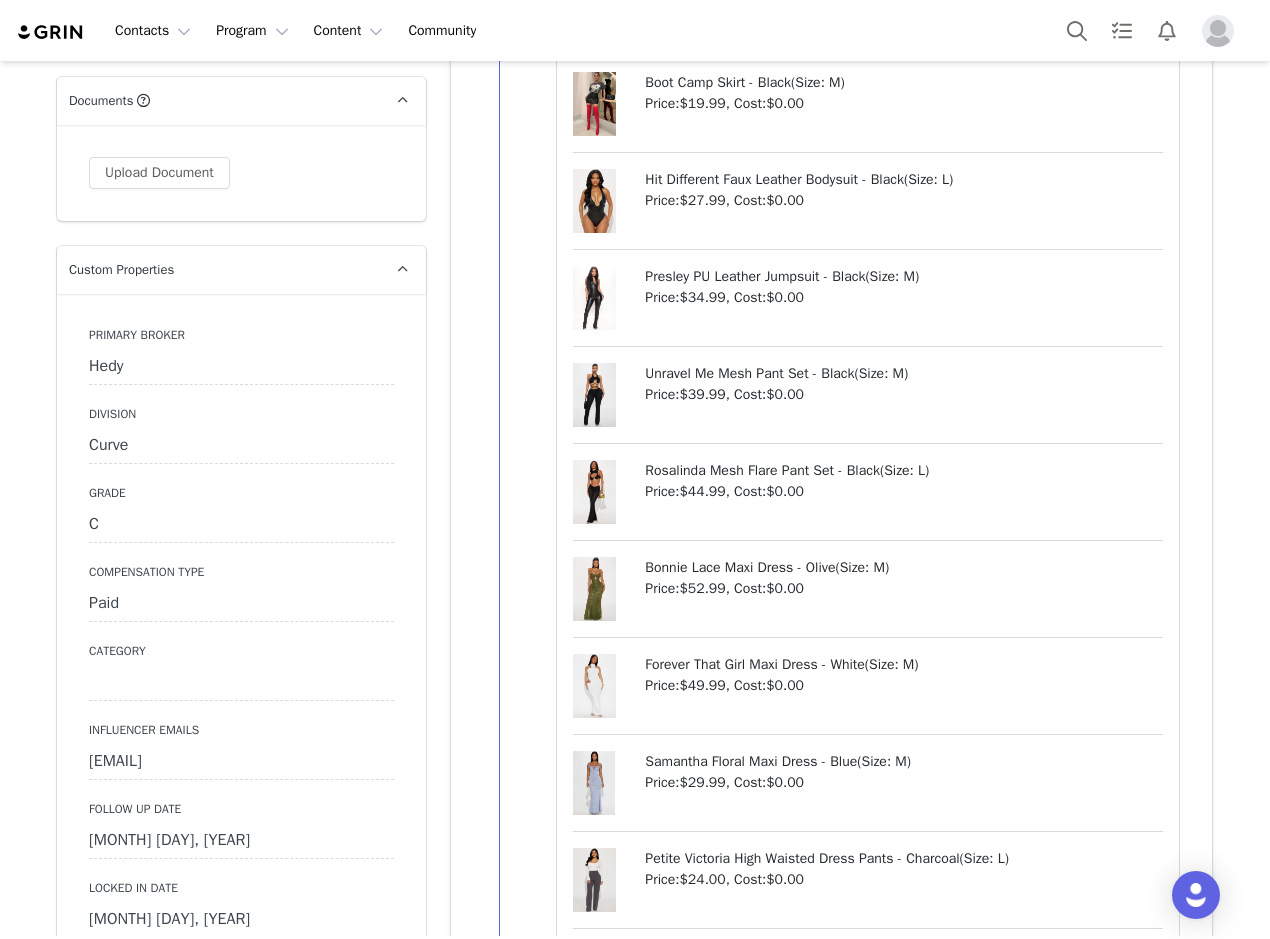 scroll, scrollTop: 2700, scrollLeft: 0, axis: vertical 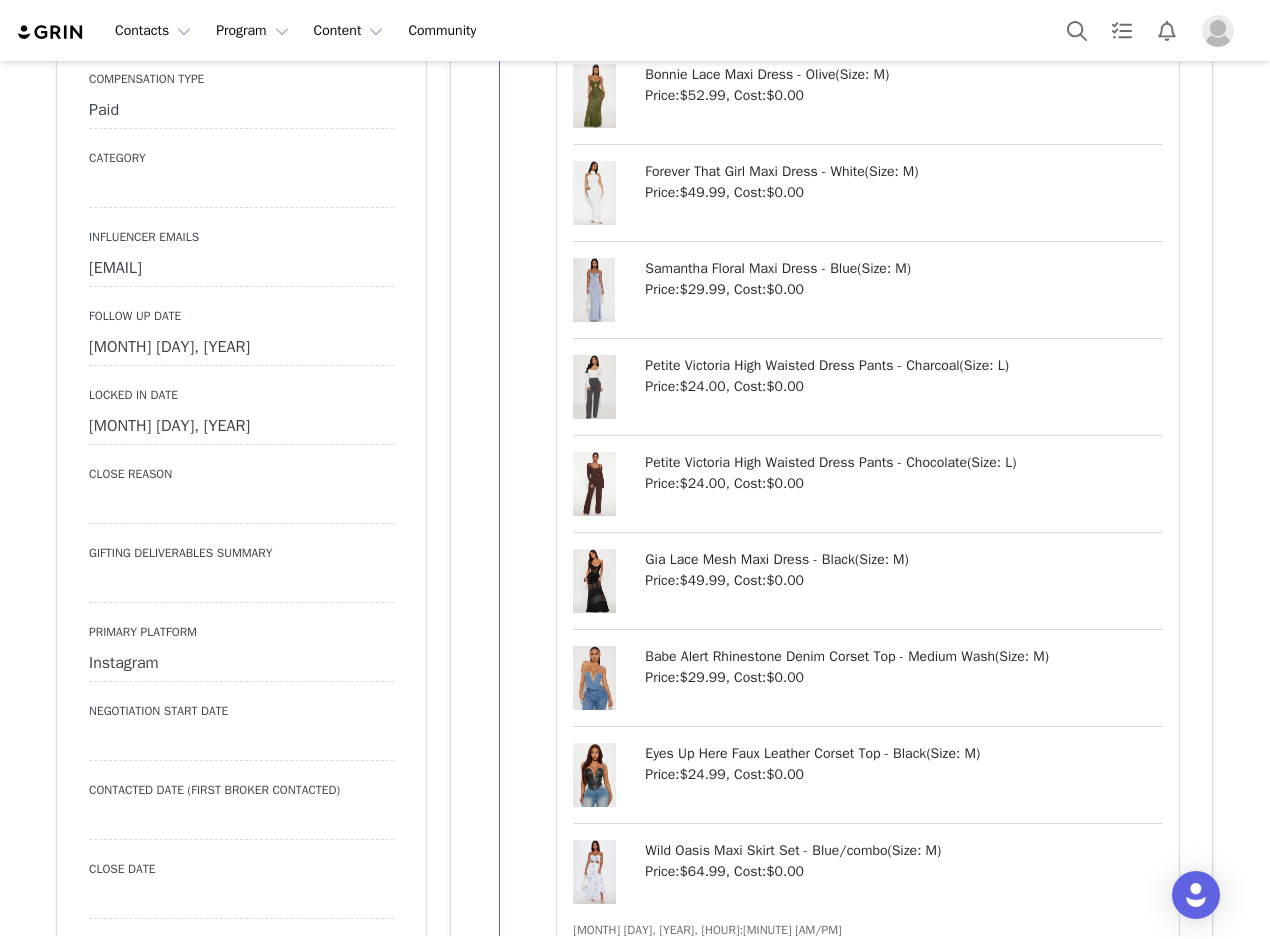 click on "July 21st, 2025" at bounding box center [241, 348] 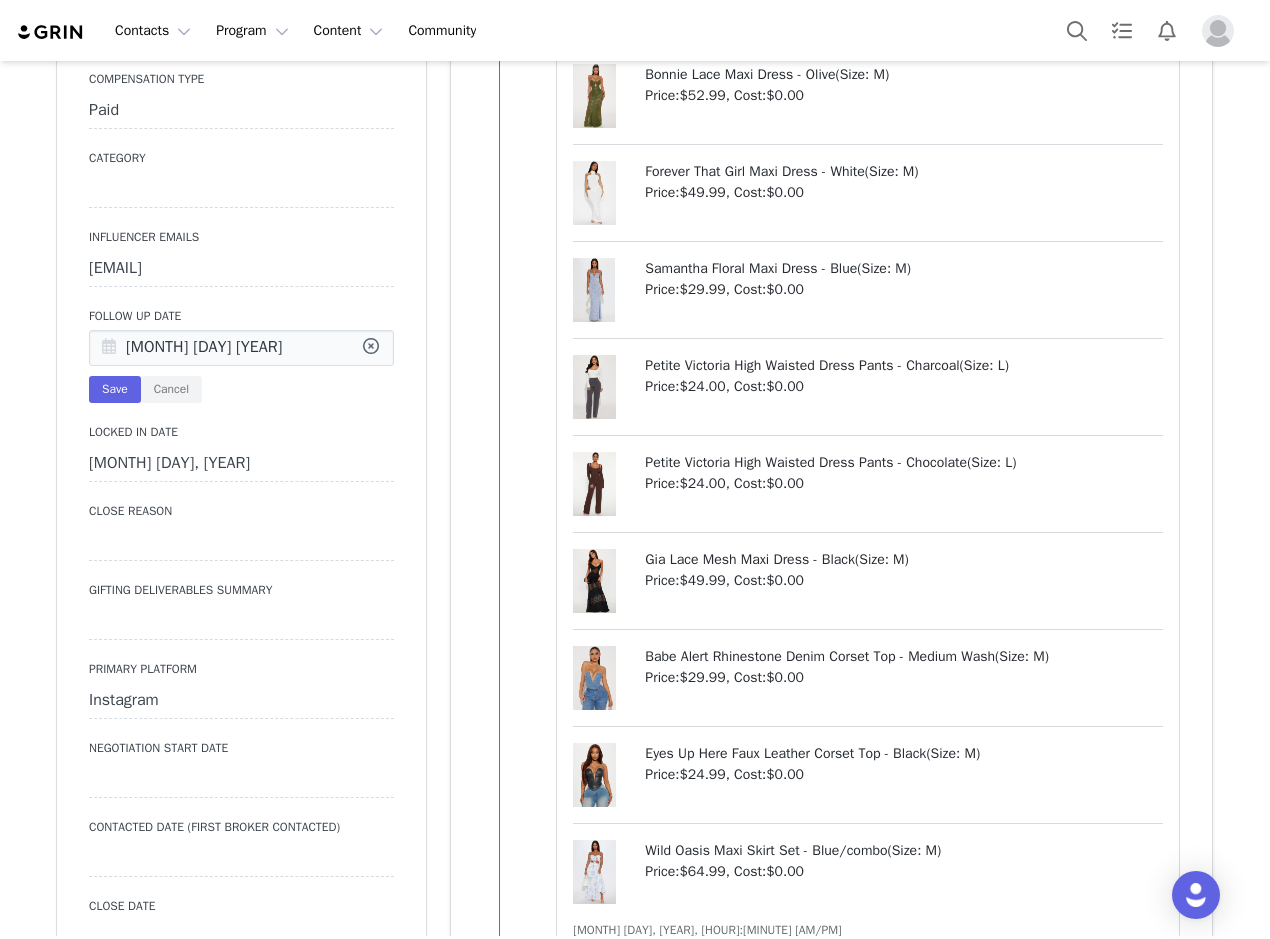 click at bounding box center (109, 349) 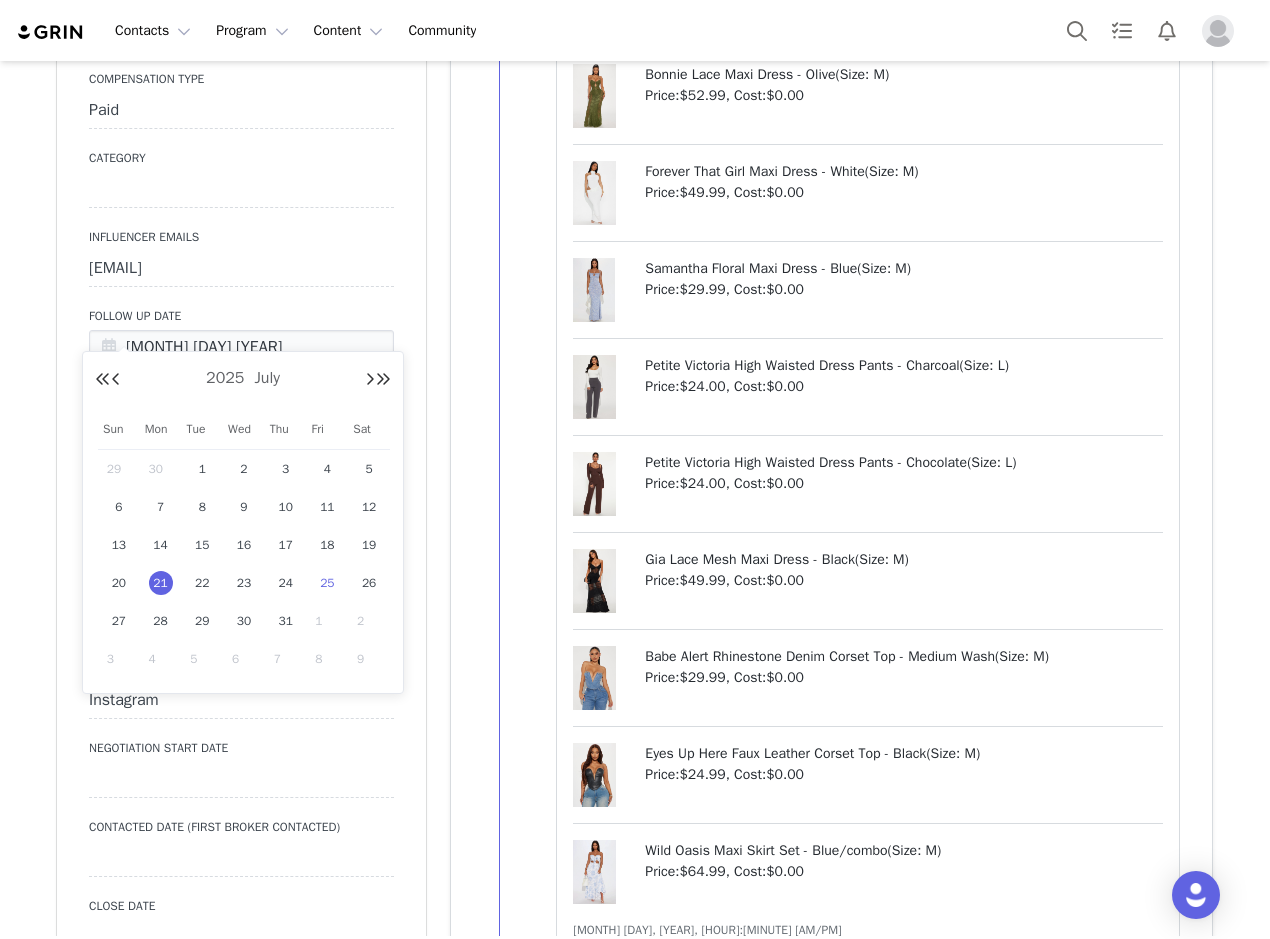 drag, startPoint x: 315, startPoint y: 614, endPoint x: 313, endPoint y: 600, distance: 14.142136 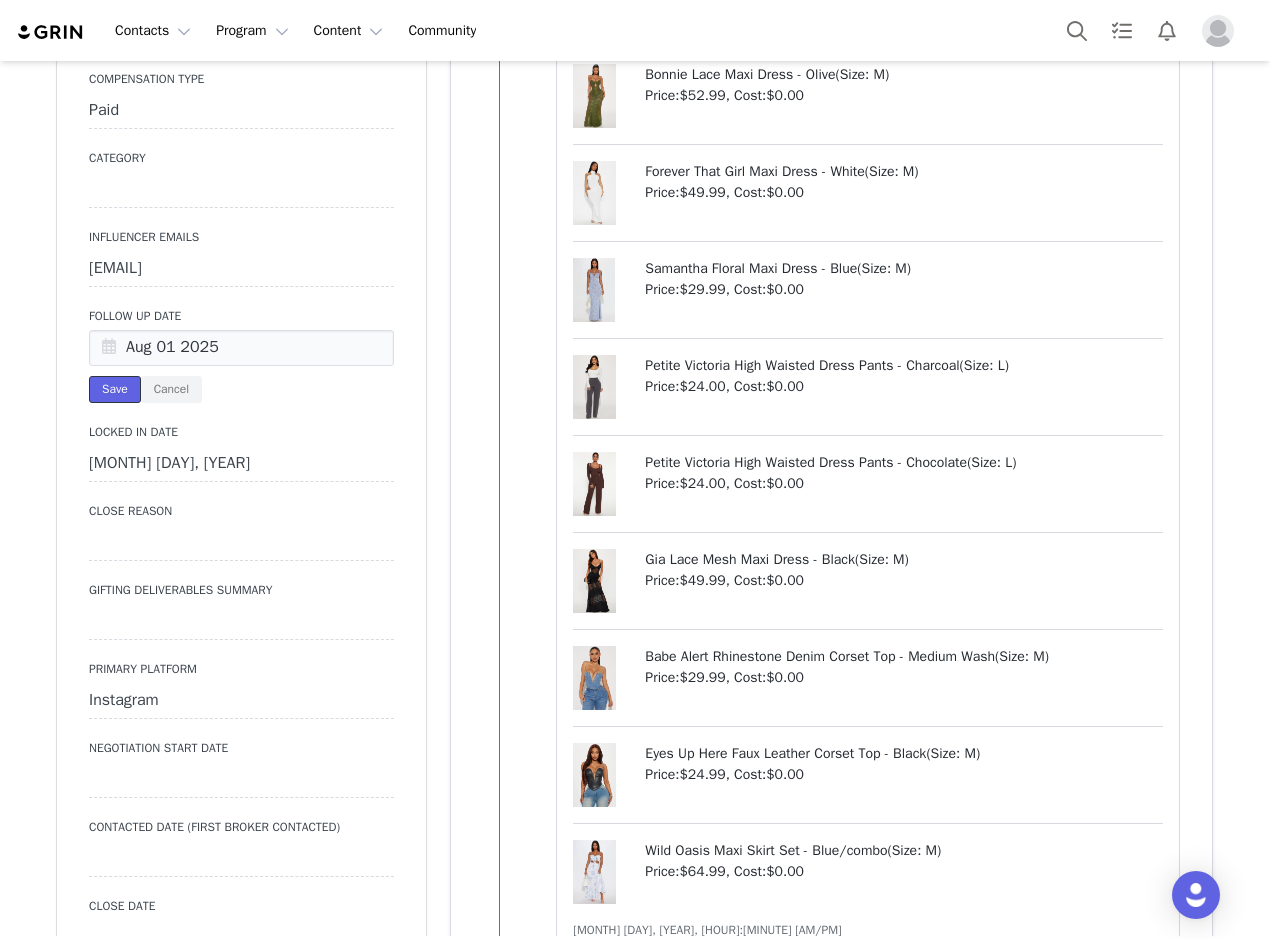 click on "Save" at bounding box center (115, 389) 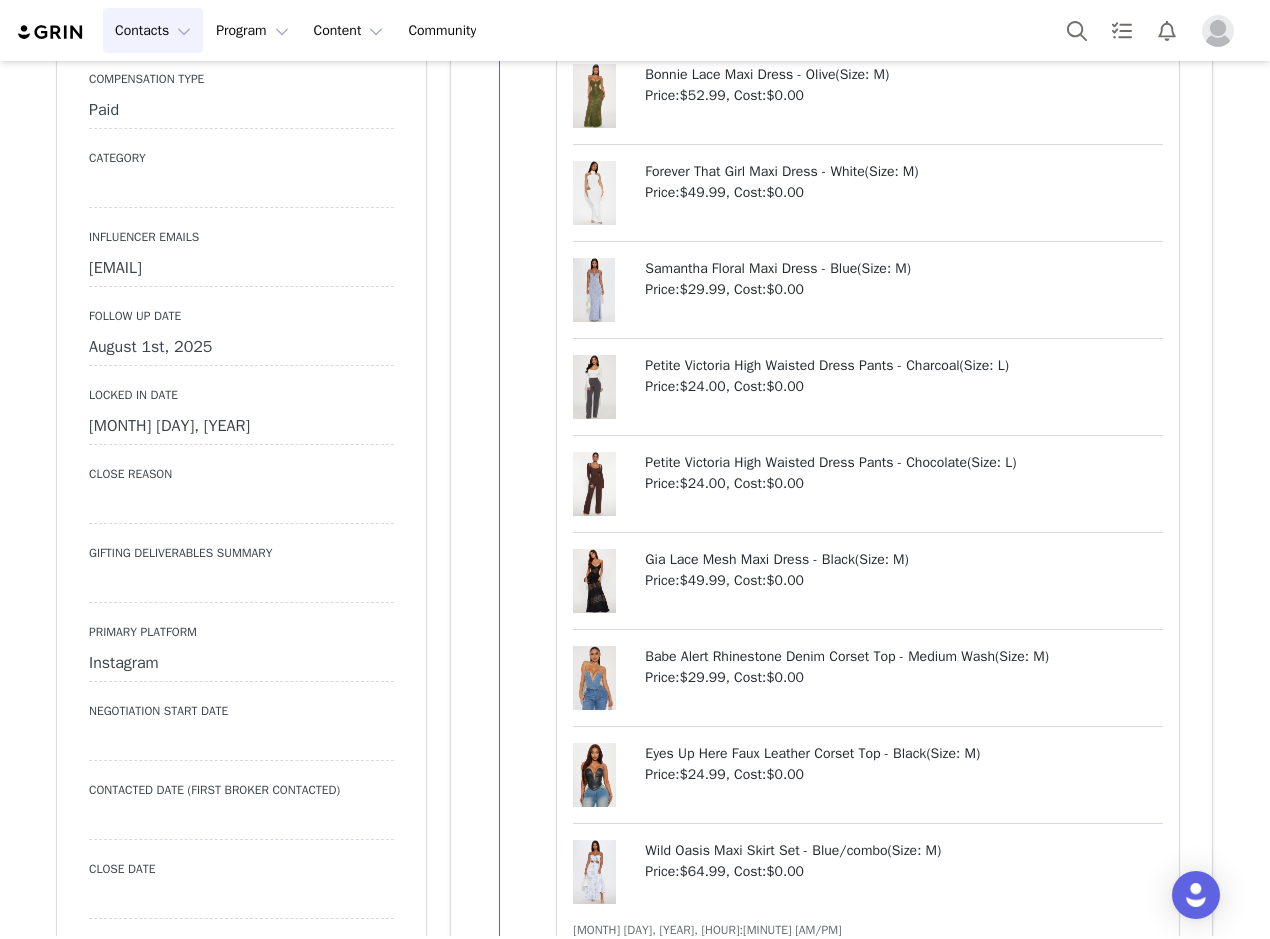 click on "Contacts Contacts" at bounding box center [153, 30] 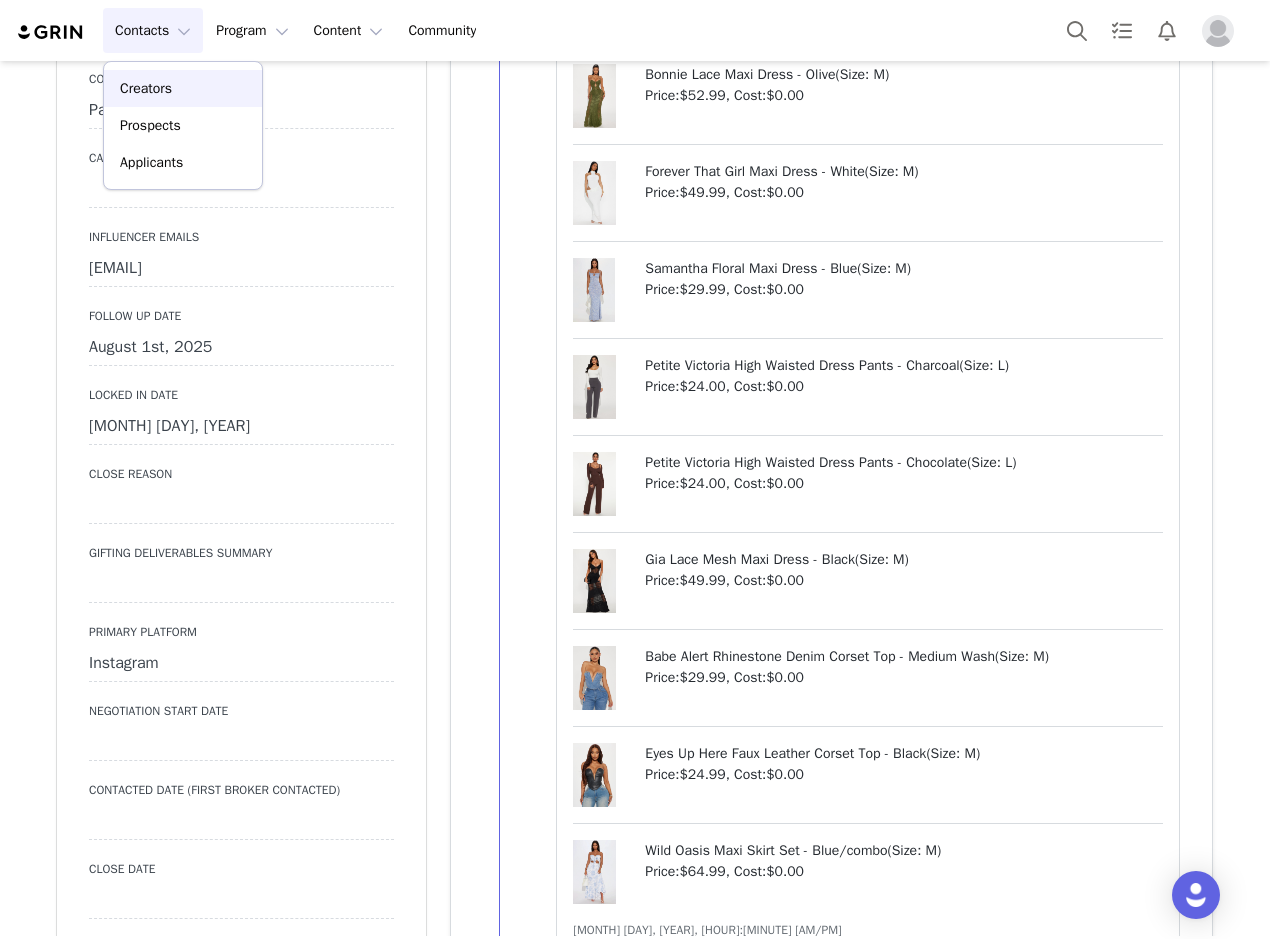 click on "Creators" at bounding box center (183, 88) 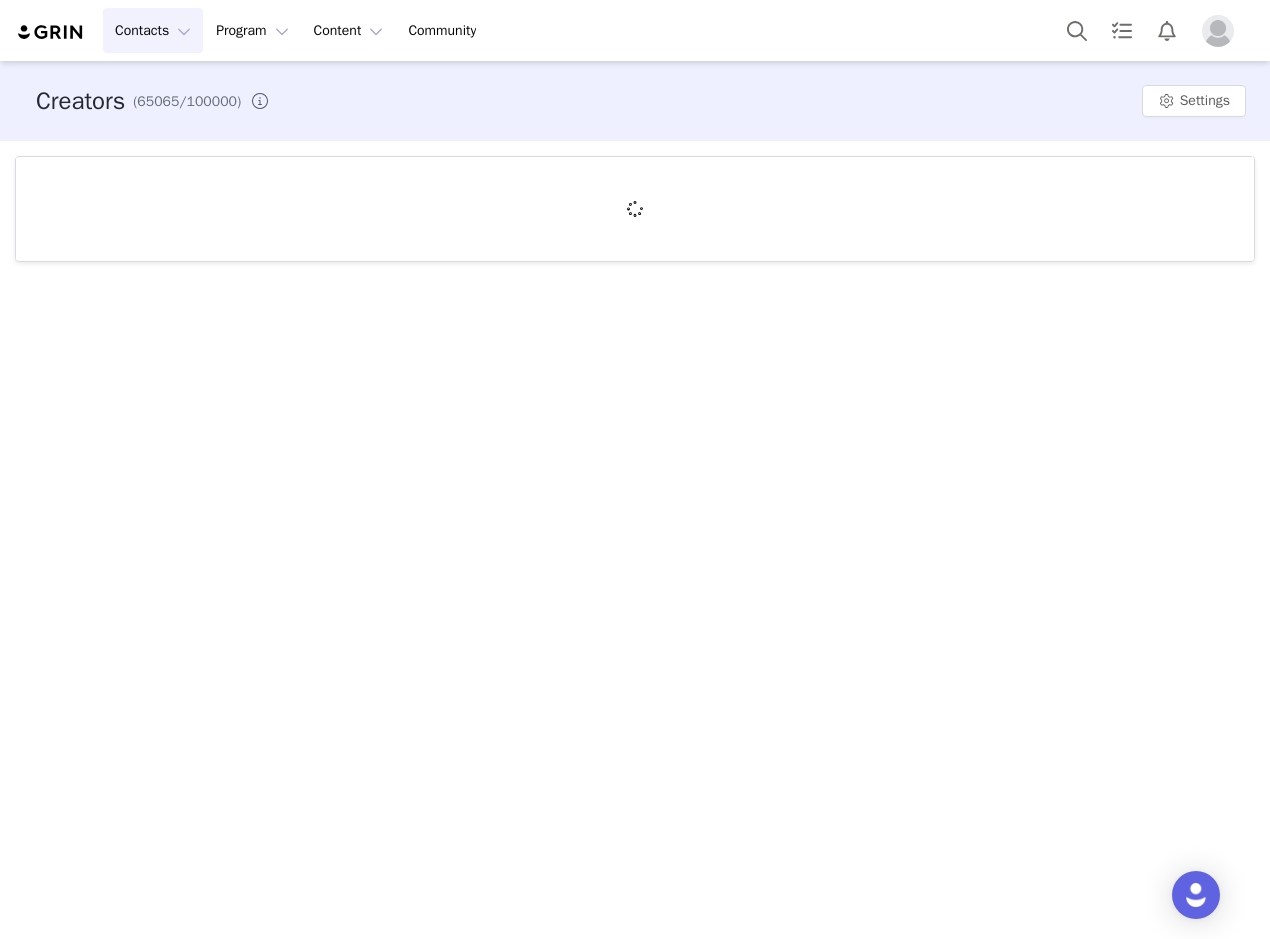 scroll, scrollTop: 0, scrollLeft: 0, axis: both 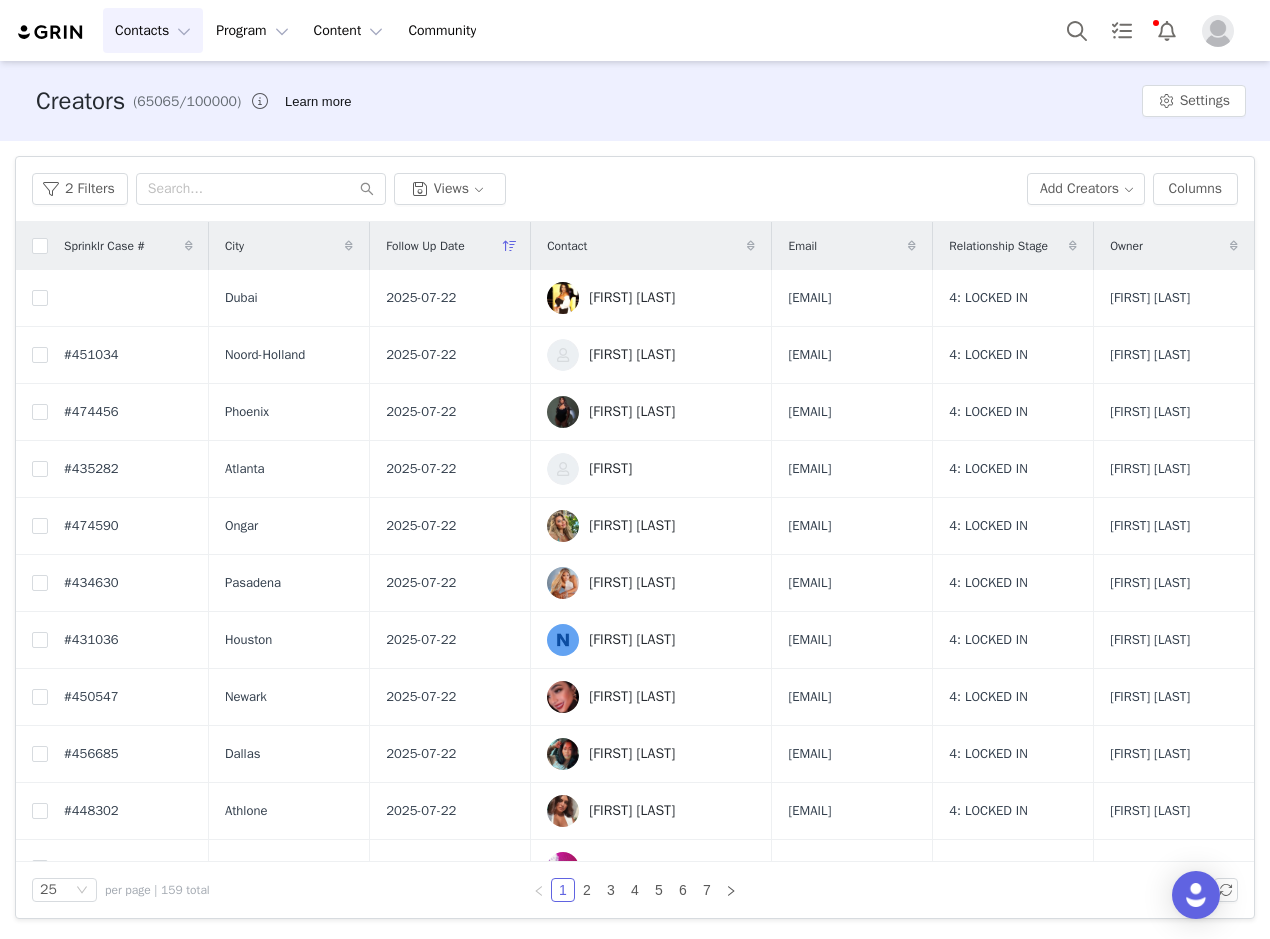 click on "Ameni Esseibi" at bounding box center [632, 298] 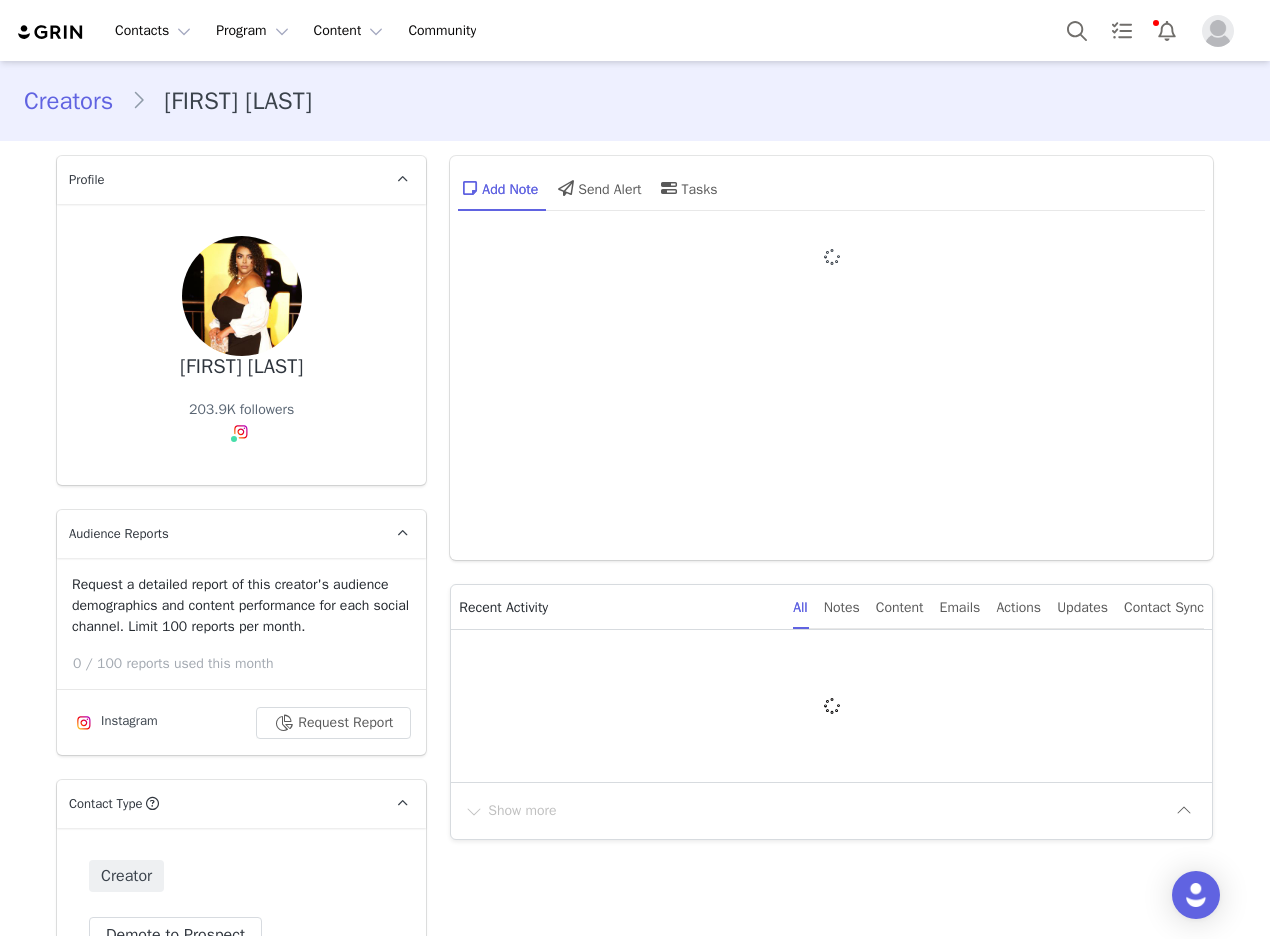 type on "+971 (United Arab Emirates)" 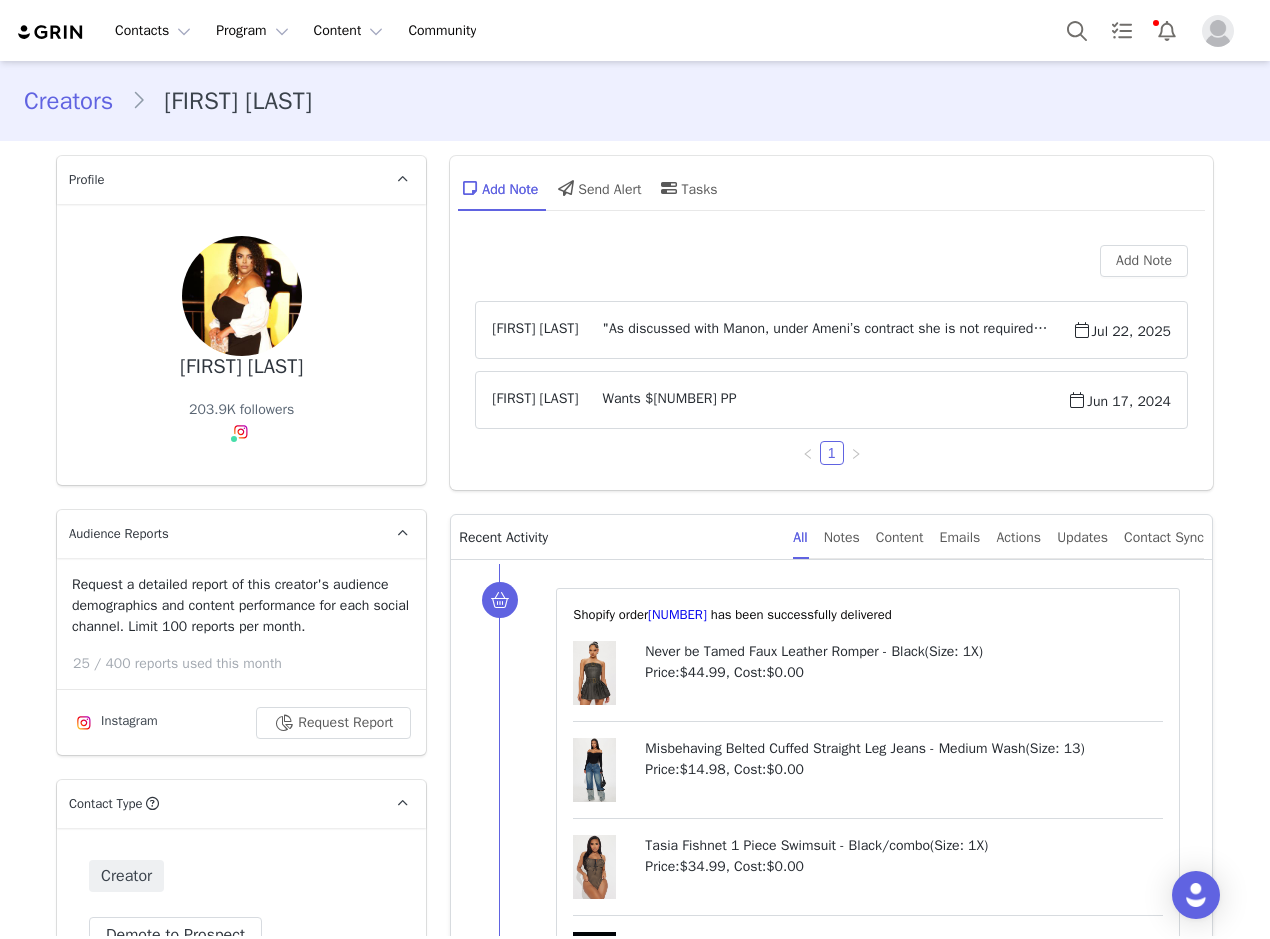 scroll, scrollTop: 0, scrollLeft: 0, axis: both 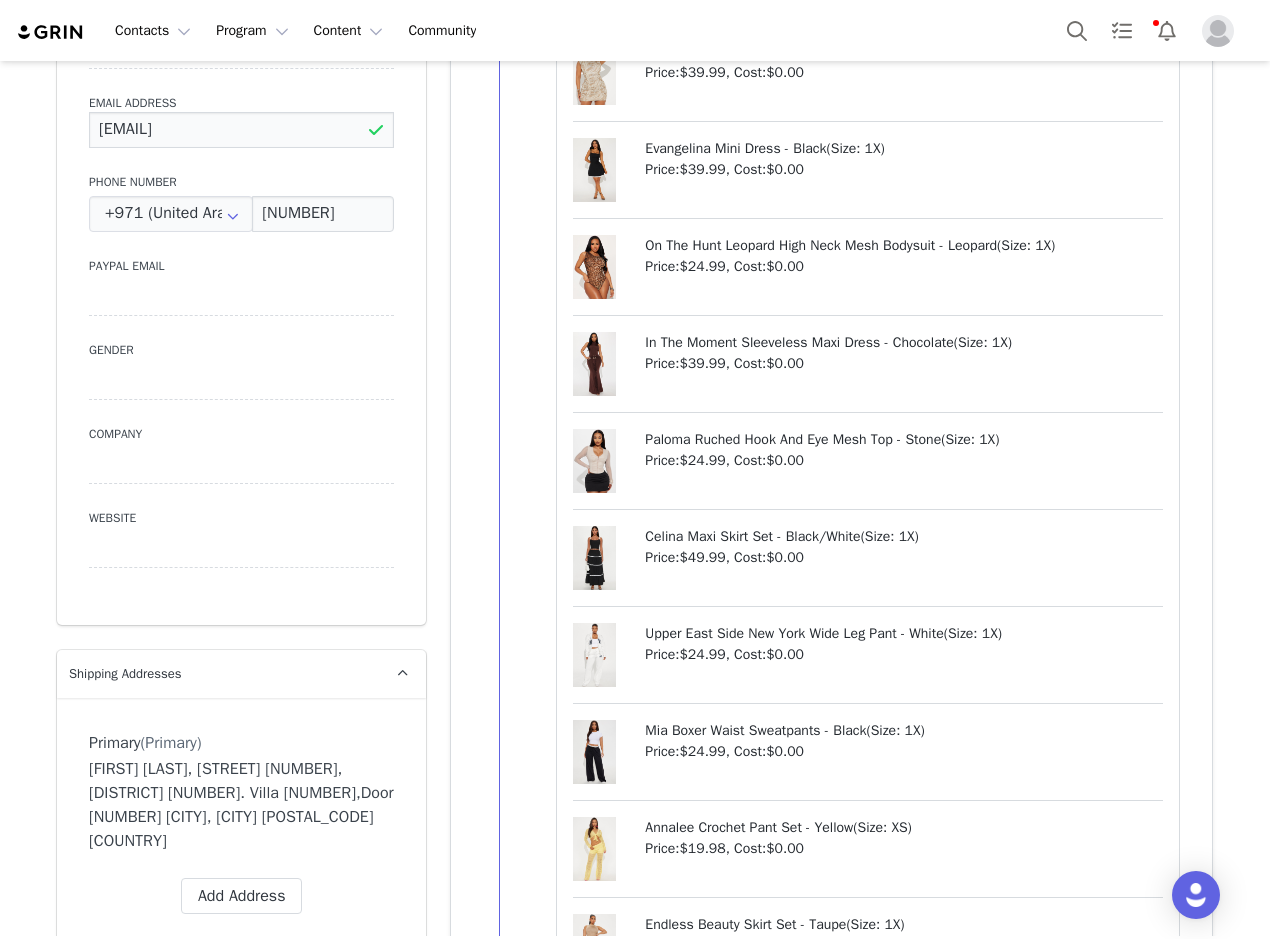 click on "ameniesseibi@hotmail.com" at bounding box center (241, 130) 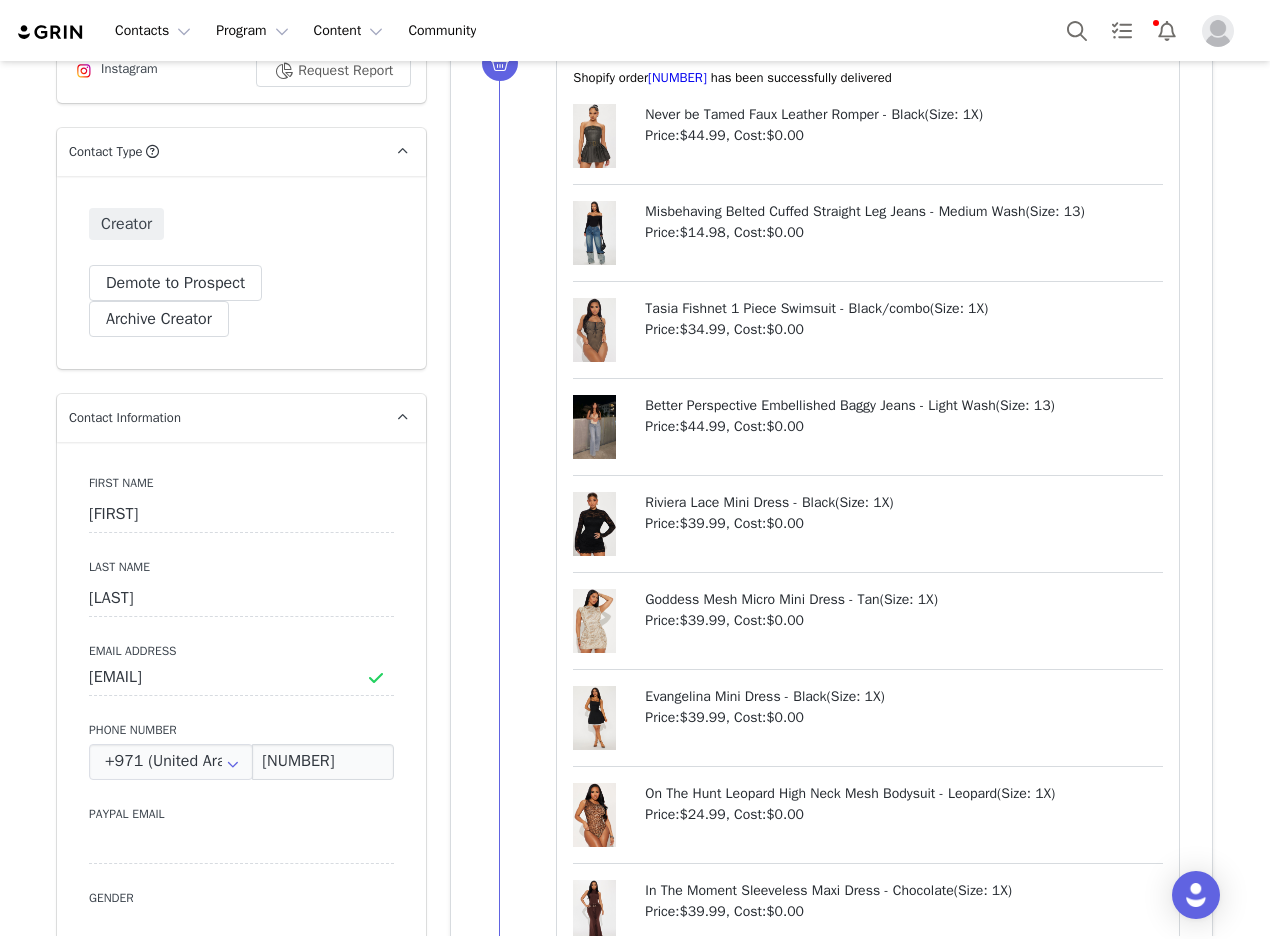 scroll, scrollTop: 500, scrollLeft: 0, axis: vertical 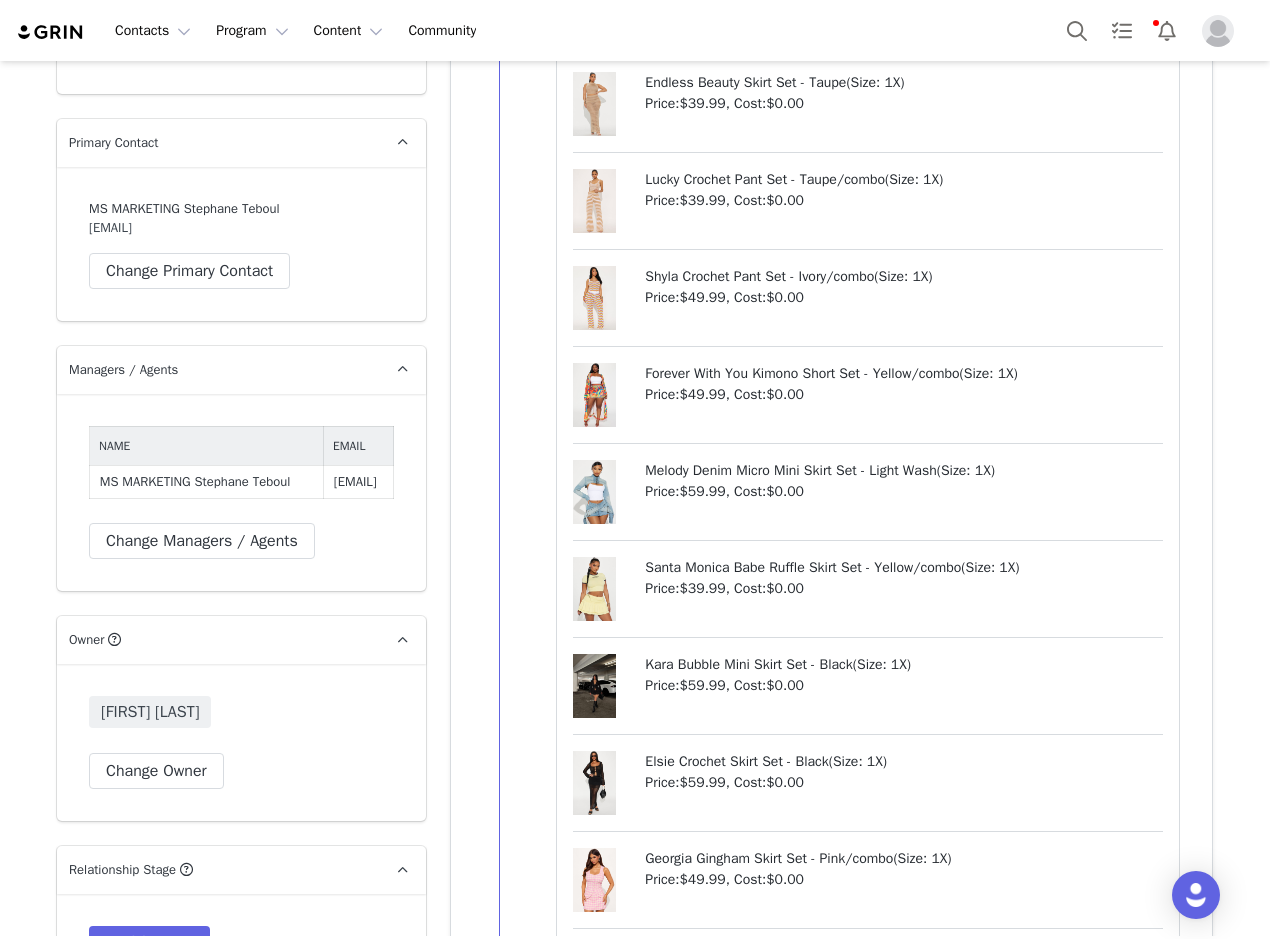 drag, startPoint x: 377, startPoint y: 480, endPoint x: 192, endPoint y: 480, distance: 185 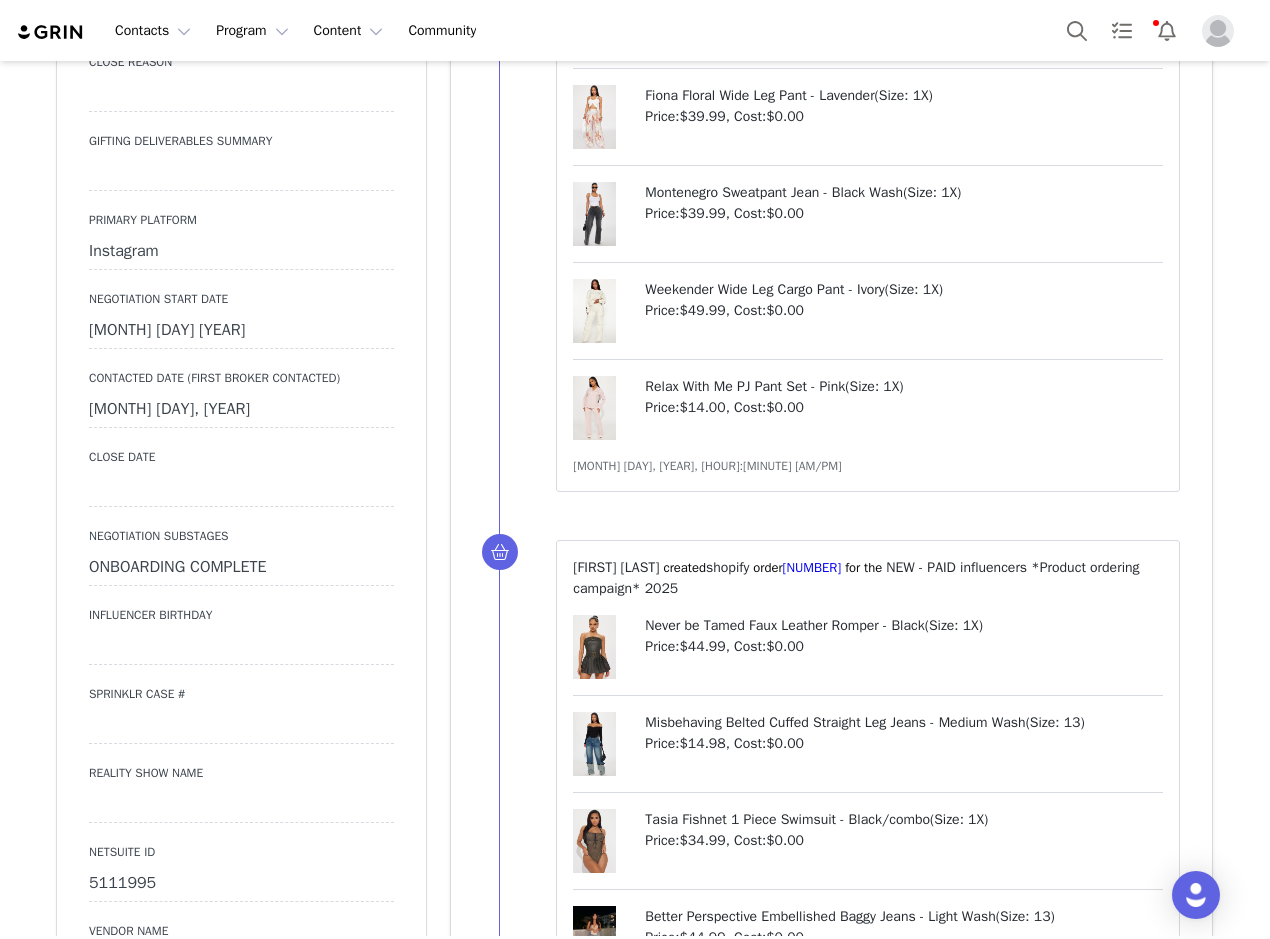 scroll, scrollTop: 3000, scrollLeft: 0, axis: vertical 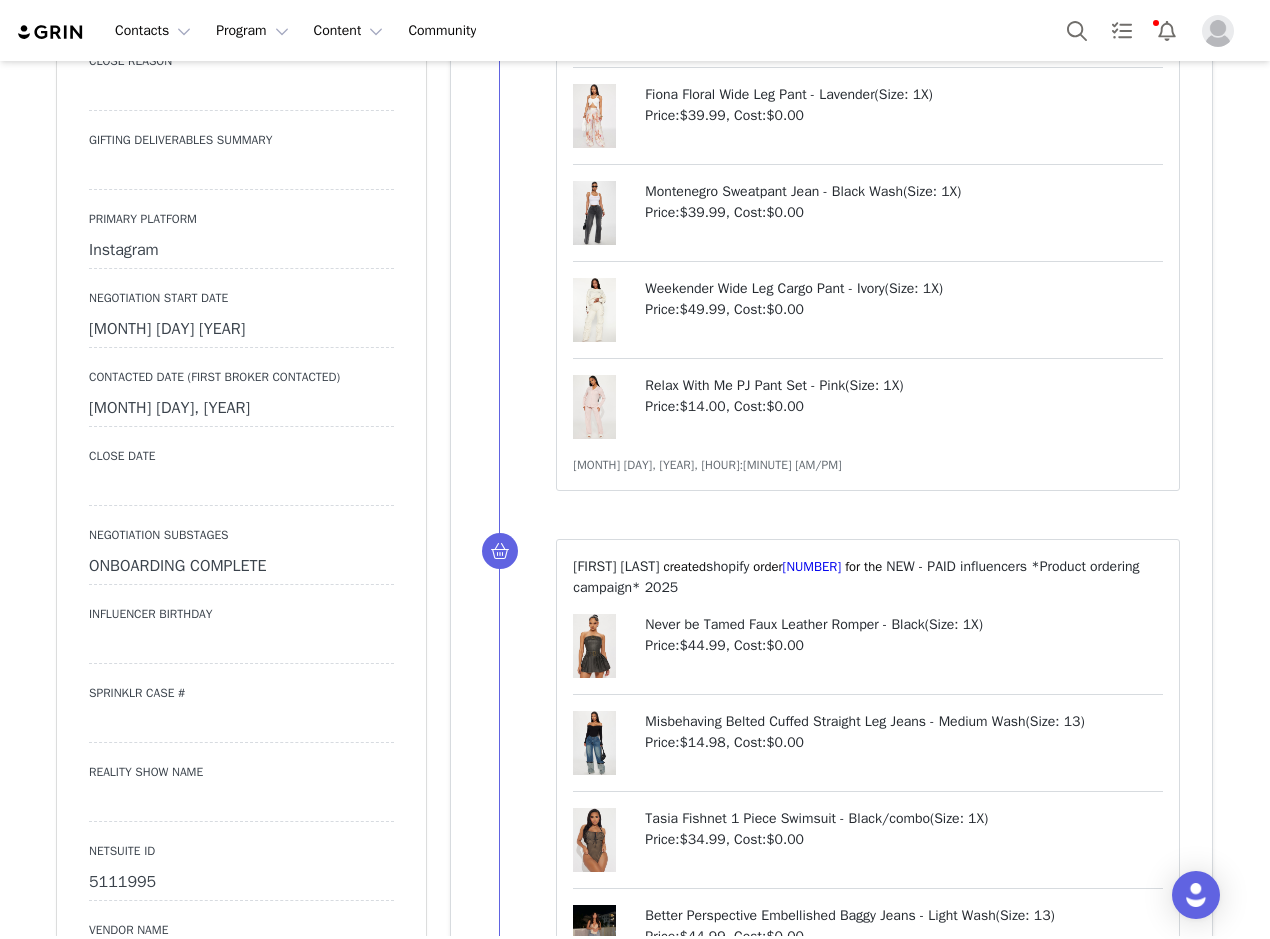 click at bounding box center (241, 725) 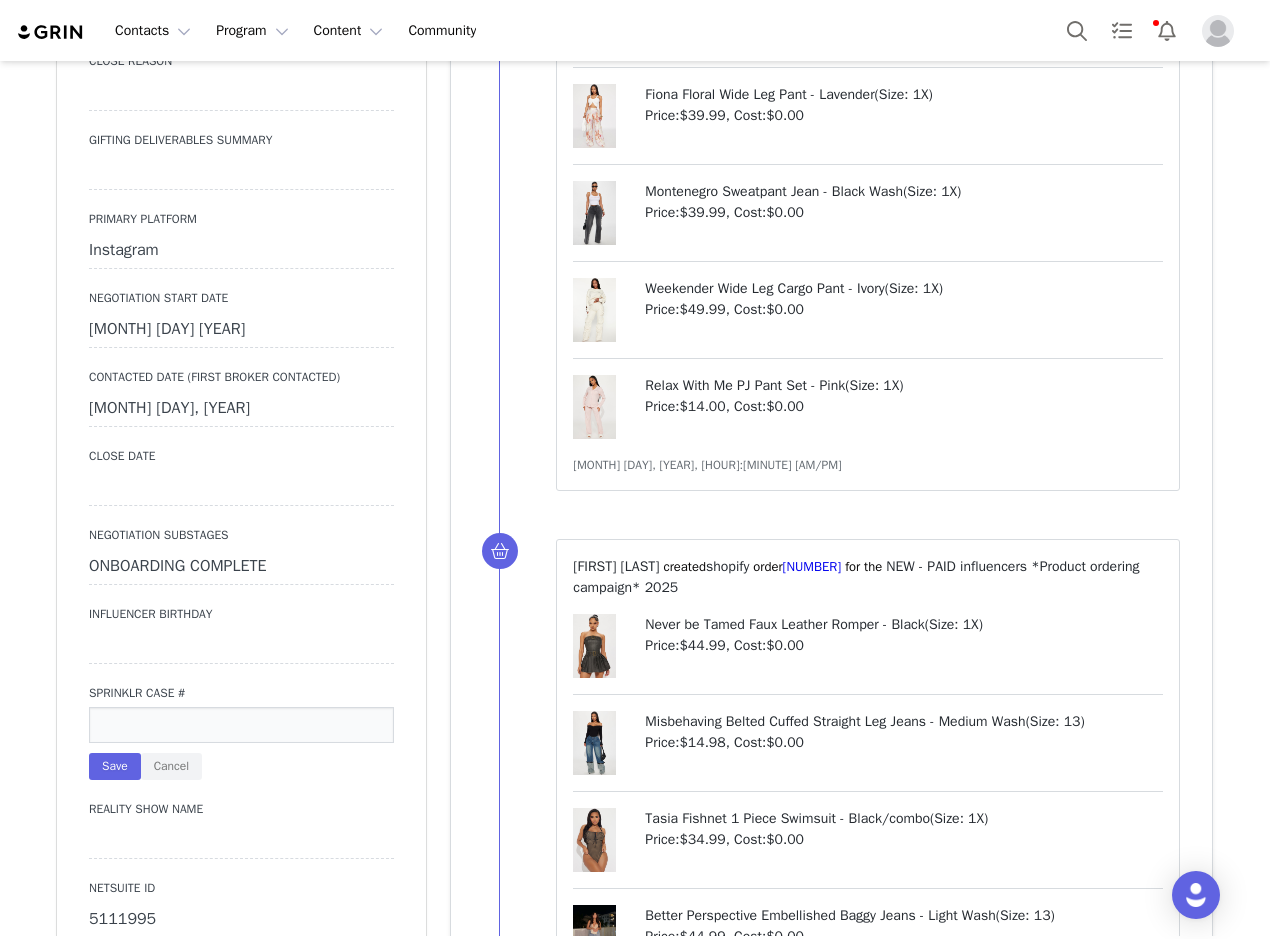 paste on "#479428" 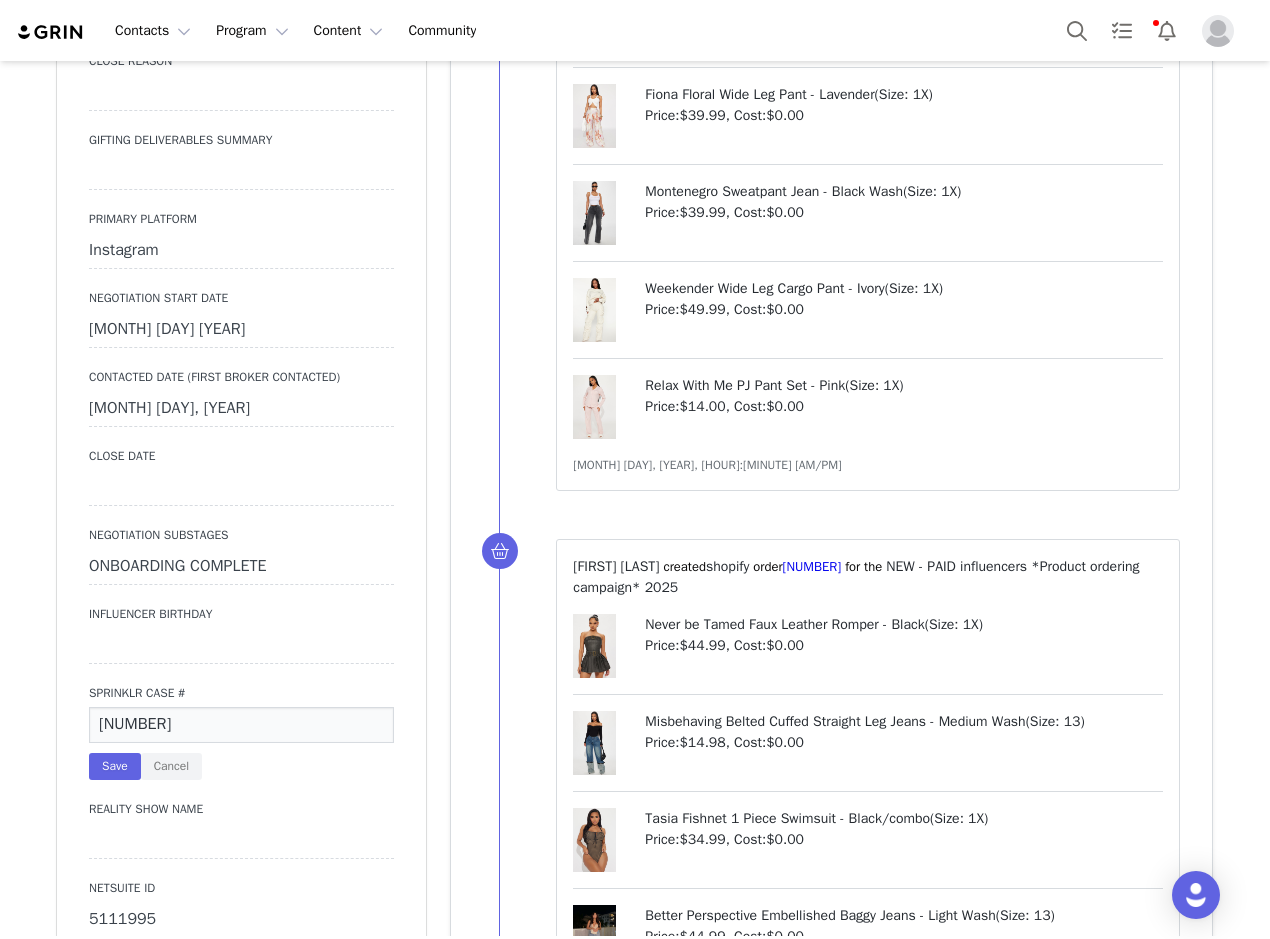 type on "#479428" 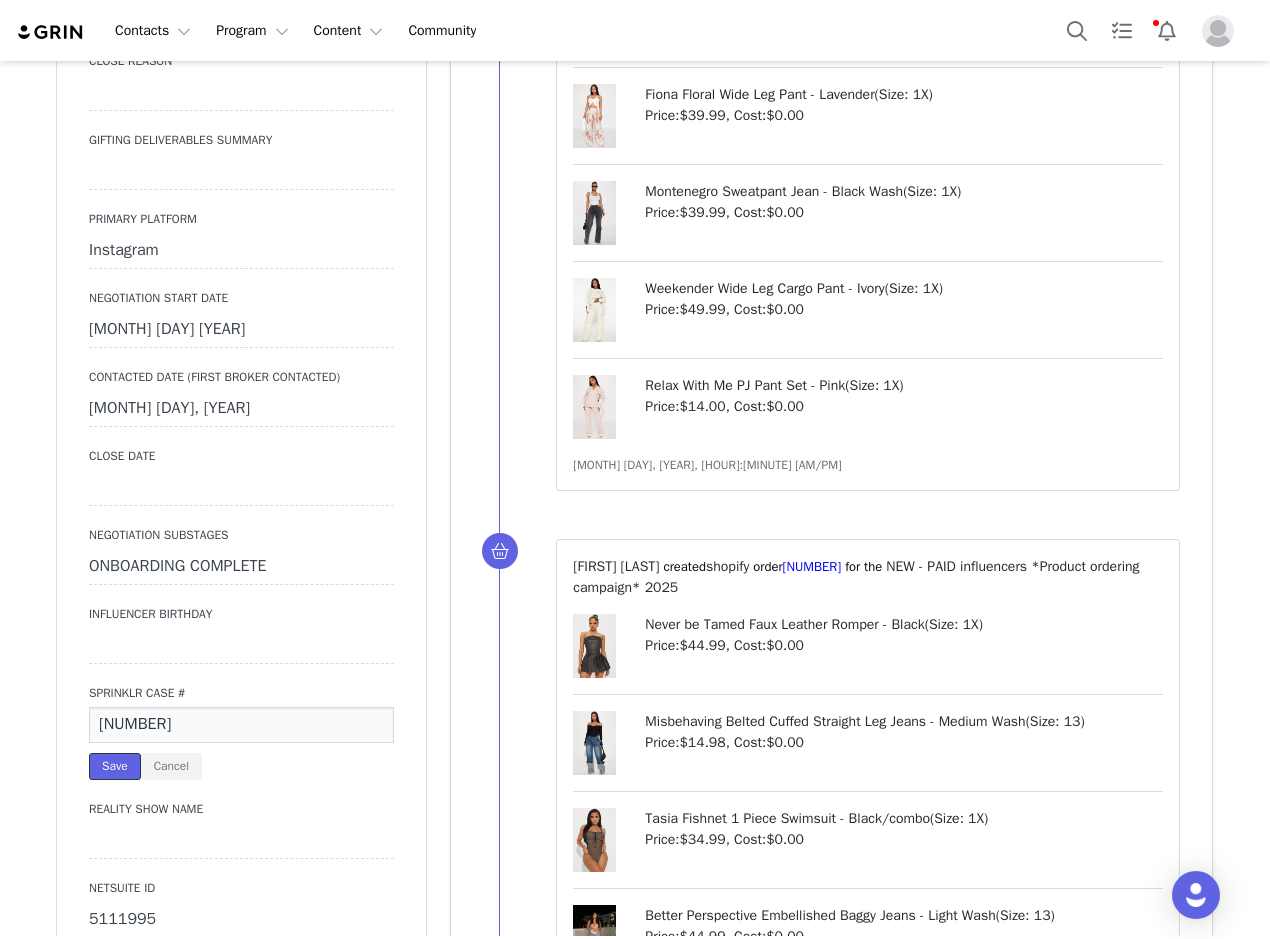 click on "Save" at bounding box center (115, 766) 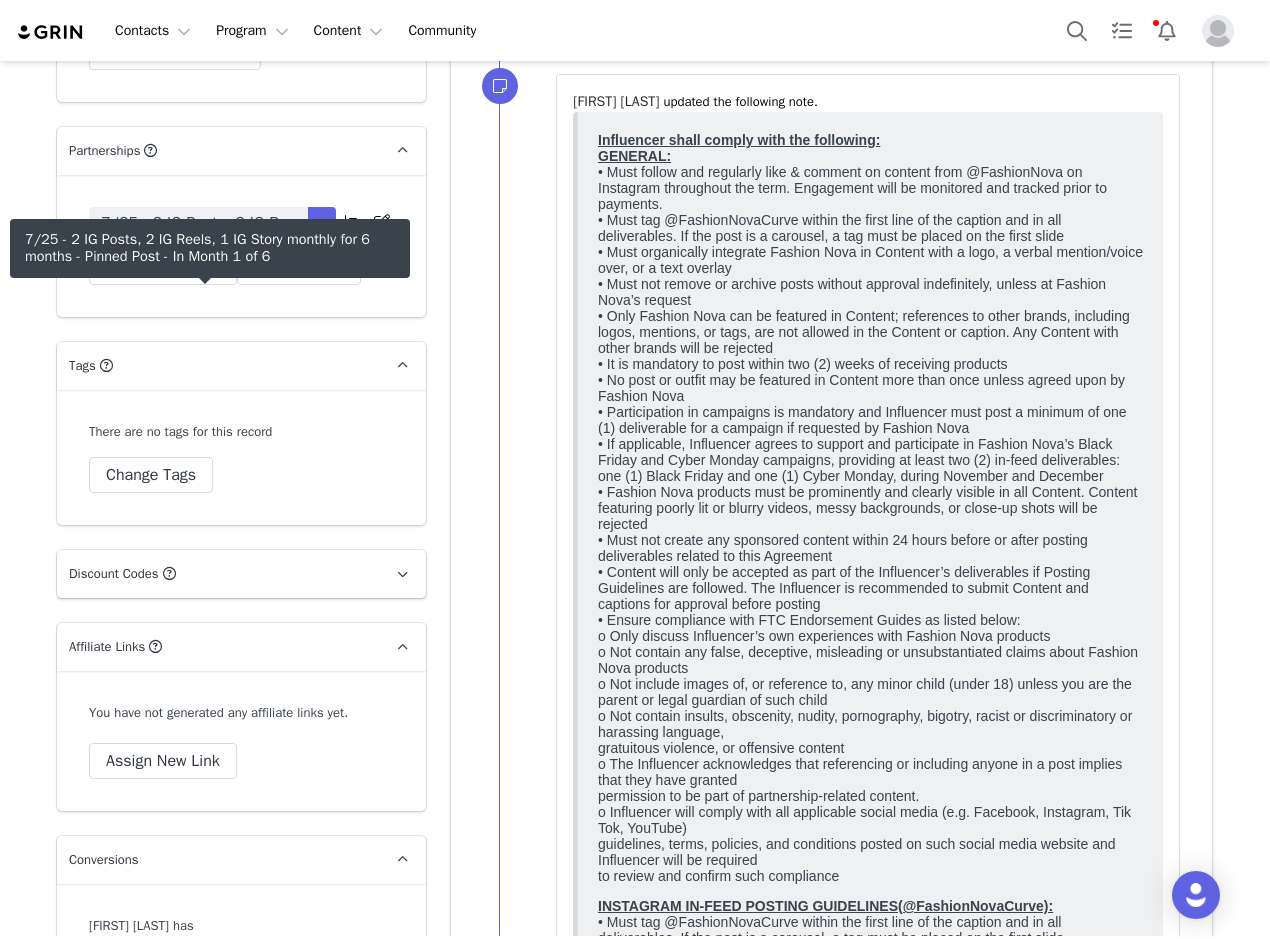 scroll, scrollTop: 6500, scrollLeft: 0, axis: vertical 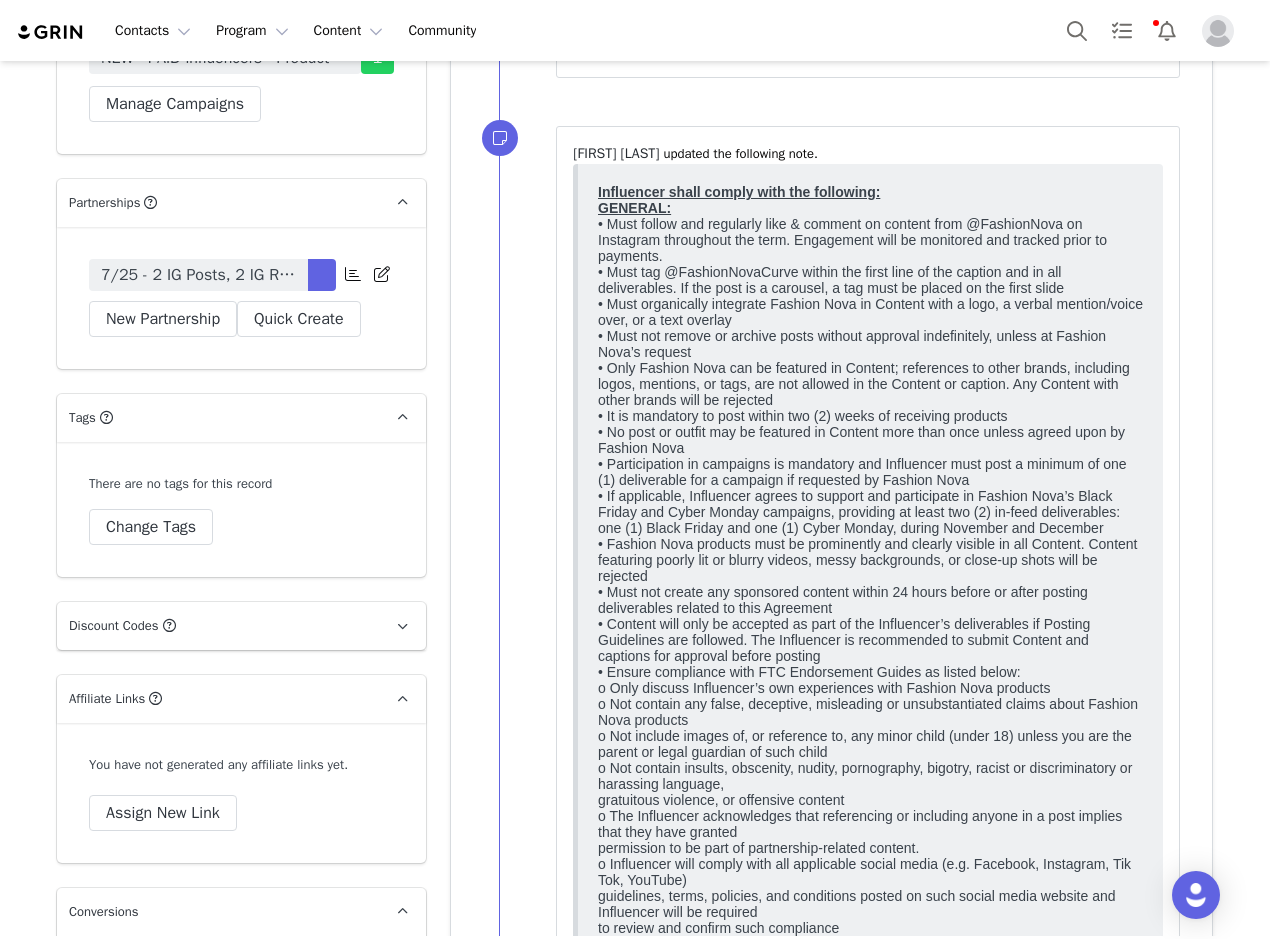 click on "7/25 - 2 IG Posts, 2 IG Reels, 1 IG Story monthly for 6 months - Pinned Post" at bounding box center [198, 275] 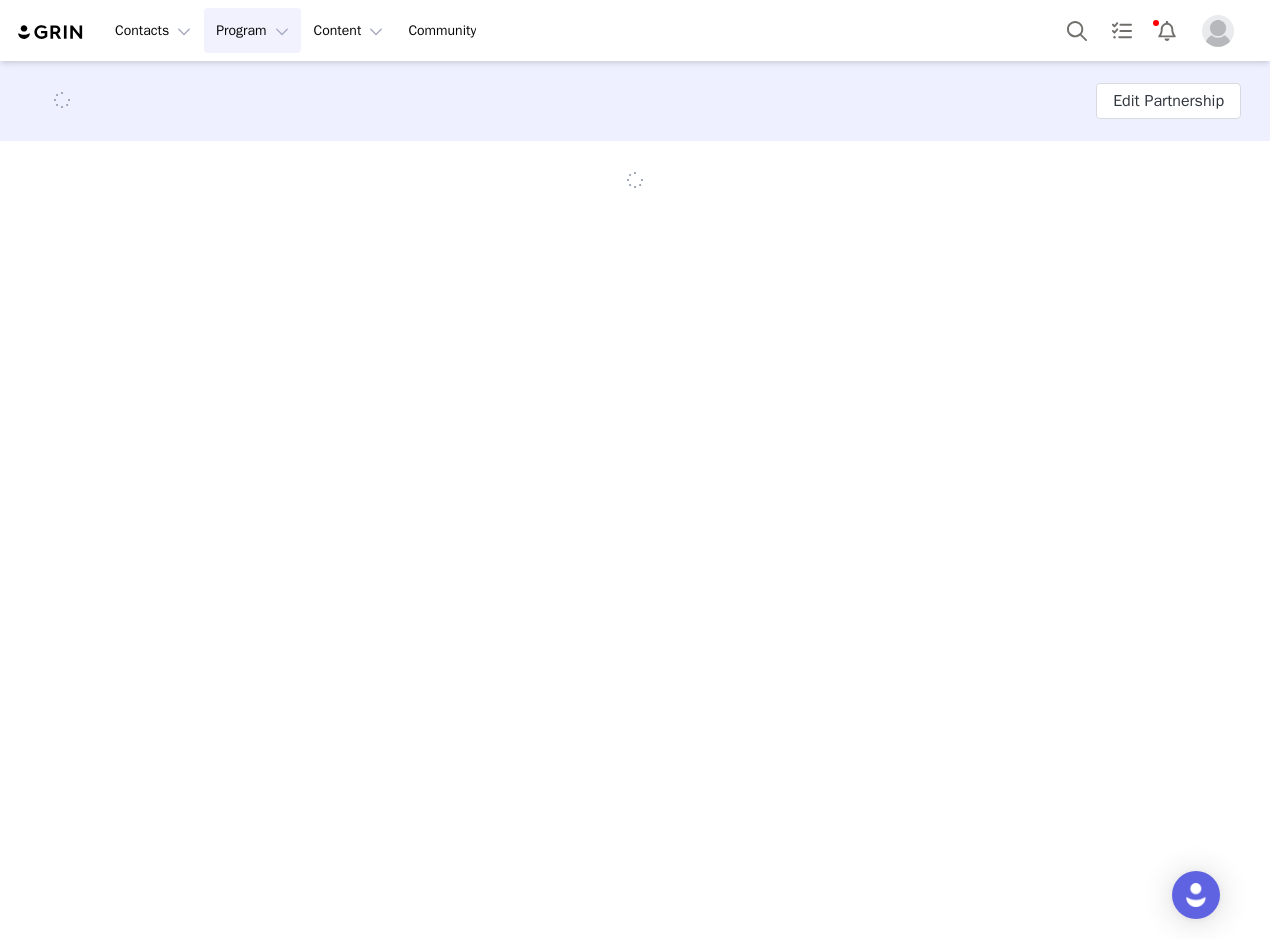 scroll, scrollTop: 0, scrollLeft: 0, axis: both 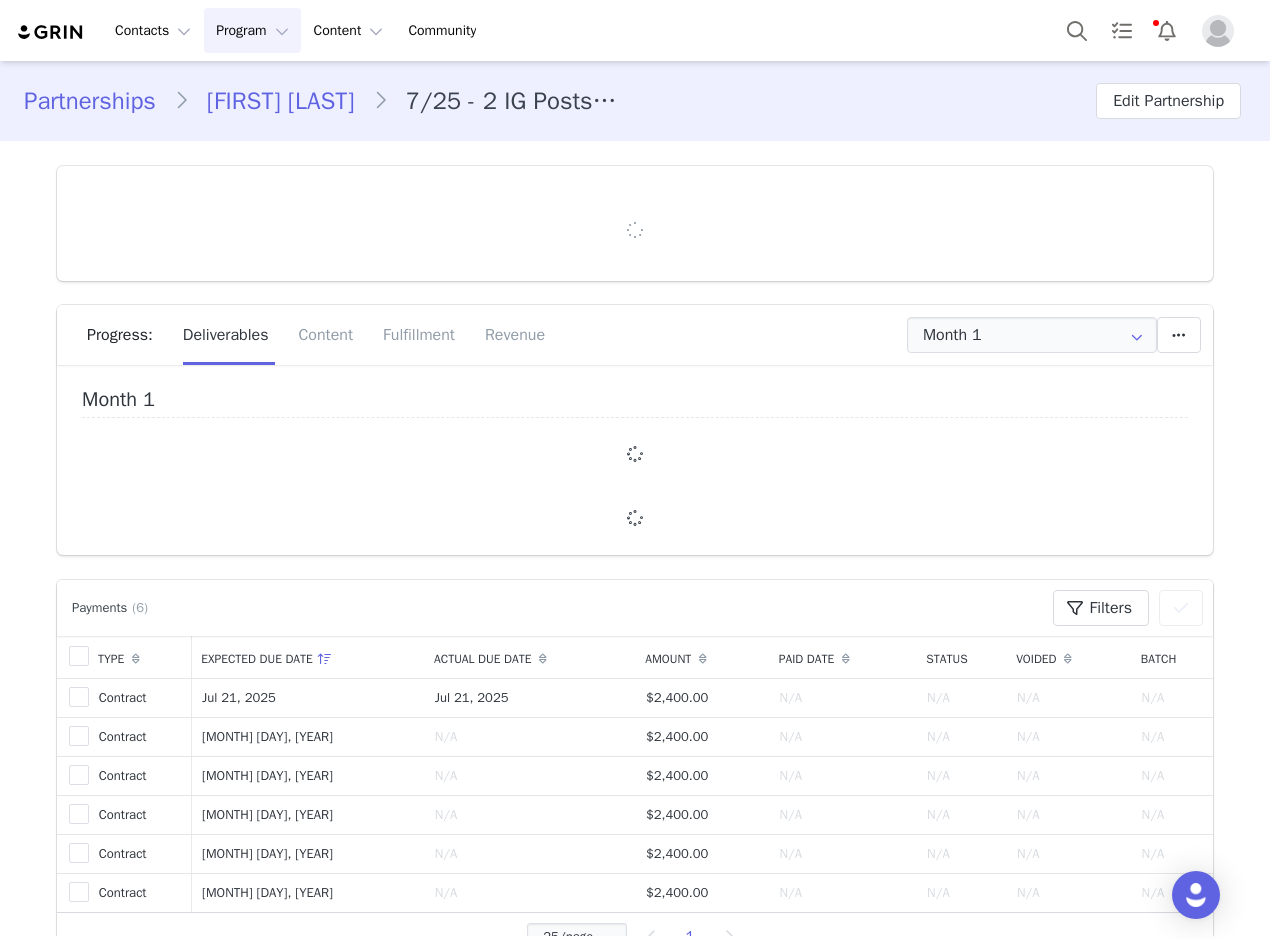 type on "+971 (United Arab Emirates)" 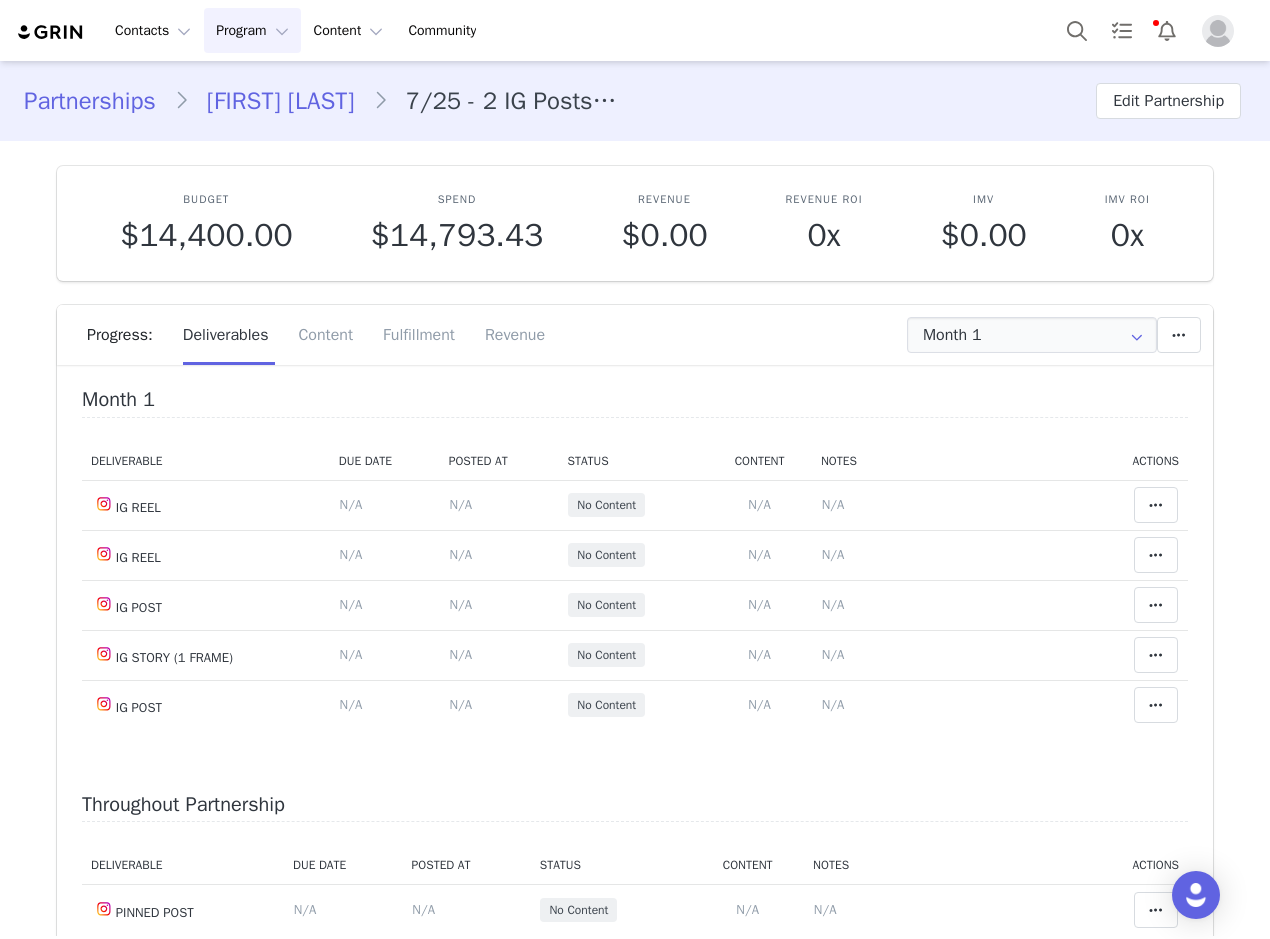 scroll, scrollTop: 0, scrollLeft: 0, axis: both 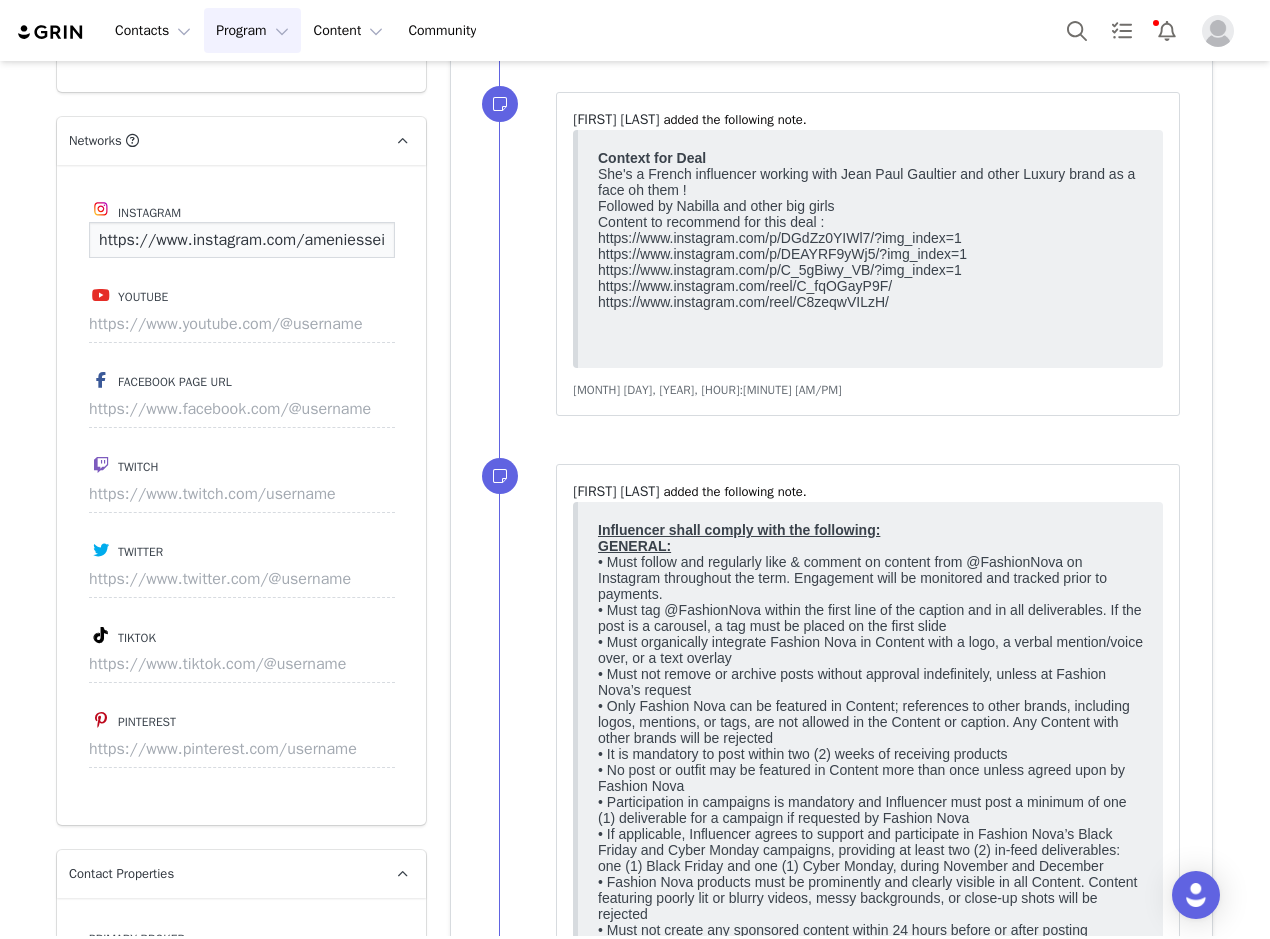 click on "https://www.instagram.com/ameniesseibi/" at bounding box center (242, 240) 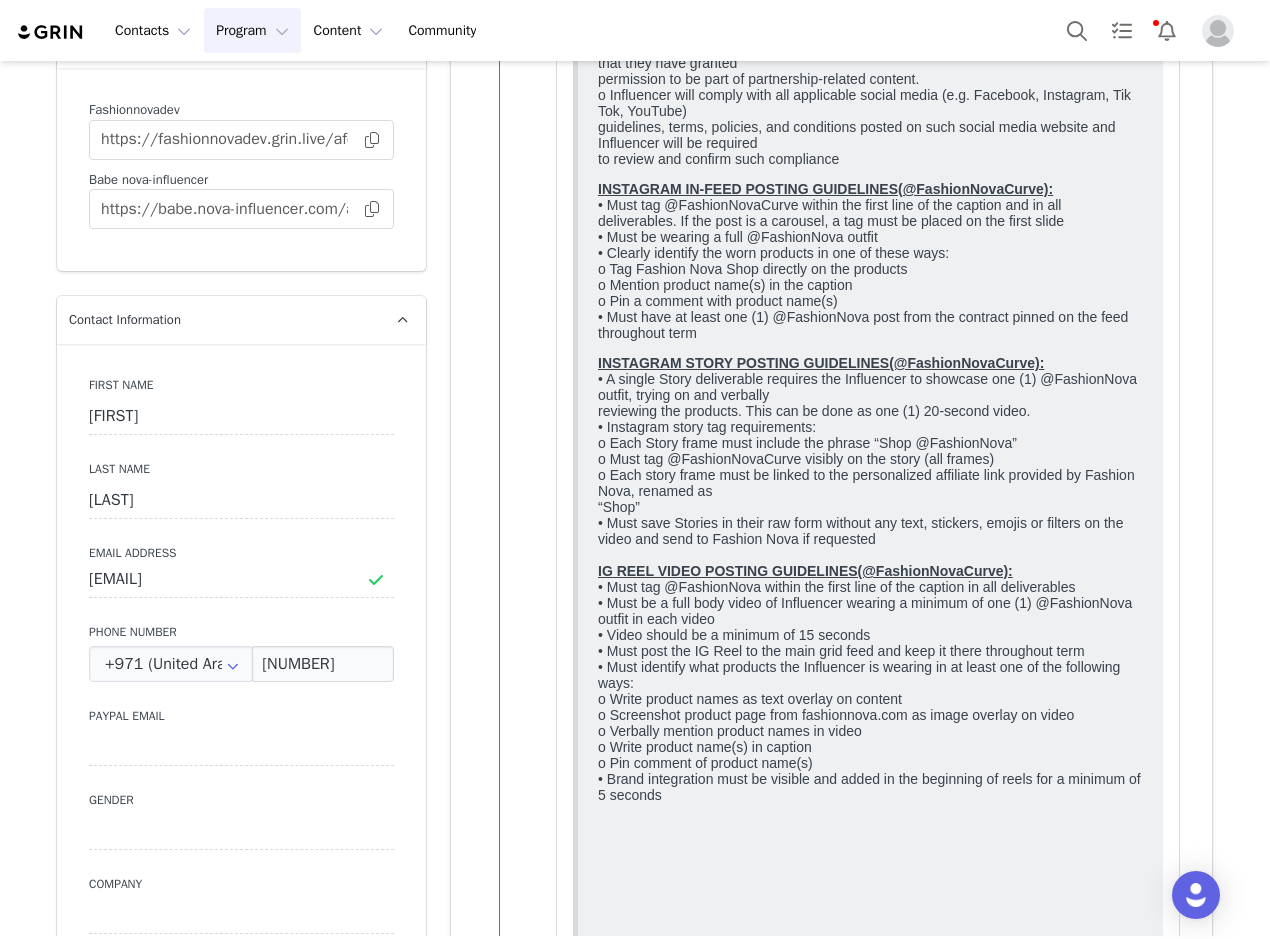 scroll, scrollTop: 2500, scrollLeft: 0, axis: vertical 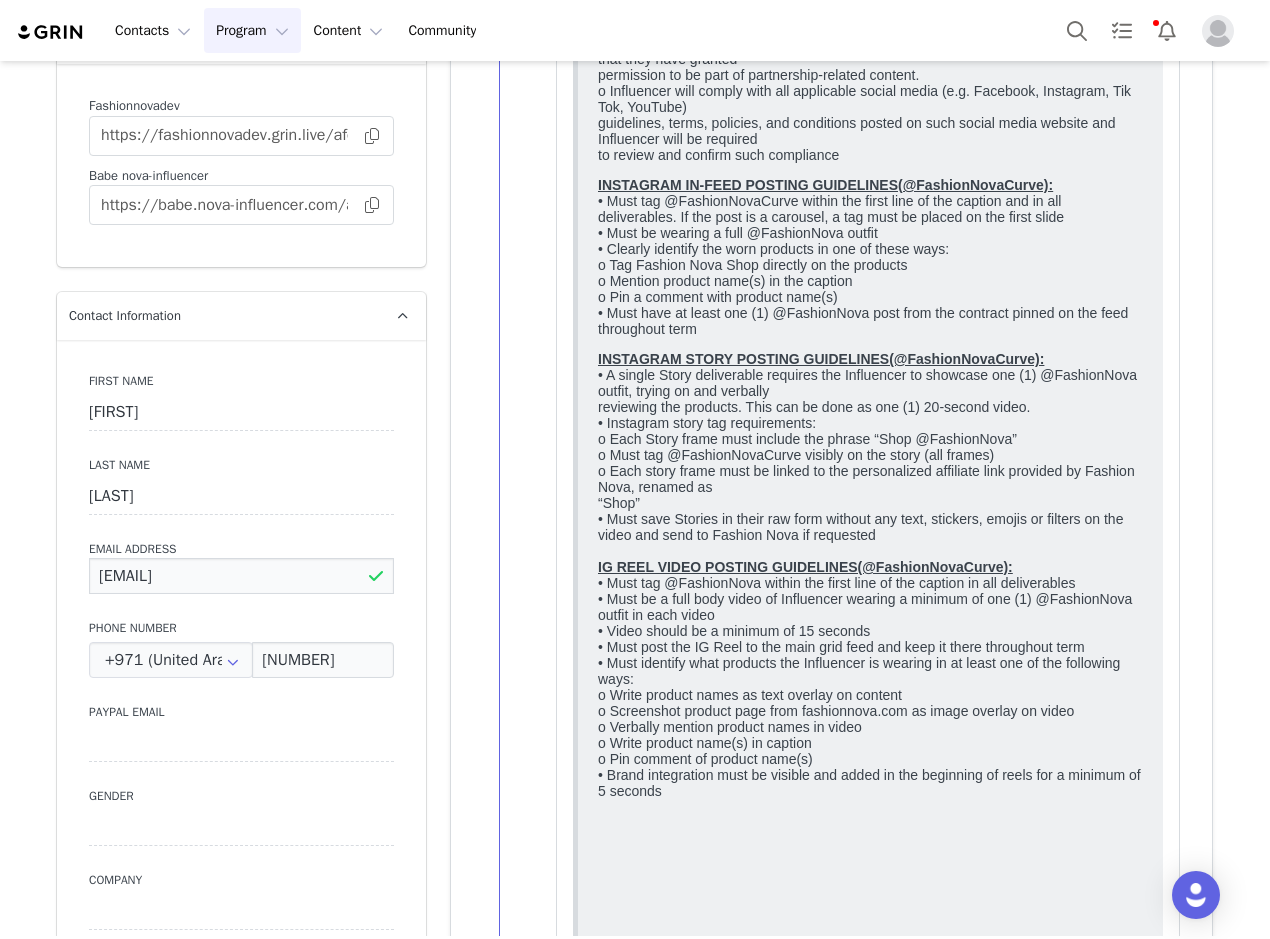 click on "ameniesseibi@hotmail.com" at bounding box center [241, 576] 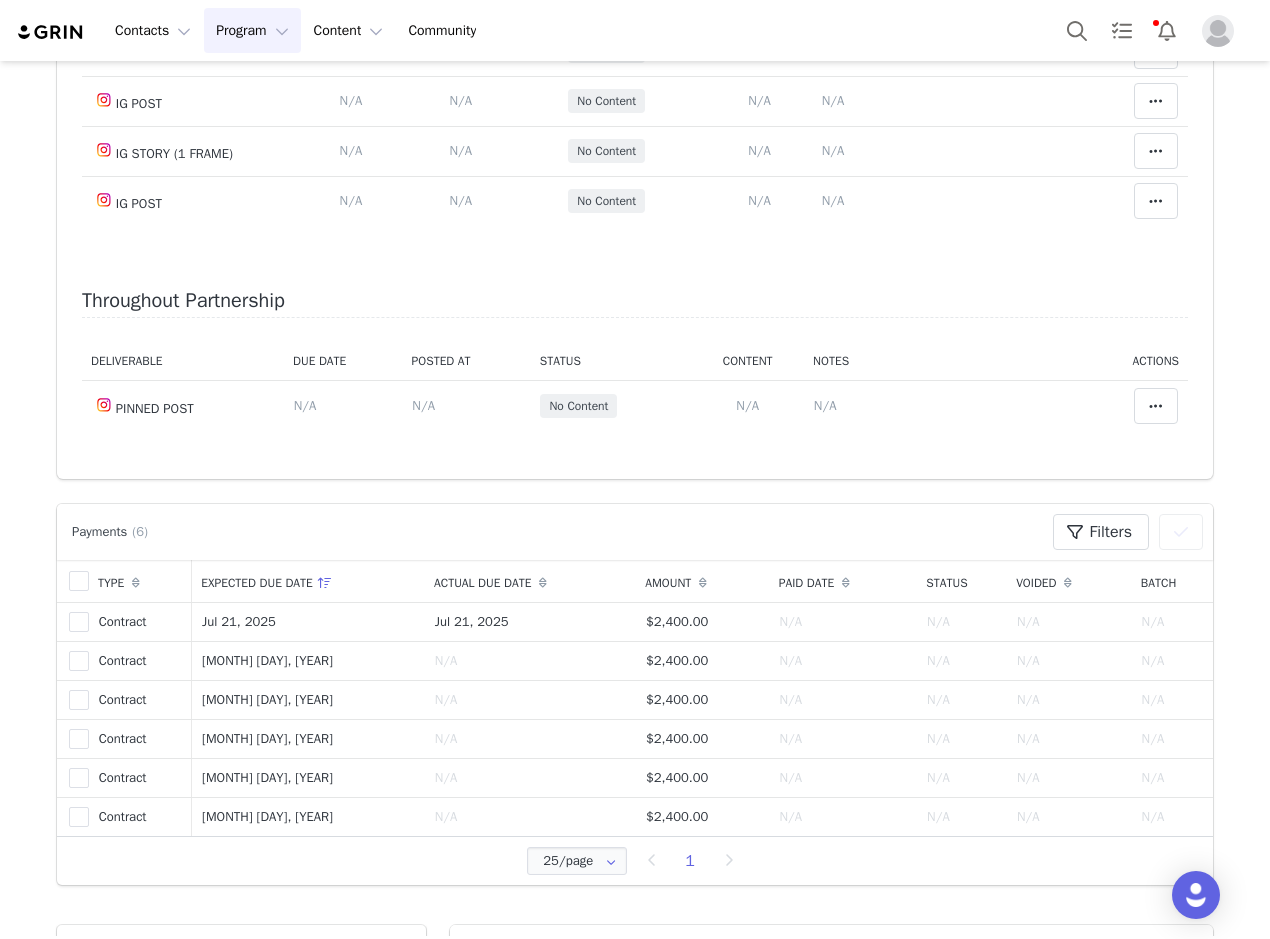 scroll, scrollTop: 0, scrollLeft: 0, axis: both 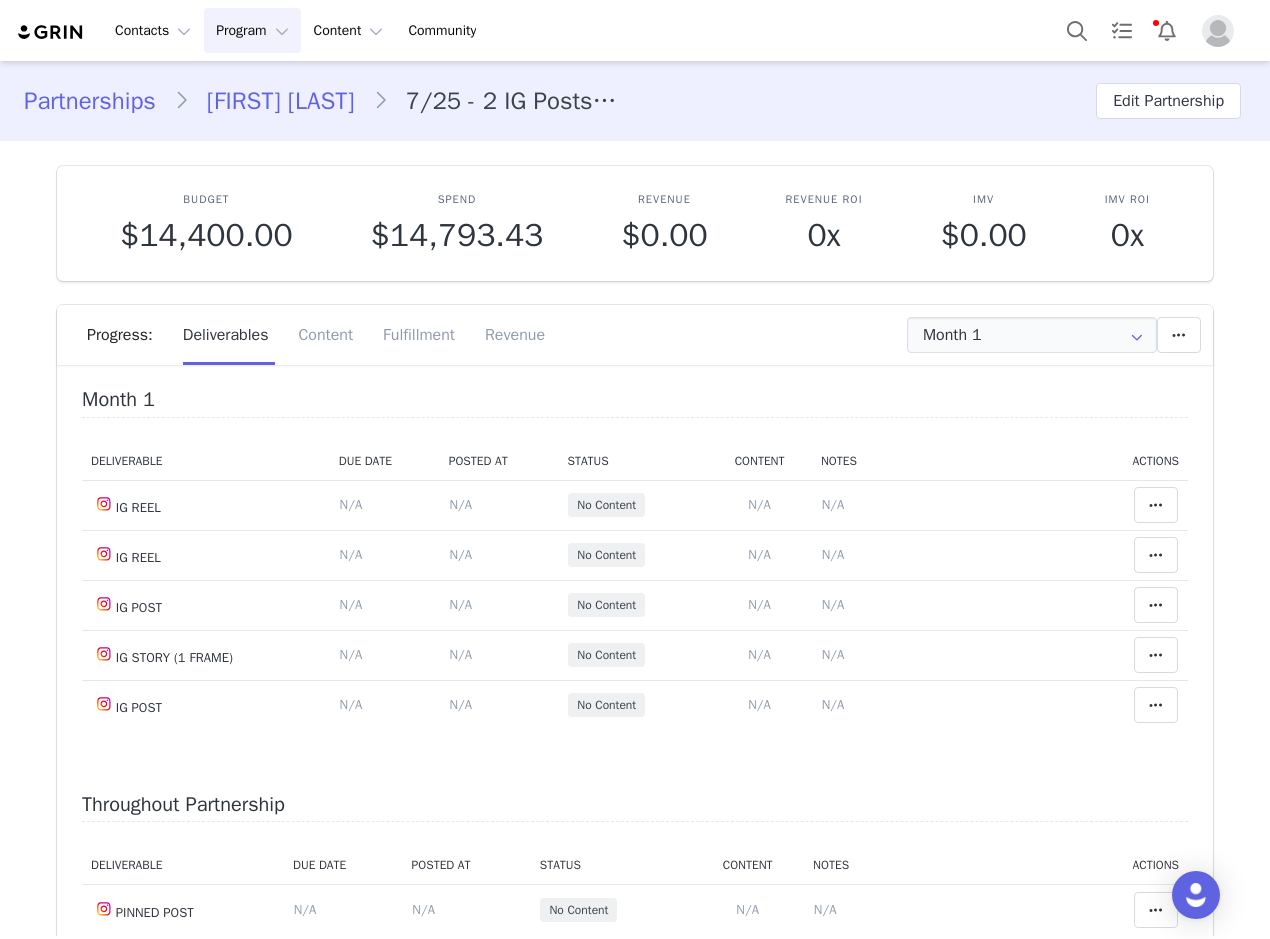 click on "Ameni Esseibi" at bounding box center [281, 101] 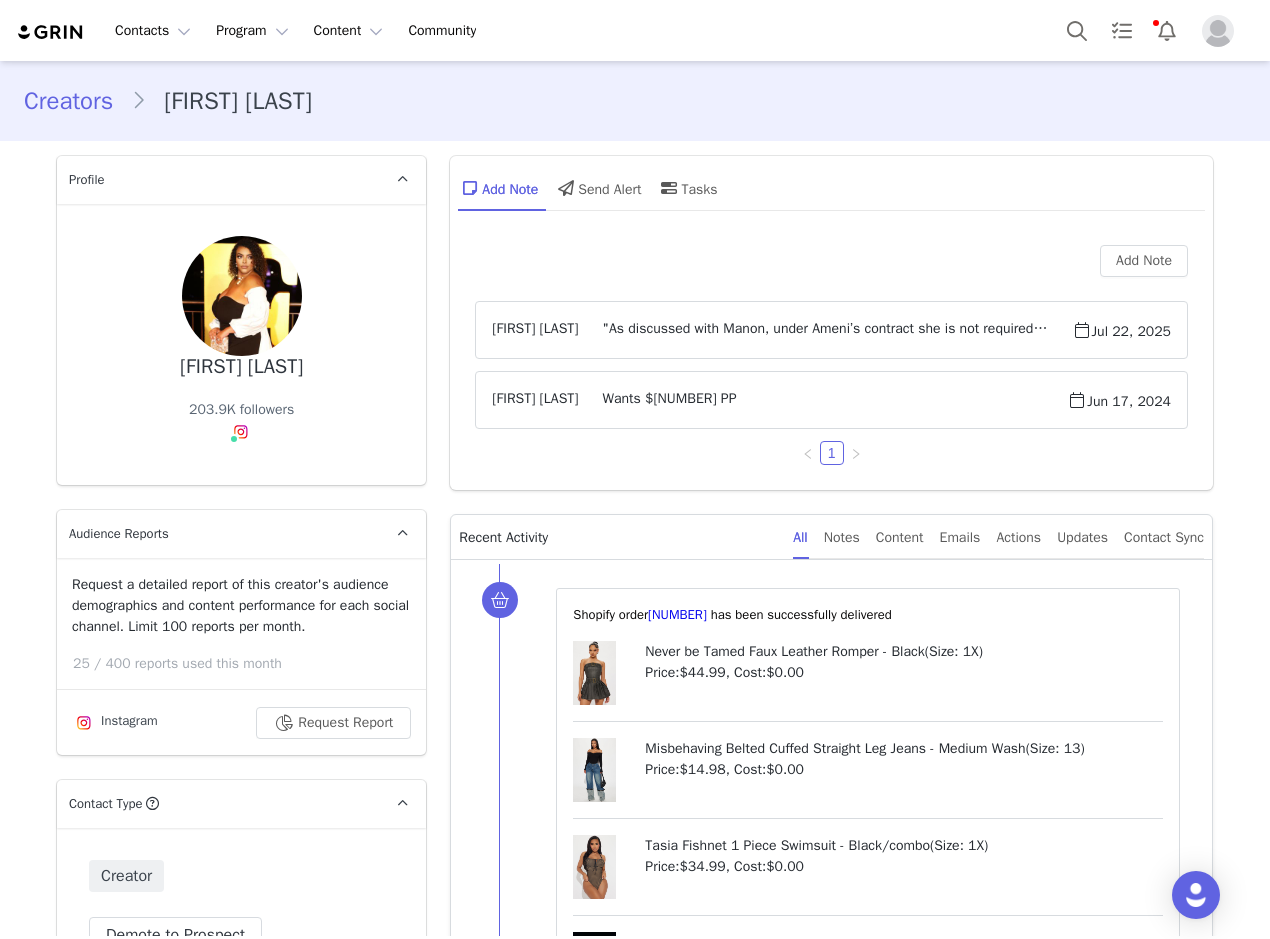scroll, scrollTop: 0, scrollLeft: 0, axis: both 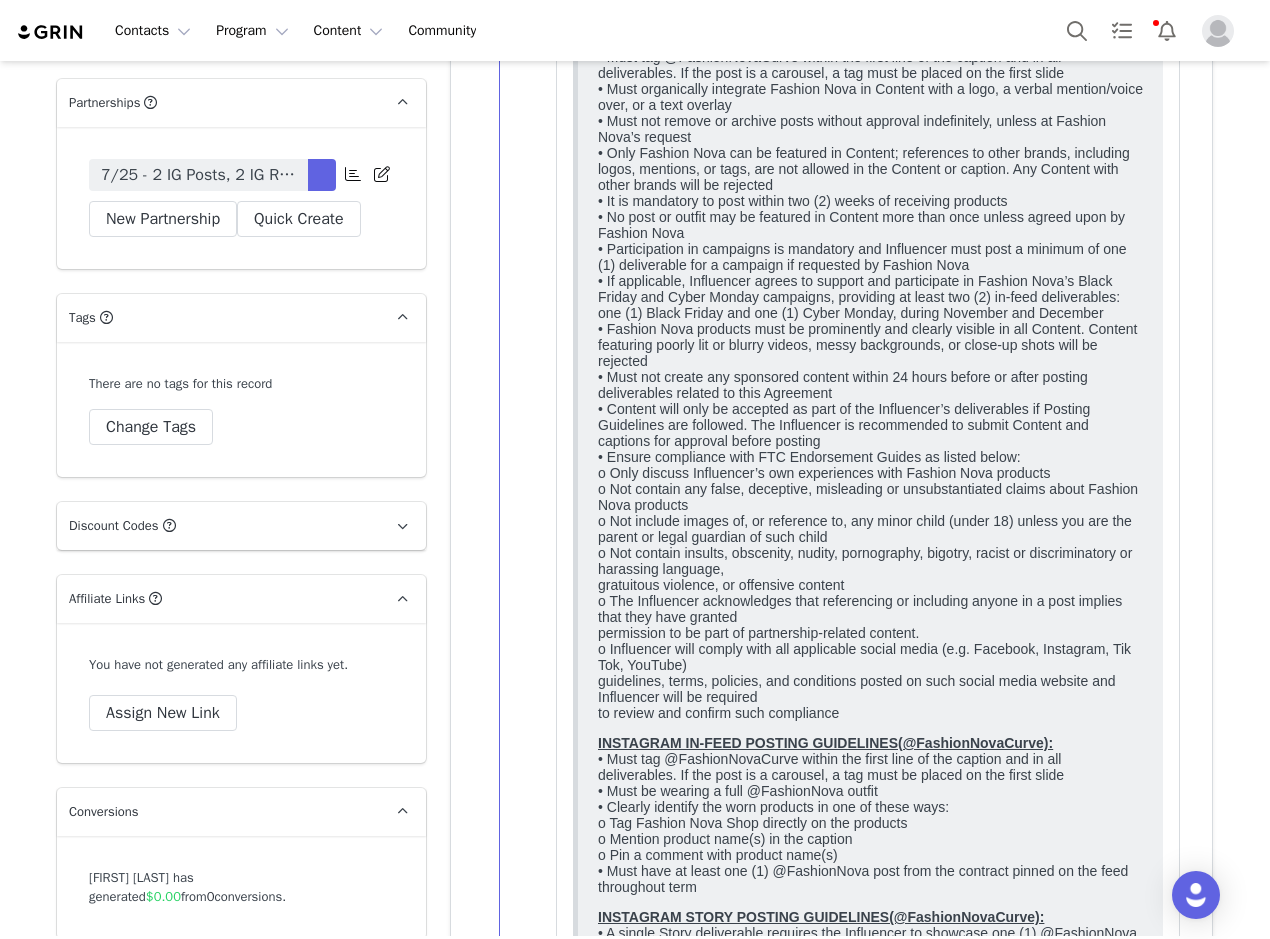 click on "7/25 - 2 IG Posts, 2 IG Reels, 1 IG Story monthly for 6 months - Pinned Post" at bounding box center (198, 175) 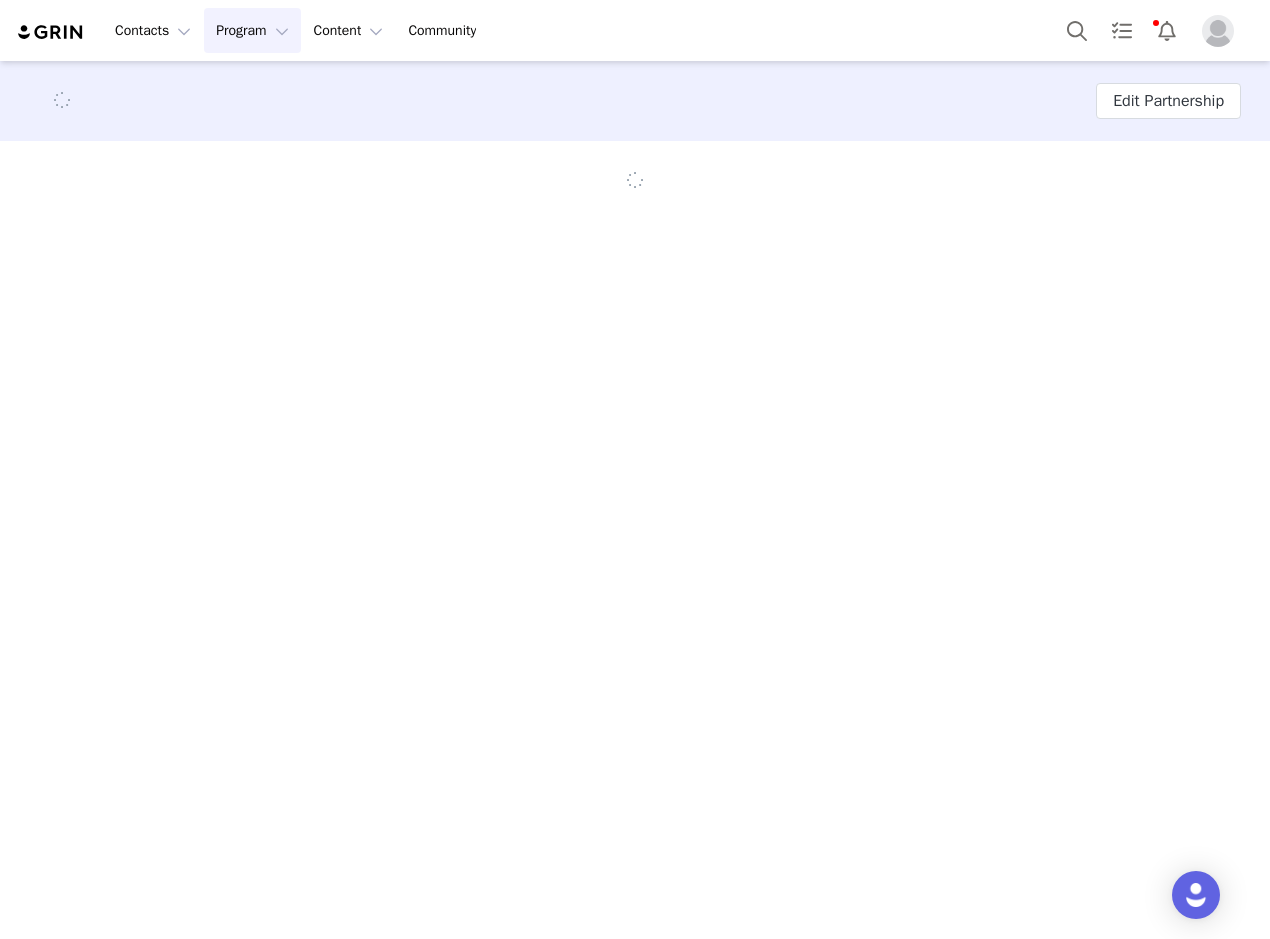 scroll, scrollTop: 0, scrollLeft: 0, axis: both 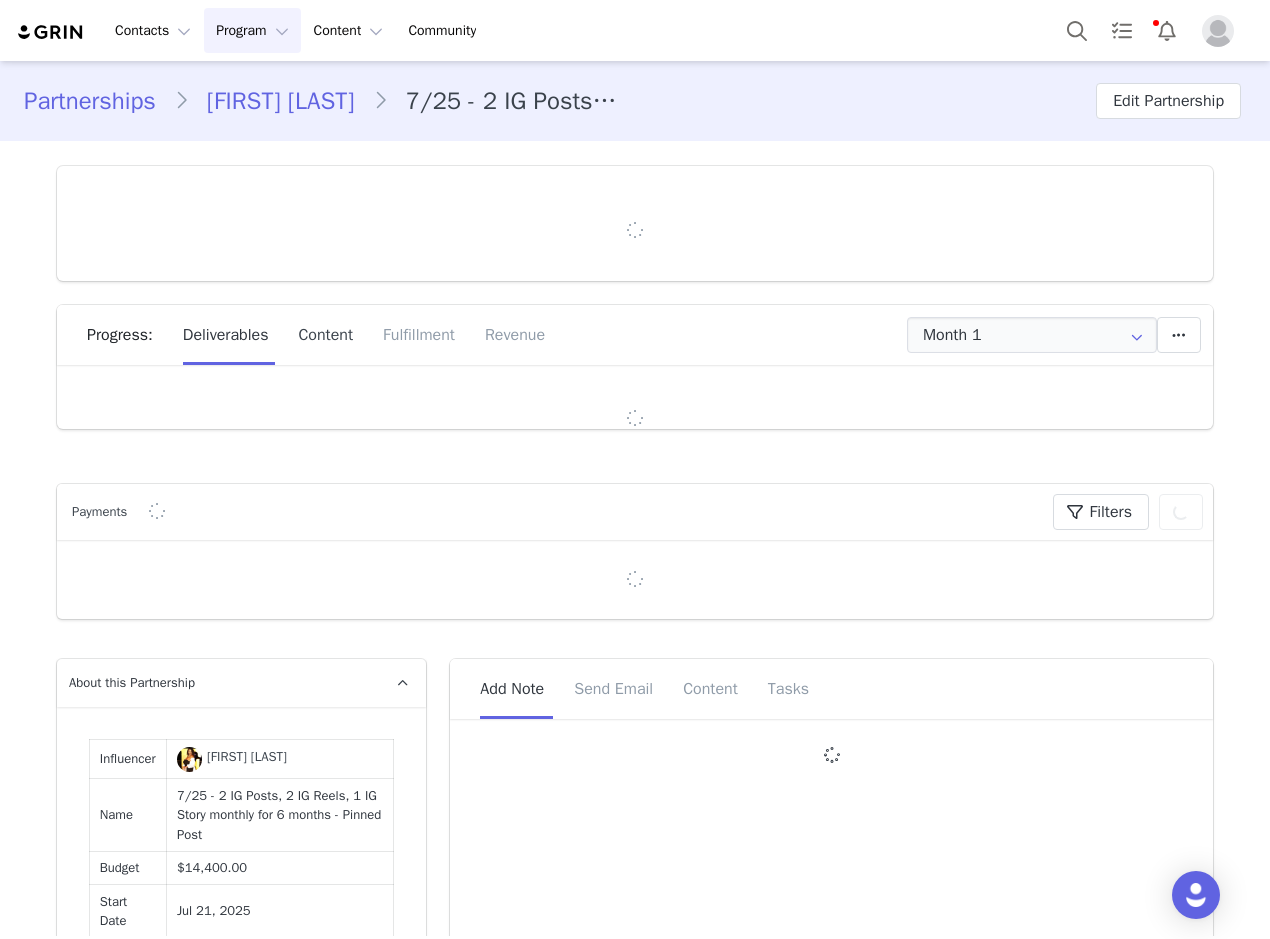 type on "+971 (United Arab Emirates)" 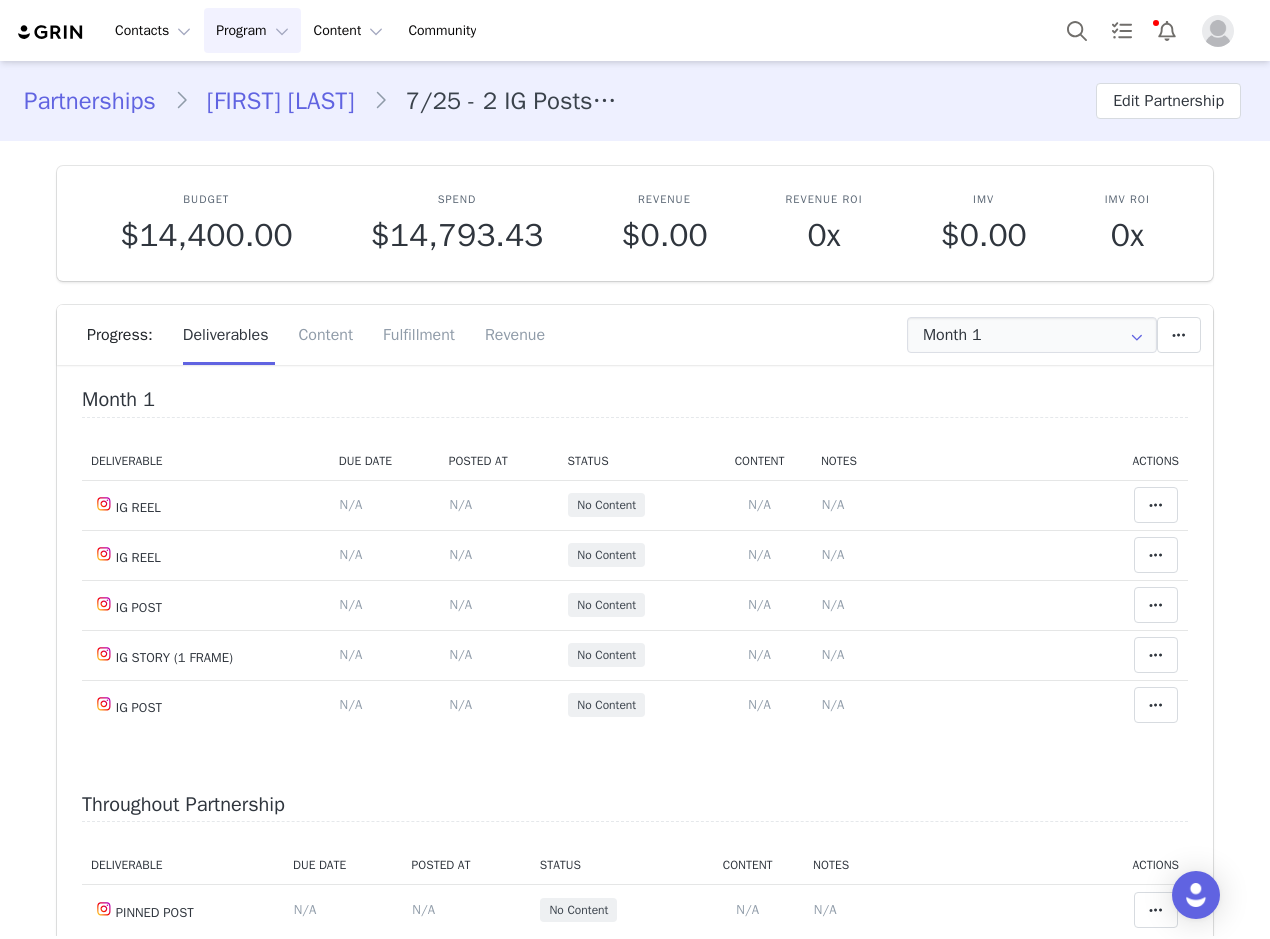 scroll, scrollTop: 430, scrollLeft: 0, axis: vertical 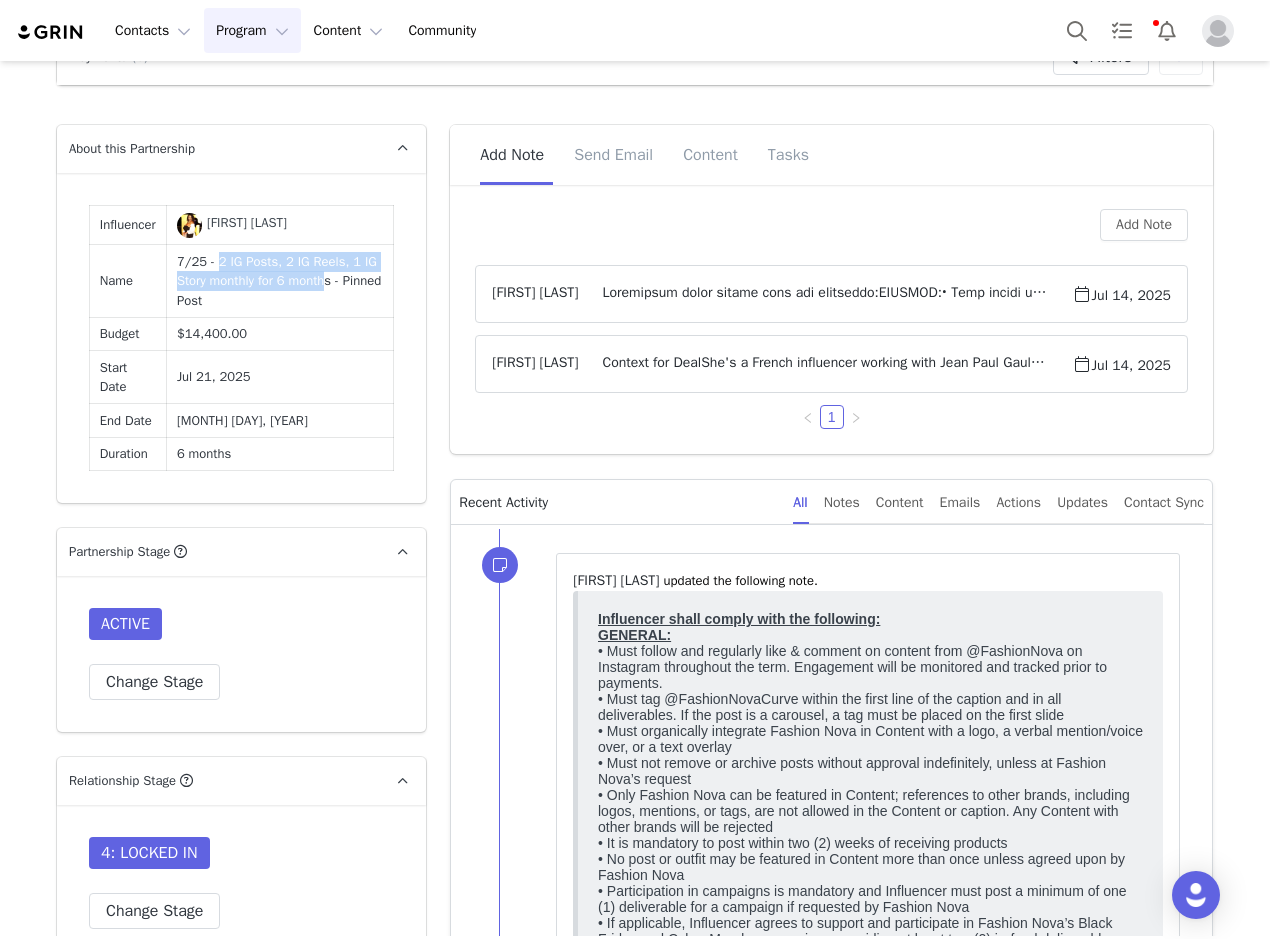 drag, startPoint x: 216, startPoint y: 264, endPoint x: 328, endPoint y: 281, distance: 113.28283 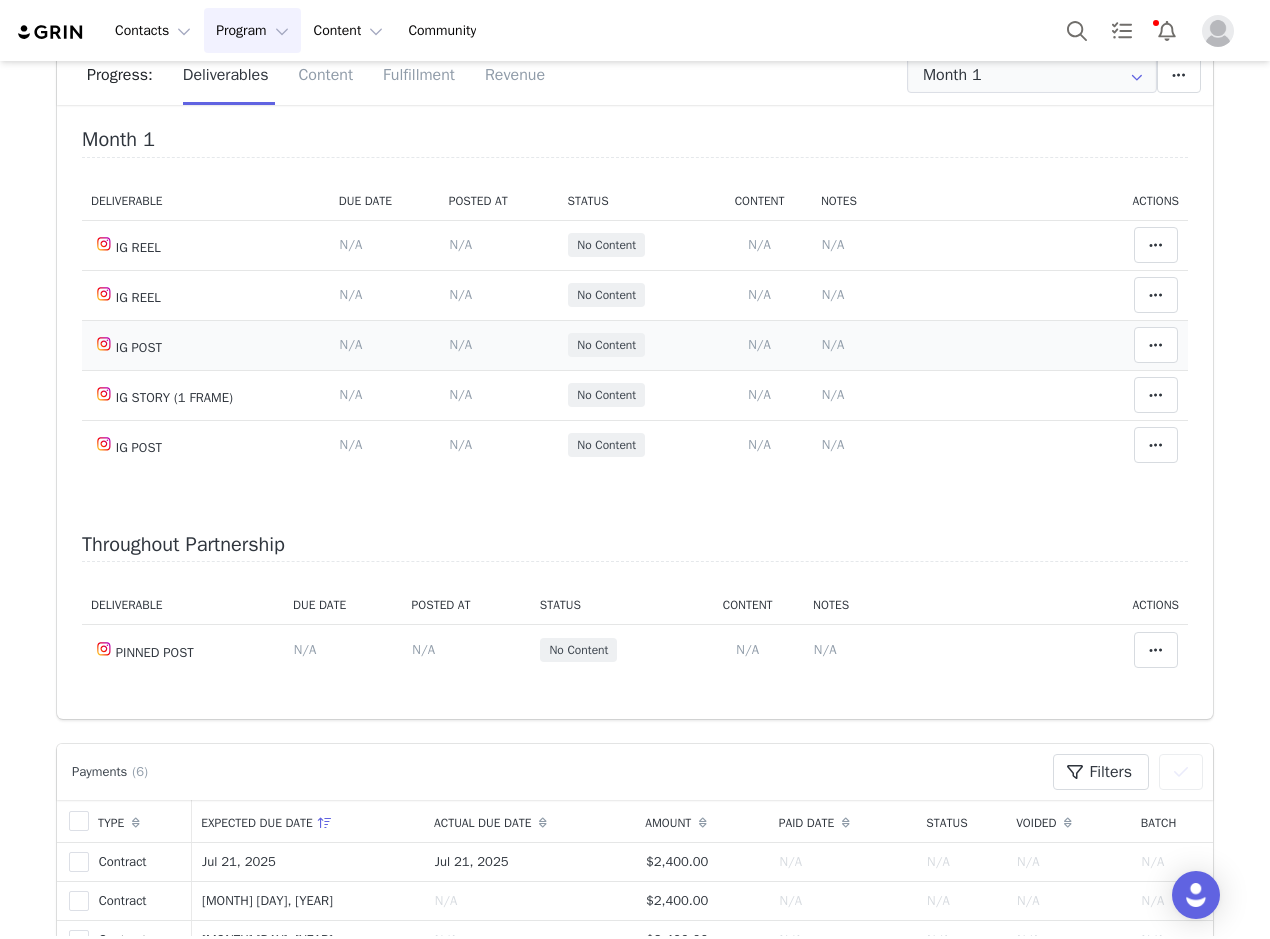 scroll, scrollTop: 100, scrollLeft: 0, axis: vertical 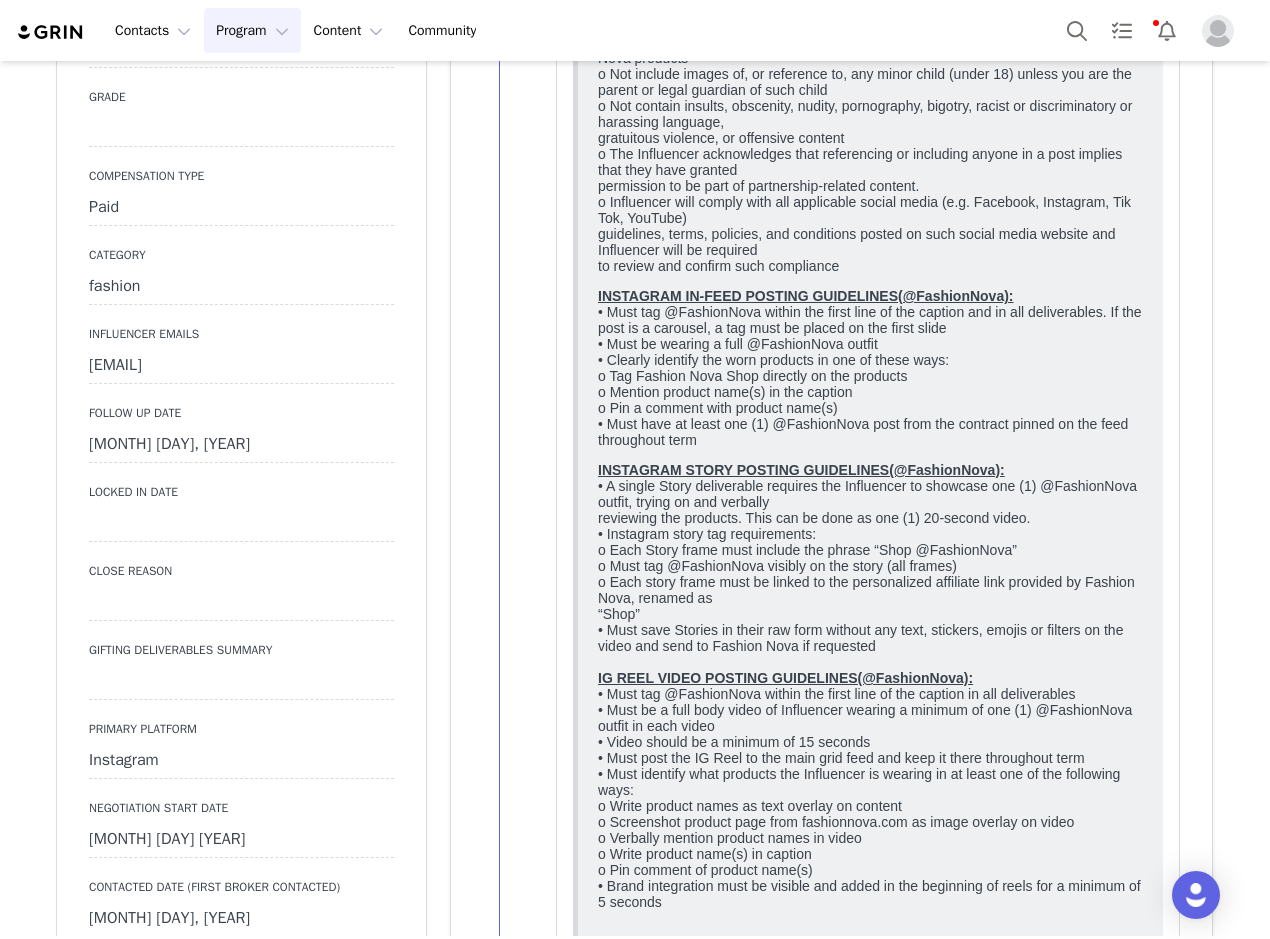 click on "[MONTH] [DAY]th, [YEAR]" at bounding box center (241, 445) 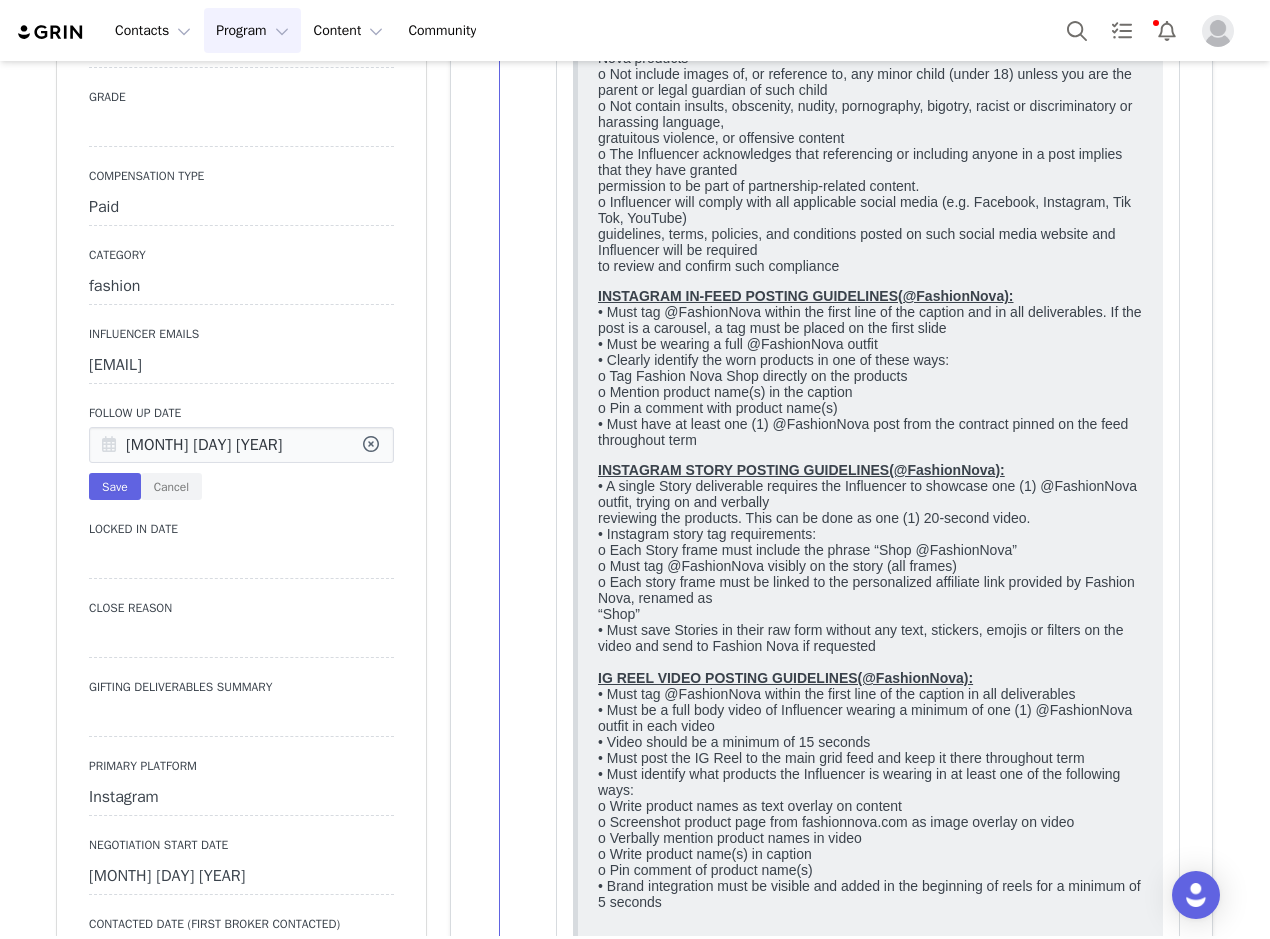 click at bounding box center [109, 446] 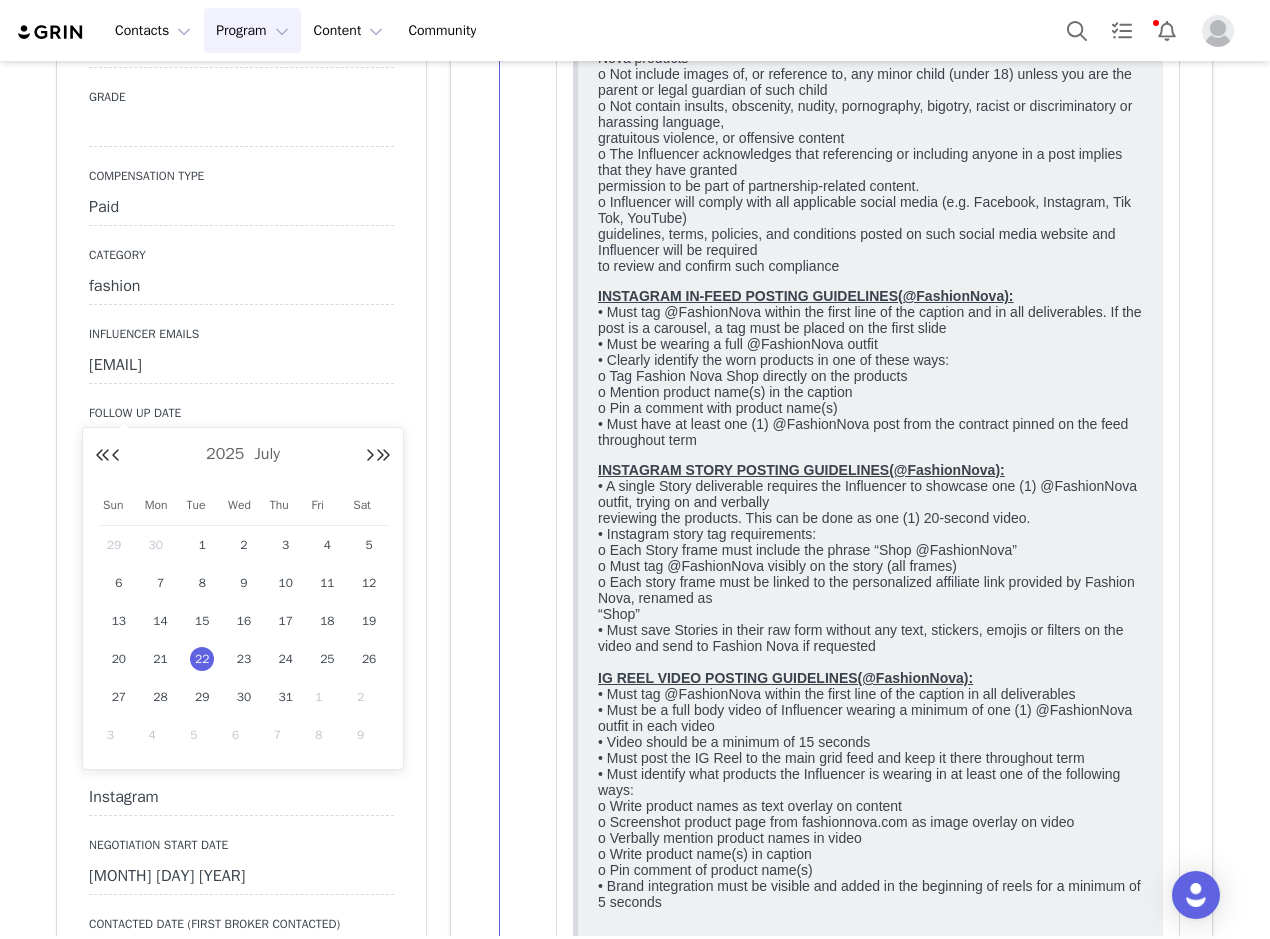 drag, startPoint x: 317, startPoint y: 696, endPoint x: 207, endPoint y: 550, distance: 182.80043 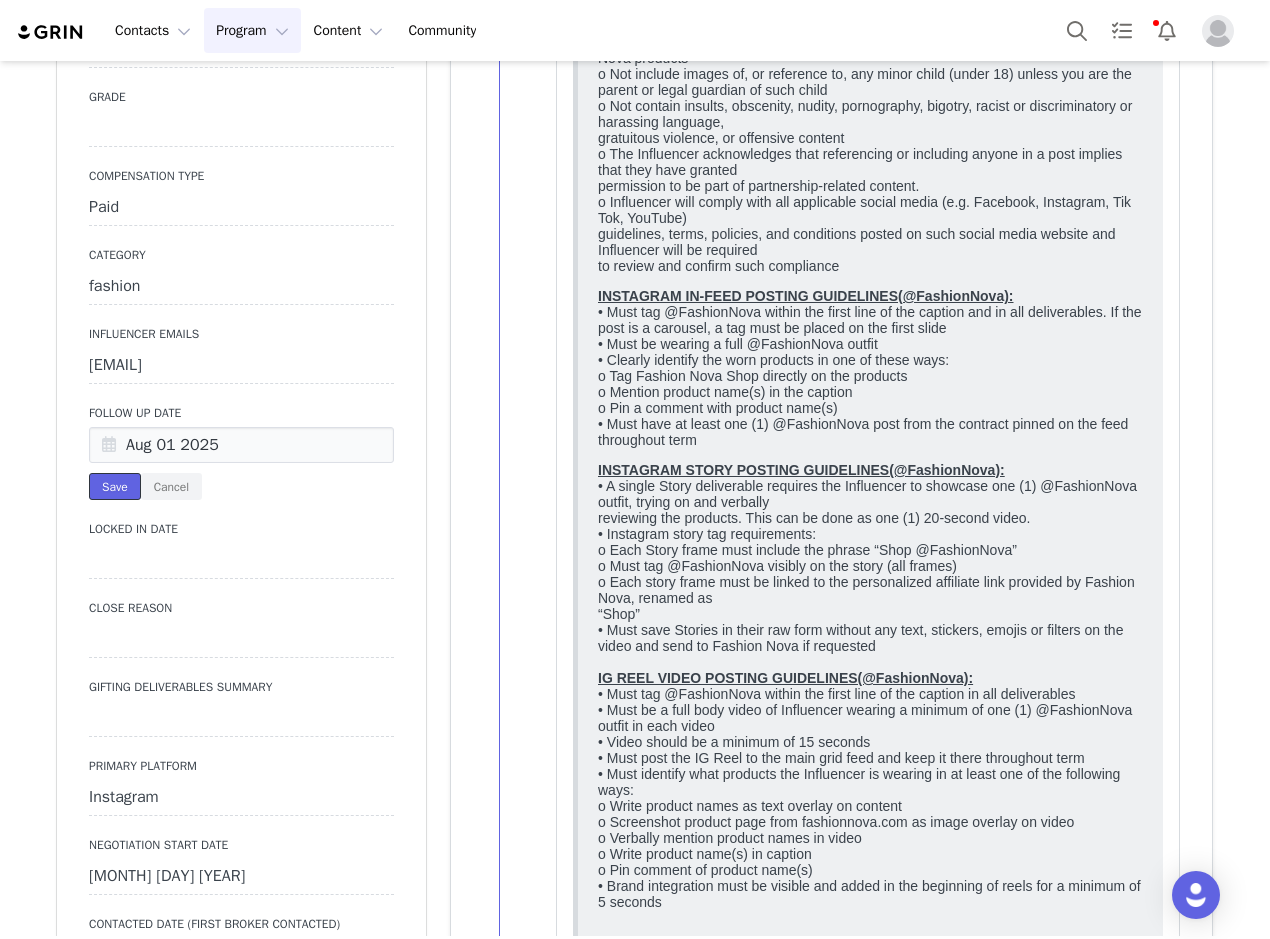 click on "Save" at bounding box center [115, 486] 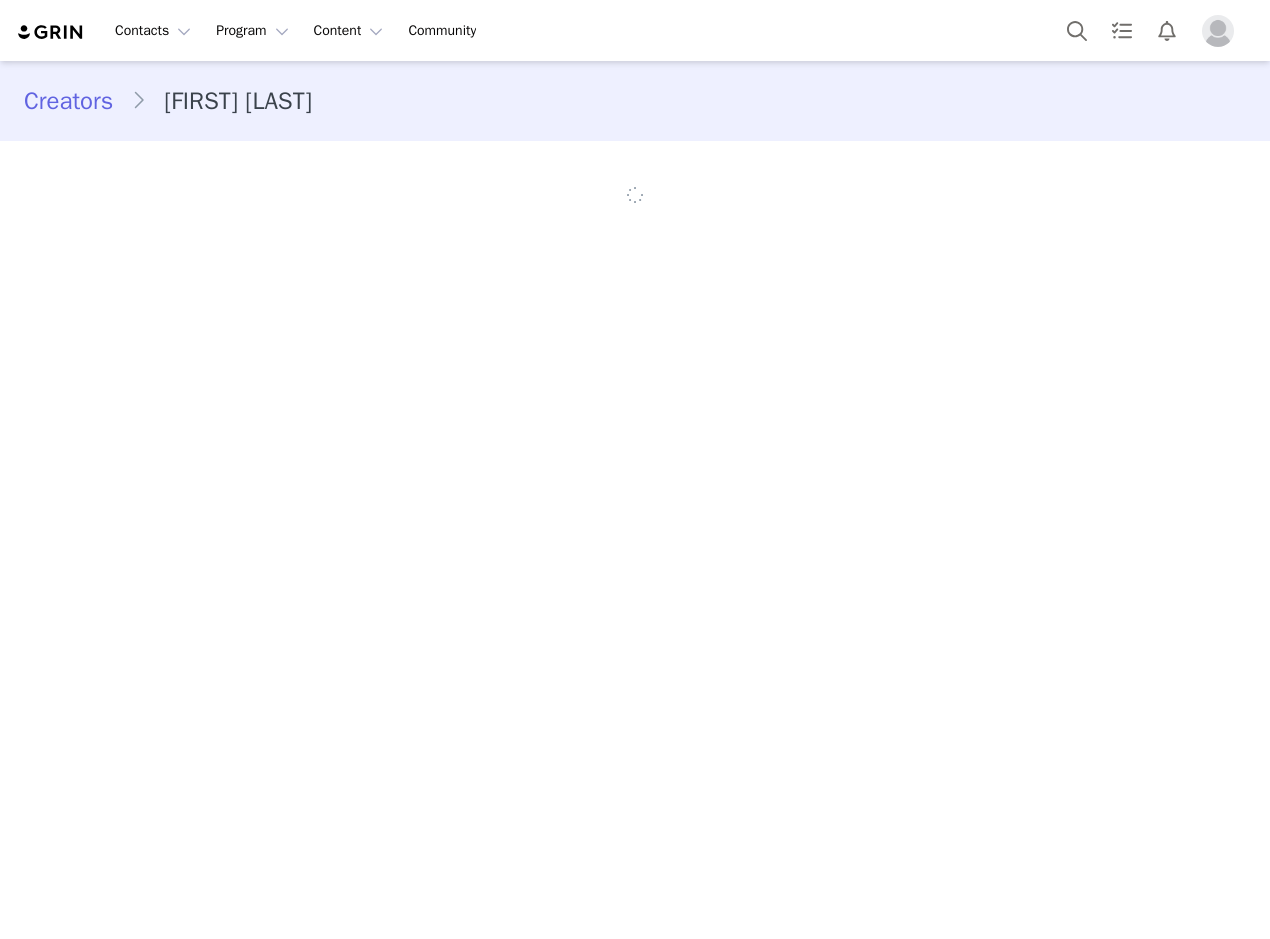 scroll, scrollTop: 0, scrollLeft: 0, axis: both 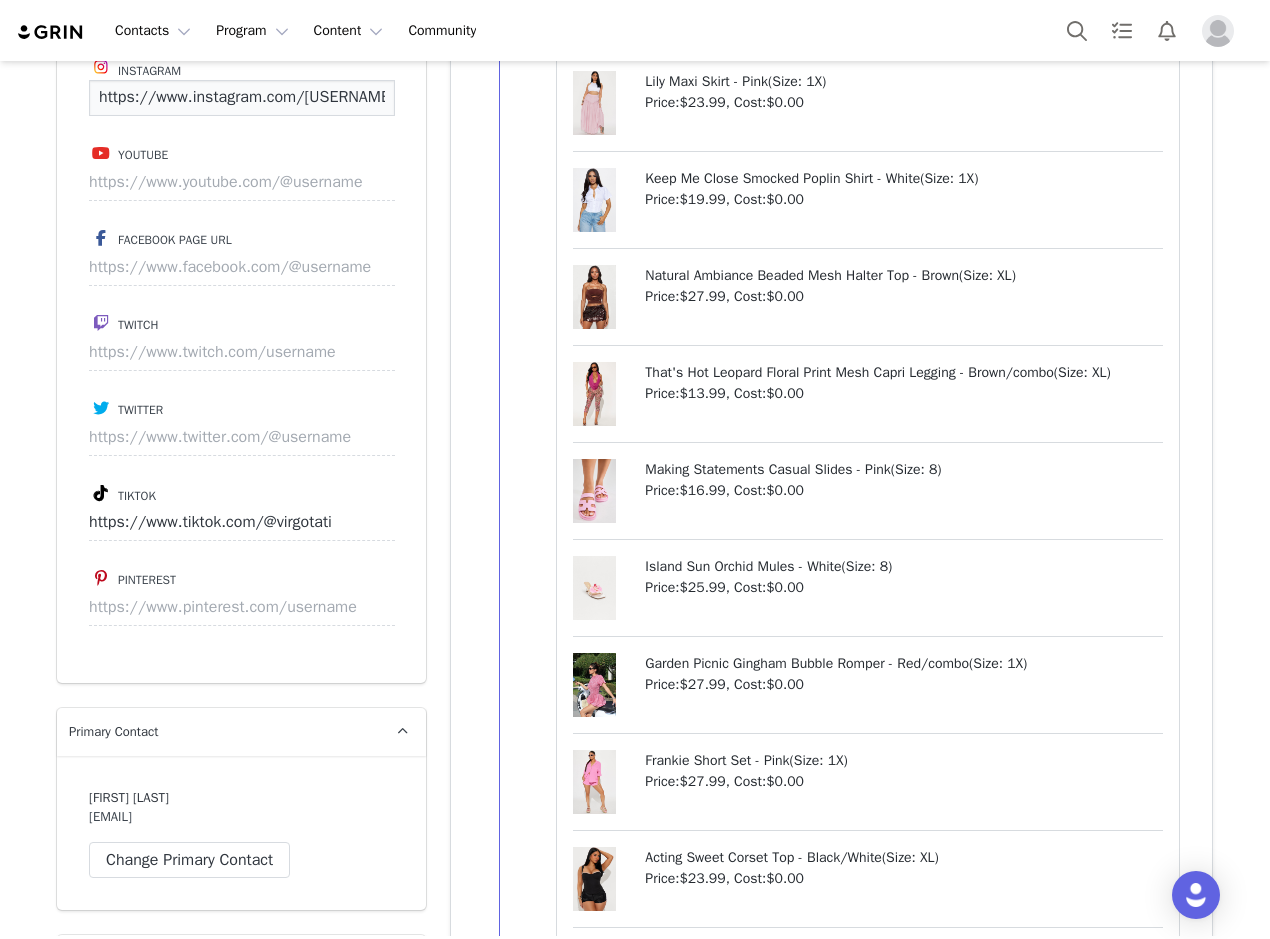 click on "https://www.instagram.com/[USERNAME]" at bounding box center [242, 98] 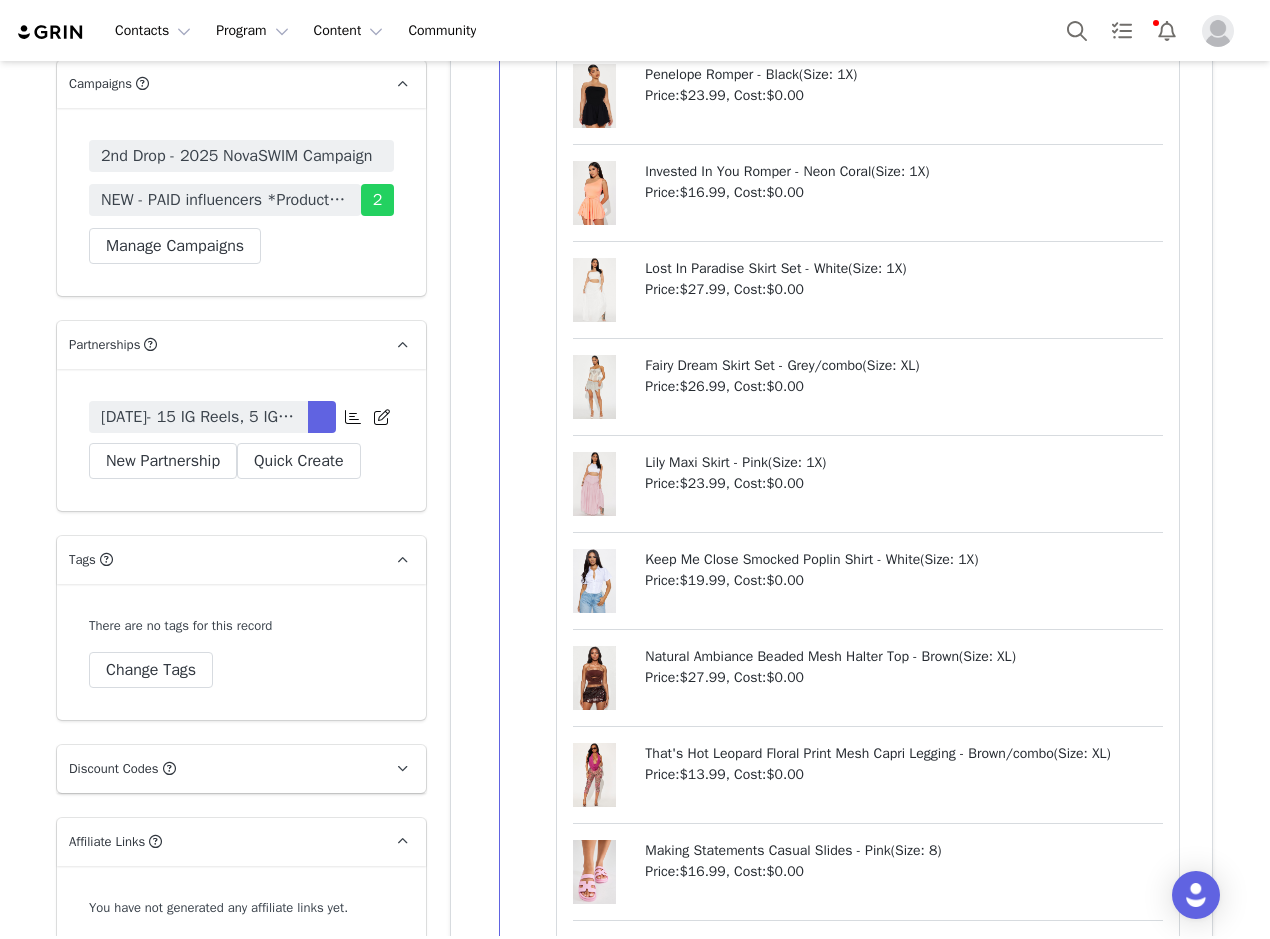 scroll, scrollTop: 6400, scrollLeft: 0, axis: vertical 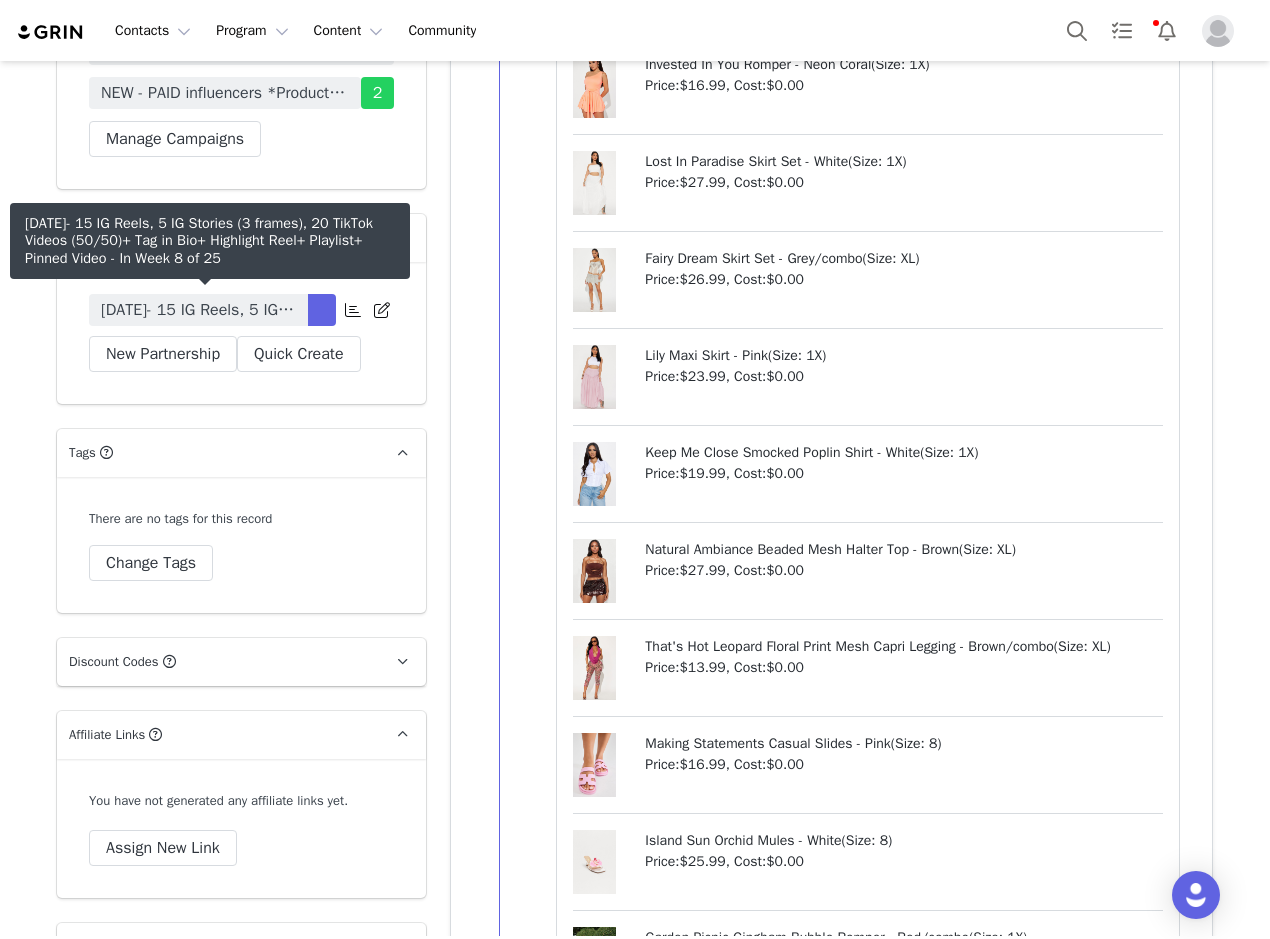 click on "[DATE]- 15 IG Reels, 5 IG Stories (3 frames), 20 TikTok Videos (50/50)+ Tag in Bio+ Highlight Reel+ Playlist+ Pinned Video" at bounding box center (198, 310) 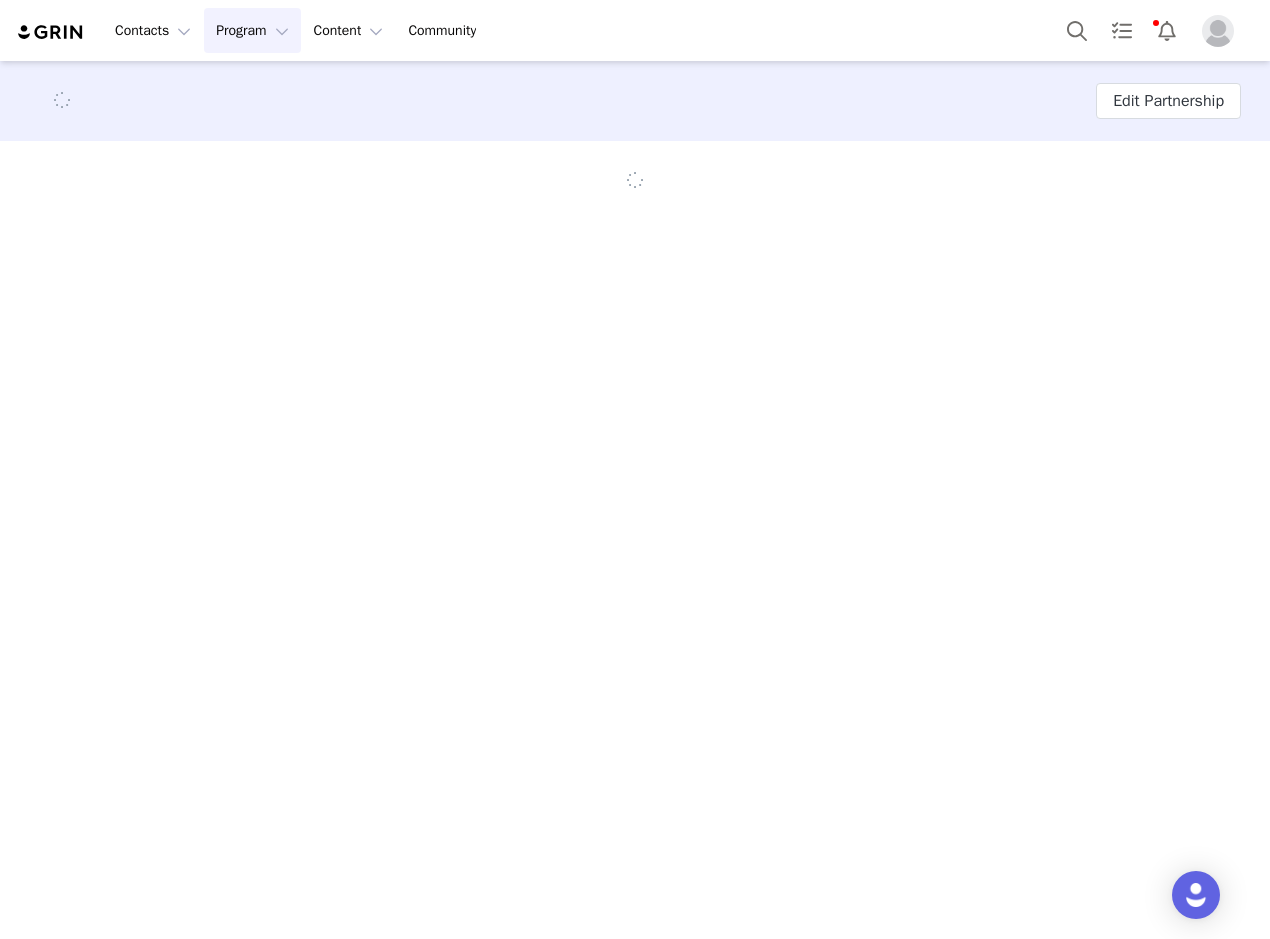 scroll, scrollTop: 0, scrollLeft: 0, axis: both 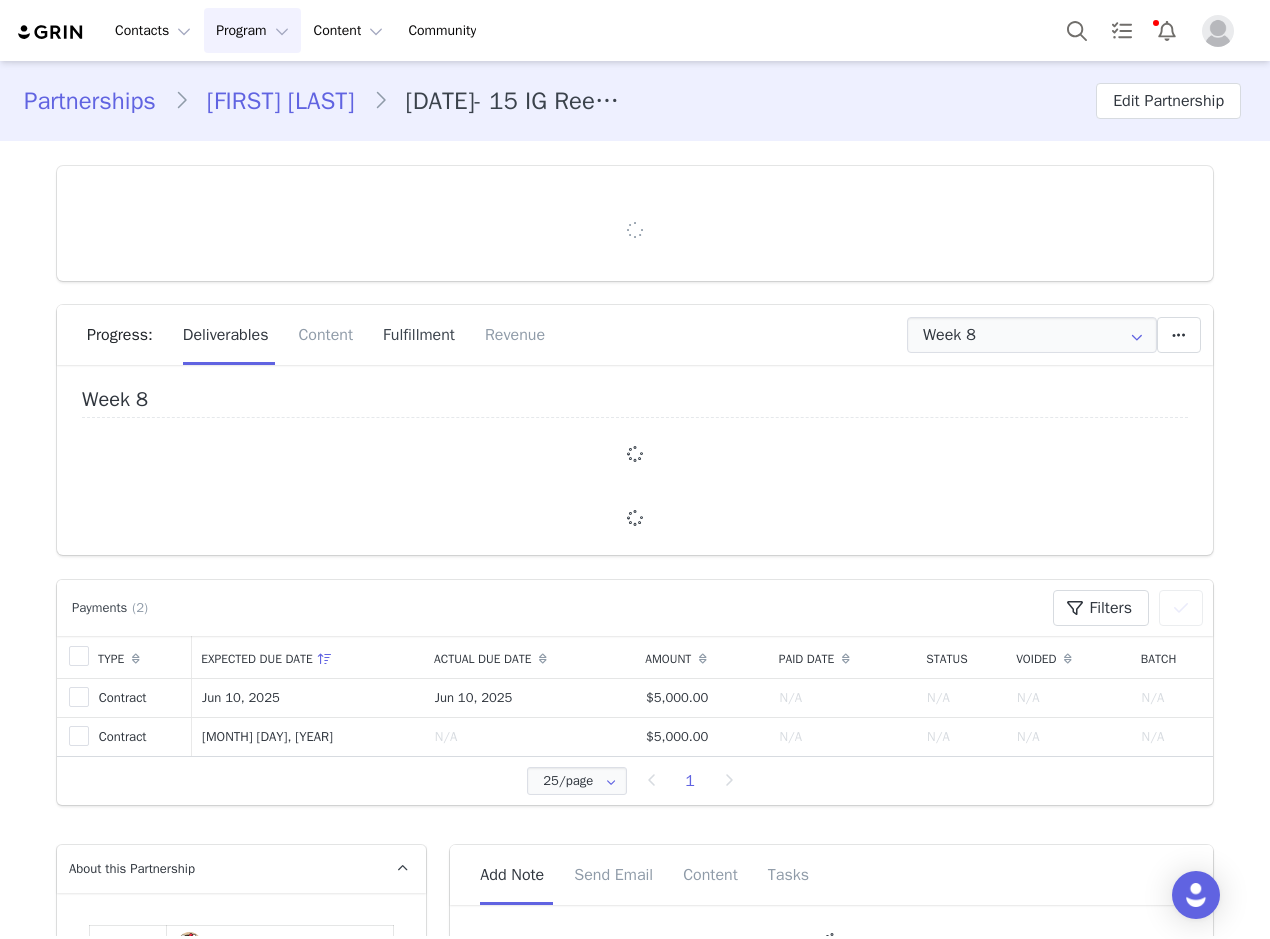 type on "+1 (United States)" 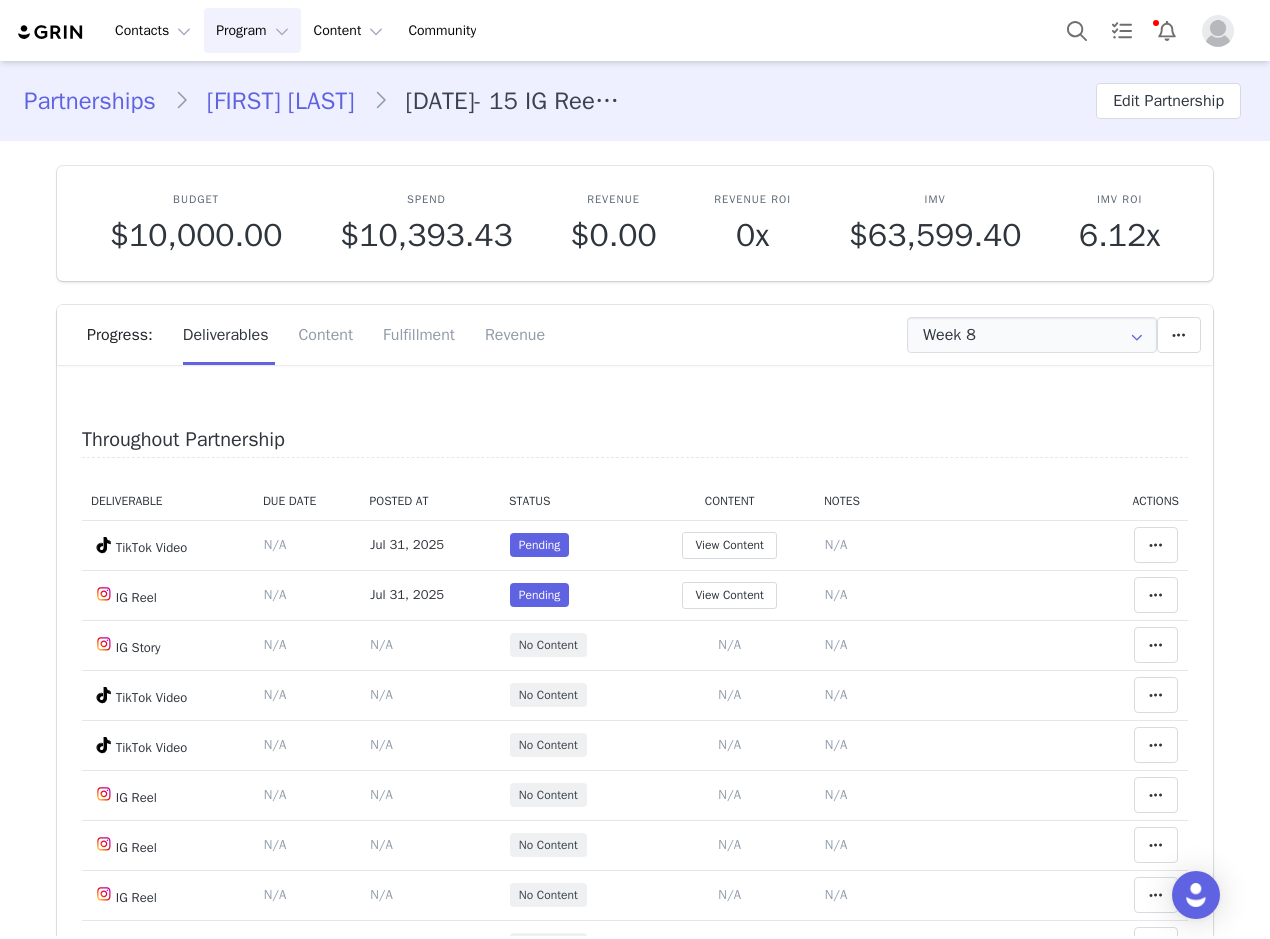 scroll, scrollTop: 400, scrollLeft: 0, axis: vertical 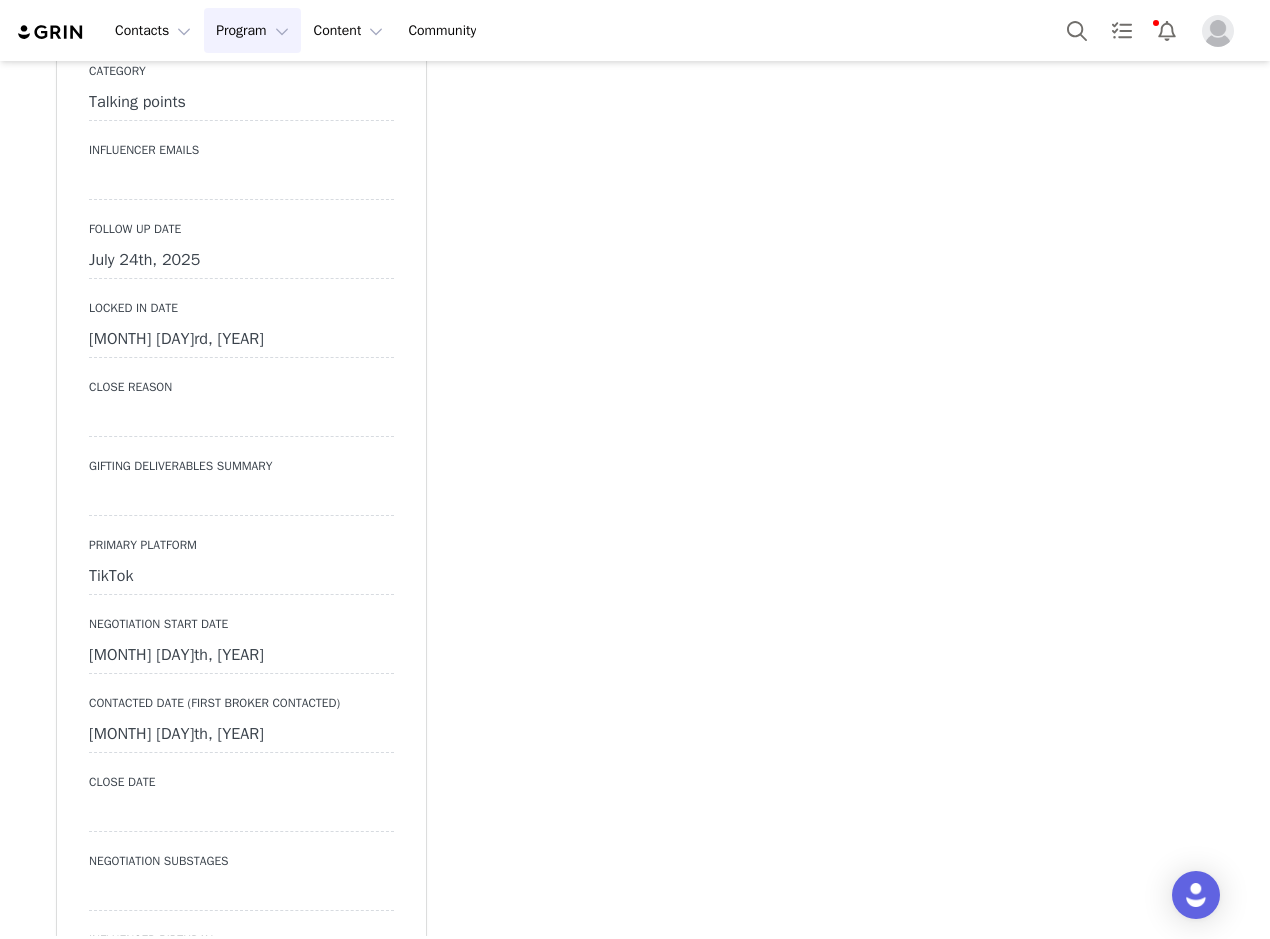 click on "July 24th, 2025" at bounding box center [241, 261] 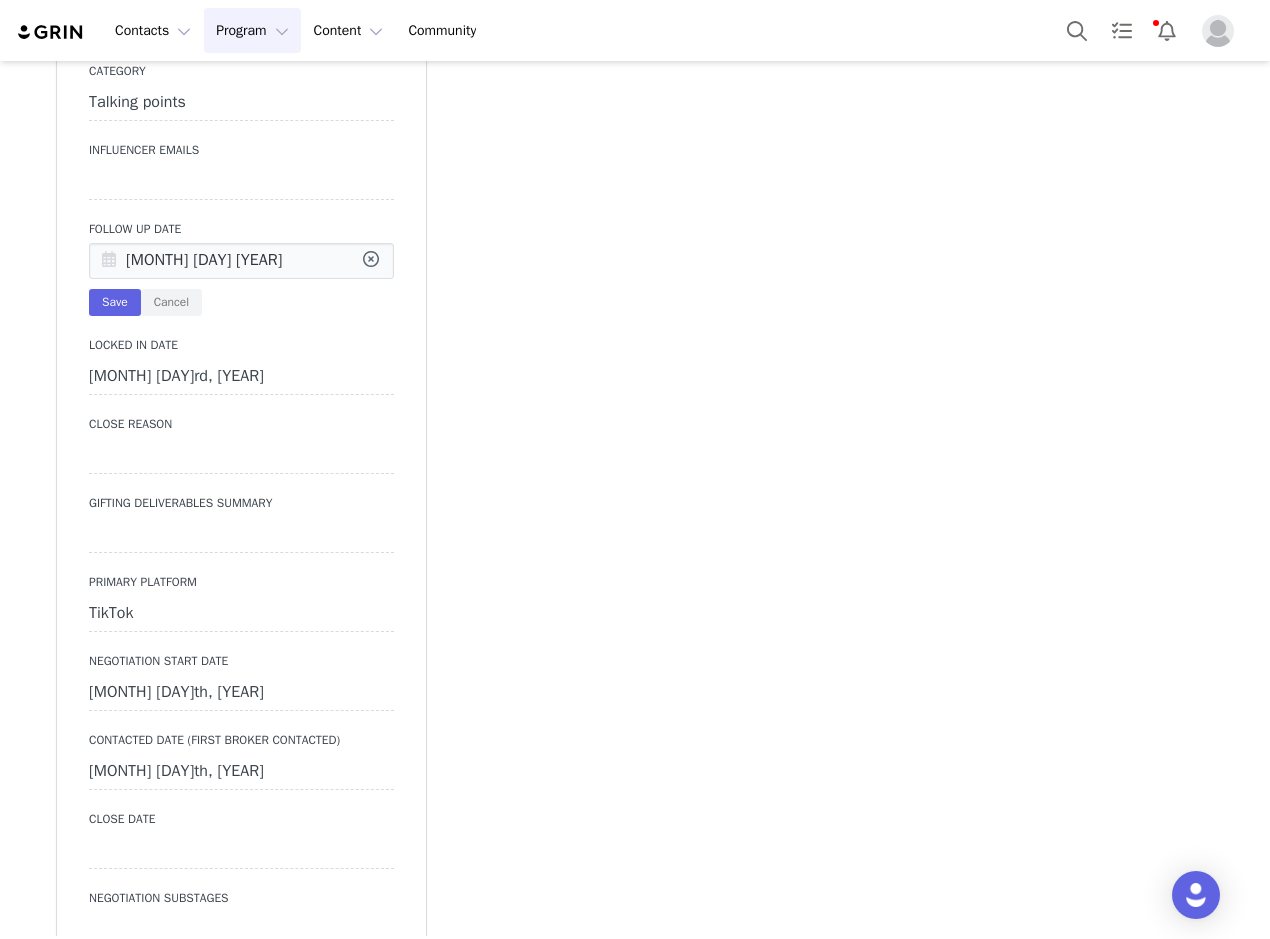 click at bounding box center (109, 262) 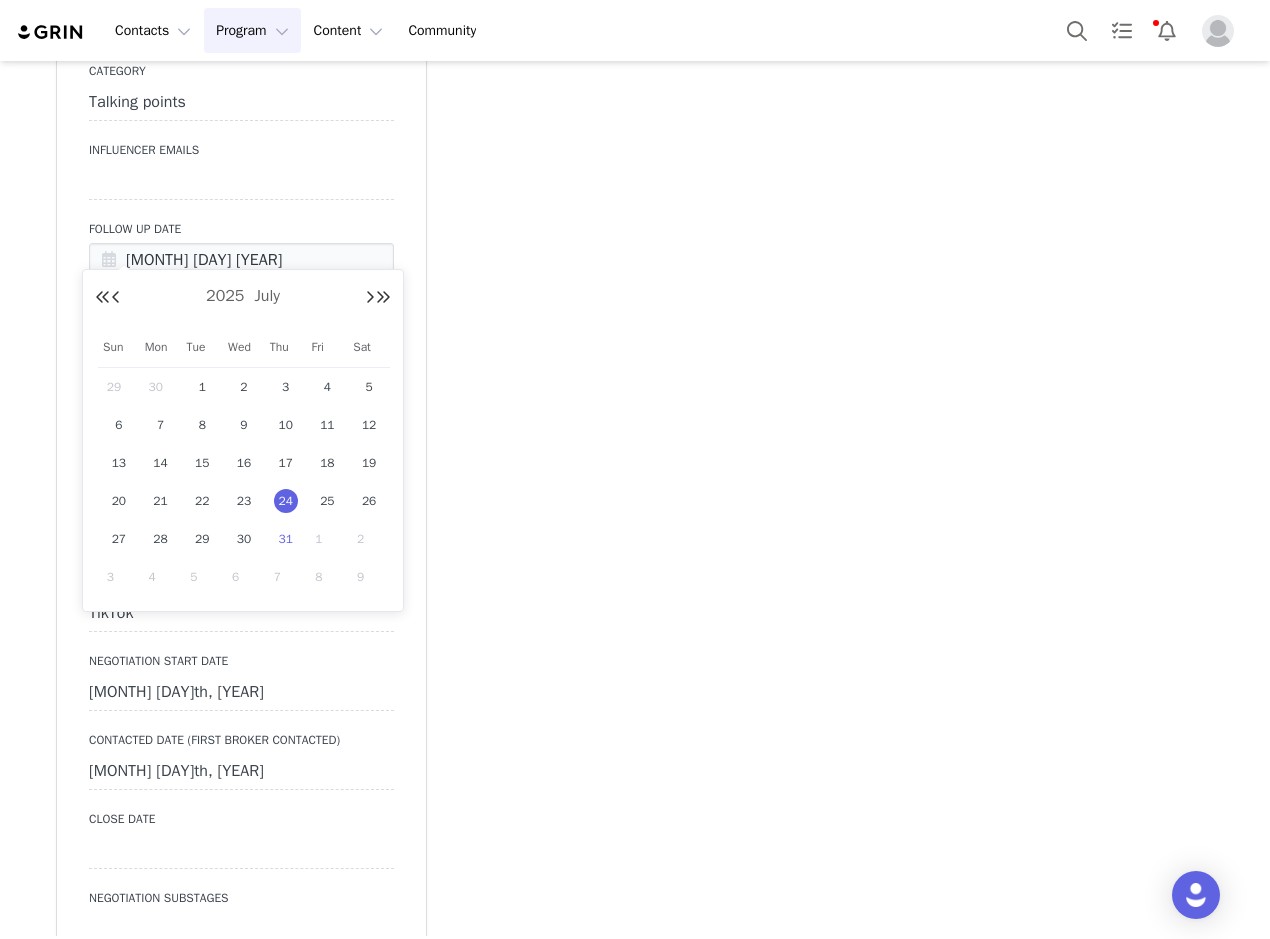 drag, startPoint x: 314, startPoint y: 529, endPoint x: 294, endPoint y: 489, distance: 44.72136 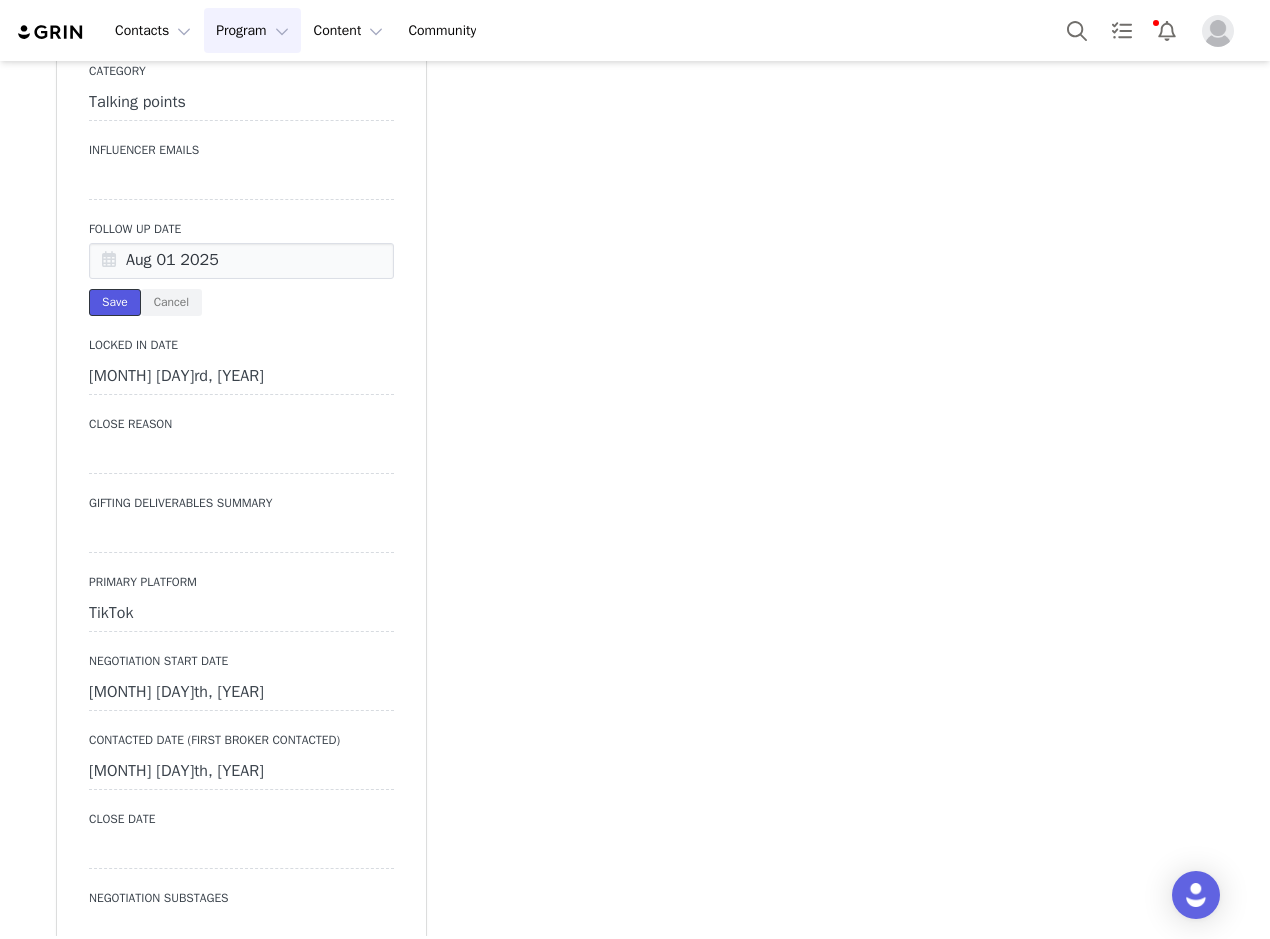 click on "Save" at bounding box center [115, 302] 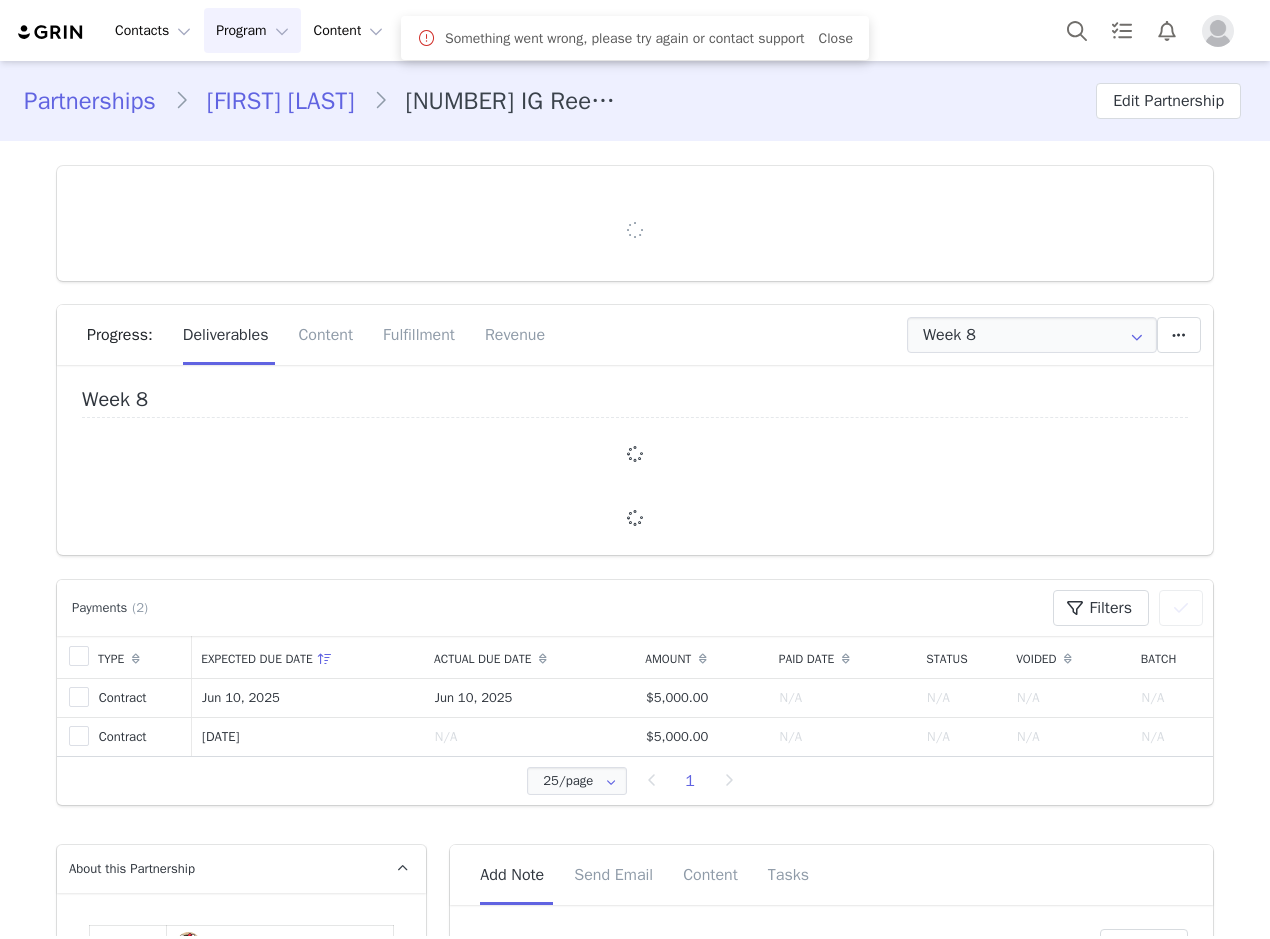 scroll, scrollTop: 0, scrollLeft: 0, axis: both 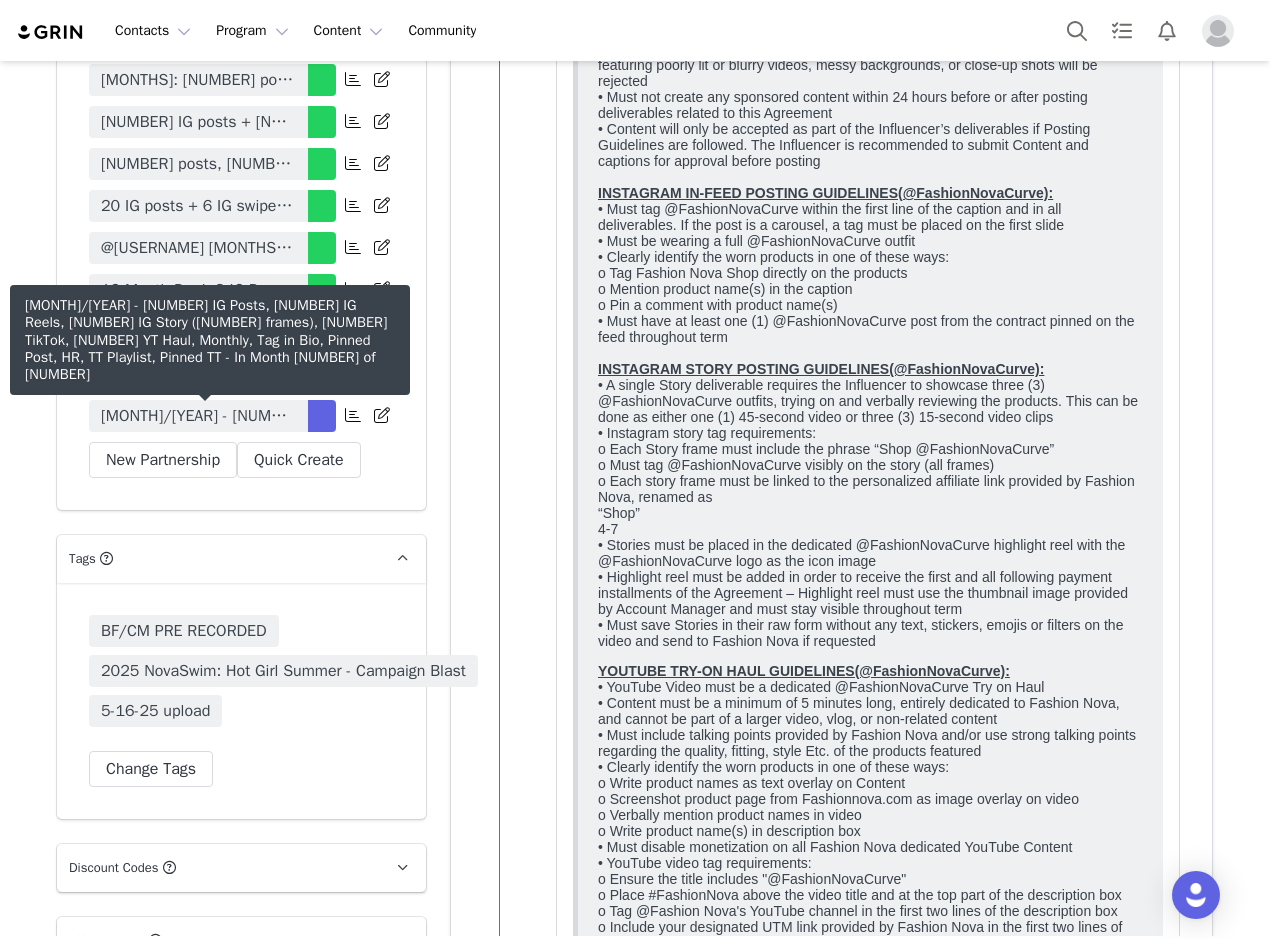 click on "[MONTH]/[YEAR] - [NUMBER] IG Posts, [NUMBER] IG Reels, [NUMBER] IG Story ([NUMBER] frames), [NUMBER] TikTok, [NUMBER] YT Haul, Monthly, Tag in Bio, Pinned Post, HR, TT Playlist, Pinned TT" at bounding box center [198, 416] 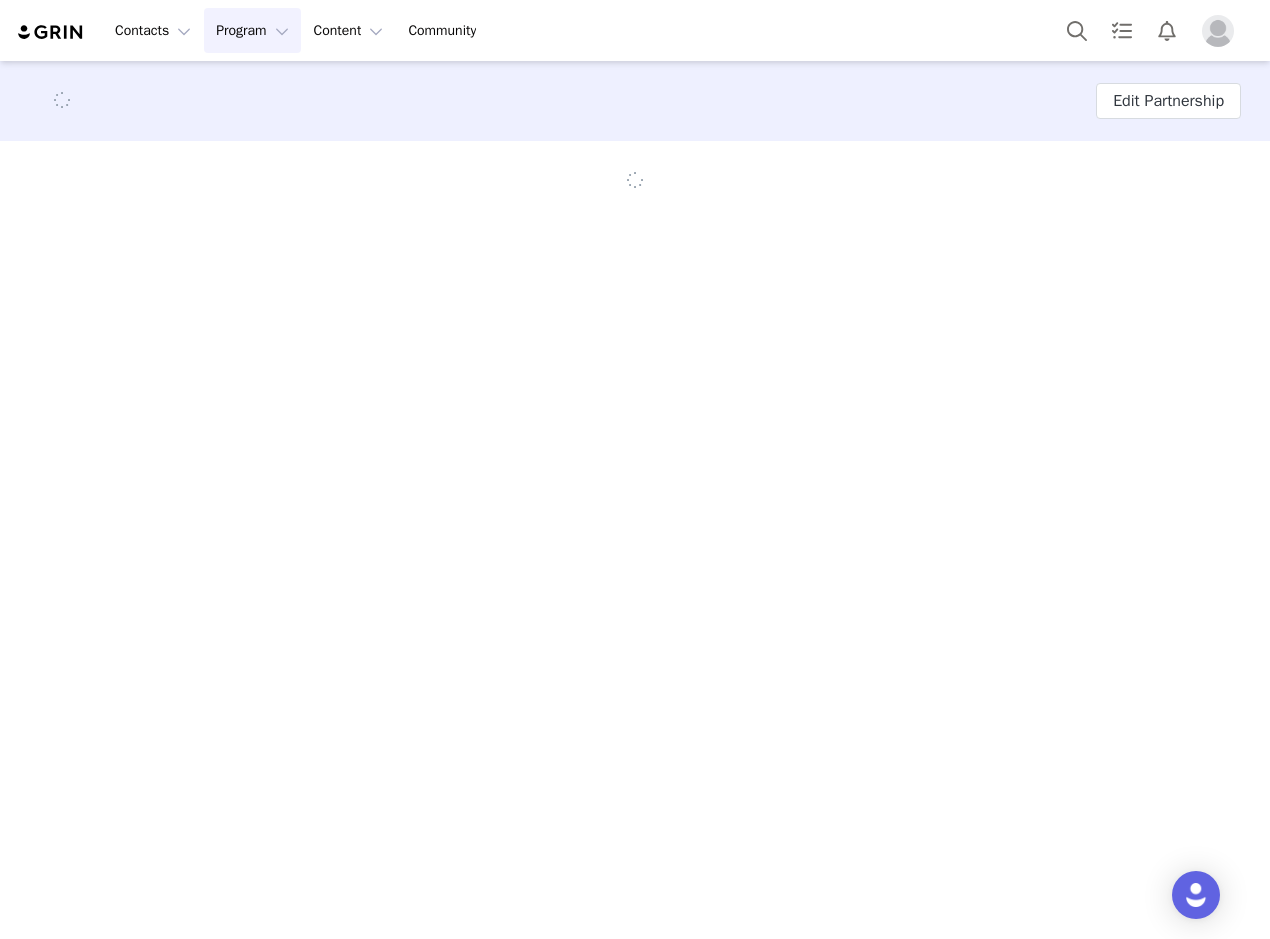 scroll, scrollTop: 0, scrollLeft: 0, axis: both 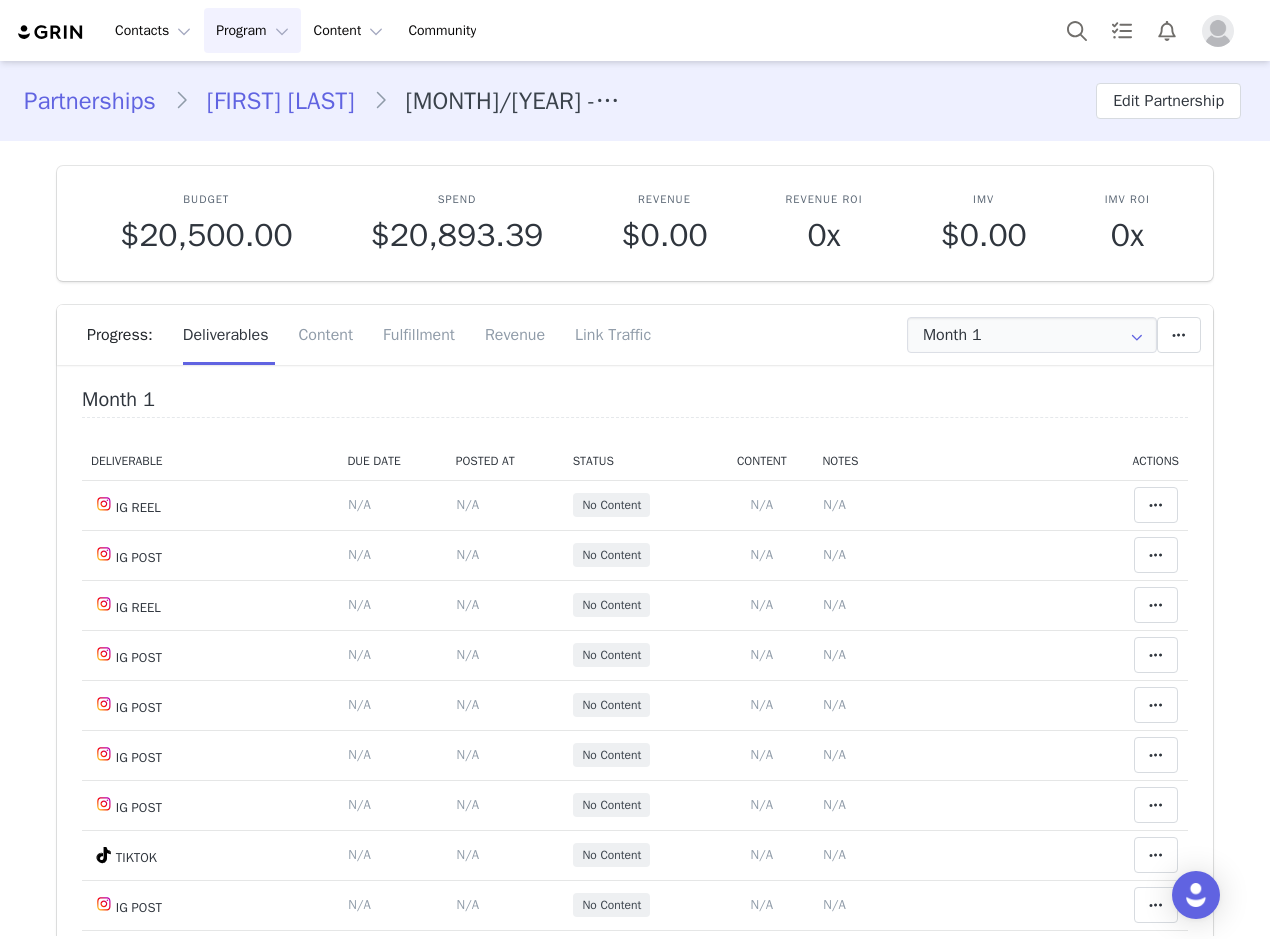 type on "+1 (United States)" 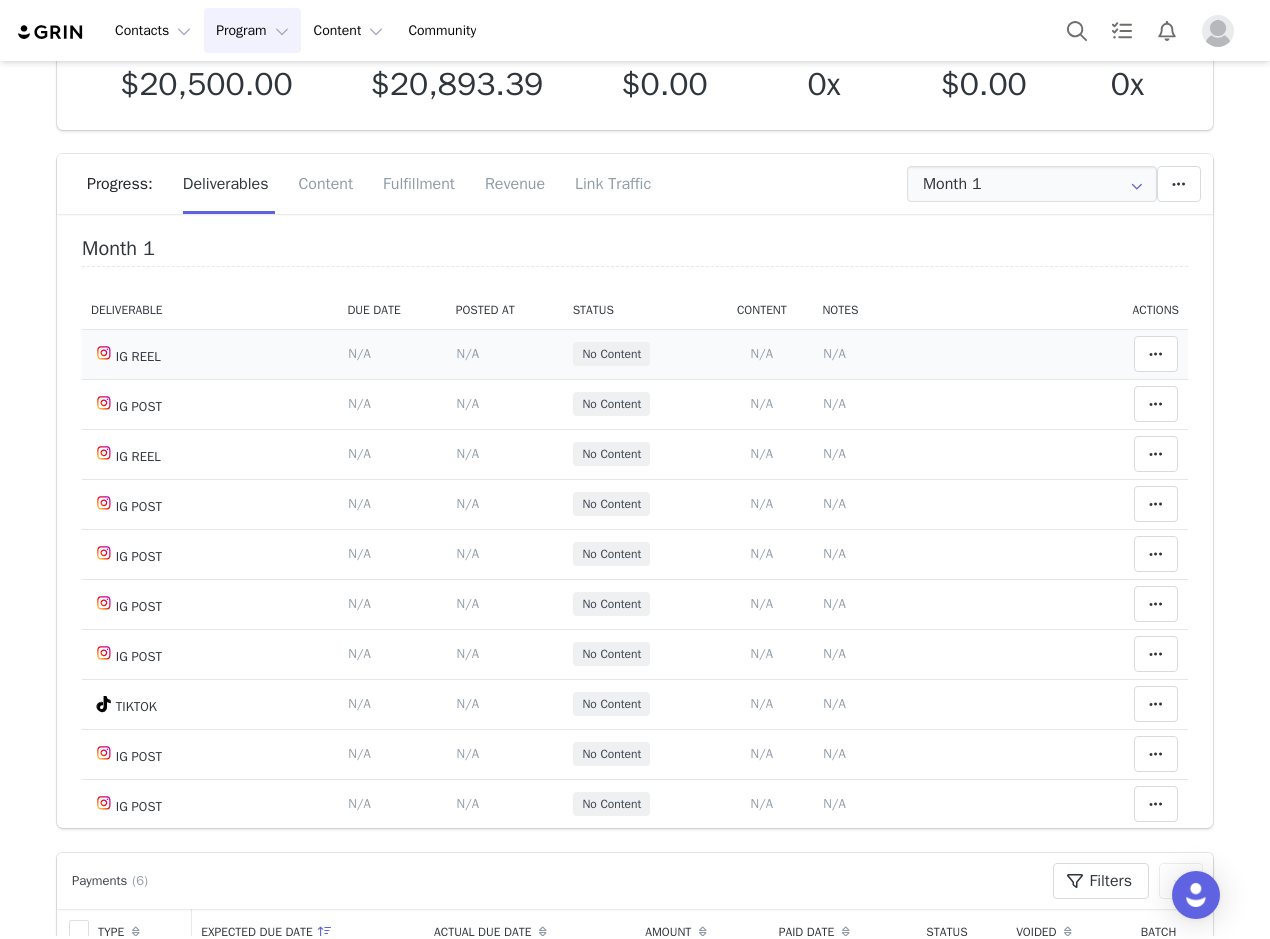scroll, scrollTop: 300, scrollLeft: 0, axis: vertical 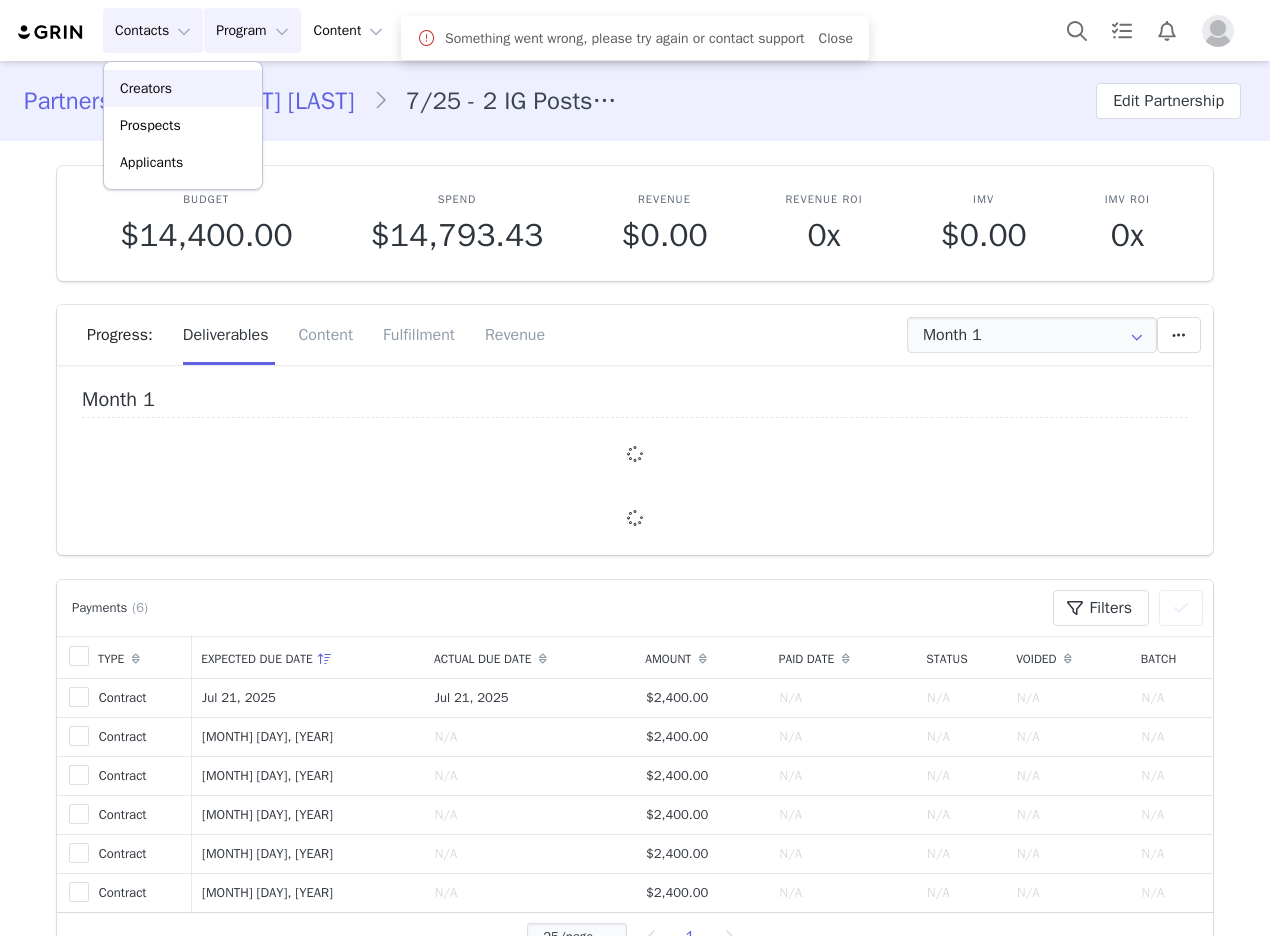 click on "Creators" at bounding box center [146, 88] 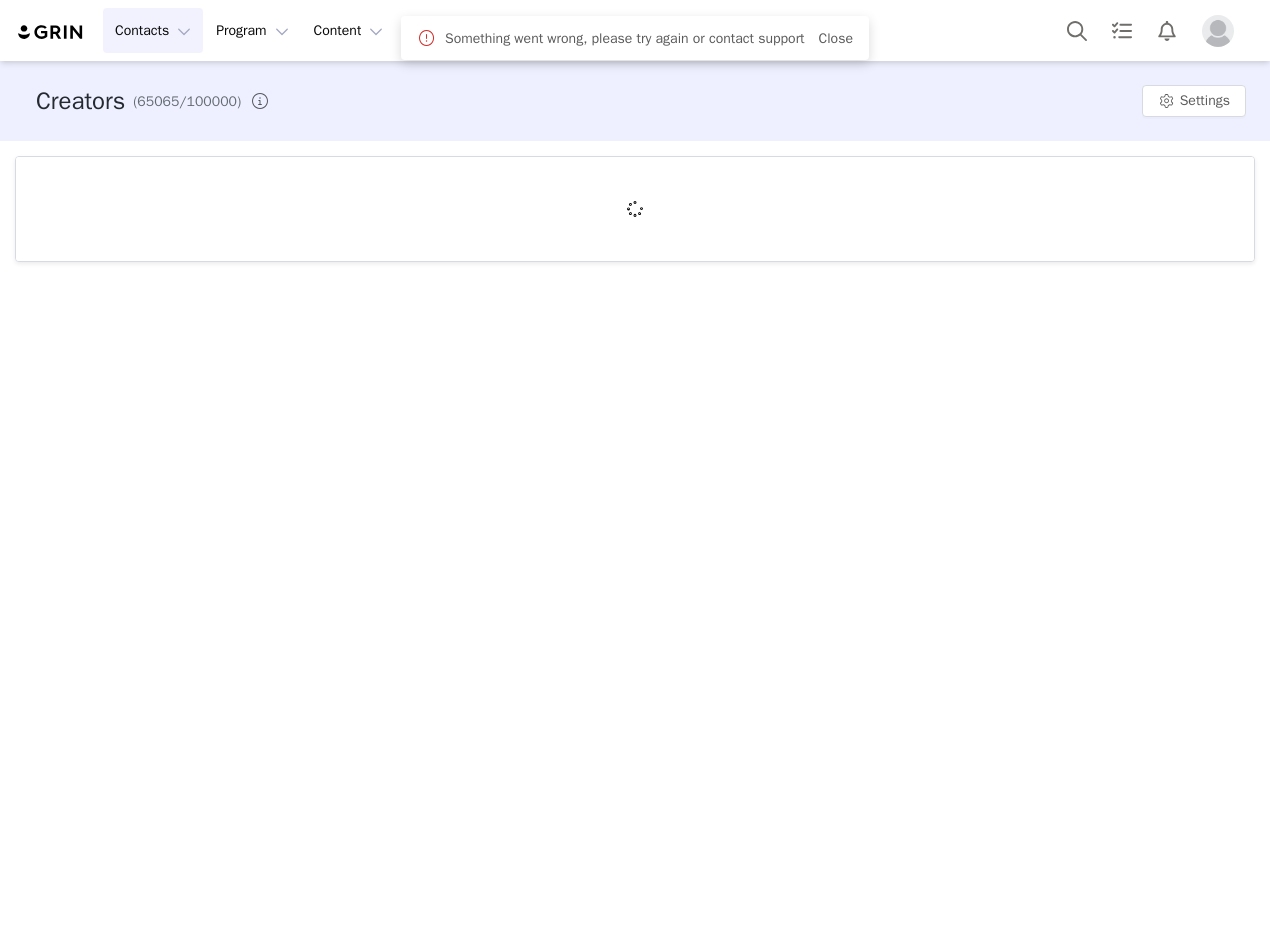 scroll, scrollTop: 0, scrollLeft: 0, axis: both 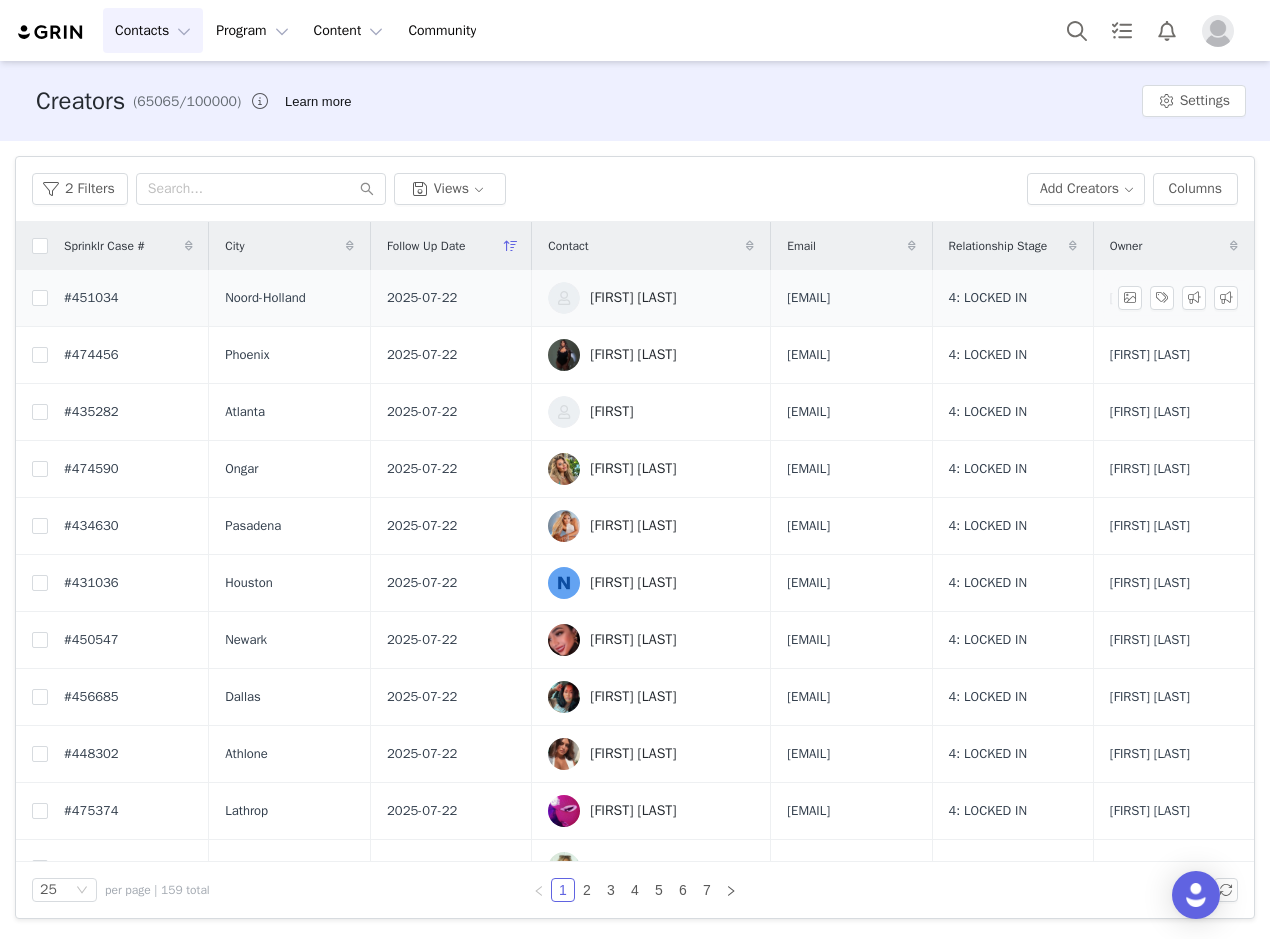 click on "[FIRST] [LAST]" at bounding box center (633, 298) 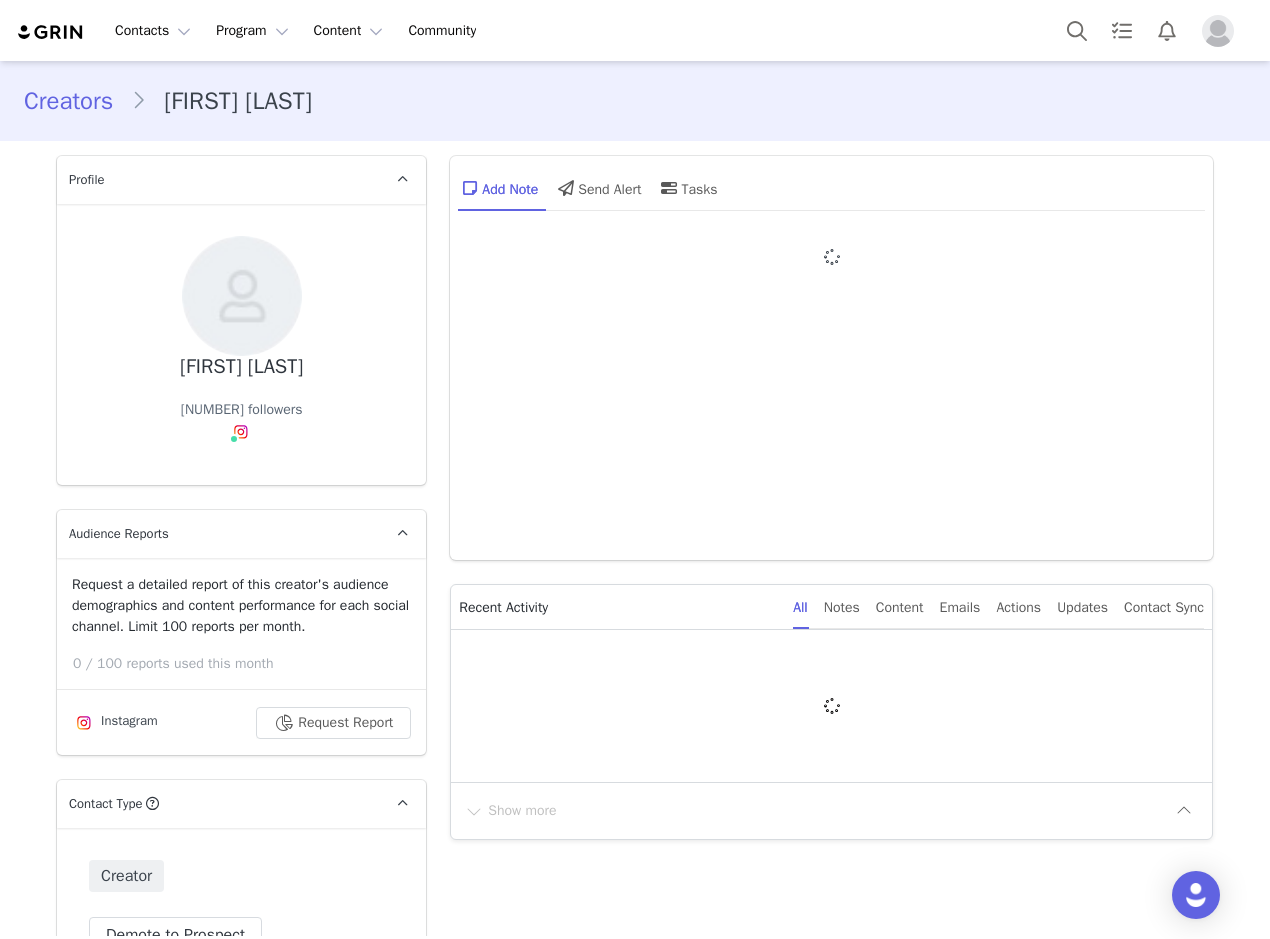 type on "+31 (Netherlands)" 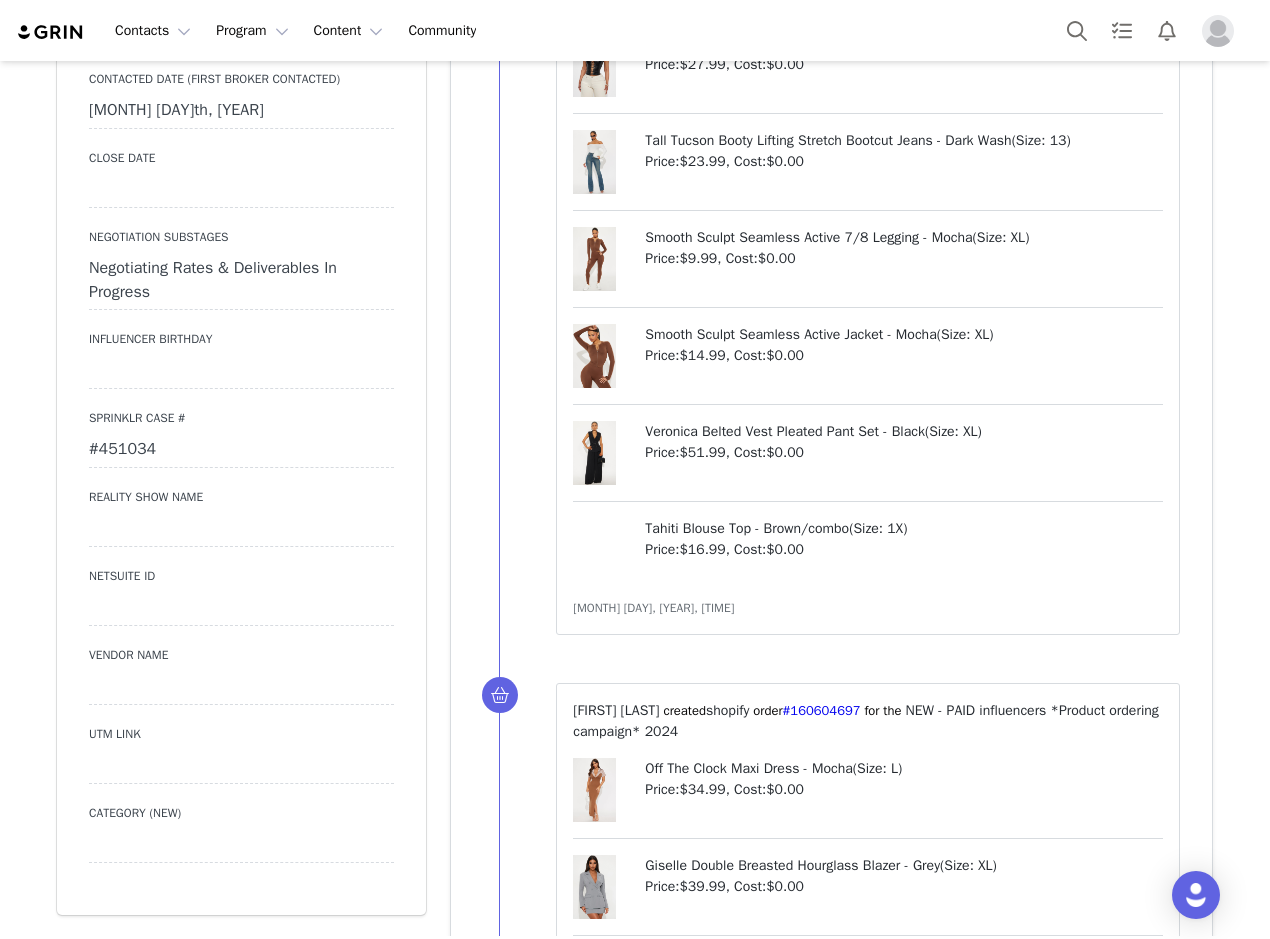 scroll, scrollTop: 3400, scrollLeft: 0, axis: vertical 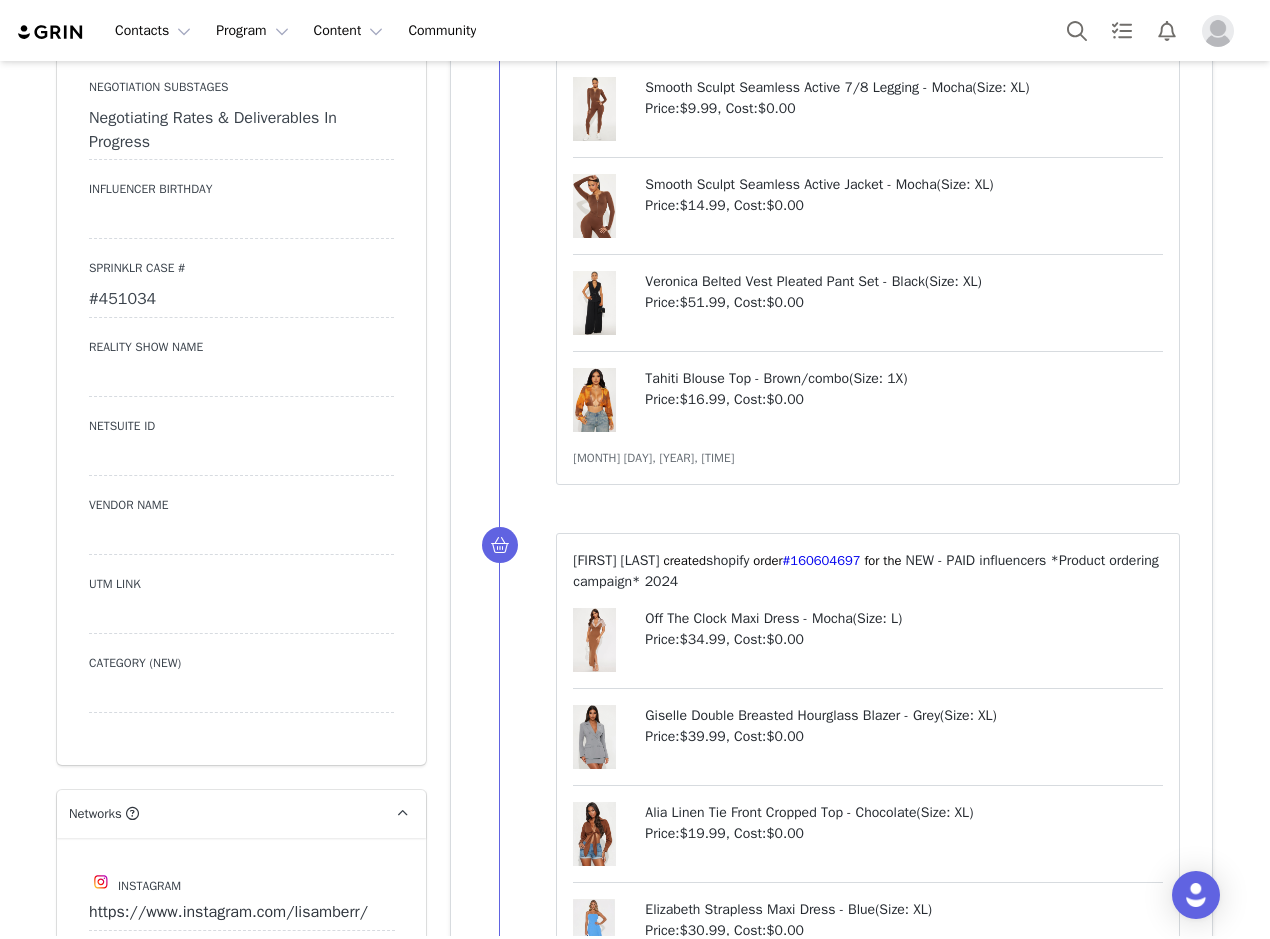 click on "#451034" at bounding box center [241, 300] 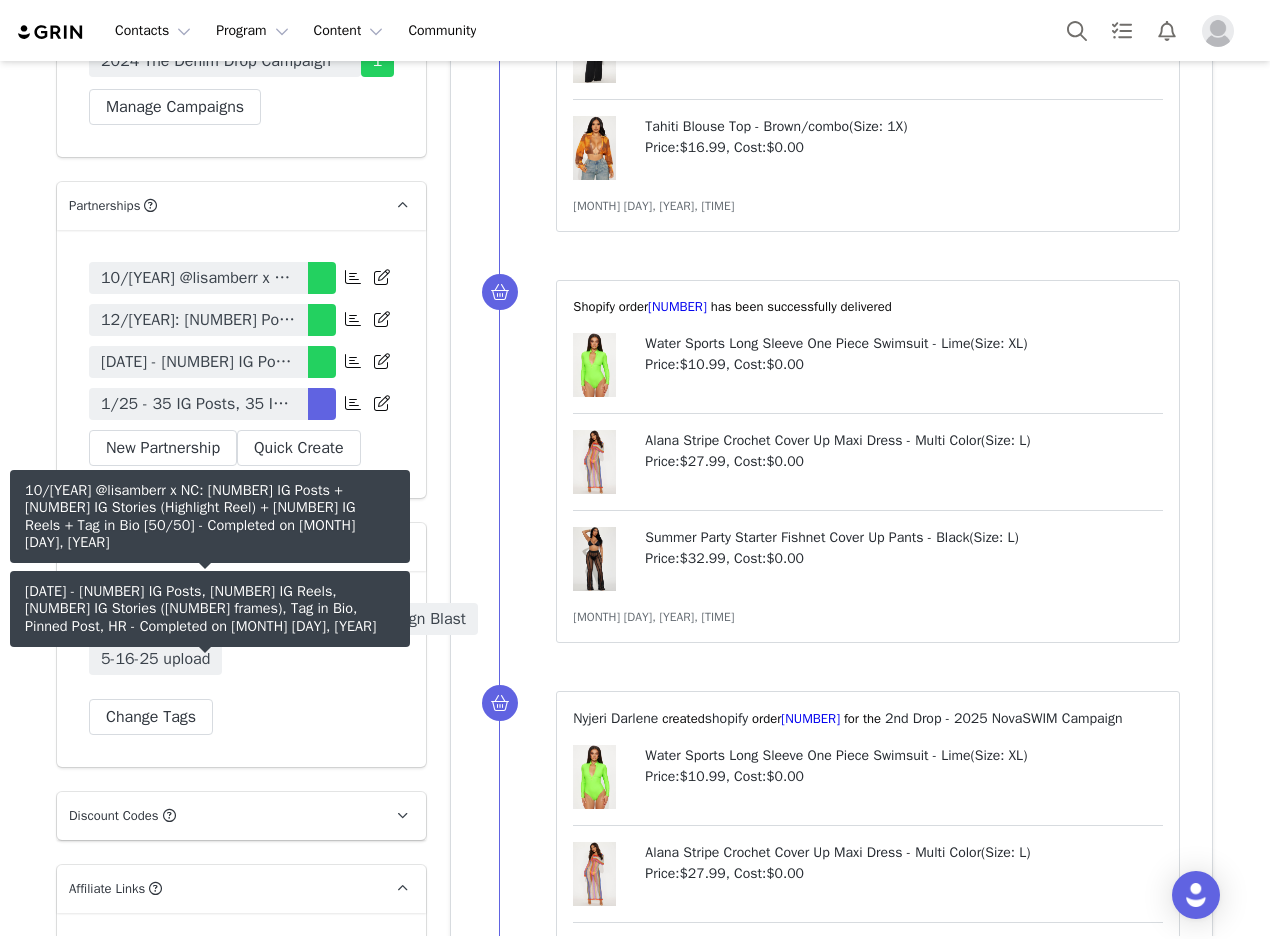 scroll, scrollTop: 6400, scrollLeft: 0, axis: vertical 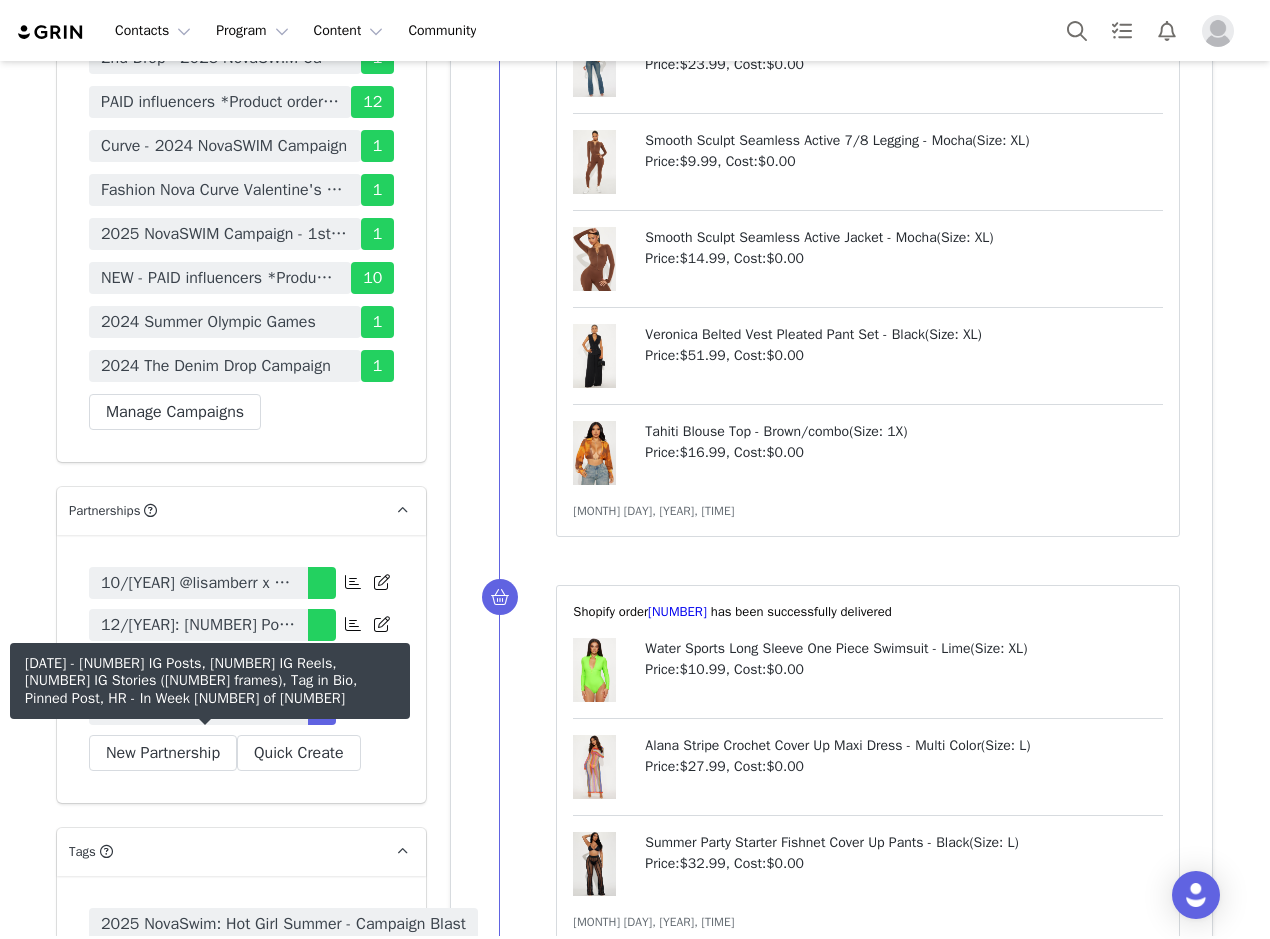 drag, startPoint x: 252, startPoint y: 718, endPoint x: 223, endPoint y: 715, distance: 29.15476 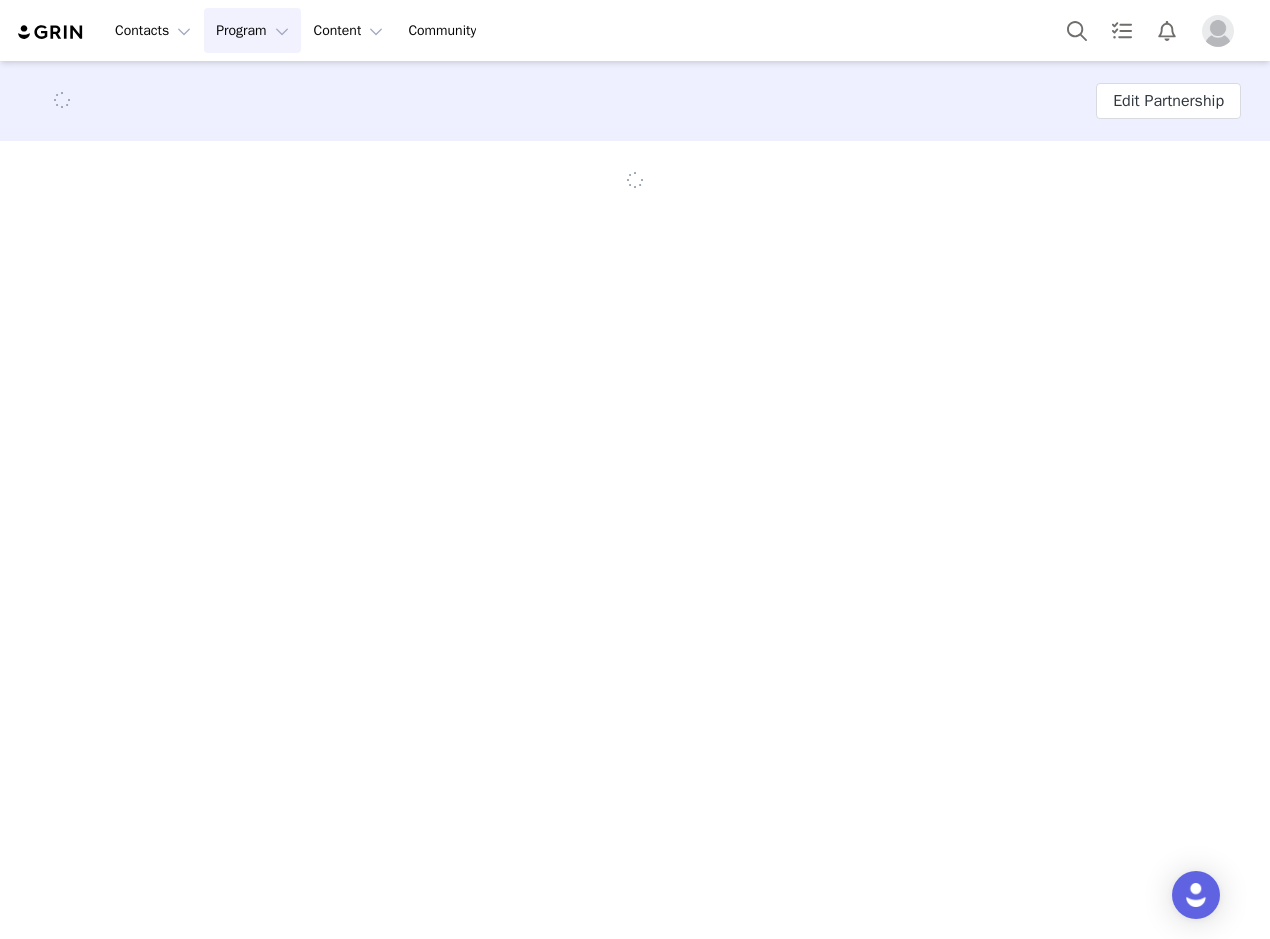 scroll, scrollTop: 0, scrollLeft: 0, axis: both 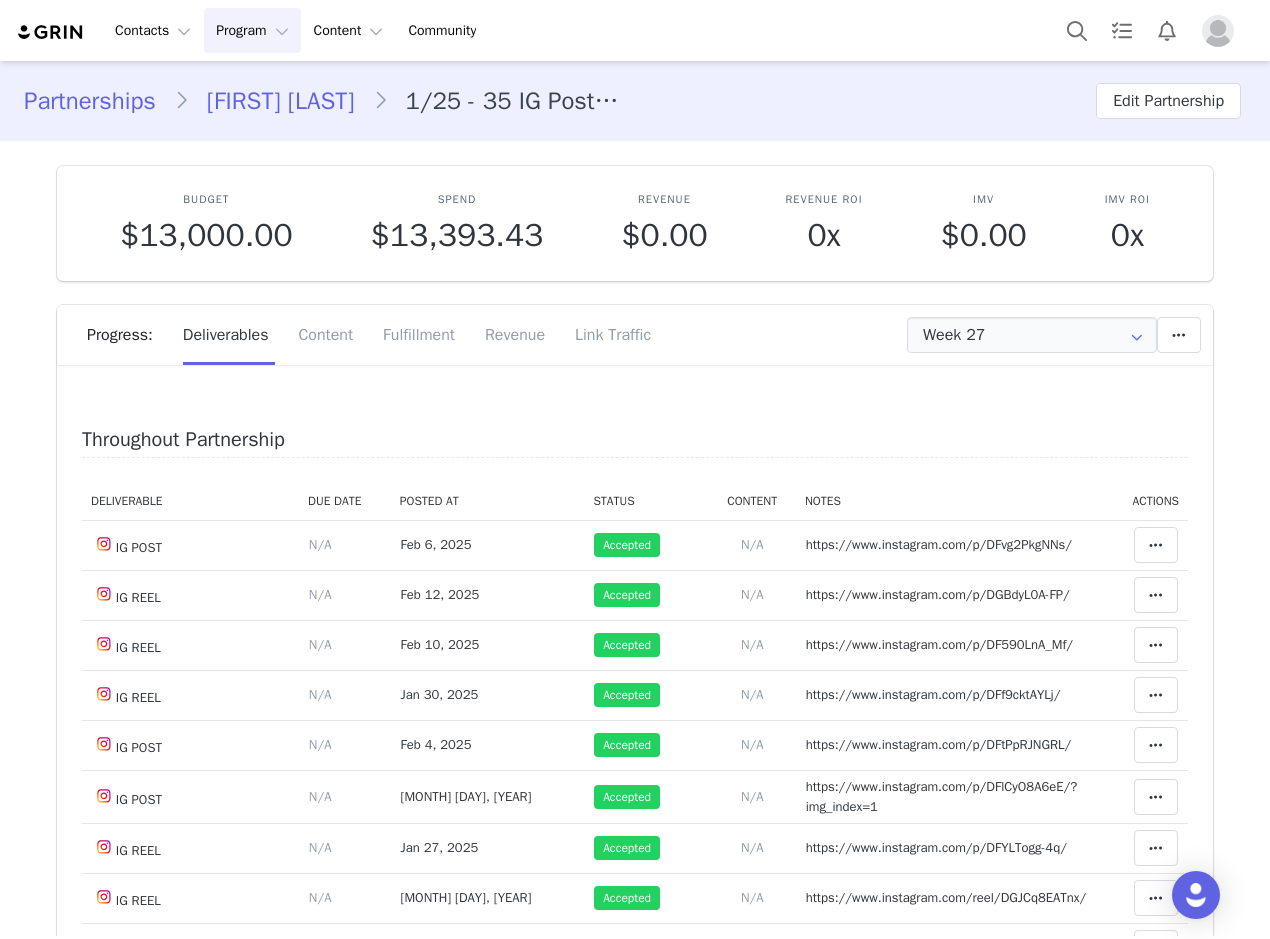 type on "+31 (Netherlands)" 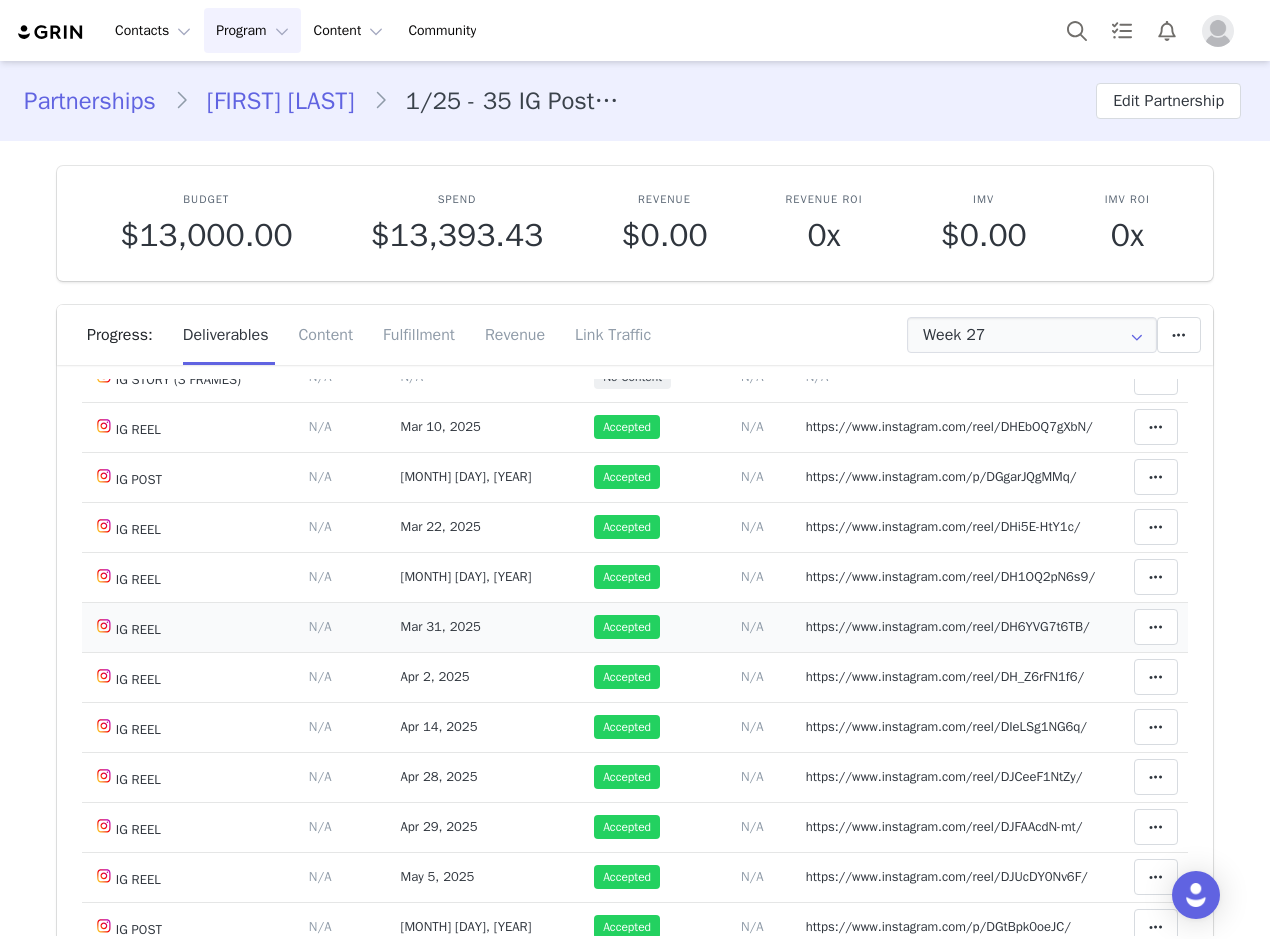 scroll, scrollTop: 1198, scrollLeft: 0, axis: vertical 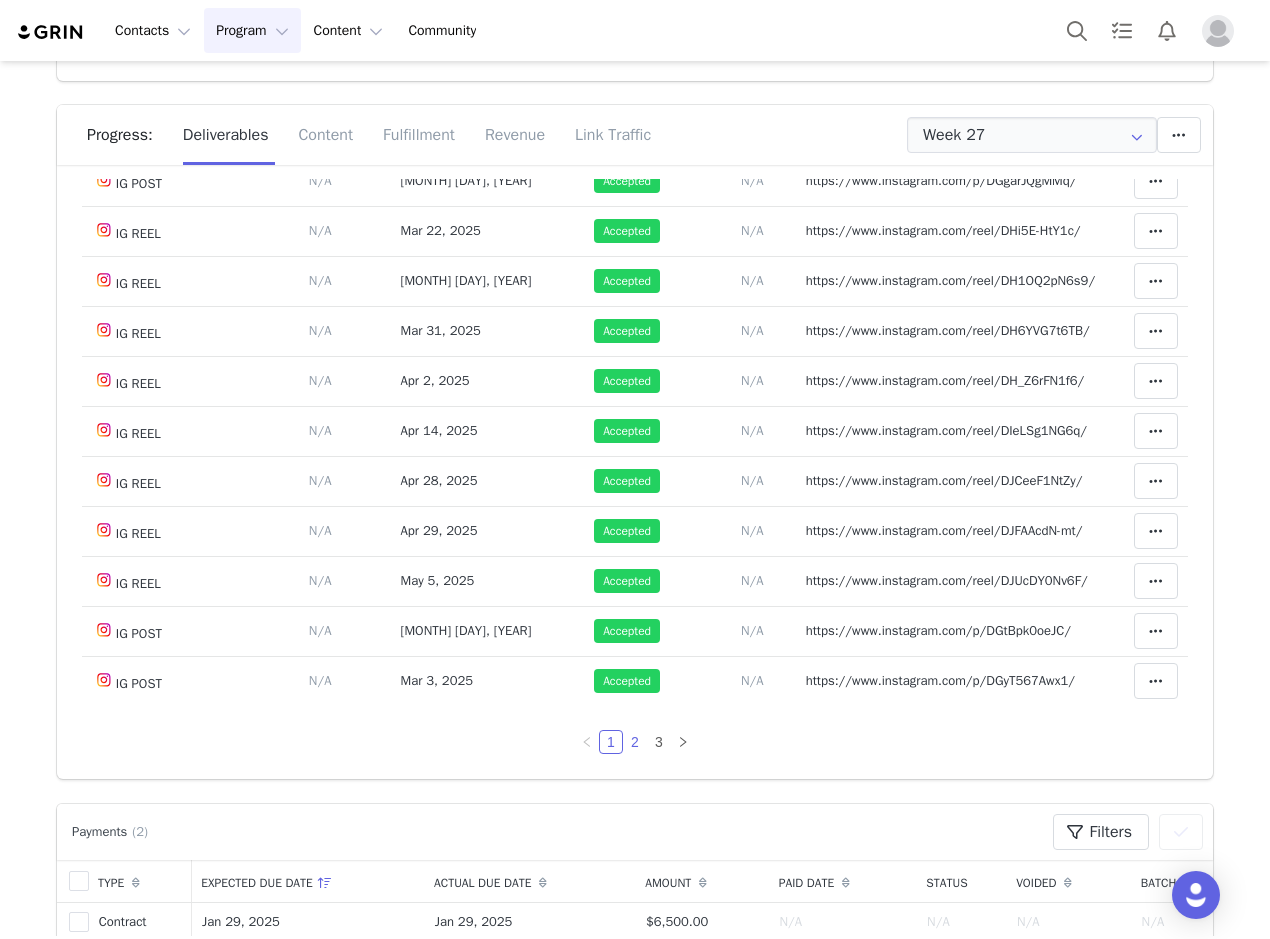 click on "2" at bounding box center (635, 742) 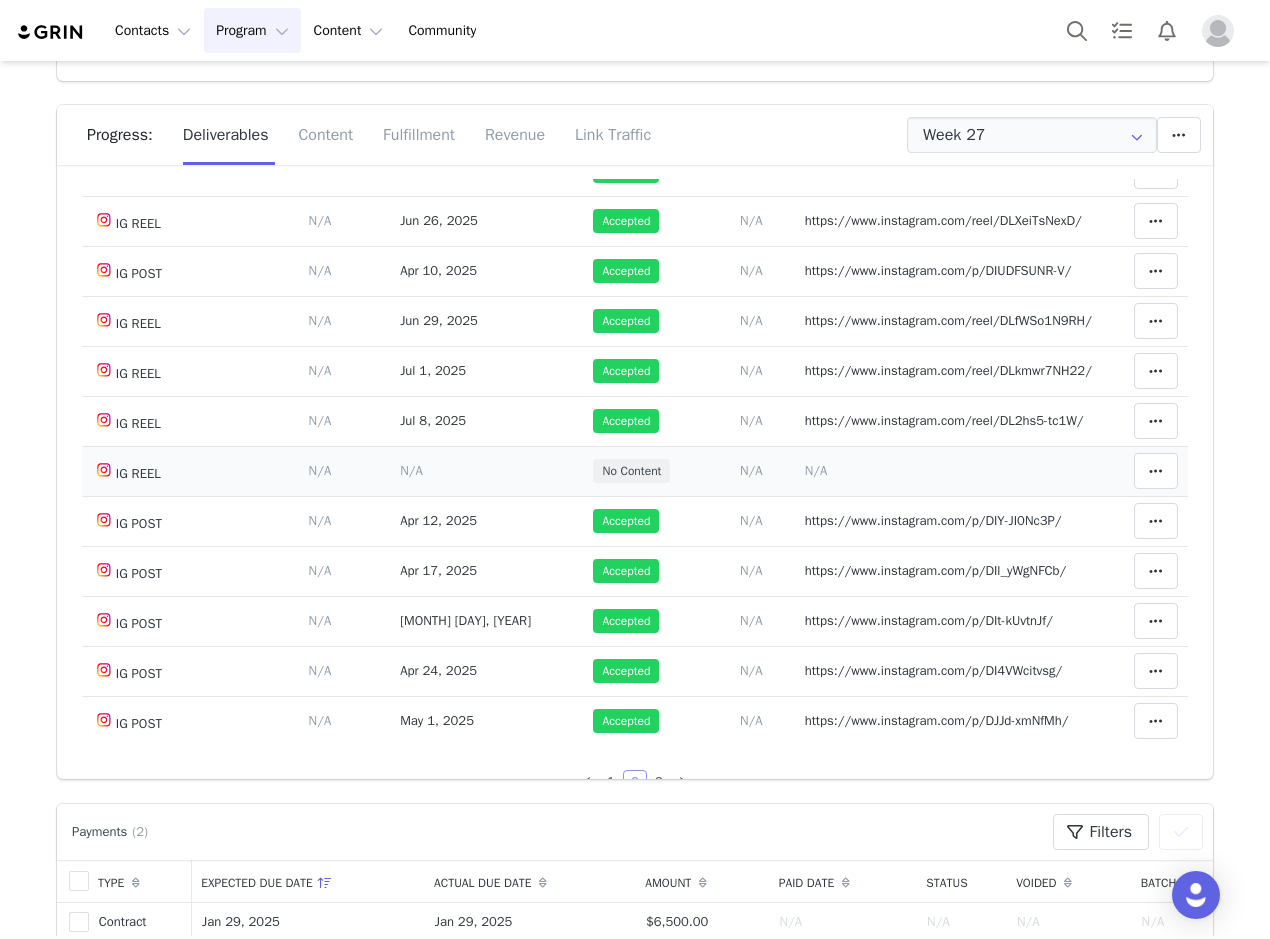 scroll, scrollTop: 1279, scrollLeft: 0, axis: vertical 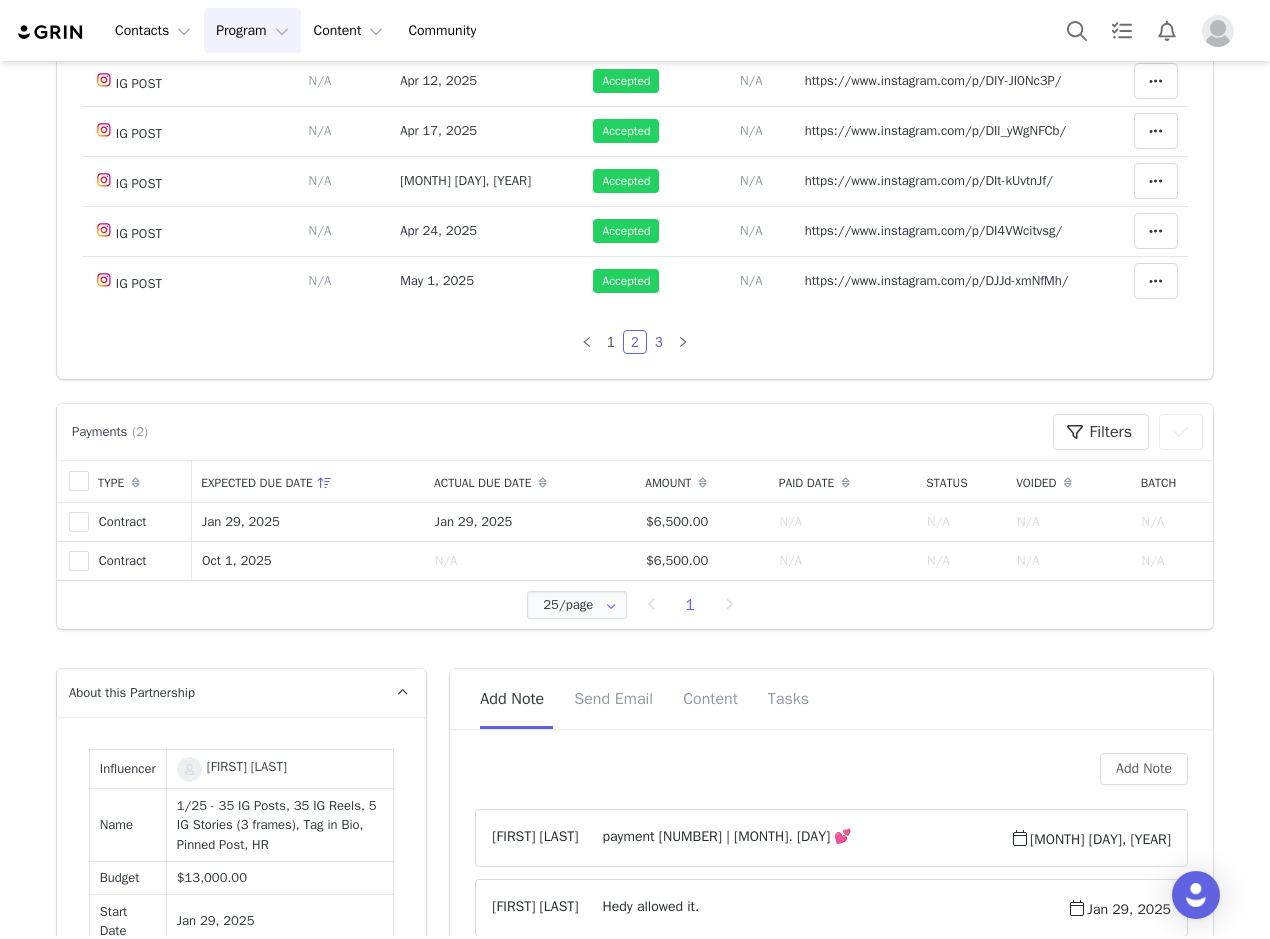 click on "3" at bounding box center [659, 342] 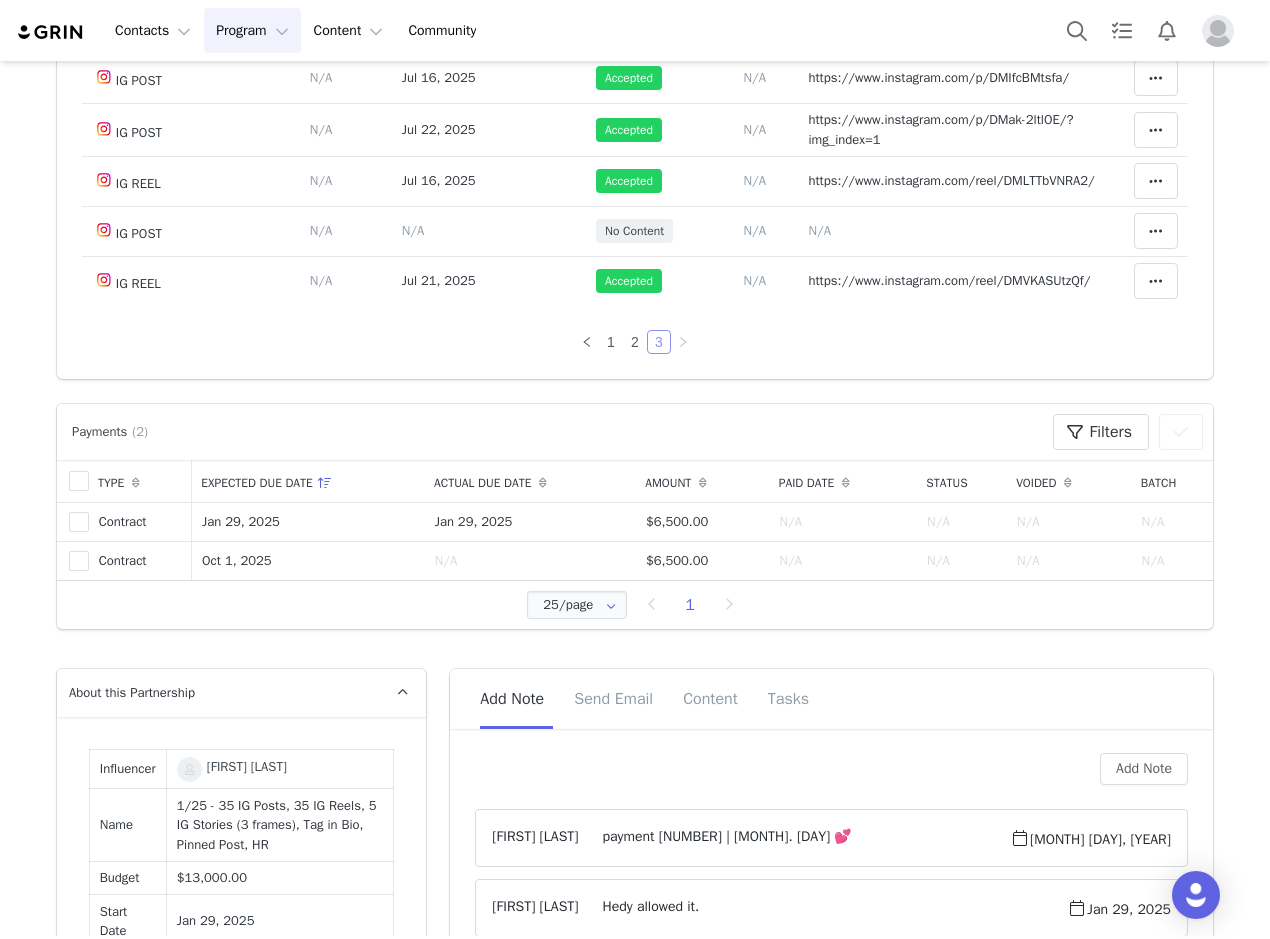 scroll, scrollTop: 526, scrollLeft: 0, axis: vertical 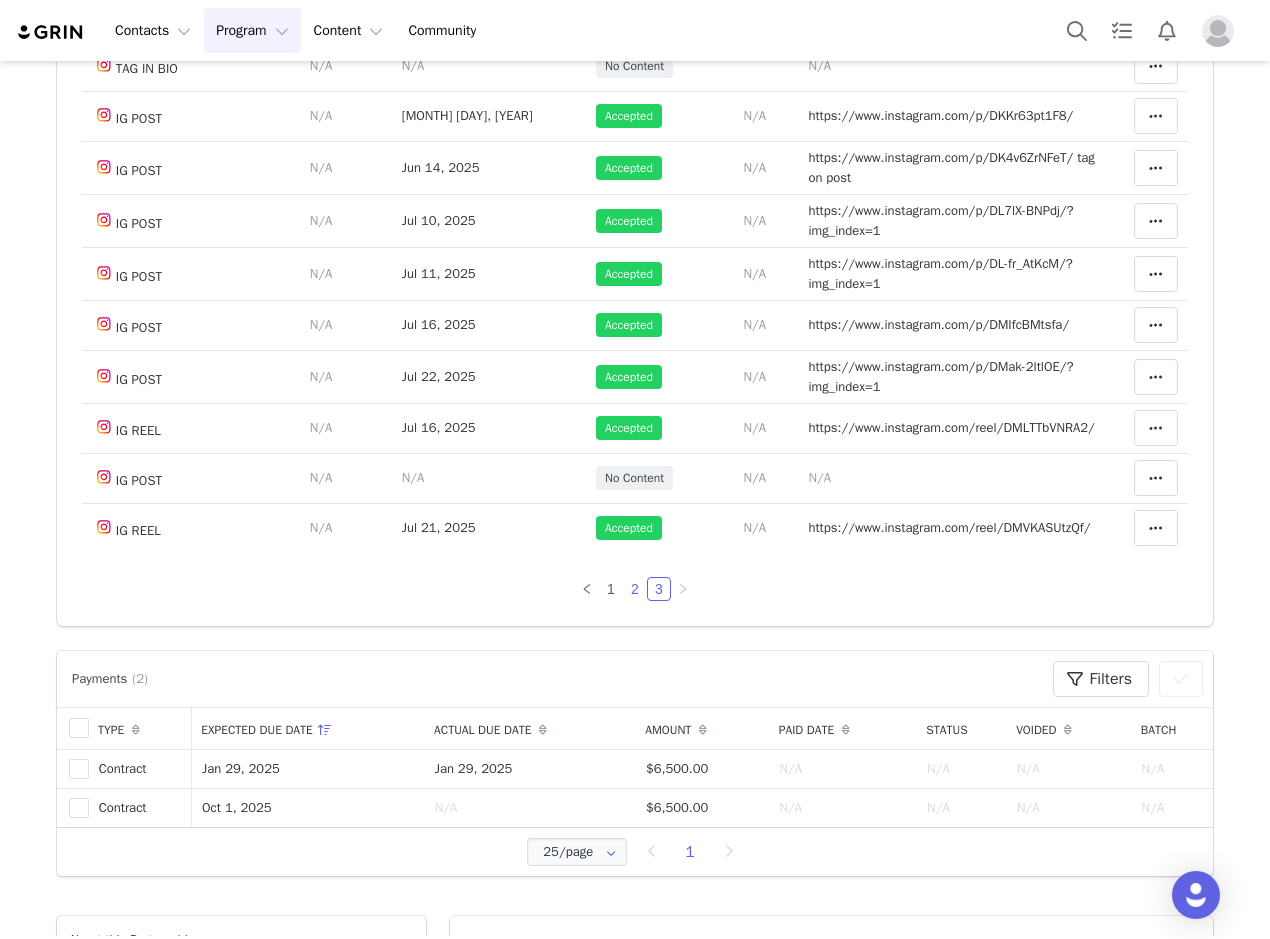 click on "2" at bounding box center [635, 589] 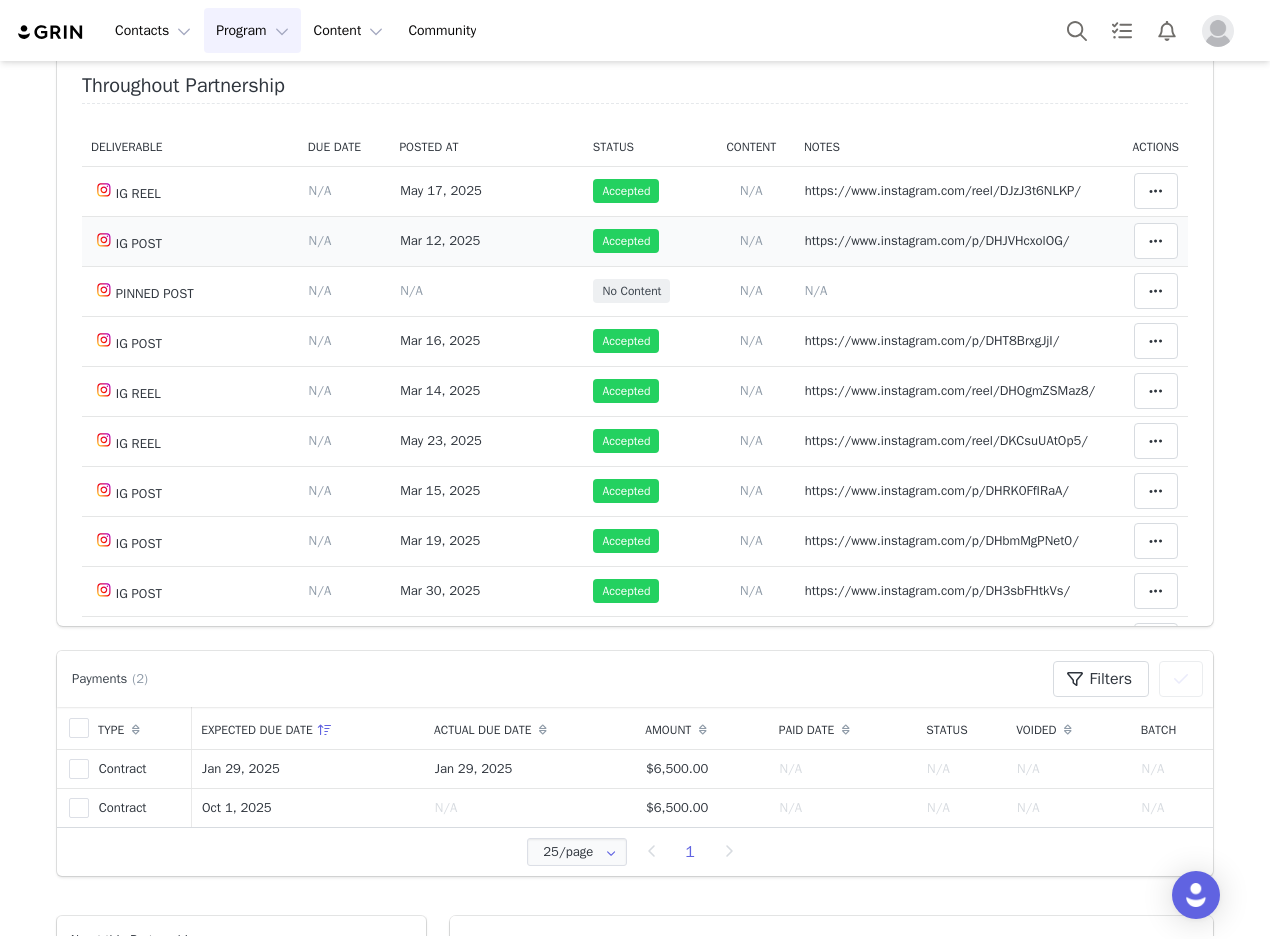 scroll, scrollTop: 0, scrollLeft: 0, axis: both 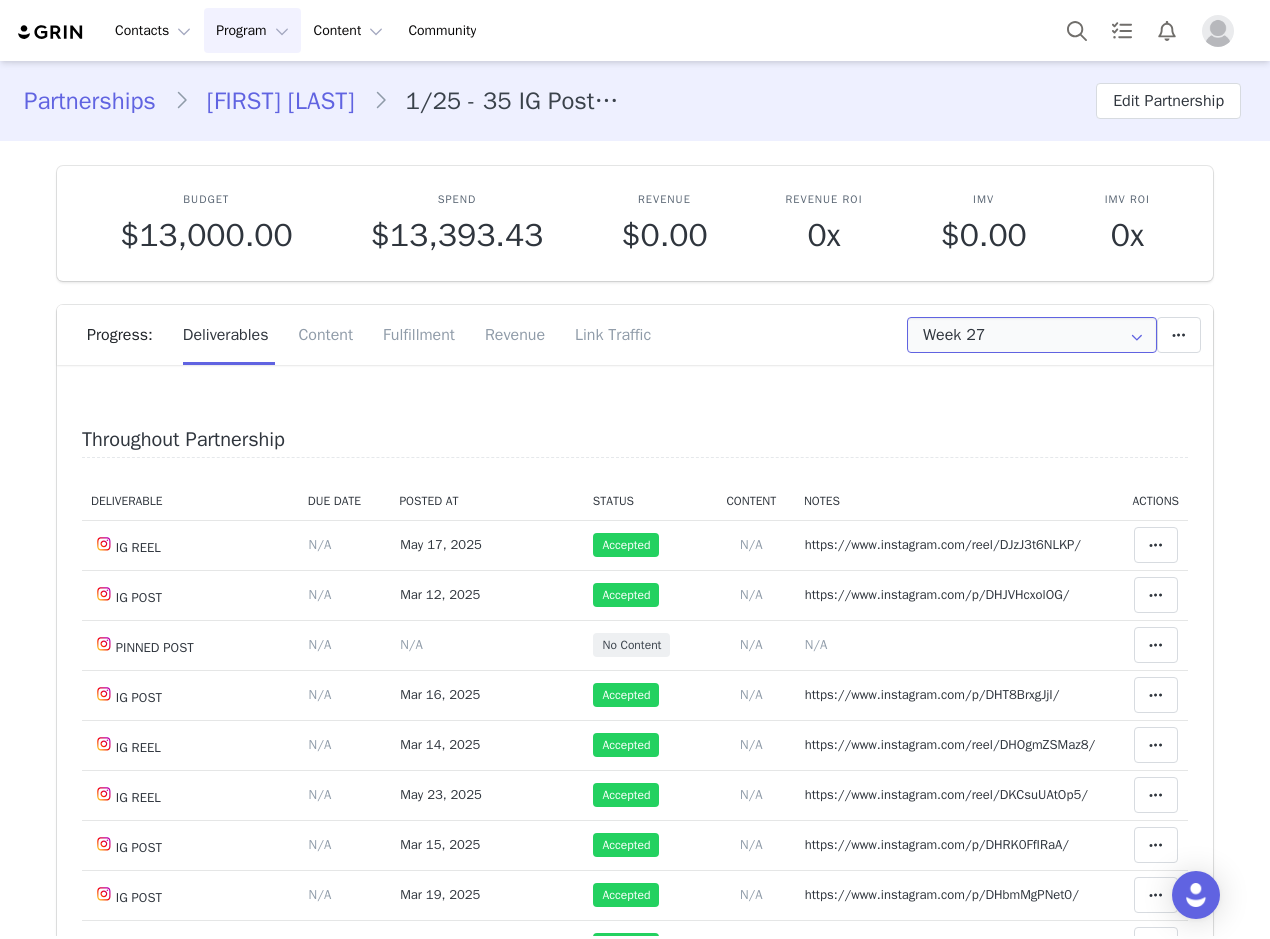 click on "Week 27" at bounding box center (1032, 335) 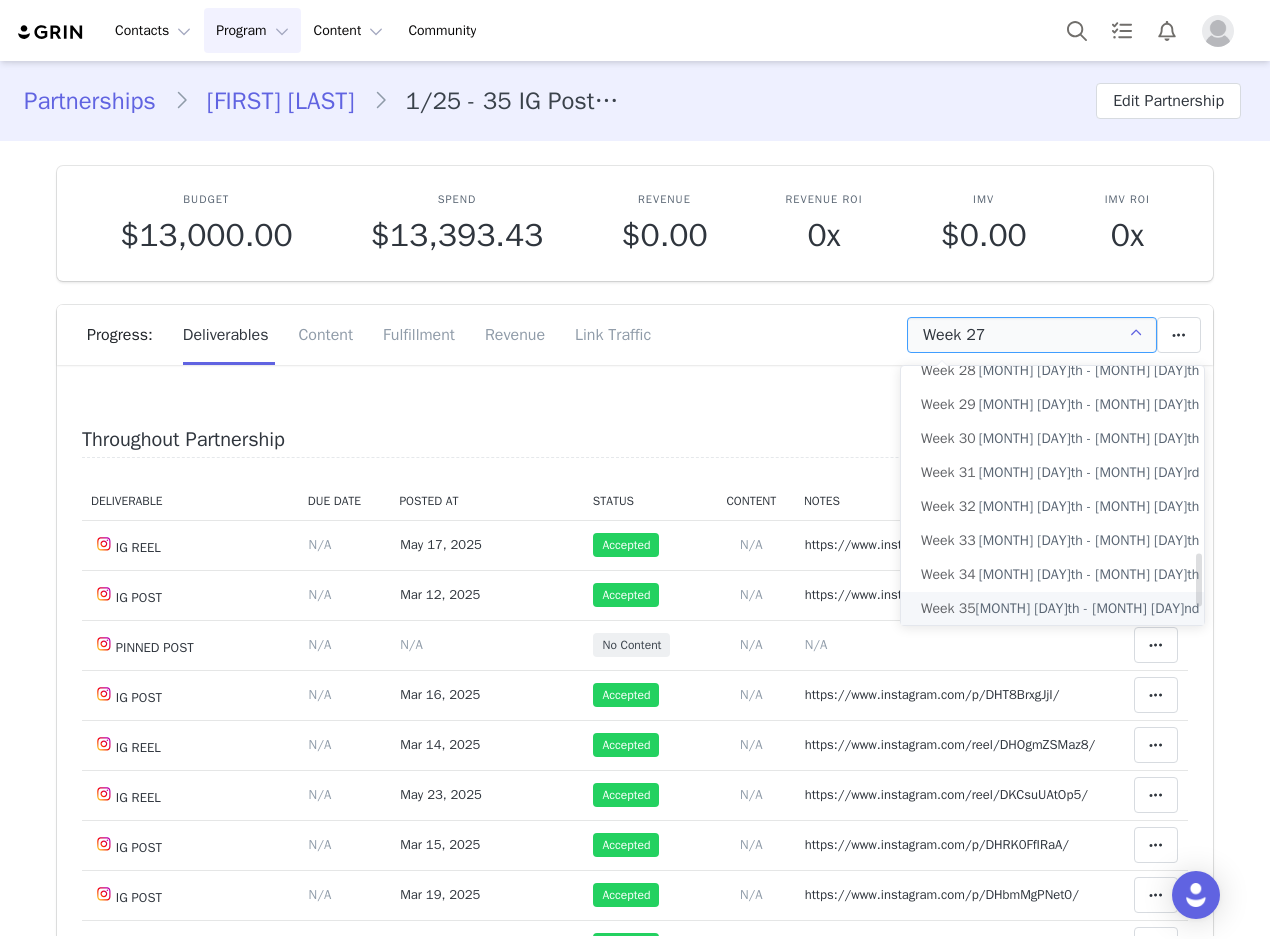 scroll, scrollTop: 977, scrollLeft: 0, axis: vertical 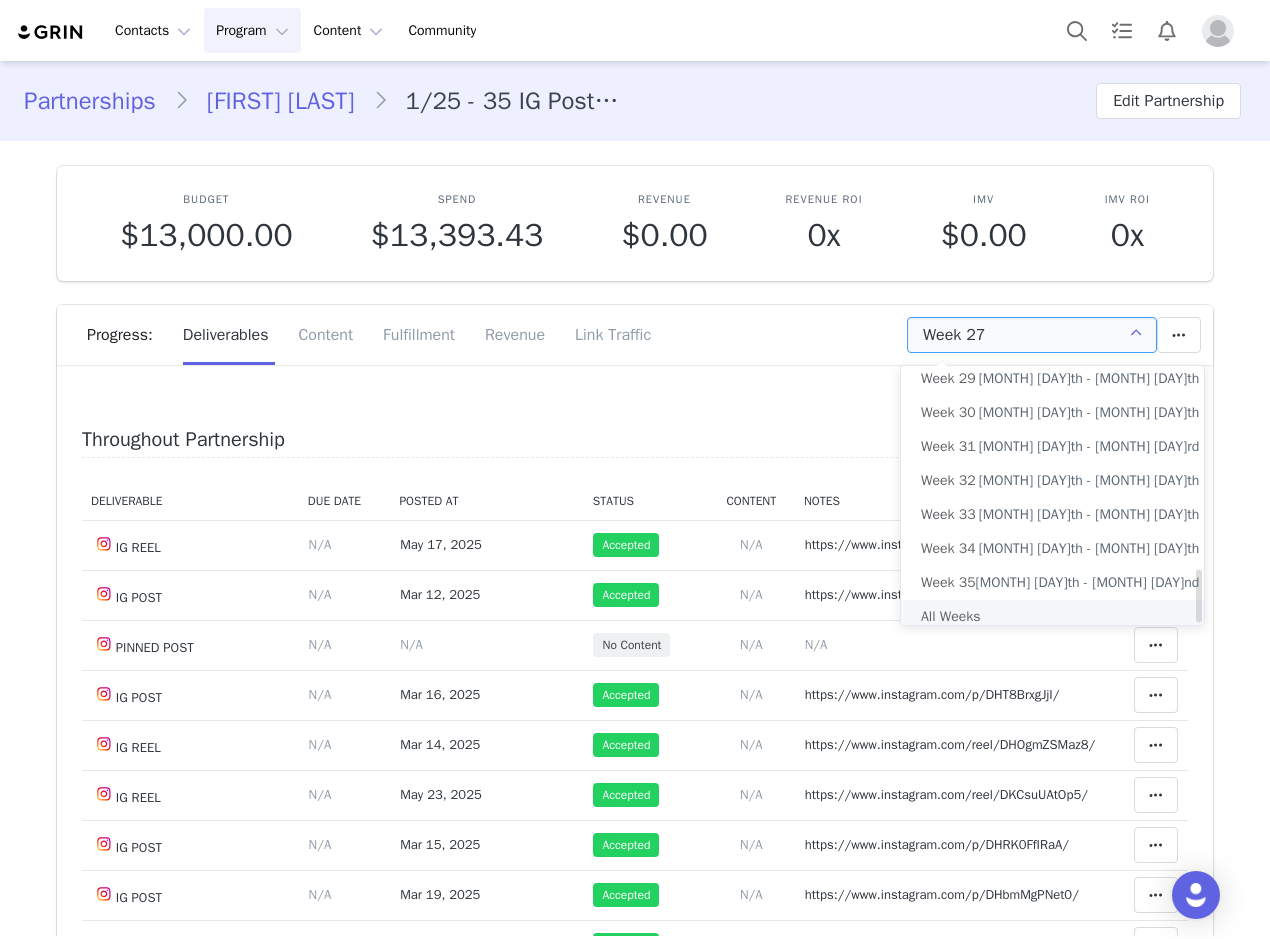 click on "All Weeks" at bounding box center (1060, 617) 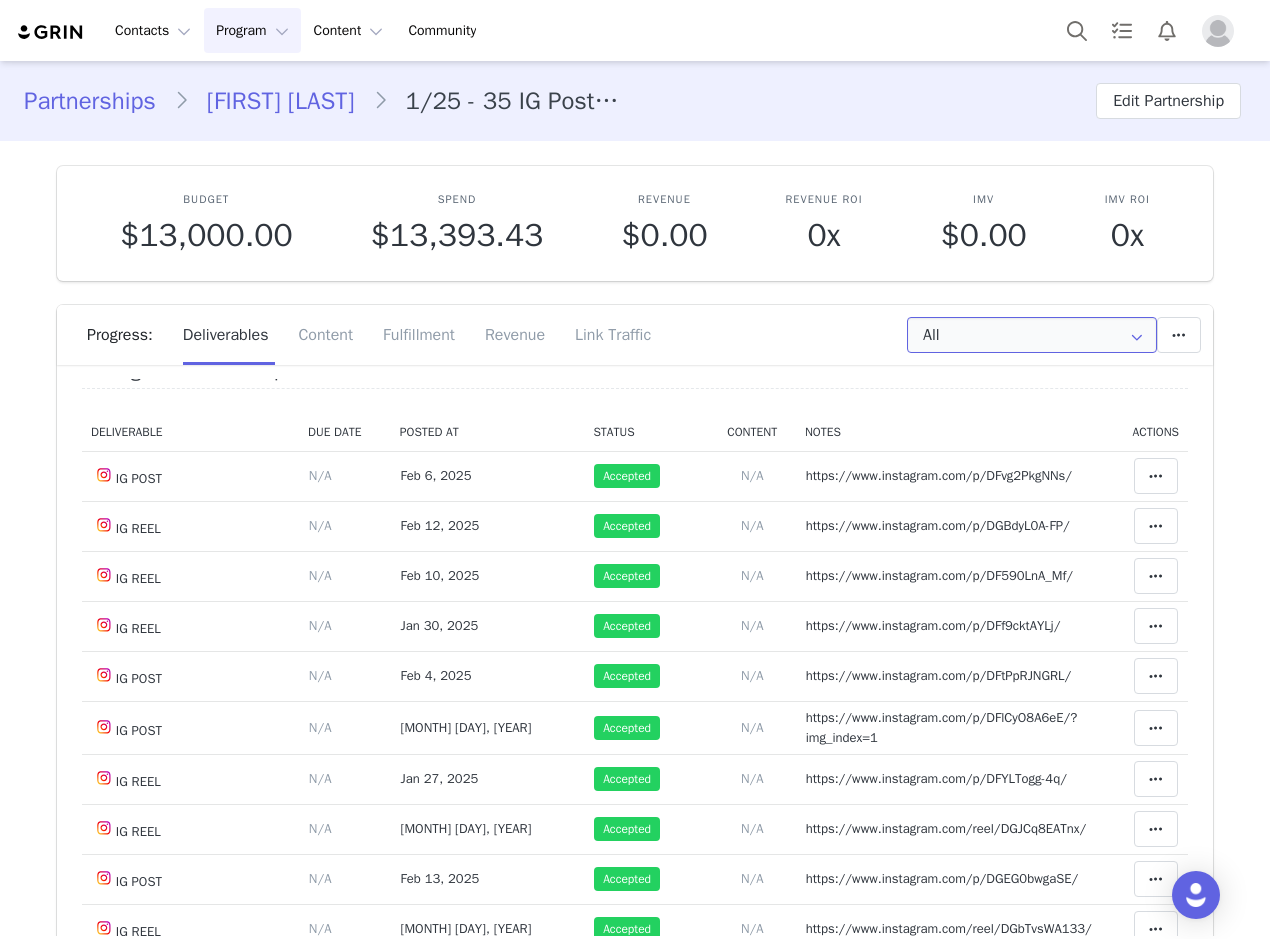 scroll, scrollTop: 400, scrollLeft: 0, axis: vertical 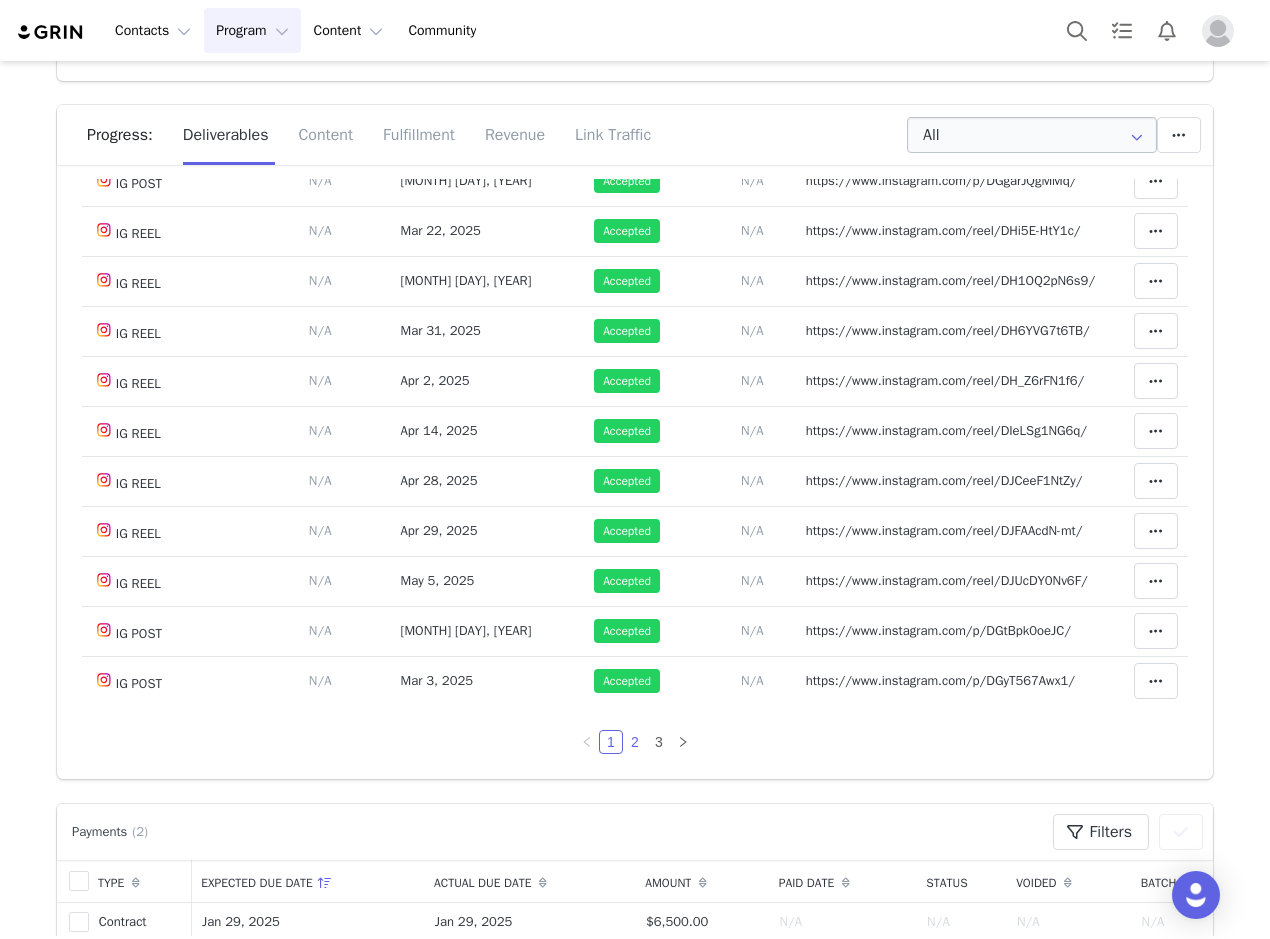 click on "2" at bounding box center [635, 742] 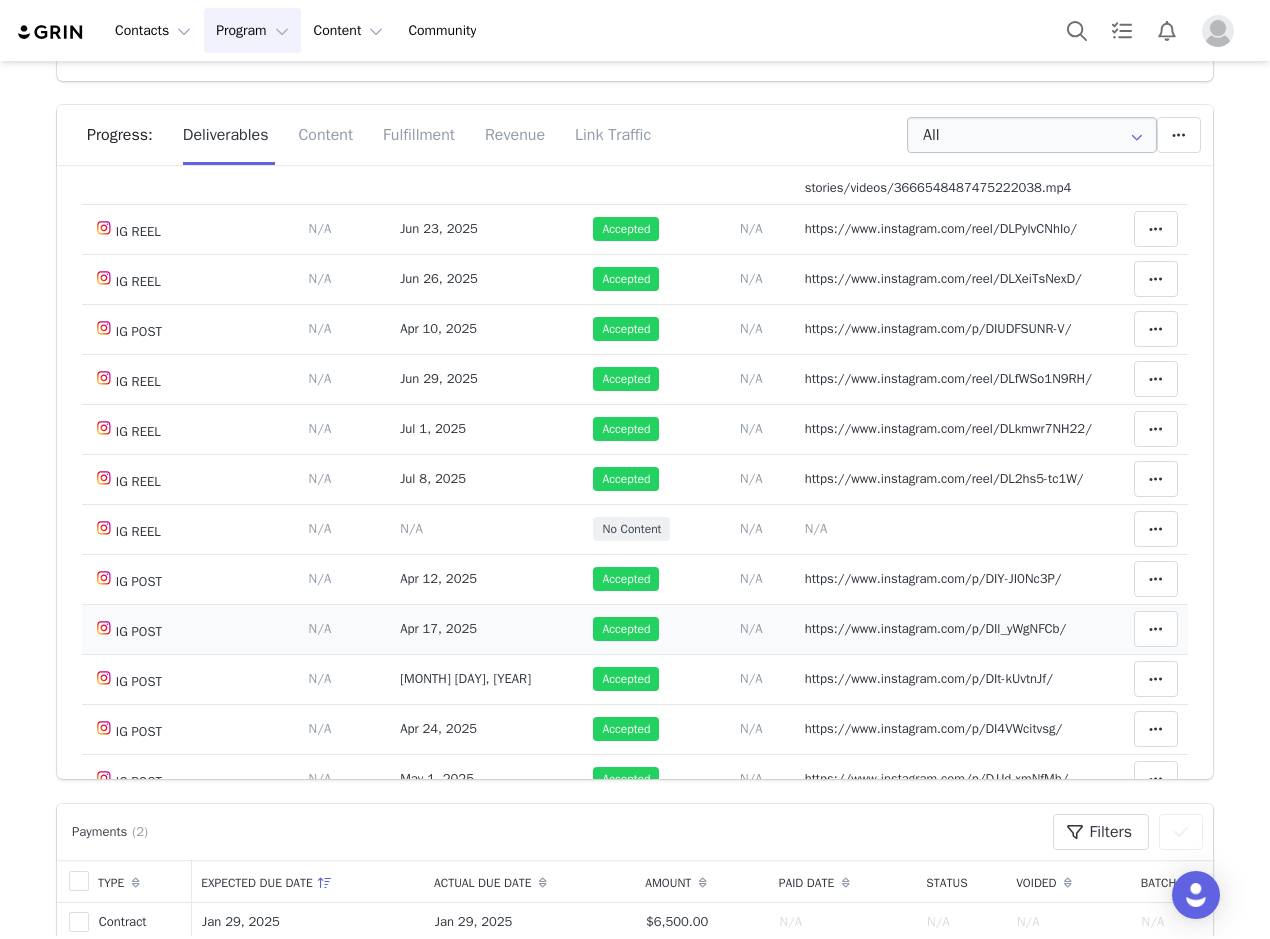 scroll, scrollTop: 1279, scrollLeft: 0, axis: vertical 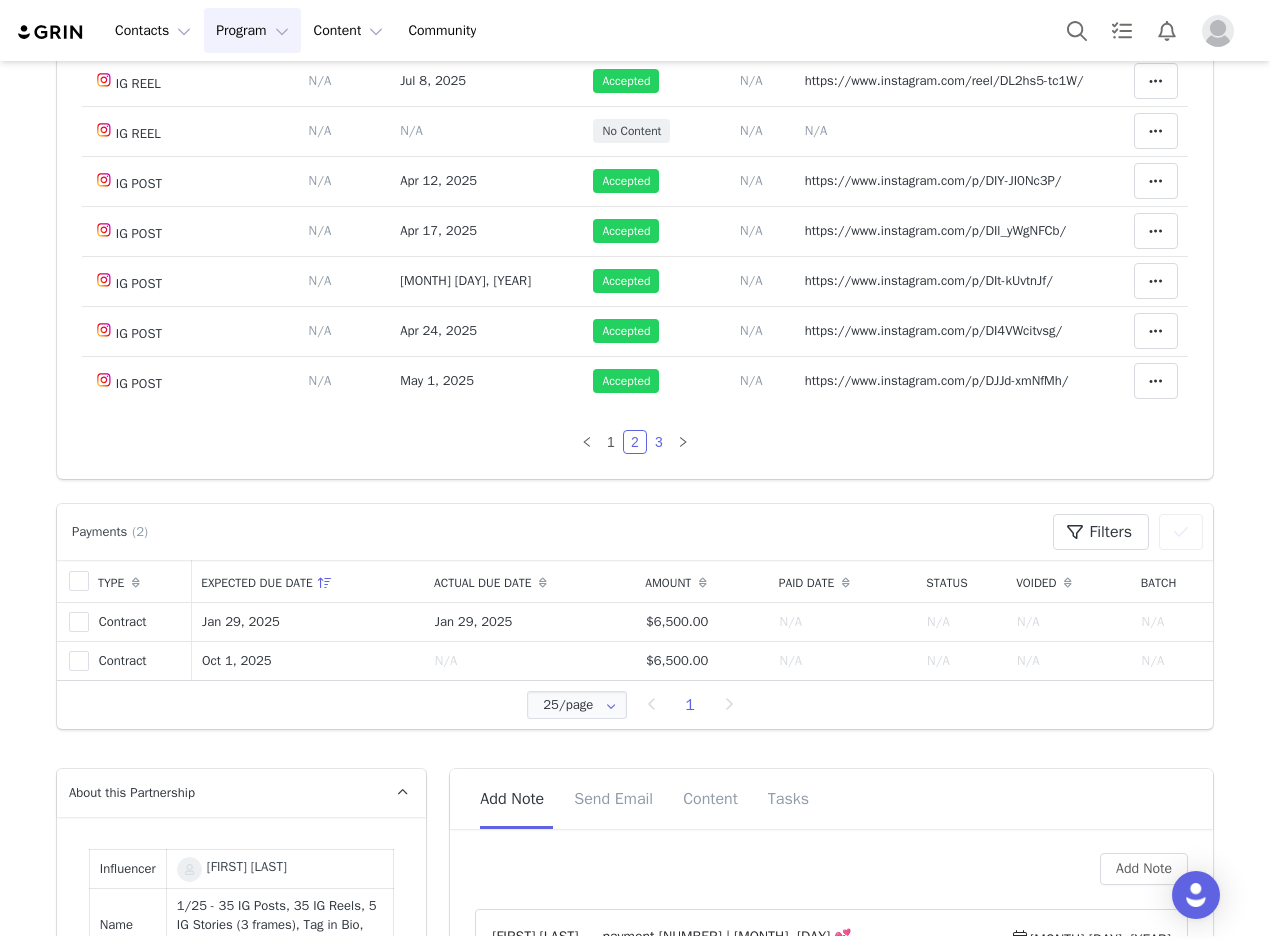 click on "3" at bounding box center (659, 442) 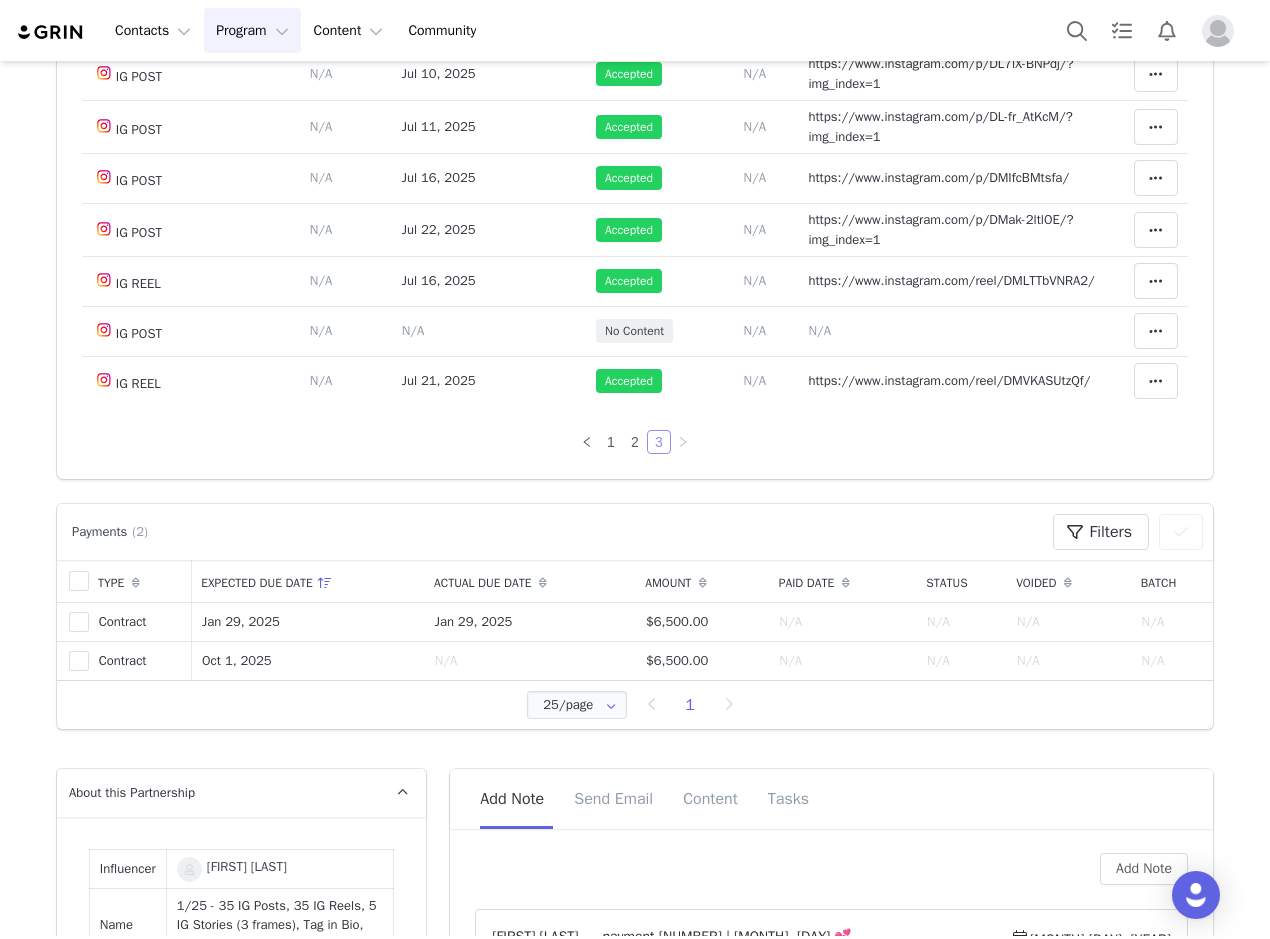 scroll, scrollTop: 526, scrollLeft: 0, axis: vertical 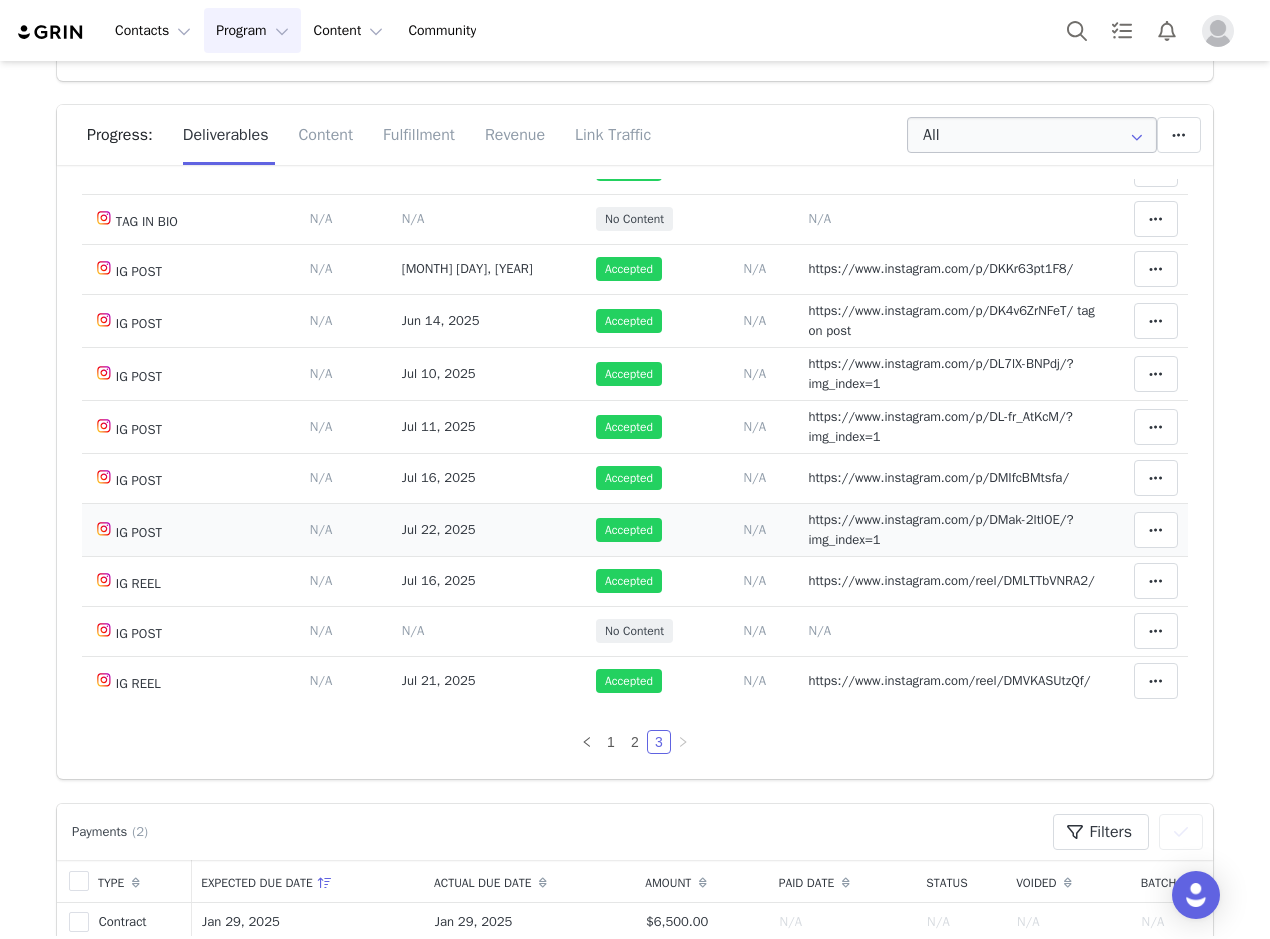 click on "https://www.instagram.com/p/DMak-2ltlOE/?img_index=1" at bounding box center (940, 529) 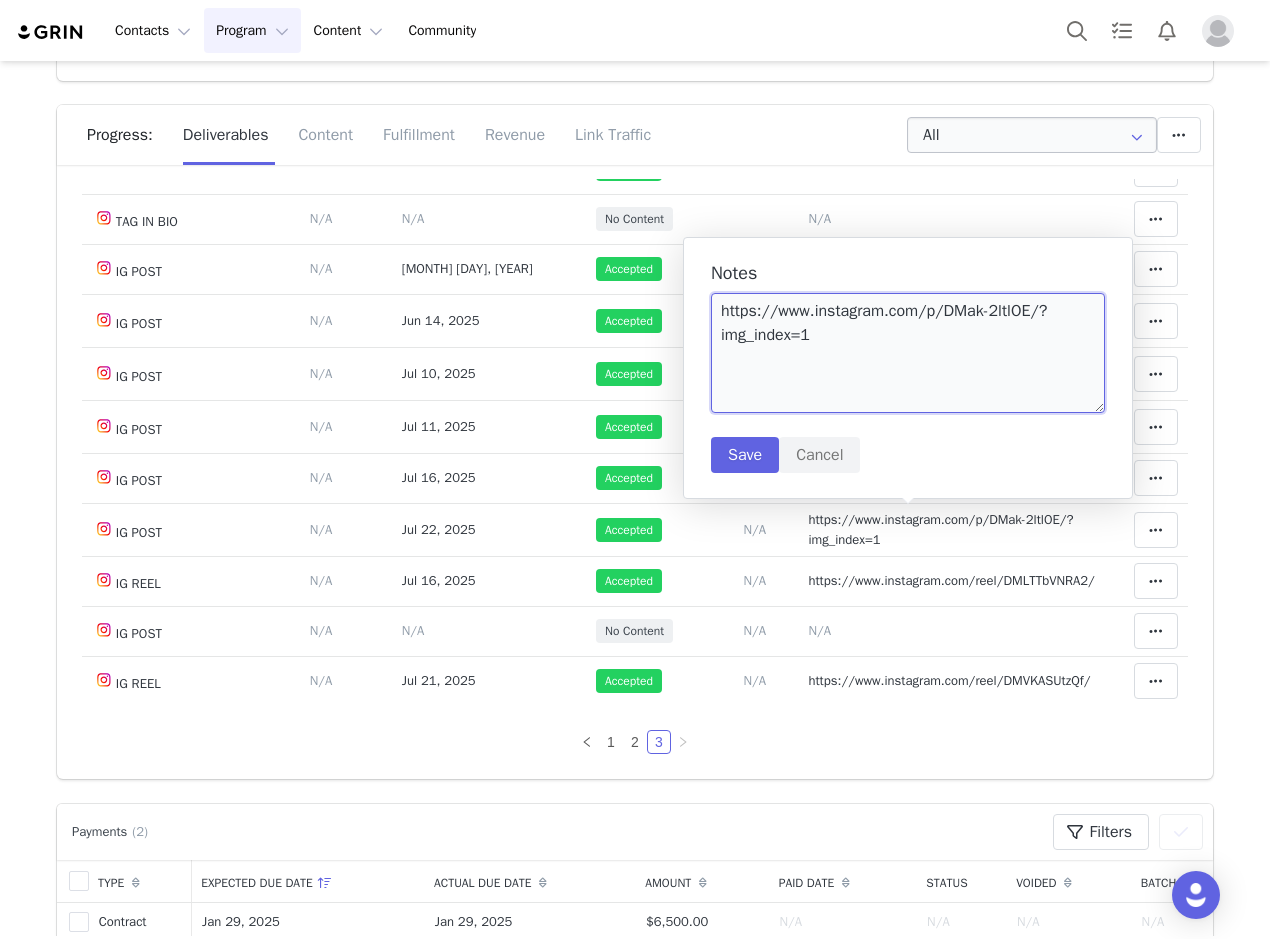 click on "https://www.instagram.com/p/DMak-2ltlOE/?img_index=1" at bounding box center [908, 353] 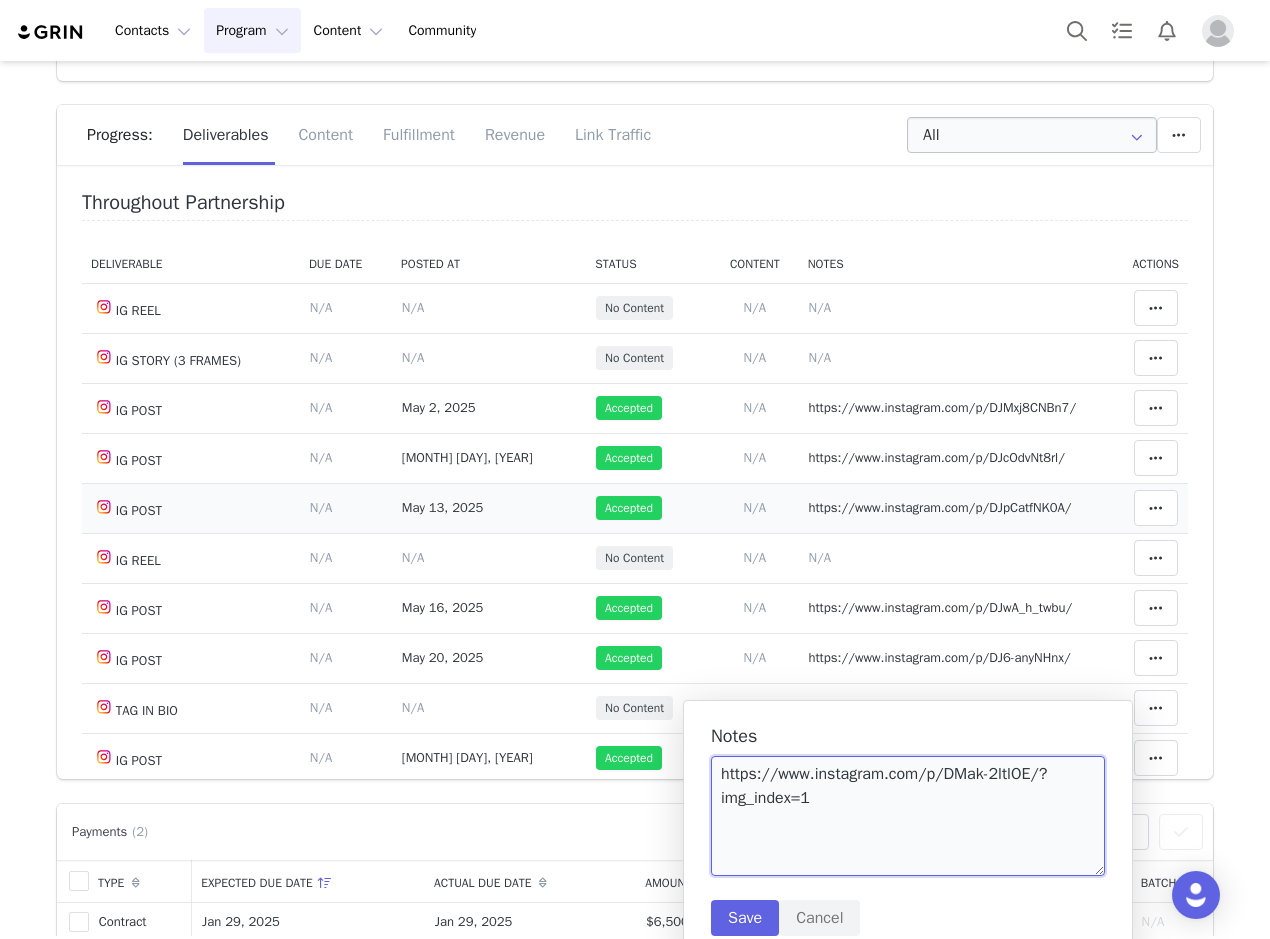 scroll, scrollTop: 0, scrollLeft: 0, axis: both 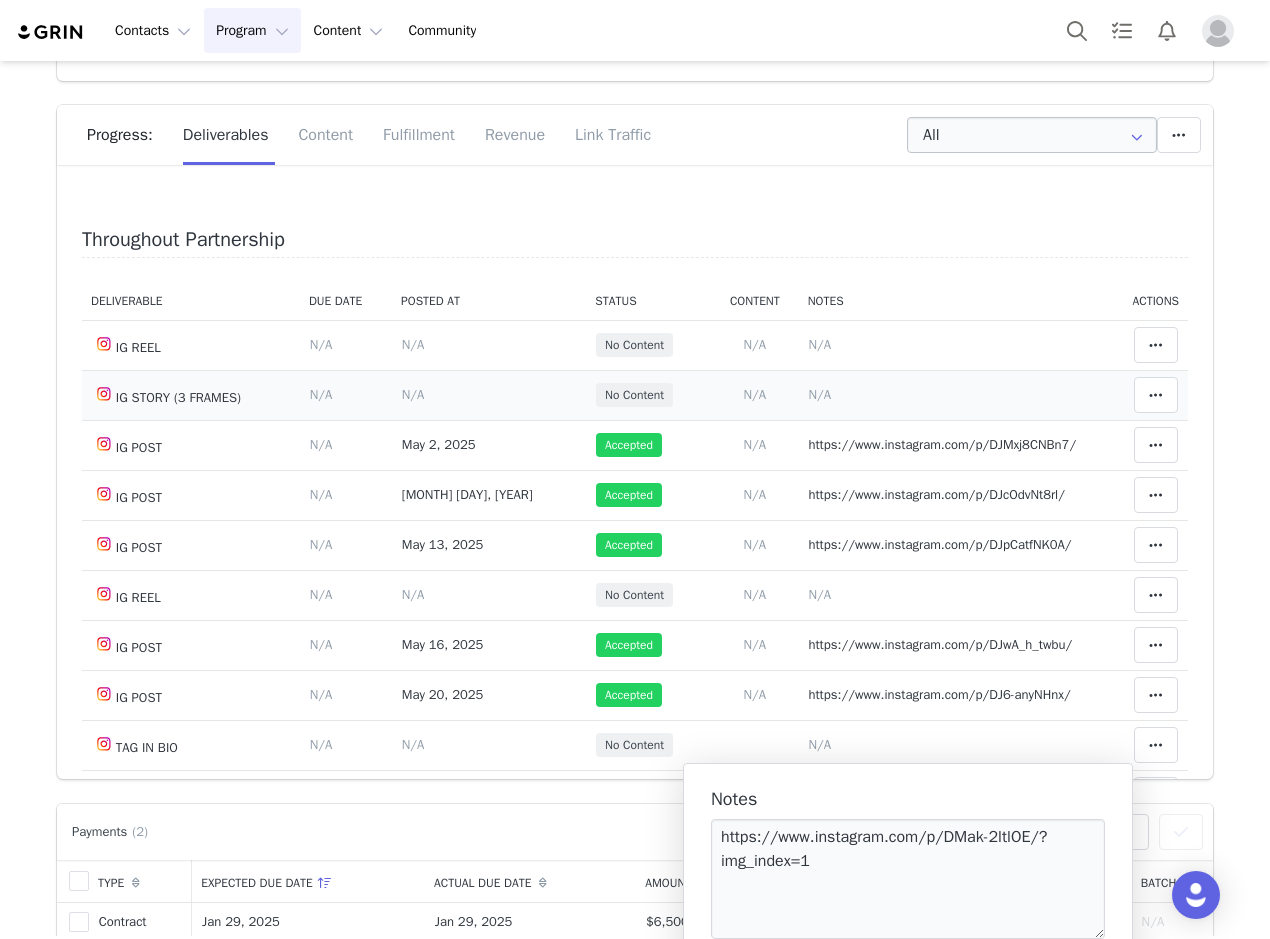 click on "N/A" at bounding box center (819, 394) 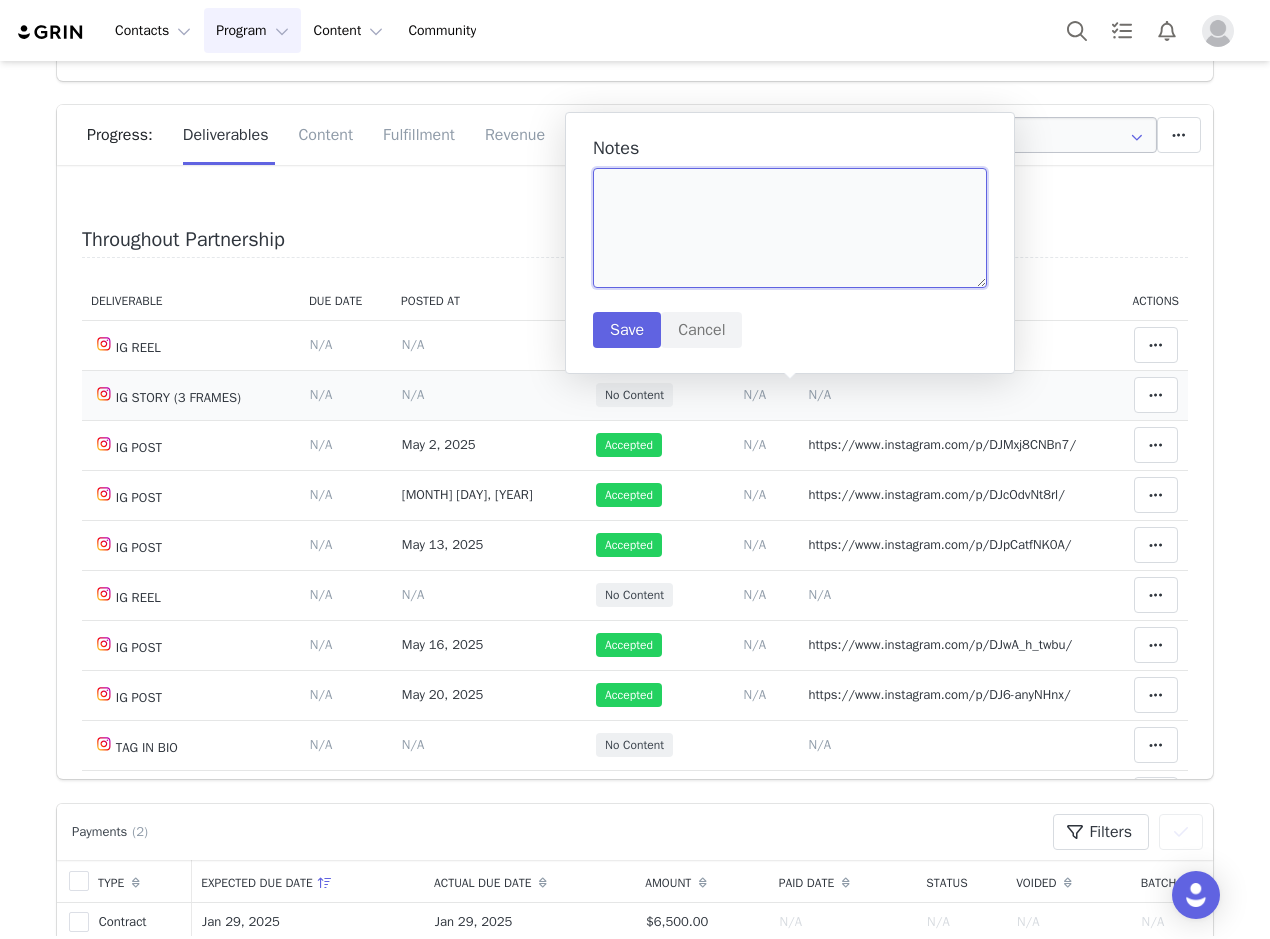 click at bounding box center (790, 228) 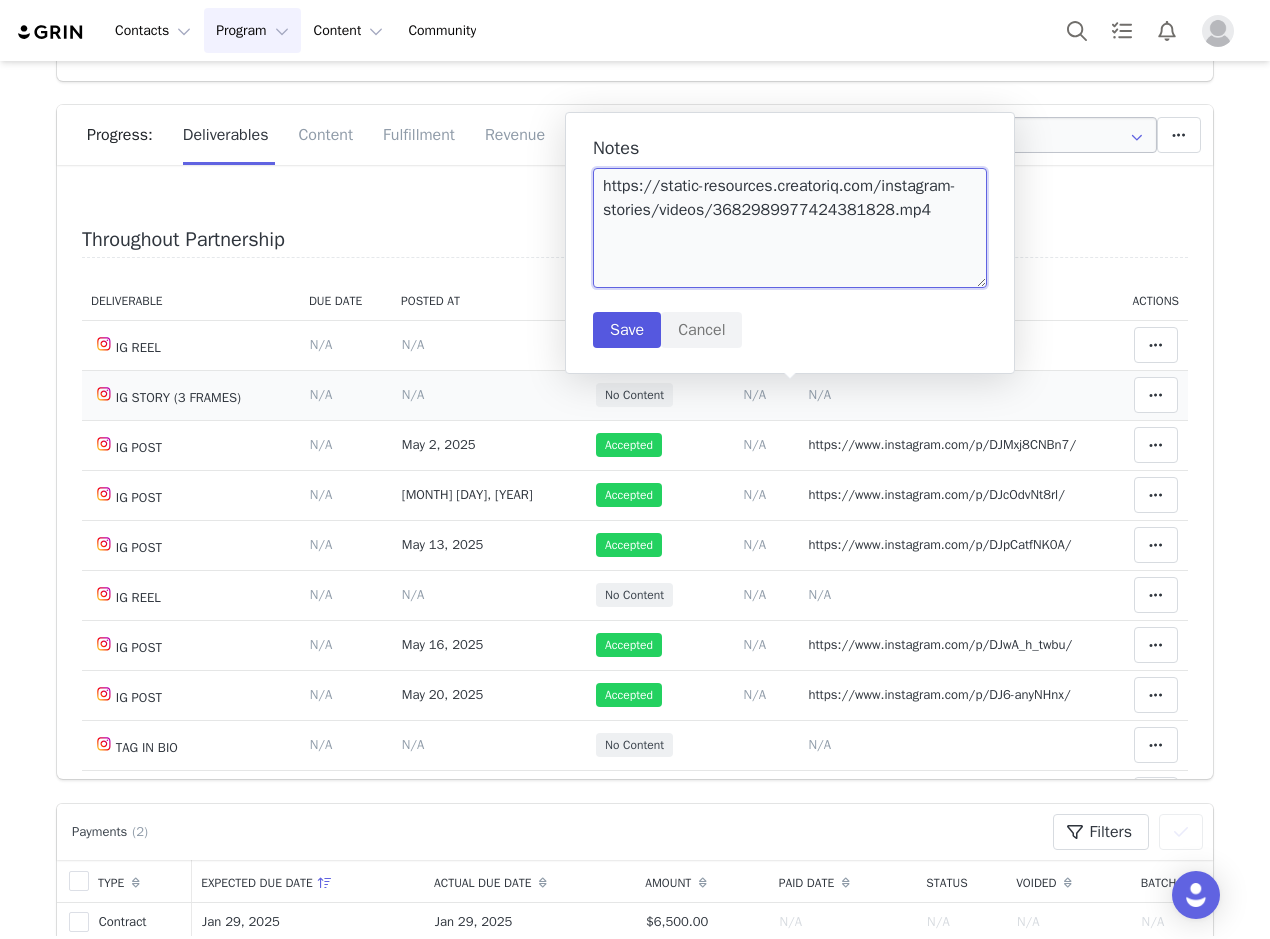 type on "https://static-resources.creatoriq.com/instagram-stories/videos/3682989977424381828.mp4" 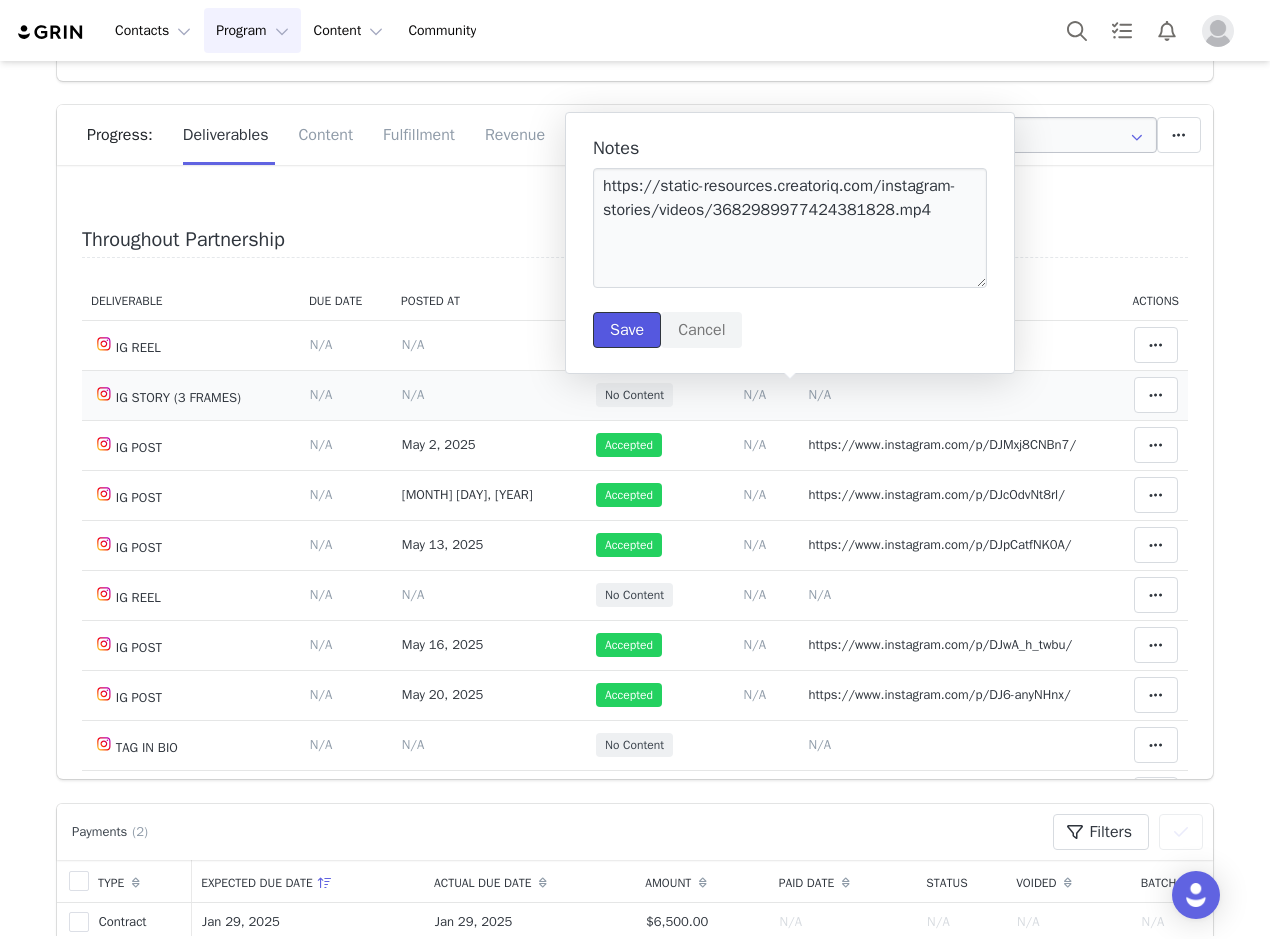 click on "Save" at bounding box center [627, 330] 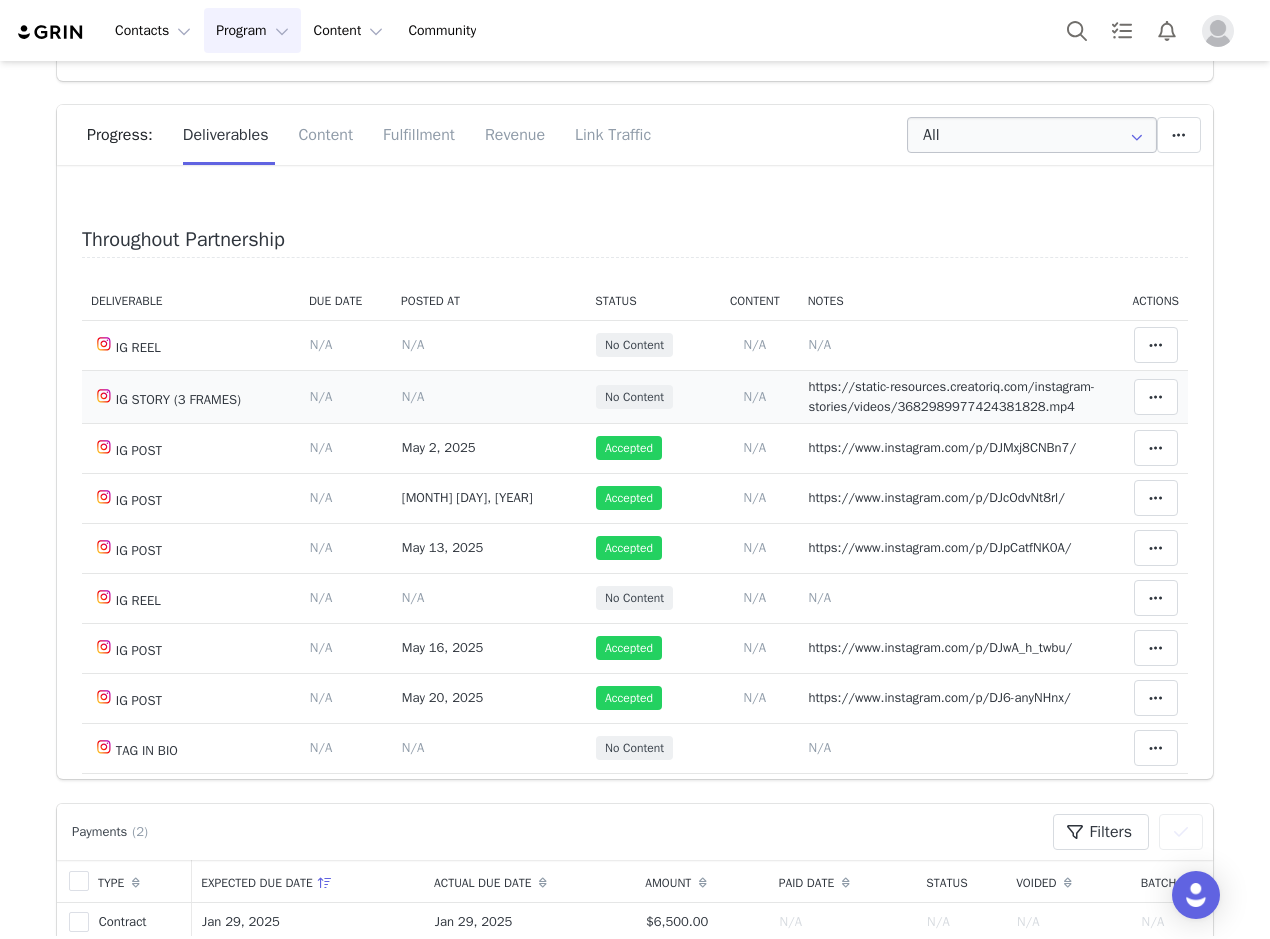 click on "https://static-resources.creatoriq.com/instagram-stories/videos/3682989977424381828.mp4" at bounding box center (951, 396) 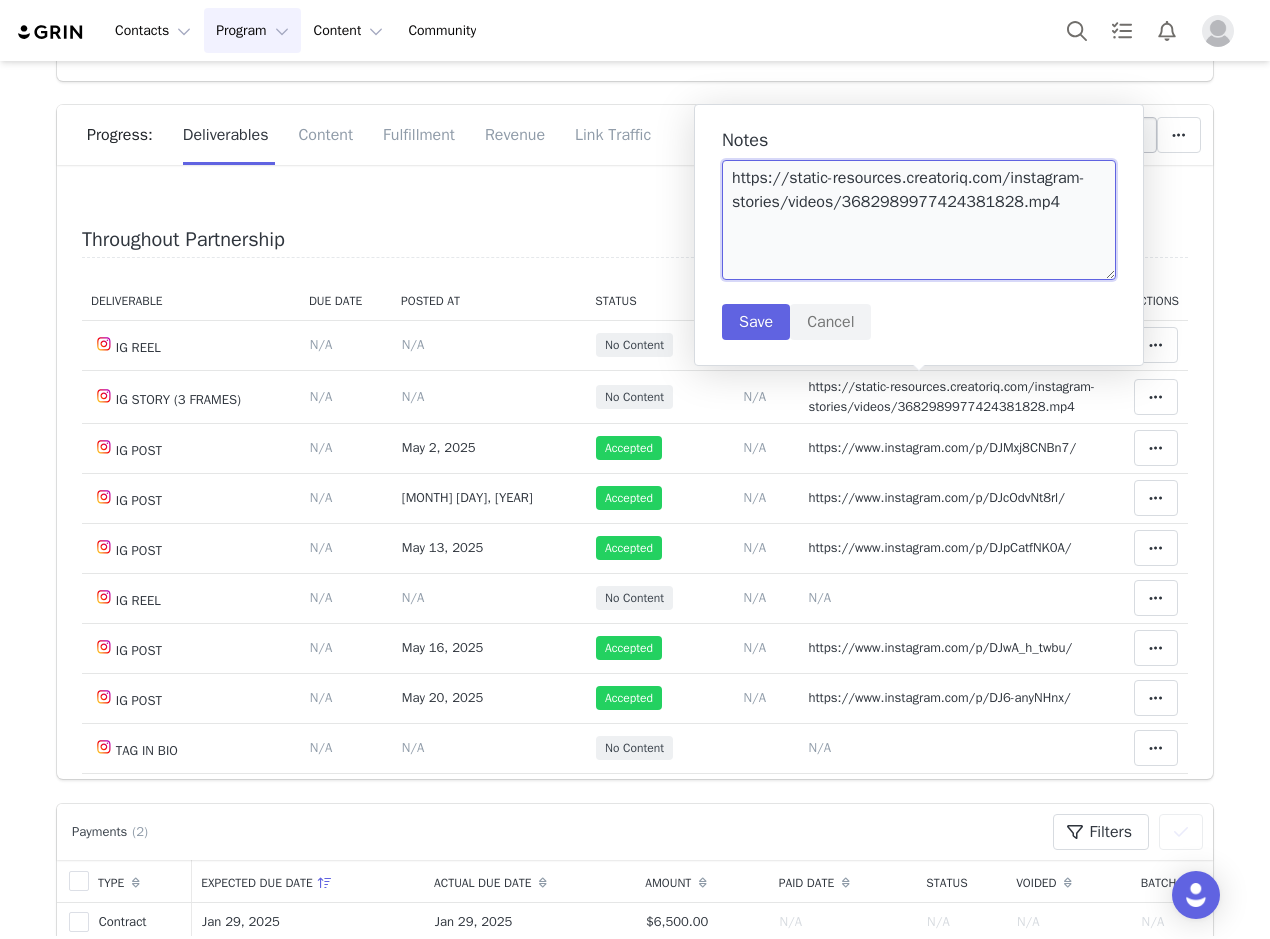 click on "https://static-resources.creatoriq.com/instagram-stories/videos/3682989977424381828.mp4" at bounding box center [919, 220] 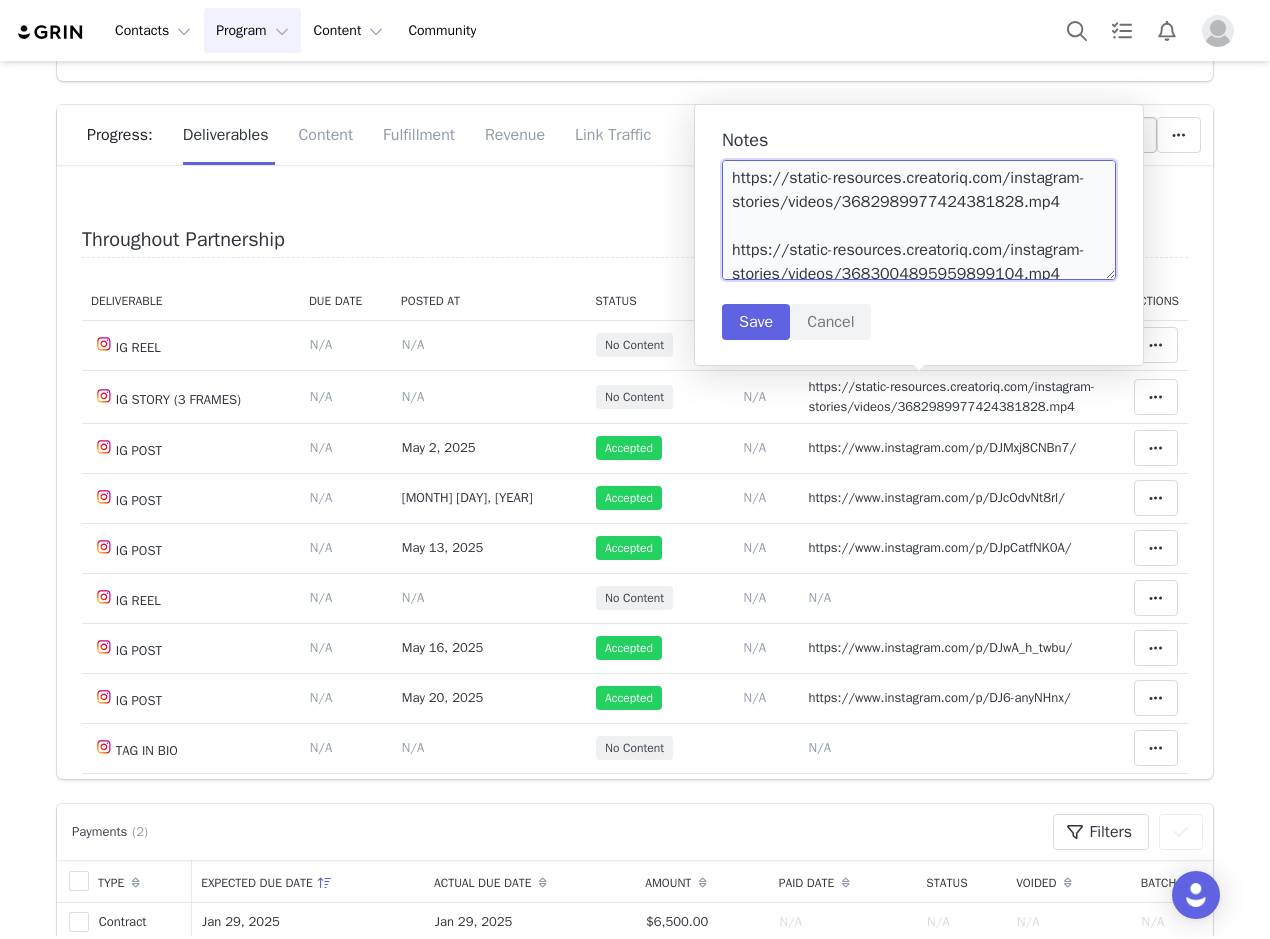 scroll, scrollTop: 6, scrollLeft: 0, axis: vertical 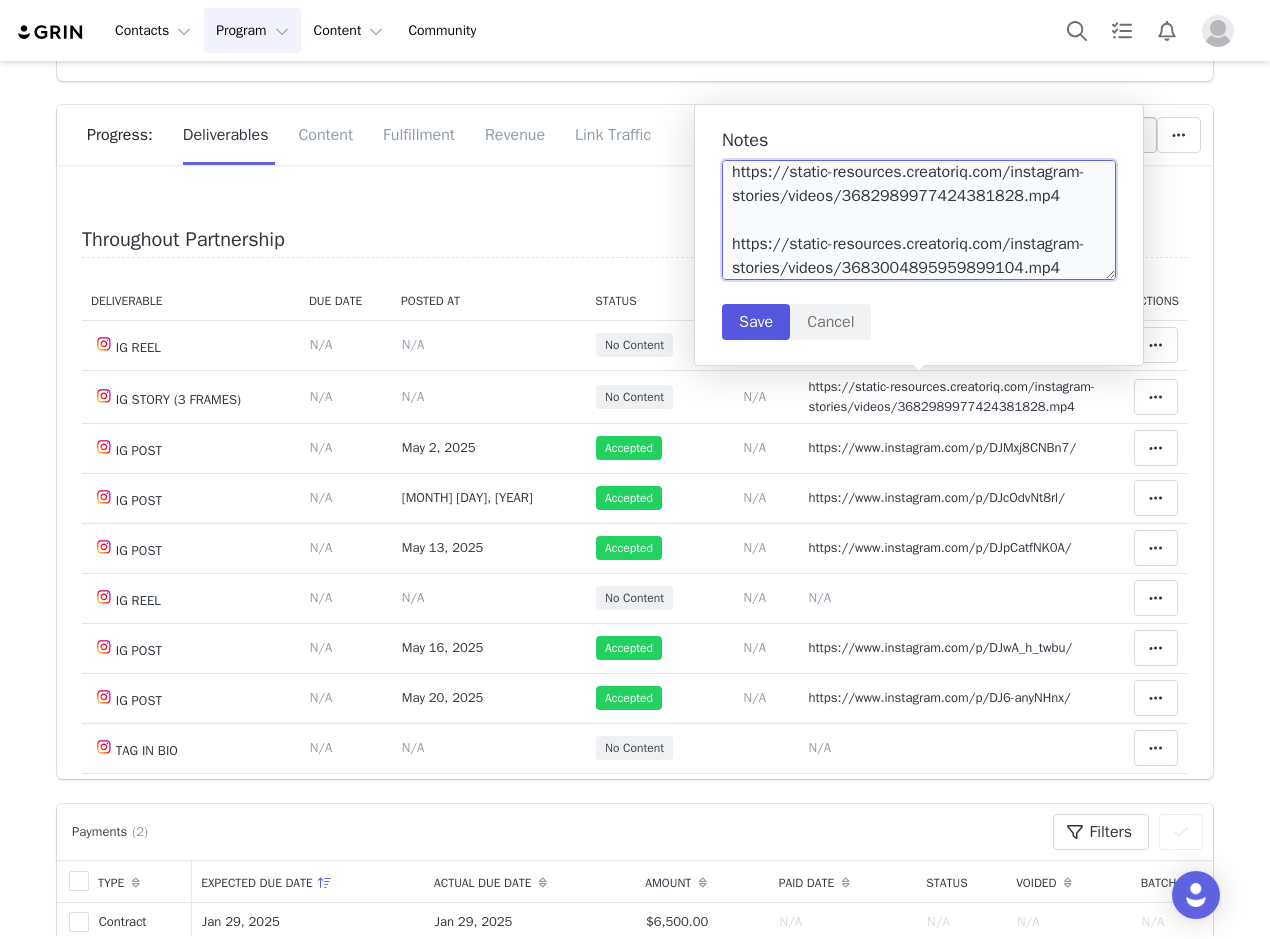 type on "https://static-resources.creatoriq.com/instagram-stories/videos/3682989977424381828.mp4
https://static-resources.creatoriq.com/instagram-stories/videos/3683004895959899104.mp4" 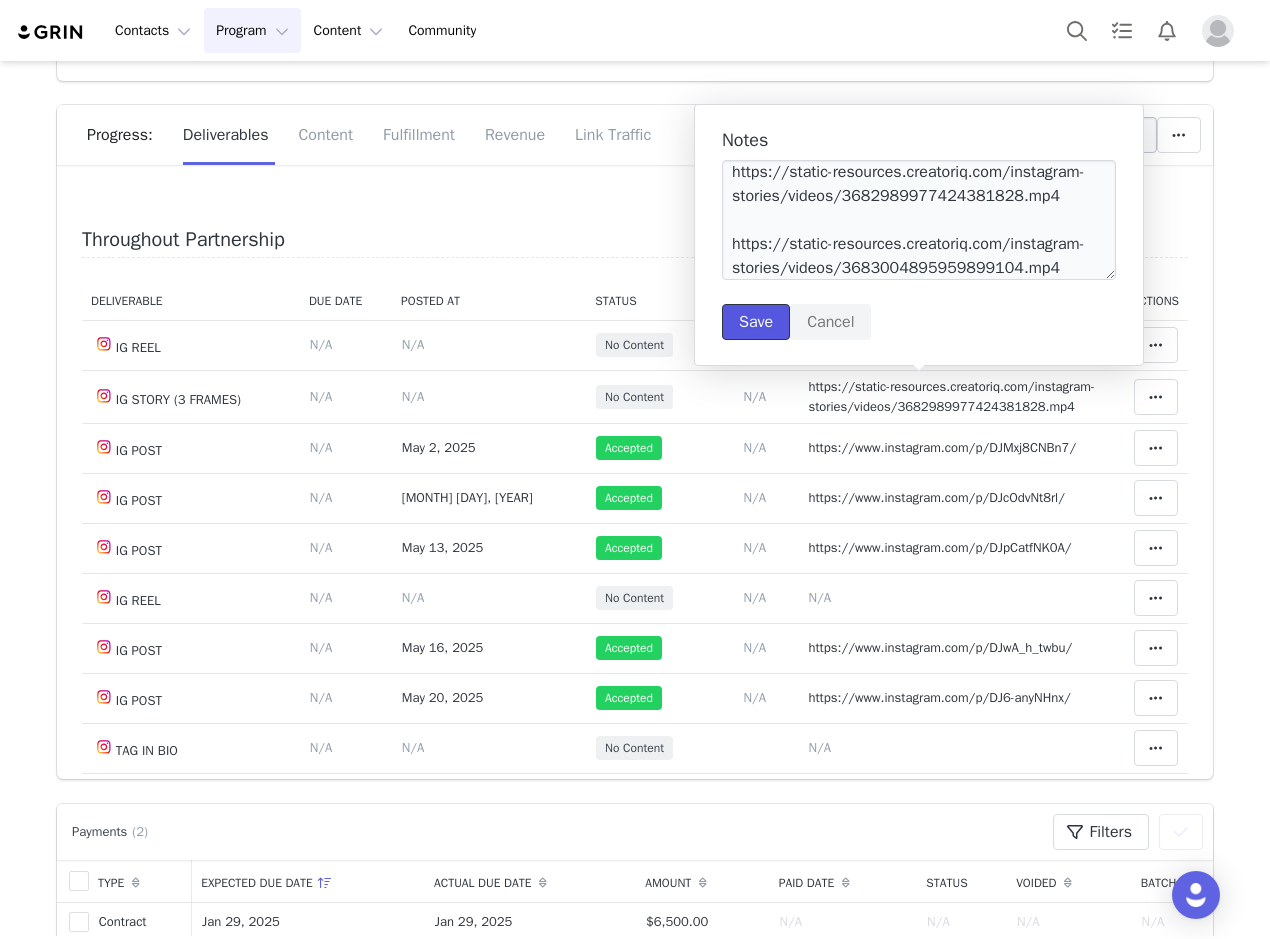 click on "Save" at bounding box center (756, 322) 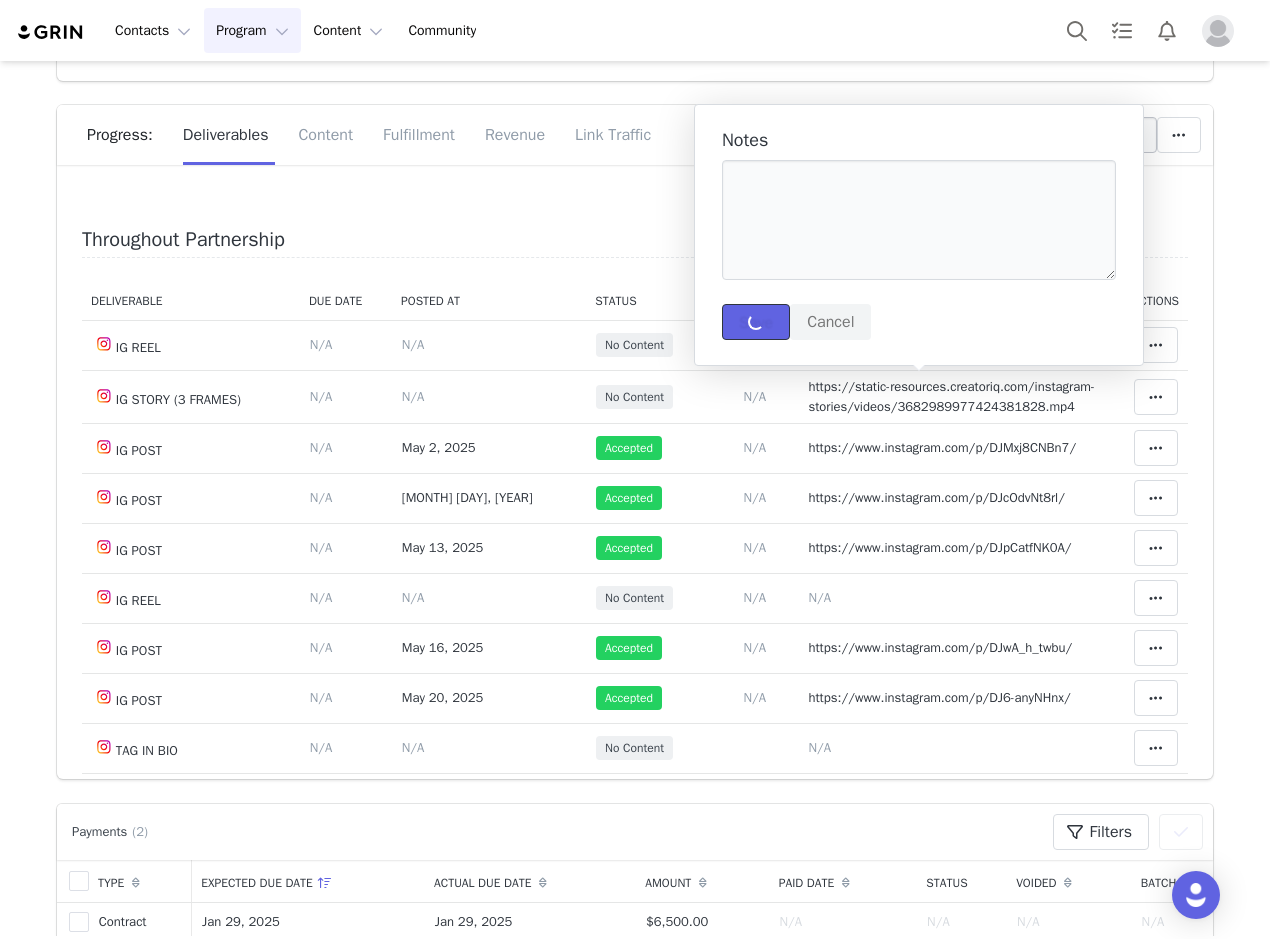 scroll, scrollTop: 0, scrollLeft: 0, axis: both 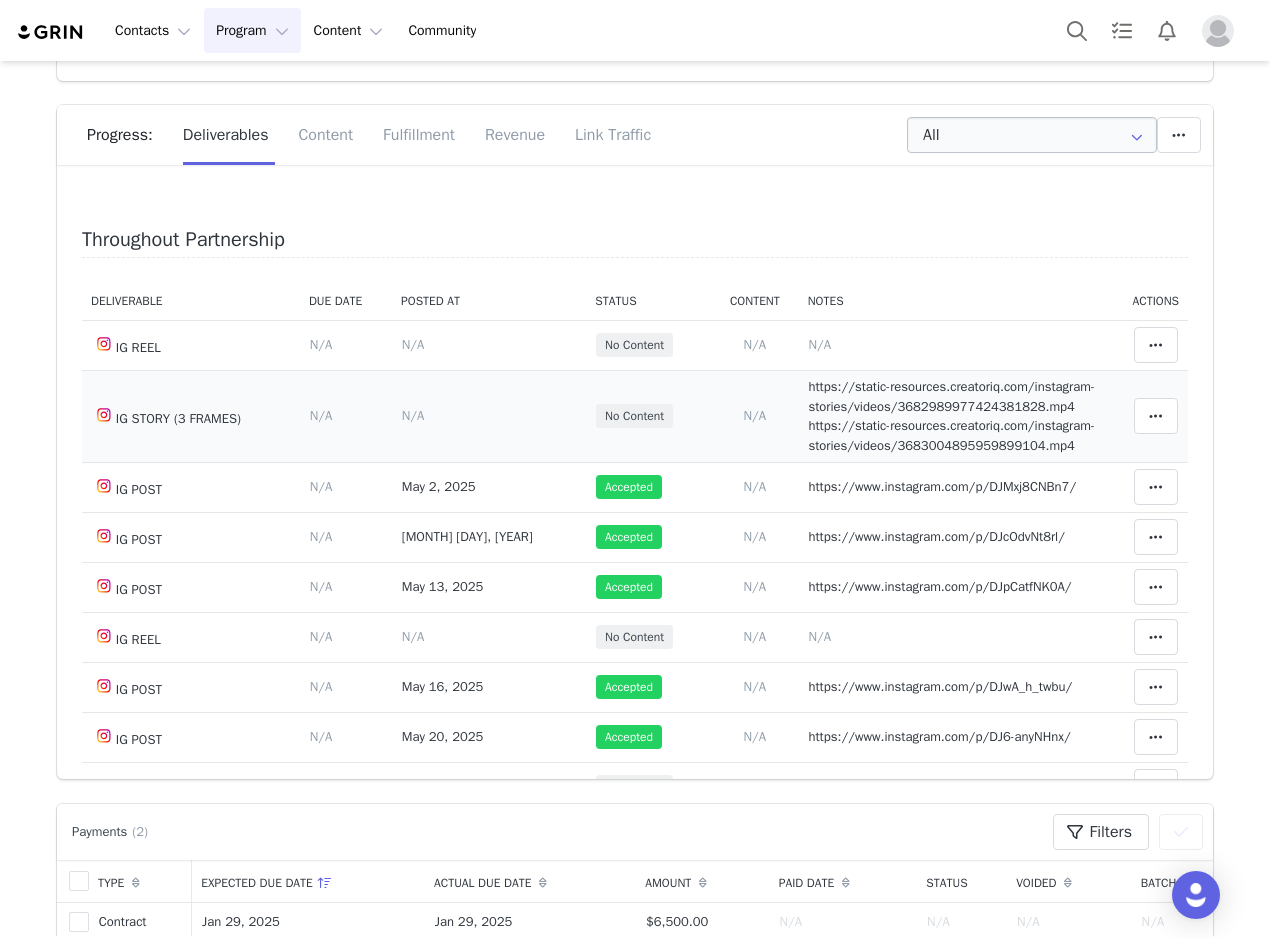 click on "https://static-resources.creatoriq.com/instagram-stories/videos/3682989977424381828.mp4
https://static-resources.creatoriq.com/instagram-stories/videos/3683004895959899104.mp4" at bounding box center [951, 416] 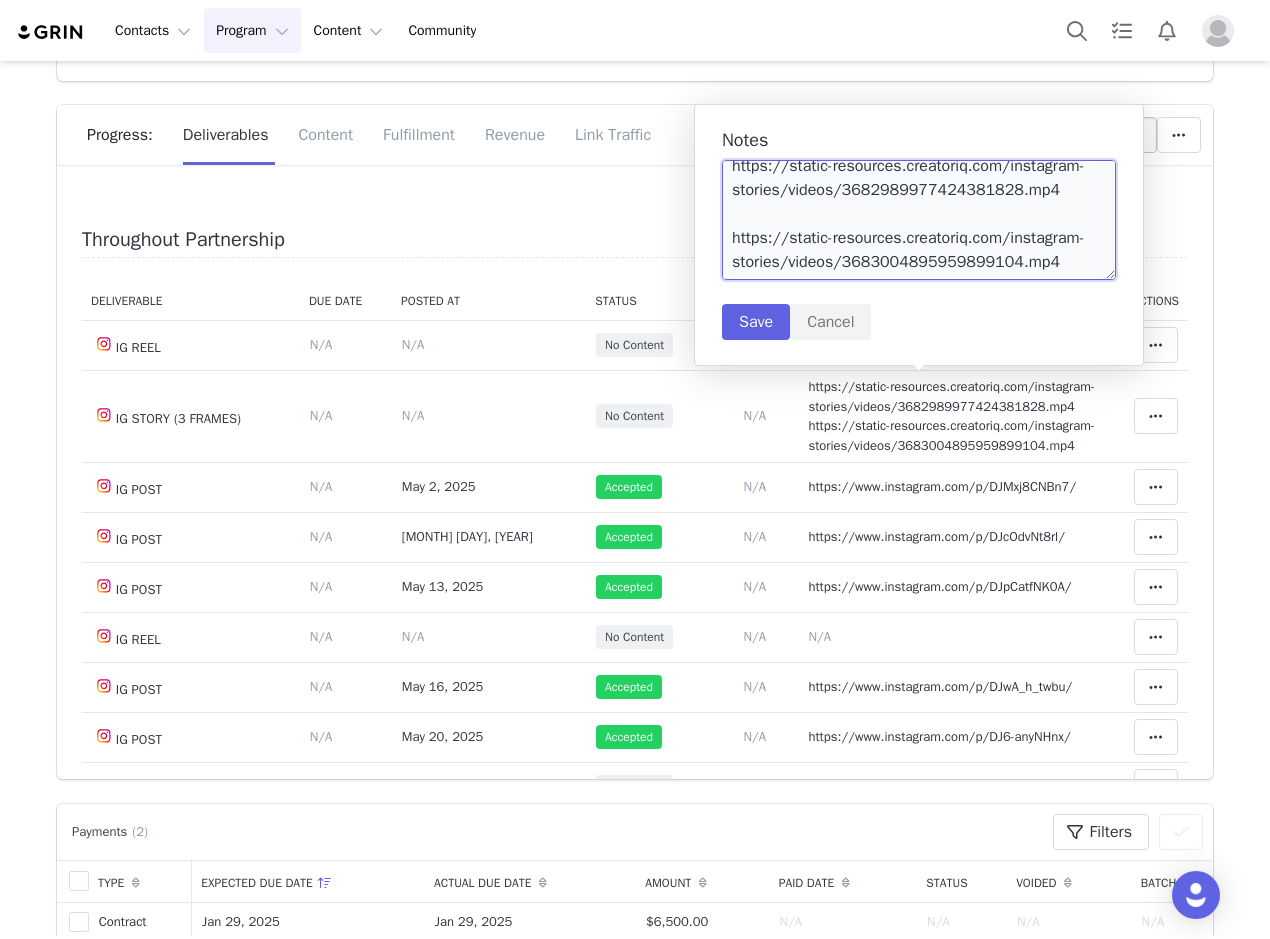 click on "https://static-resources.creatoriq.com/instagram-stories/videos/3682989977424381828.mp4
https://static-resources.creatoriq.com/instagram-stories/videos/3683004895959899104.mp4" at bounding box center [919, 220] 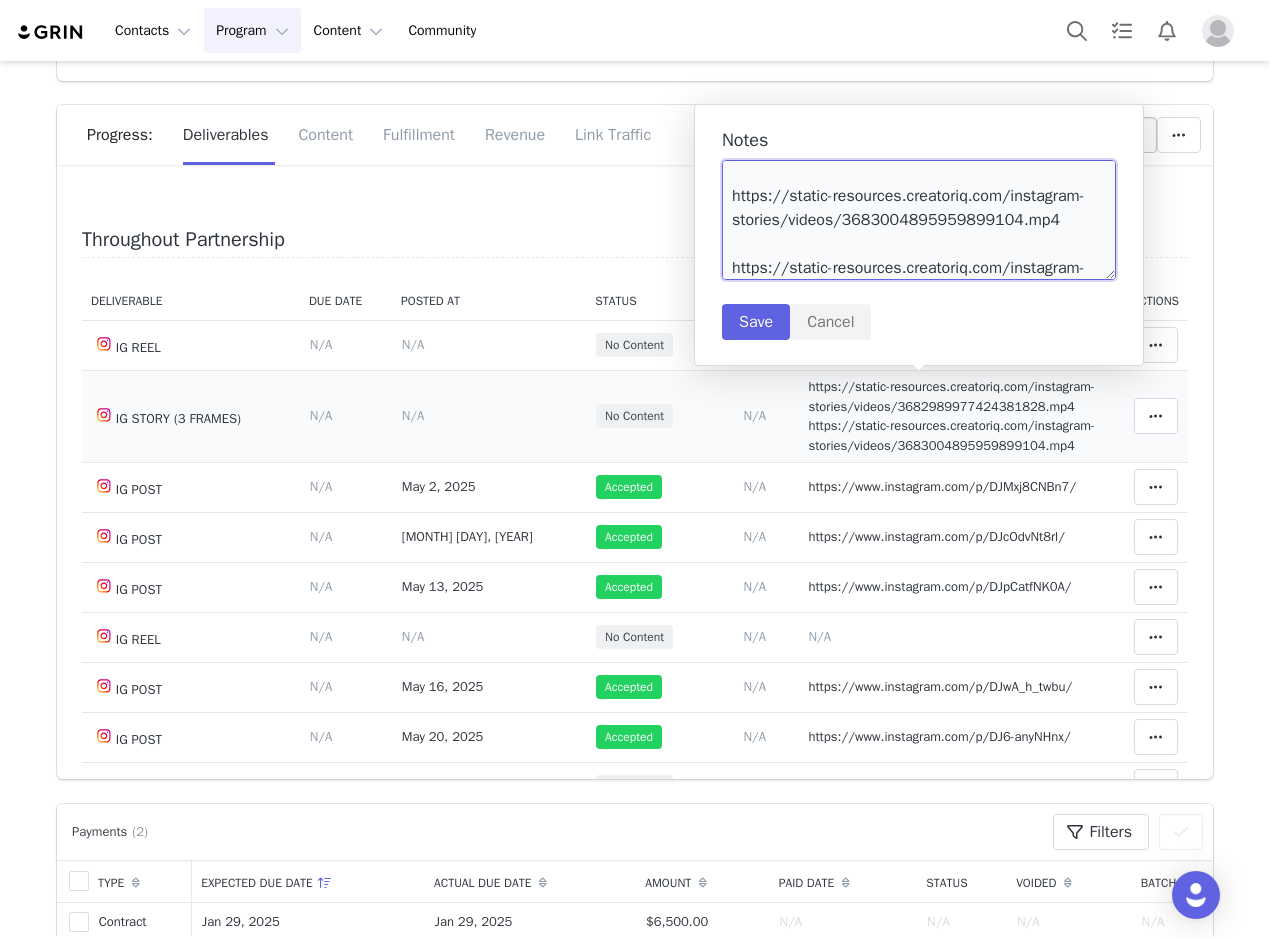 scroll, scrollTop: 78, scrollLeft: 0, axis: vertical 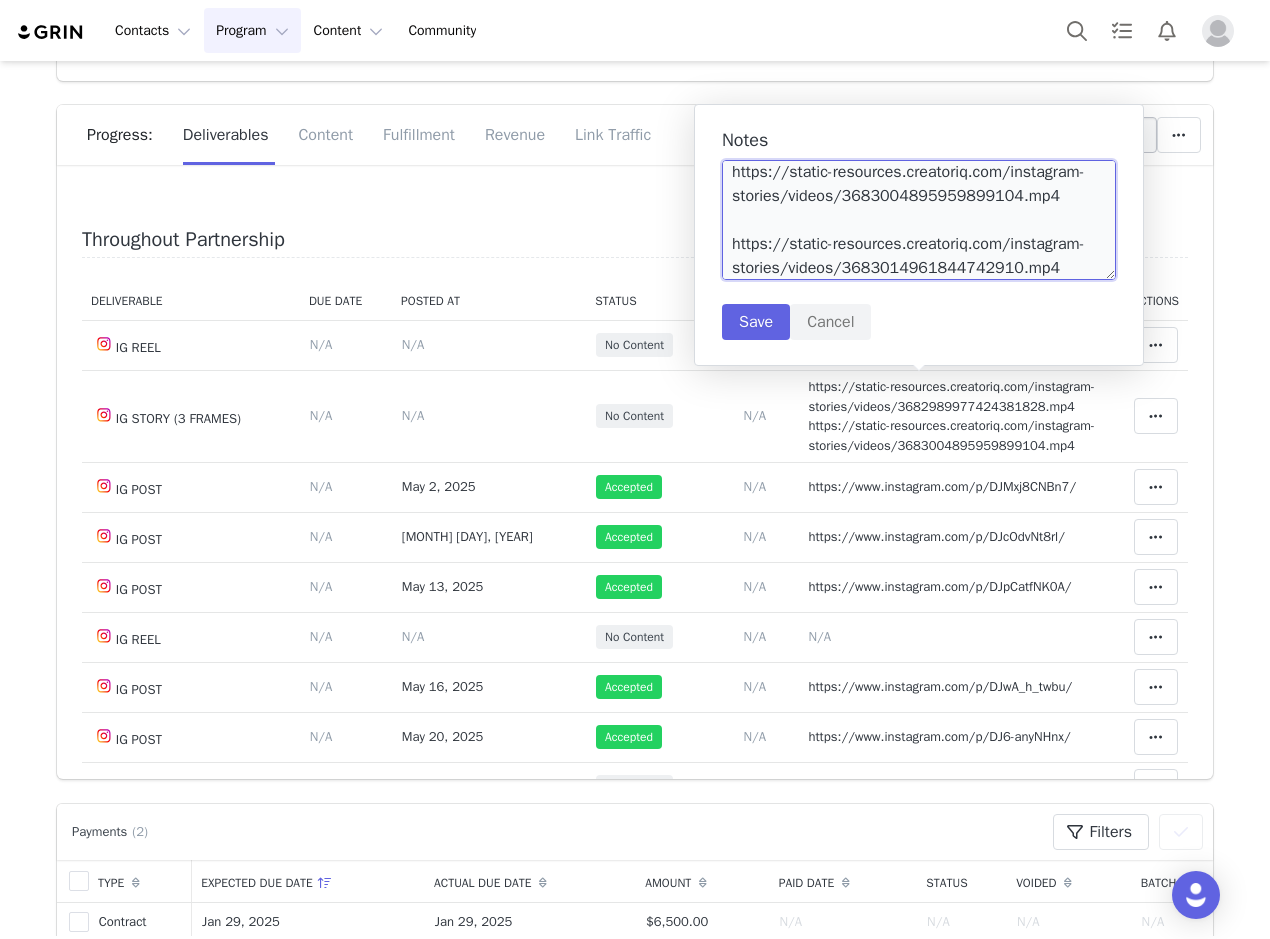 type on "https://static-resources.creatoriq.com/instagram-stories/videos/3682989977424381828.mp4
https://static-resources.creatoriq.com/instagram-stories/videos/3683004895959899104.mp4
https://static-resources.creatoriq.com/instagram-stories/videos/3683014961844742910.mp4" 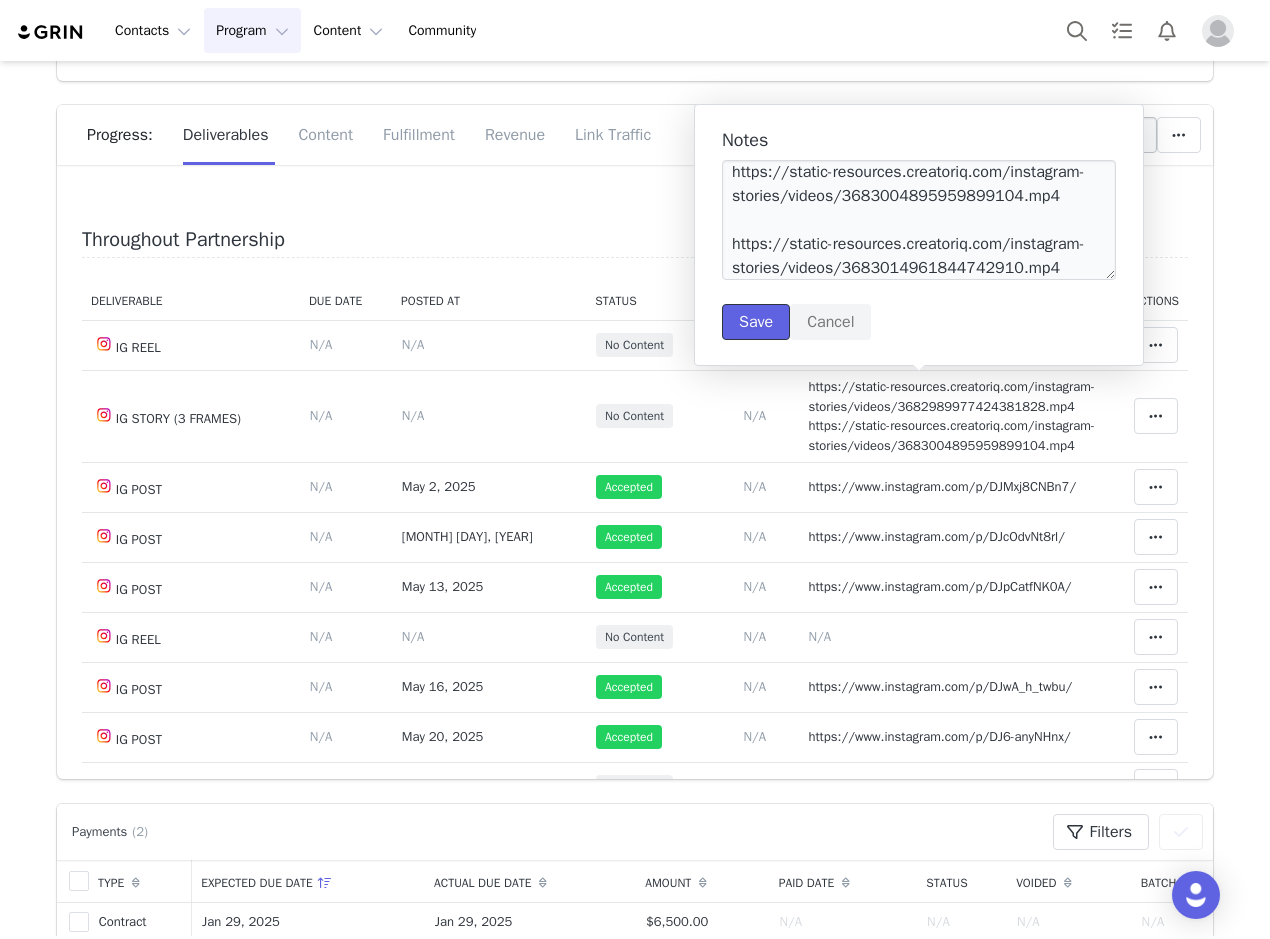 click on "Save" at bounding box center [756, 322] 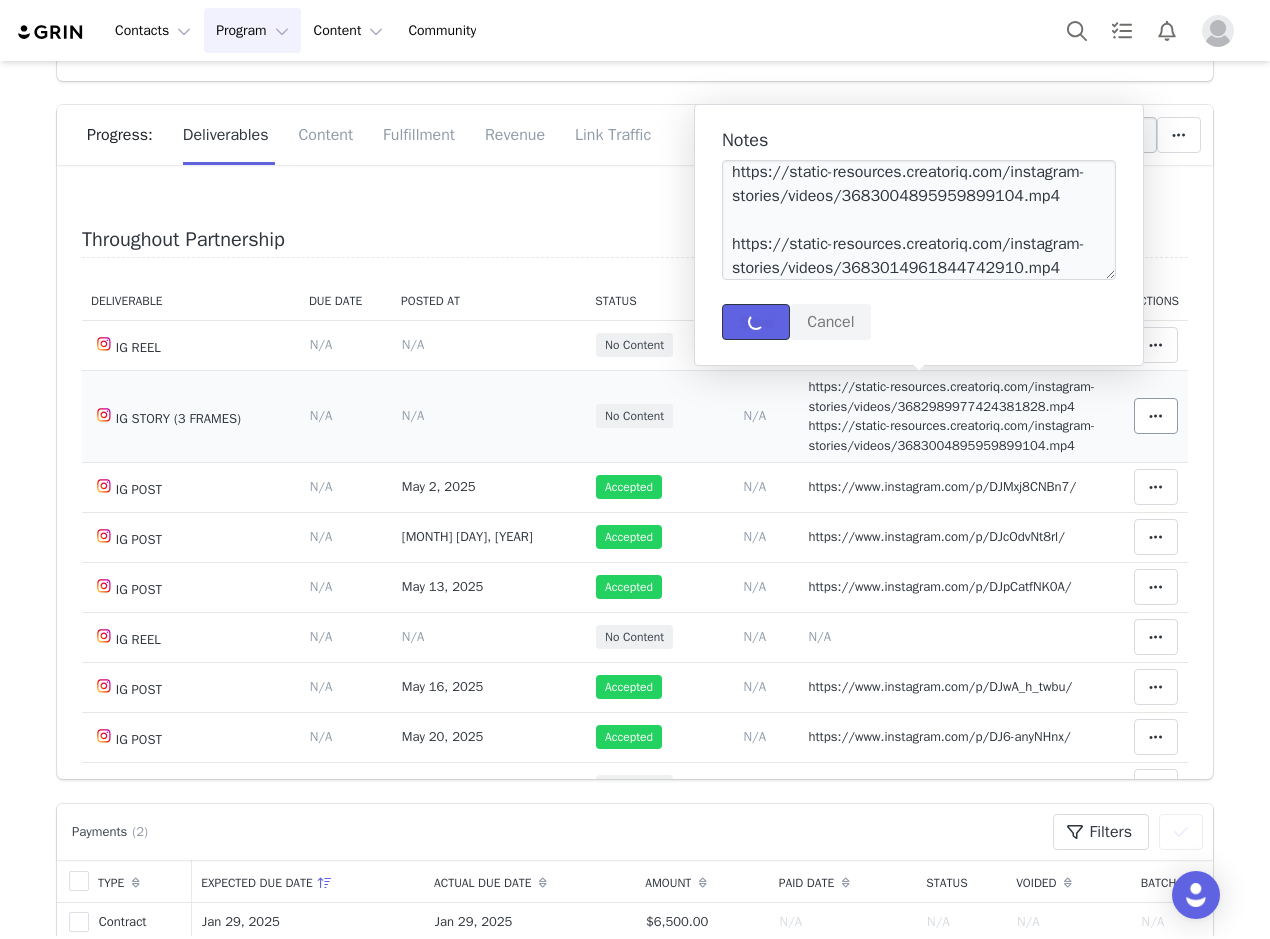 type 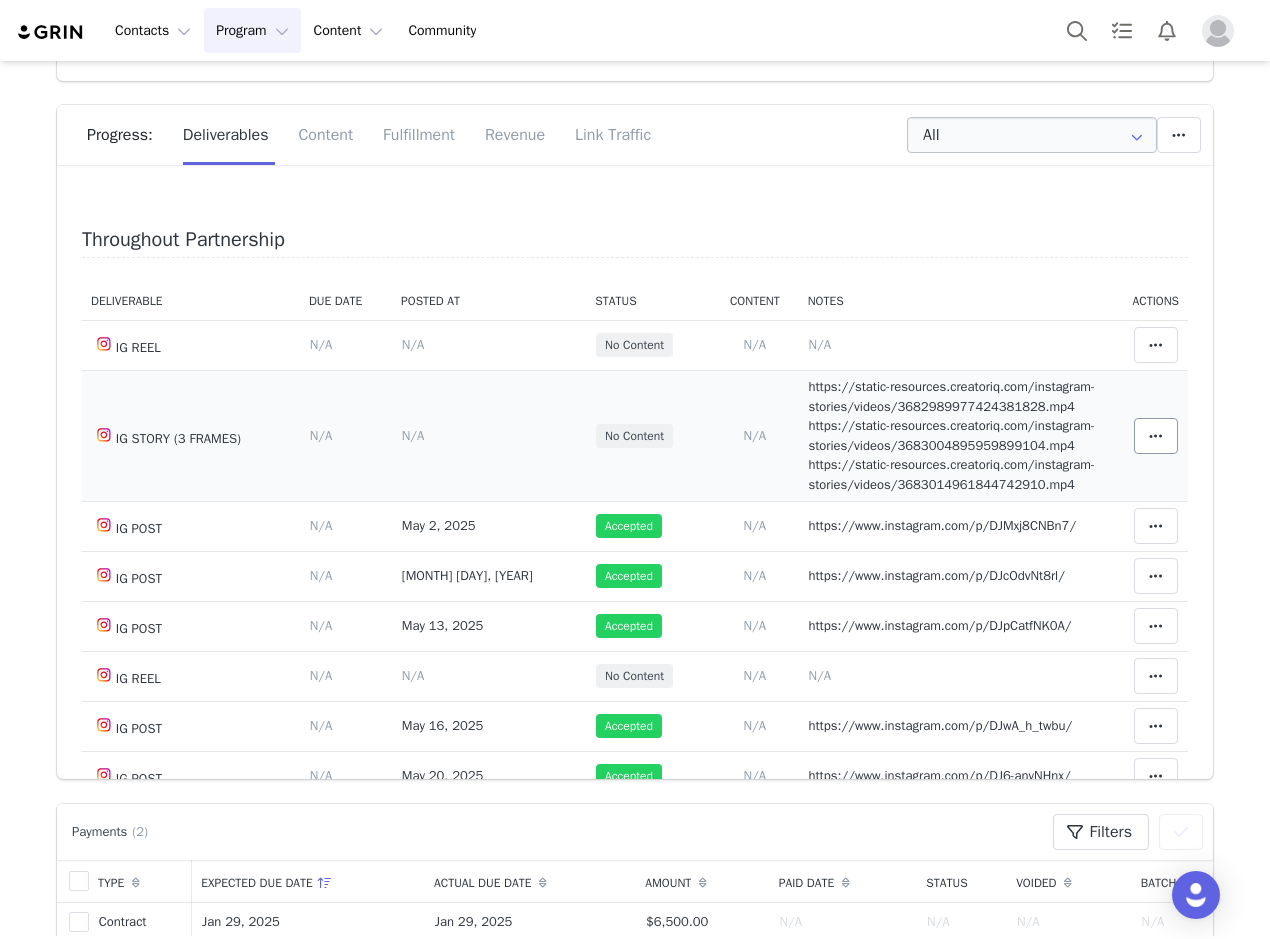 scroll, scrollTop: 0, scrollLeft: 0, axis: both 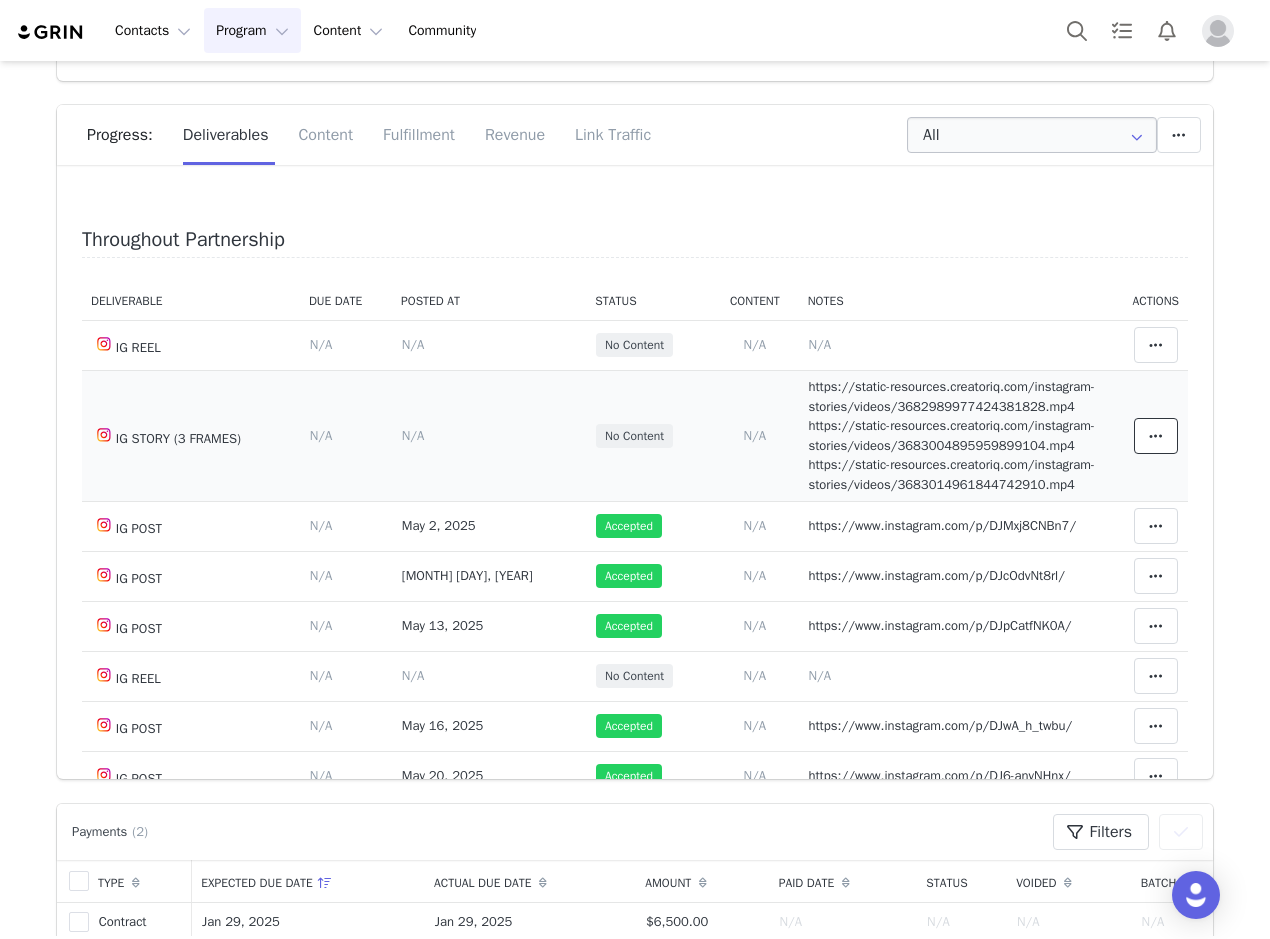 click at bounding box center (1156, 436) 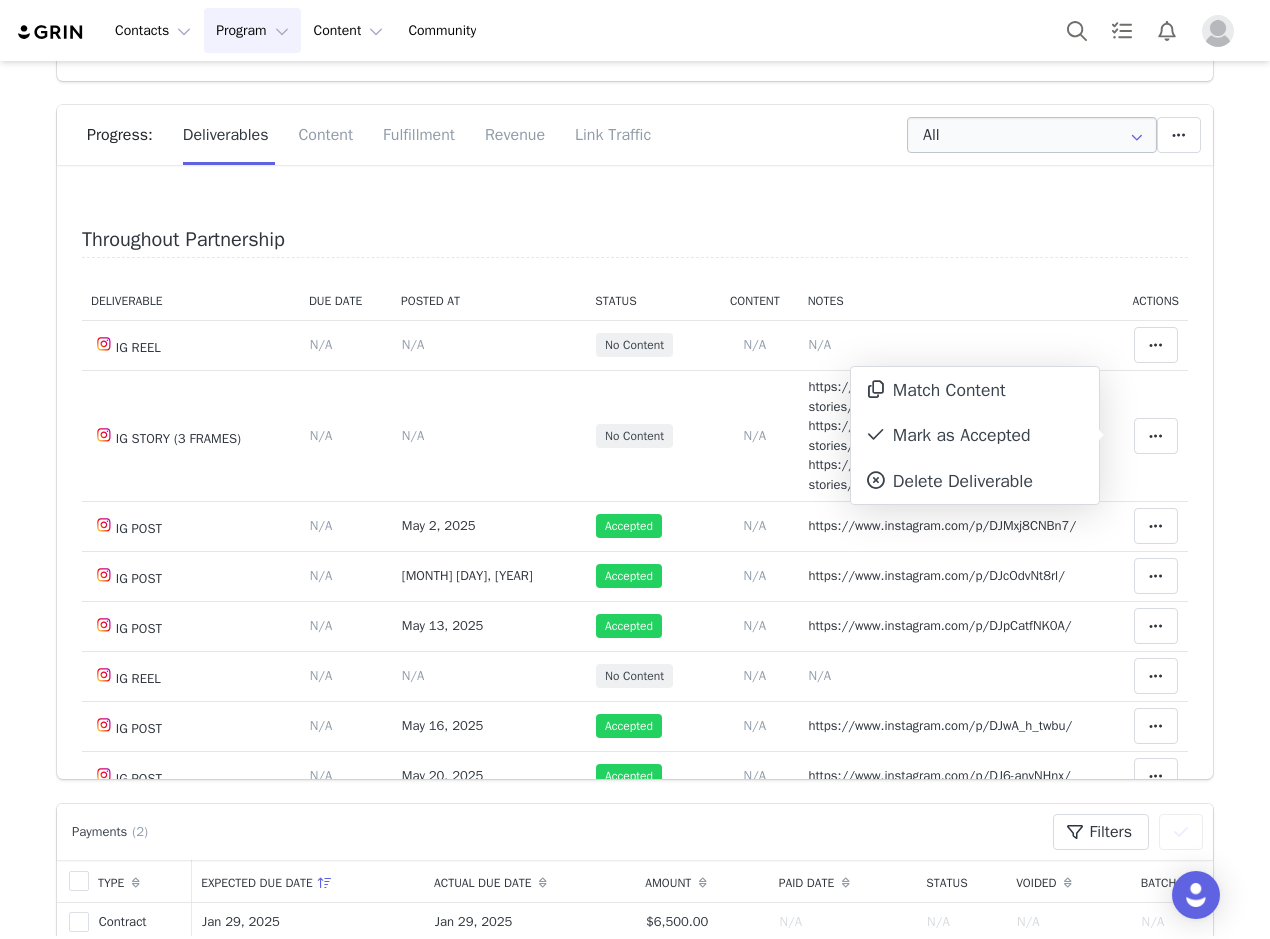 drag, startPoint x: 899, startPoint y: 437, endPoint x: 630, endPoint y: 239, distance: 334.01346 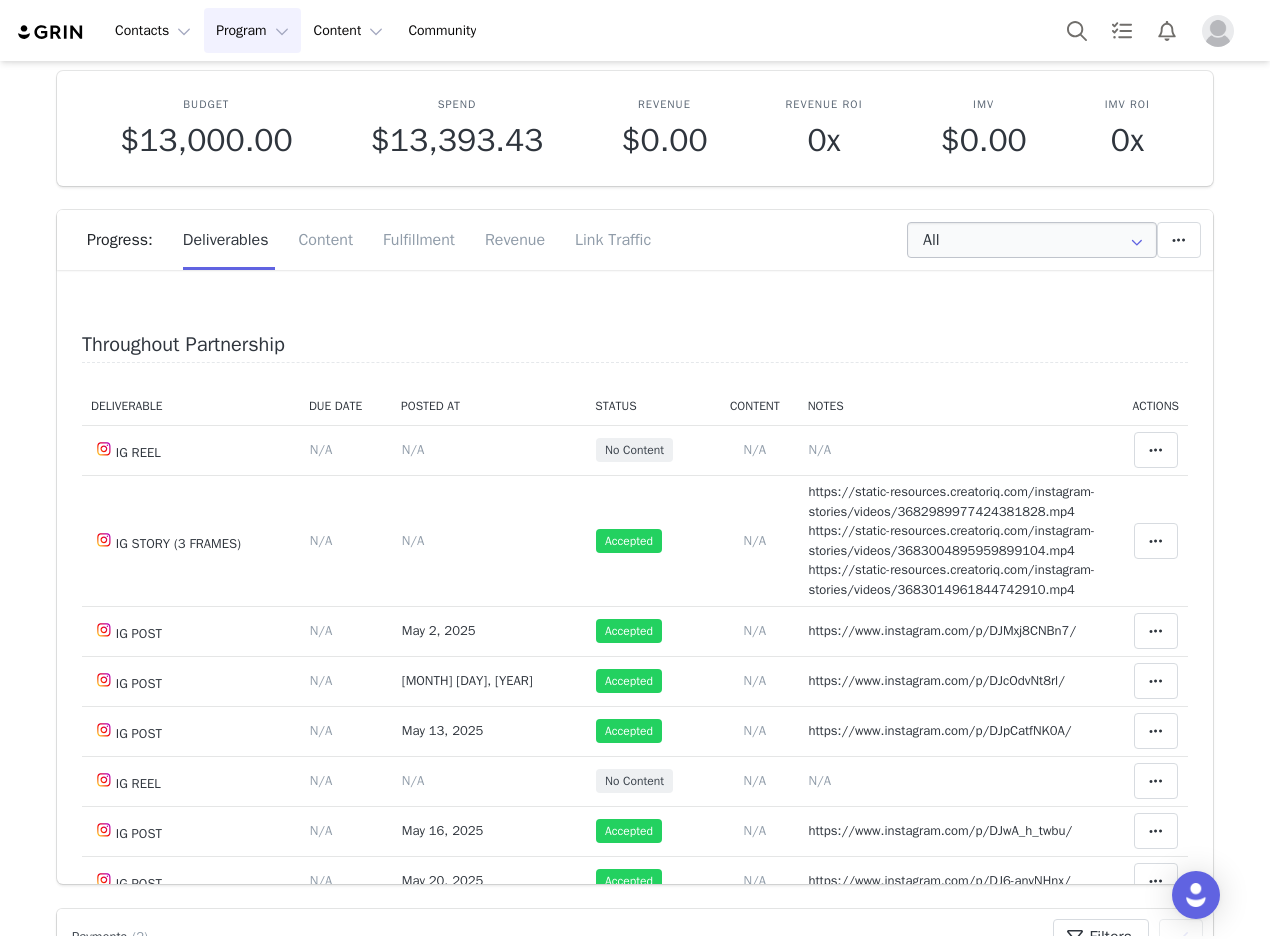 scroll, scrollTop: 0, scrollLeft: 0, axis: both 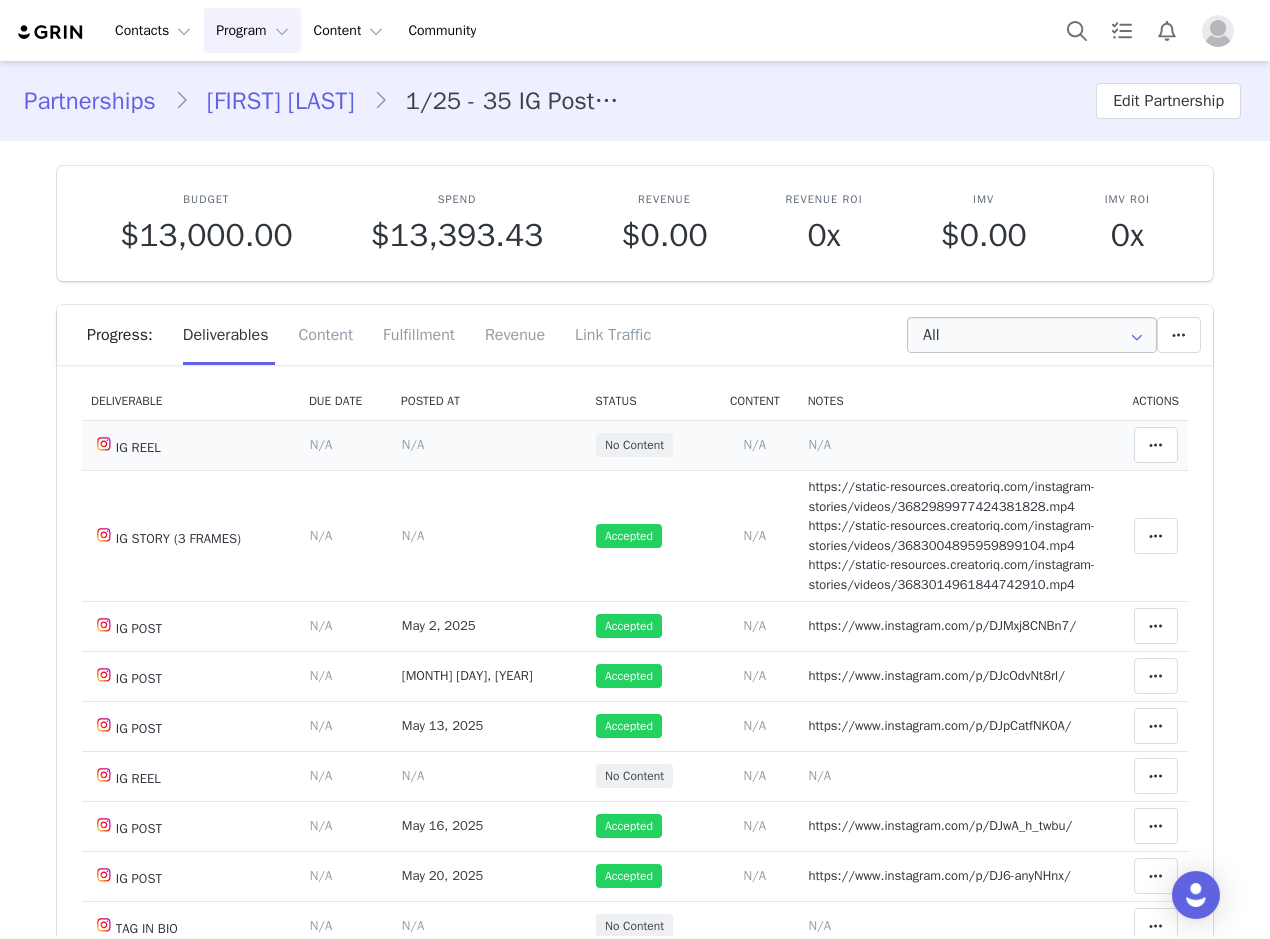click on "N/A" at bounding box center (819, 444) 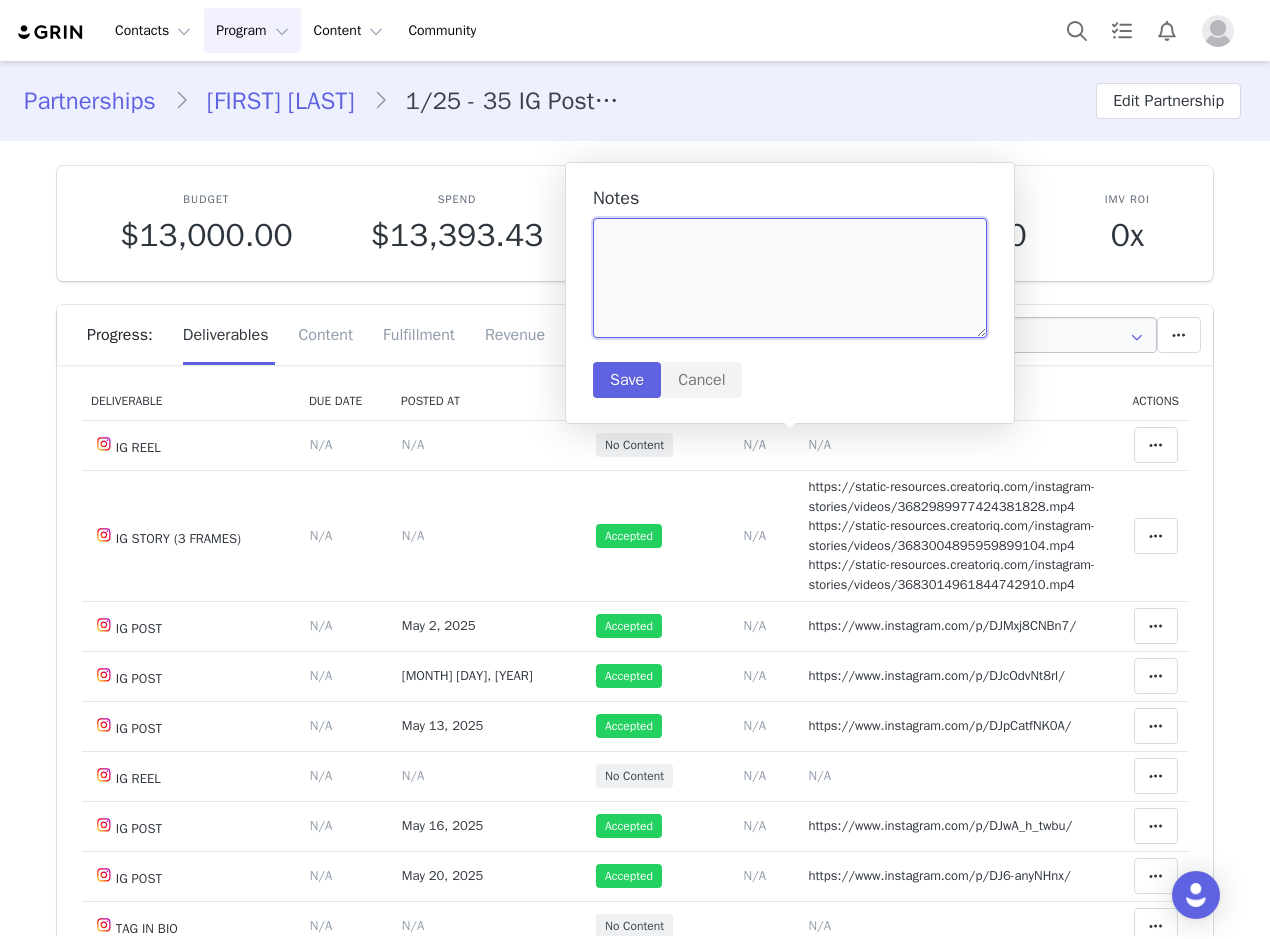 click at bounding box center (790, 278) 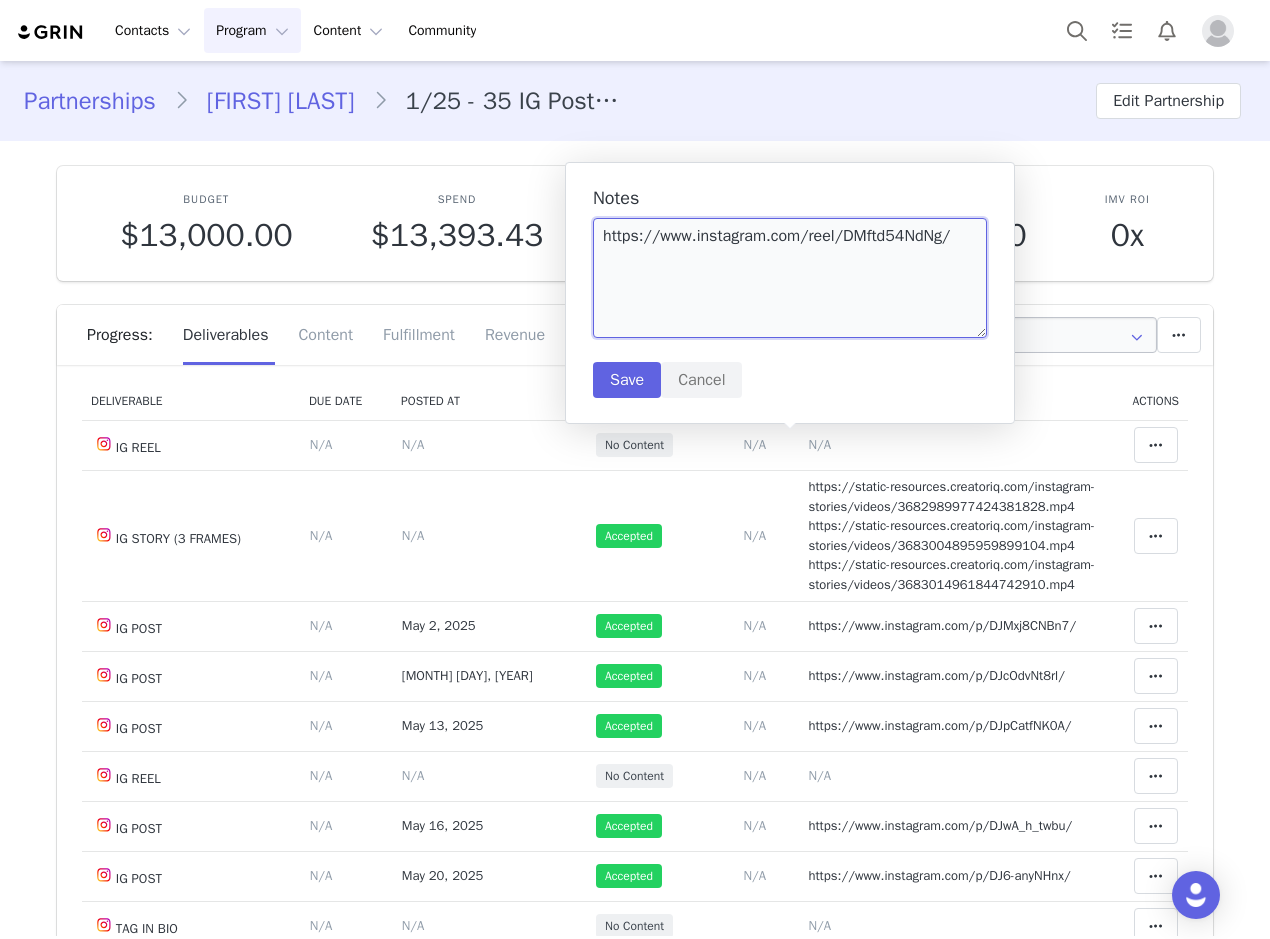 type on "https://www.instagram.com/reel/DMftd54NdNg/" 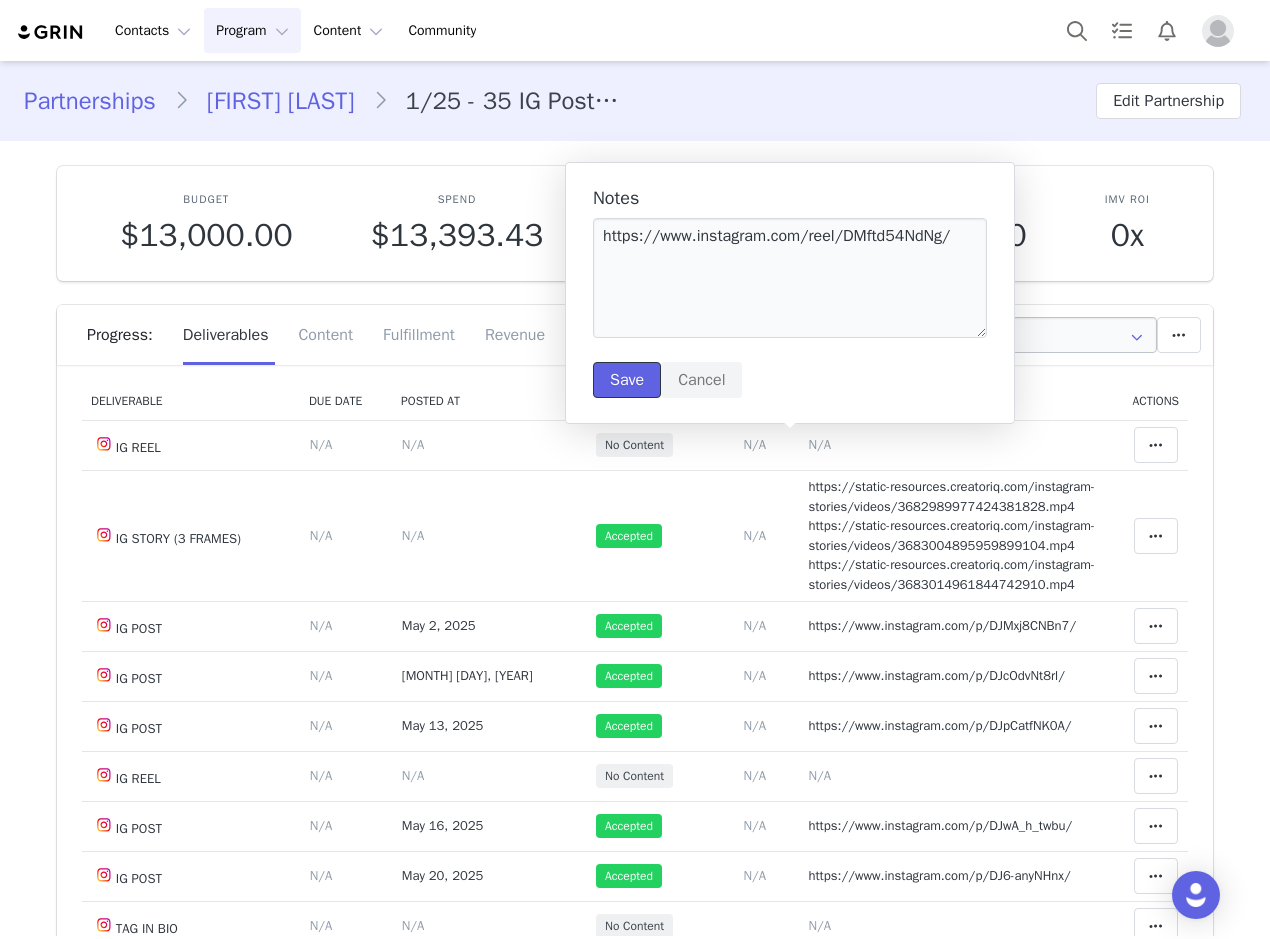 click on "Save" at bounding box center (627, 380) 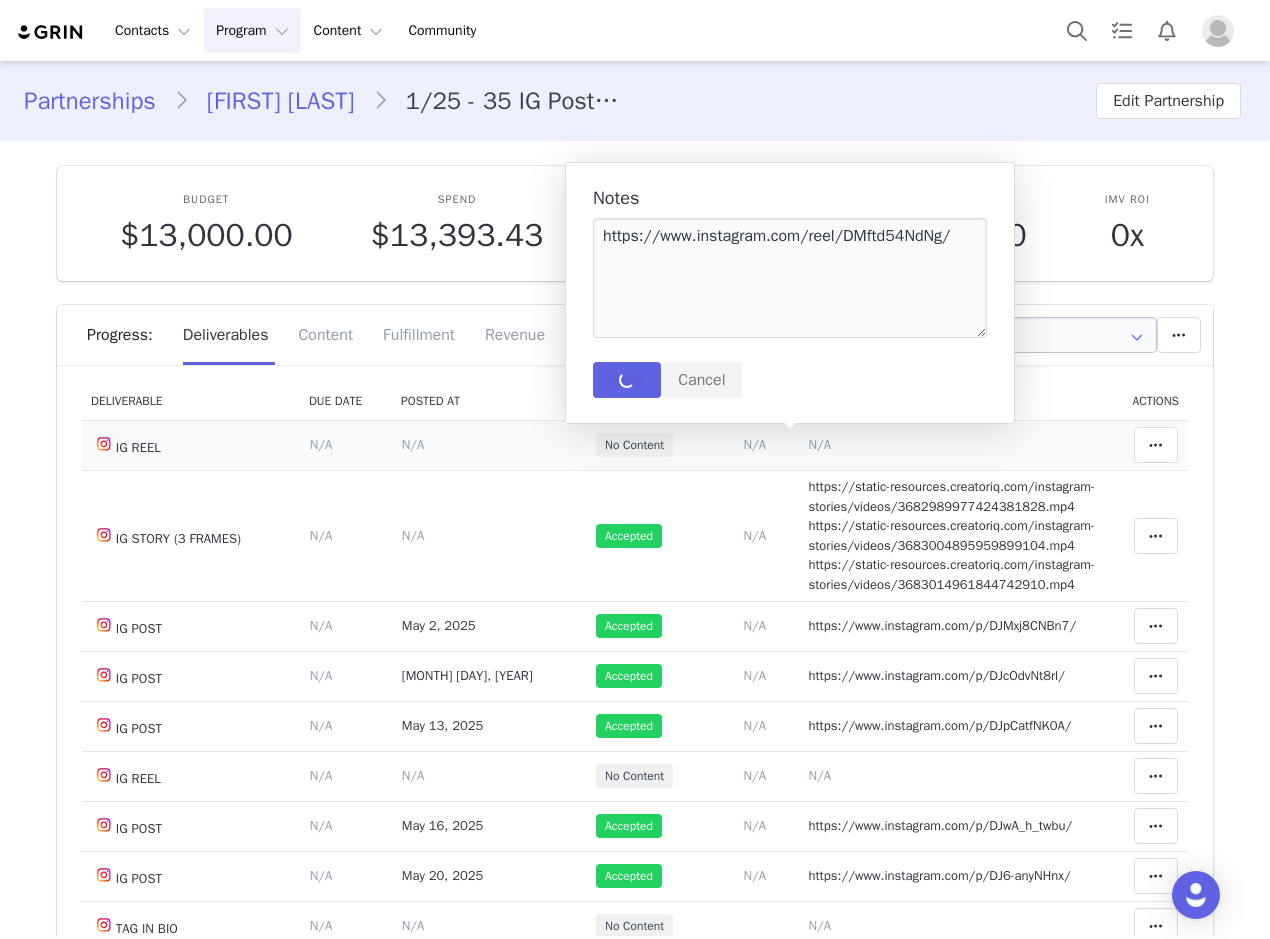 click on "N/A" at bounding box center (413, 444) 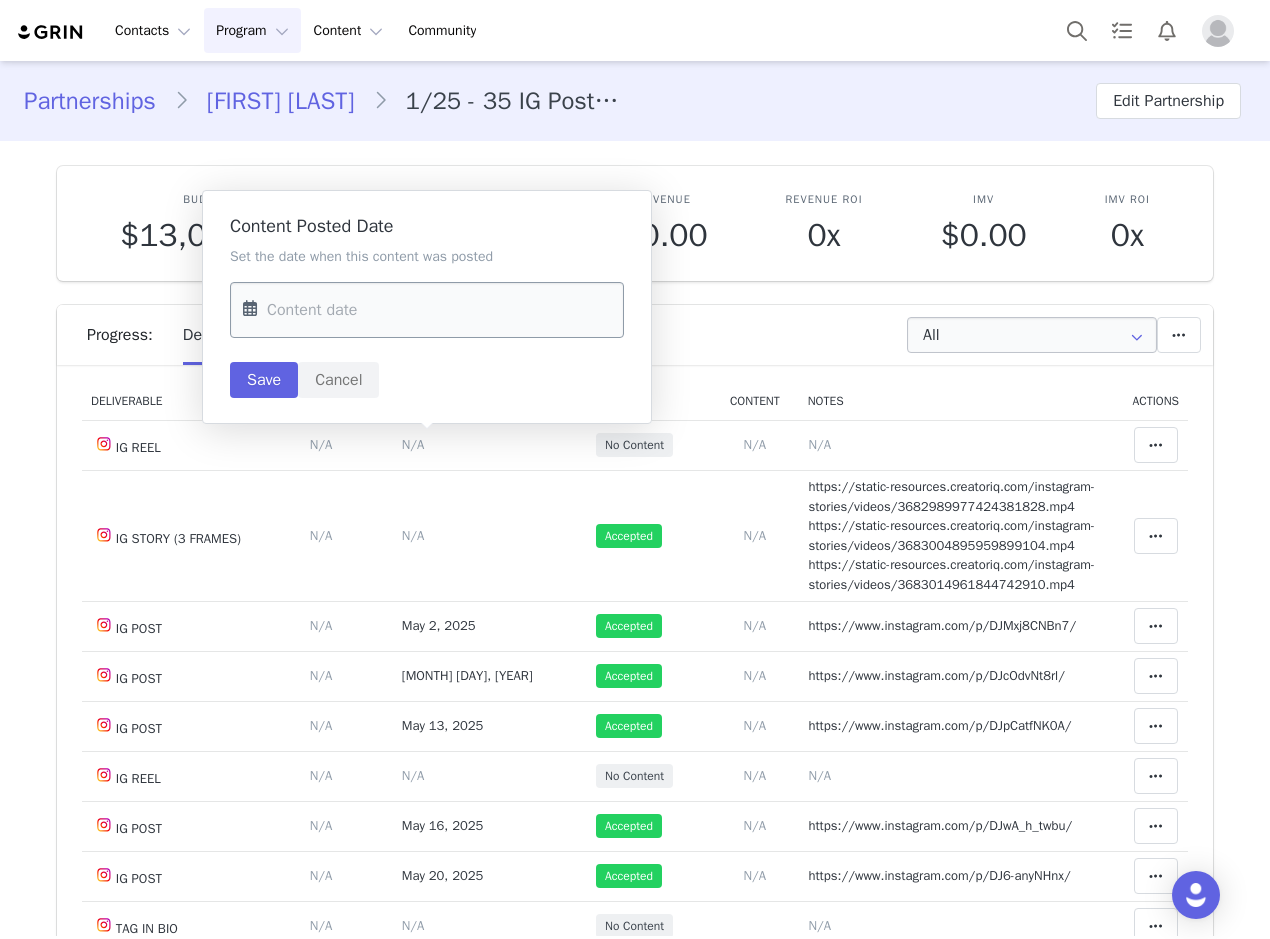 click at bounding box center (427, 310) 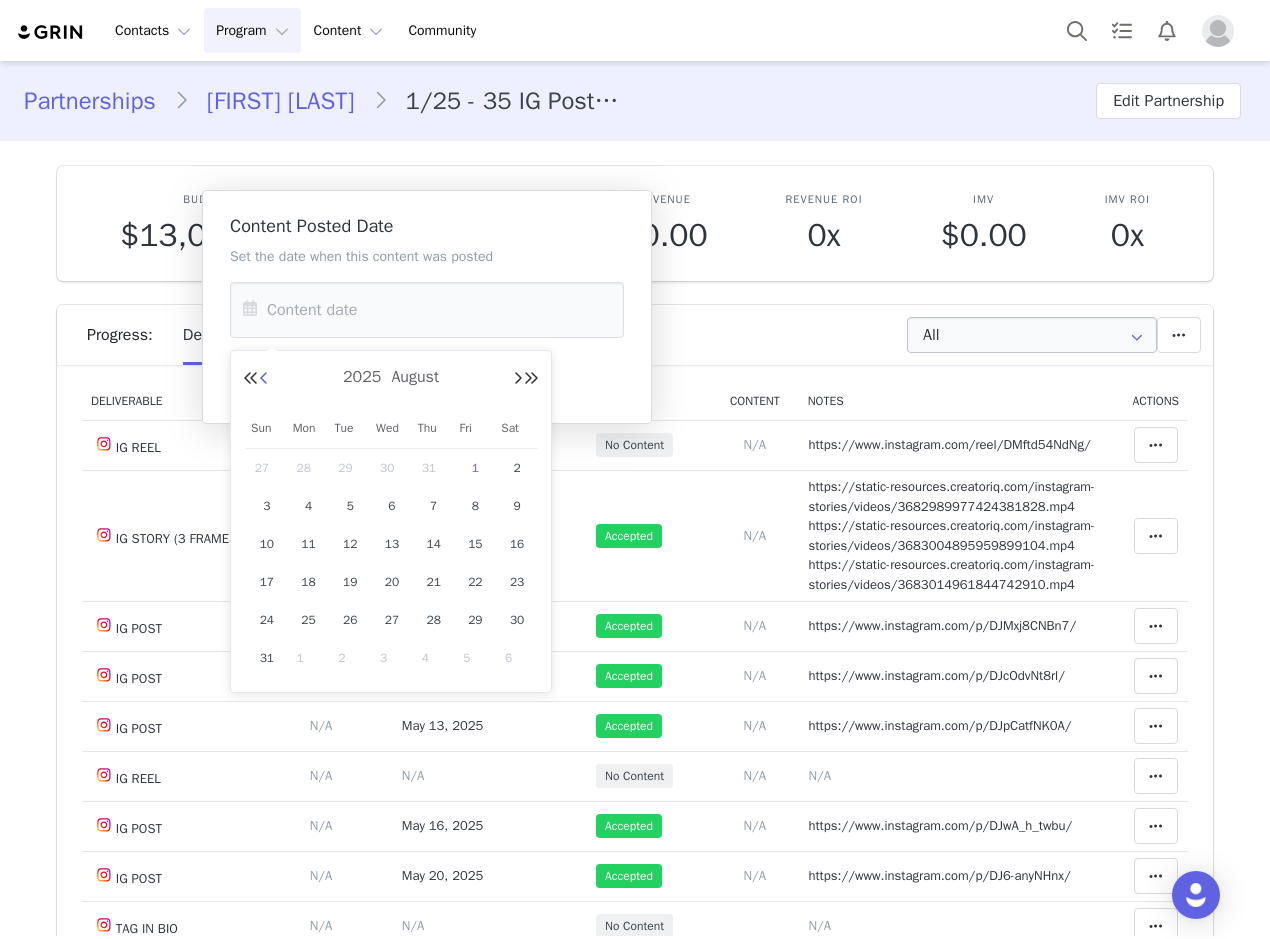 click at bounding box center (264, 379) 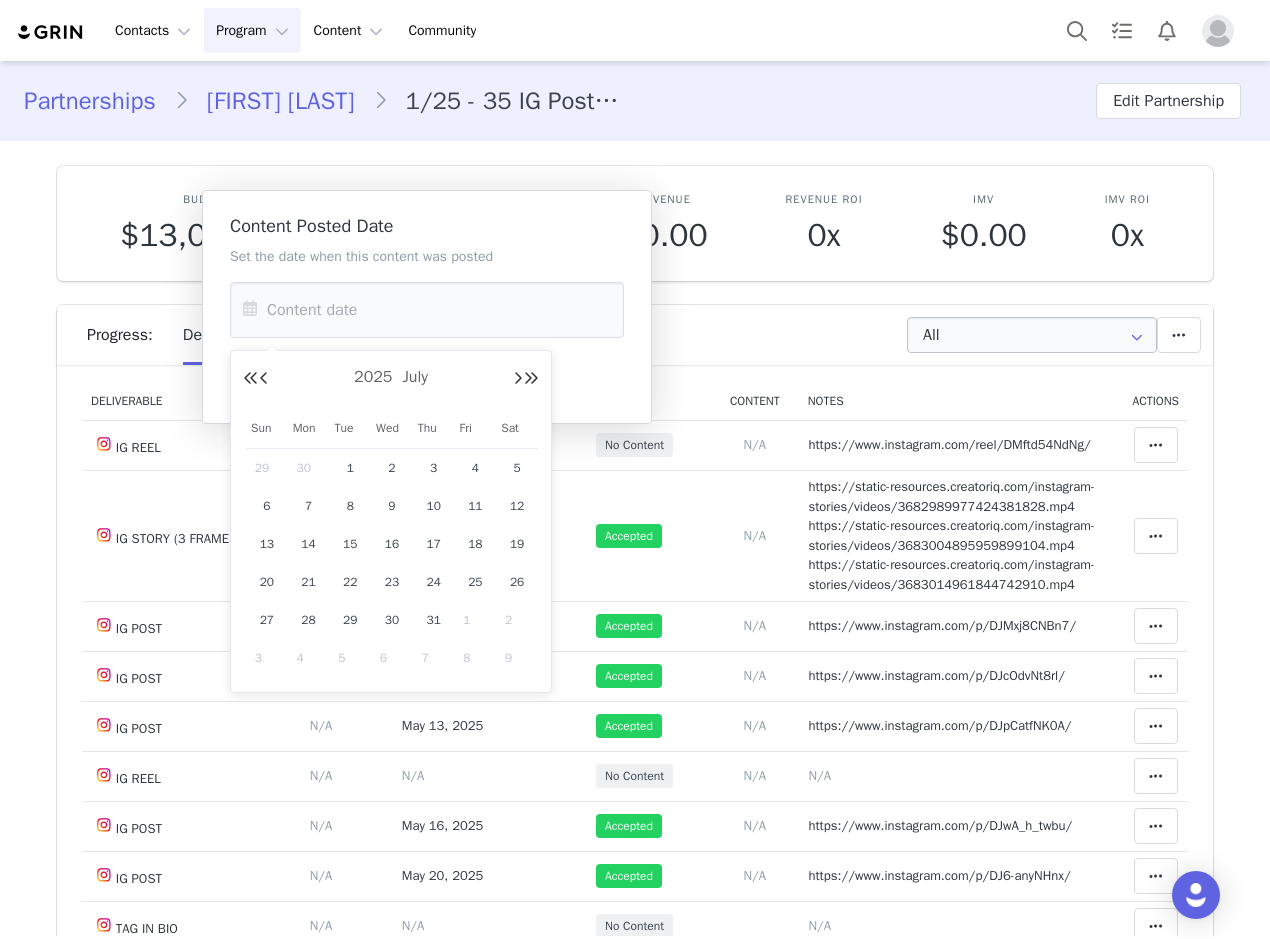click on "25" at bounding box center [475, 582] 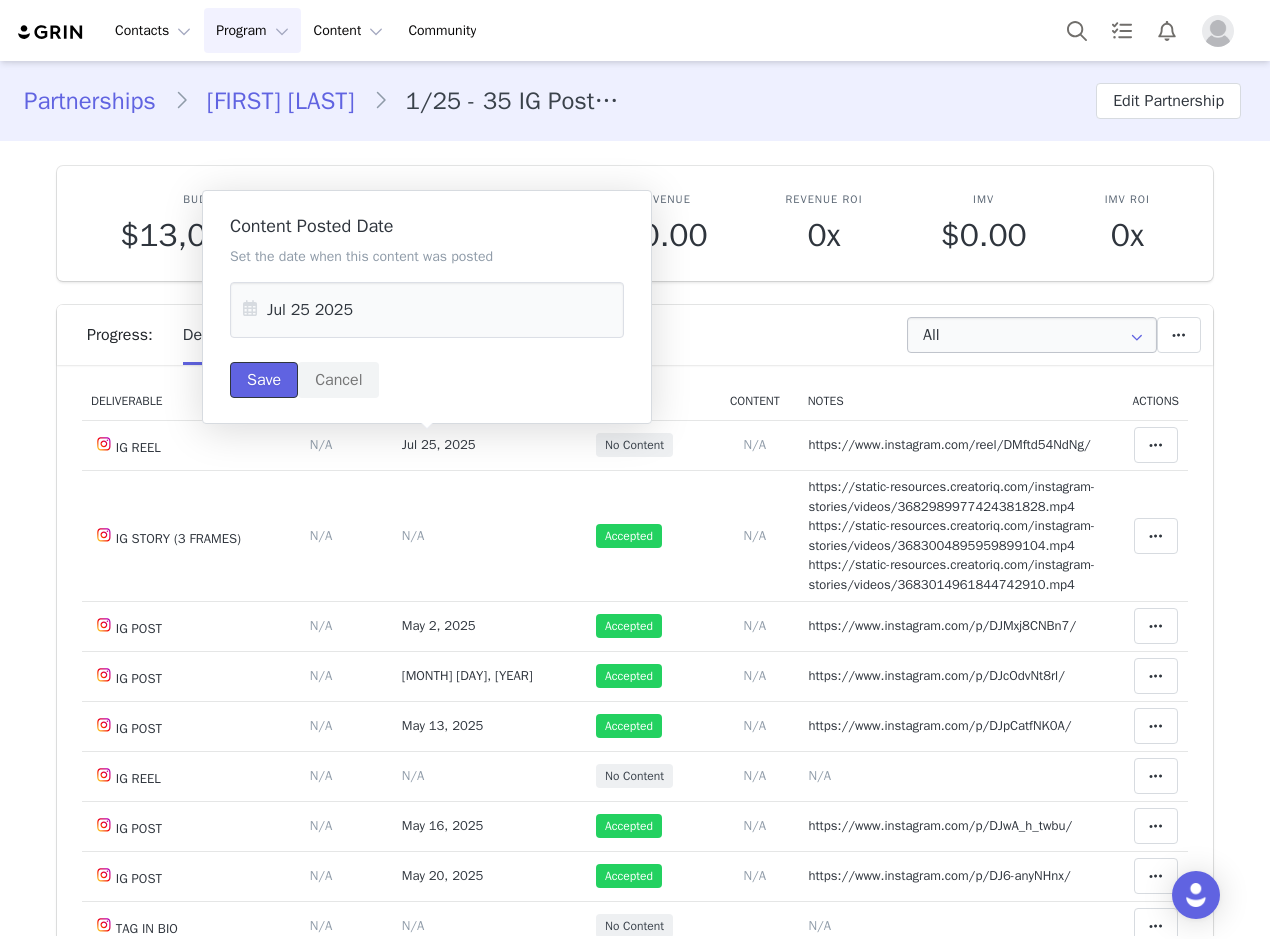 click on "Save" at bounding box center [264, 380] 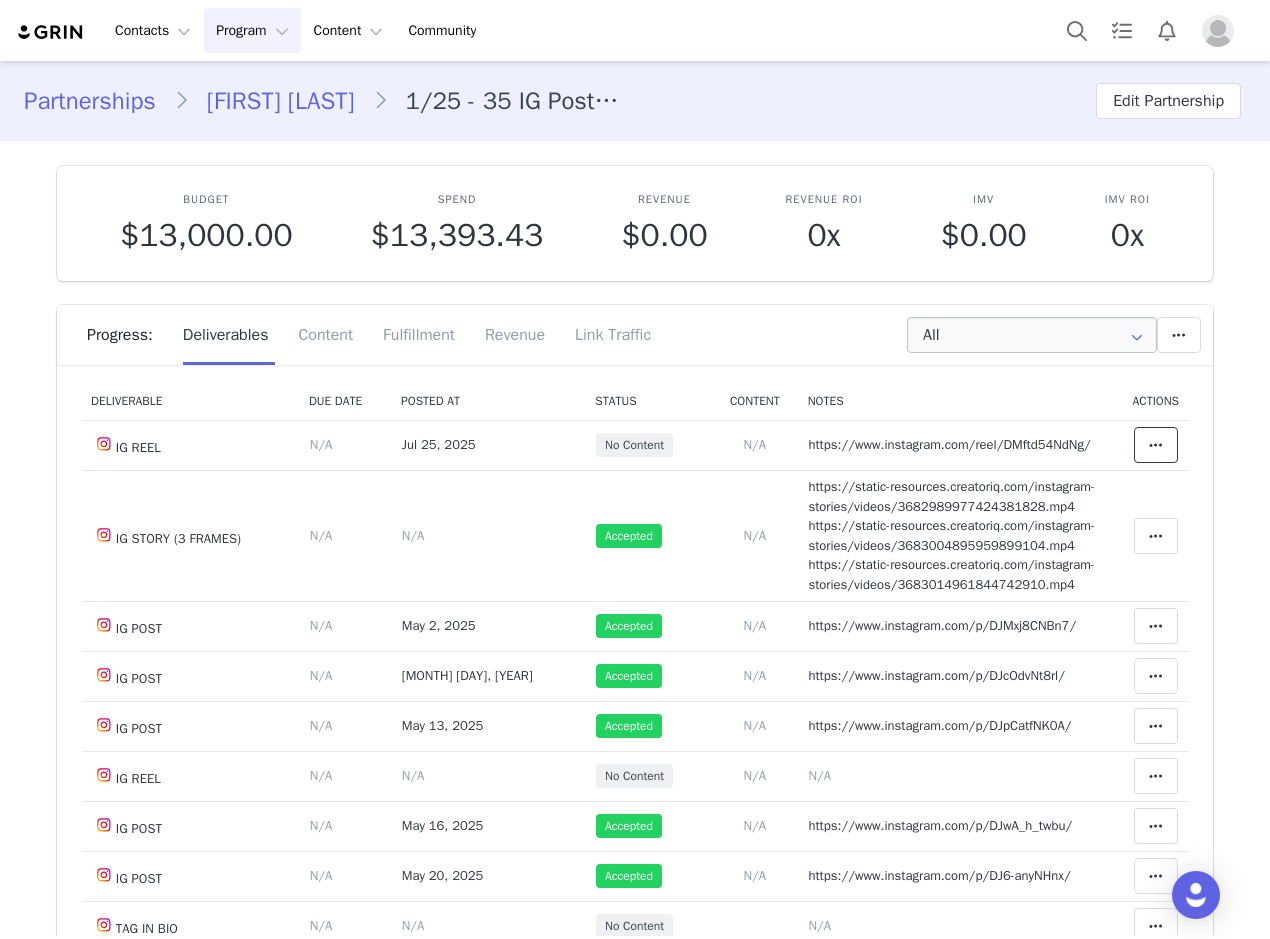 drag, startPoint x: 1134, startPoint y: 439, endPoint x: 1111, endPoint y: 354, distance: 88.0568 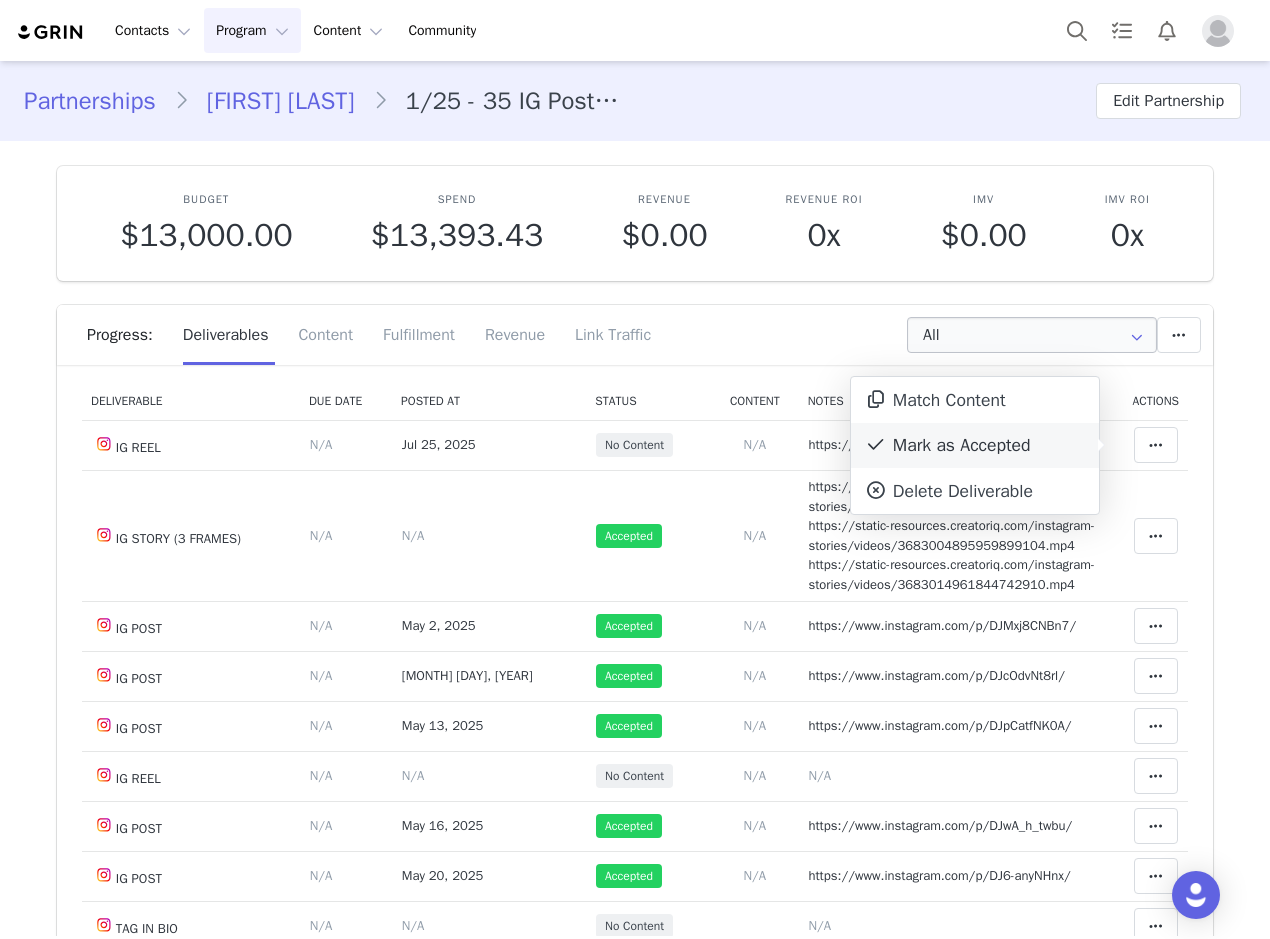 click on "Mark as Accepted" at bounding box center (975, 446) 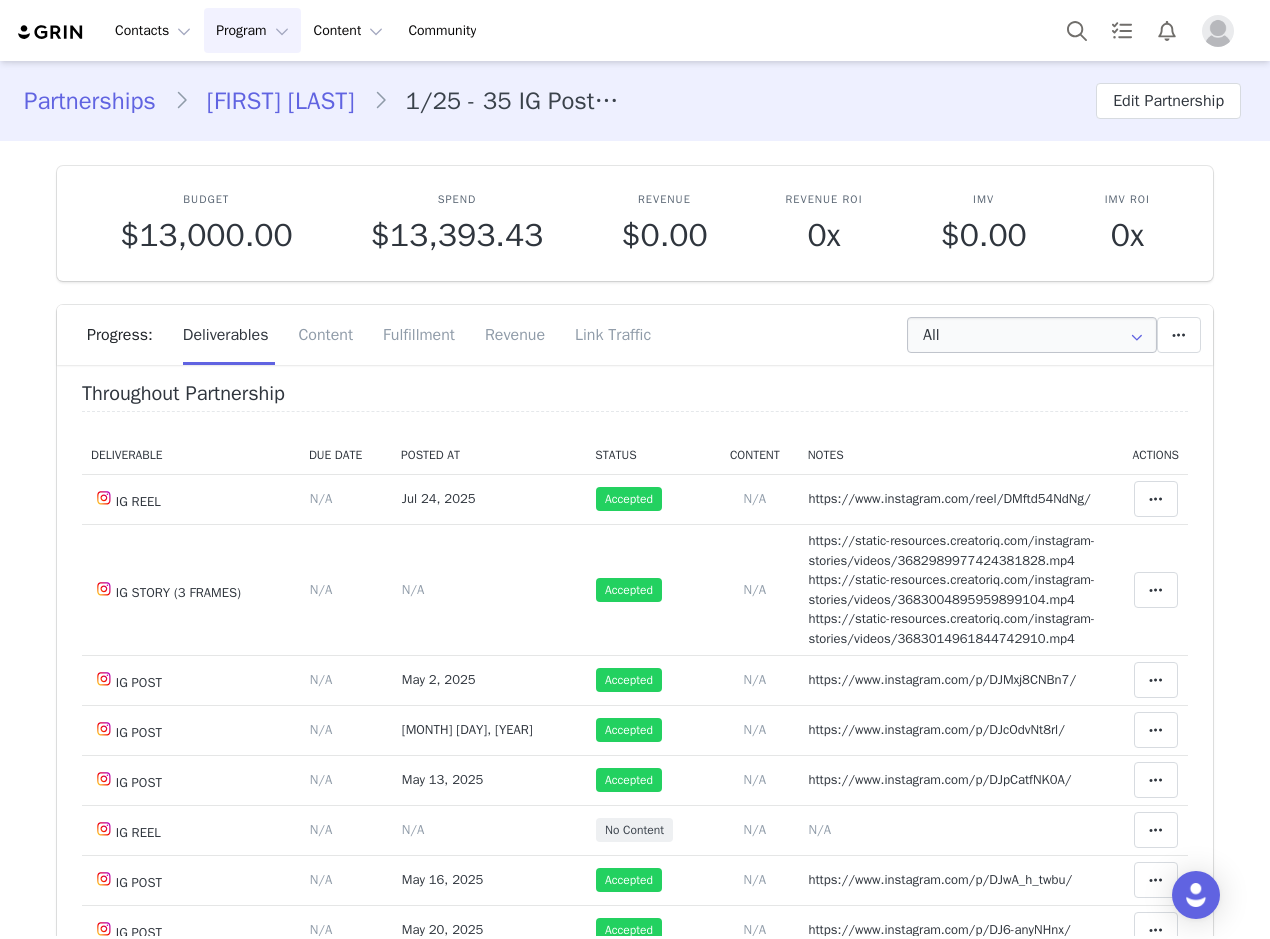 scroll, scrollTop: 0, scrollLeft: 0, axis: both 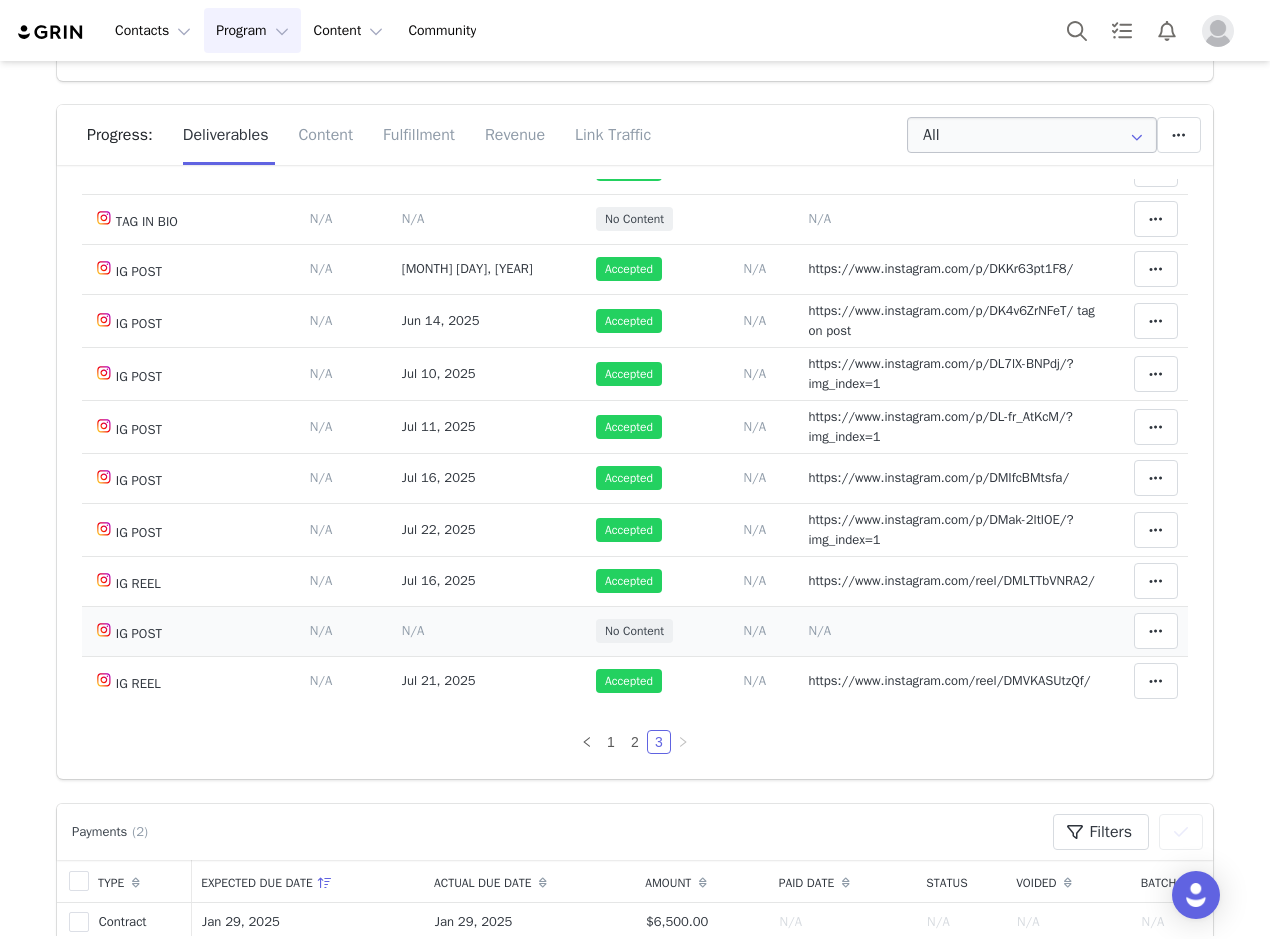 click on "N/A" at bounding box center [819, 630] 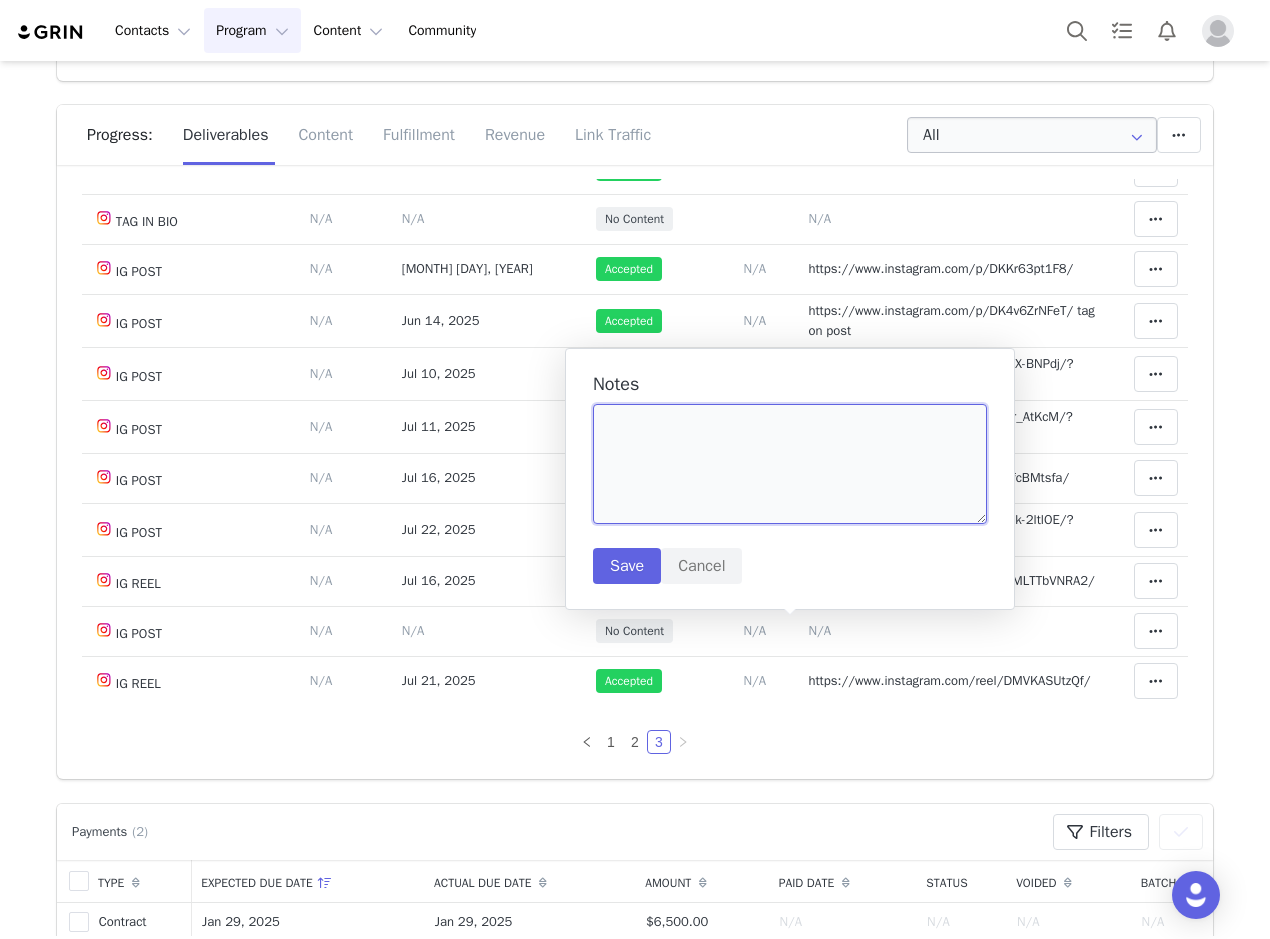 click at bounding box center (790, 464) 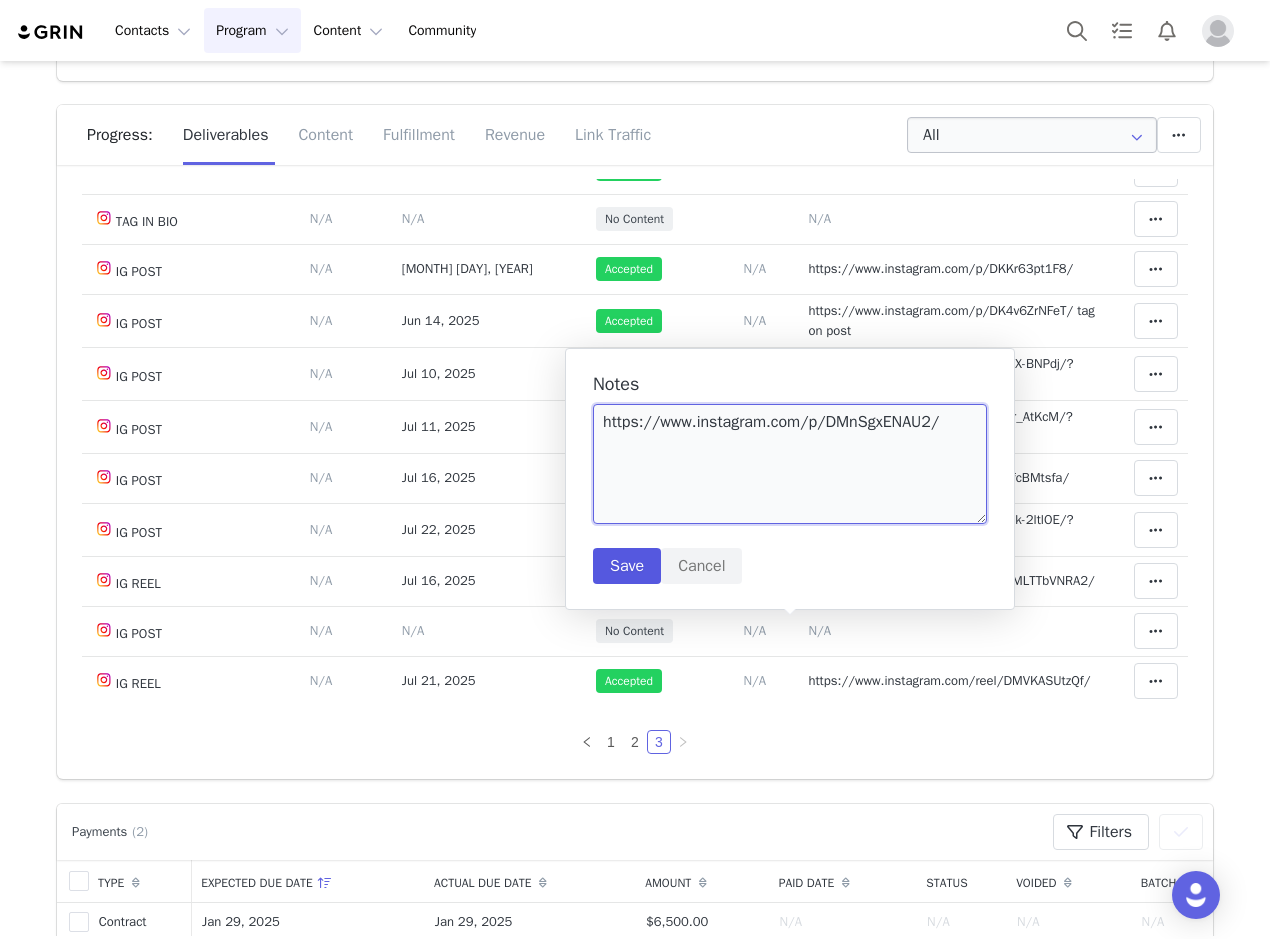 type on "https://www.instagram.com/p/DMnSgxENAU2/" 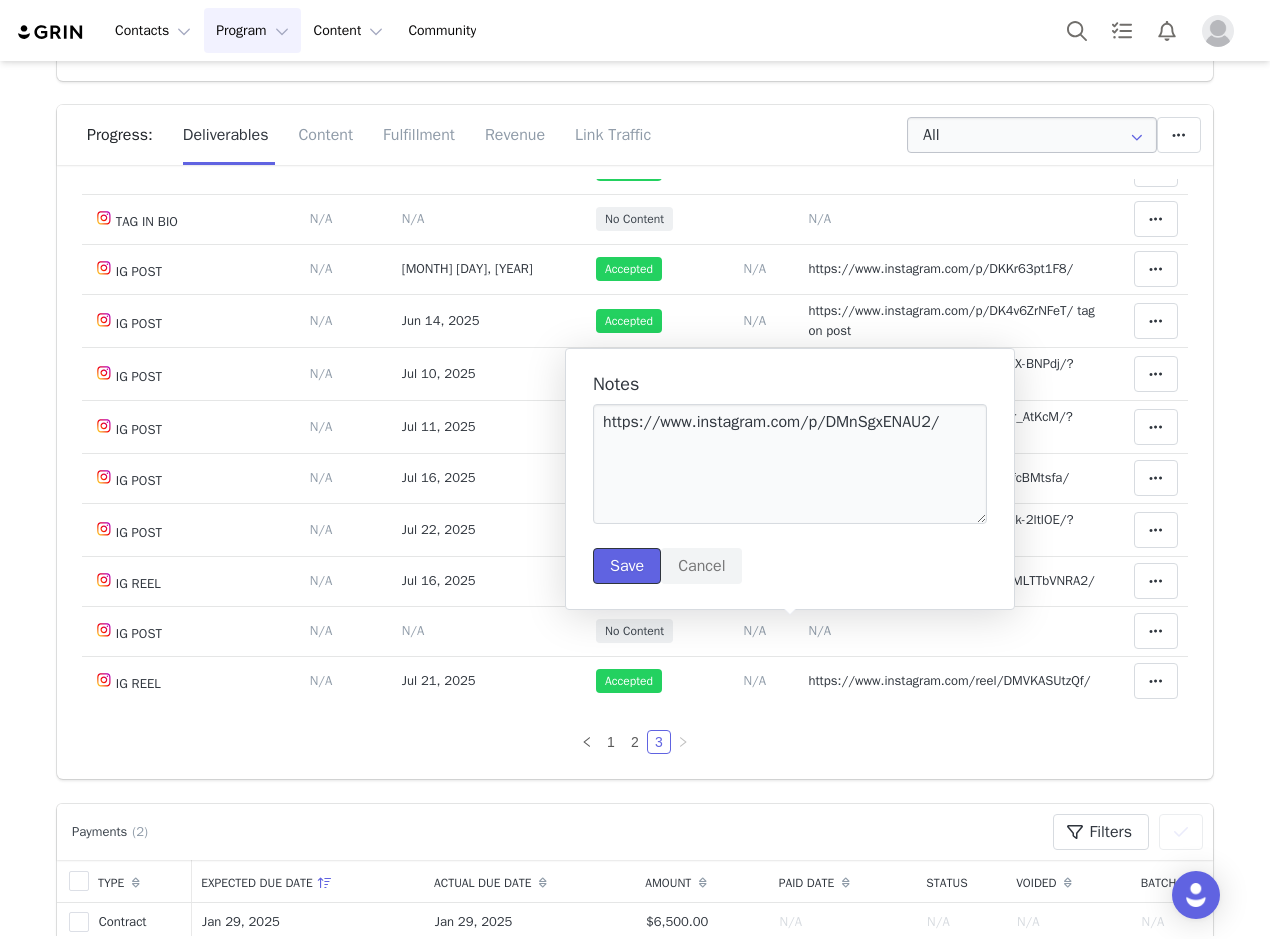 click on "Save" at bounding box center [627, 566] 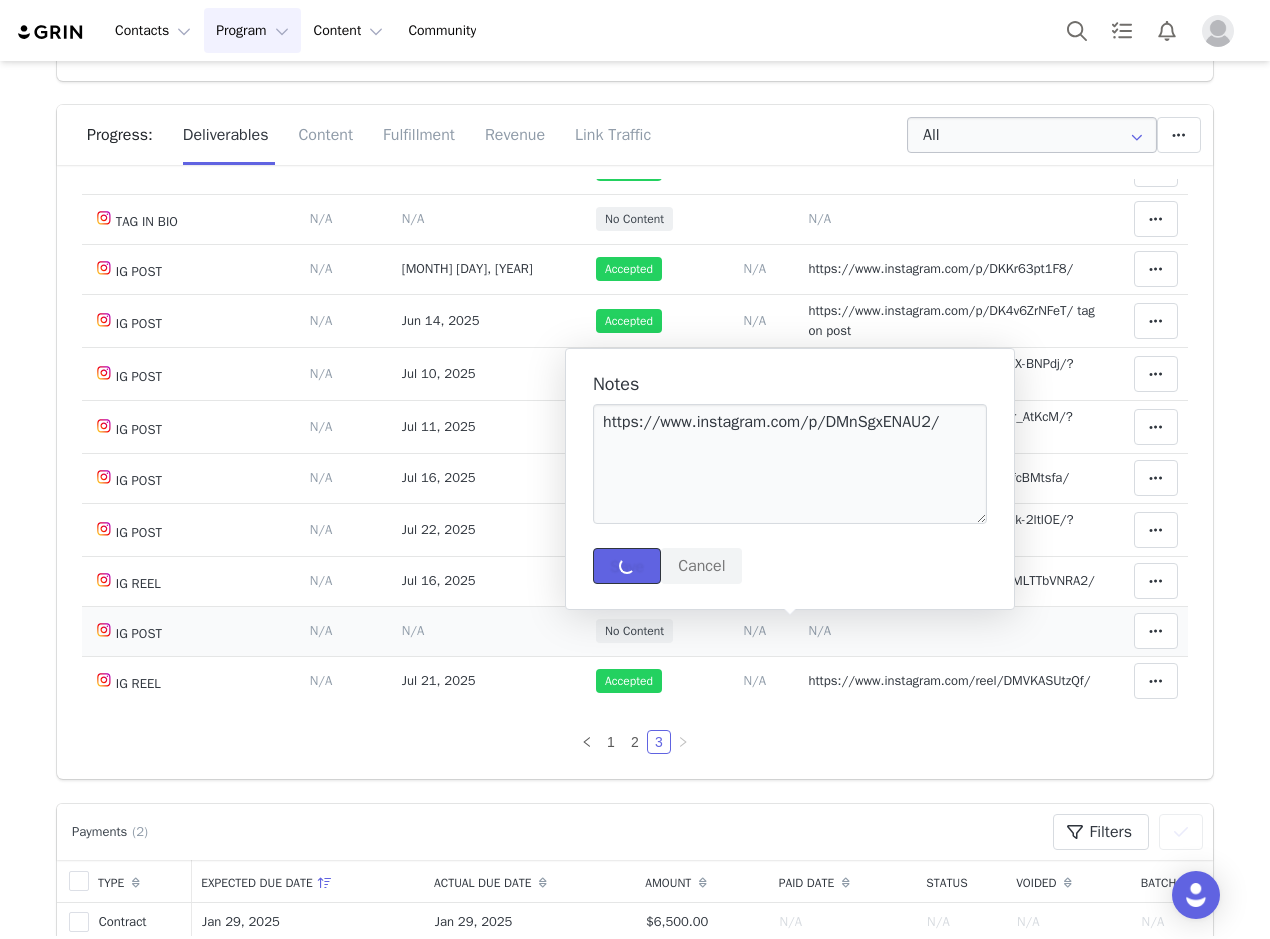 type 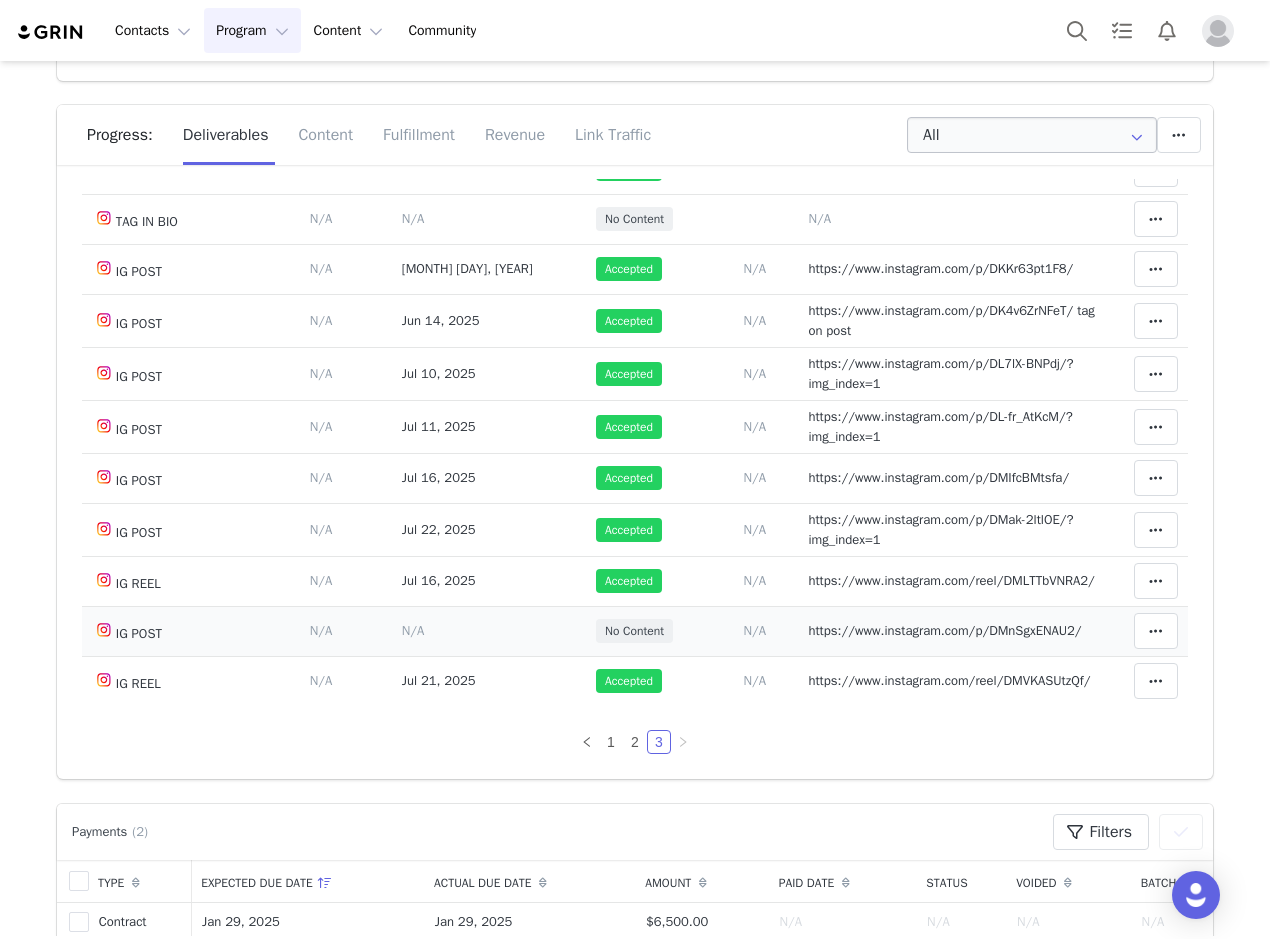 drag, startPoint x: 421, startPoint y: 632, endPoint x: 422, endPoint y: 585, distance: 47.010635 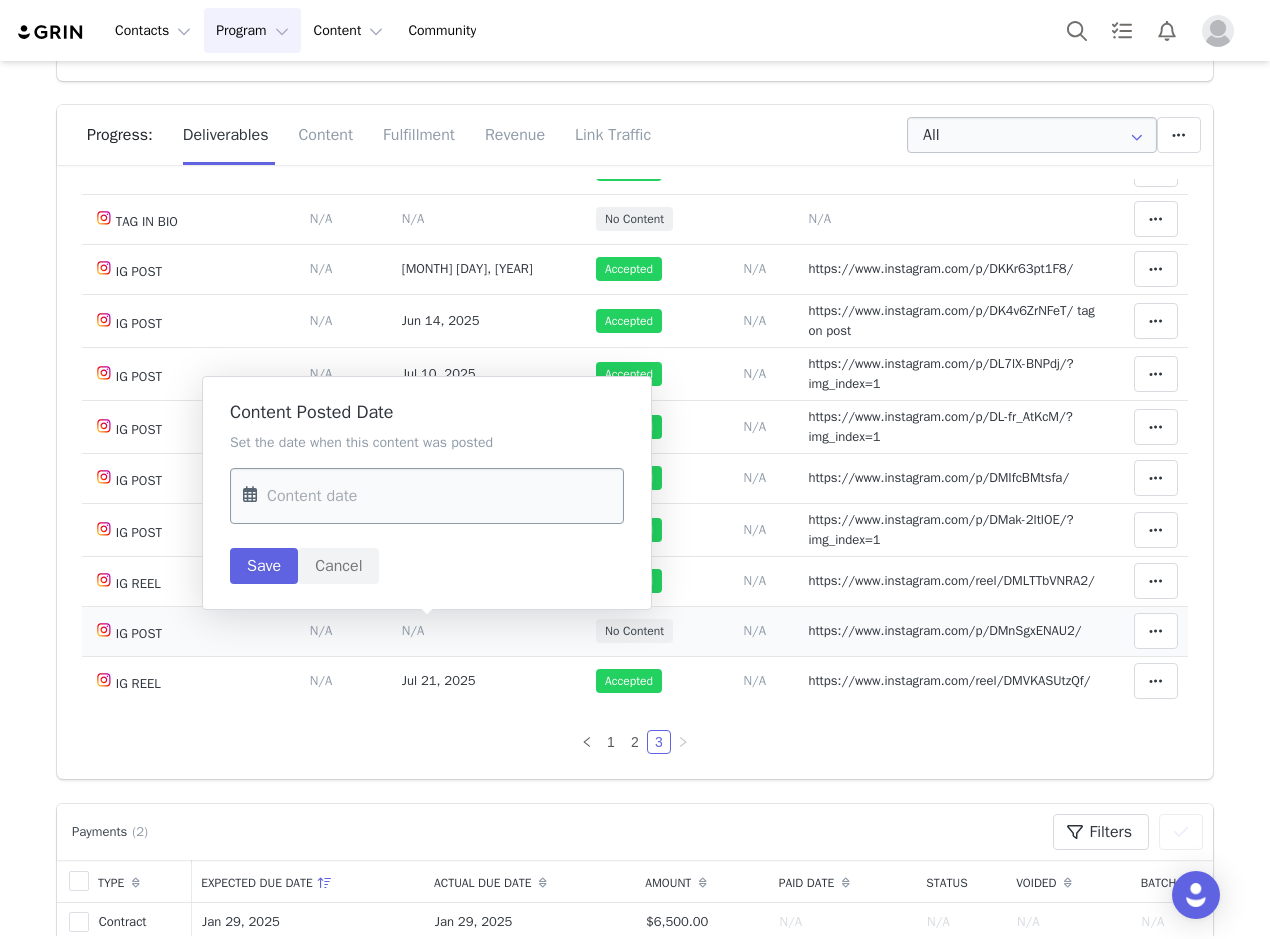 click at bounding box center (427, 496) 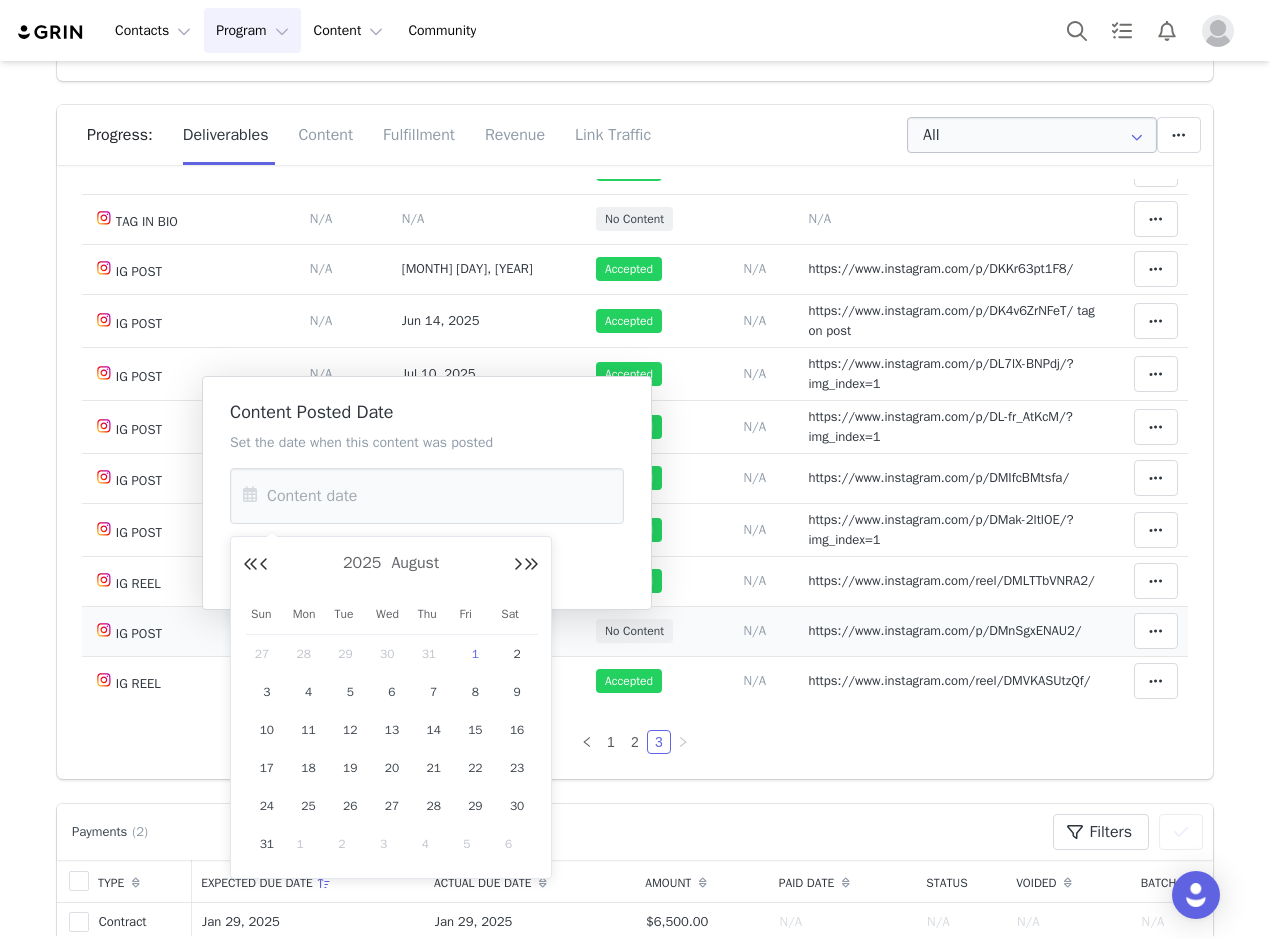 drag, startPoint x: 306, startPoint y: 648, endPoint x: 289, endPoint y: 613, distance: 38.910152 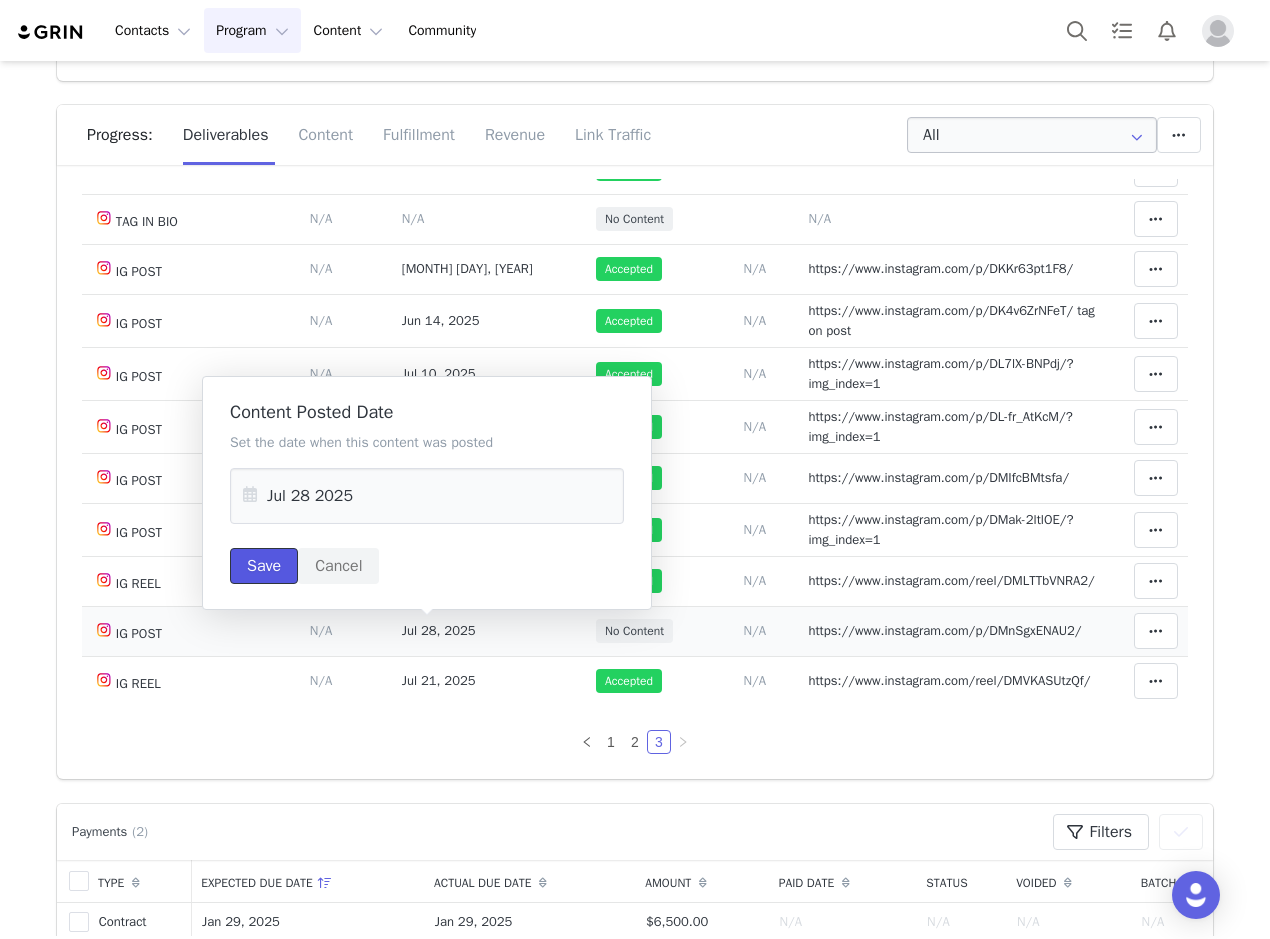 drag, startPoint x: 244, startPoint y: 558, endPoint x: 264, endPoint y: 555, distance: 20.22375 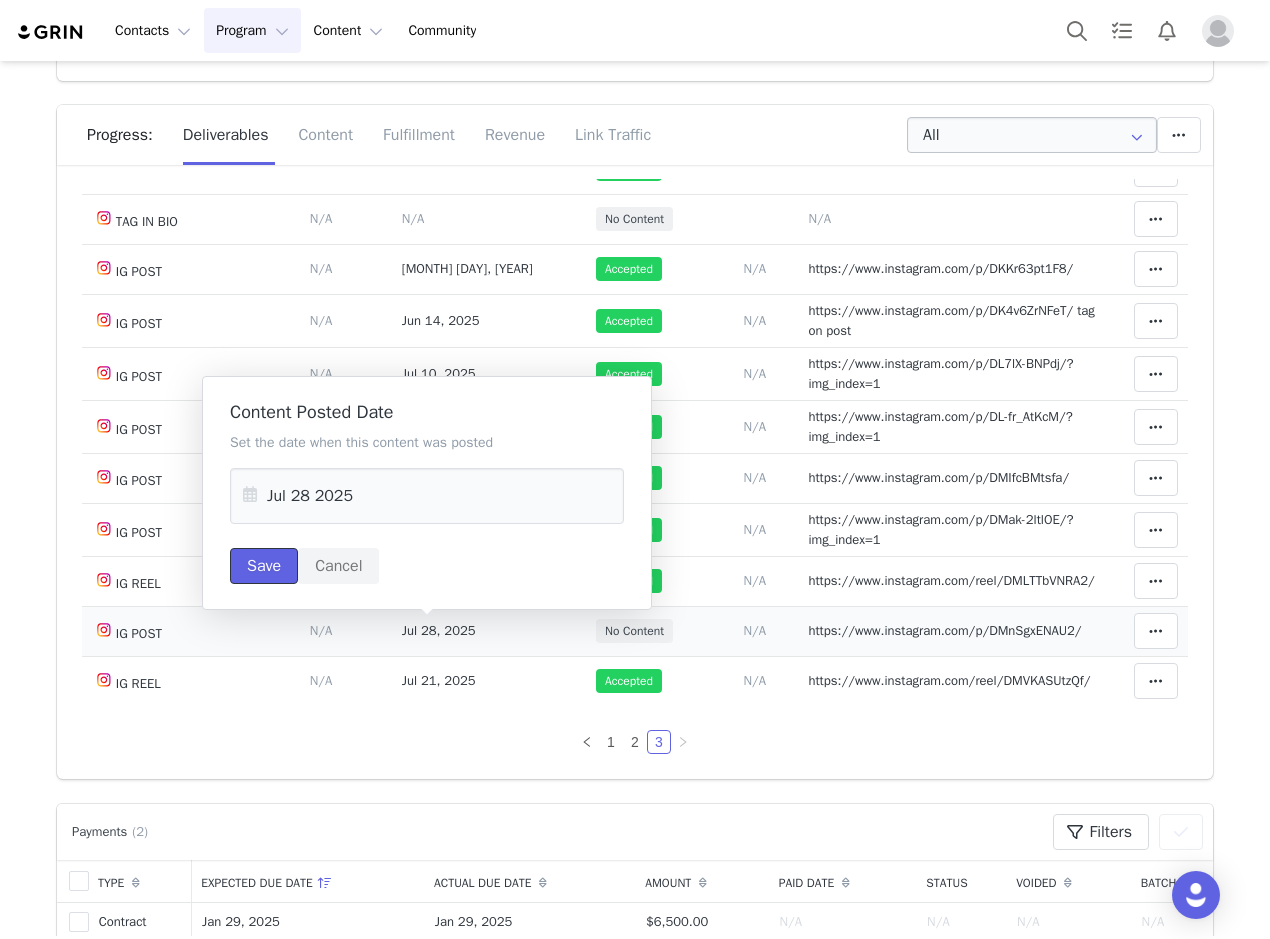 click on "Save" at bounding box center [264, 566] 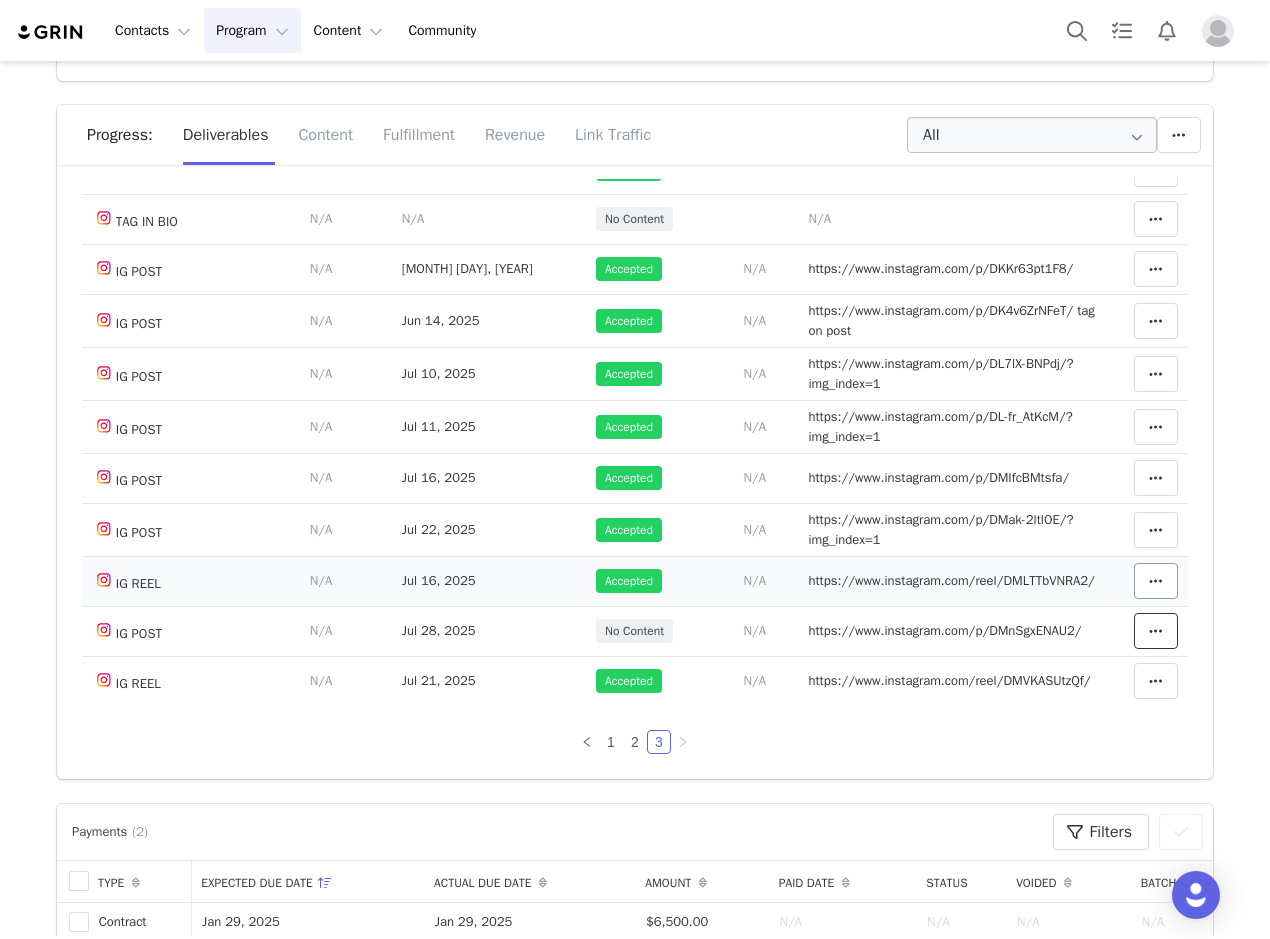 drag, startPoint x: 1135, startPoint y: 630, endPoint x: 1126, endPoint y: 594, distance: 37.107952 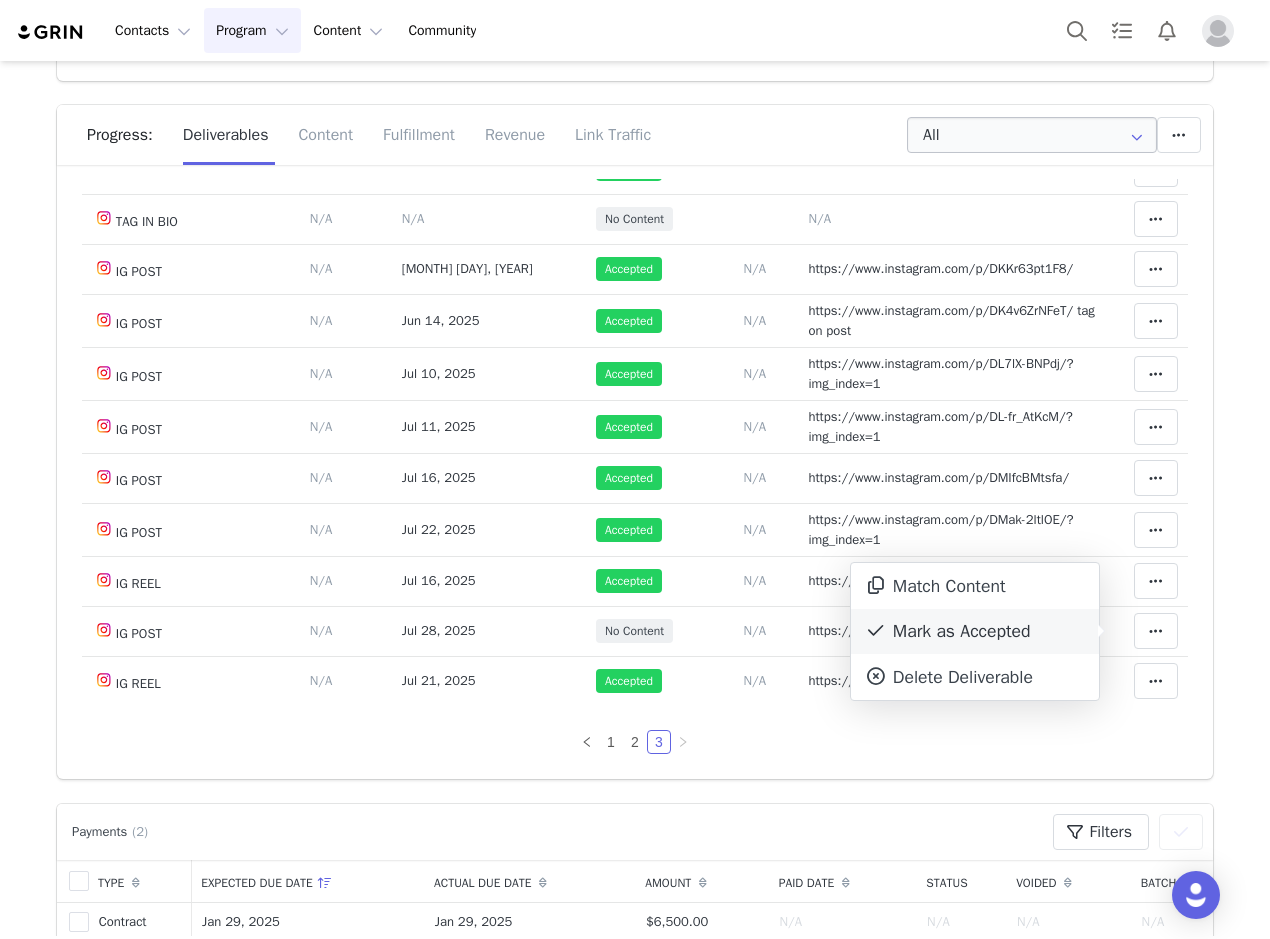 click on "Mark as Accepted" at bounding box center (975, 632) 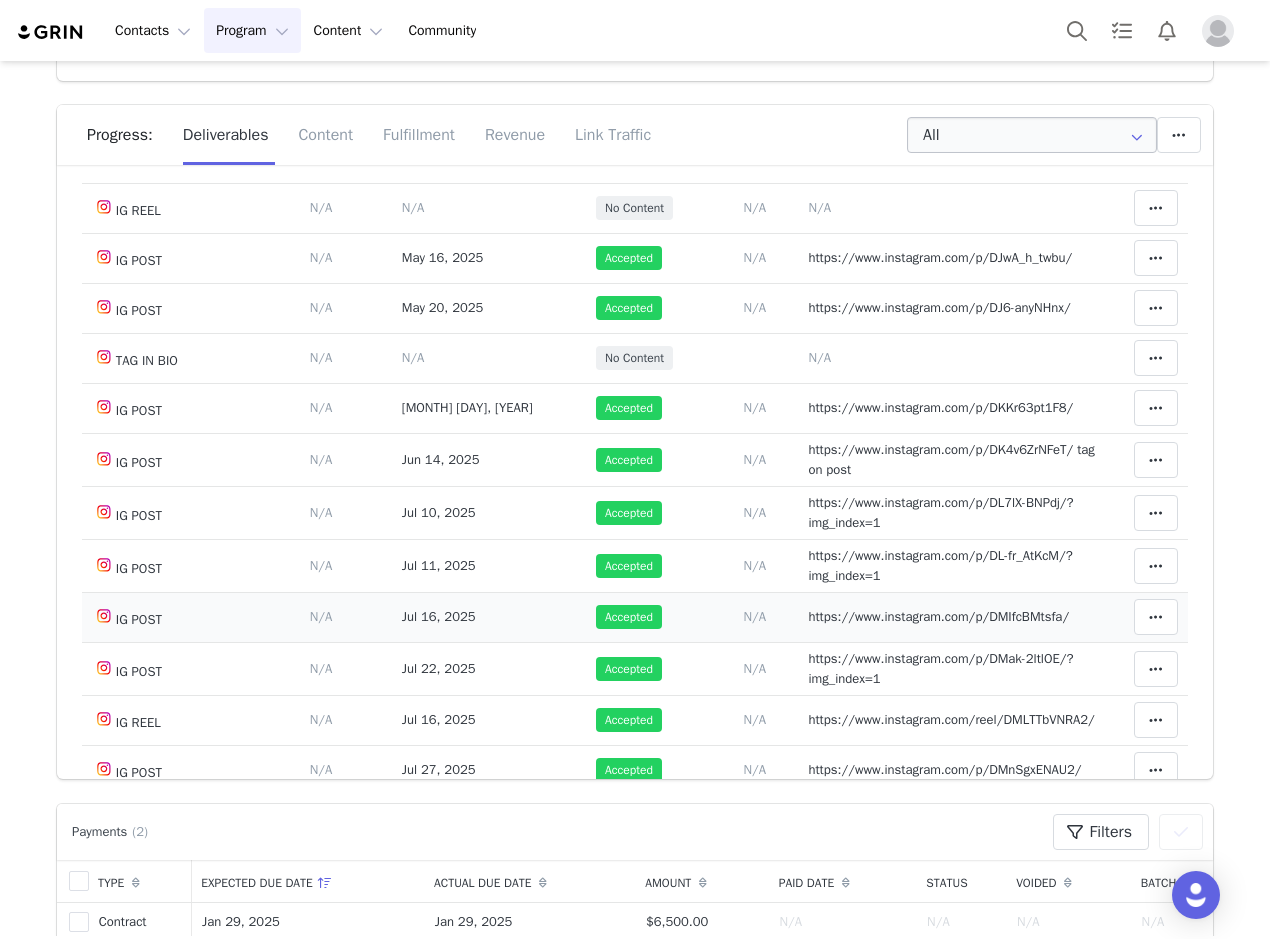 scroll, scrollTop: 607, scrollLeft: 0, axis: vertical 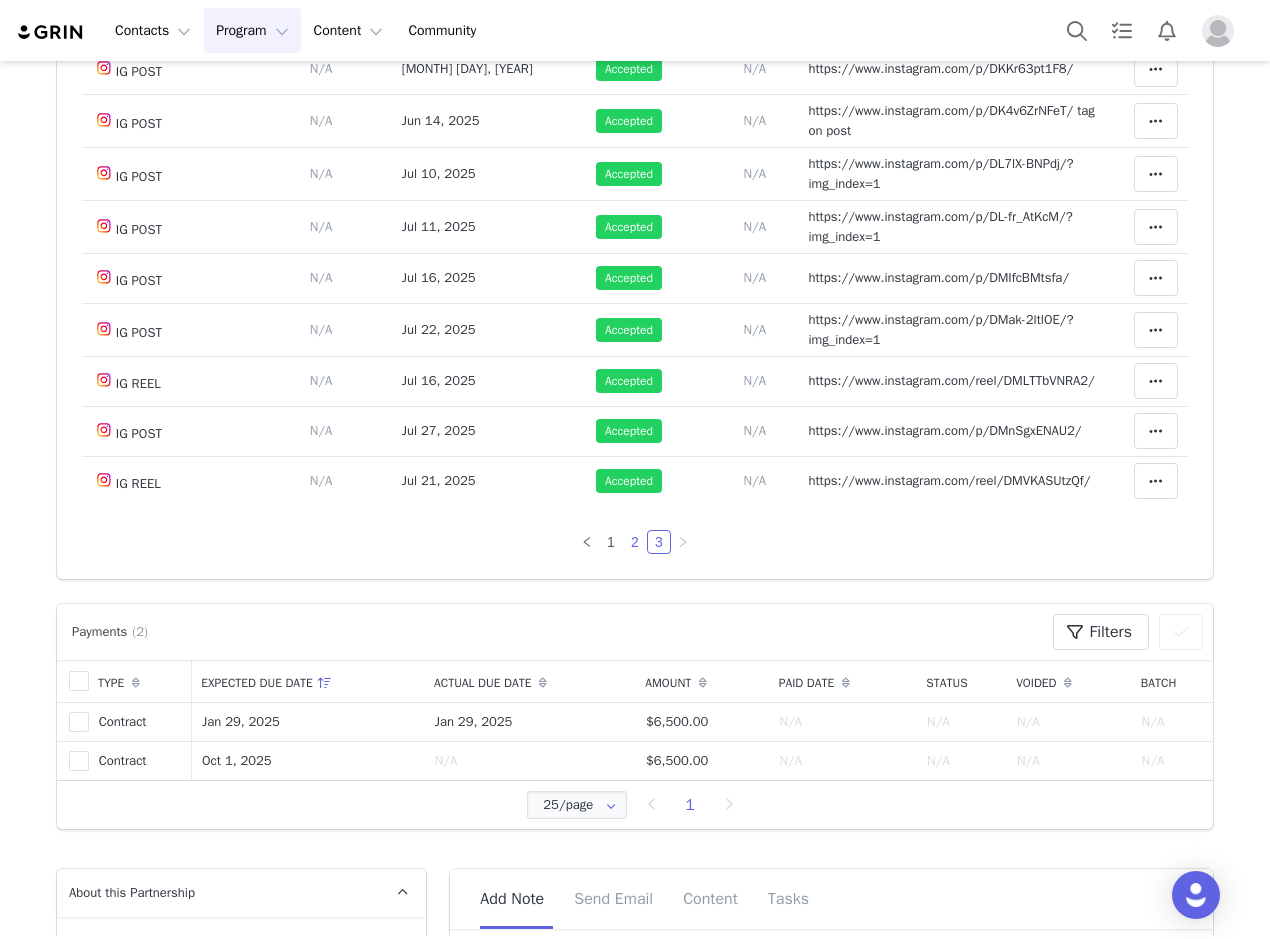 click on "2" at bounding box center [635, 542] 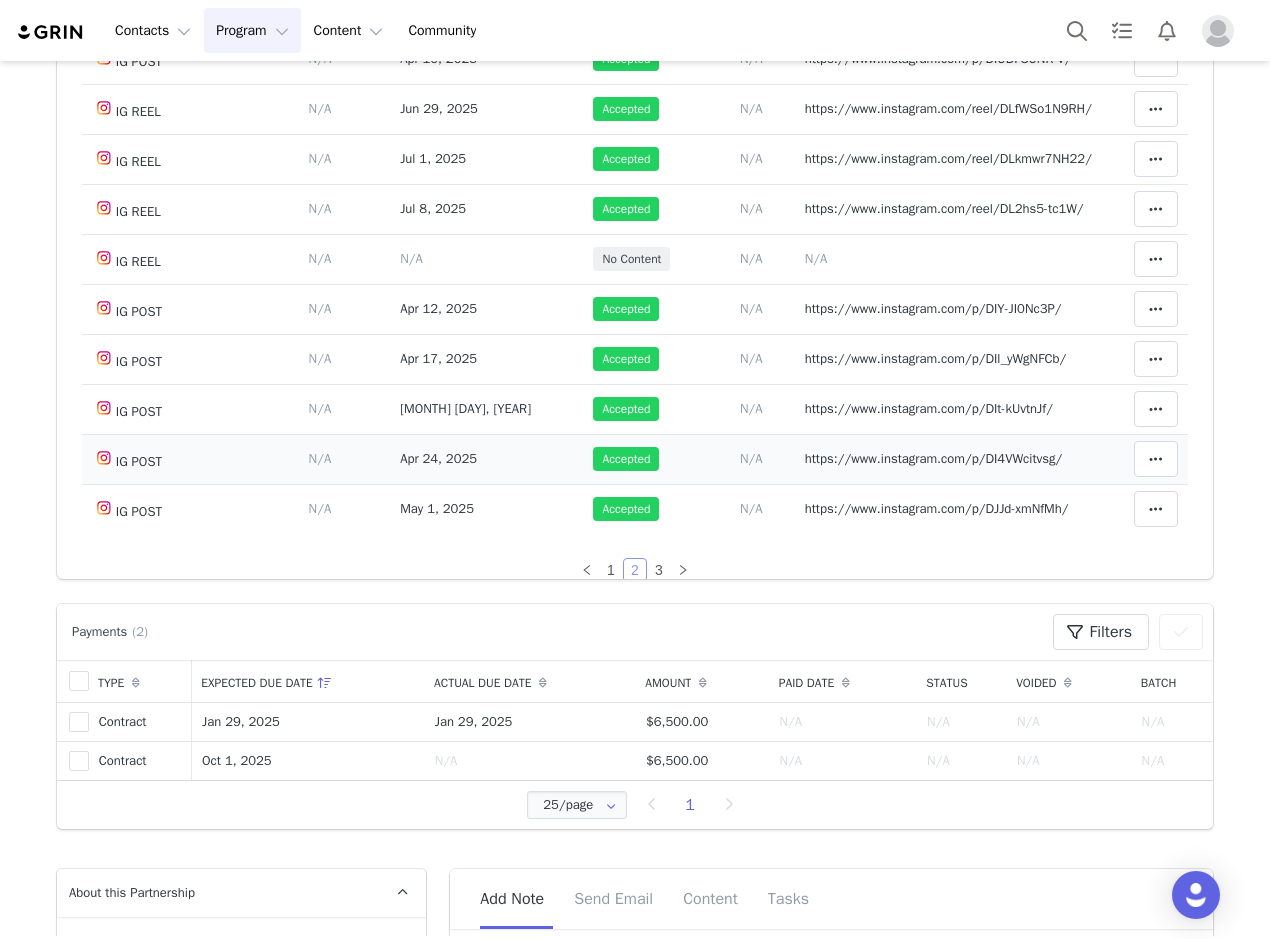 scroll, scrollTop: 1279, scrollLeft: 0, axis: vertical 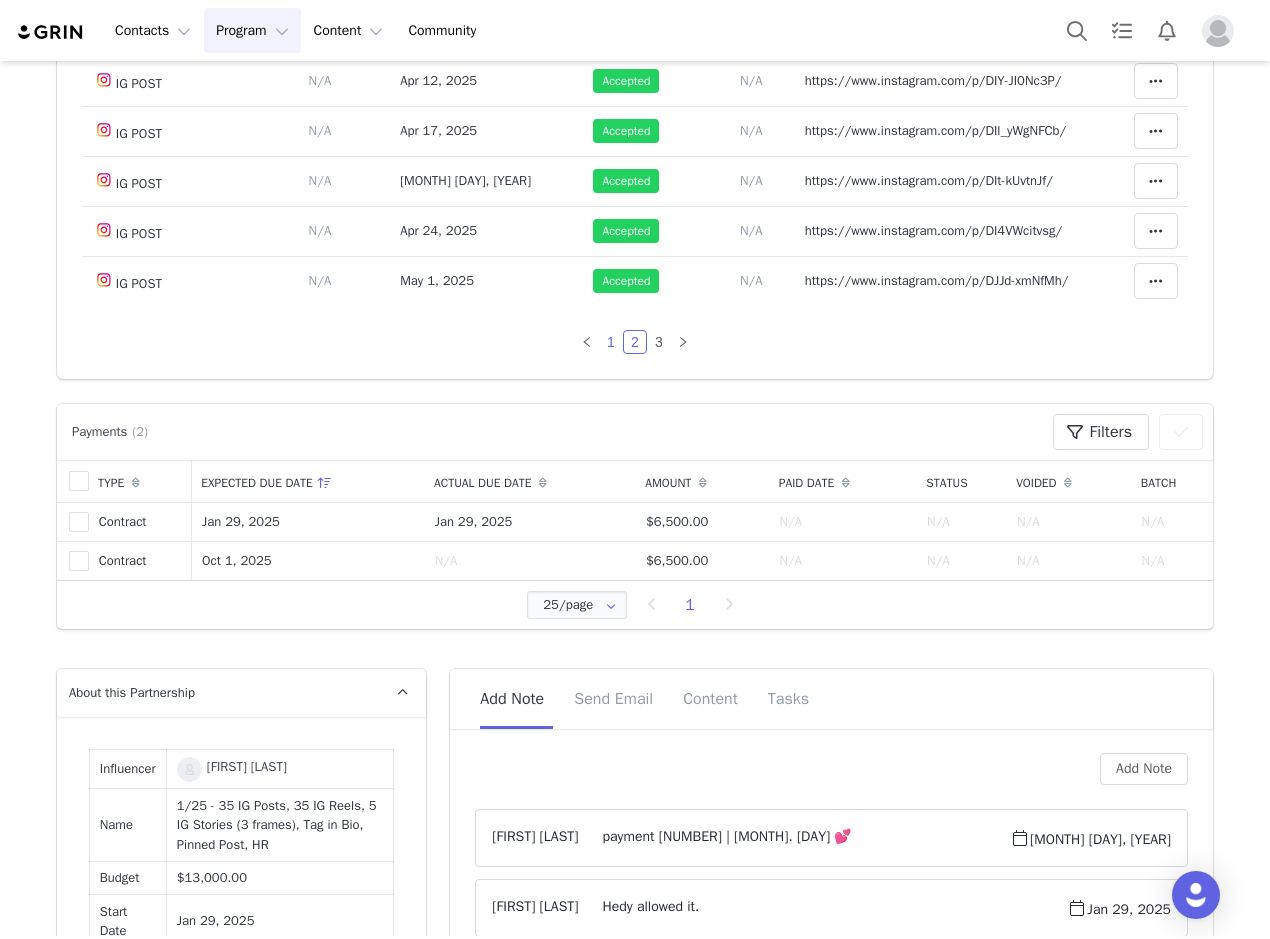 click on "1" at bounding box center (611, 342) 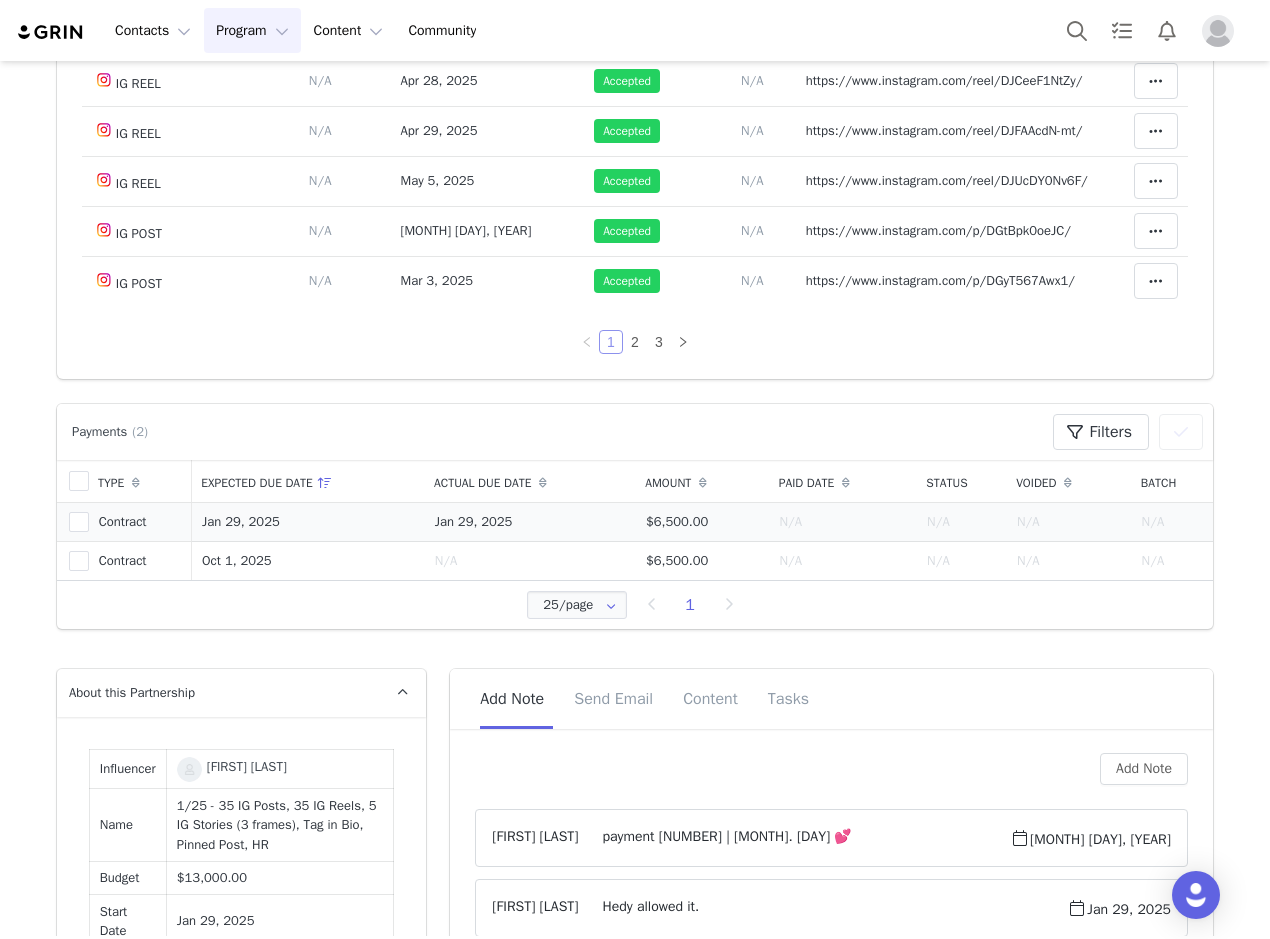 scroll, scrollTop: 1198, scrollLeft: 0, axis: vertical 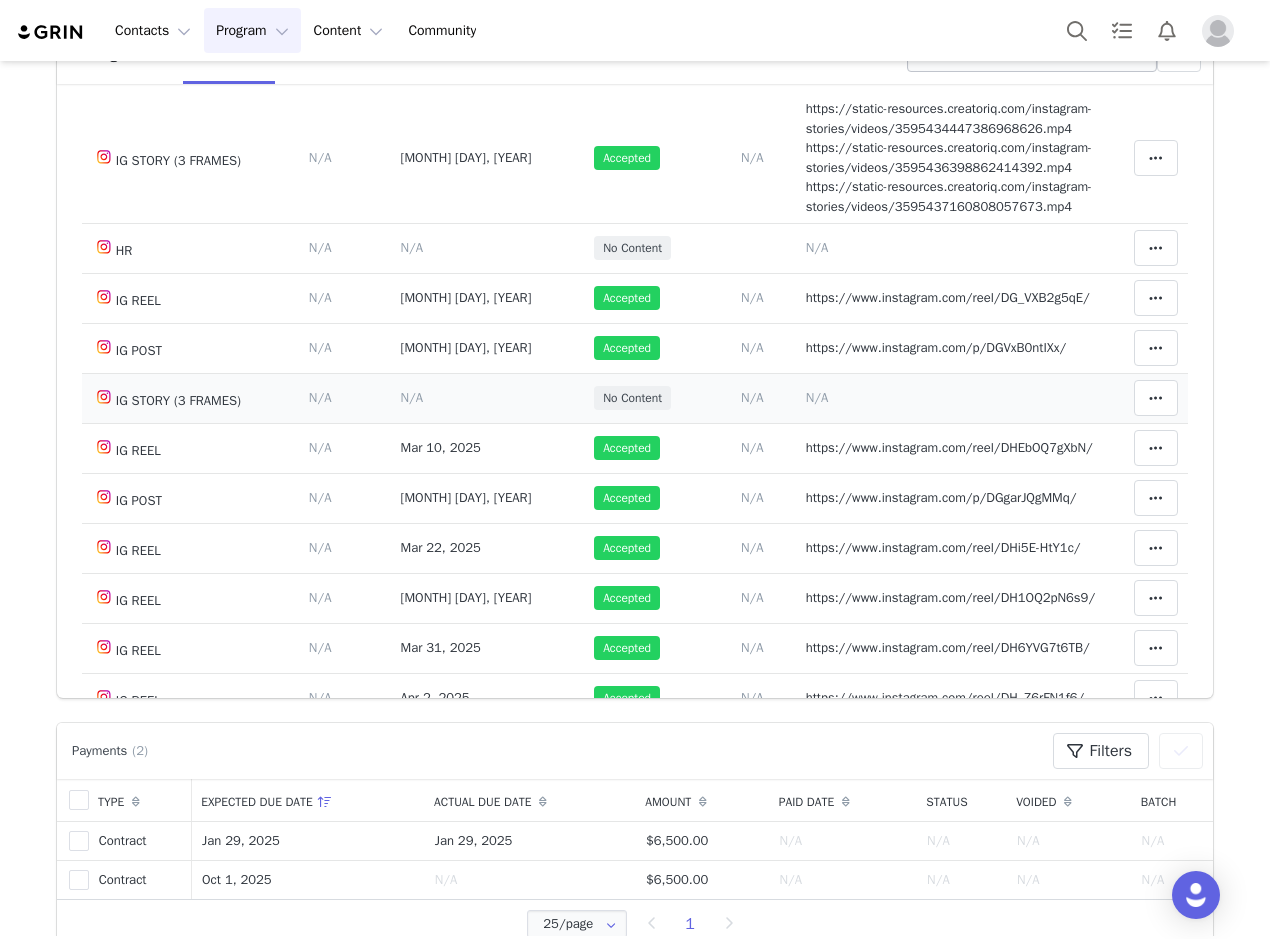 click on "N/A" at bounding box center (817, 397) 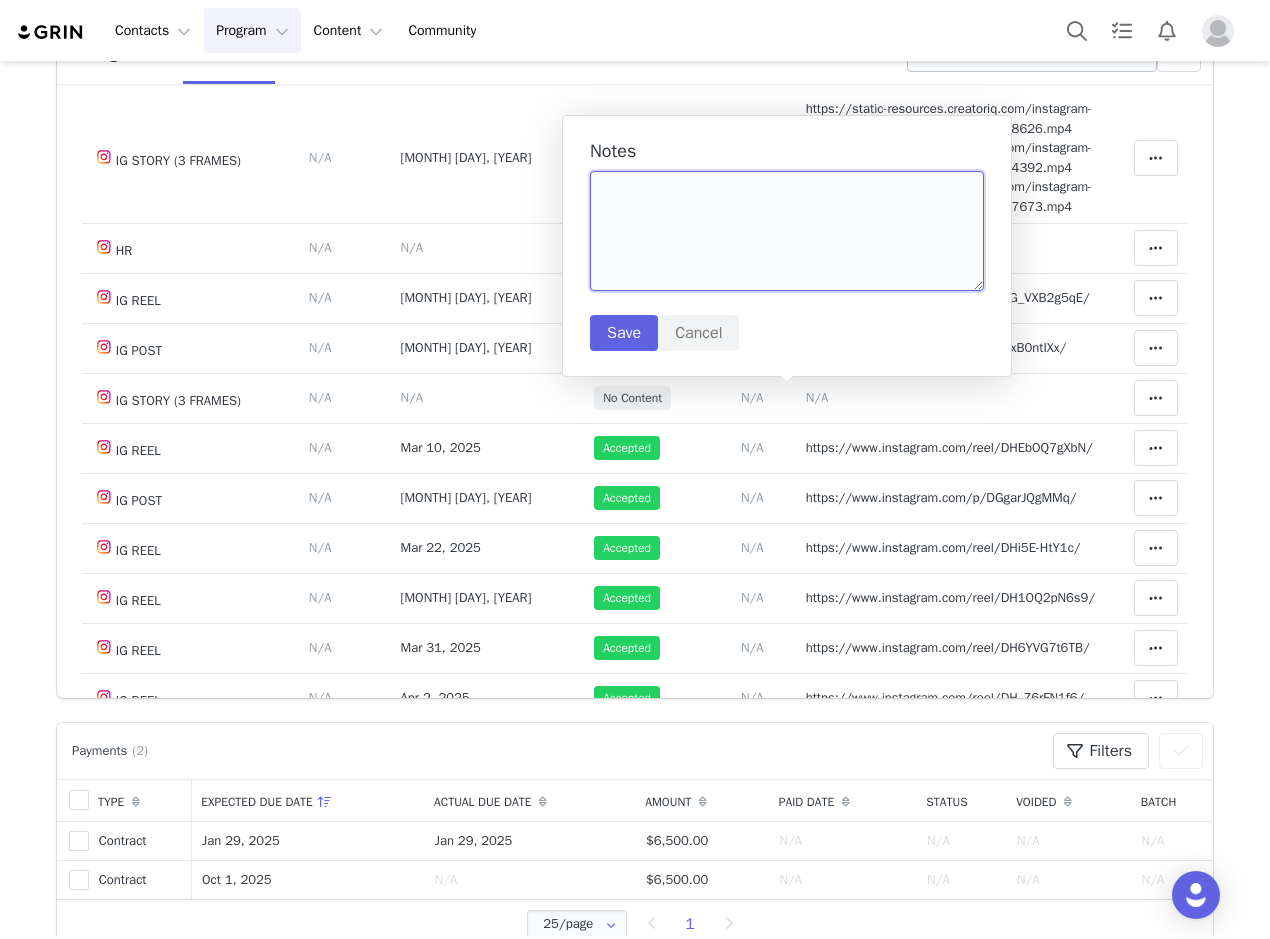 click at bounding box center [787, 231] 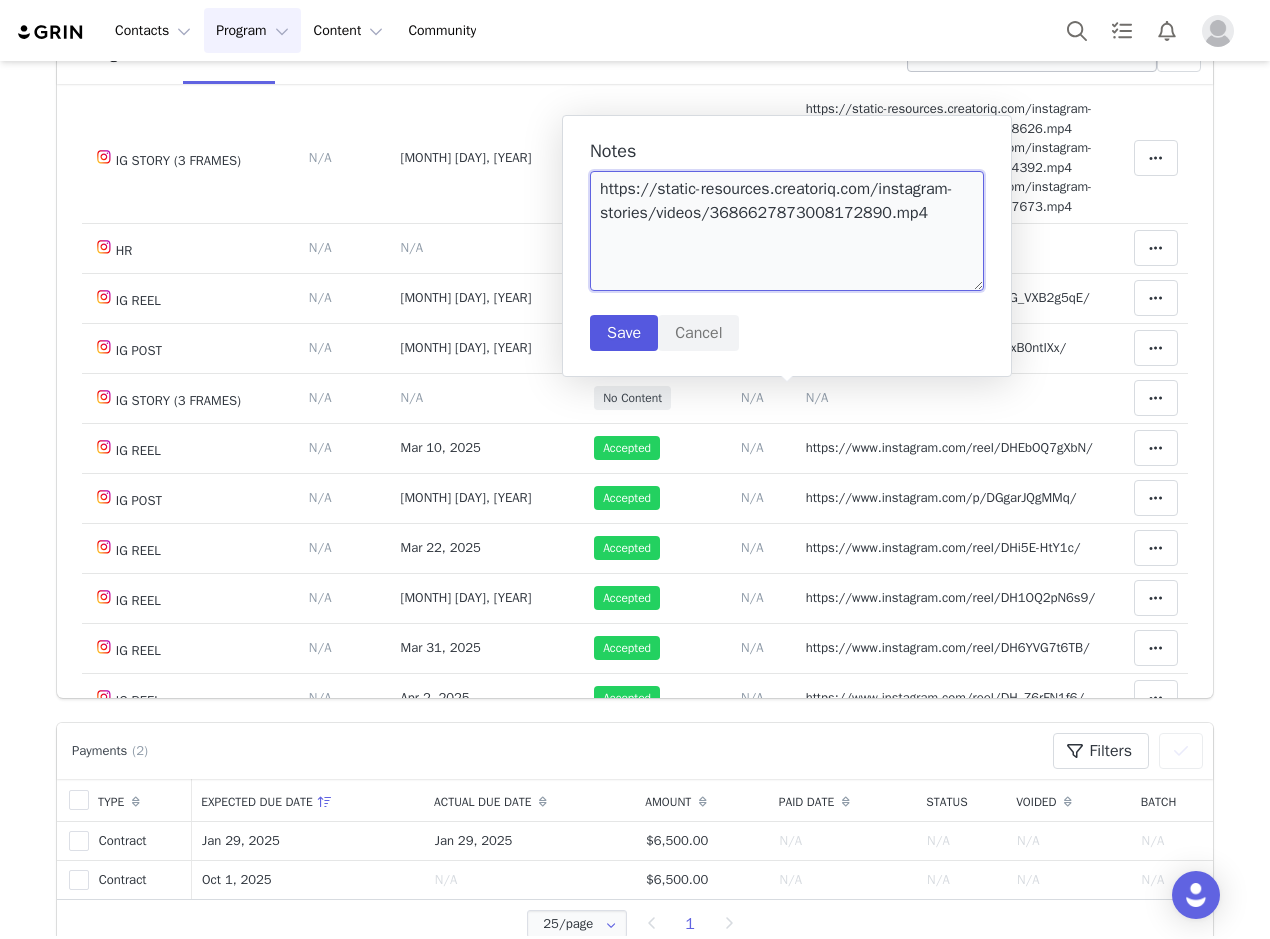 type on "https://static-resources.creatoriq.com/instagram-stories/videos/3686627873008172890.mp4" 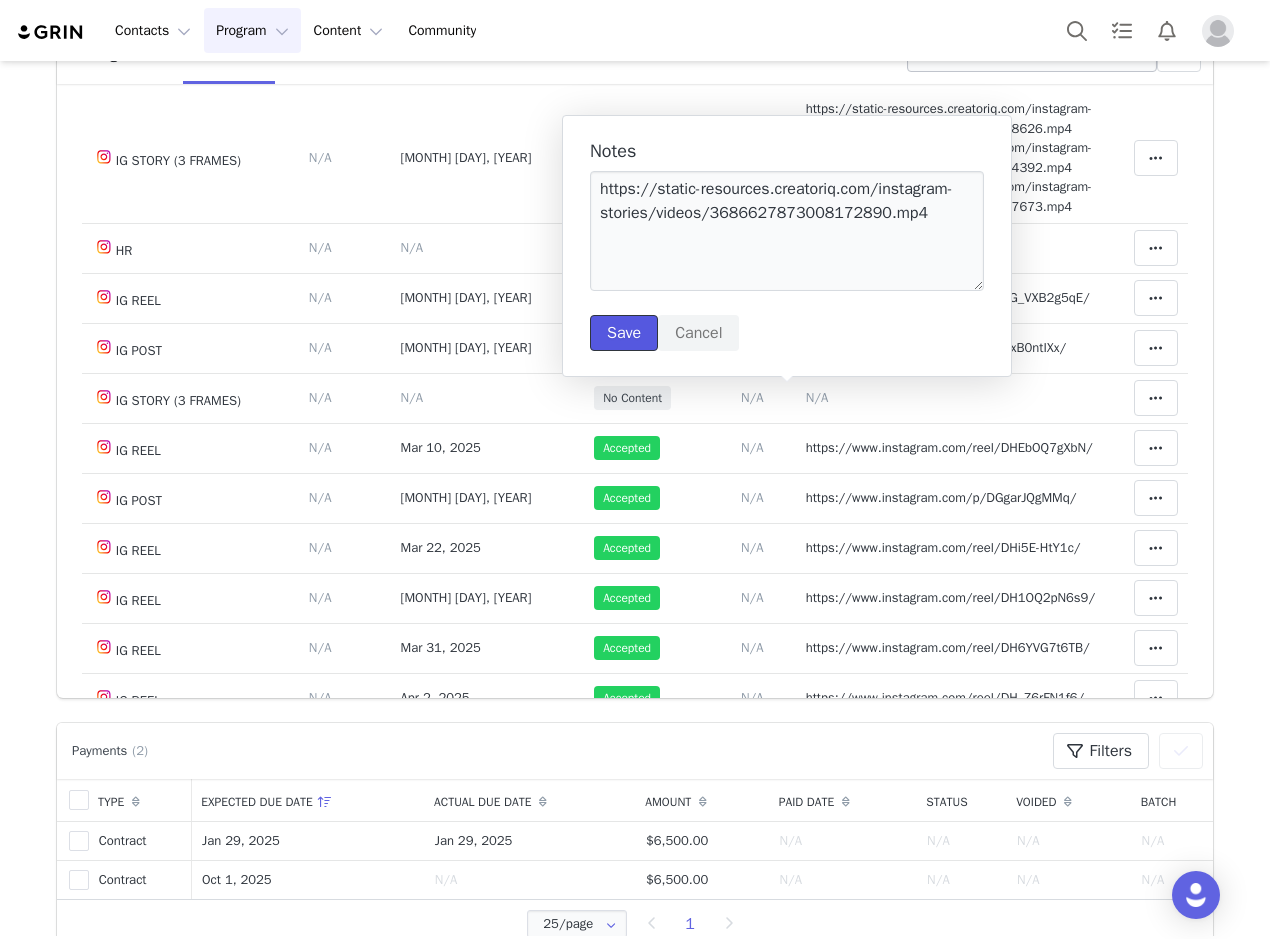 drag, startPoint x: 628, startPoint y: 333, endPoint x: 317, endPoint y: 35, distance: 430.72614 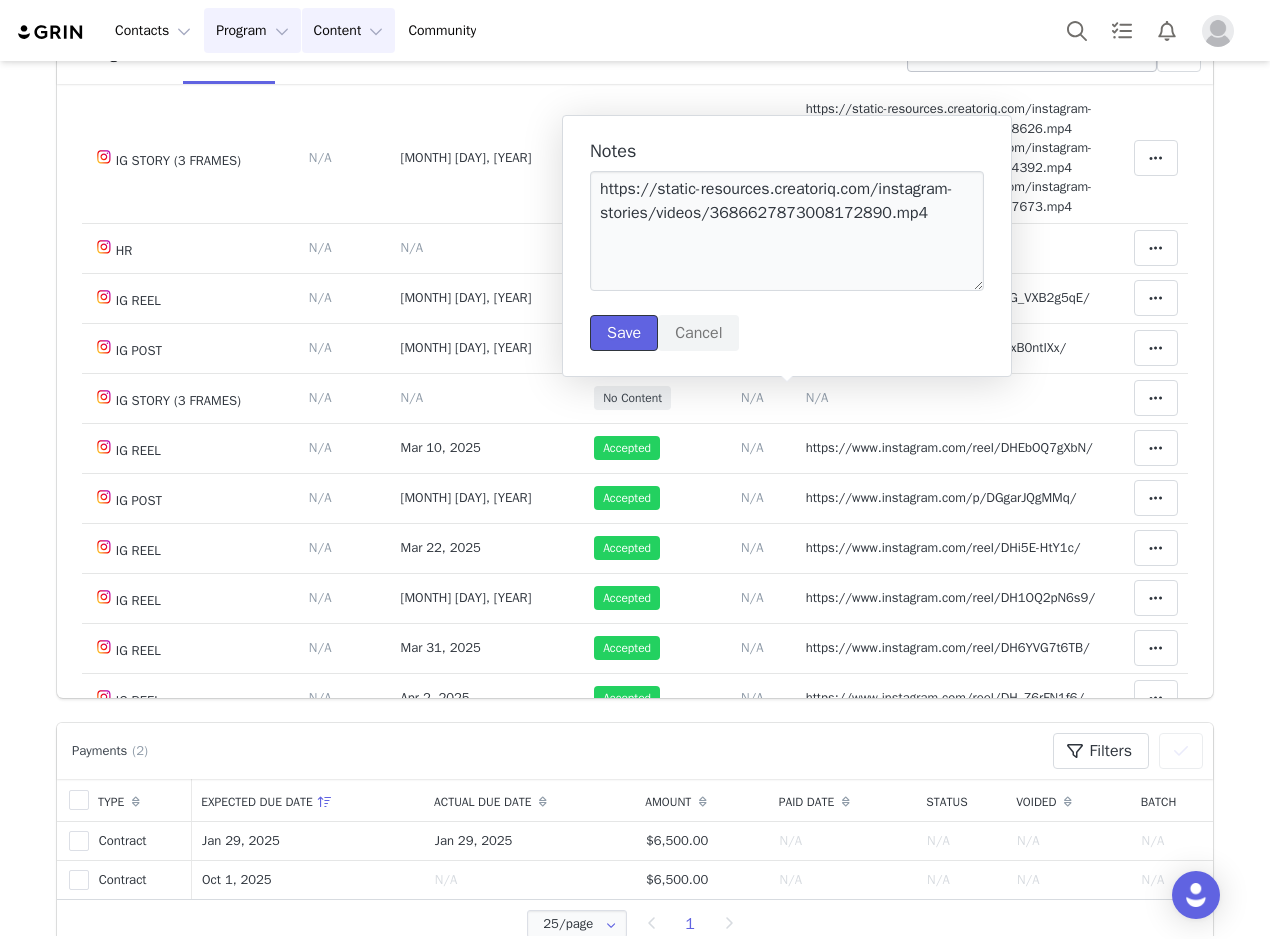 click on "Save" at bounding box center (624, 333) 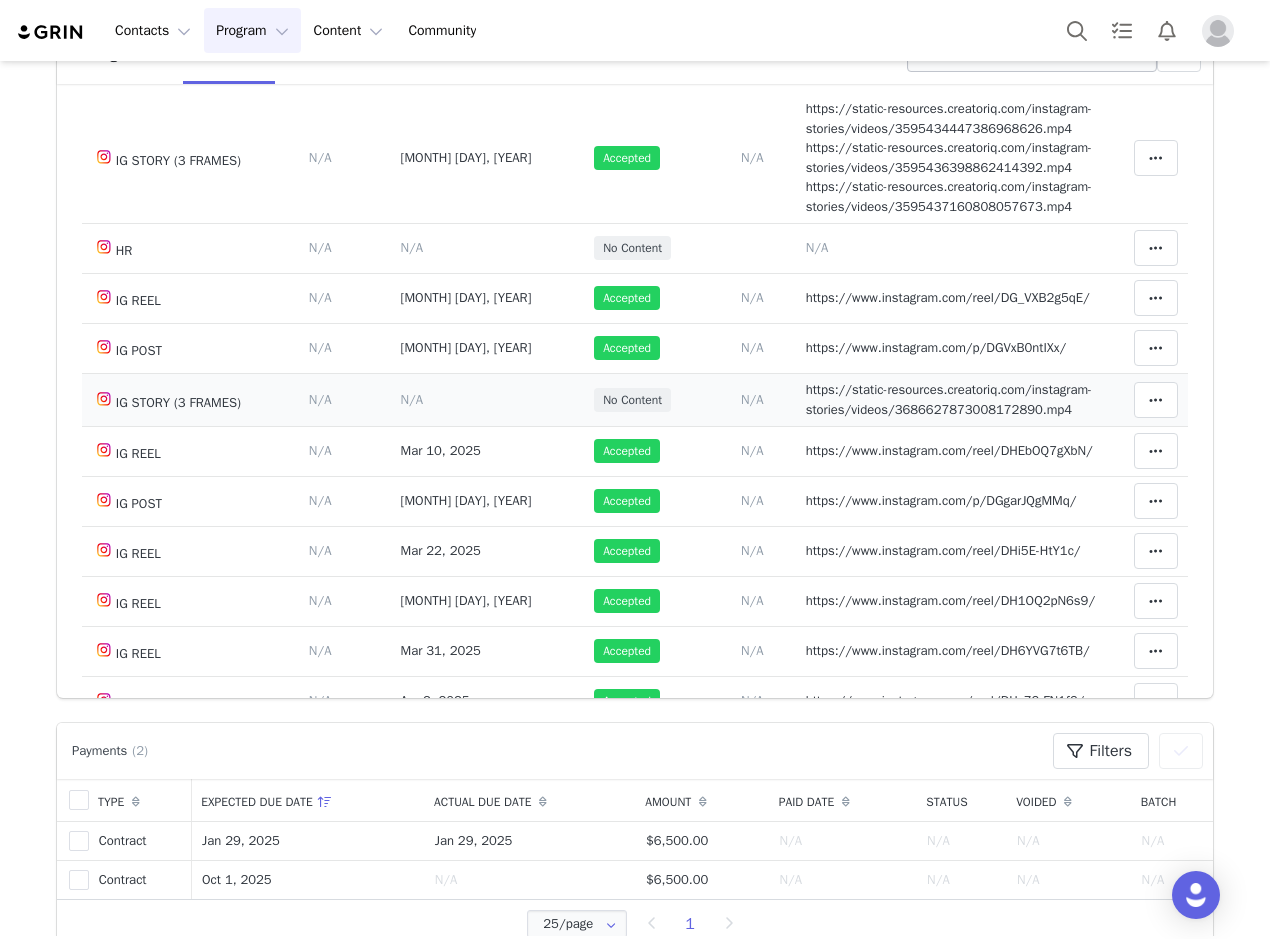 click on "https://static-resources.creatoriq.com/instagram-stories/videos/3686627873008172890.mp4" at bounding box center (949, 399) 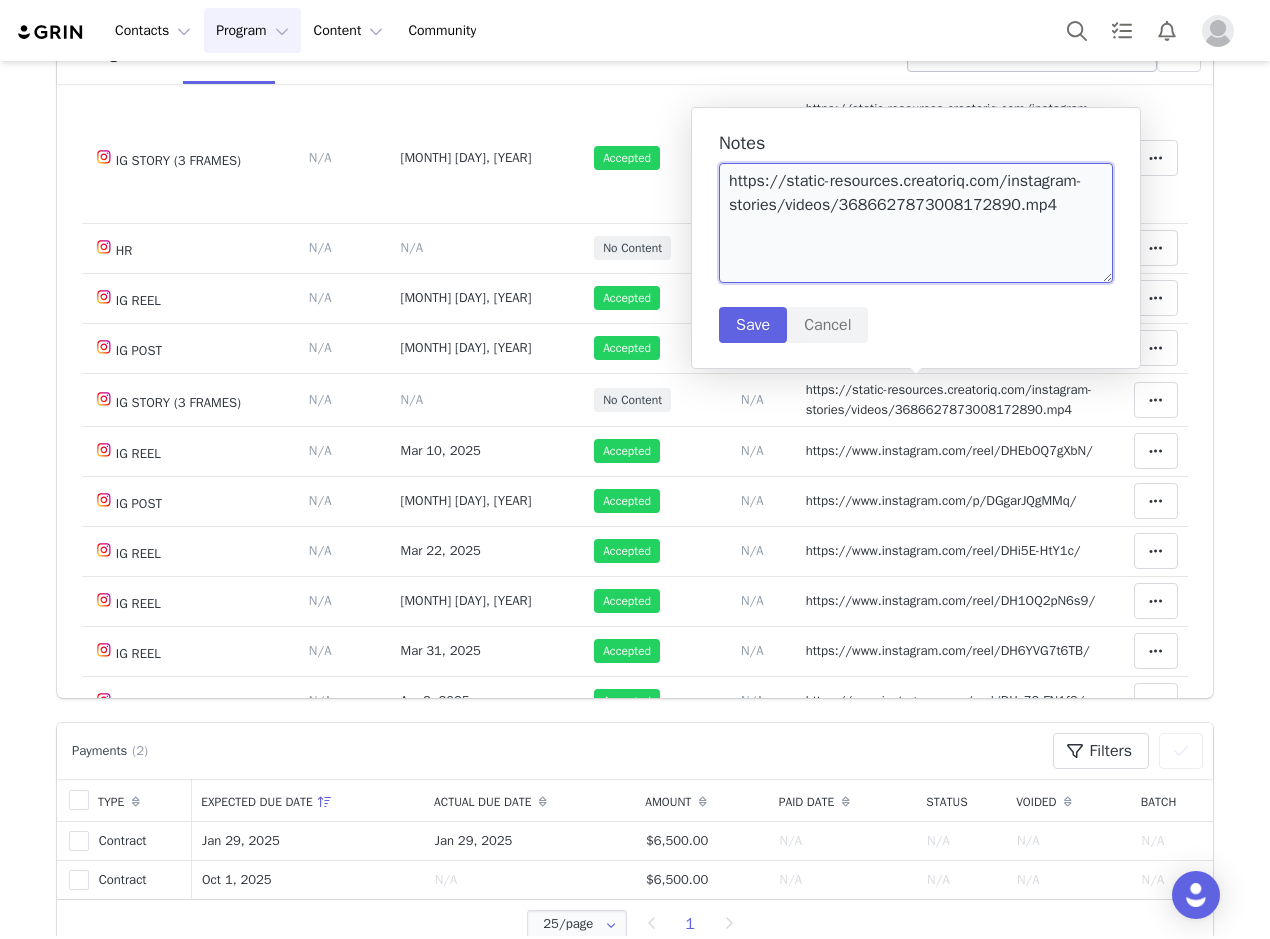 click on "https://static-resources.creatoriq.com/instagram-stories/videos/3686627873008172890.mp4" at bounding box center [916, 223] 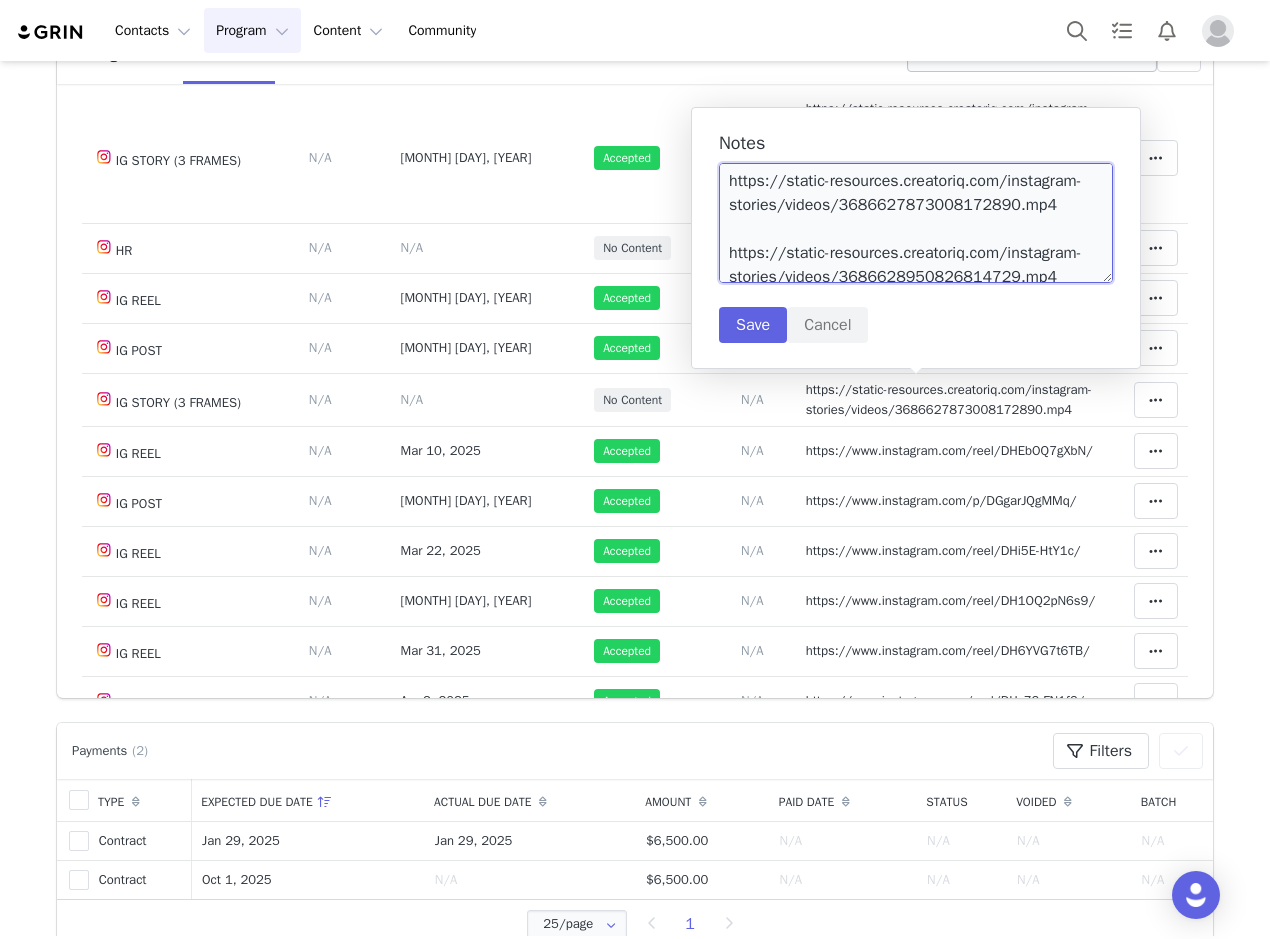 scroll, scrollTop: 6, scrollLeft: 0, axis: vertical 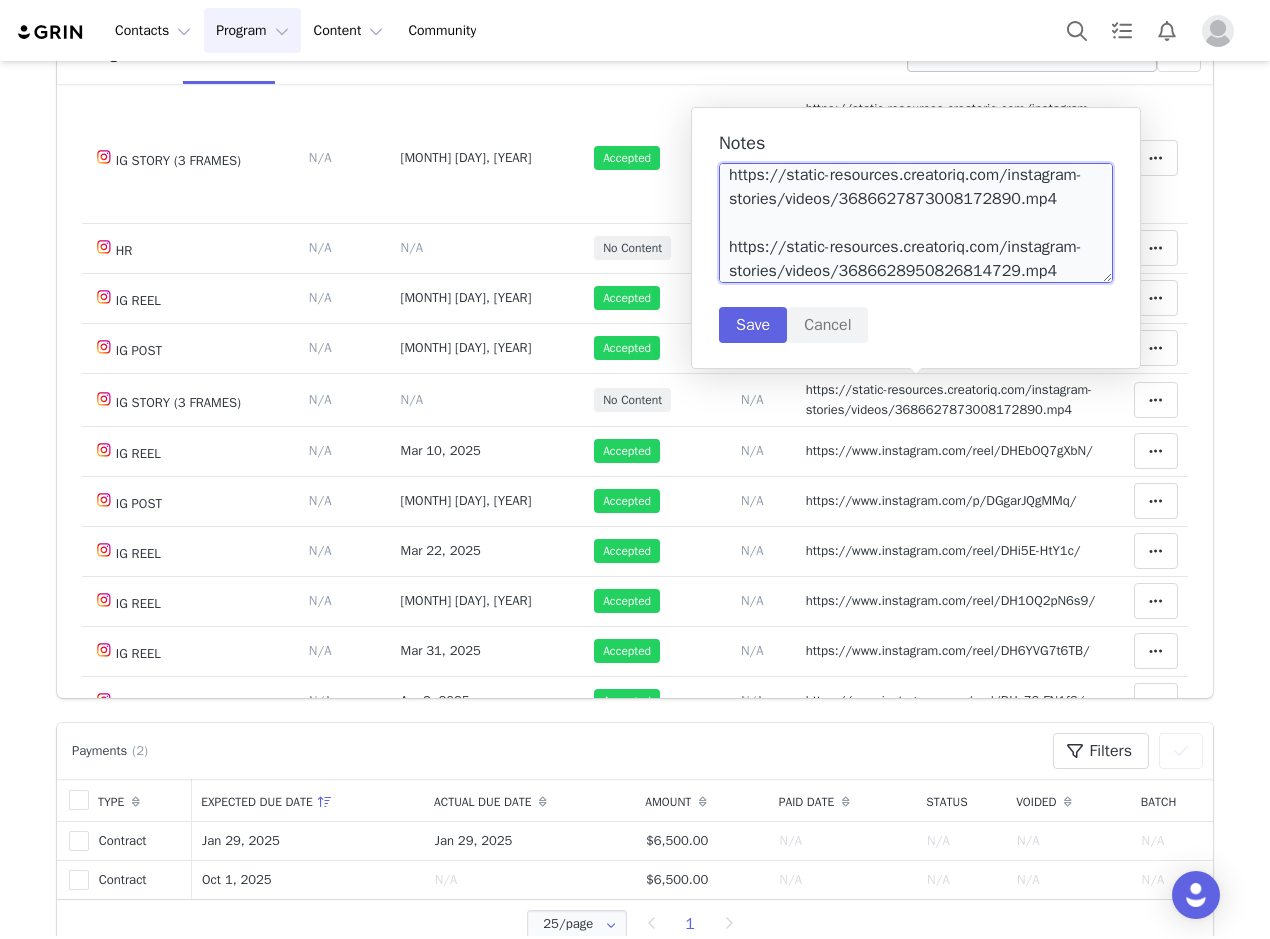 type on "https://static-resources.creatoriq.com/instagram-stories/videos/3686627873008172890.mp4
https://static-resources.creatoriq.com/instagram-stories/videos/3686628950826814729.mp4" 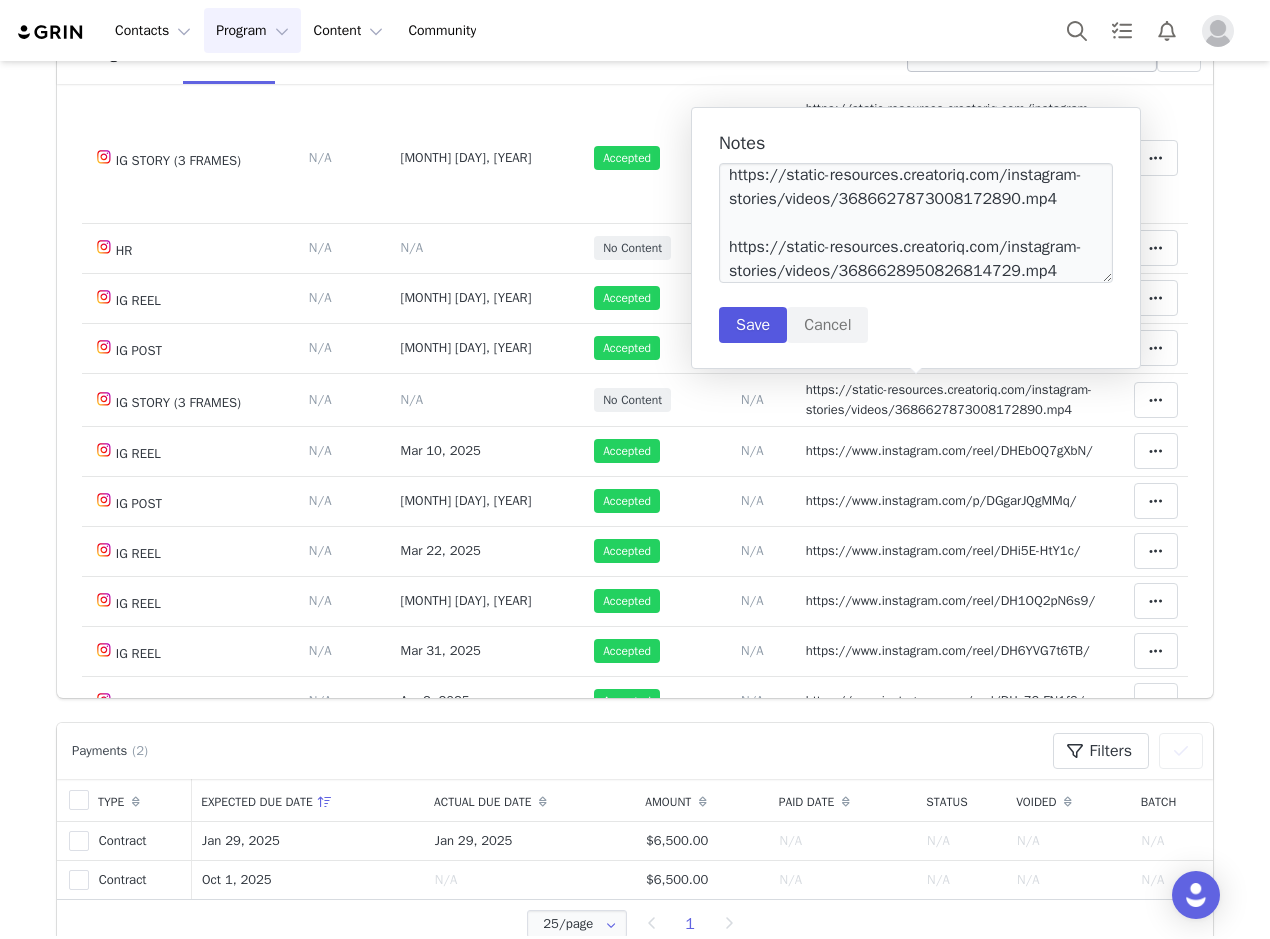 drag, startPoint x: 750, startPoint y: 298, endPoint x: 758, endPoint y: 326, distance: 29.12044 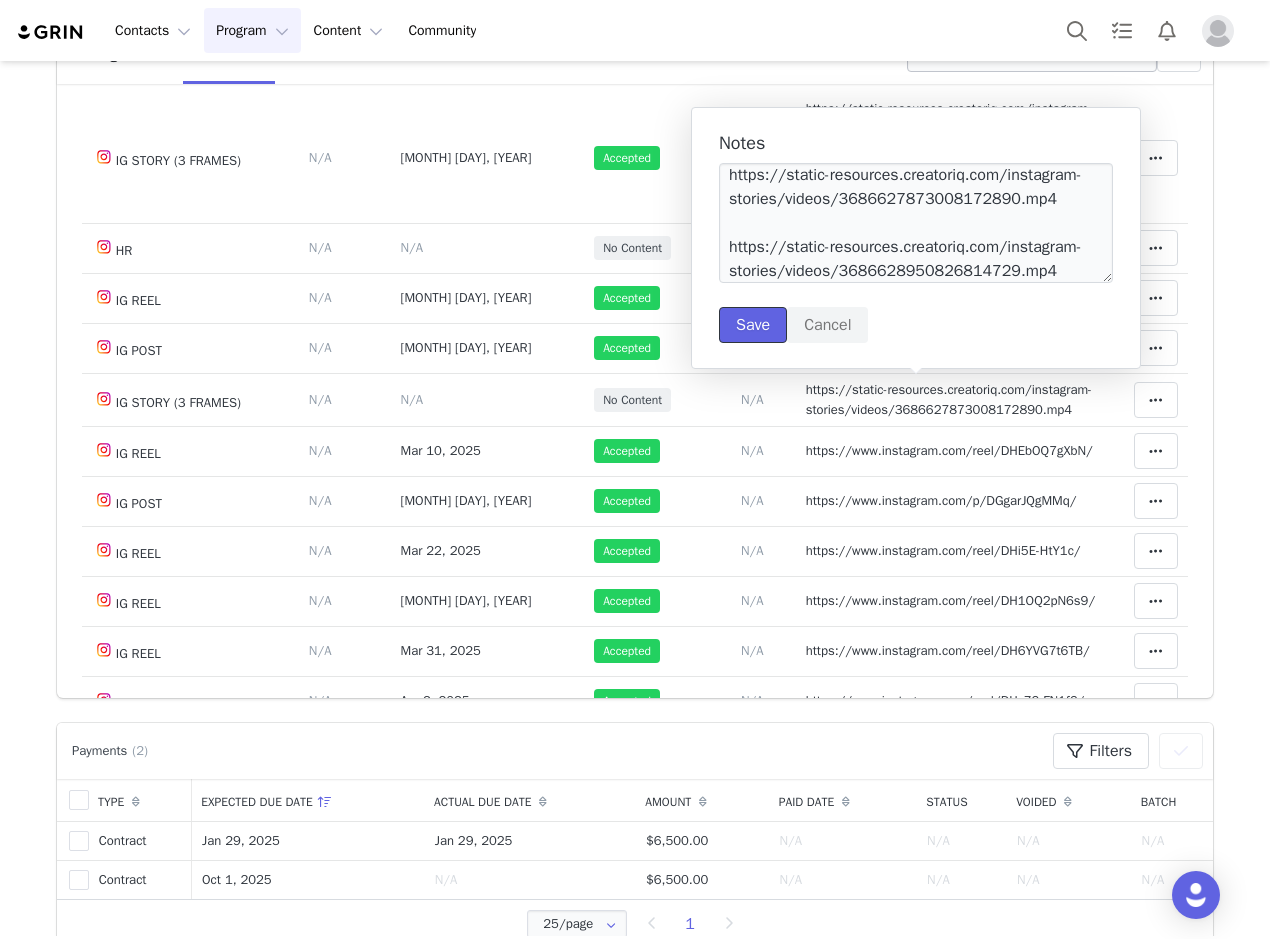 click on "Save" at bounding box center [753, 325] 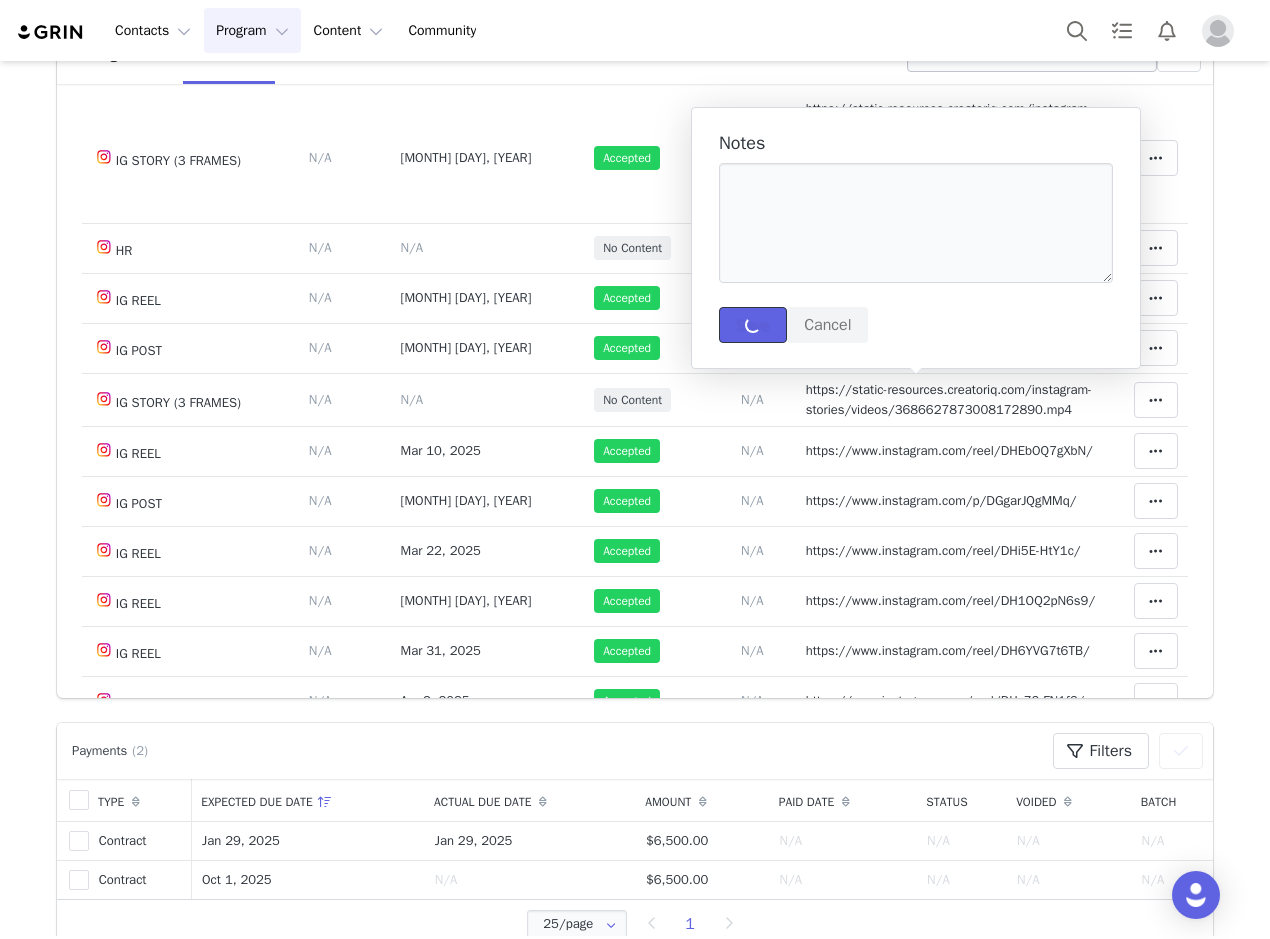 scroll, scrollTop: 0, scrollLeft: 0, axis: both 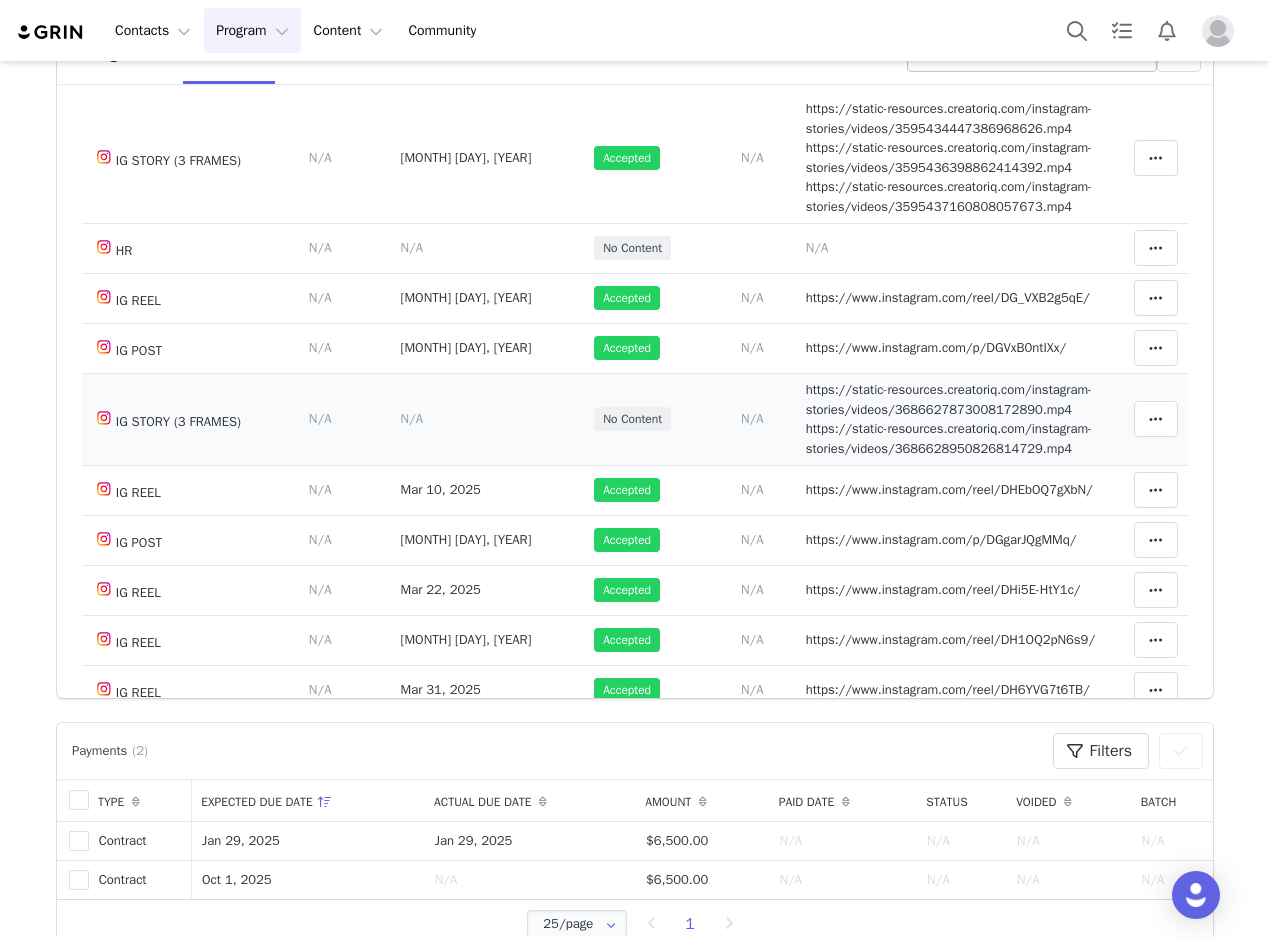 click on "https://static-resources.creatoriq.com/instagram-stories/videos/3686627873008172890.mp4
https://static-resources.creatoriq.com/instagram-stories/videos/3686628950826814729.mp4" at bounding box center [949, 419] 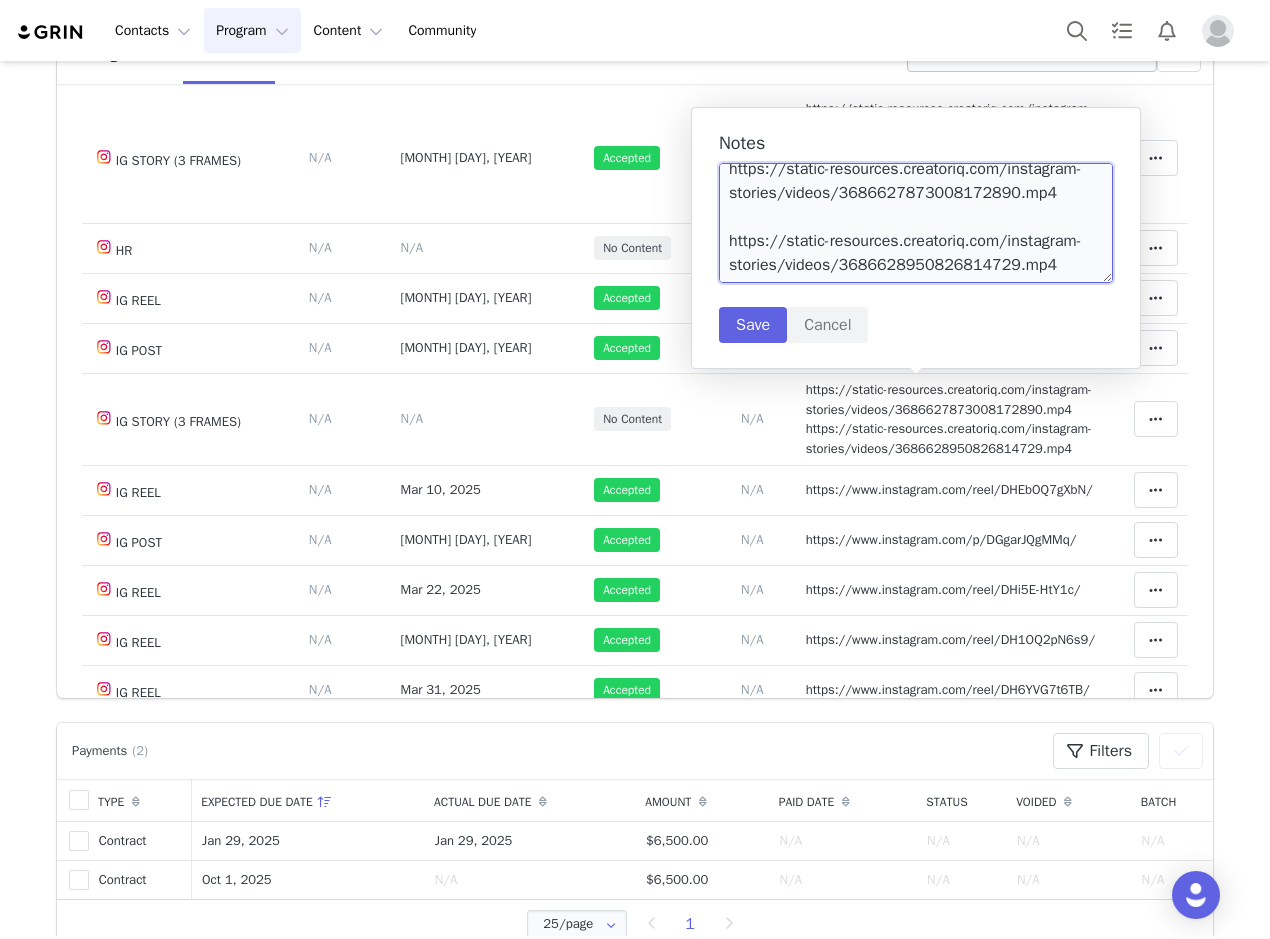 click on "https://static-resources.creatoriq.com/instagram-stories/videos/3686627873008172890.mp4
https://static-resources.creatoriq.com/instagram-stories/videos/3686628950826814729.mp4" at bounding box center (916, 223) 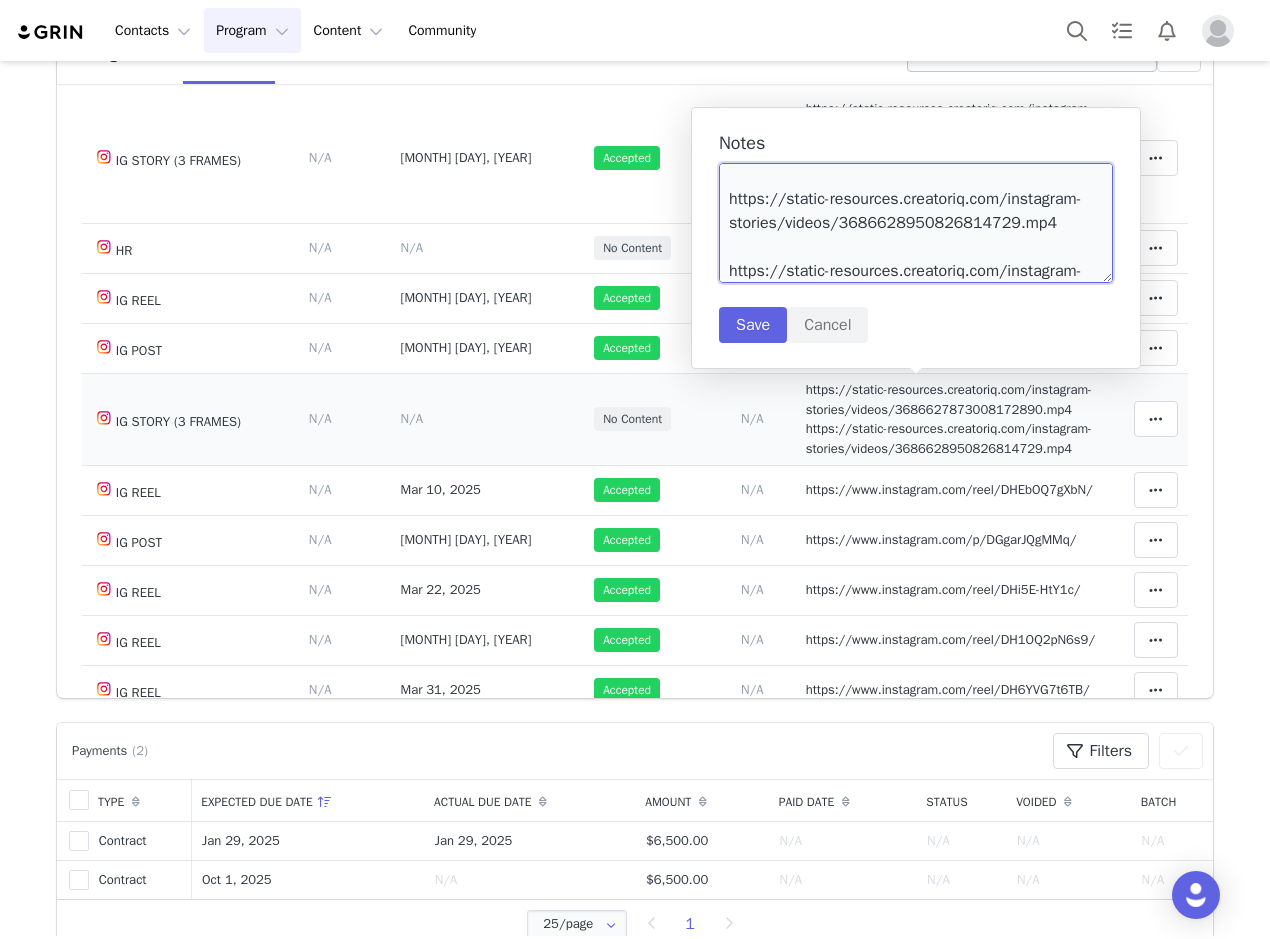 scroll, scrollTop: 78, scrollLeft: 0, axis: vertical 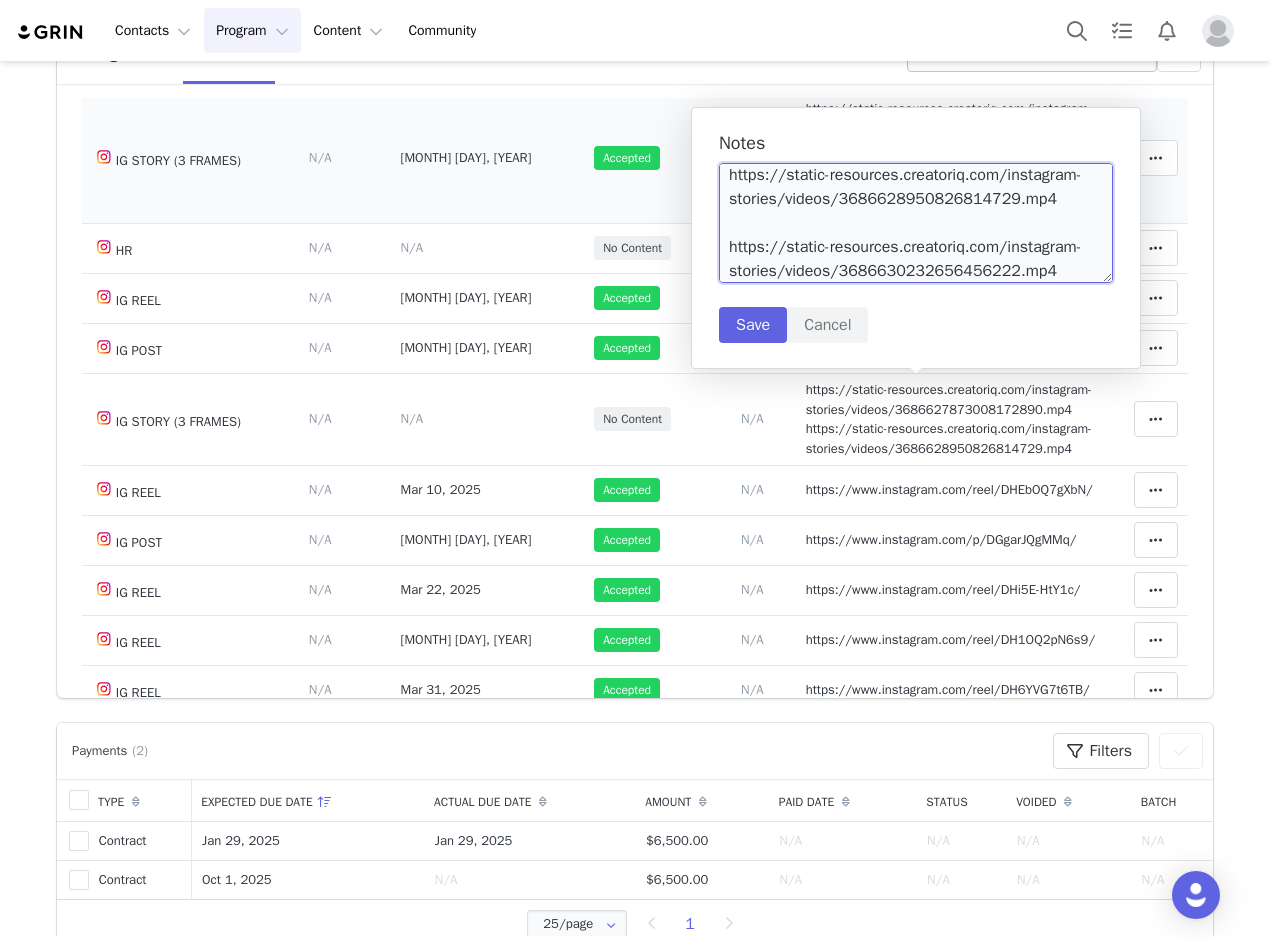 type on "https://static-resources.creatoriq.com/instagram-stories/videos/3686627873008172890.mp4
https://static-resources.creatoriq.com/instagram-stories/videos/3686628950826814729.mp4
https://static-resources.creatoriq.com/instagram-stories/videos/3686630232656456222.mp4" 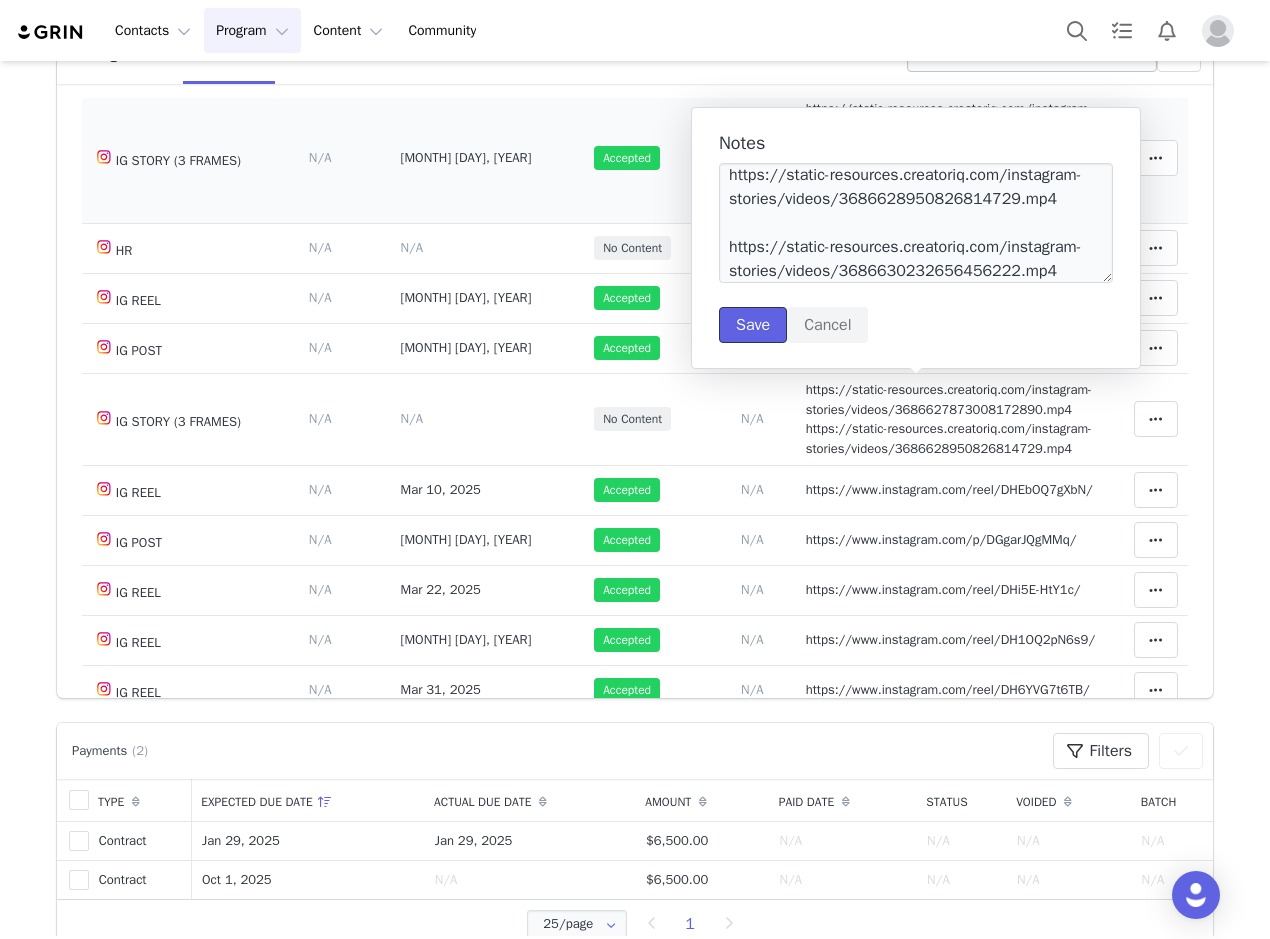 click on "Save" at bounding box center (753, 325) 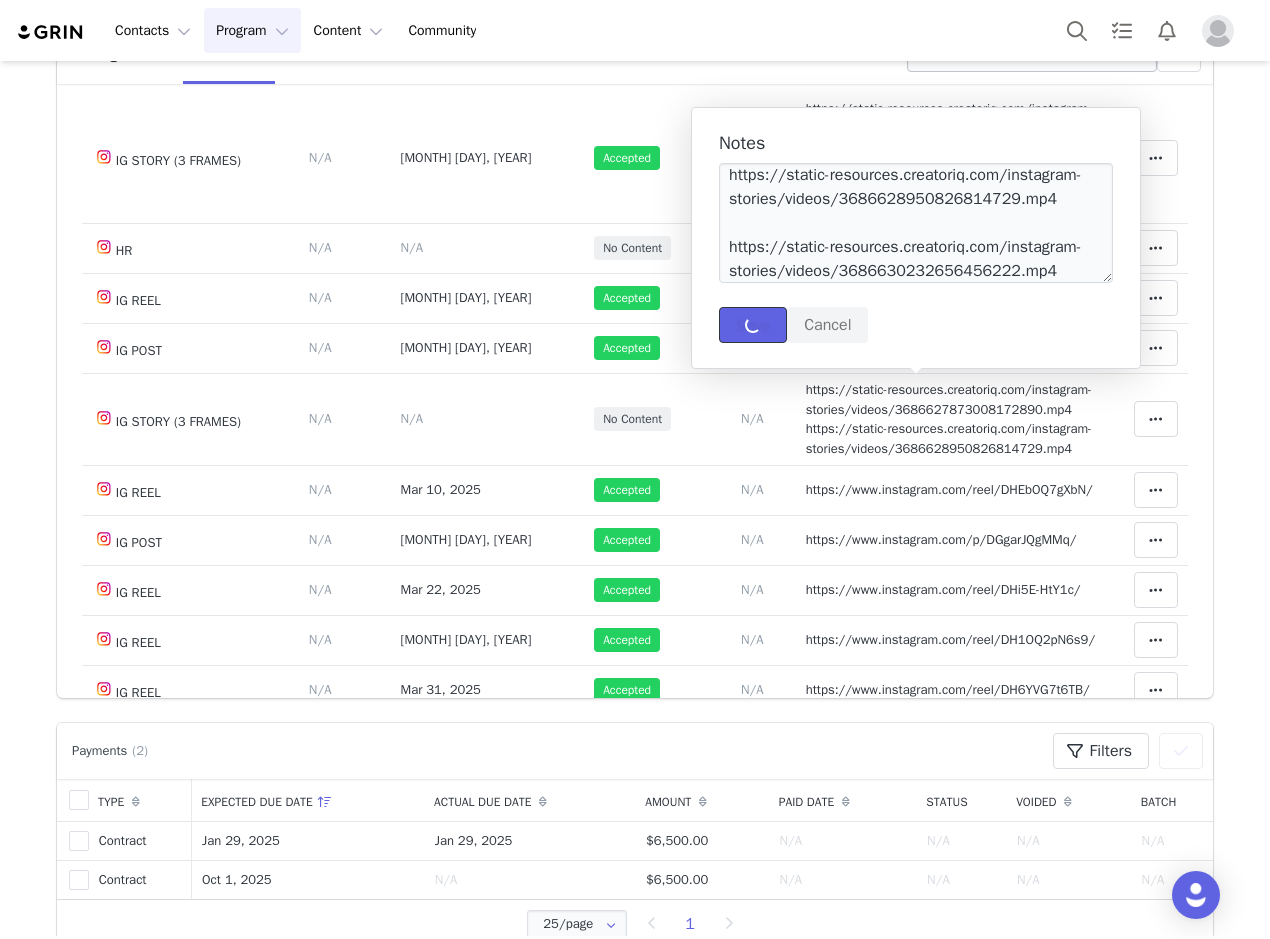 type 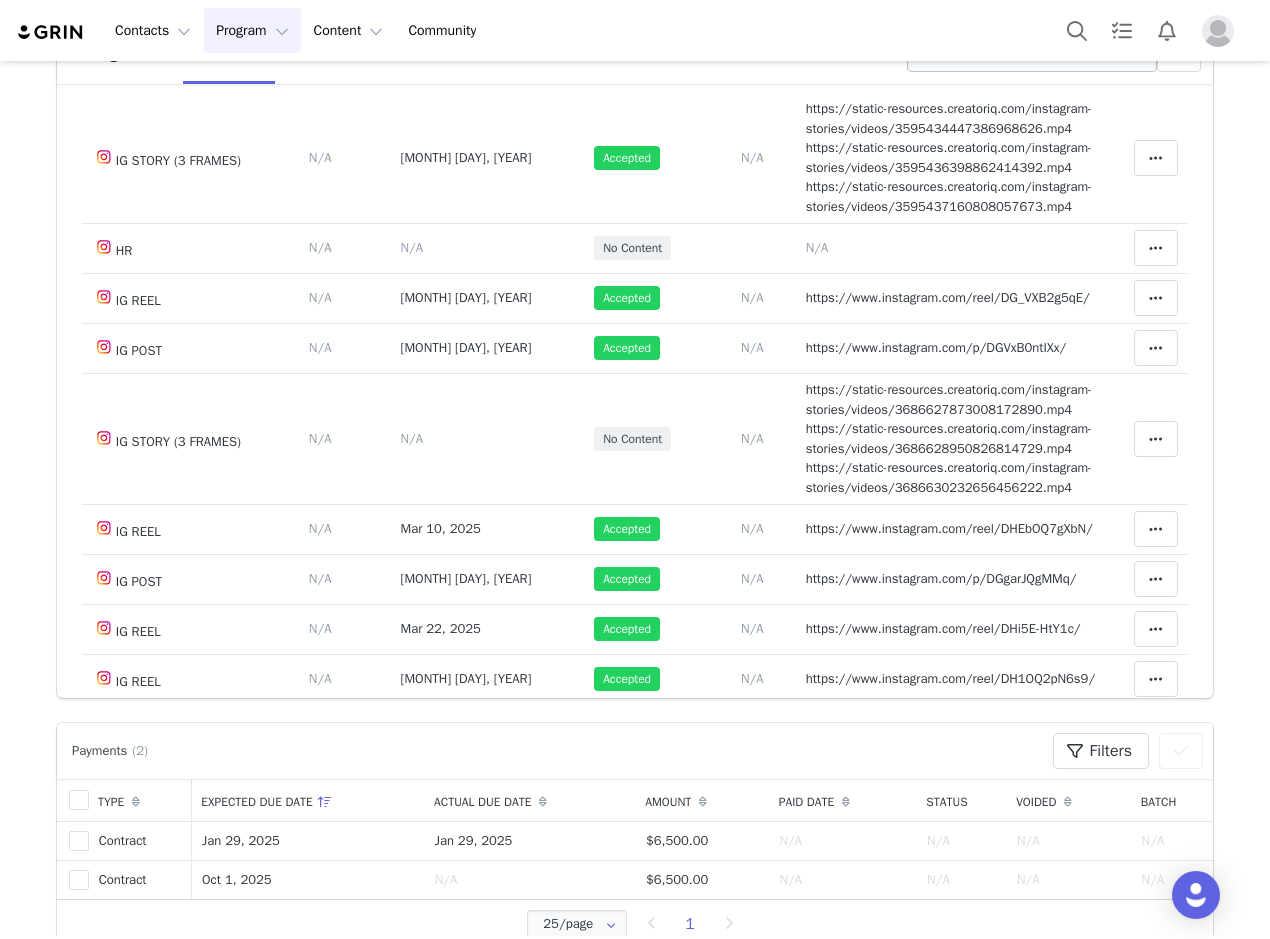 scroll, scrollTop: 0, scrollLeft: 0, axis: both 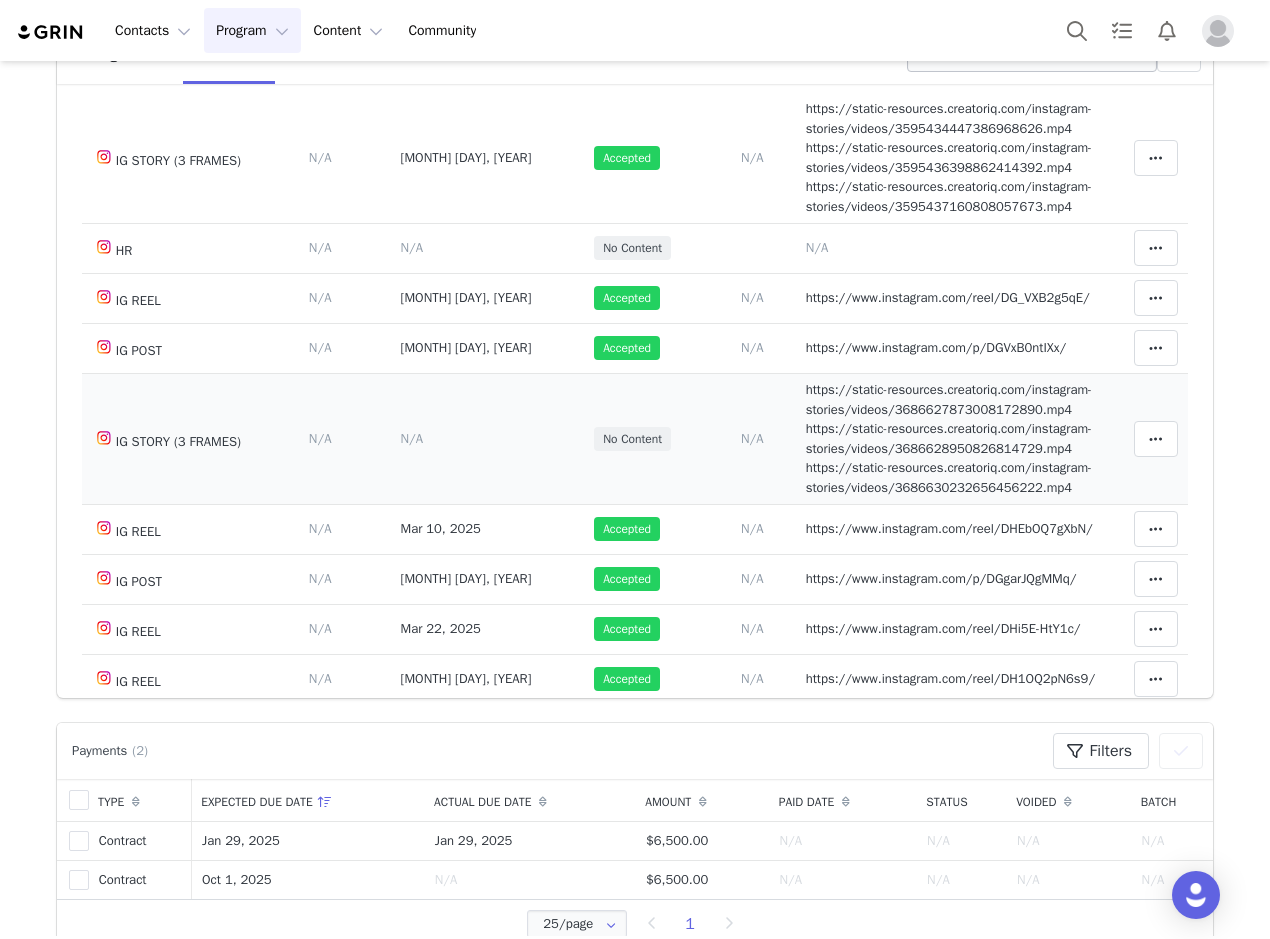 click on "N/A" at bounding box center (412, 438) 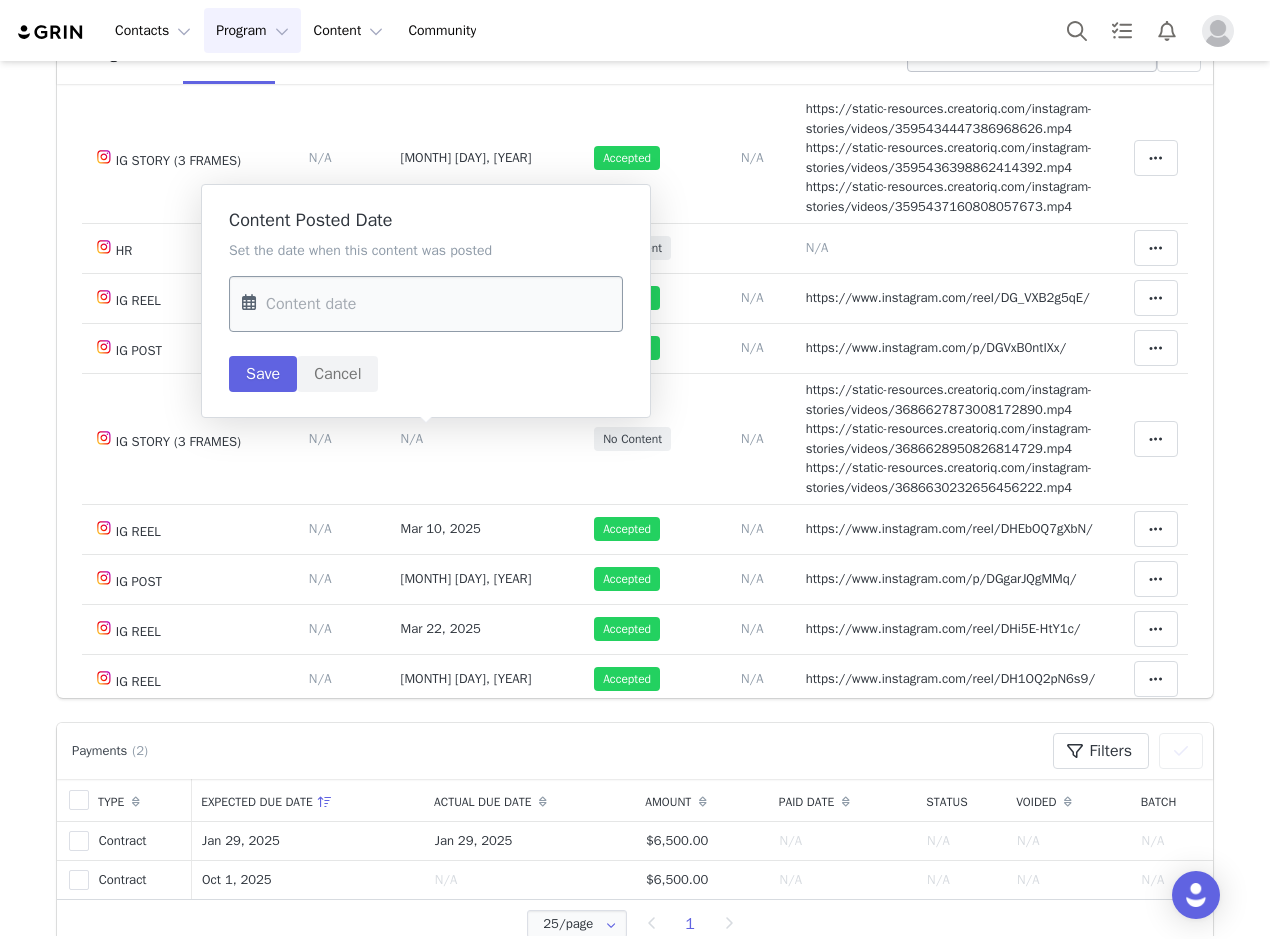 click at bounding box center (426, 304) 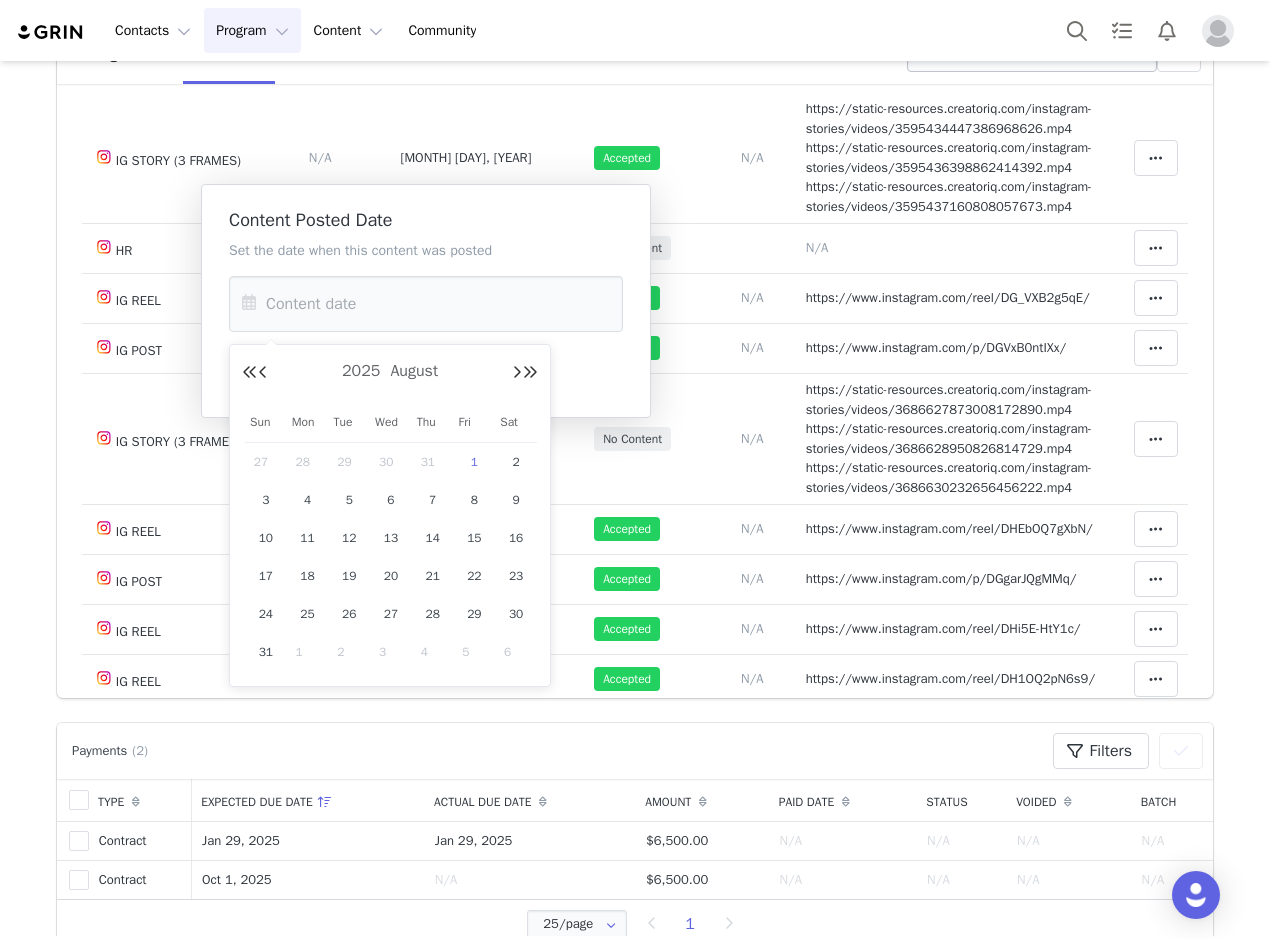 click on "29" at bounding box center [349, 462] 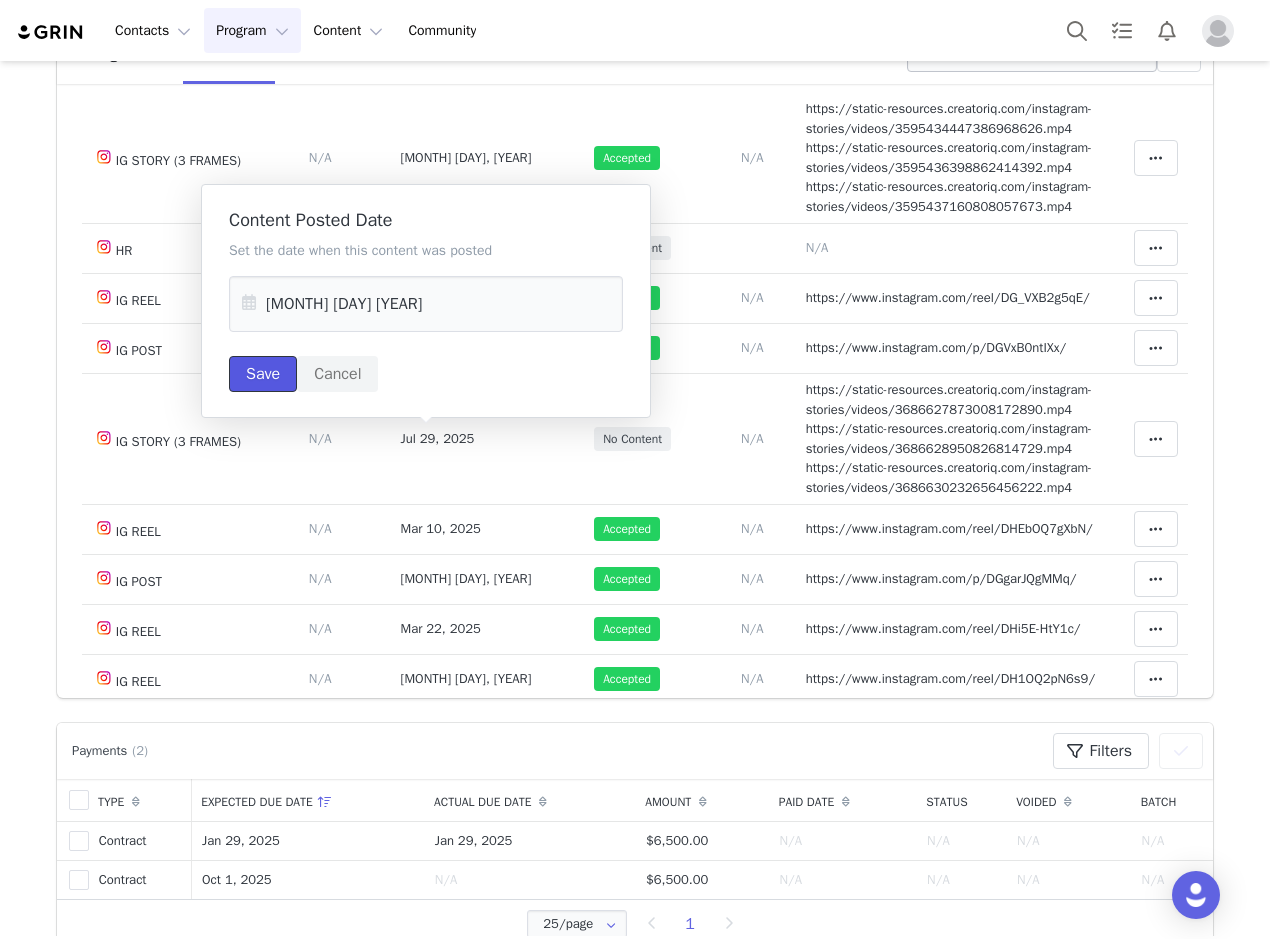 click on "Save" at bounding box center [263, 374] 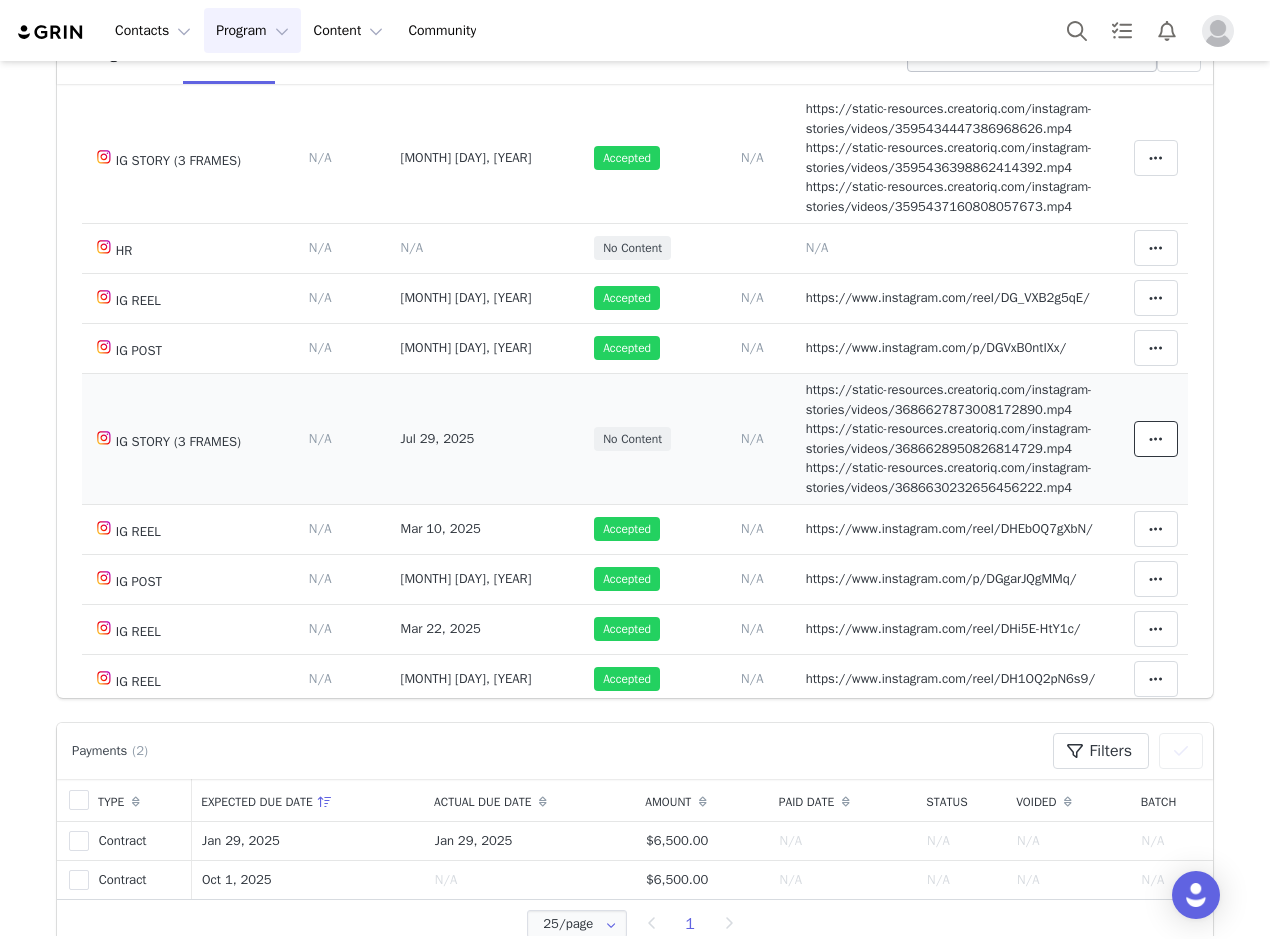 click at bounding box center [1156, 439] 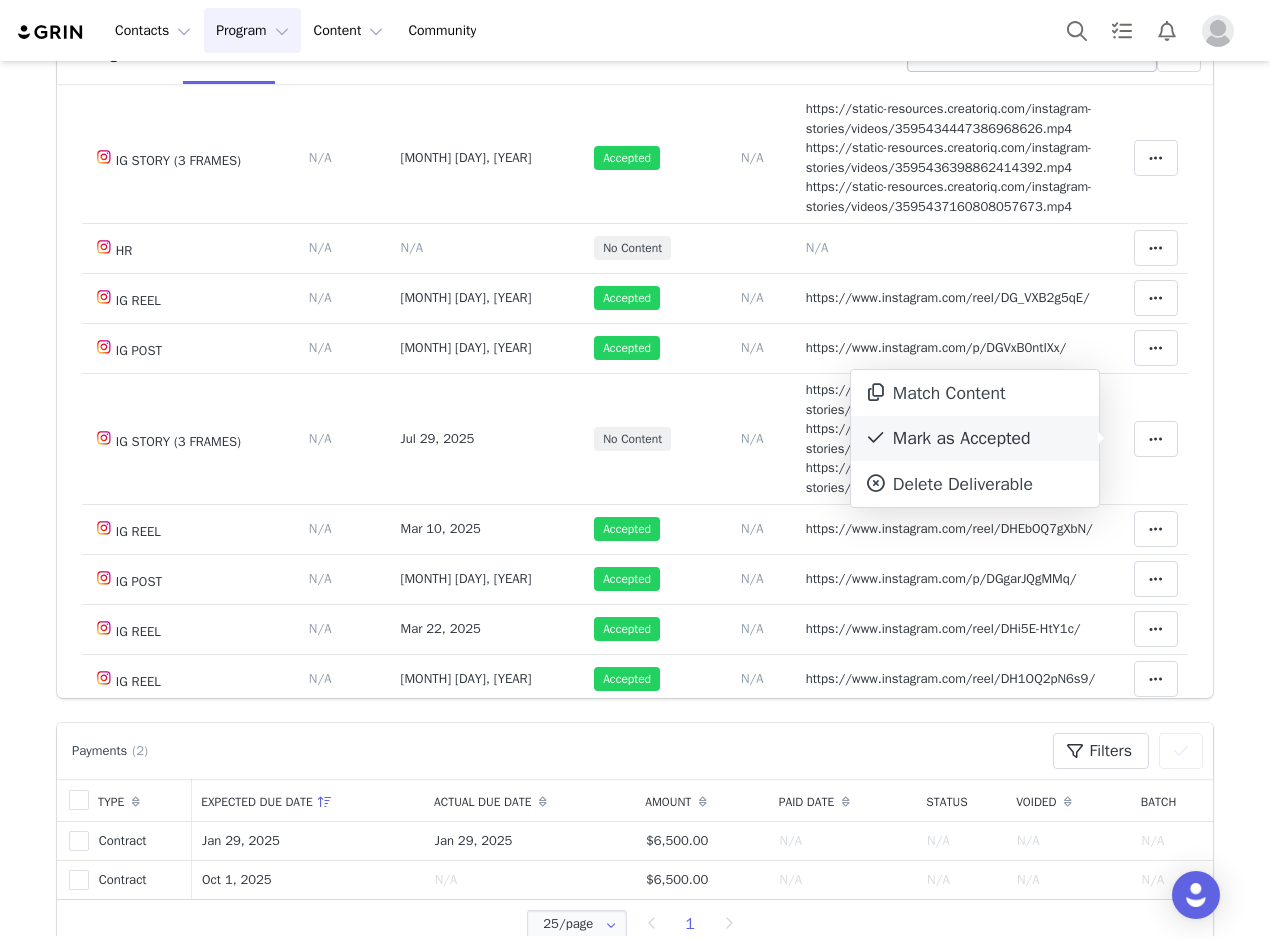 click on "Mark as Accepted" at bounding box center [975, 439] 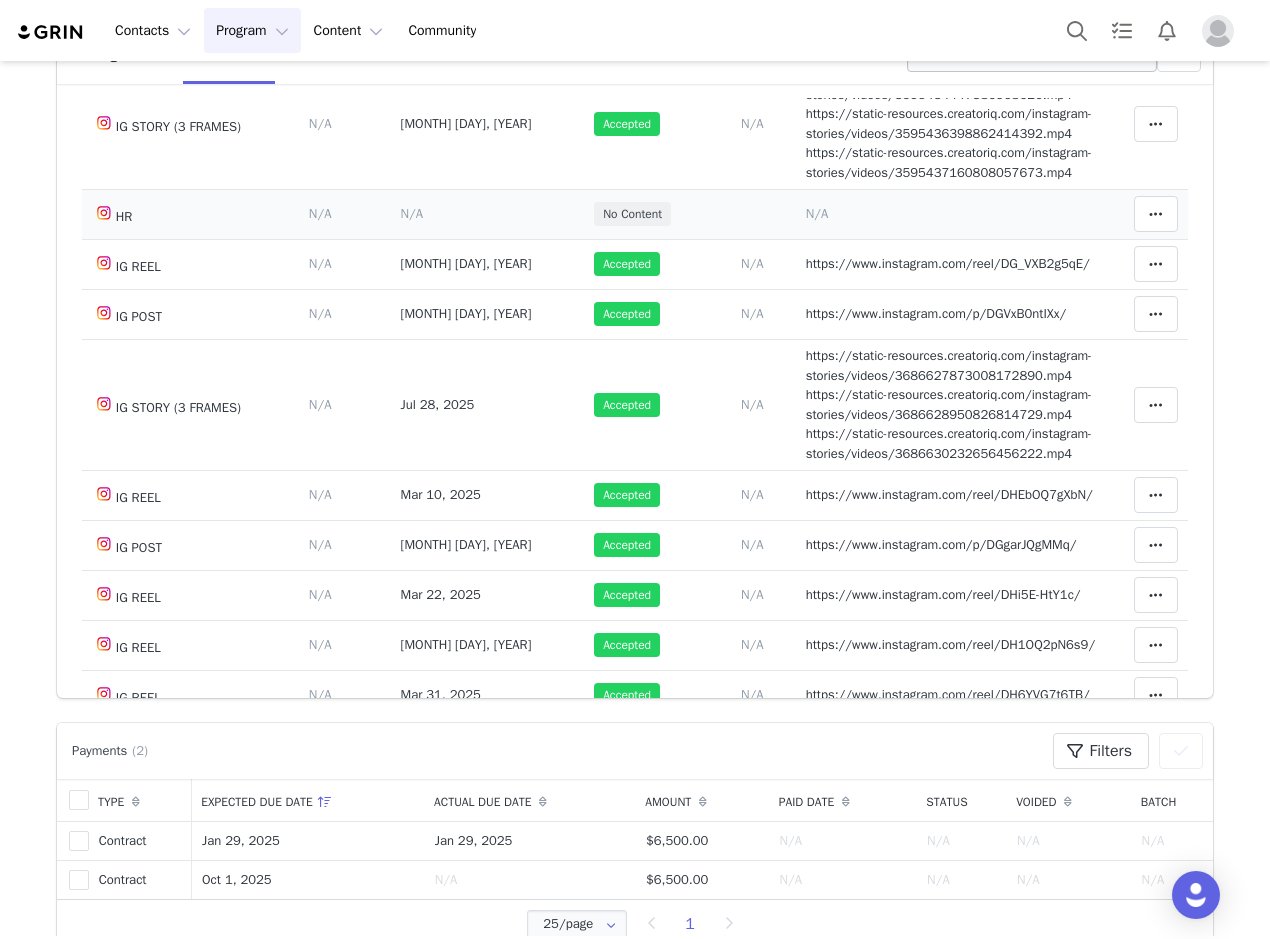 scroll, scrollTop: 800, scrollLeft: 0, axis: vertical 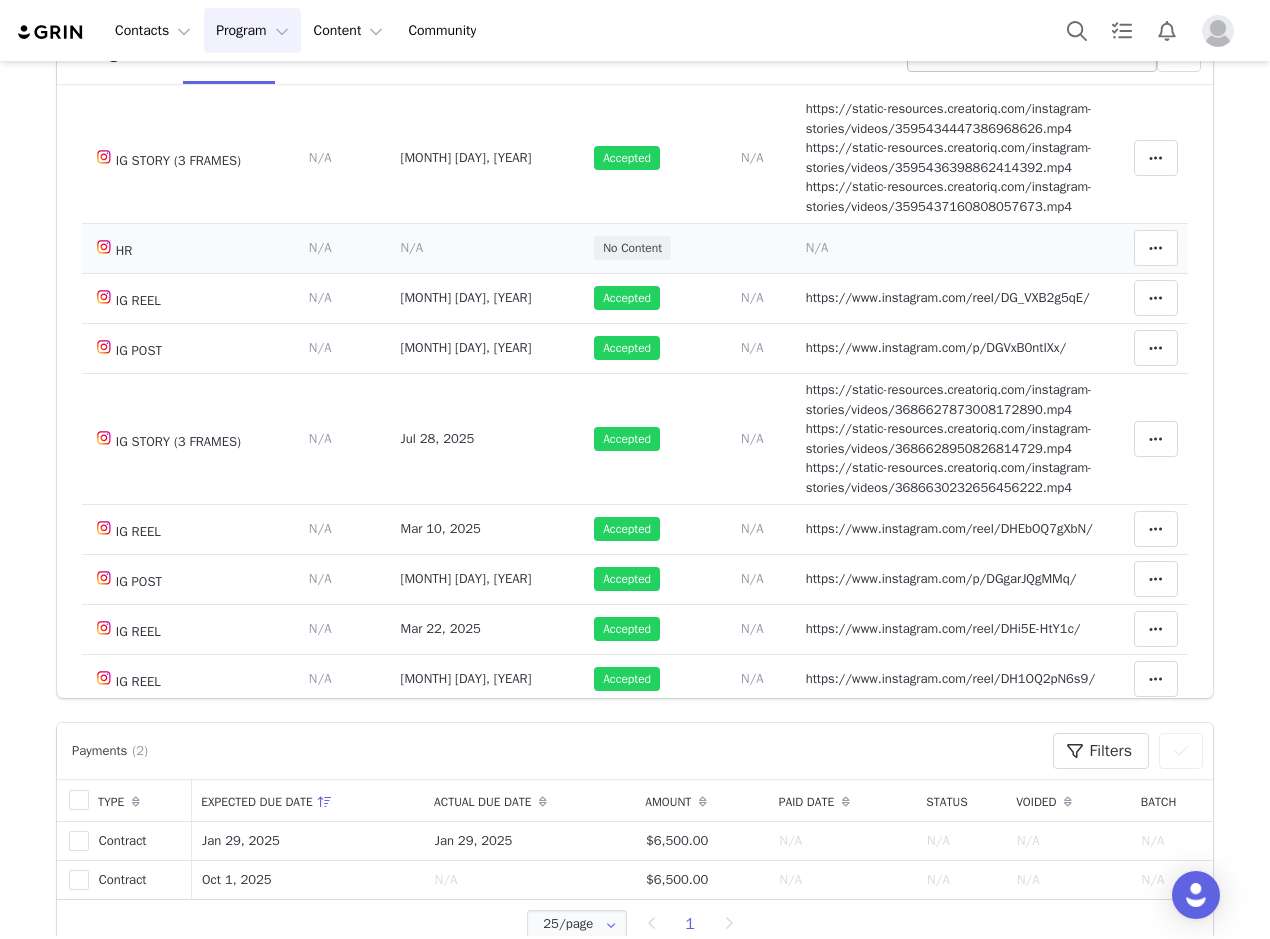 click on "Mark as Accepted   Reason for declining this deliverable   Decline   Mark as Declined  Delete Deliverable  This will unlink any content, this cannot be undone.  Yes, delete deliverable  Delete Deliverable  Match Deliverable with Content" at bounding box center [1146, 248] 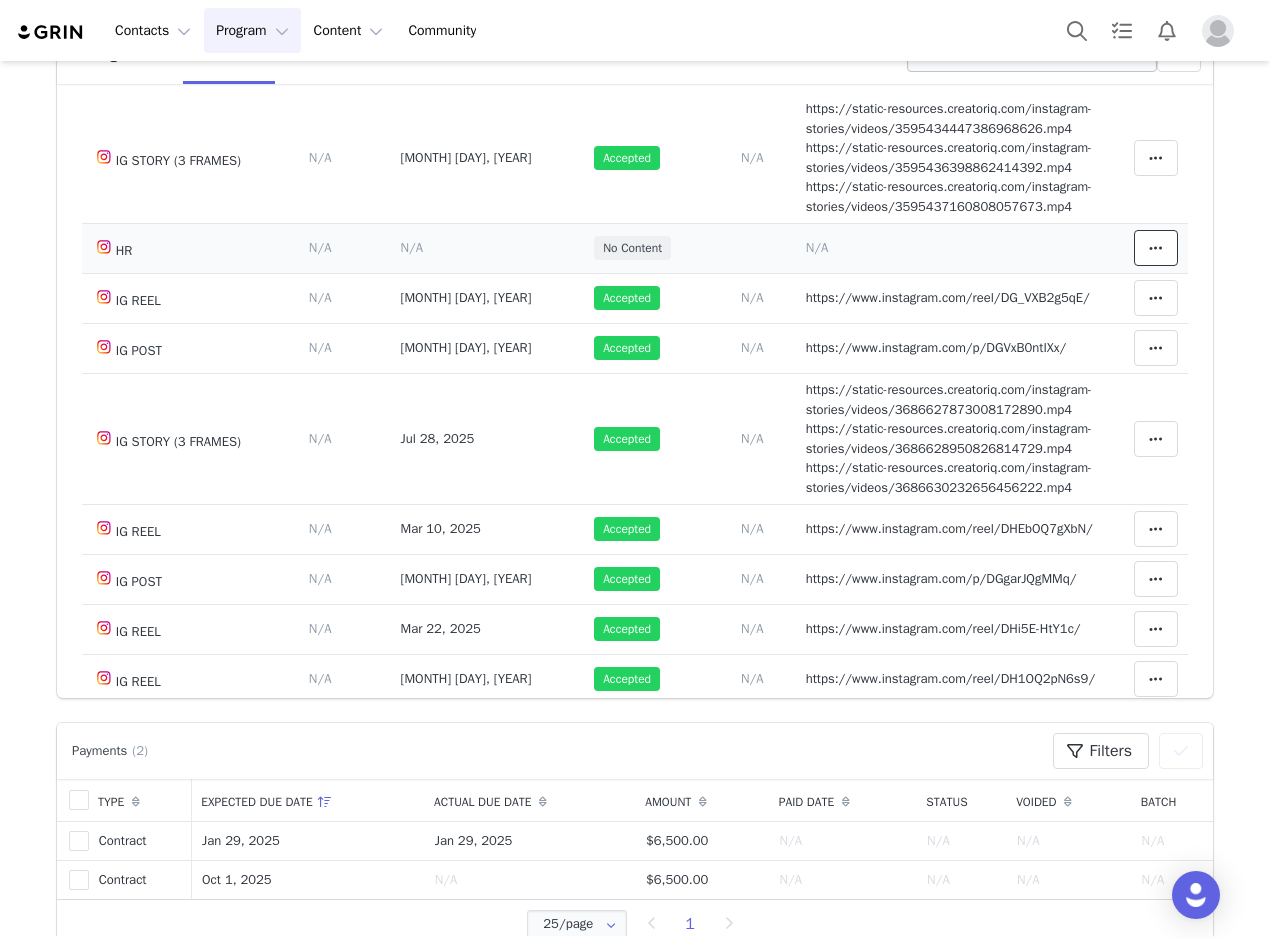 click at bounding box center (1156, 248) 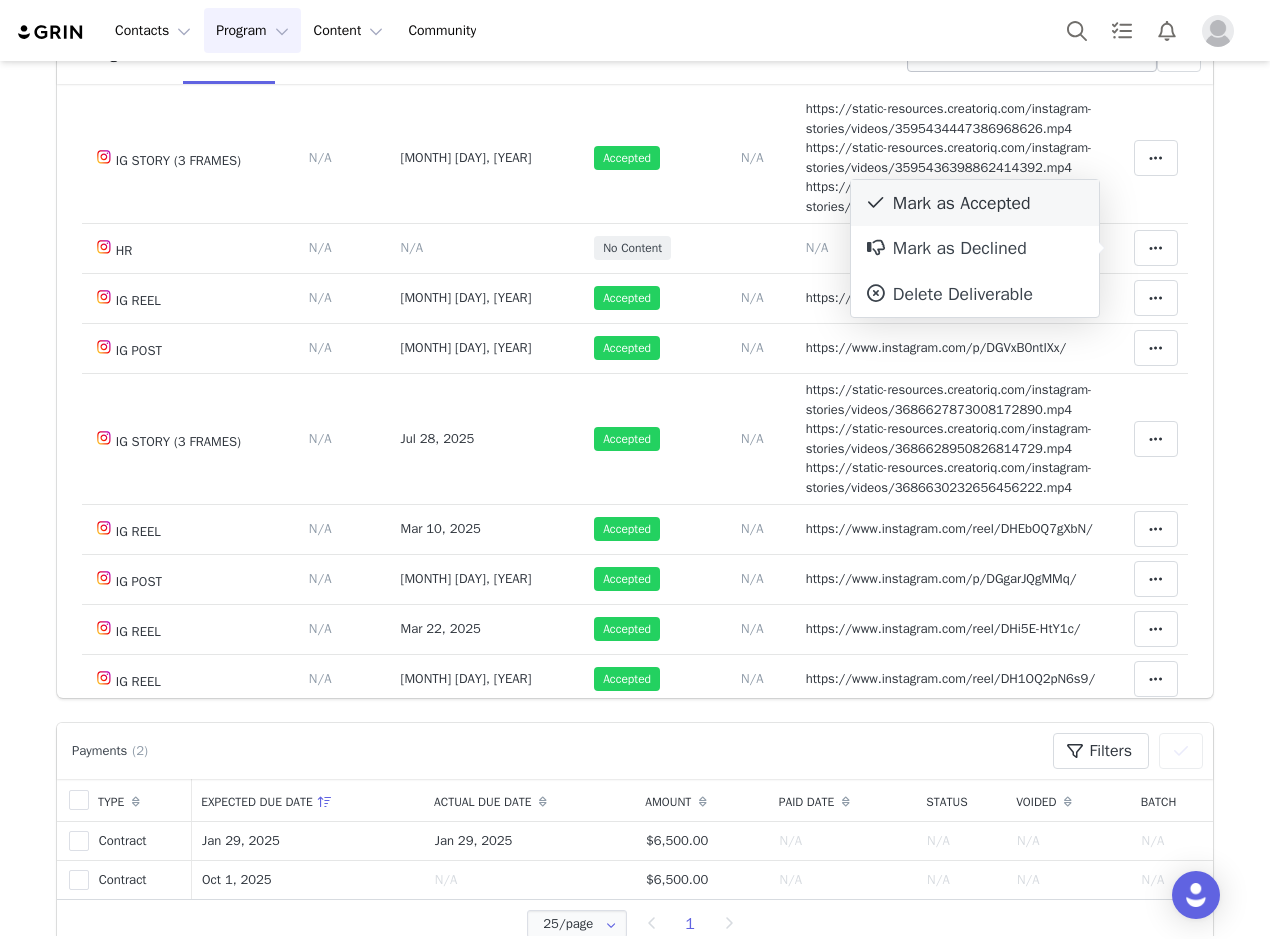 click on "Mark as Accepted" at bounding box center [975, 203] 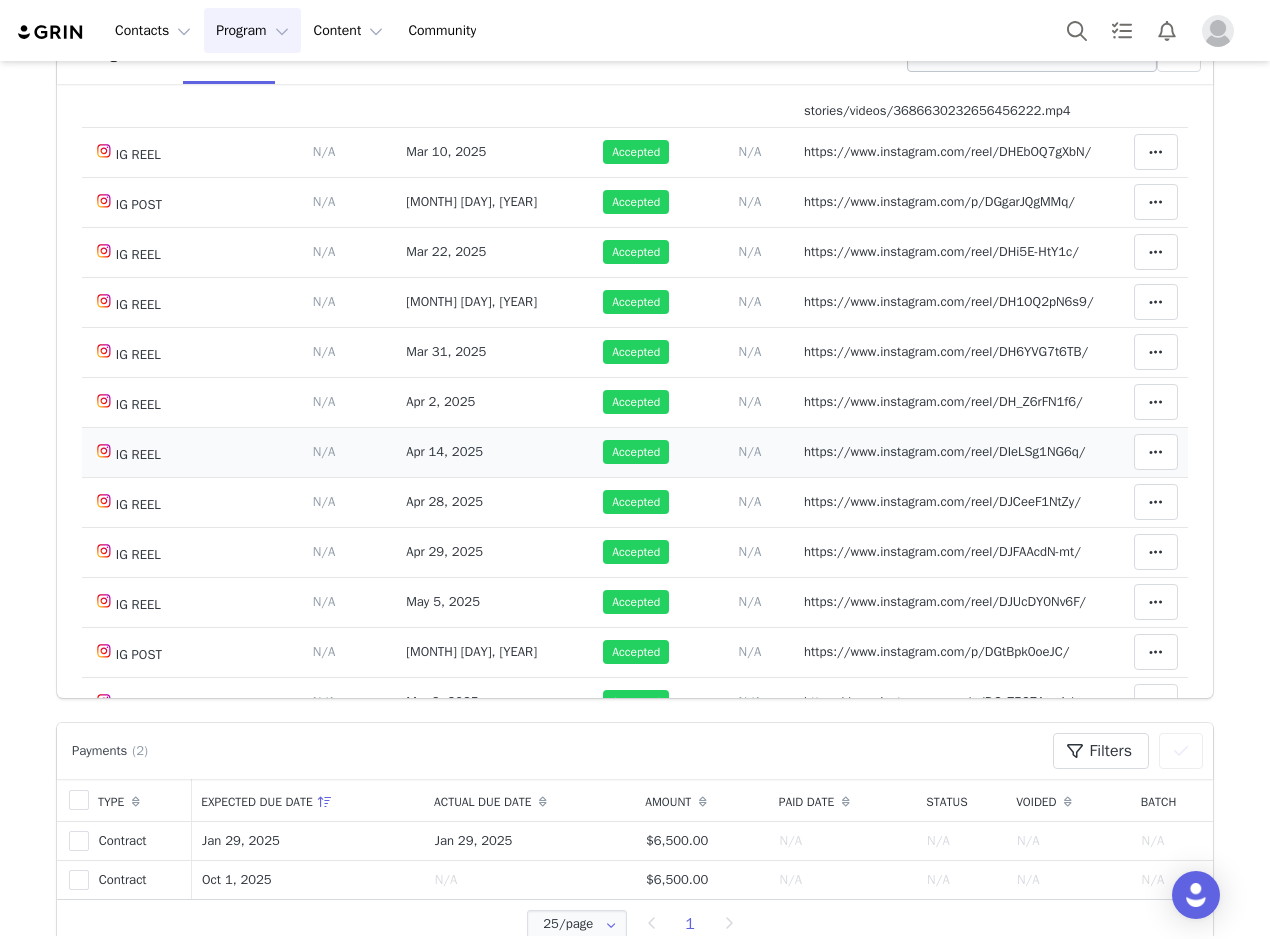 scroll, scrollTop: 1279, scrollLeft: 0, axis: vertical 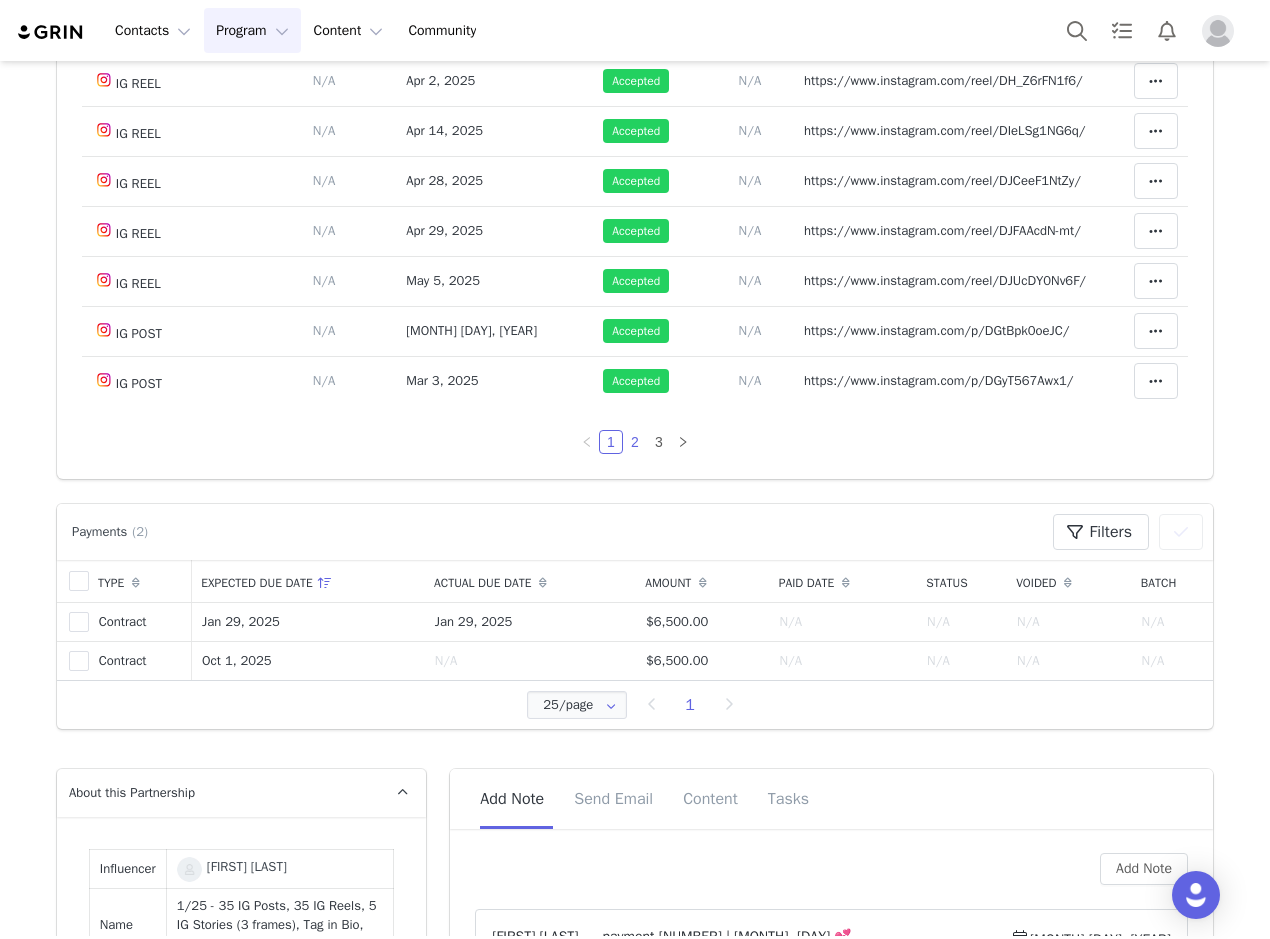 click on "2" at bounding box center [635, 442] 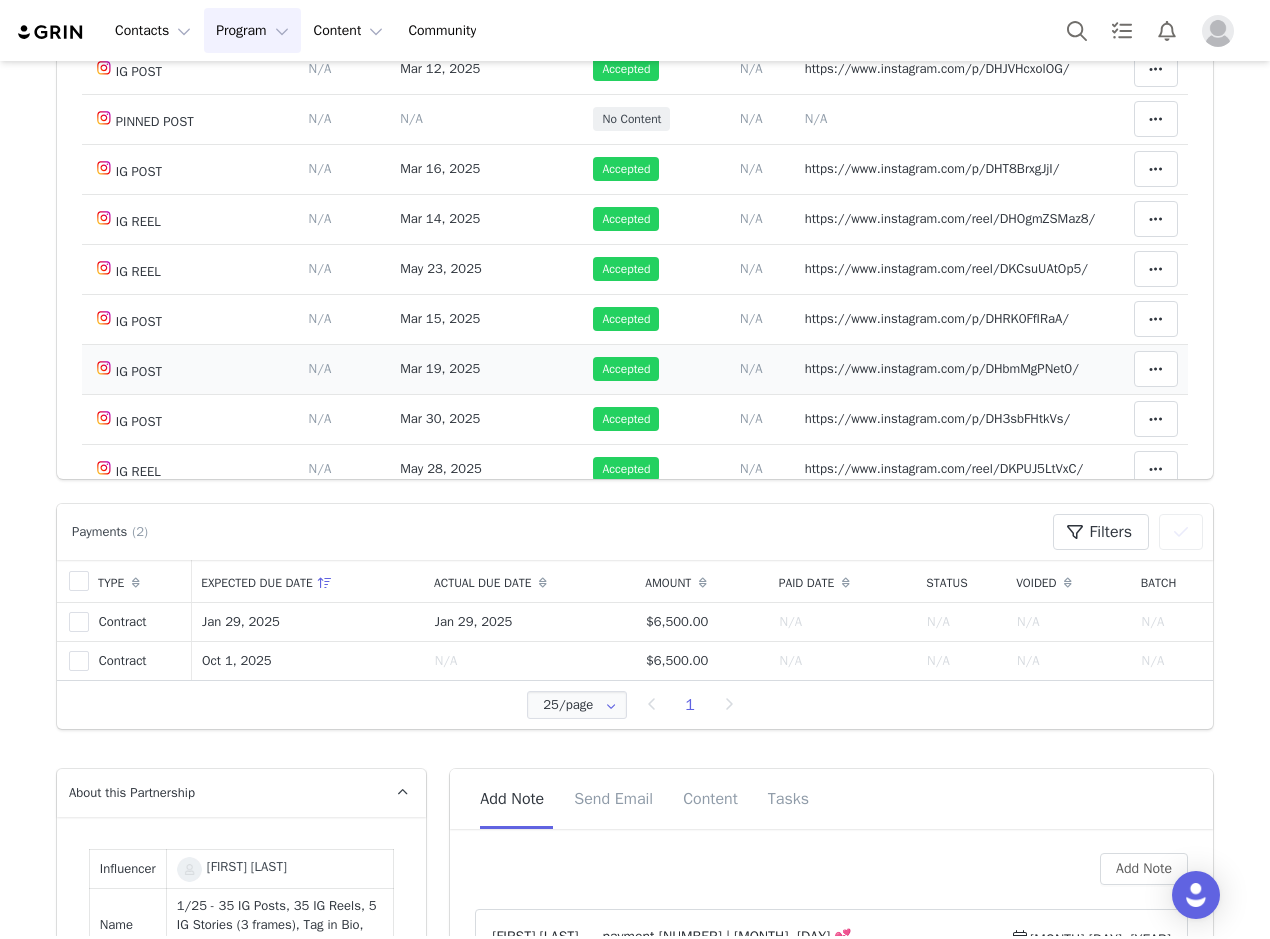 scroll, scrollTop: 0, scrollLeft: 0, axis: both 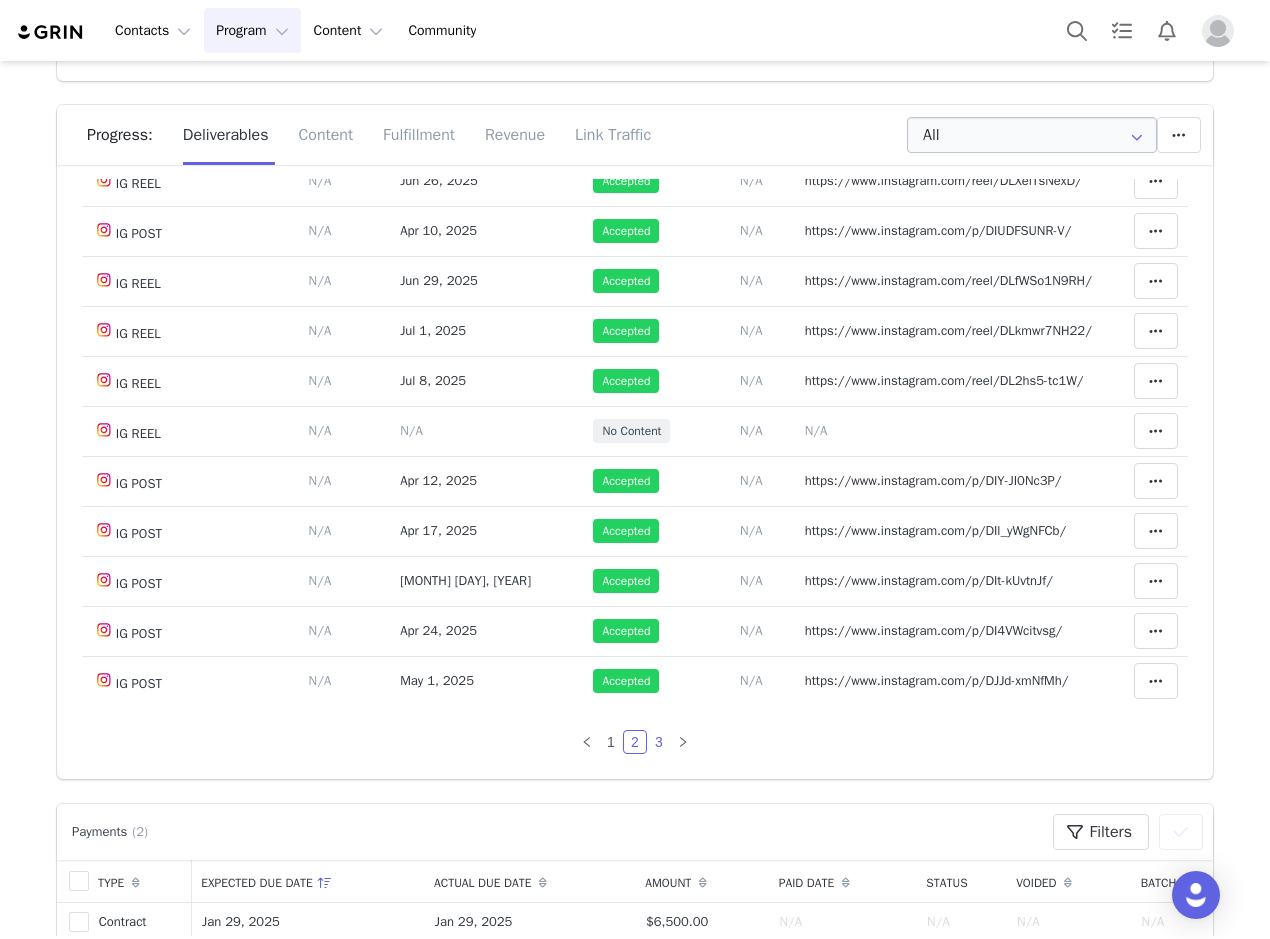 click on "3" at bounding box center [659, 742] 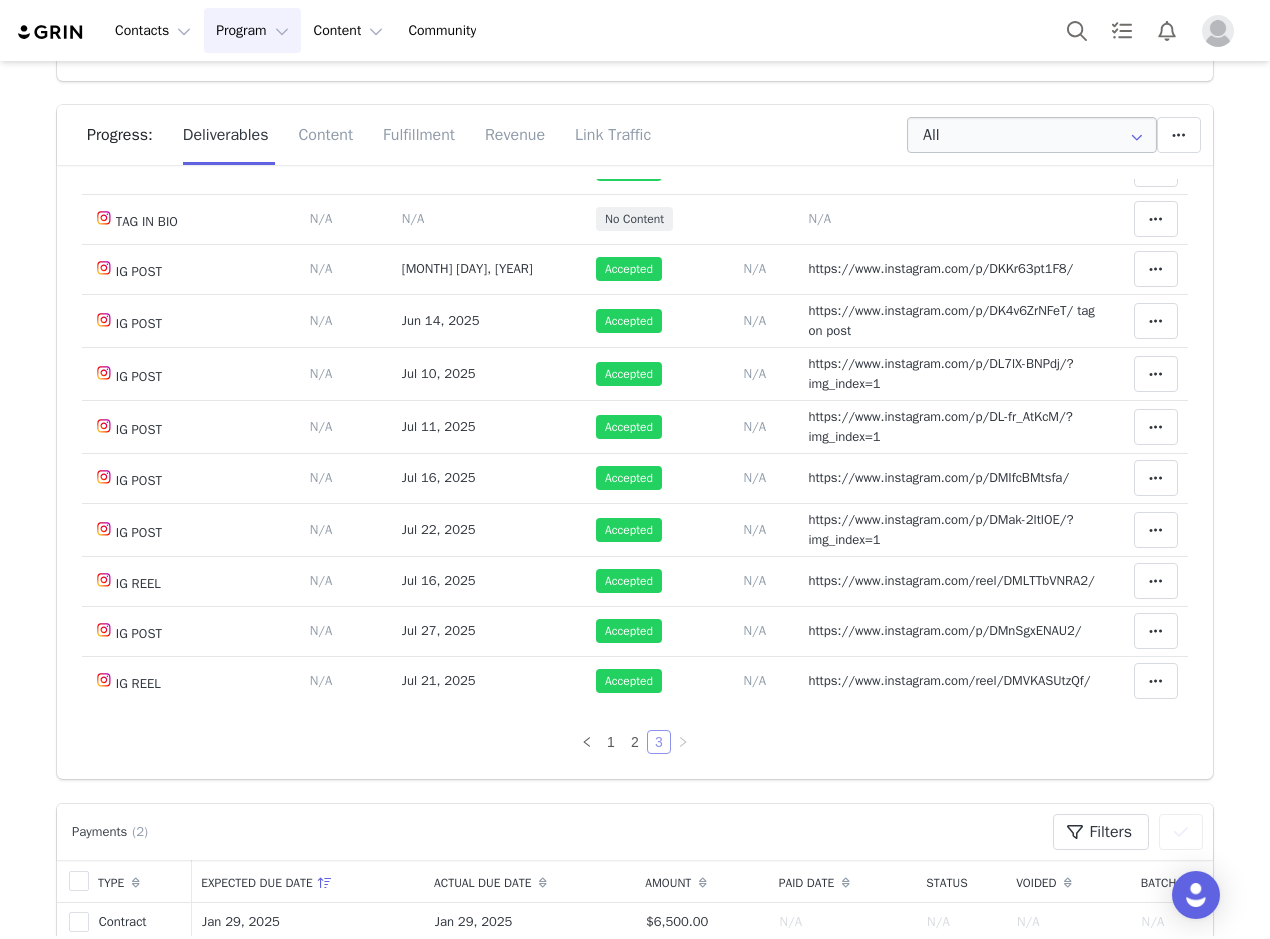 scroll, scrollTop: 607, scrollLeft: 0, axis: vertical 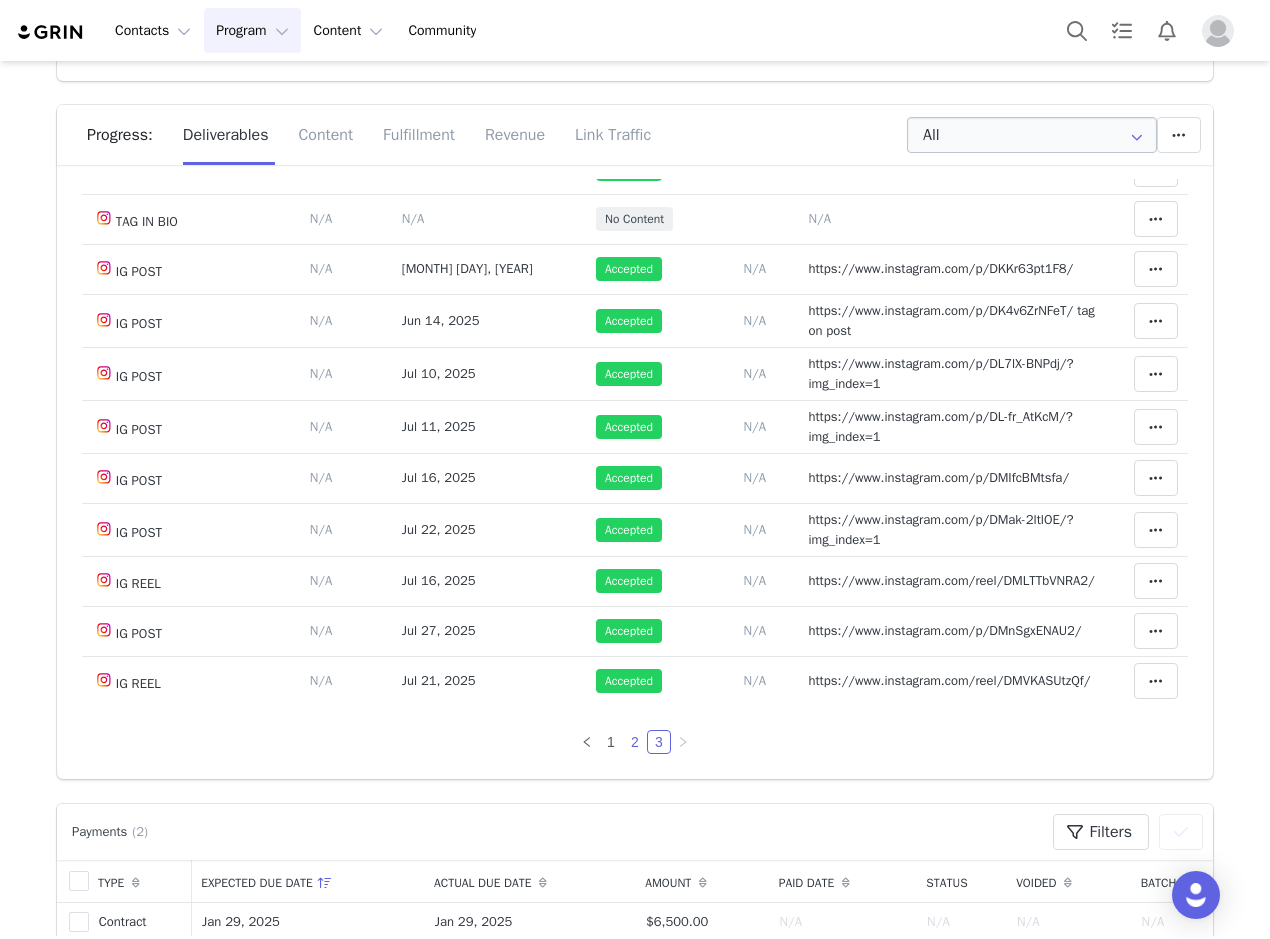 click on "2" at bounding box center [635, 742] 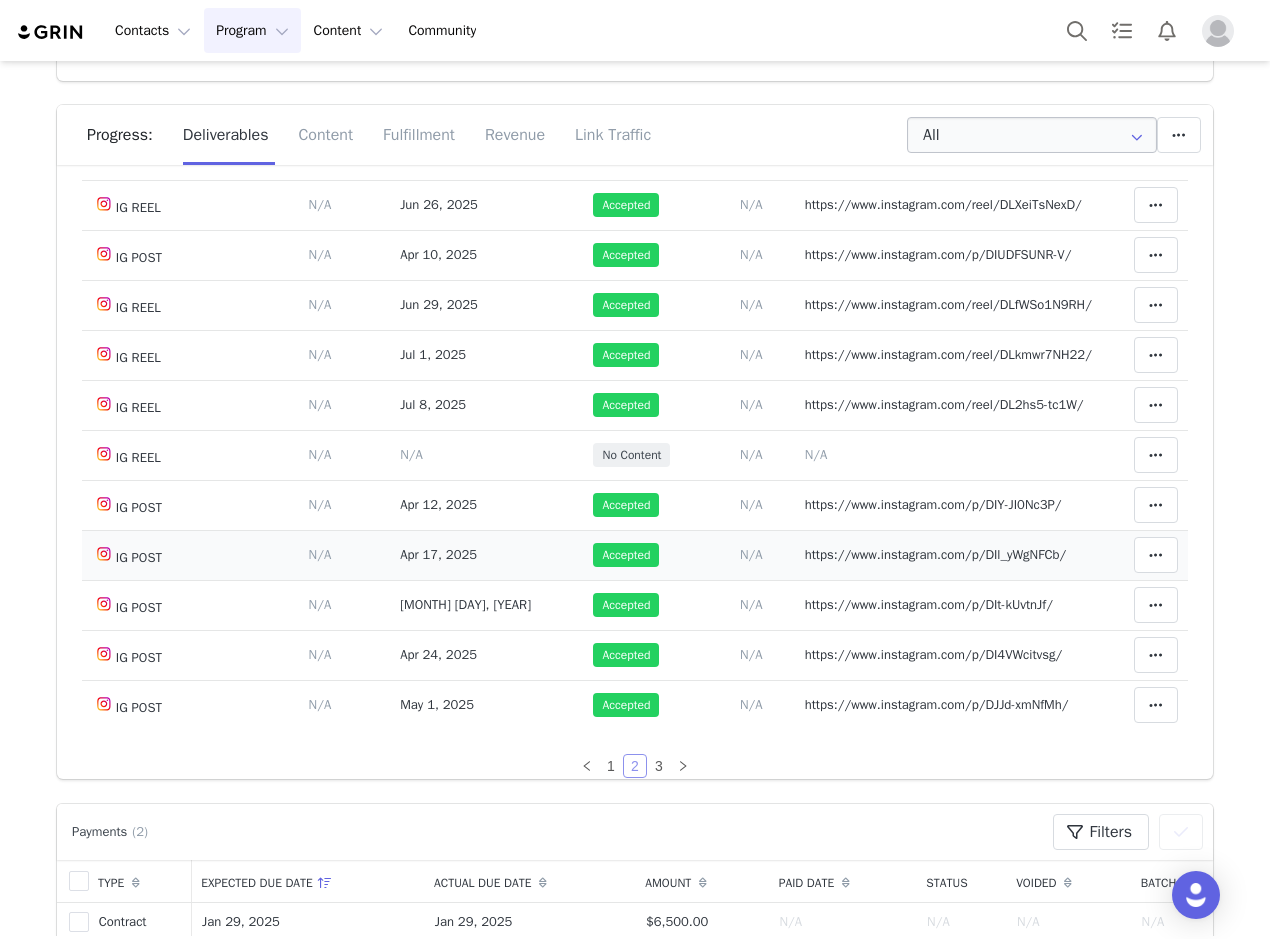 scroll, scrollTop: 1279, scrollLeft: 0, axis: vertical 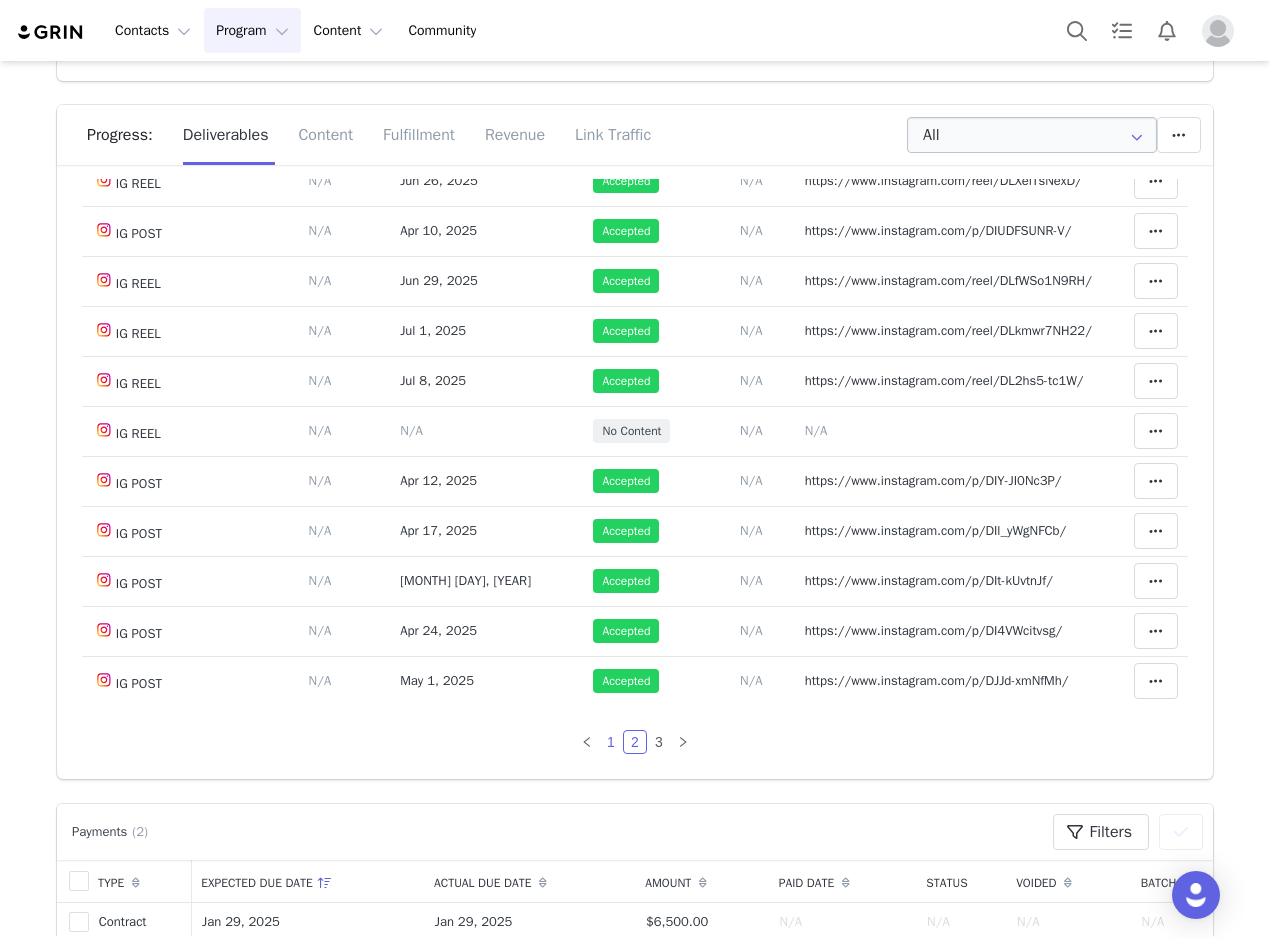 click on "1" at bounding box center (611, 742) 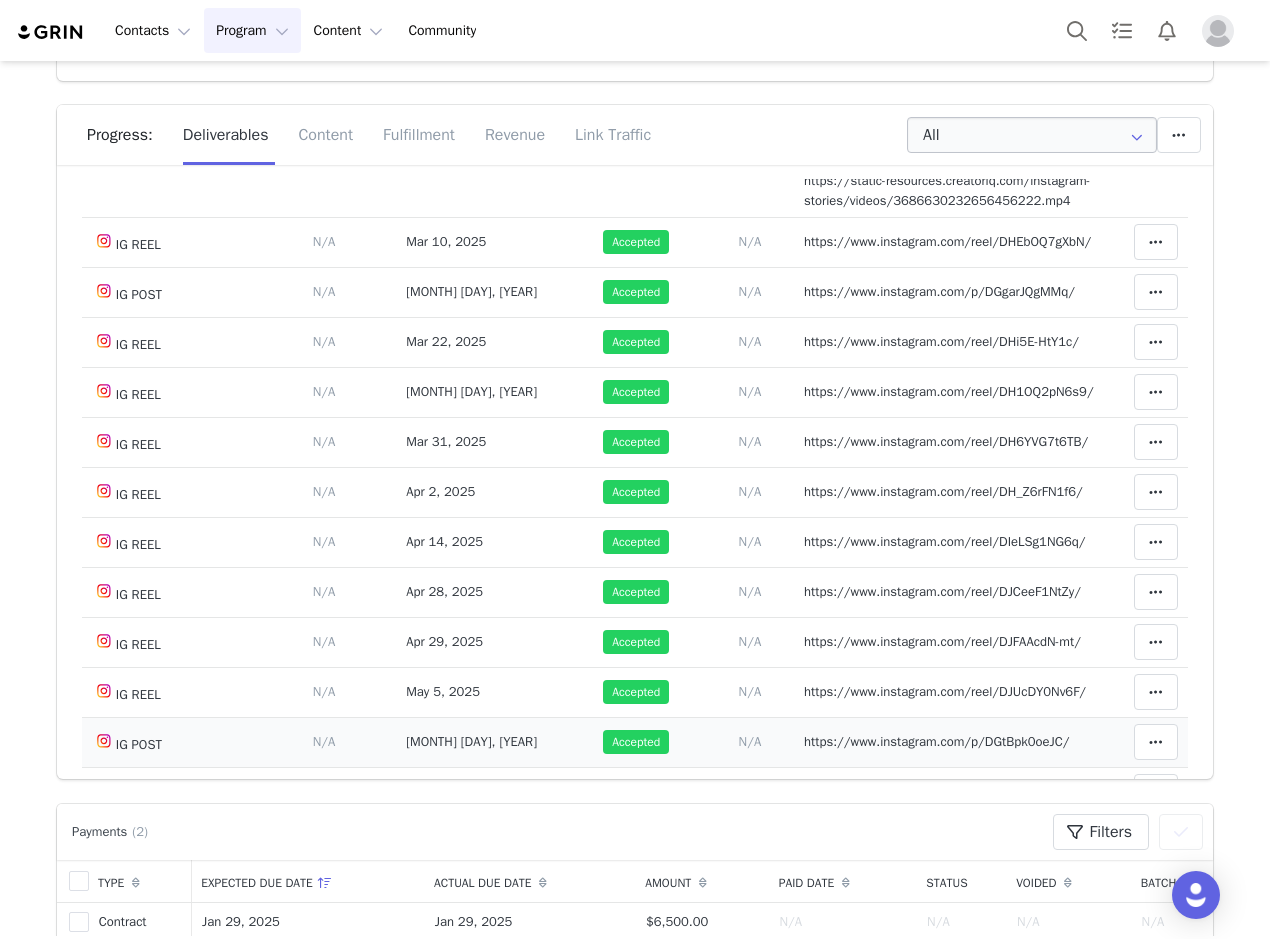 scroll, scrollTop: 1279, scrollLeft: 0, axis: vertical 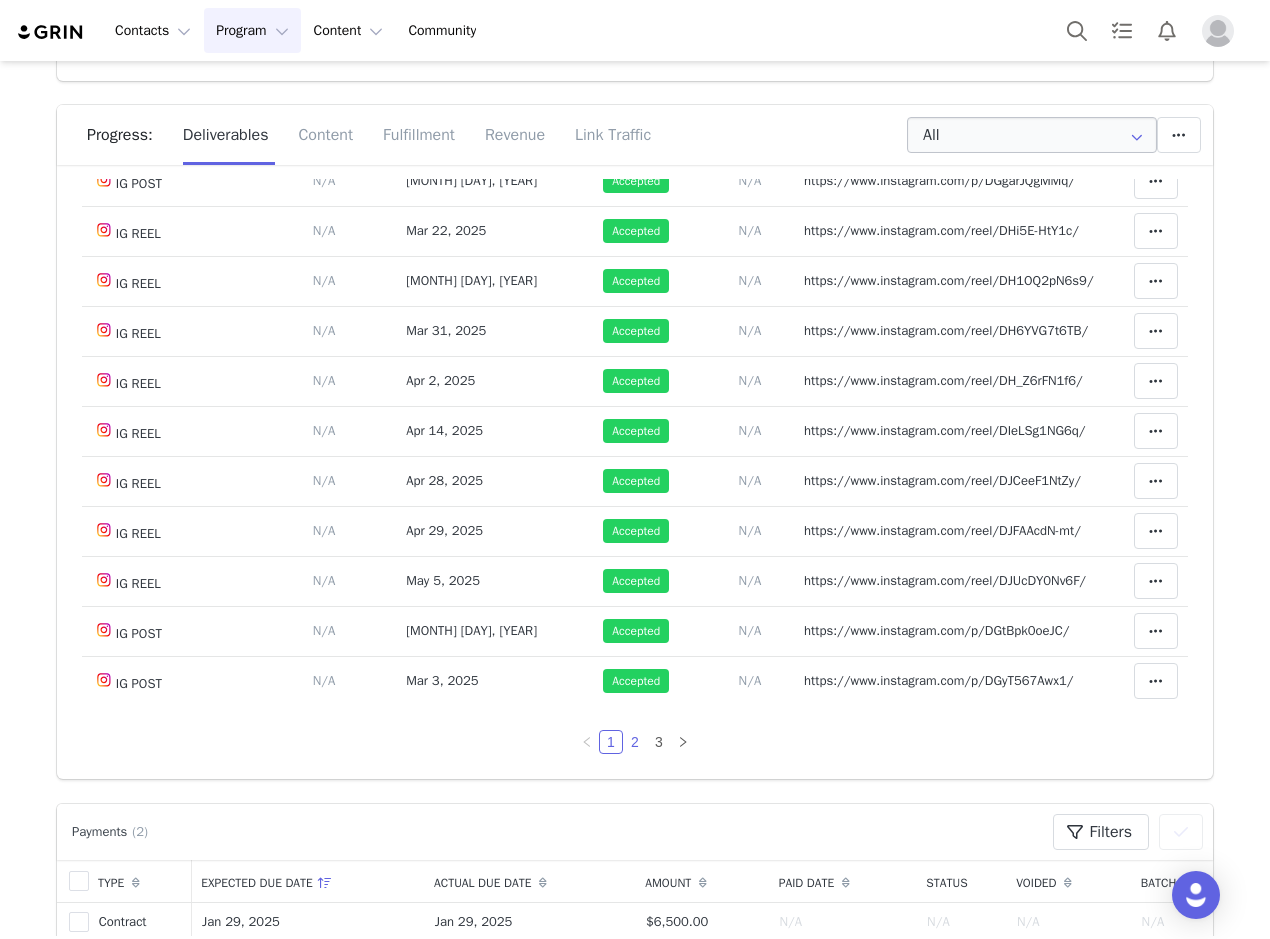 click on "2" at bounding box center [635, 742] 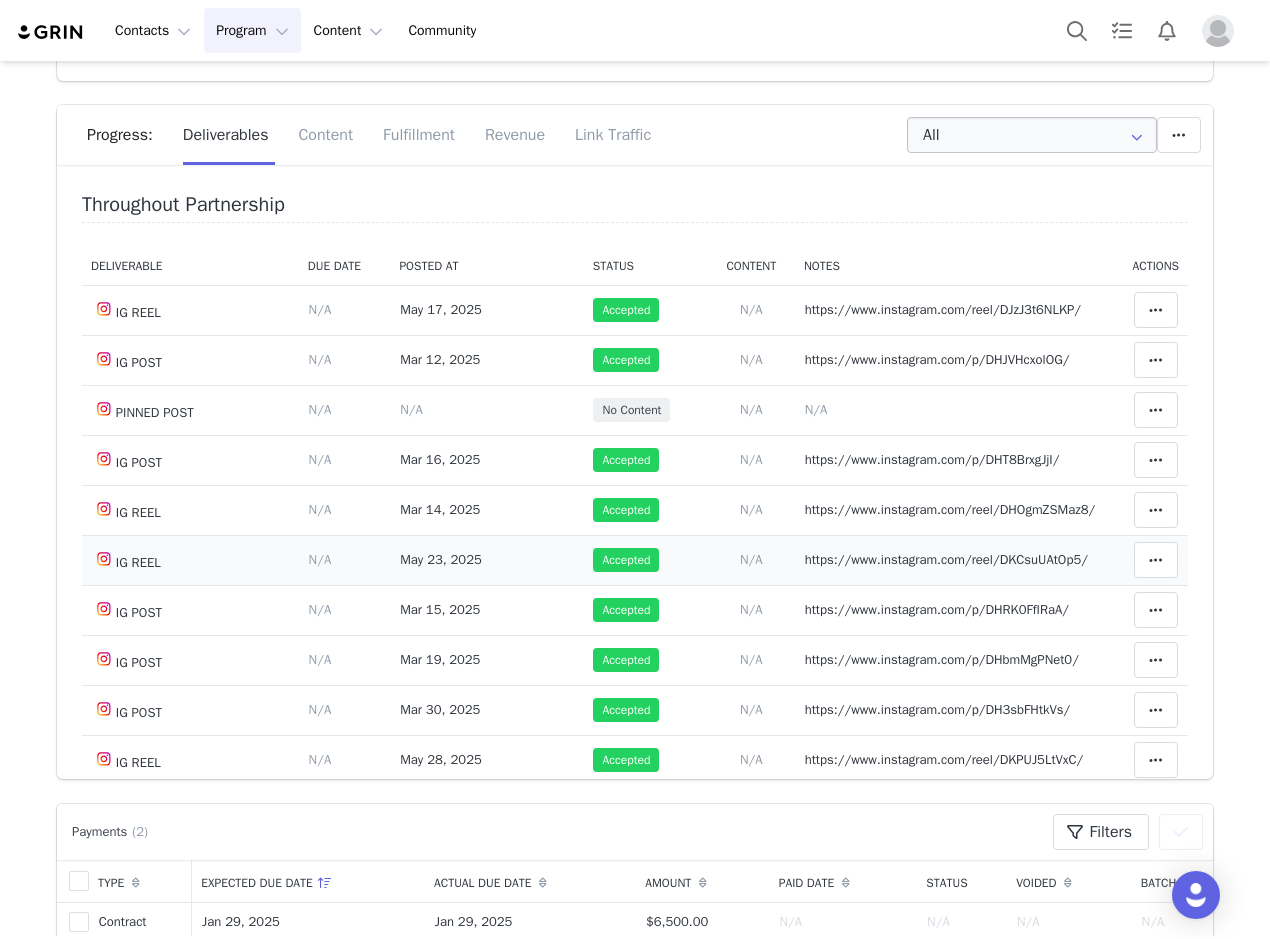 scroll, scrollTop: 0, scrollLeft: 0, axis: both 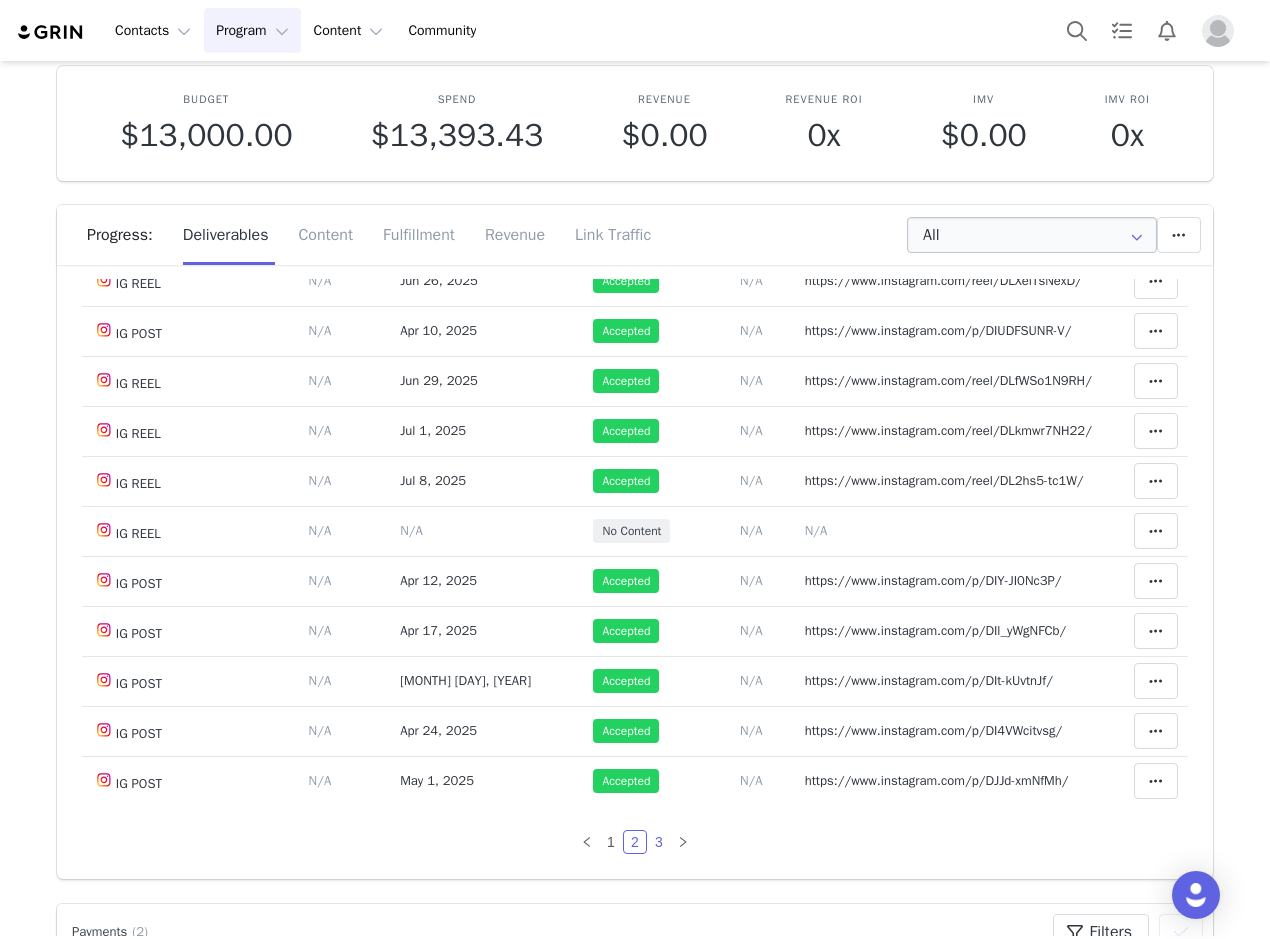 click on "3" at bounding box center [659, 842] 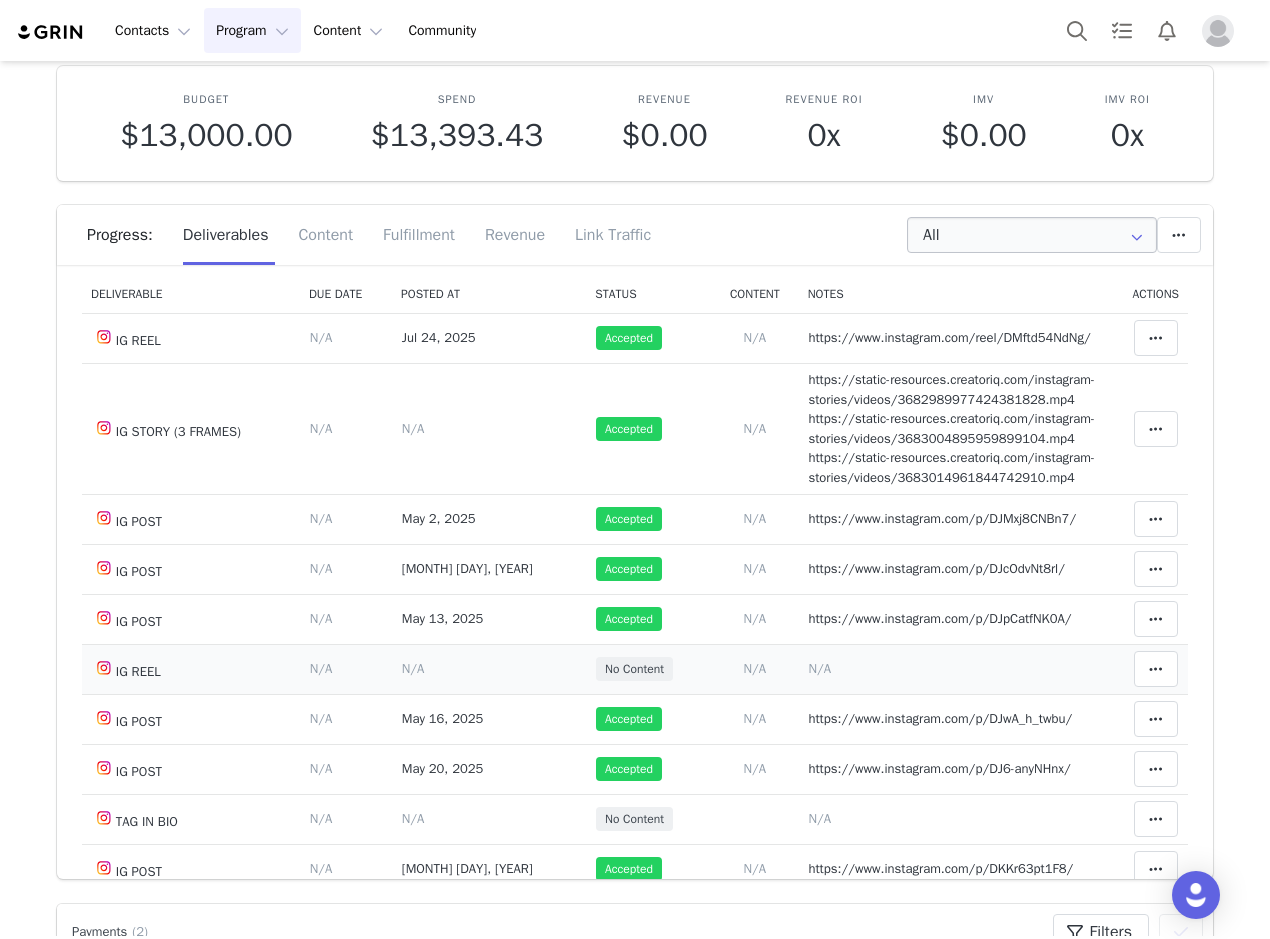 scroll, scrollTop: 61, scrollLeft: 0, axis: vertical 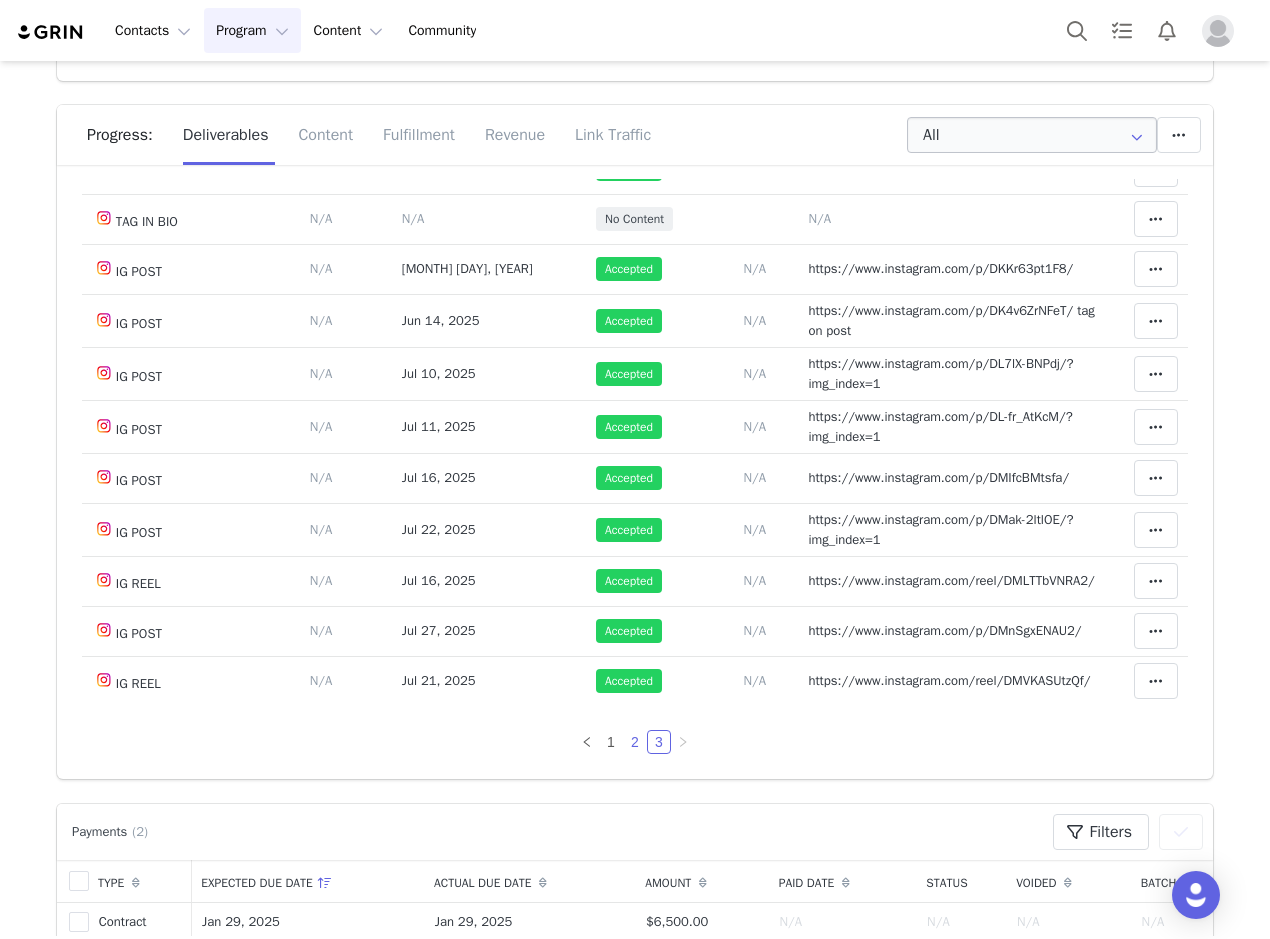 click on "2" at bounding box center [635, 742] 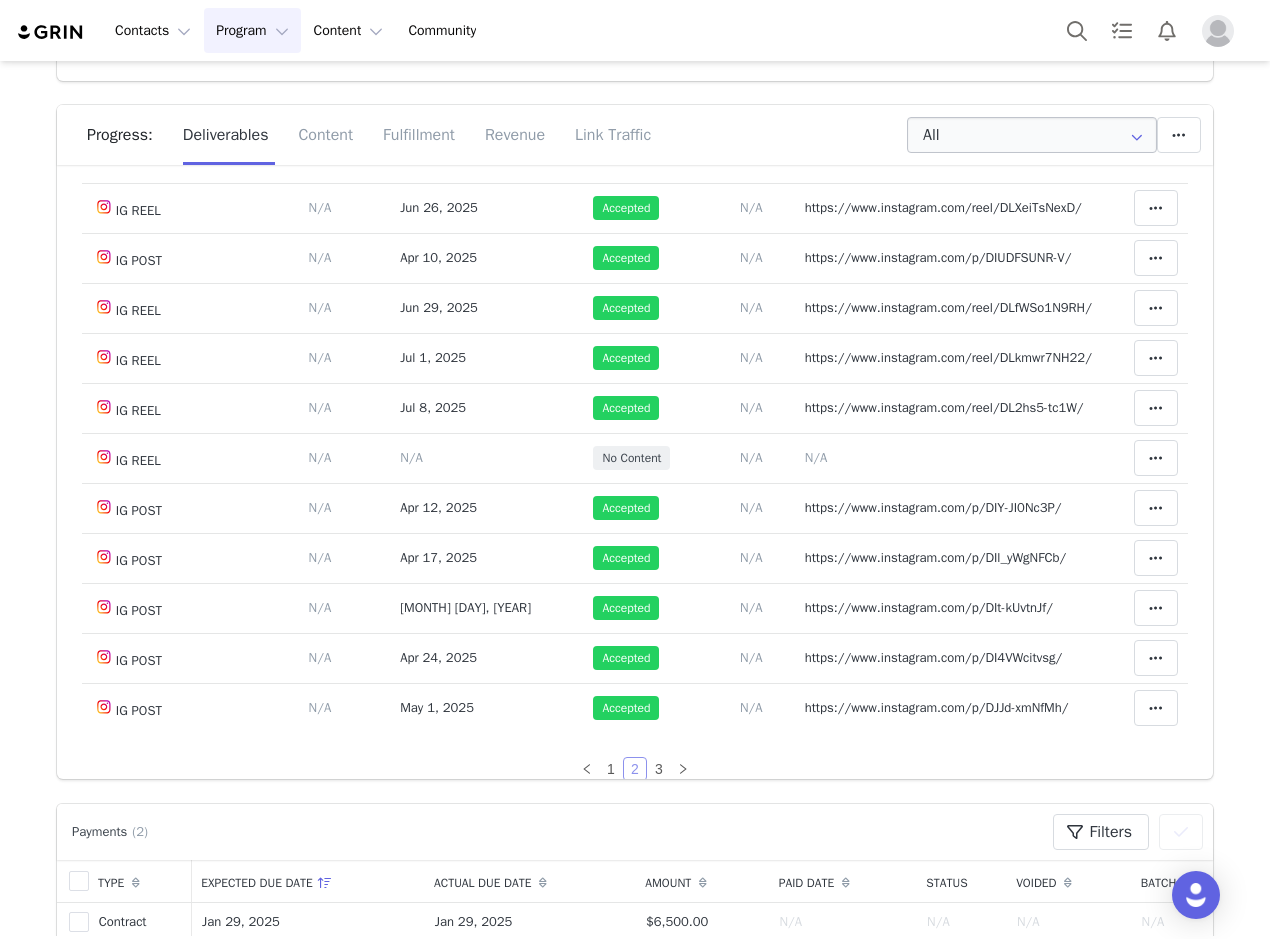 scroll, scrollTop: 1279, scrollLeft: 0, axis: vertical 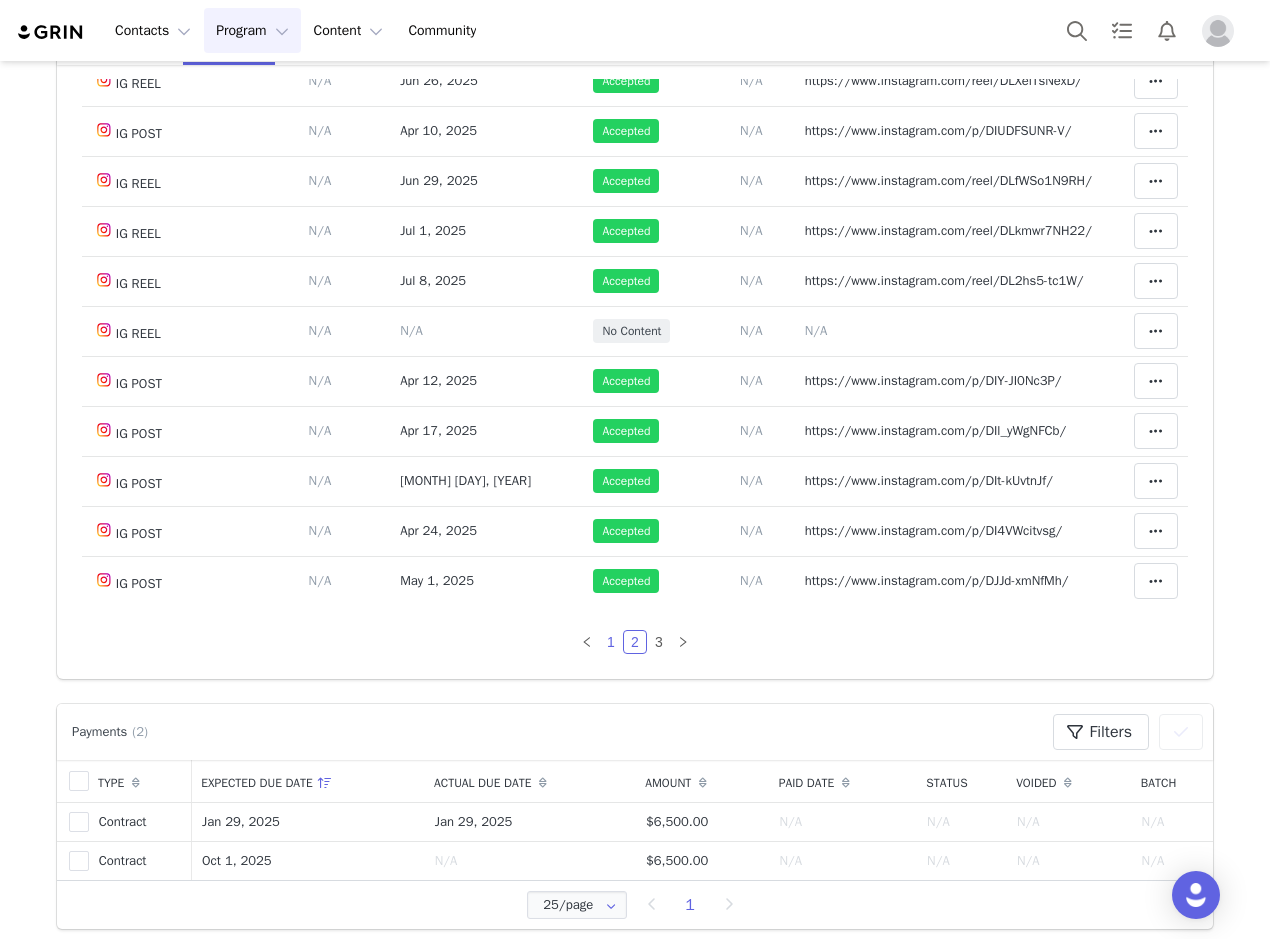 click on "1" at bounding box center [611, 642] 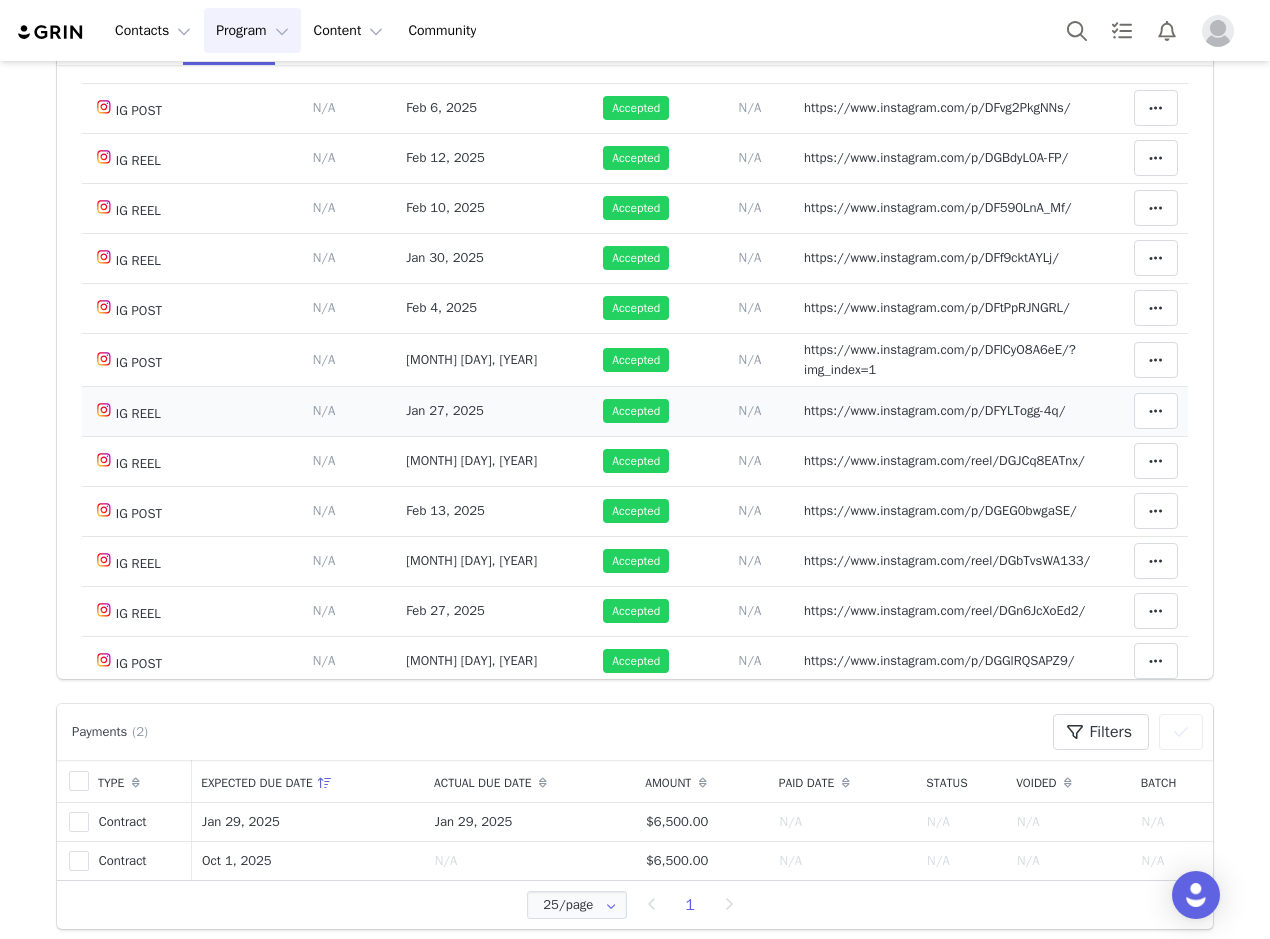 scroll, scrollTop: 0, scrollLeft: 0, axis: both 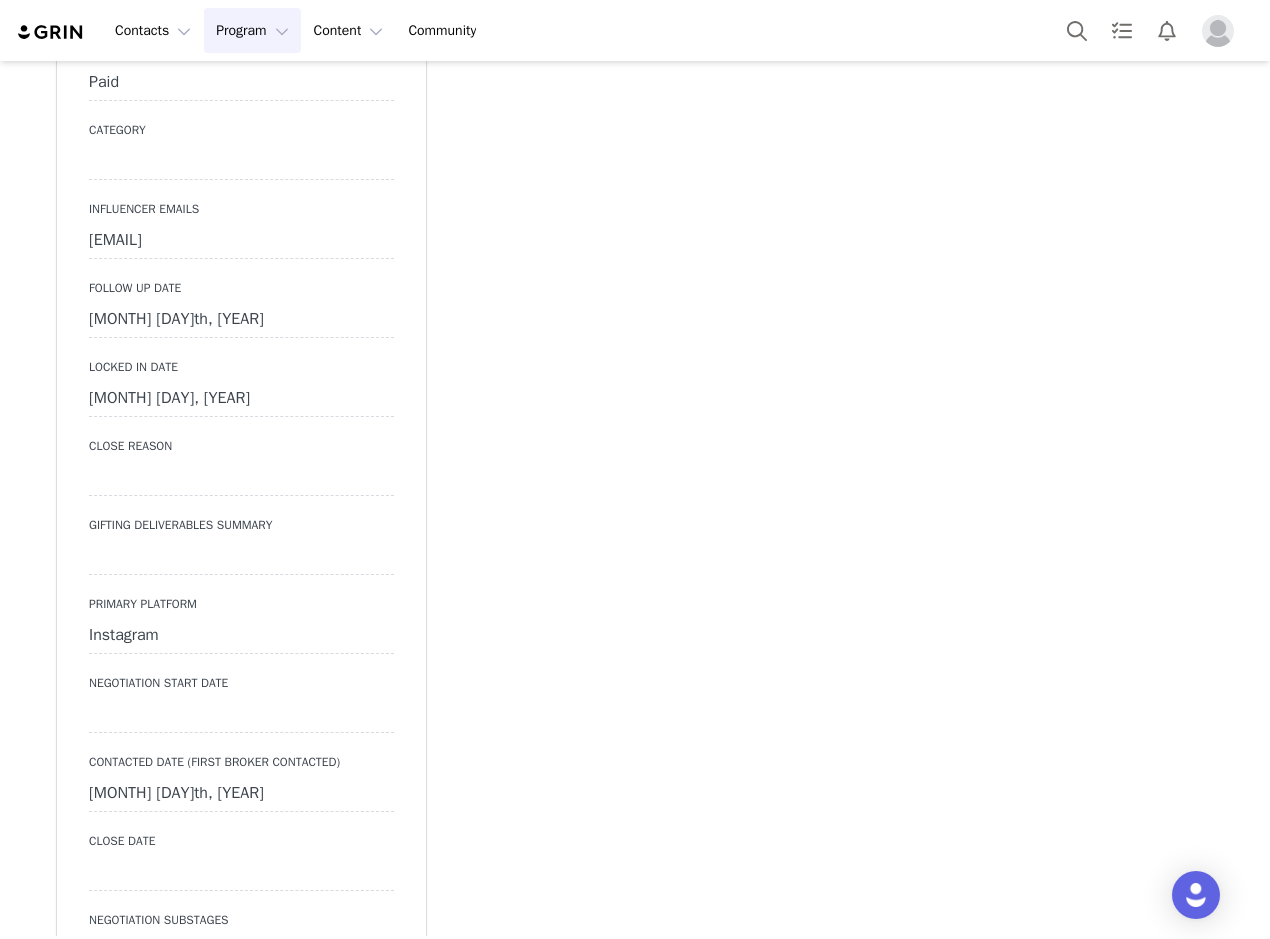 click on "July 22nd, 2025" at bounding box center [241, 320] 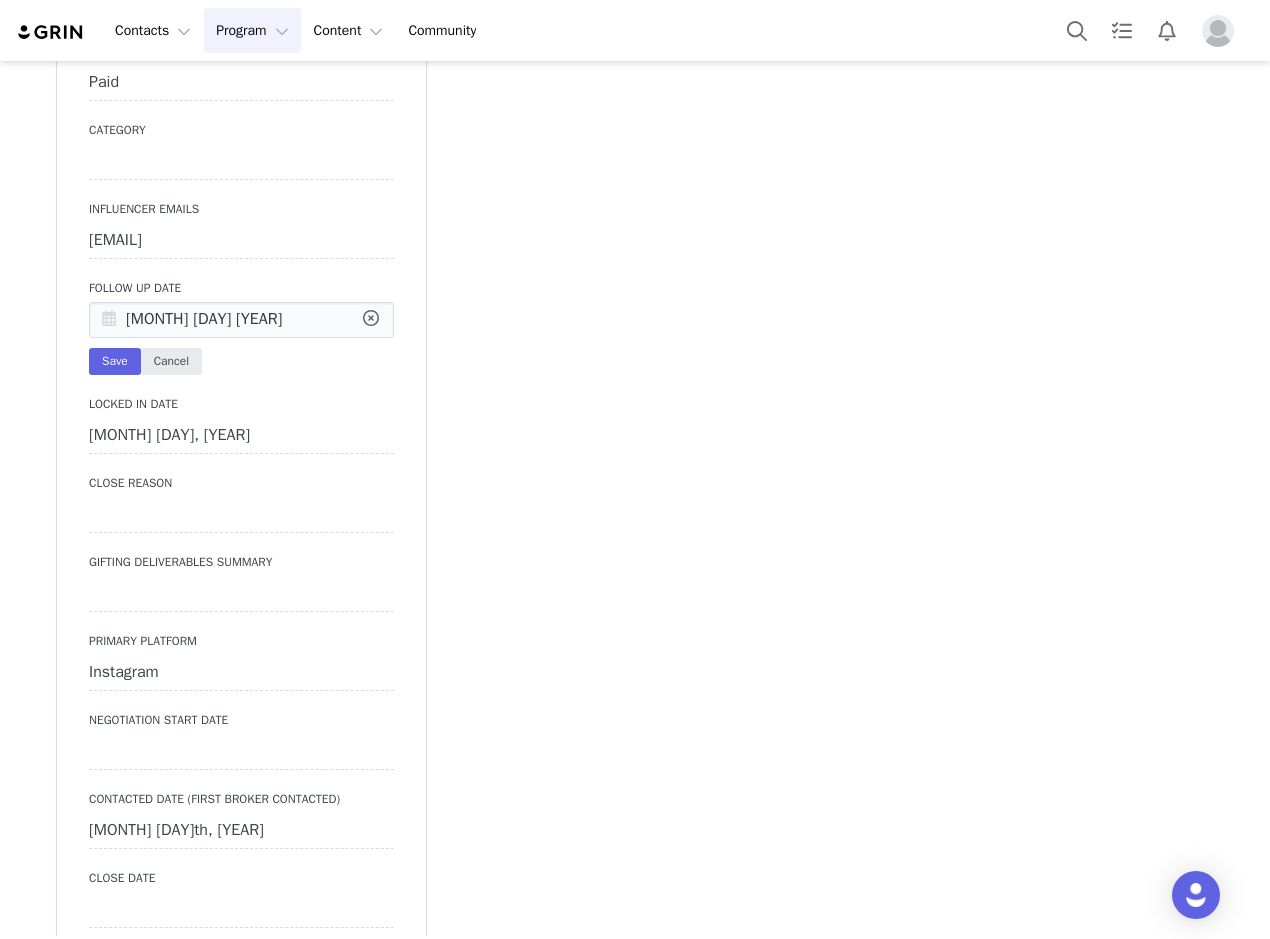 click at bounding box center (109, 321) 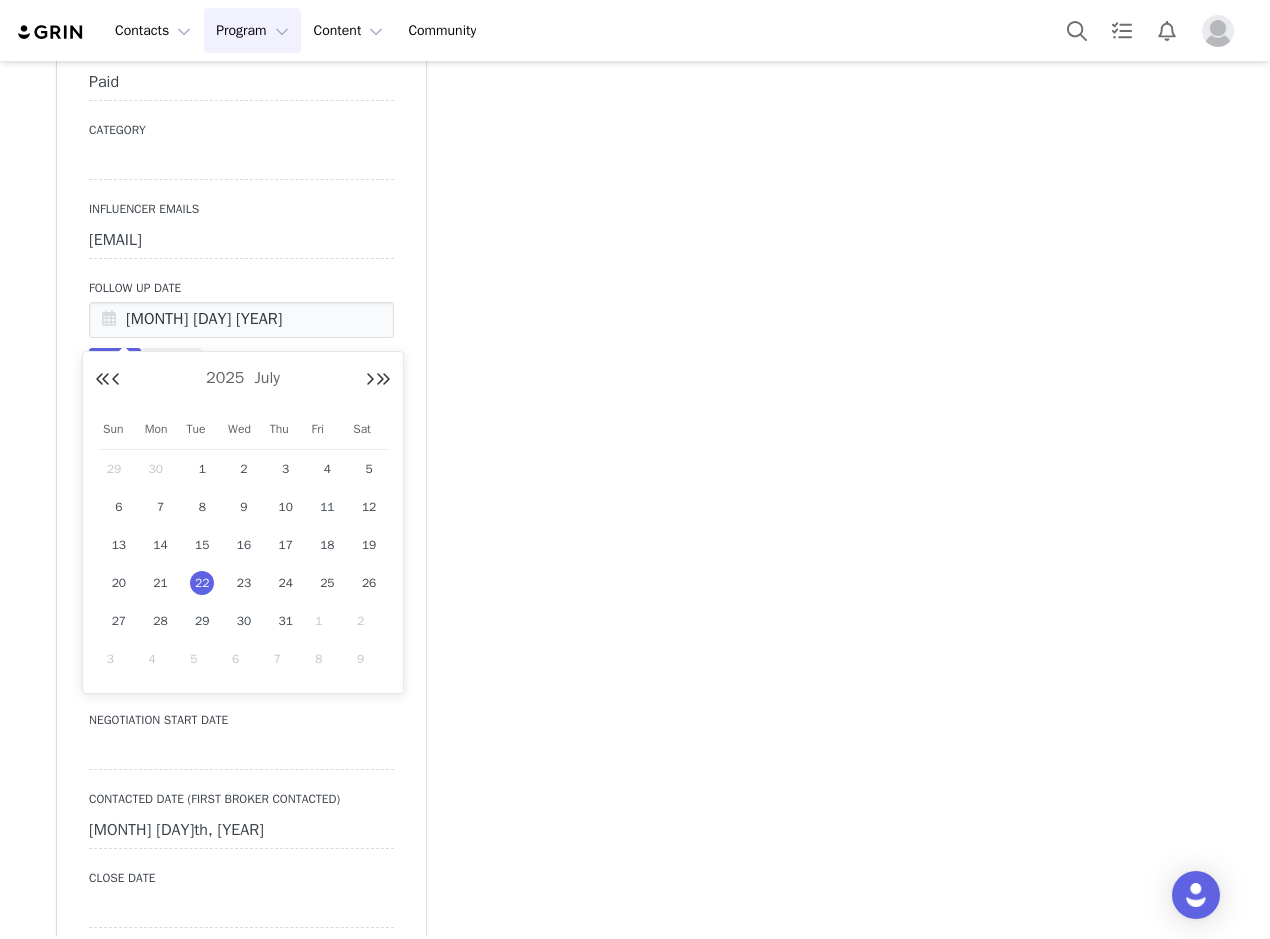 click on "1" at bounding box center (328, 621) 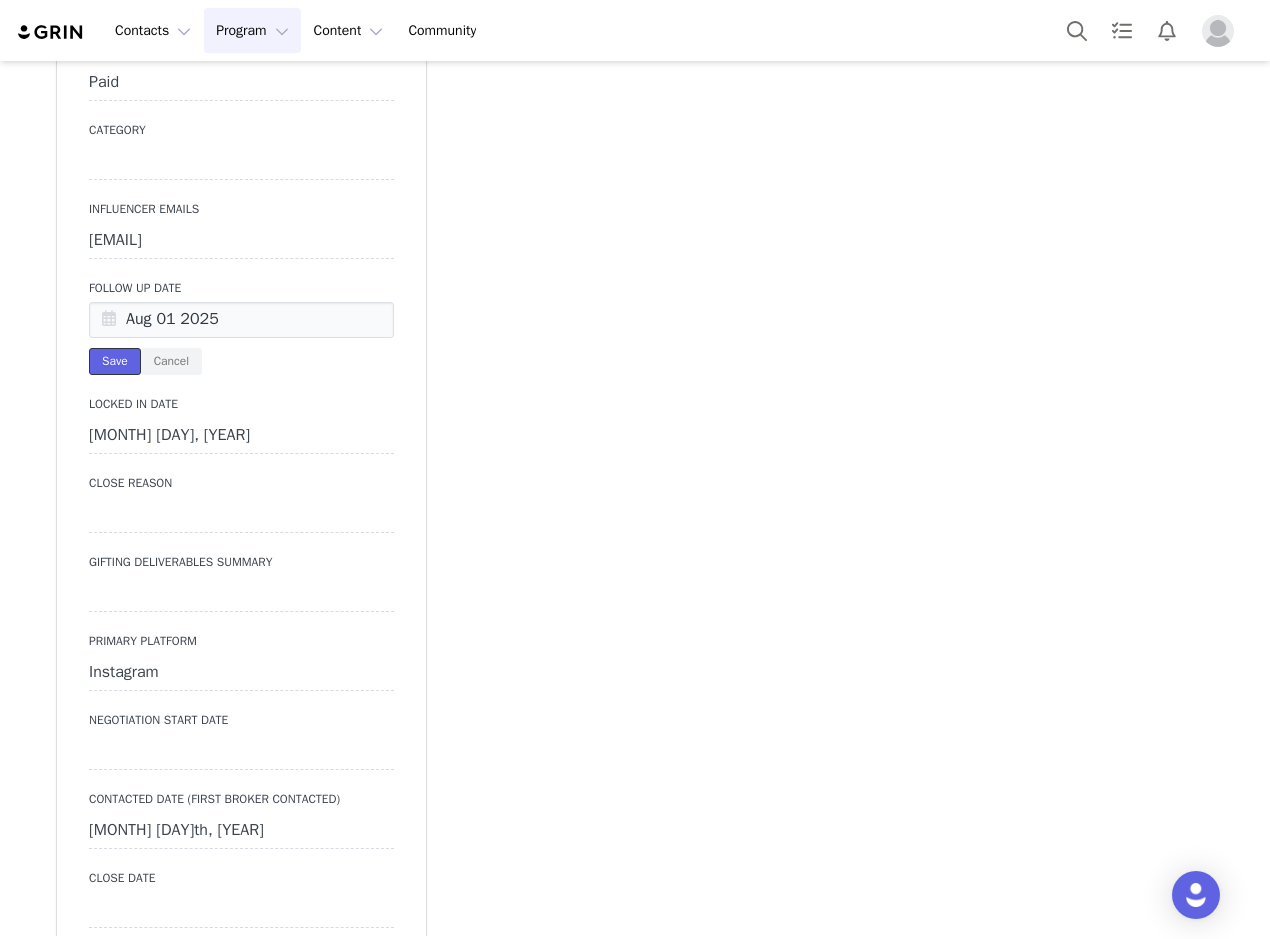 click on "Save" at bounding box center [115, 361] 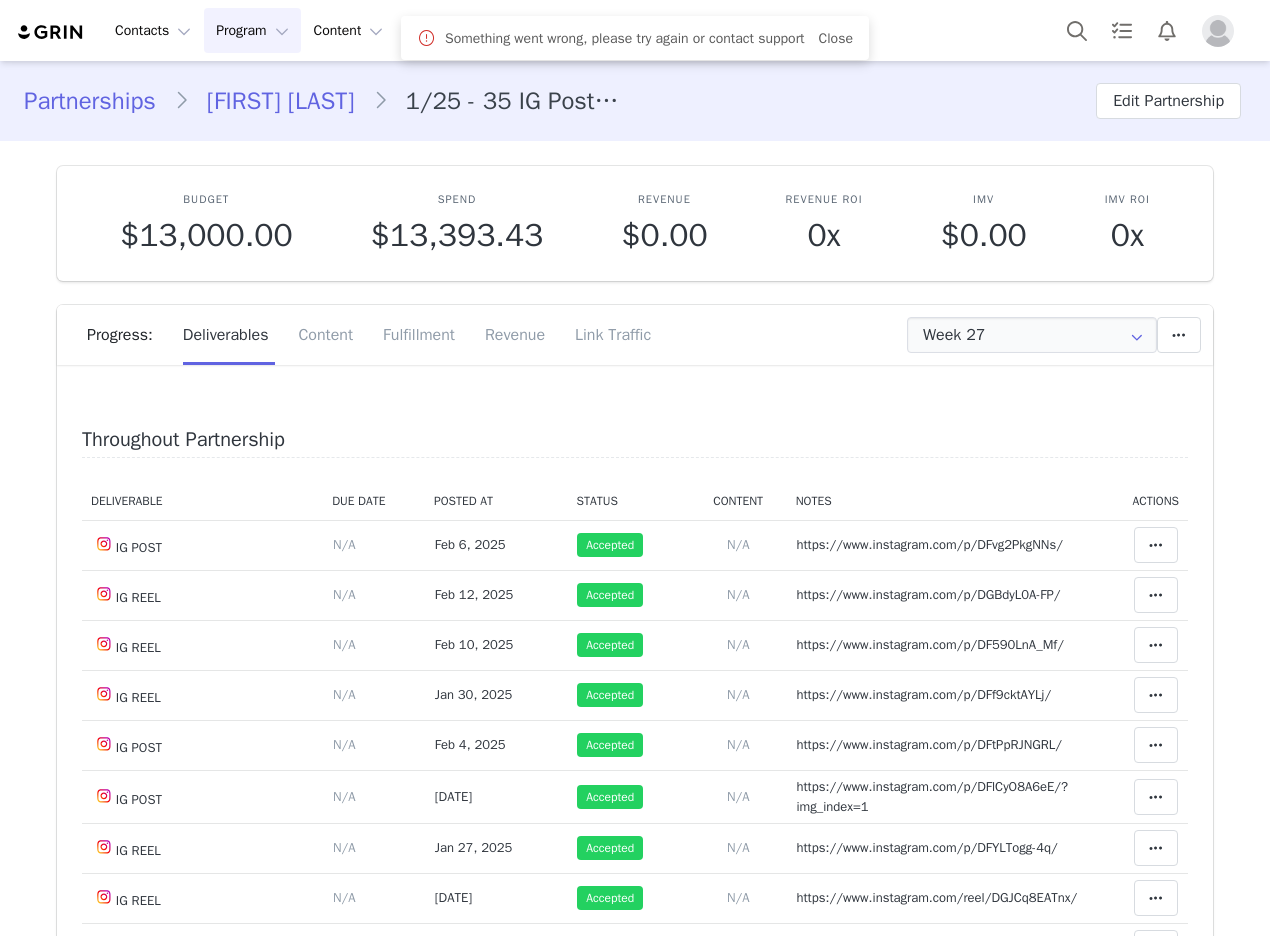 scroll, scrollTop: 0, scrollLeft: 0, axis: both 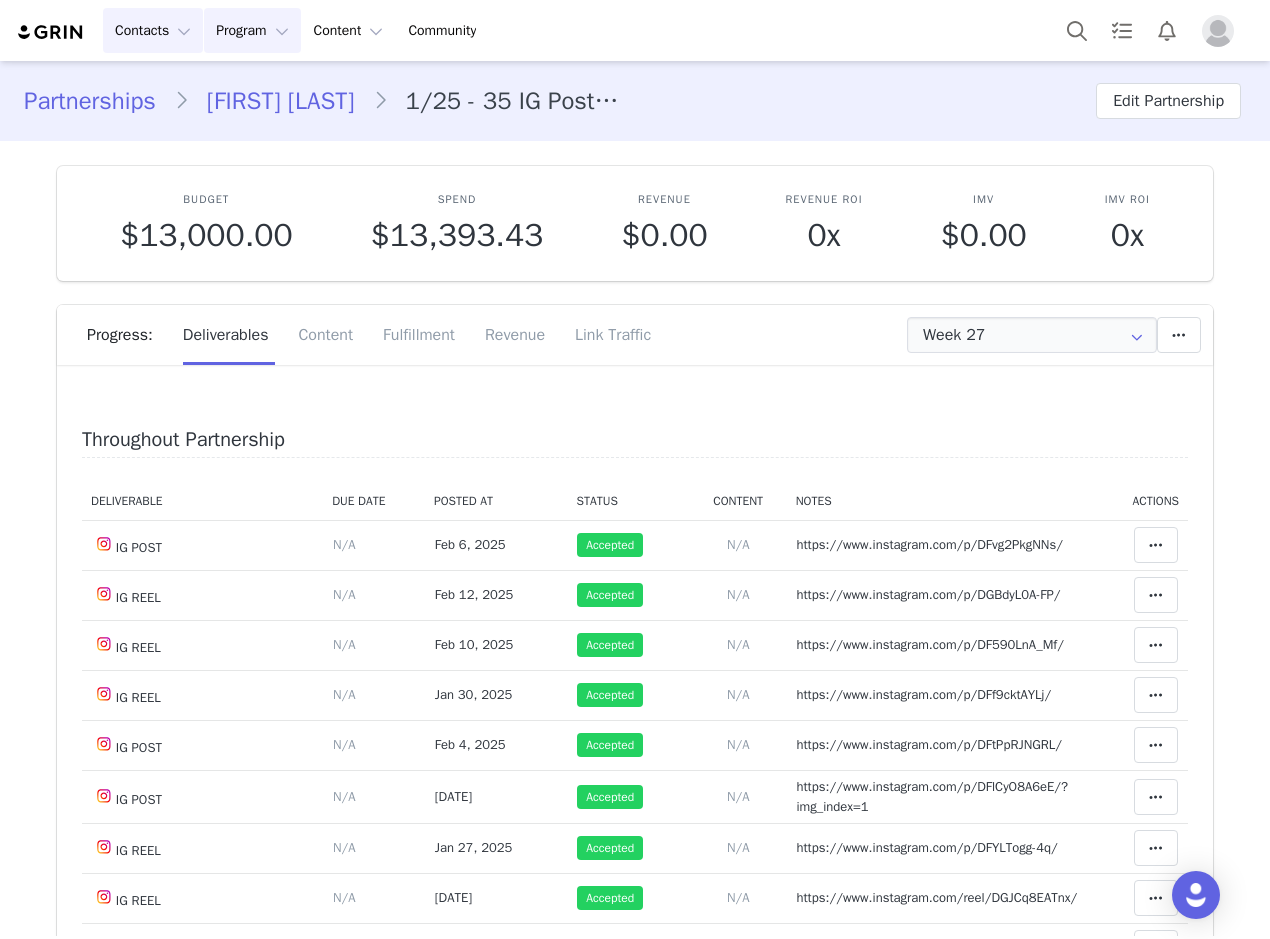click on "Contacts Contacts" at bounding box center [153, 30] 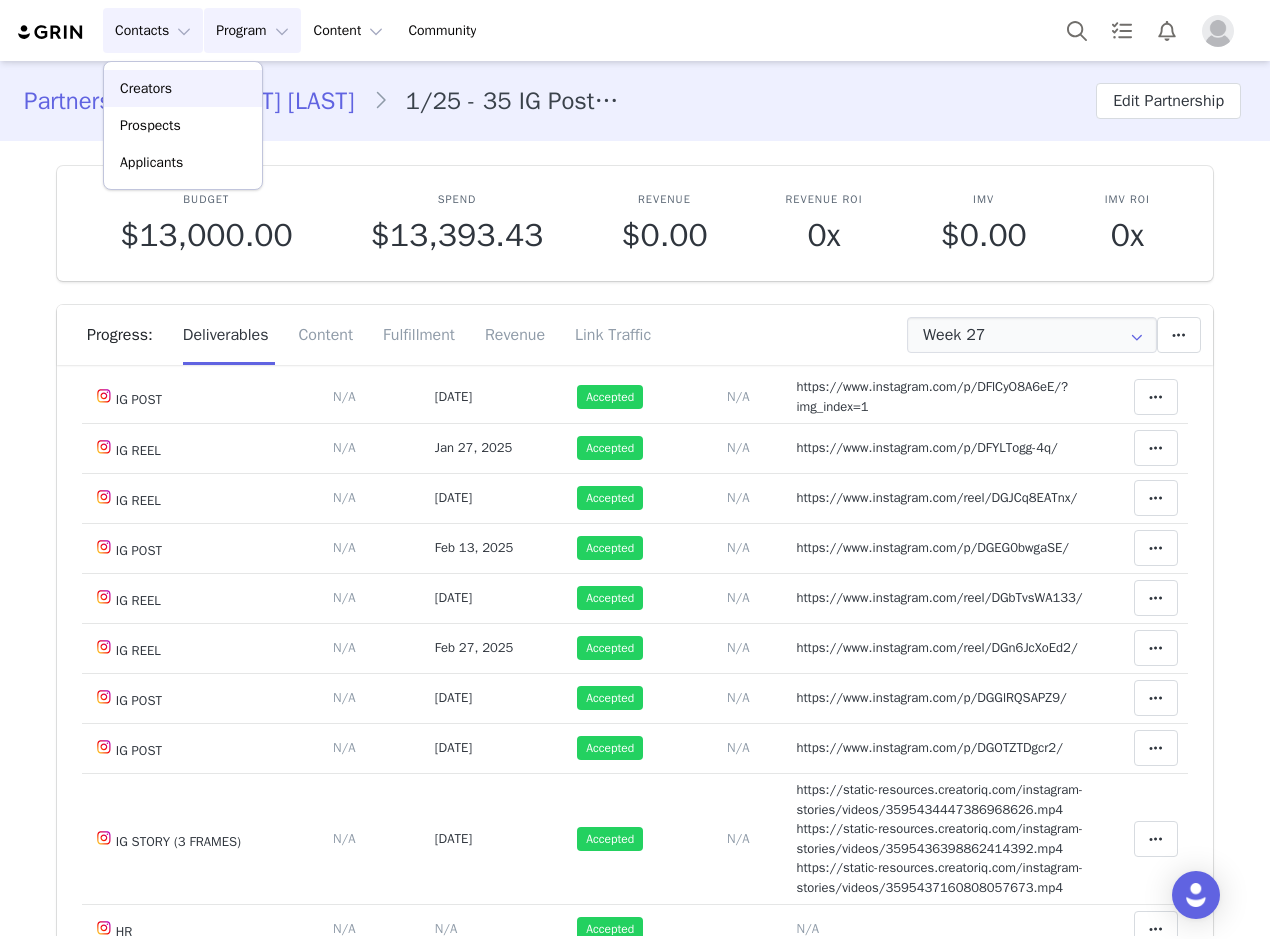 scroll, scrollTop: 900, scrollLeft: 0, axis: vertical 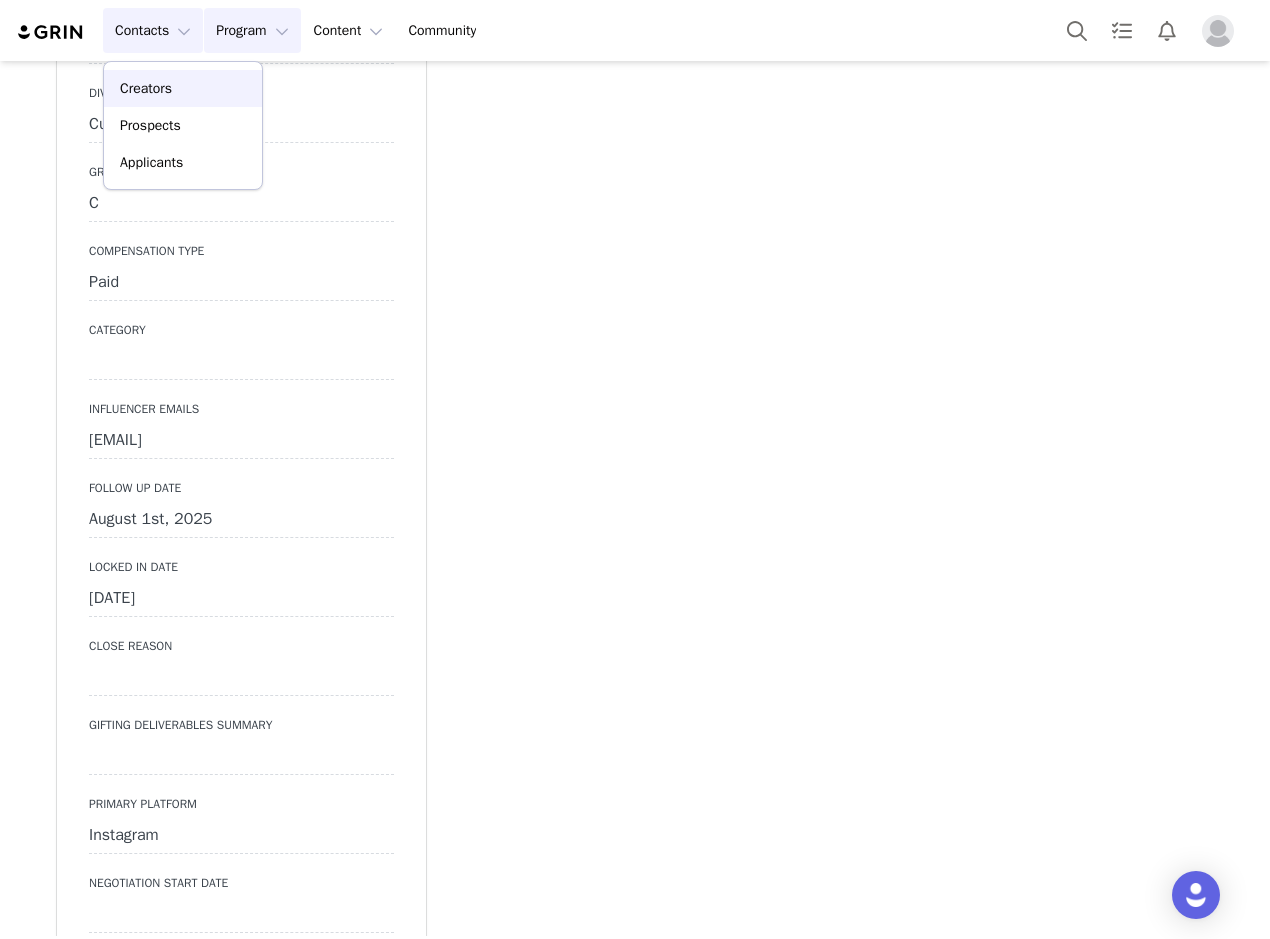click on "Creators" at bounding box center [183, 88] 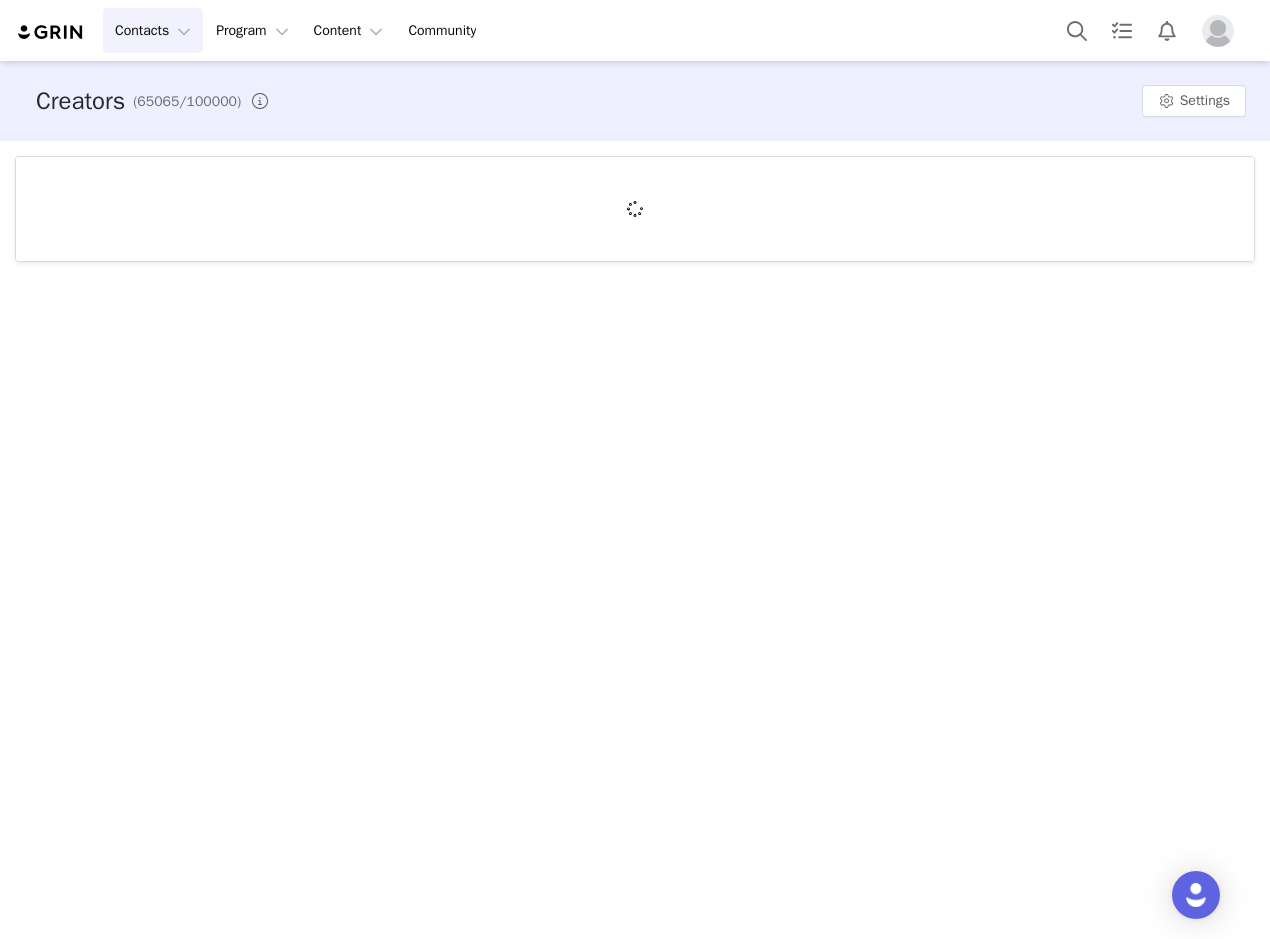 scroll, scrollTop: 0, scrollLeft: 0, axis: both 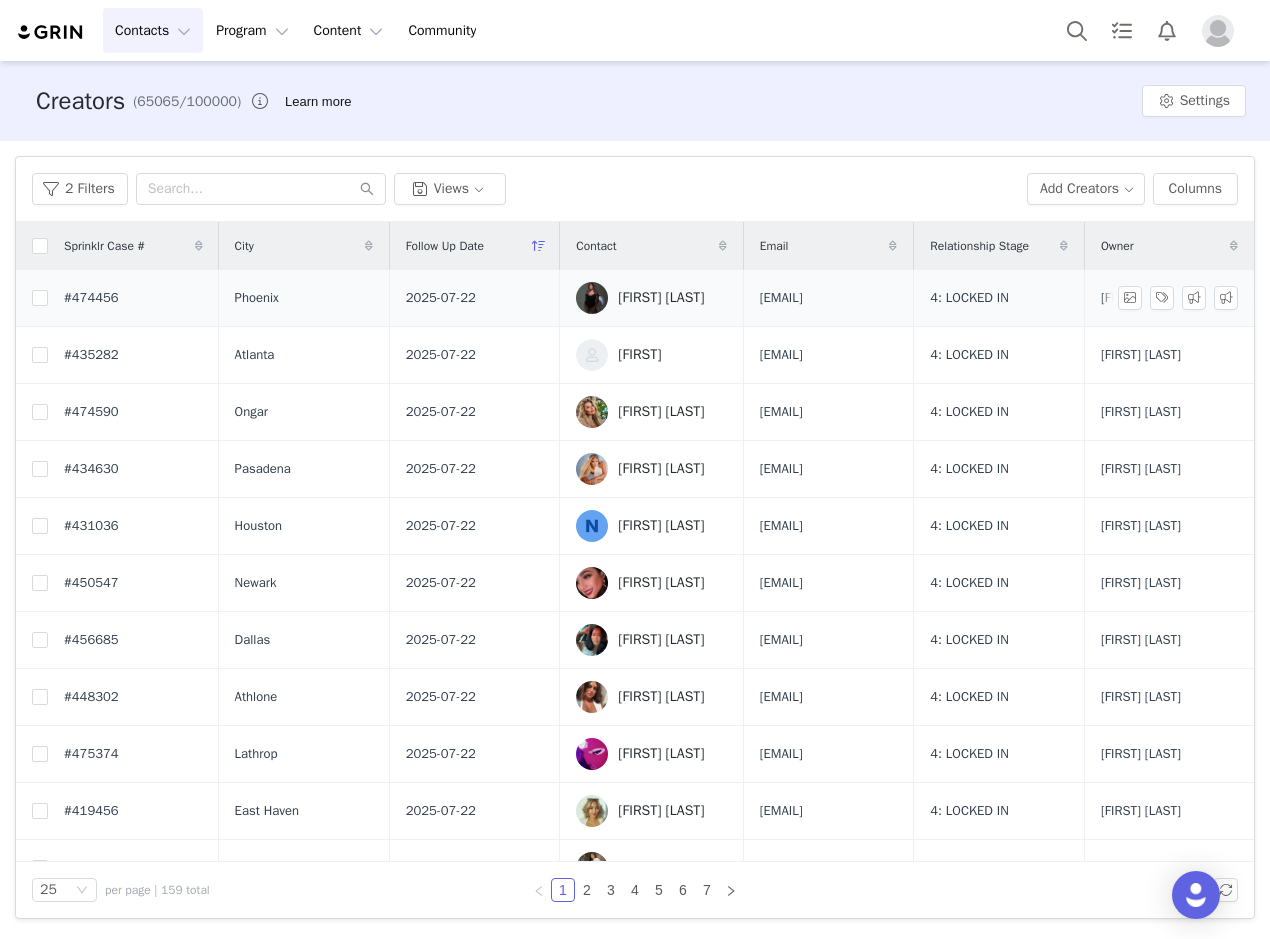 click on "[FIRST] [LAST]" at bounding box center (661, 298) 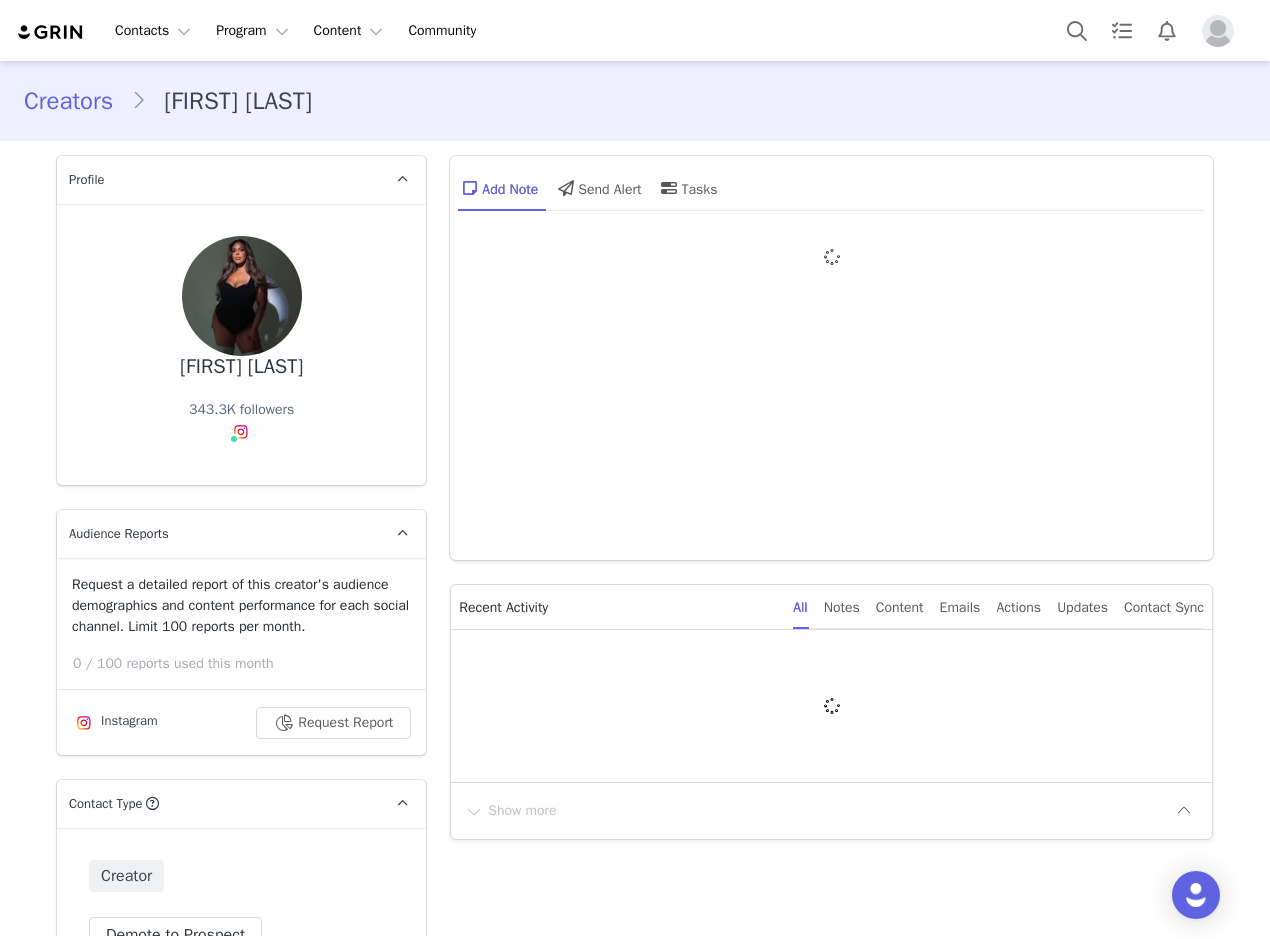 type on "+1 (United States)" 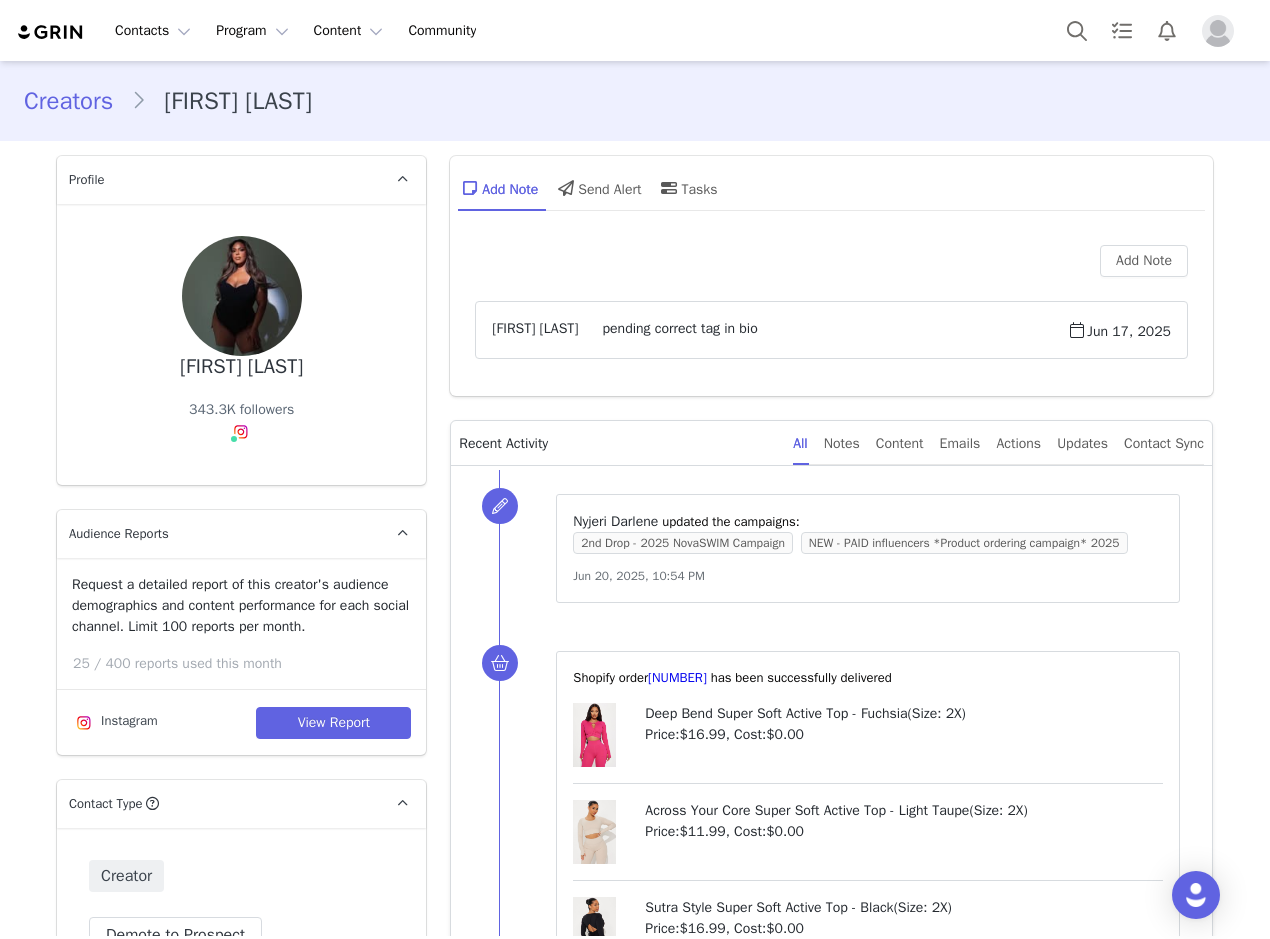 scroll, scrollTop: 0, scrollLeft: 0, axis: both 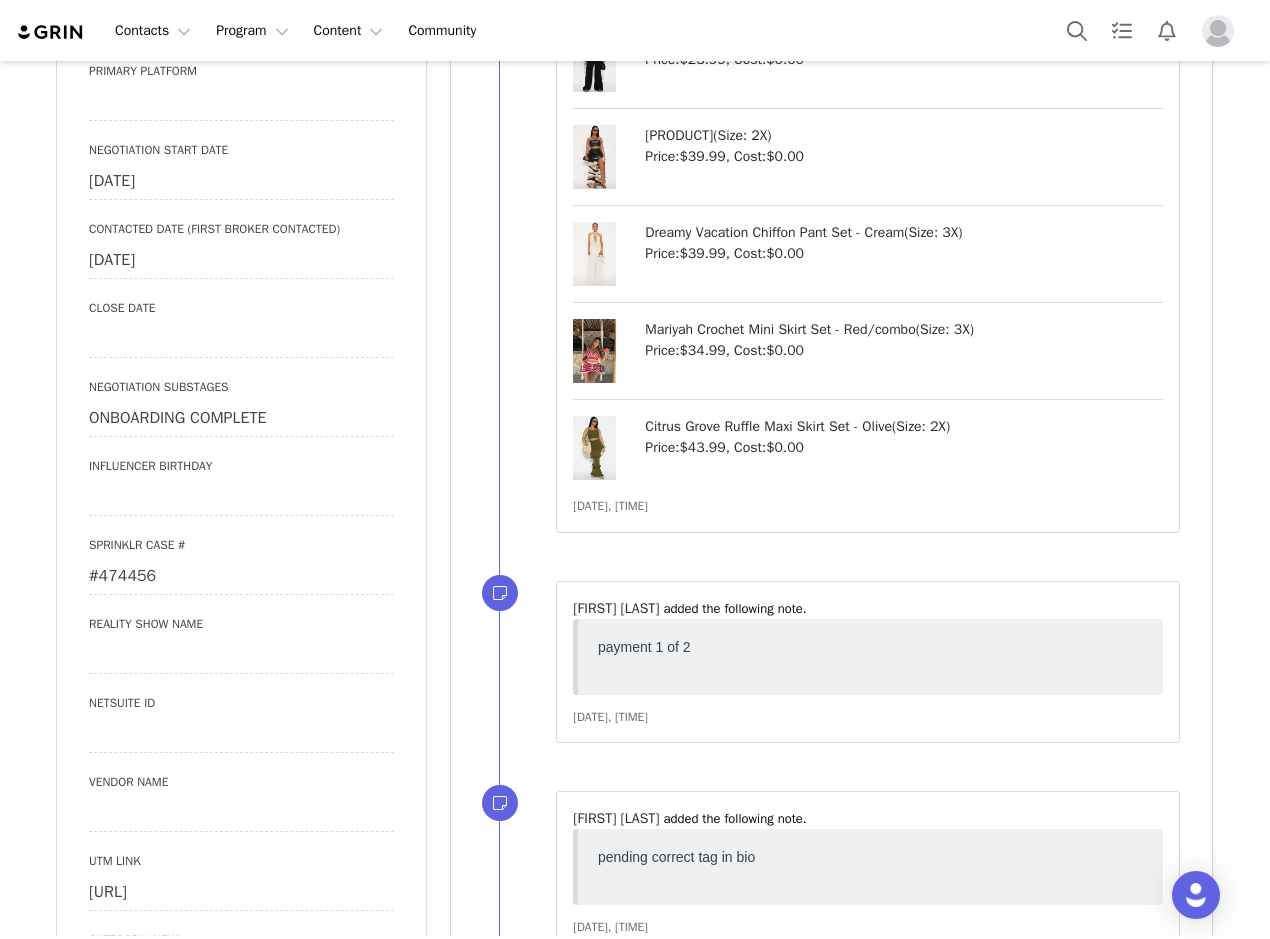 click on "#474456" at bounding box center (241, 577) 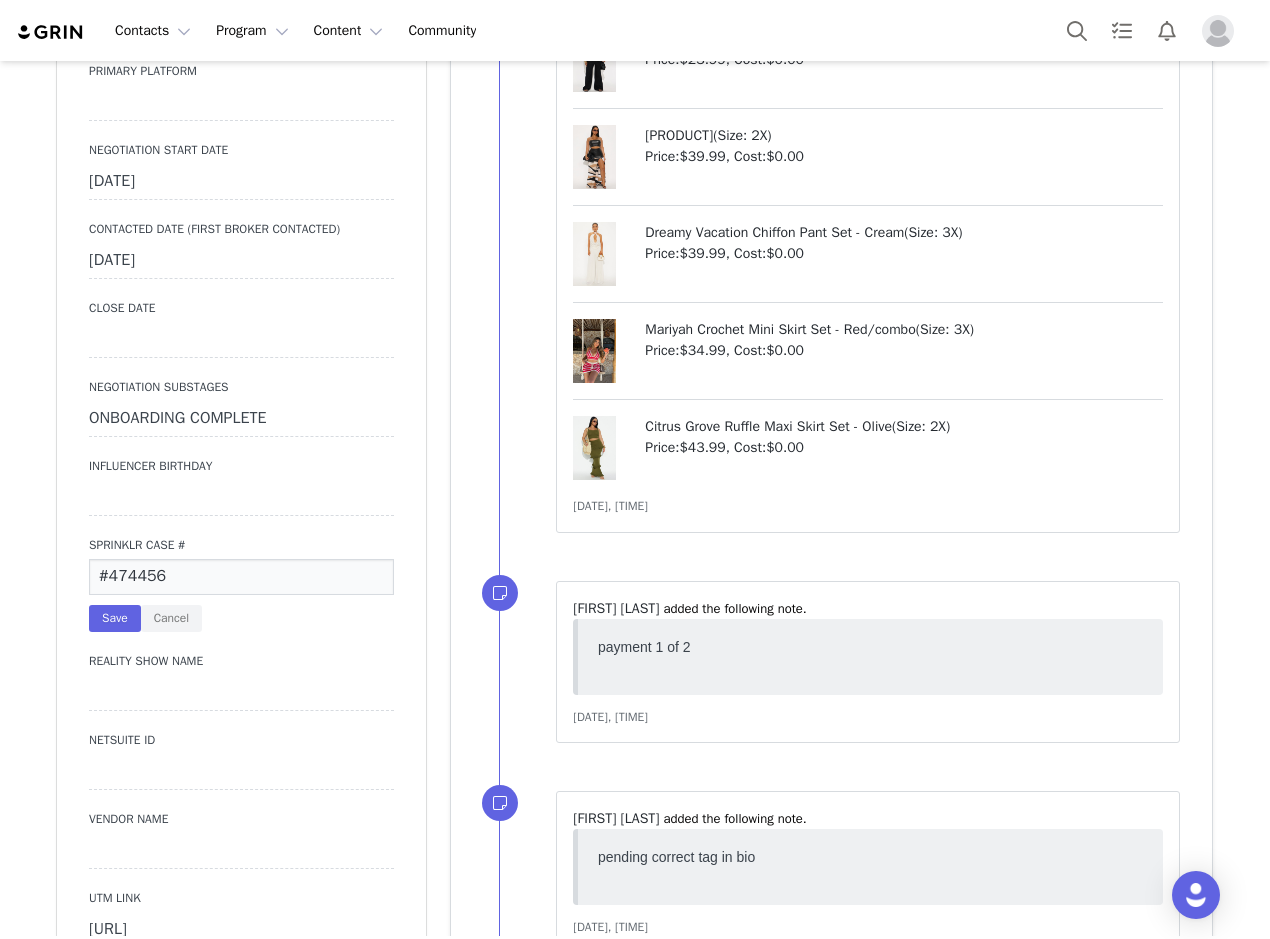 click on "#474456" at bounding box center [241, 577] 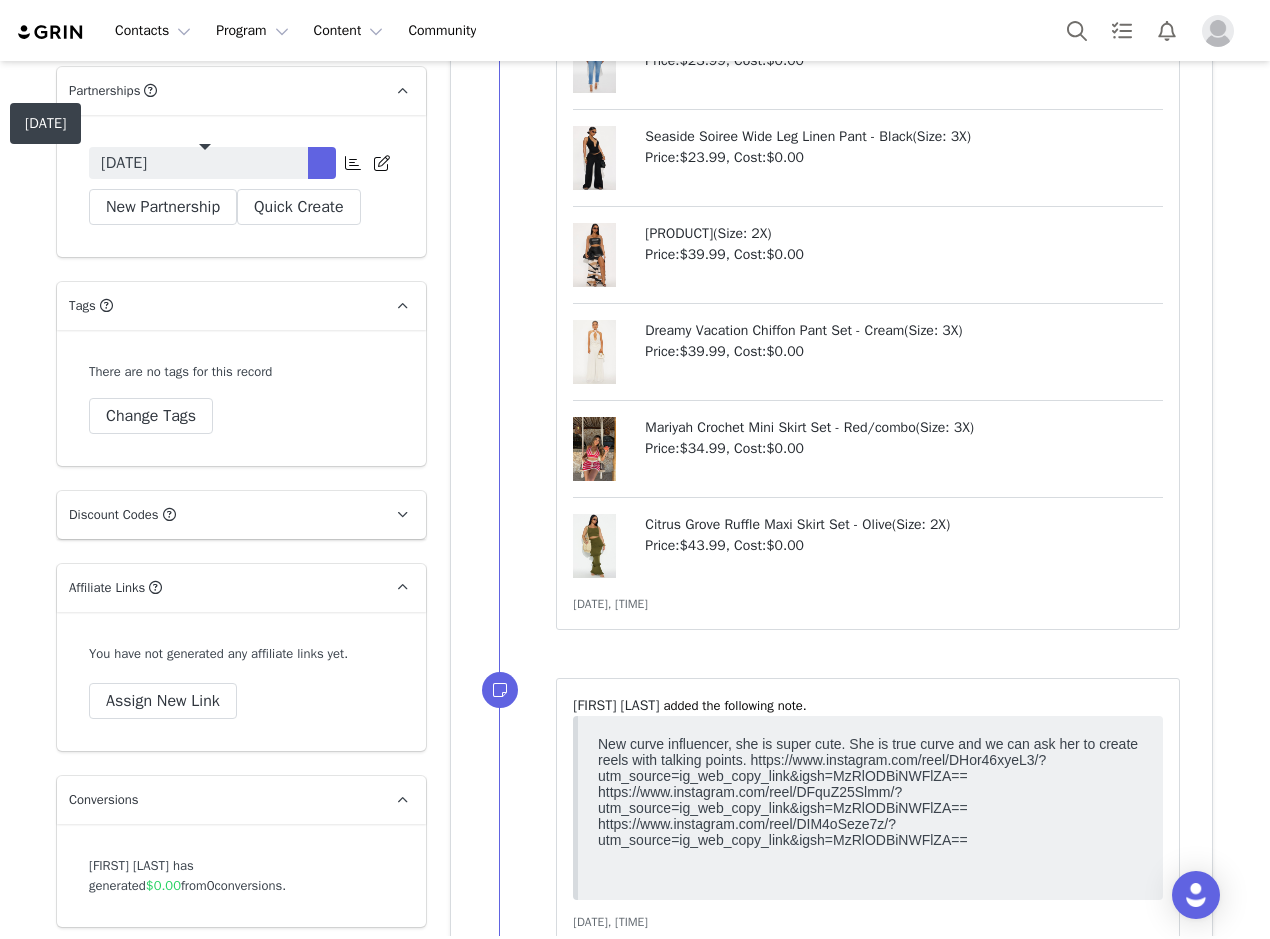 scroll, scrollTop: 6500, scrollLeft: 0, axis: vertical 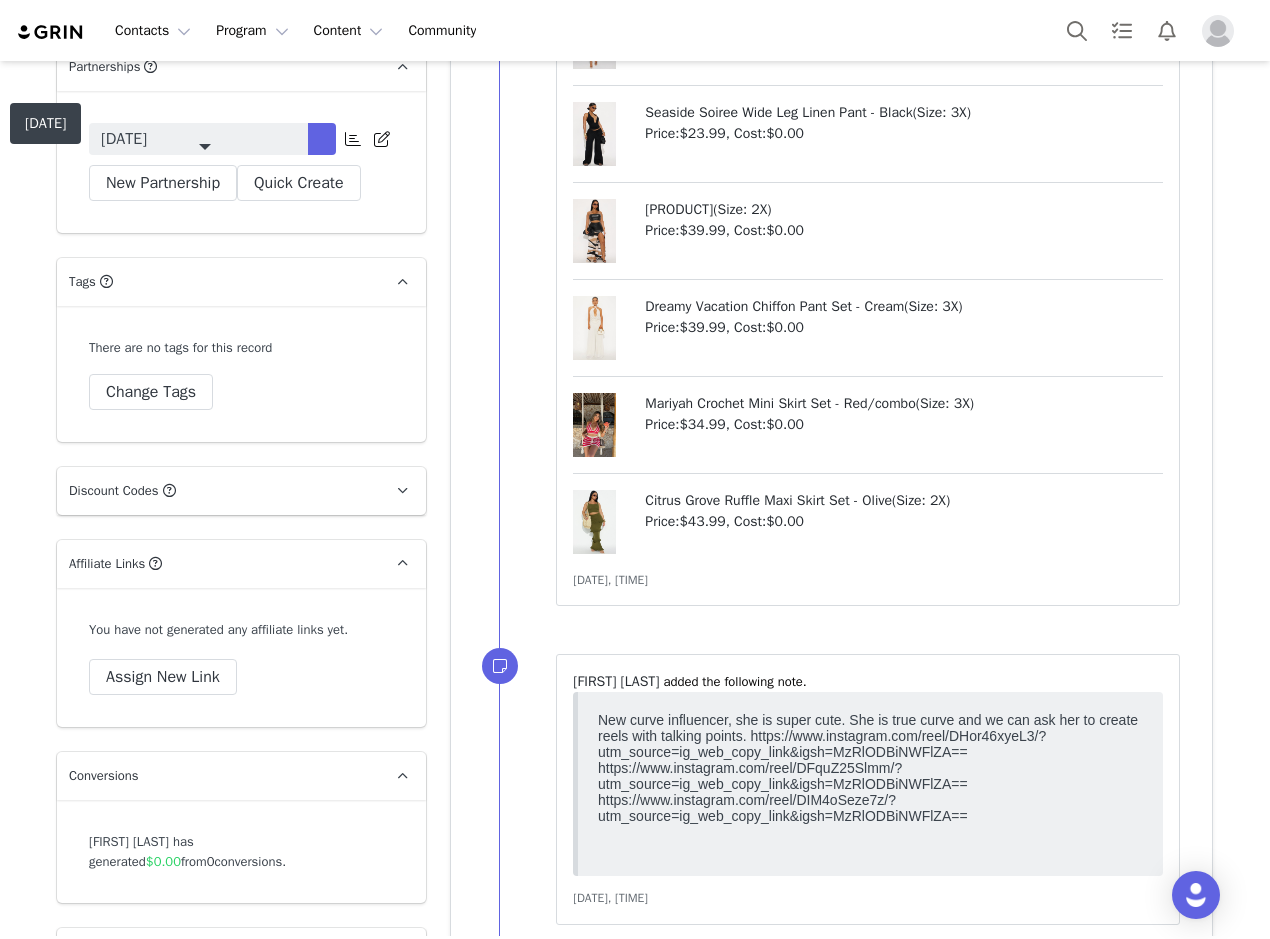 click on "[MONTH]/[YEAR]: [NUMBER] IG Posts, [NUMBER] IG Stories ([FRAMES] each), [NUMBER] IG Reels [PERCENTAGE] Tag in Bio + Highlight Reel + Pinned Post" at bounding box center [124, 139] 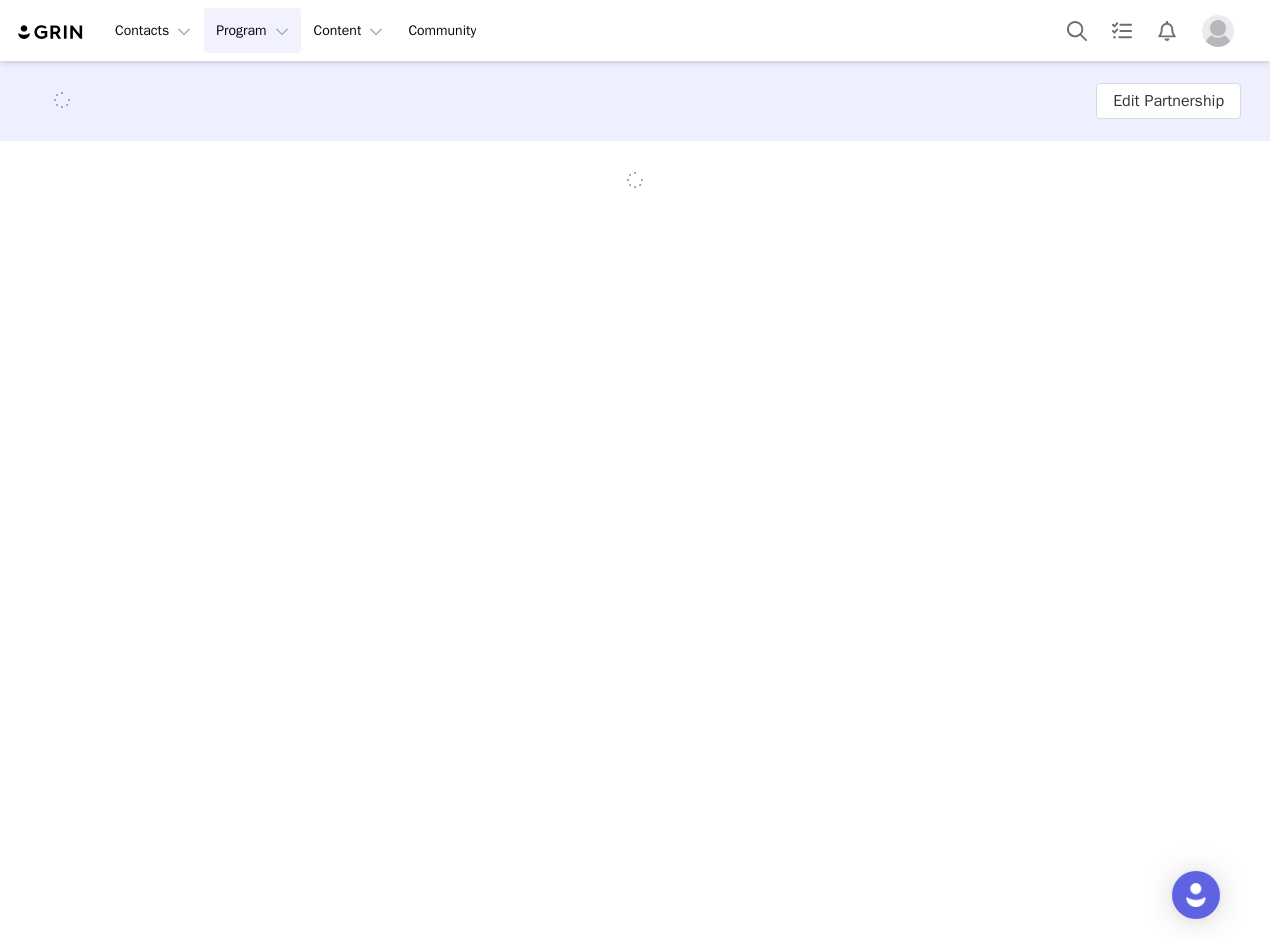 scroll, scrollTop: 0, scrollLeft: 0, axis: both 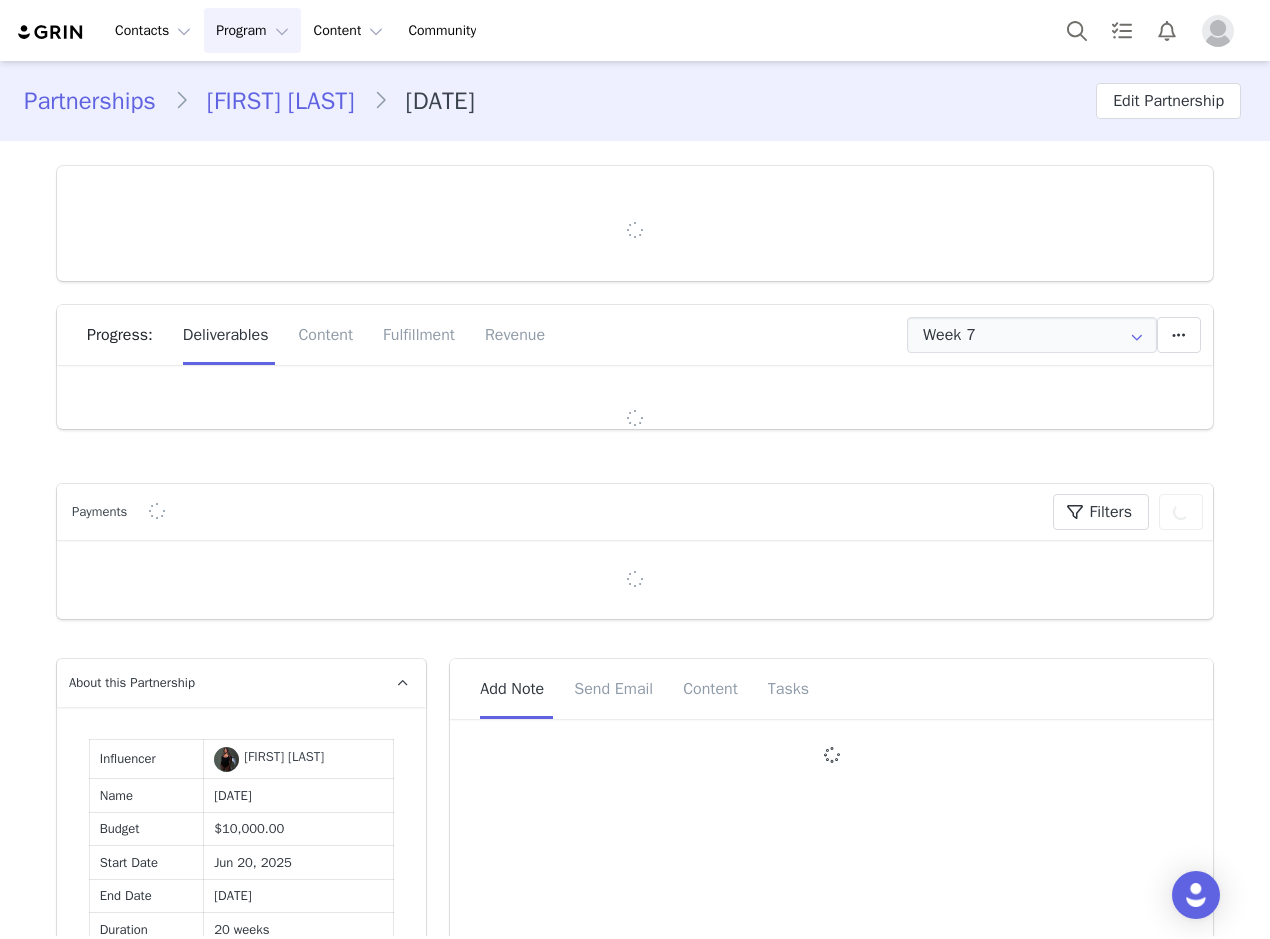 type on "+1 (United States)" 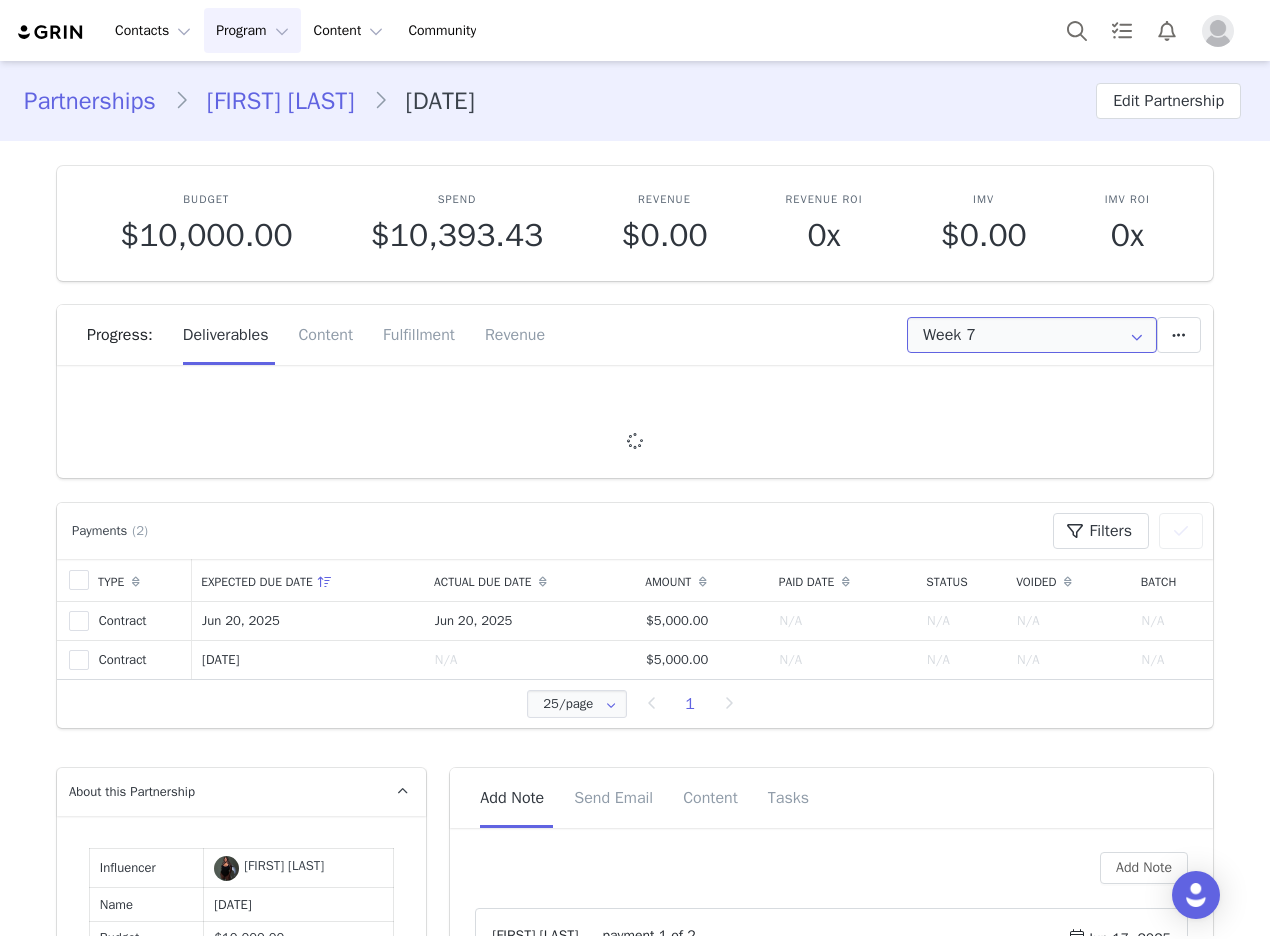 click on "Week 7" at bounding box center (1032, 335) 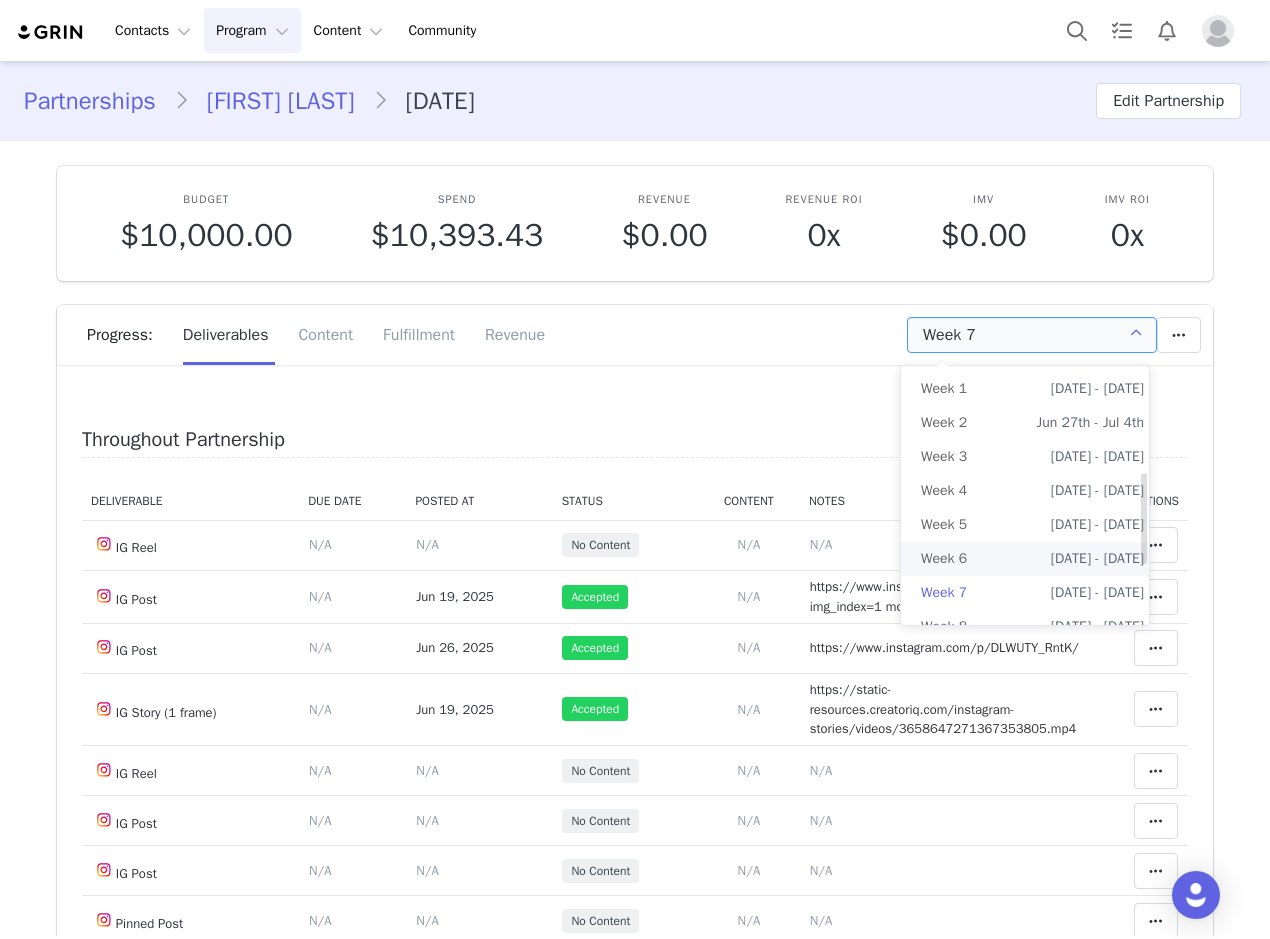 scroll, scrollTop: 405, scrollLeft: 0, axis: vertical 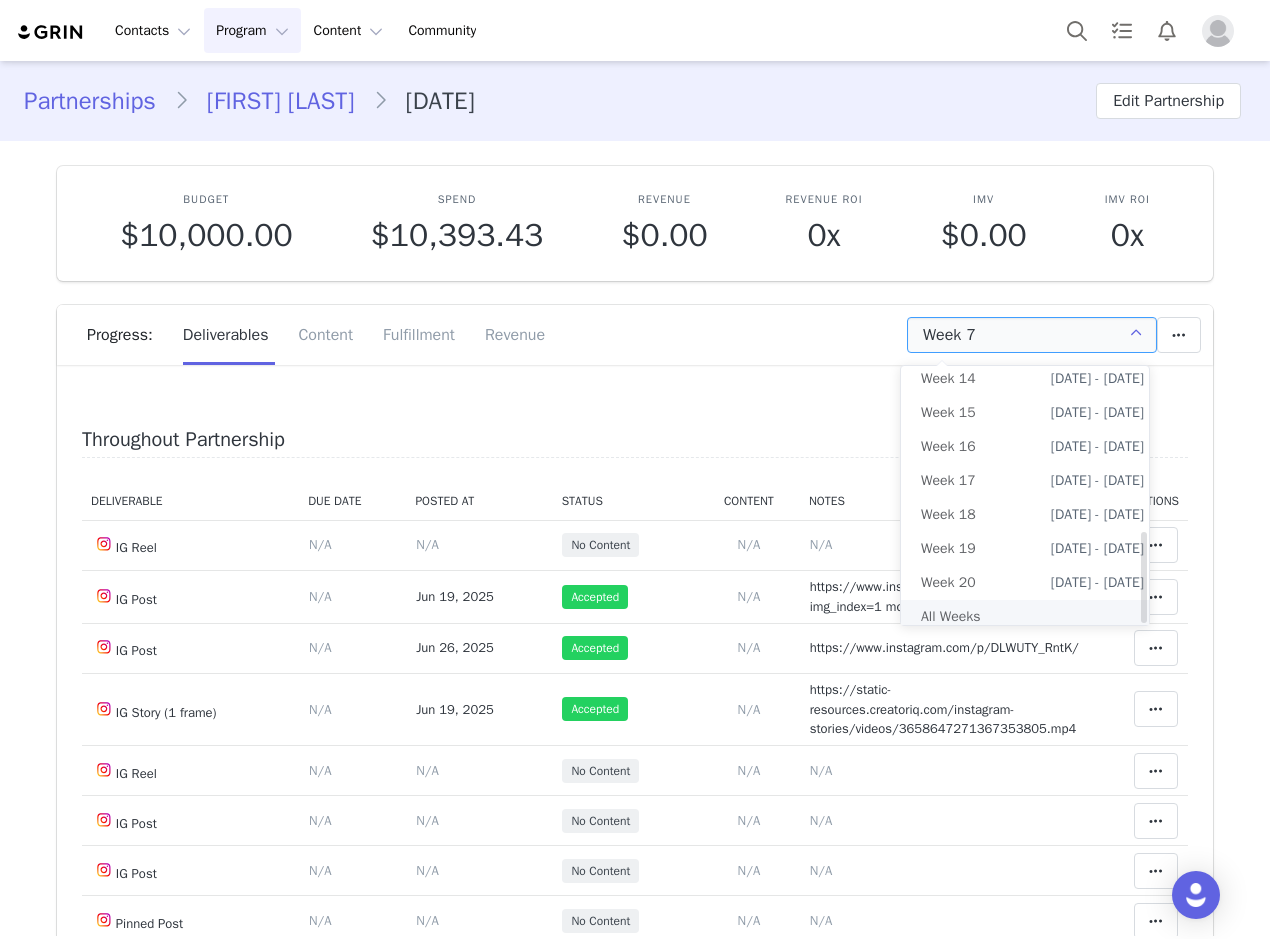 click on "All Weeks" at bounding box center (1032, 617) 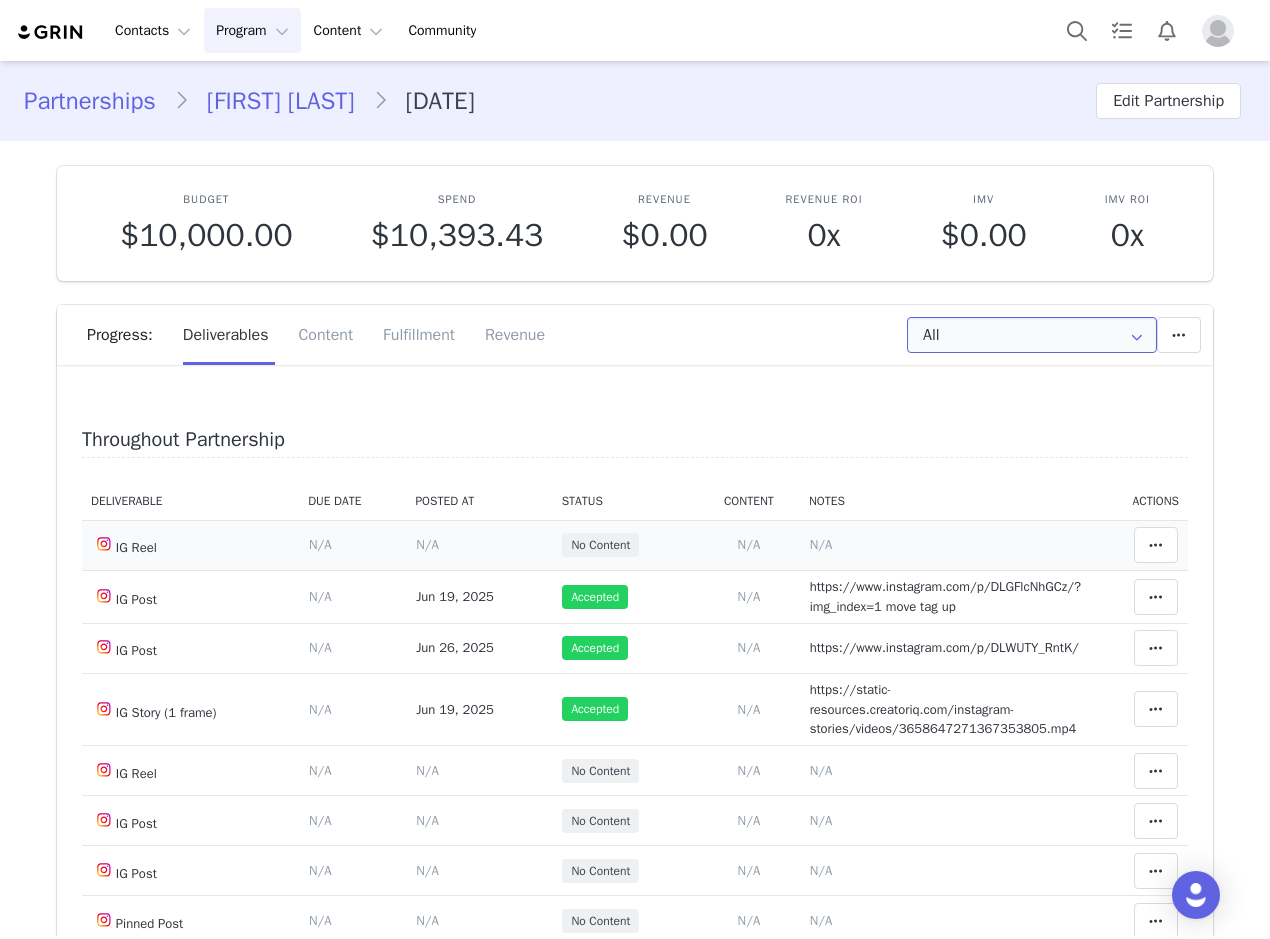 scroll, scrollTop: 200, scrollLeft: 0, axis: vertical 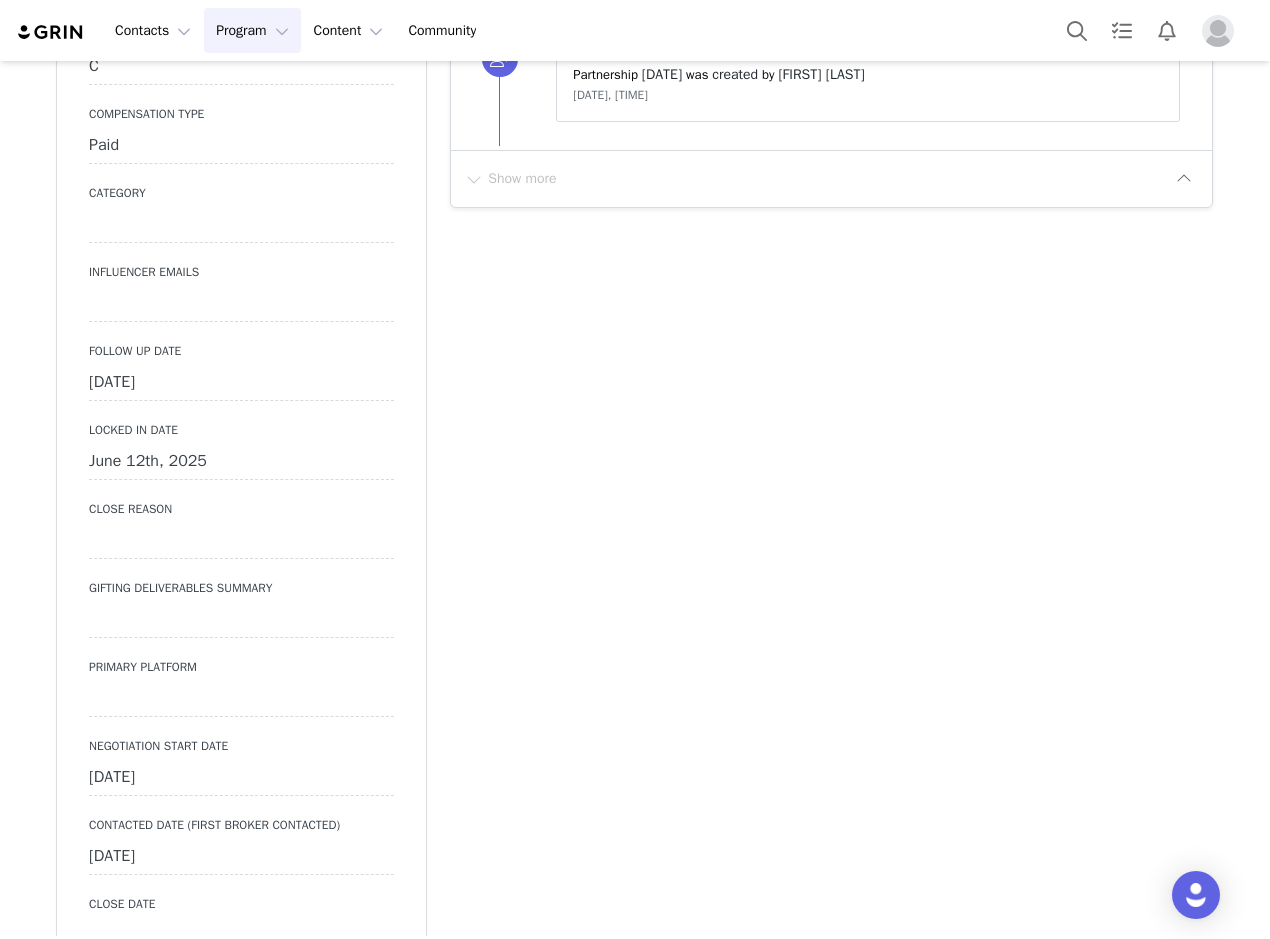 click on "[MONTH] [DAY]th, [YEAR]" at bounding box center [241, 383] 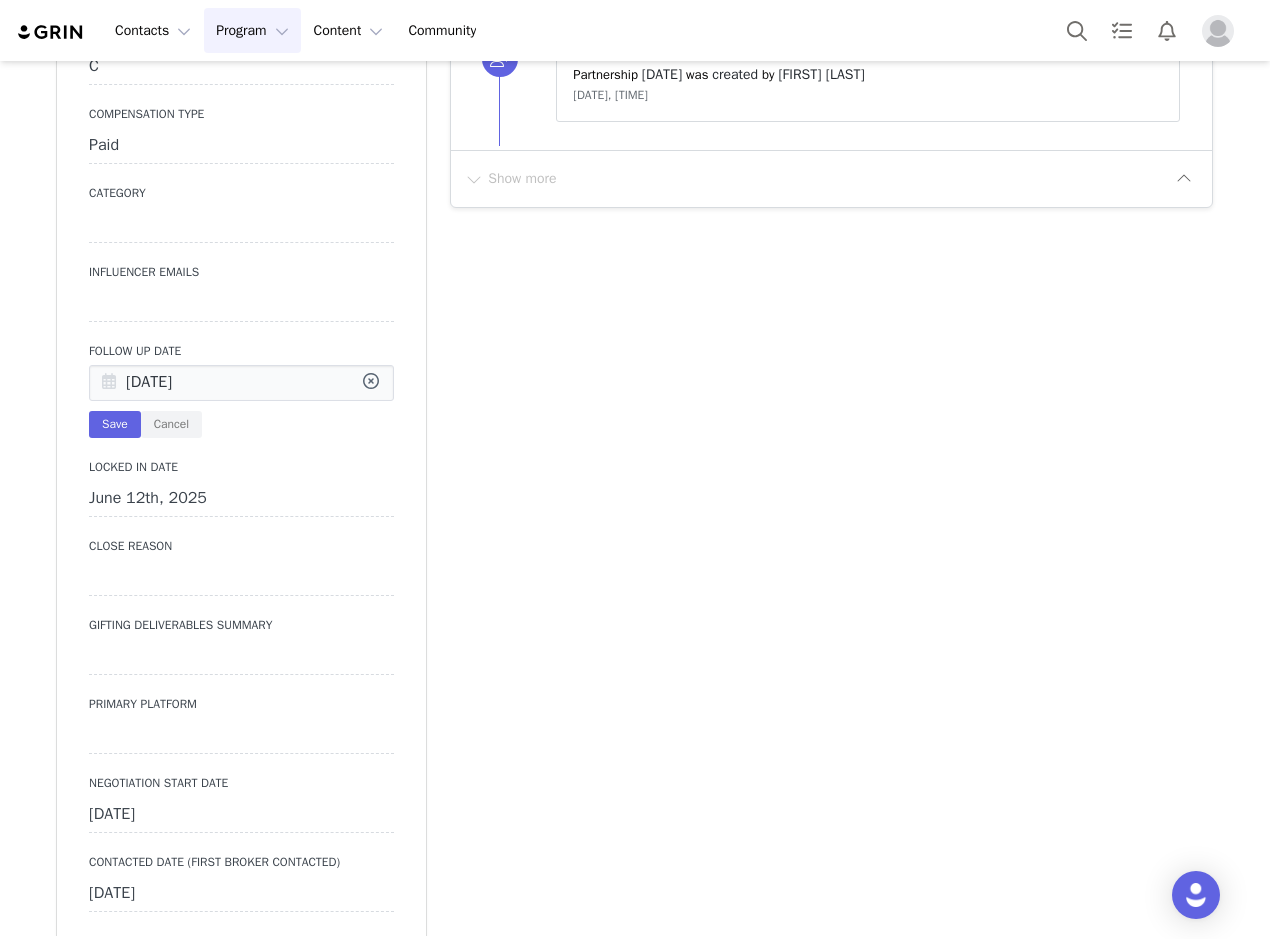 click at bounding box center (109, 384) 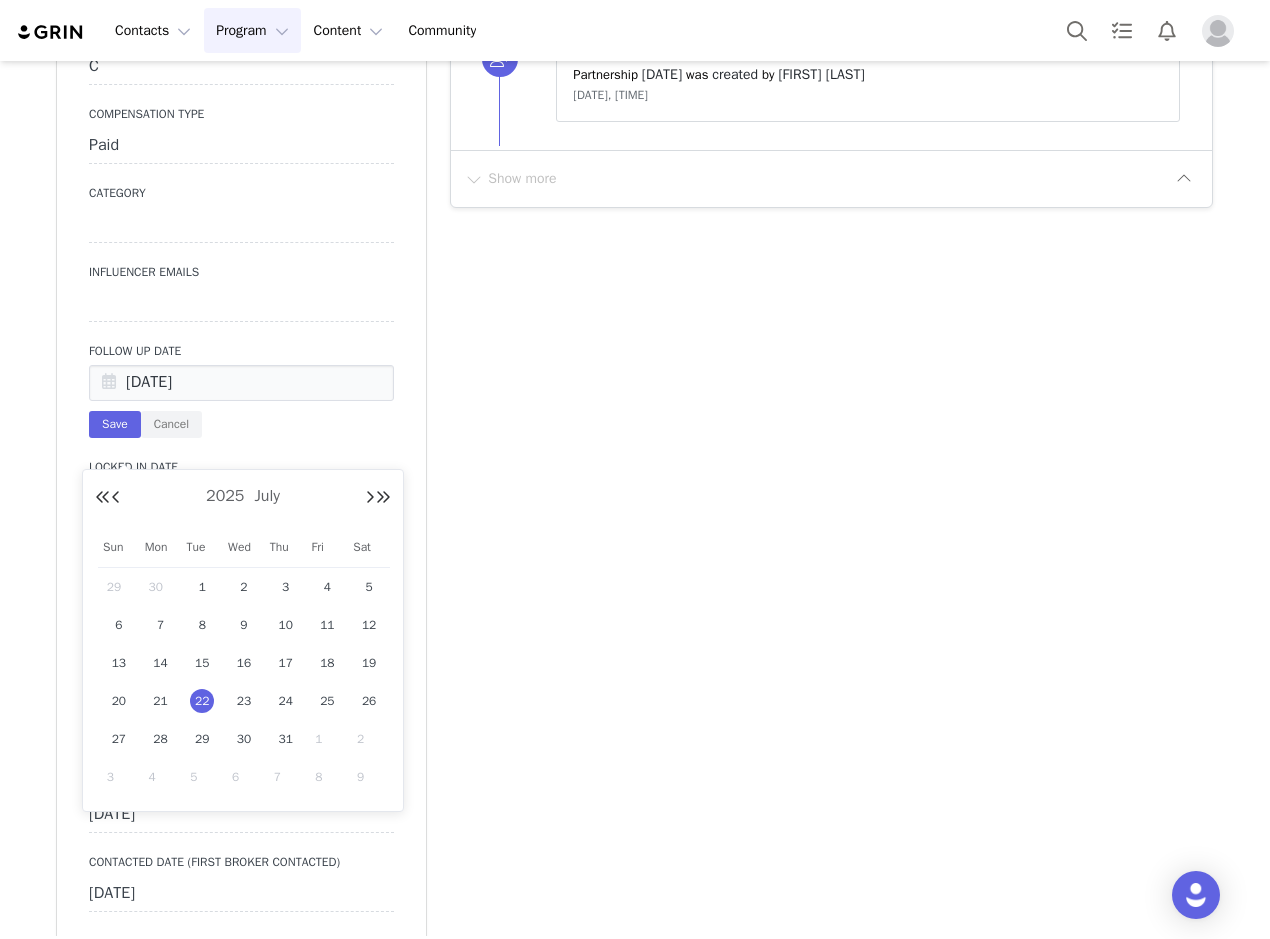 click on "1" at bounding box center (327, 739) 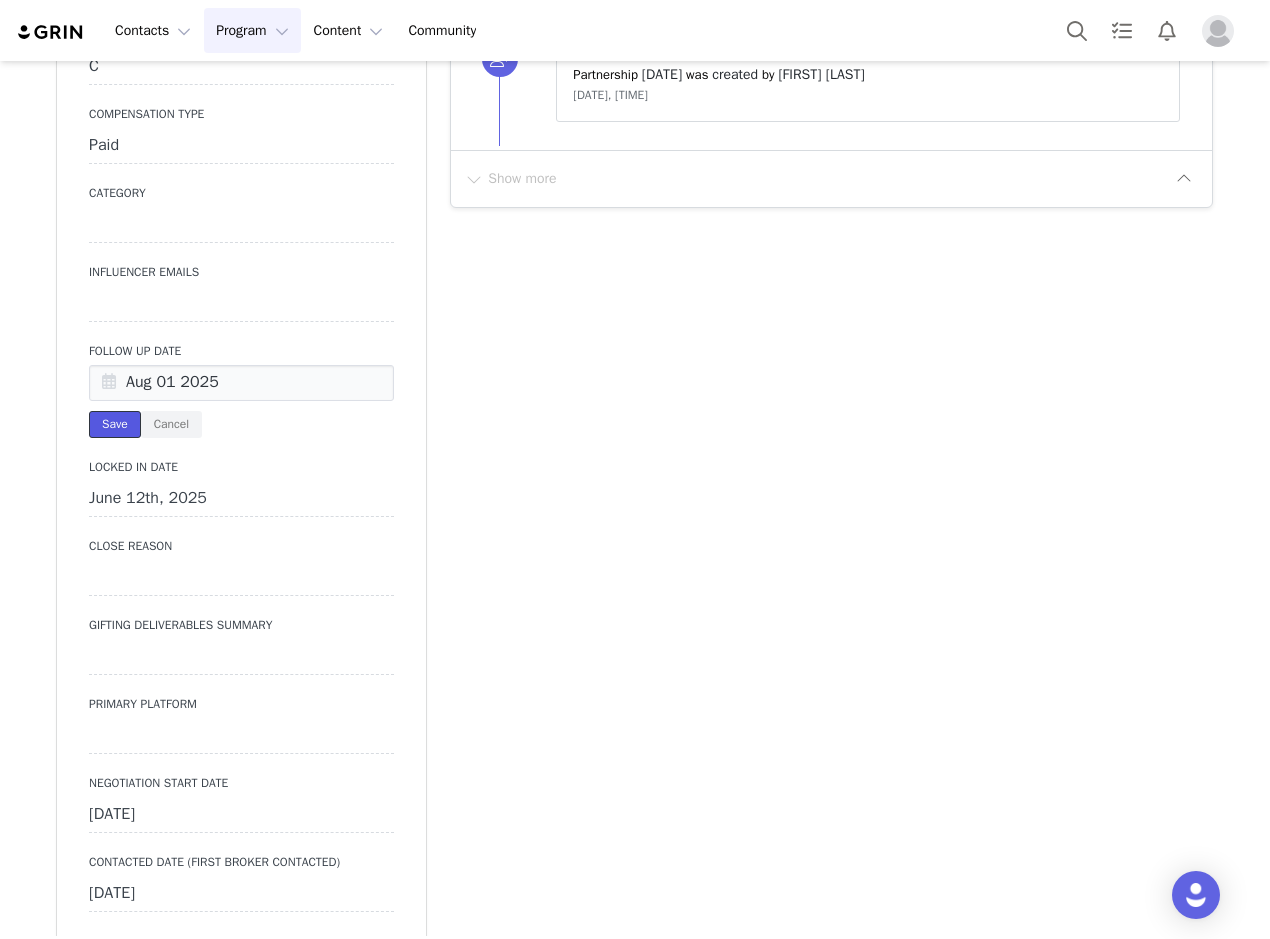 click on "Save" at bounding box center [115, 424] 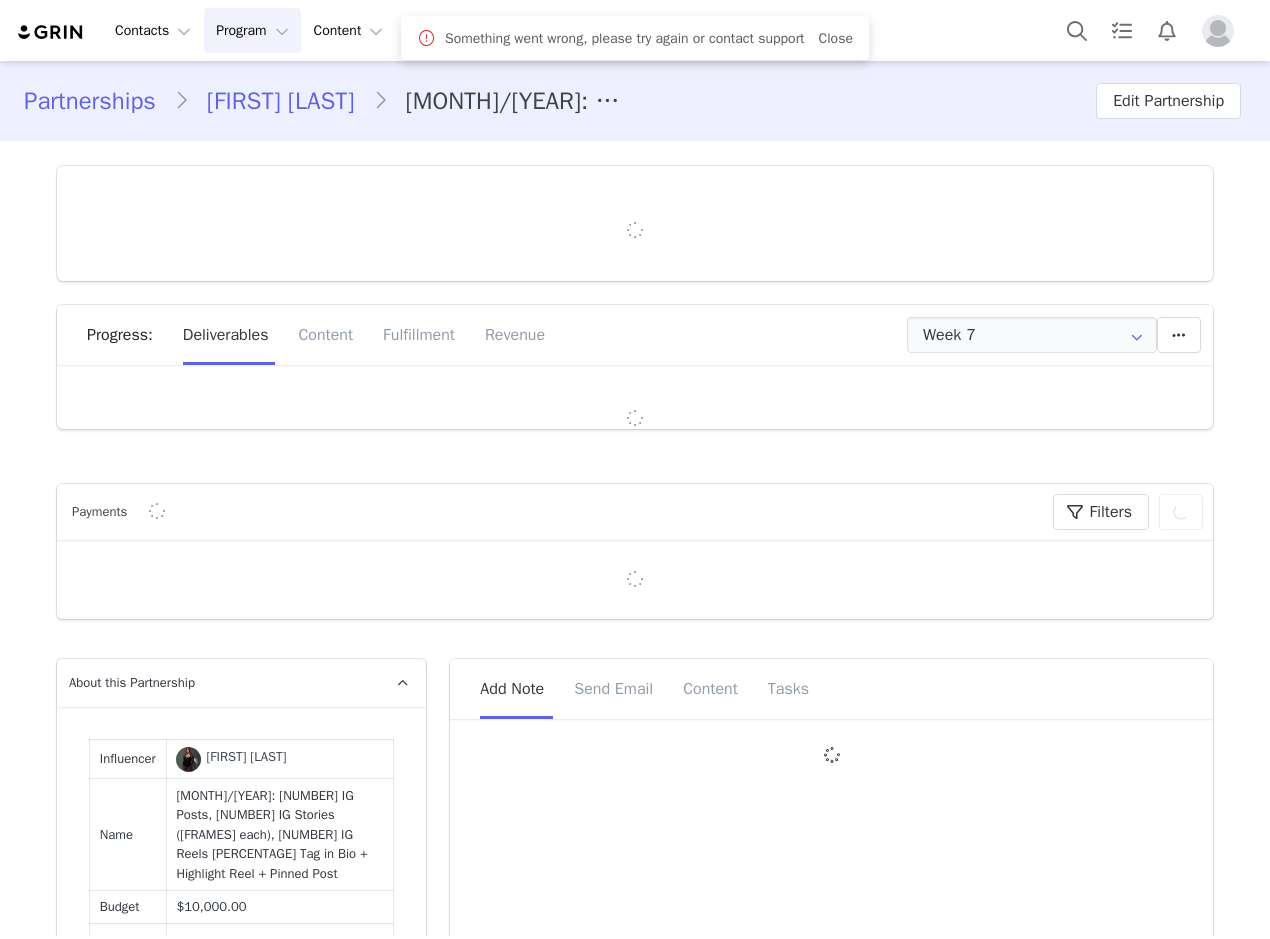type on "+1 (United States)" 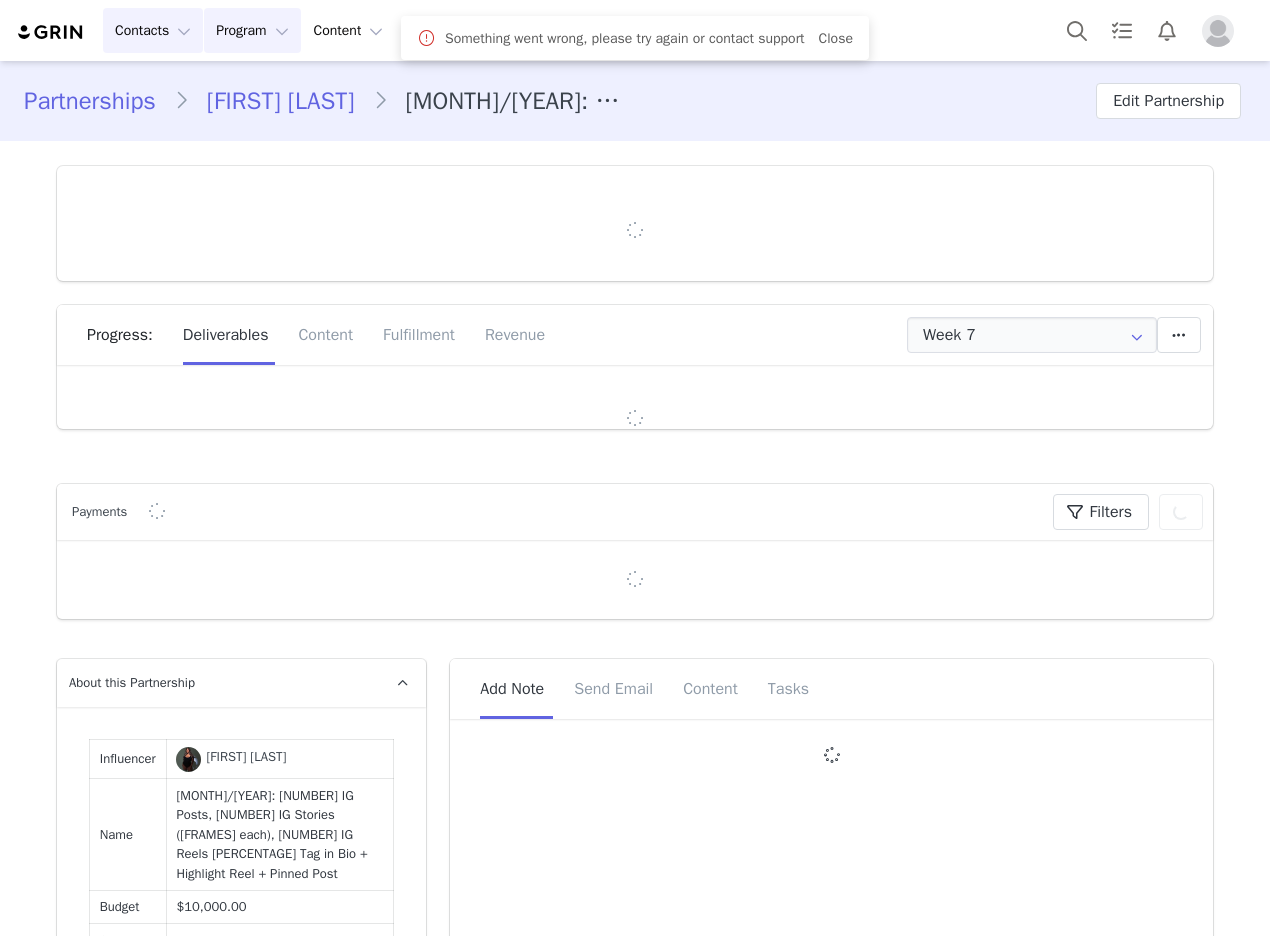 click on "Contacts Contacts" at bounding box center [153, 30] 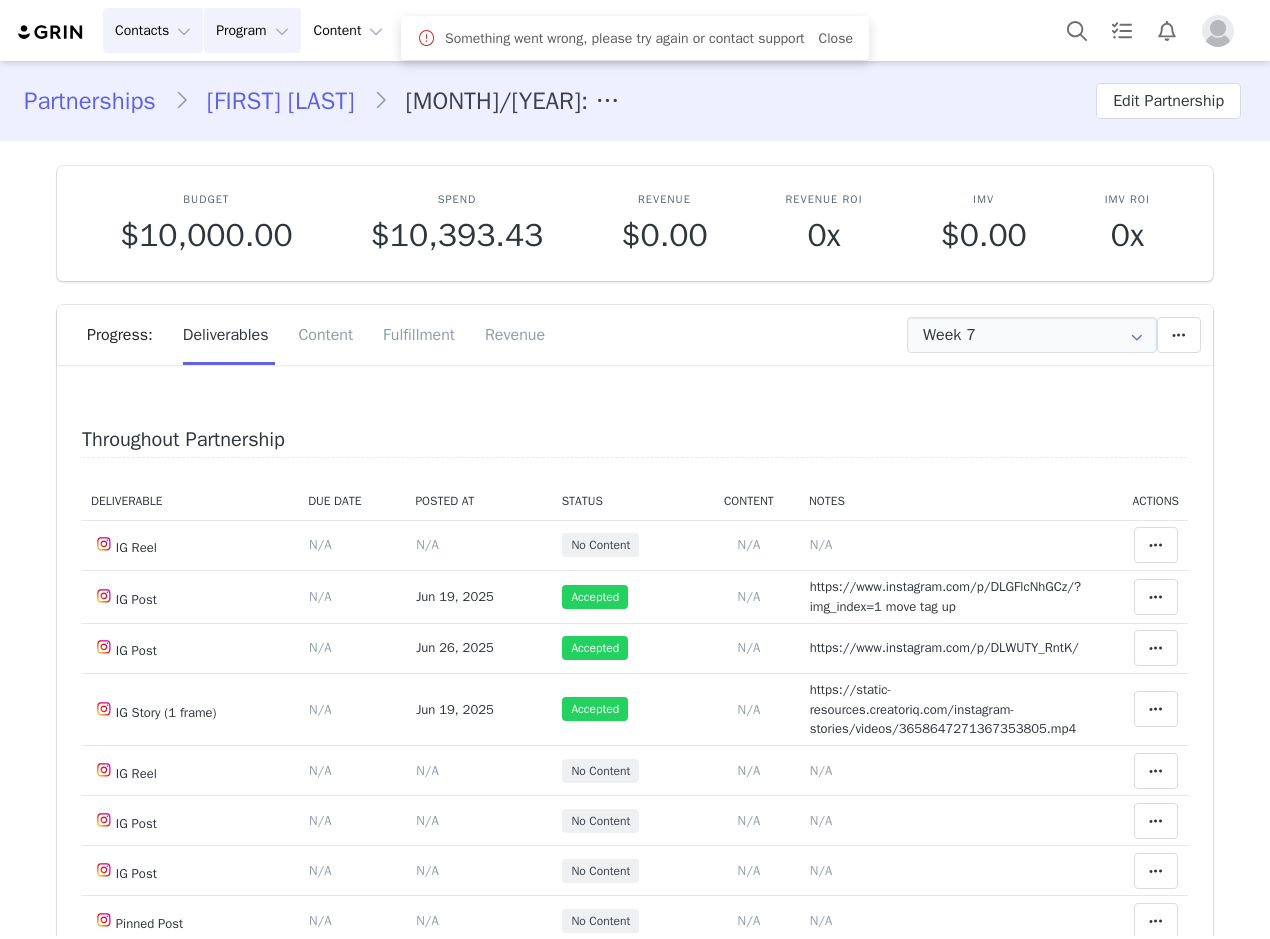 scroll, scrollTop: 0, scrollLeft: 0, axis: both 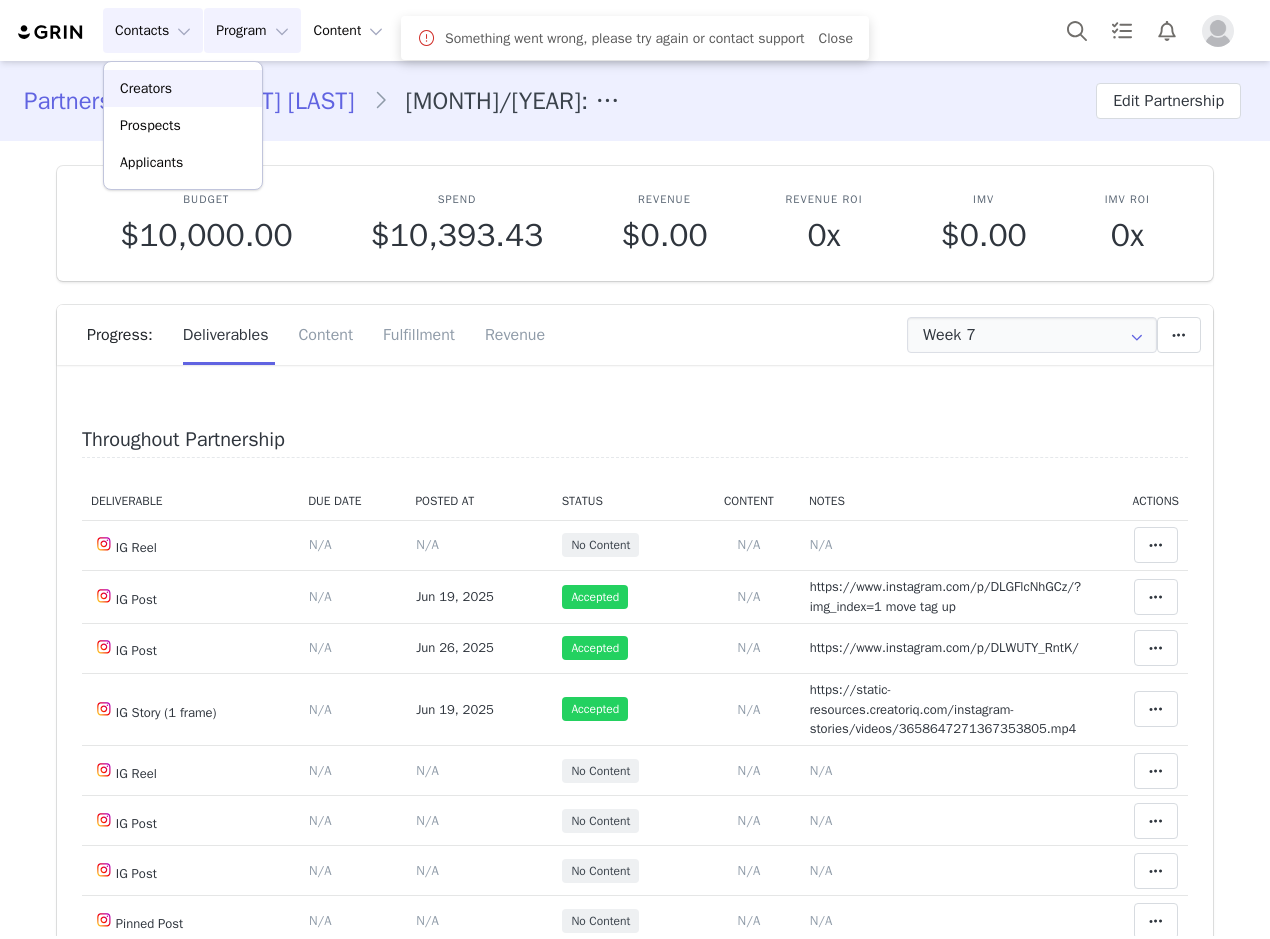 click on "Creators" at bounding box center (146, 88) 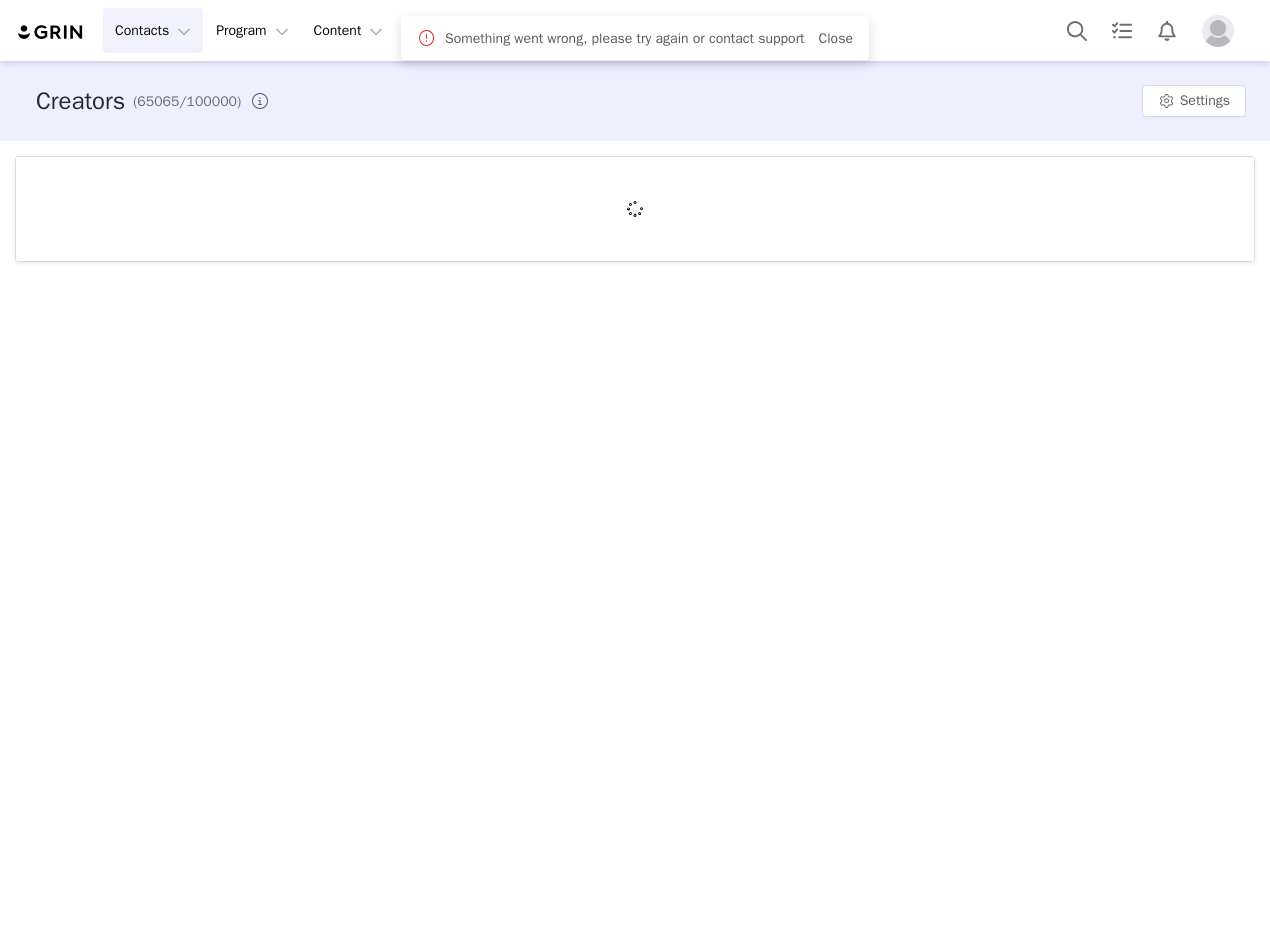 scroll, scrollTop: 0, scrollLeft: 0, axis: both 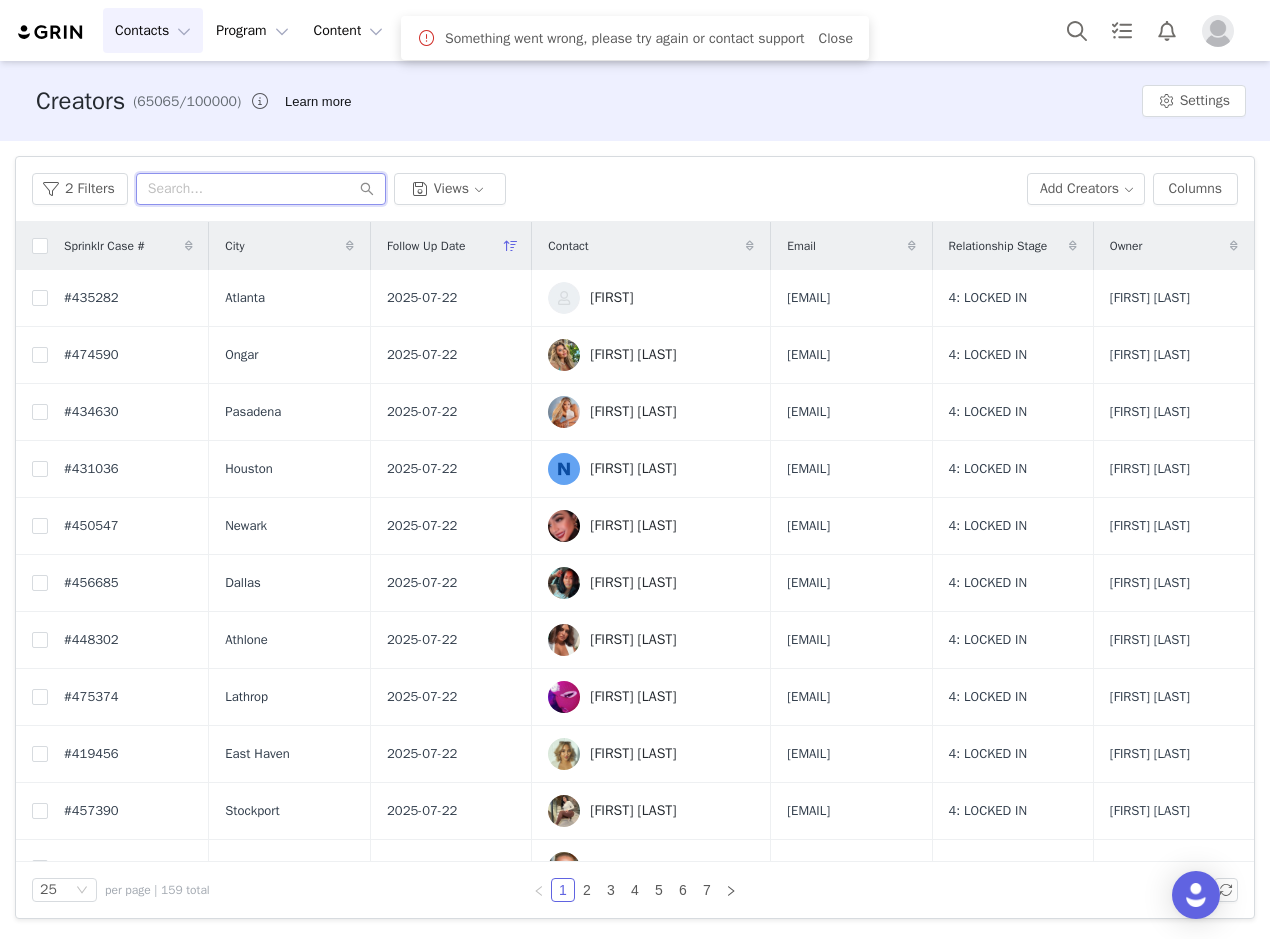 click at bounding box center (261, 189) 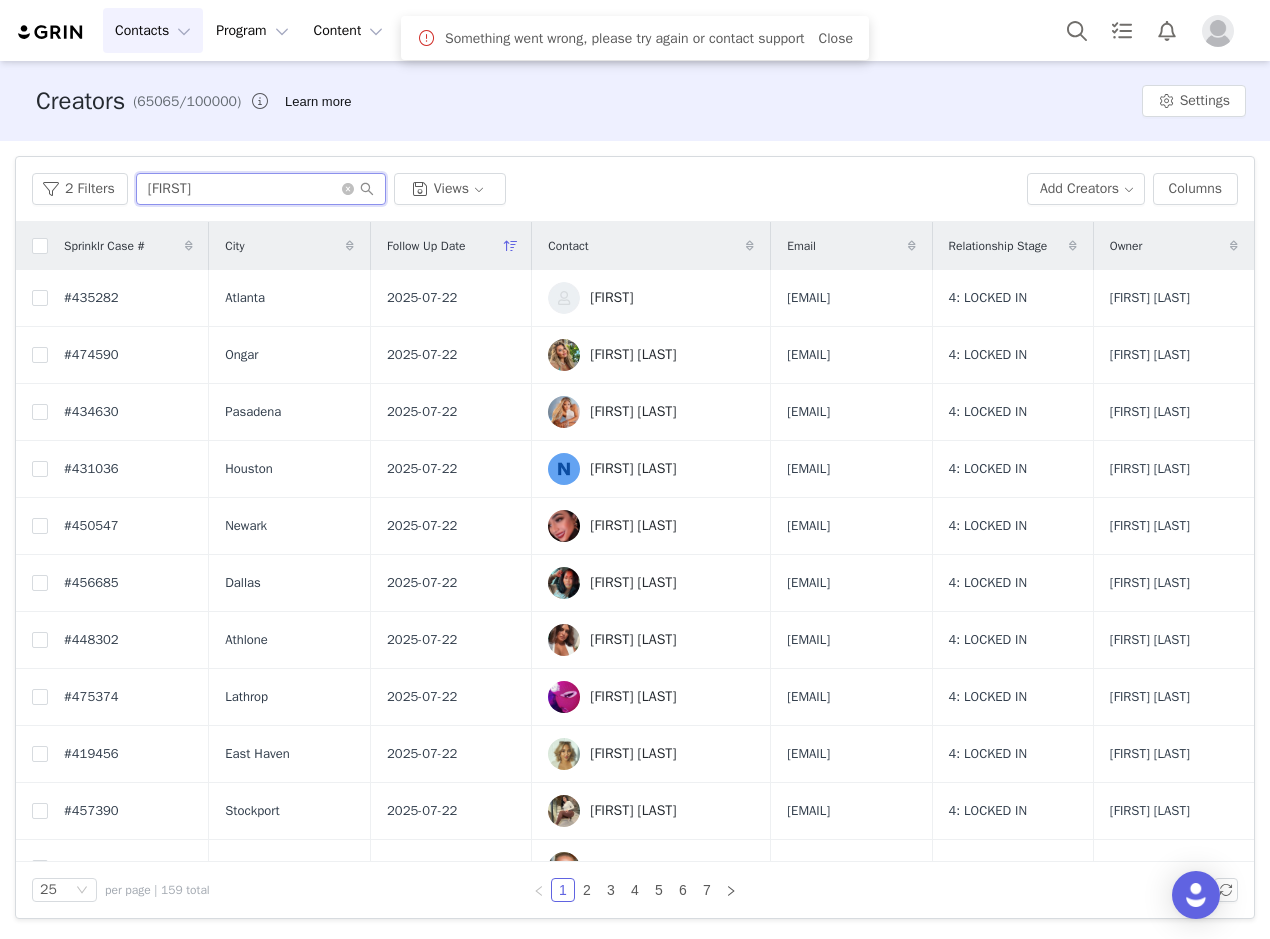 type on "[FIRST]" 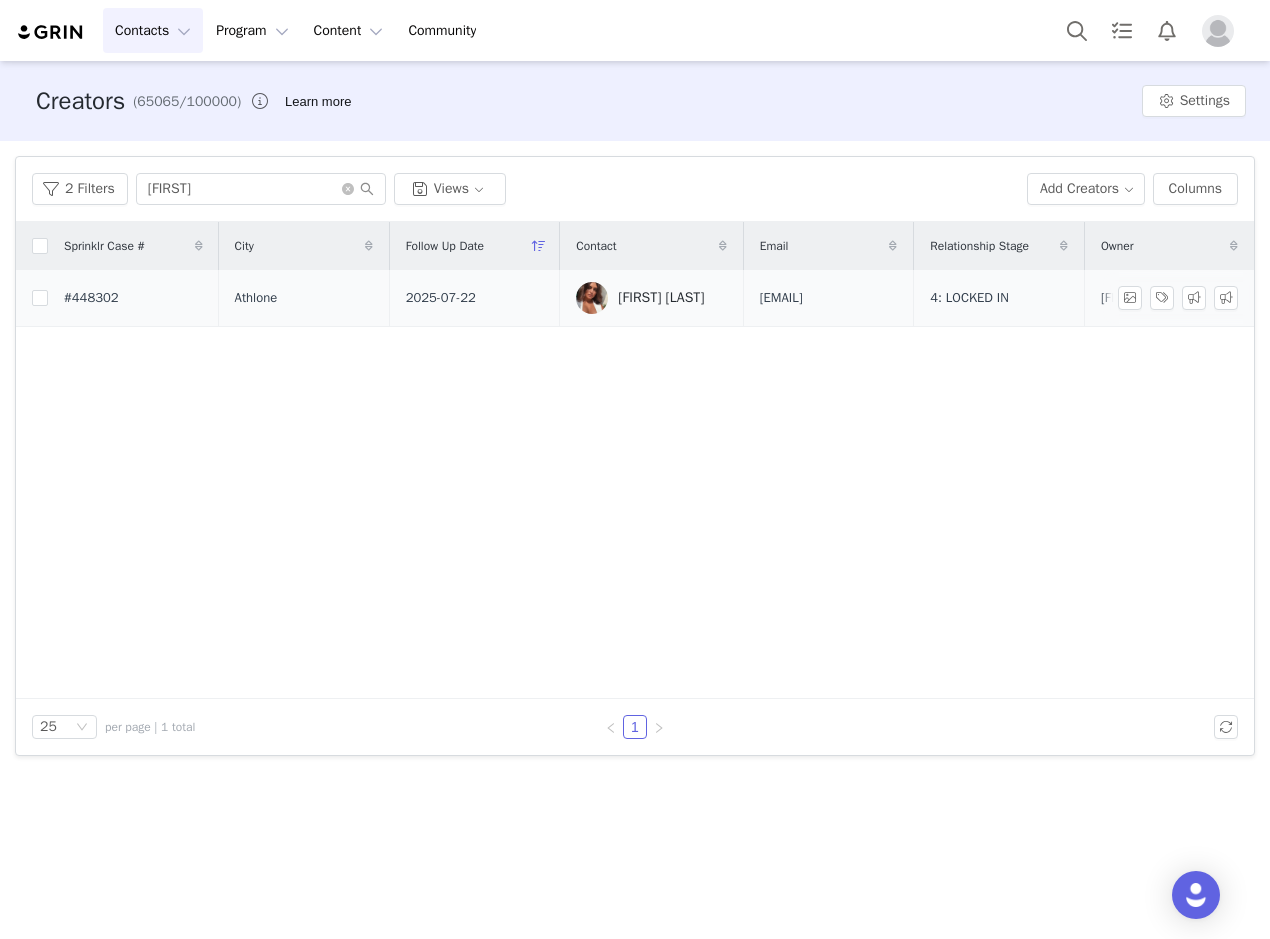 click on "[FIRST] [LAST]" at bounding box center (661, 298) 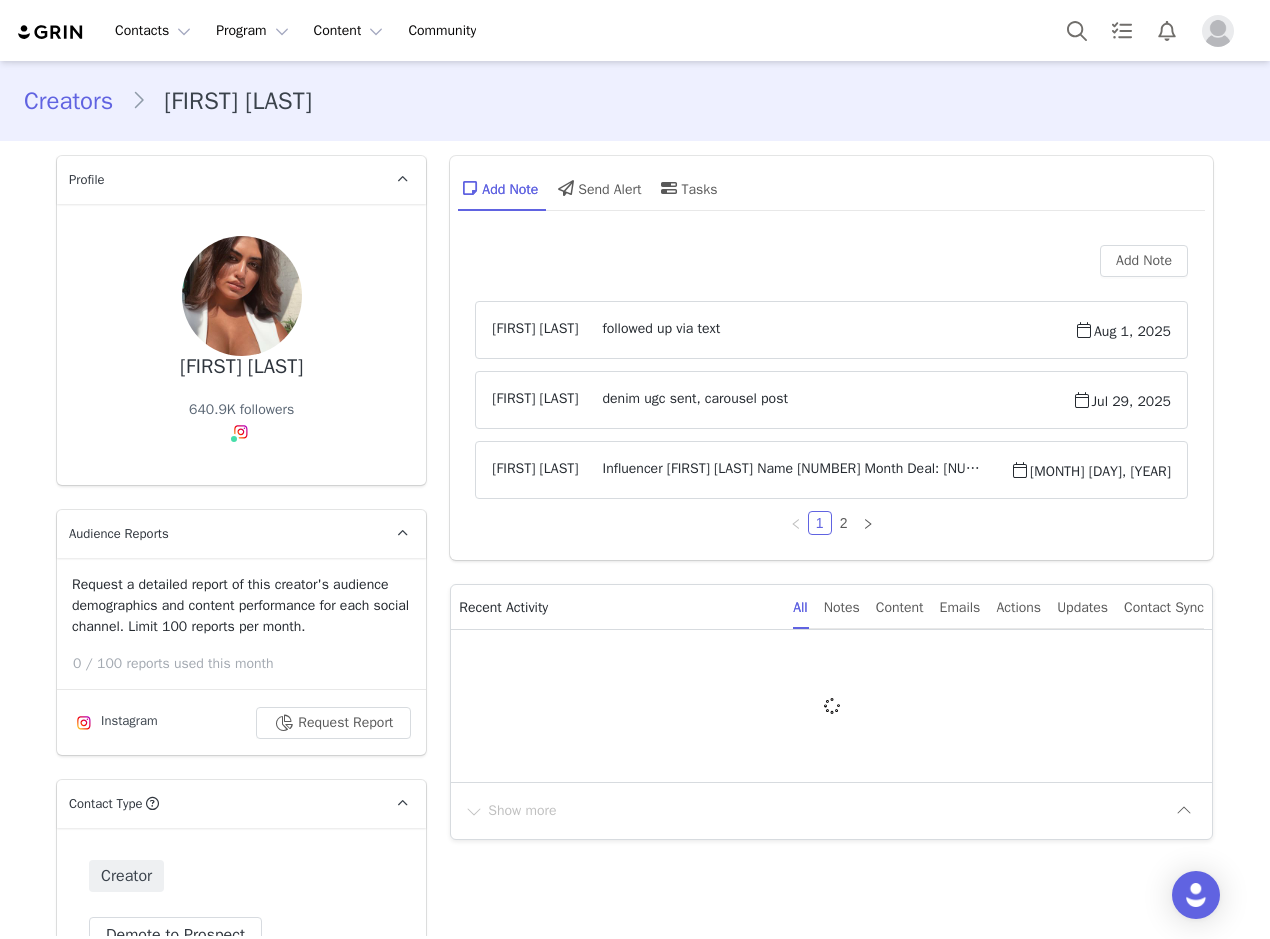 type on "+353 (Ireland)" 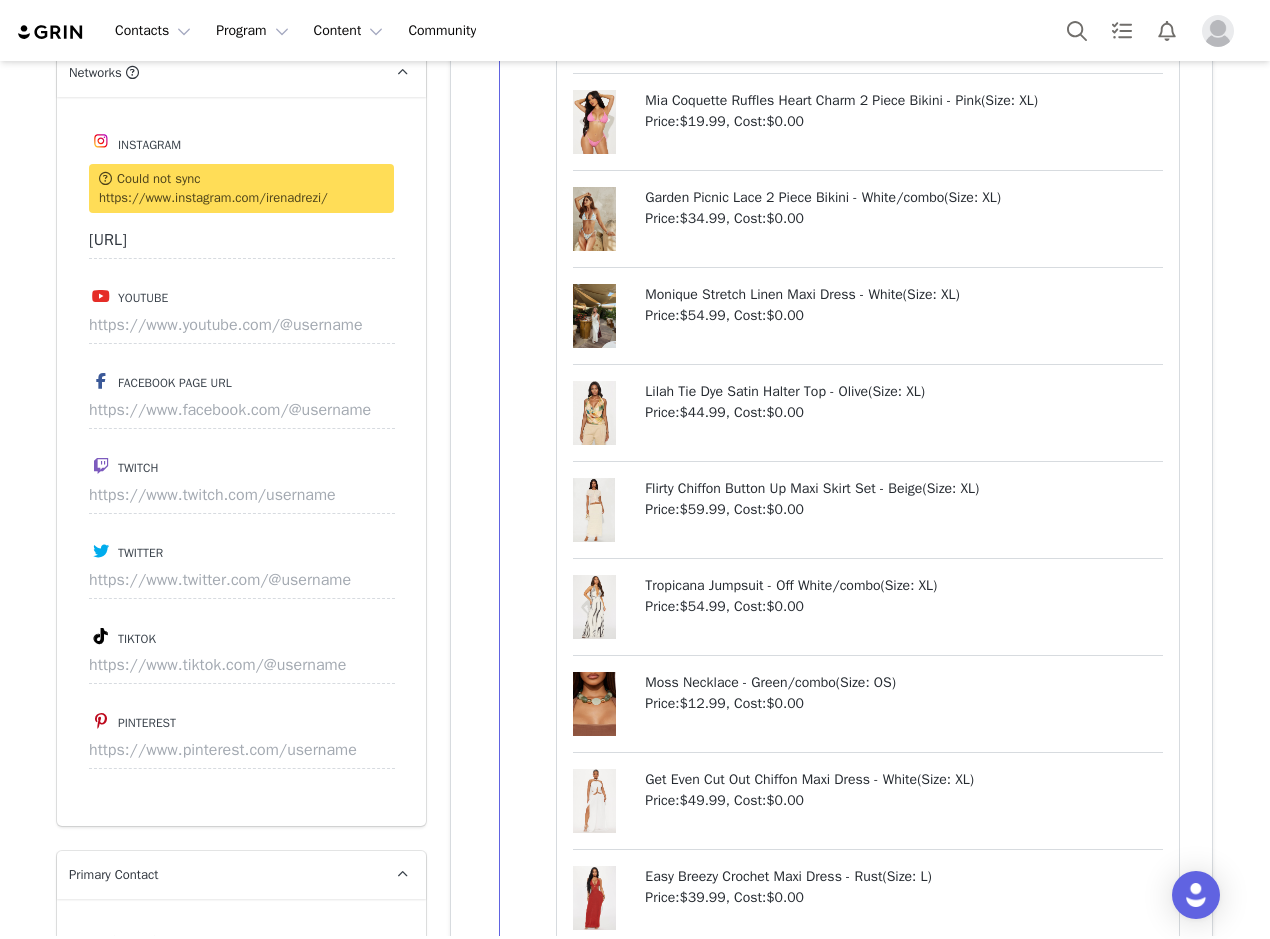 scroll, scrollTop: 3915, scrollLeft: 0, axis: vertical 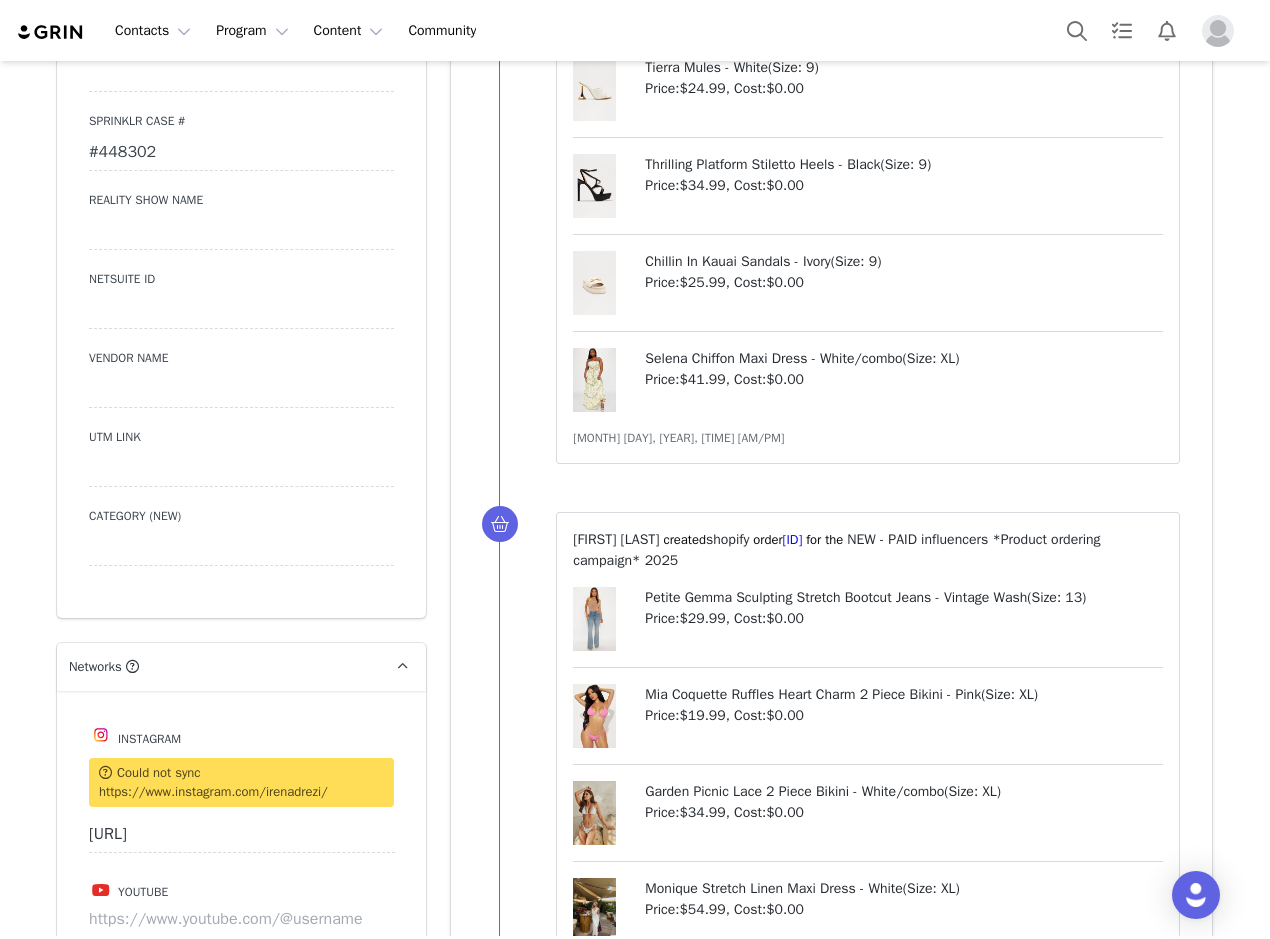 click on "#448302" at bounding box center (241, 153) 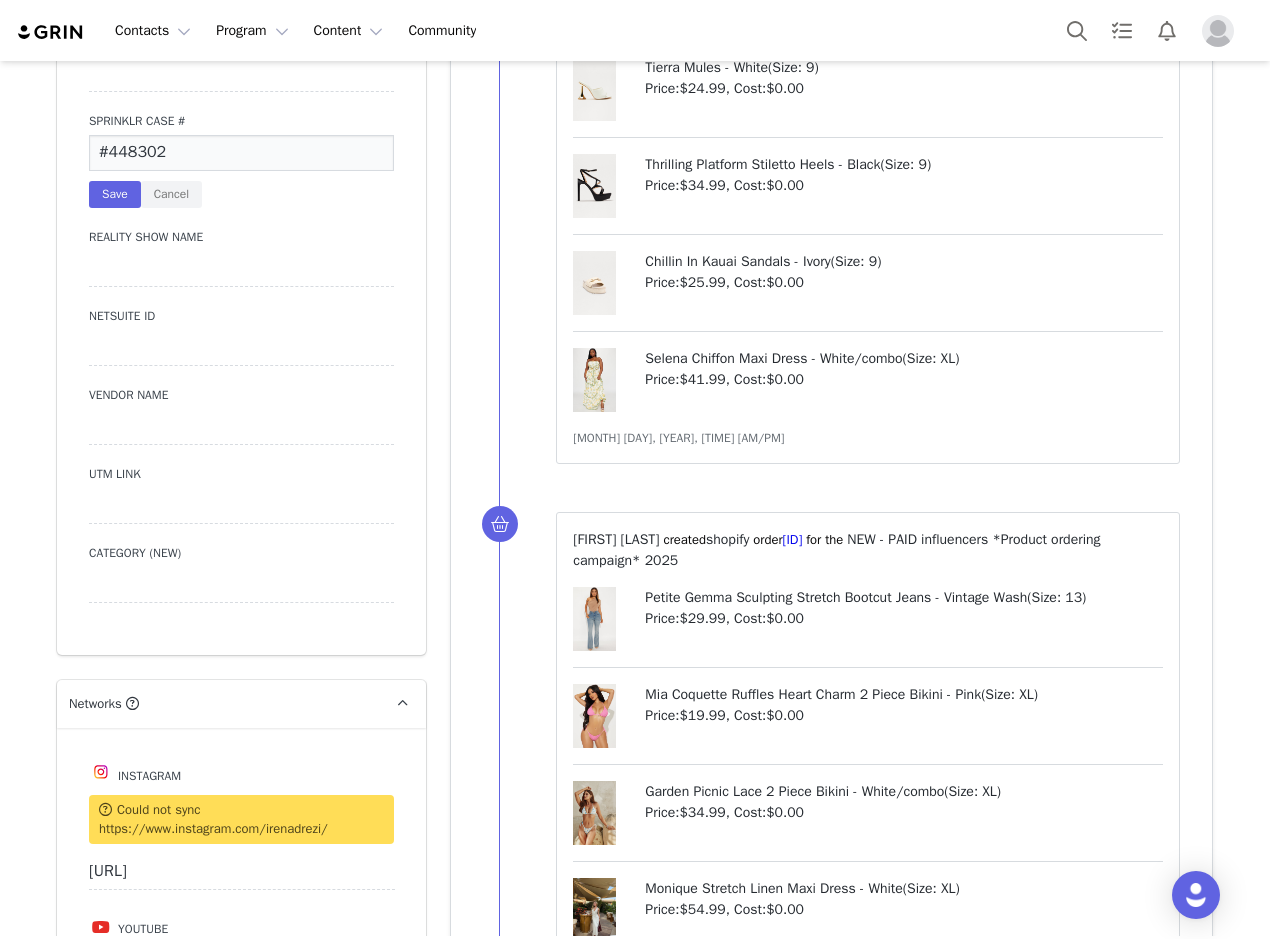 click on "#448302" at bounding box center [241, 153] 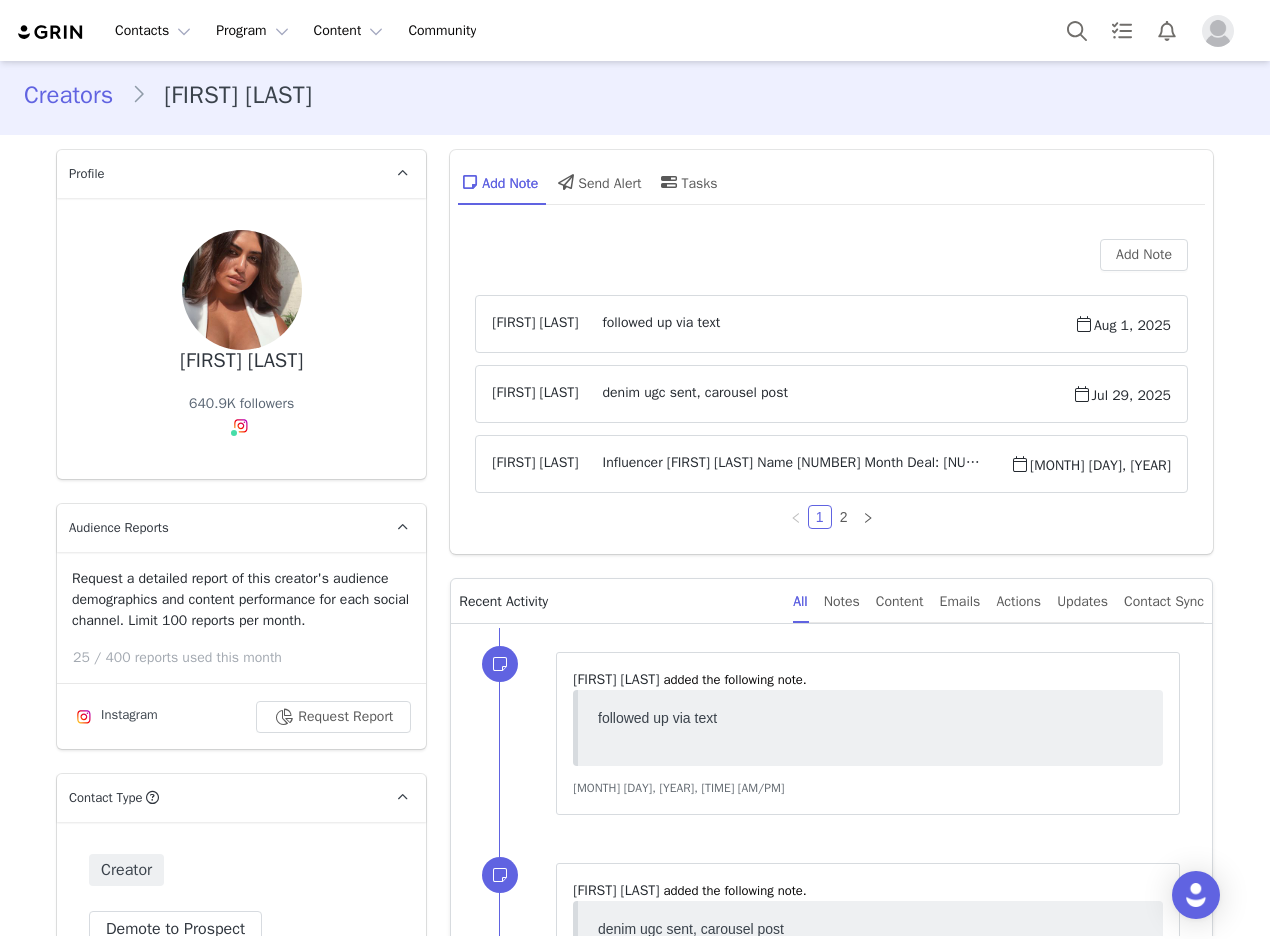scroll, scrollTop: 0, scrollLeft: 0, axis: both 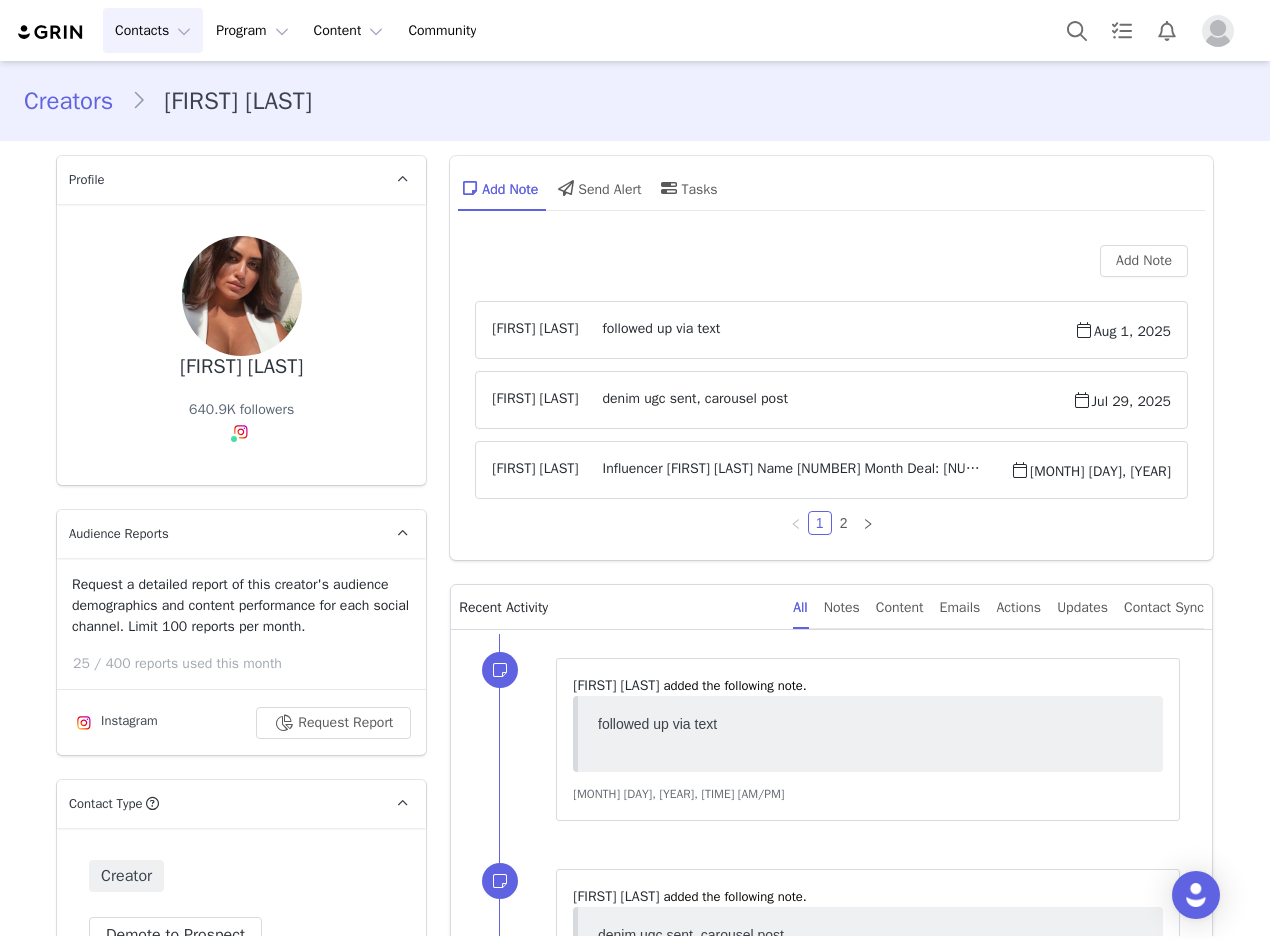 drag, startPoint x: 158, startPoint y: 23, endPoint x: 258, endPoint y: 55, distance: 104.99524 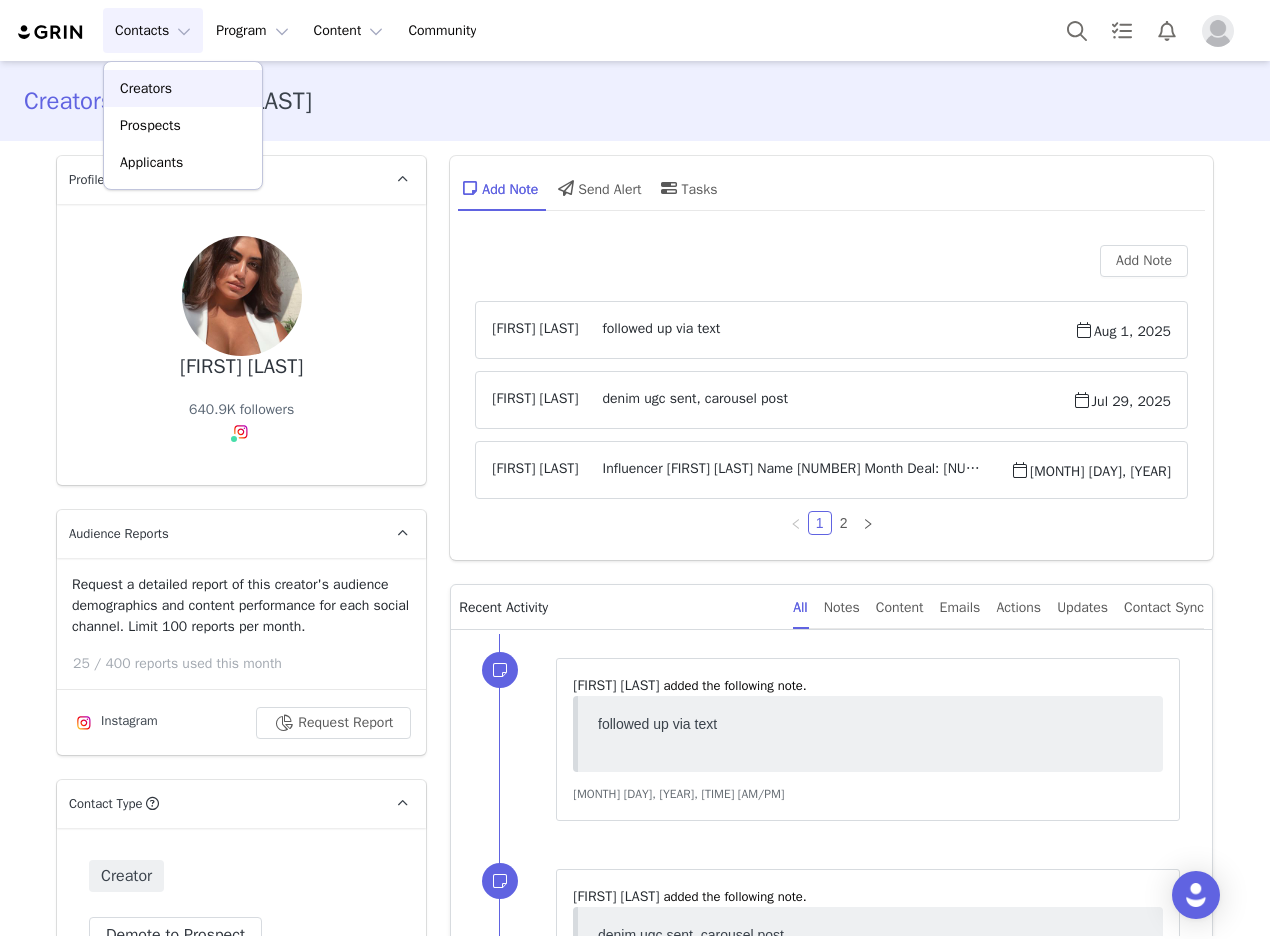 click on "Creators" at bounding box center [183, 88] 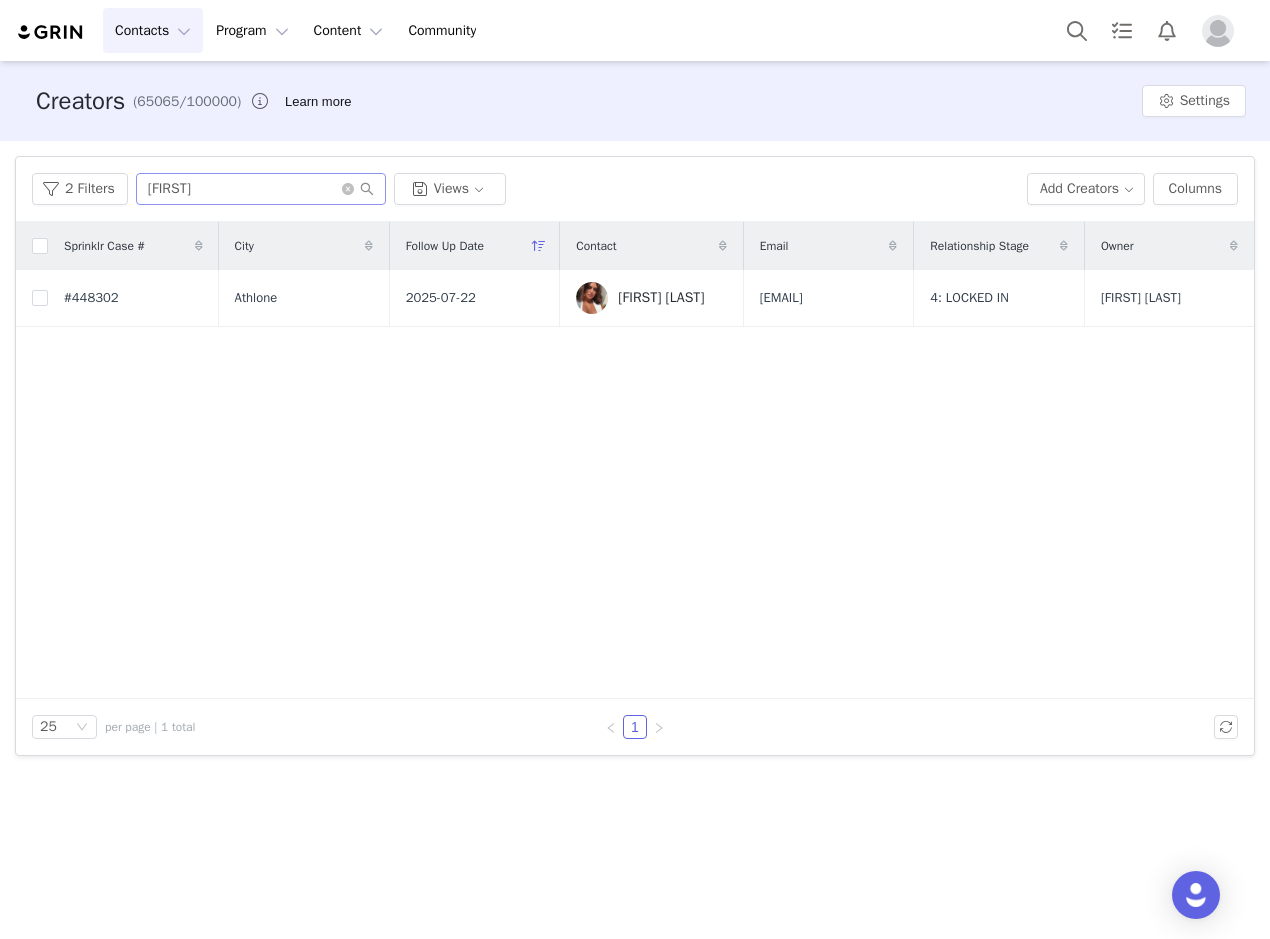 click at bounding box center [358, 189] 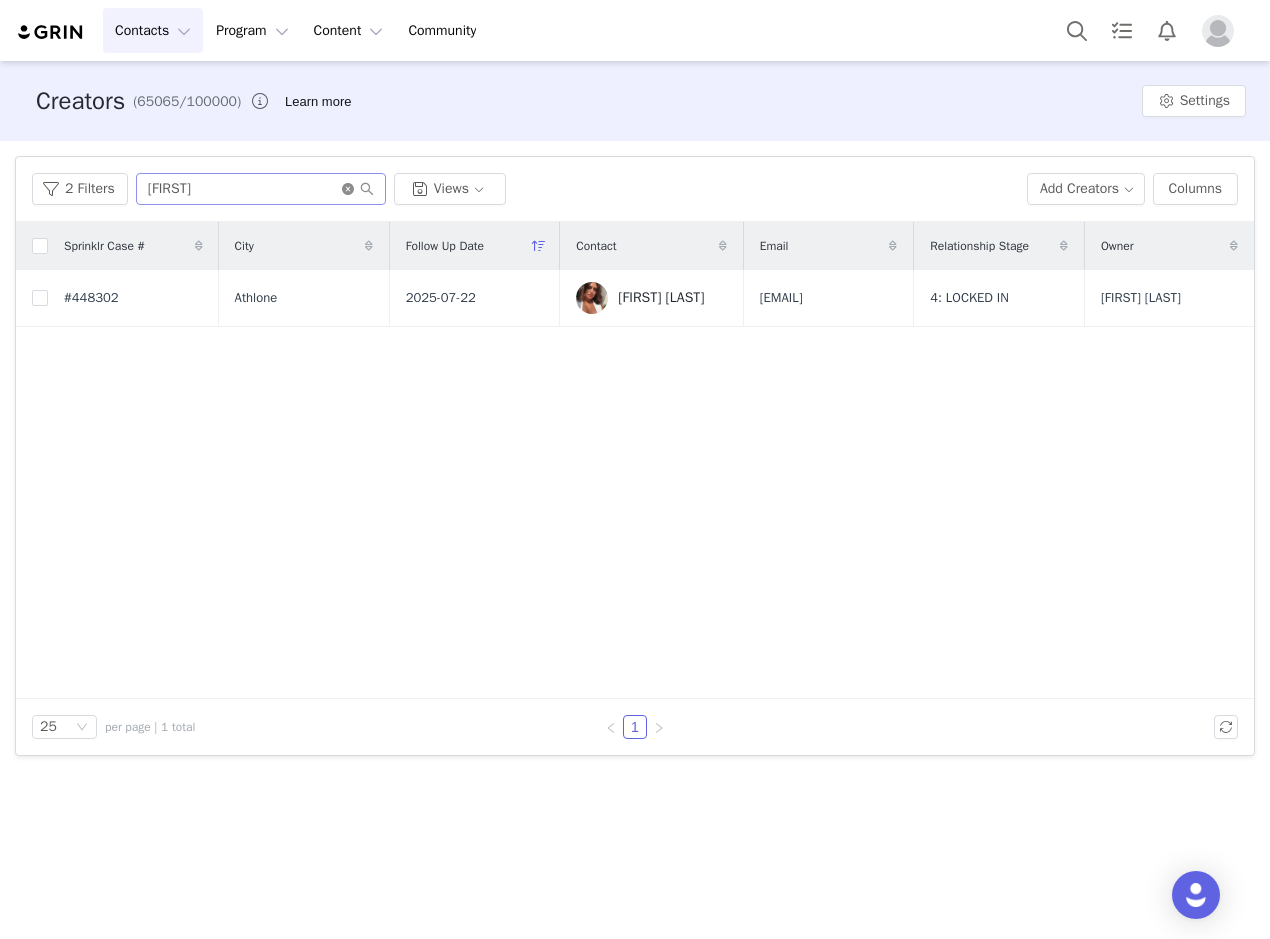 click 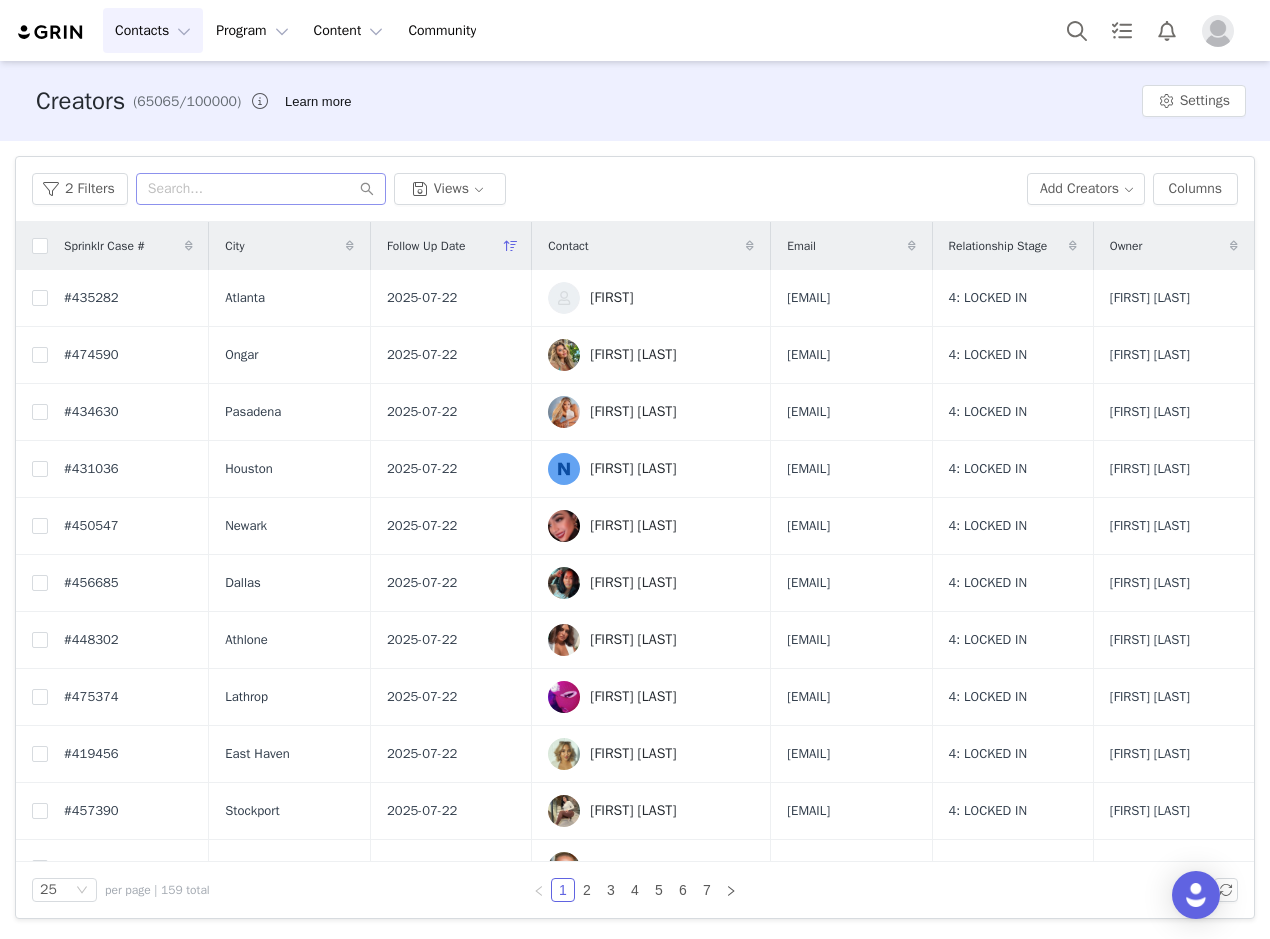 click on "[FIRST]" at bounding box center [611, 298] 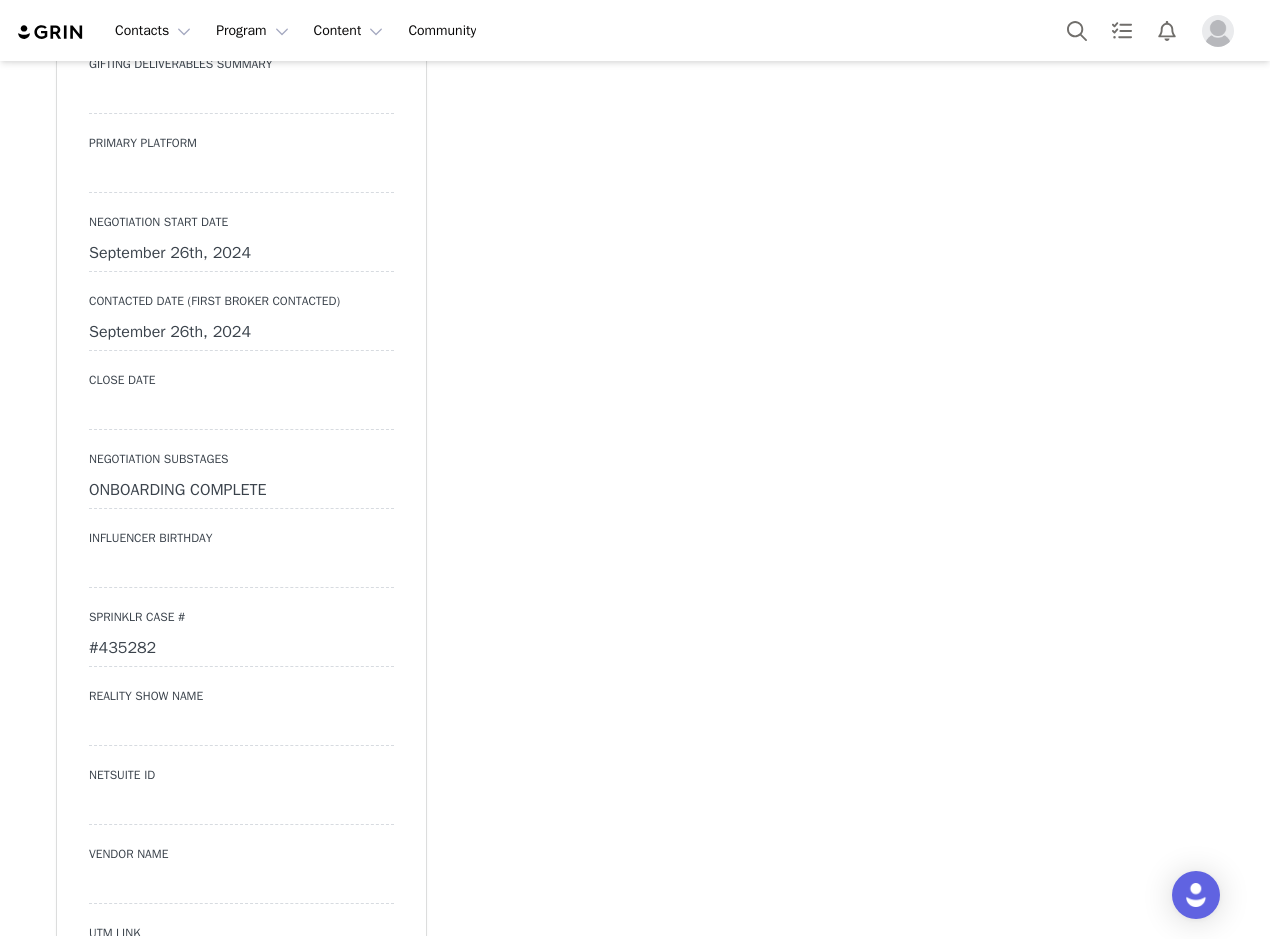 scroll, scrollTop: 3200, scrollLeft: 0, axis: vertical 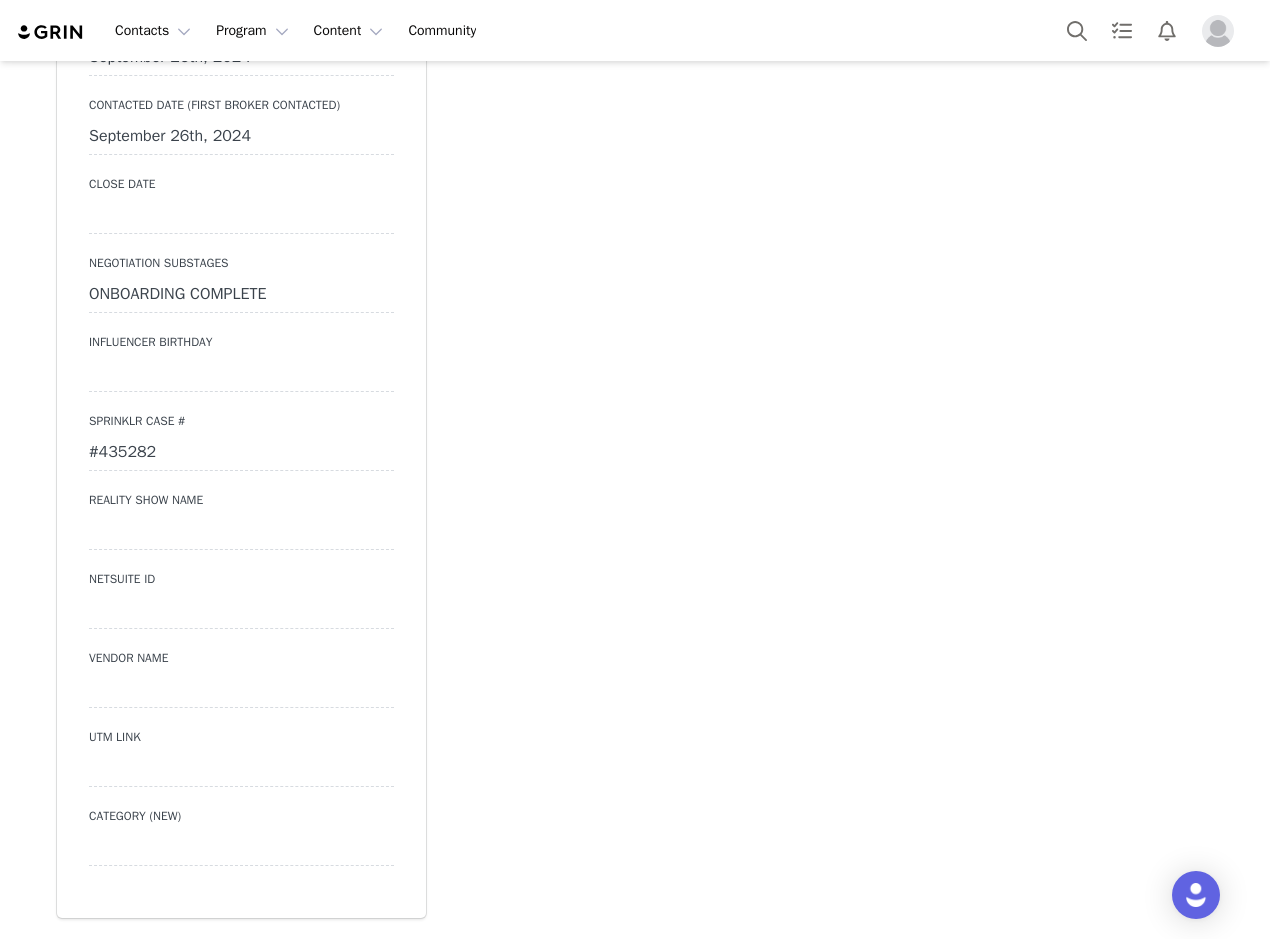 click on "#435282" at bounding box center [241, 453] 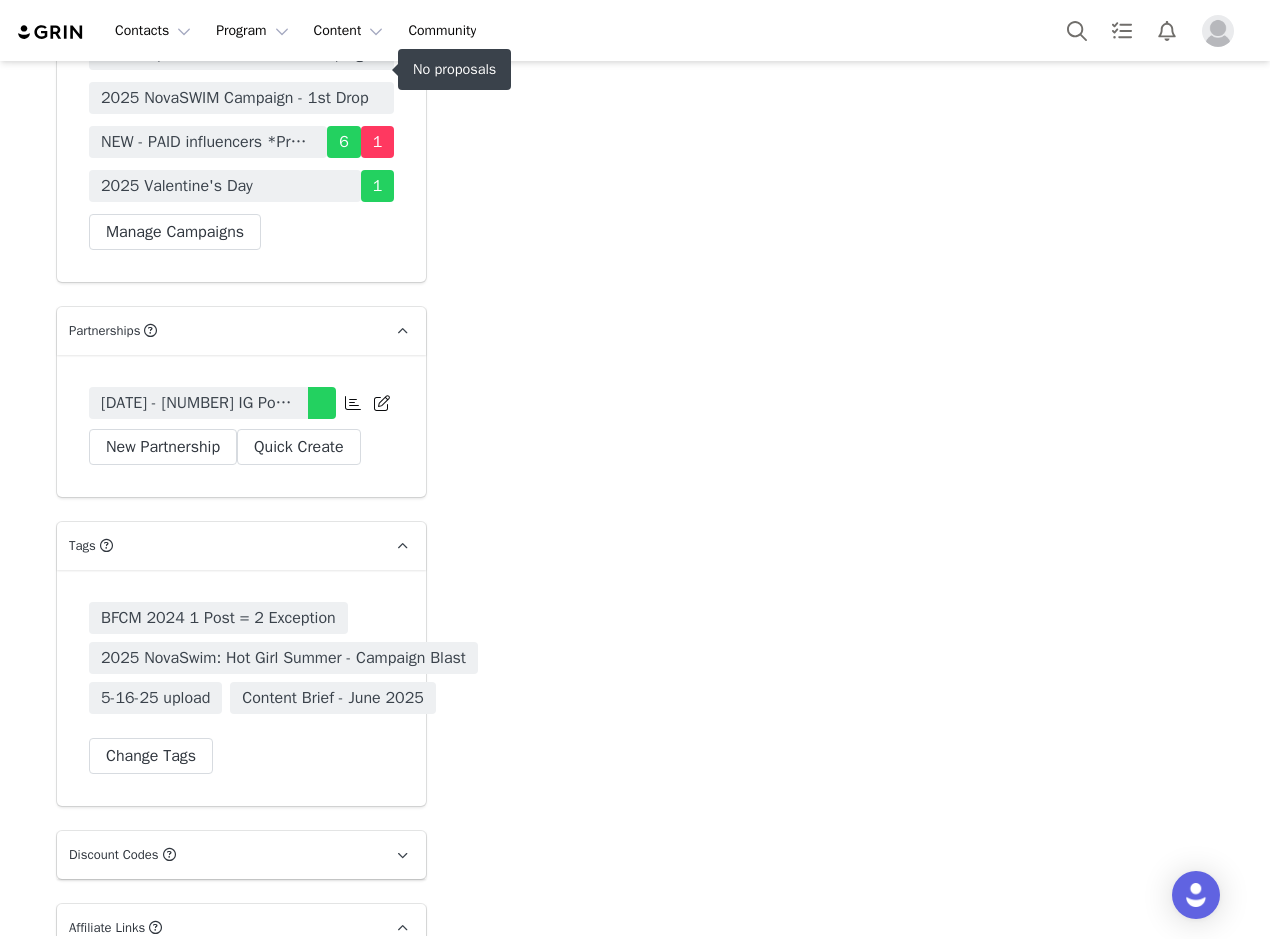 scroll, scrollTop: 6600, scrollLeft: 0, axis: vertical 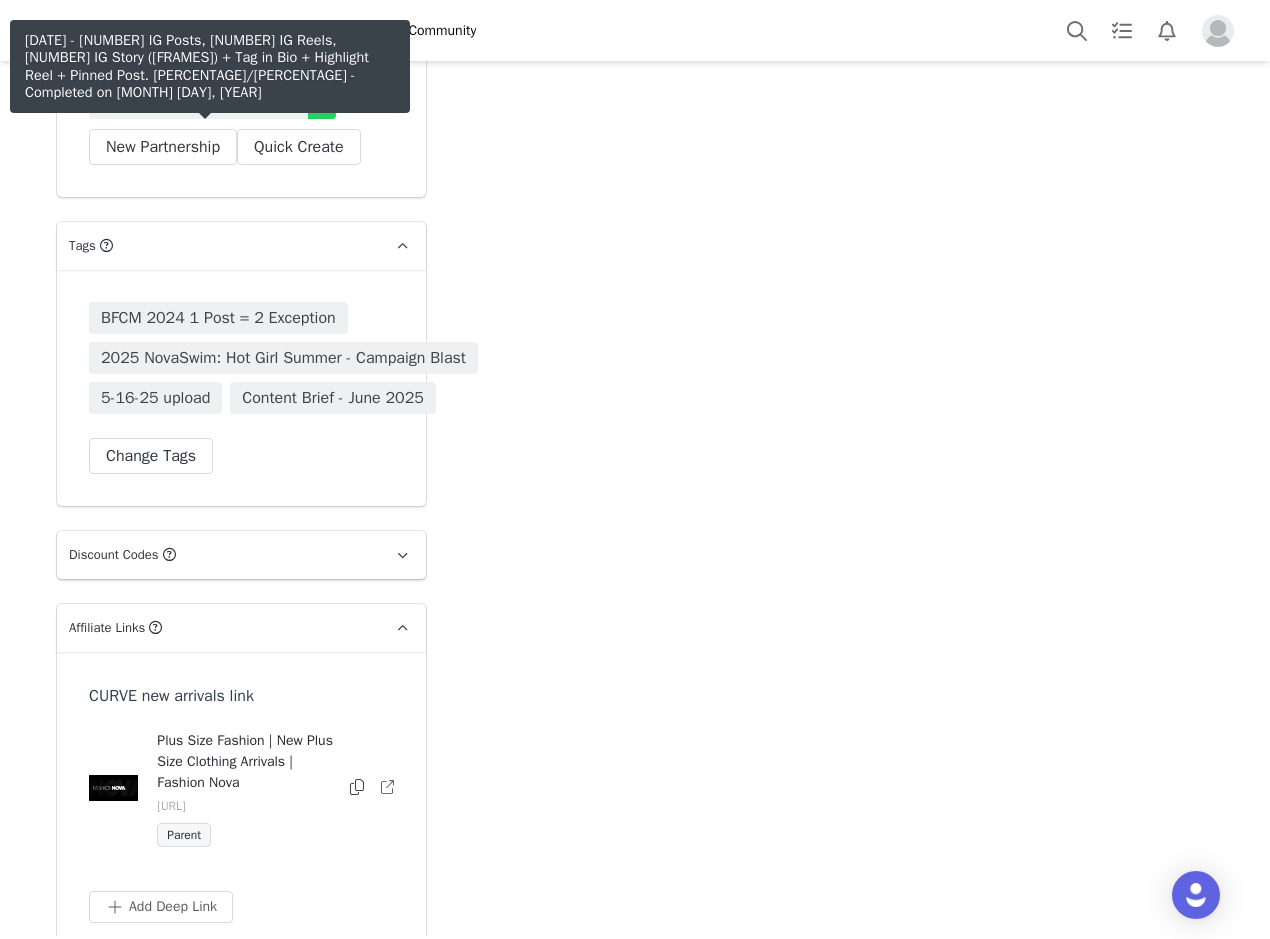 click on "[DATE] - [NUMBER] IG Posts, [NUMBER] IG Reels, [NUMBER] IG Story ([FRAMES]) + Tag in Bio + Highlight Reel + Pinned Post" at bounding box center [198, 103] 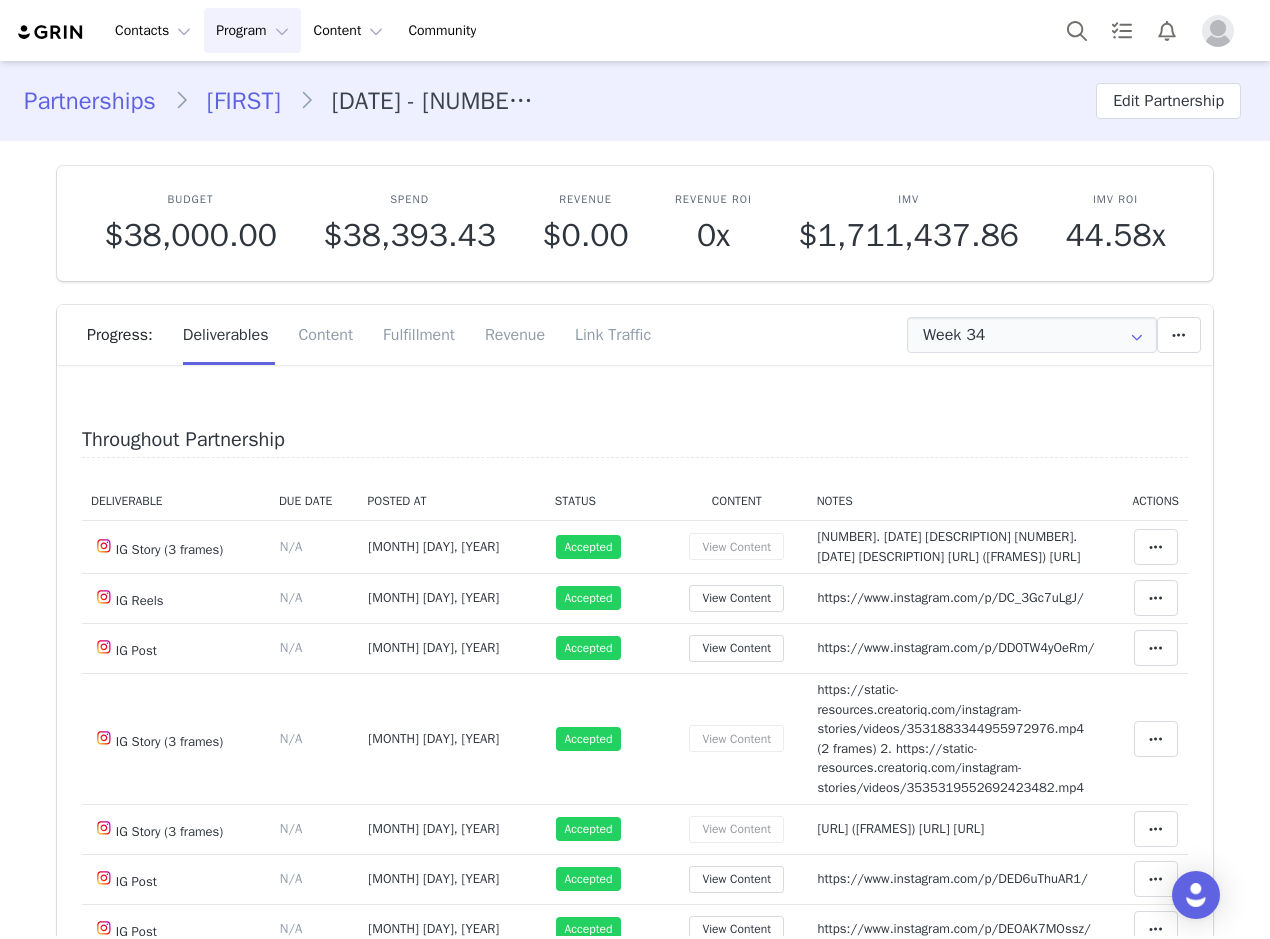 scroll, scrollTop: 300, scrollLeft: 0, axis: vertical 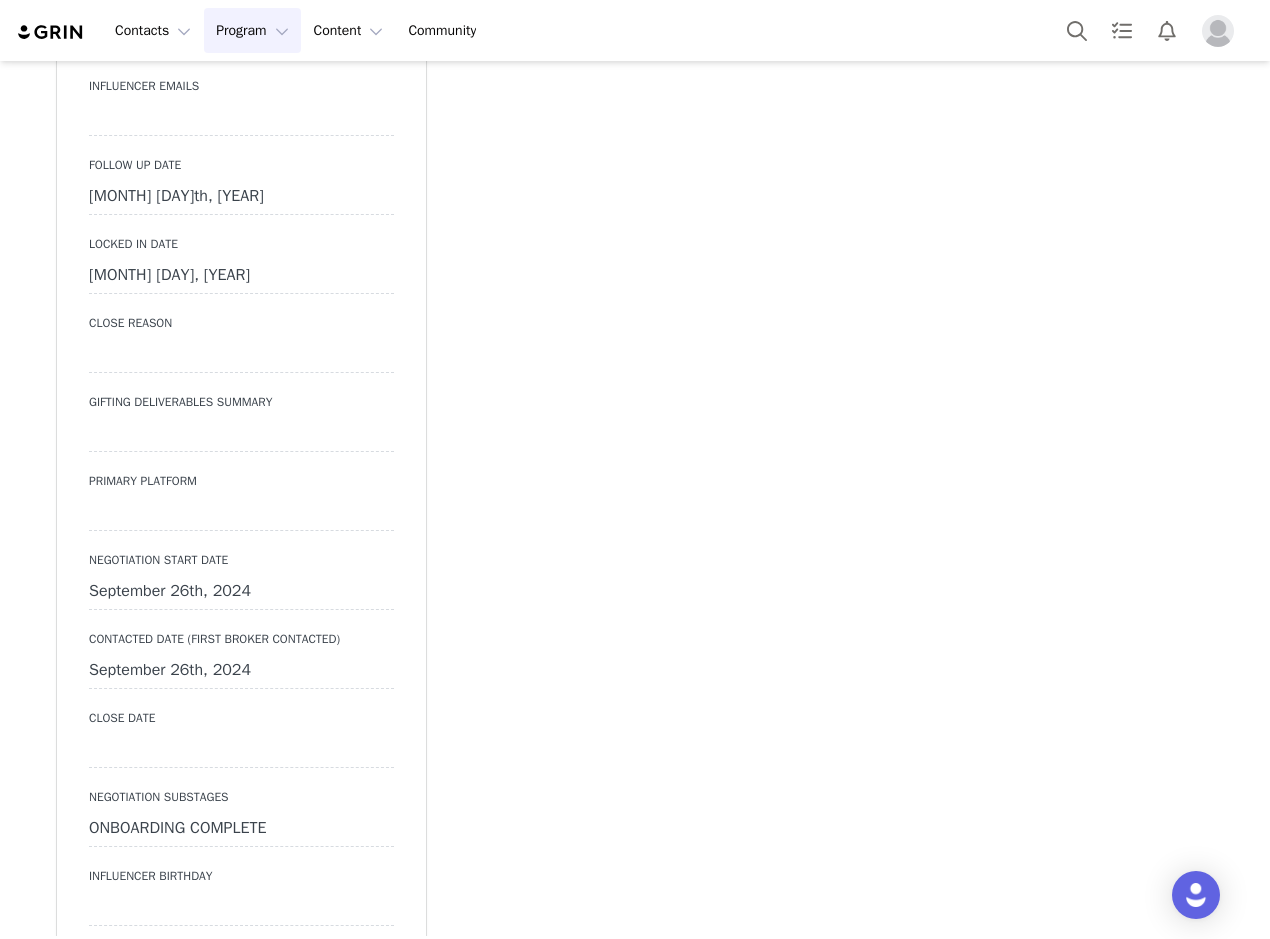 click on "[MONTH] [DAY]th, [YEAR]" at bounding box center [241, 197] 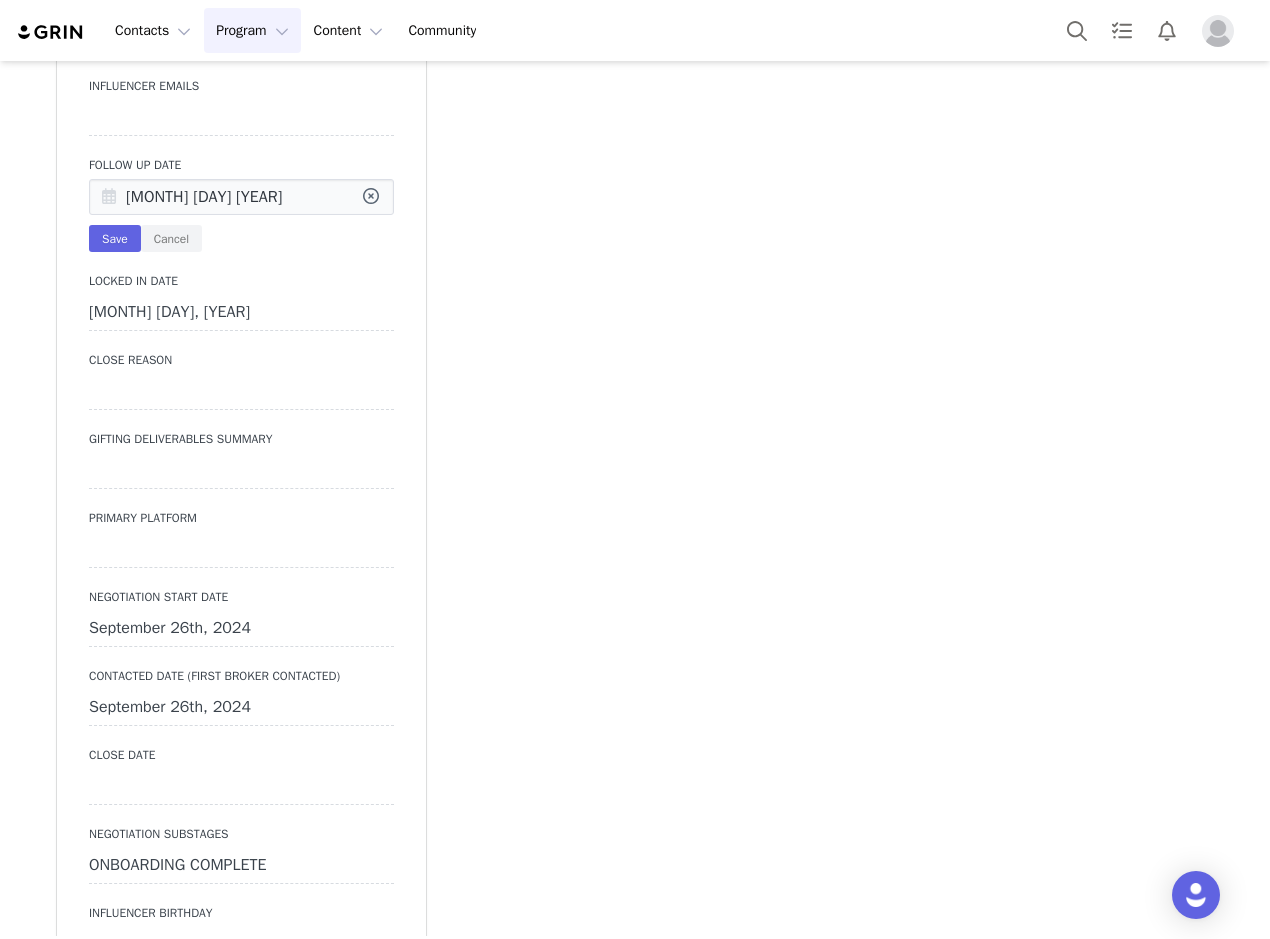 drag, startPoint x: 137, startPoint y: 225, endPoint x: 232, endPoint y: 299, distance: 120.4201 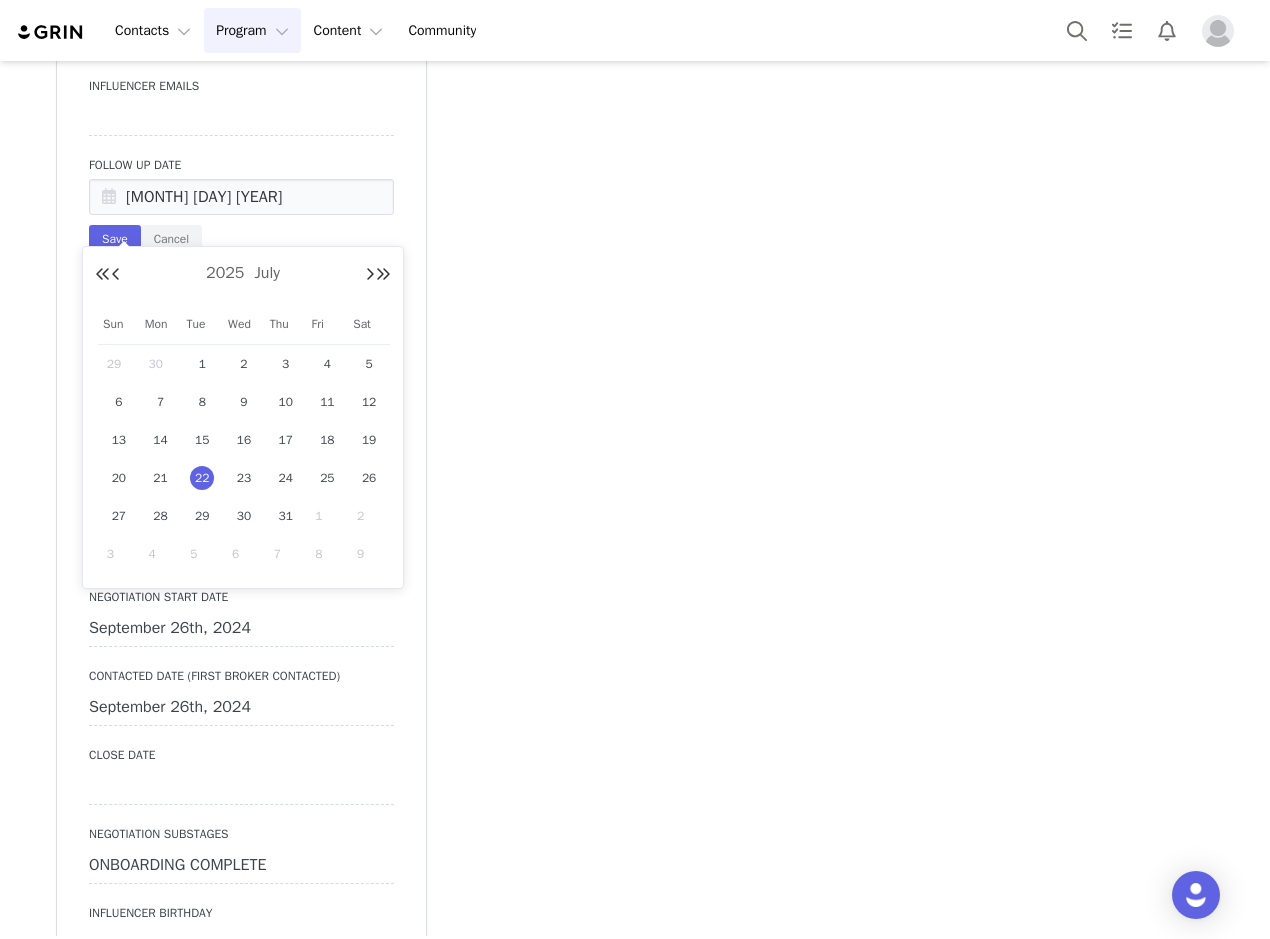 click on "1" at bounding box center (327, 516) 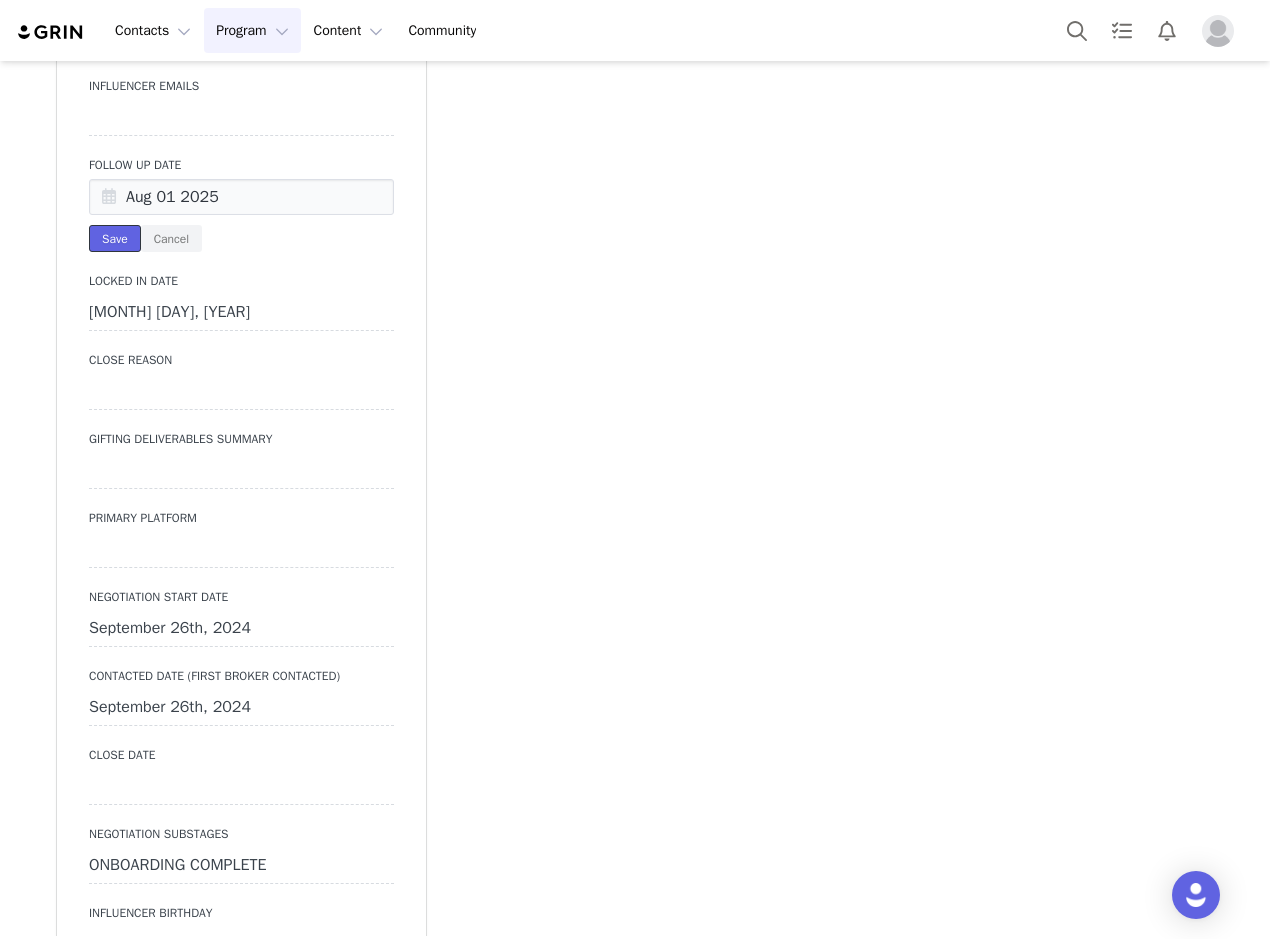 drag, startPoint x: 105, startPoint y: 260, endPoint x: 99, endPoint y: 285, distance: 25.70992 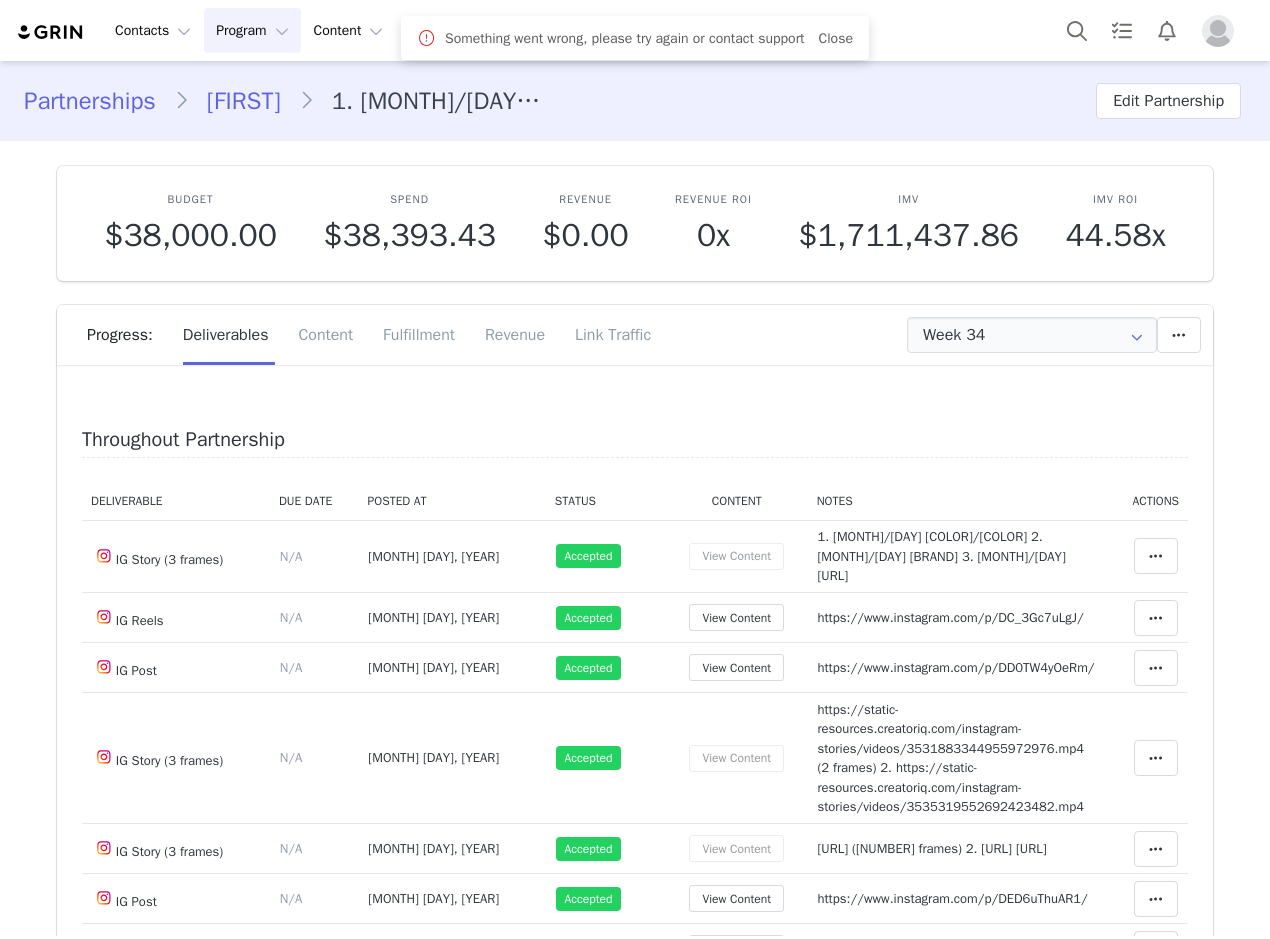 scroll, scrollTop: 0, scrollLeft: 0, axis: both 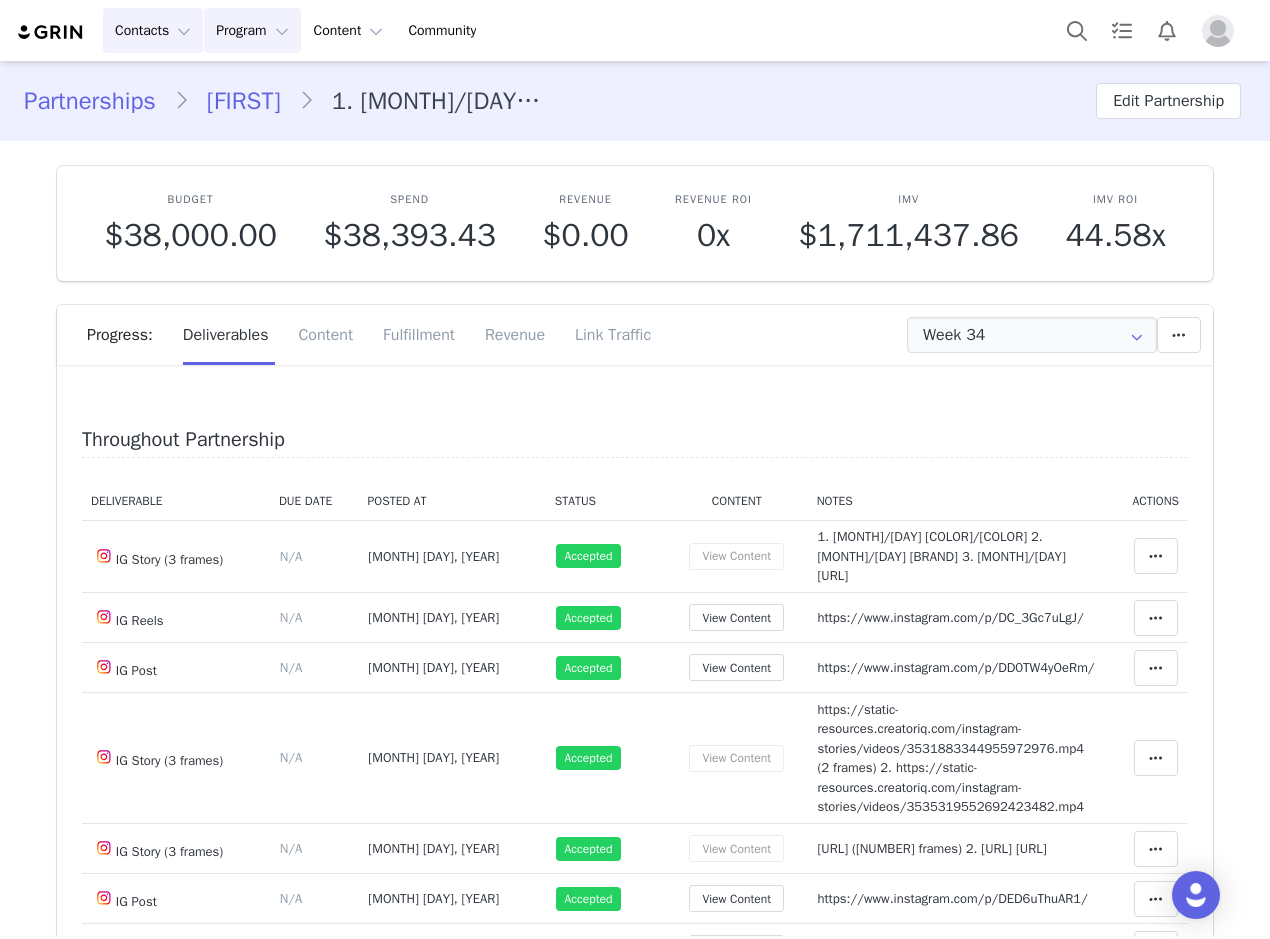 click on "Contacts Contacts" at bounding box center [153, 30] 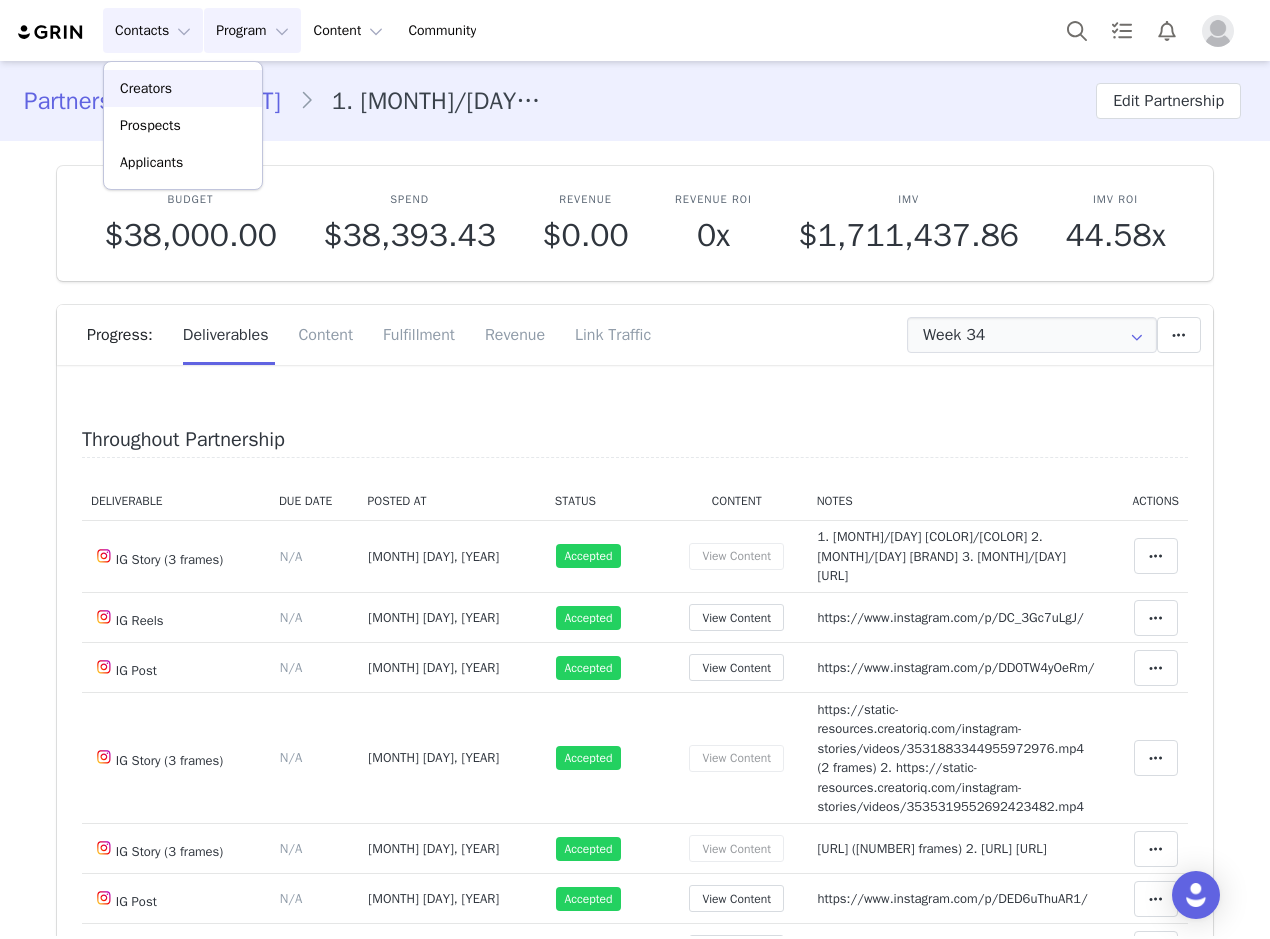click on "Creators" at bounding box center (146, 88) 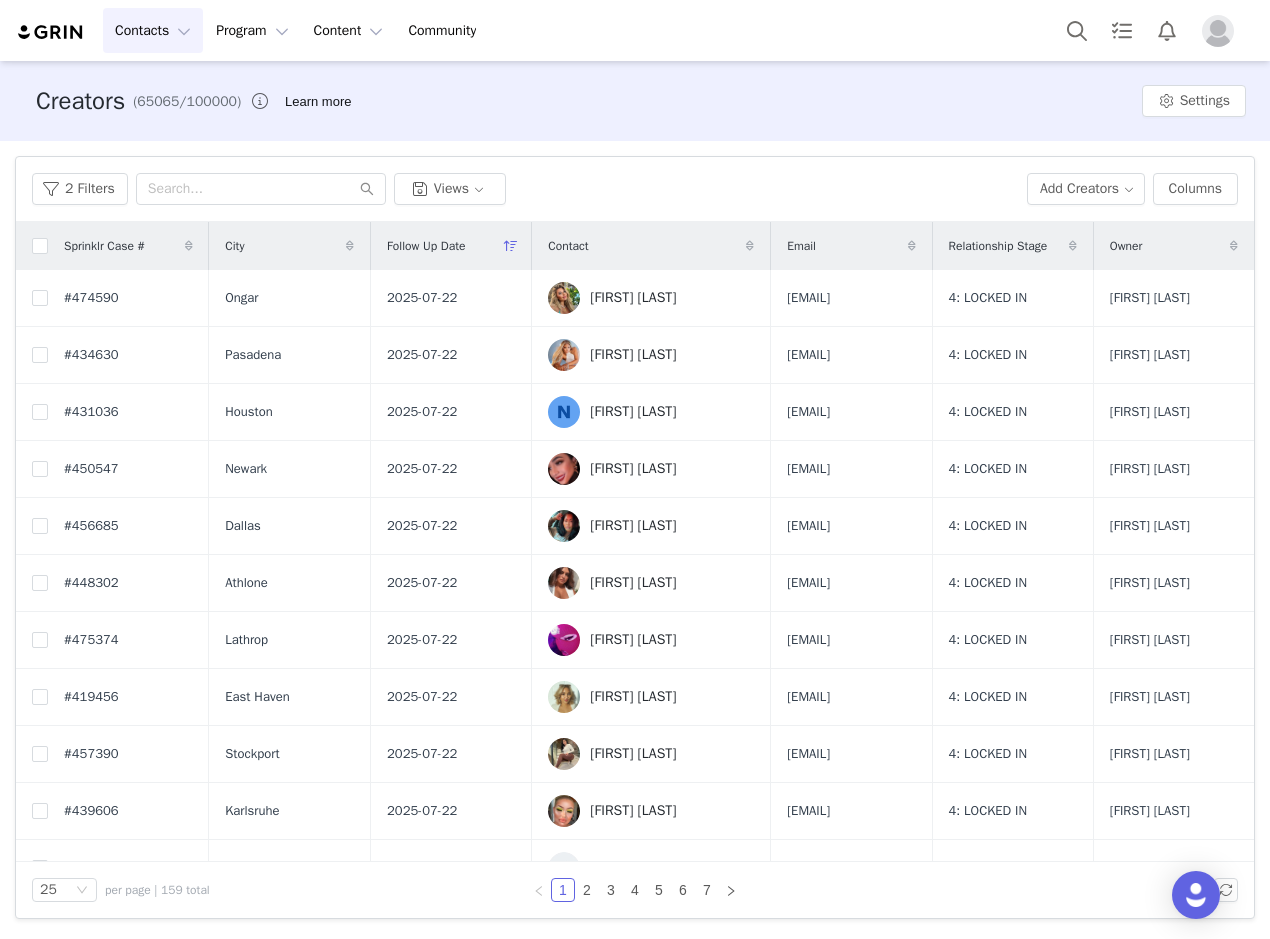 click on "[FIRST] [LAST]" at bounding box center (633, 298) 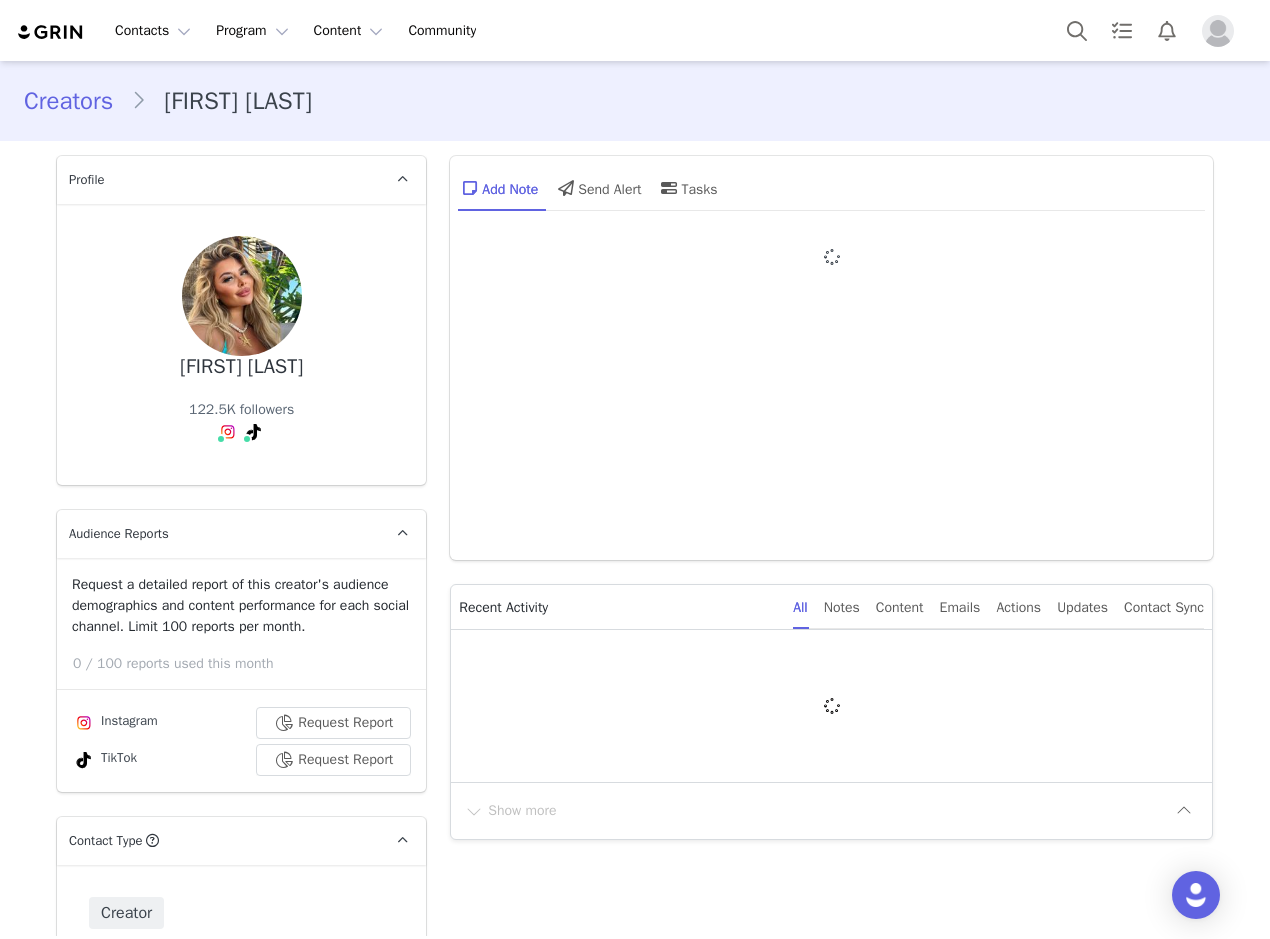 type on "+44 (United Kingdom)" 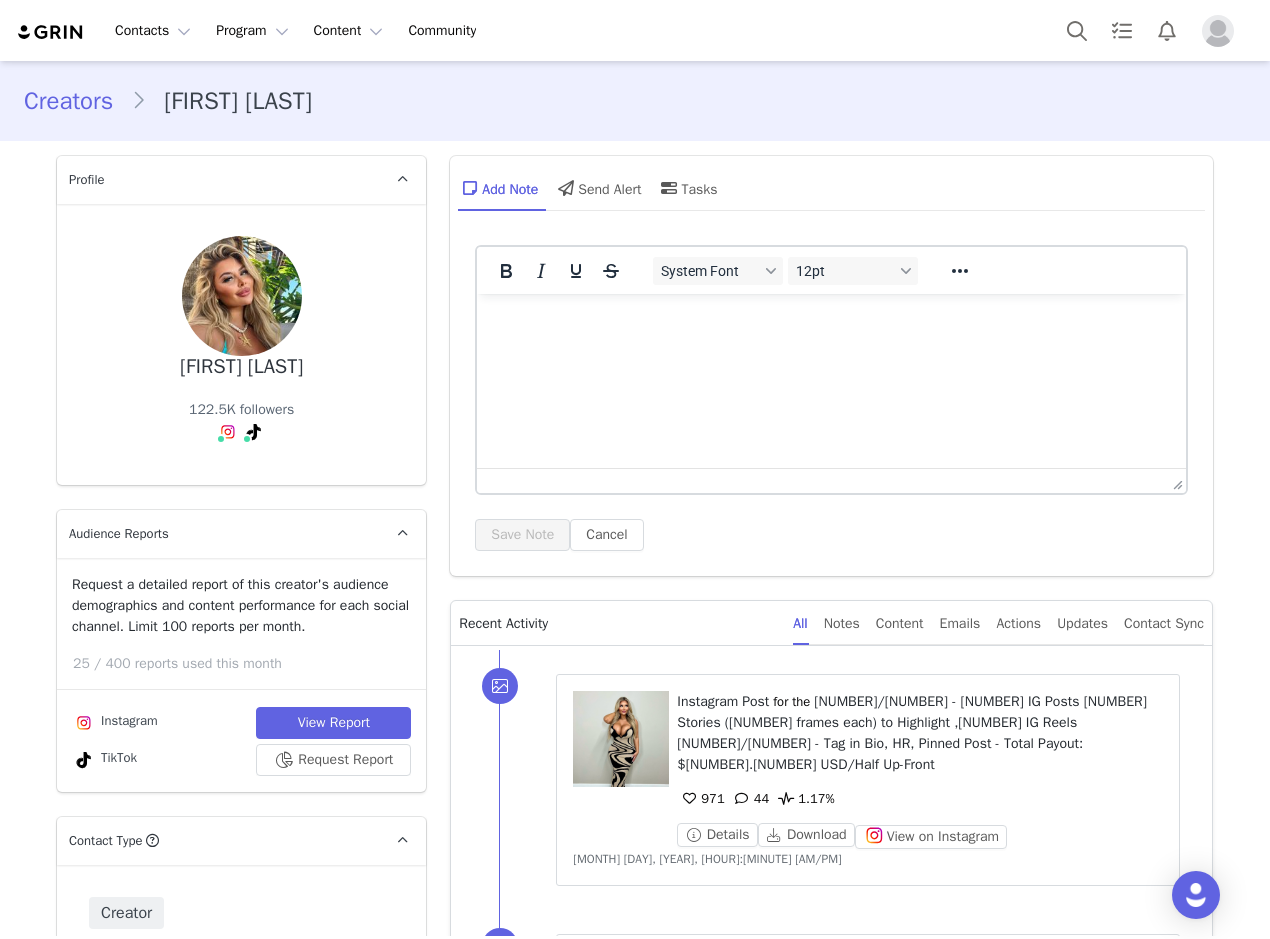 scroll, scrollTop: 0, scrollLeft: 0, axis: both 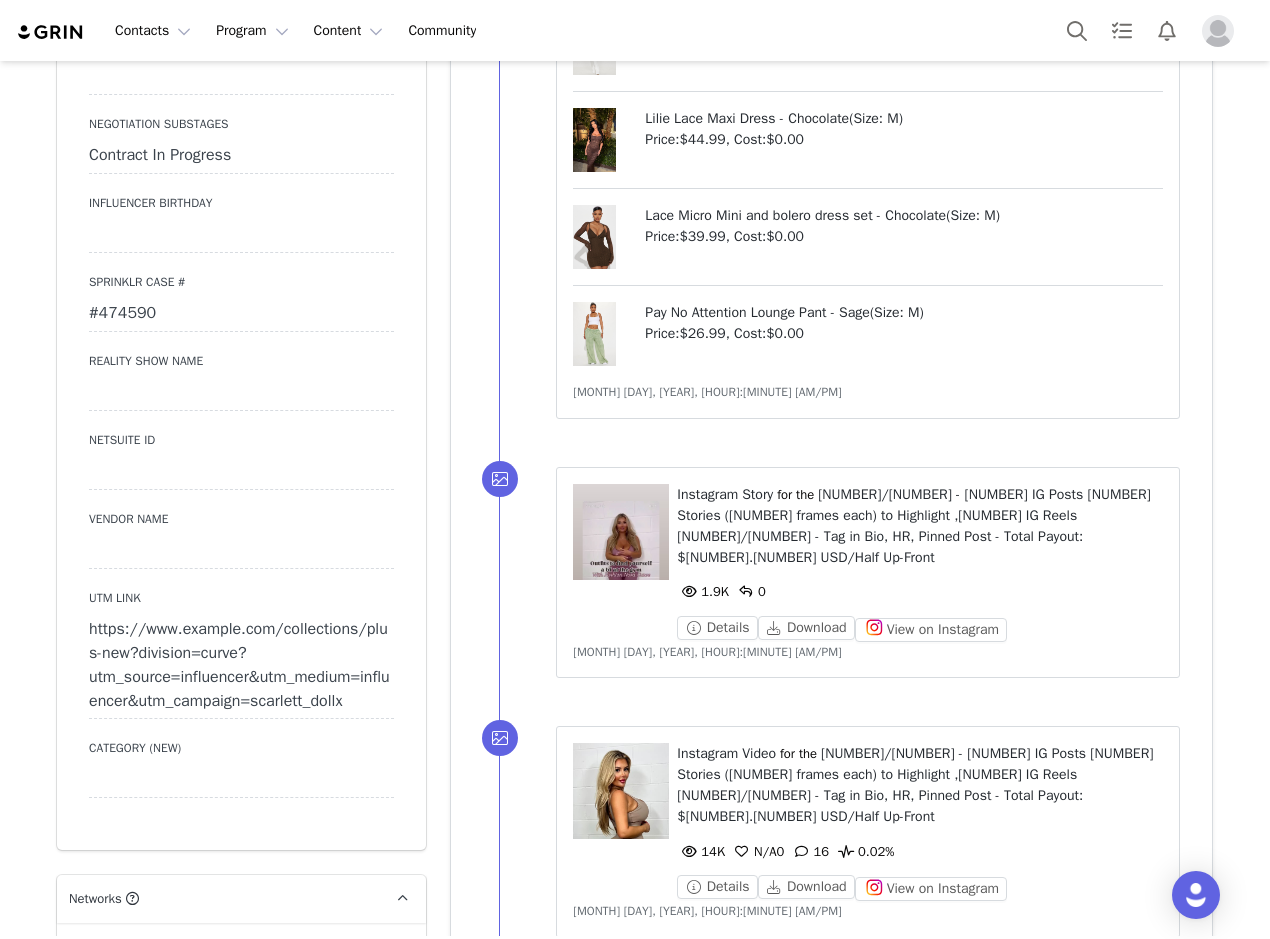click on "#474590" at bounding box center (241, 314) 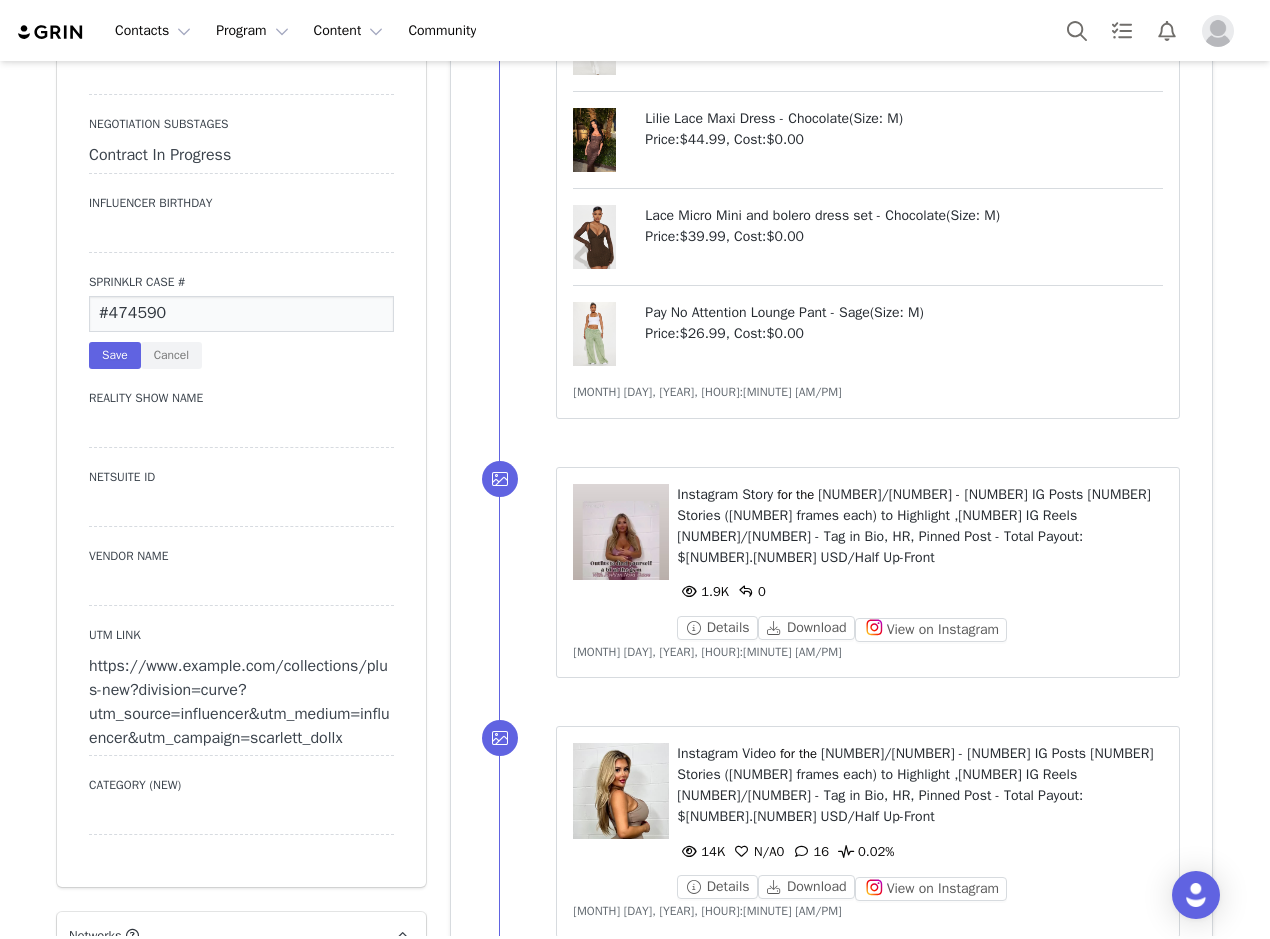 click on "#474590" at bounding box center [241, 314] 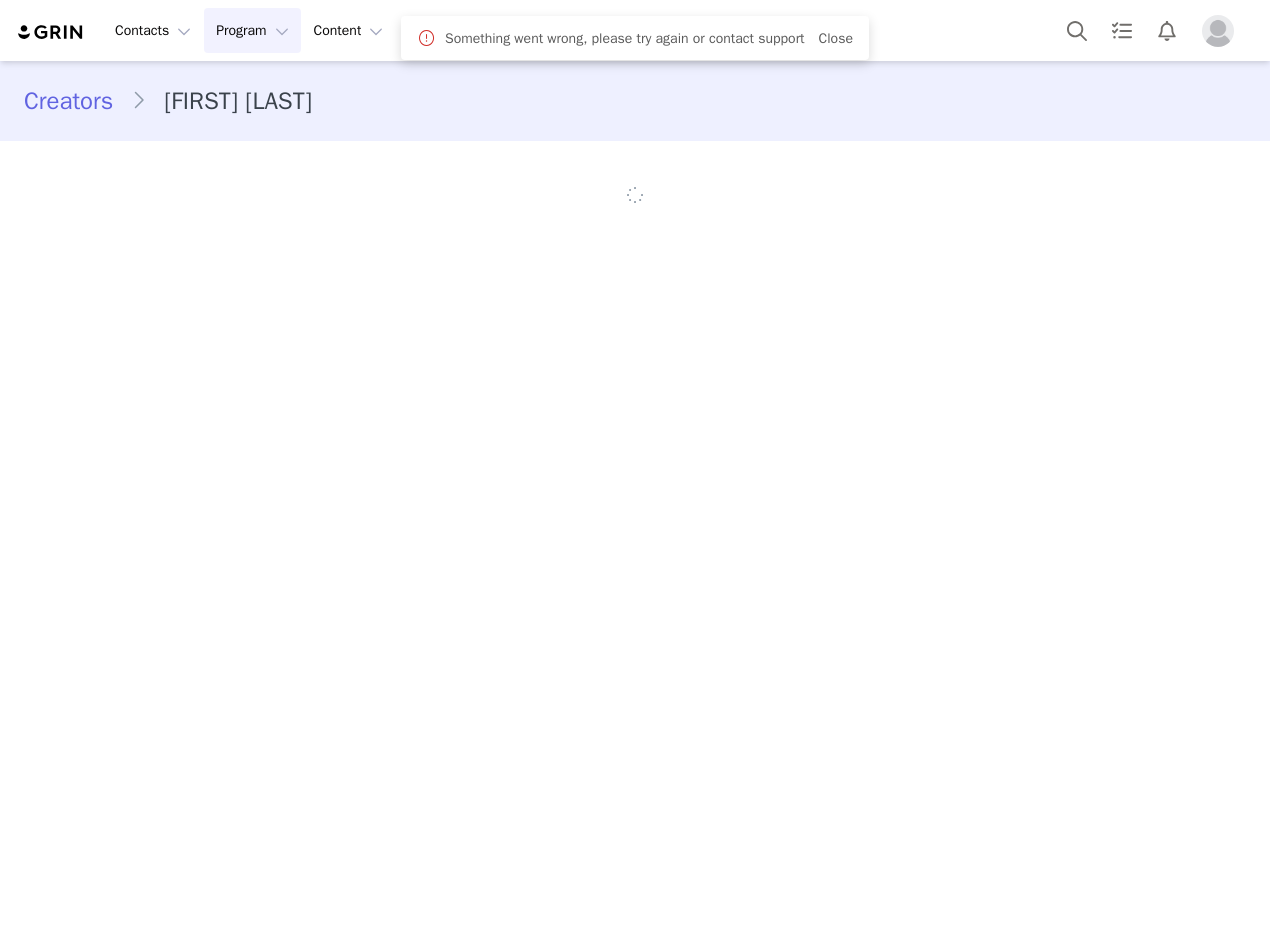 click on "Program Program" at bounding box center [252, 30] 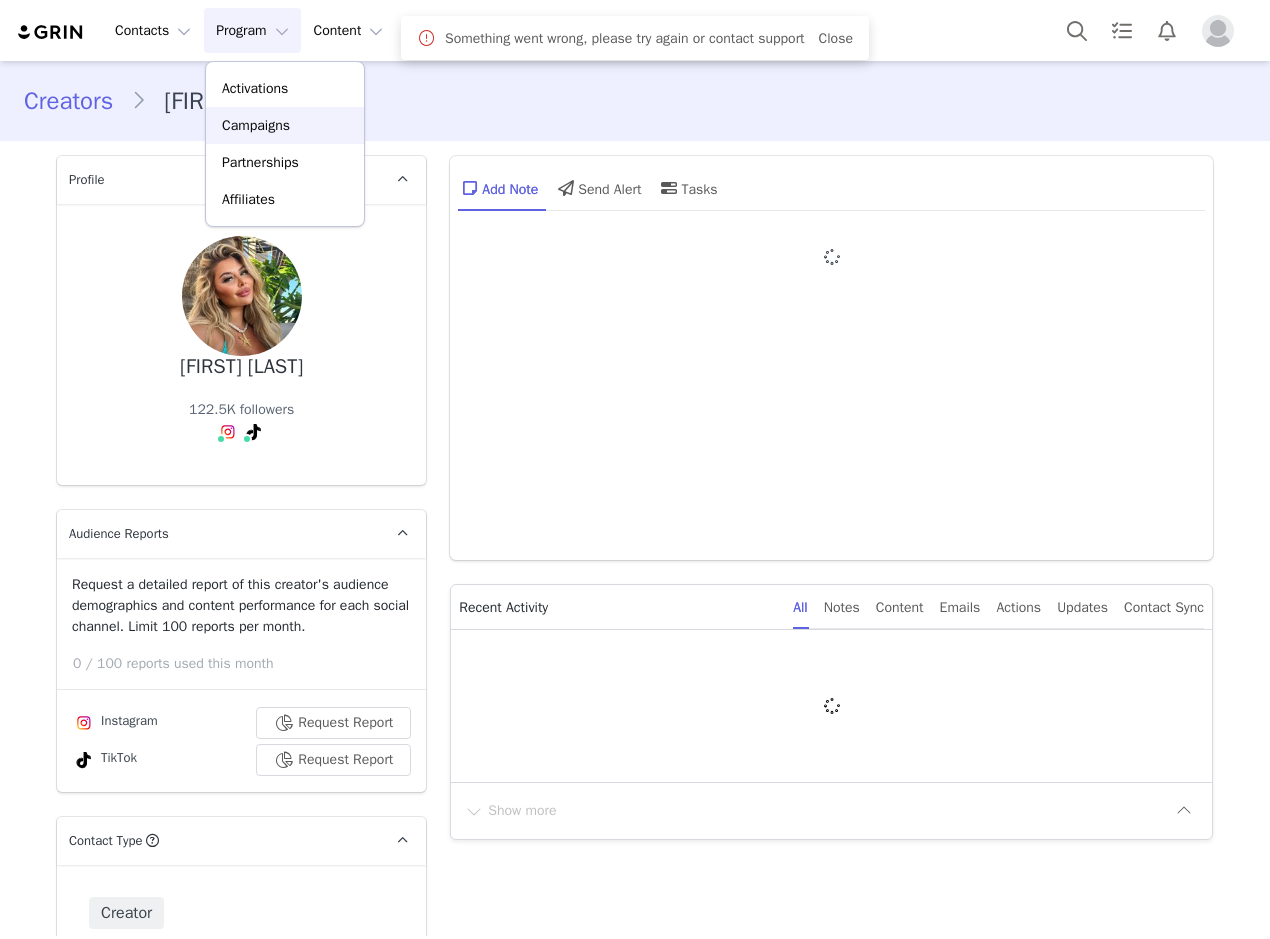 click on "Campaigns" at bounding box center (256, 125) 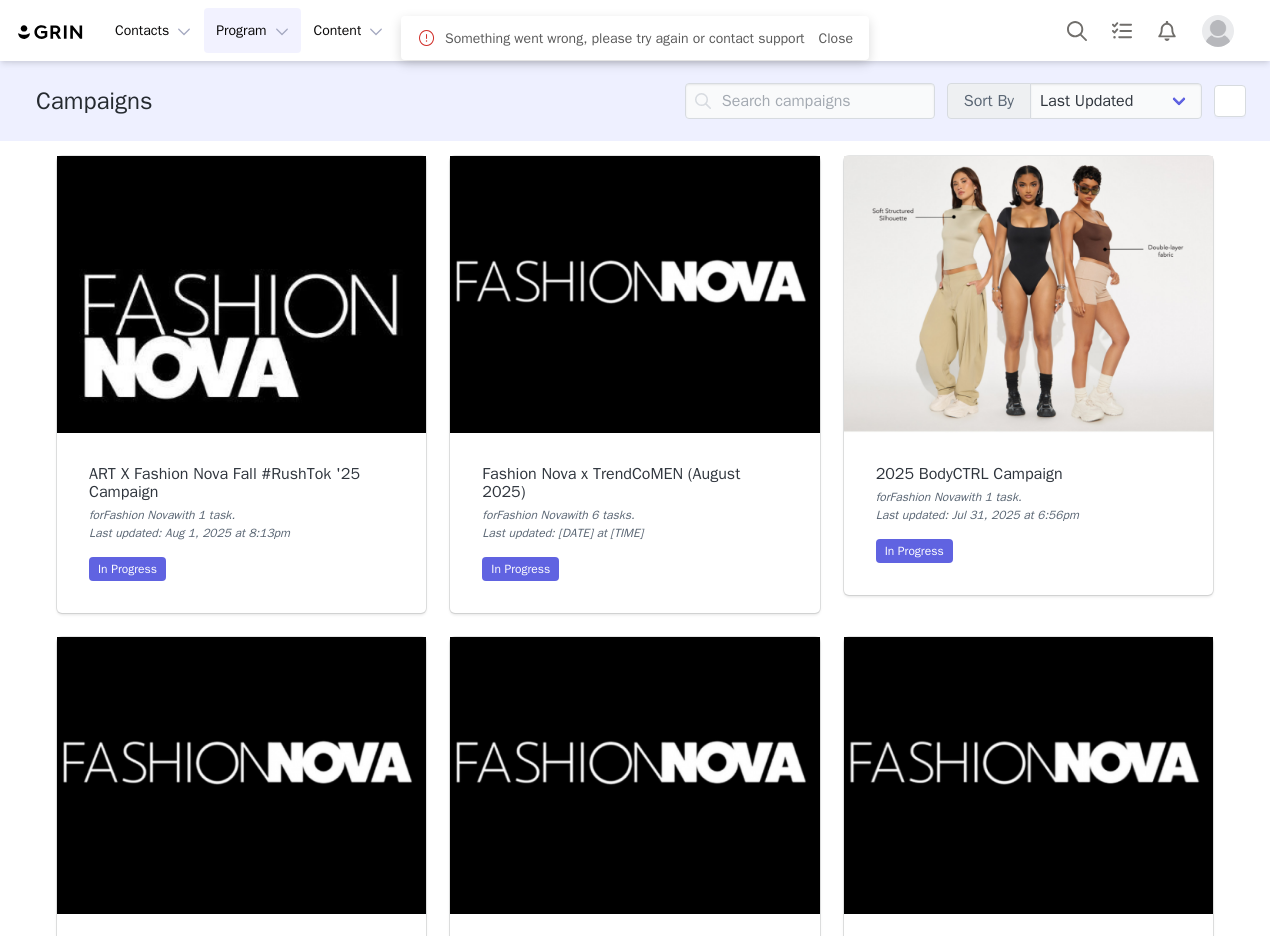 scroll, scrollTop: 0, scrollLeft: 0, axis: both 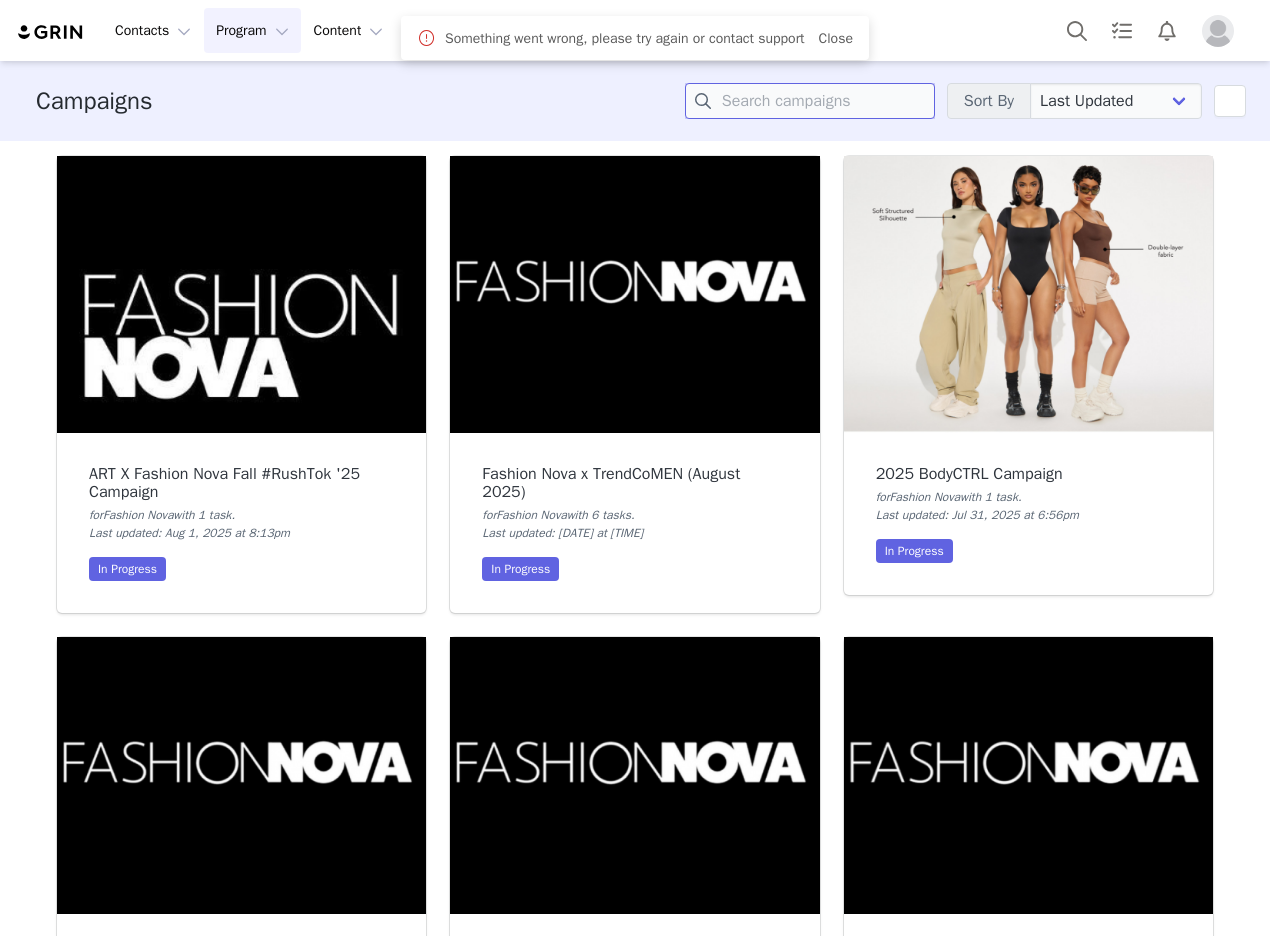 click at bounding box center [810, 101] 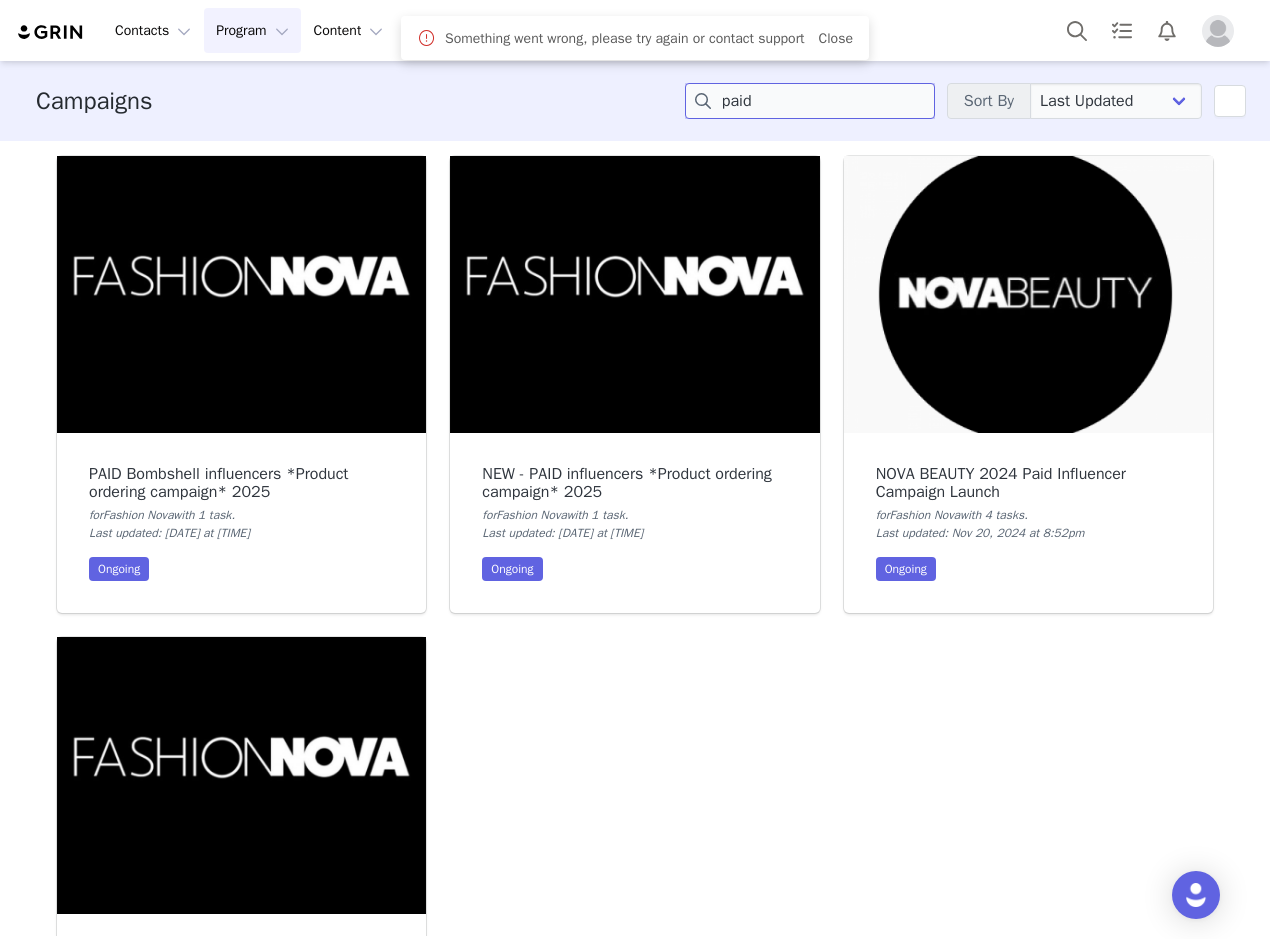 type on "paid" 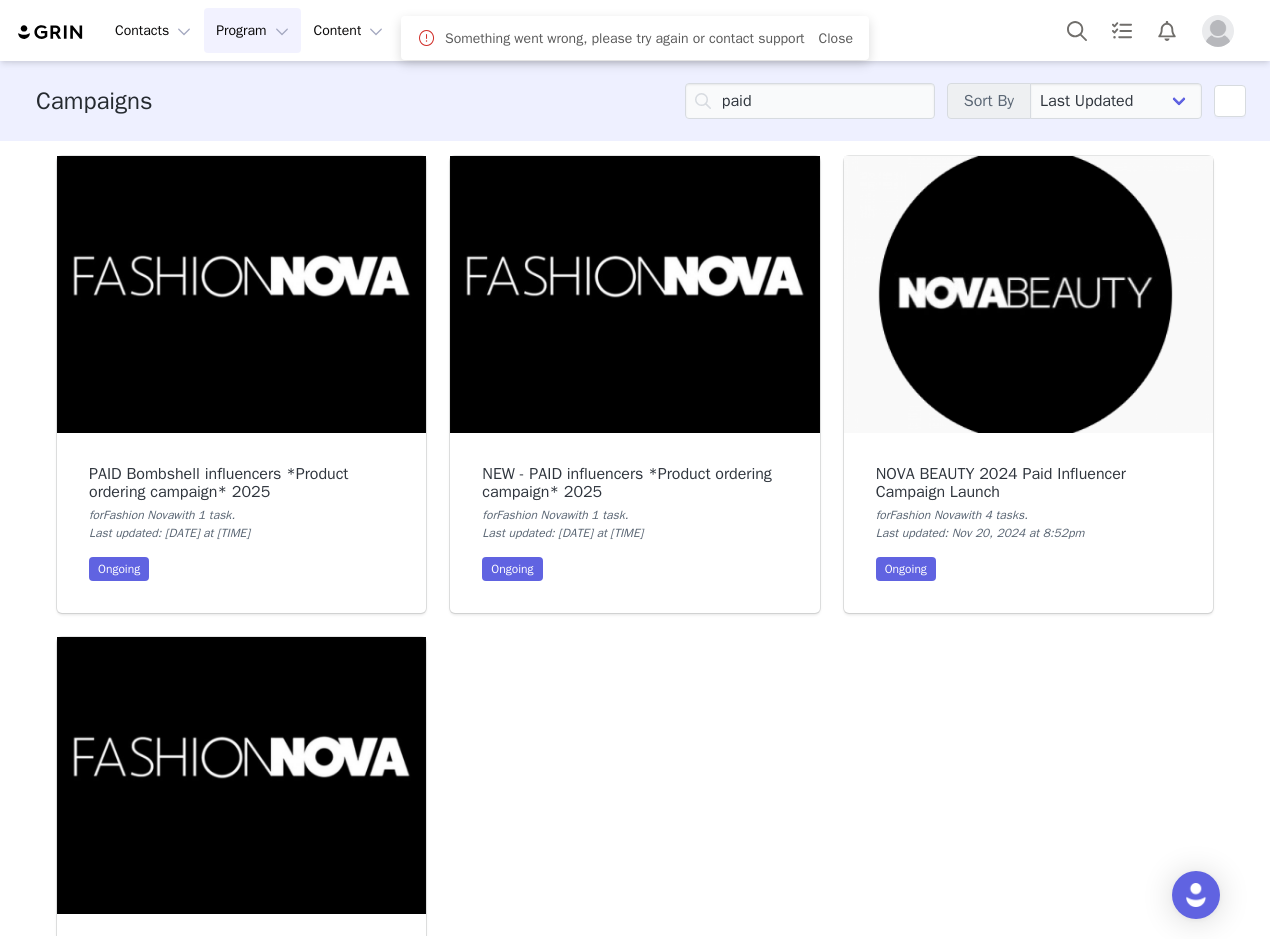 click at bounding box center [634, 294] 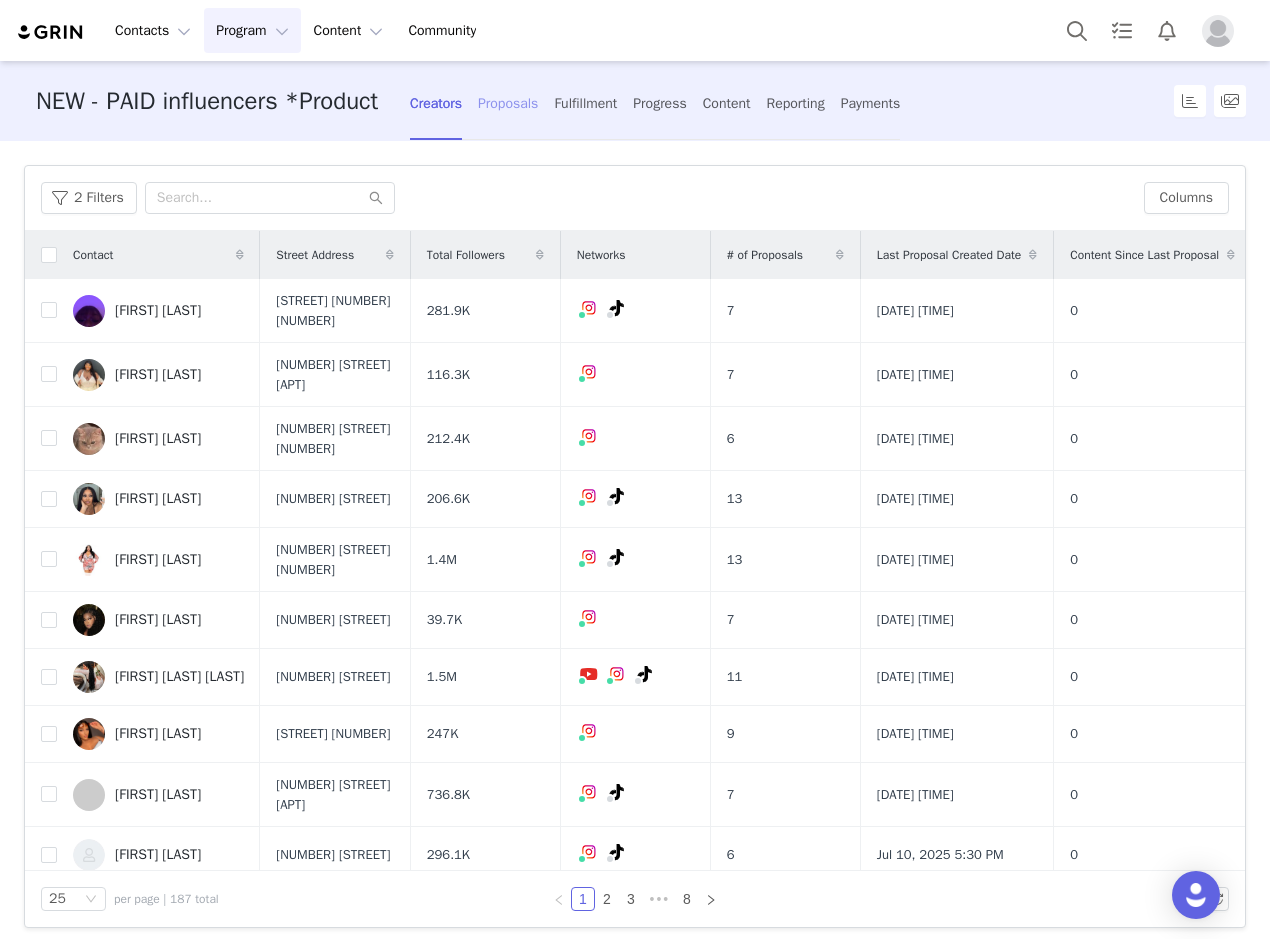 click on "Proposals" at bounding box center [508, 103] 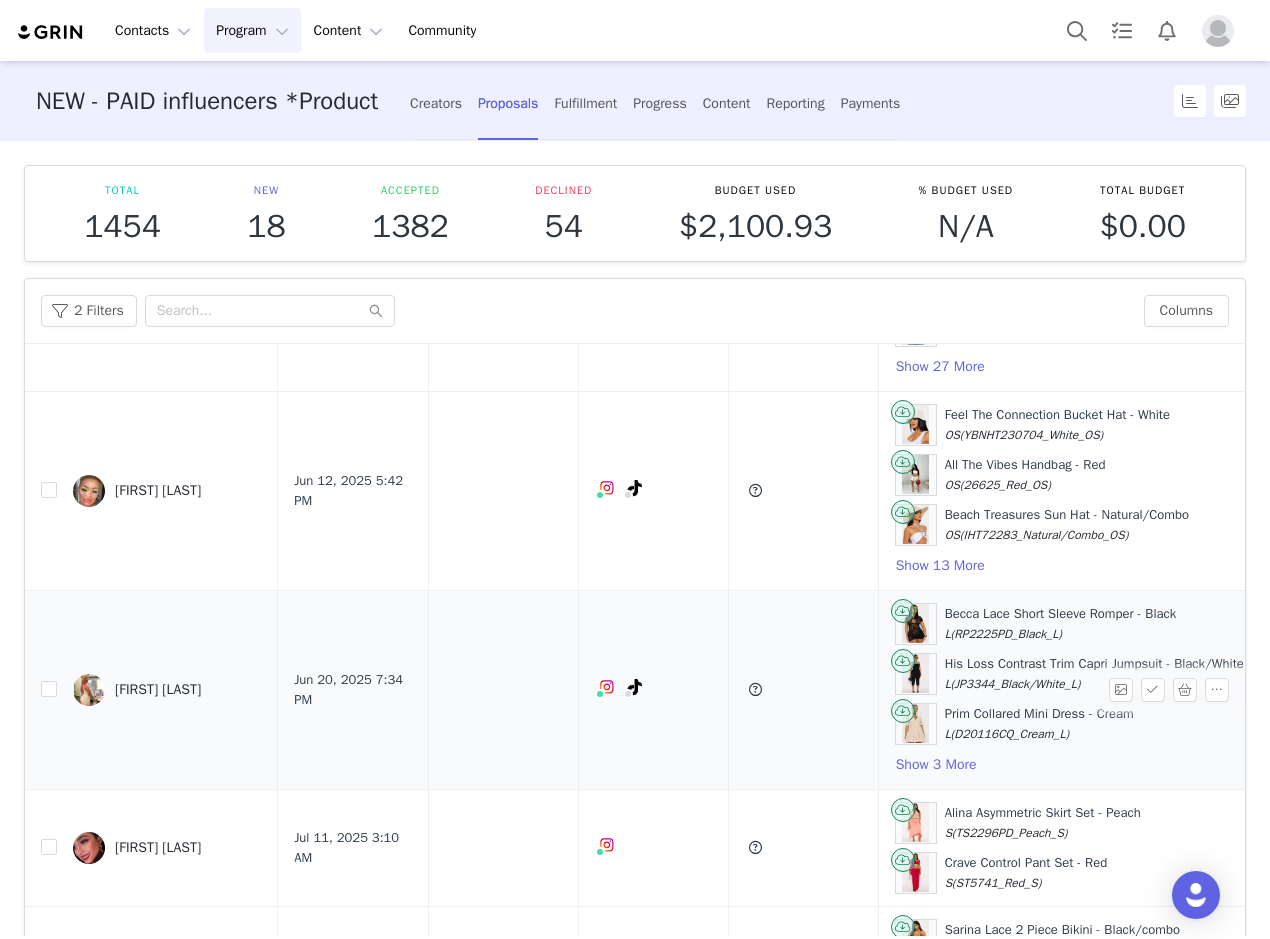 scroll, scrollTop: 1074, scrollLeft: 0, axis: vertical 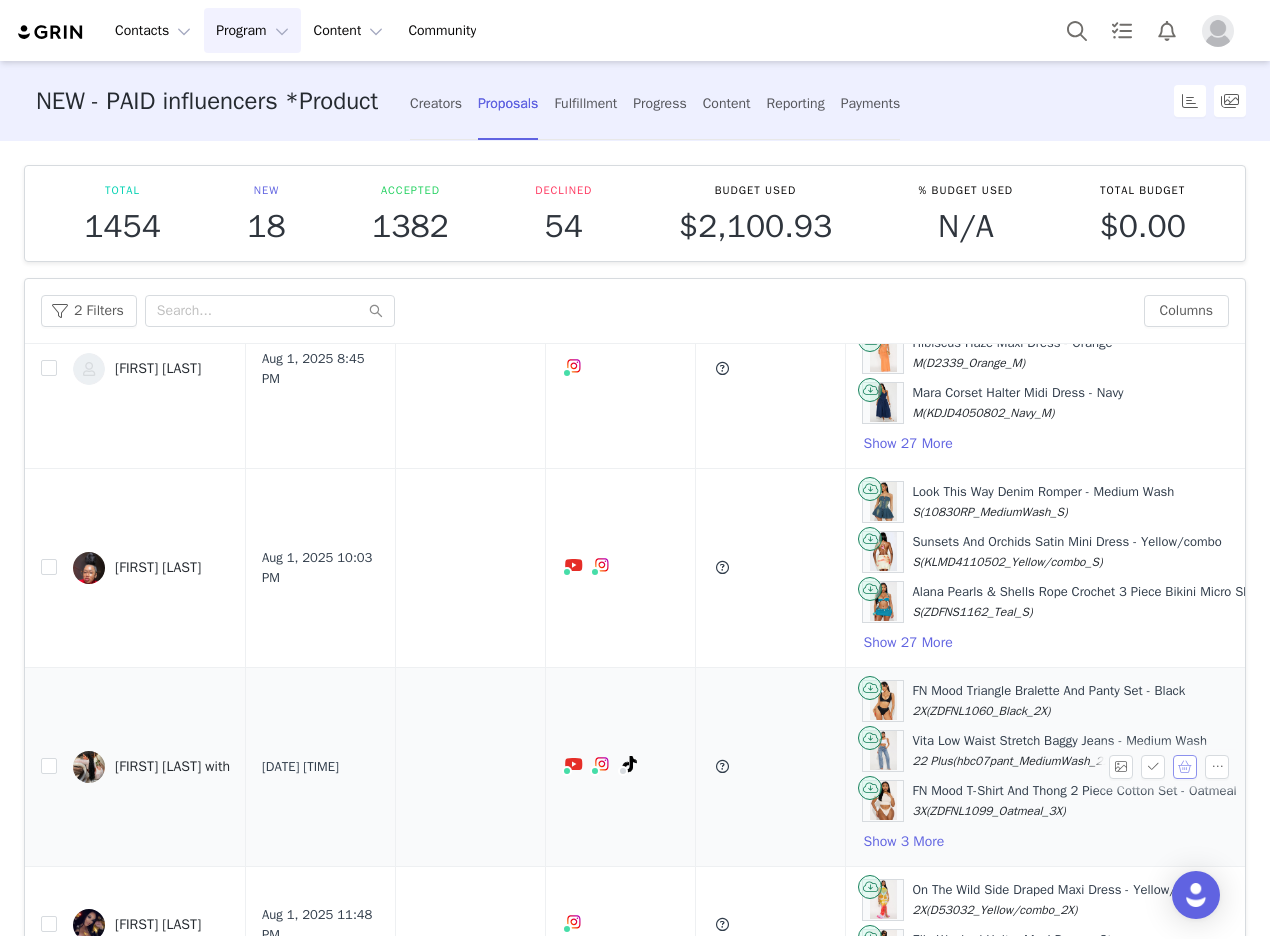 click at bounding box center [1185, 767] 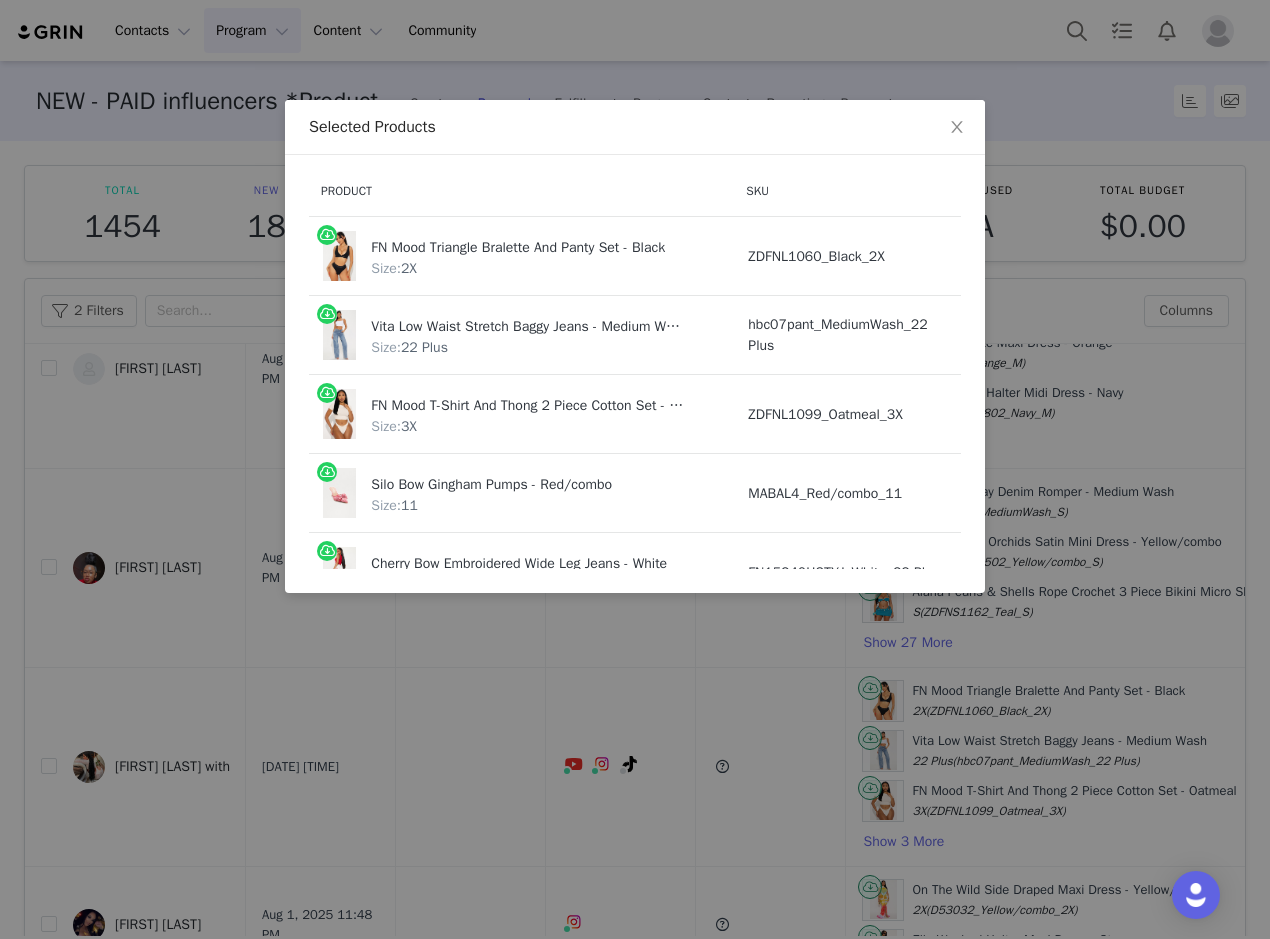 scroll, scrollTop: 0, scrollLeft: 0, axis: both 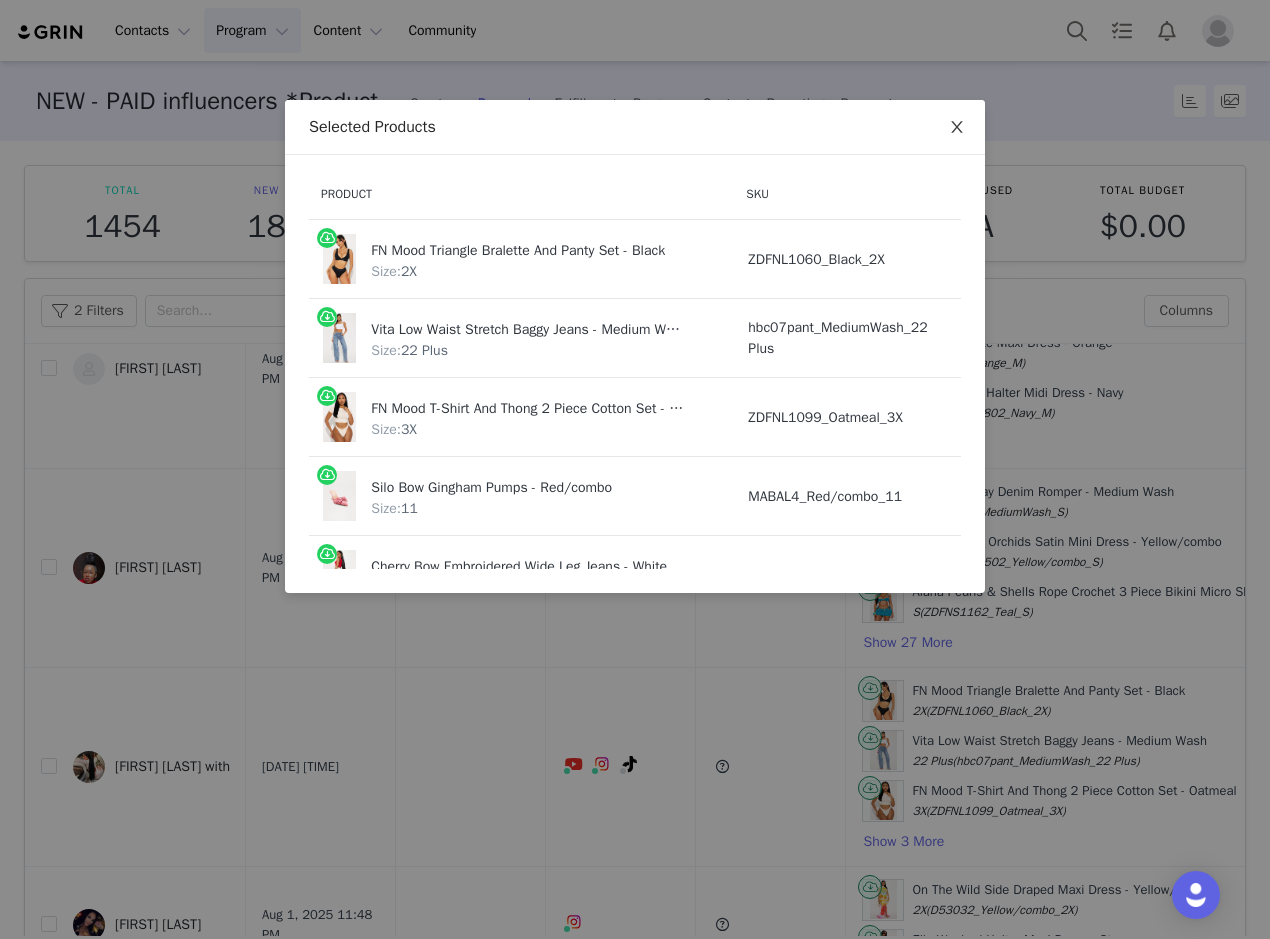click at bounding box center (957, 128) 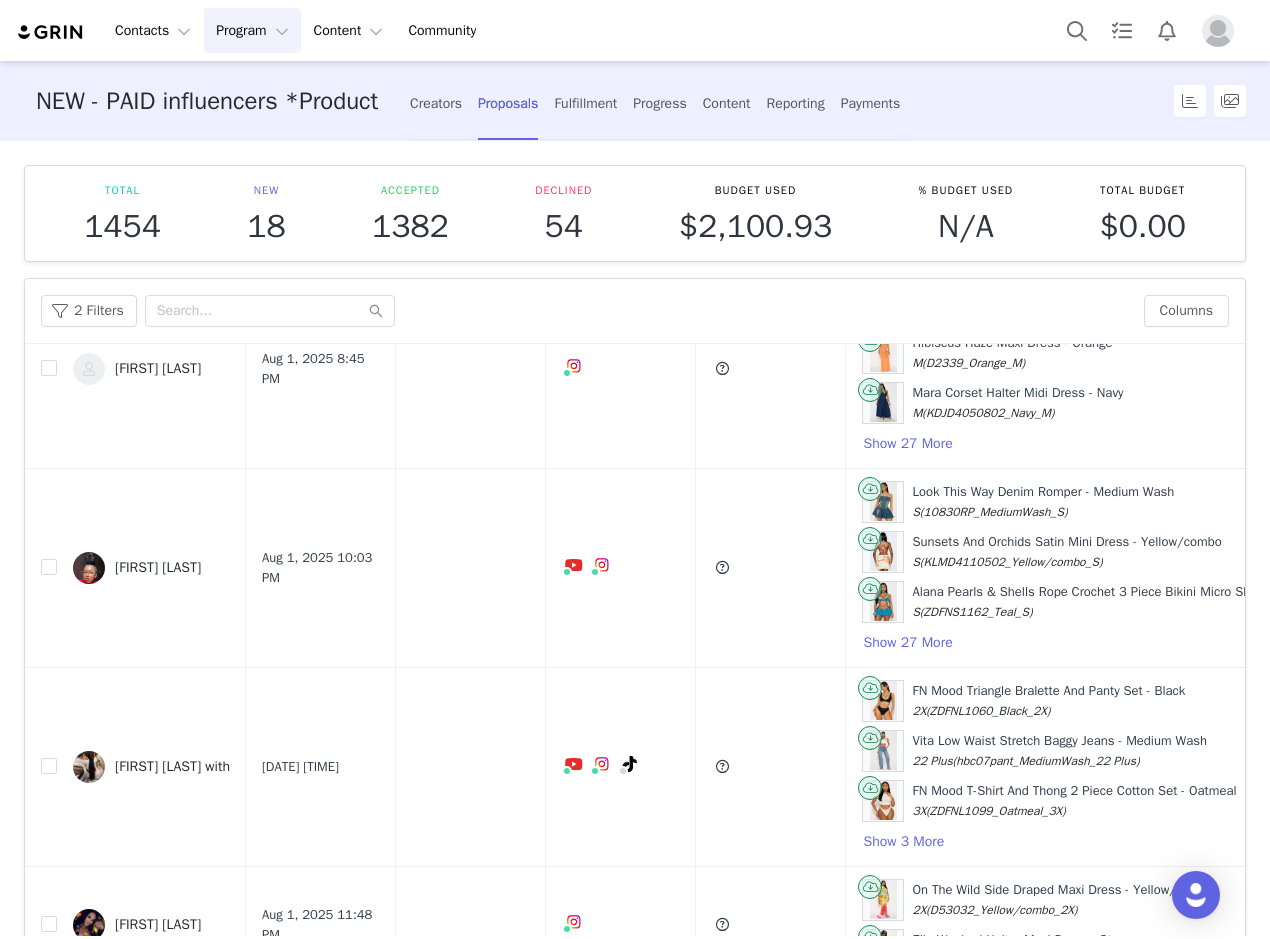 click at bounding box center [1185, 767] 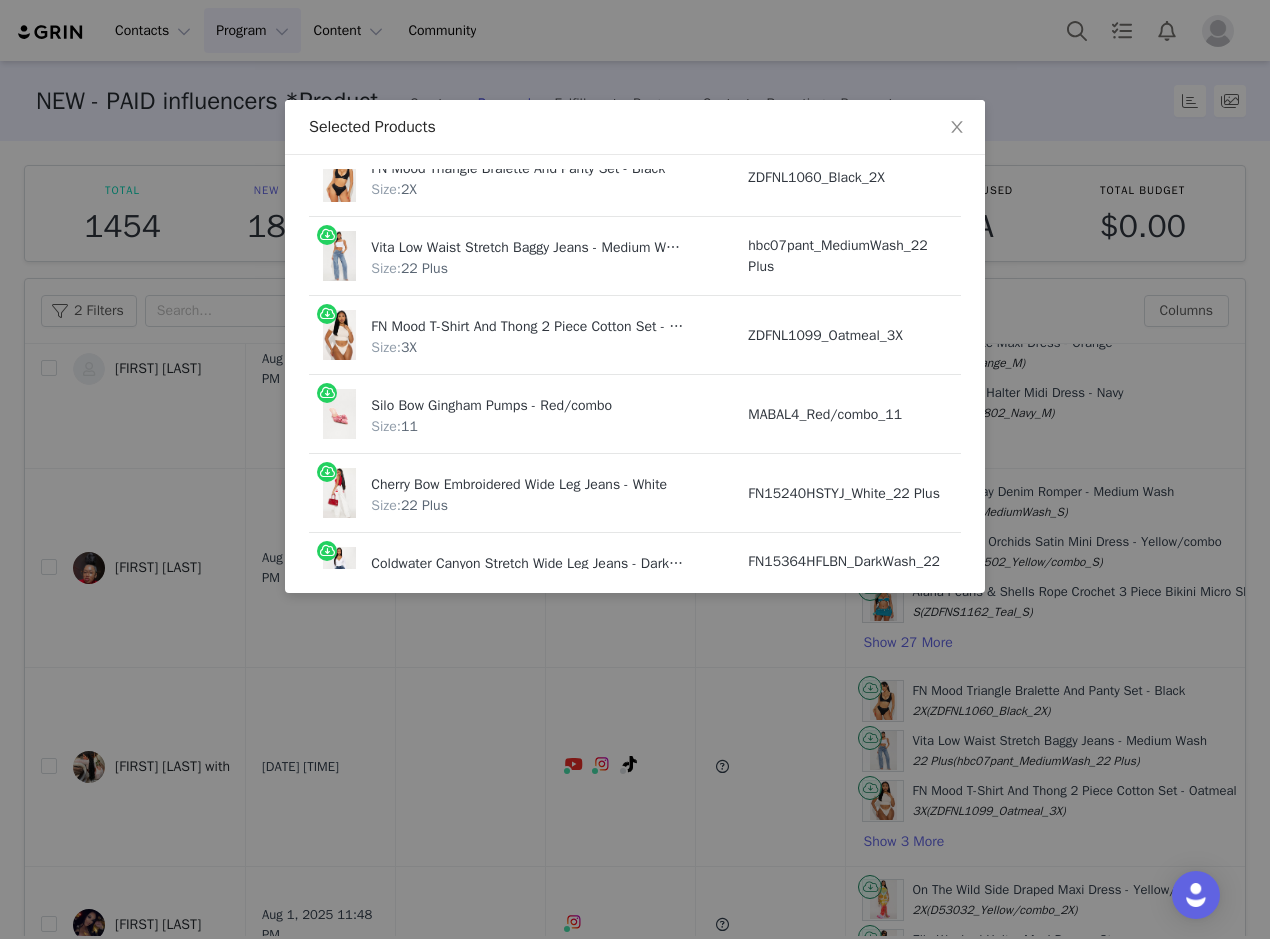 scroll, scrollTop: 0, scrollLeft: 0, axis: both 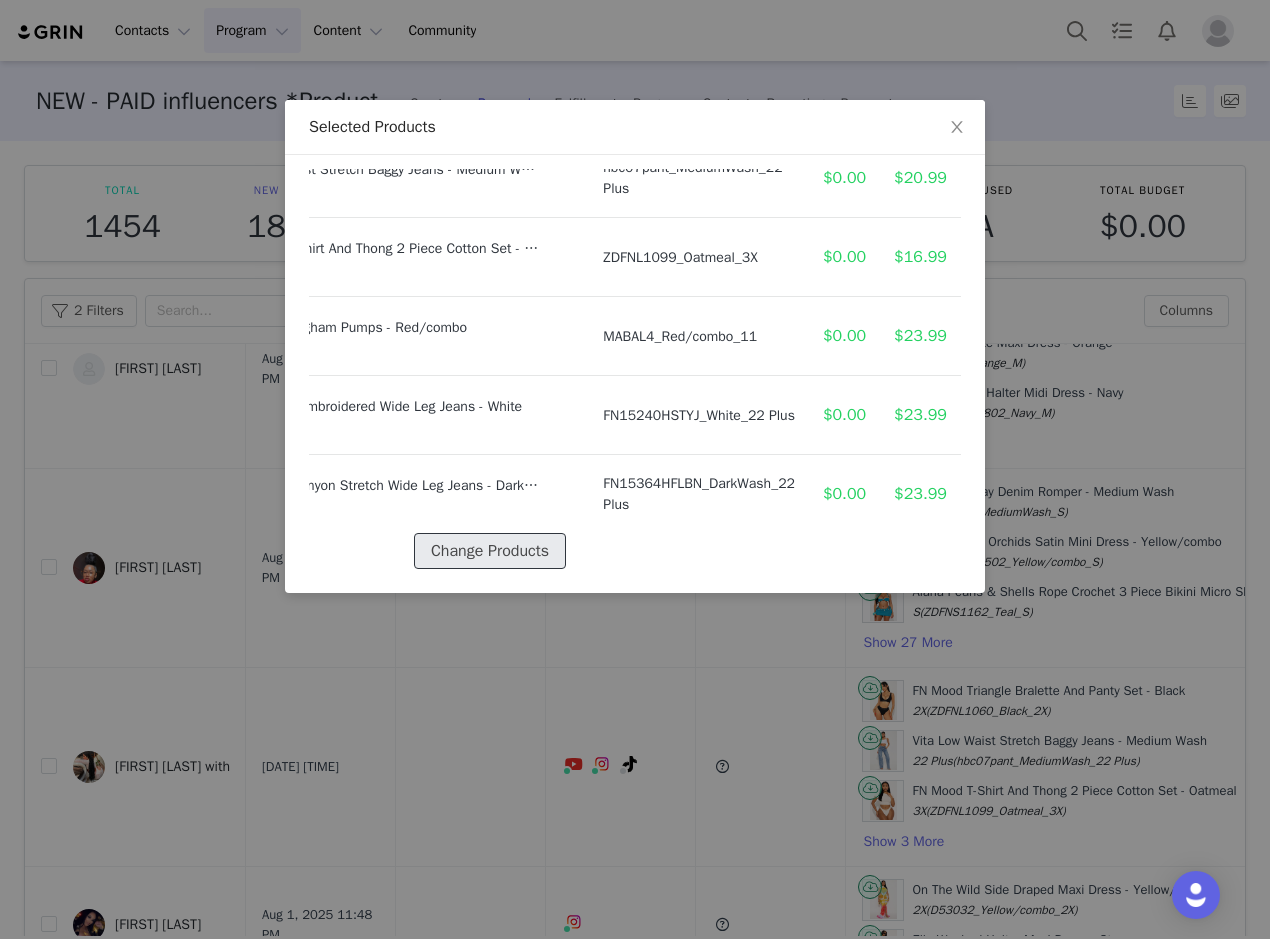 click on "Change Products" at bounding box center [490, 551] 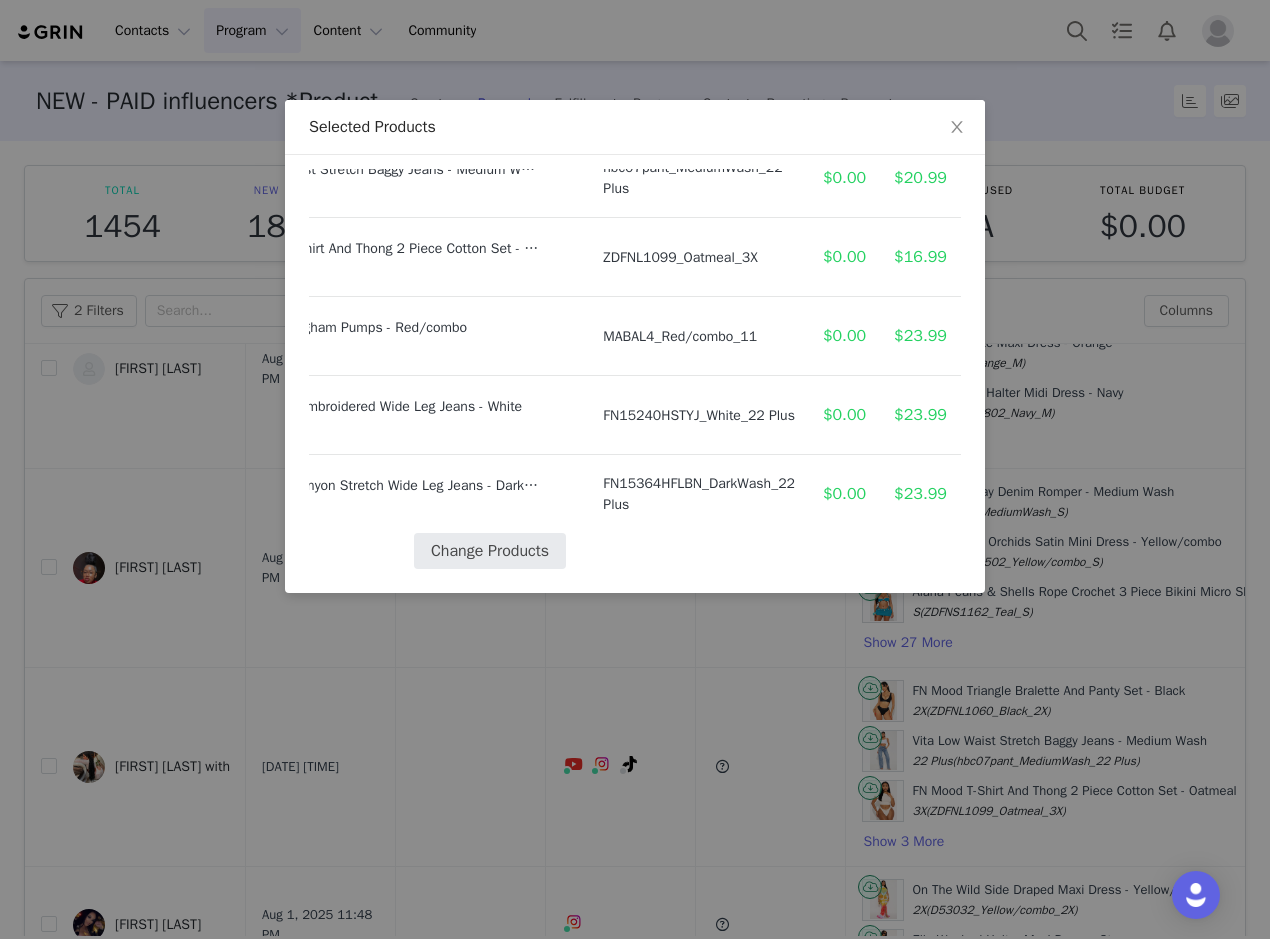 select on "25011256" 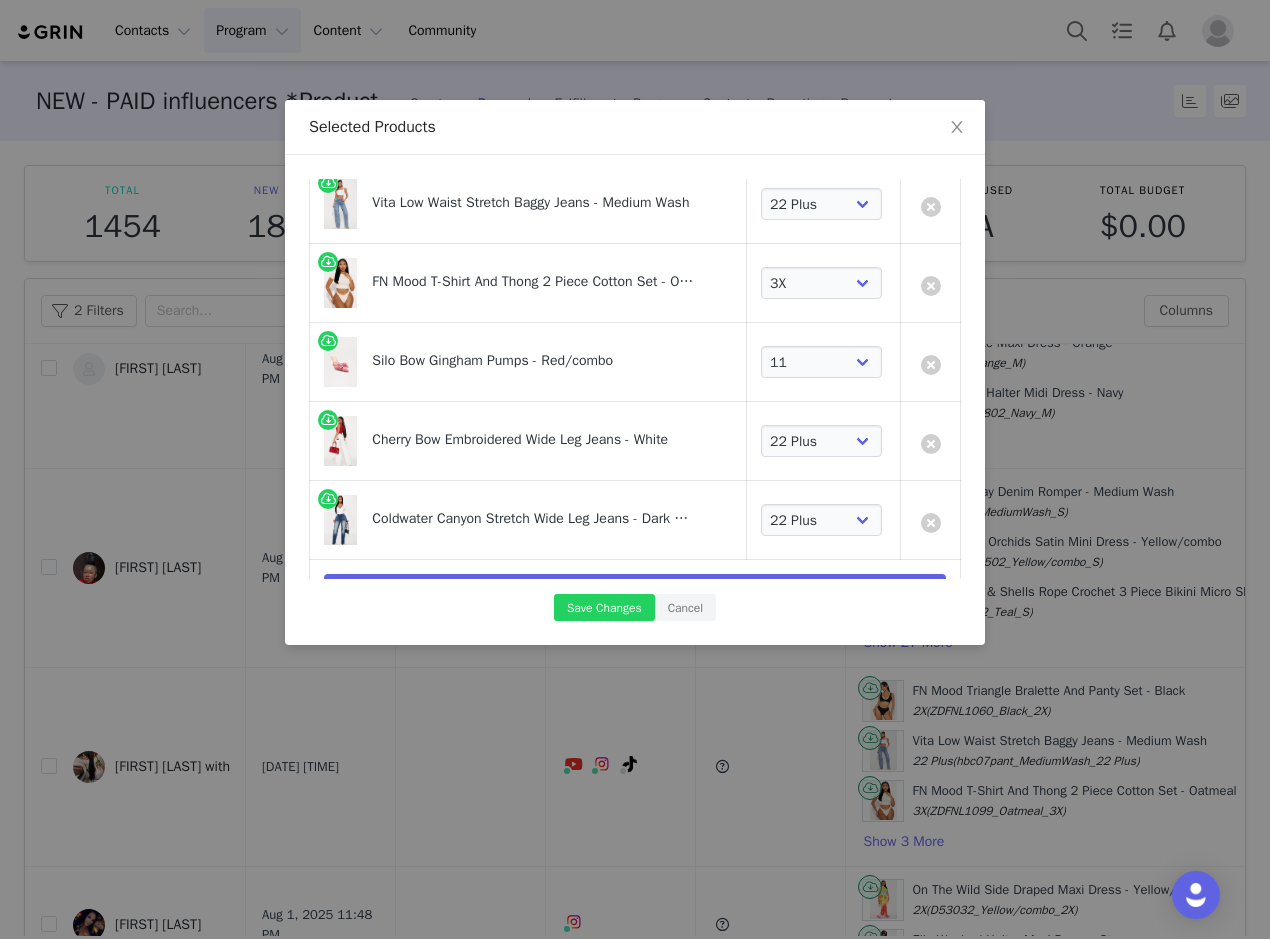 scroll, scrollTop: 191, scrollLeft: 0, axis: vertical 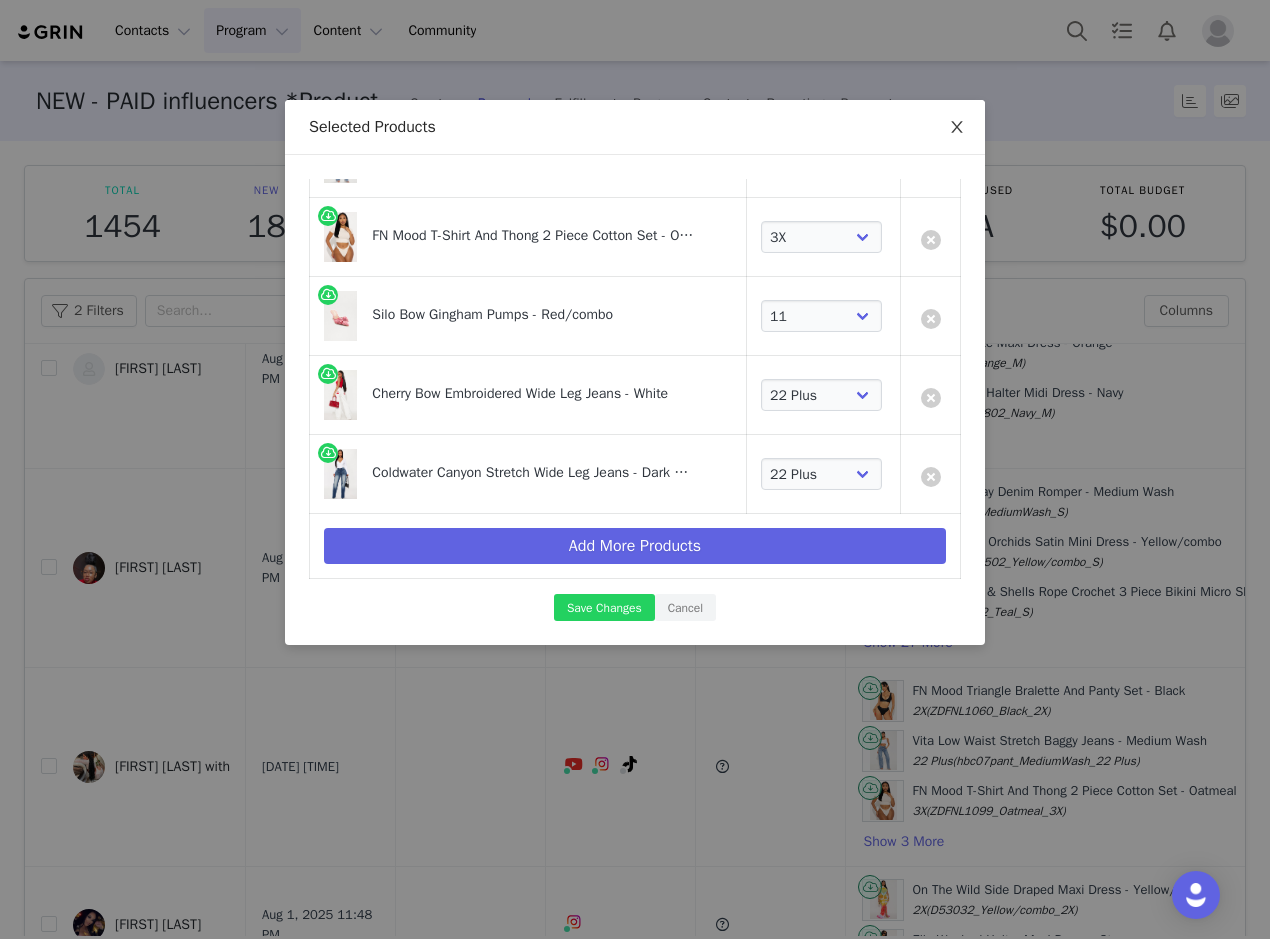 click 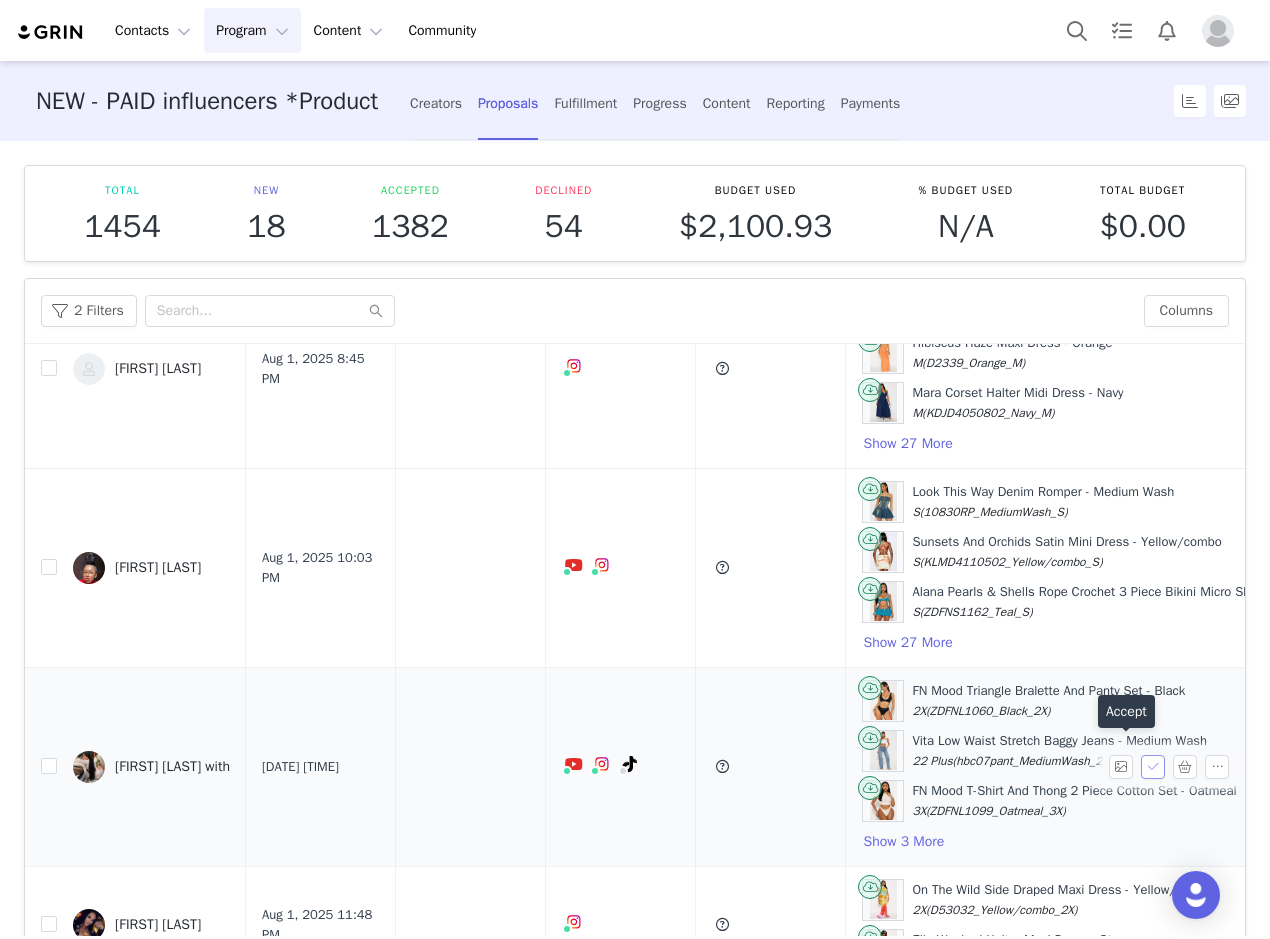 click at bounding box center (1153, 767) 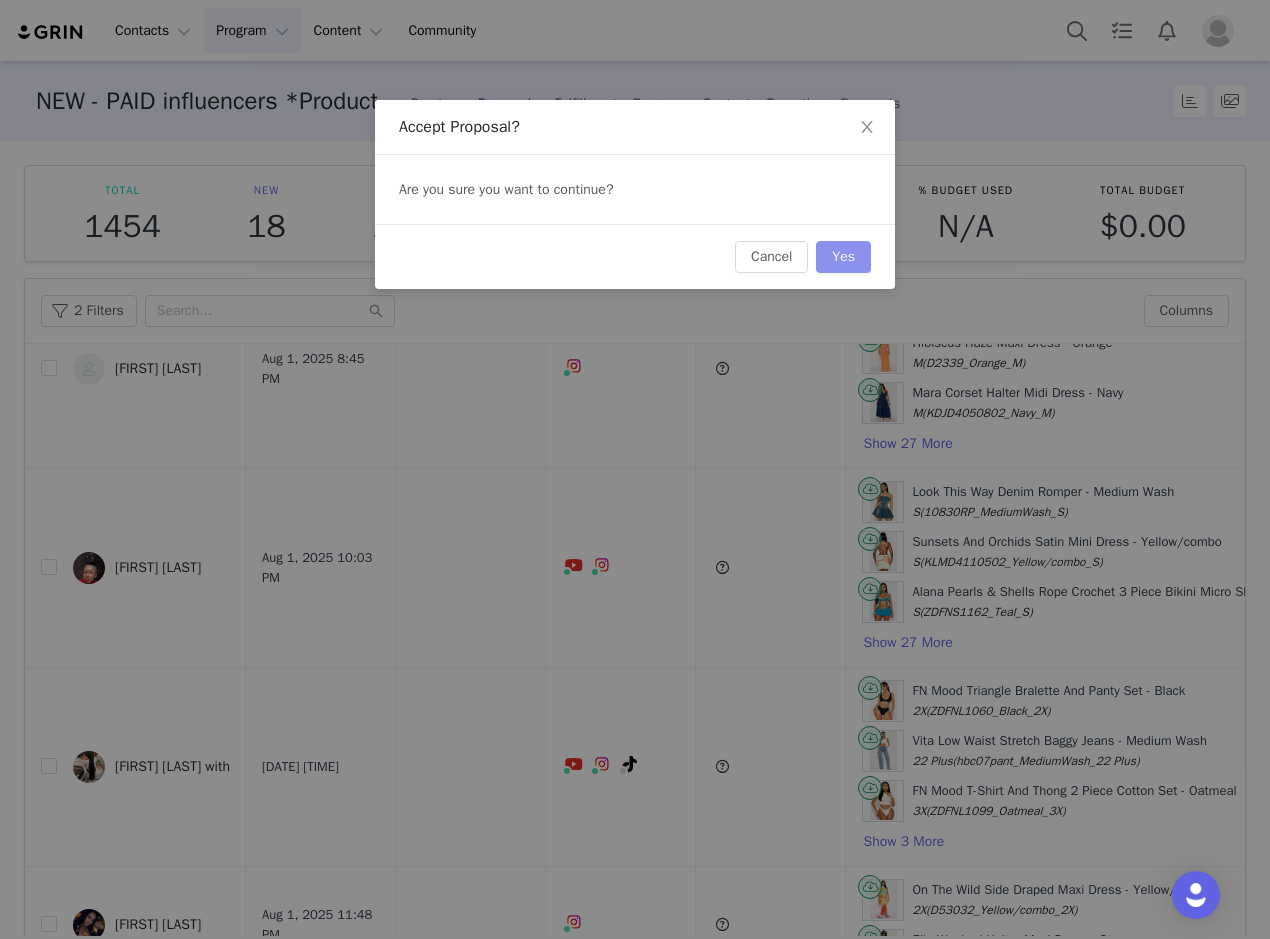 click on "Yes" at bounding box center (843, 257) 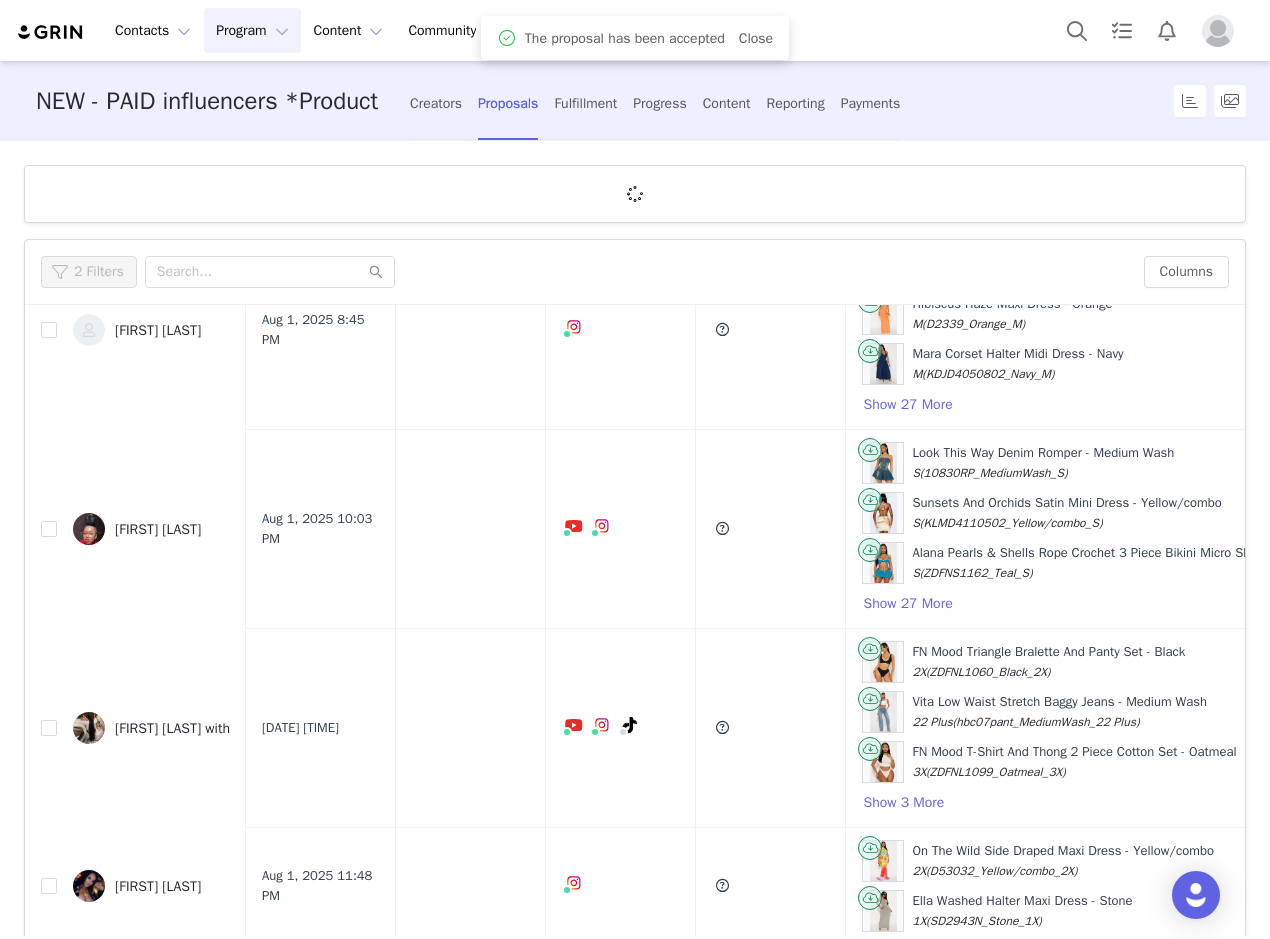 scroll, scrollTop: 0, scrollLeft: 0, axis: both 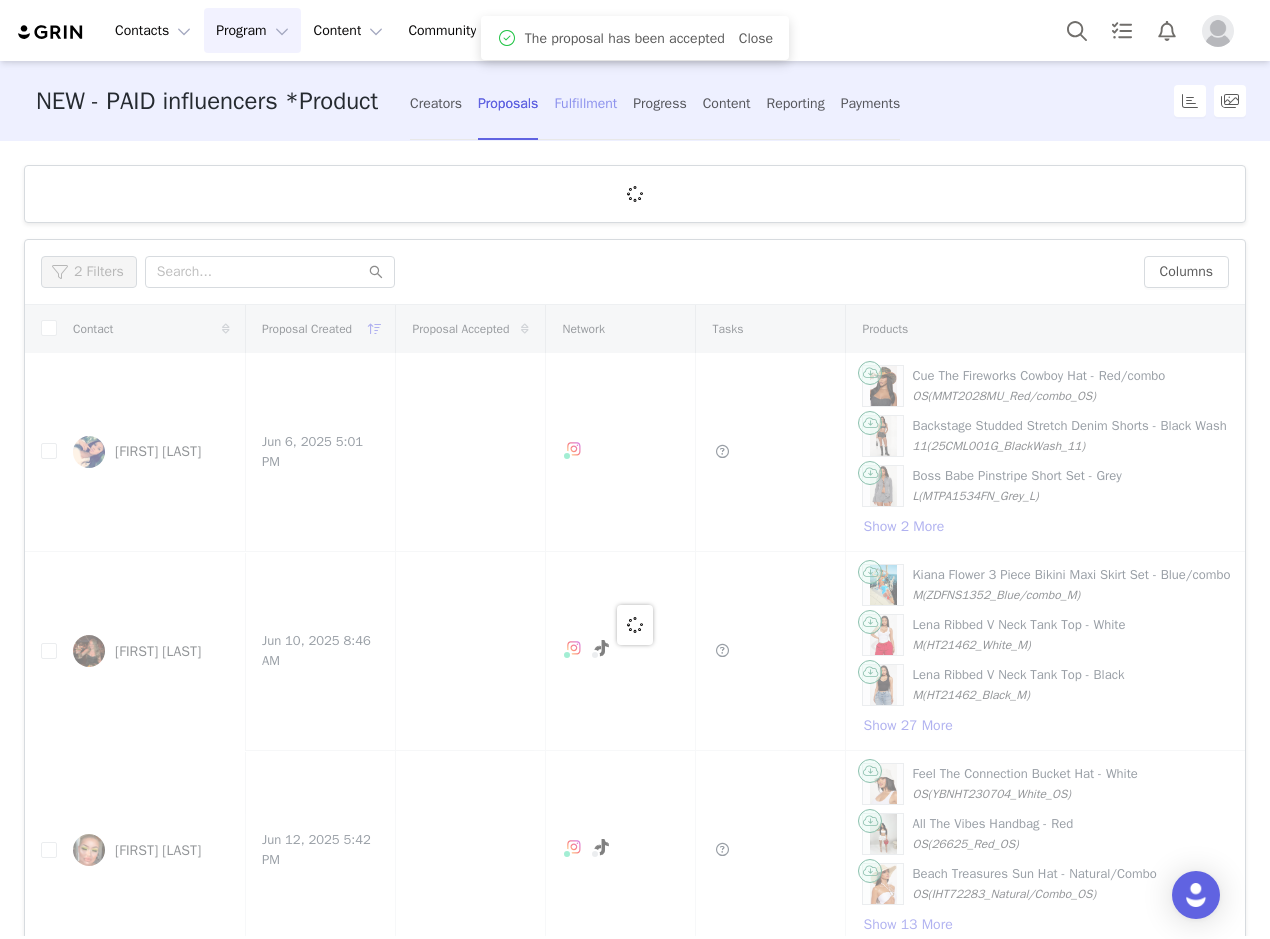 click on "Fulfillment" at bounding box center [585, 103] 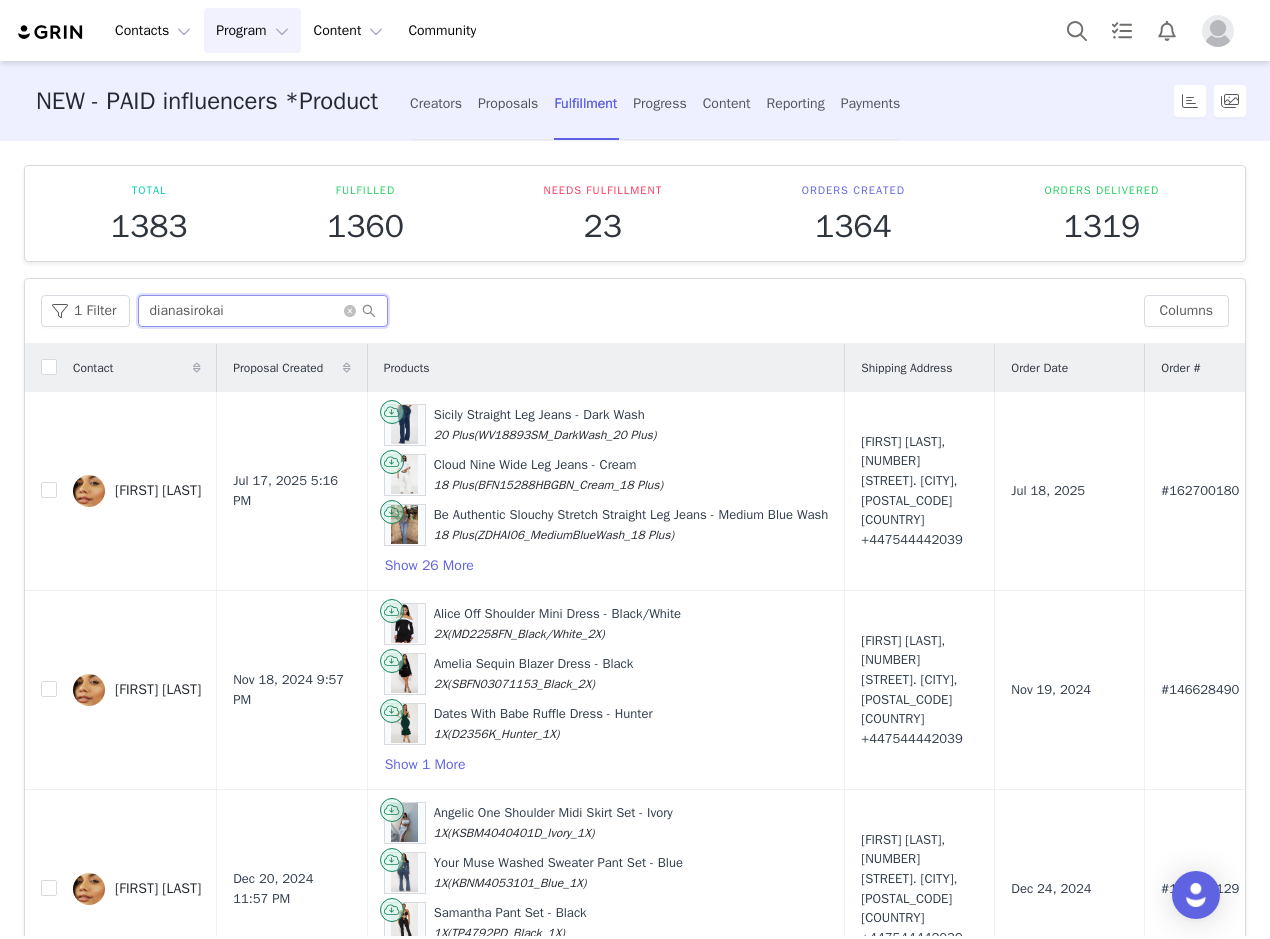 click on "dianasirokai" at bounding box center [263, 311] 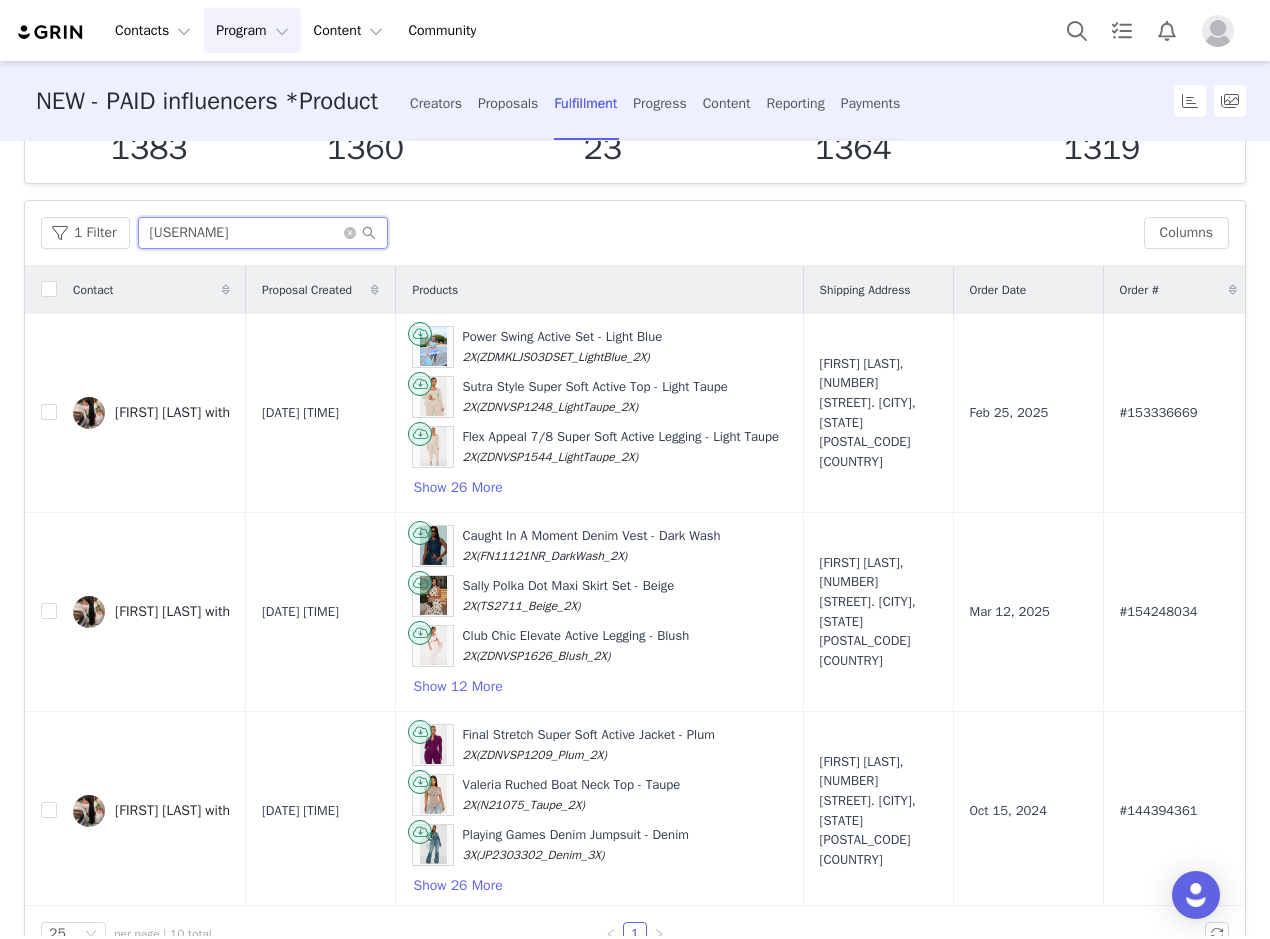 scroll, scrollTop: 100, scrollLeft: 0, axis: vertical 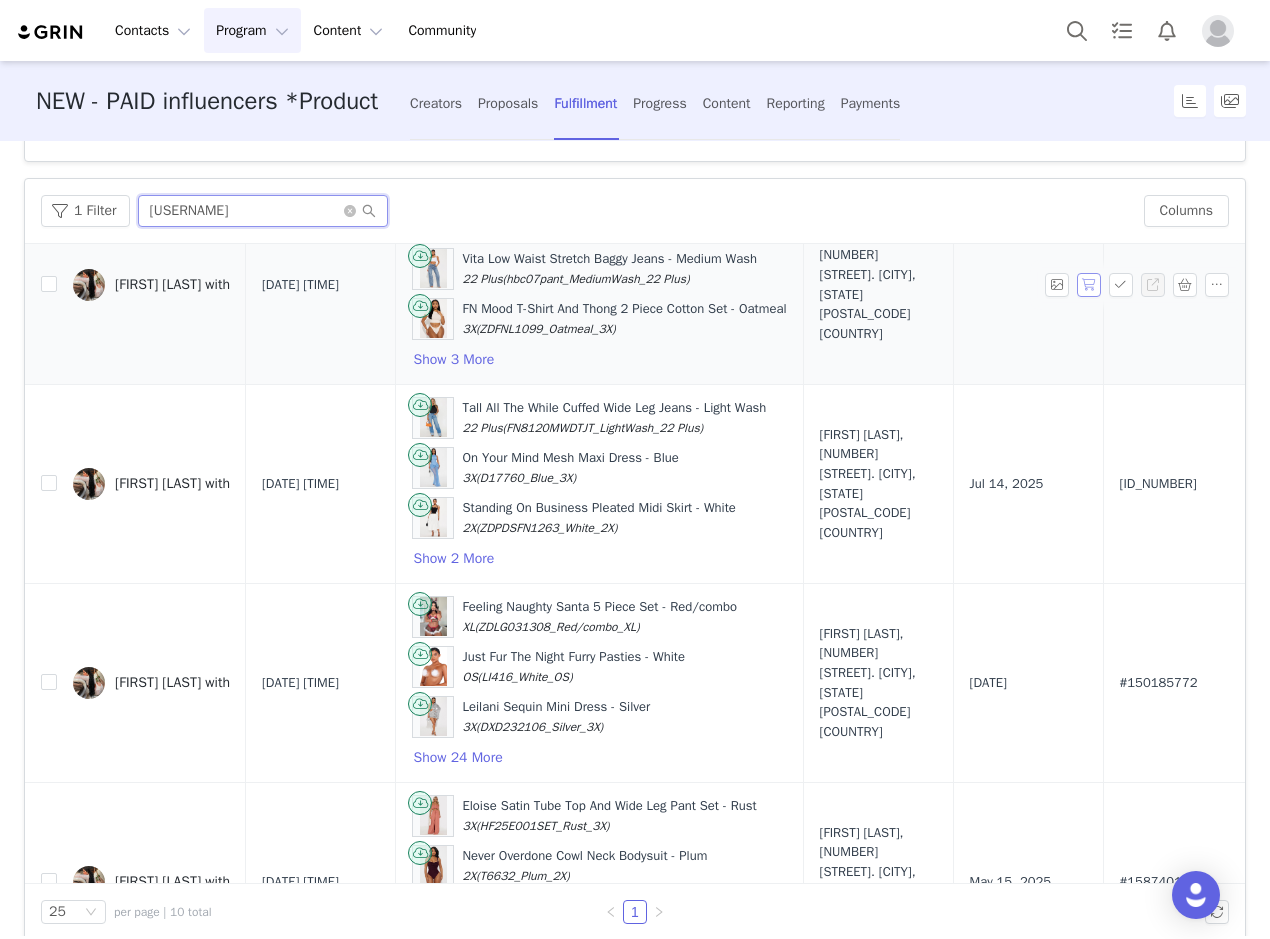 type on "alexusdanisha" 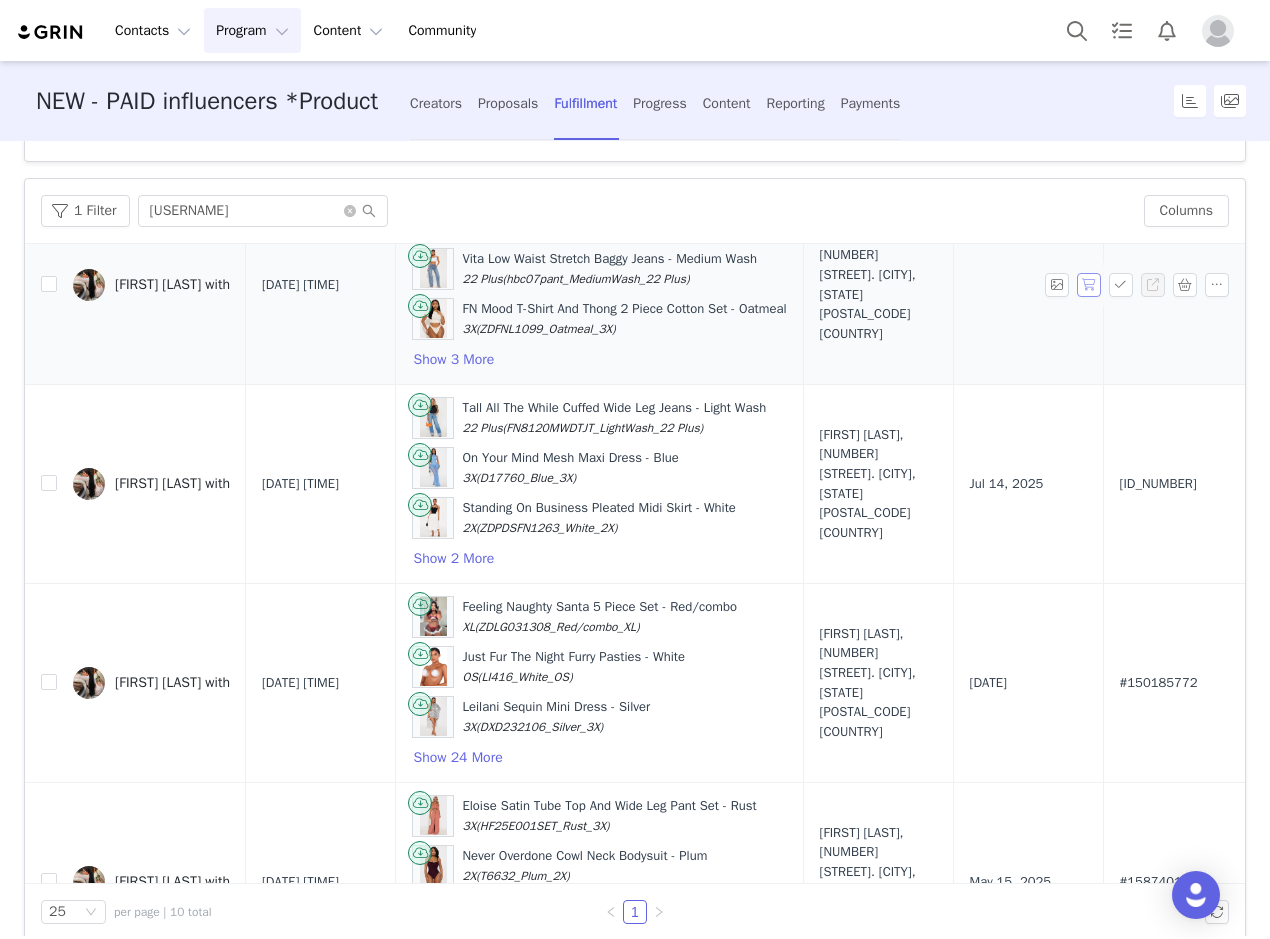 click at bounding box center [1089, 285] 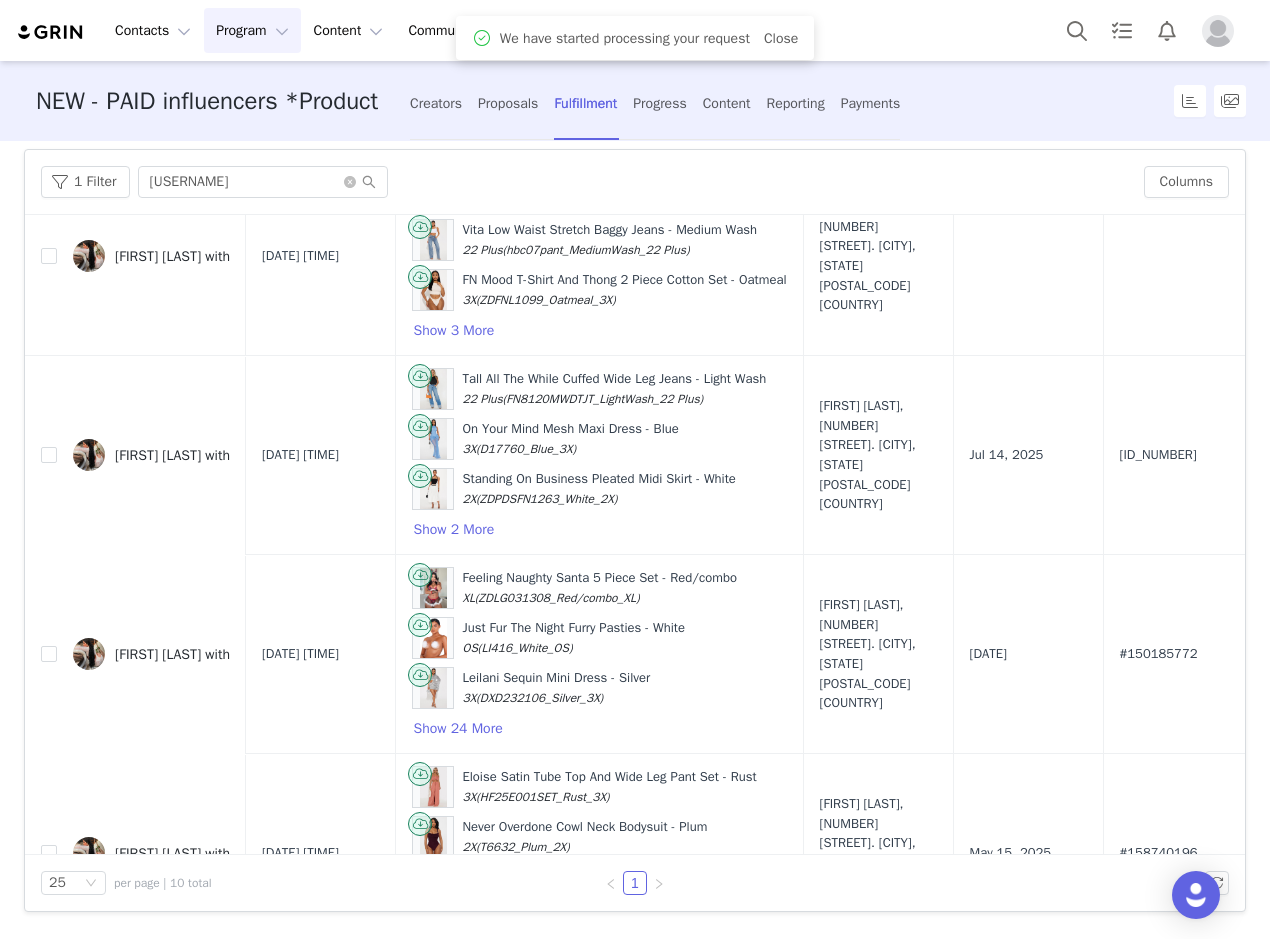 scroll, scrollTop: 90, scrollLeft: 0, axis: vertical 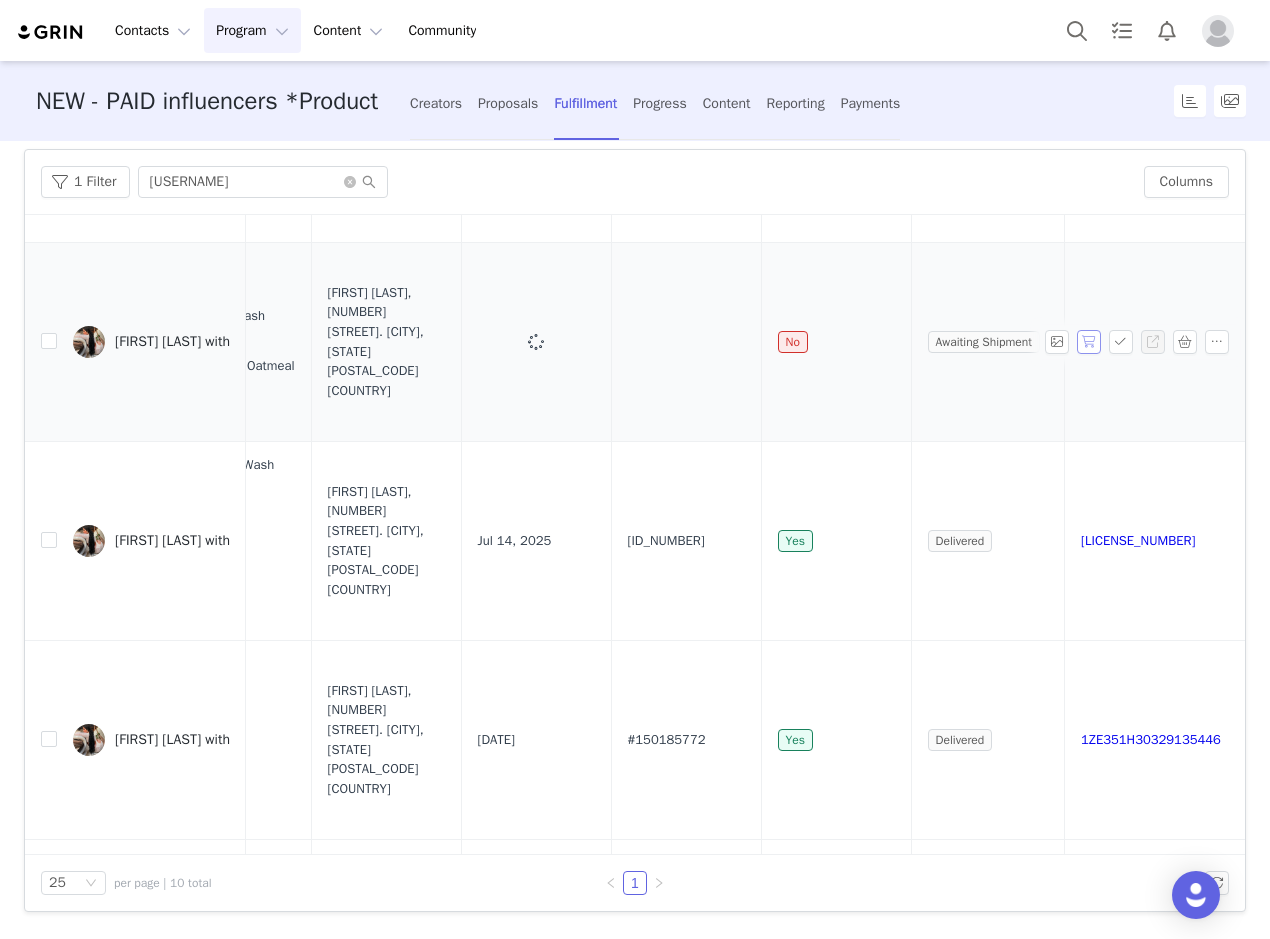 click at bounding box center [1089, 342] 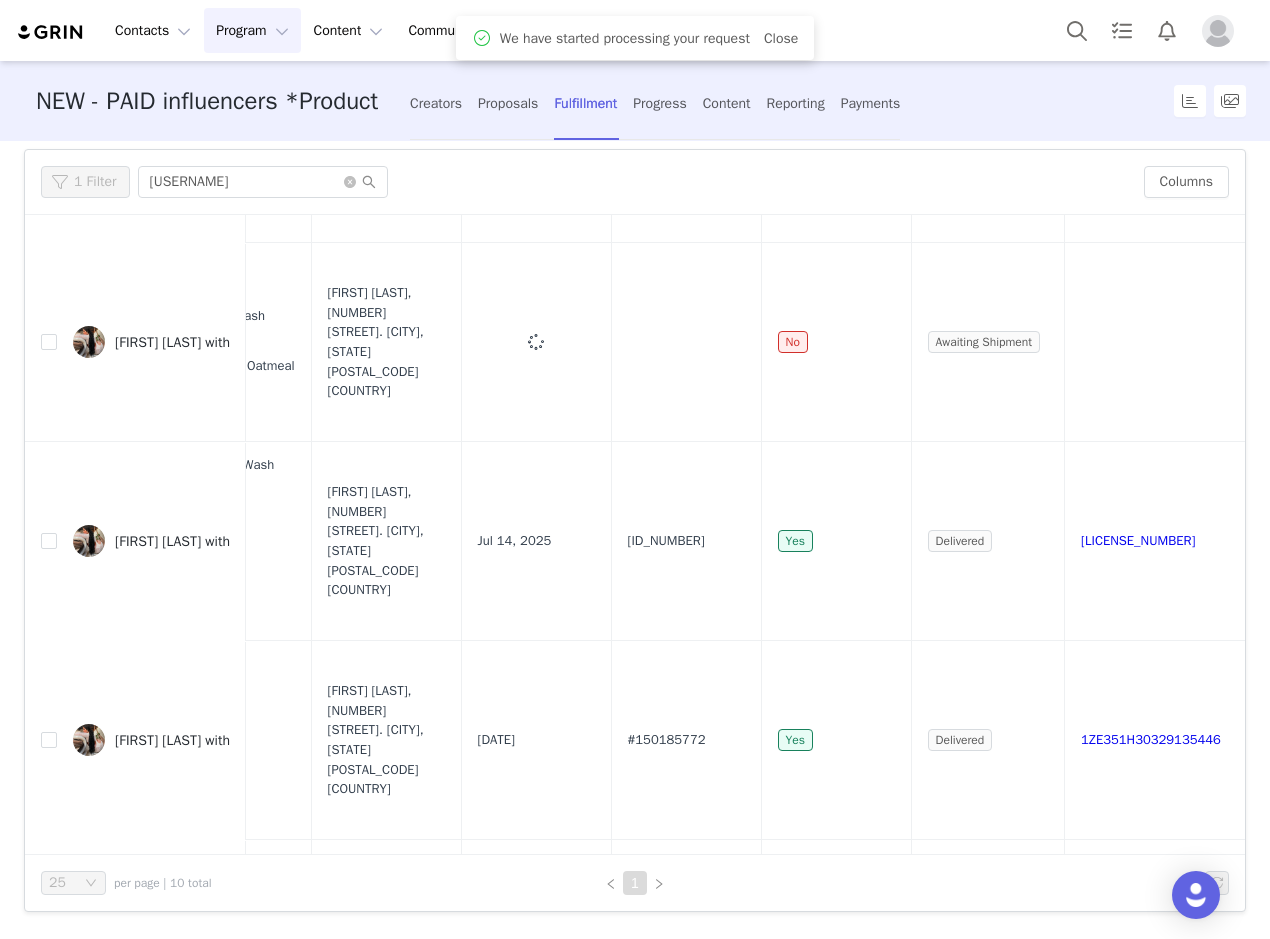 scroll, scrollTop: 90, scrollLeft: 0, axis: vertical 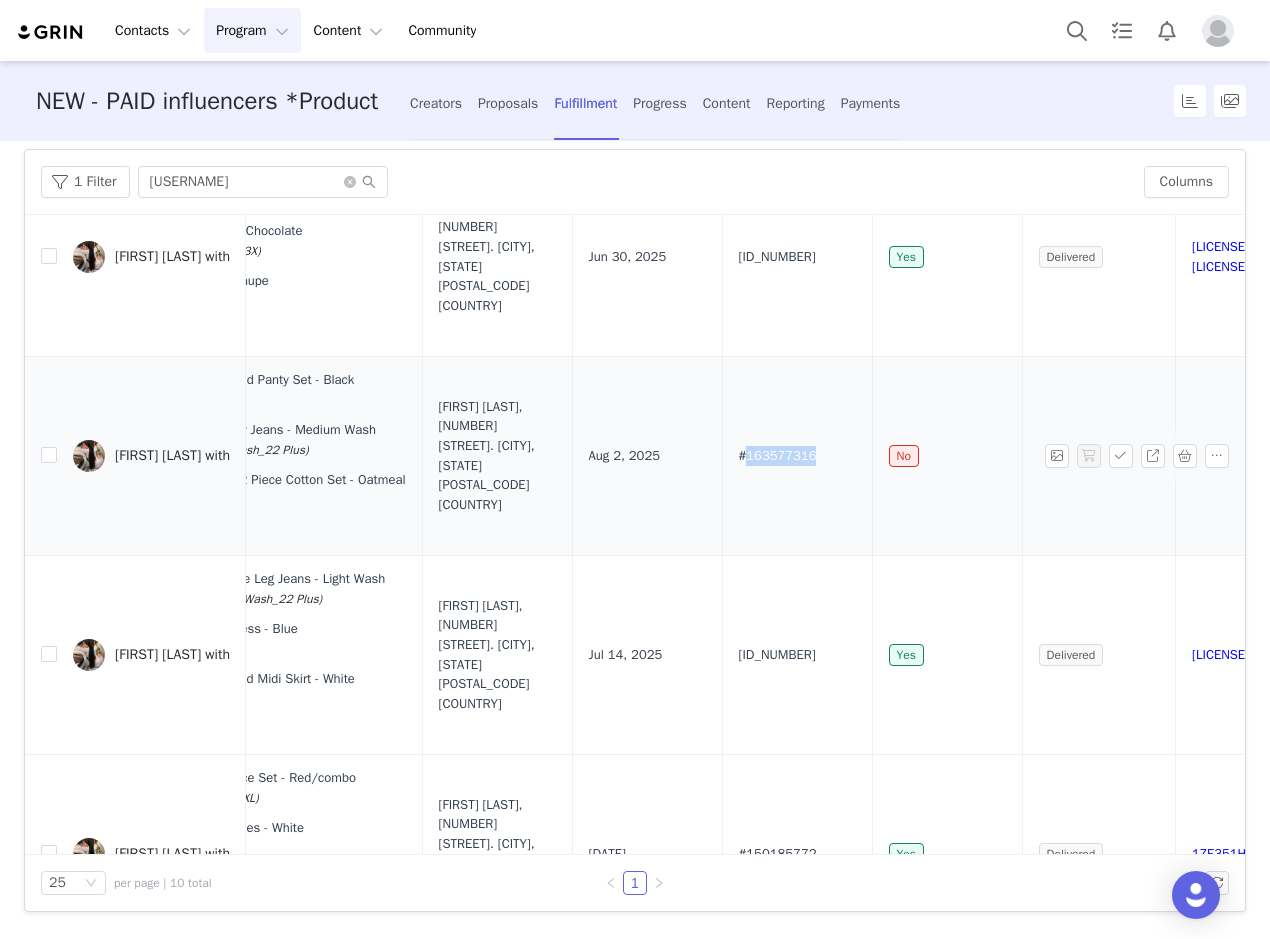 drag, startPoint x: 851, startPoint y: 448, endPoint x: 790, endPoint y: 464, distance: 63.06346 